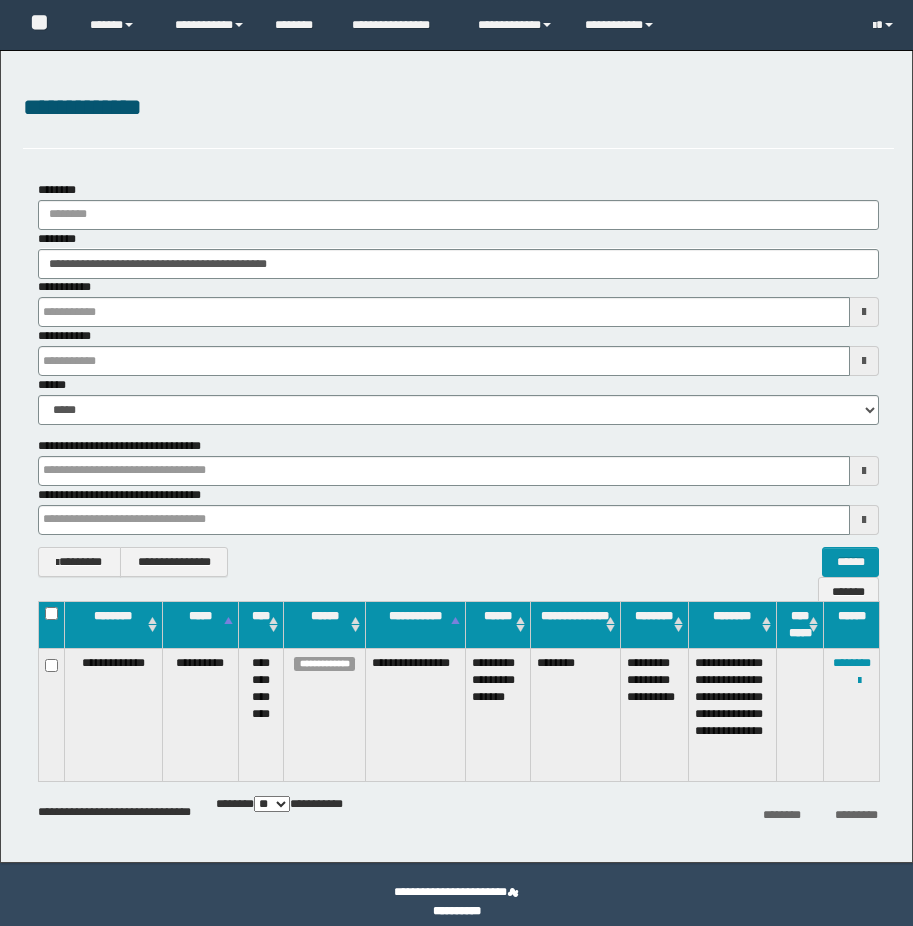 scroll, scrollTop: 0, scrollLeft: 0, axis: both 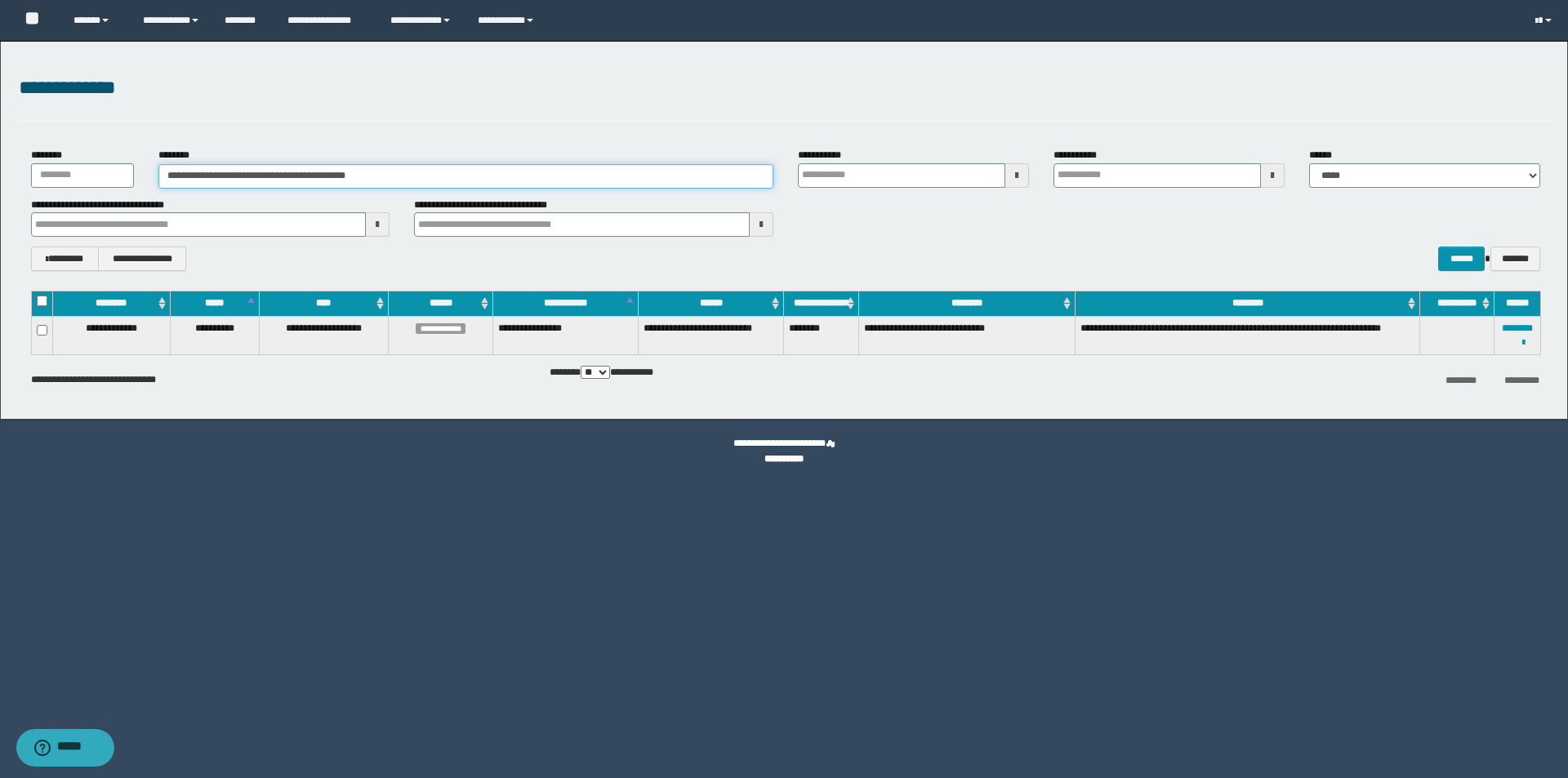 click on "**********" at bounding box center (466, 176) 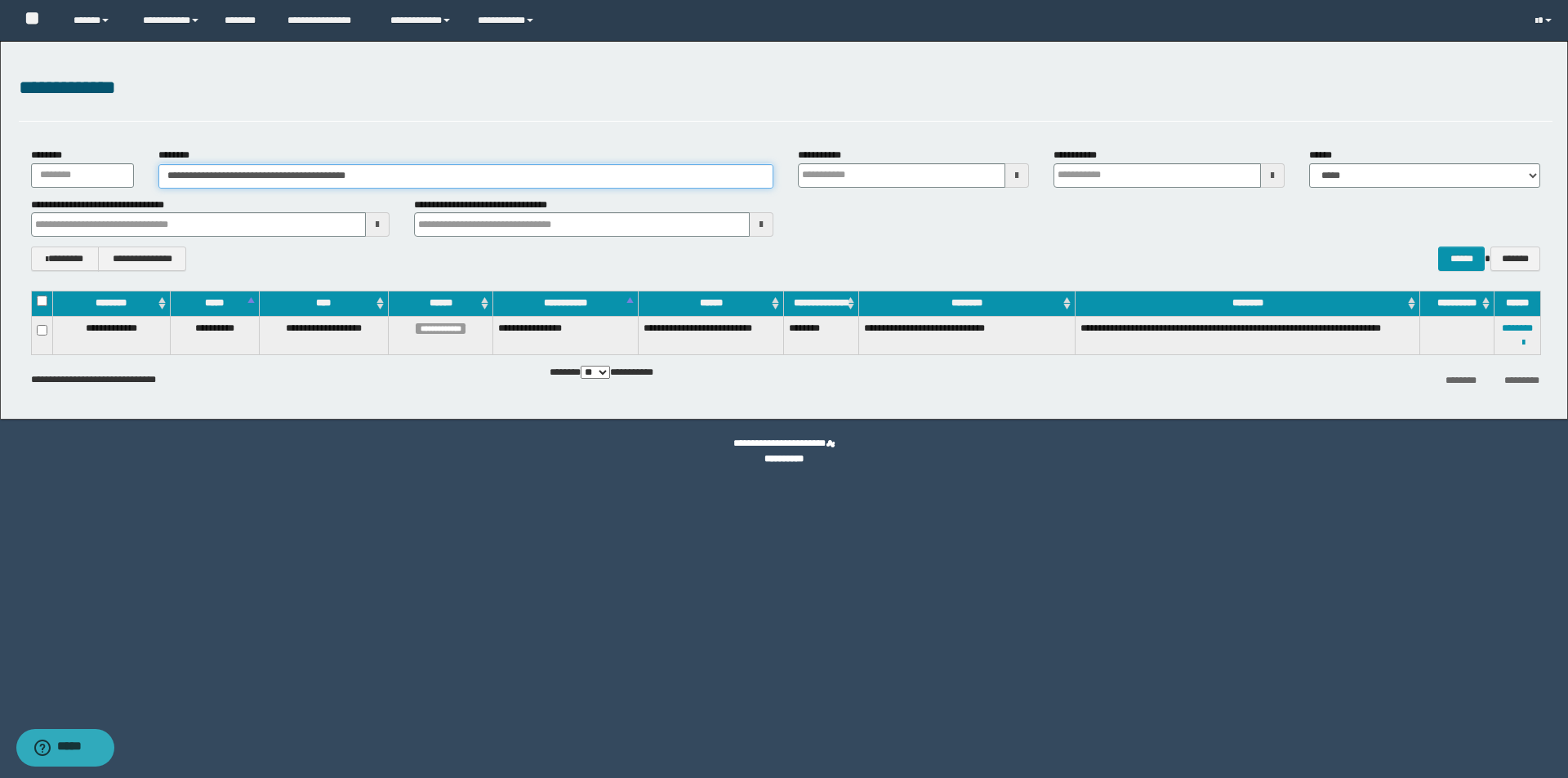 drag, startPoint x: 390, startPoint y: 179, endPoint x: 51, endPoint y: 134, distance: 341.97368 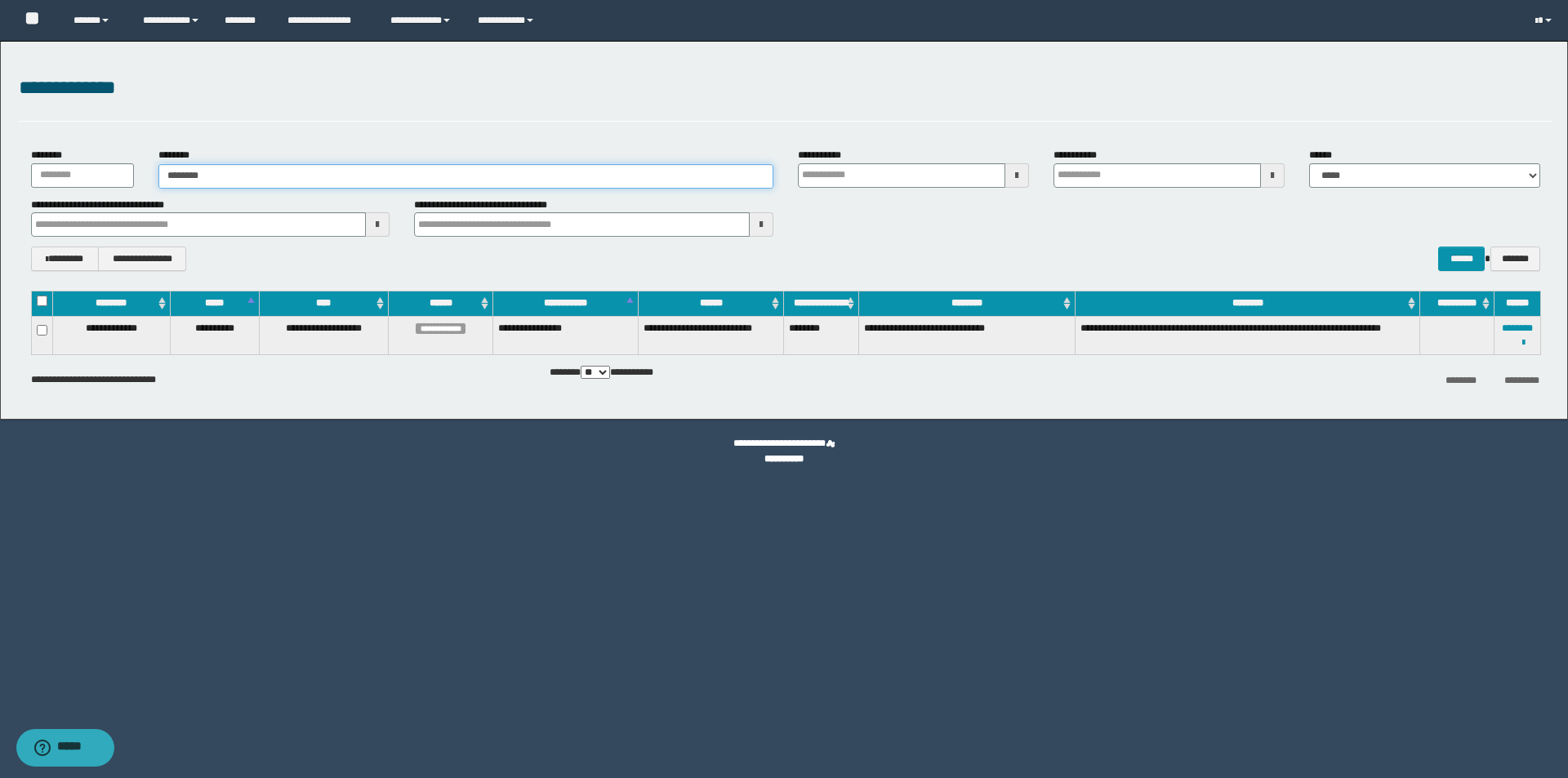 drag, startPoint x: 308, startPoint y: 170, endPoint x: 63, endPoint y: 164, distance: 245.07346 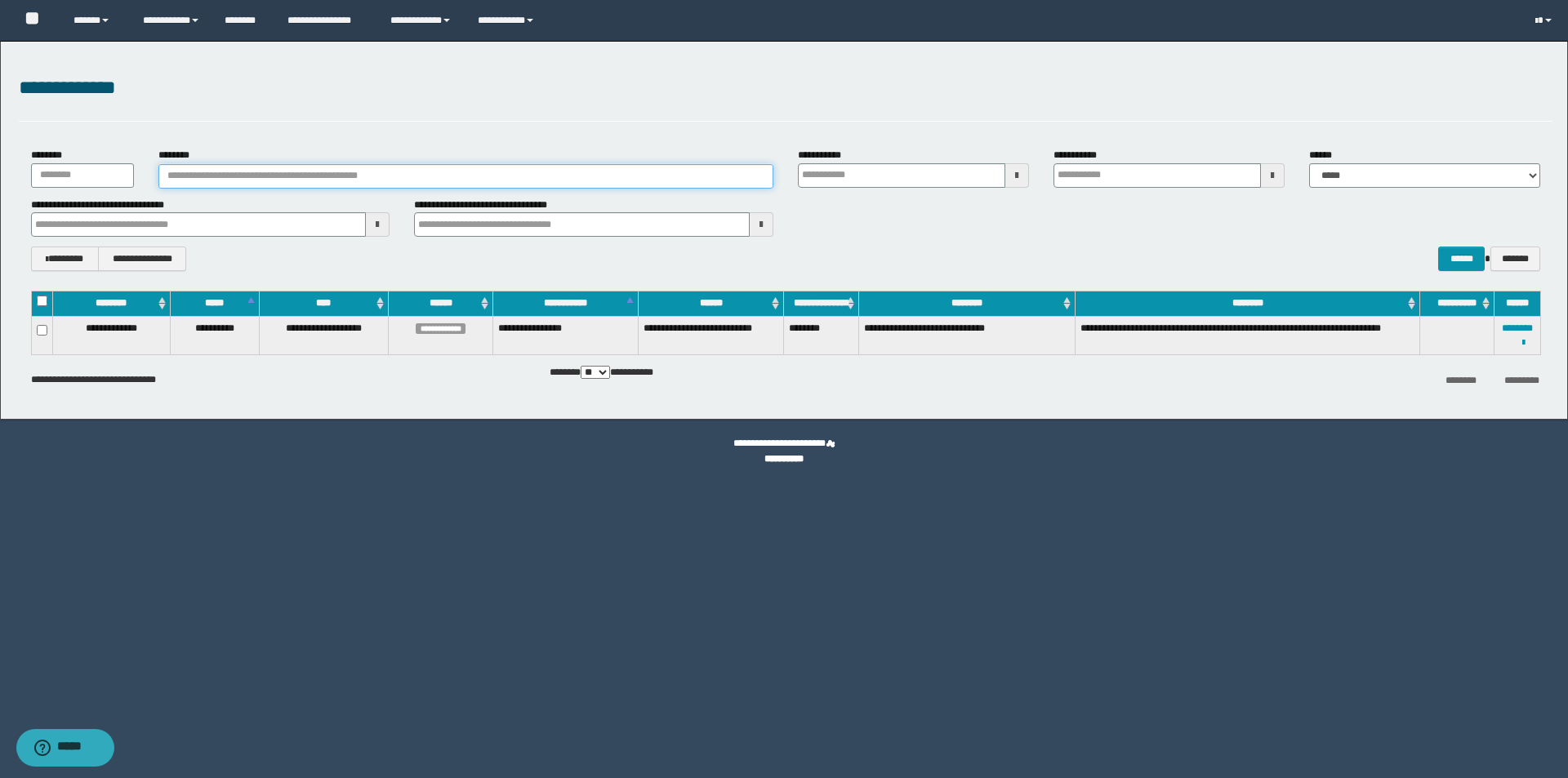 paste on "**********" 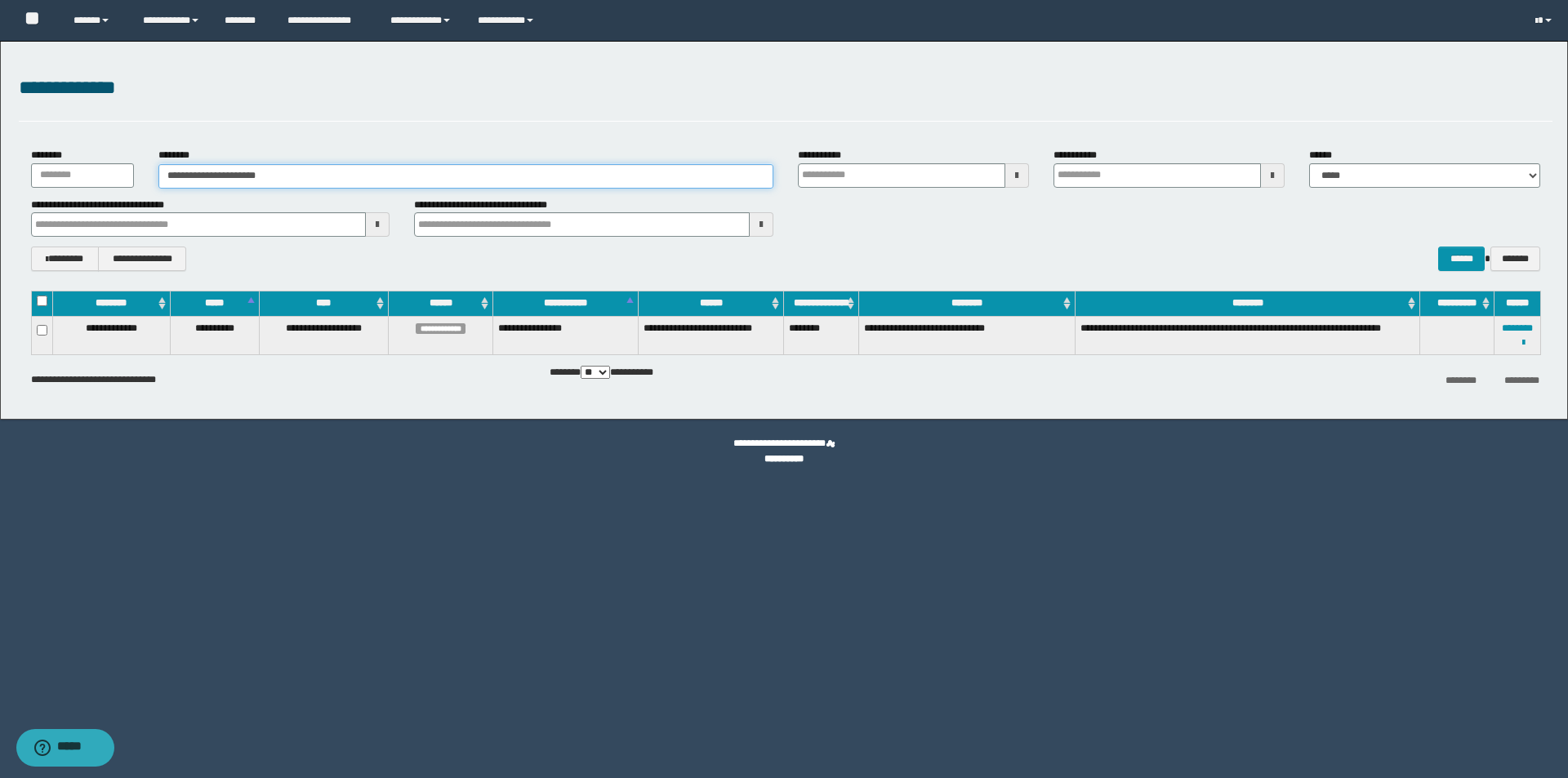 type on "**********" 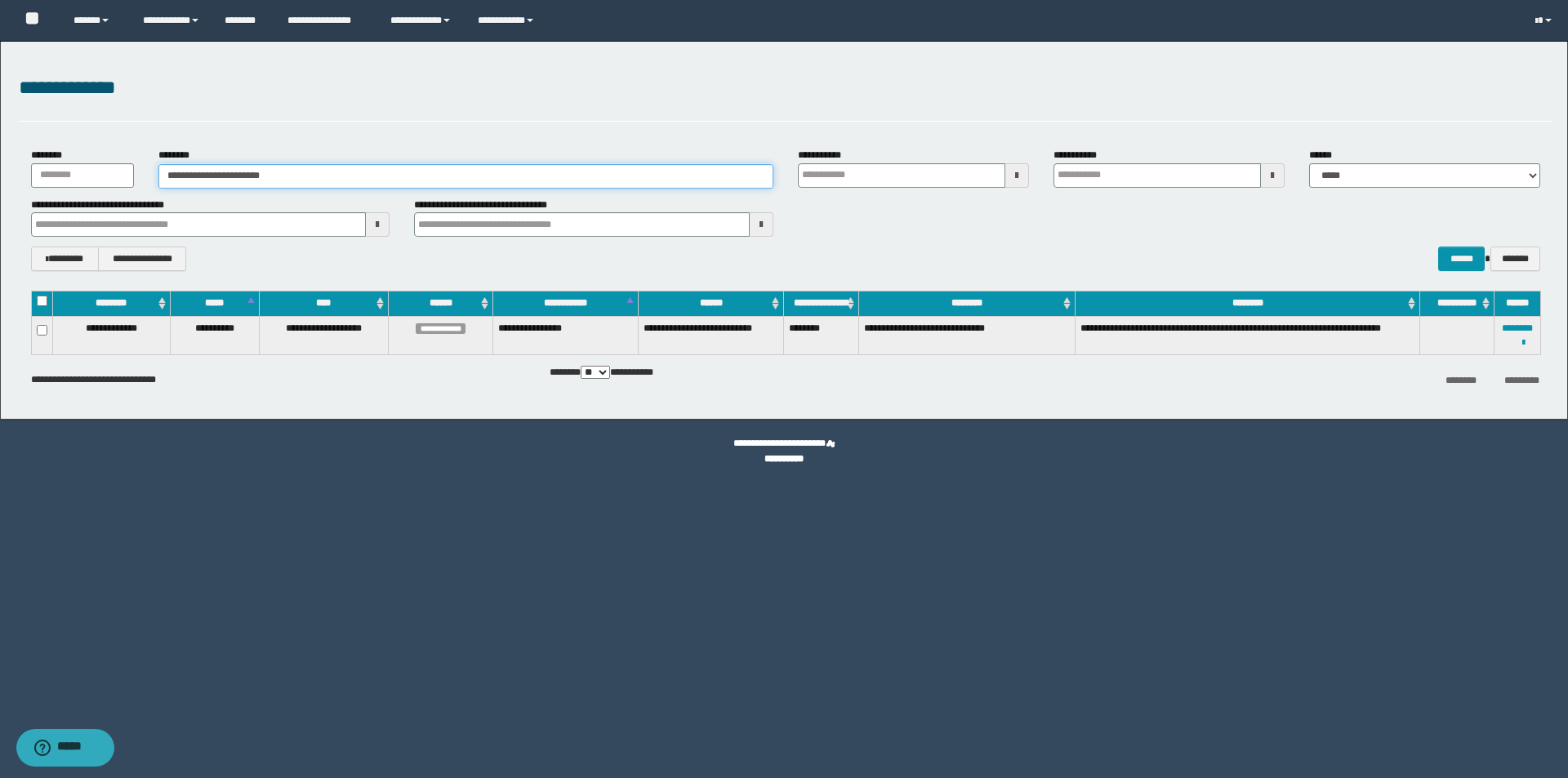 type on "**********" 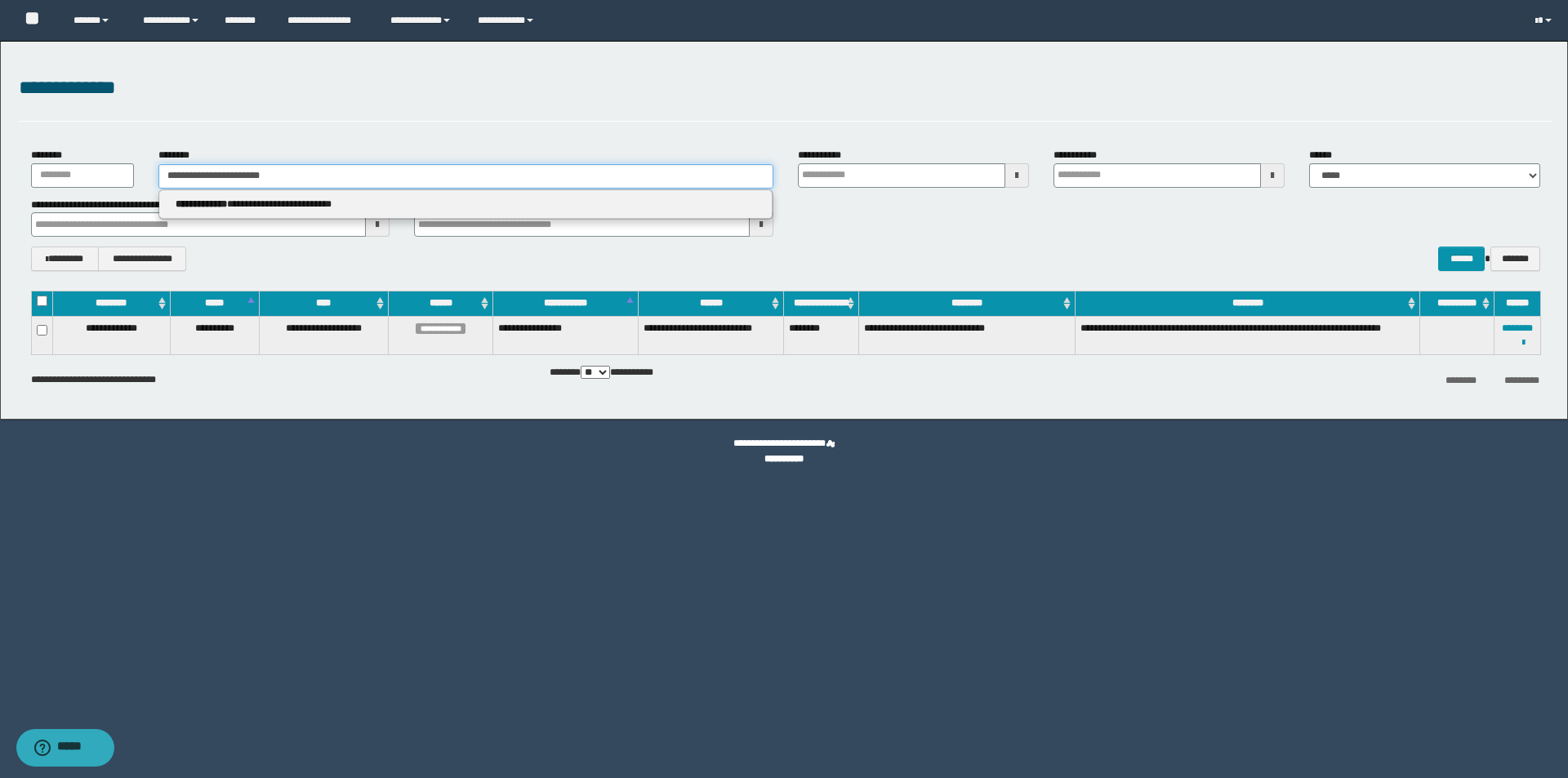 type on "**********" 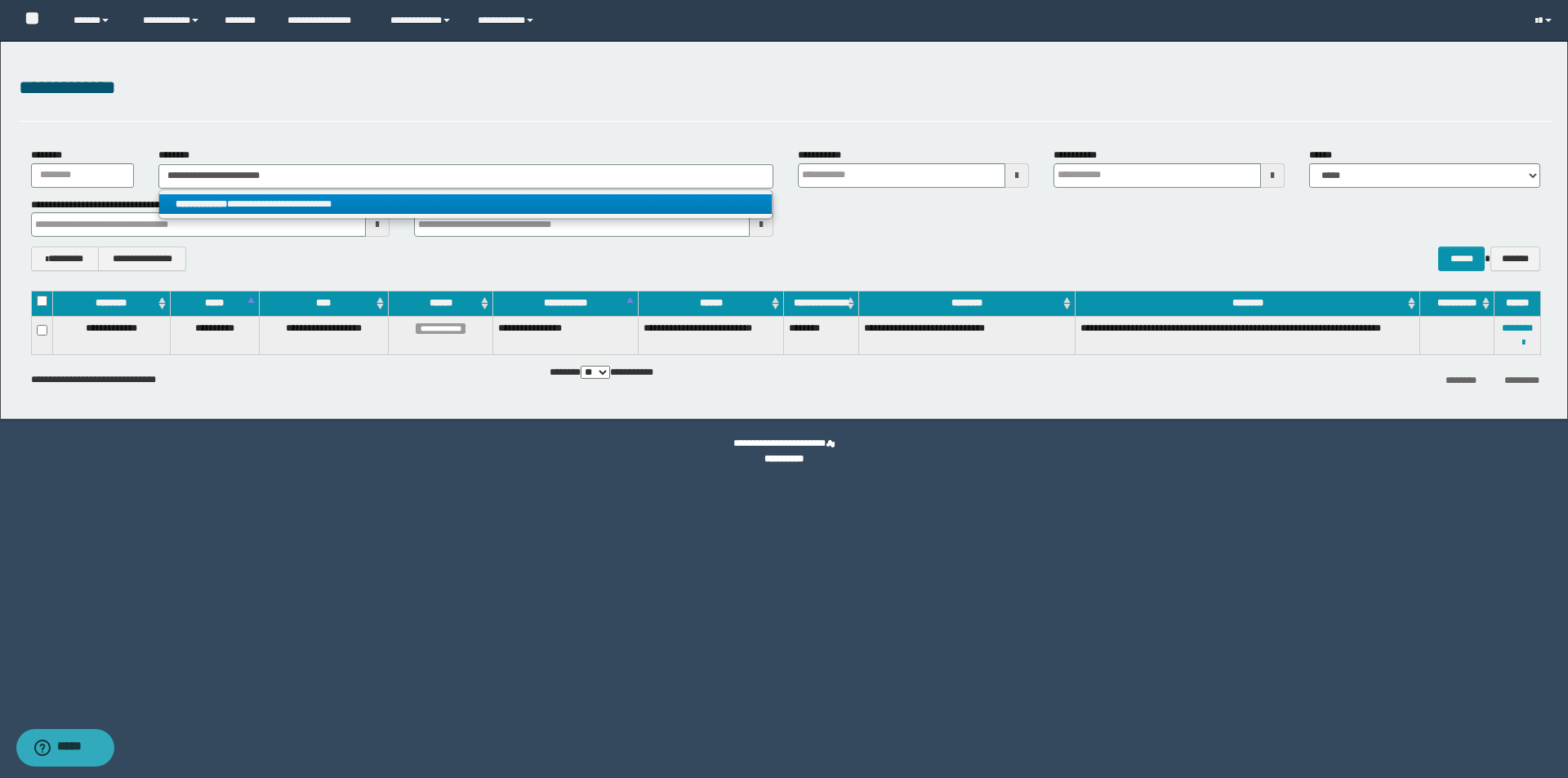 click on "**********" at bounding box center [466, 204] 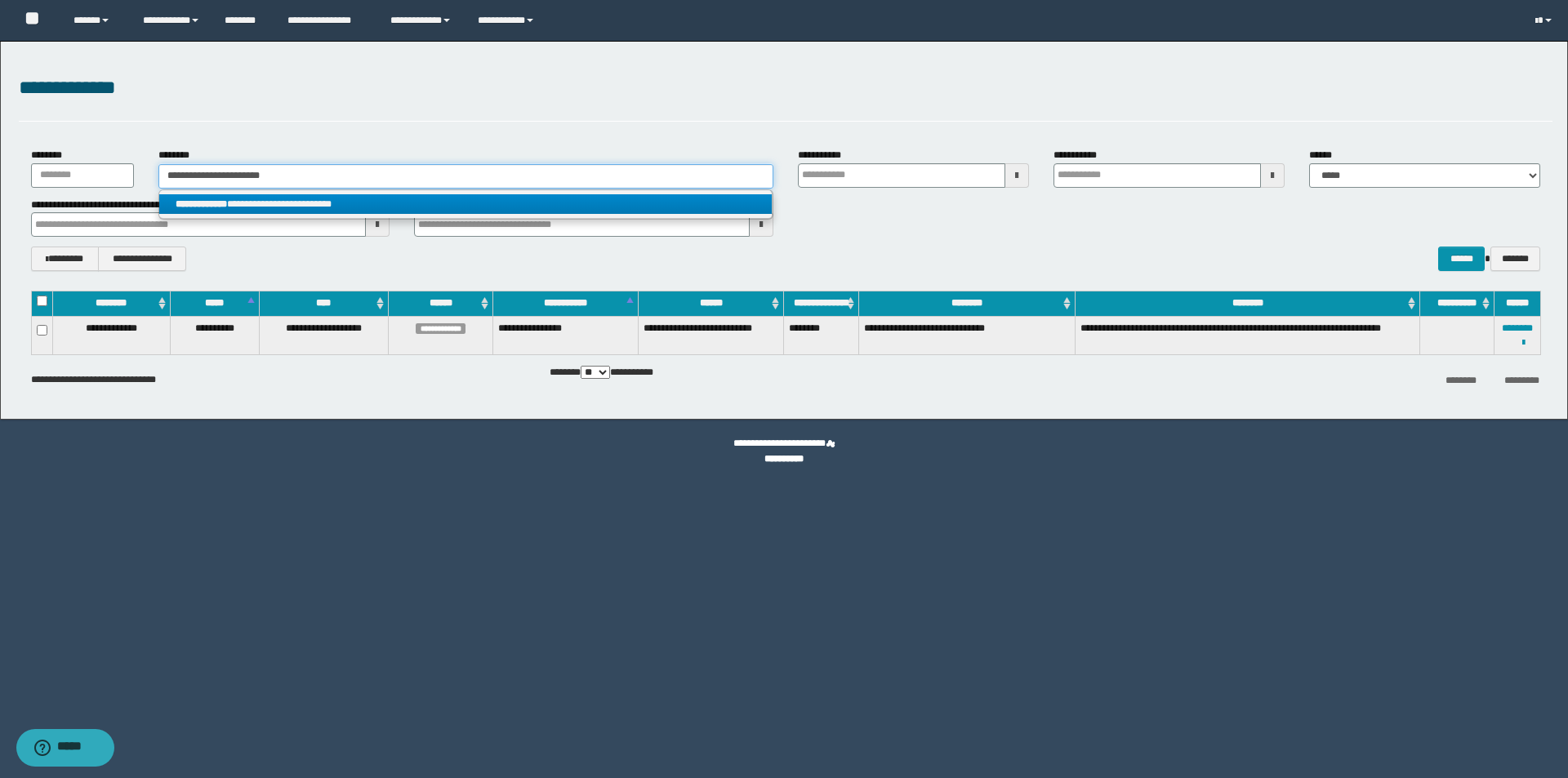 type 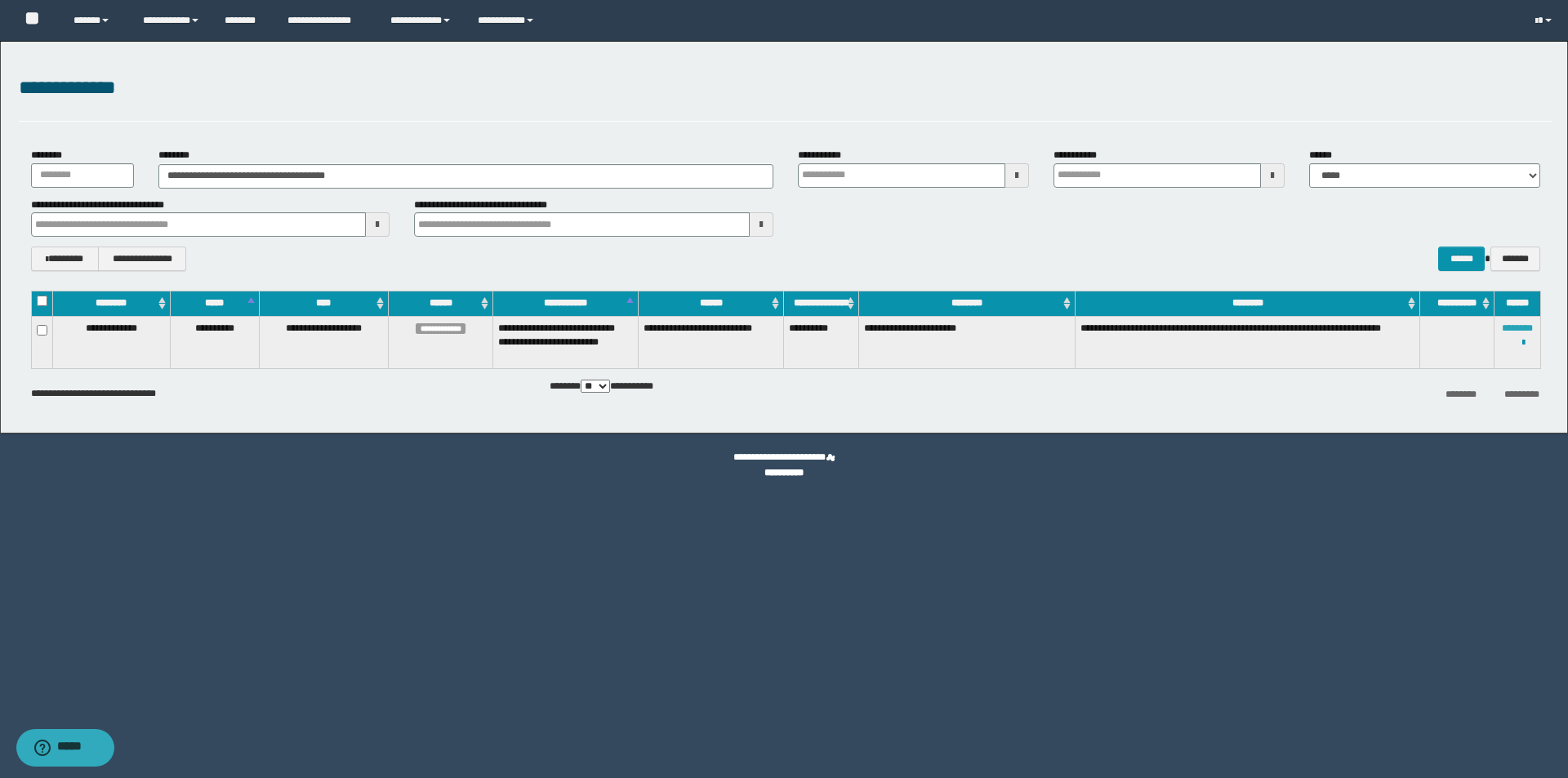 click on "********" at bounding box center (1517, 328) 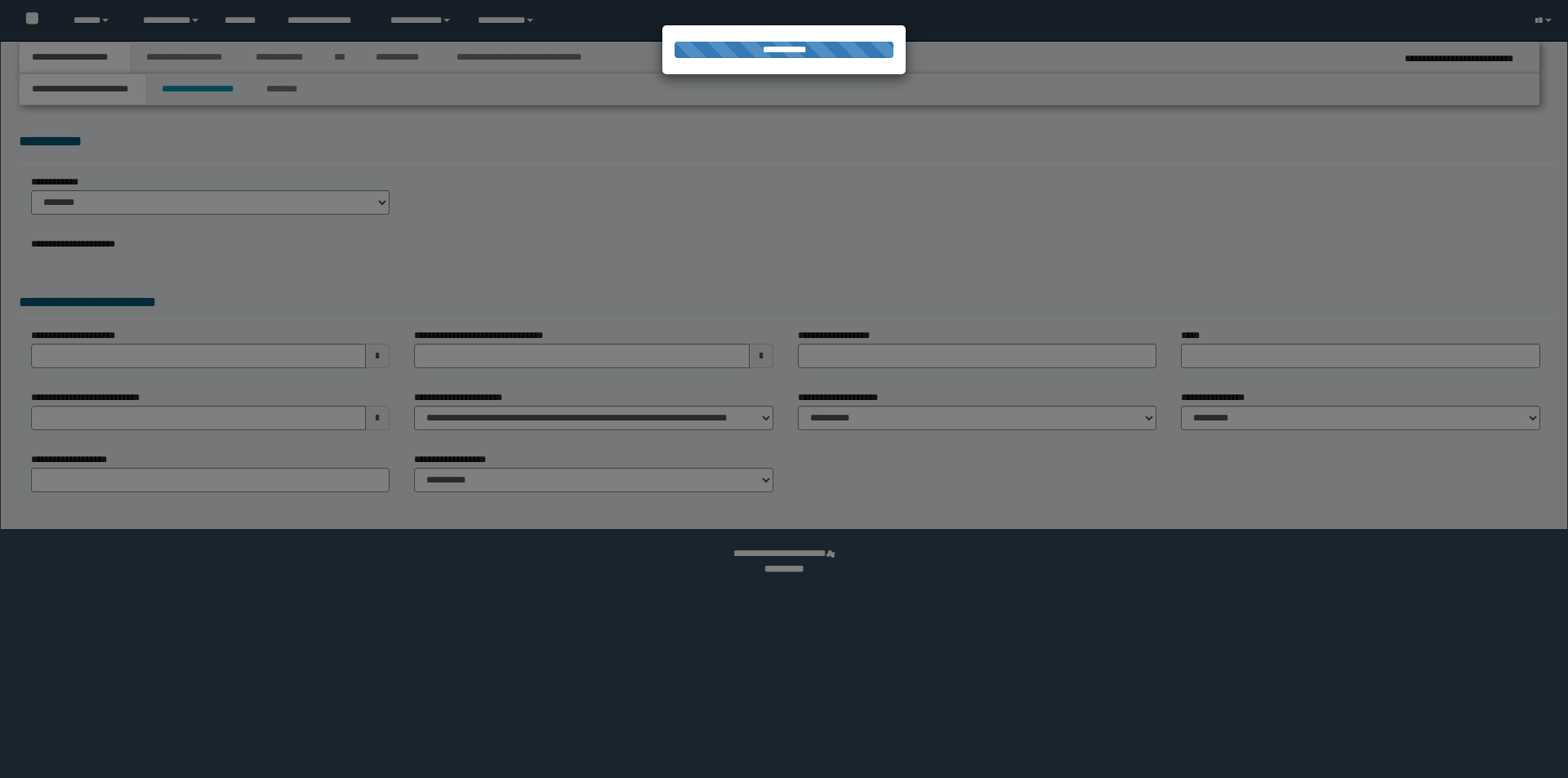 scroll, scrollTop: 0, scrollLeft: 0, axis: both 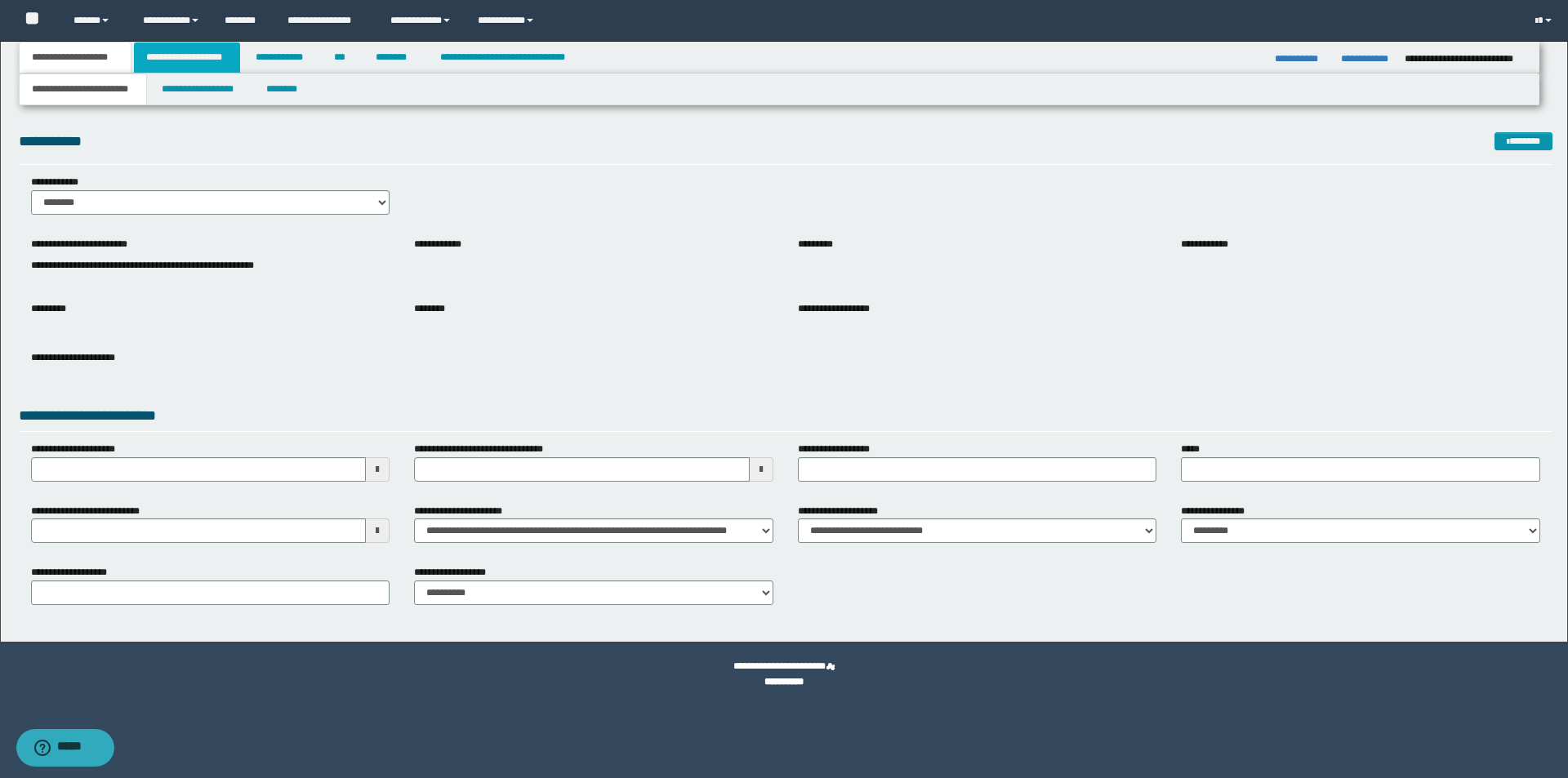 click on "**********" at bounding box center [187, 57] 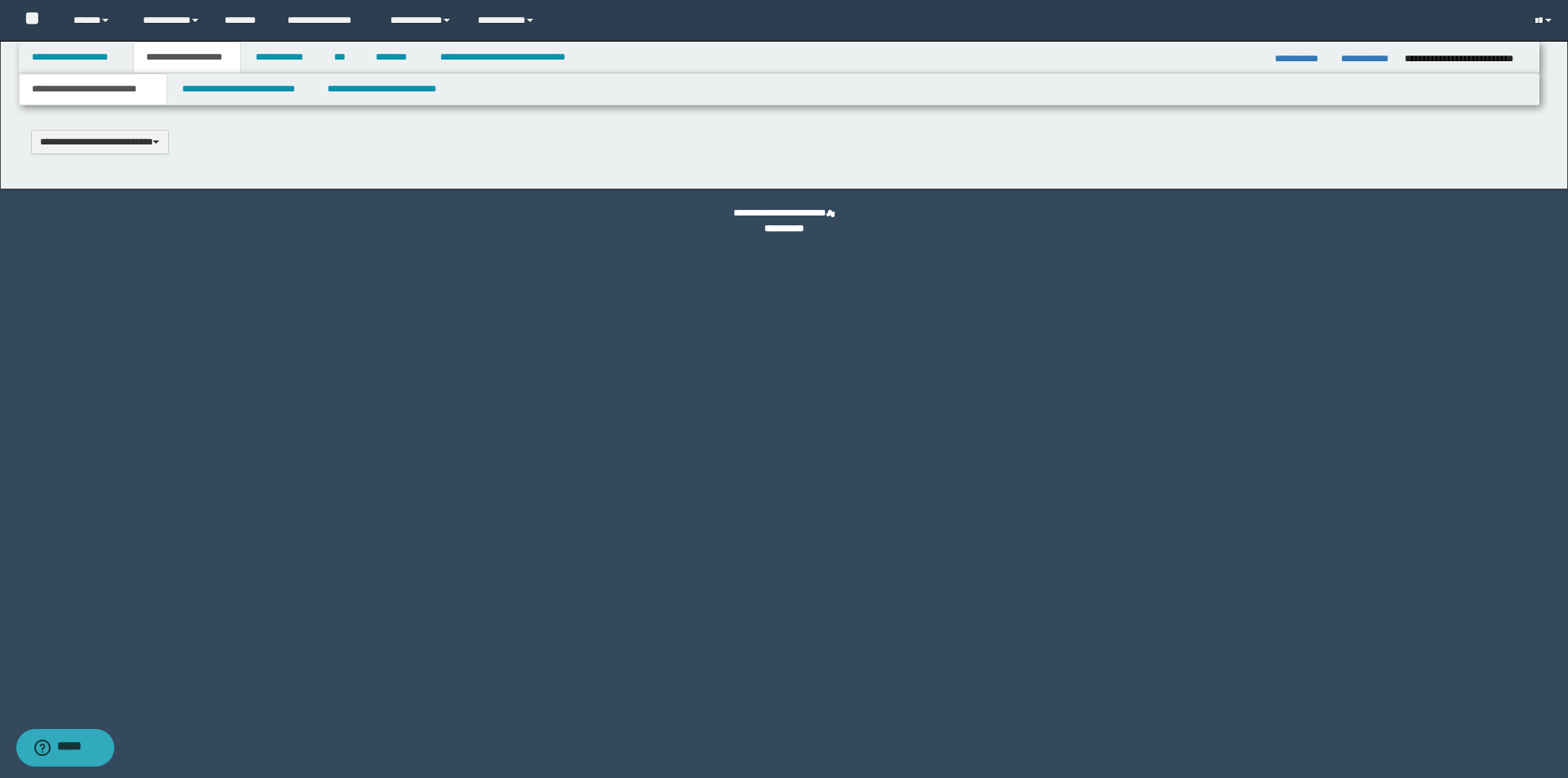 type 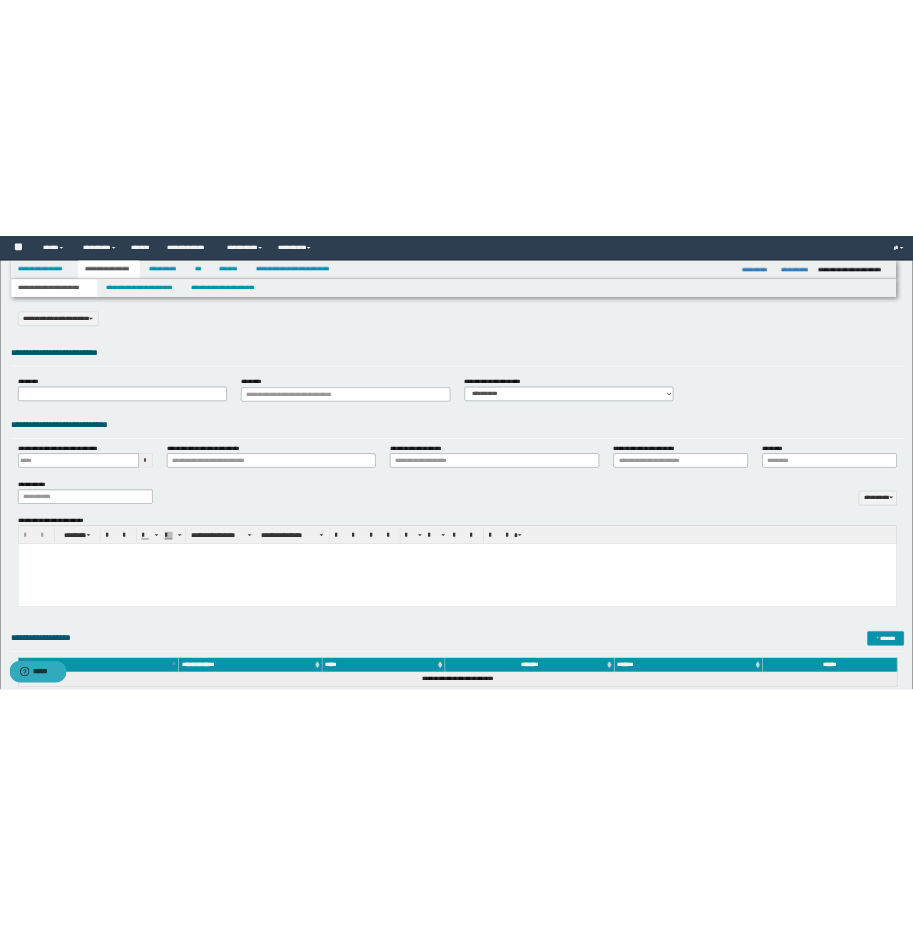 scroll, scrollTop: 0, scrollLeft: 0, axis: both 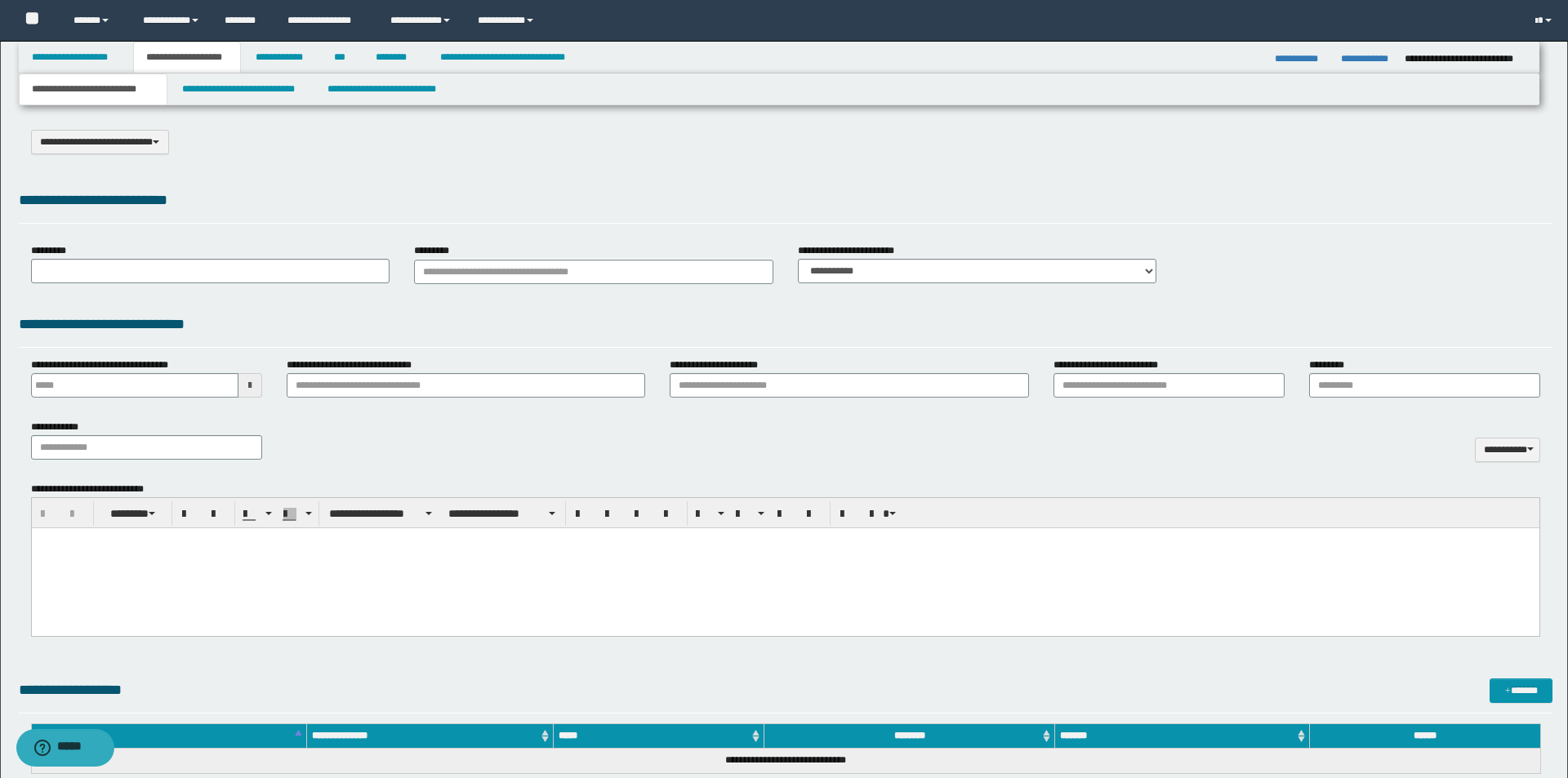 select on "*" 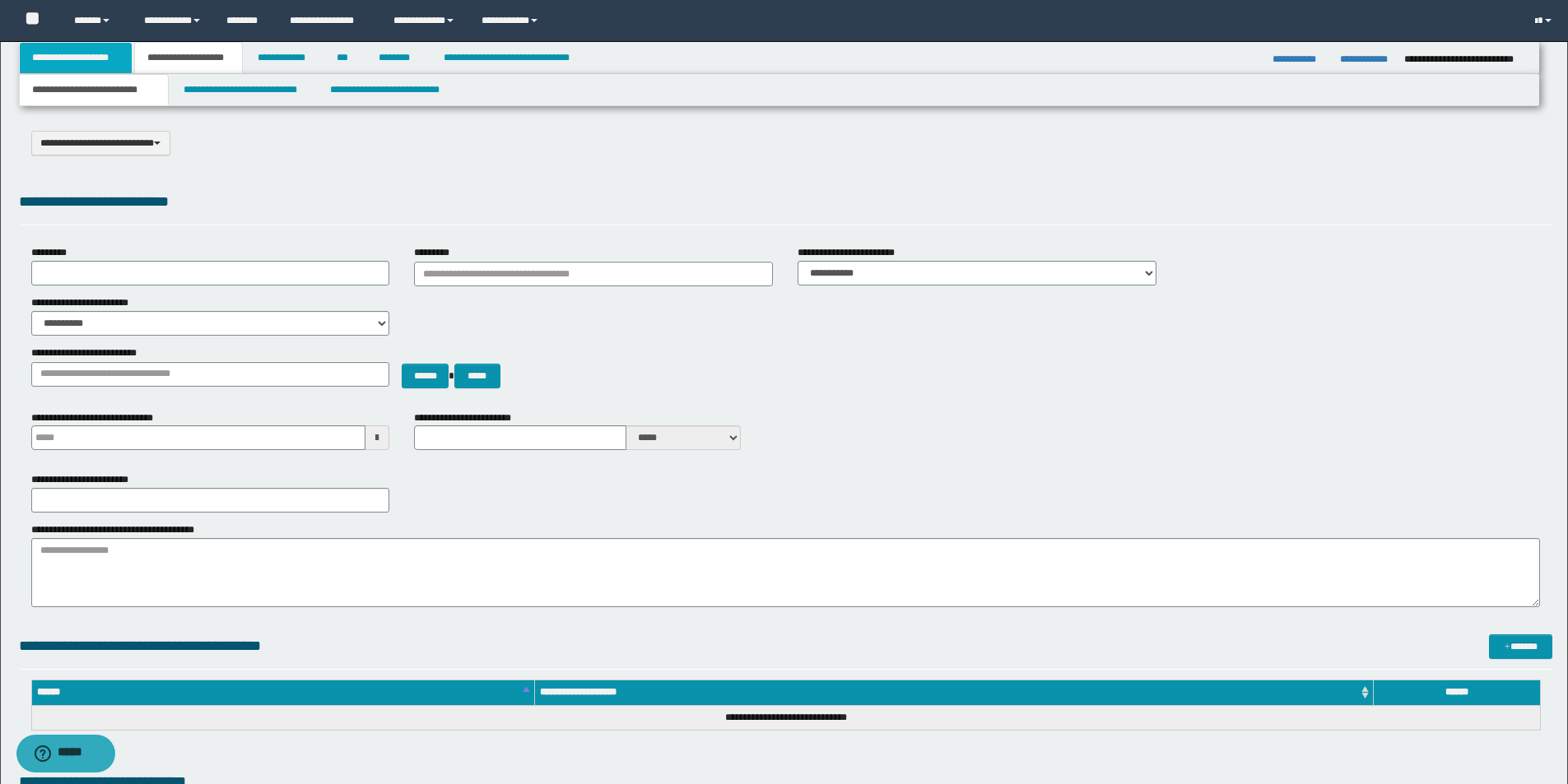 click on "**********" at bounding box center [76, 58] 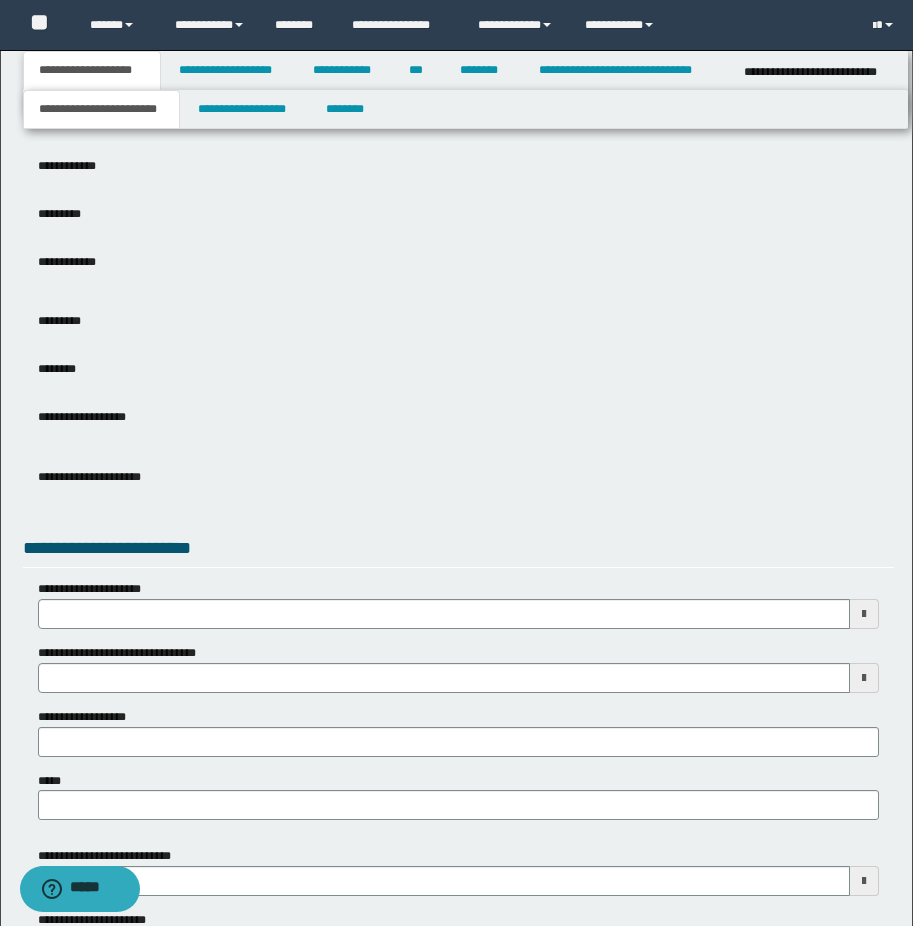 scroll, scrollTop: 400, scrollLeft: 0, axis: vertical 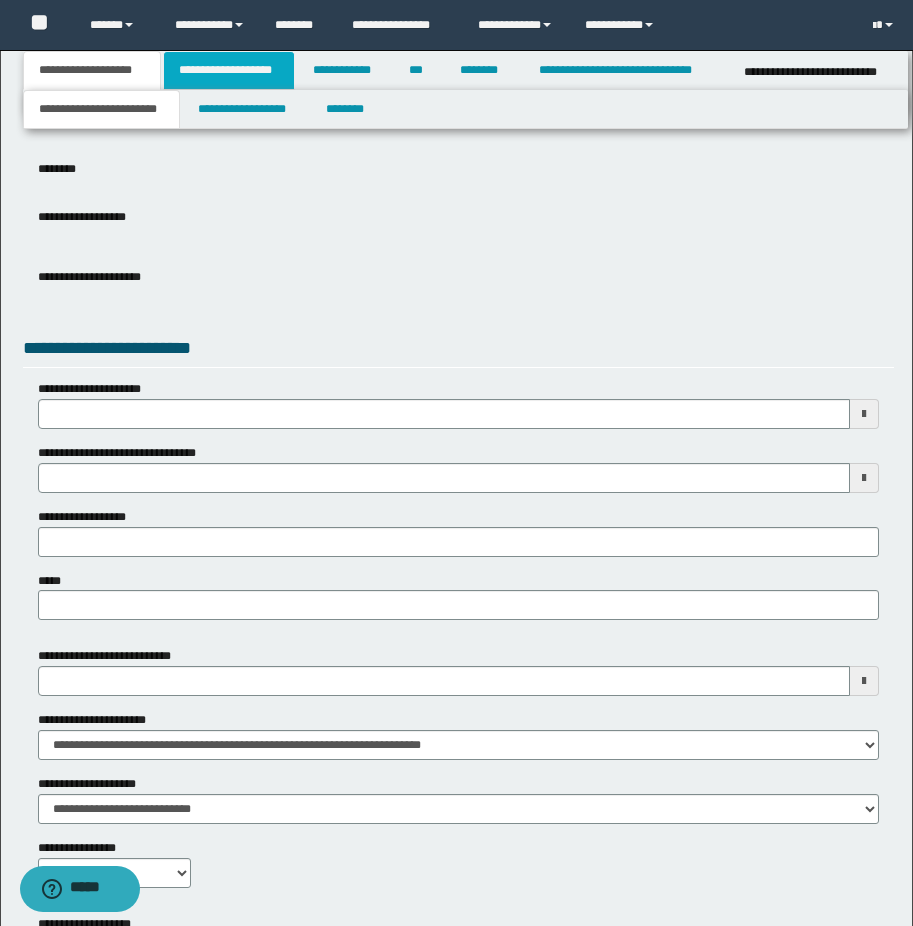 click on "**********" at bounding box center (229, 70) 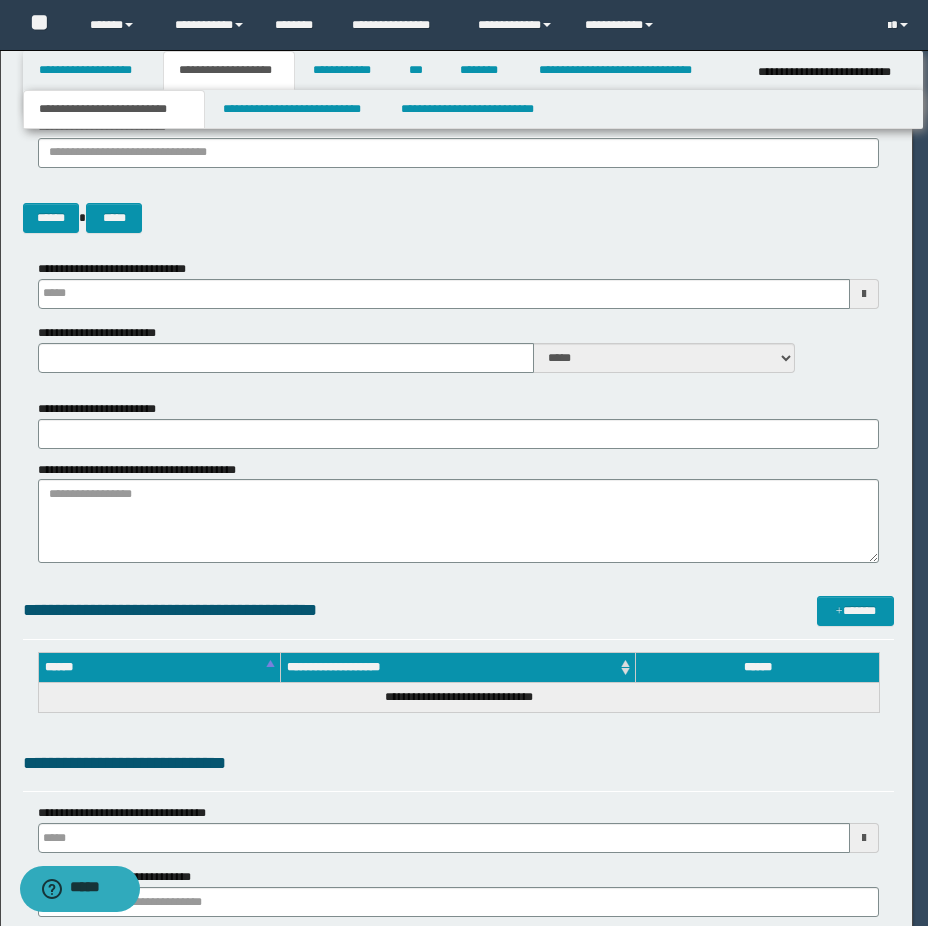 type 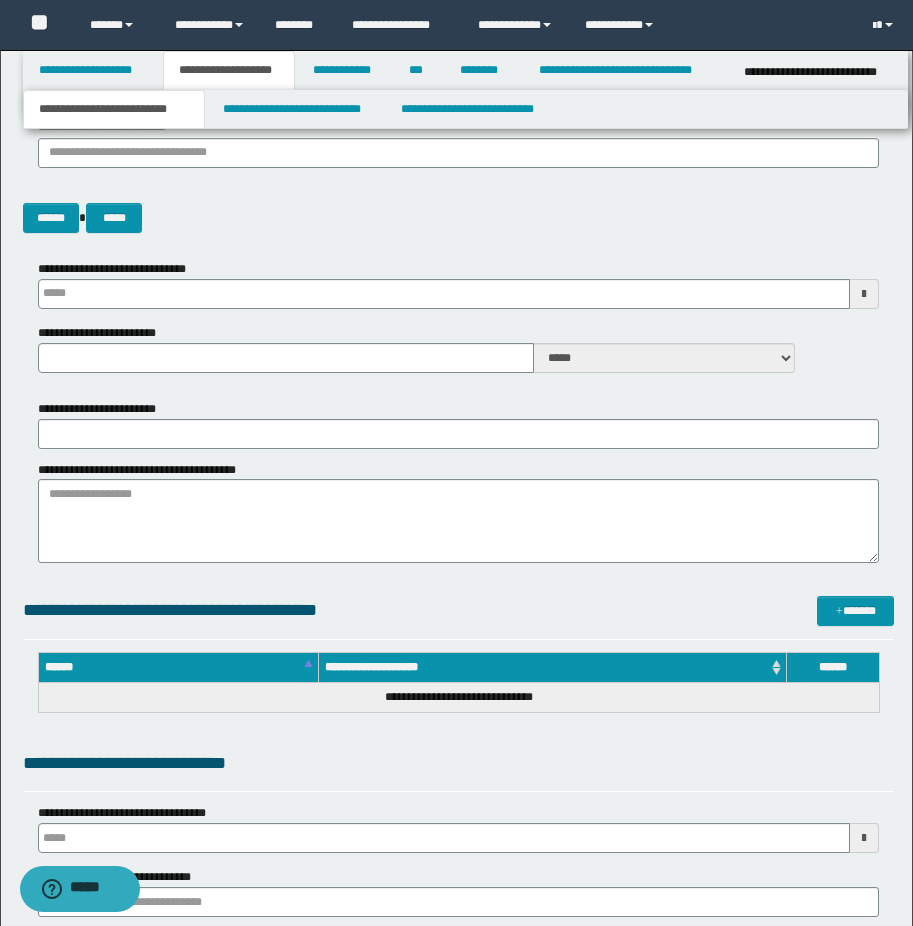 scroll, scrollTop: 100, scrollLeft: 0, axis: vertical 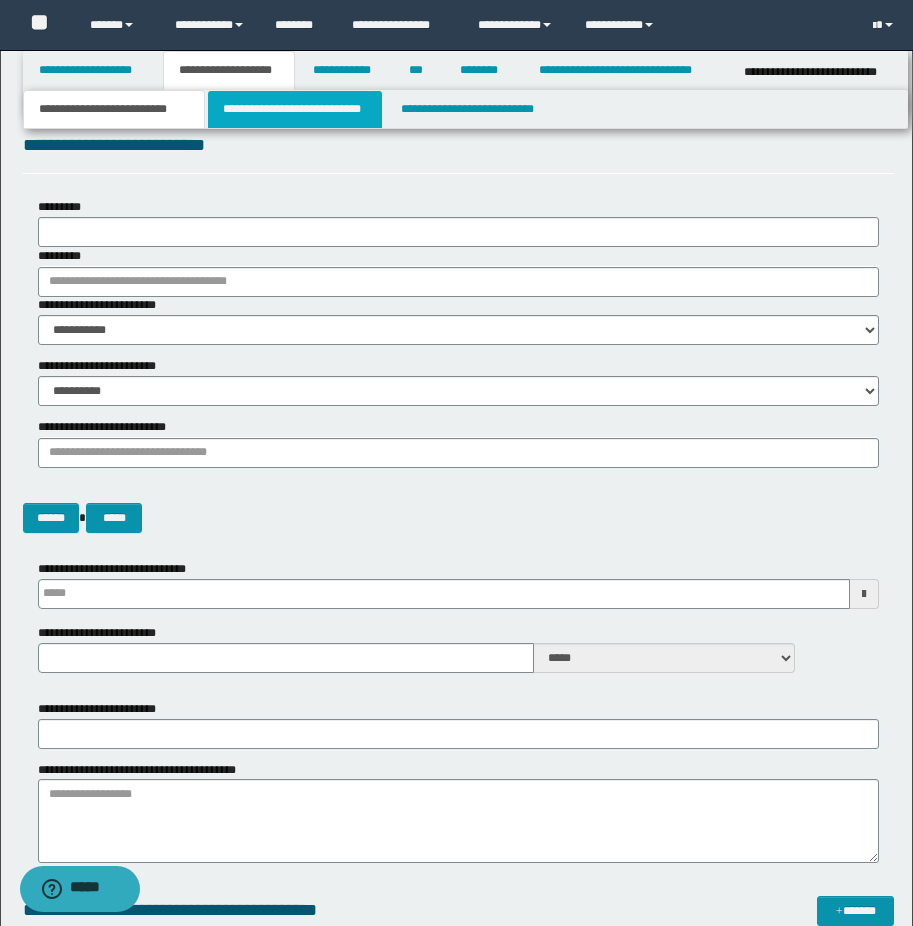 click on "**********" at bounding box center [295, 109] 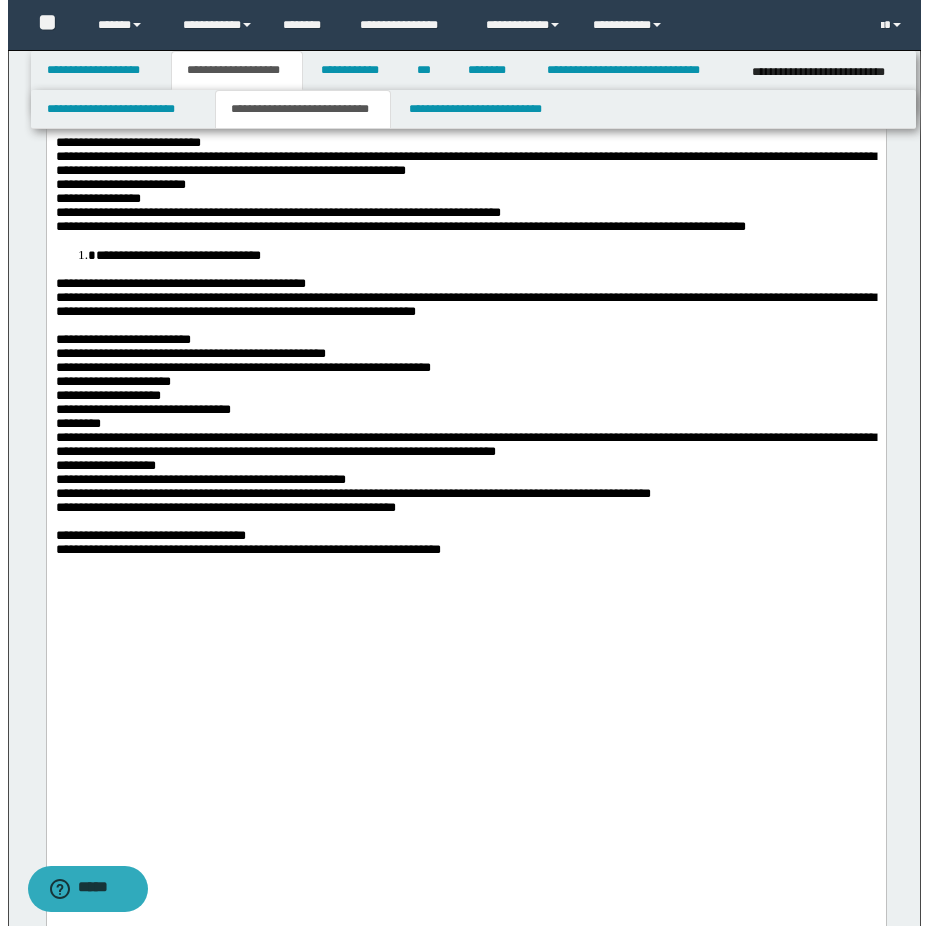 scroll, scrollTop: 0, scrollLeft: 0, axis: both 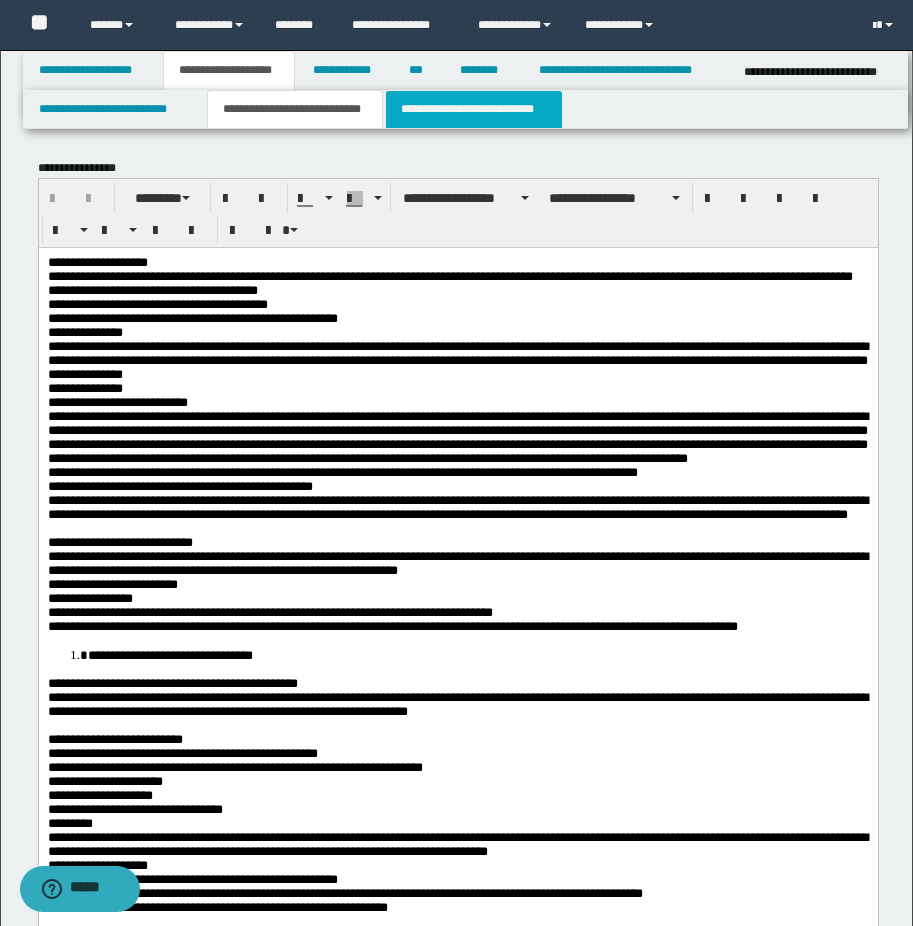 click on "**********" at bounding box center (474, 109) 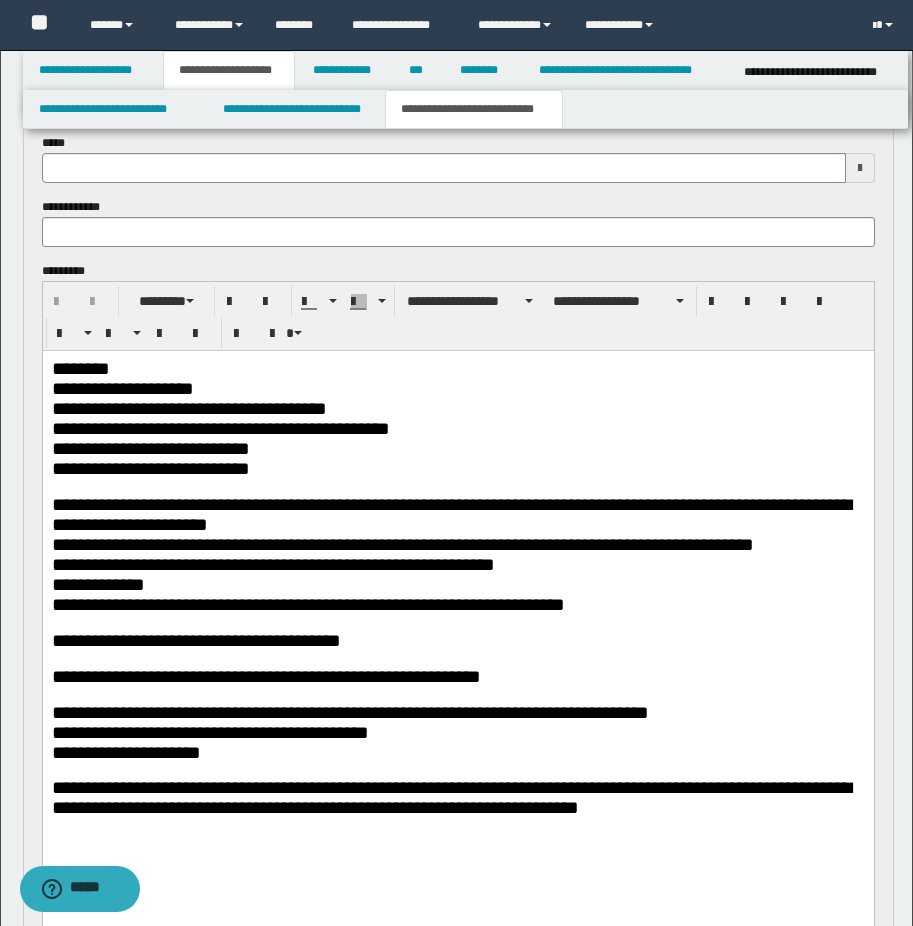 scroll, scrollTop: 0, scrollLeft: 0, axis: both 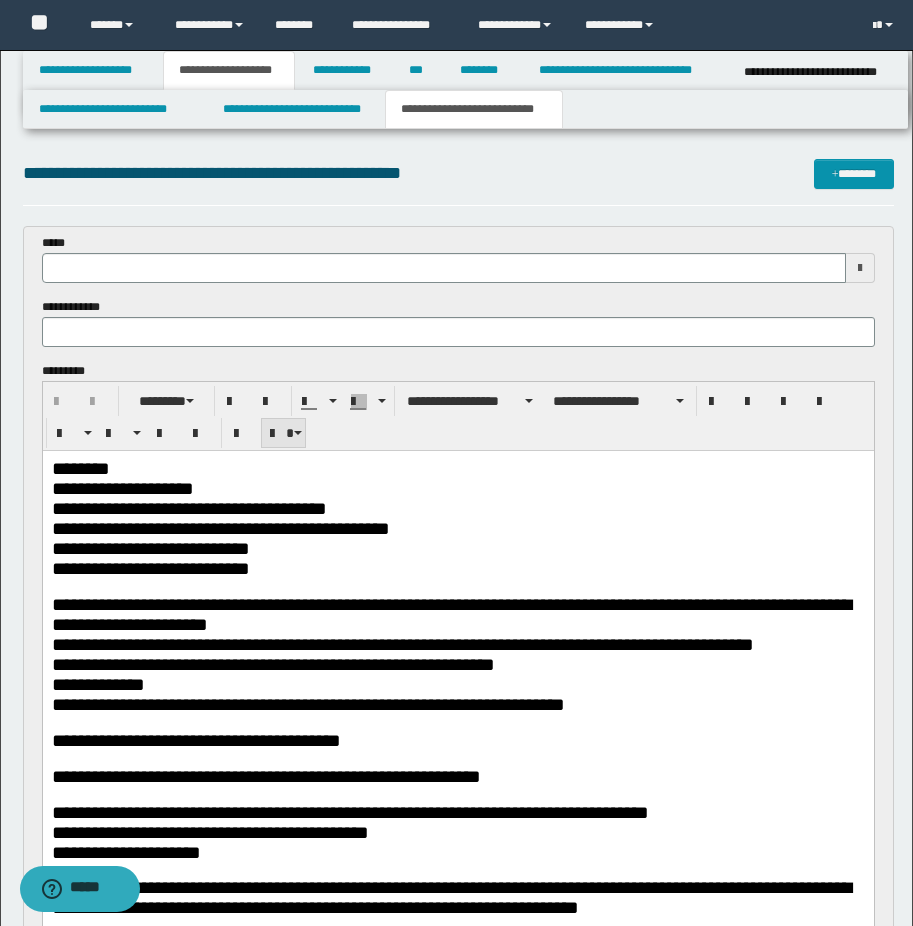 type 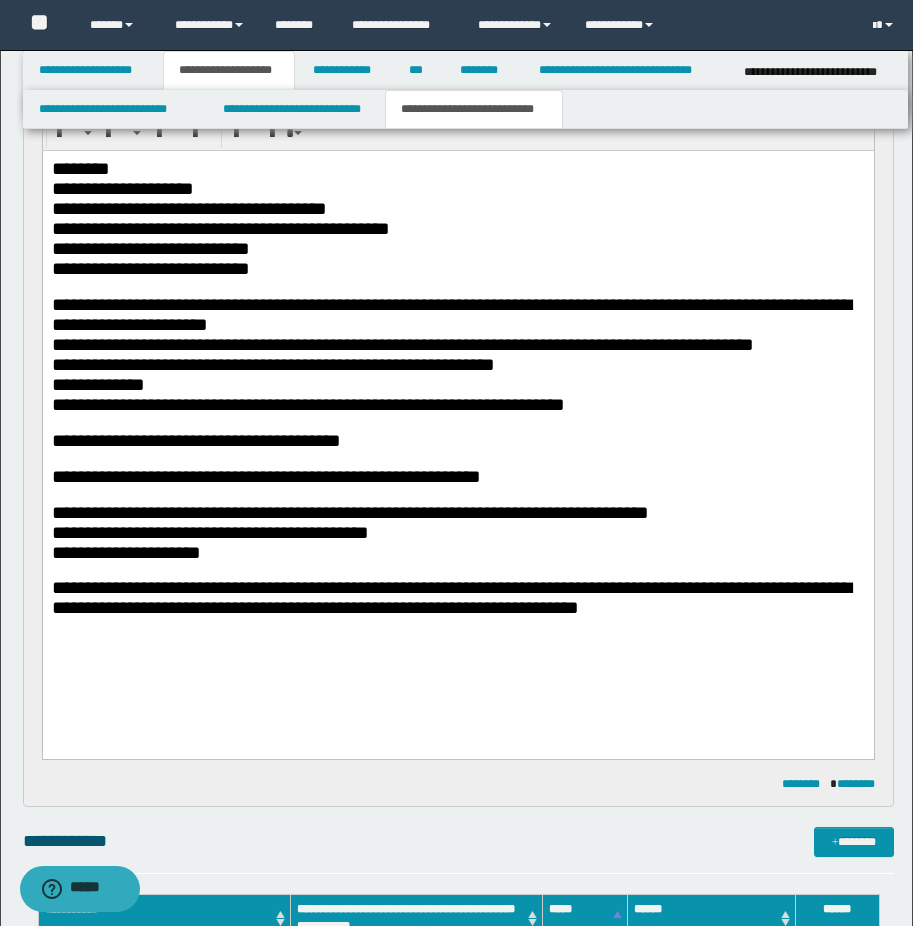 scroll, scrollTop: 0, scrollLeft: 0, axis: both 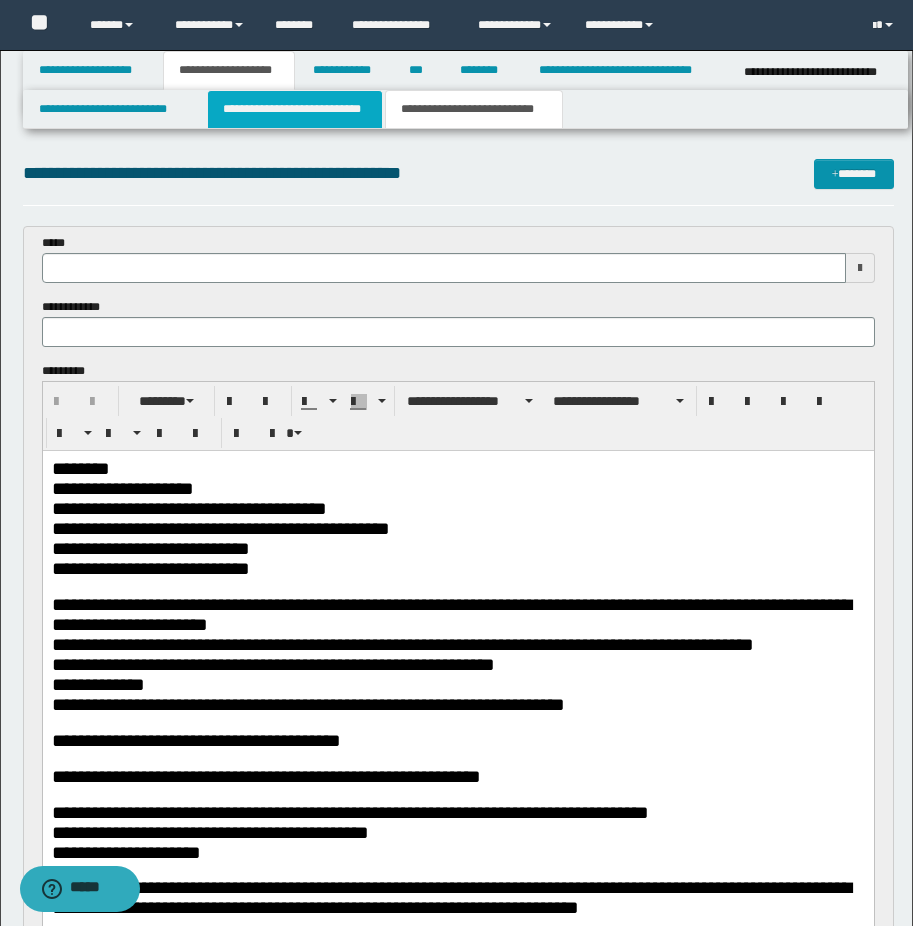 click on "**********" at bounding box center (295, 109) 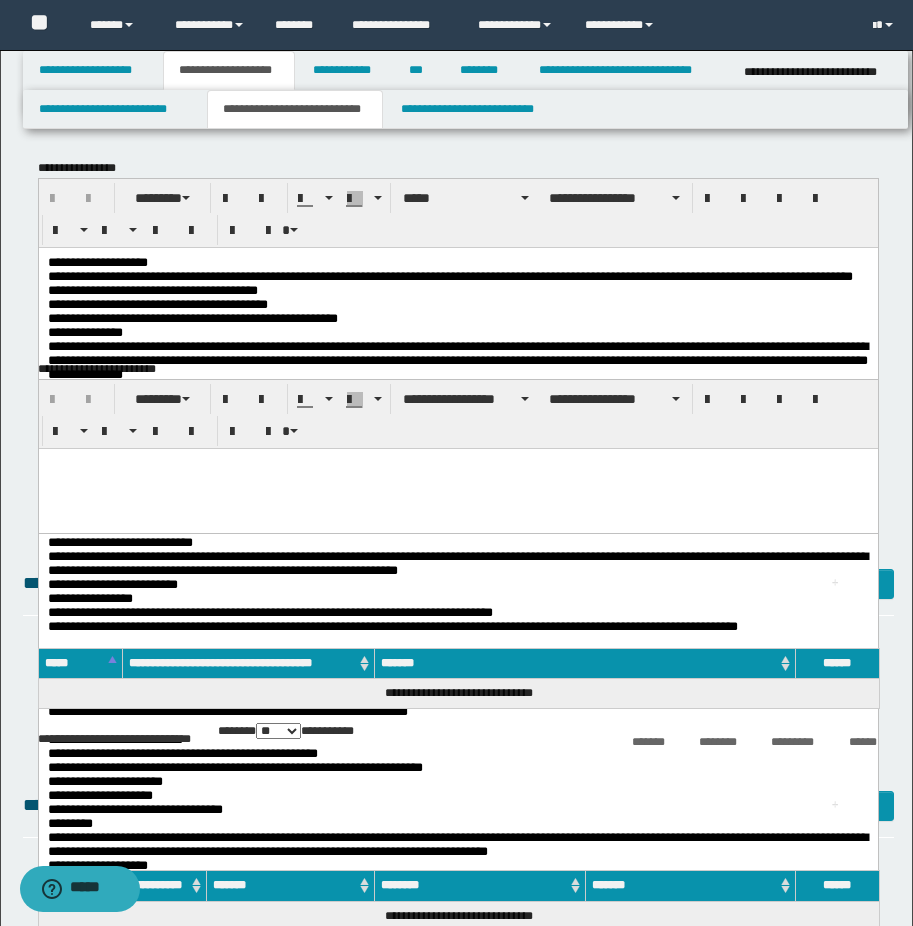 click on "**********" at bounding box center [457, 262] 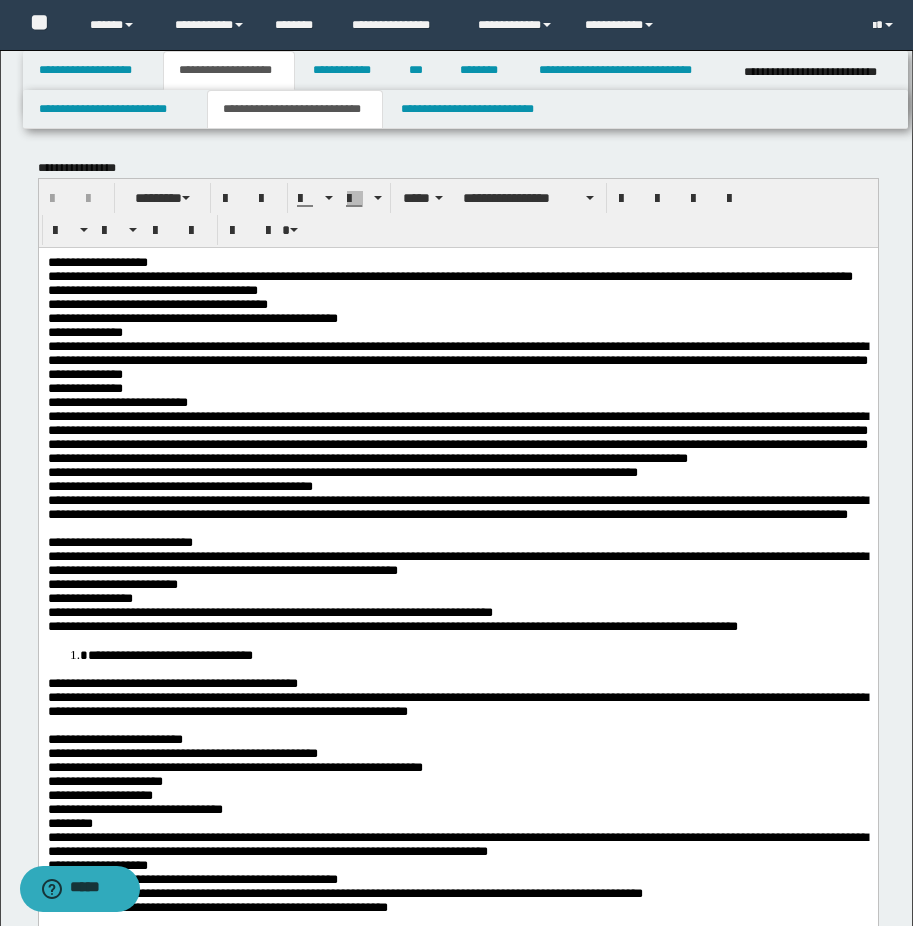 click on "**********" at bounding box center (157, 303) 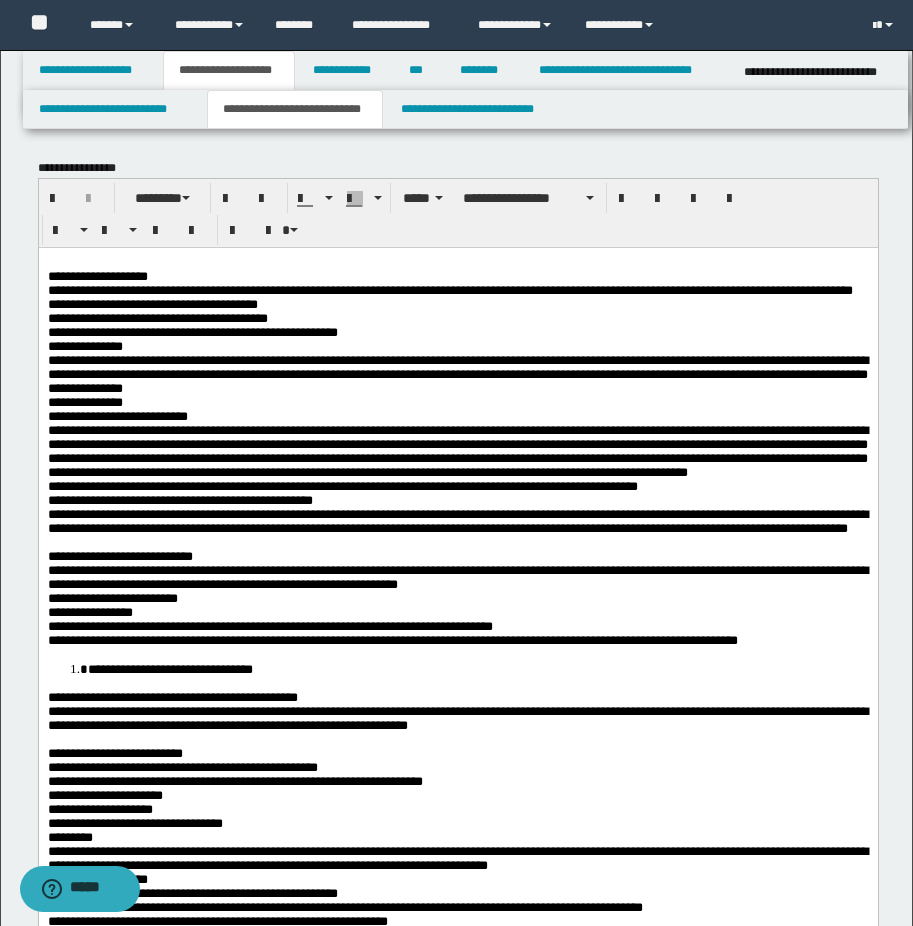 type 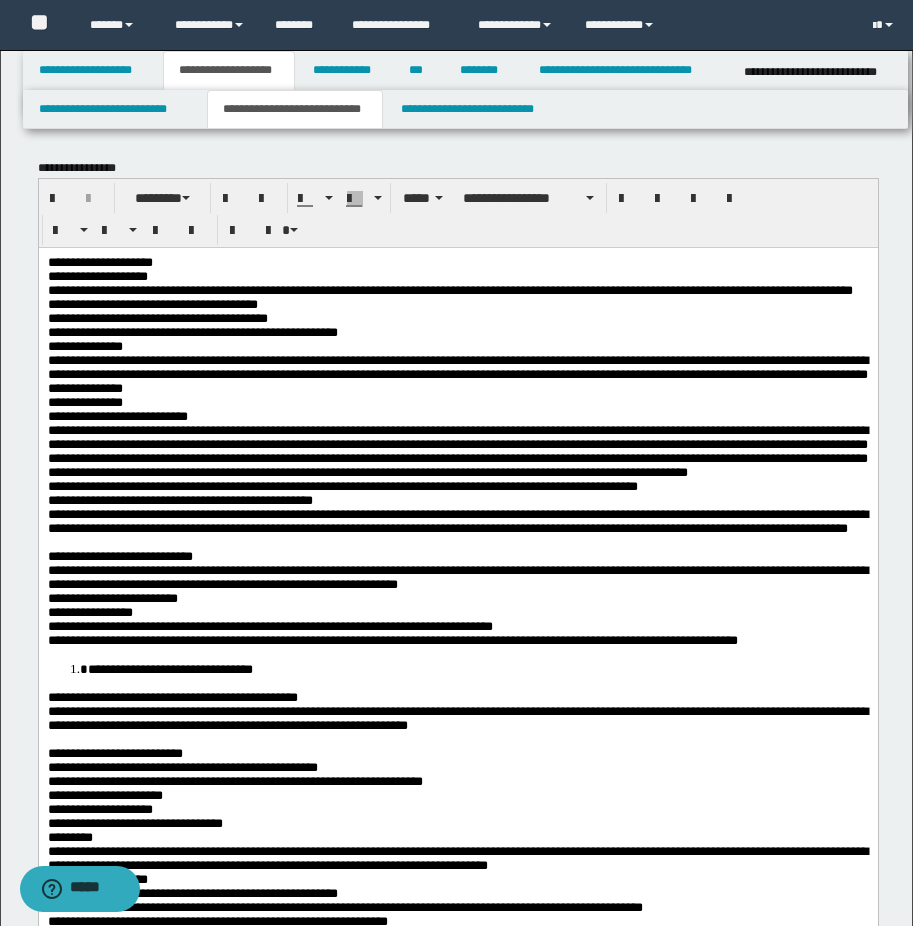 click on "**********" at bounding box center [457, 276] 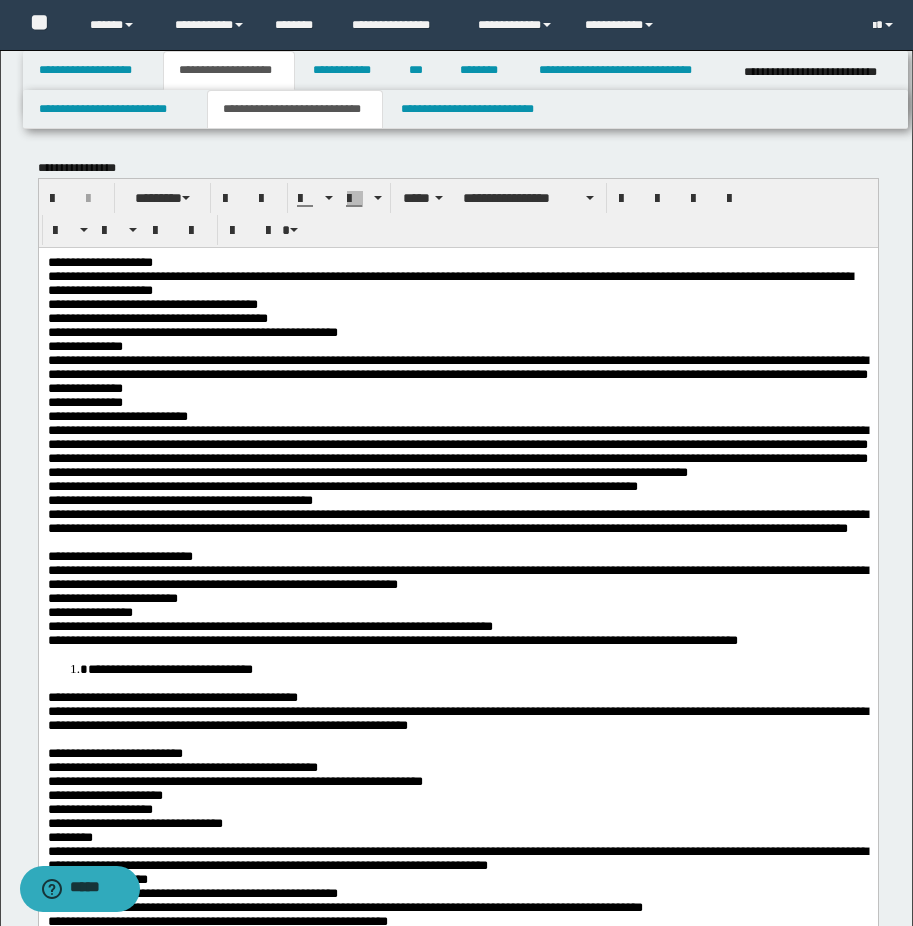 click on "**********" at bounding box center (457, 318) 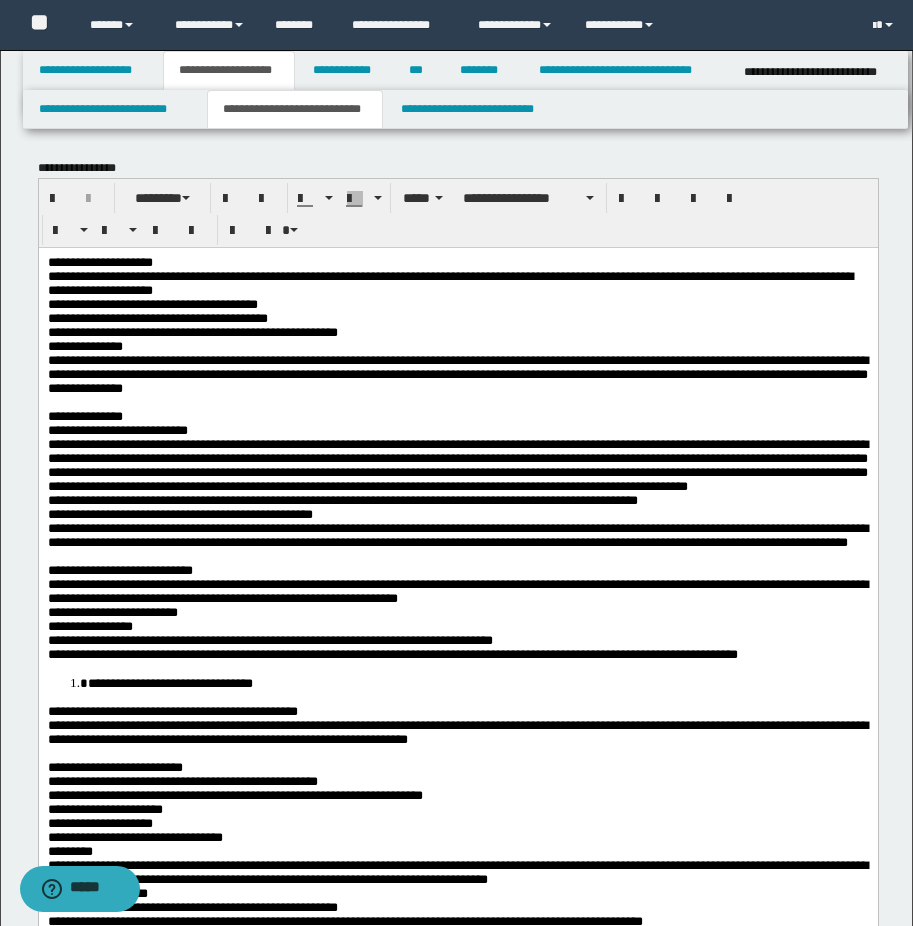 click on "**********" at bounding box center (457, 304) 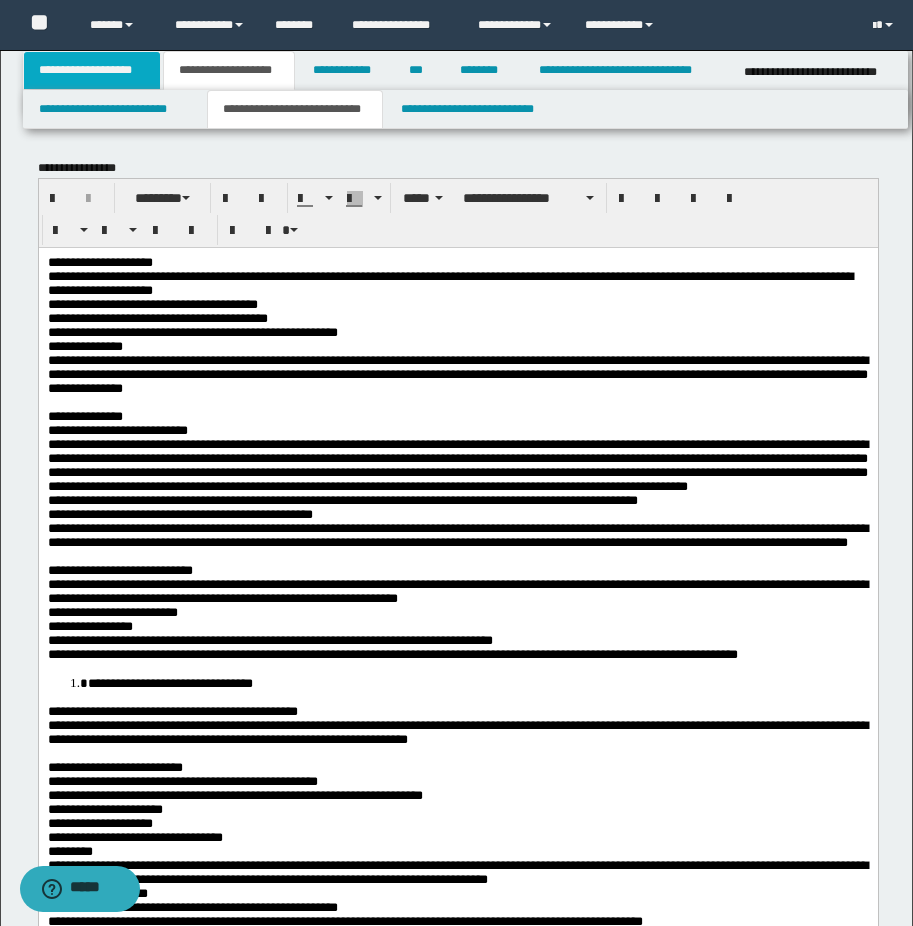 click on "**********" at bounding box center (92, 70) 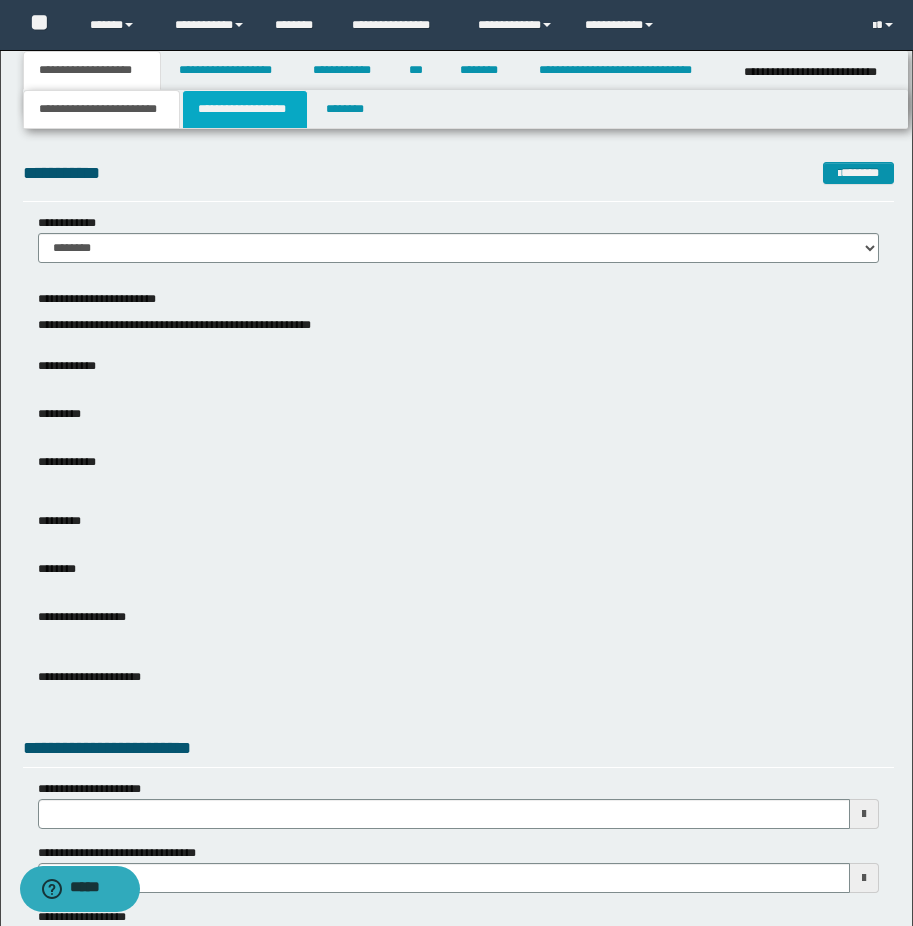 click on "**********" at bounding box center [245, 109] 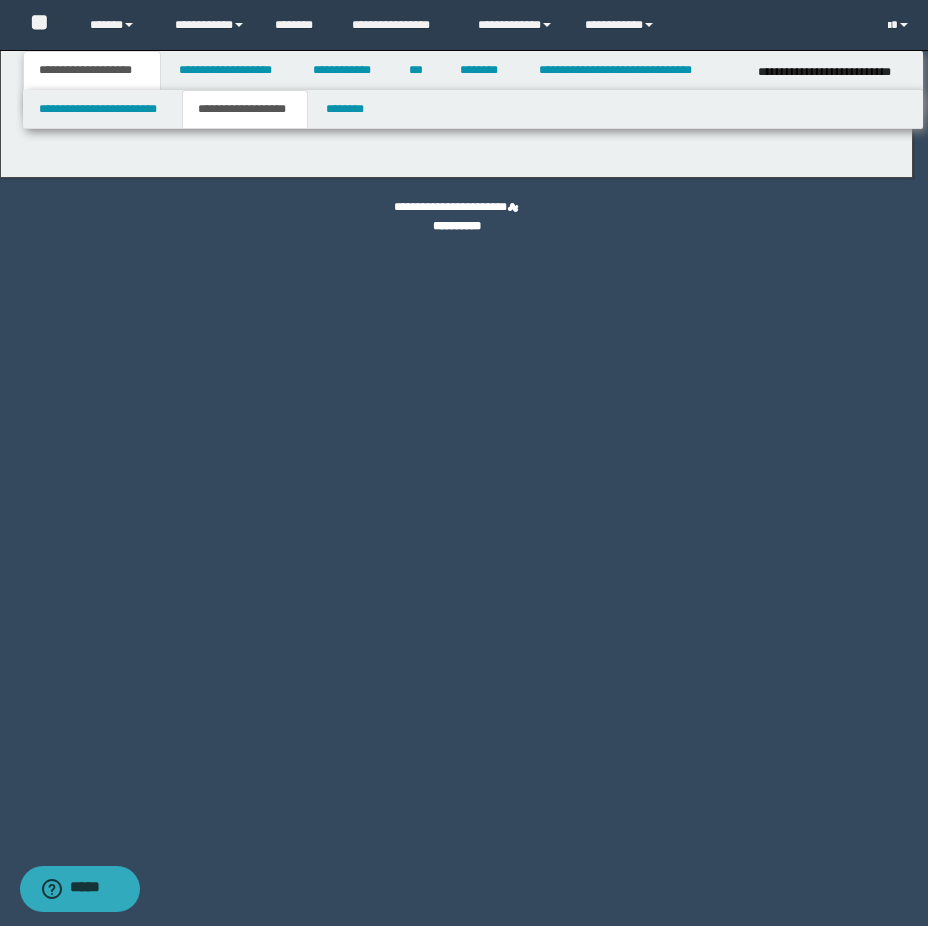 type on "**********" 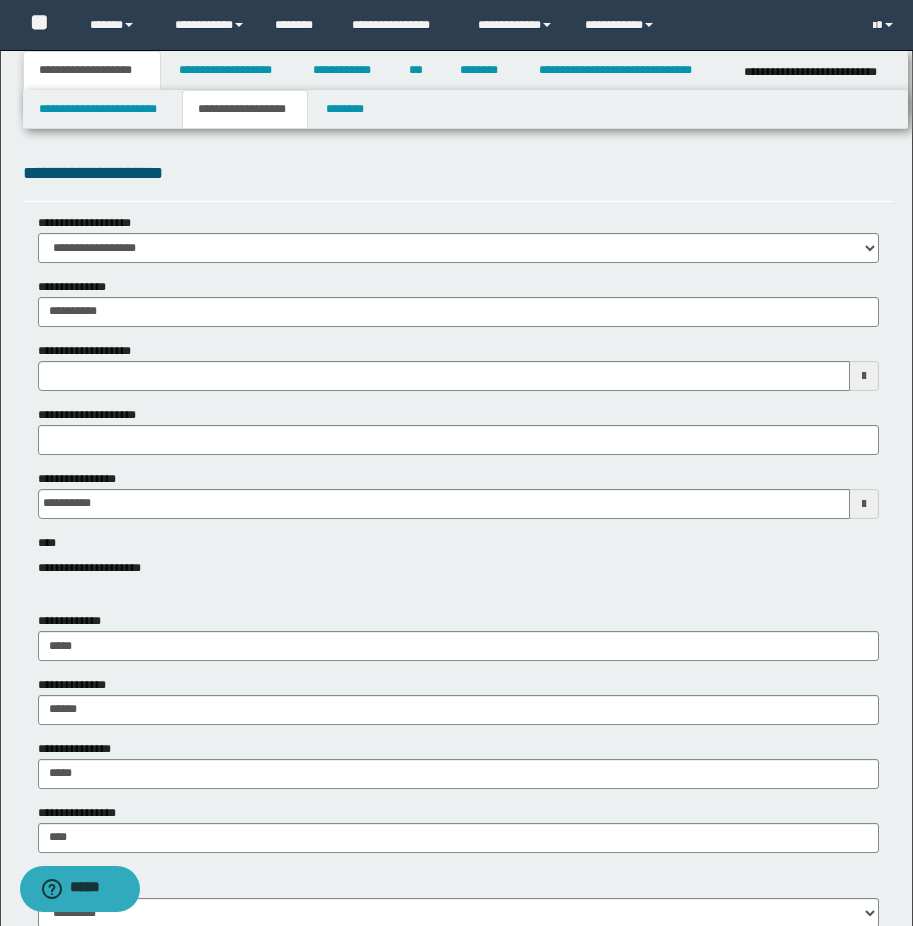 scroll, scrollTop: 200, scrollLeft: 0, axis: vertical 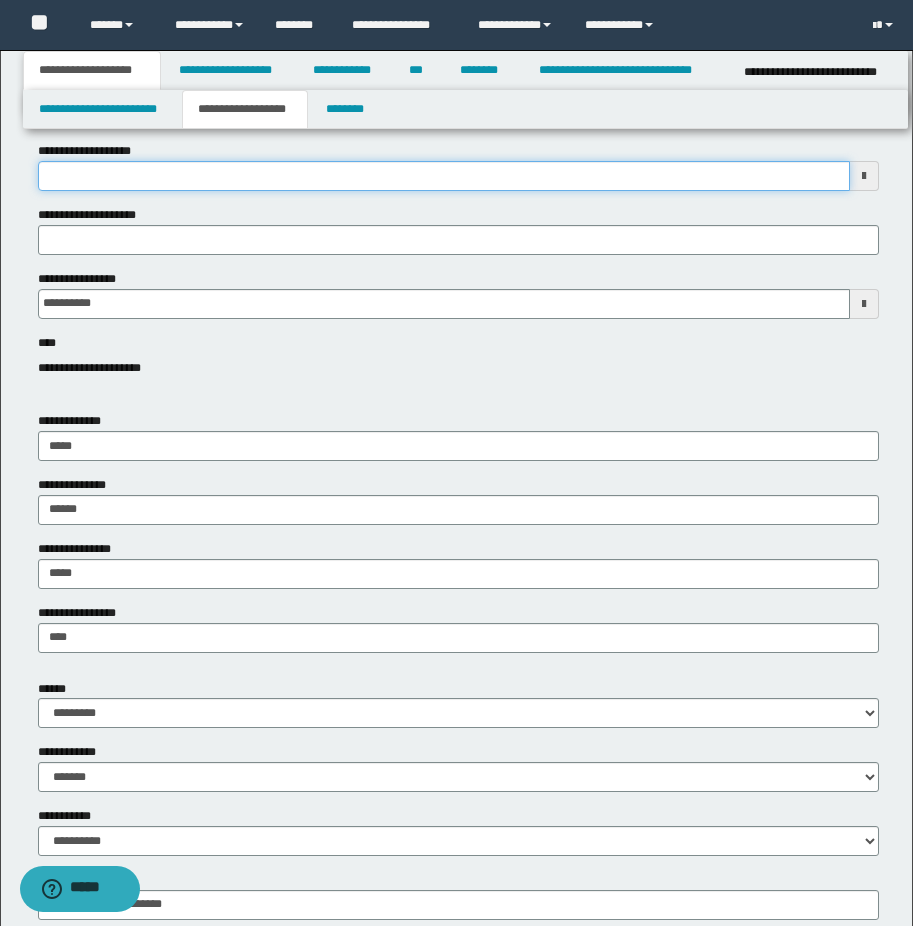 click on "**********" at bounding box center (444, 176) 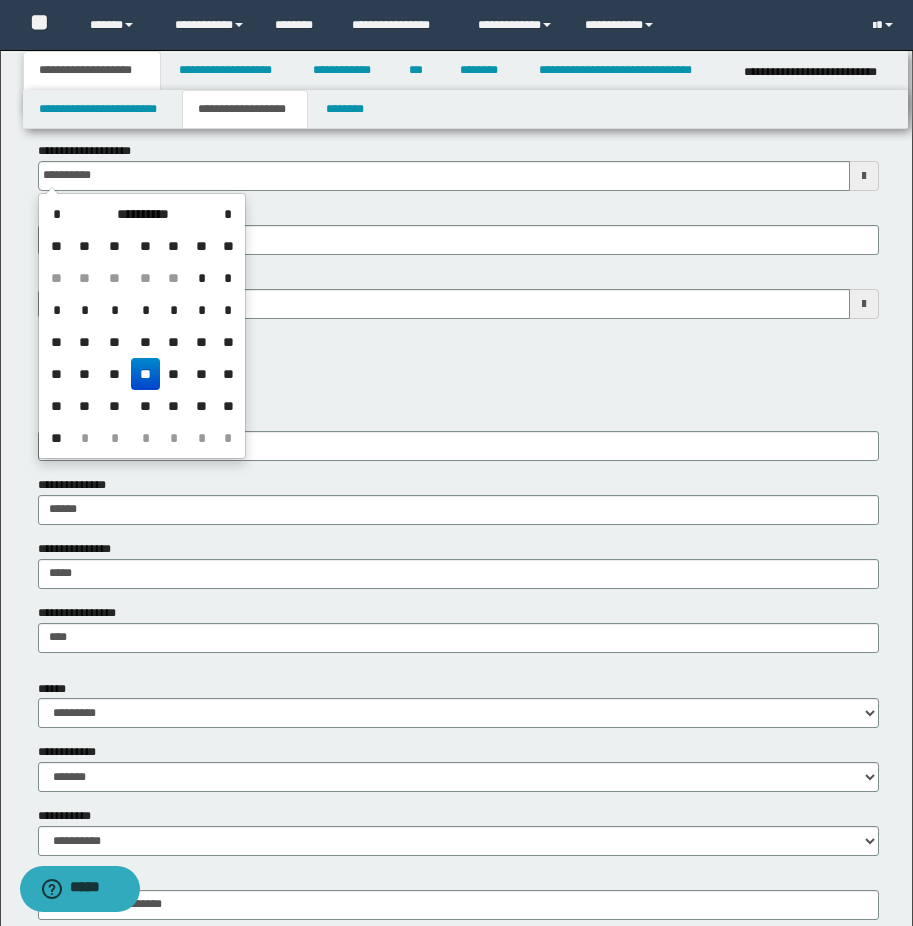 click on "**" at bounding box center (145, 374) 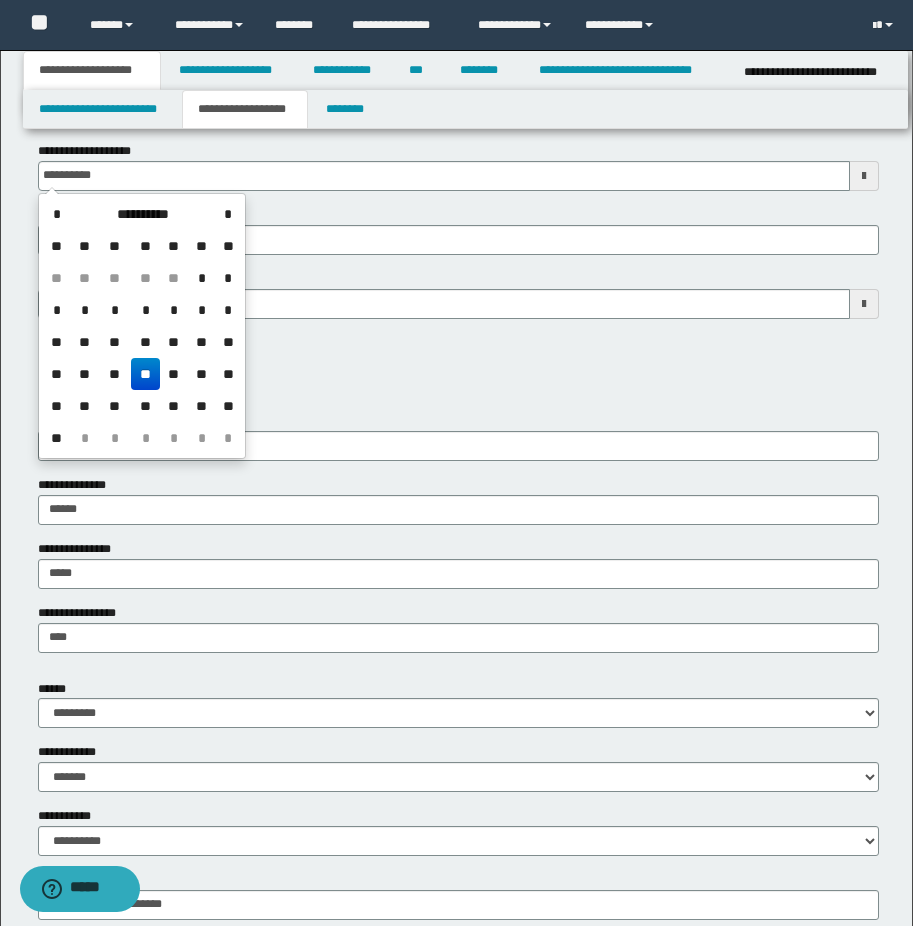 type on "**********" 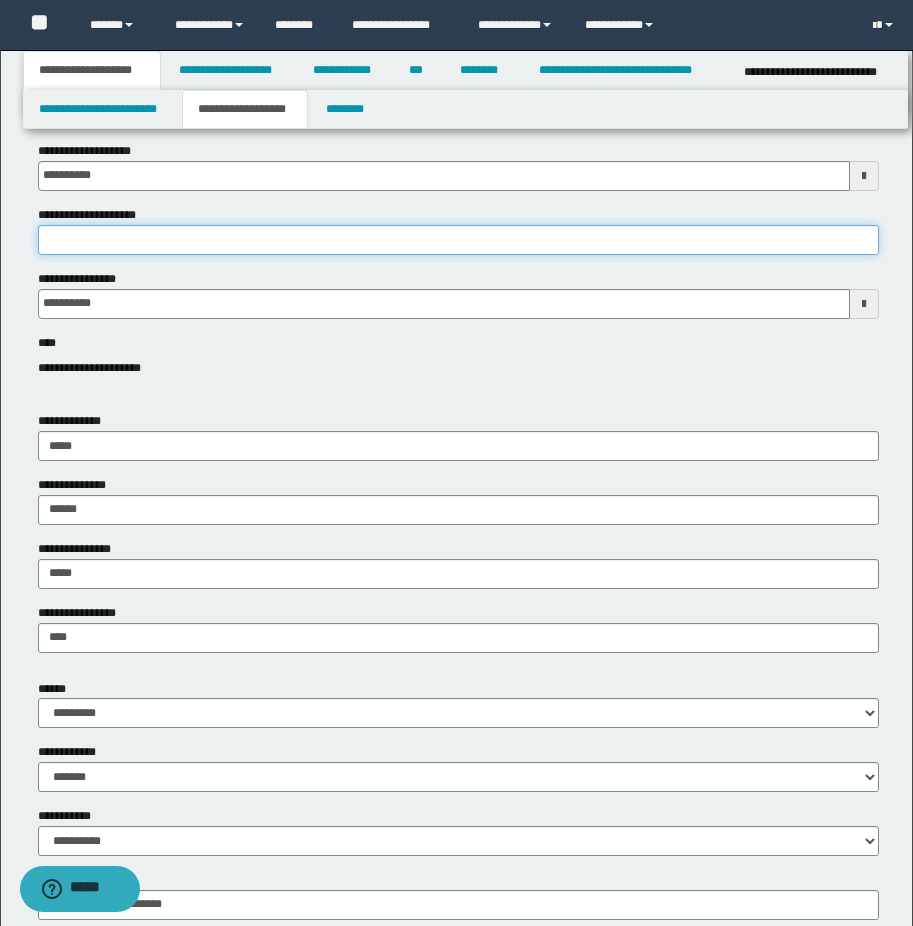 click on "**********" at bounding box center (458, 240) 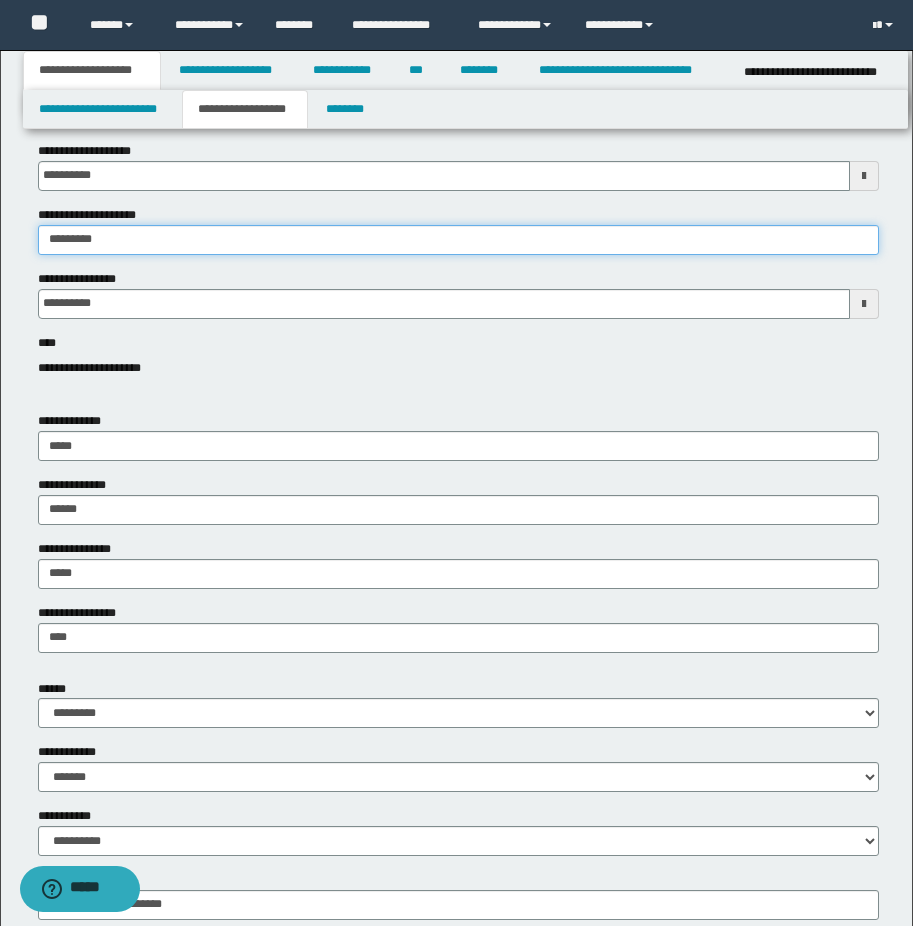 type on "********" 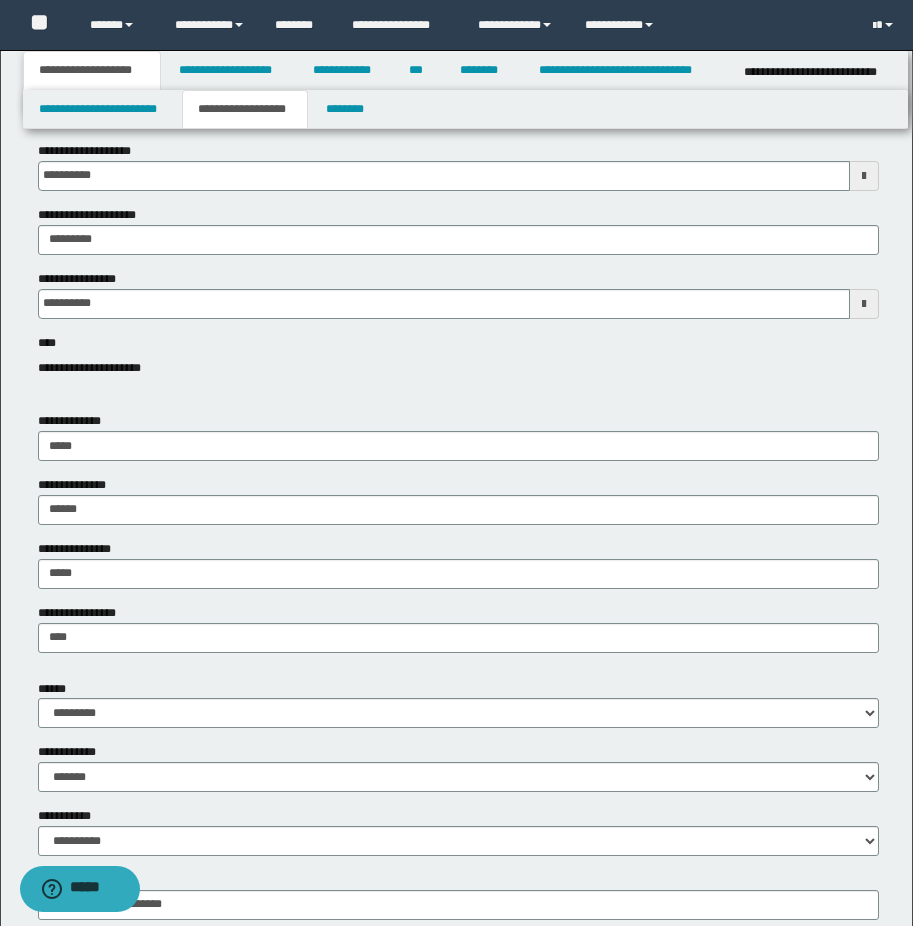 click on "**********" at bounding box center [458, 1009] 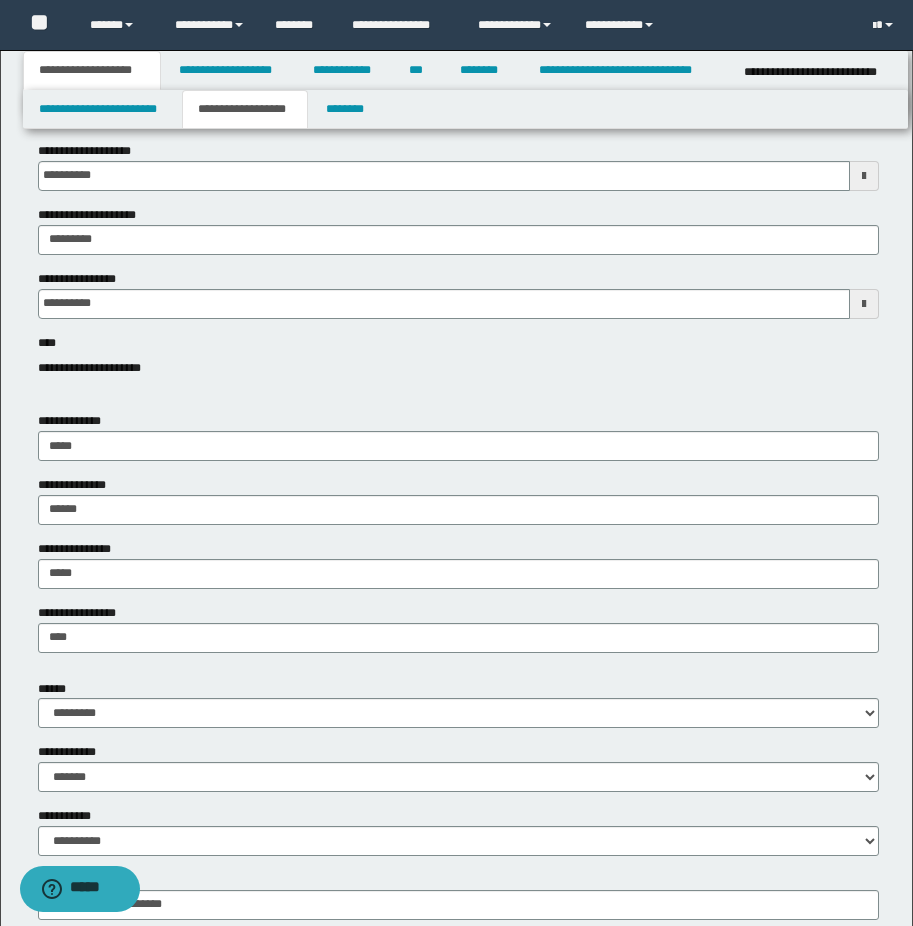 scroll, scrollTop: 0, scrollLeft: 0, axis: both 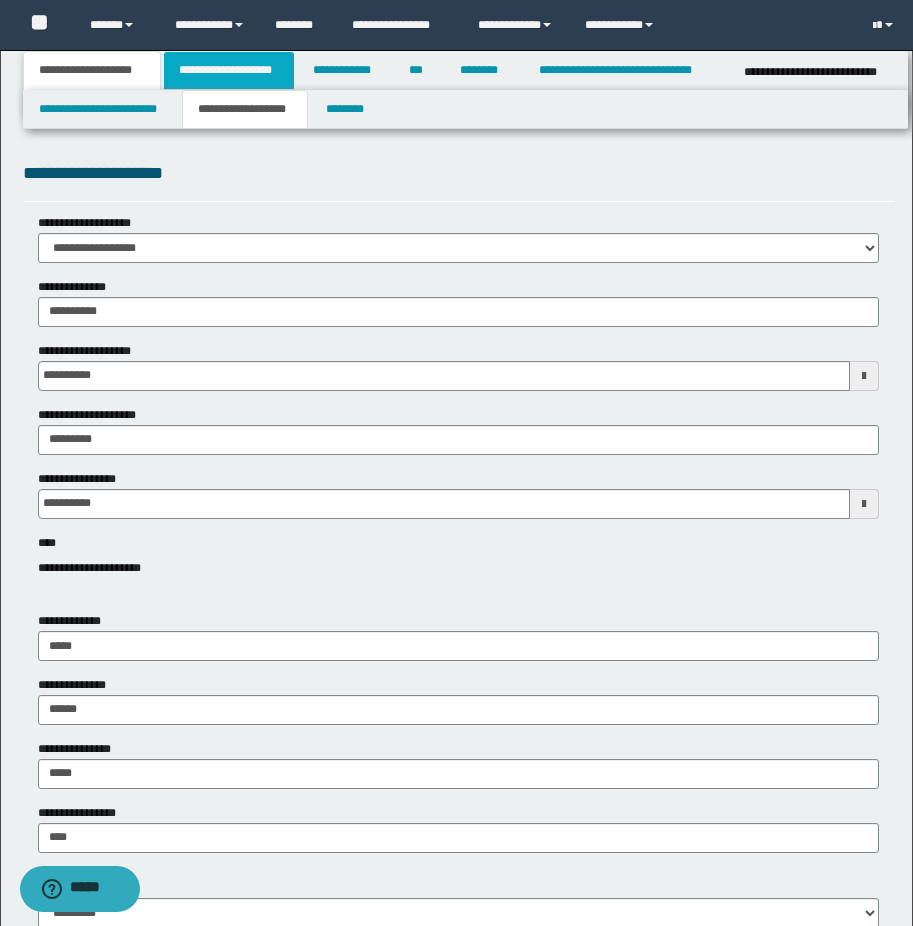 click on "**********" at bounding box center (229, 70) 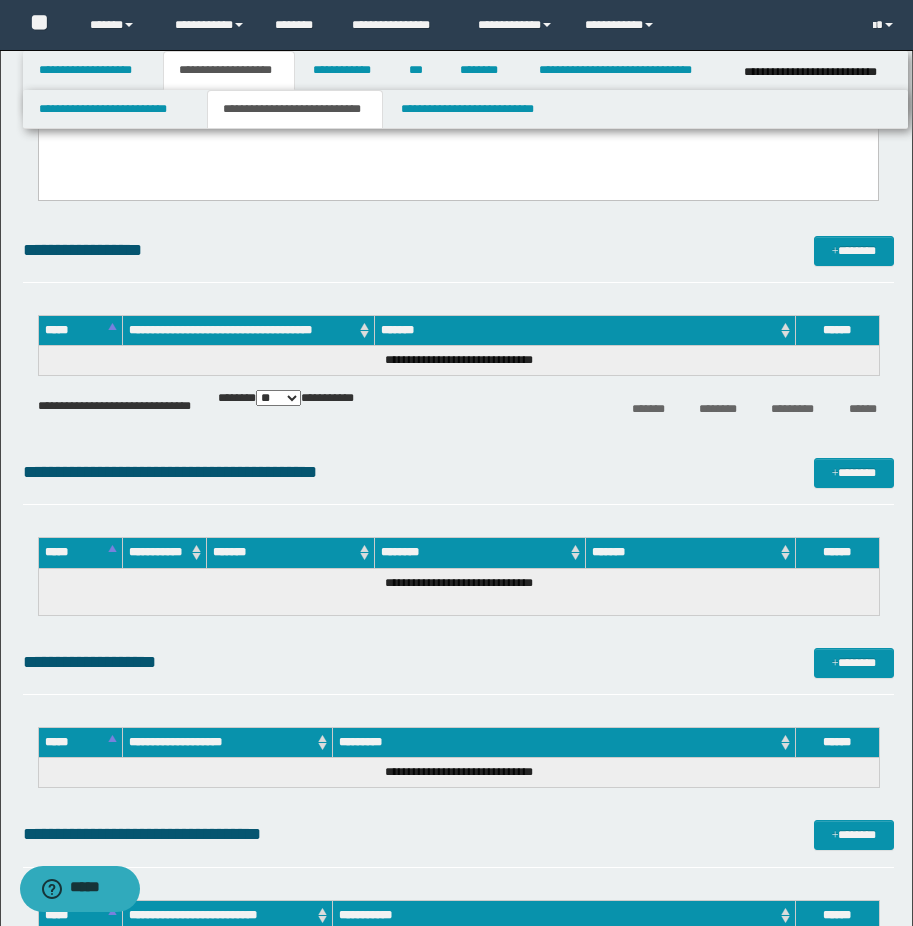 scroll, scrollTop: 1700, scrollLeft: 0, axis: vertical 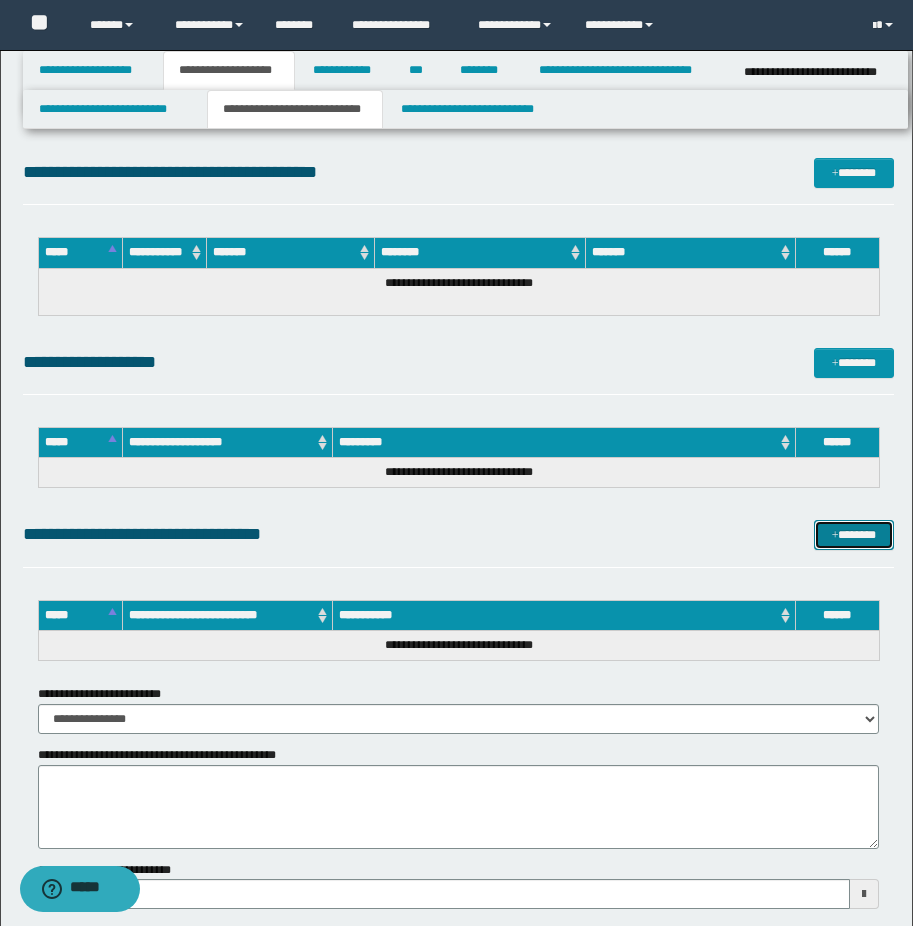 click on "*******" at bounding box center (854, 535) 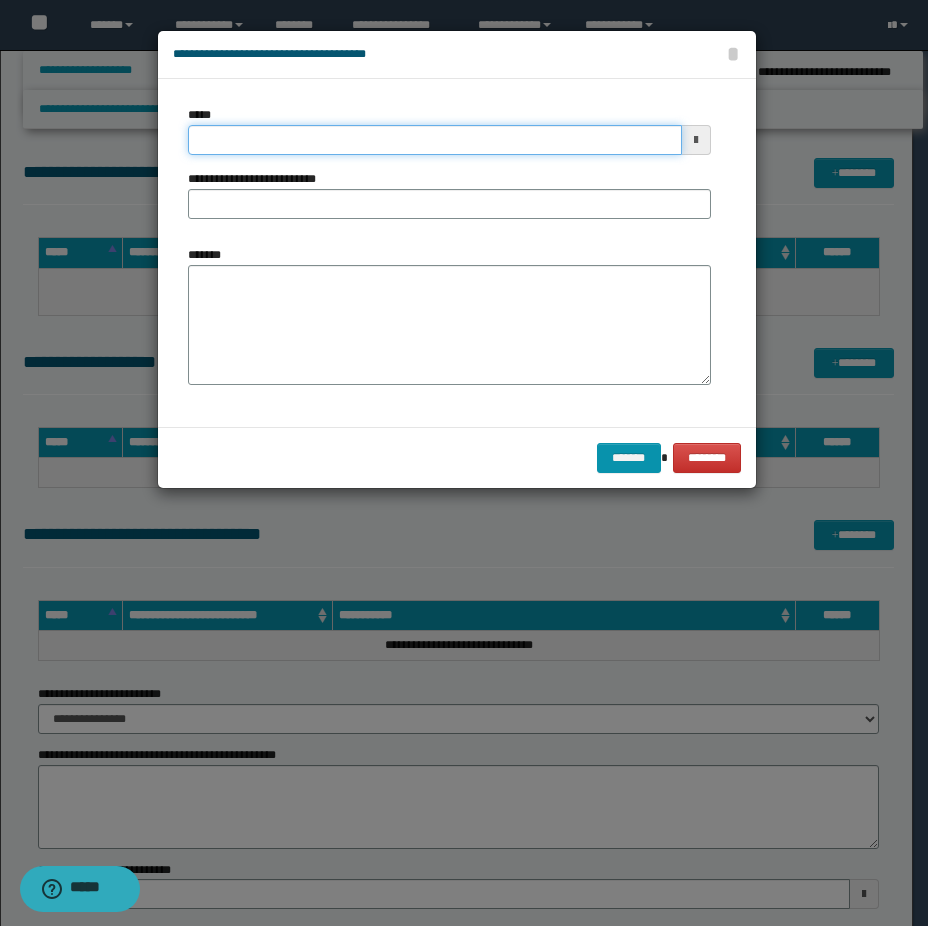 click on "*****" at bounding box center [435, 140] 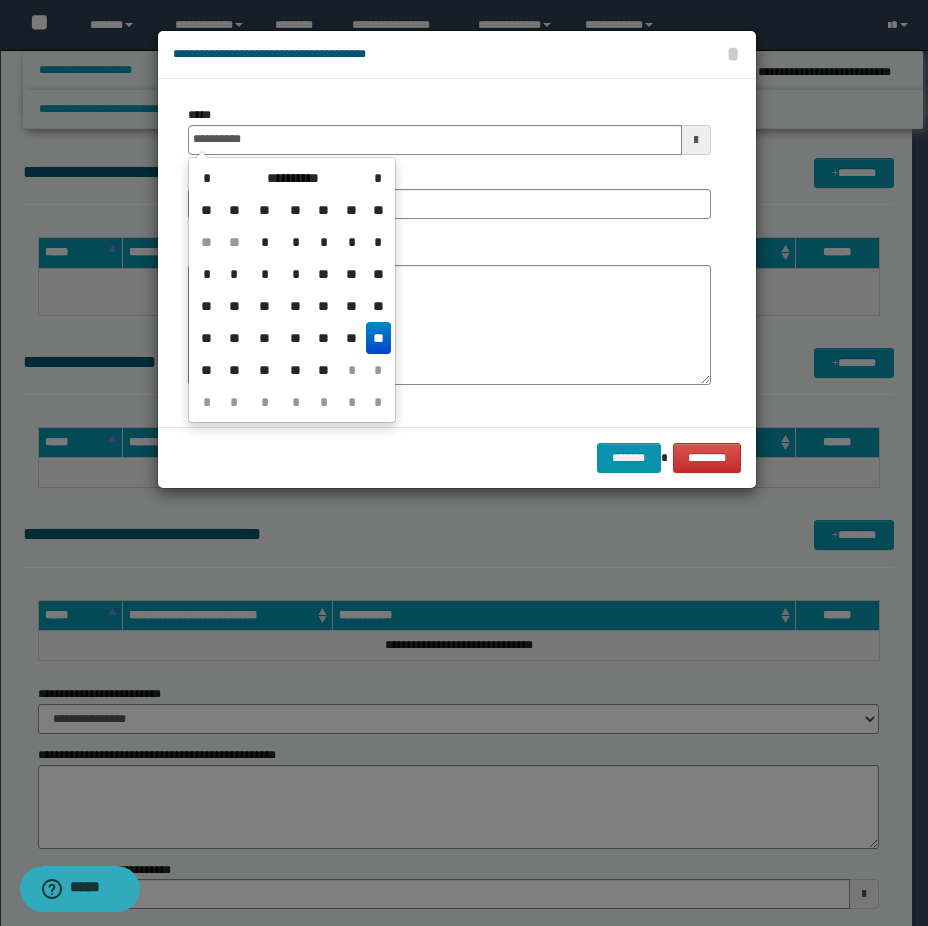 click on "**" at bounding box center (378, 338) 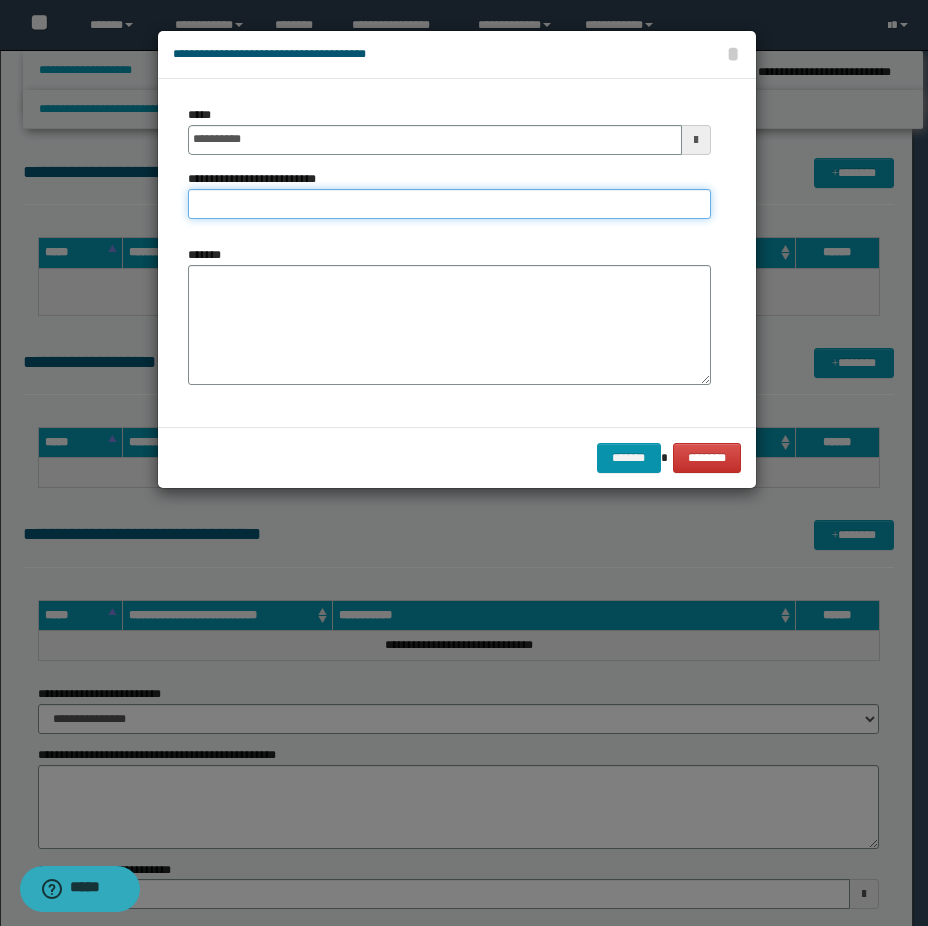 click on "**********" at bounding box center (449, 204) 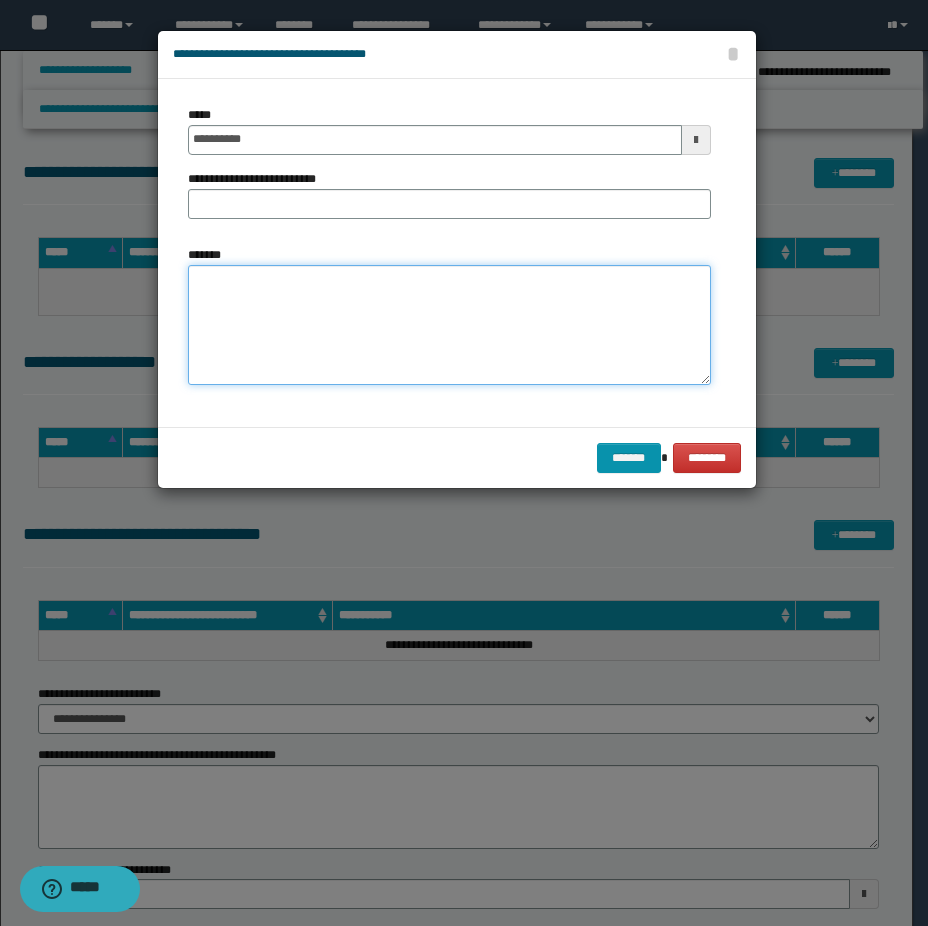 click on "*******" at bounding box center (449, 325) 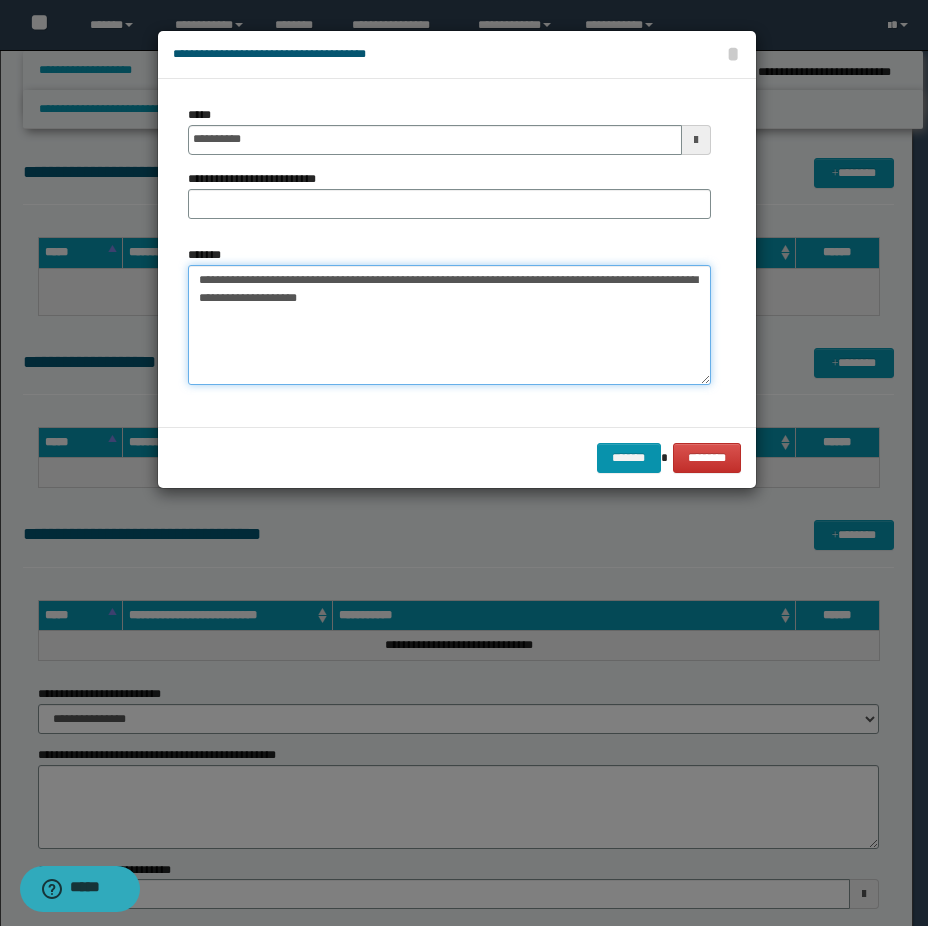 type on "**********" 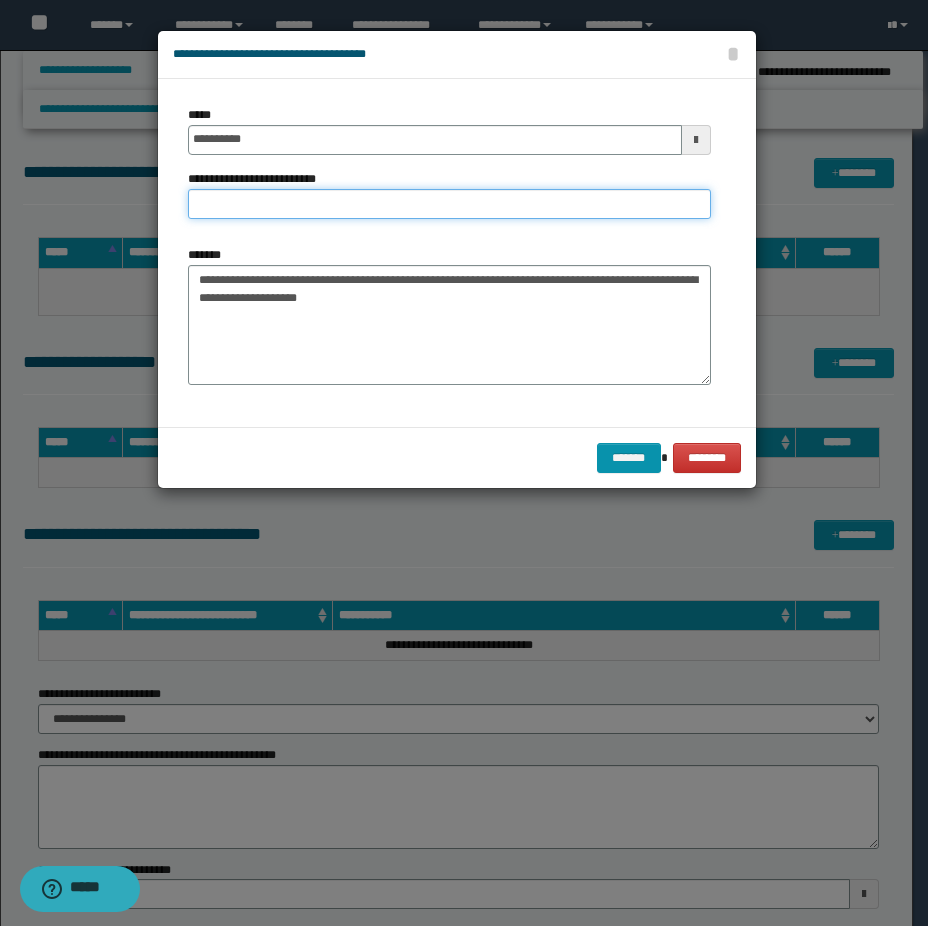 click on "**********" at bounding box center (449, 204) 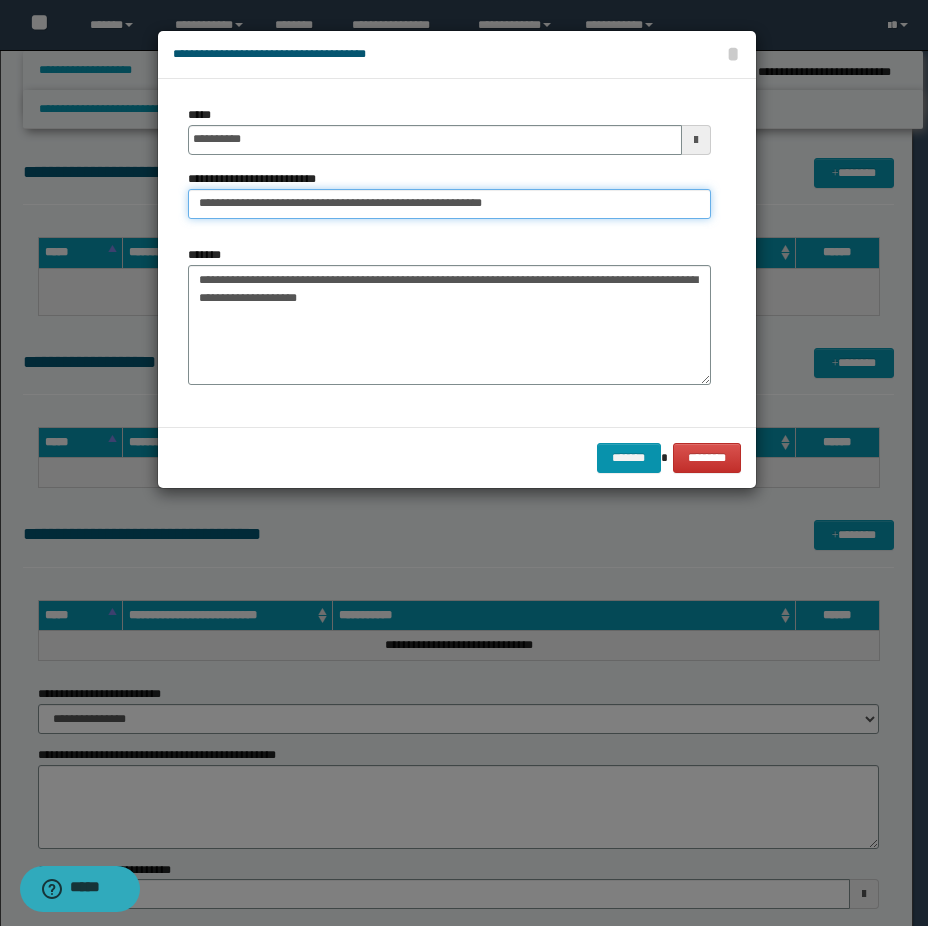 type on "**********" 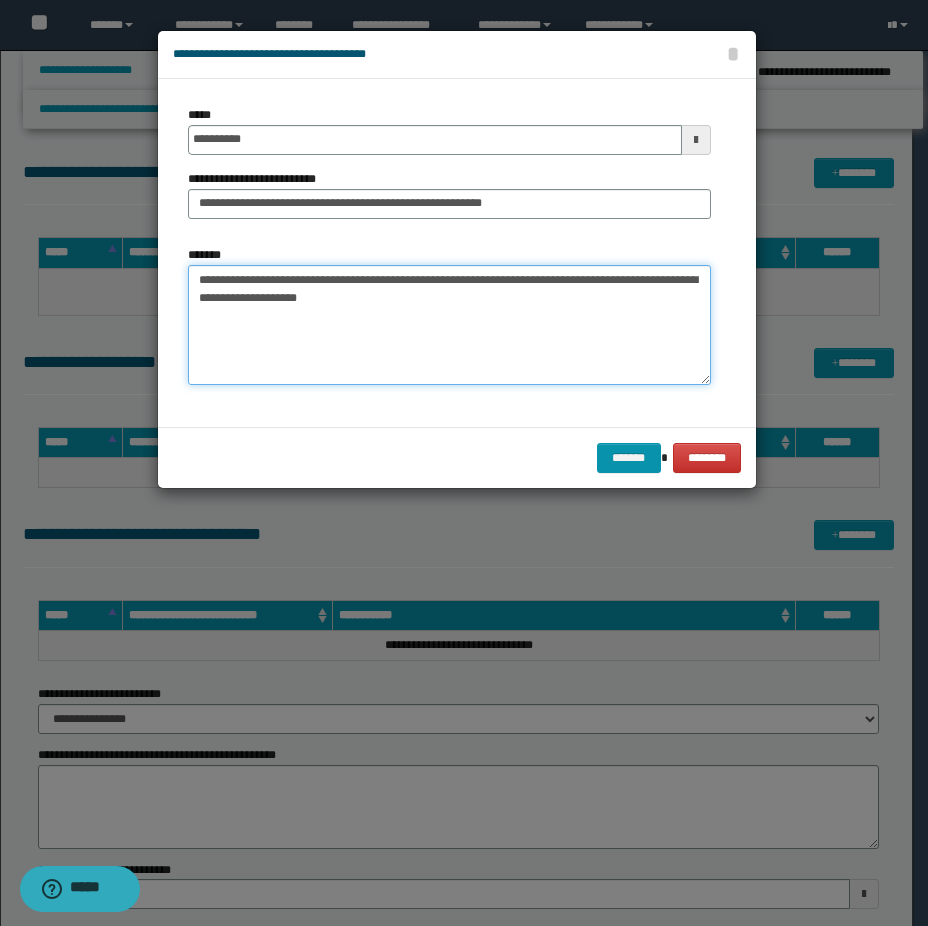type on "**********" 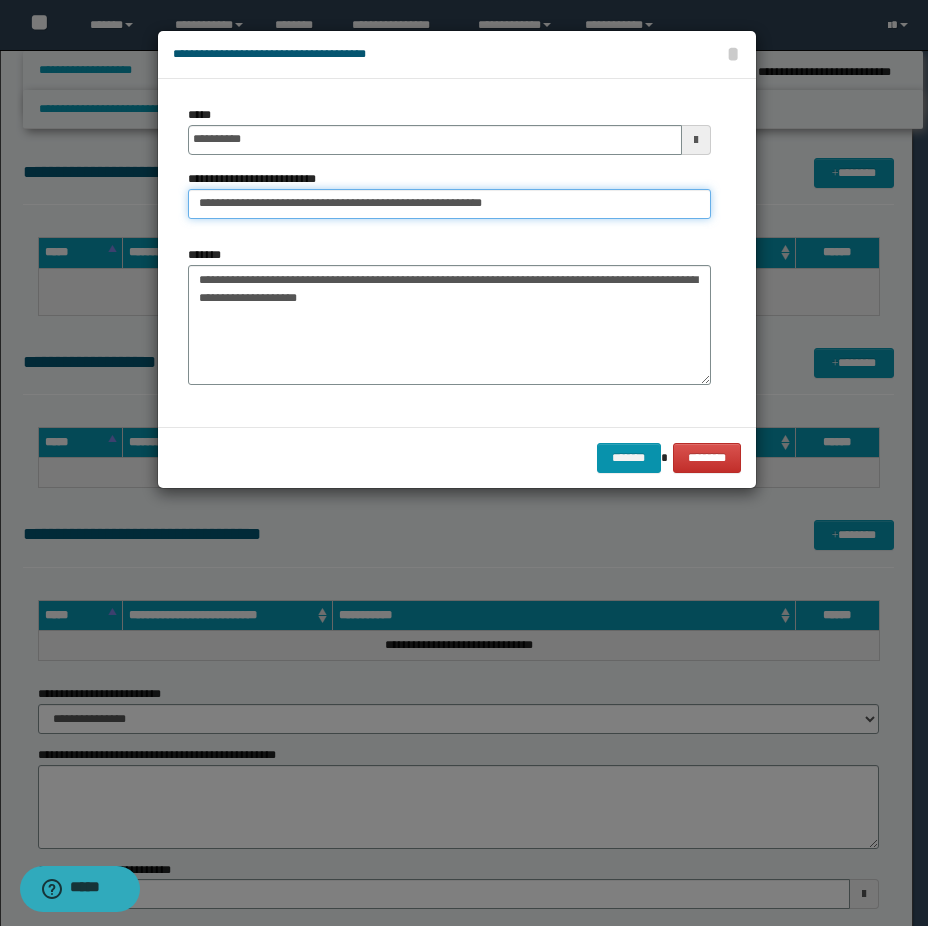 click on "**********" at bounding box center [449, 204] 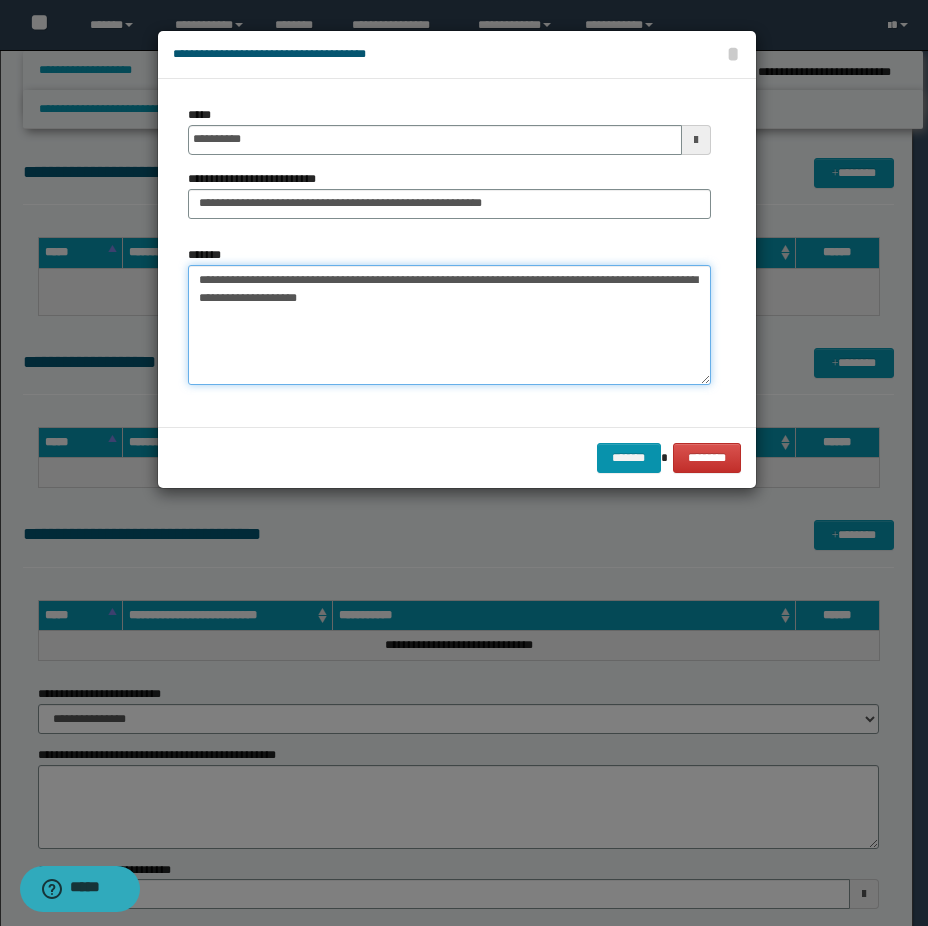 click on "**********" at bounding box center [449, 325] 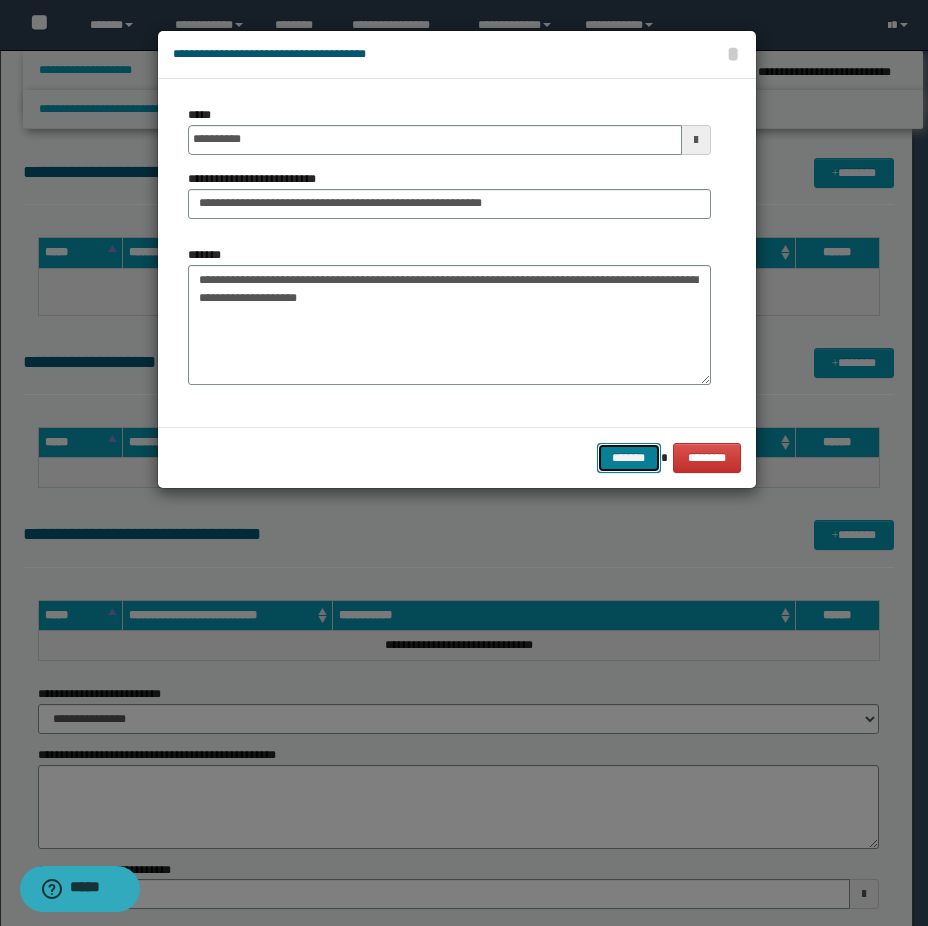 click on "*******" at bounding box center [629, 458] 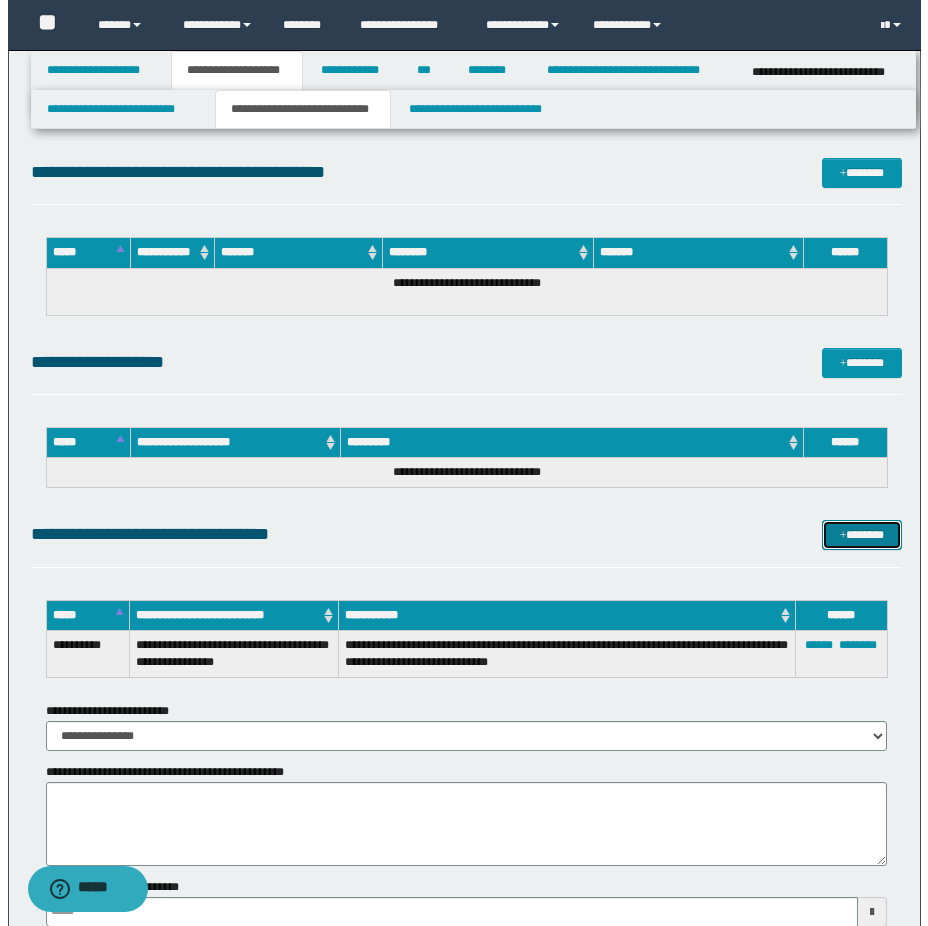 scroll, scrollTop: 1300, scrollLeft: 0, axis: vertical 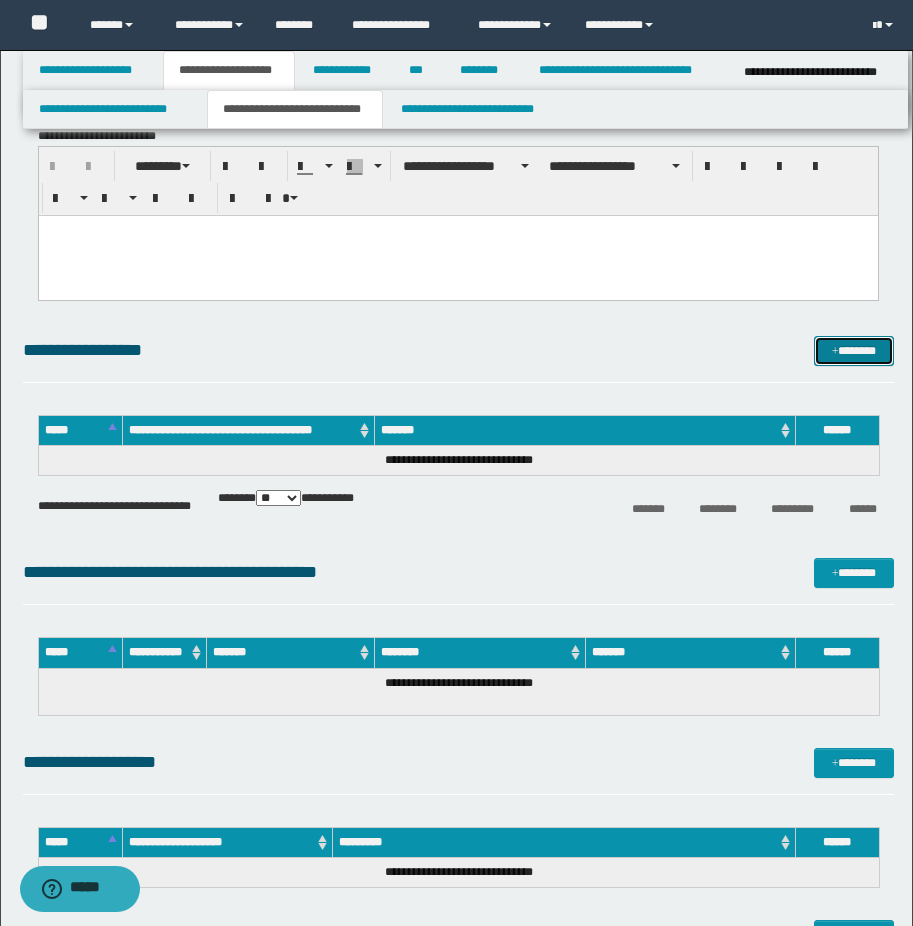 click on "*******" at bounding box center (854, 351) 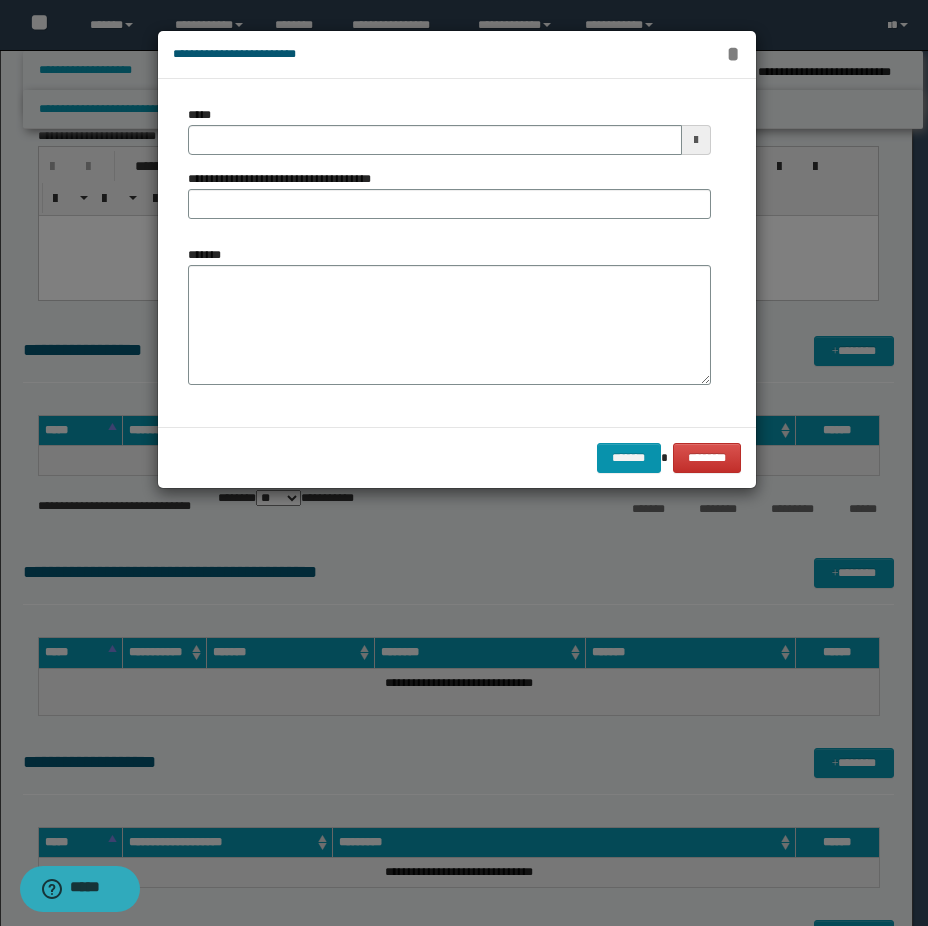 click on "*" at bounding box center [733, 54] 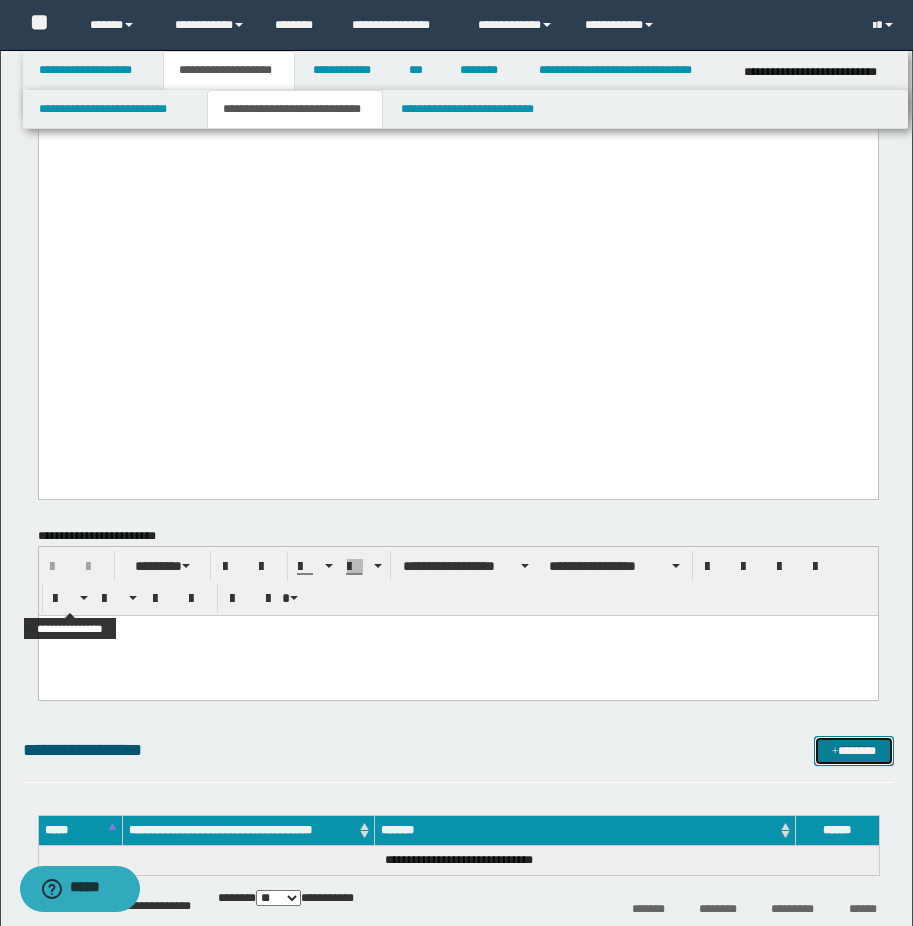 scroll, scrollTop: 1300, scrollLeft: 0, axis: vertical 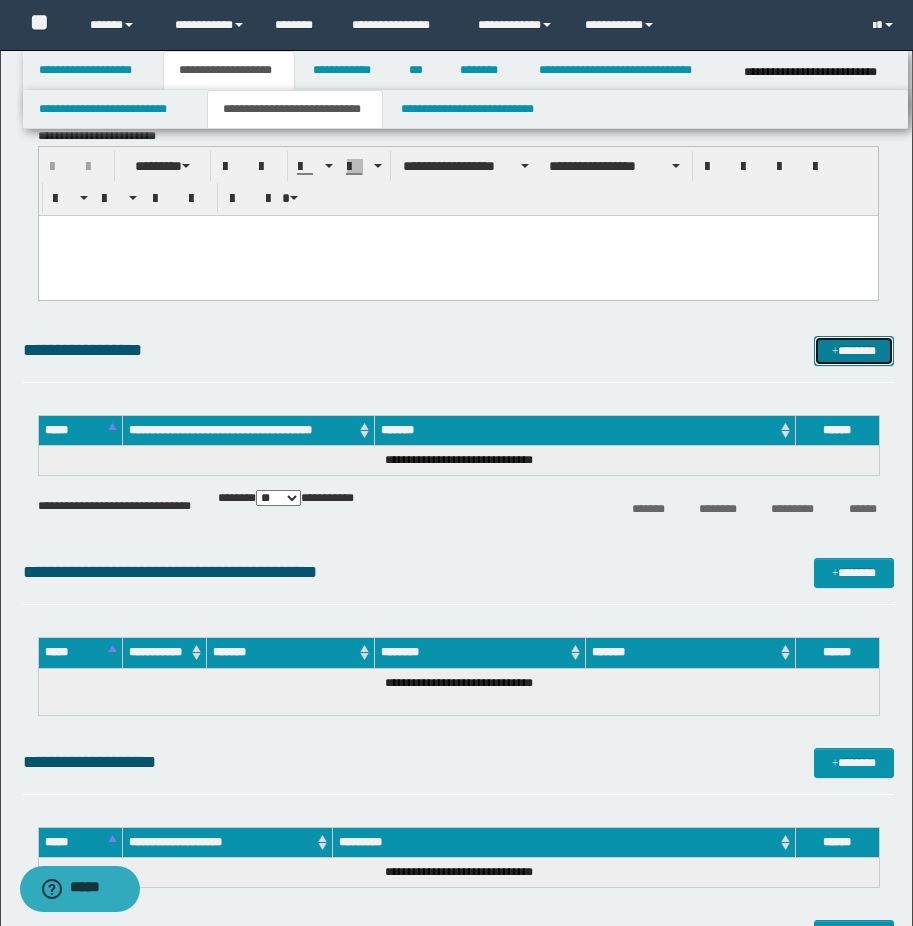 click on "*******" at bounding box center (854, 351) 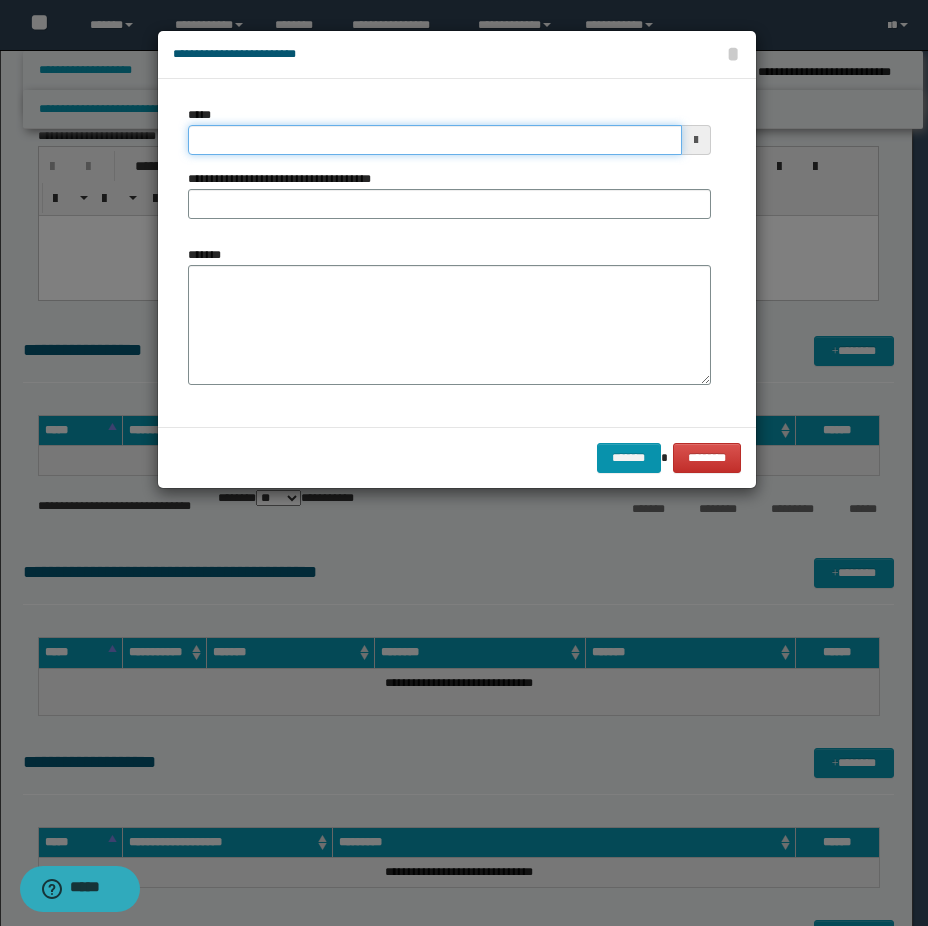 click on "*****" at bounding box center (435, 140) 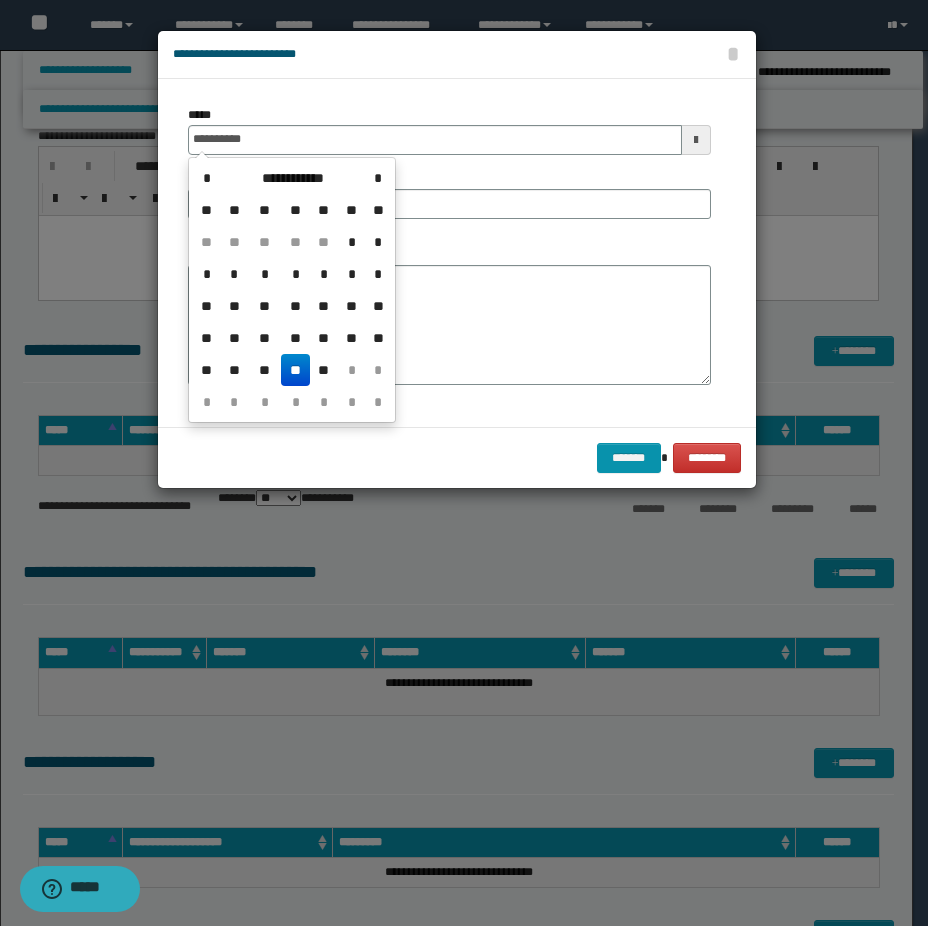 click on "**" at bounding box center (295, 370) 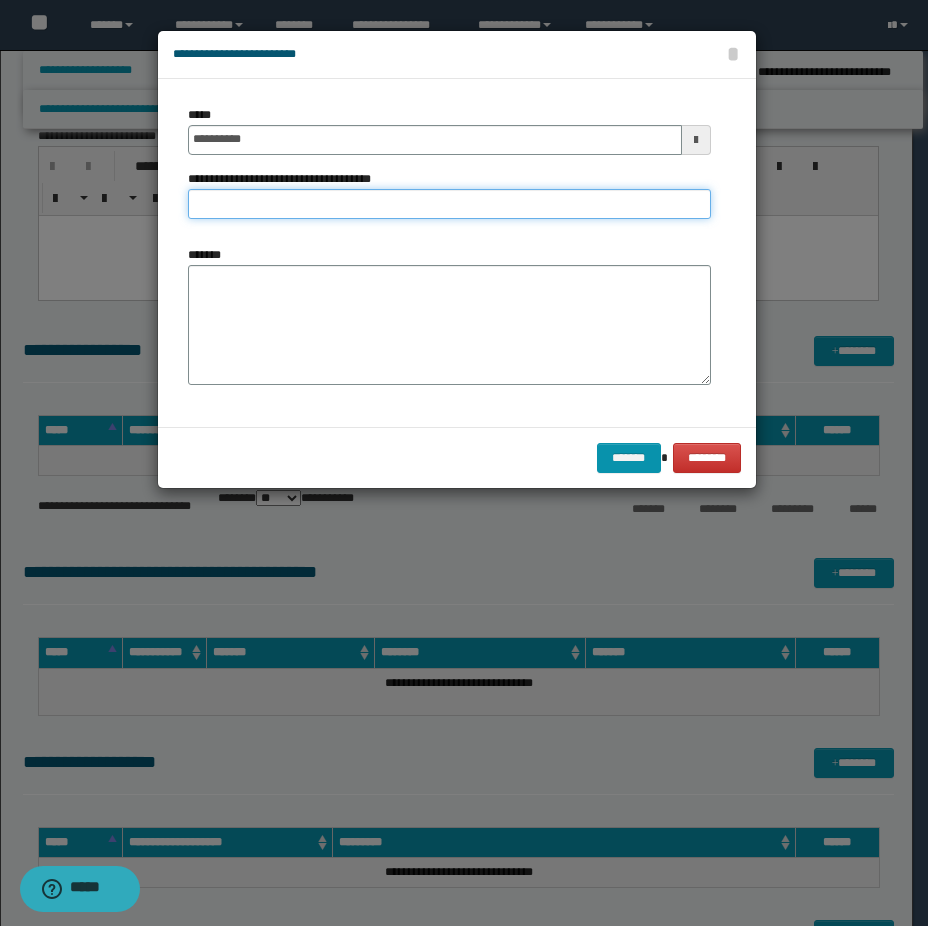 click on "**********" at bounding box center (449, 204) 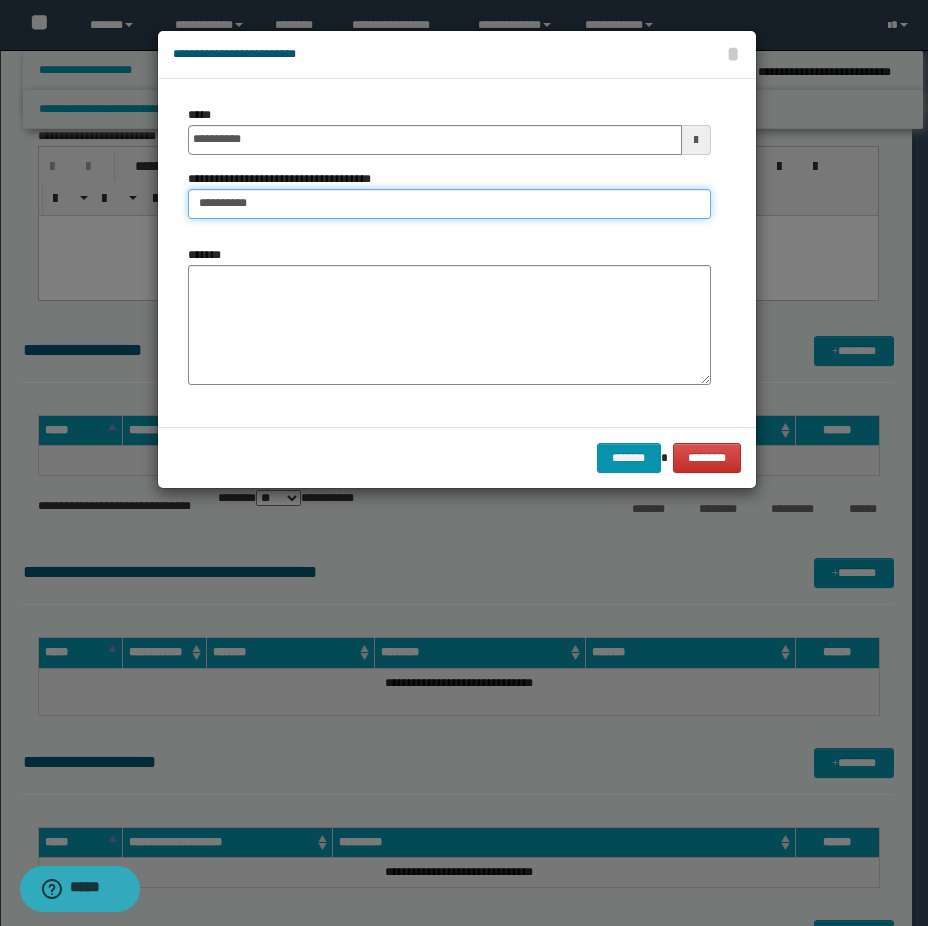 type on "*********" 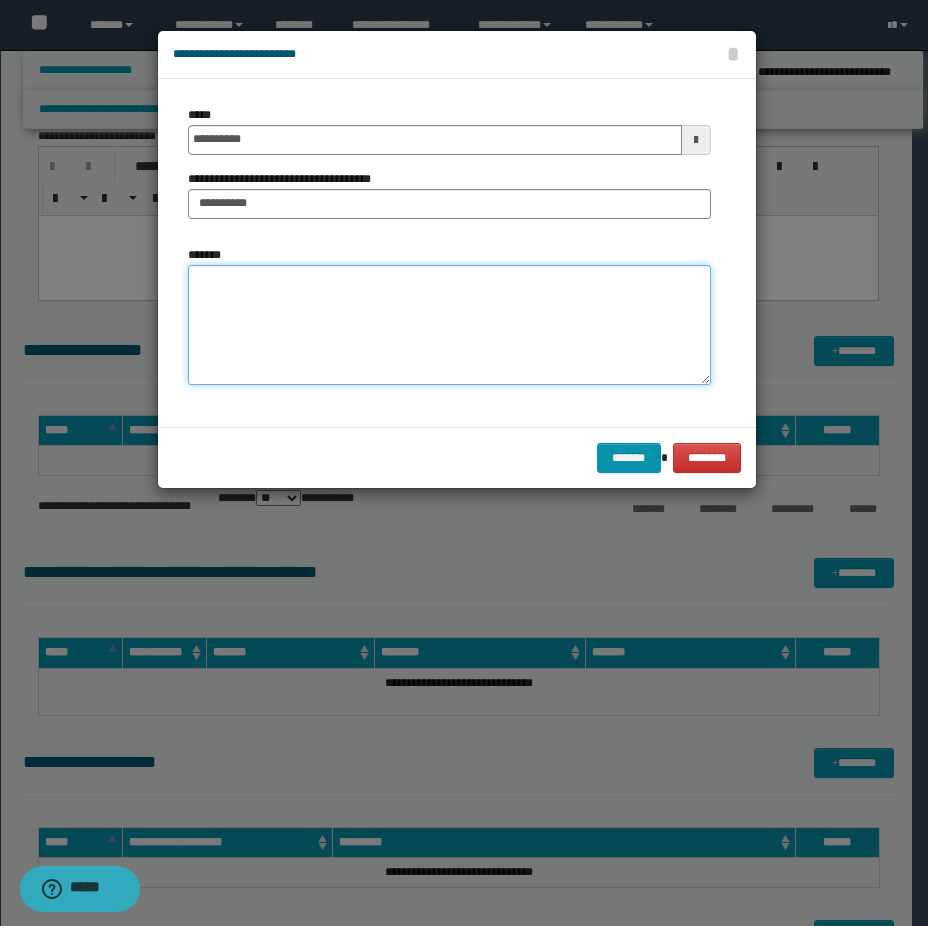 click on "*******" at bounding box center [449, 325] 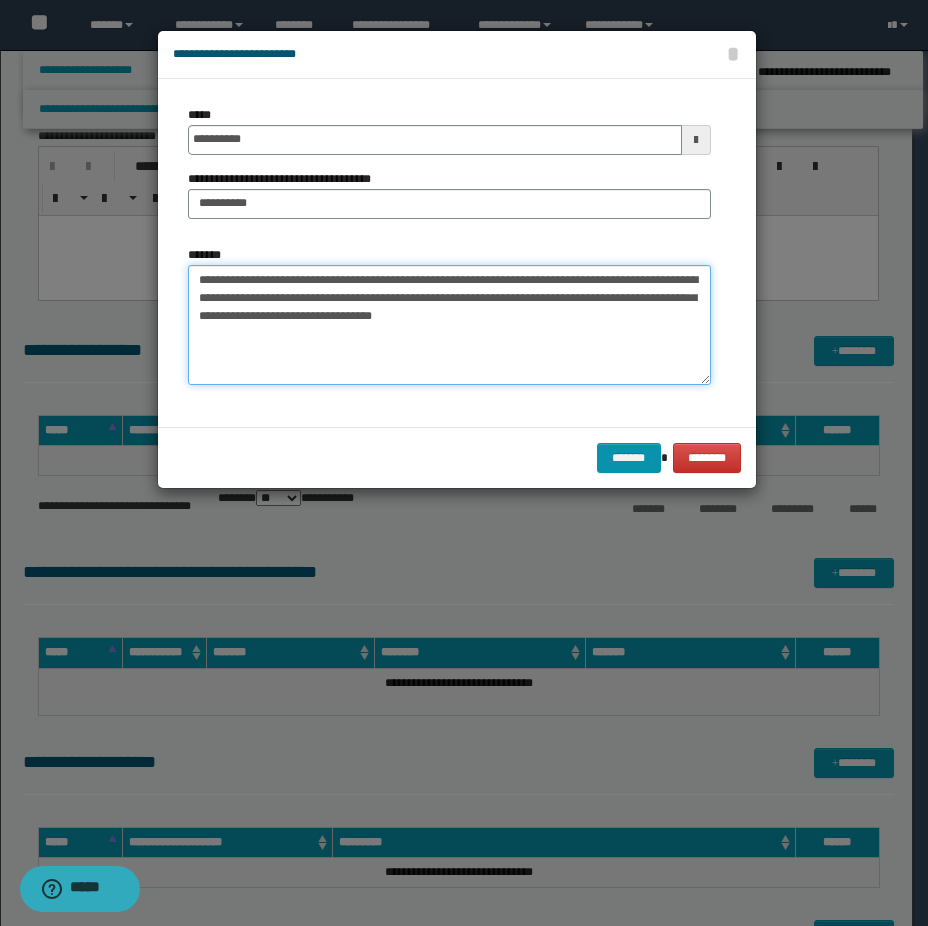 click on "**********" at bounding box center (449, 325) 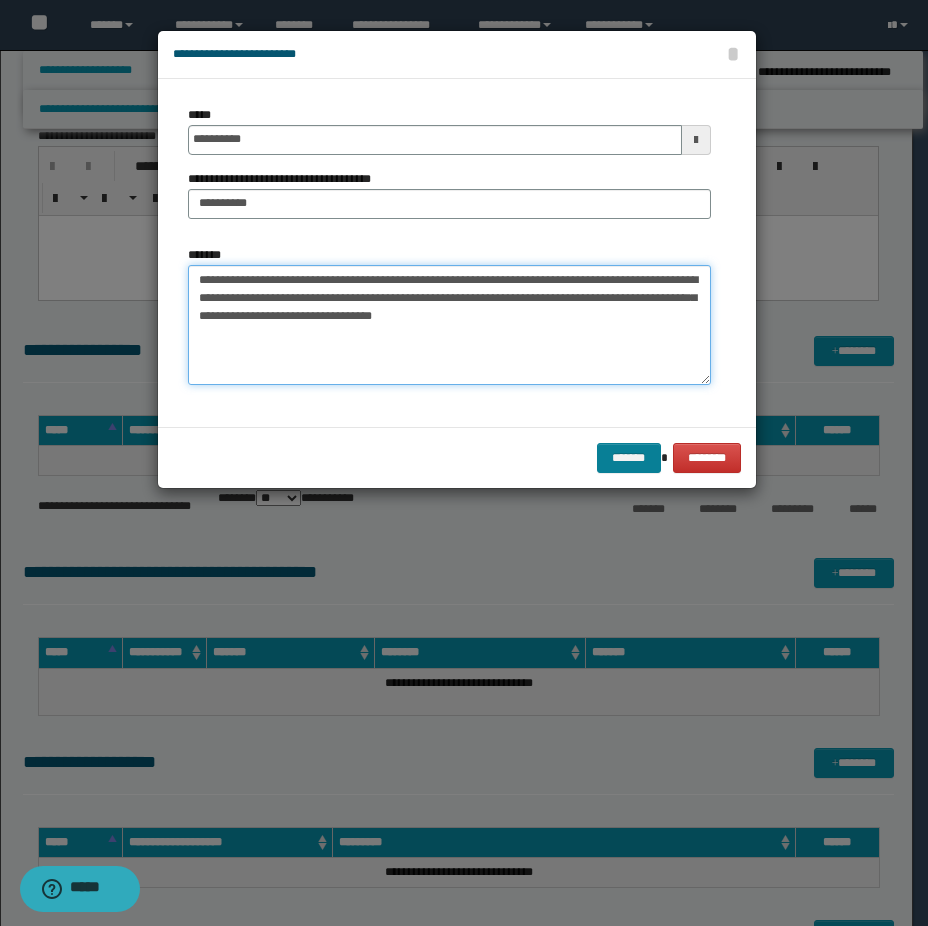 type on "**********" 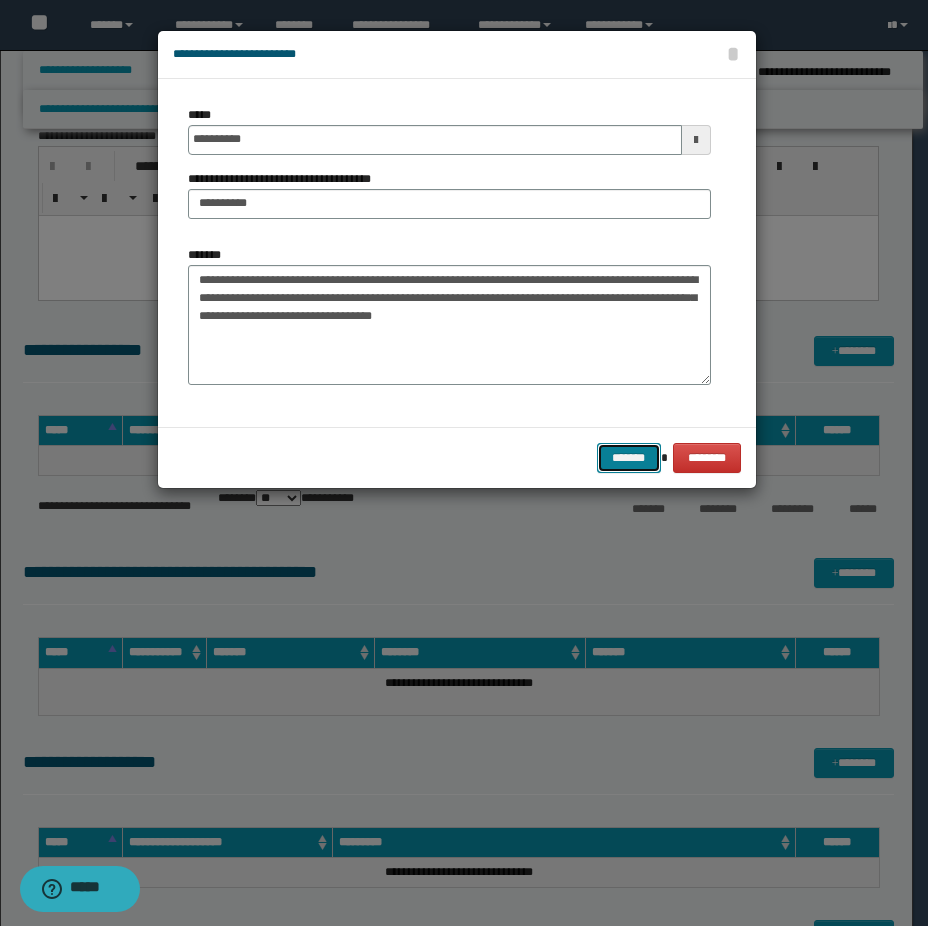 click on "*******" at bounding box center [629, 458] 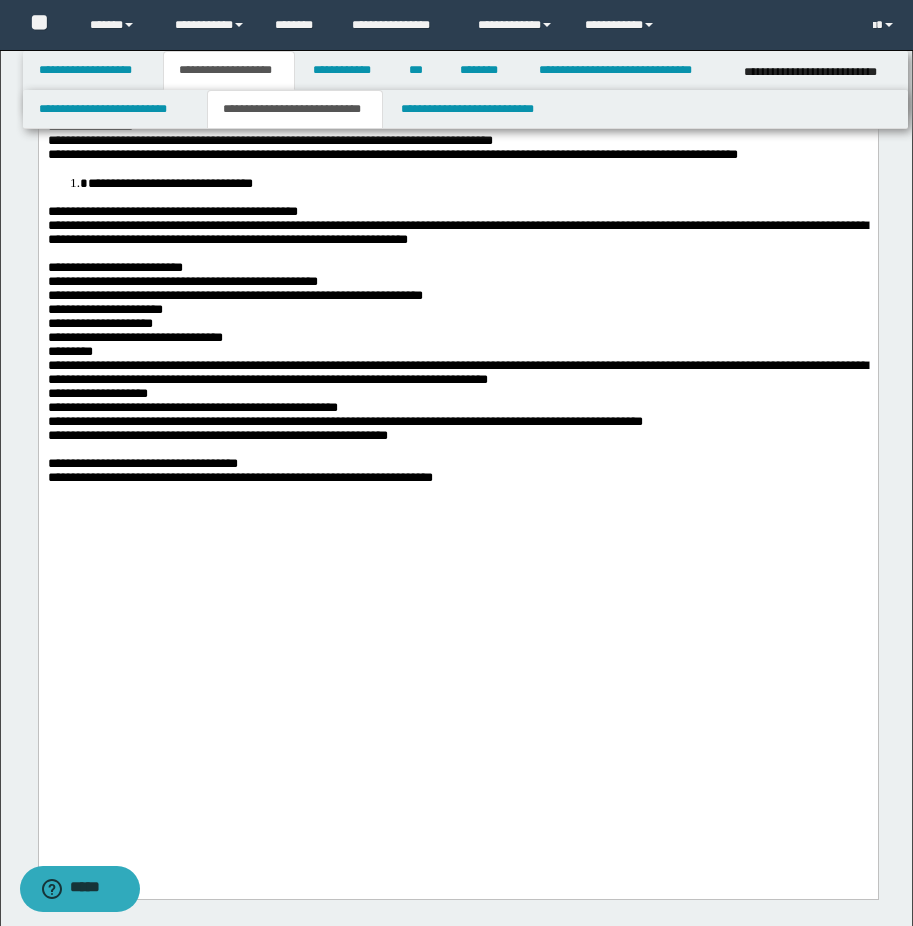 scroll, scrollTop: 400, scrollLeft: 0, axis: vertical 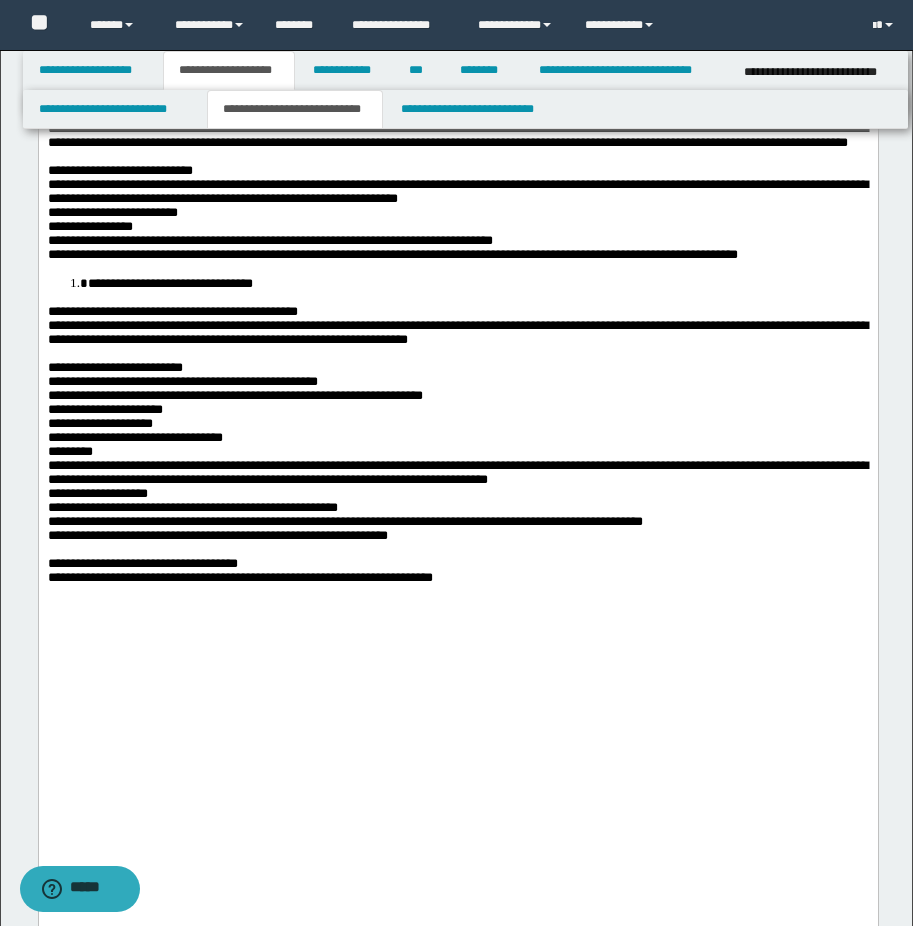 click at bounding box center (457, 157) 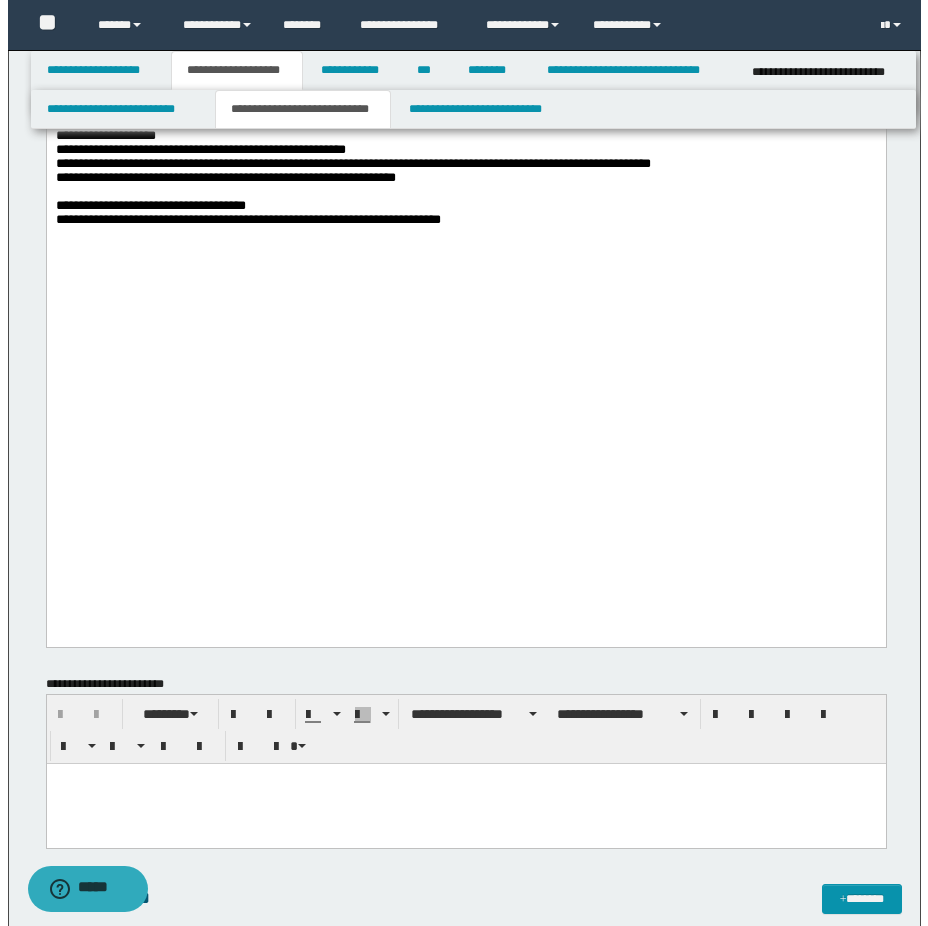 scroll, scrollTop: 1300, scrollLeft: 0, axis: vertical 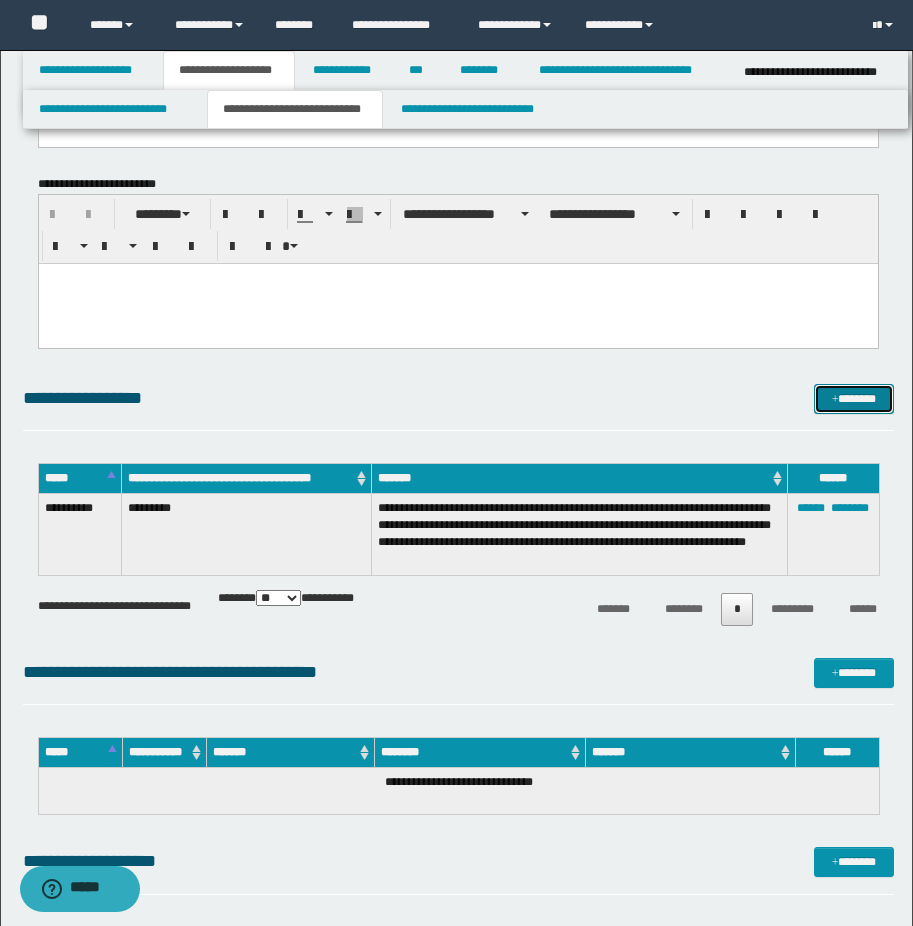 click on "*******" at bounding box center (854, 399) 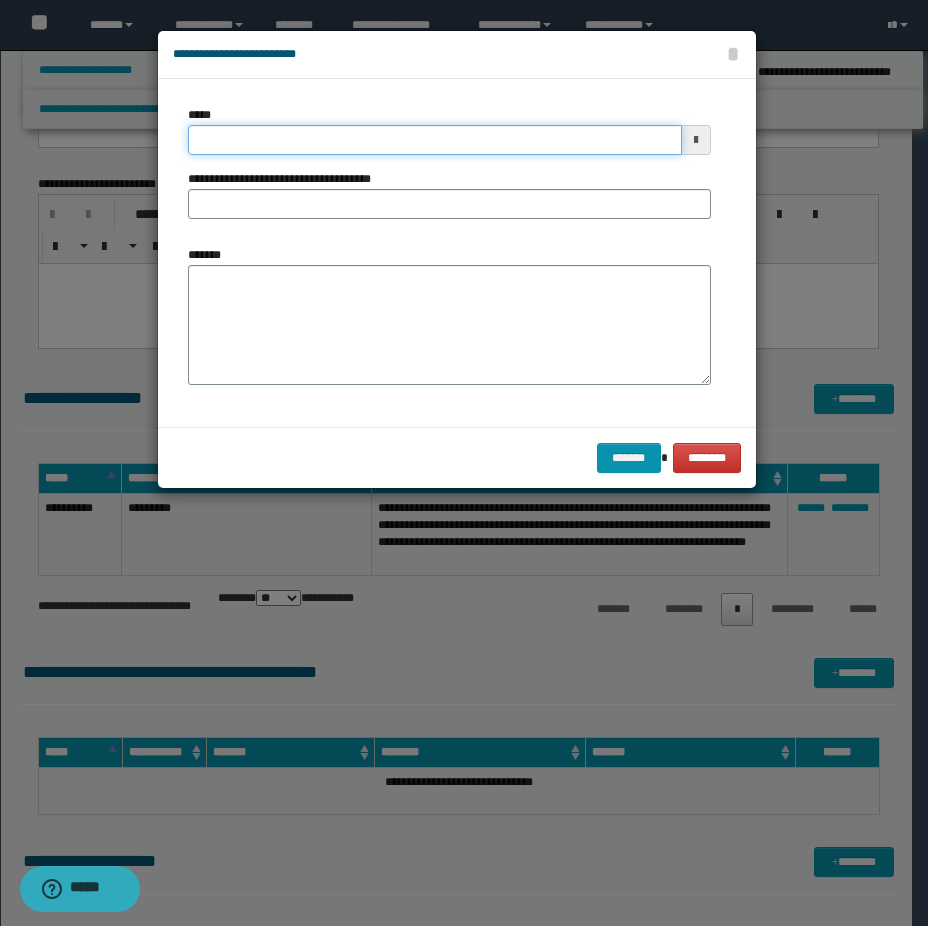 click on "*****" at bounding box center [435, 140] 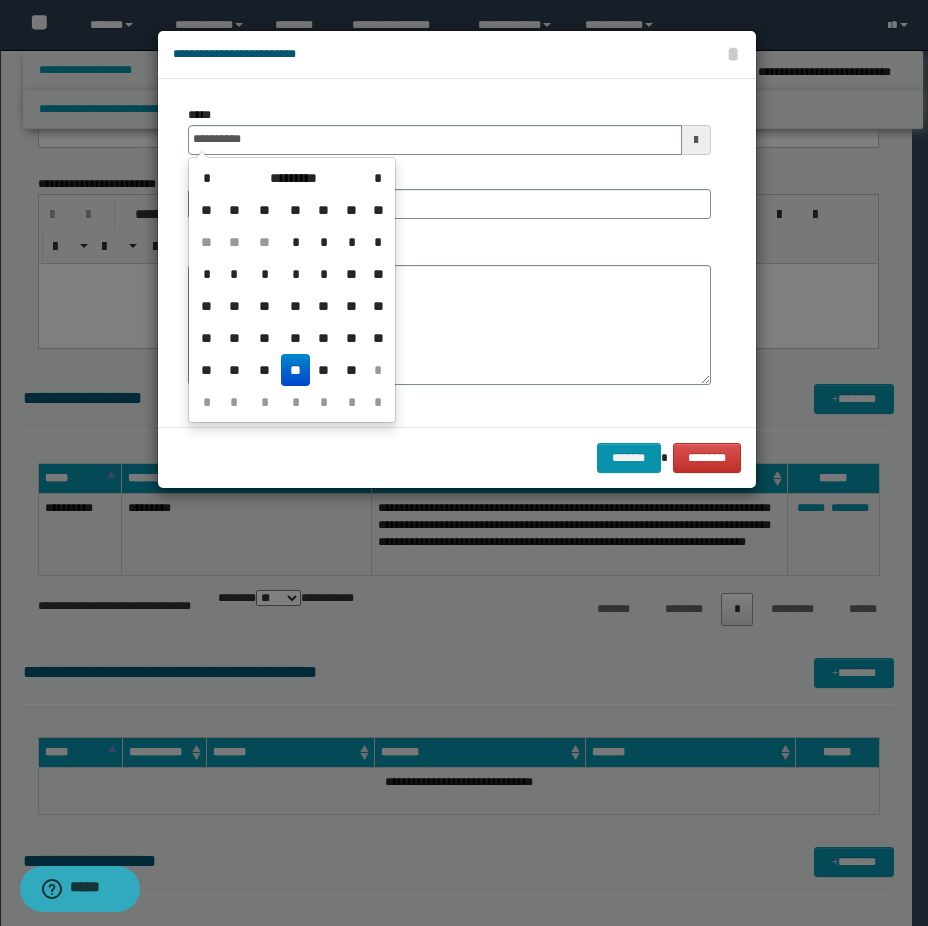 click on "**" at bounding box center (295, 370) 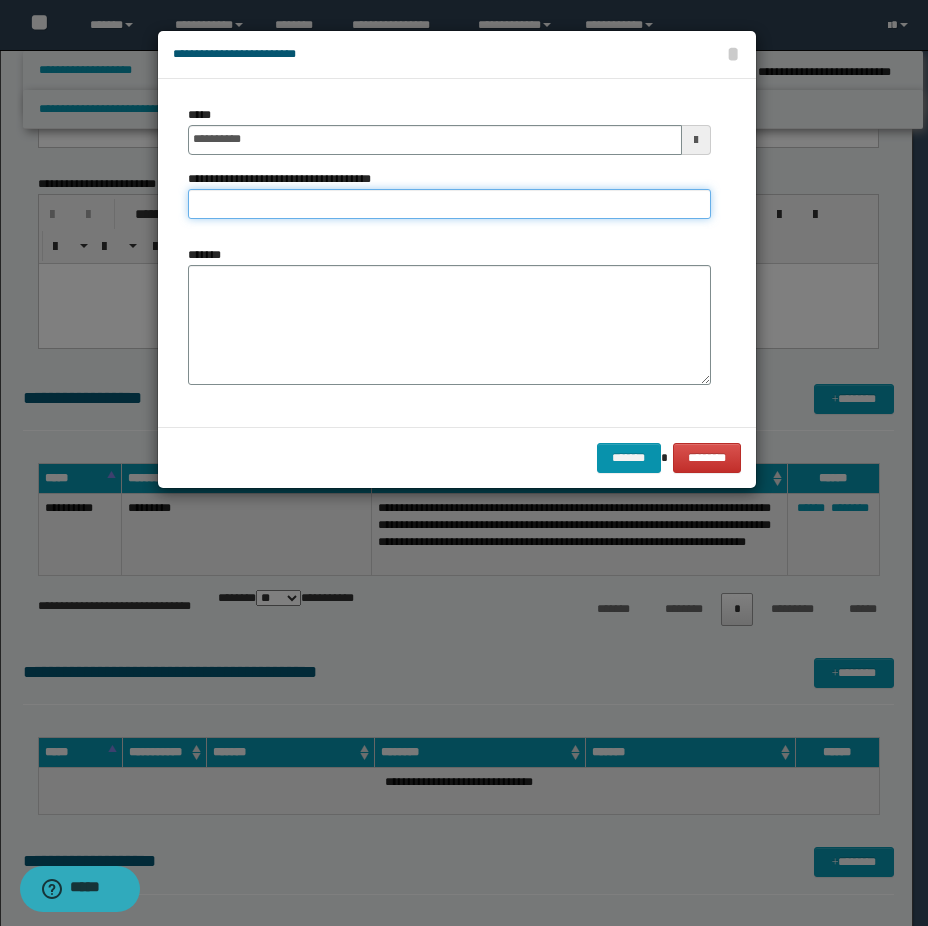 click on "**********" at bounding box center (449, 204) 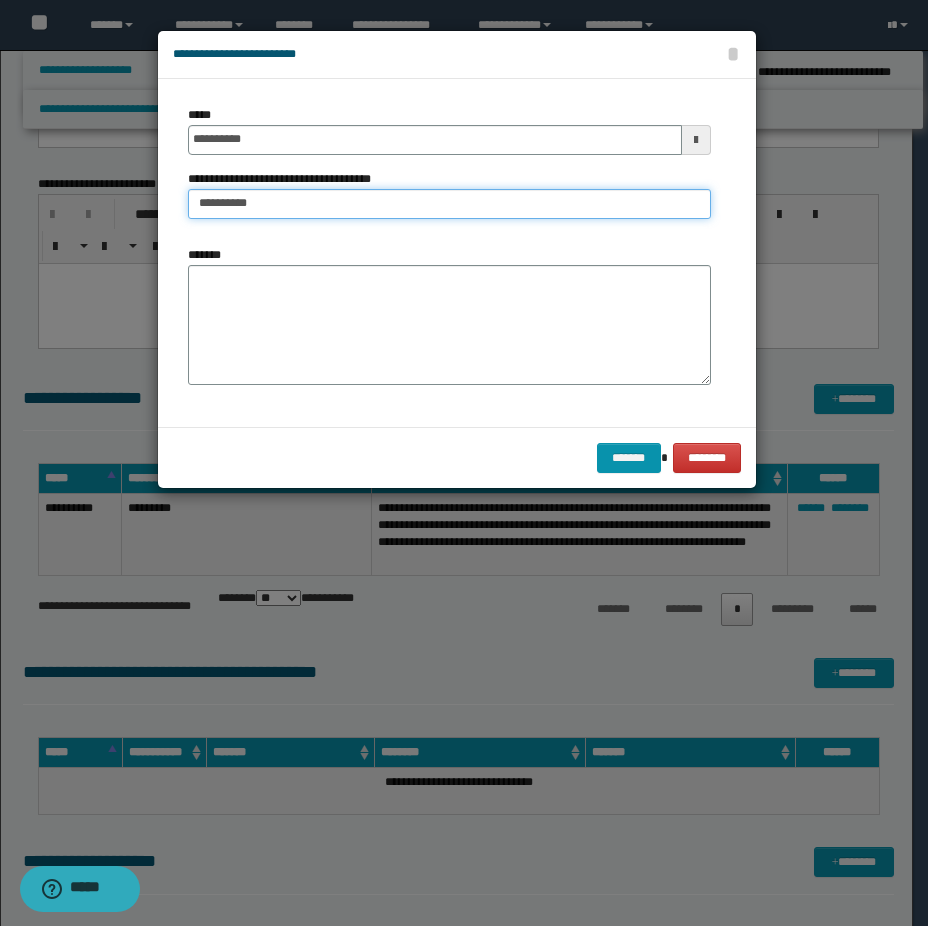 type on "*********" 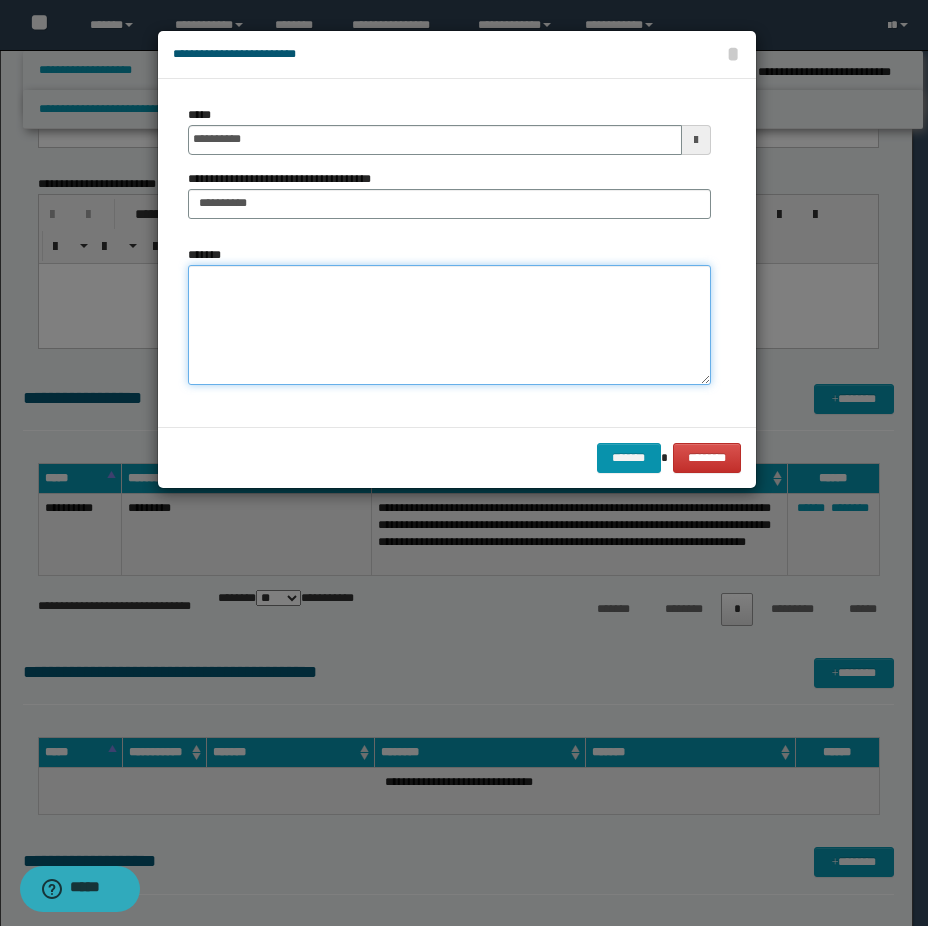 click on "*******" at bounding box center (449, 325) 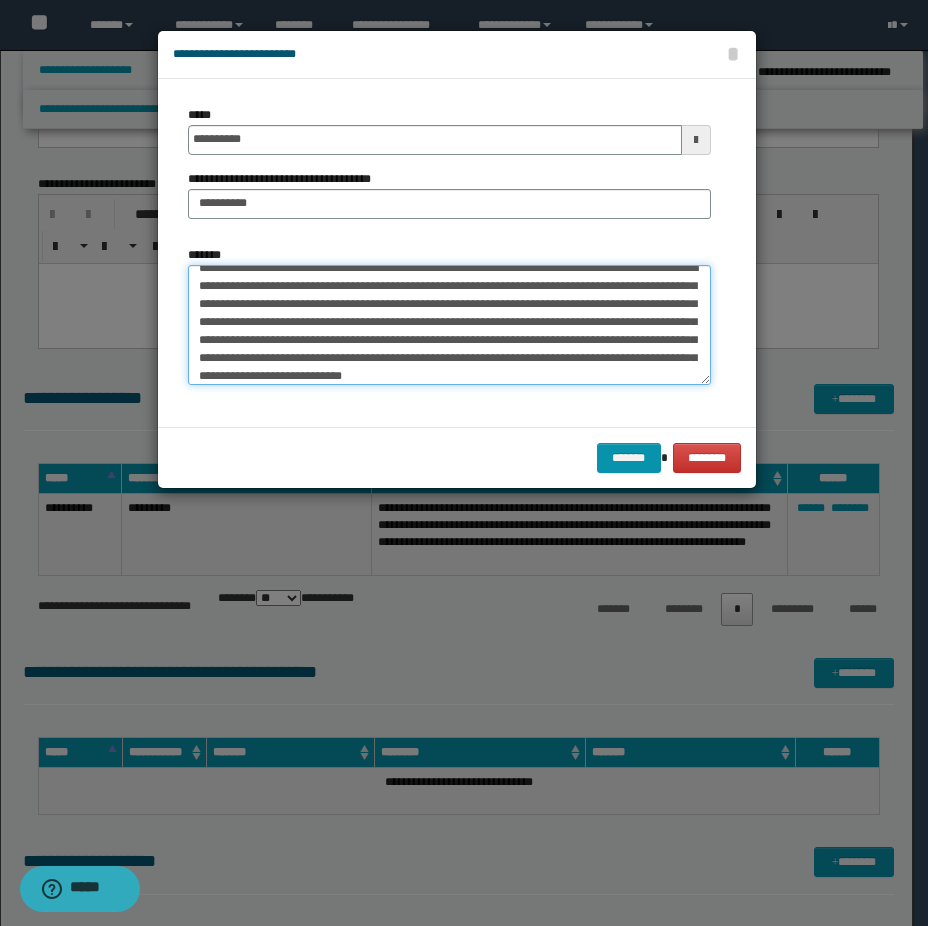 scroll, scrollTop: 30, scrollLeft: 0, axis: vertical 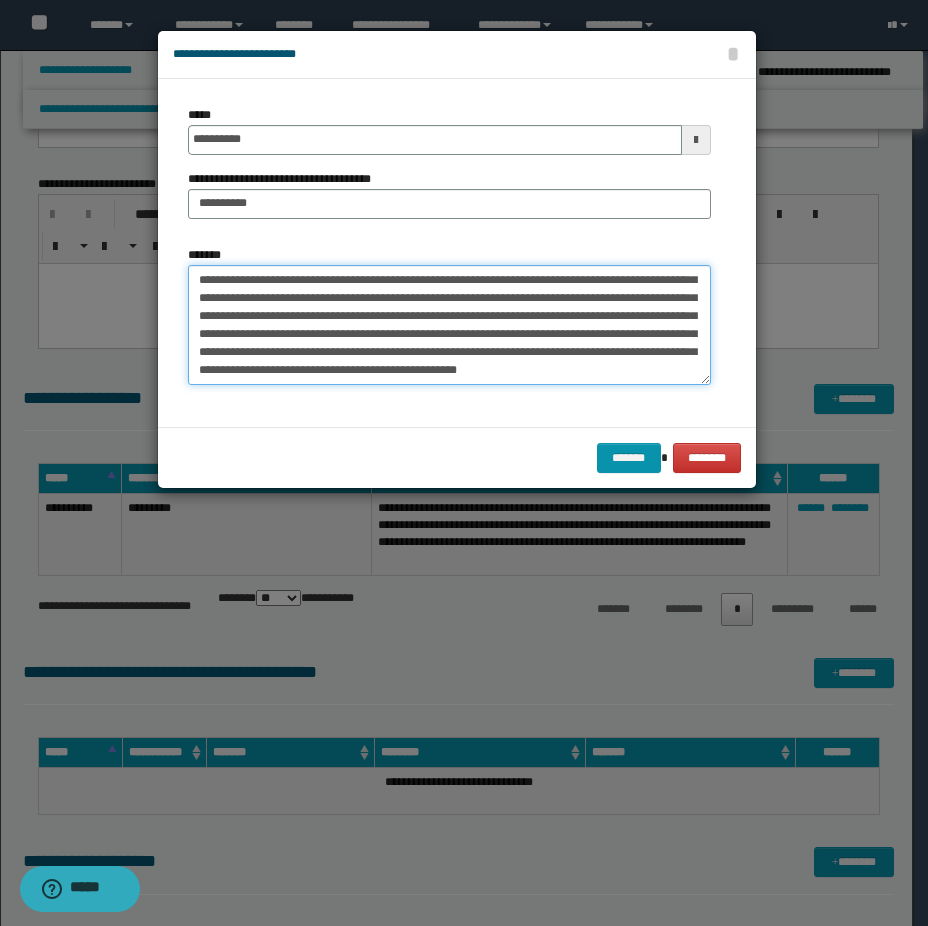 drag, startPoint x: 561, startPoint y: 341, endPoint x: 548, endPoint y: 356, distance: 19.849434 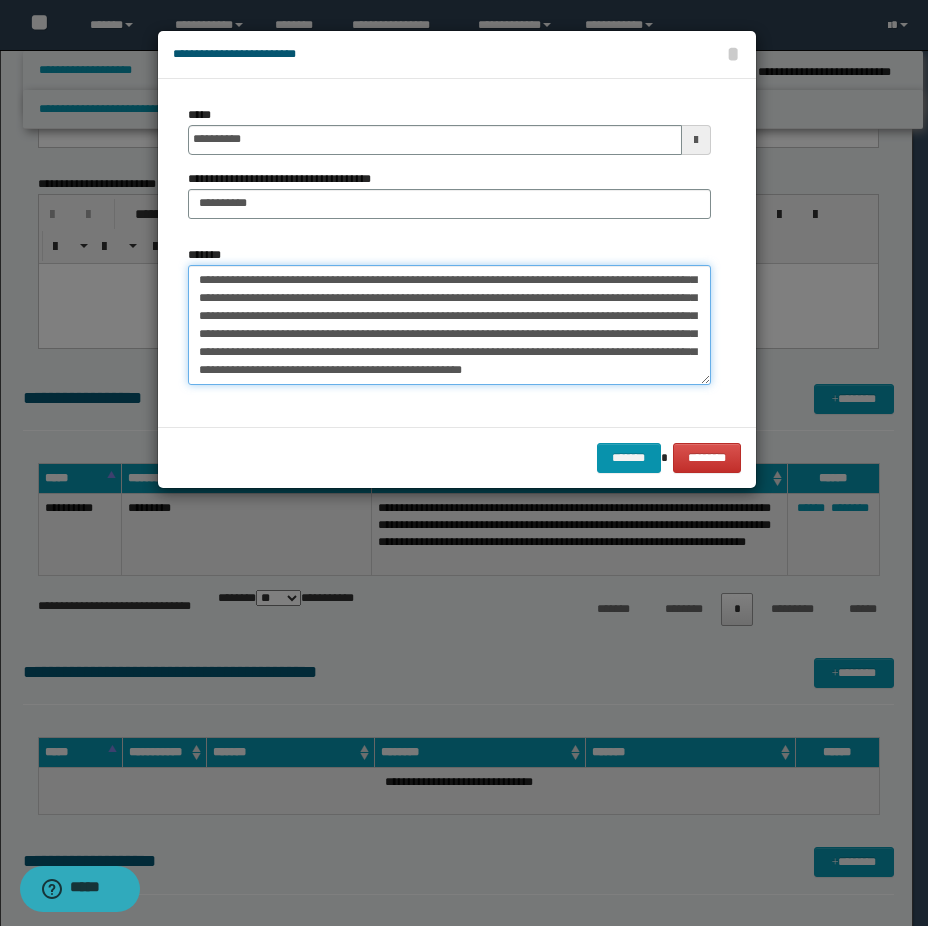 drag, startPoint x: 556, startPoint y: 345, endPoint x: 536, endPoint y: 348, distance: 20.22375 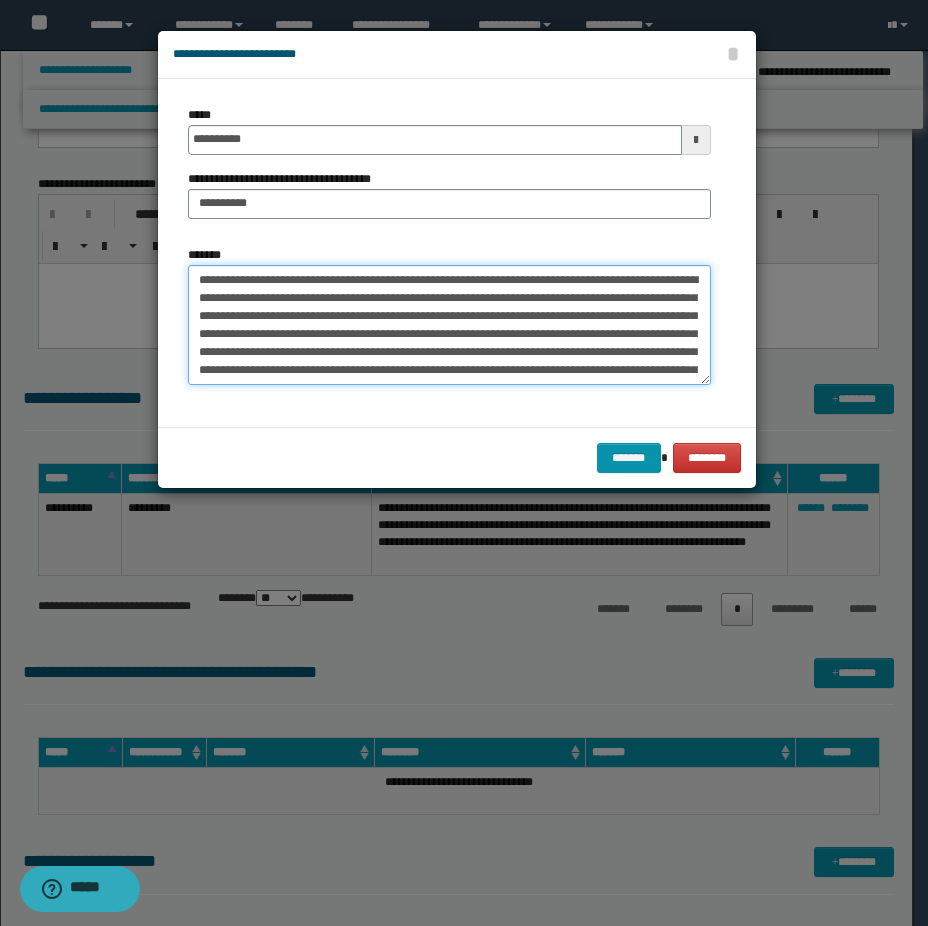 scroll, scrollTop: 36, scrollLeft: 0, axis: vertical 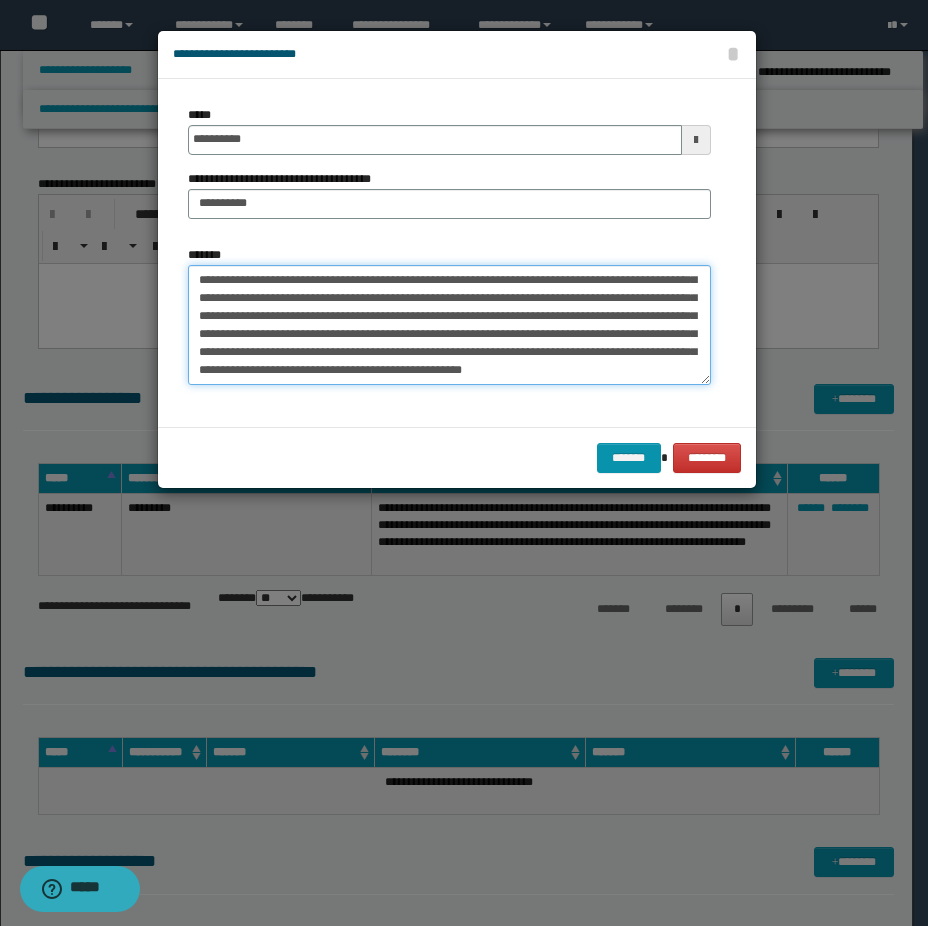 click on "**********" at bounding box center (449, 325) 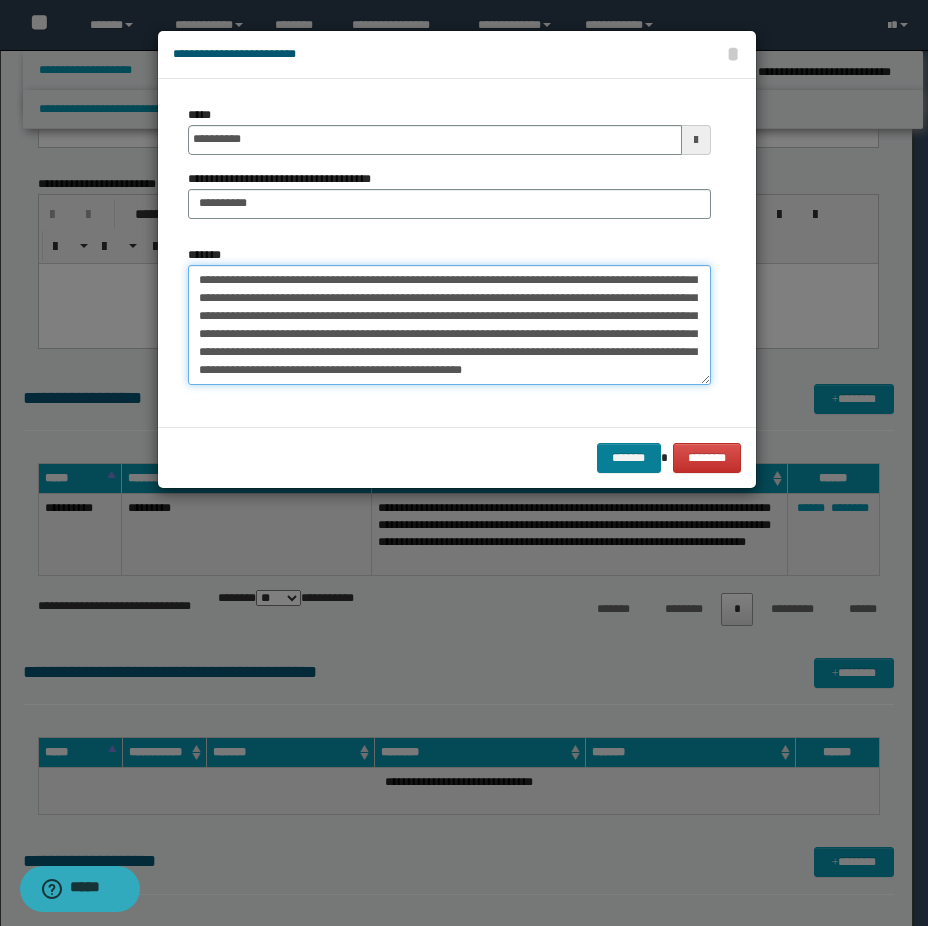 type on "**********" 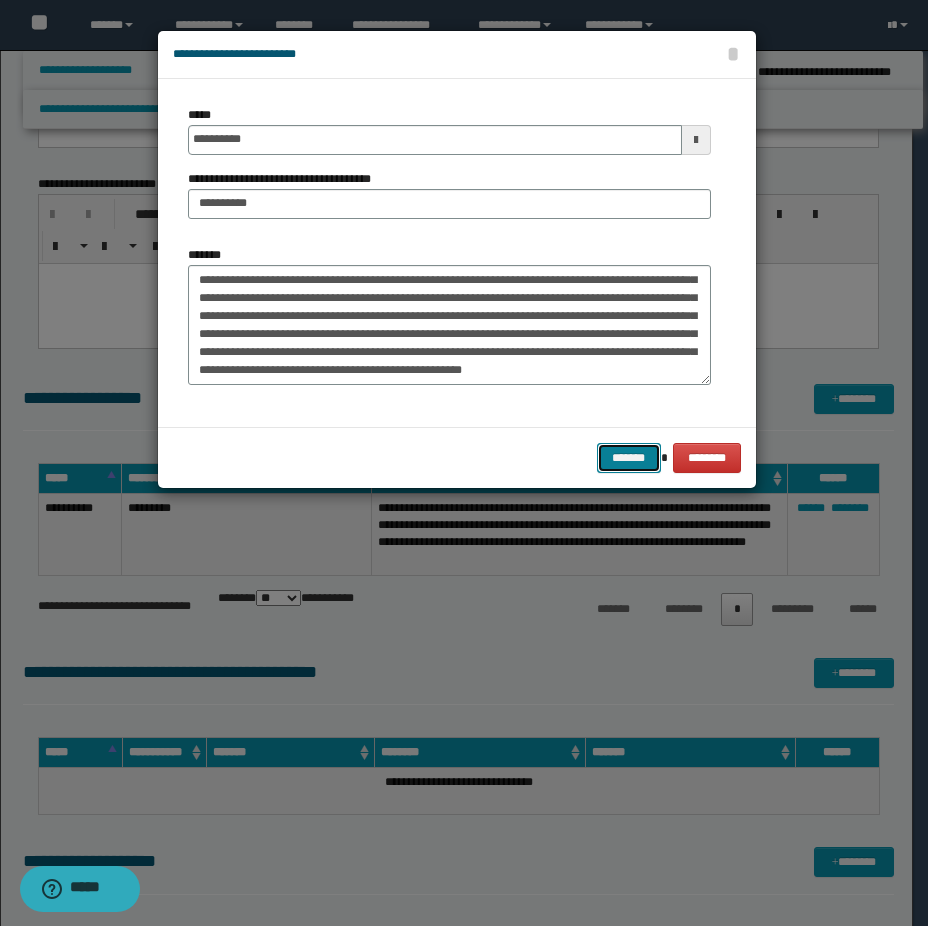 click on "*******" at bounding box center [629, 458] 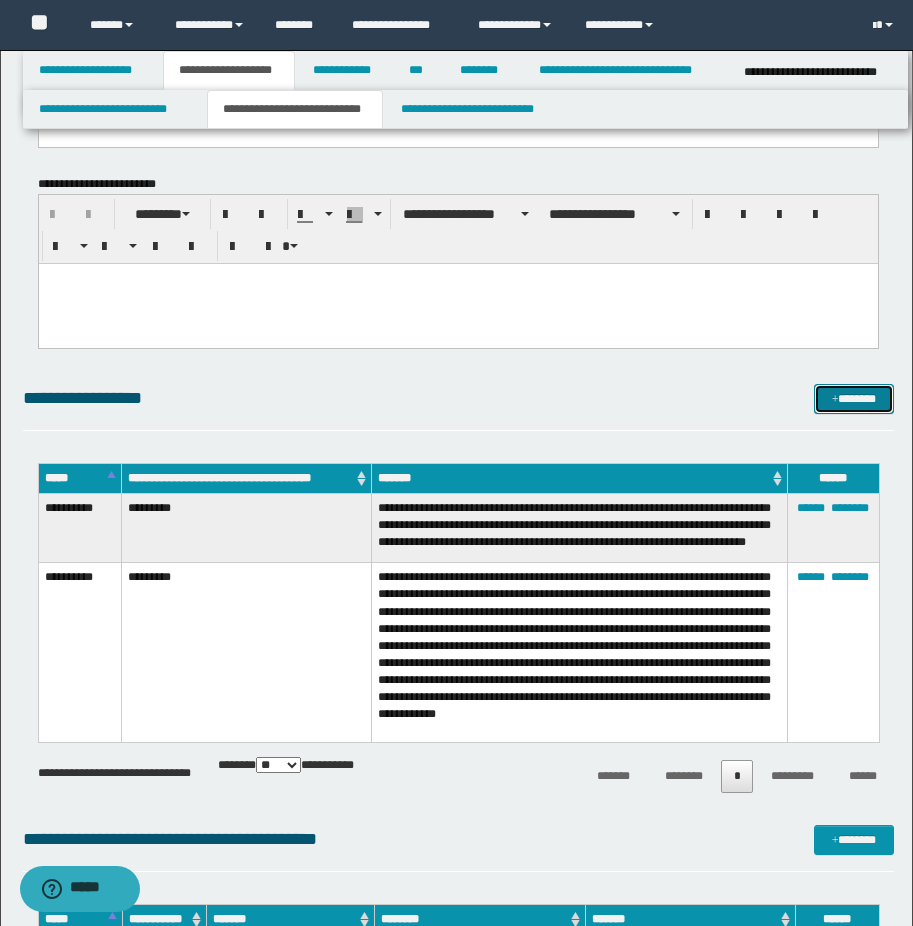 click on "*******" at bounding box center (854, 399) 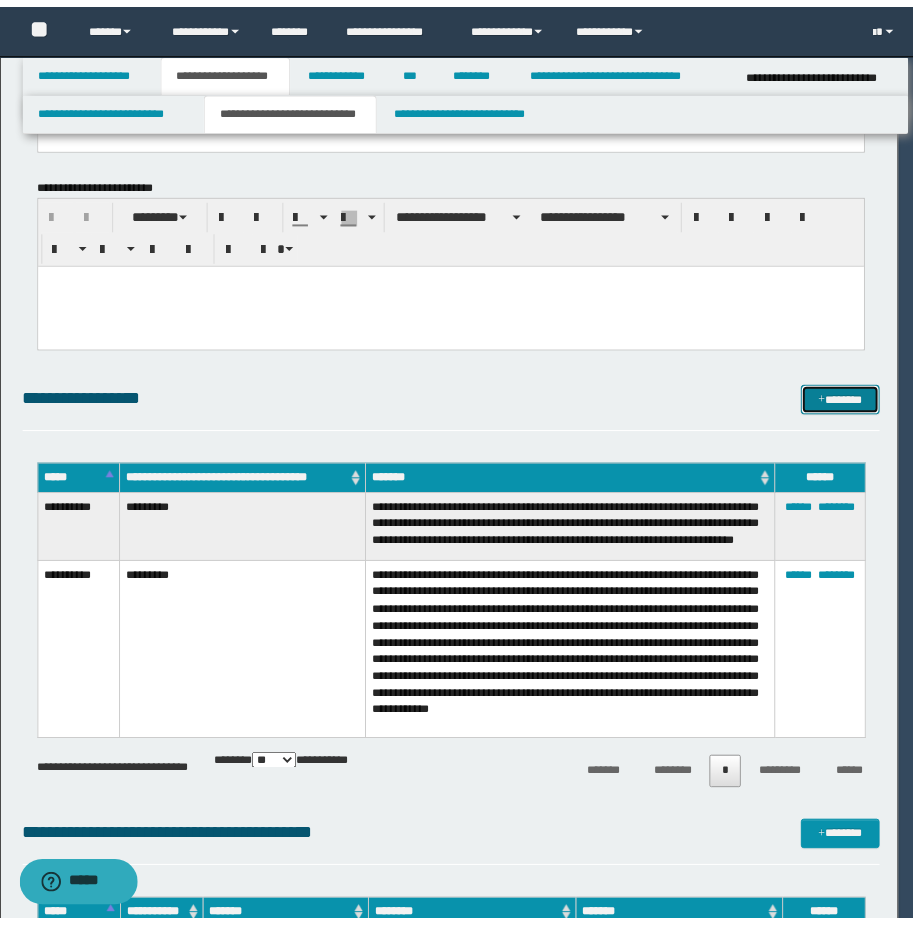 scroll, scrollTop: 0, scrollLeft: 0, axis: both 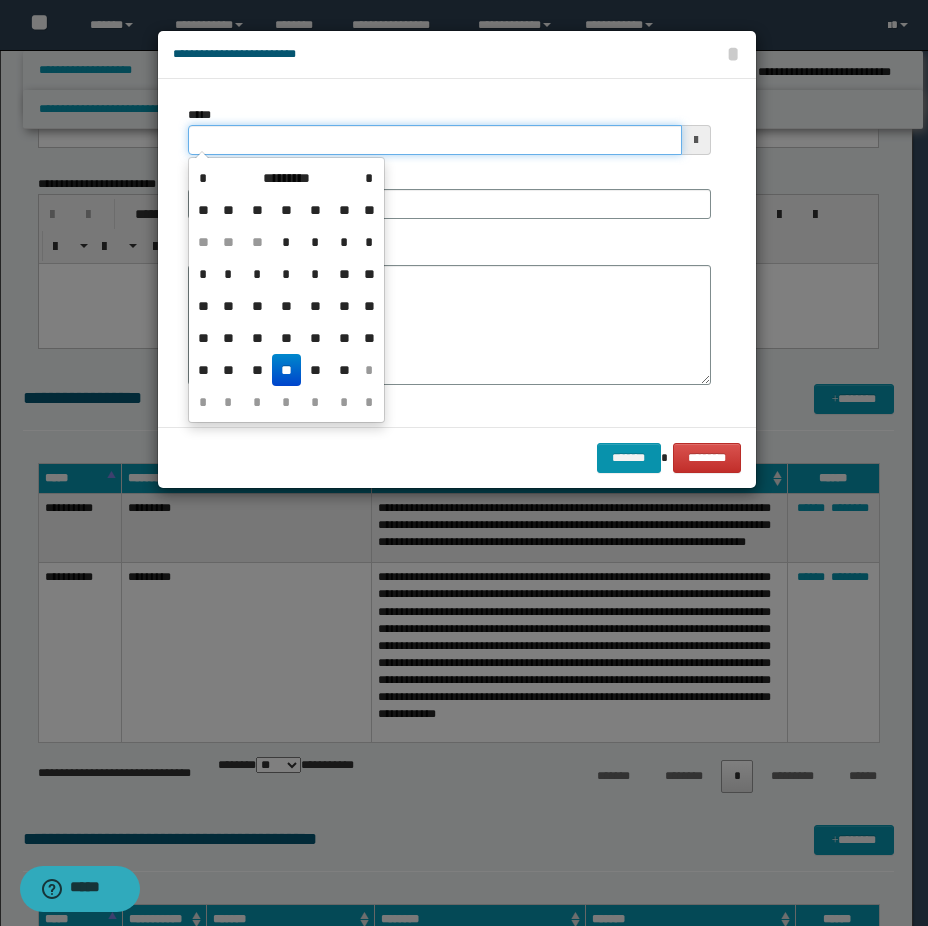 click on "*****" at bounding box center (435, 140) 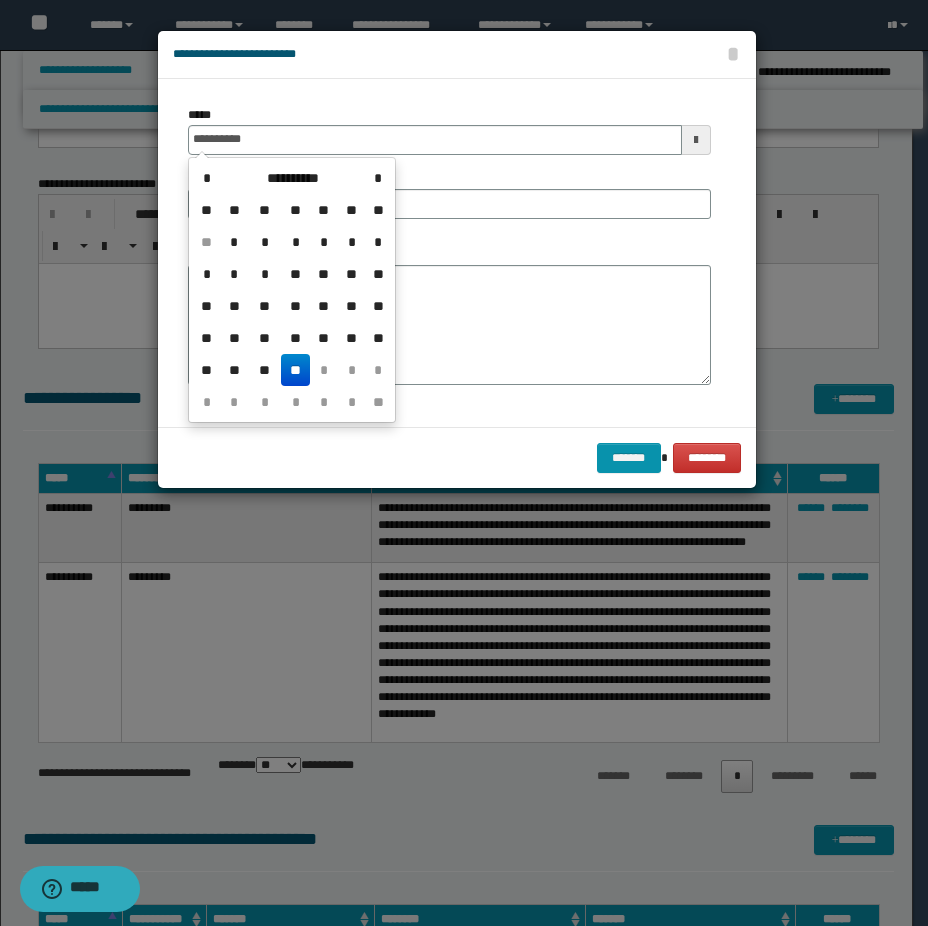 click on "**" at bounding box center [295, 370] 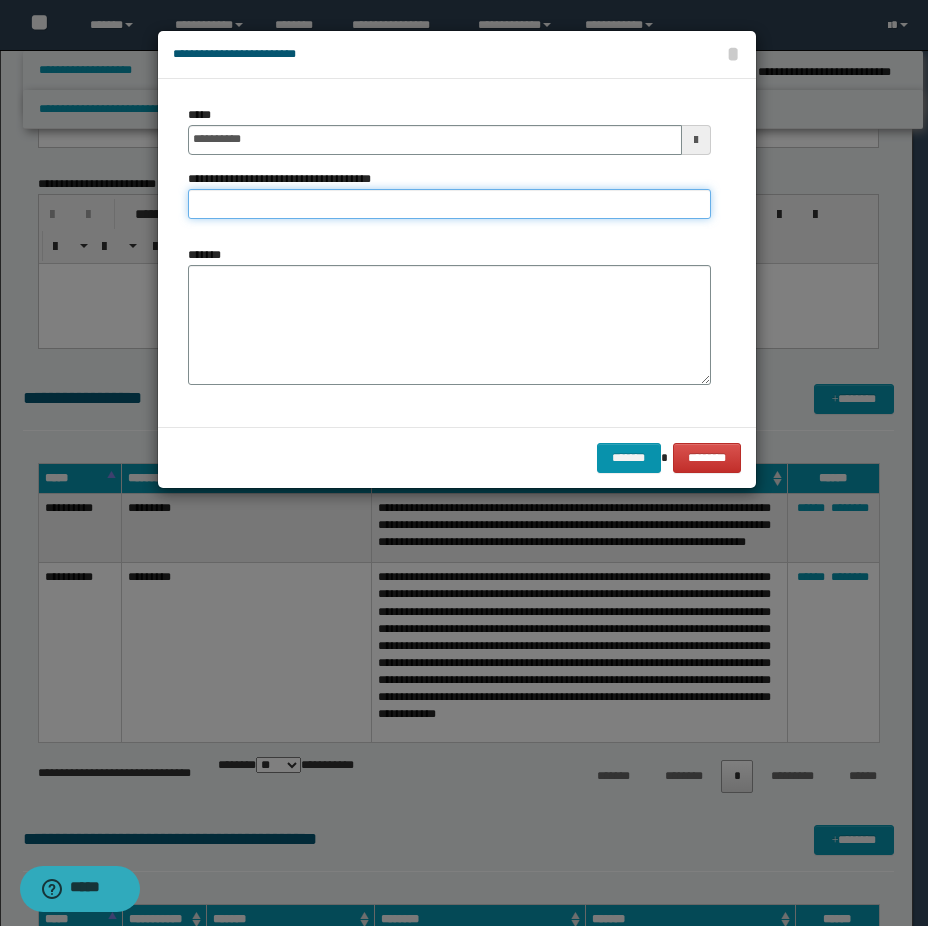 click on "**********" at bounding box center [449, 204] 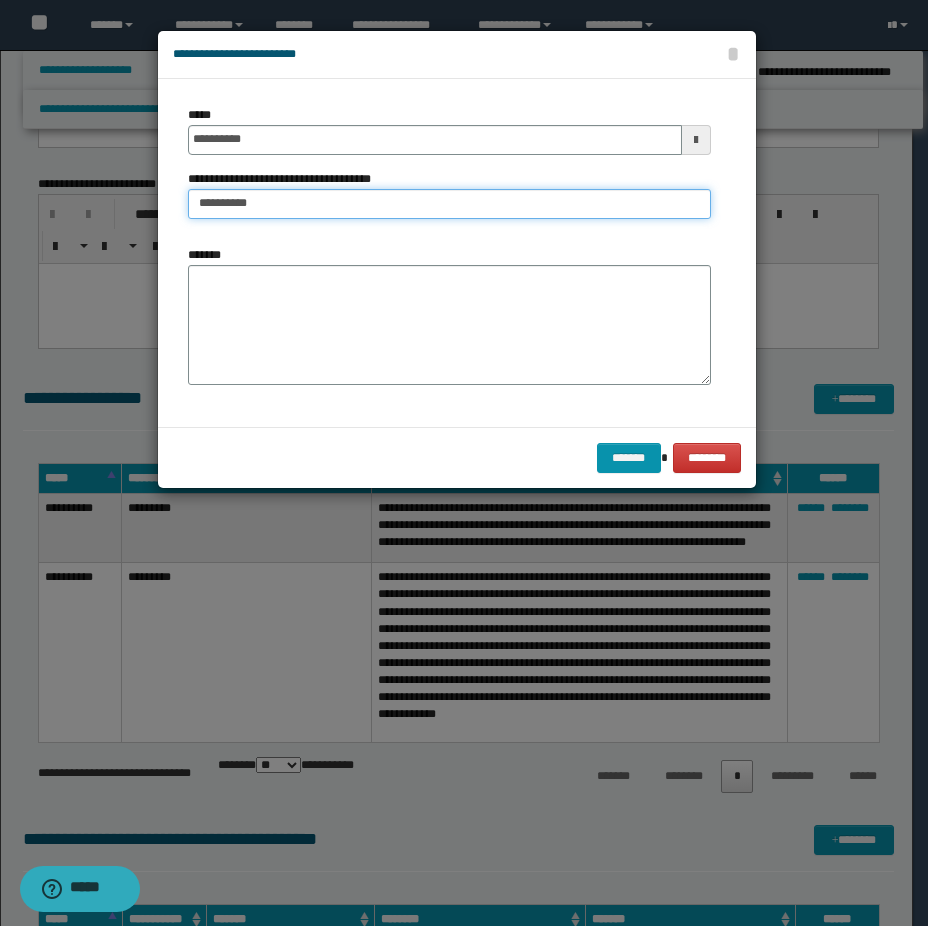 type on "*********" 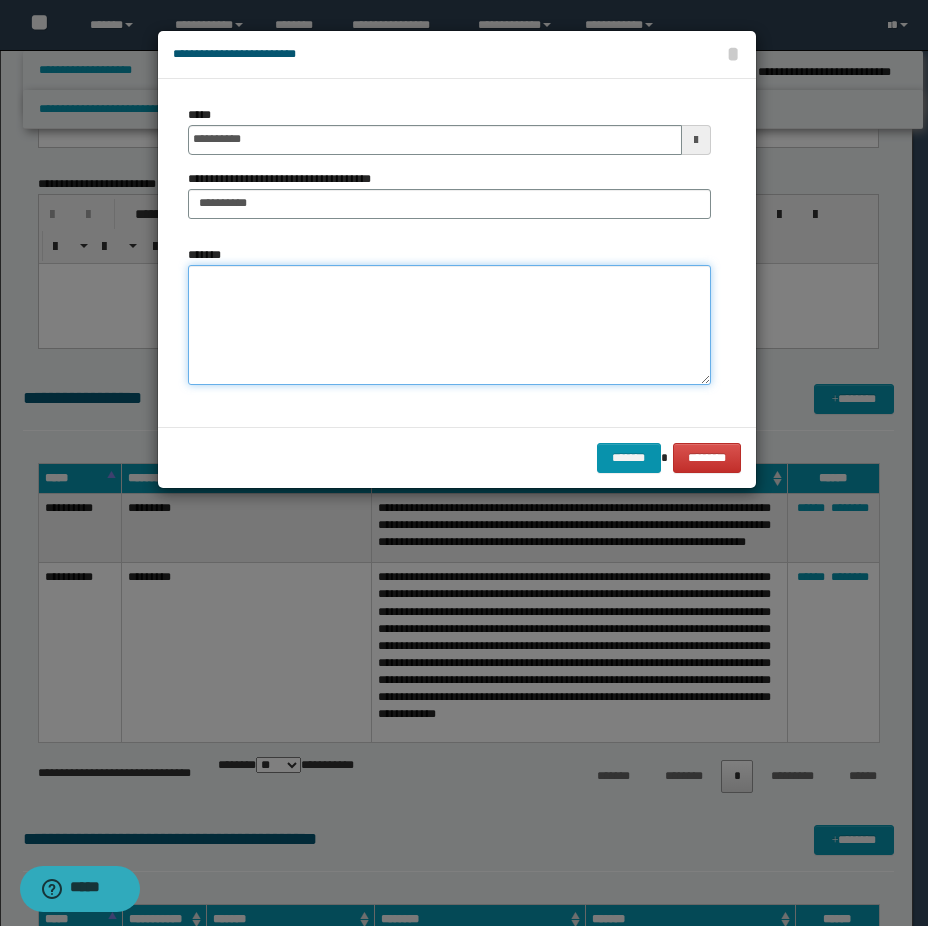 click on "*******" at bounding box center [449, 325] 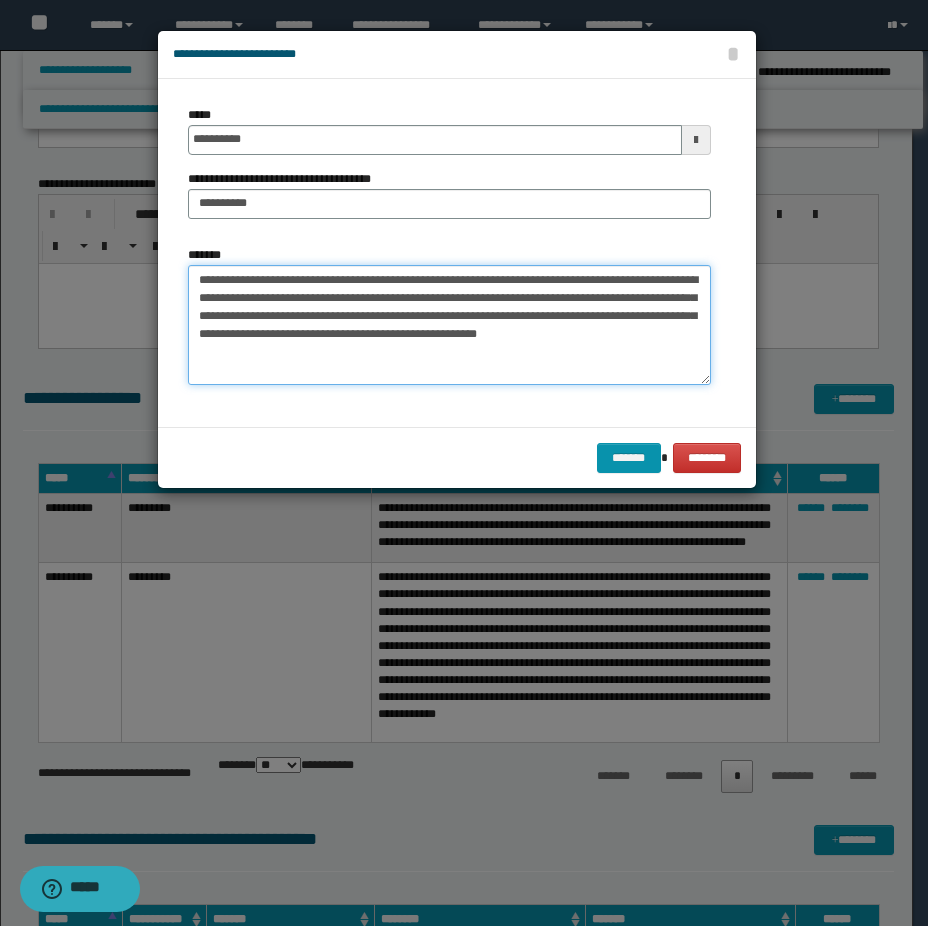 click on "**********" at bounding box center [449, 325] 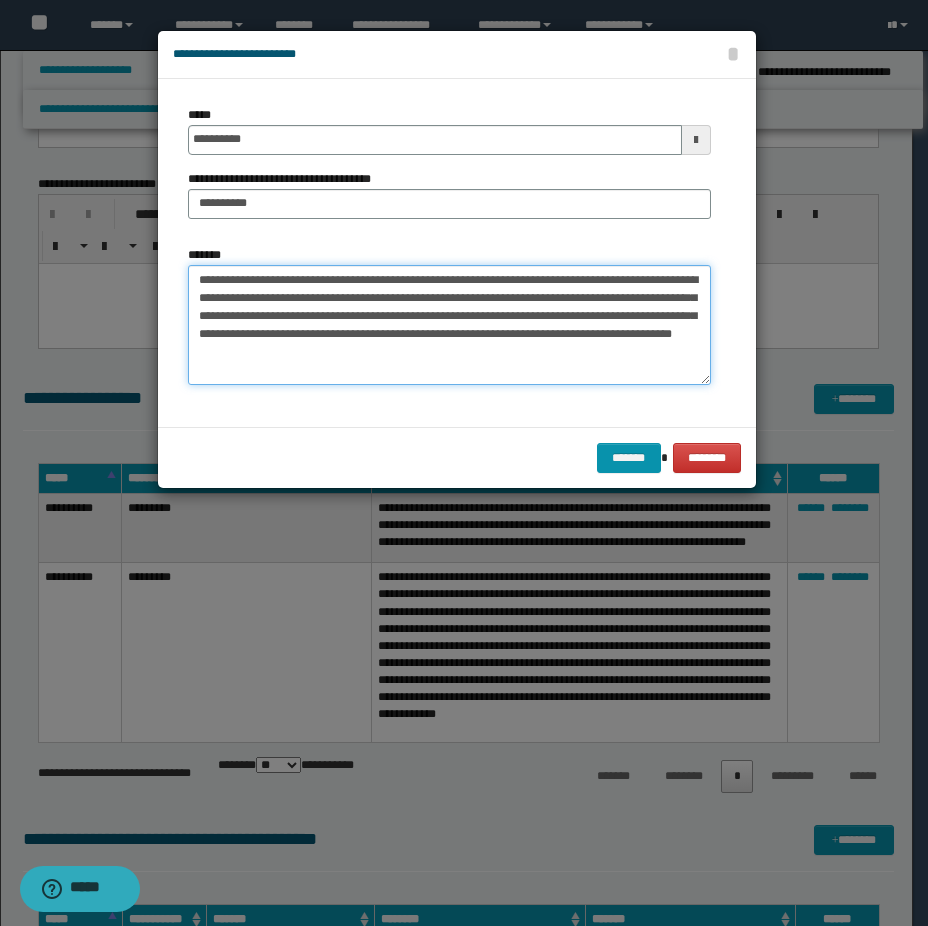 click on "**********" at bounding box center [449, 325] 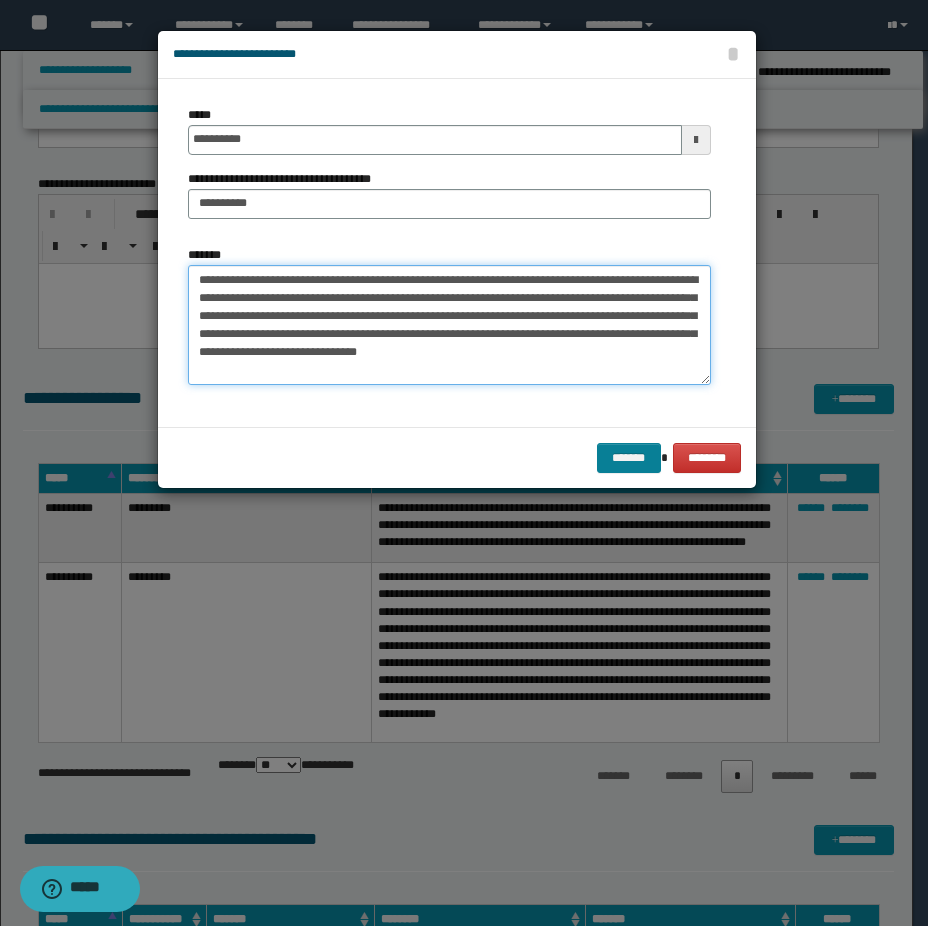type on "**********" 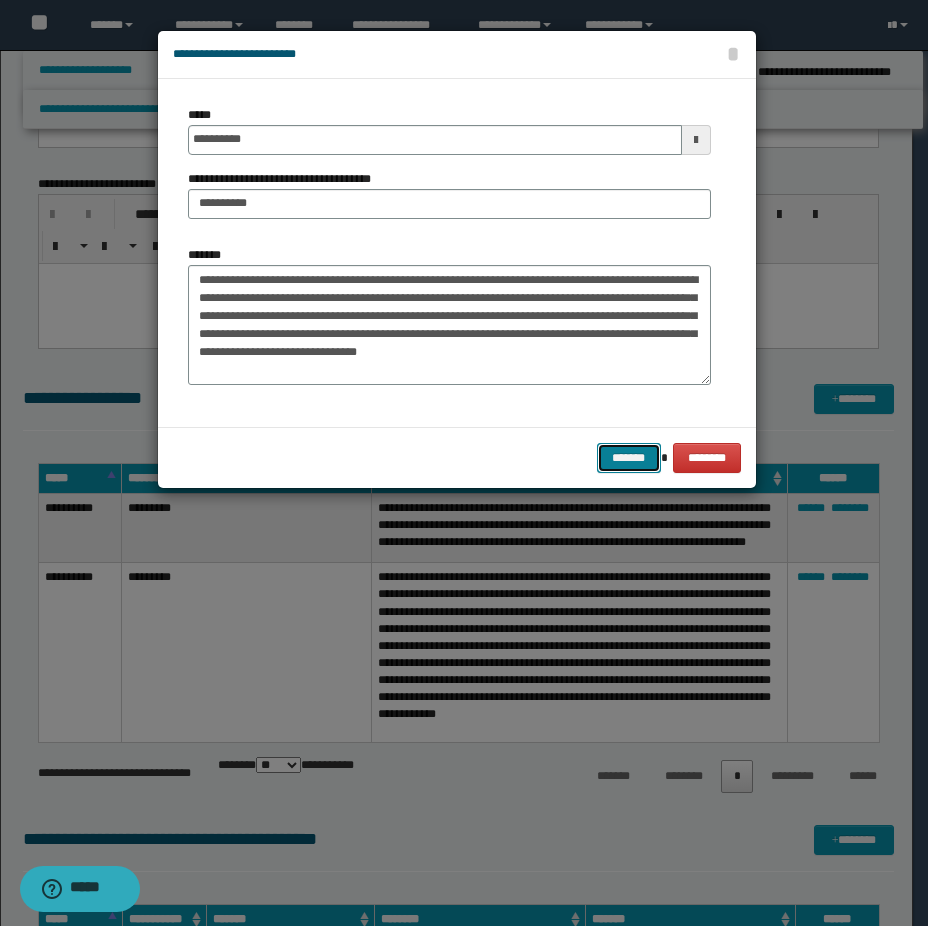 click on "*******" at bounding box center [629, 458] 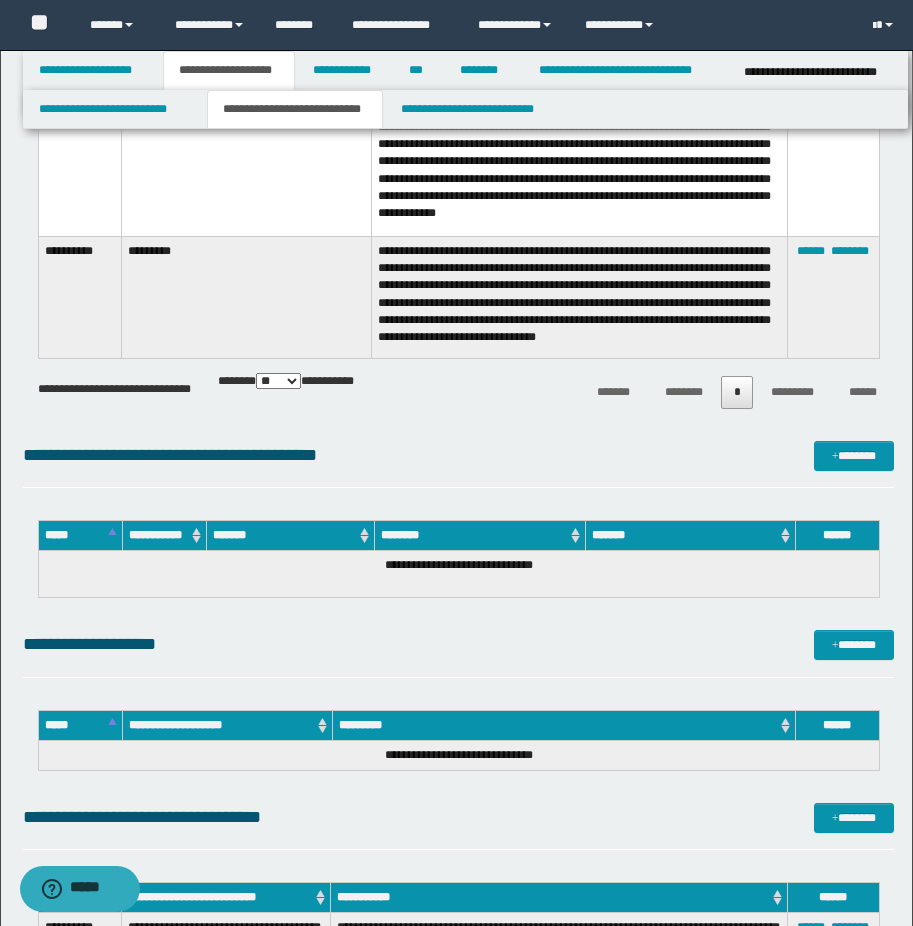 scroll, scrollTop: 2200, scrollLeft: 0, axis: vertical 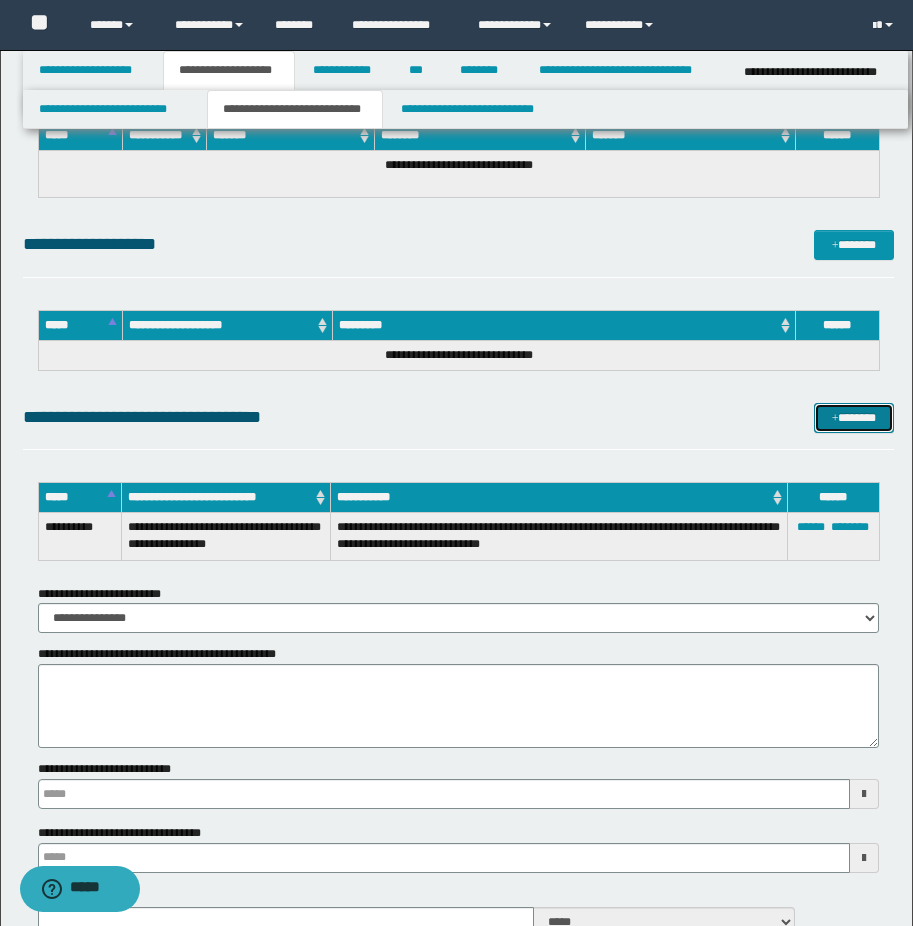 drag, startPoint x: 849, startPoint y: 418, endPoint x: 836, endPoint y: 385, distance: 35.468296 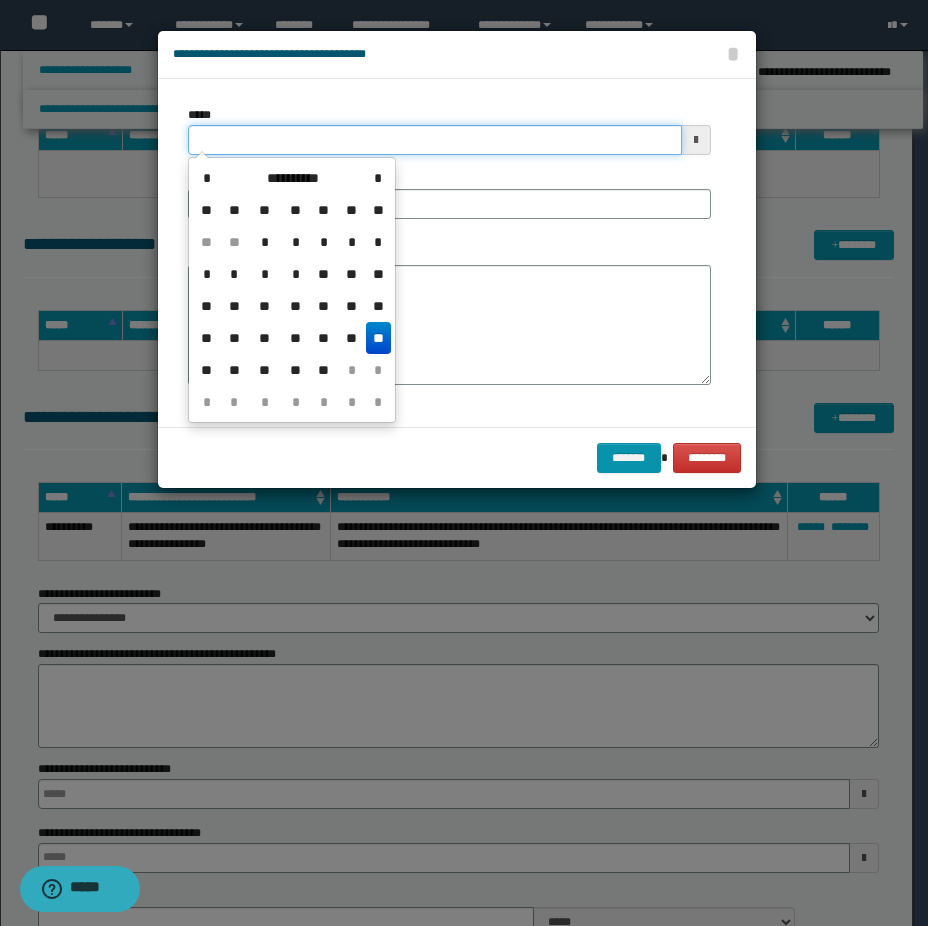 click on "*****" at bounding box center [435, 140] 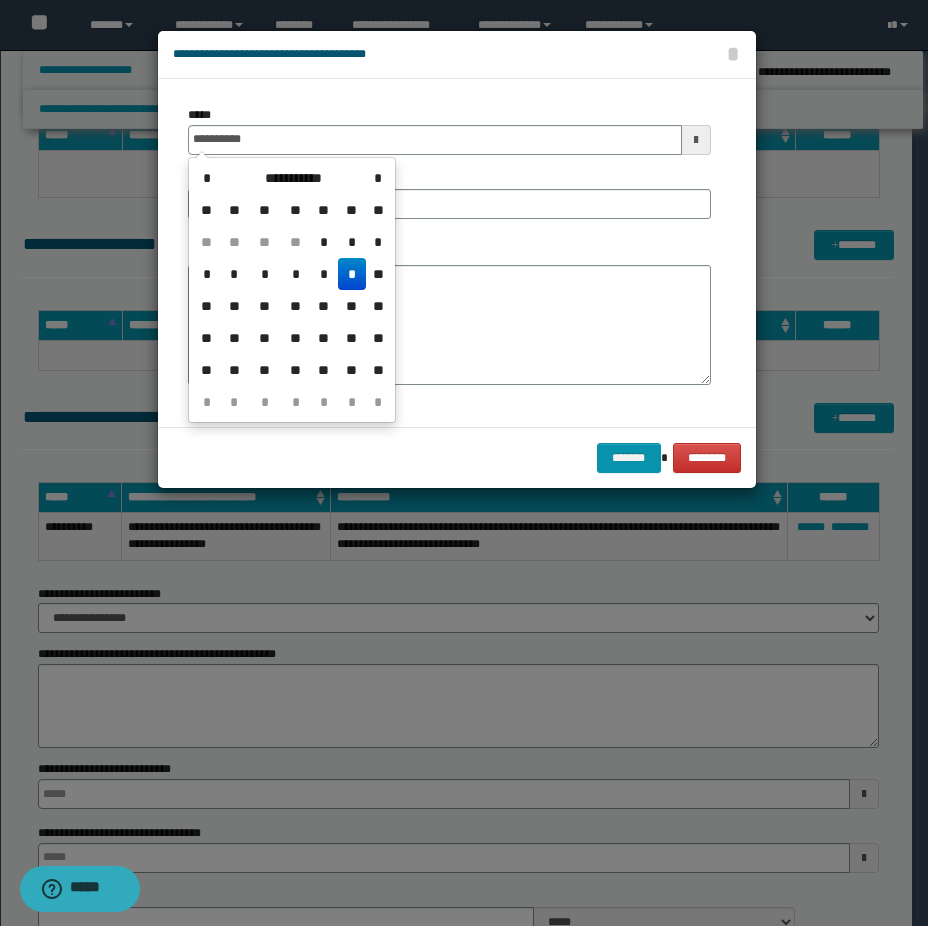 click on "*" at bounding box center [352, 274] 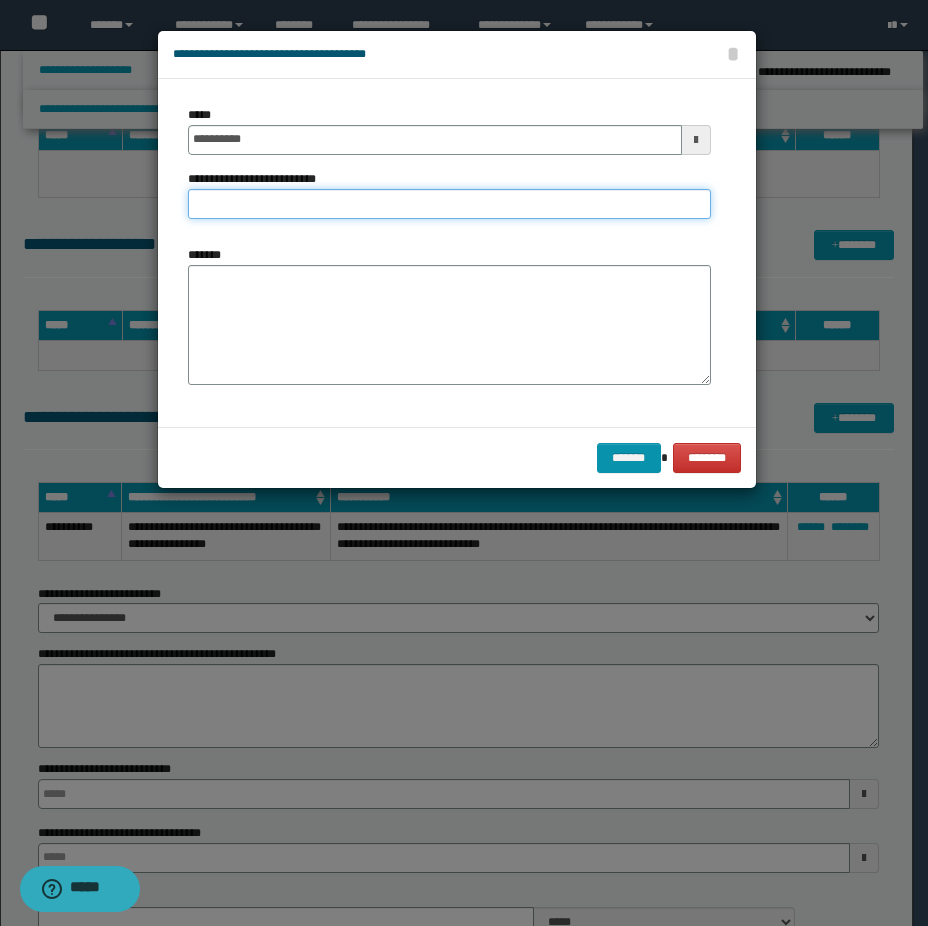 click on "**********" at bounding box center [449, 204] 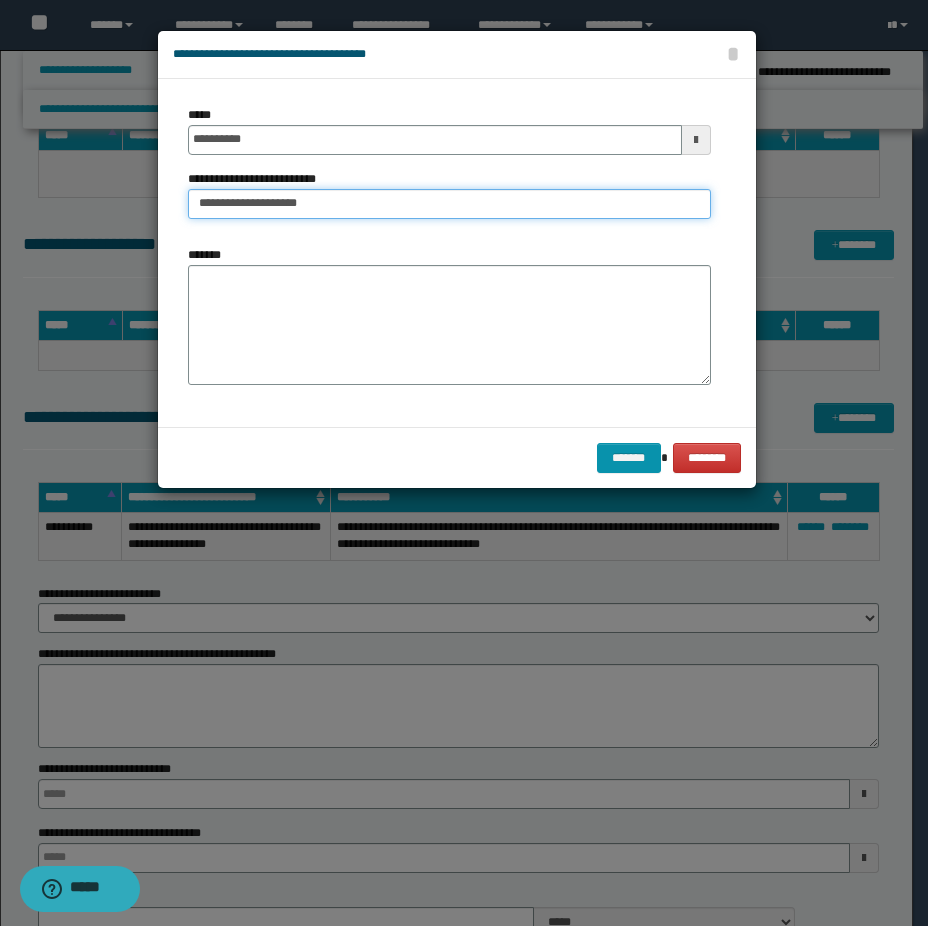 type on "**********" 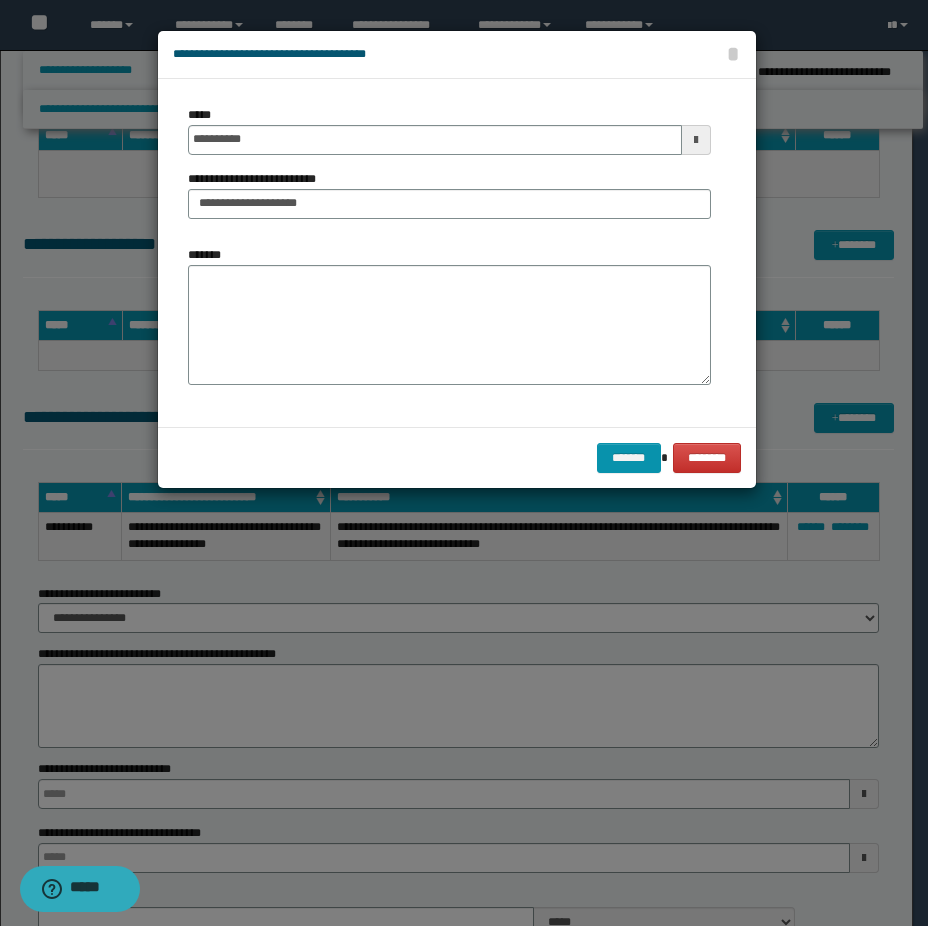 click on "*******" at bounding box center [449, 323] 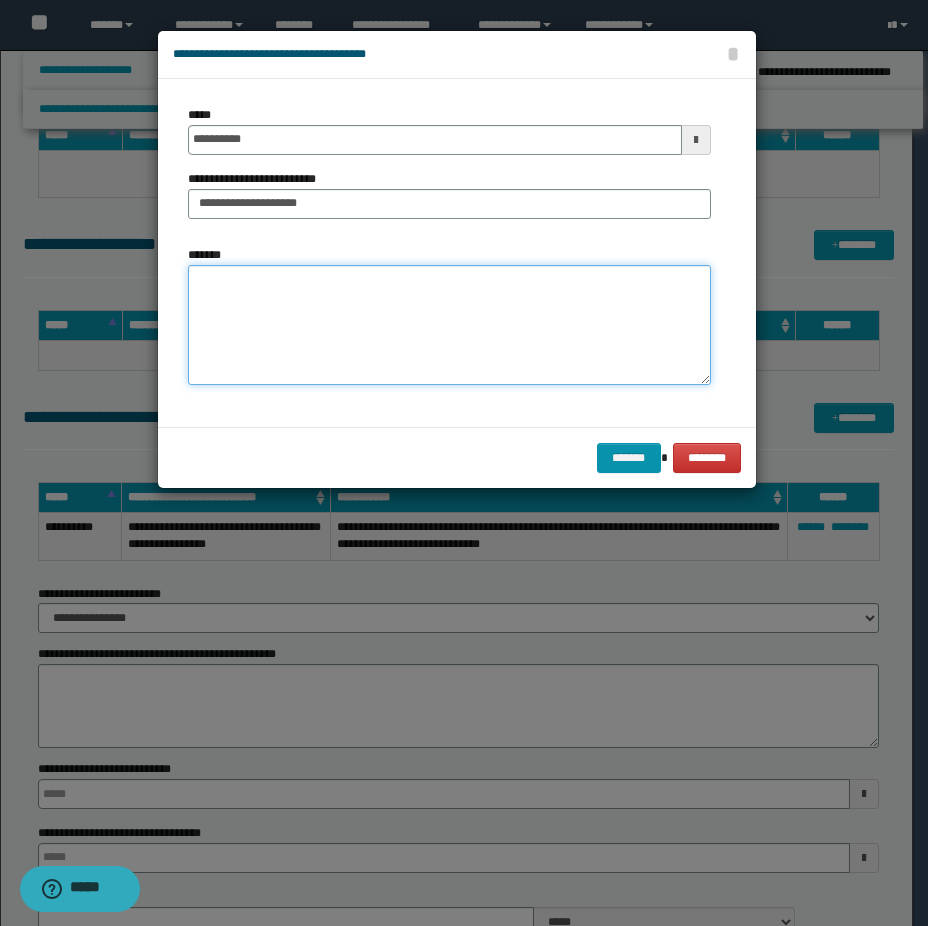 click on "*******" at bounding box center (449, 325) 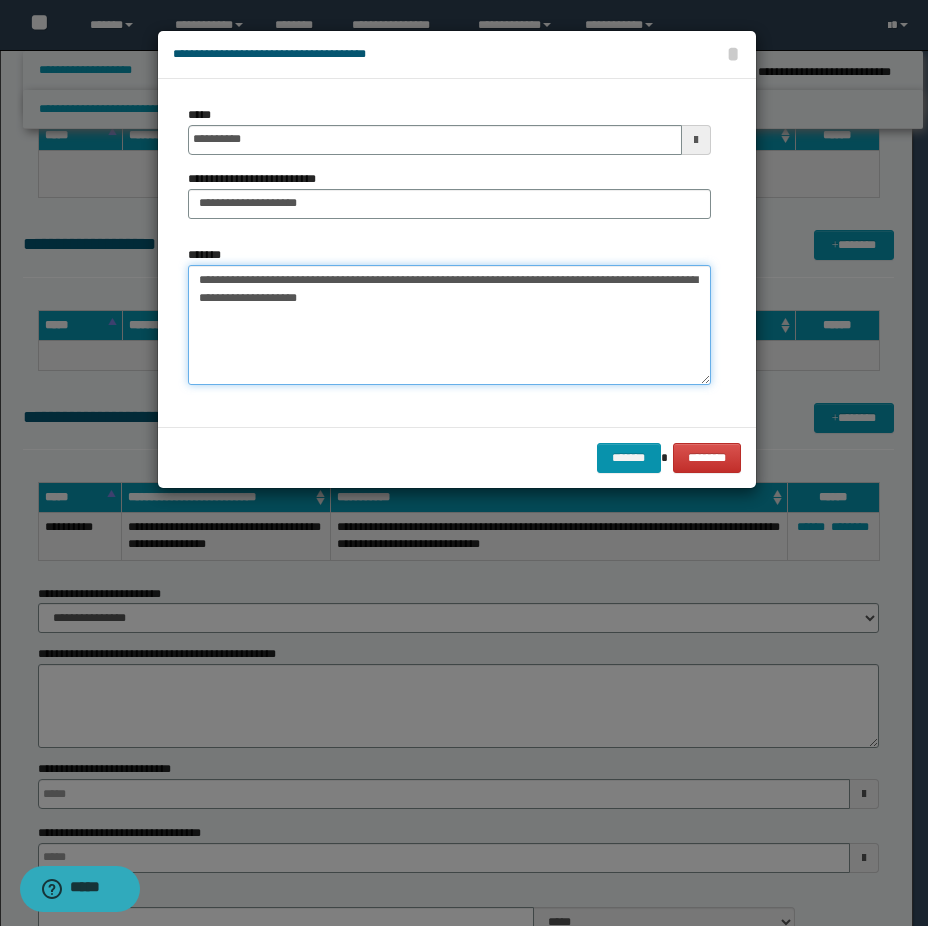 drag, startPoint x: 255, startPoint y: 302, endPoint x: 279, endPoint y: 312, distance: 26 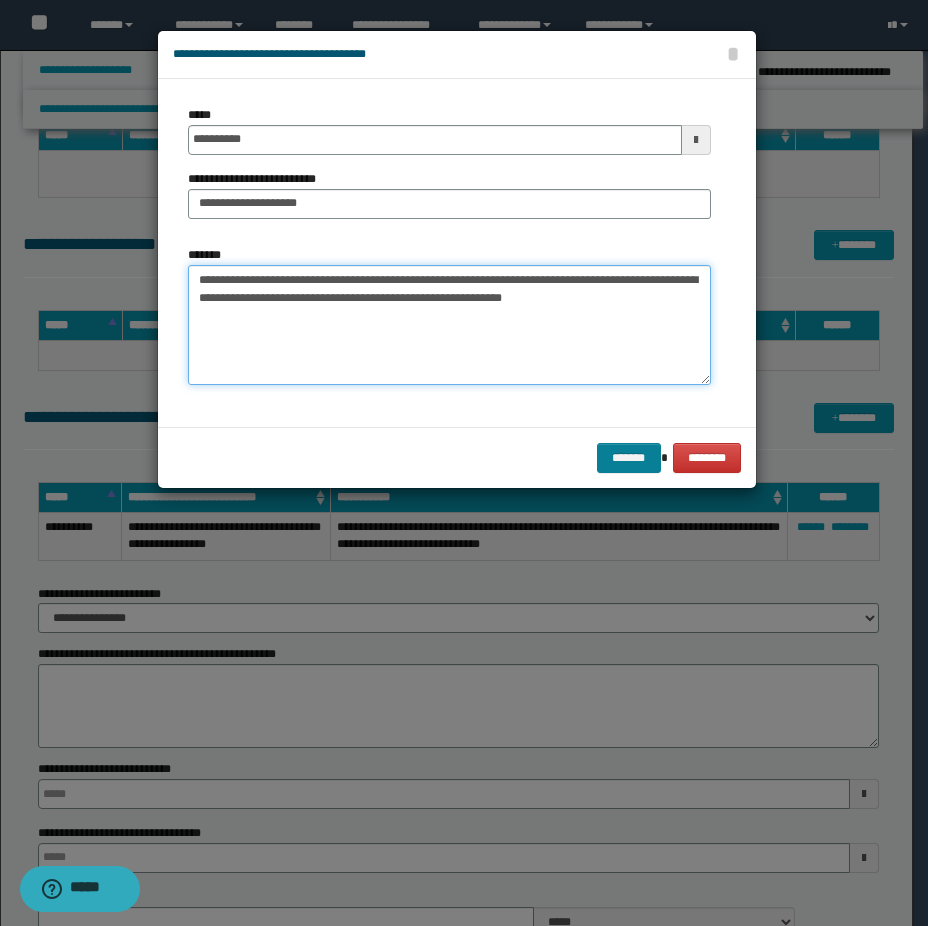 type on "**********" 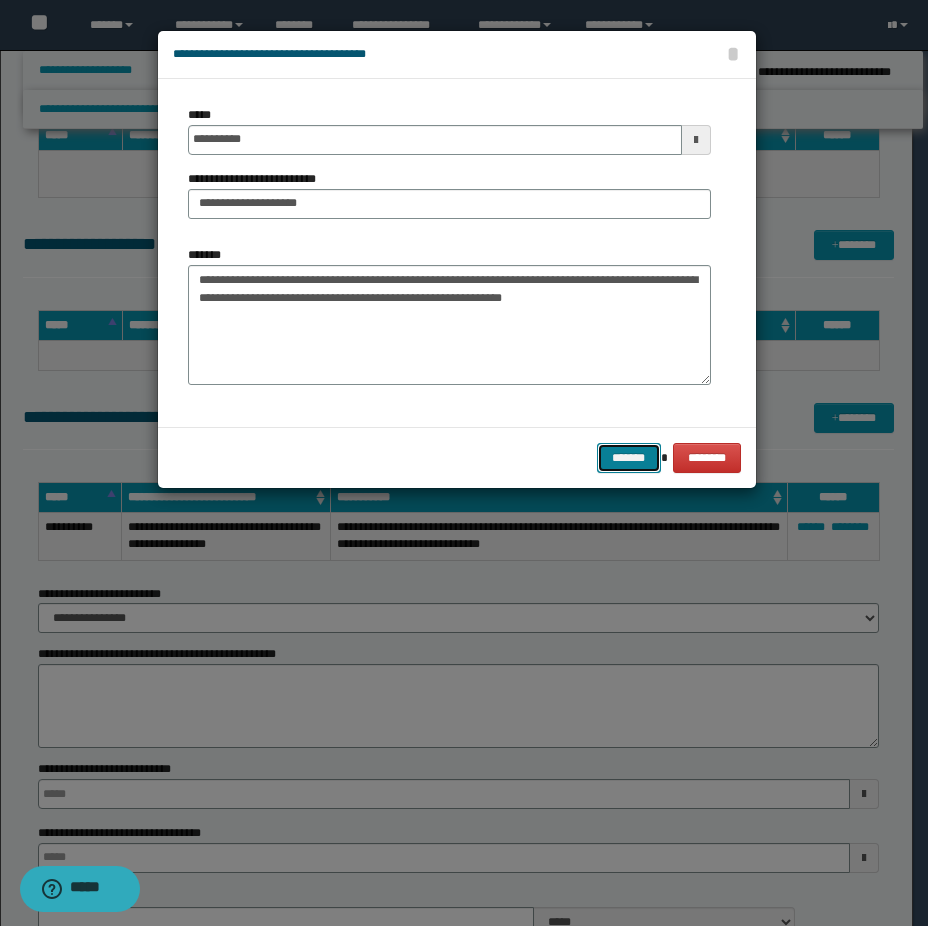 click on "*******" at bounding box center (629, 458) 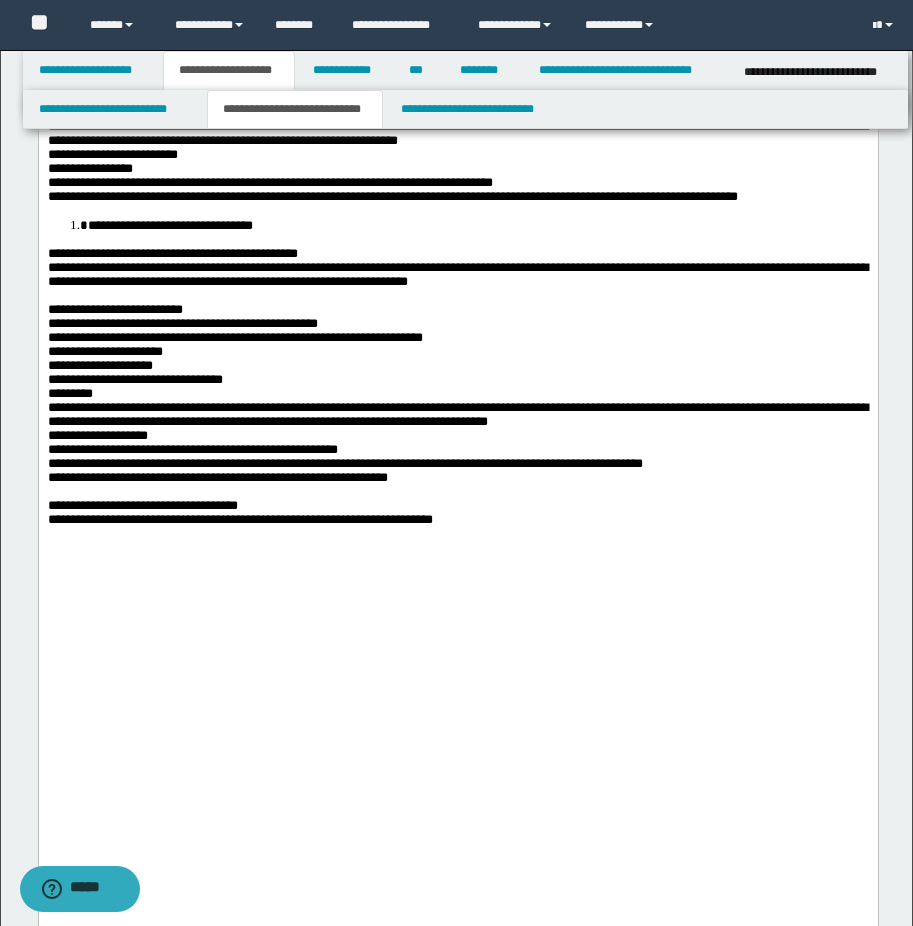 scroll, scrollTop: 300, scrollLeft: 0, axis: vertical 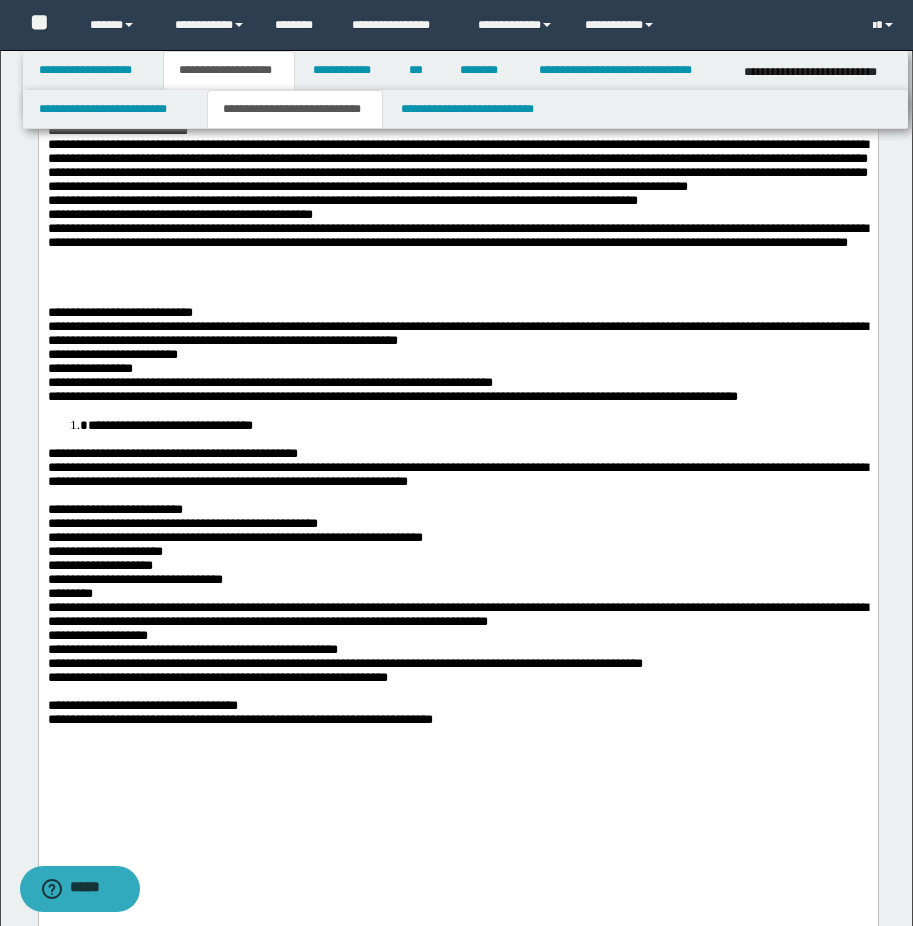 click at bounding box center (457, 285) 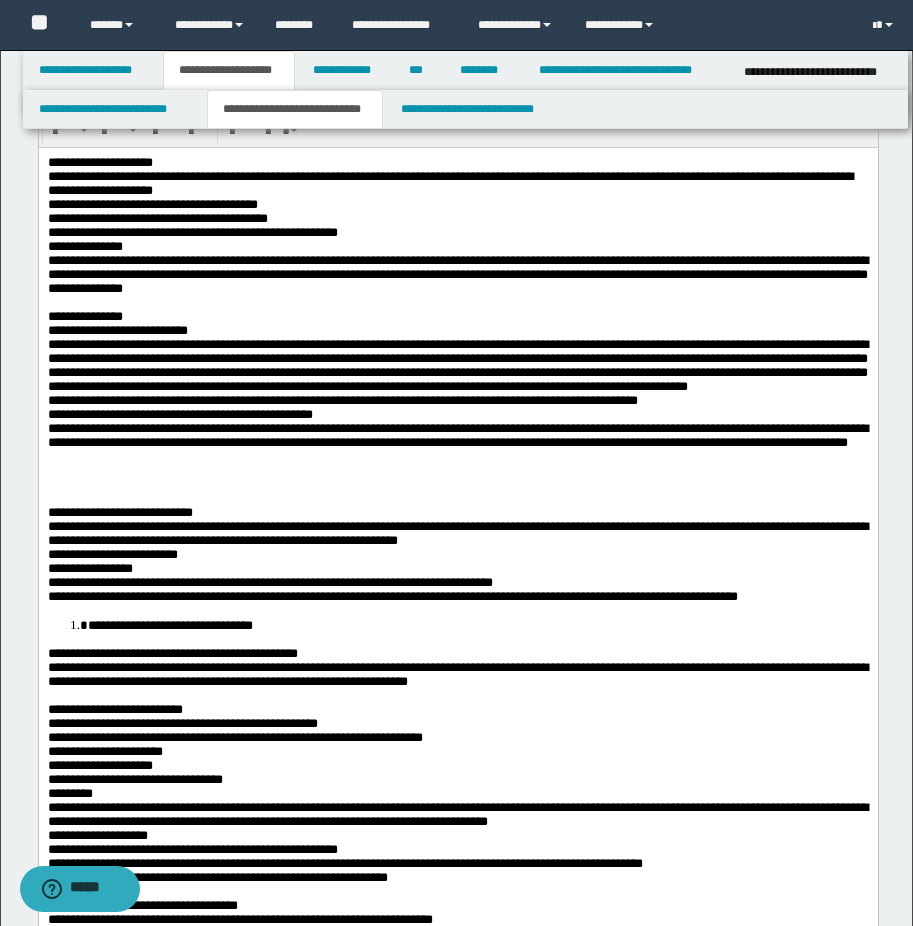 drag, startPoint x: 47, startPoint y: 322, endPoint x: 69, endPoint y: 331, distance: 23.769728 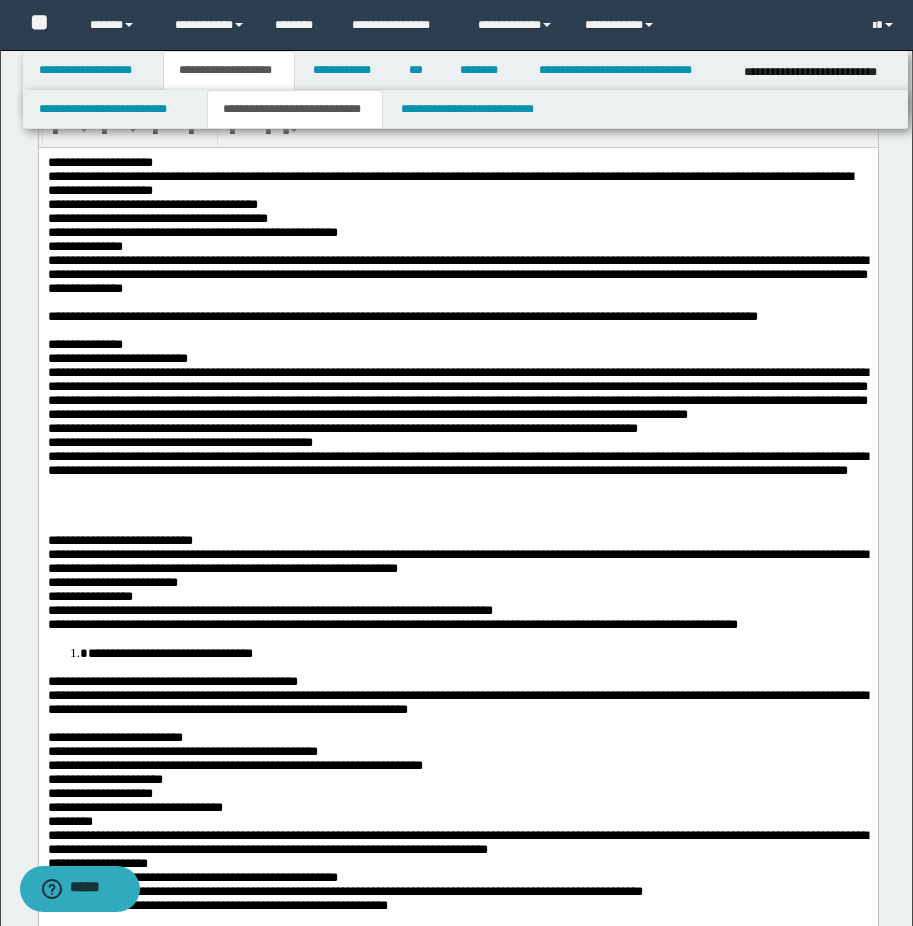 drag, startPoint x: 841, startPoint y: 348, endPoint x: 836, endPoint y: 336, distance: 13 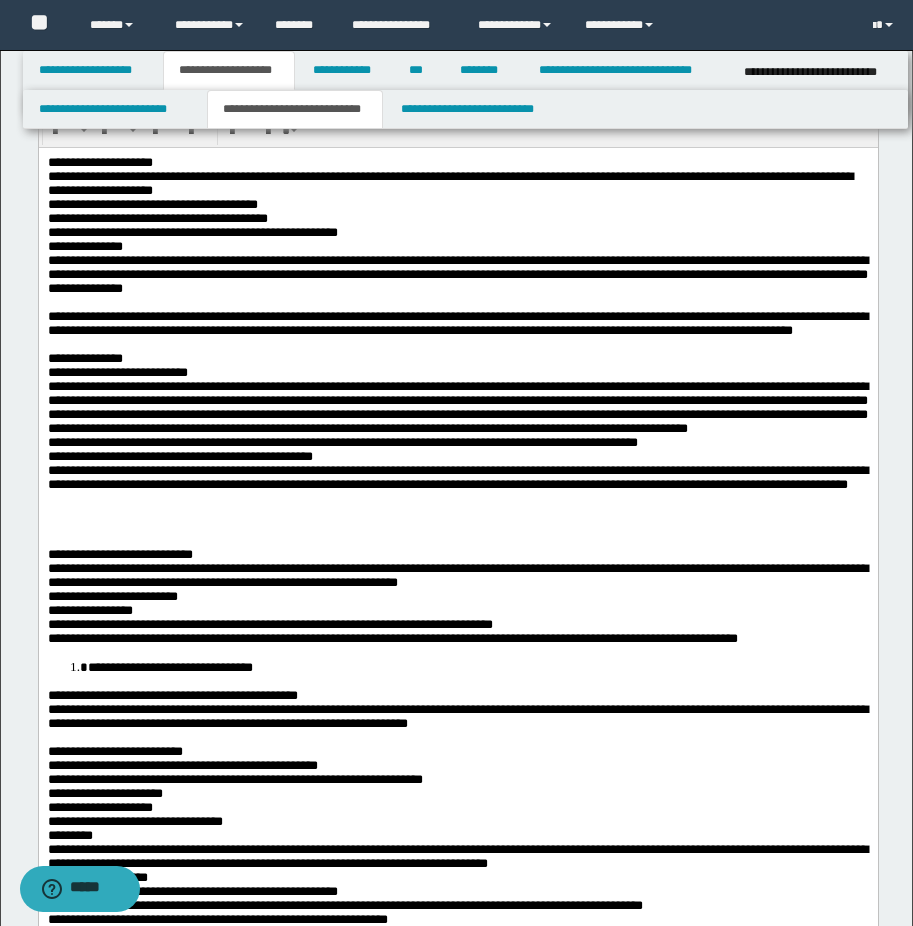 click on "**********" at bounding box center (457, 322) 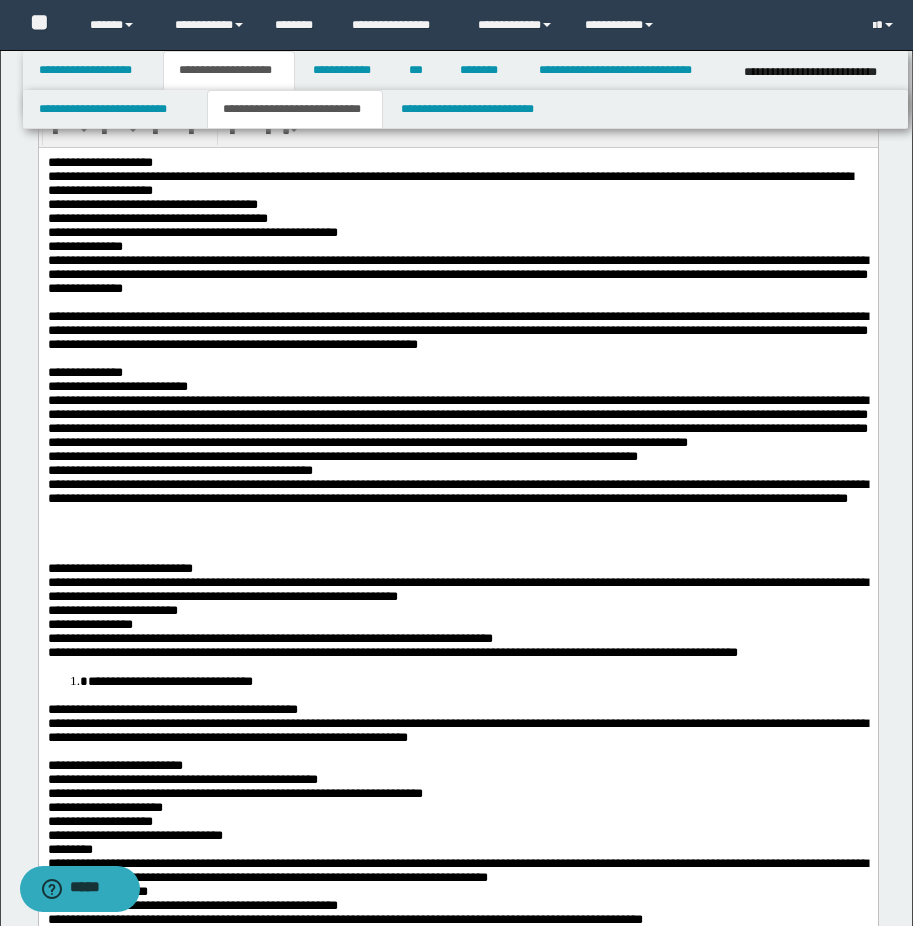 click on "**********" at bounding box center [457, 329] 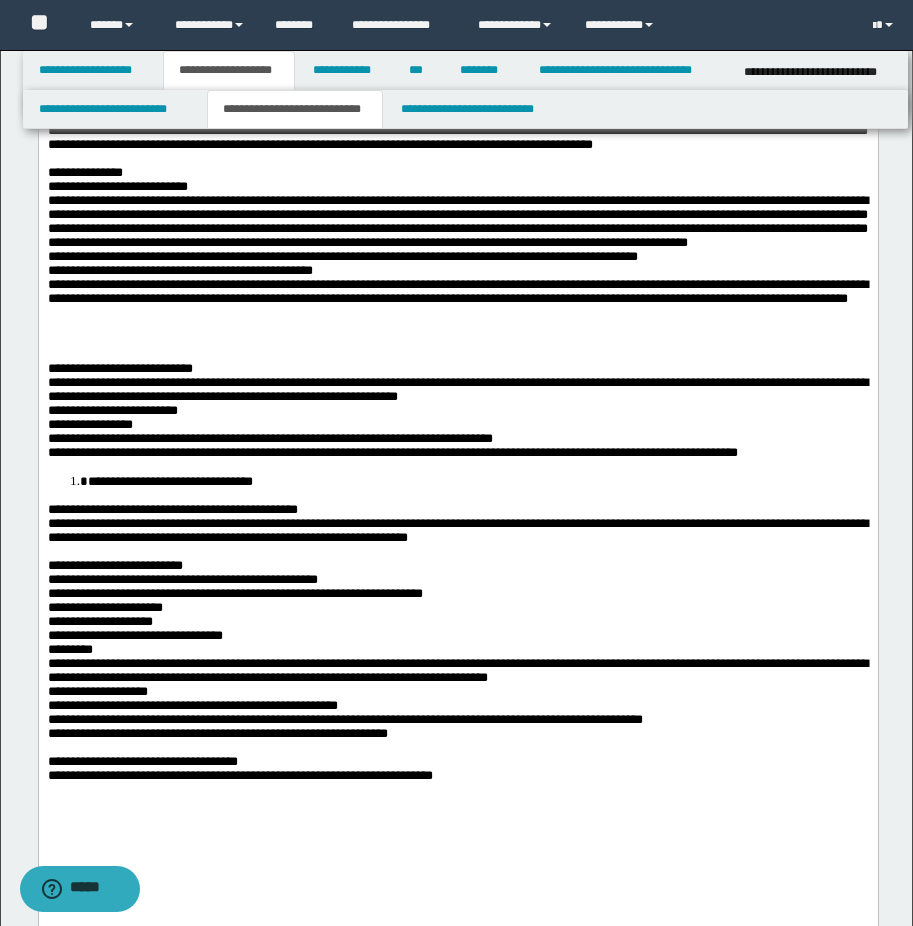 scroll, scrollTop: 0, scrollLeft: 0, axis: both 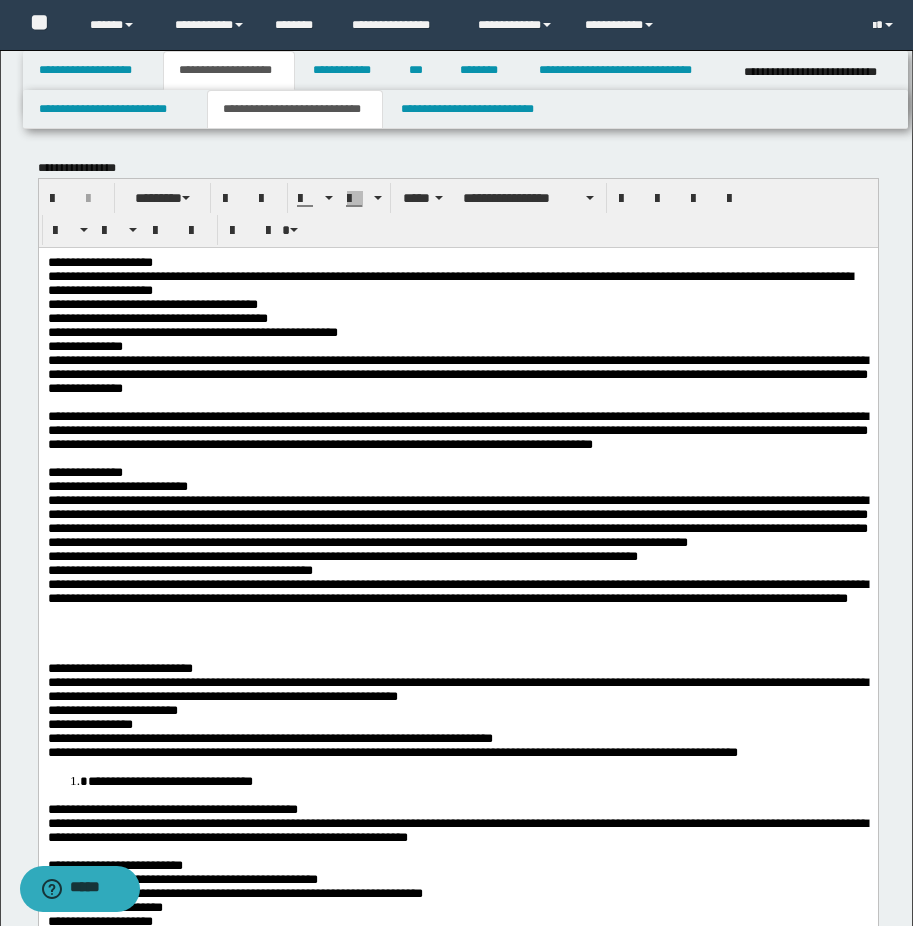 click on "**********" at bounding box center (457, 429) 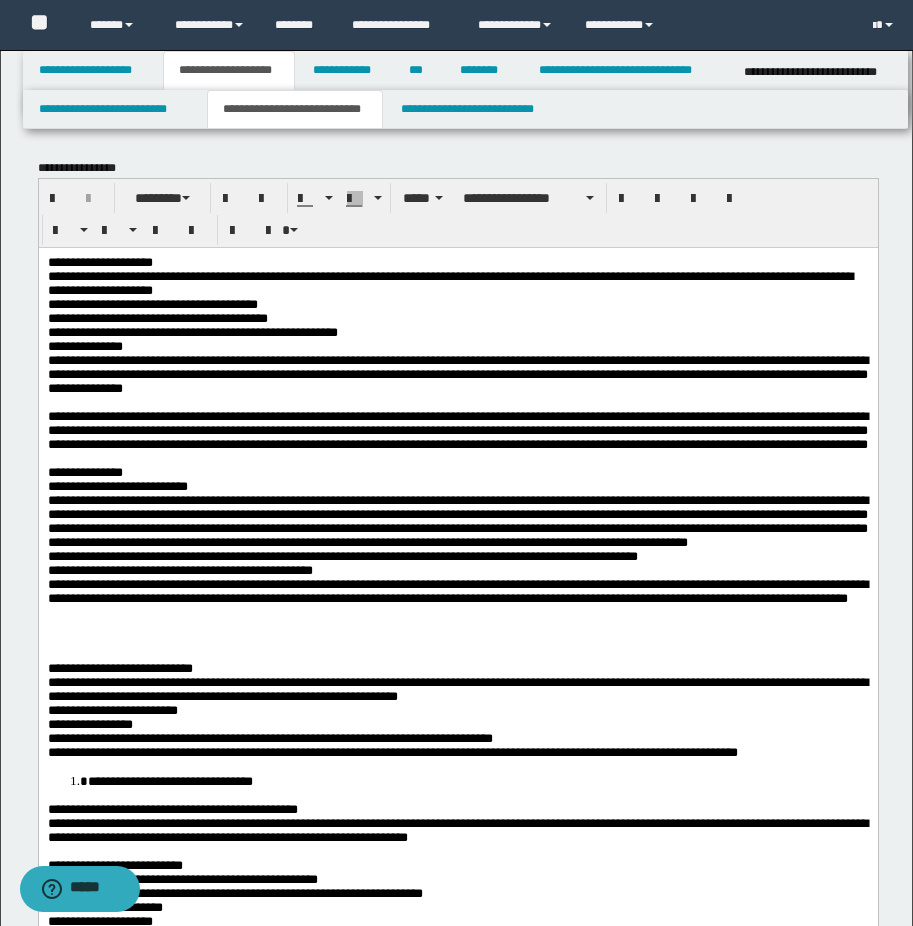 click on "**********" at bounding box center [457, 430] 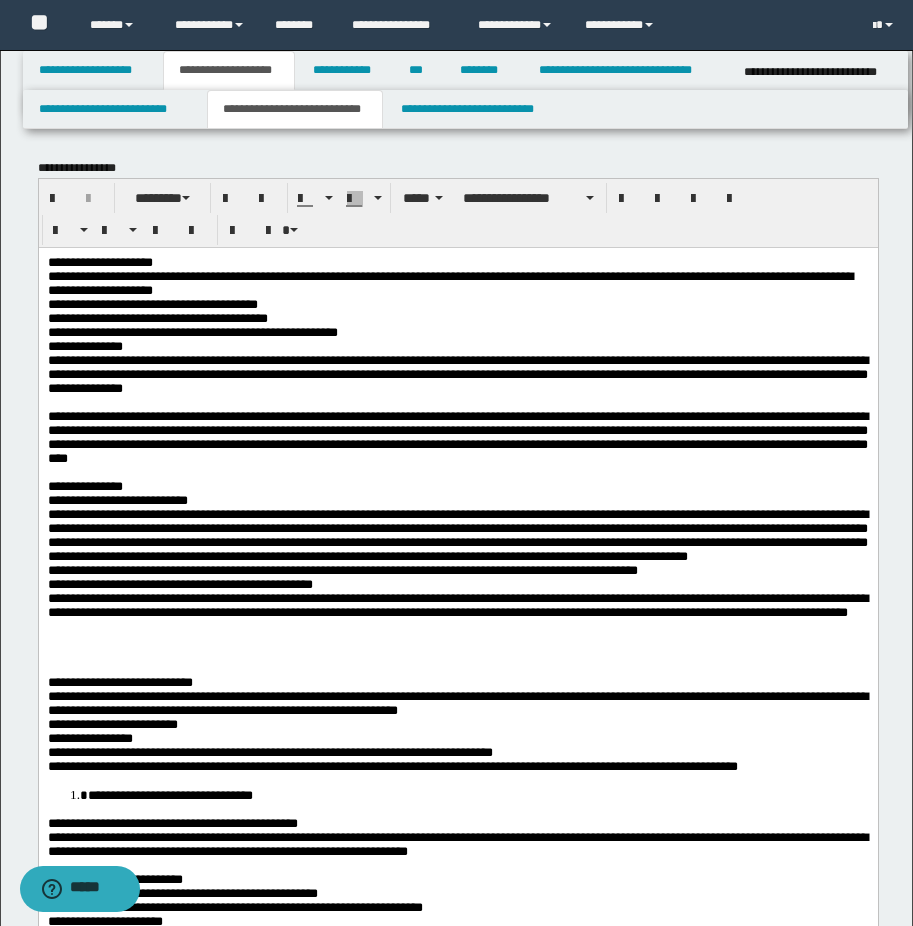 click on "**********" at bounding box center [457, 437] 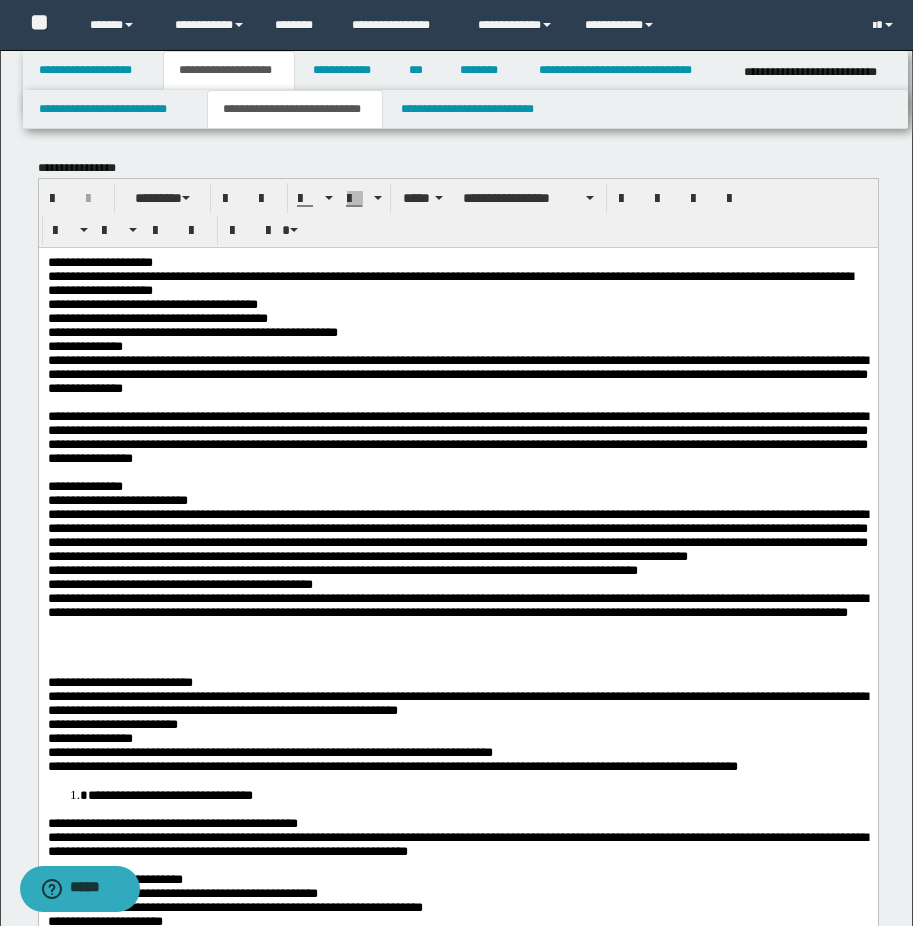 click on "**********" at bounding box center [457, 436] 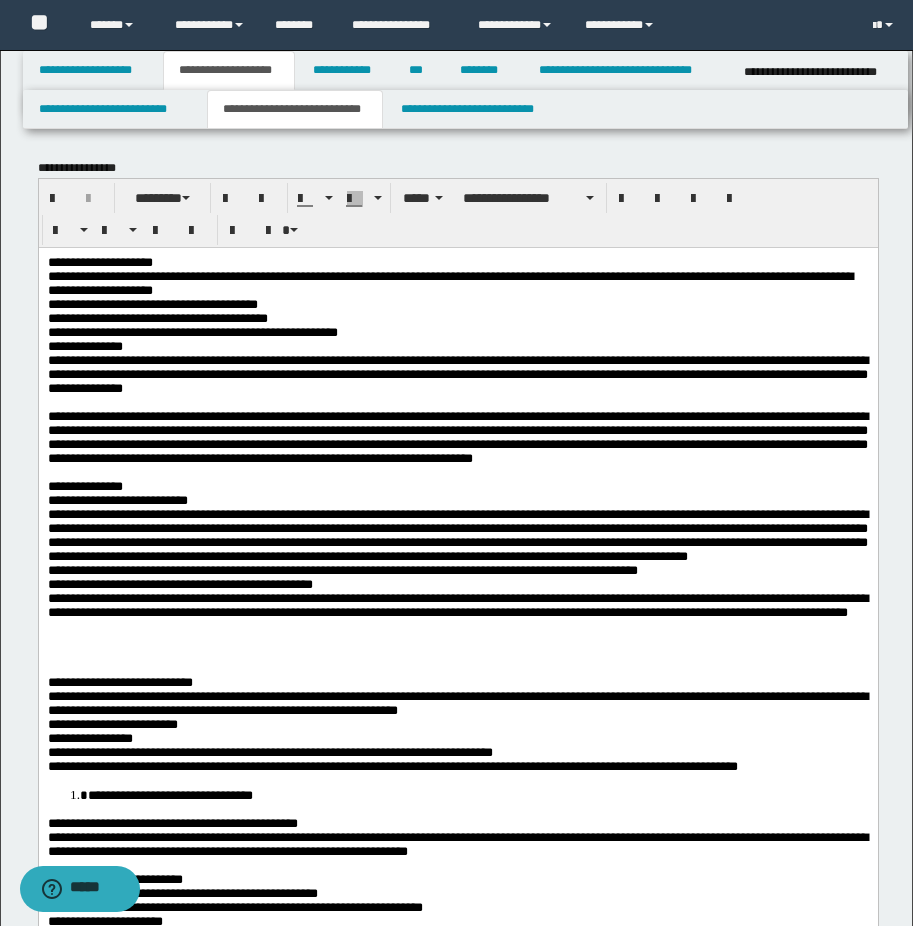 click on "**********" at bounding box center (457, 436) 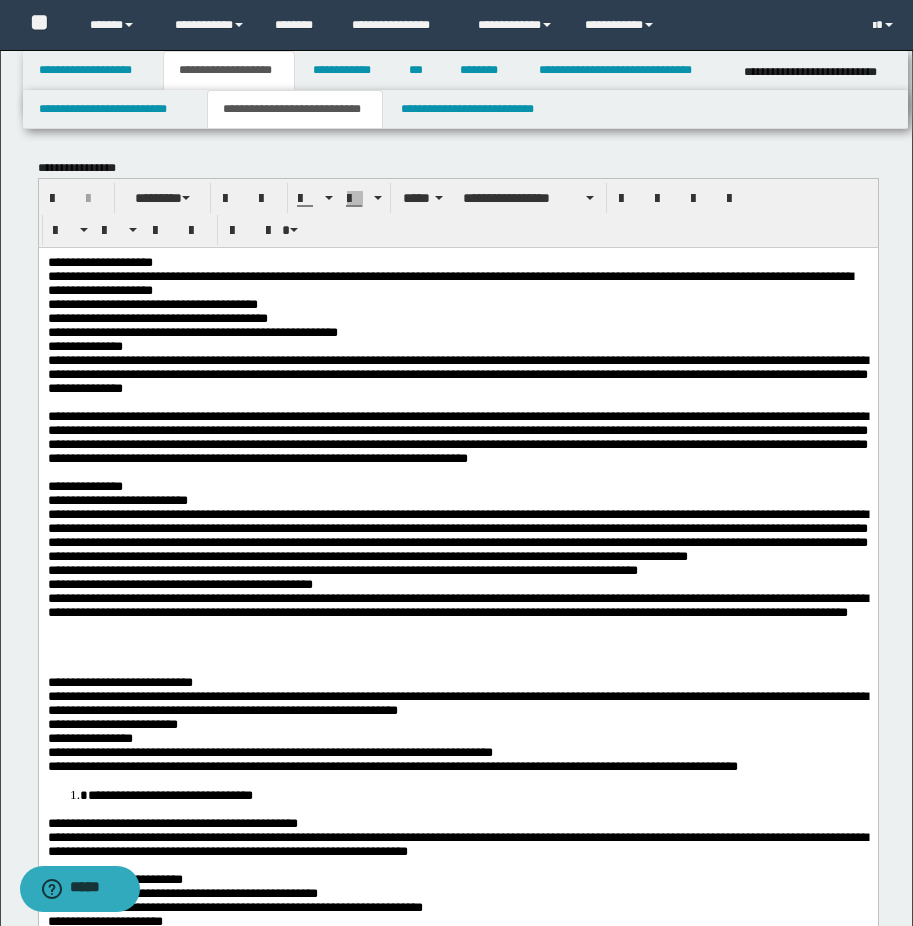 click on "**********" at bounding box center [457, 486] 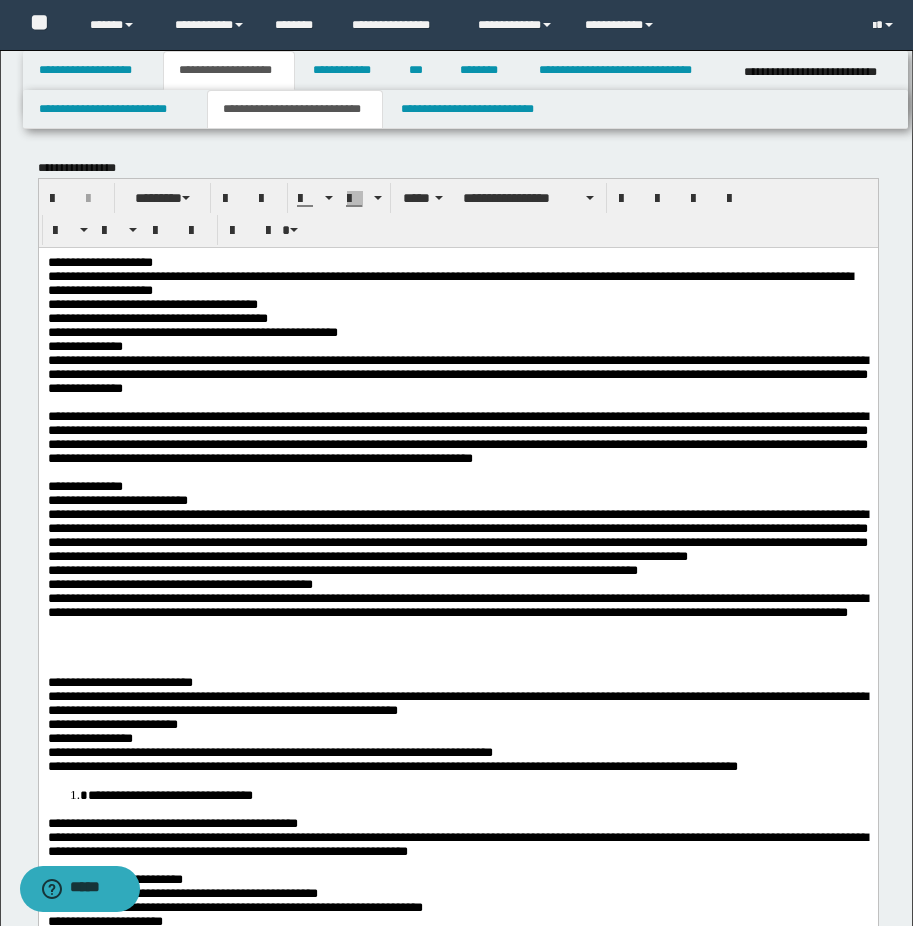 click on "**********" at bounding box center [457, 437] 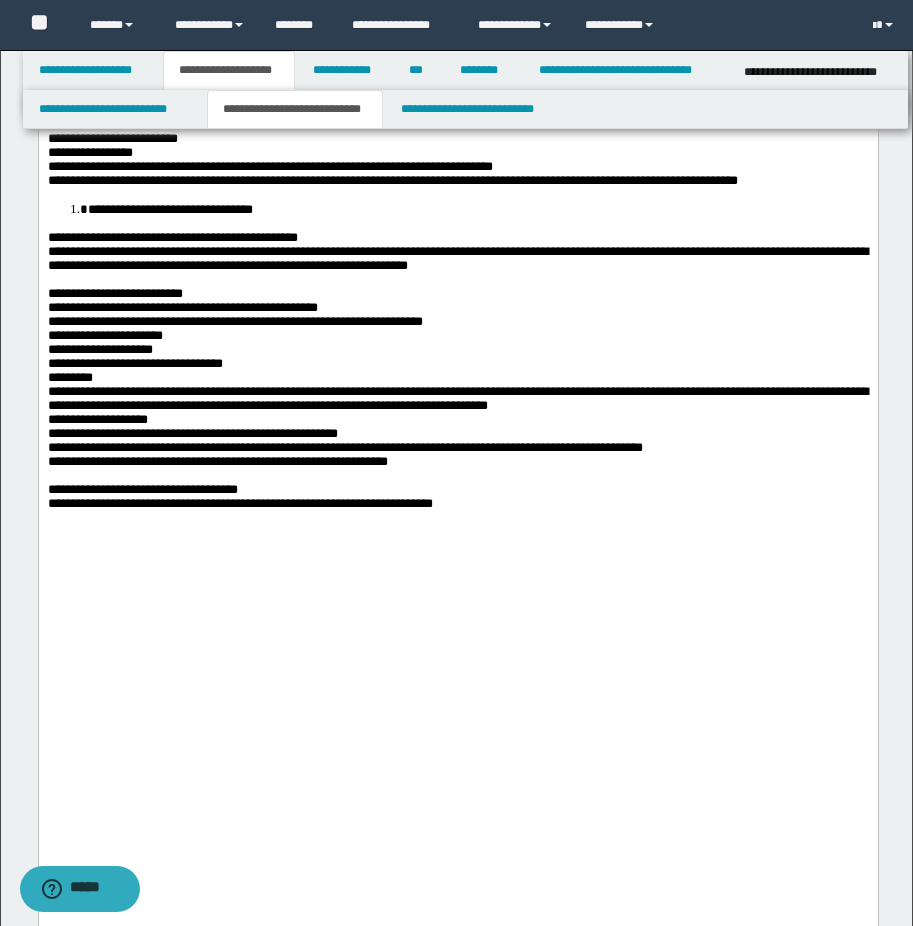 scroll, scrollTop: 300, scrollLeft: 0, axis: vertical 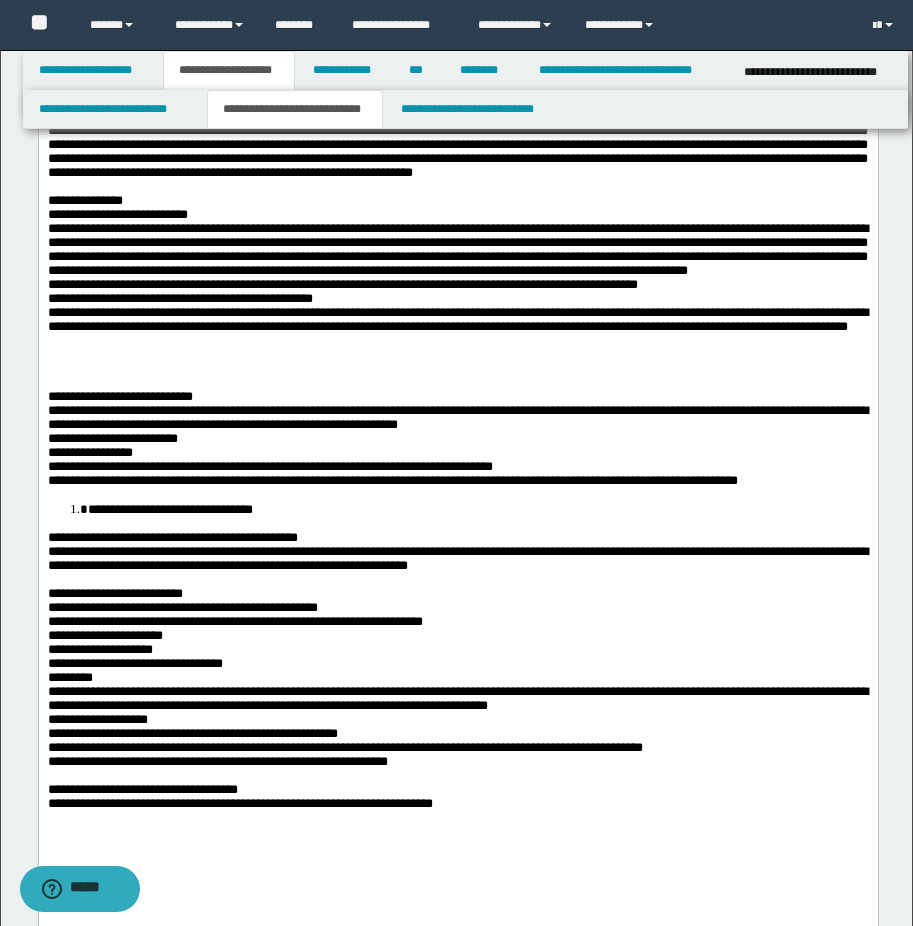 click at bounding box center (457, 355) 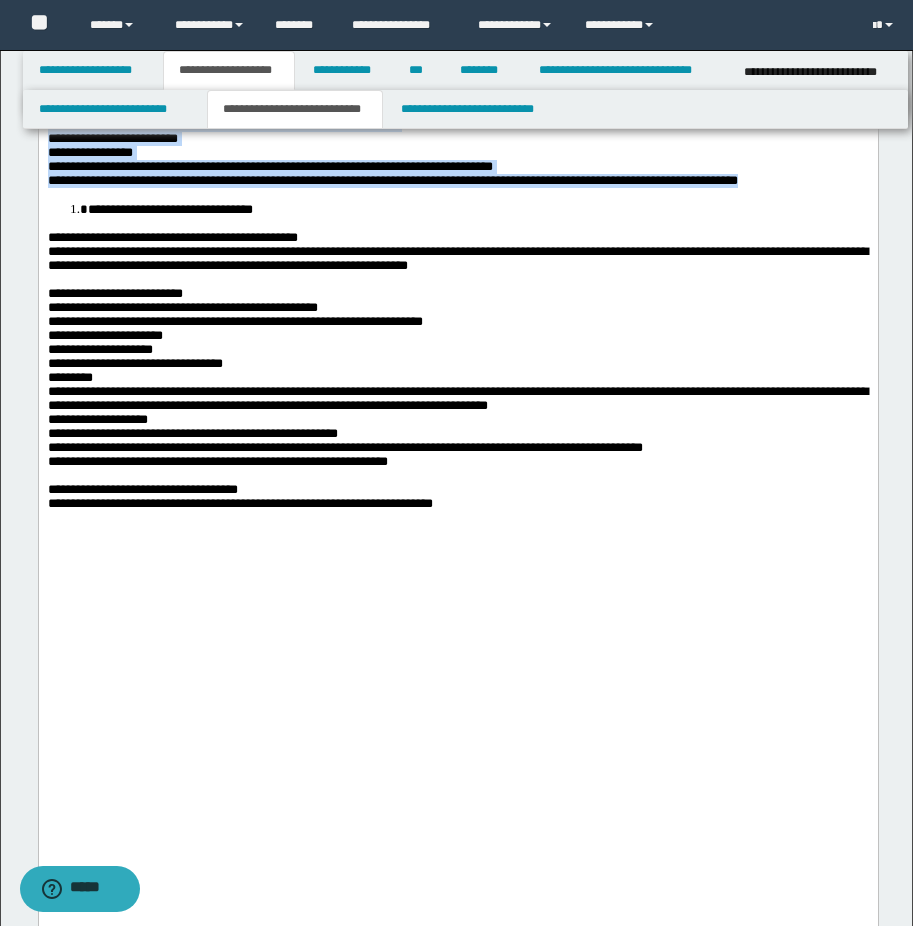 drag, startPoint x: 322, startPoint y: 335, endPoint x: 47, endPoint y: 214, distance: 300.443 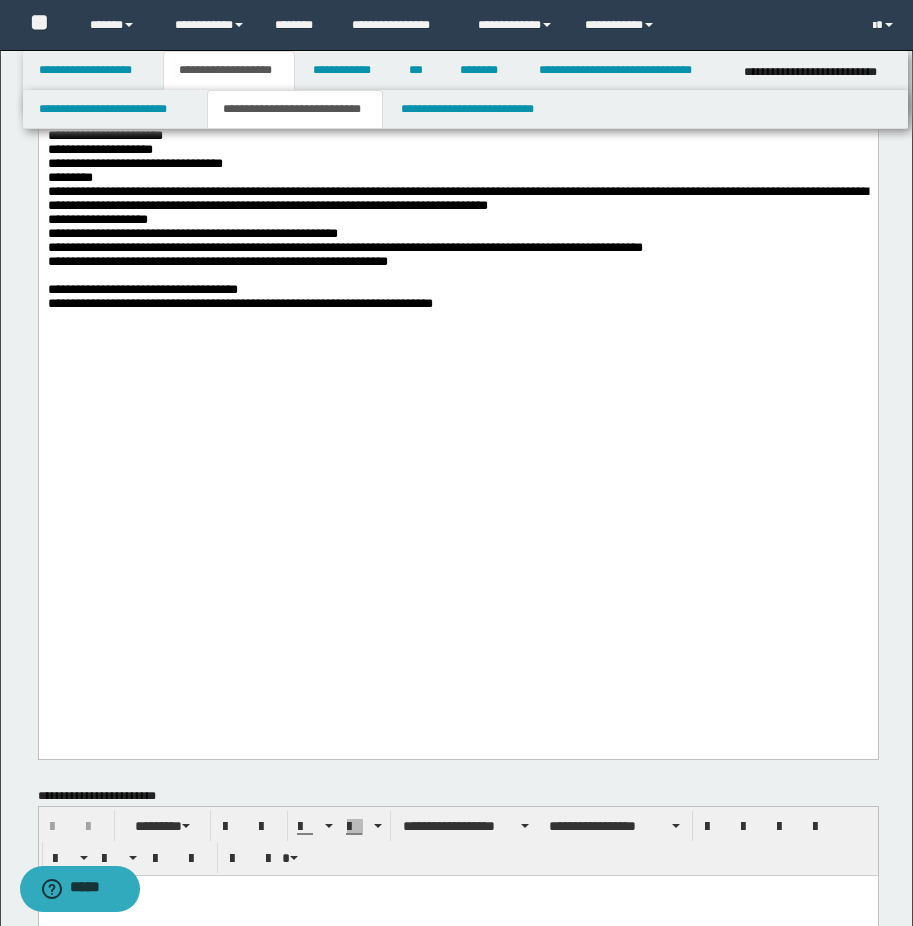 scroll, scrollTop: 500, scrollLeft: 0, axis: vertical 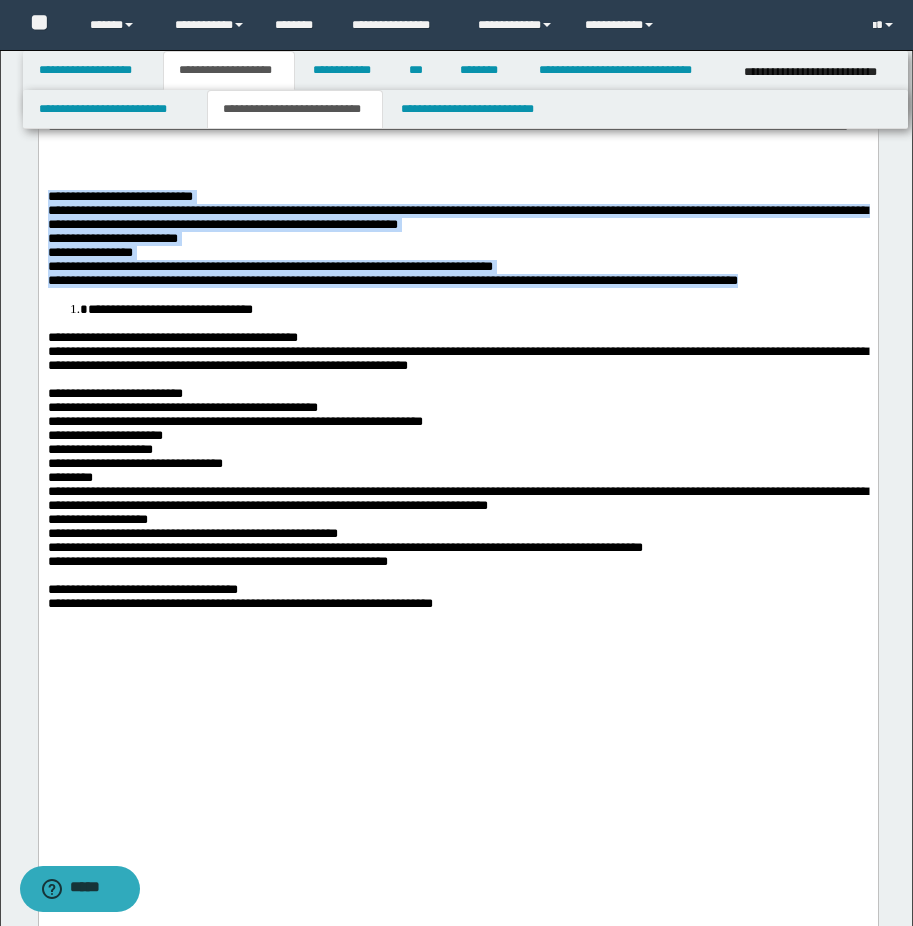 click on "**********" at bounding box center (457, 217) 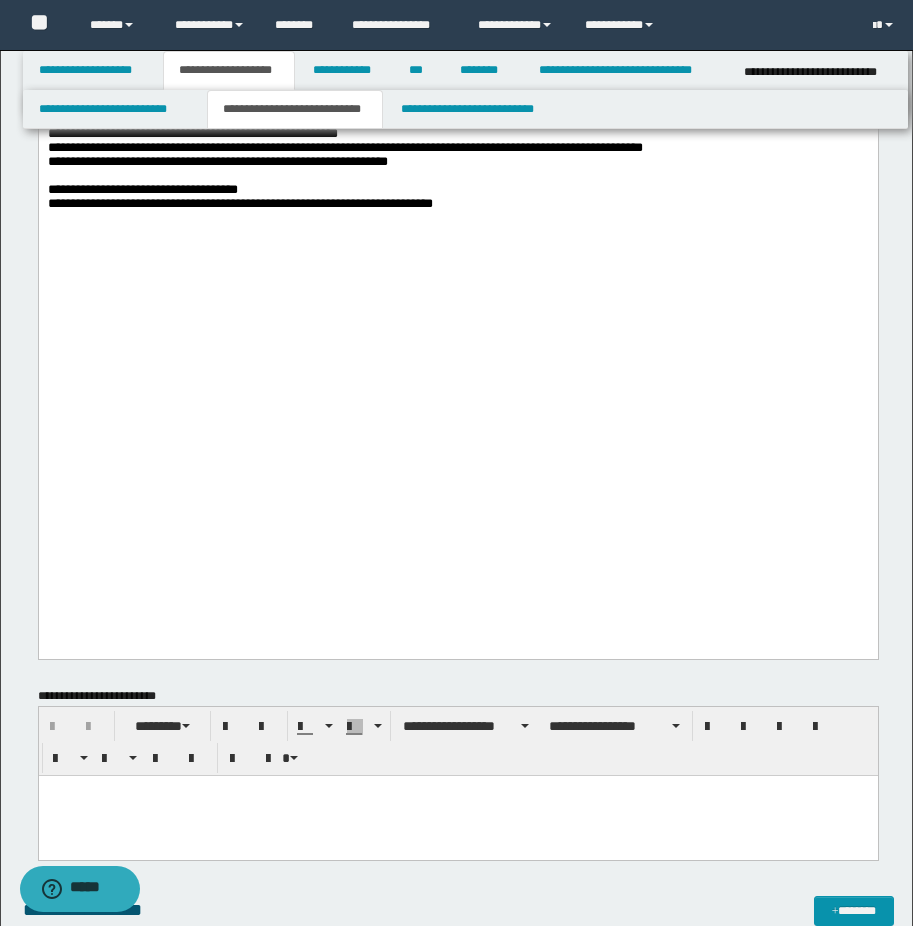 scroll, scrollTop: 1400, scrollLeft: 0, axis: vertical 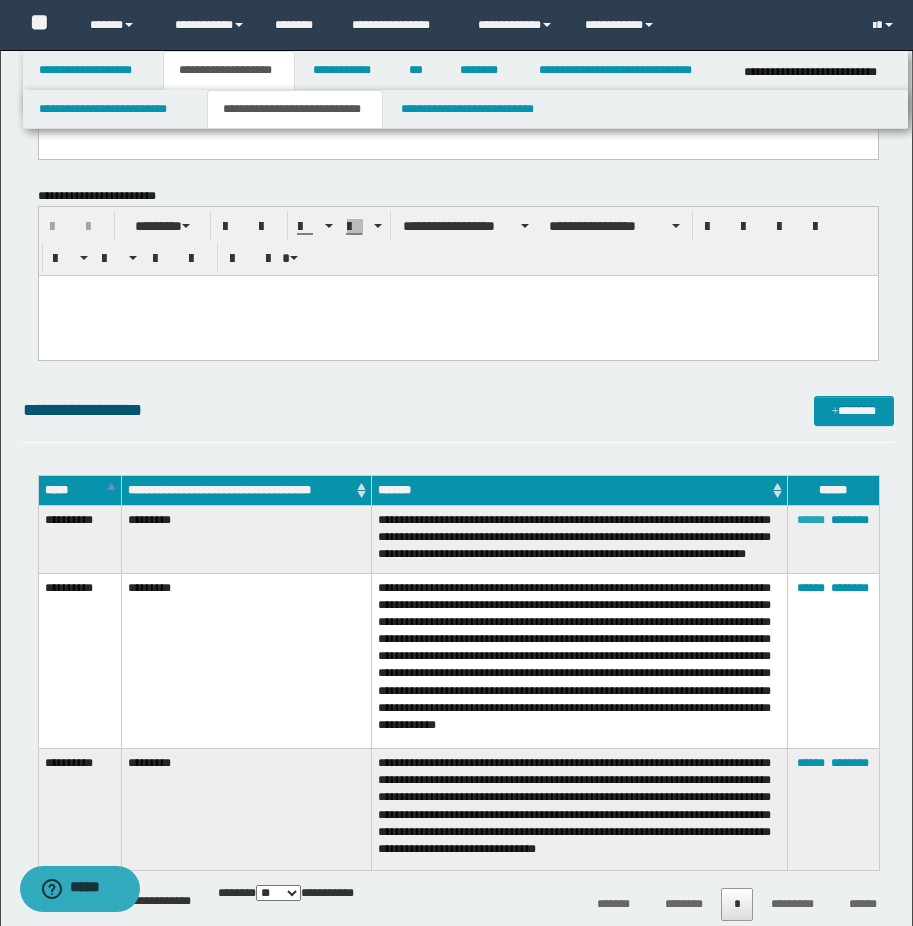 click on "******" at bounding box center (811, 520) 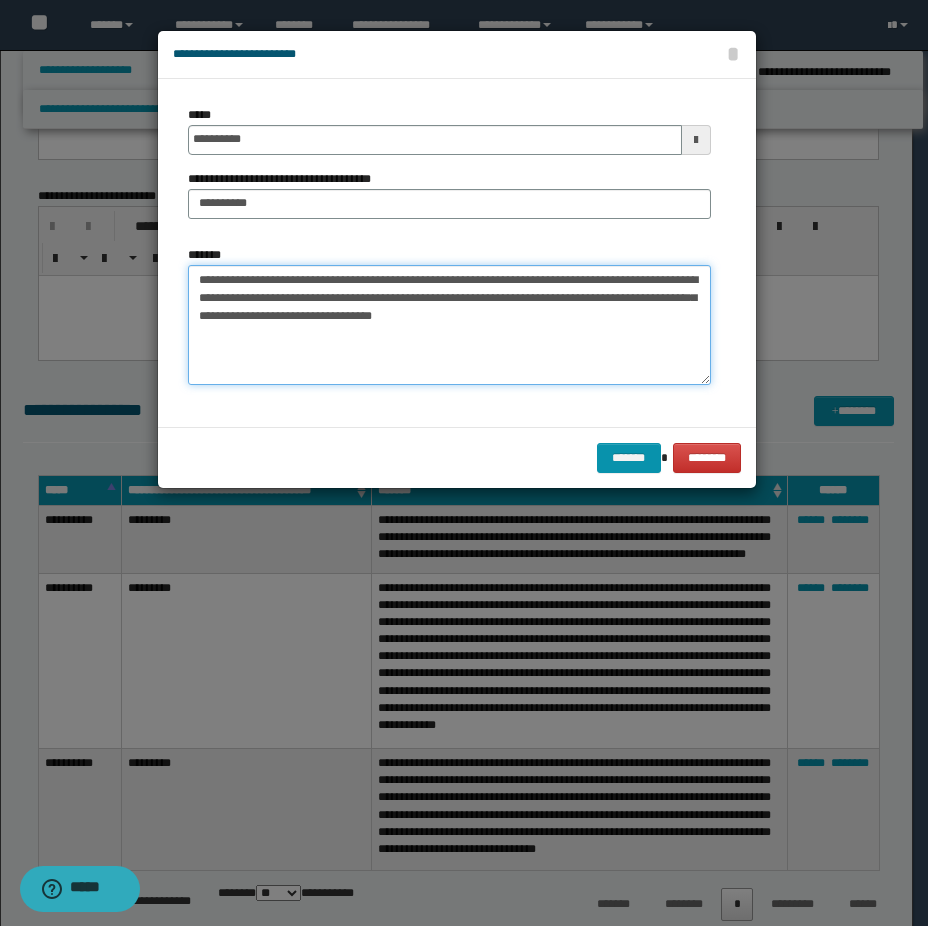 click on "**********" at bounding box center [449, 325] 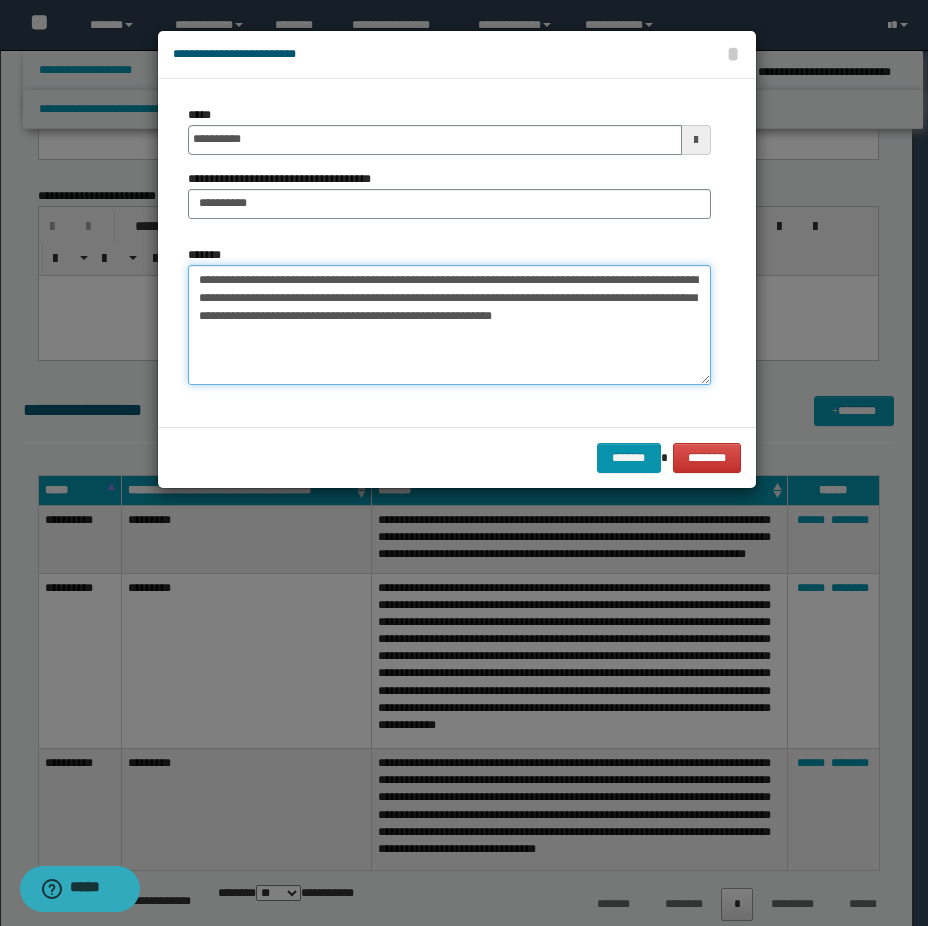 click on "**********" at bounding box center [449, 325] 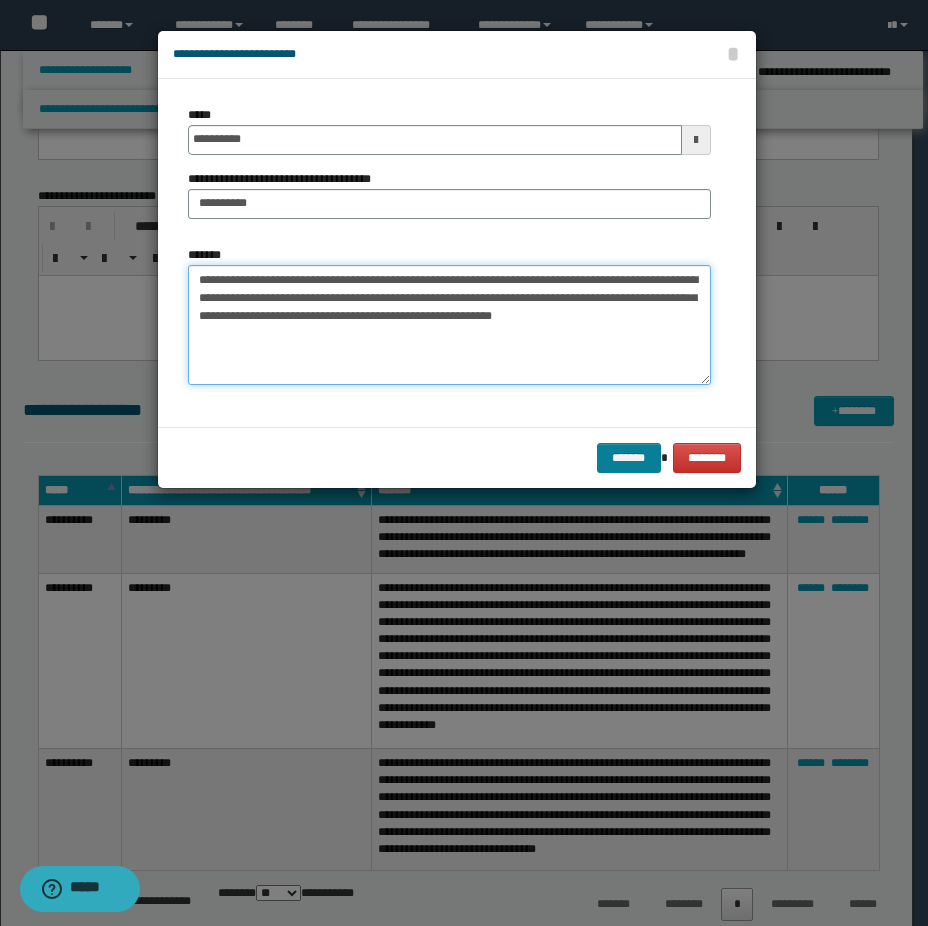 type on "**********" 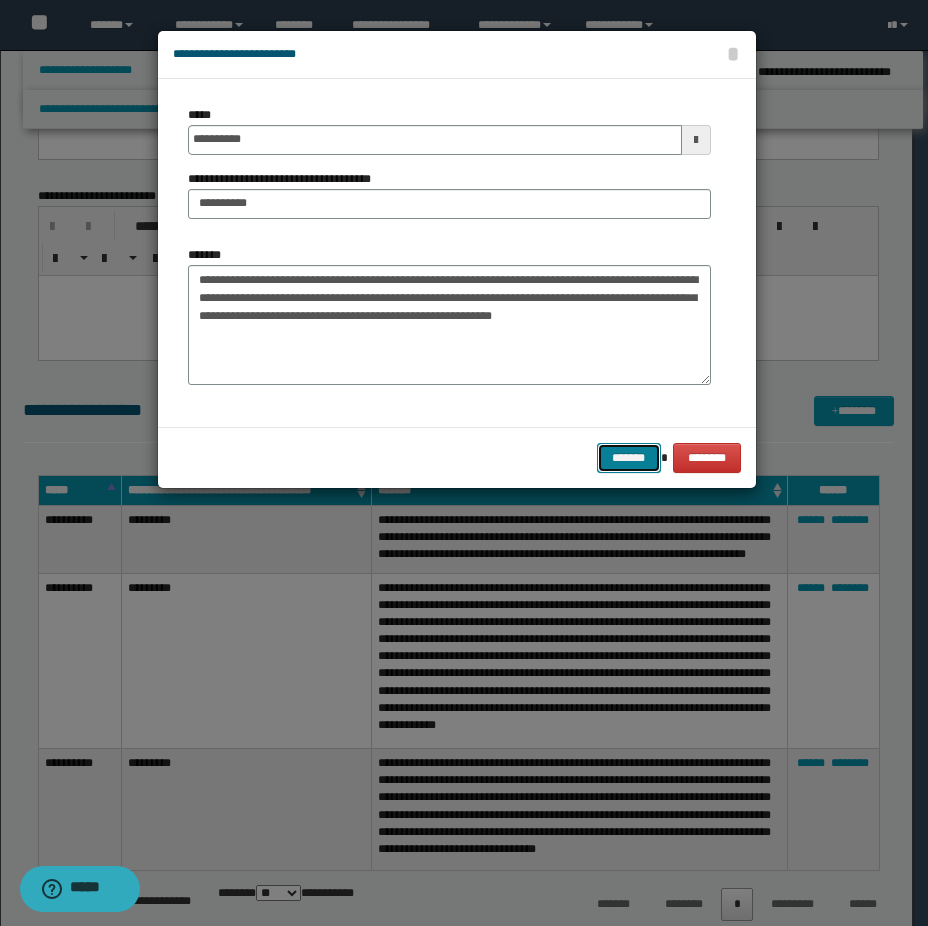 click on "*******" at bounding box center [629, 458] 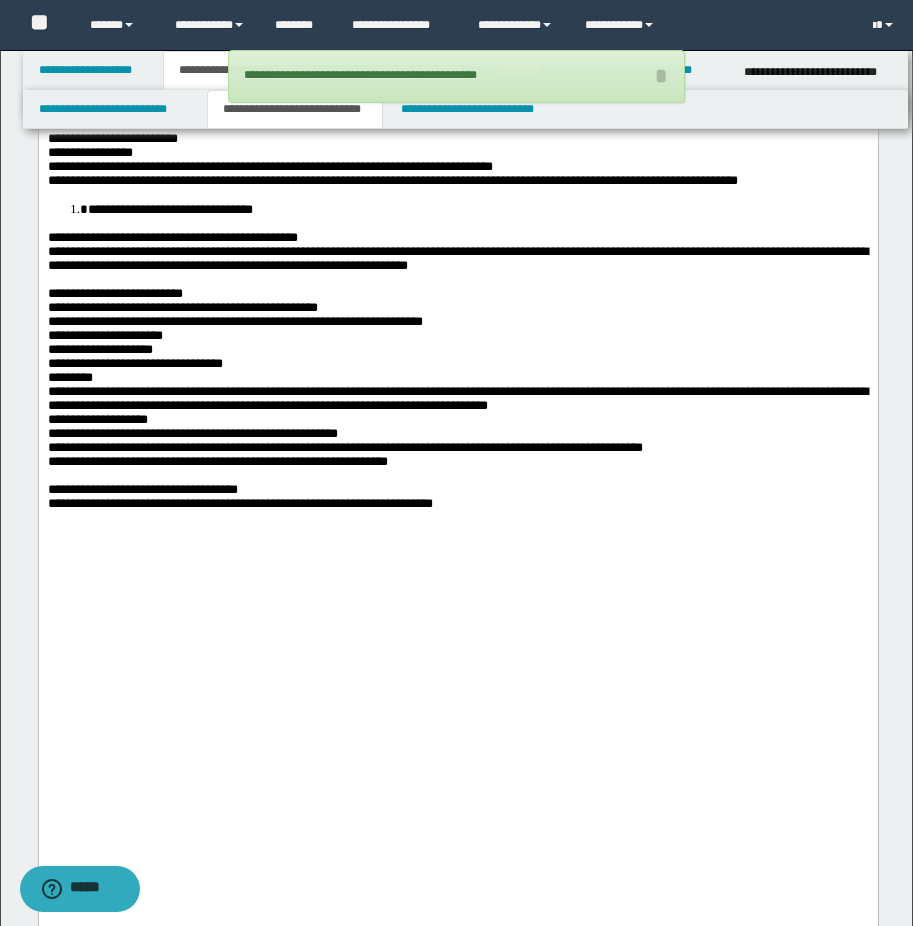 scroll, scrollTop: 400, scrollLeft: 0, axis: vertical 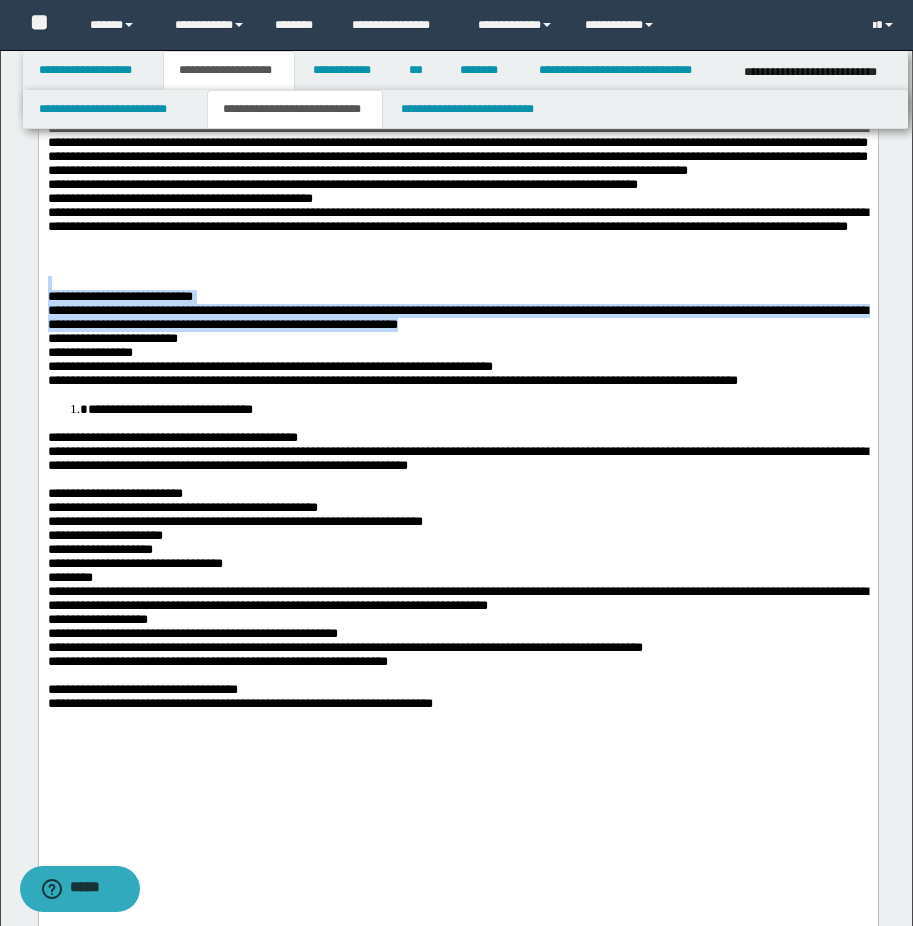 drag, startPoint x: 291, startPoint y: 451, endPoint x: 76, endPoint y: 234, distance: 305.4734 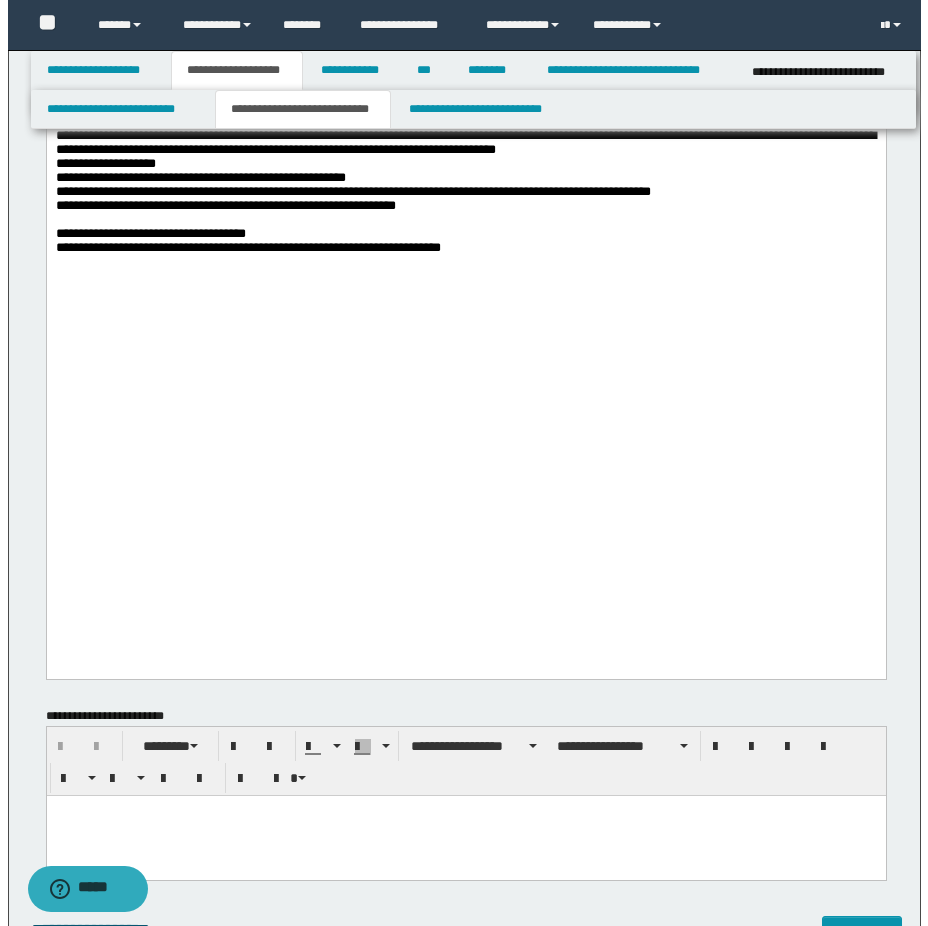 scroll, scrollTop: 1200, scrollLeft: 0, axis: vertical 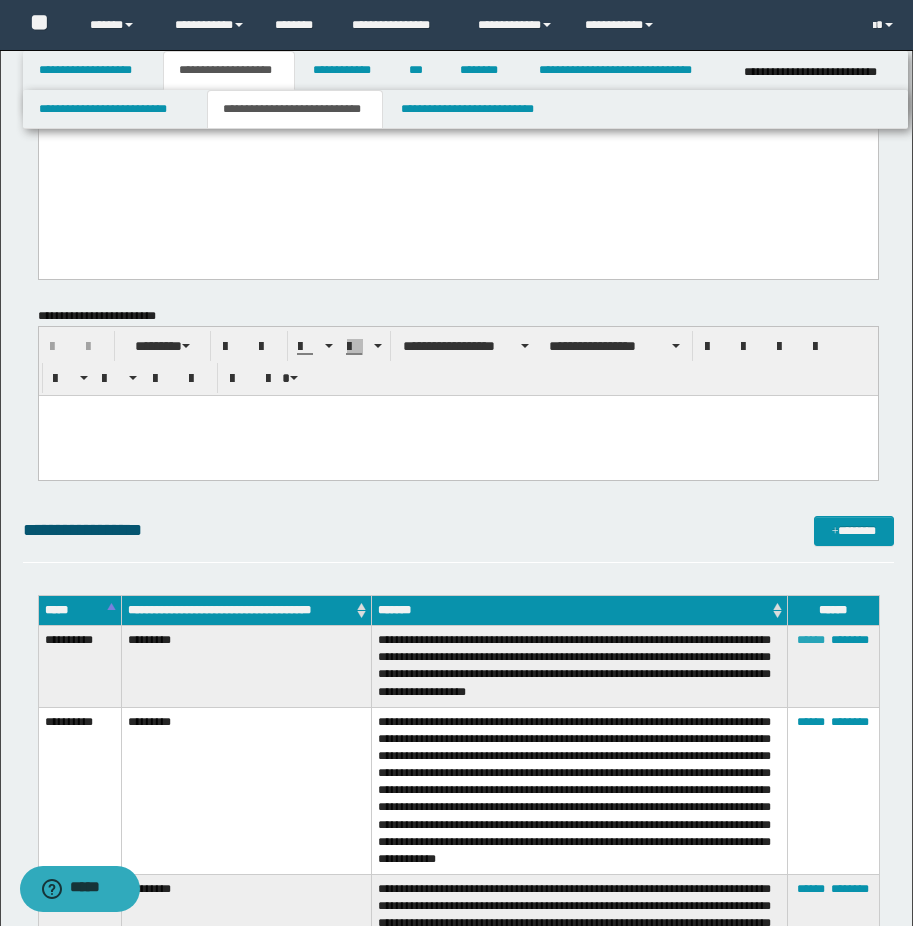 click on "******" at bounding box center [811, 640] 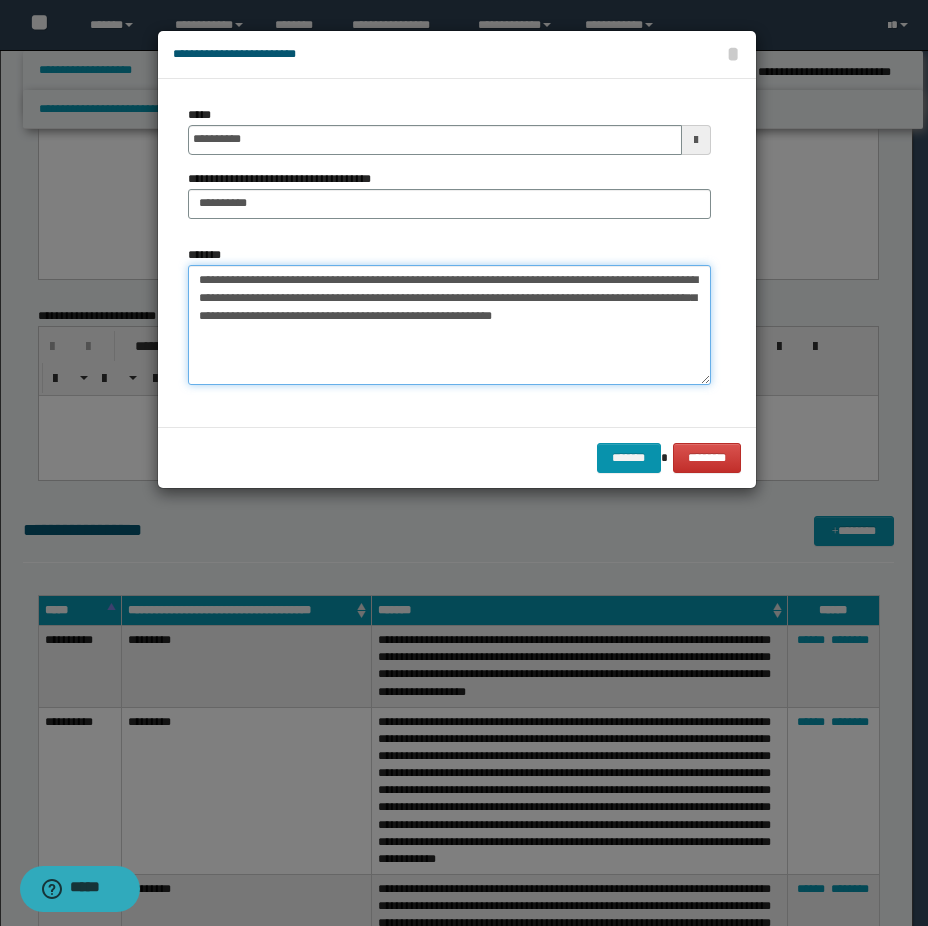 drag, startPoint x: 283, startPoint y: 302, endPoint x: 393, endPoint y: 299, distance: 110.0409 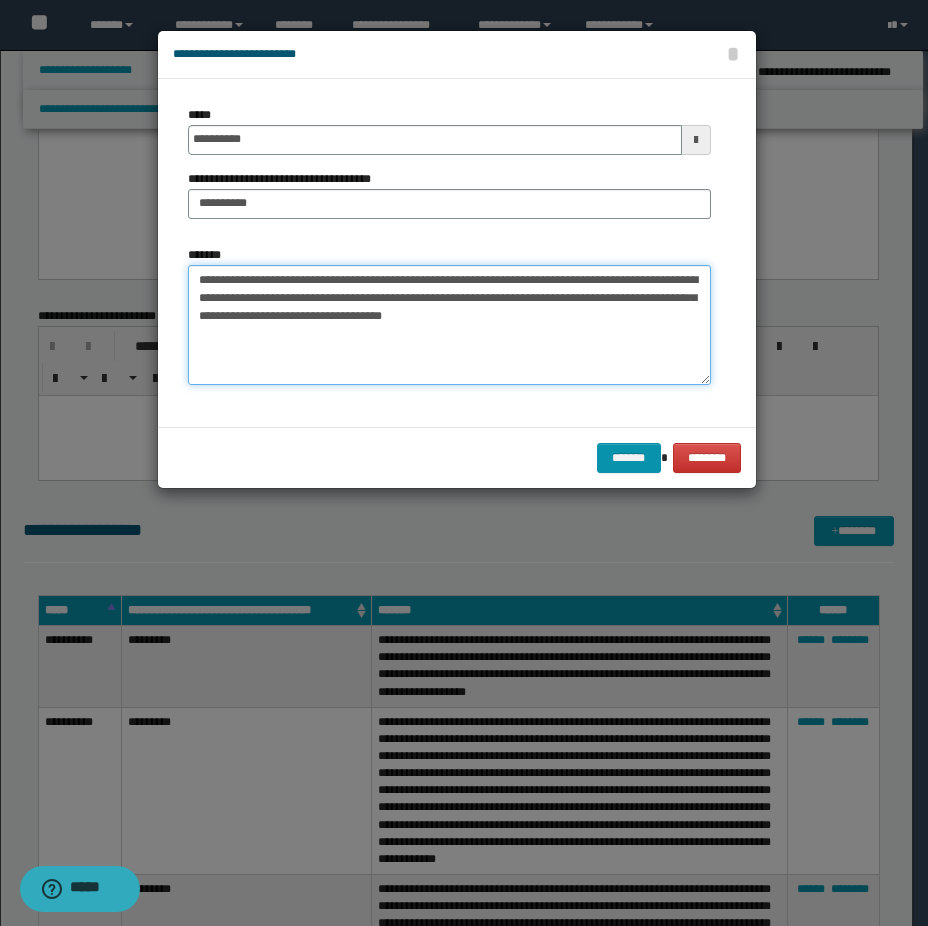 click on "**********" at bounding box center (449, 325) 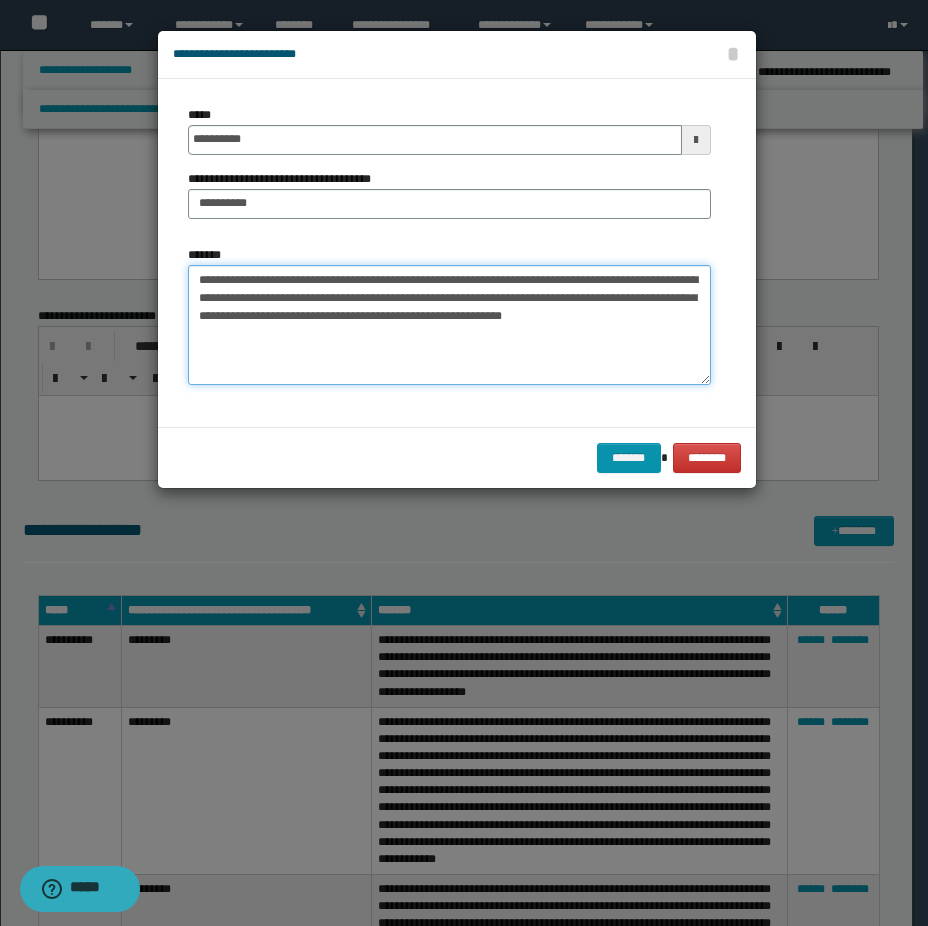 click on "**********" at bounding box center [449, 325] 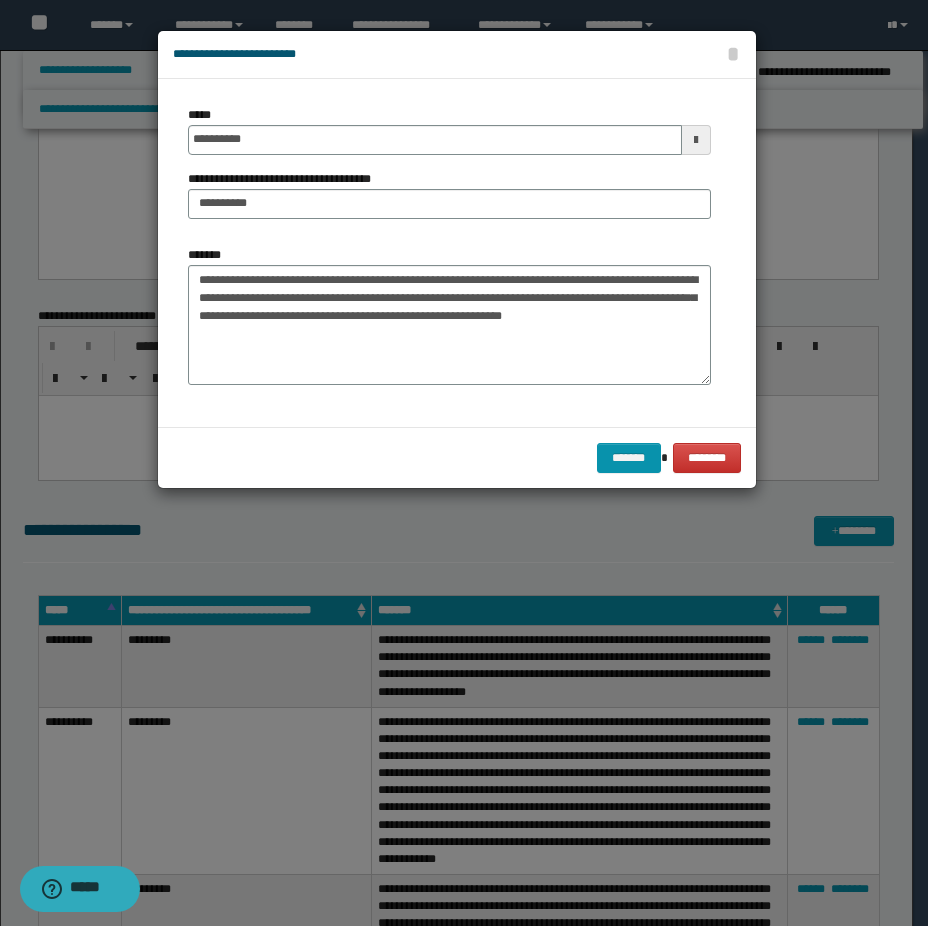 click on "*******
********" at bounding box center [457, 457] 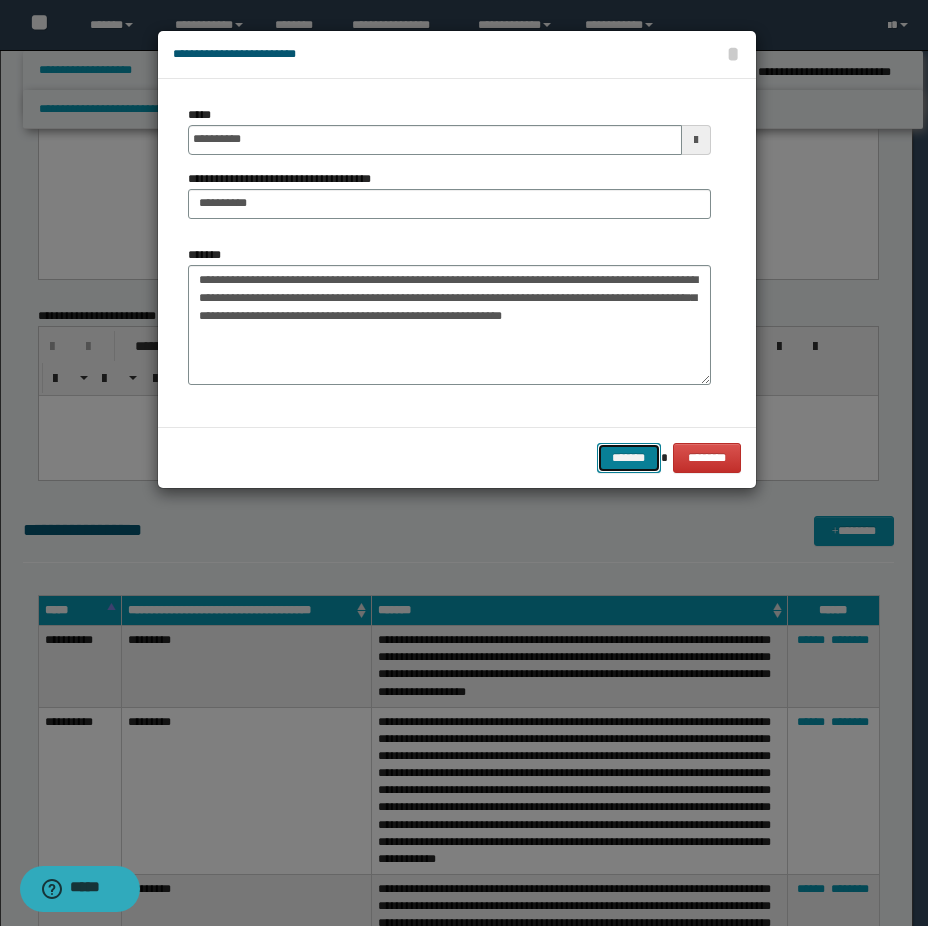 click on "*******" at bounding box center [629, 458] 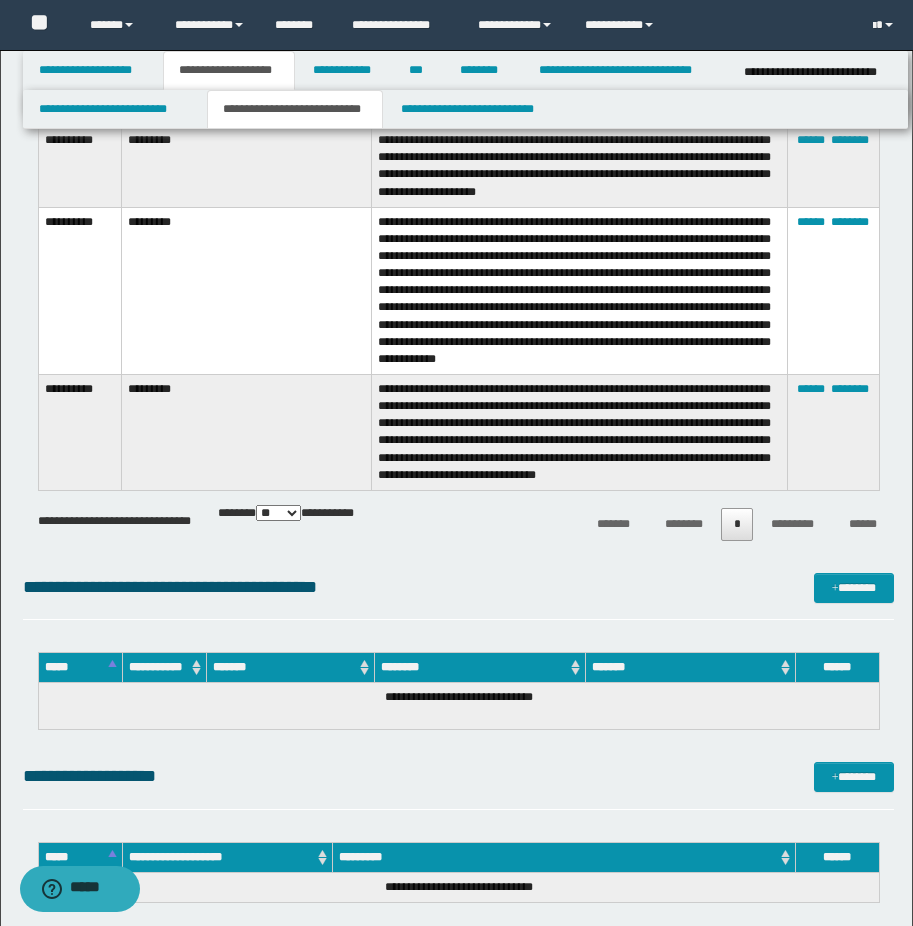 scroll, scrollTop: 1400, scrollLeft: 0, axis: vertical 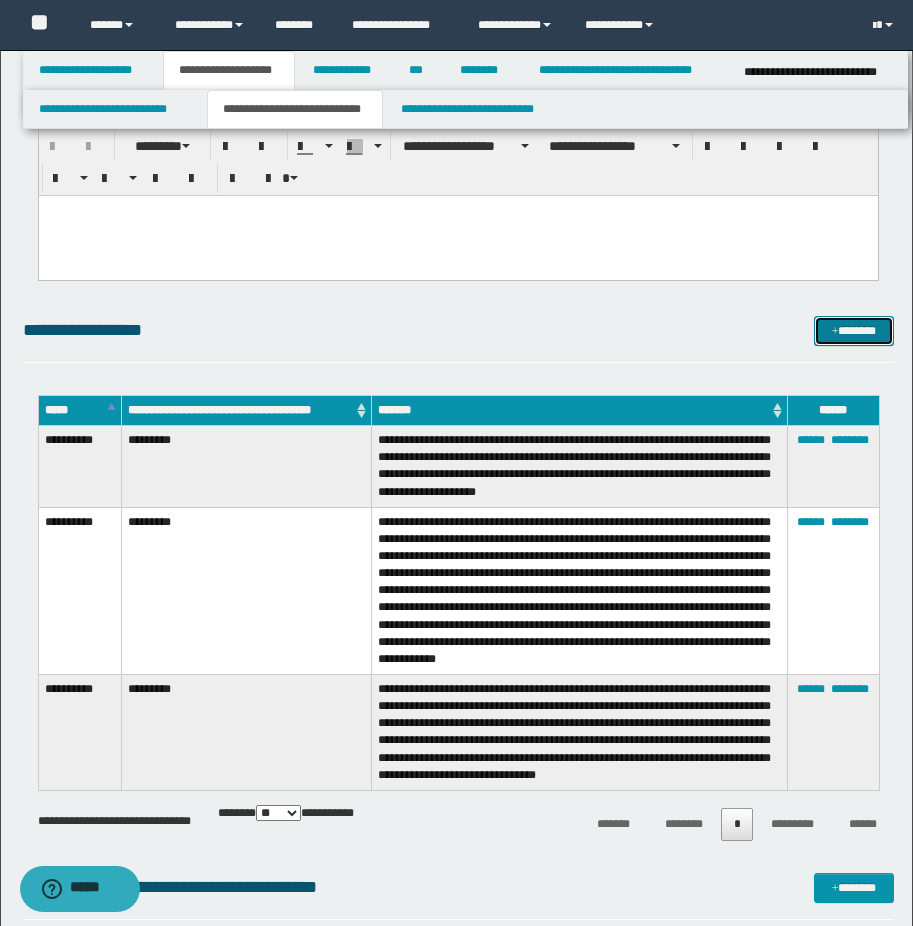 click on "*******" at bounding box center [854, 331] 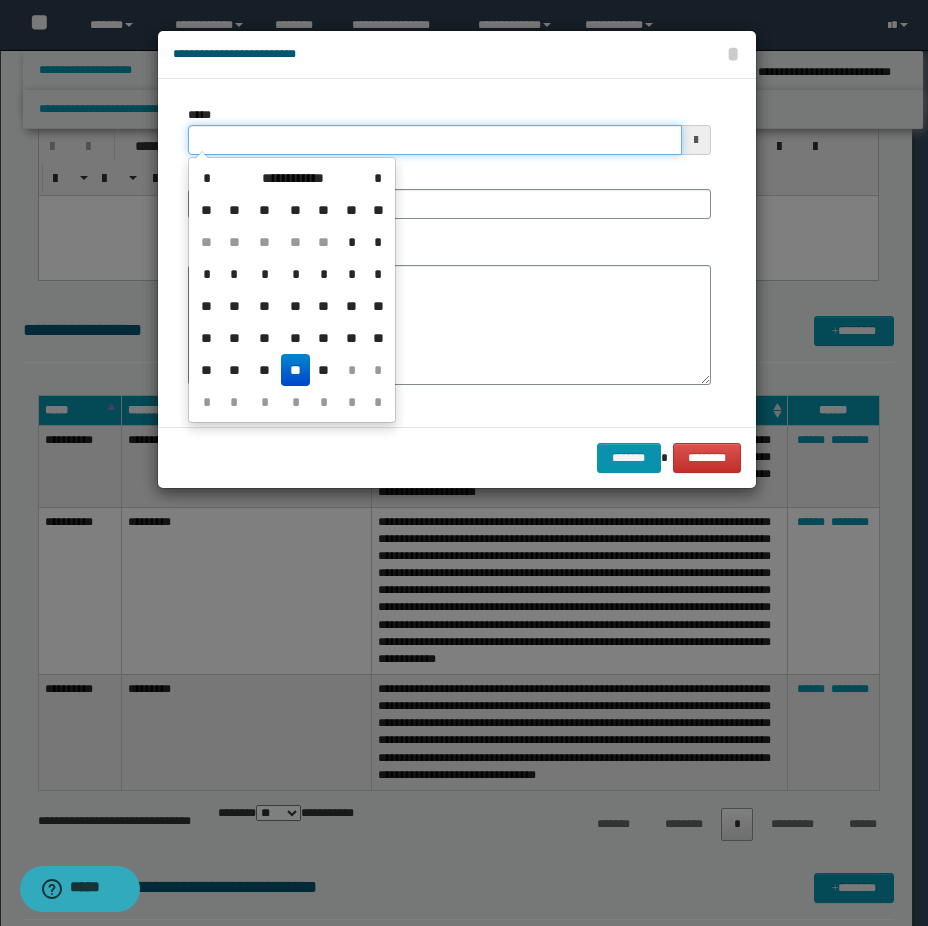 click on "*****" at bounding box center [435, 140] 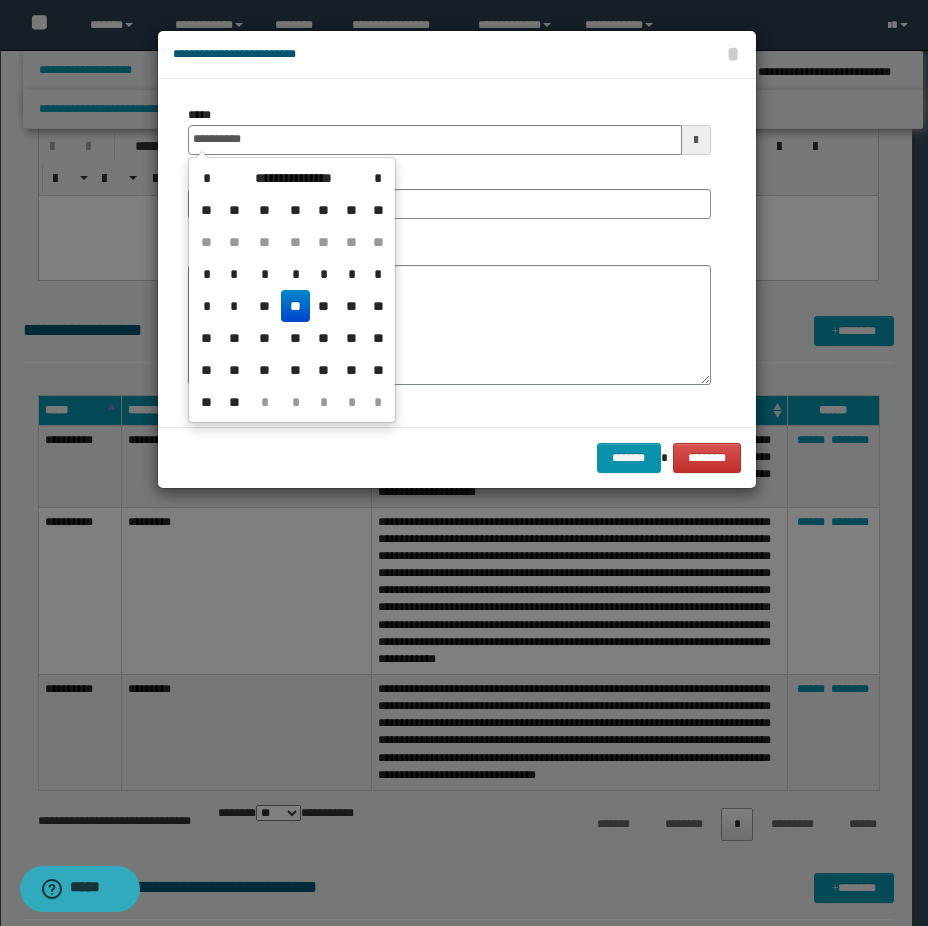 click on "**" at bounding box center (295, 306) 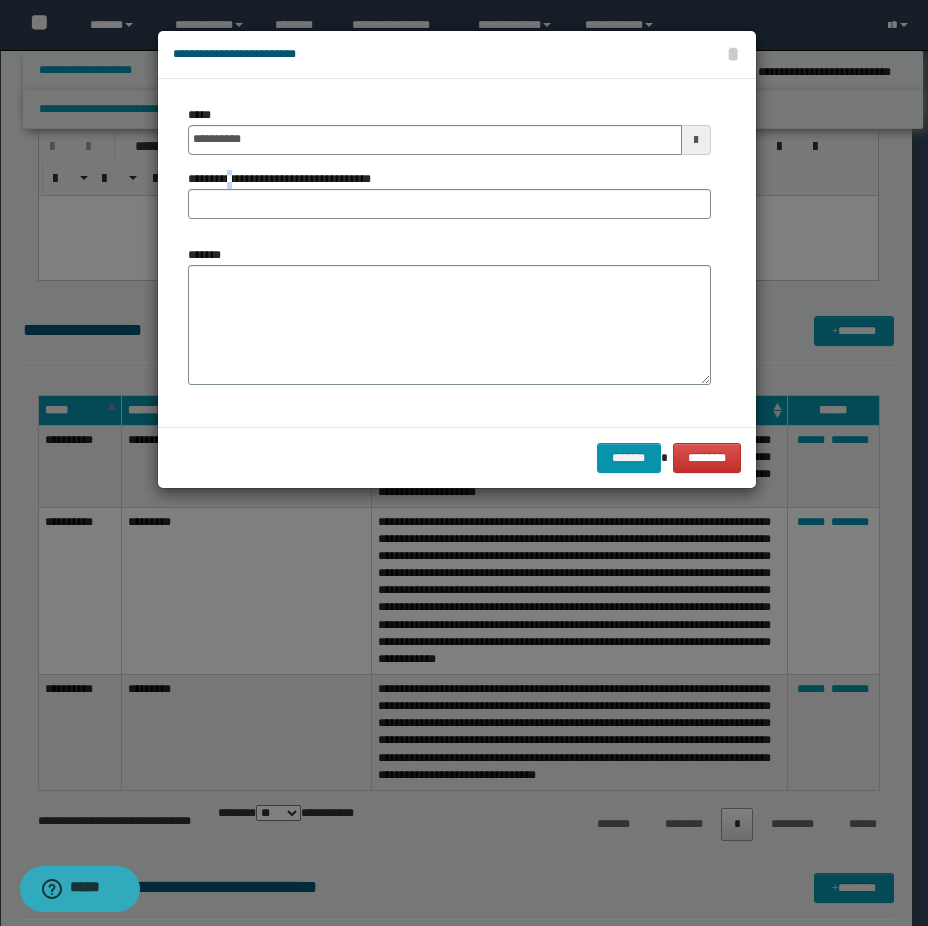click on "**********" at bounding box center [287, 179] 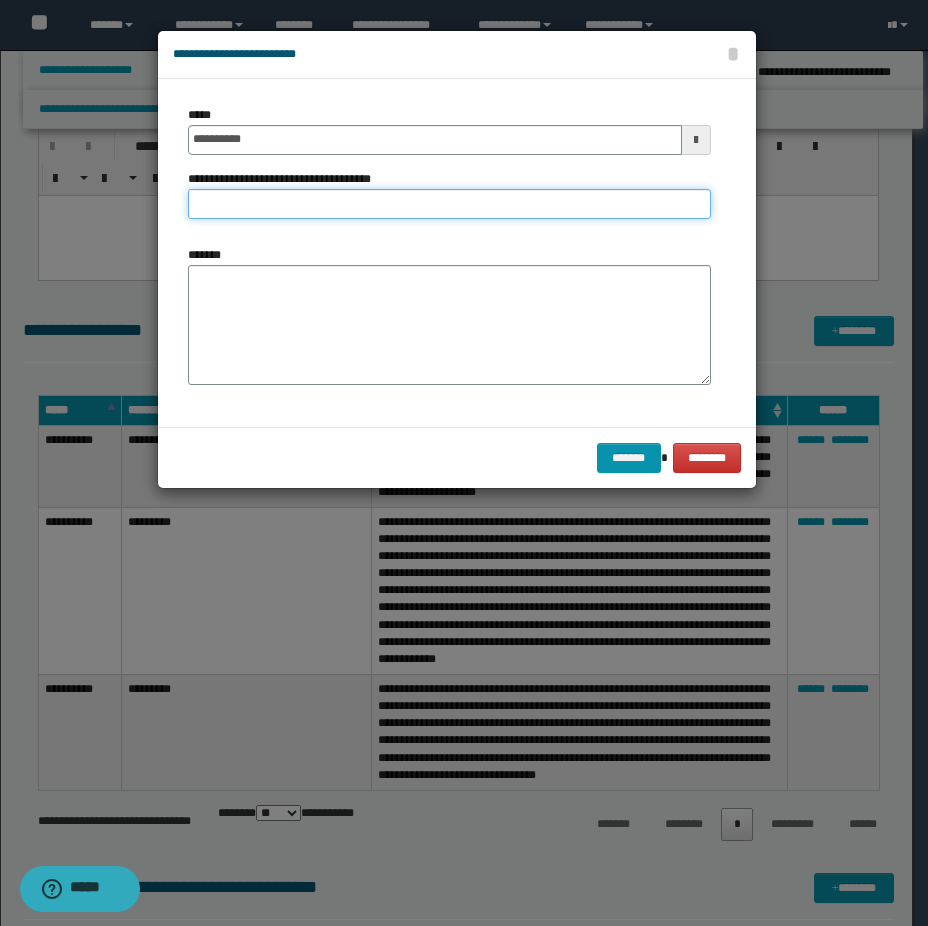 click on "**********" at bounding box center [449, 204] 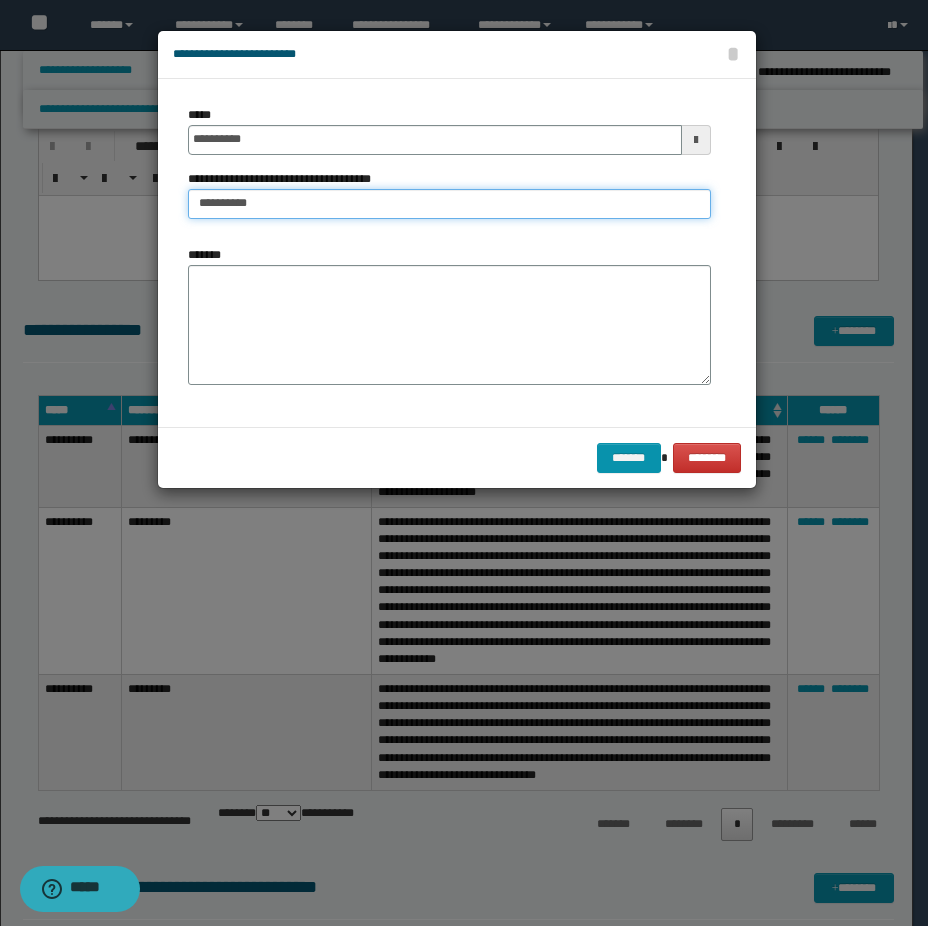 type on "*********" 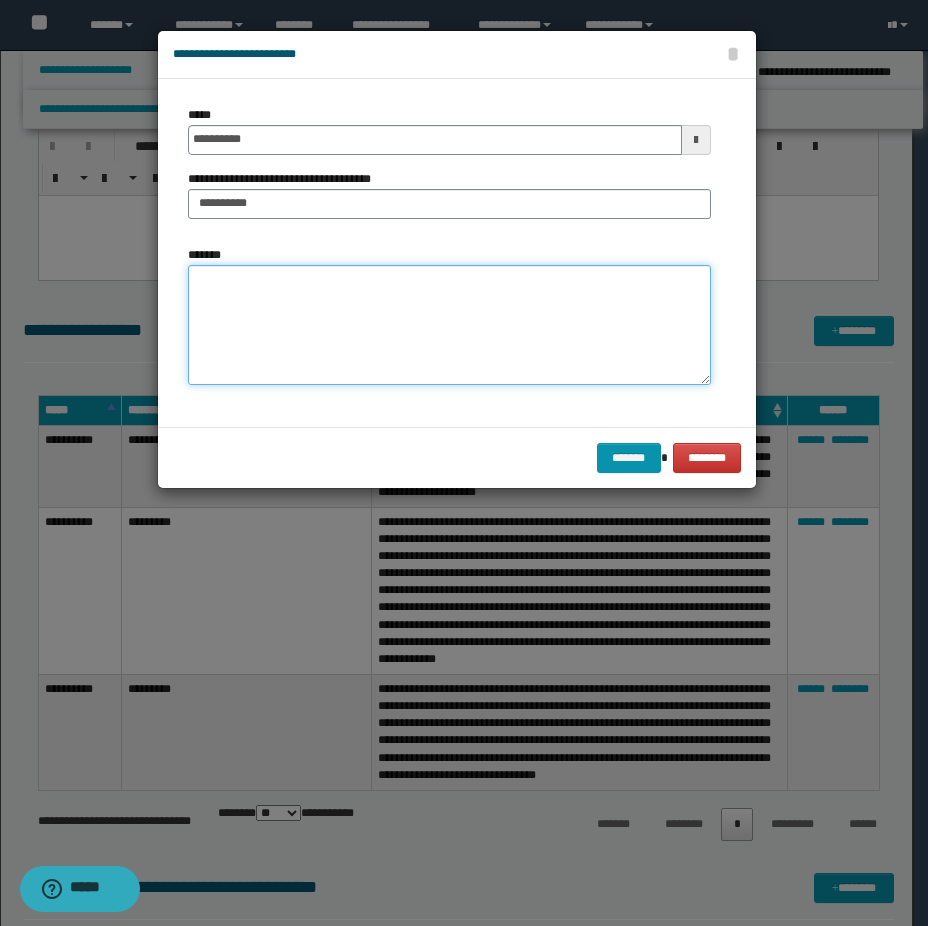 click on "*******" at bounding box center [449, 325] 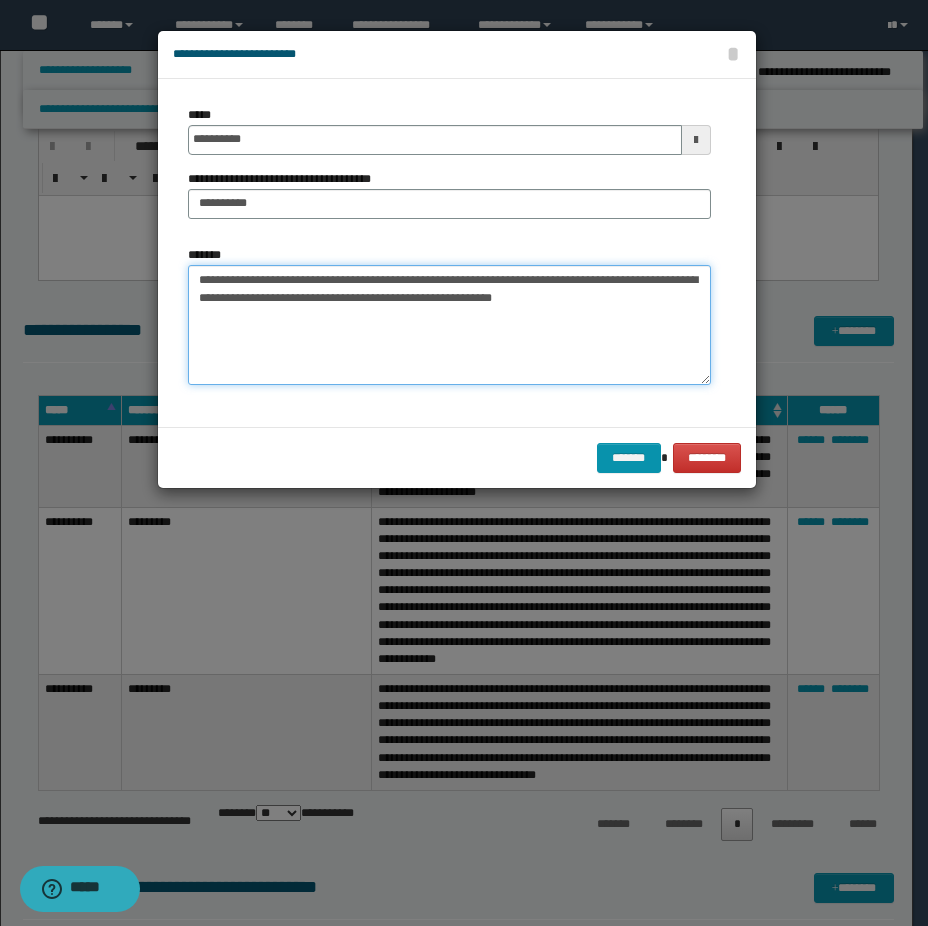 drag, startPoint x: 603, startPoint y: 278, endPoint x: 620, endPoint y: 272, distance: 18.027756 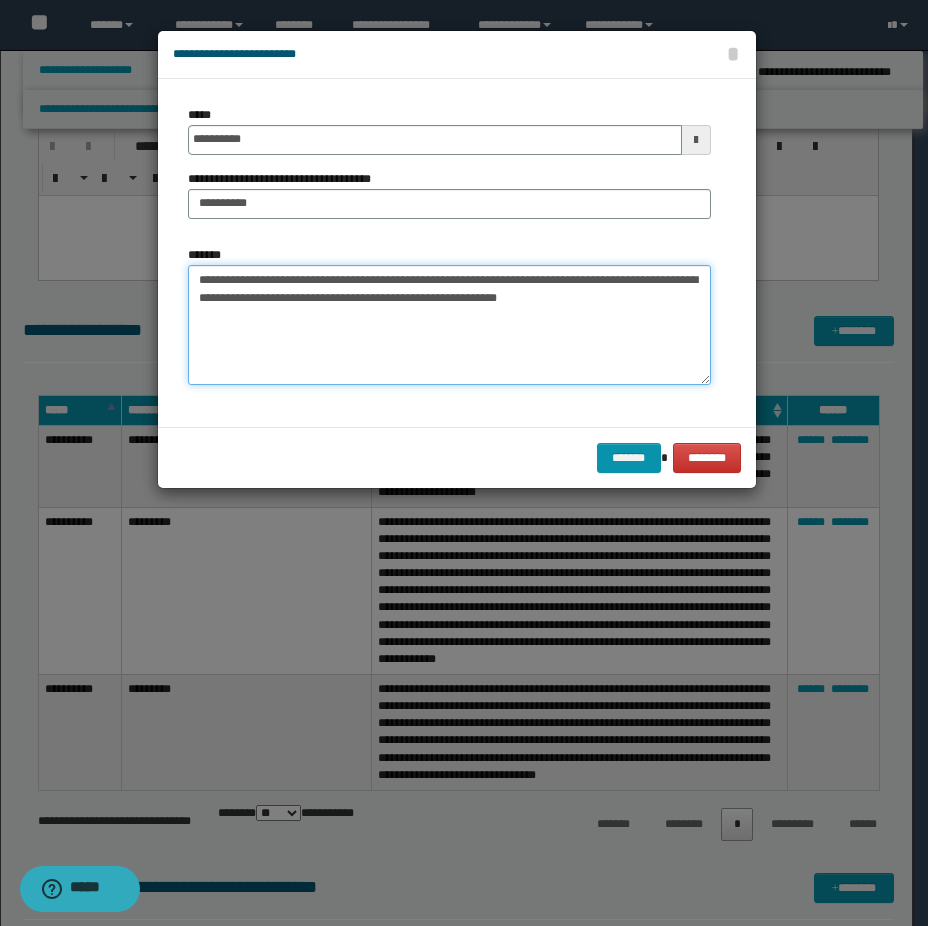 click on "**********" at bounding box center (449, 325) 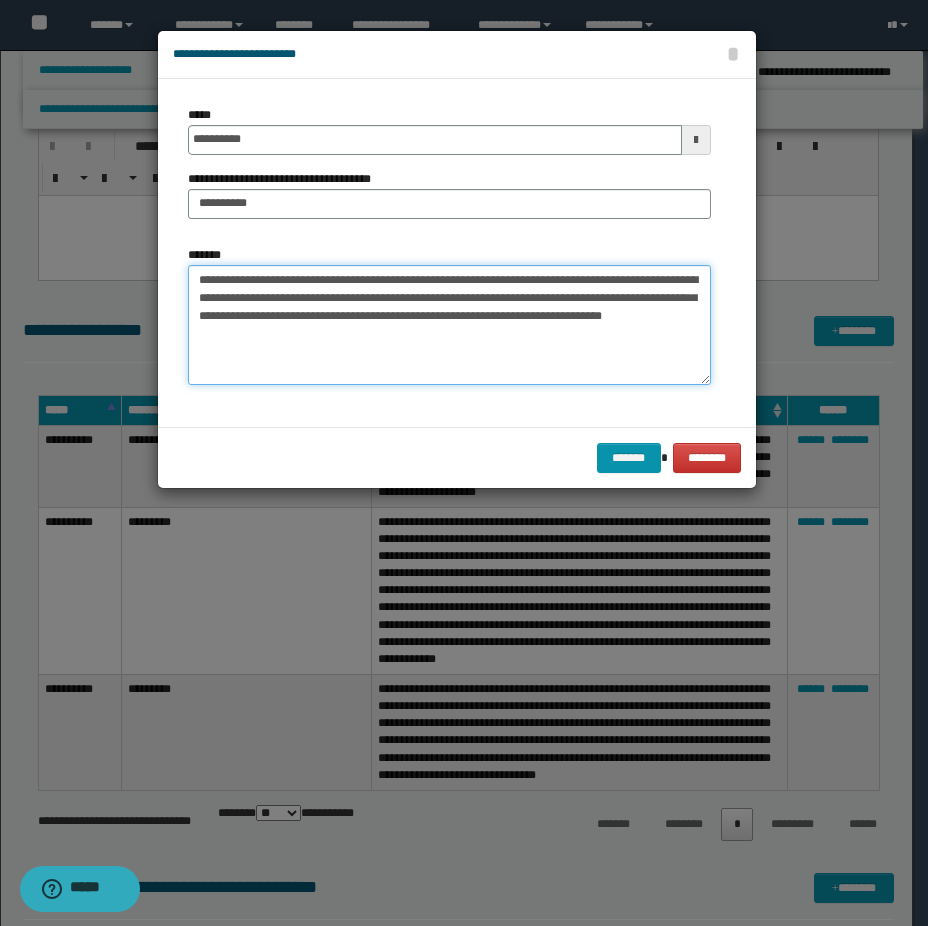 drag, startPoint x: 372, startPoint y: 321, endPoint x: 409, endPoint y: 335, distance: 39.56008 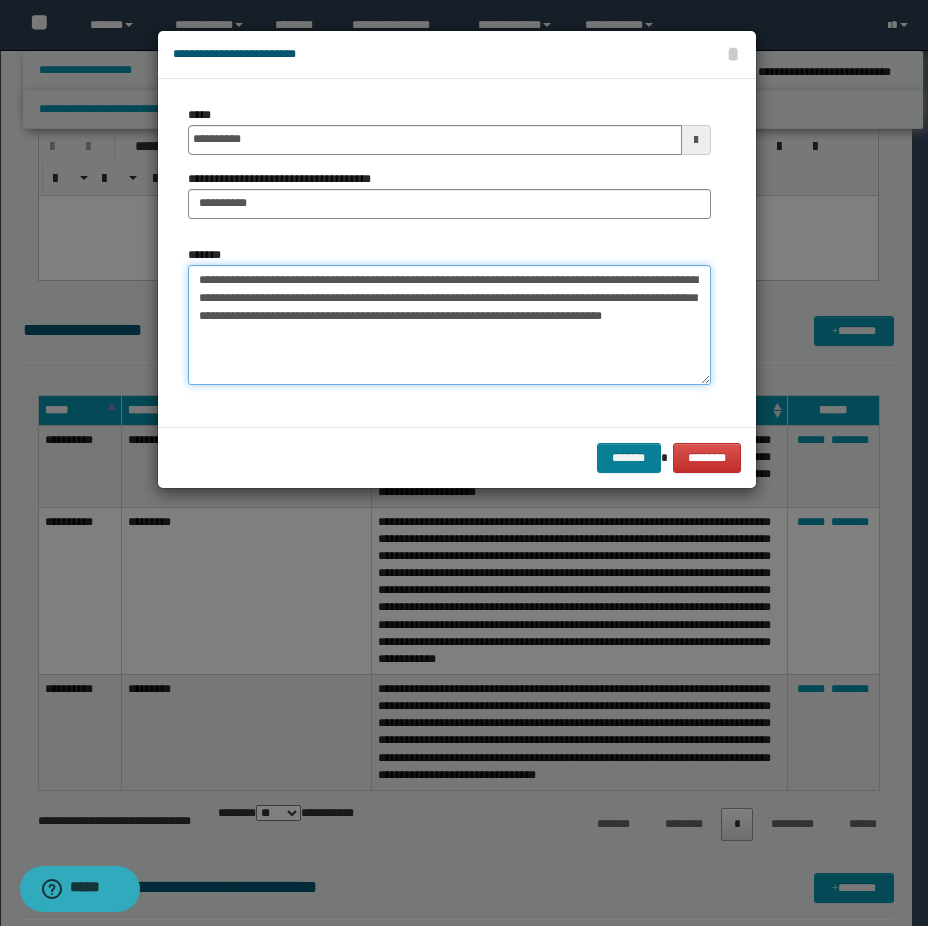 type on "**********" 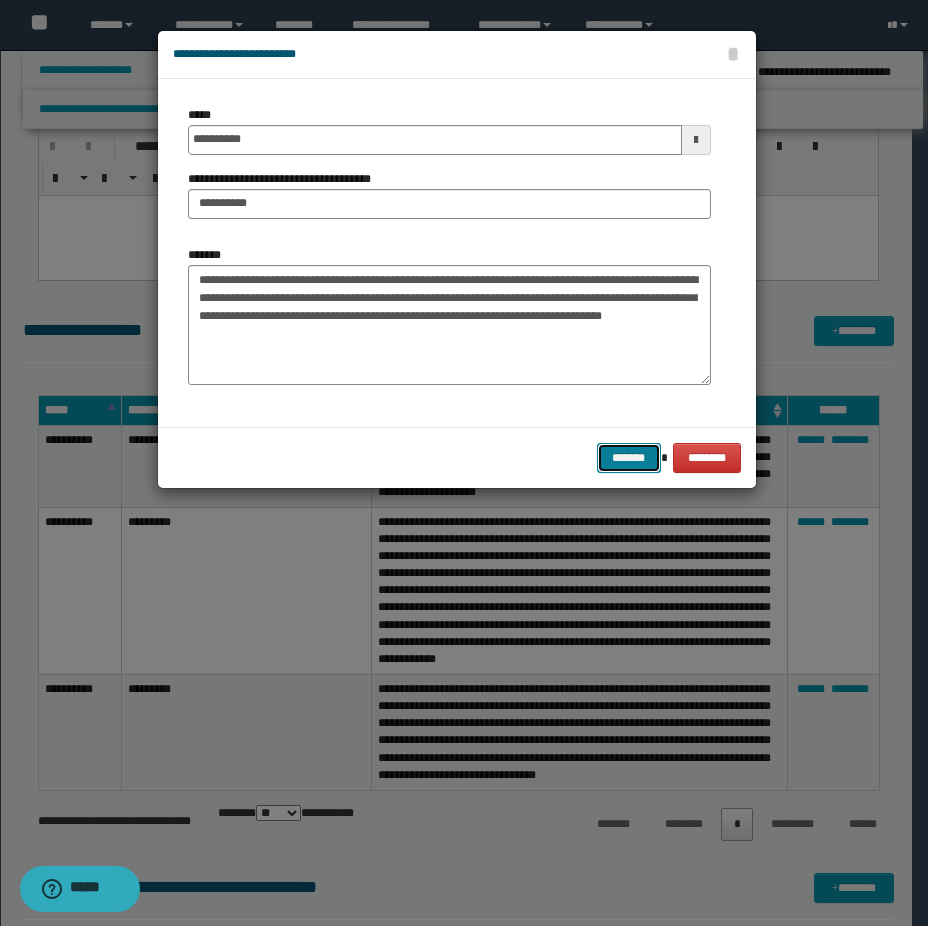 click on "*******" at bounding box center [629, 458] 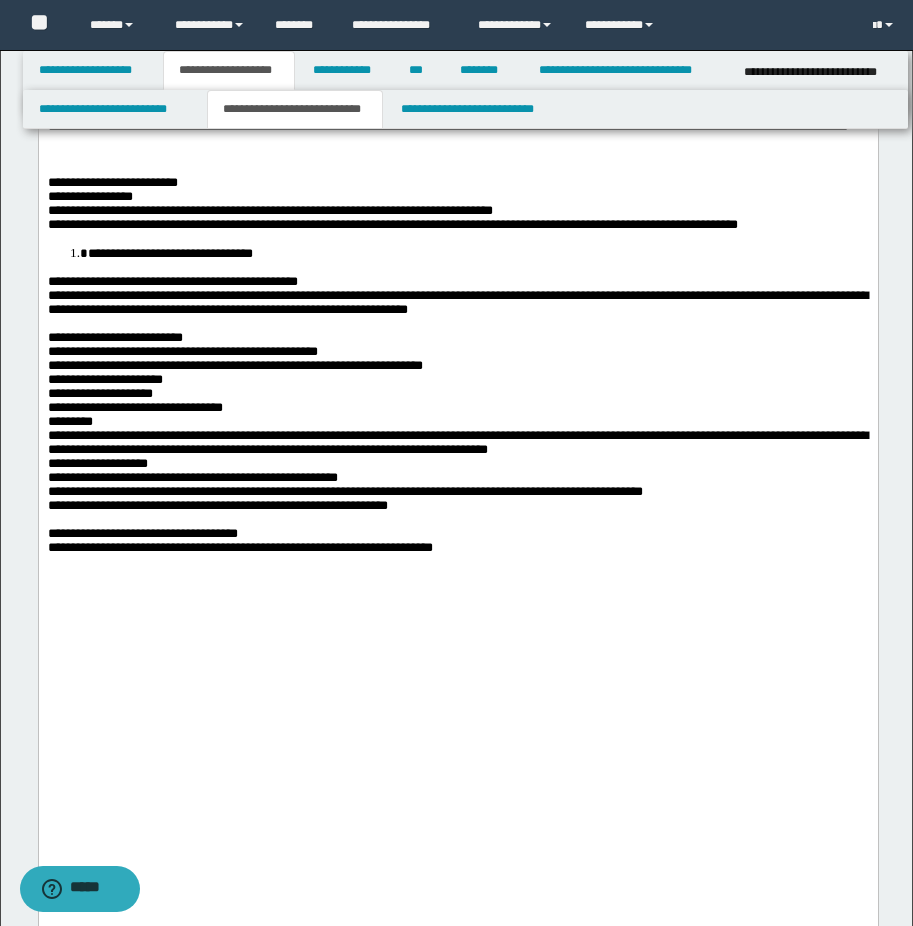 scroll, scrollTop: 400, scrollLeft: 0, axis: vertical 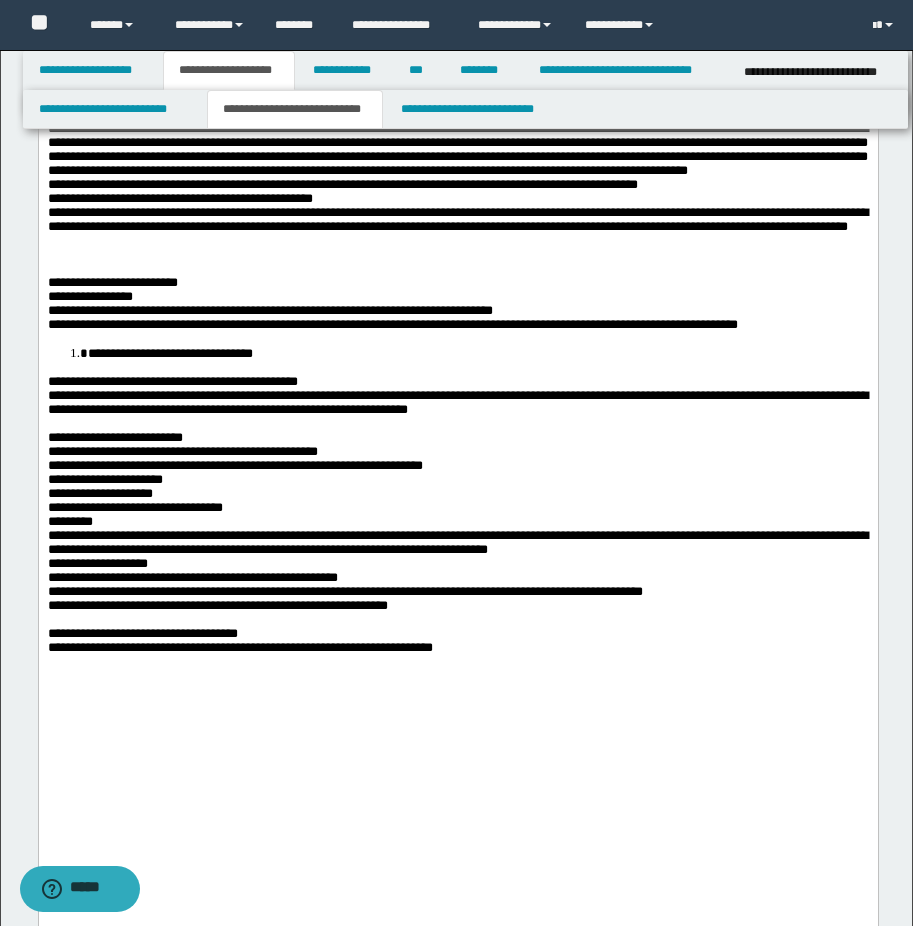 click at bounding box center (457, 241) 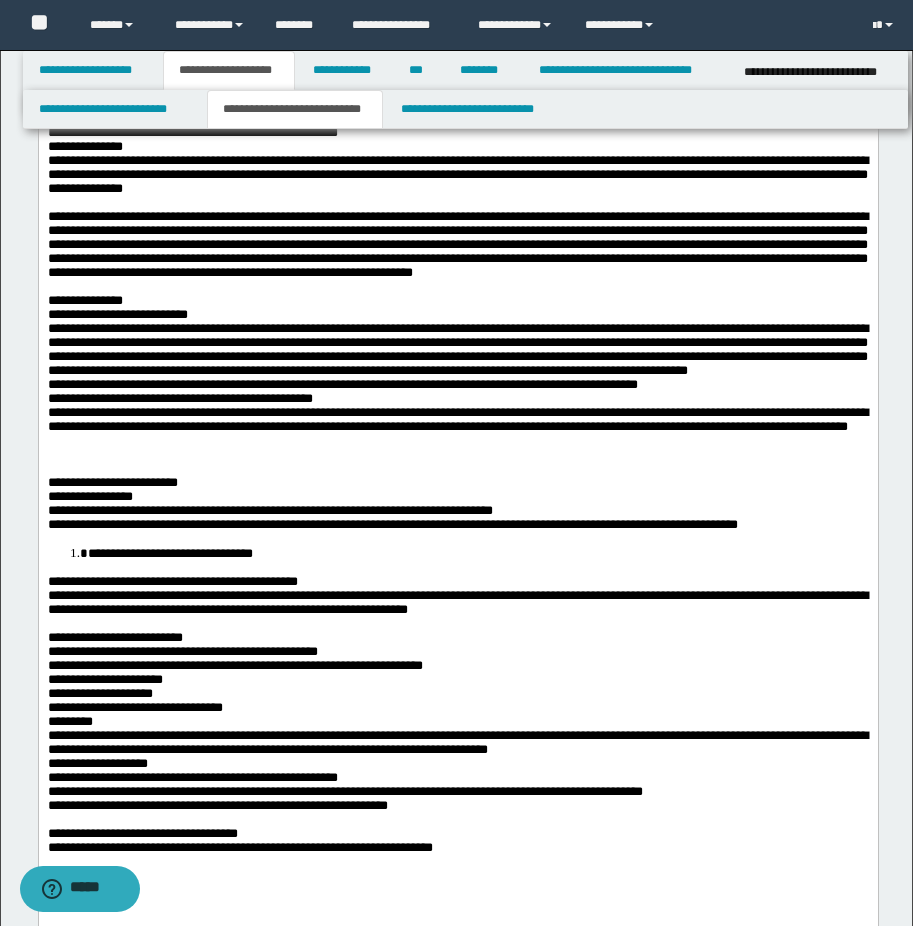 click on "**********" at bounding box center [457, 244] 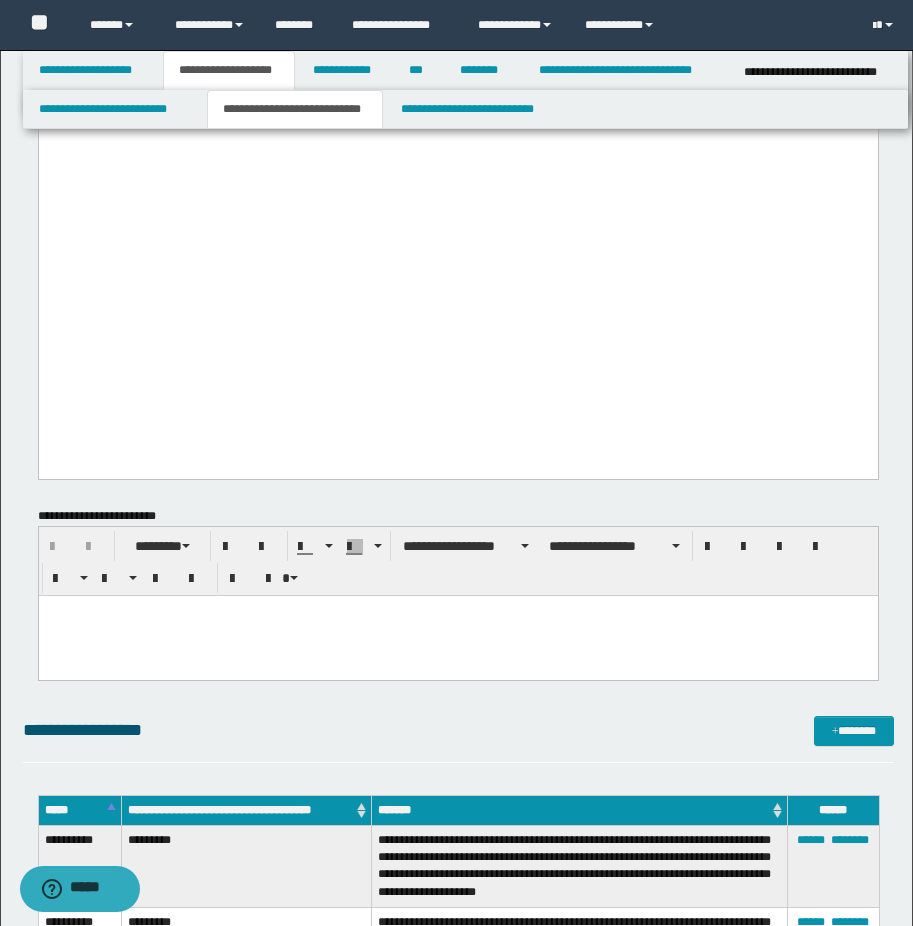 scroll, scrollTop: 1500, scrollLeft: 0, axis: vertical 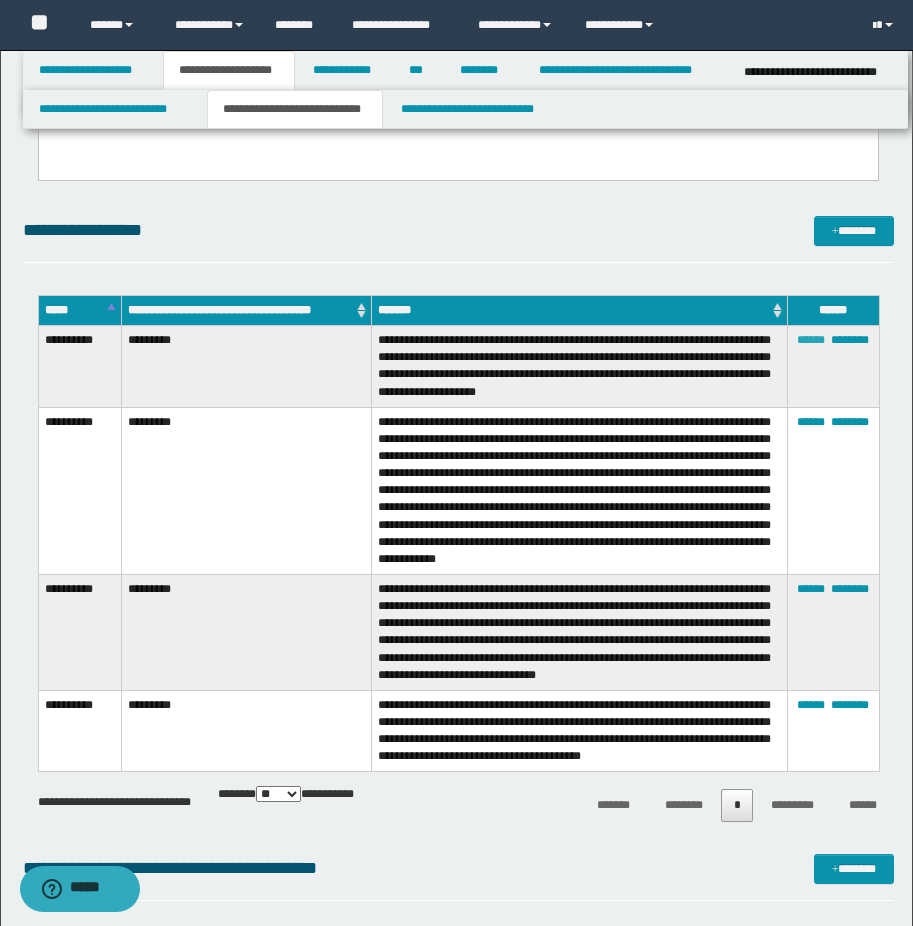 click on "******" at bounding box center [811, 340] 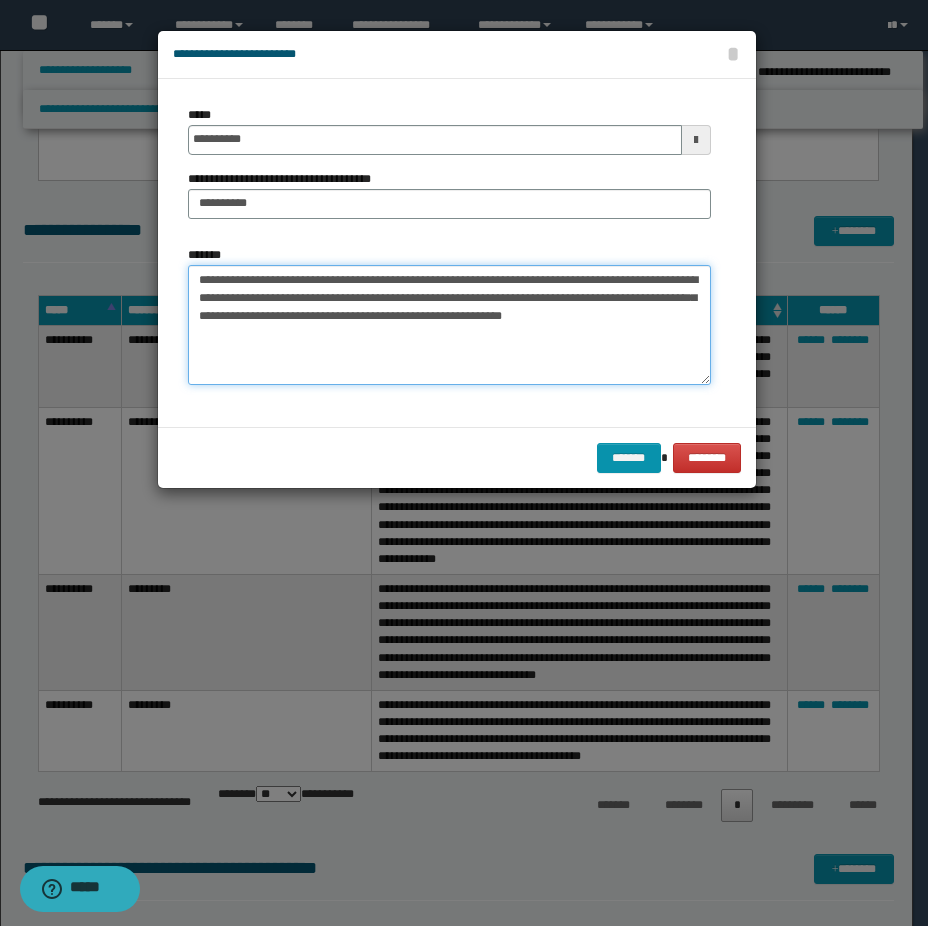 click on "**********" at bounding box center [449, 325] 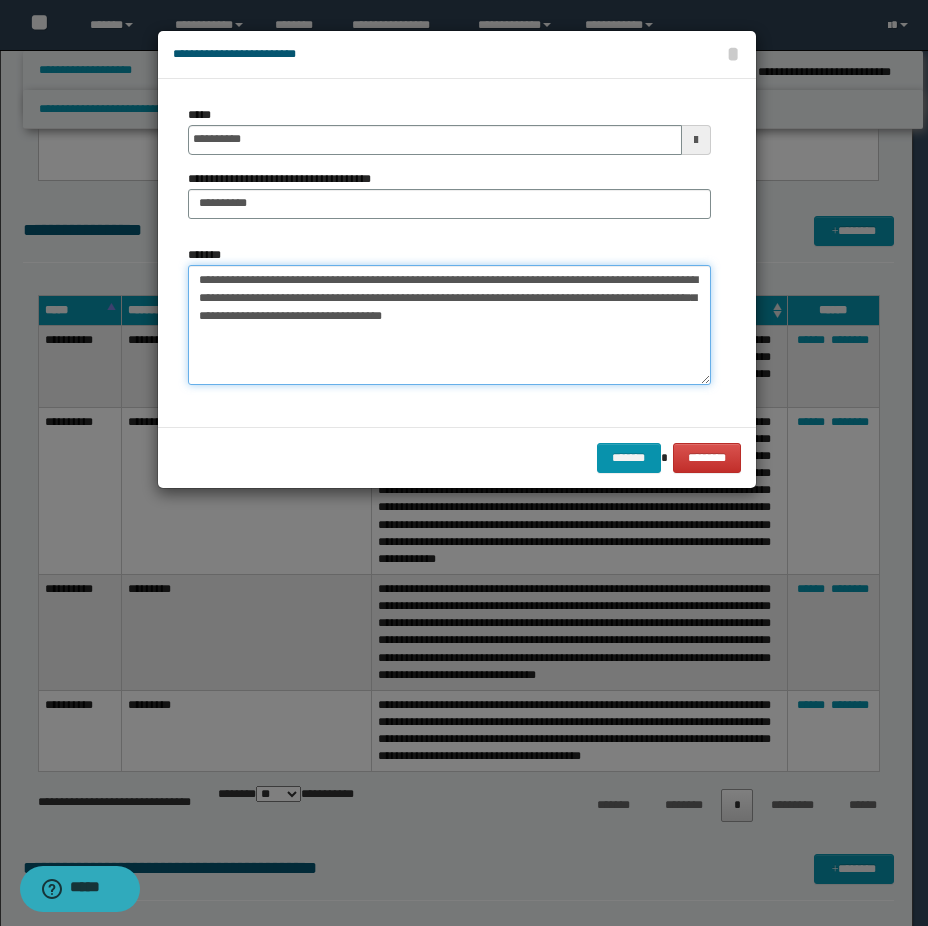 click on "**********" at bounding box center [449, 325] 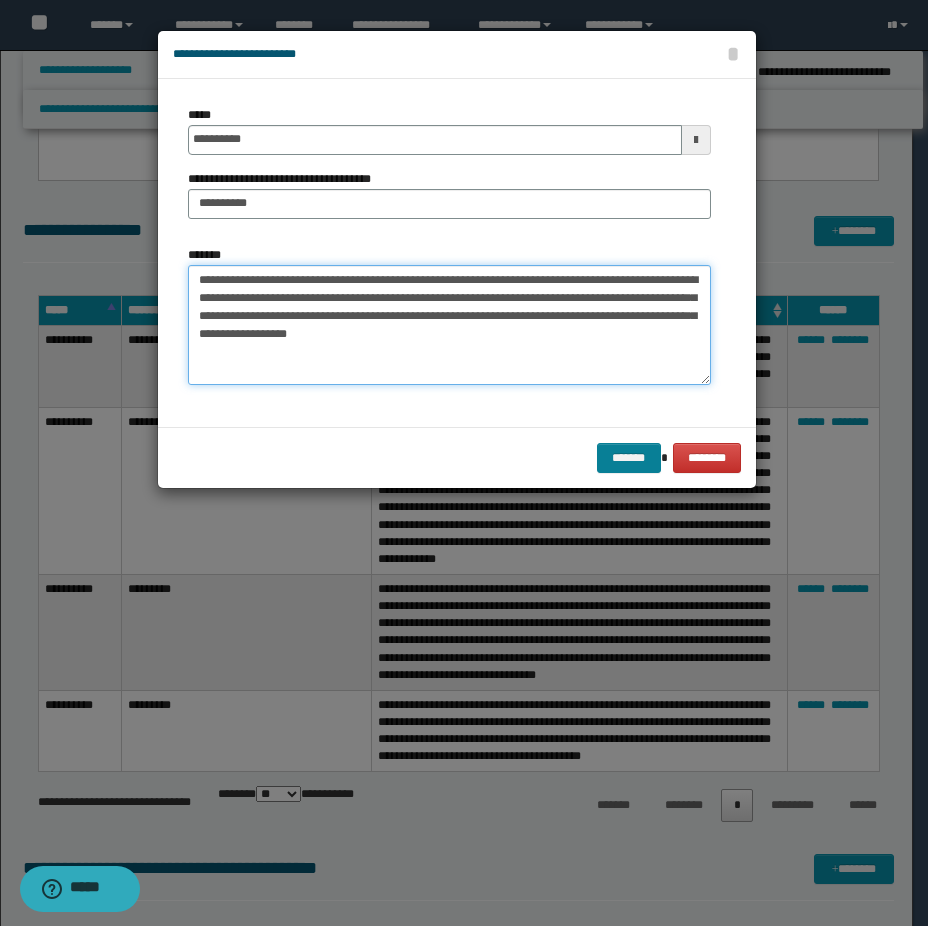 type on "**********" 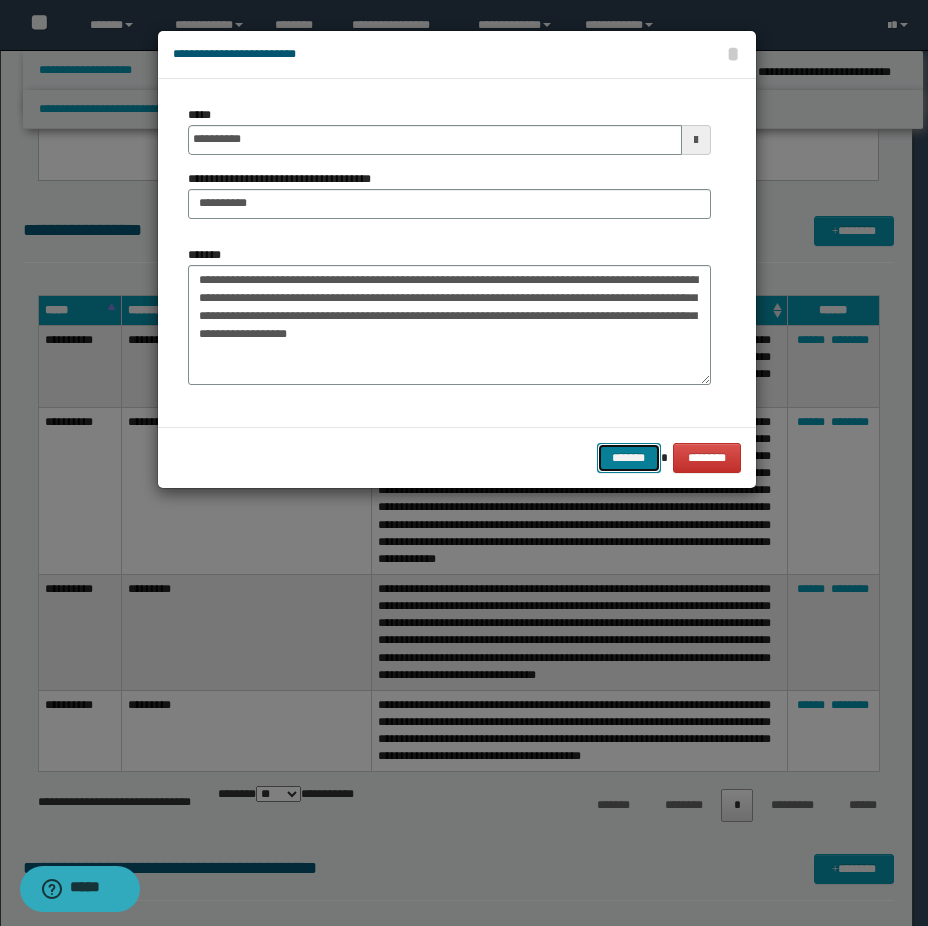 click on "*******" at bounding box center [629, 458] 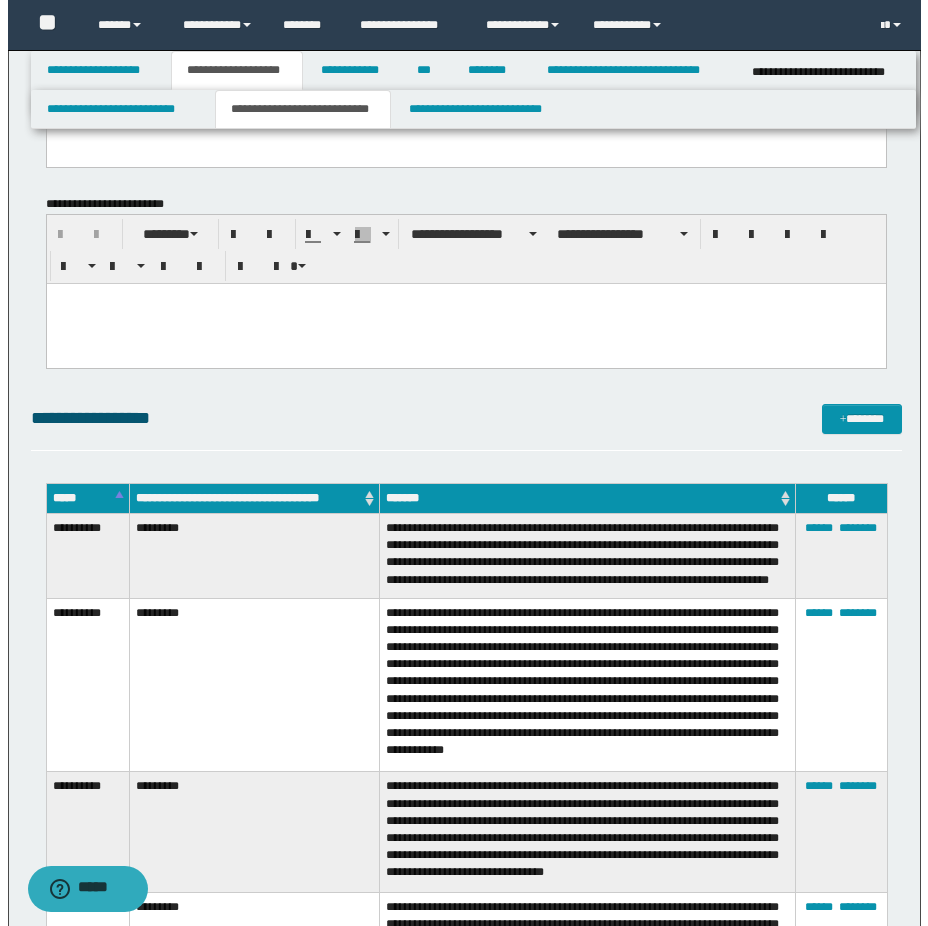 scroll, scrollTop: 1212, scrollLeft: 0, axis: vertical 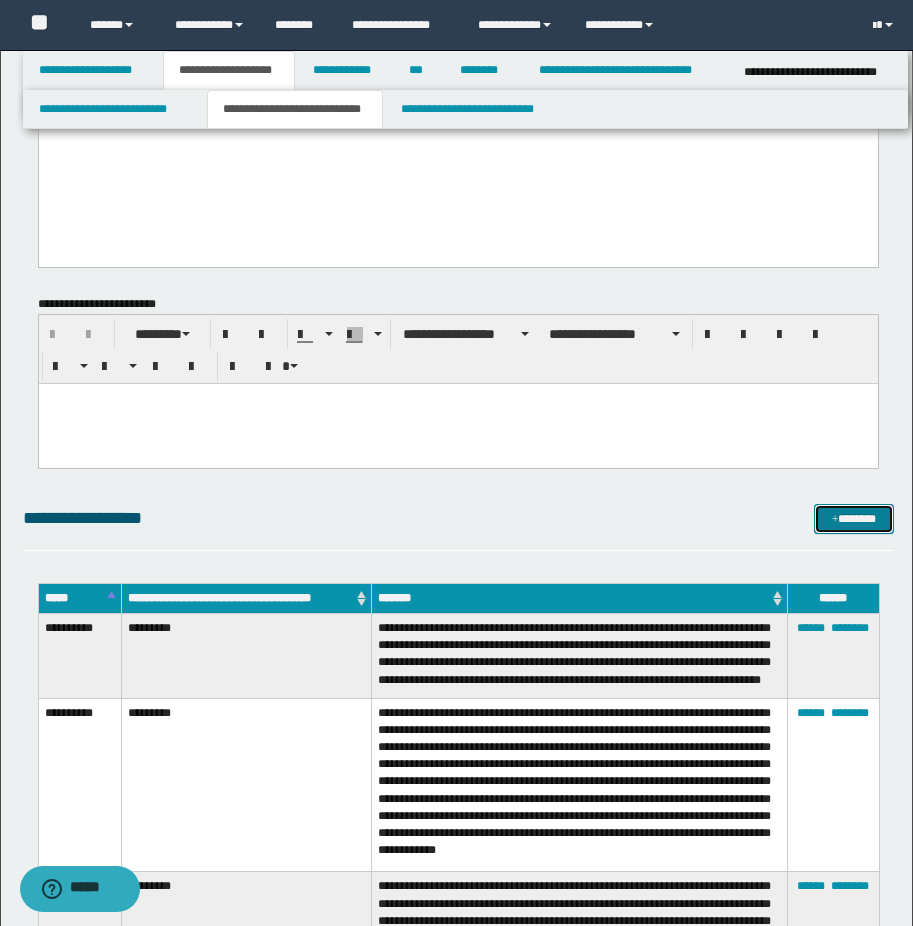 drag, startPoint x: 834, startPoint y: 514, endPoint x: 760, endPoint y: 469, distance: 86.608315 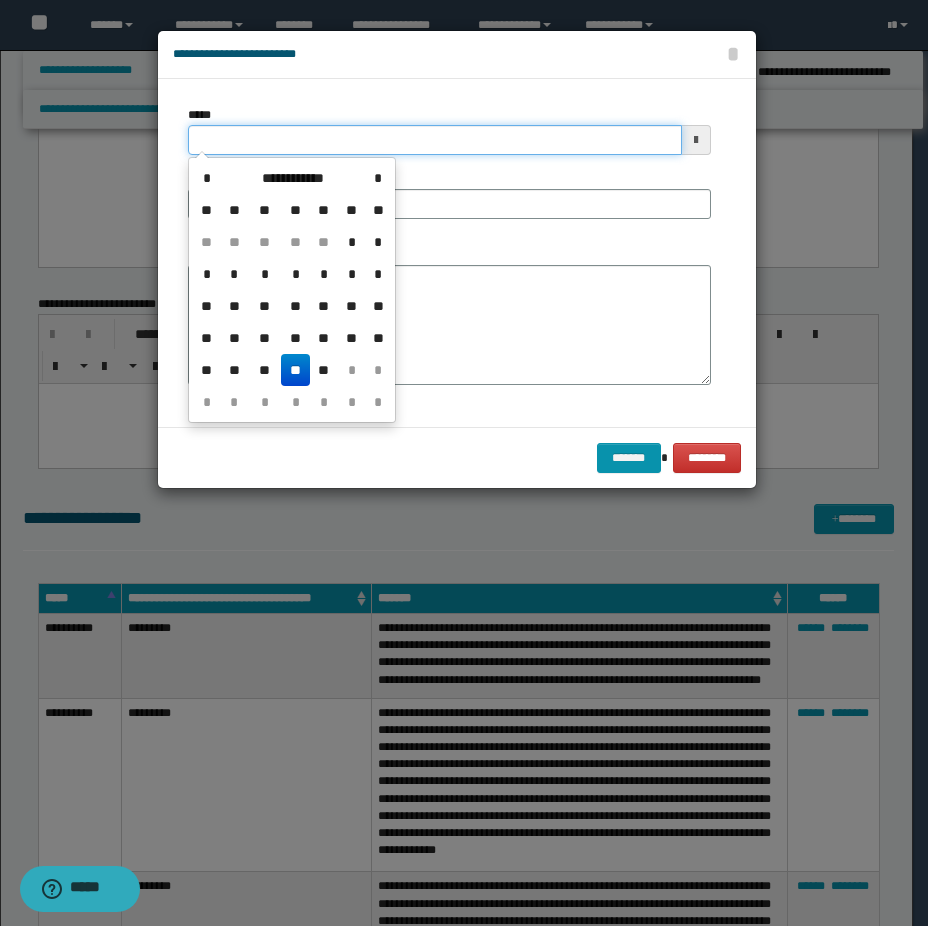 click on "*****" at bounding box center (435, 140) 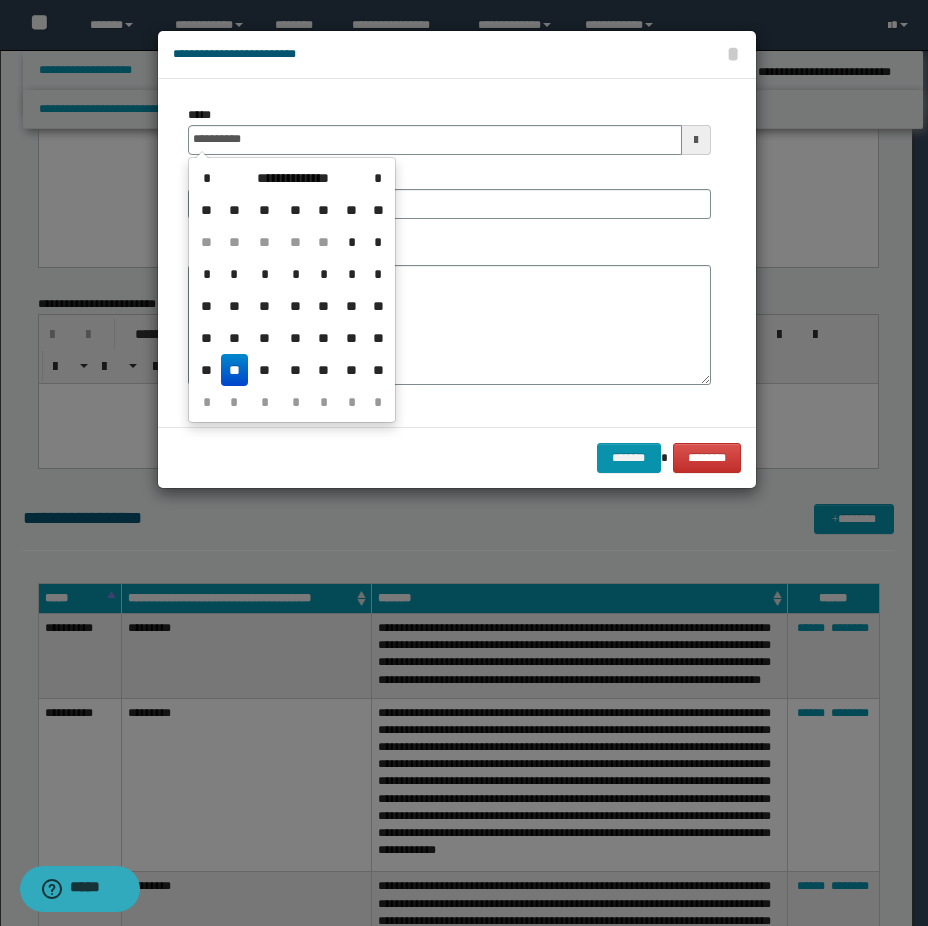 click on "**" at bounding box center [235, 370] 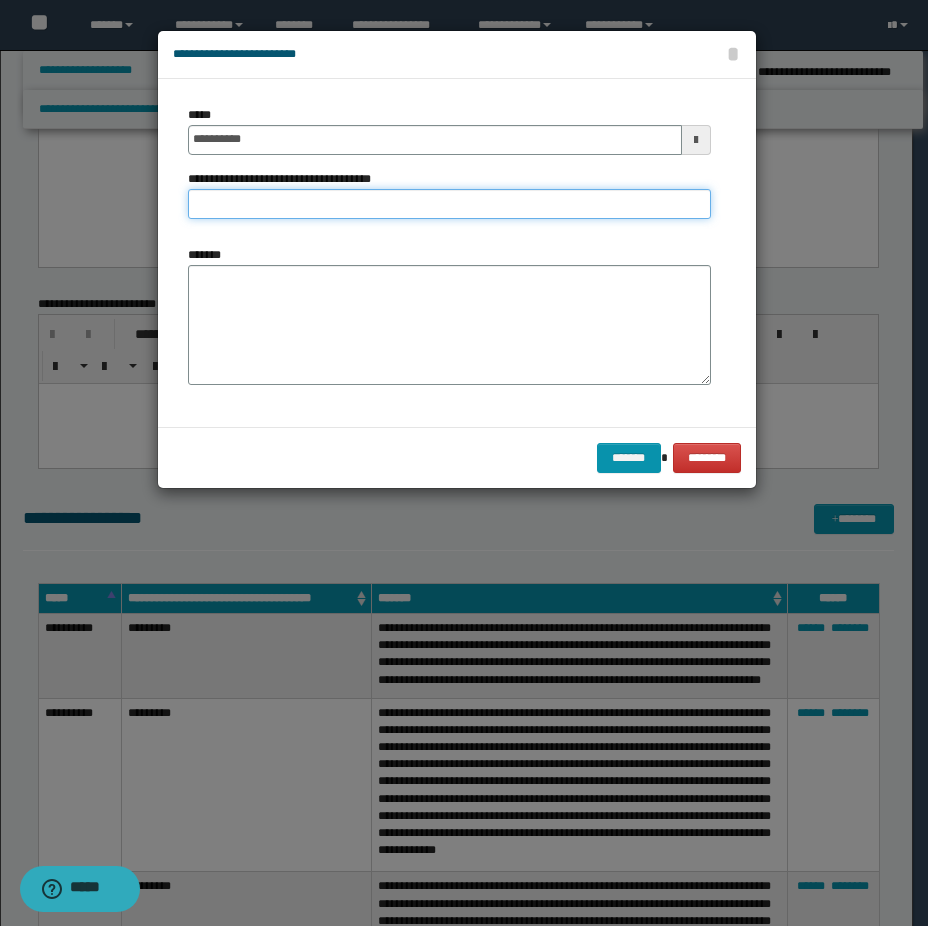 click on "**********" at bounding box center [449, 204] 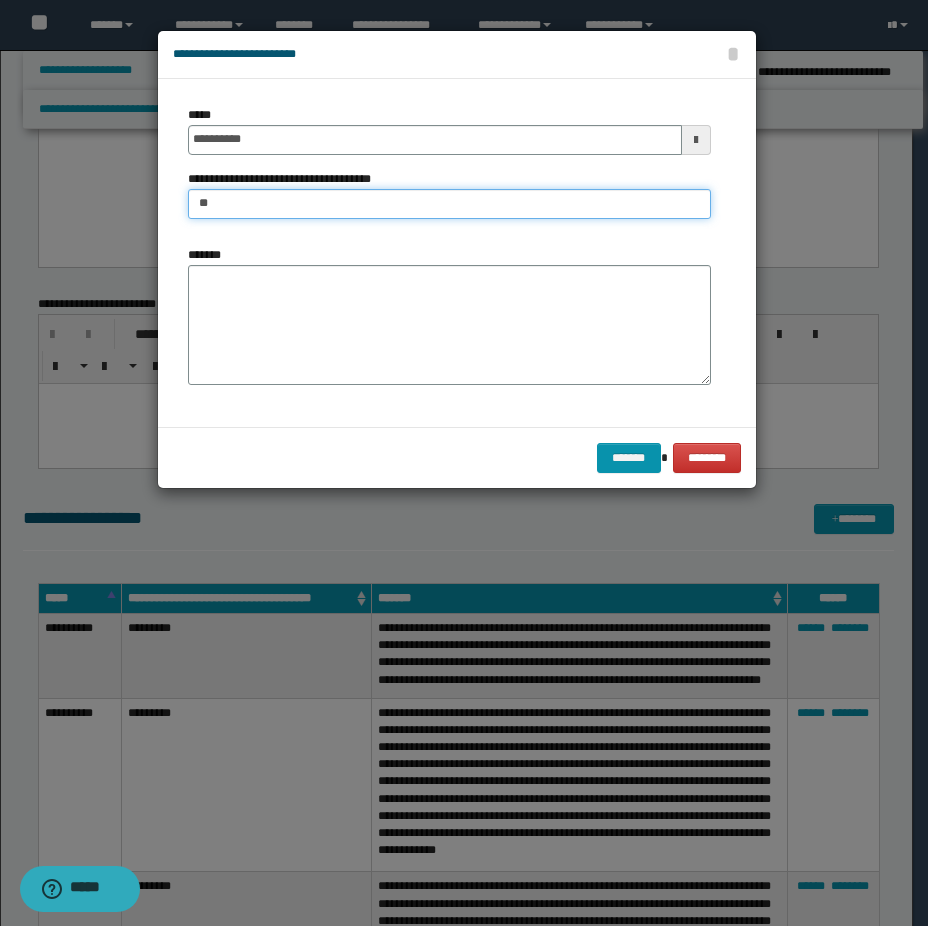 type on "*" 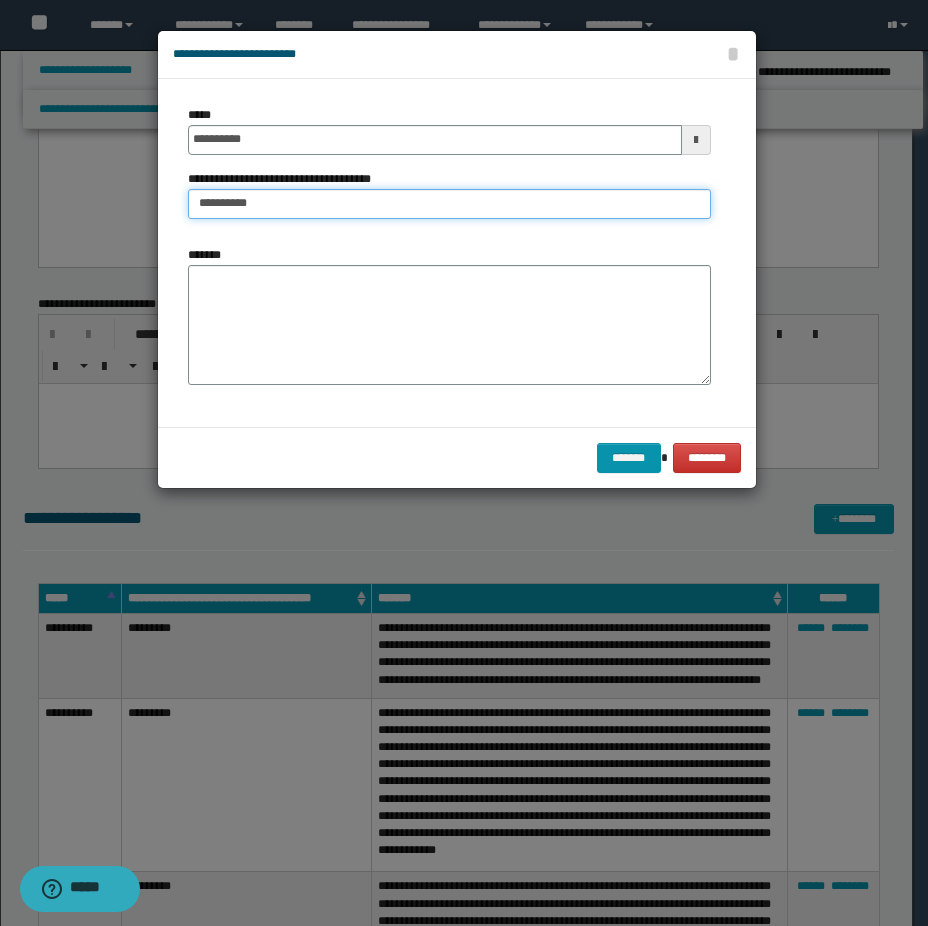 type on "*********" 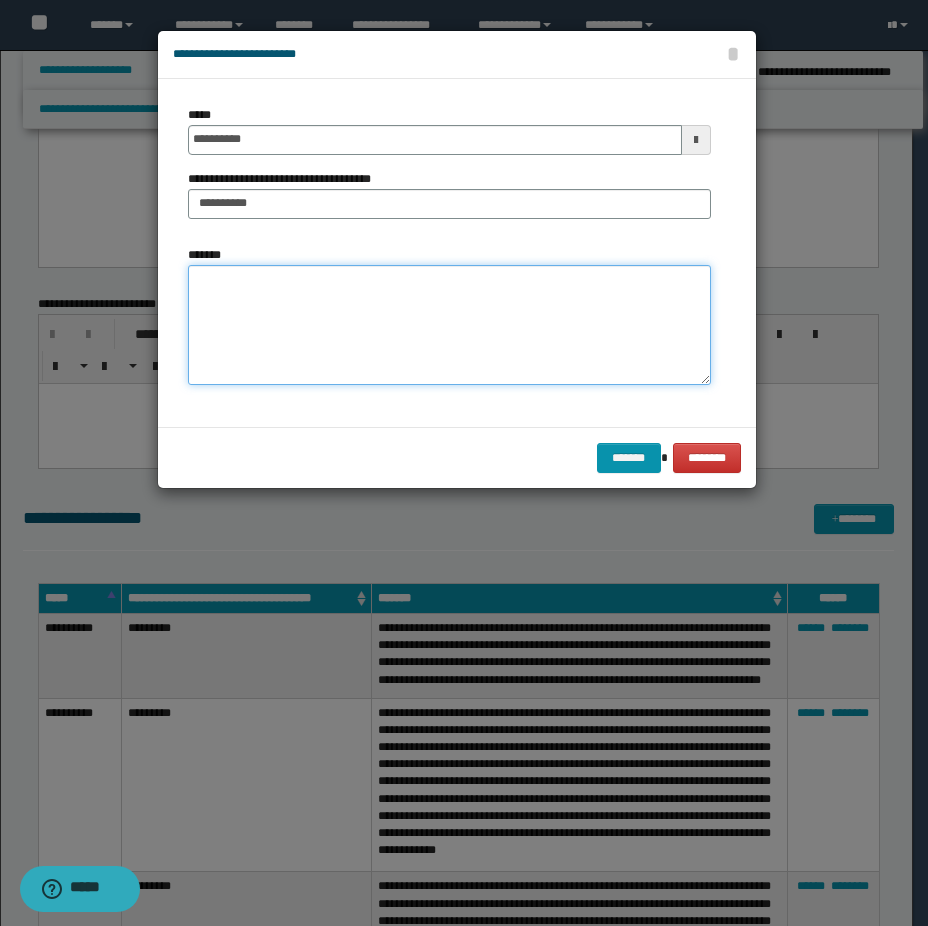 click on "*******" at bounding box center (449, 325) 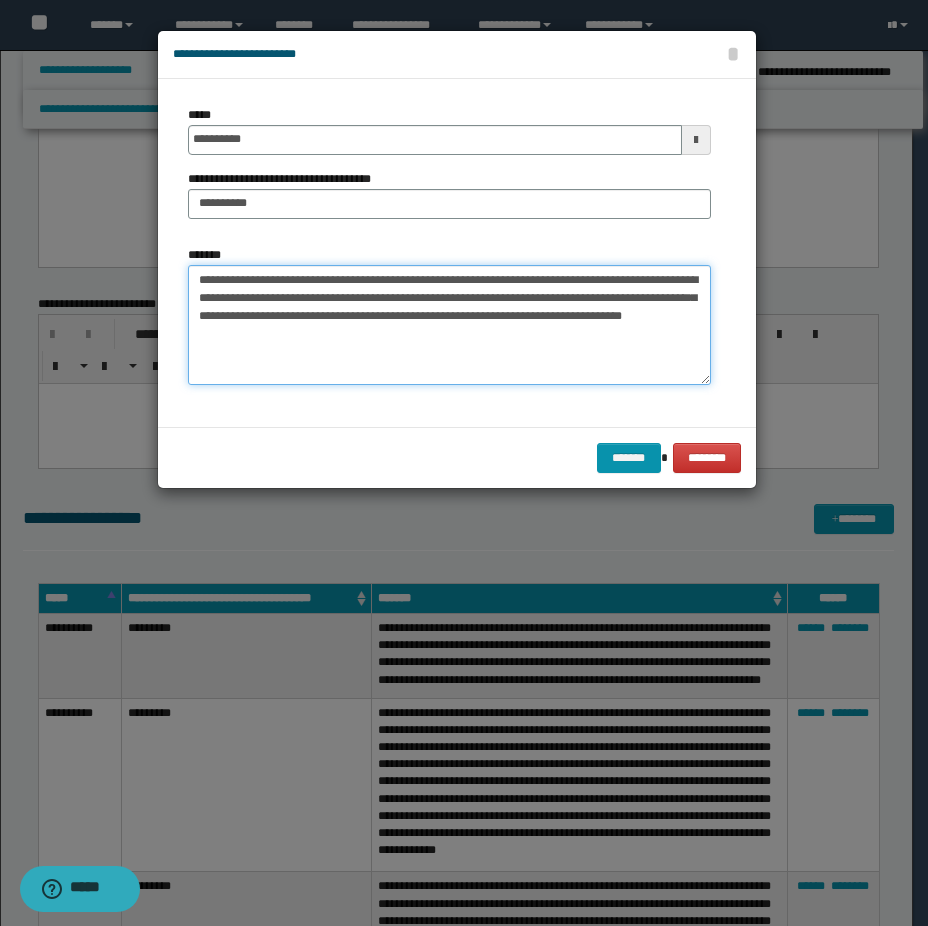 click on "**********" at bounding box center (449, 325) 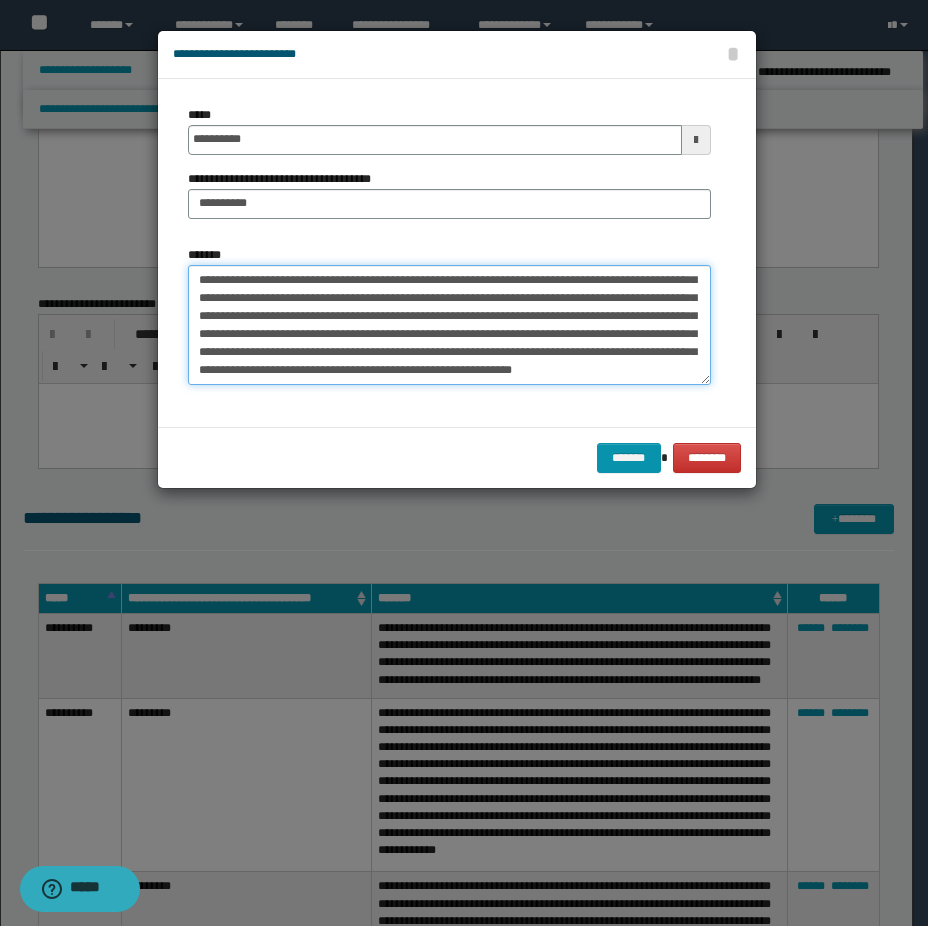 scroll, scrollTop: 138, scrollLeft: 0, axis: vertical 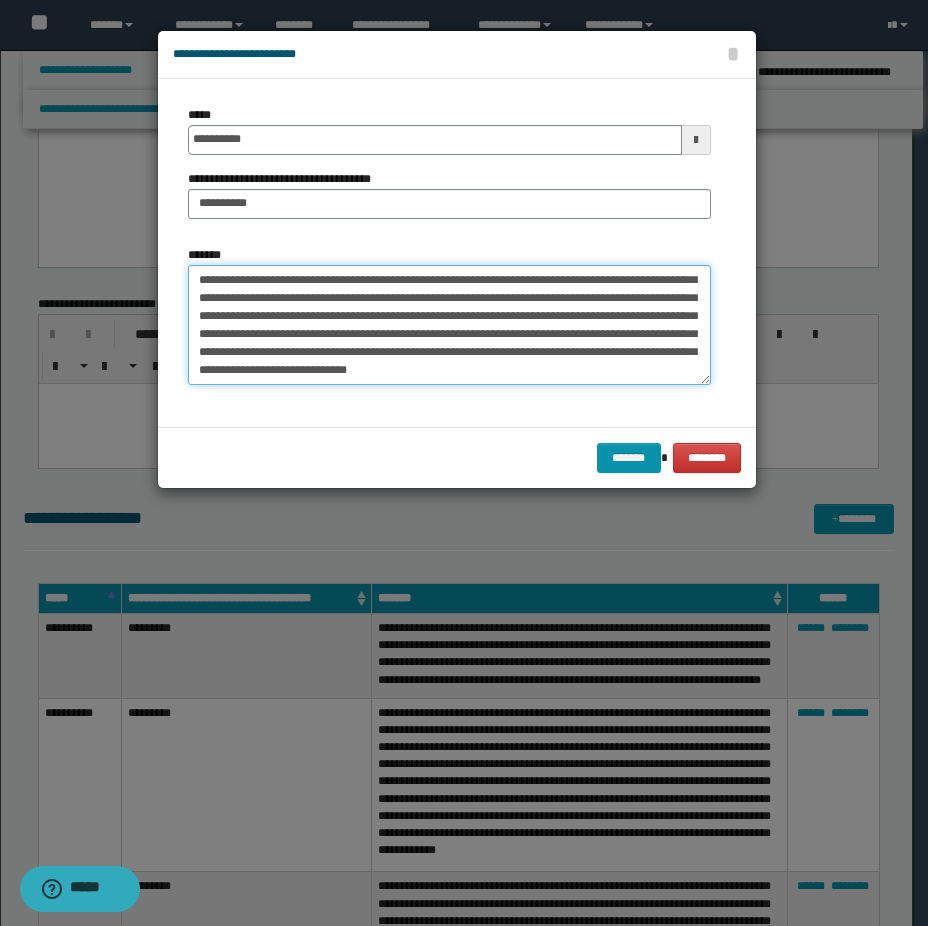 click on "*******" at bounding box center [449, 325] 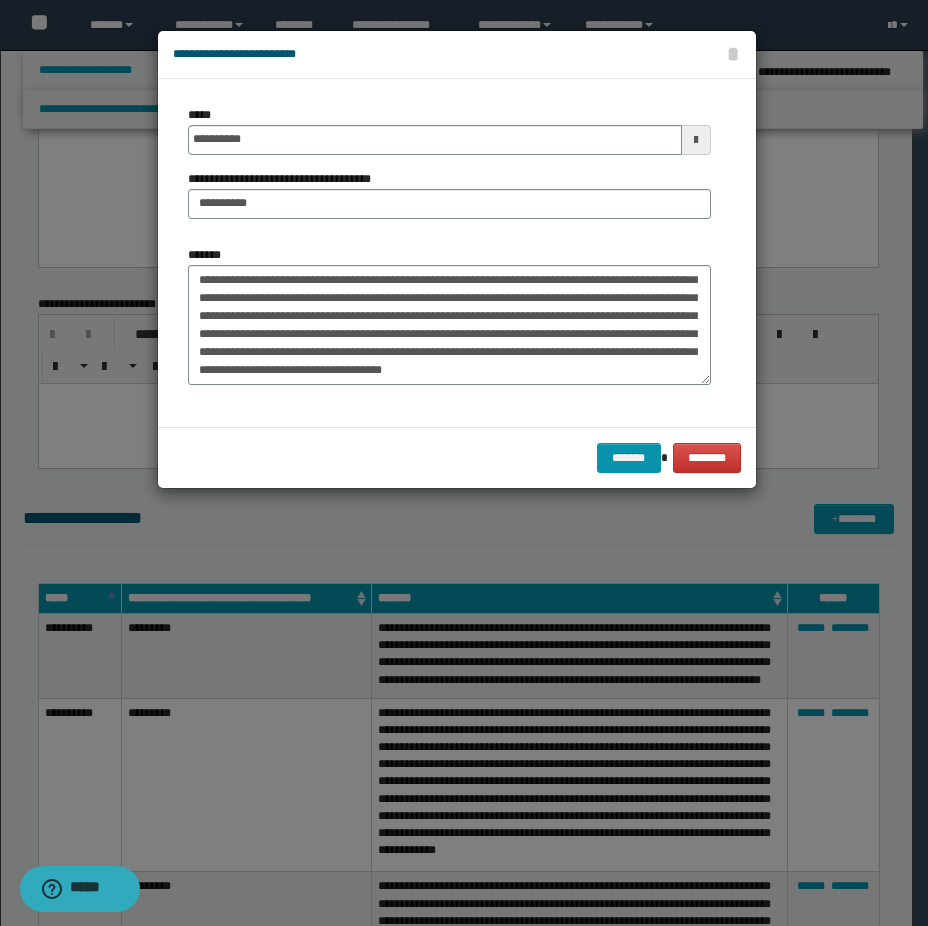 drag, startPoint x: 226, startPoint y: 378, endPoint x: 201, endPoint y: 385, distance: 25.96151 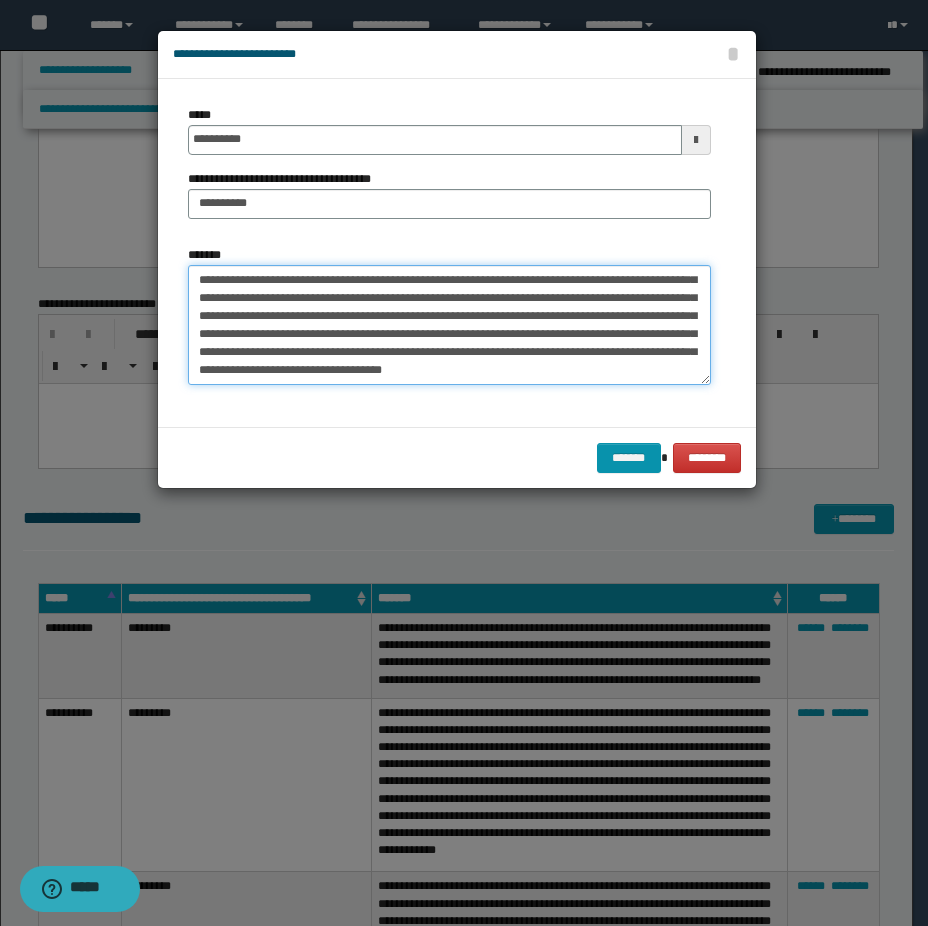 click on "*******" at bounding box center (449, 325) 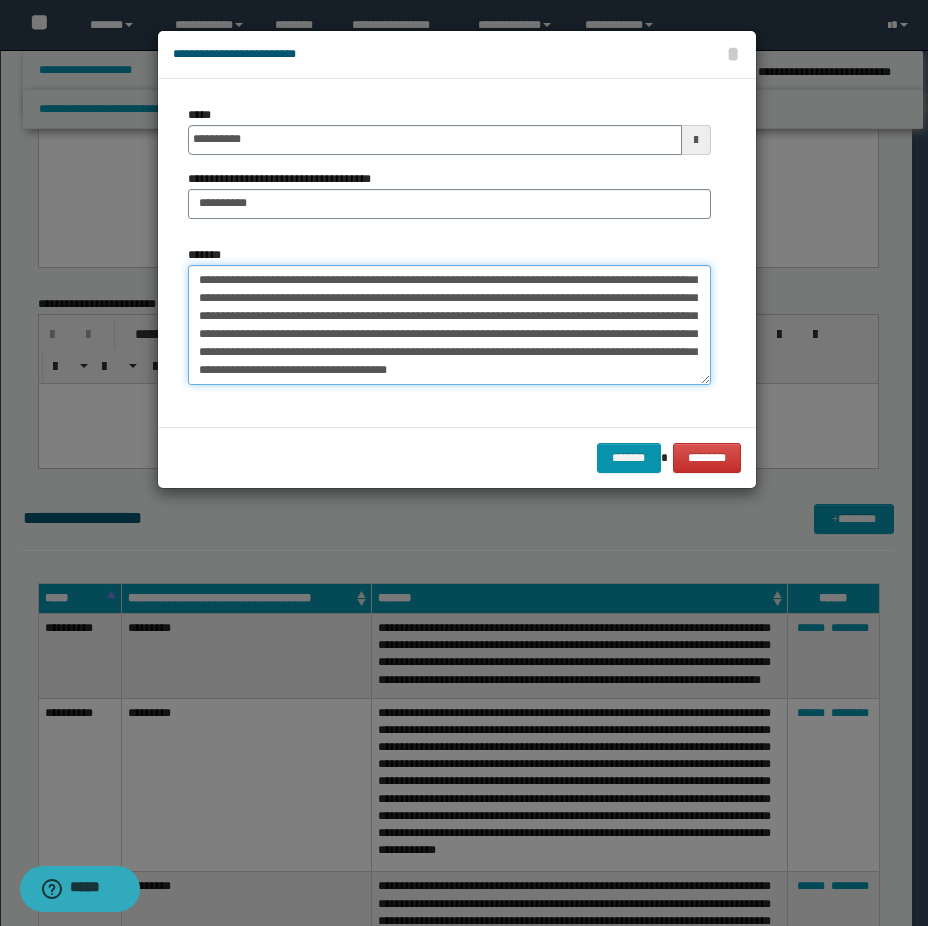 click on "*******" at bounding box center [449, 325] 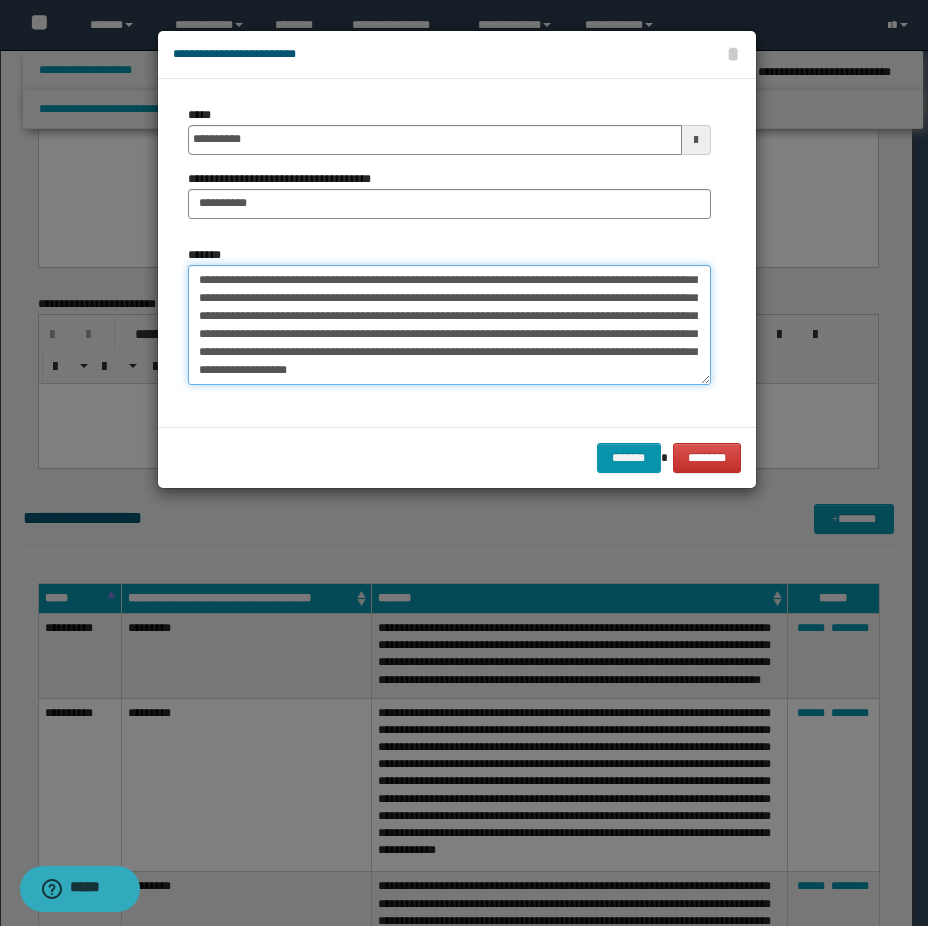 scroll, scrollTop: 210, scrollLeft: 0, axis: vertical 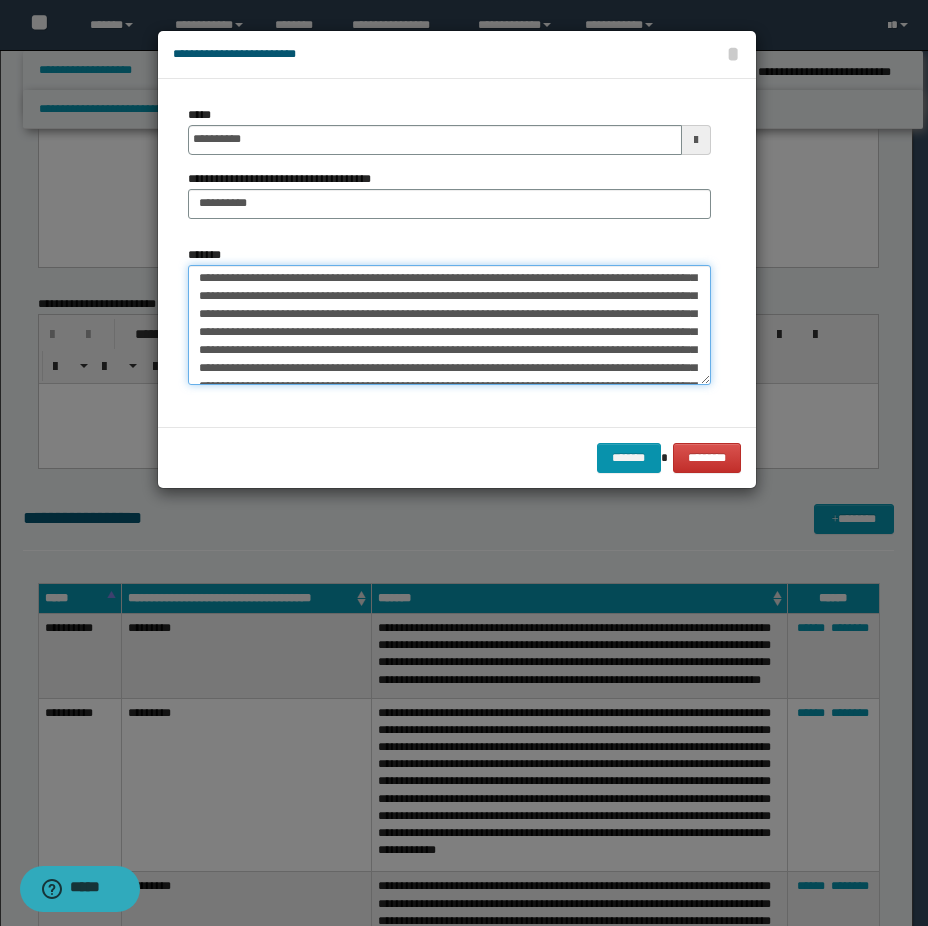 drag, startPoint x: 561, startPoint y: 278, endPoint x: 560, endPoint y: 311, distance: 33.01515 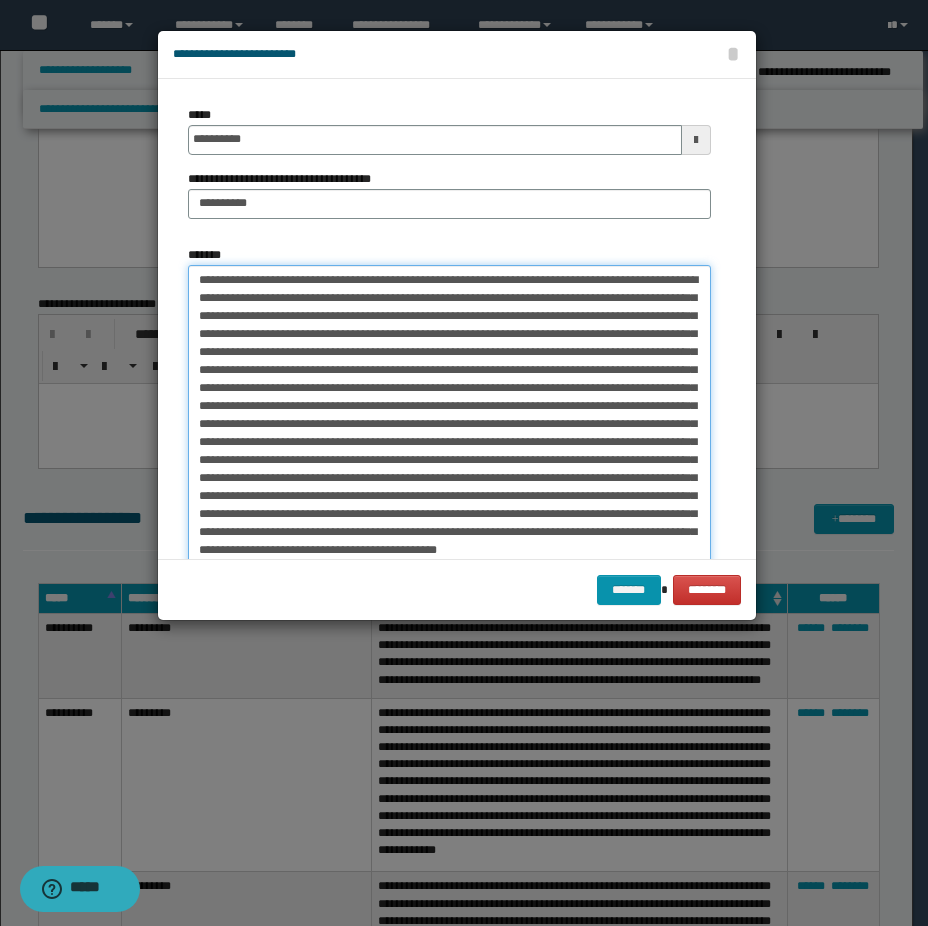 drag, startPoint x: 705, startPoint y: 390, endPoint x: 671, endPoint y: 524, distance: 138.24615 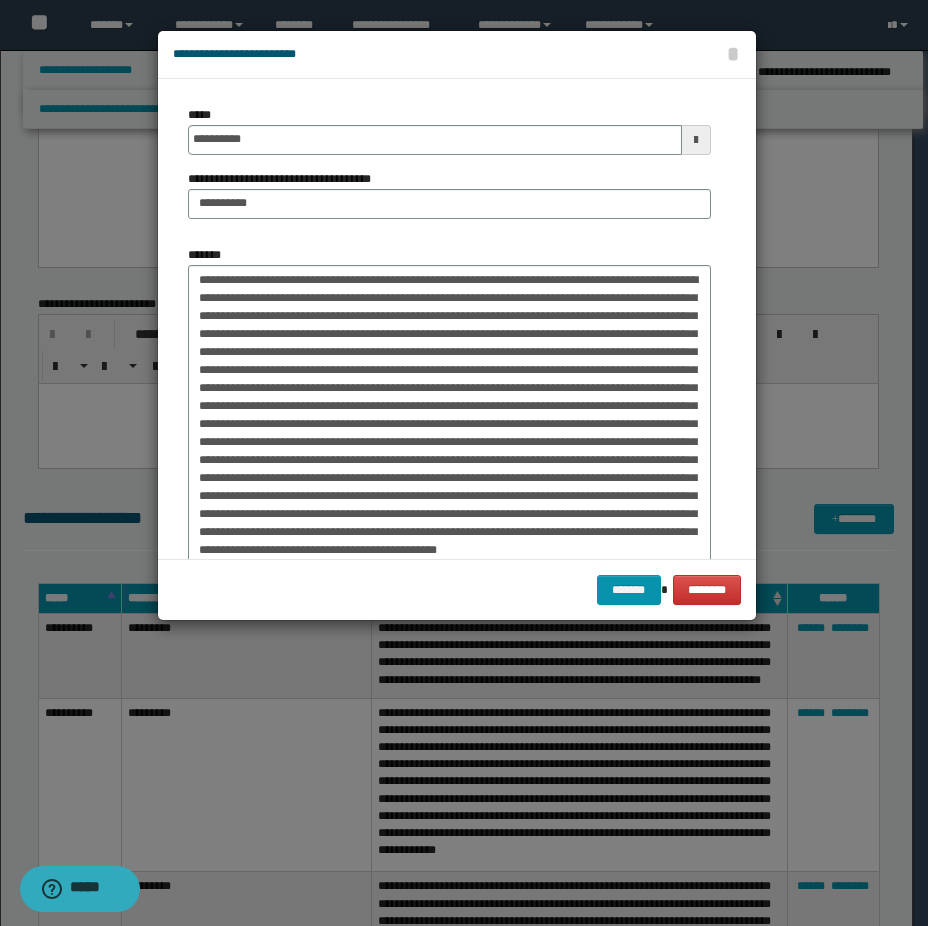 scroll, scrollTop: 69, scrollLeft: 0, axis: vertical 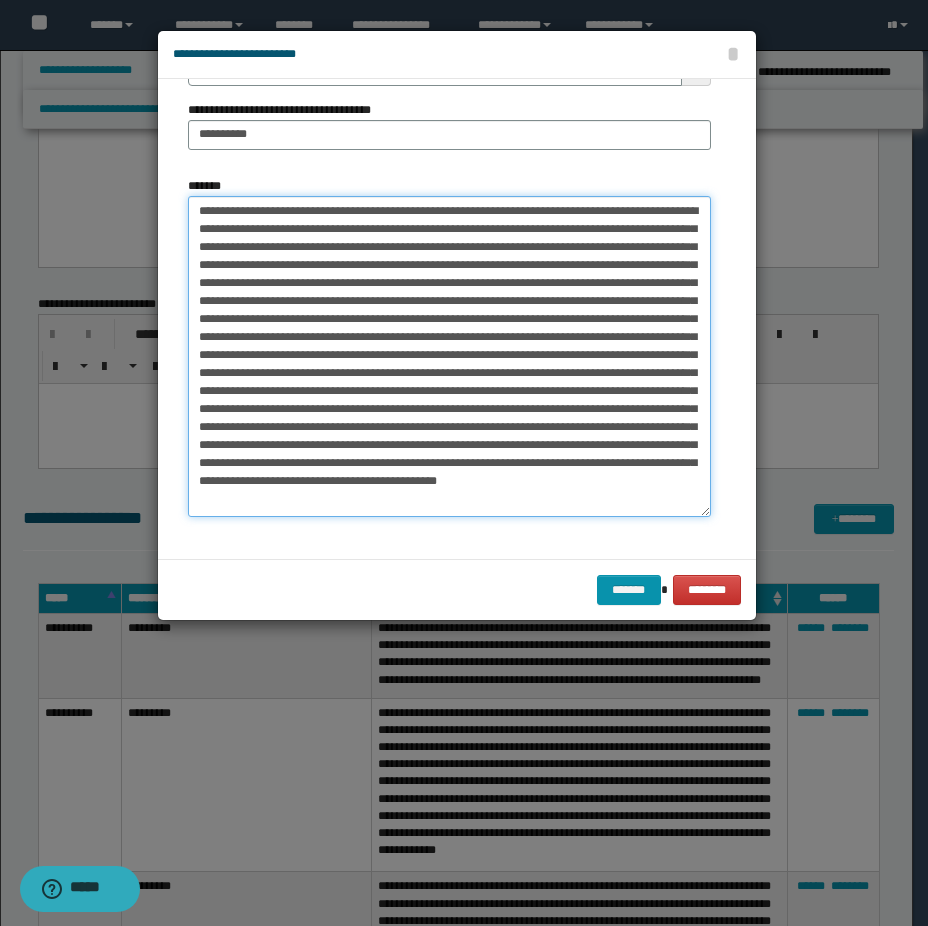 click on "*******" at bounding box center (449, 356) 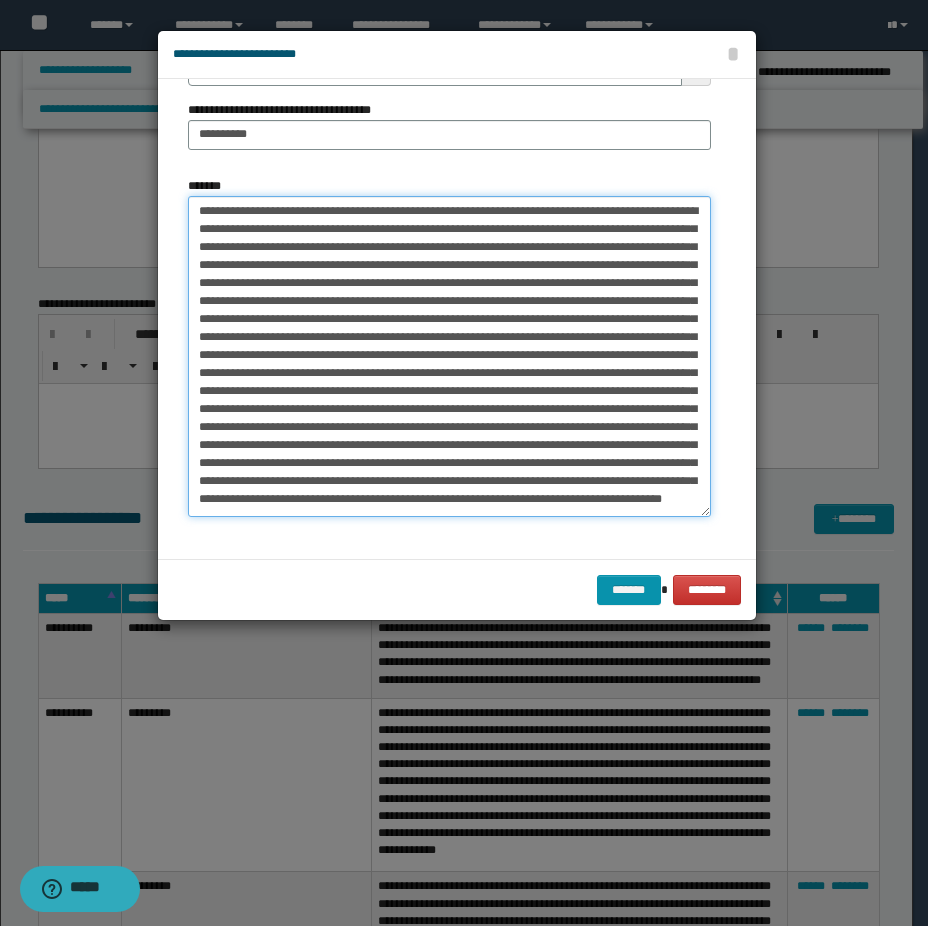 scroll, scrollTop: 45, scrollLeft: 0, axis: vertical 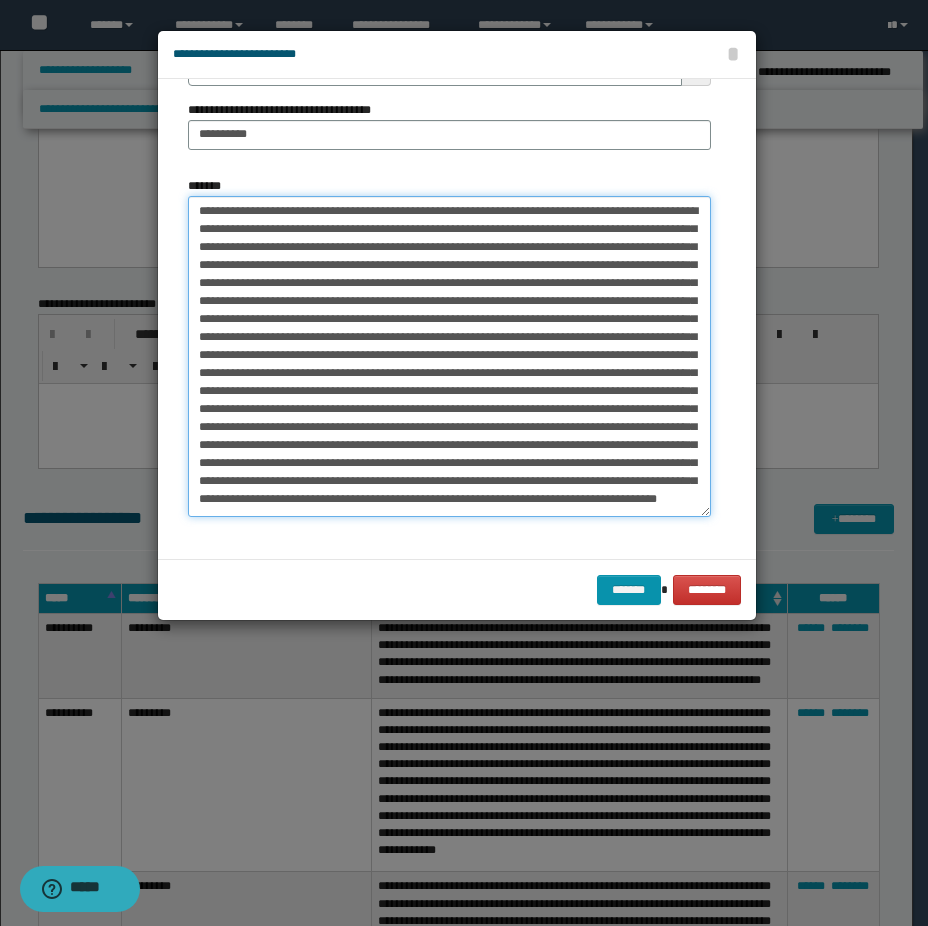 paste on "**********" 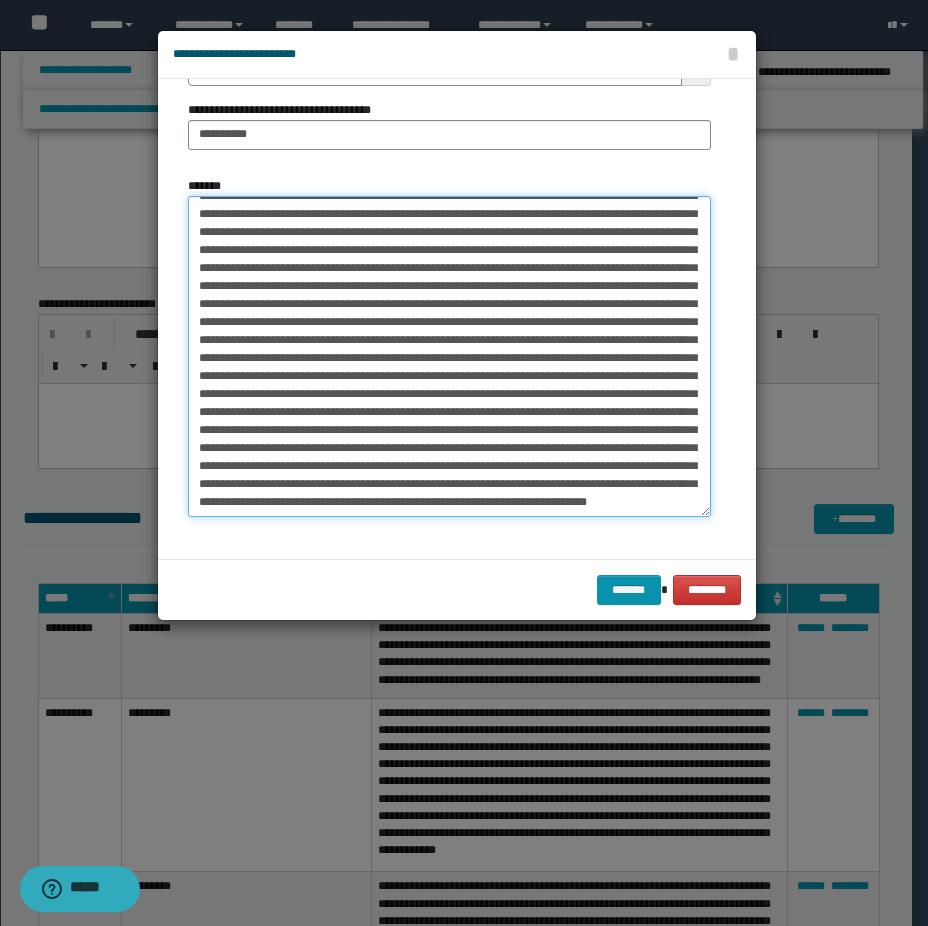 scroll, scrollTop: 81, scrollLeft: 0, axis: vertical 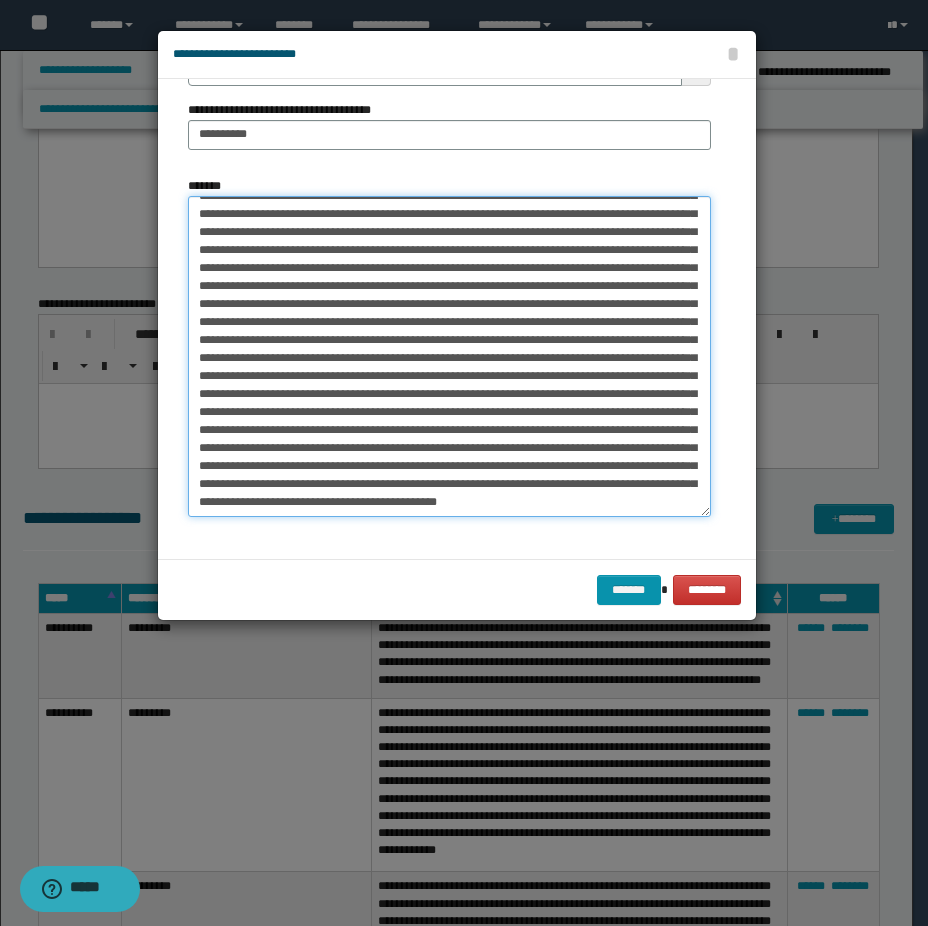 click on "*******" at bounding box center (449, 356) 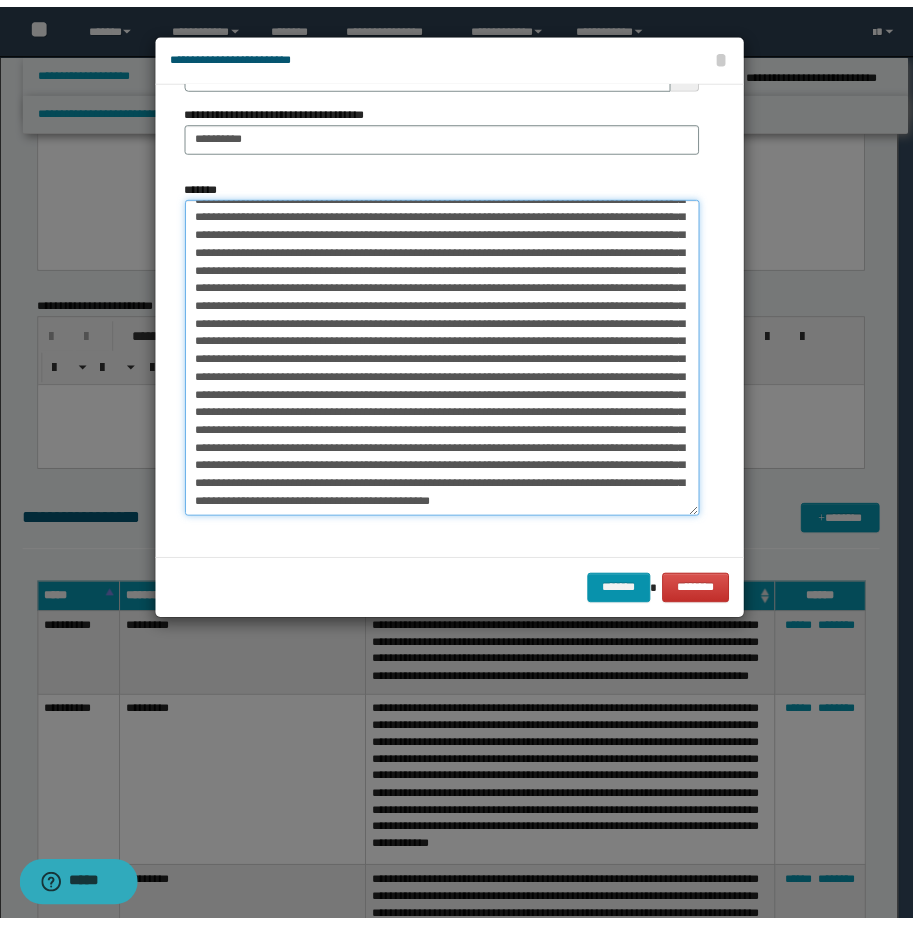scroll, scrollTop: 87, scrollLeft: 0, axis: vertical 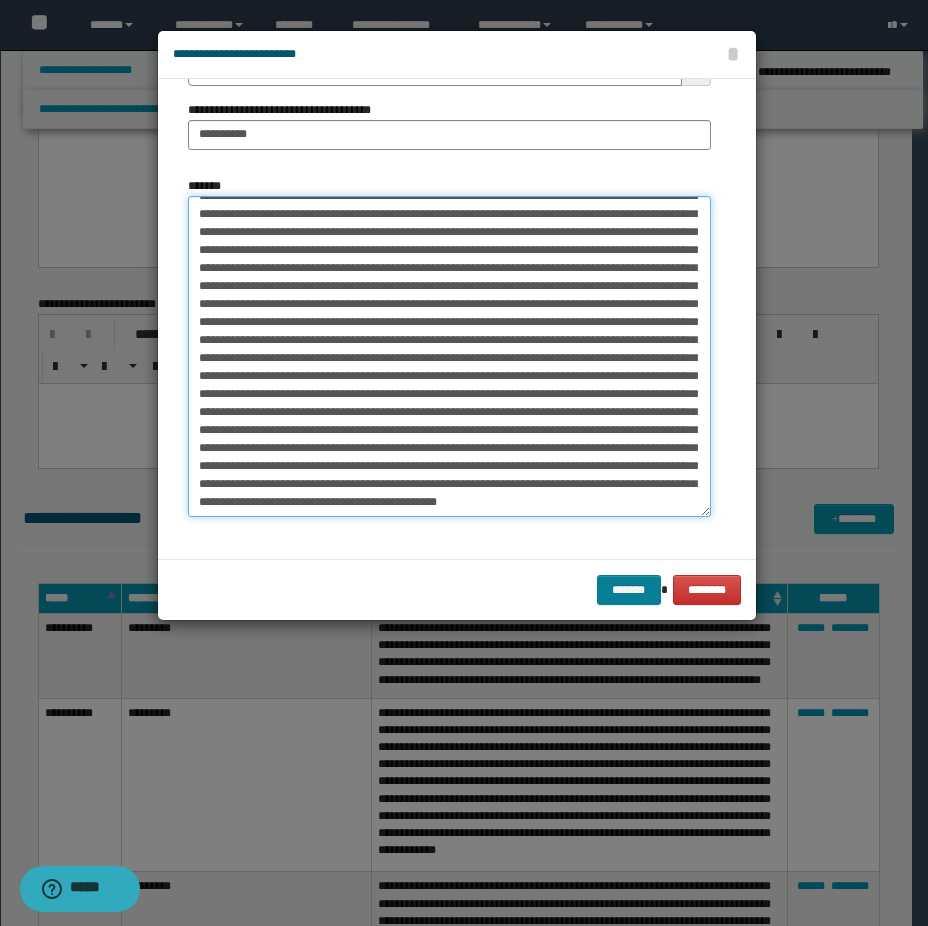 type on "**********" 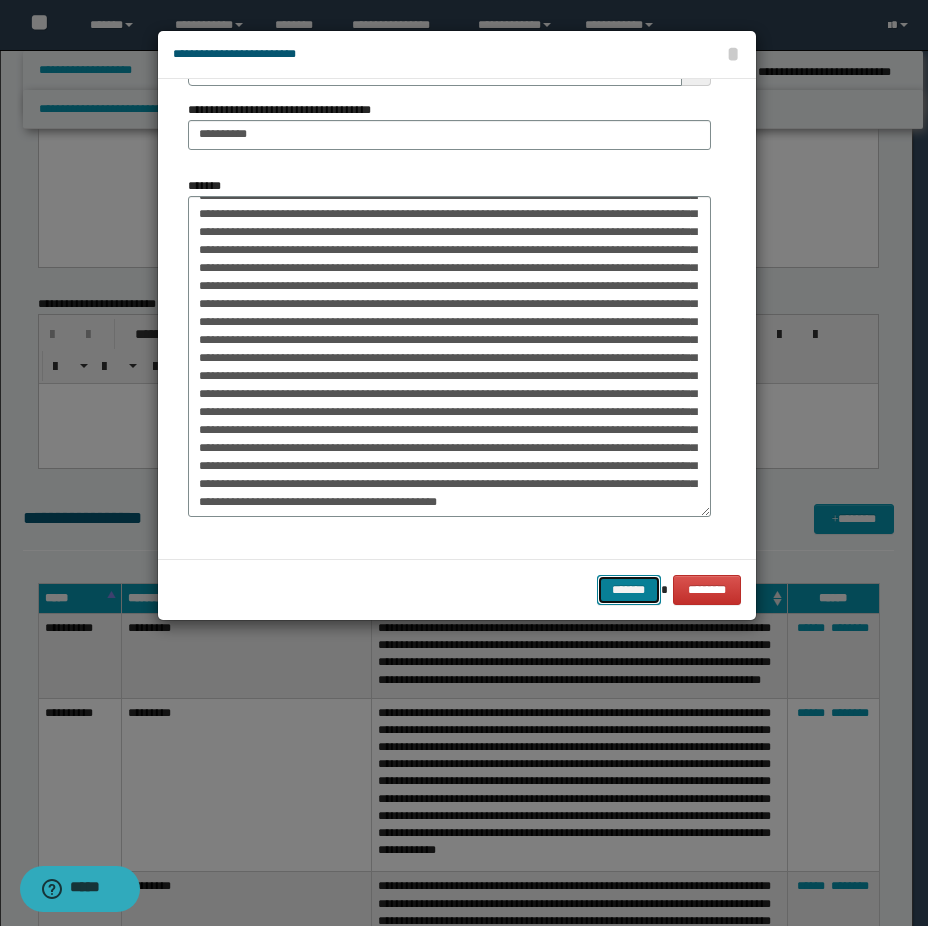 click on "*******" at bounding box center [629, 590] 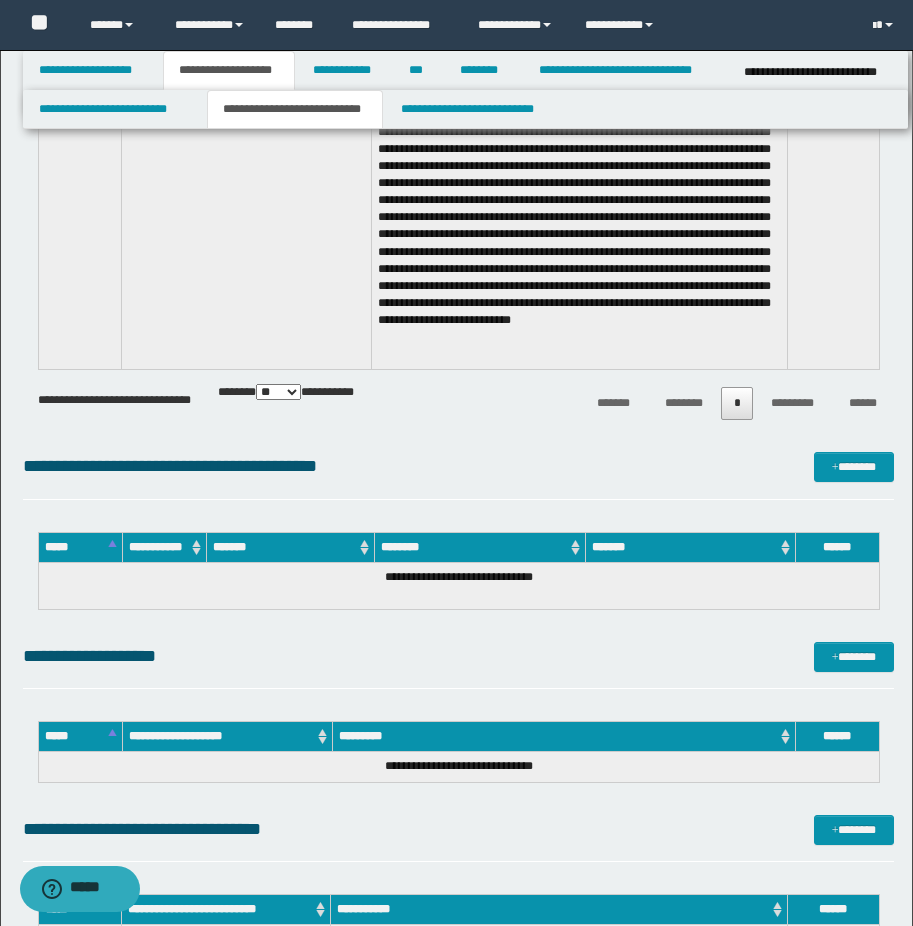 scroll, scrollTop: 2812, scrollLeft: 0, axis: vertical 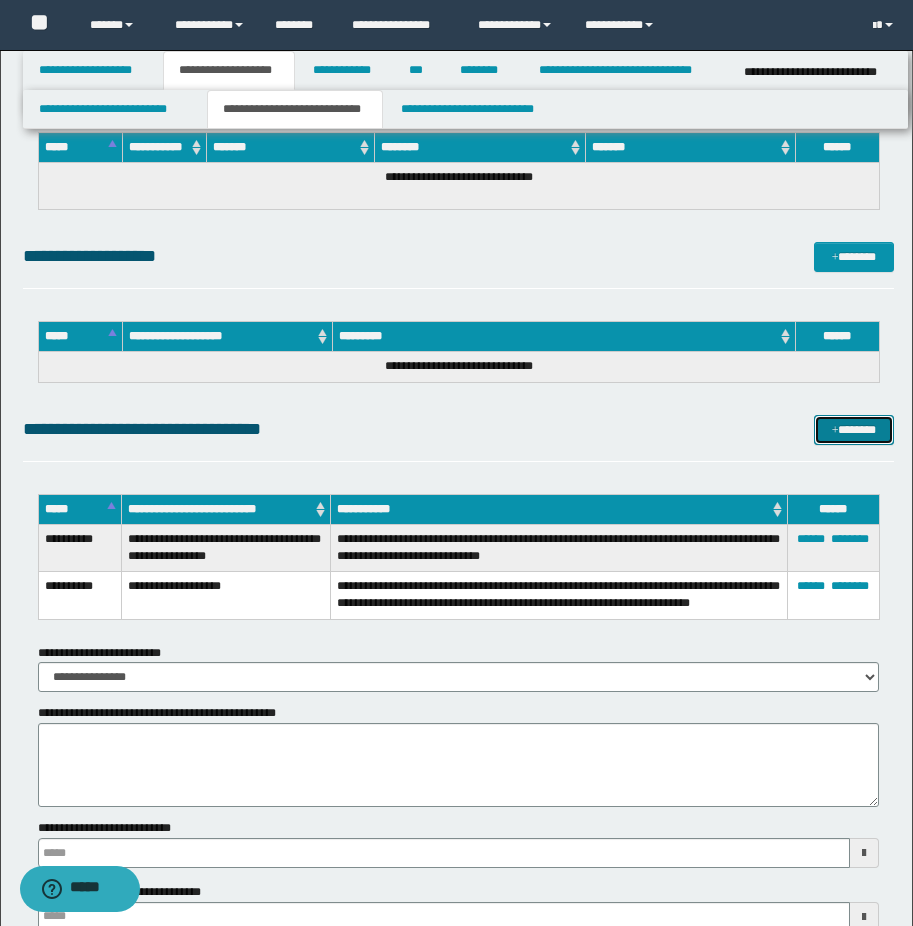 click on "*******" at bounding box center [854, 430] 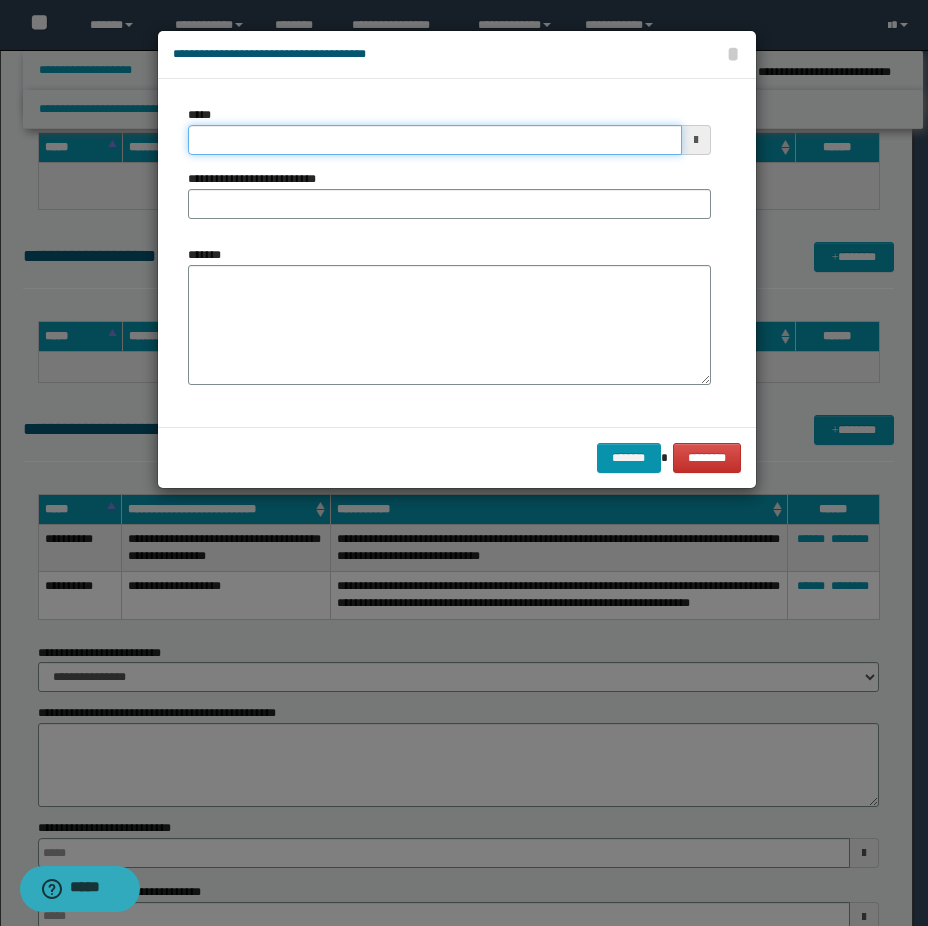 click on "*****" at bounding box center (435, 140) 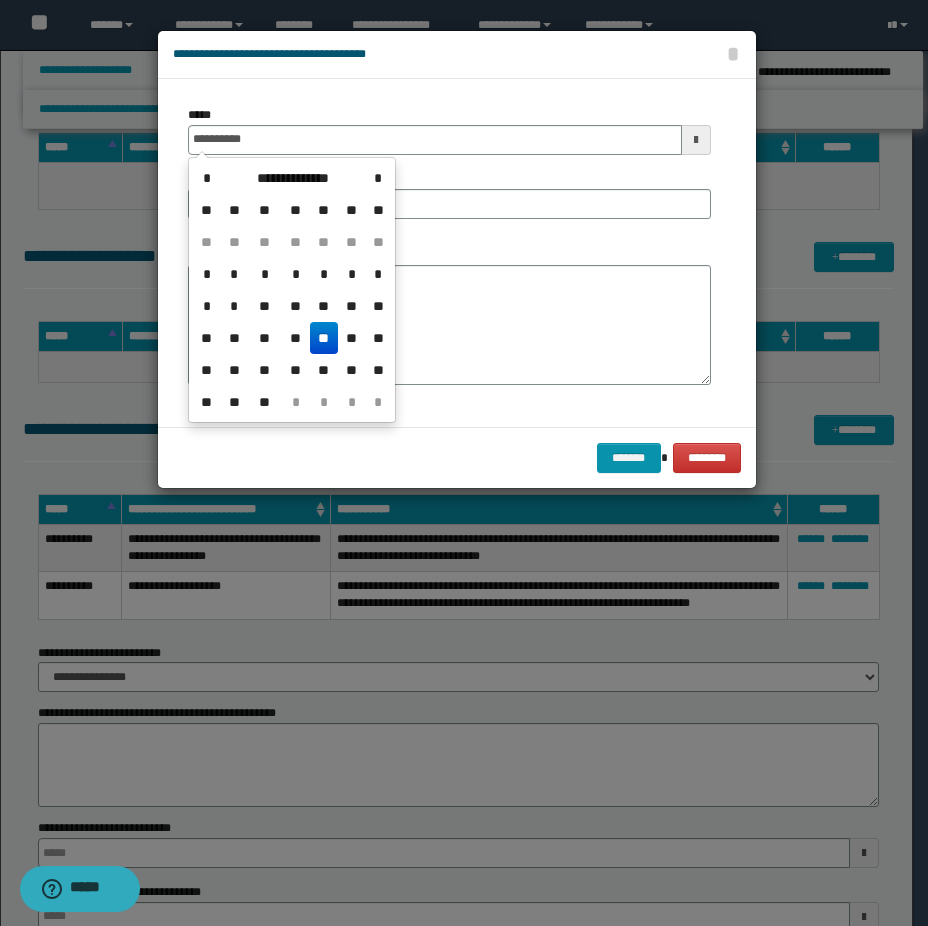 click on "**" at bounding box center [324, 338] 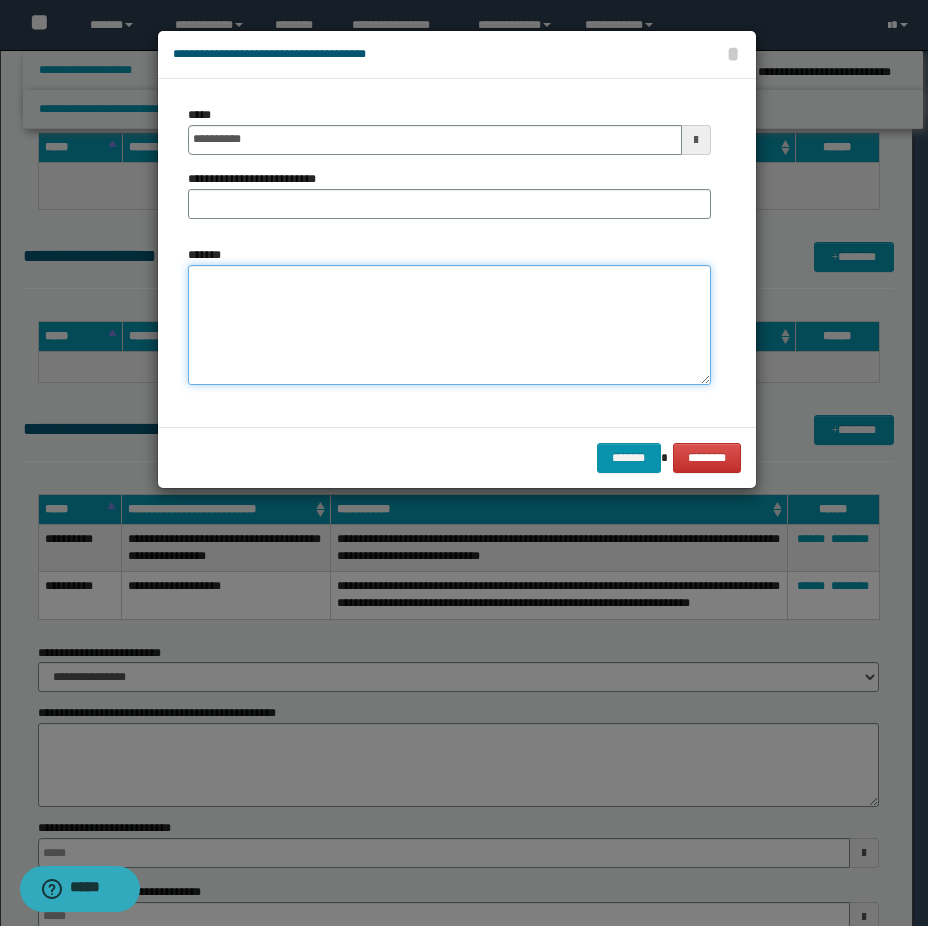 click on "*******" at bounding box center (449, 325) 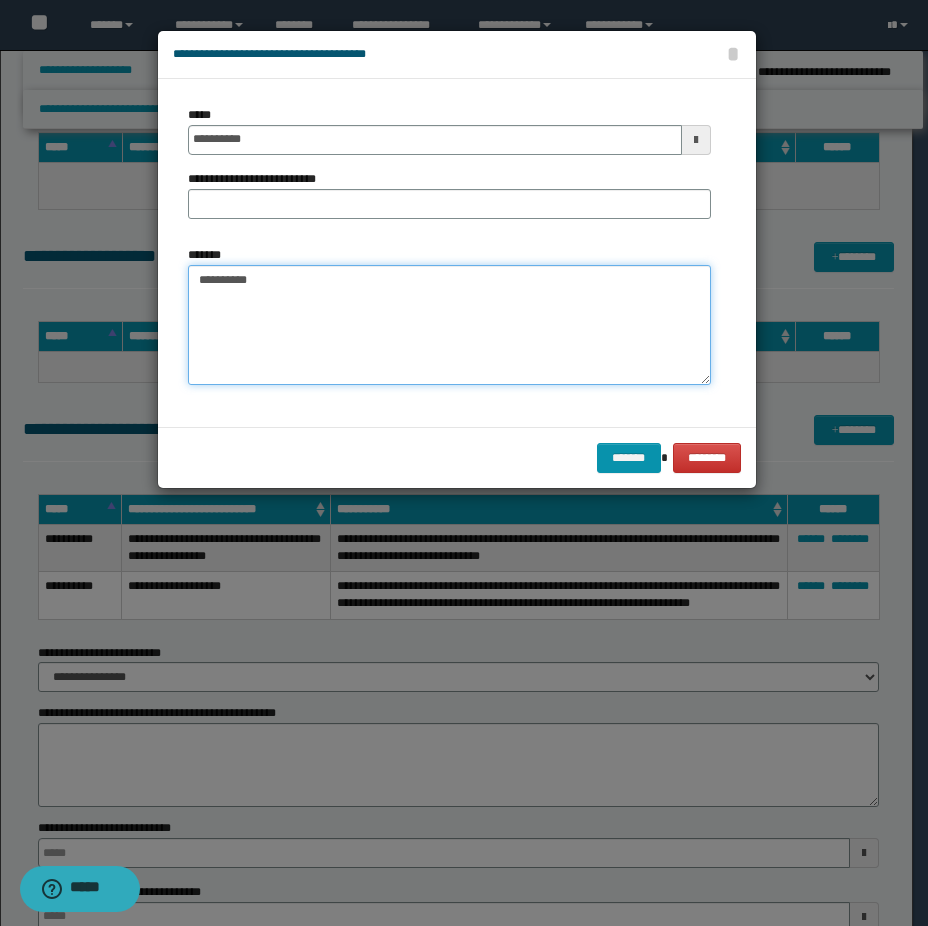 type on "*********" 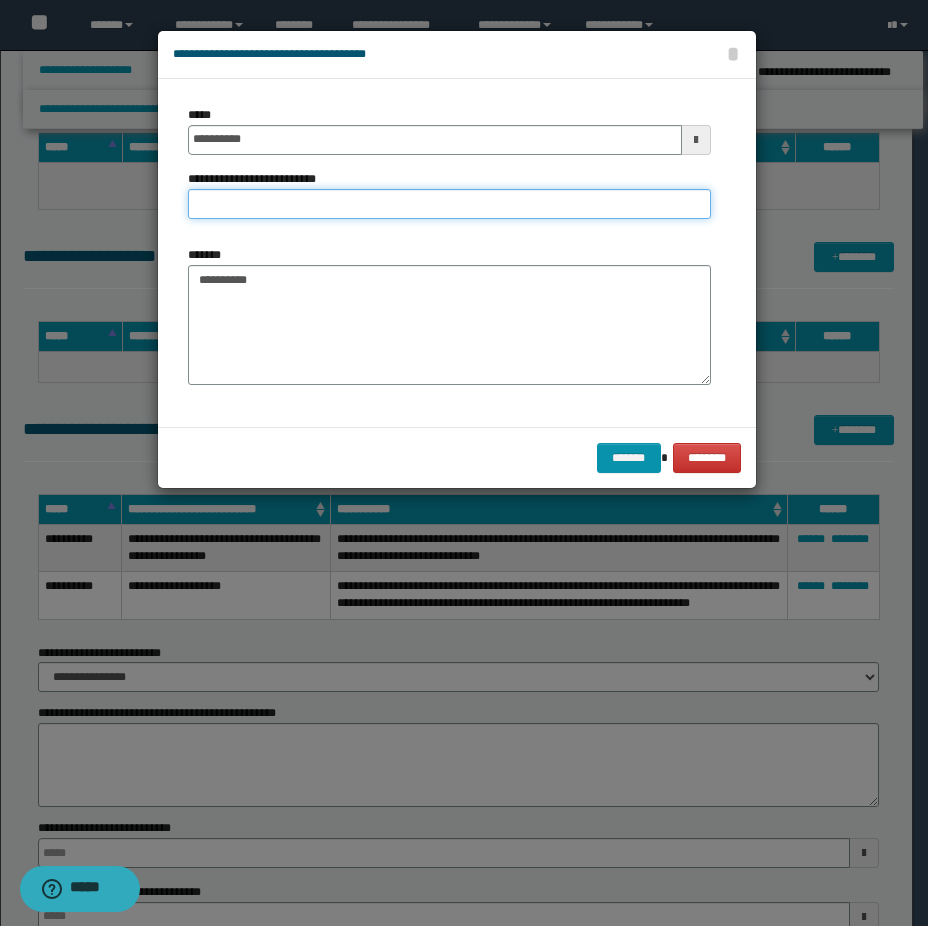 click on "**********" at bounding box center (449, 204) 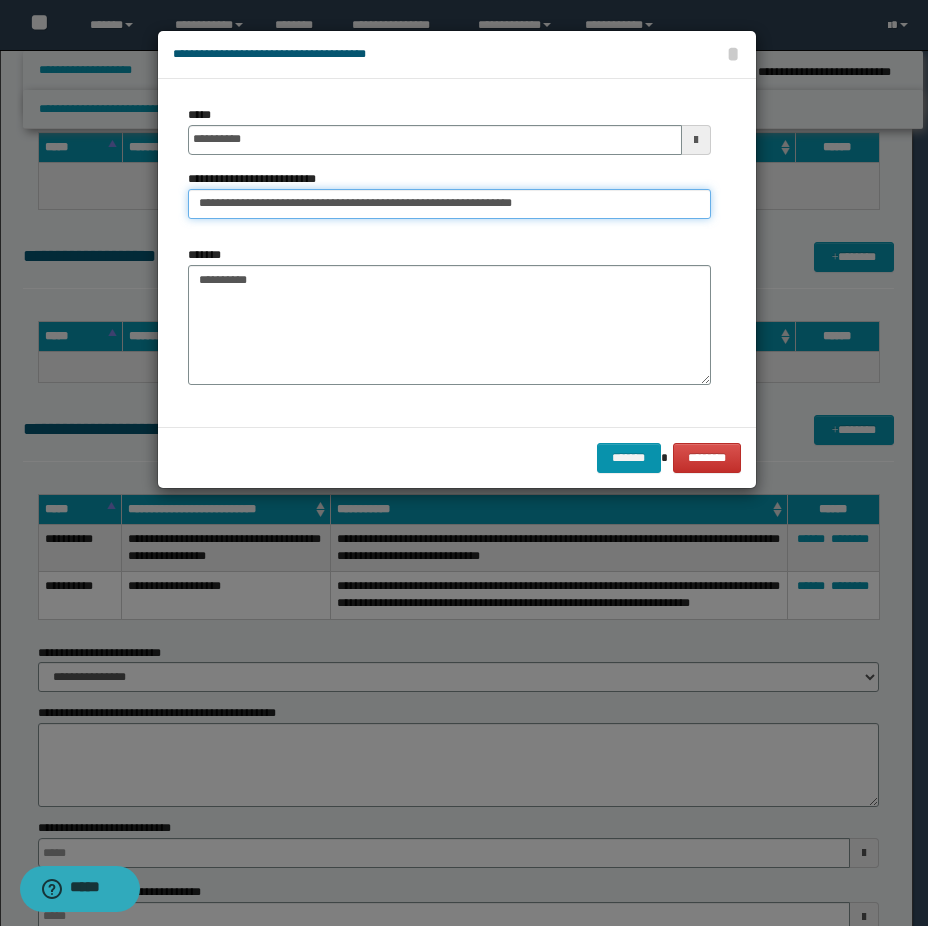 type on "**********" 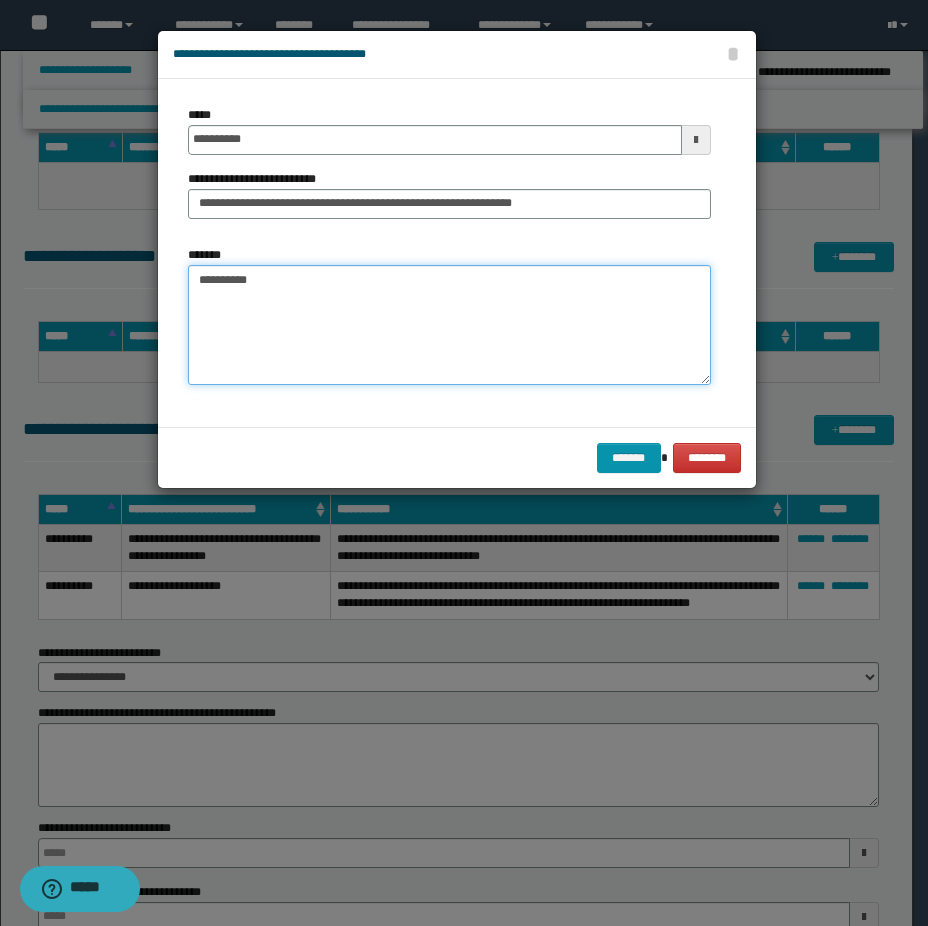 click on "*********" at bounding box center (449, 325) 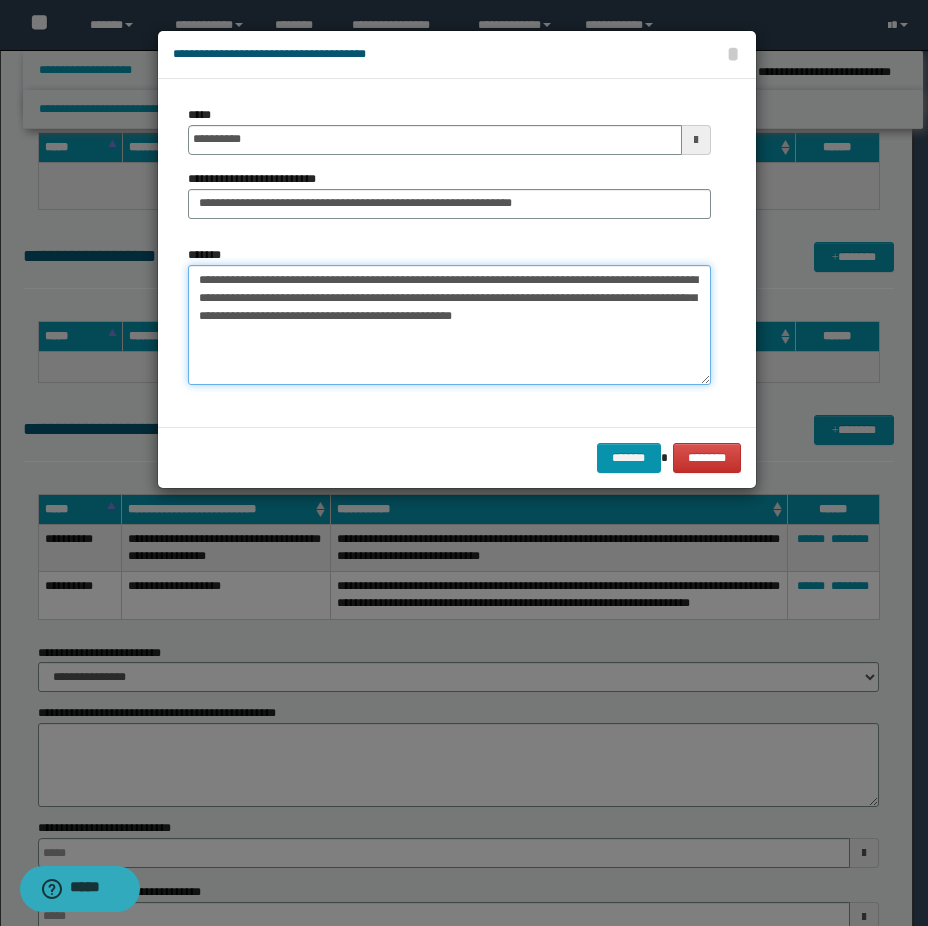 drag, startPoint x: 298, startPoint y: 338, endPoint x: 518, endPoint y: 388, distance: 225.61029 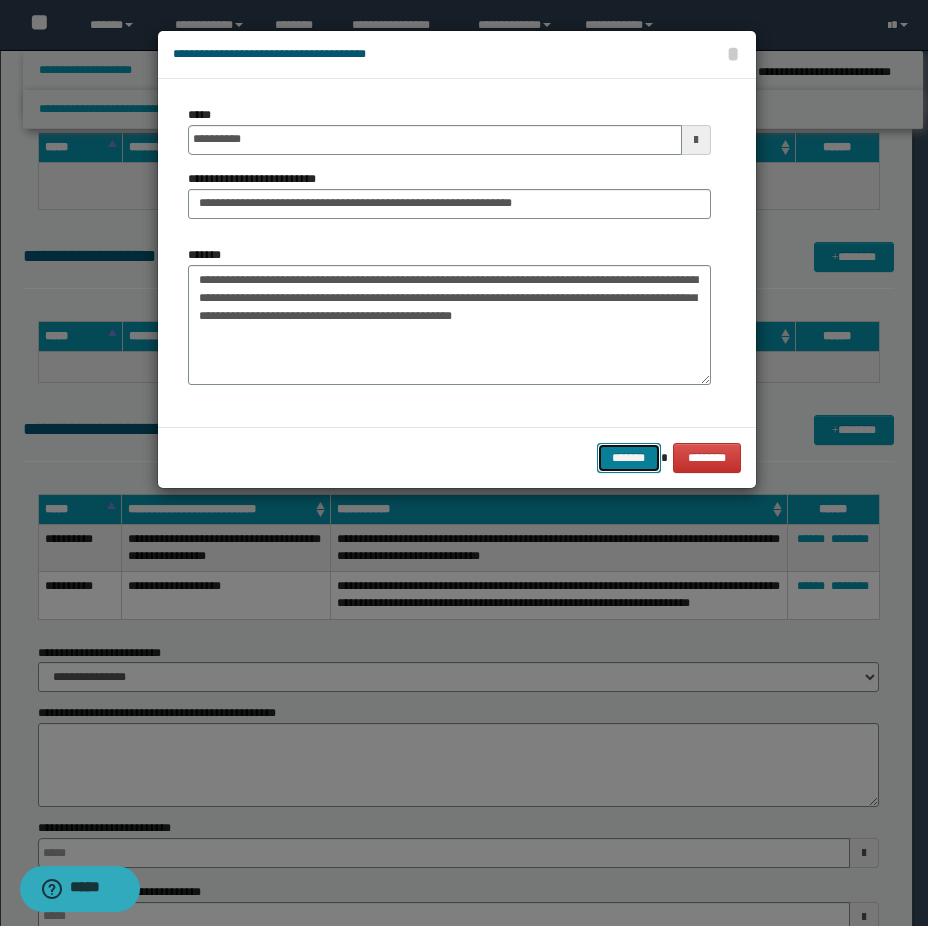 click on "*******" at bounding box center [629, 458] 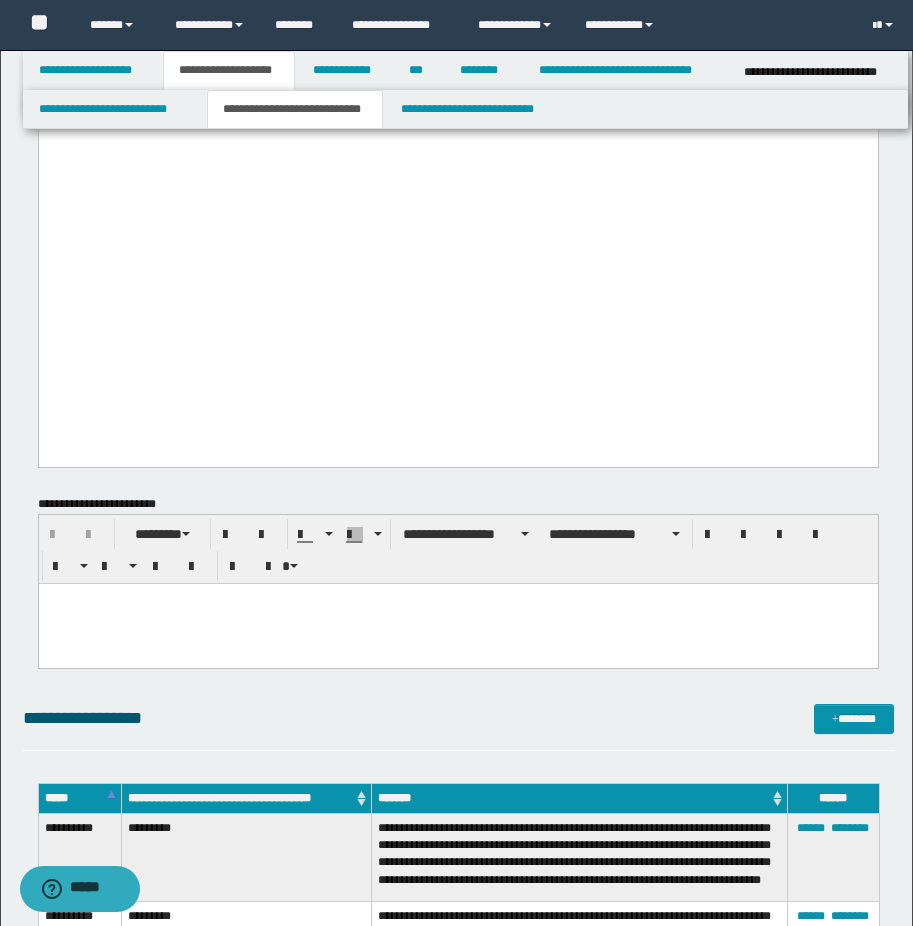 scroll, scrollTop: 612, scrollLeft: 0, axis: vertical 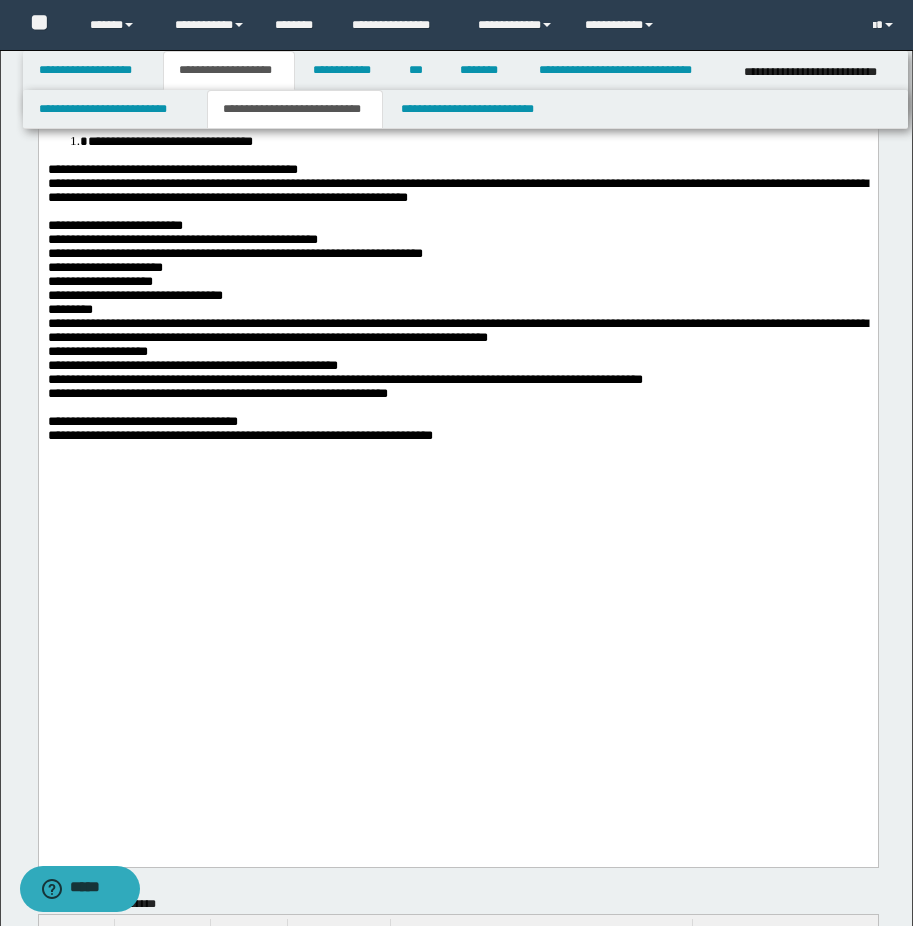 click on "**********" at bounding box center (457, 352) 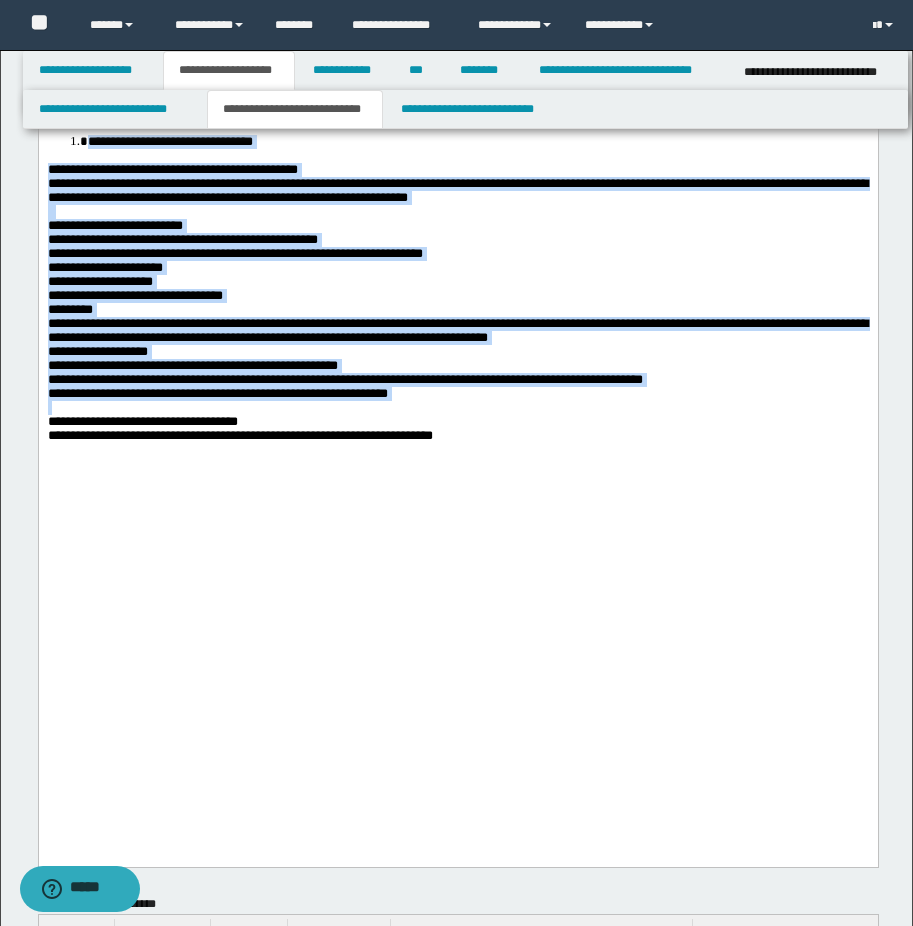 drag, startPoint x: 579, startPoint y: 598, endPoint x: 74, endPoint y: -182, distance: 929.20667 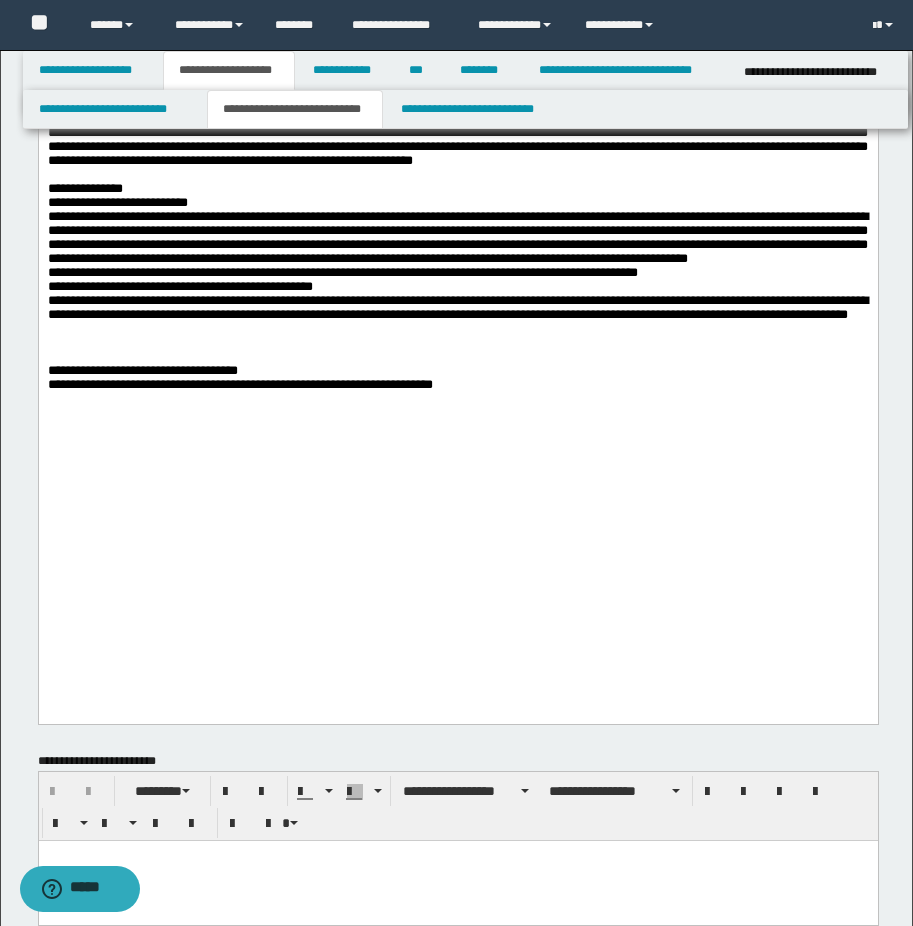 scroll, scrollTop: 212, scrollLeft: 0, axis: vertical 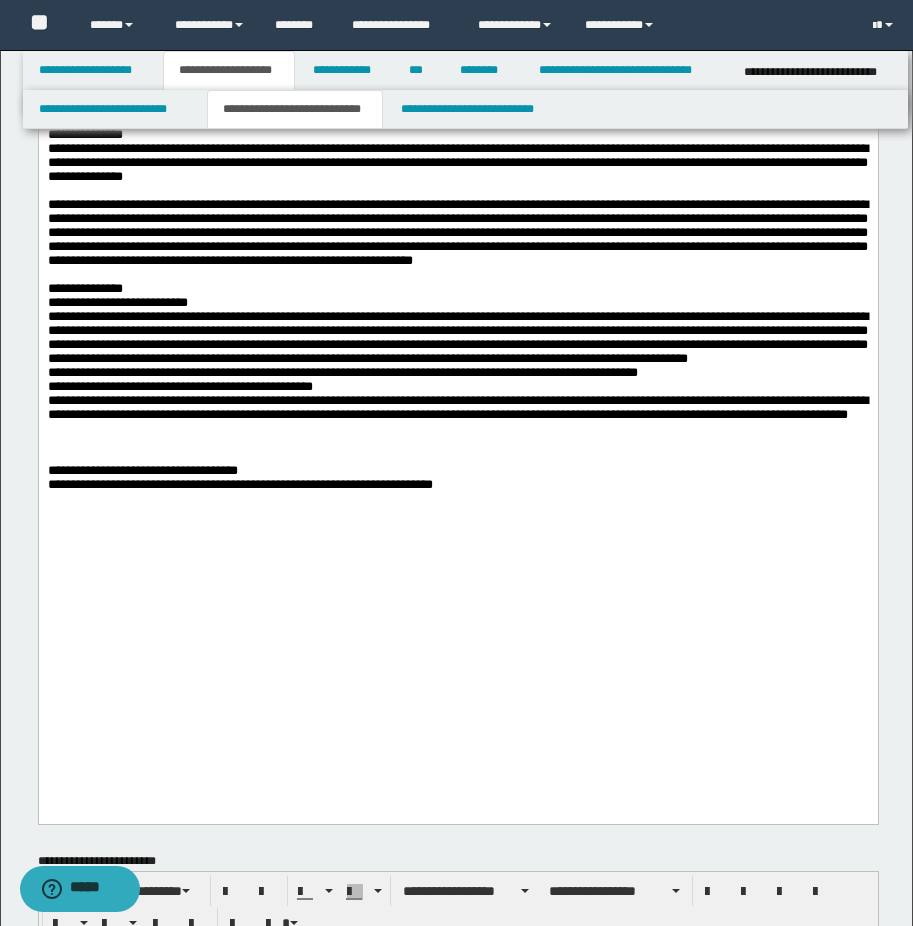 click on "**********" at bounding box center (457, 232) 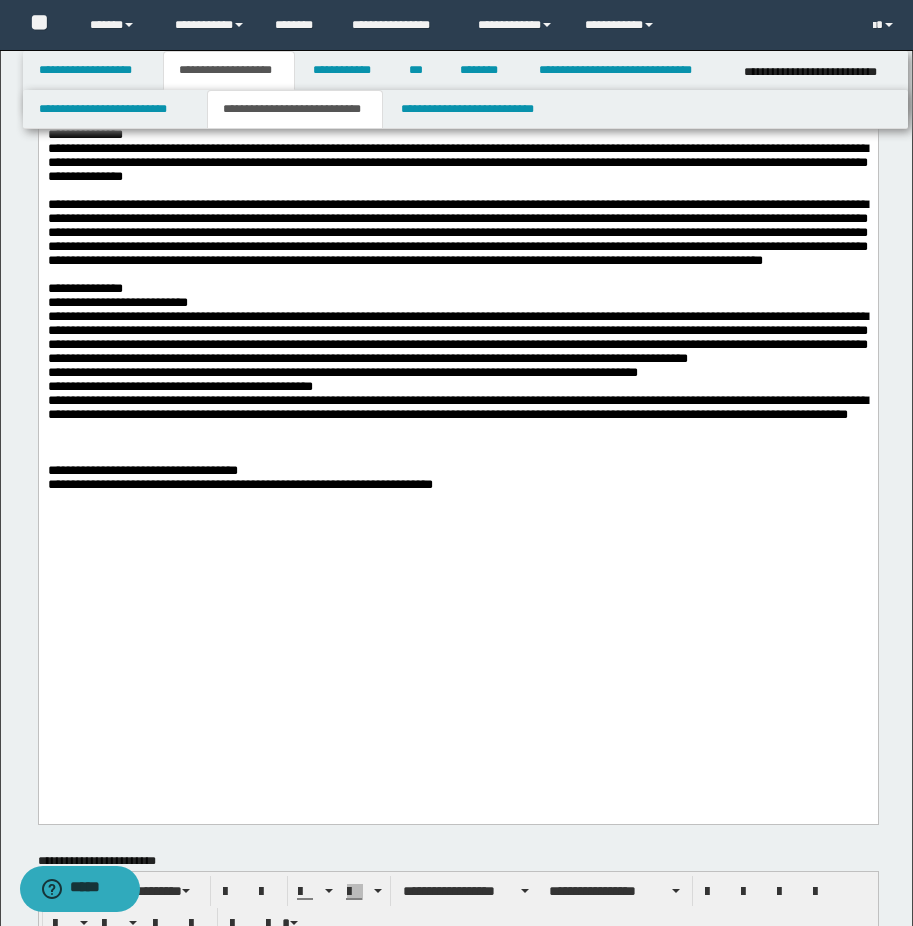 click on "**********" at bounding box center [457, 231] 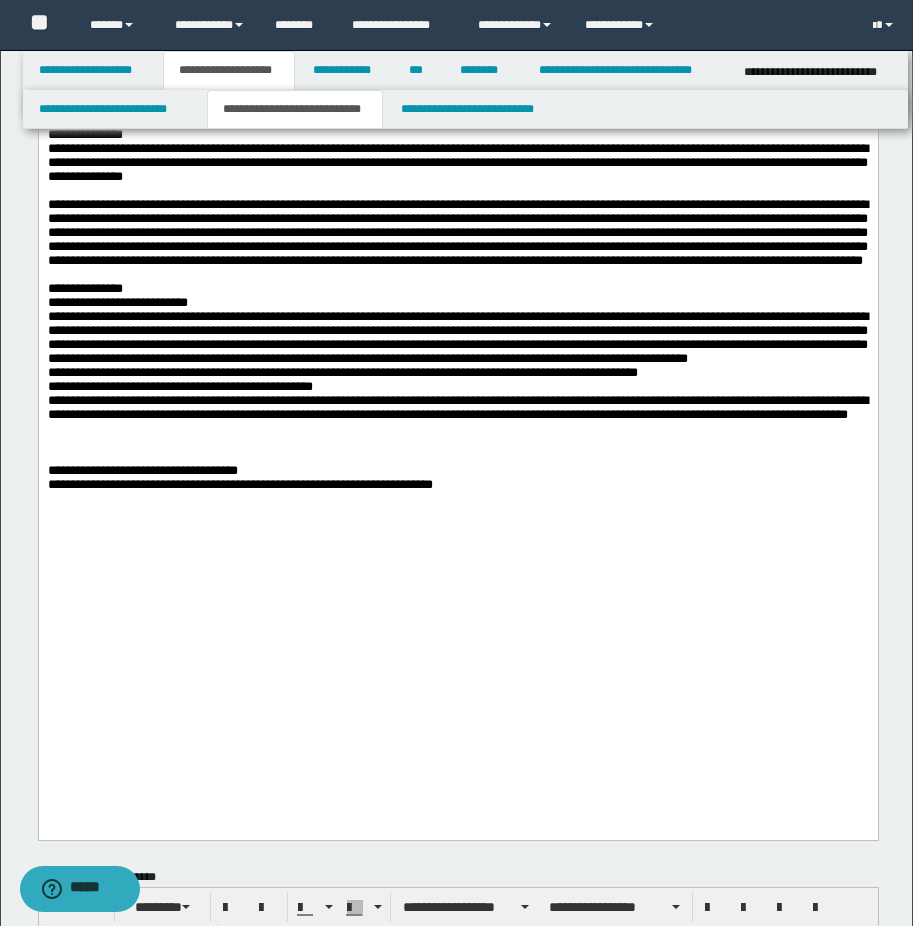 click on "**********" at bounding box center (457, 232) 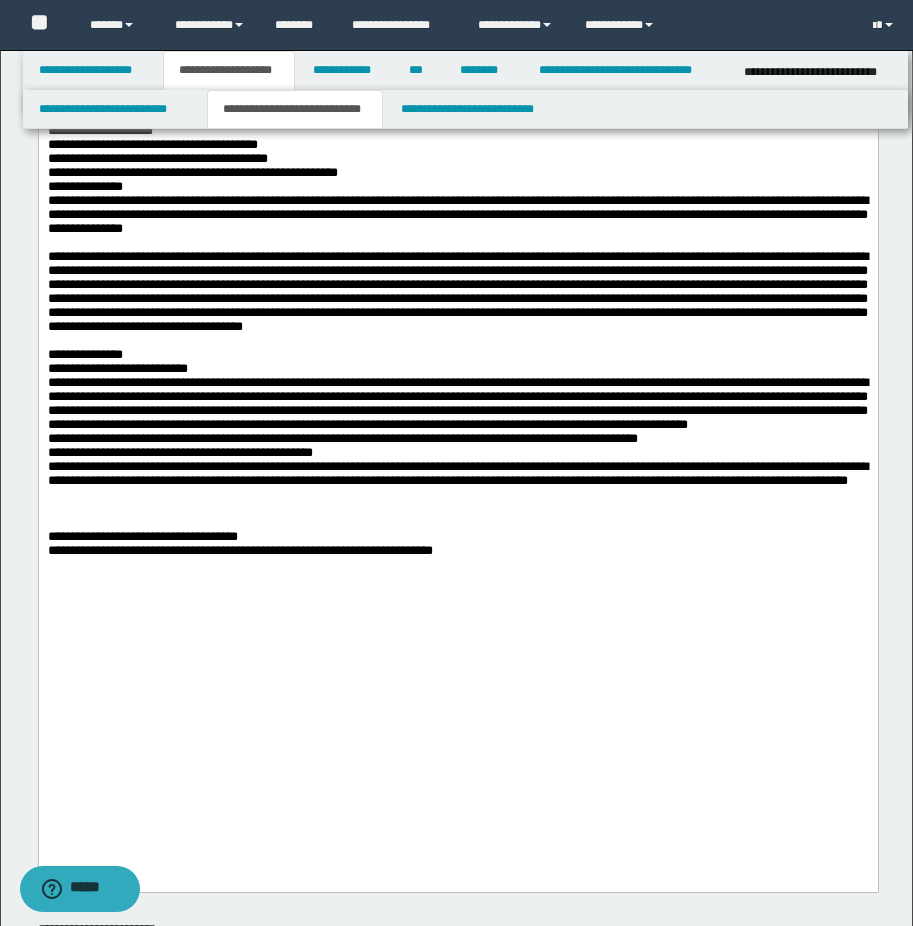 scroll, scrollTop: 256, scrollLeft: 0, axis: vertical 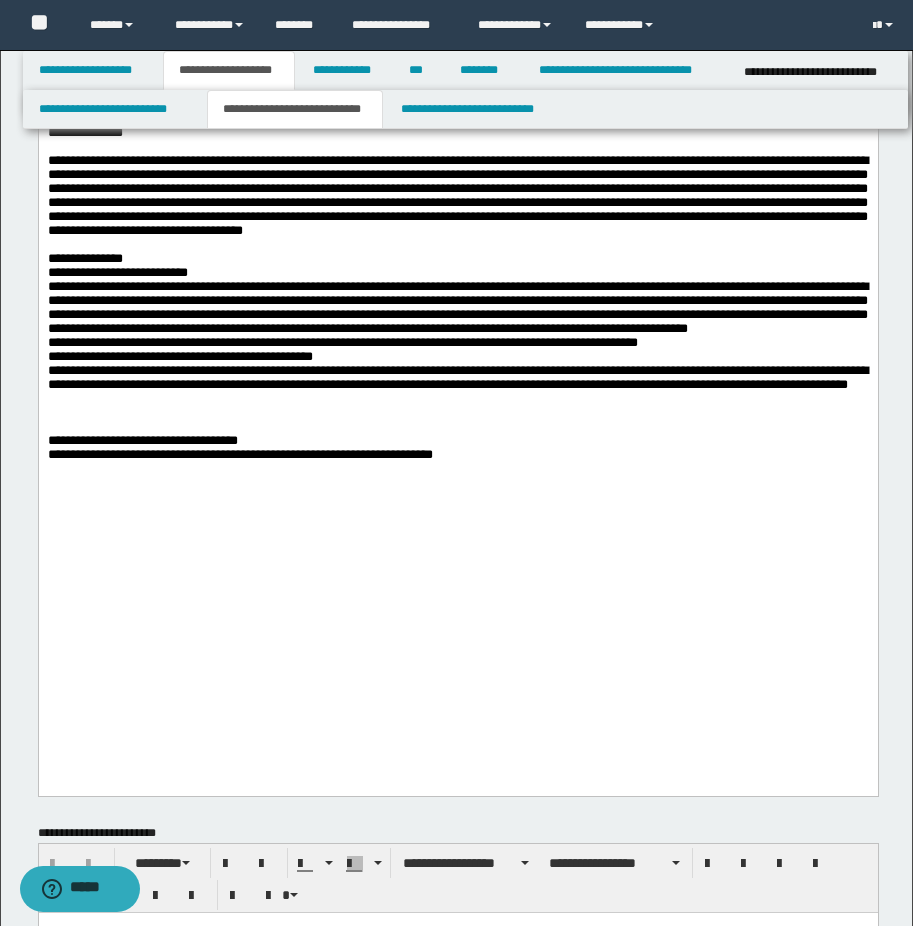 click at bounding box center [457, 245] 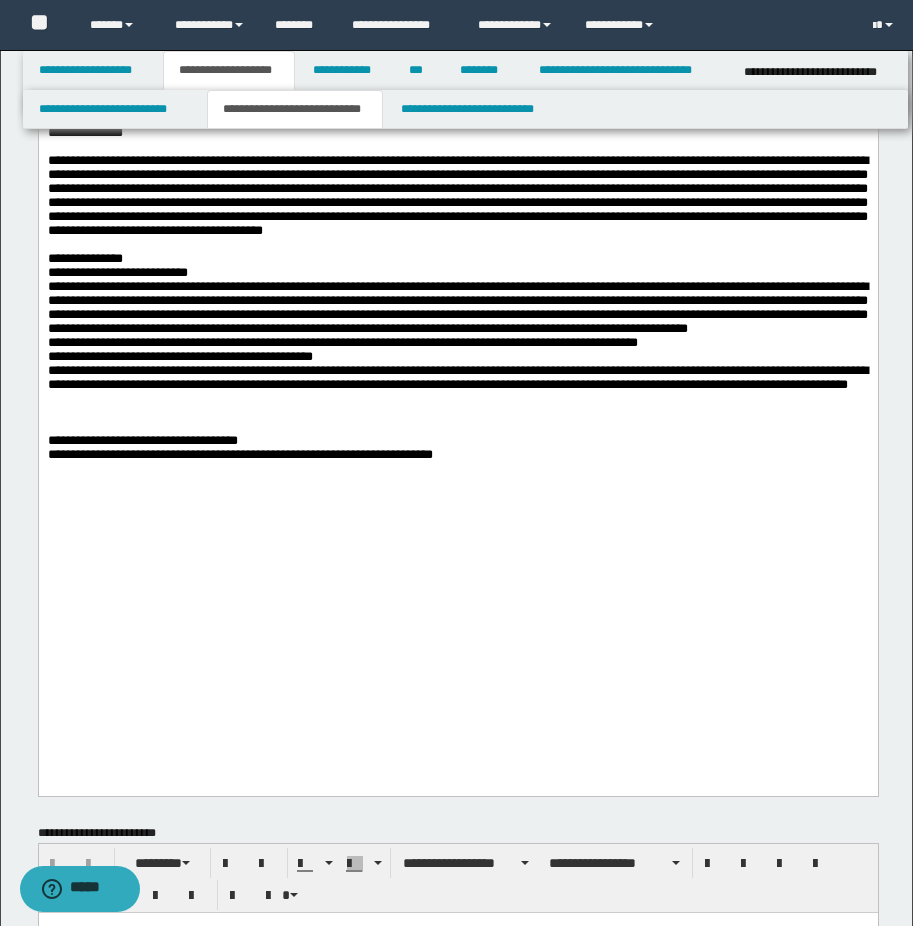 click at bounding box center (457, 245) 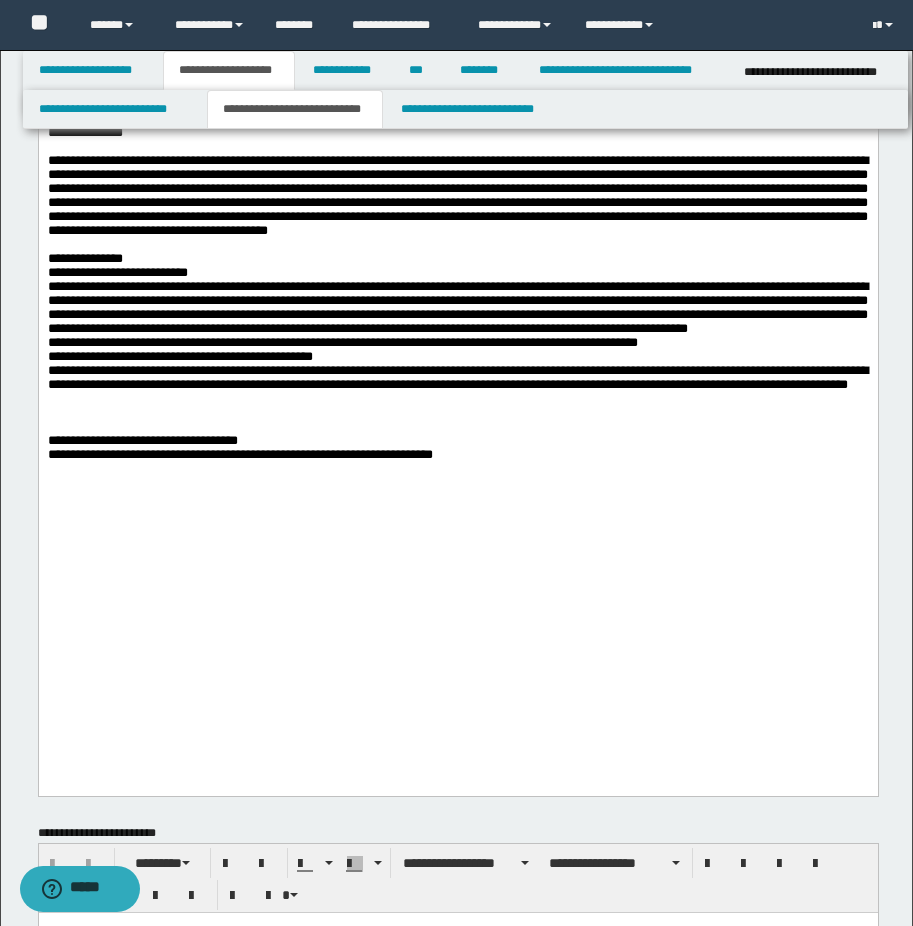 click at bounding box center (457, 413) 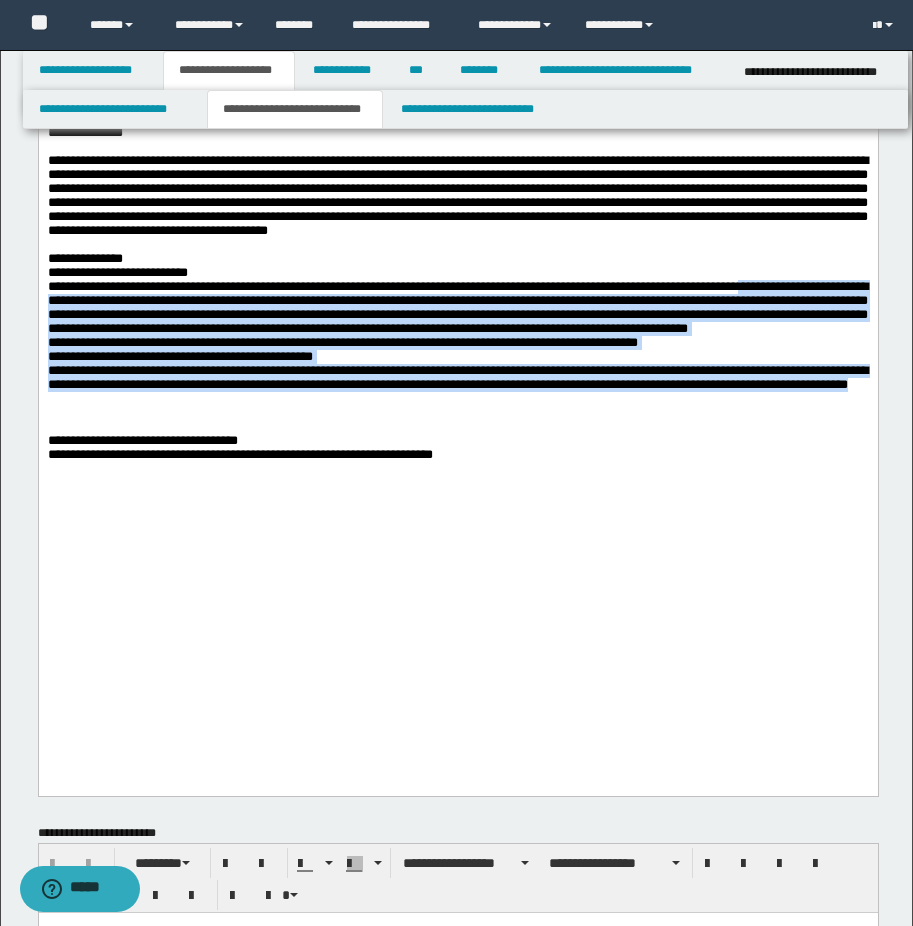 drag, startPoint x: 384, startPoint y: 496, endPoint x: 33, endPoint y: 361, distance: 376.0665 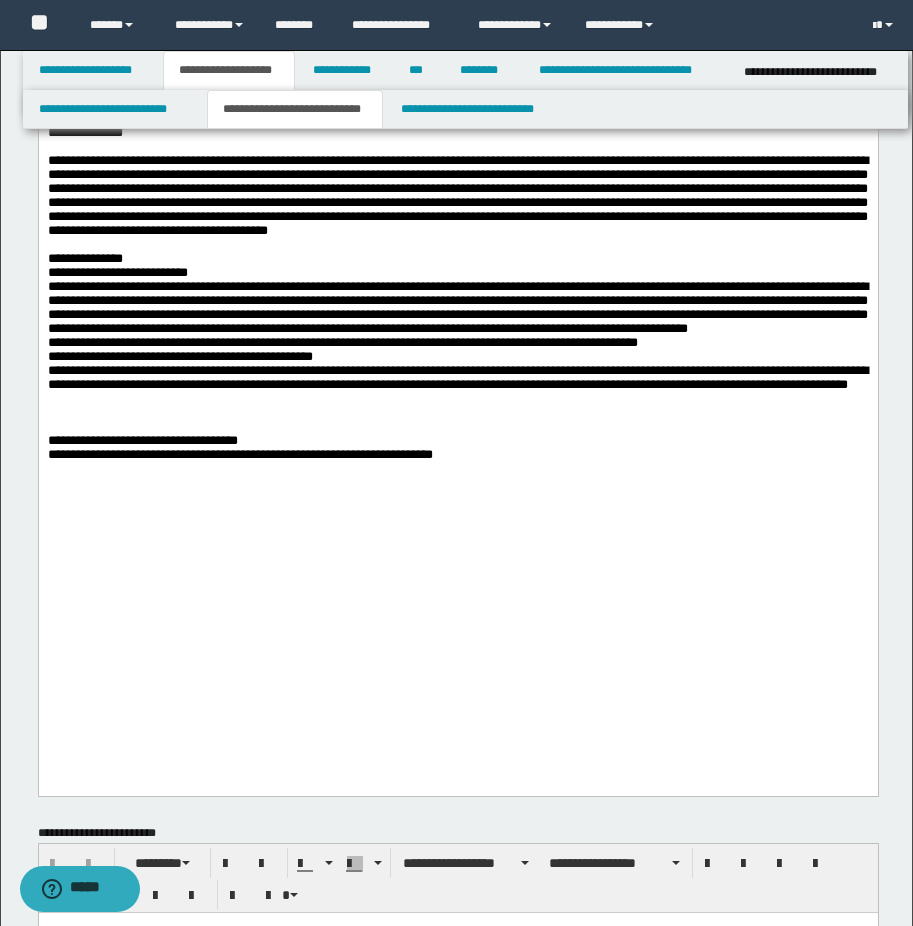 scroll, scrollTop: 156, scrollLeft: 0, axis: vertical 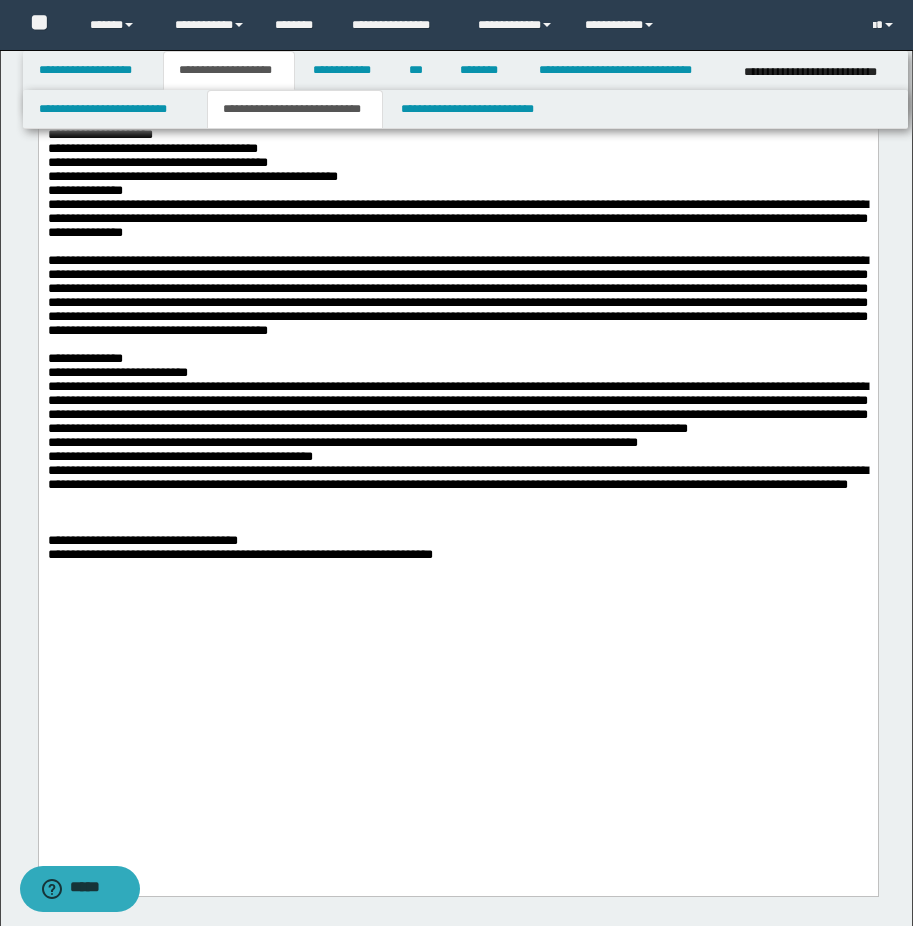 click on "**********" at bounding box center [457, 295] 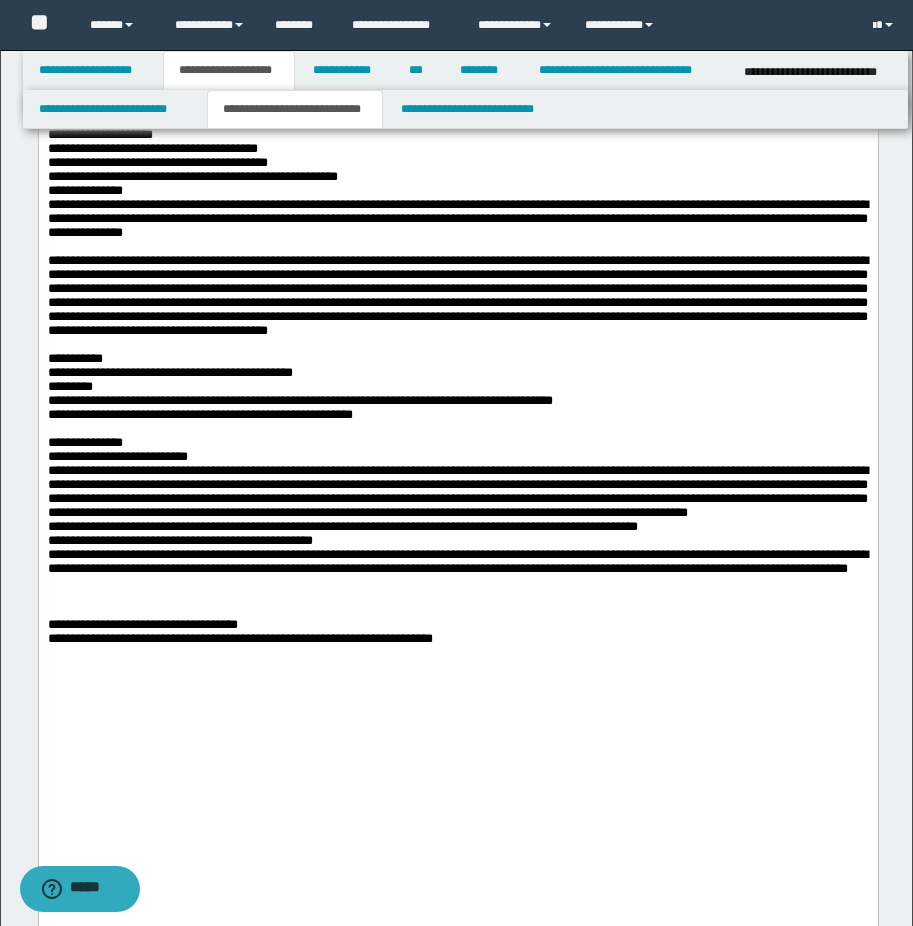 click on "**********" at bounding box center (457, 372) 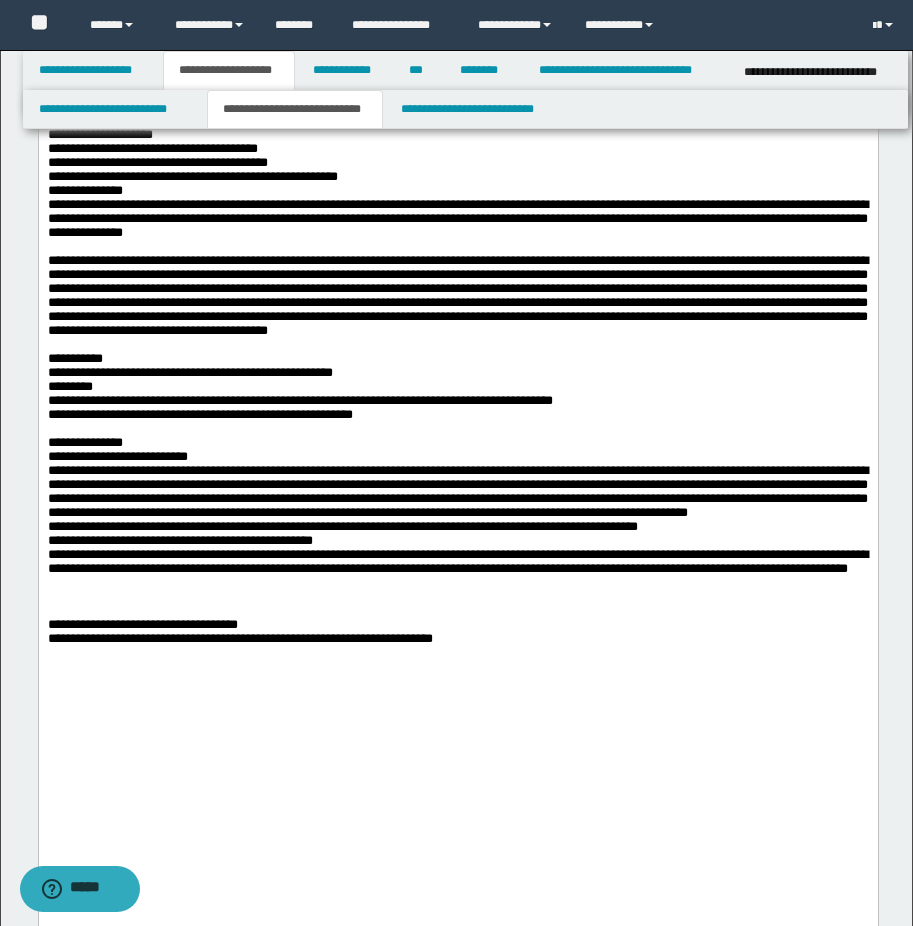 click on "**********" at bounding box center [299, 399] 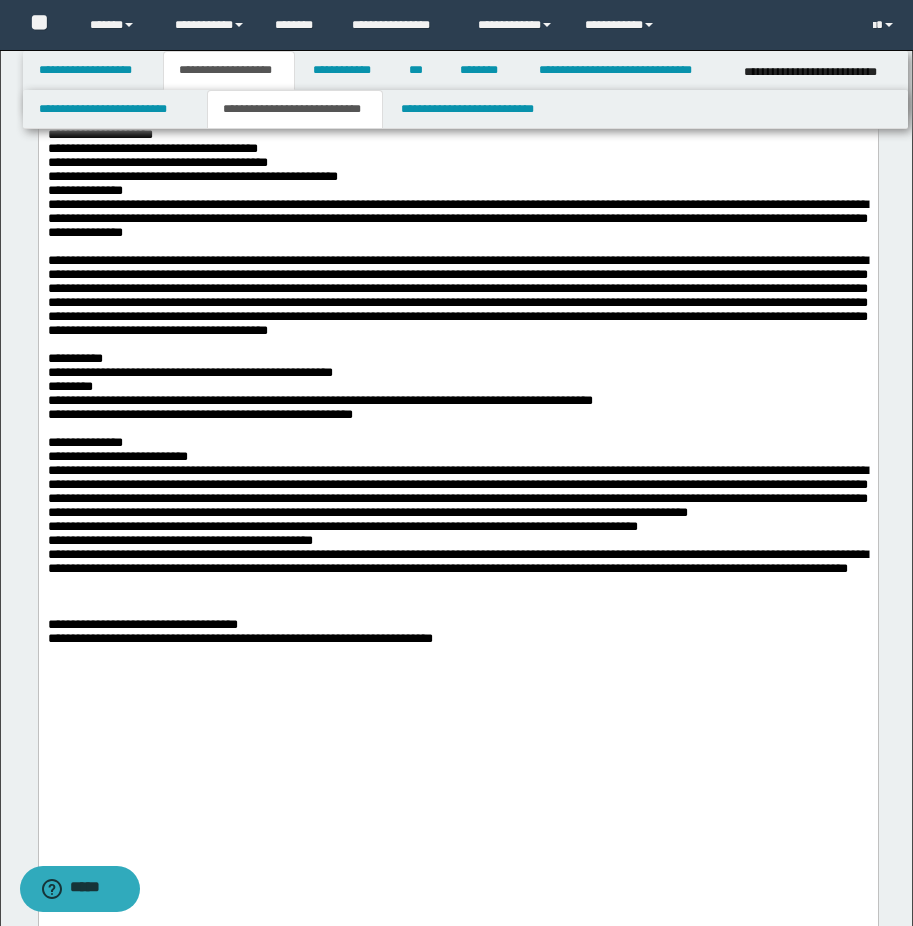 click on "**********" at bounding box center [457, 414] 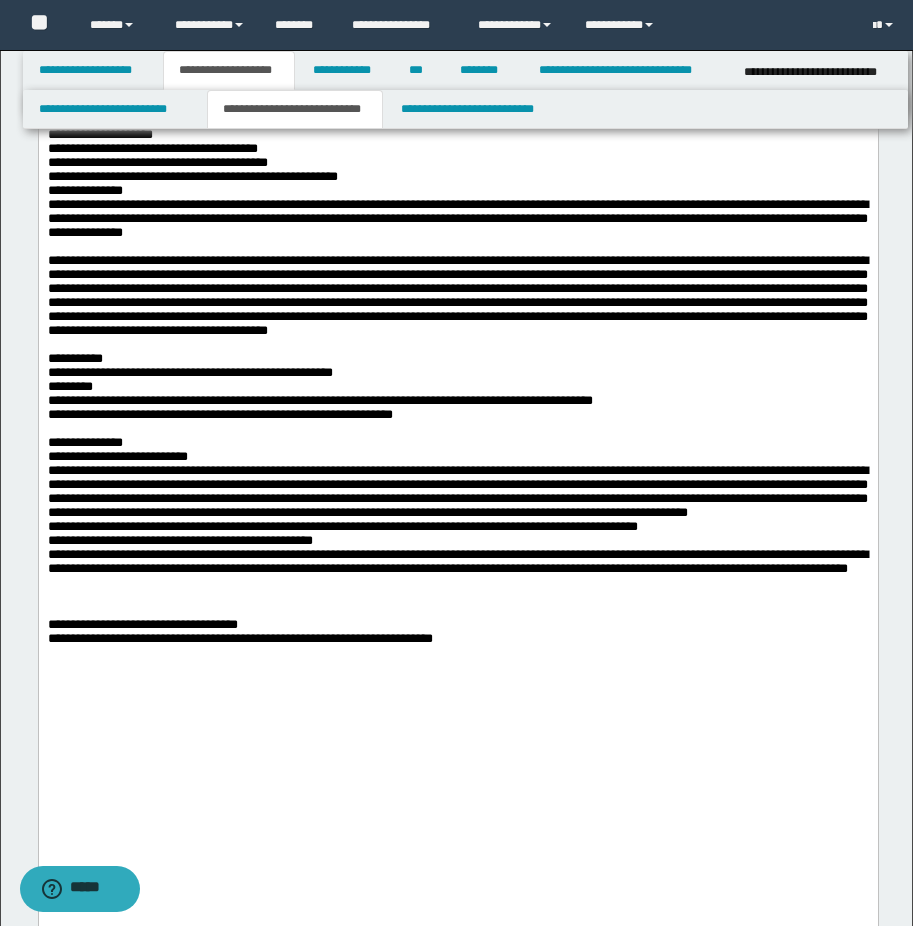 click on "**********" at bounding box center [457, 294] 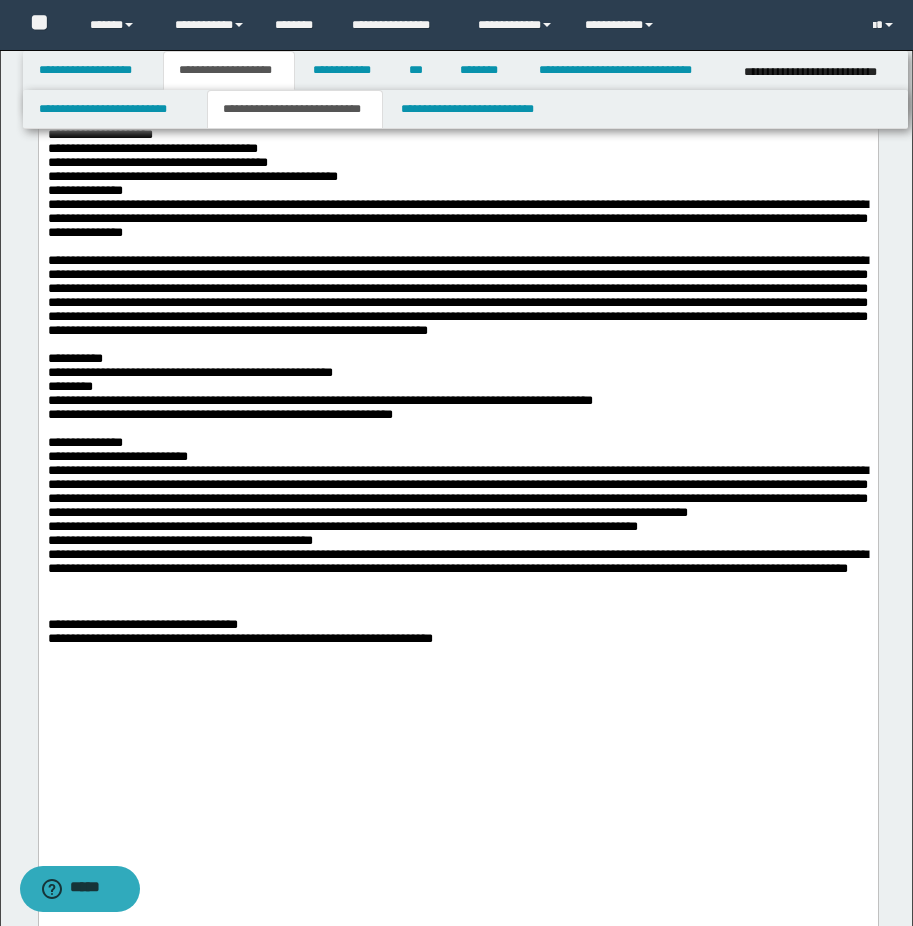 drag, startPoint x: 348, startPoint y: 387, endPoint x: 413, endPoint y: 387, distance: 65 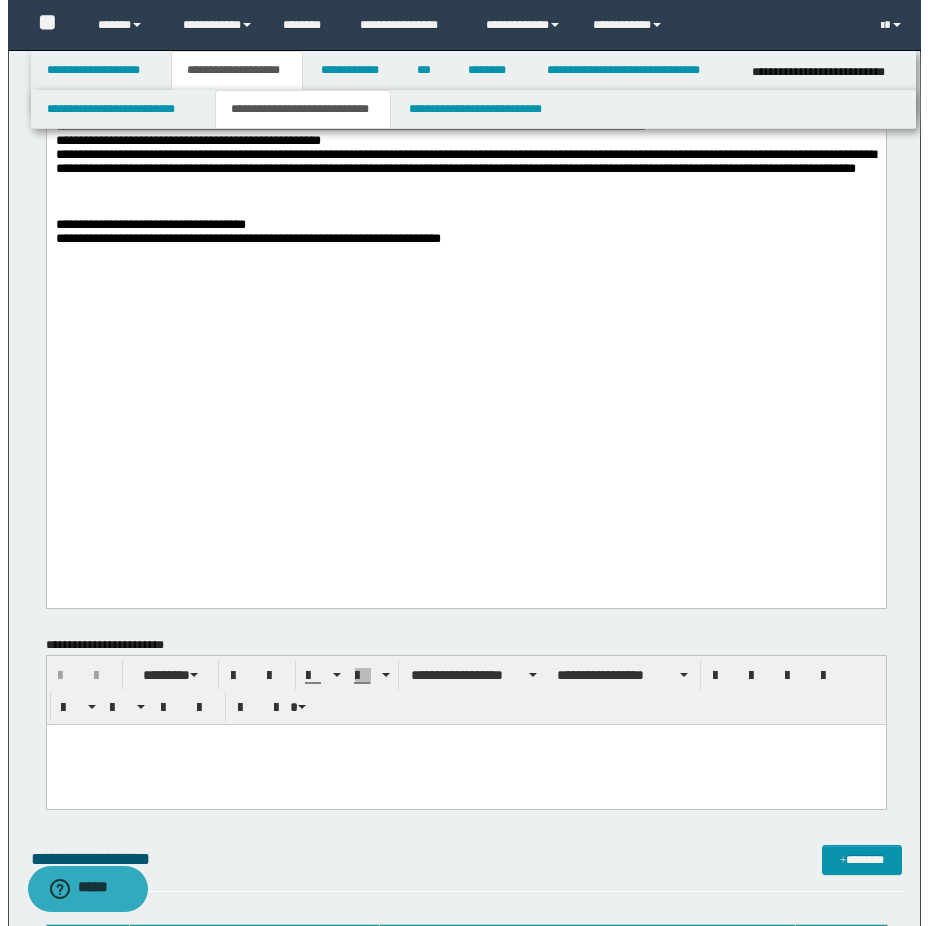 scroll, scrollTop: 856, scrollLeft: 0, axis: vertical 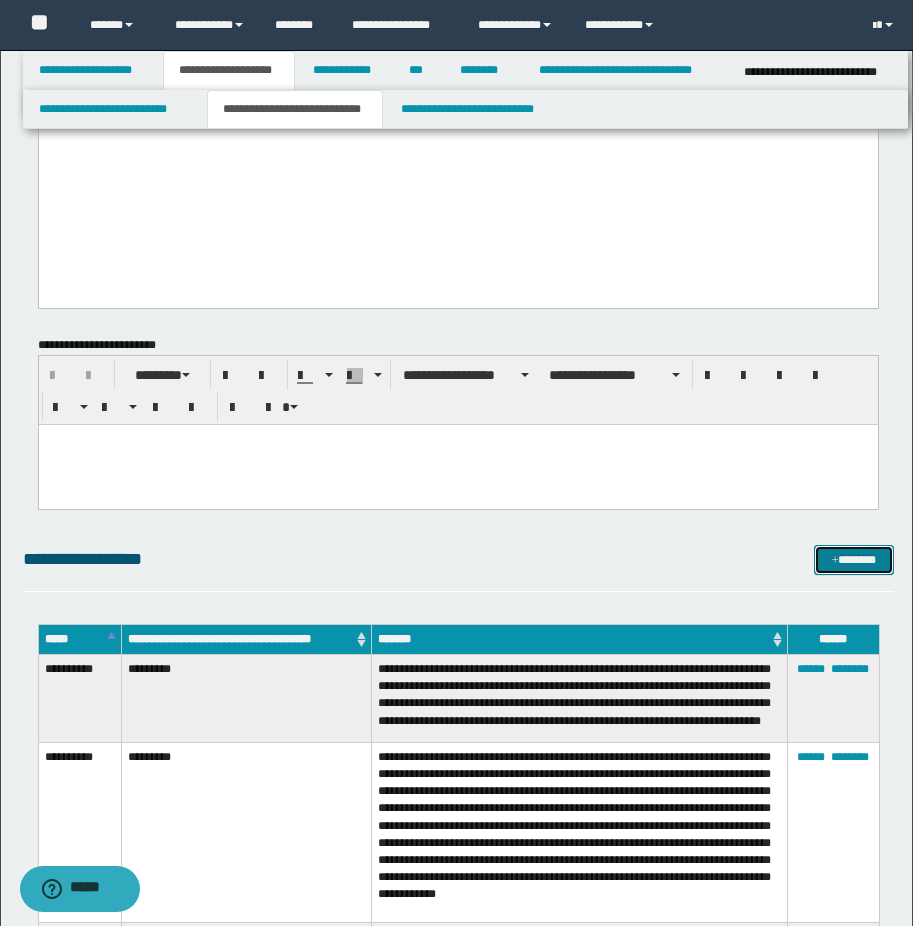 click on "*******" at bounding box center [854, 560] 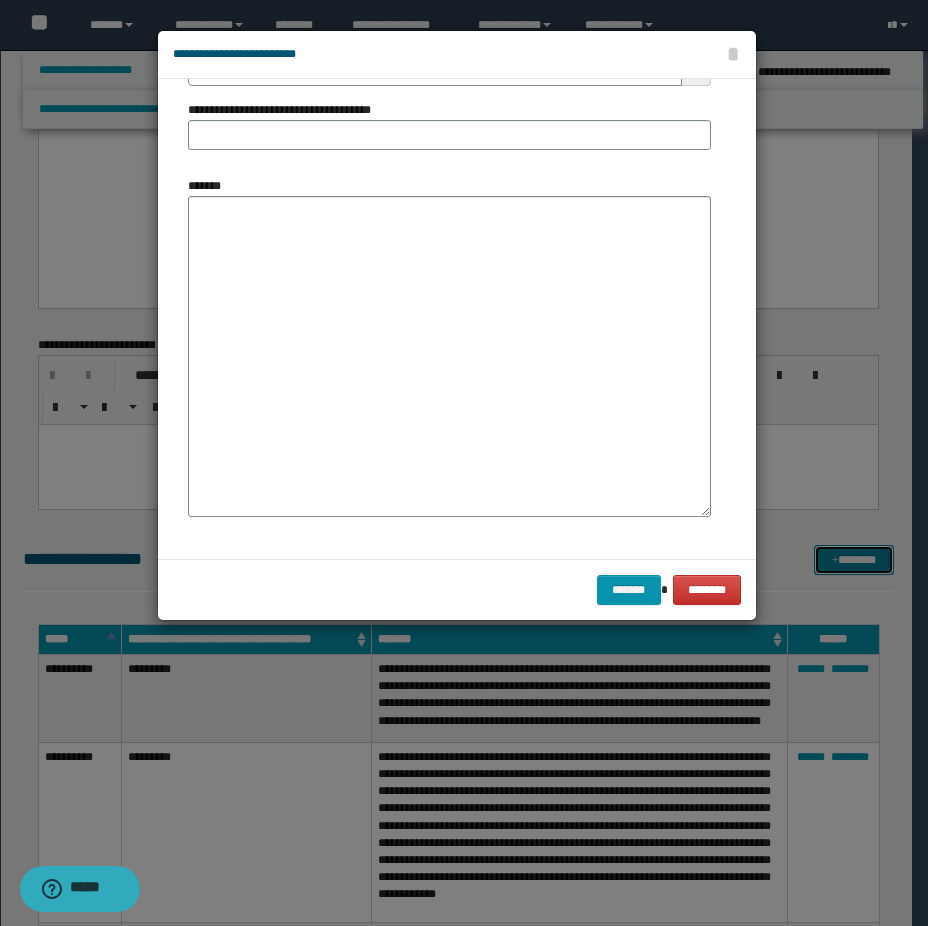 scroll, scrollTop: 0, scrollLeft: 0, axis: both 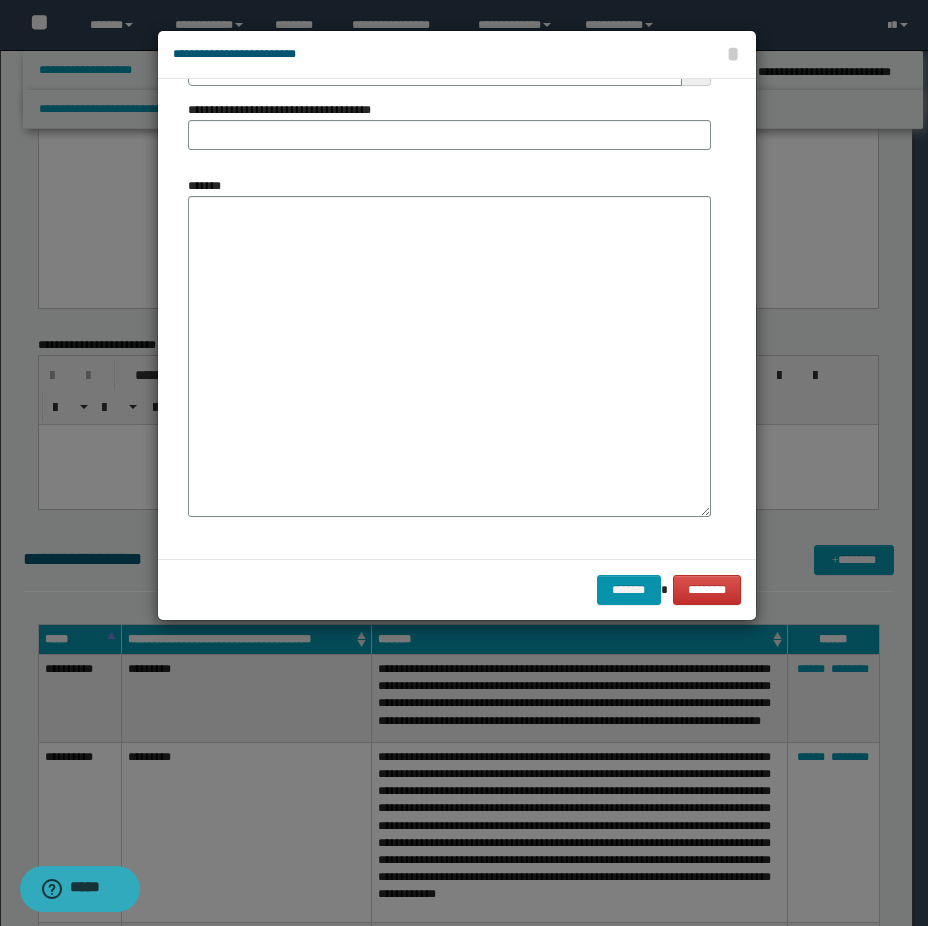 click on "**********" at bounding box center (449, 125) 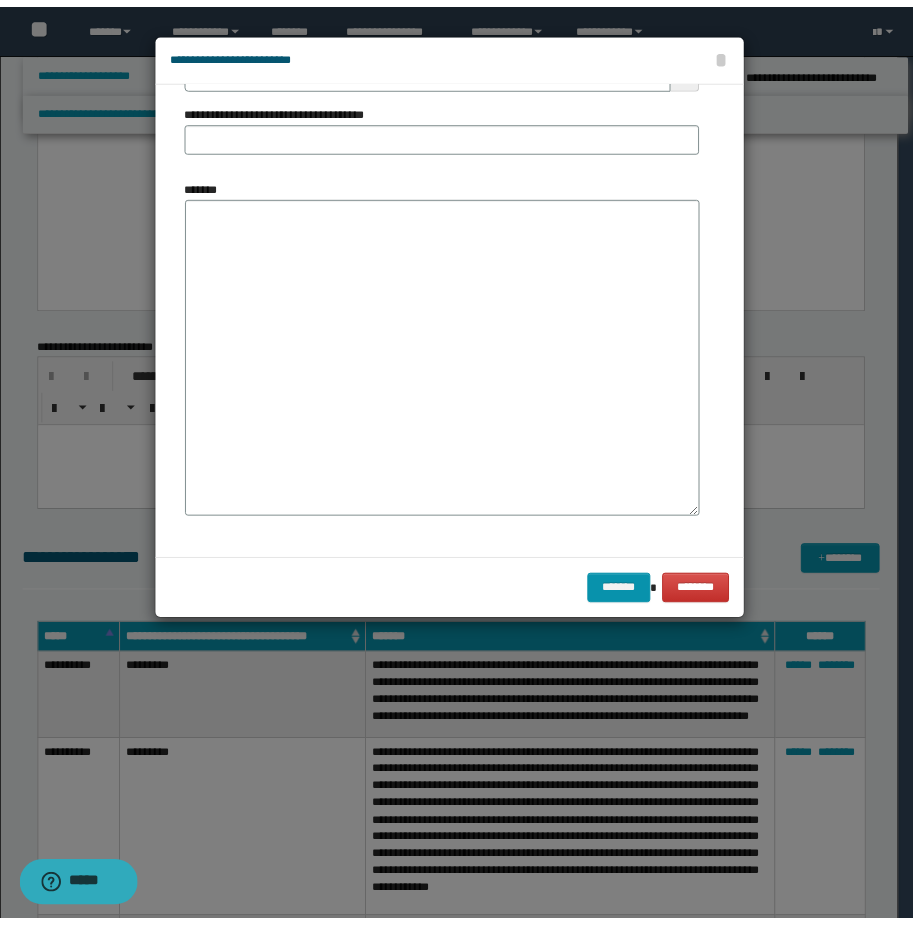 scroll, scrollTop: 0, scrollLeft: 0, axis: both 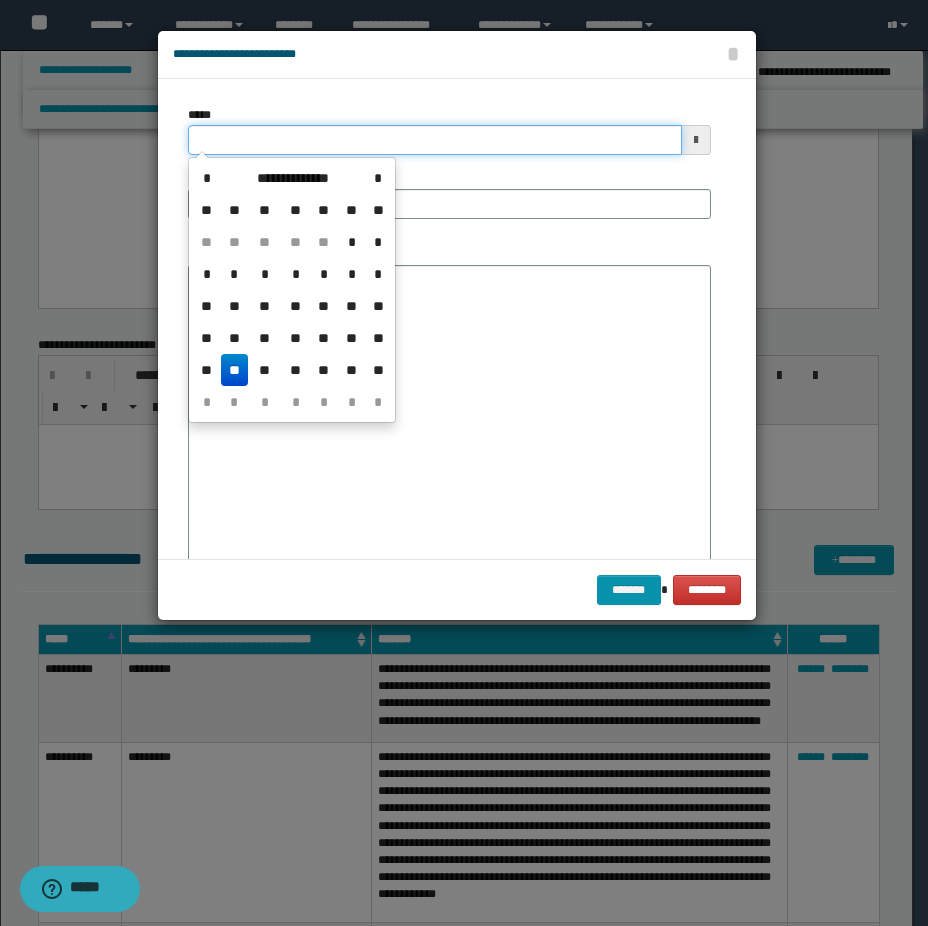 click on "*****" at bounding box center [435, 140] 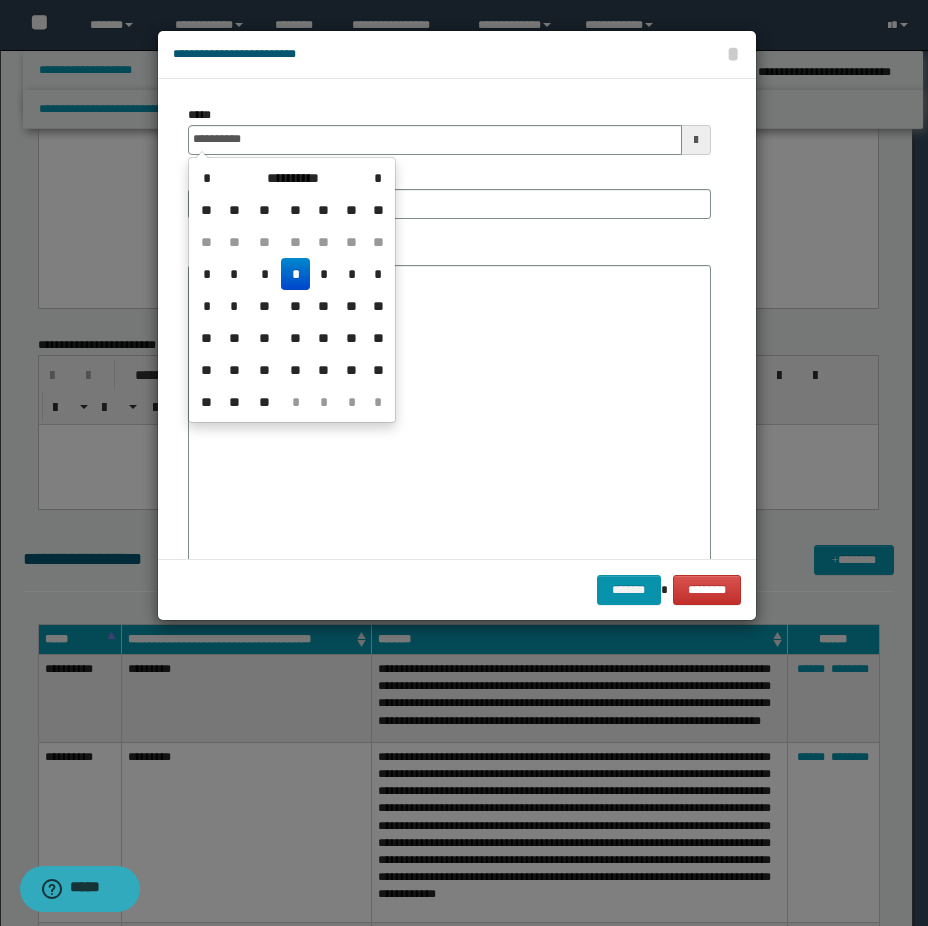 click on "*" at bounding box center (295, 274) 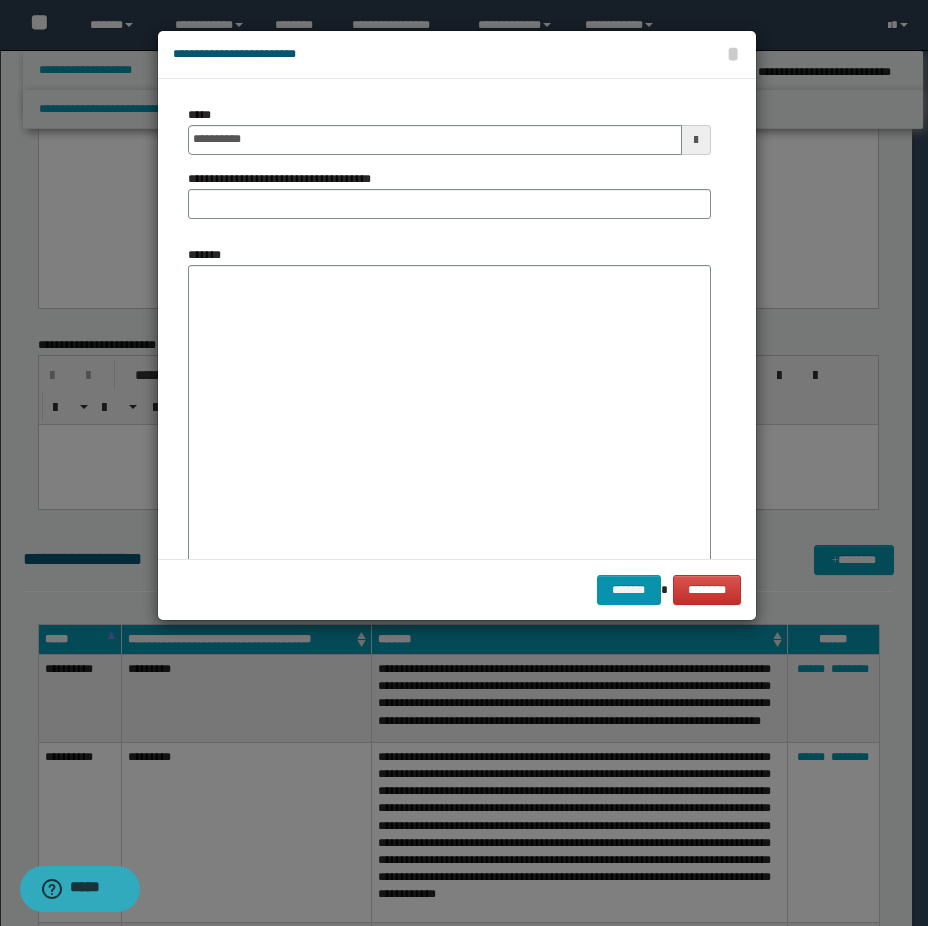 drag, startPoint x: 257, startPoint y: 176, endPoint x: 234, endPoint y: 199, distance: 32.526913 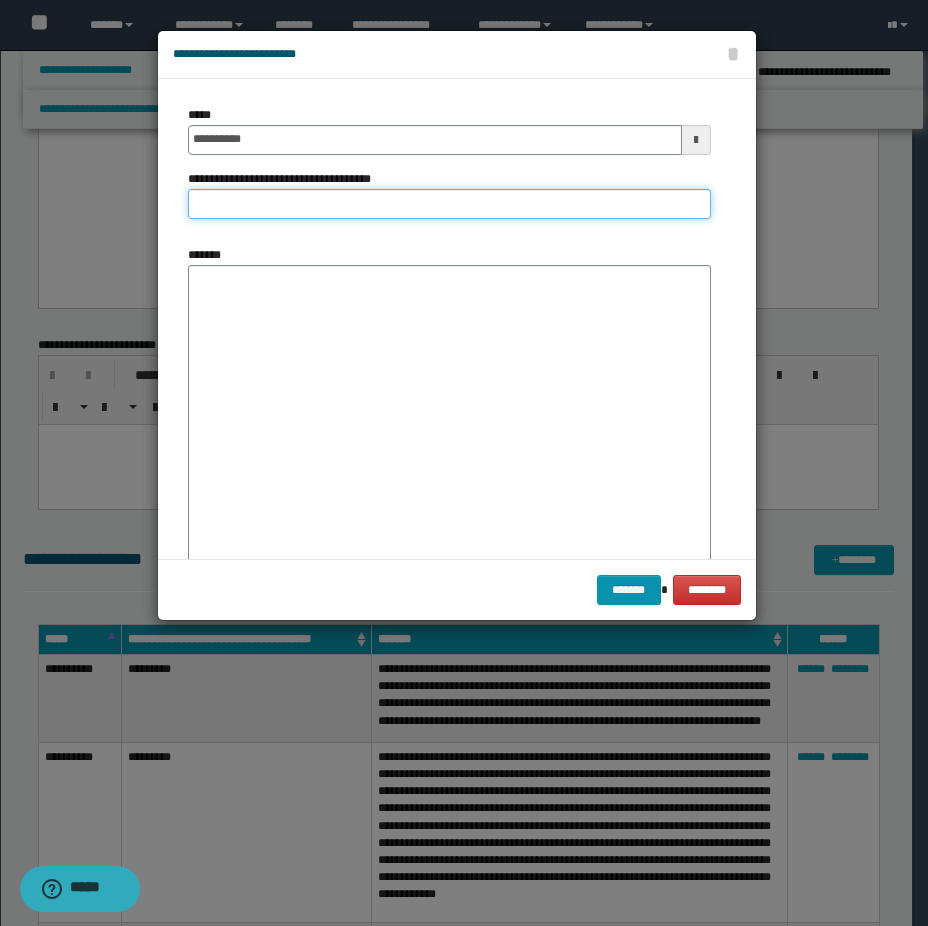 click on "**********" at bounding box center [449, 204] 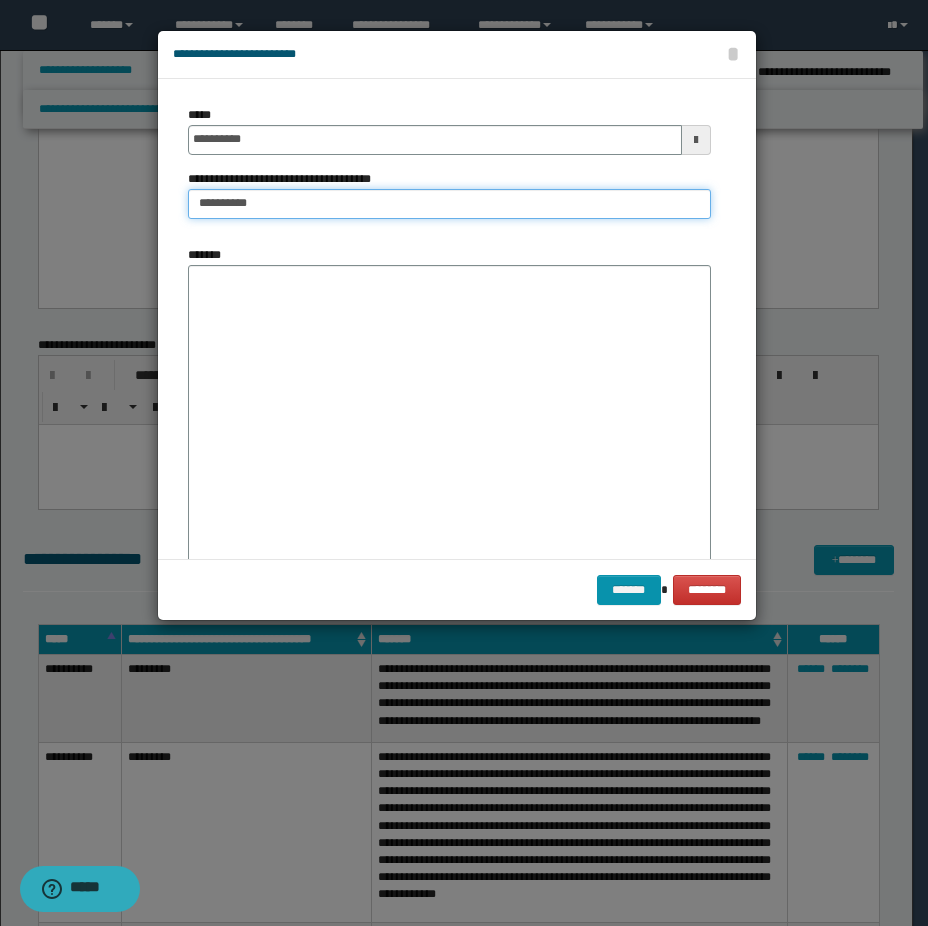 type on "*********" 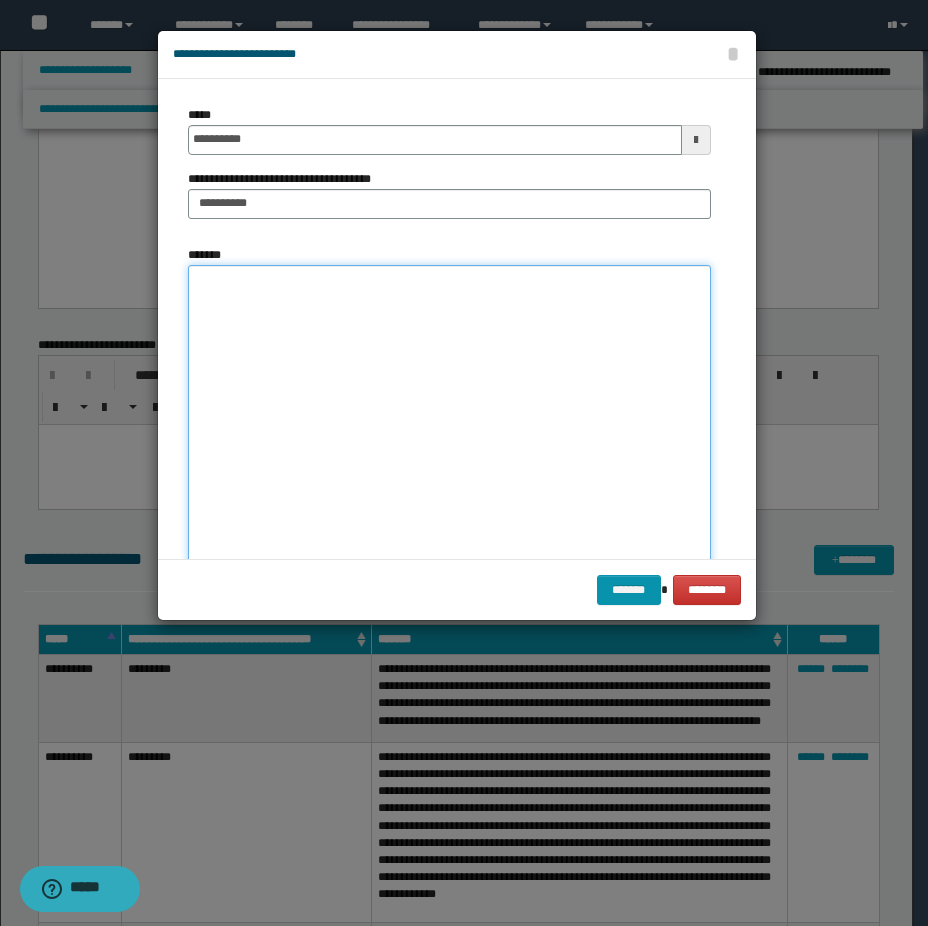 click on "*******" at bounding box center [449, 425] 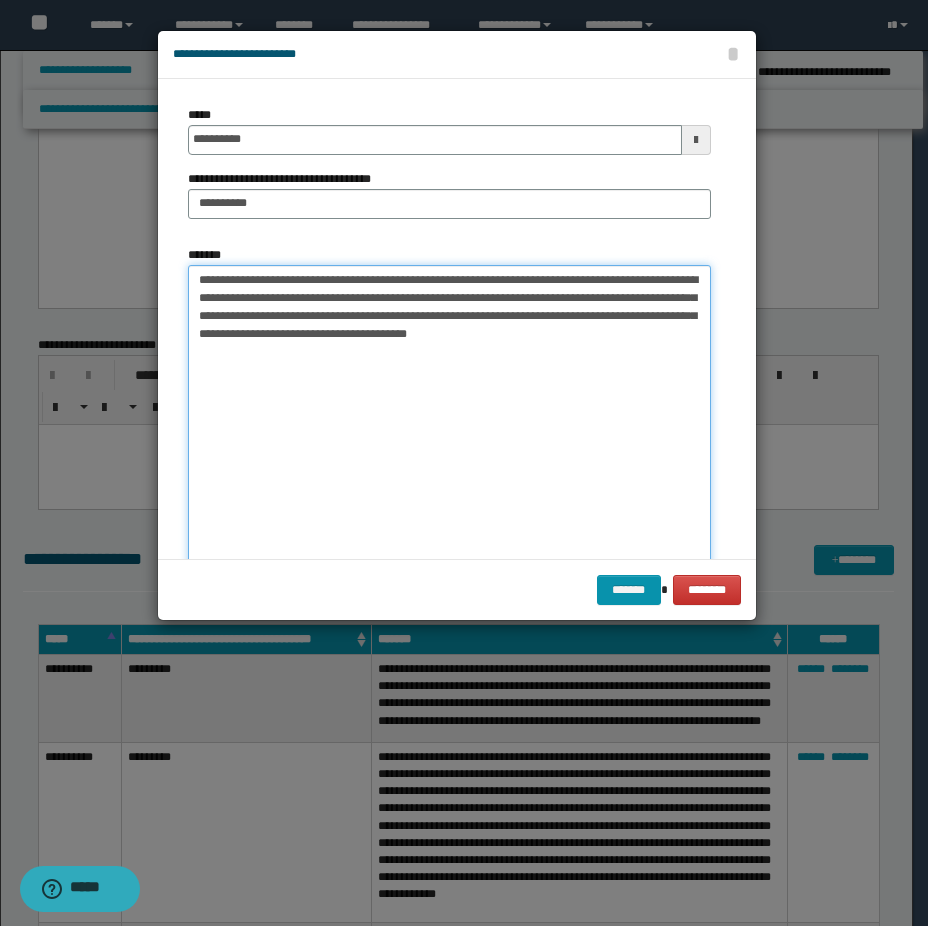 drag, startPoint x: 341, startPoint y: 316, endPoint x: 349, endPoint y: 324, distance: 11.313708 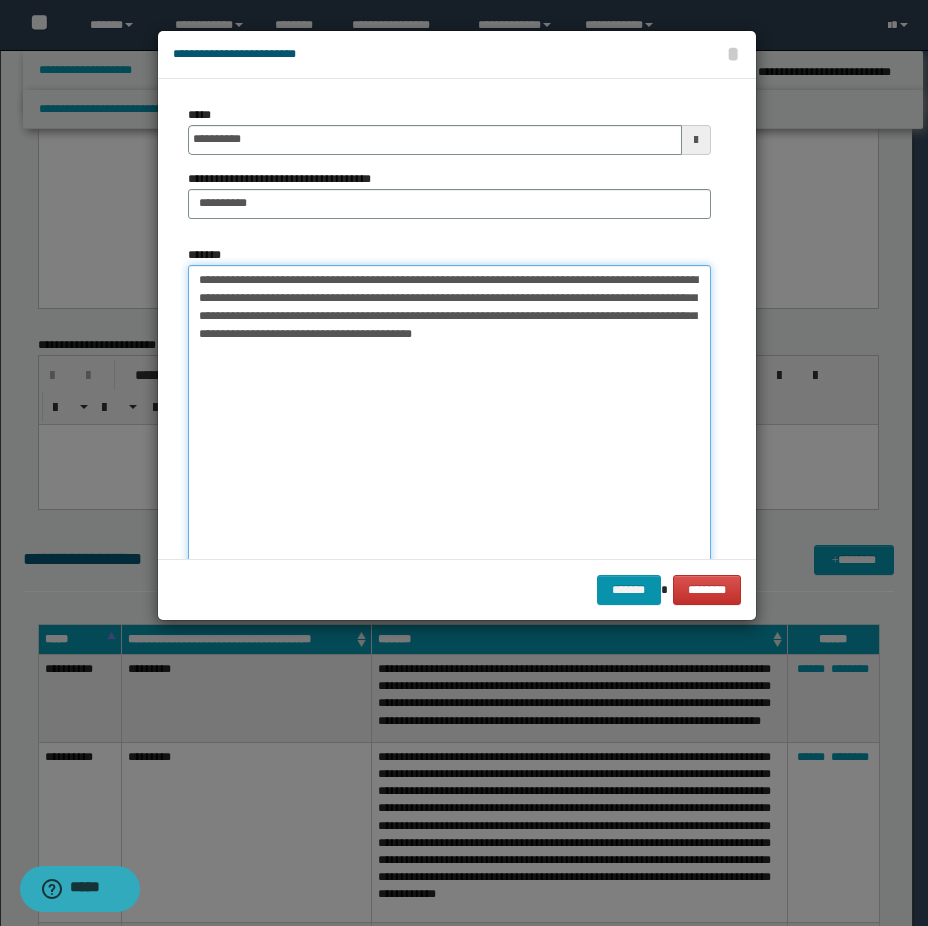 drag, startPoint x: 305, startPoint y: 316, endPoint x: 338, endPoint y: 312, distance: 33.24154 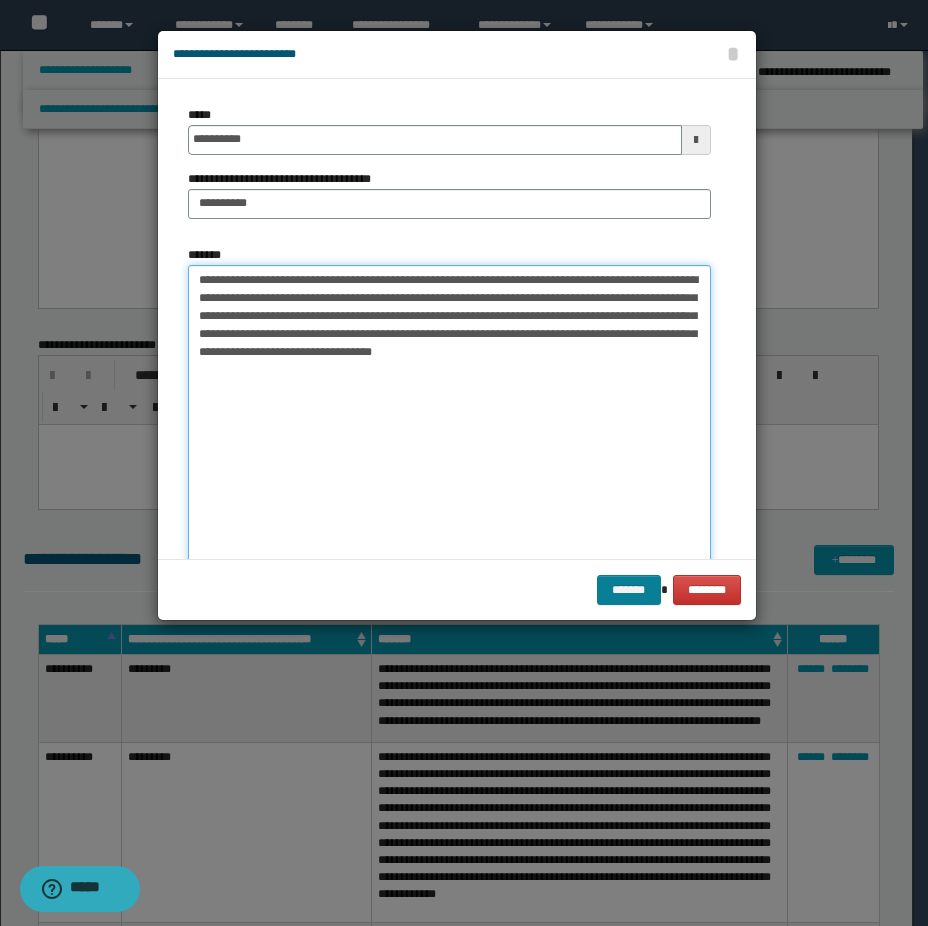 type on "**********" 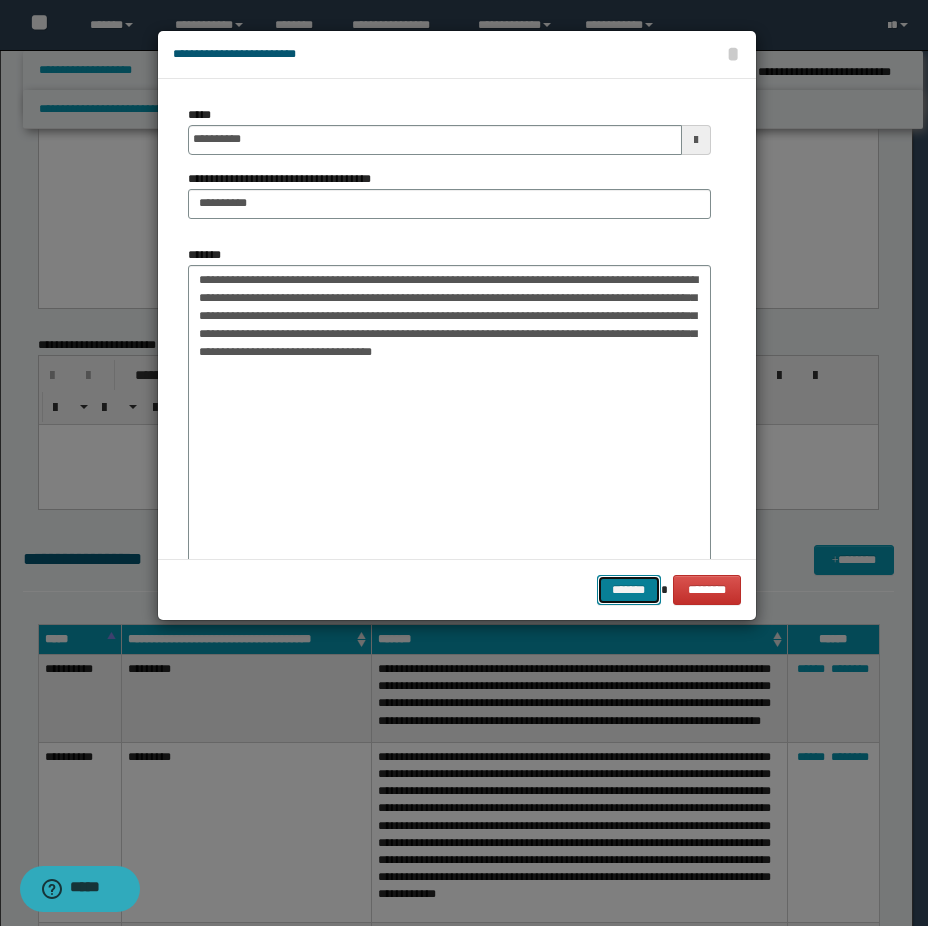 click on "*******" at bounding box center [629, 590] 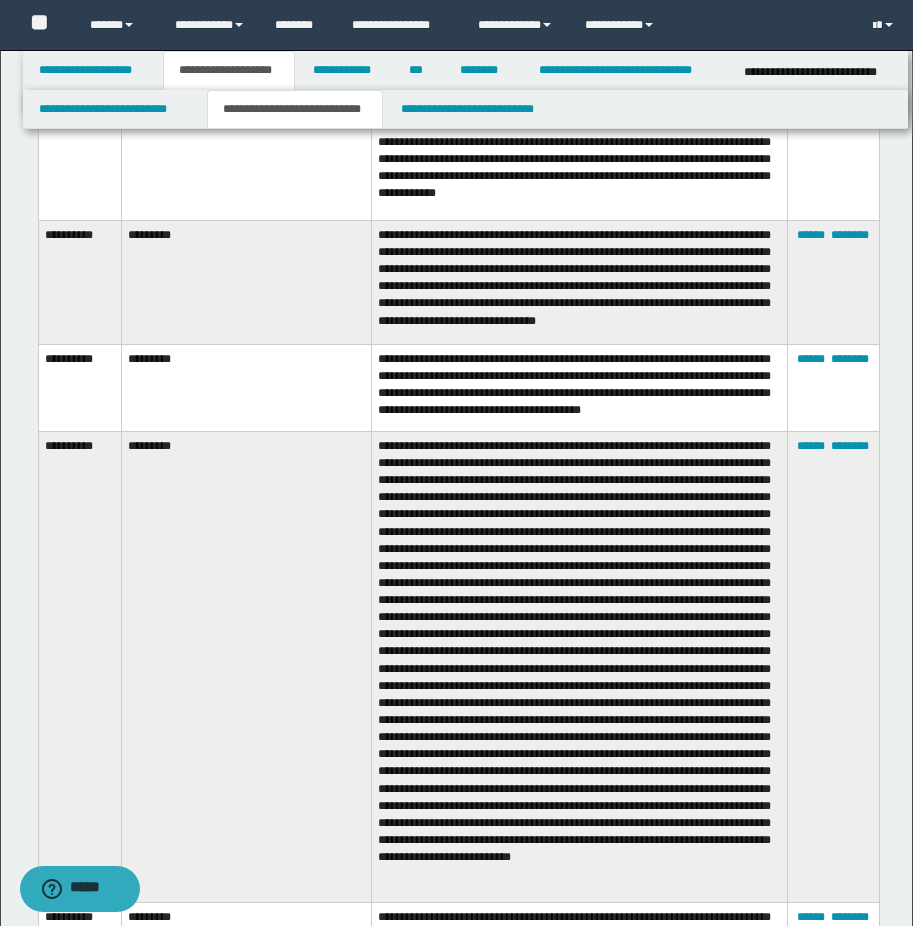 scroll, scrollTop: 1156, scrollLeft: 0, axis: vertical 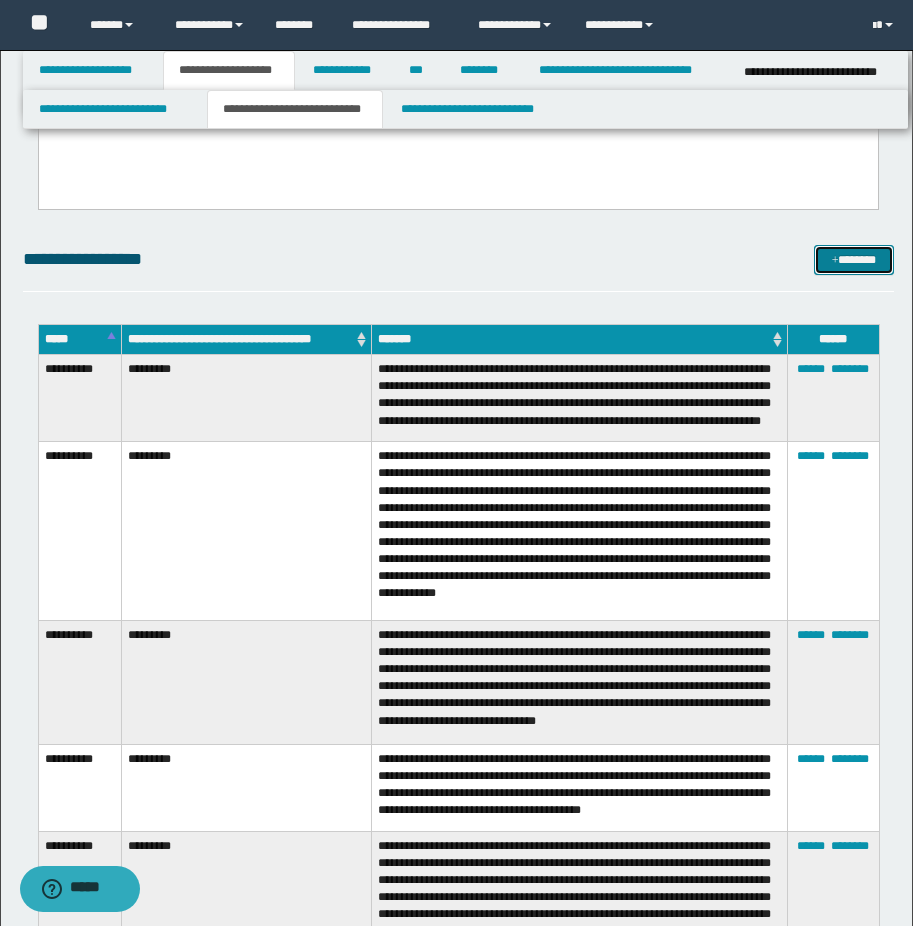 click on "*******" at bounding box center (854, 260) 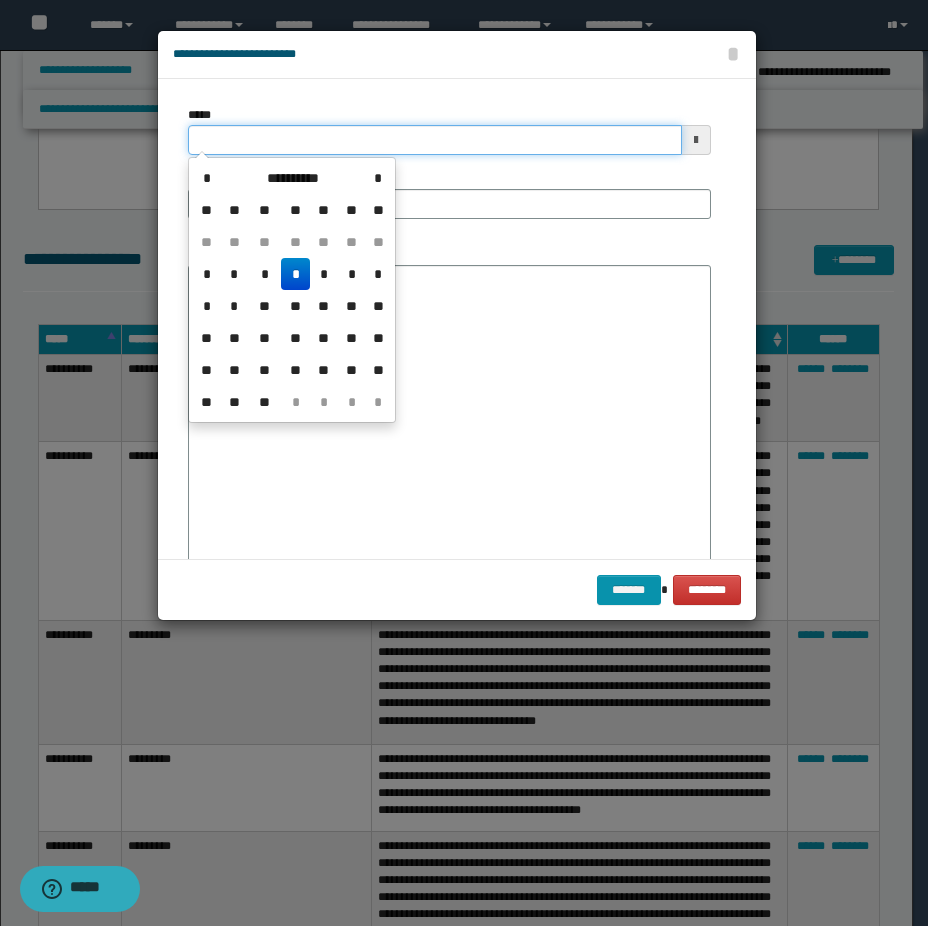 click on "**********" at bounding box center [456, -693] 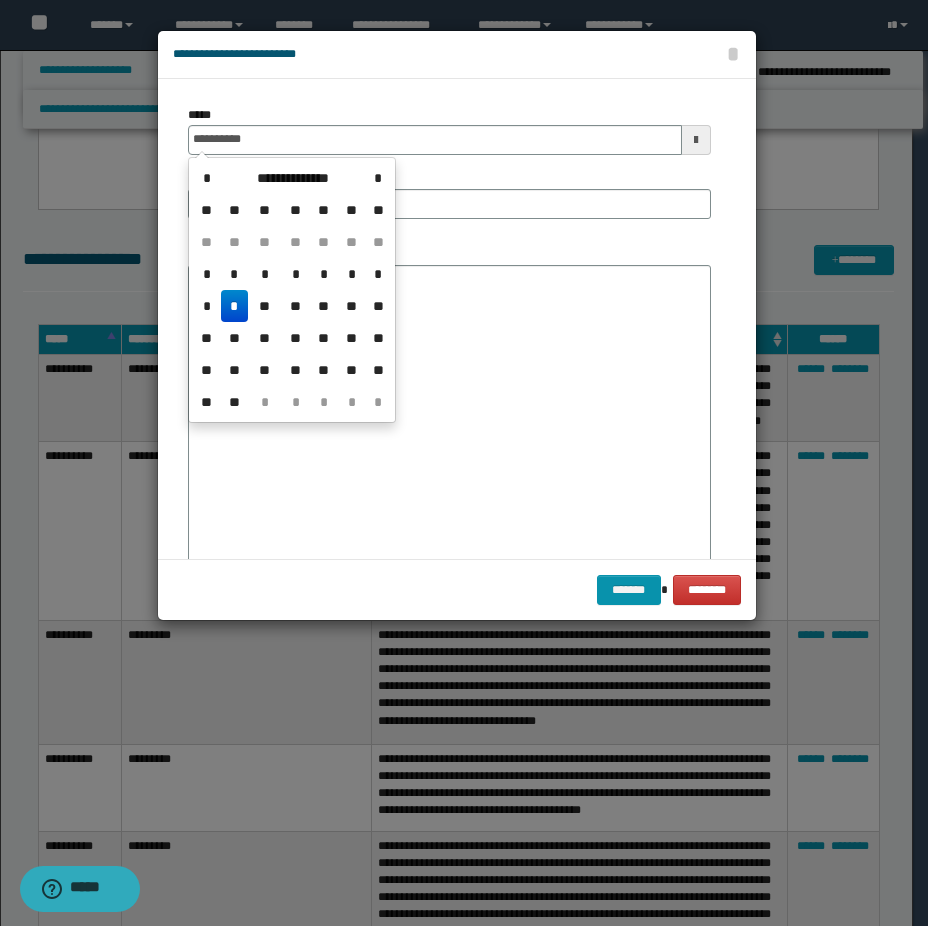 click on "*" at bounding box center (235, 306) 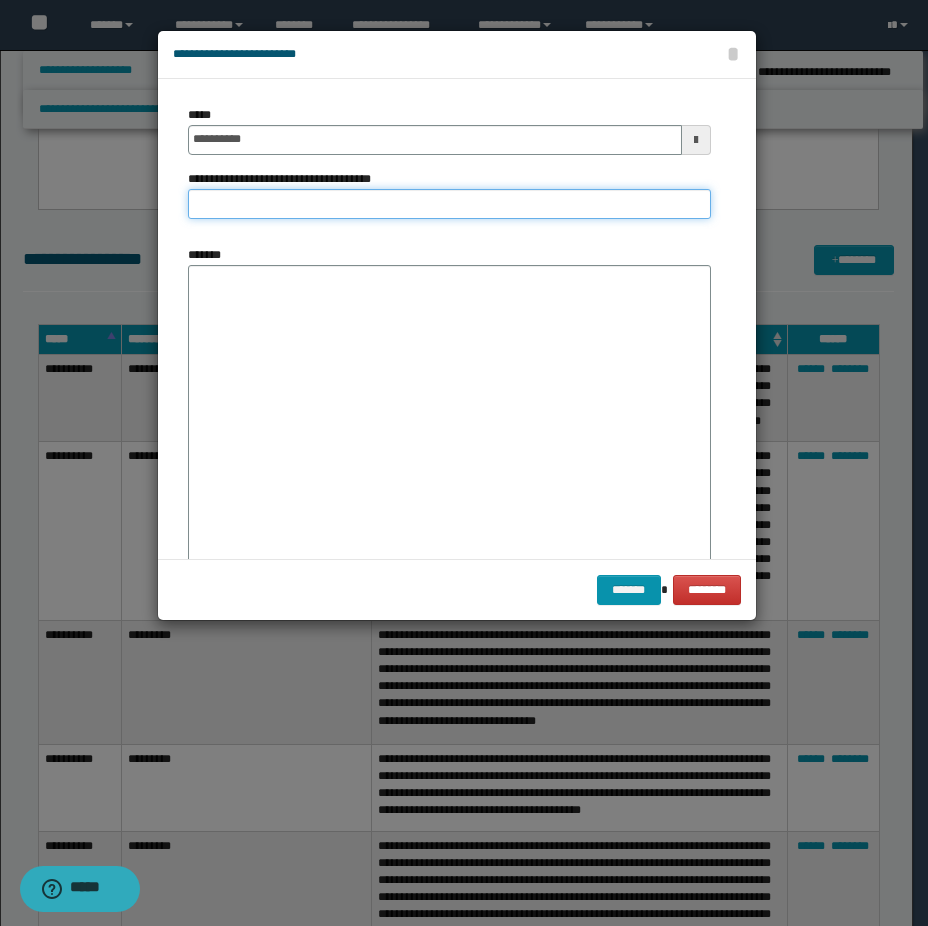 click on "**********" at bounding box center (449, 204) 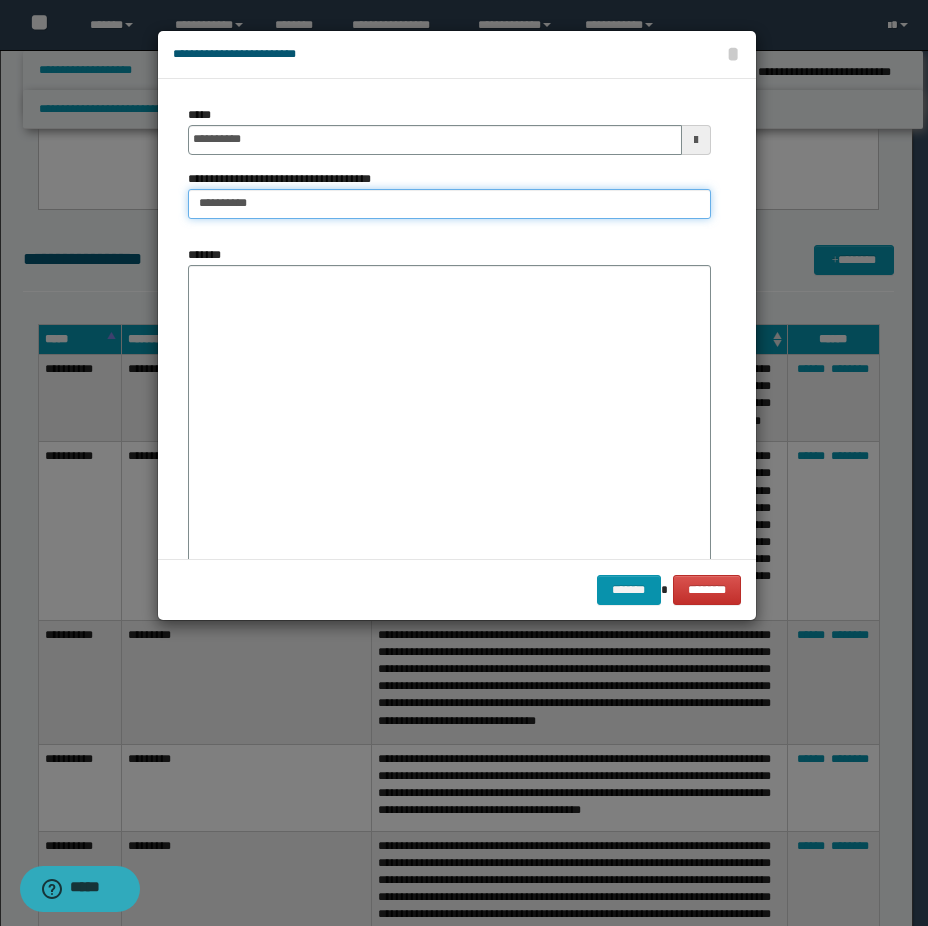 type on "*********" 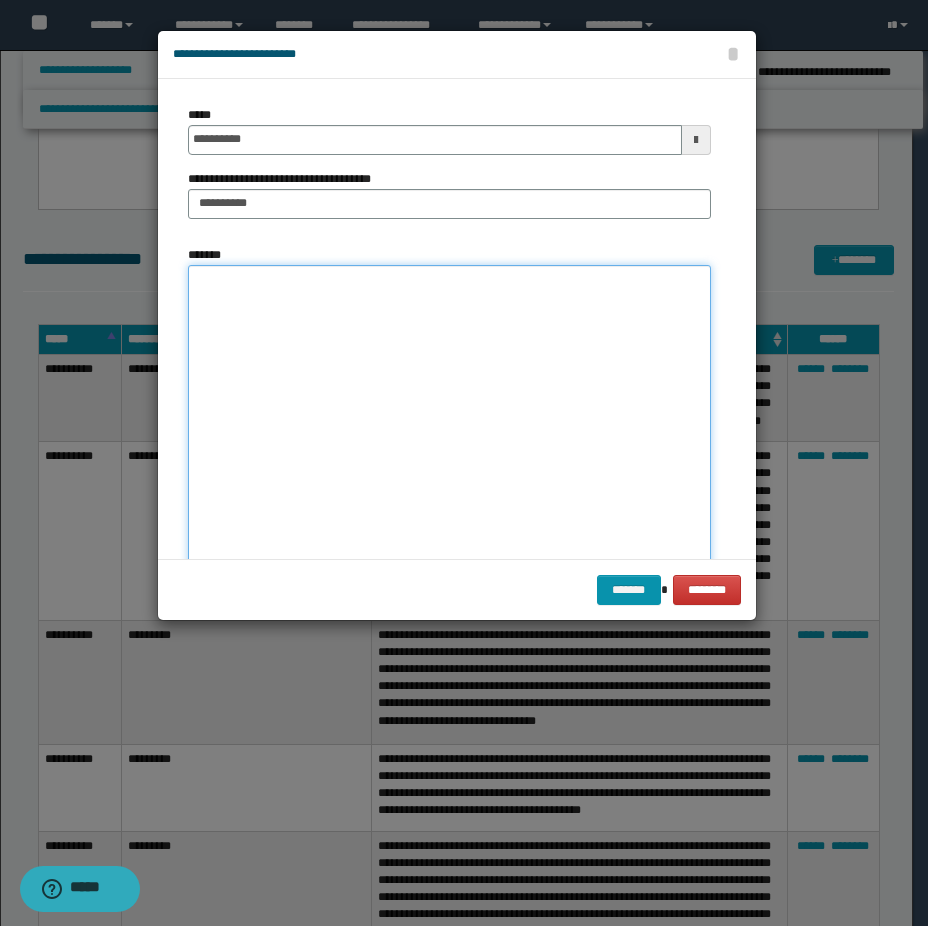 click on "*******" at bounding box center (449, 425) 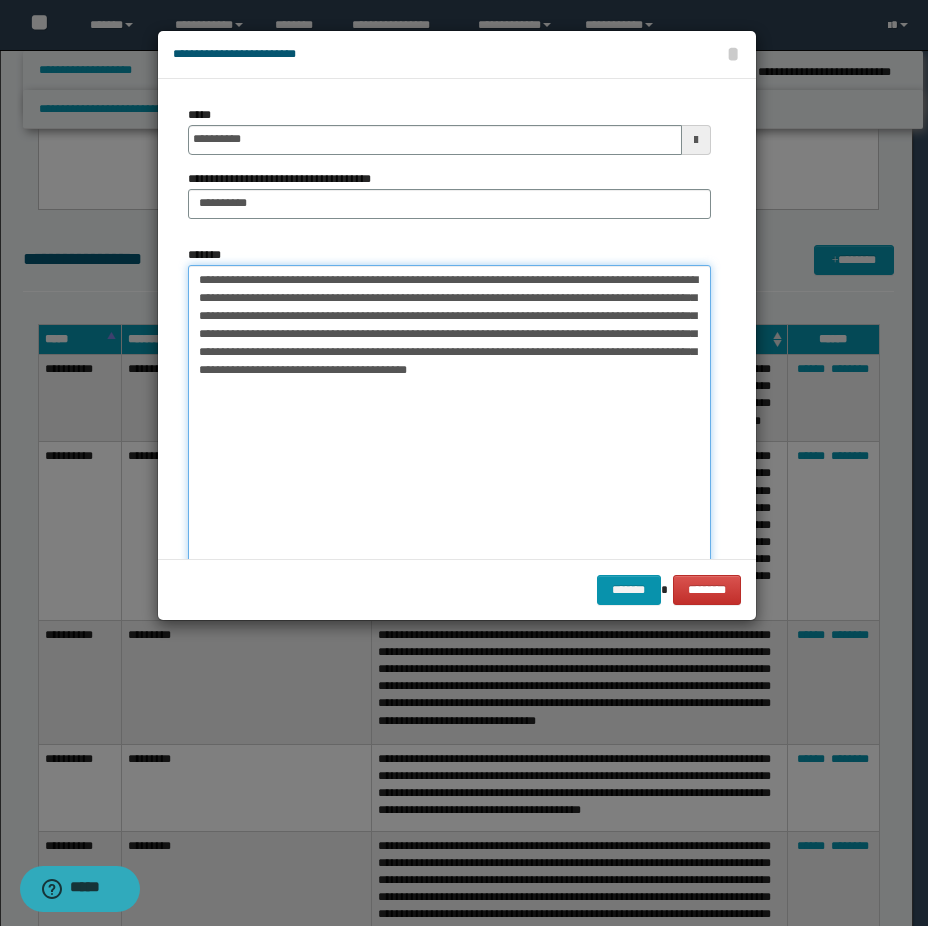 click on "**********" at bounding box center [449, 425] 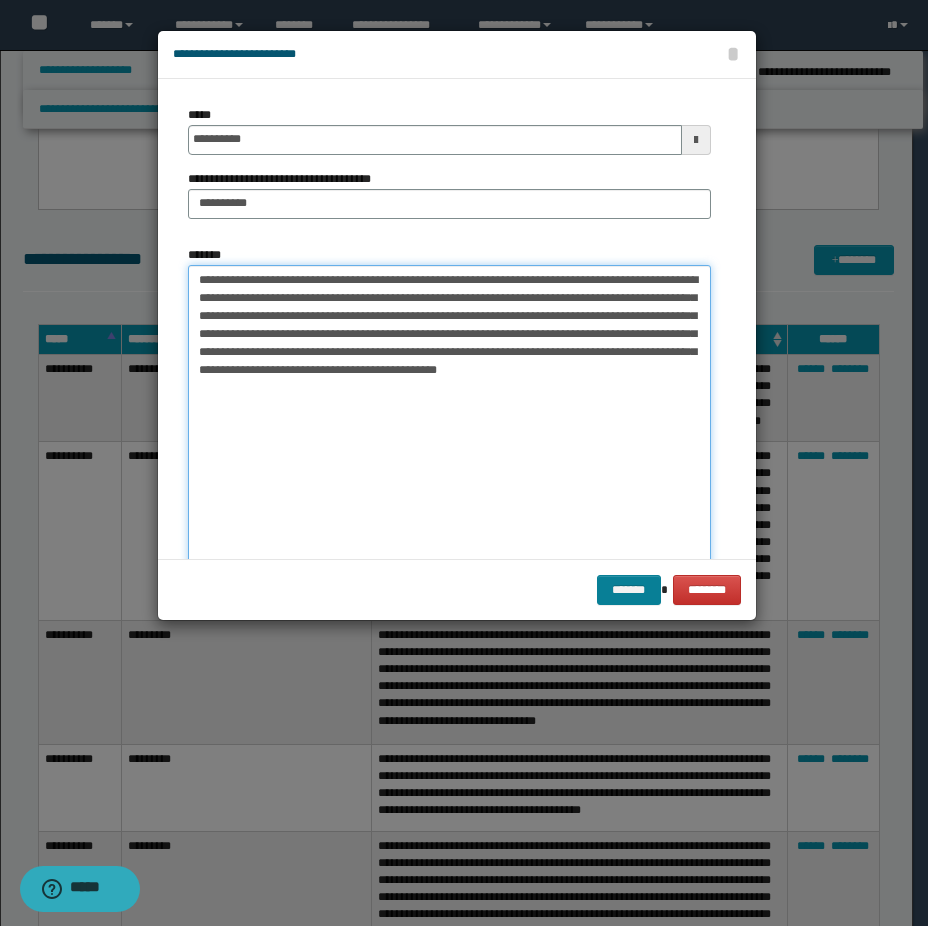 type on "**********" 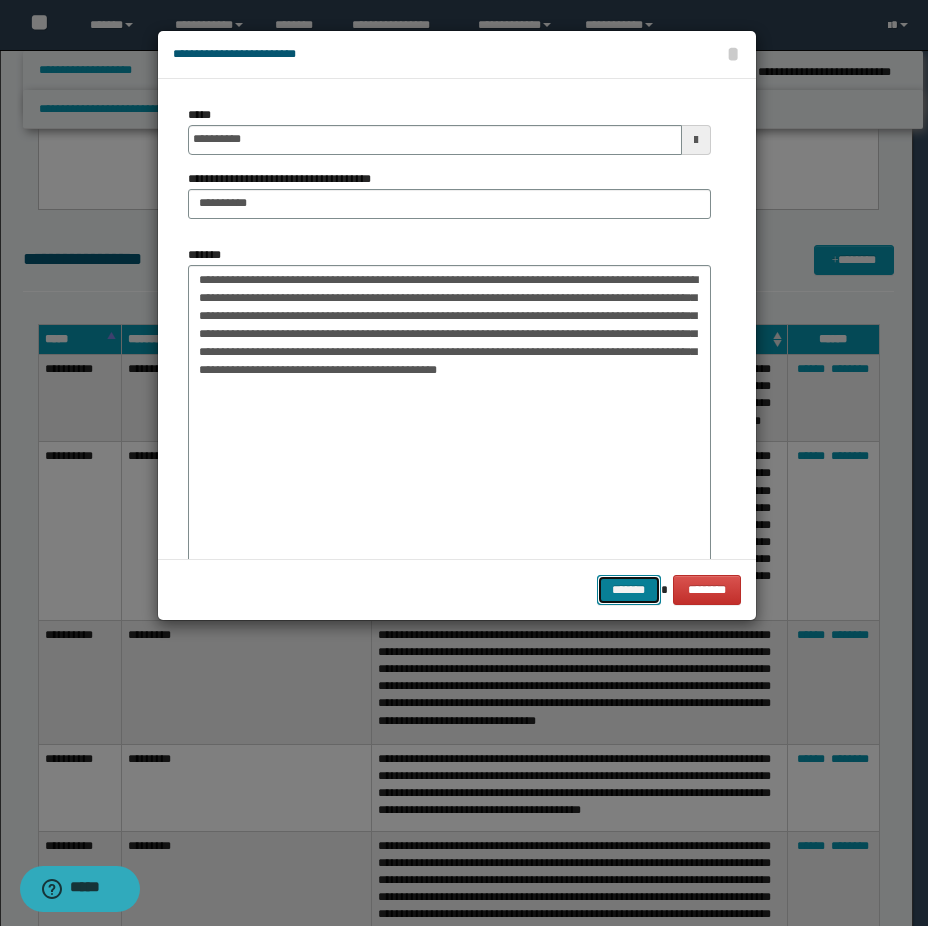 click on "*******" at bounding box center [629, 590] 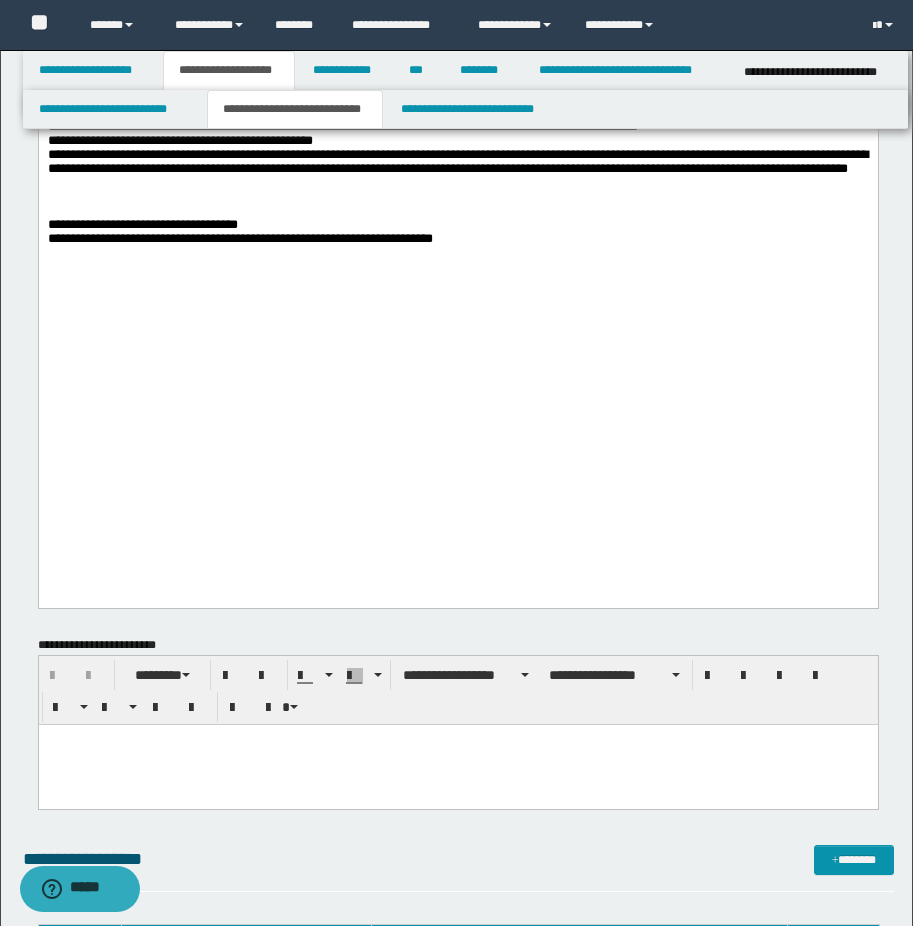scroll, scrollTop: 156, scrollLeft: 0, axis: vertical 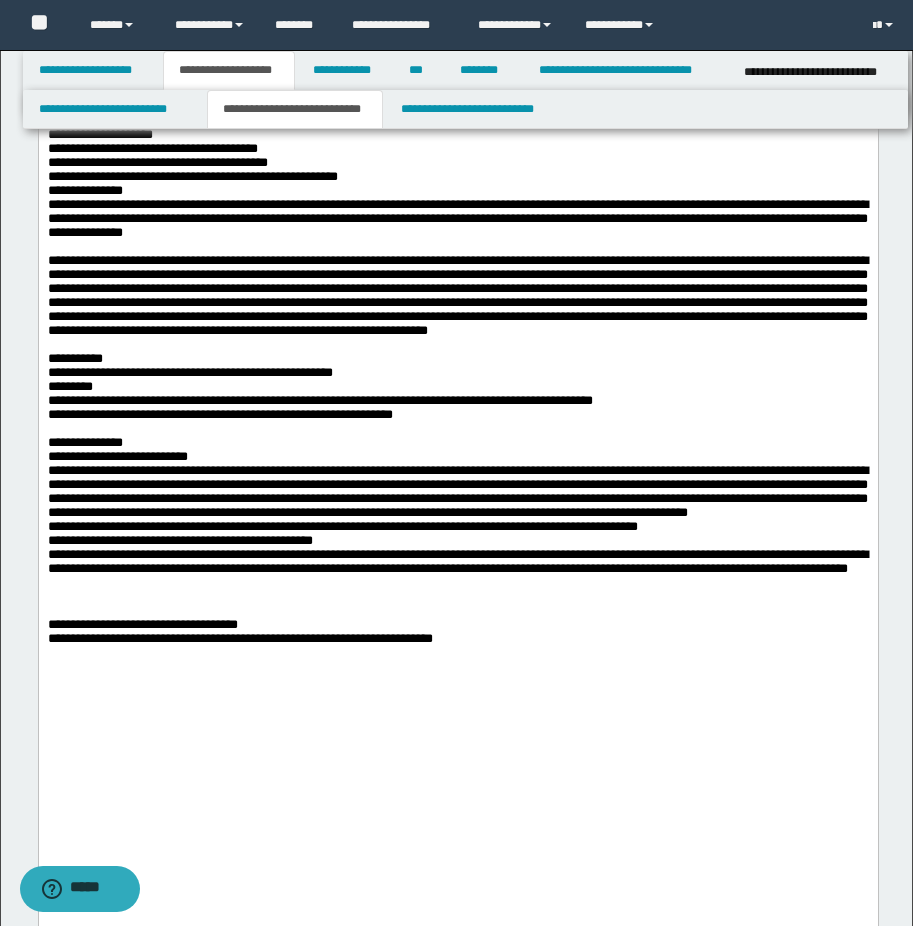 click on "**********" at bounding box center (457, 294) 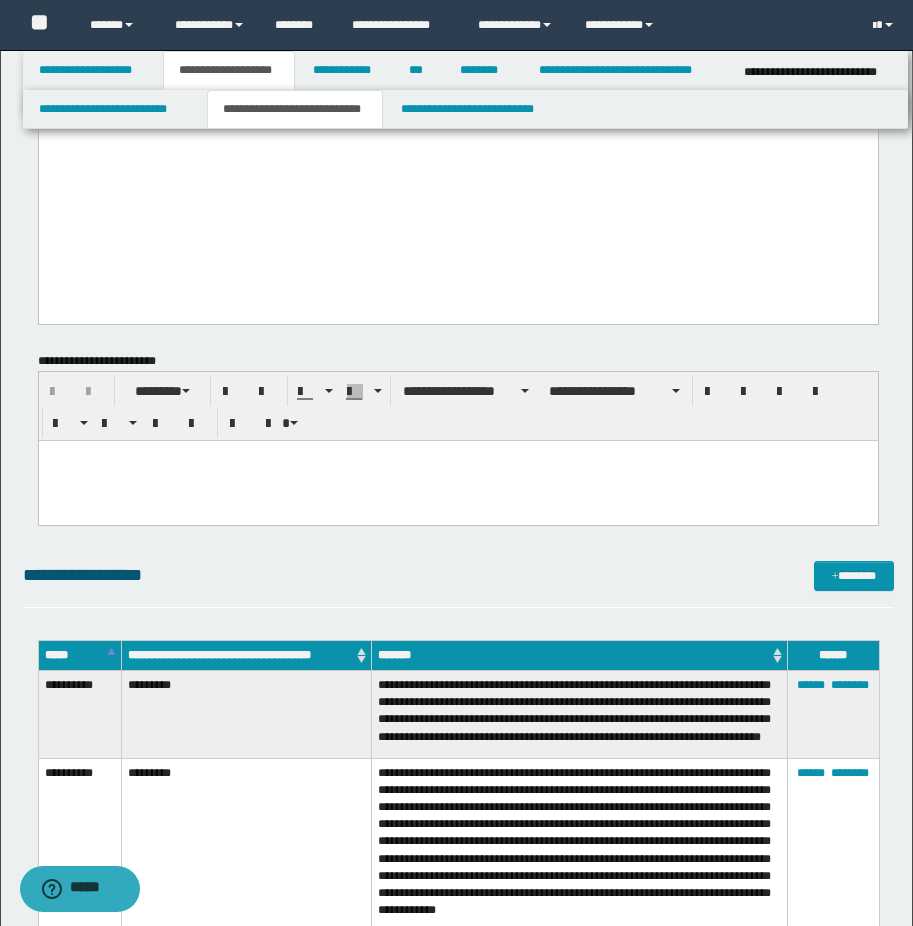 scroll, scrollTop: 256, scrollLeft: 0, axis: vertical 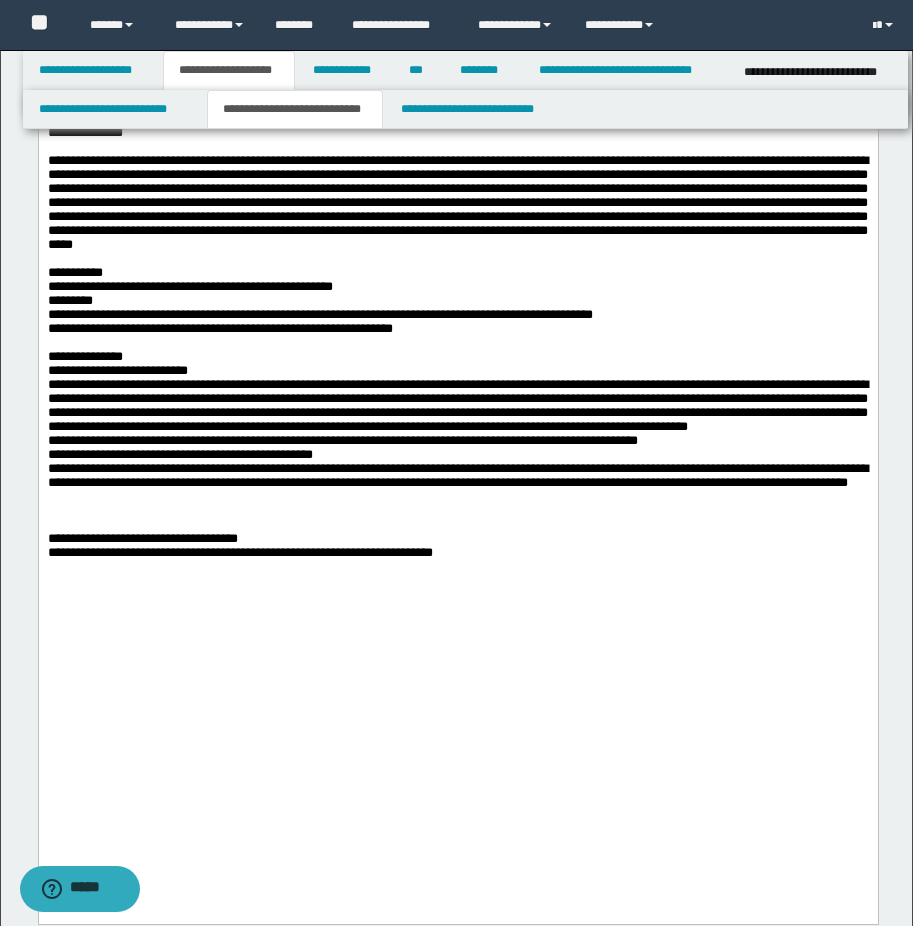 drag, startPoint x: 633, startPoint y: 289, endPoint x: 642, endPoint y: 283, distance: 10.816654 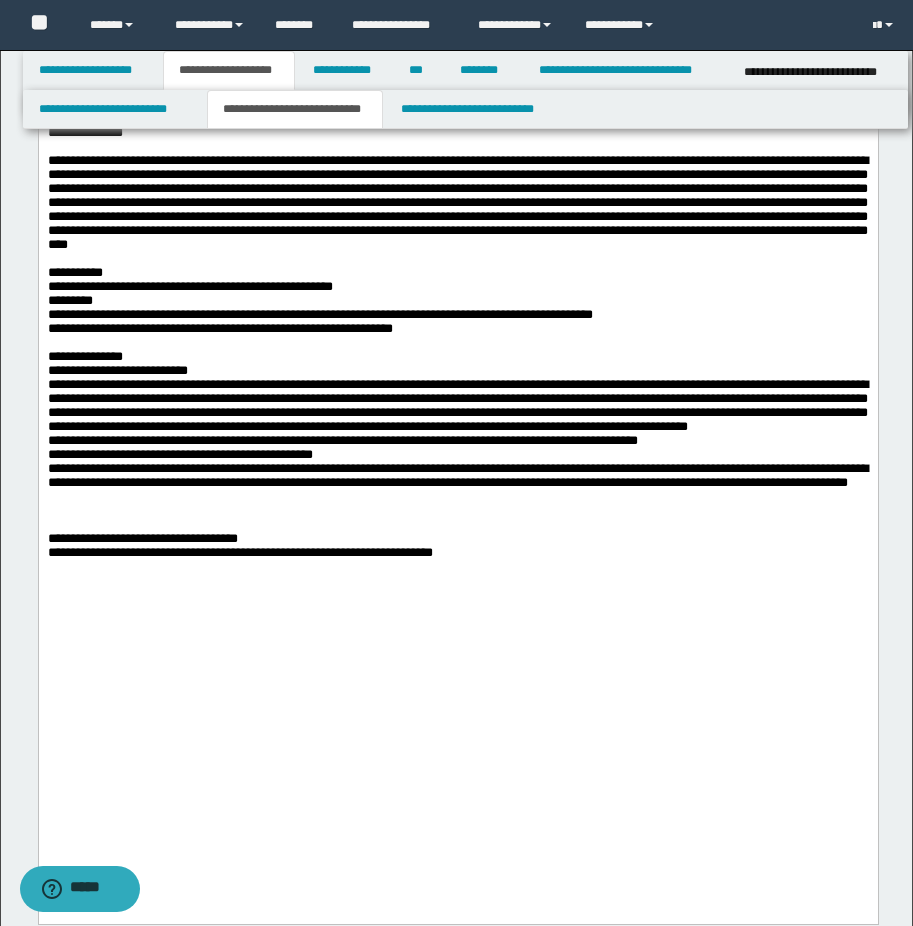 click on "**********" at bounding box center [457, 202] 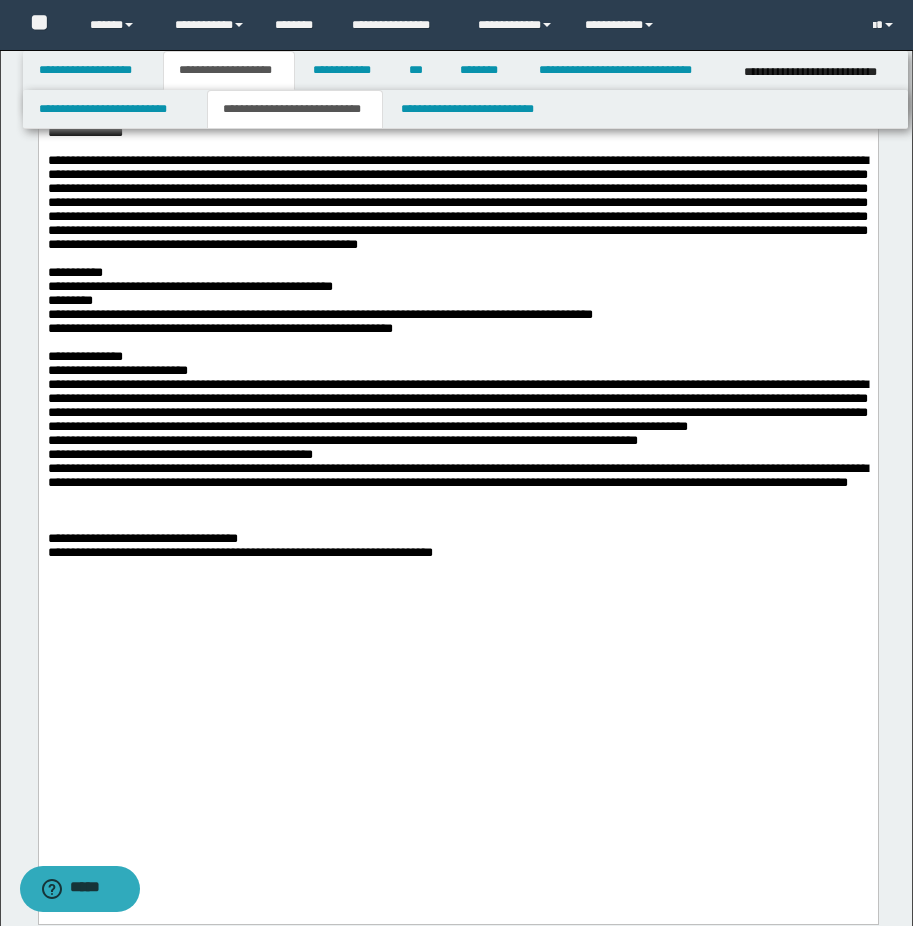 click on "**********" at bounding box center (457, 329) 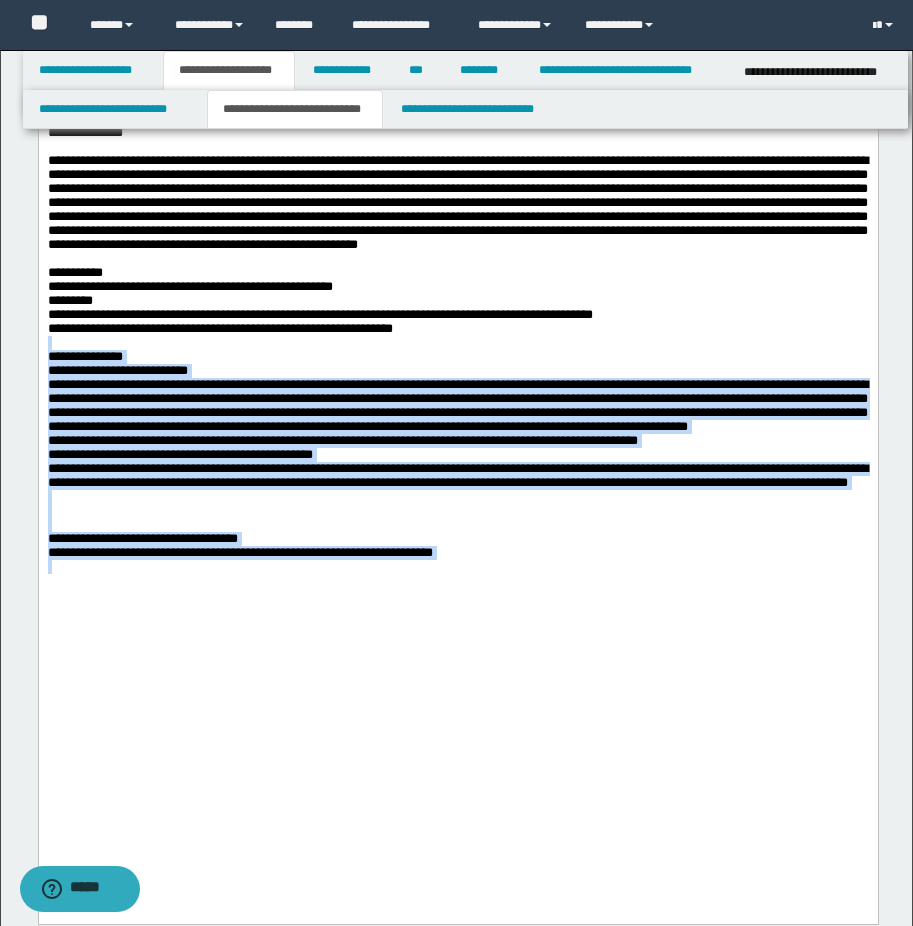drag, startPoint x: 604, startPoint y: 682, endPoint x: 44, endPoint y: 423, distance: 616.9935 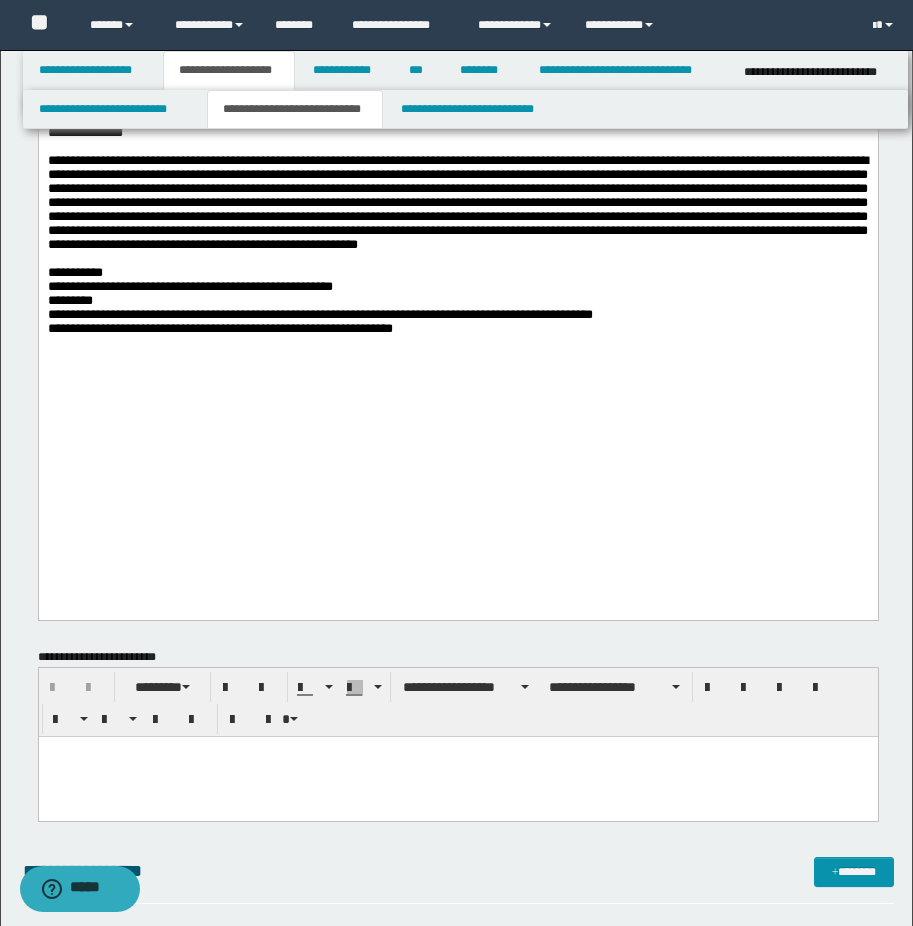 drag, startPoint x: 144, startPoint y: 424, endPoint x: 144, endPoint y: 485, distance: 61 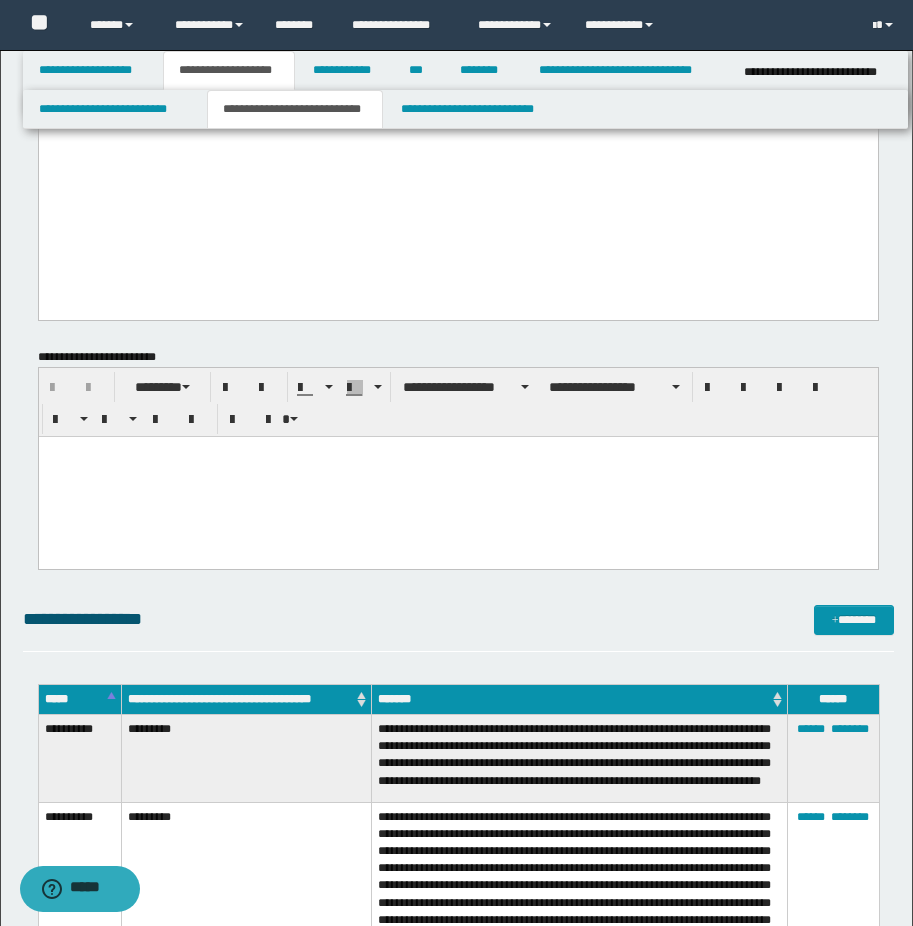 click at bounding box center [457, 476] 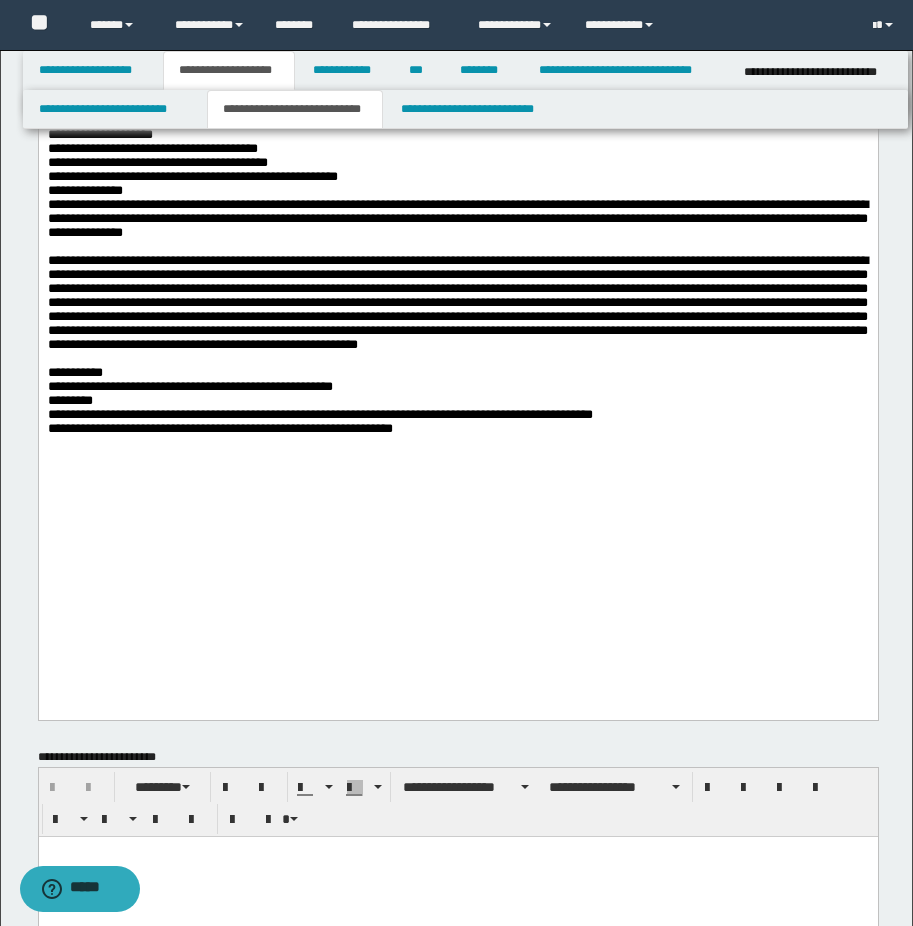 scroll, scrollTop: 0, scrollLeft: 0, axis: both 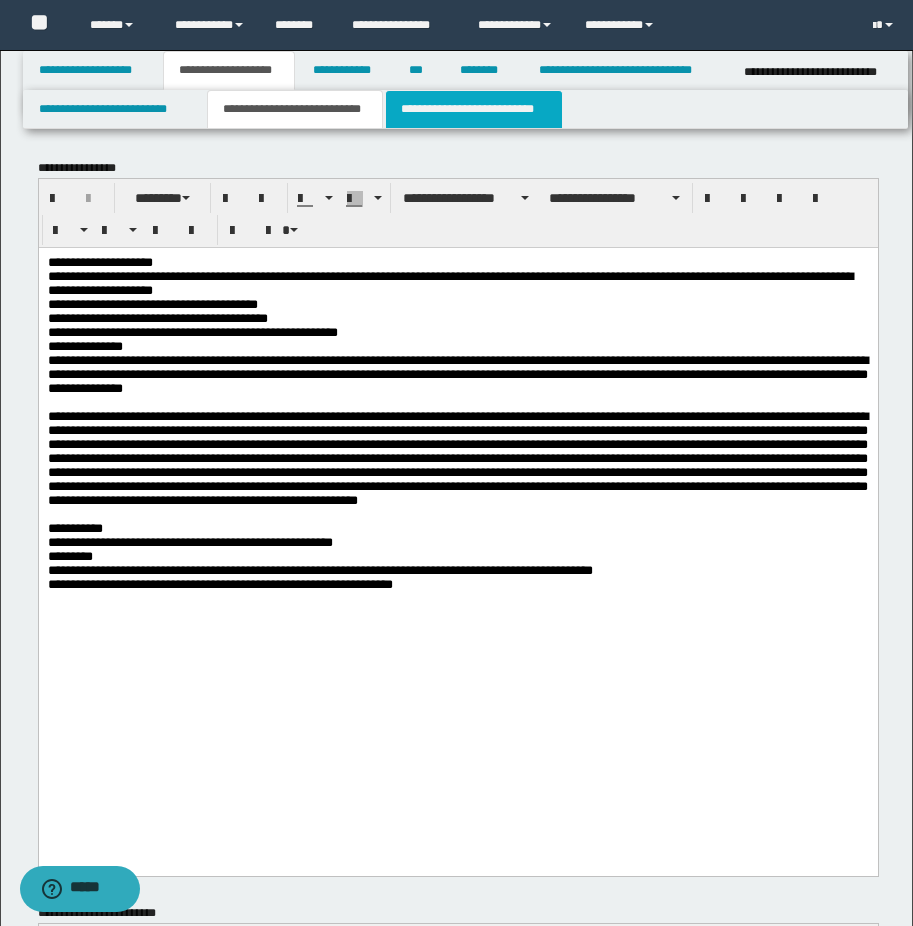click on "**********" at bounding box center [474, 109] 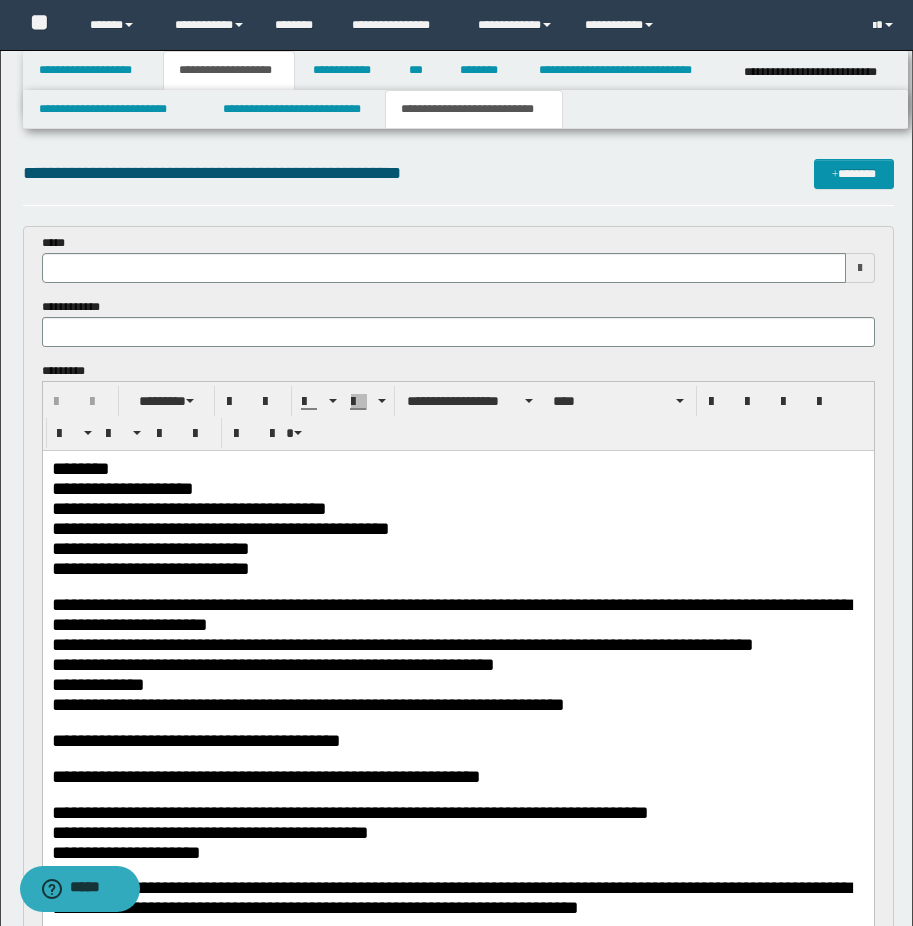 click on "**********" at bounding box center (457, 729) 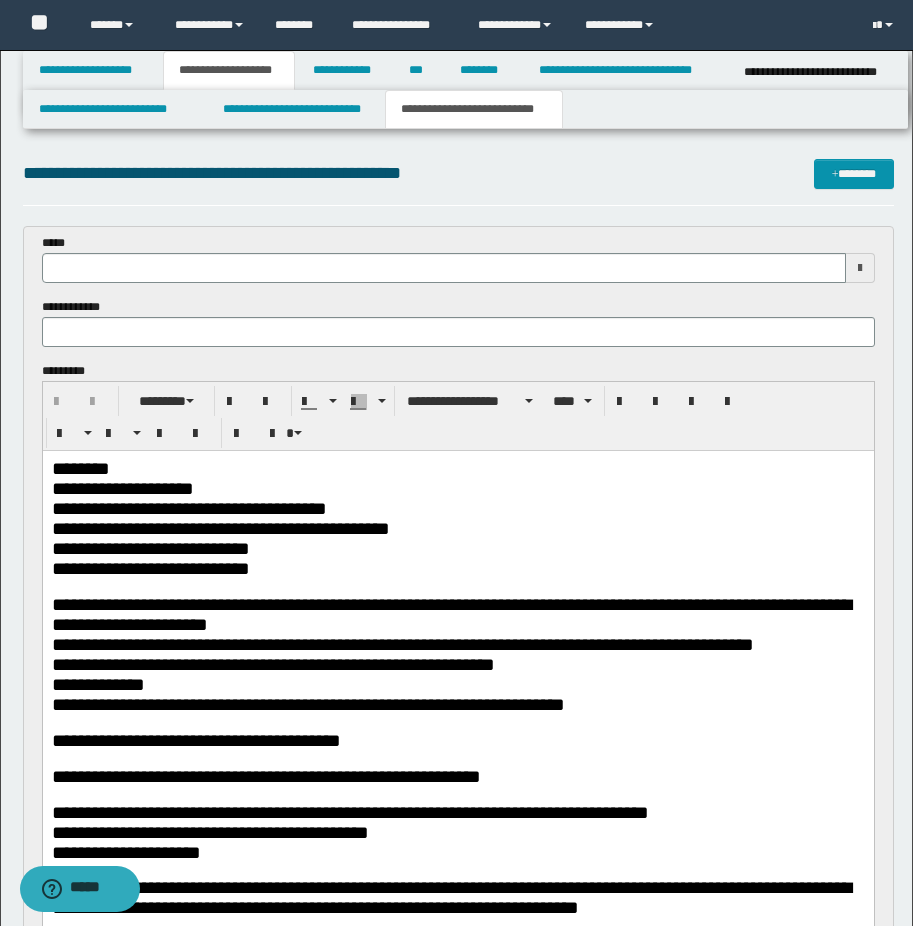 click on "********" at bounding box center [80, 468] 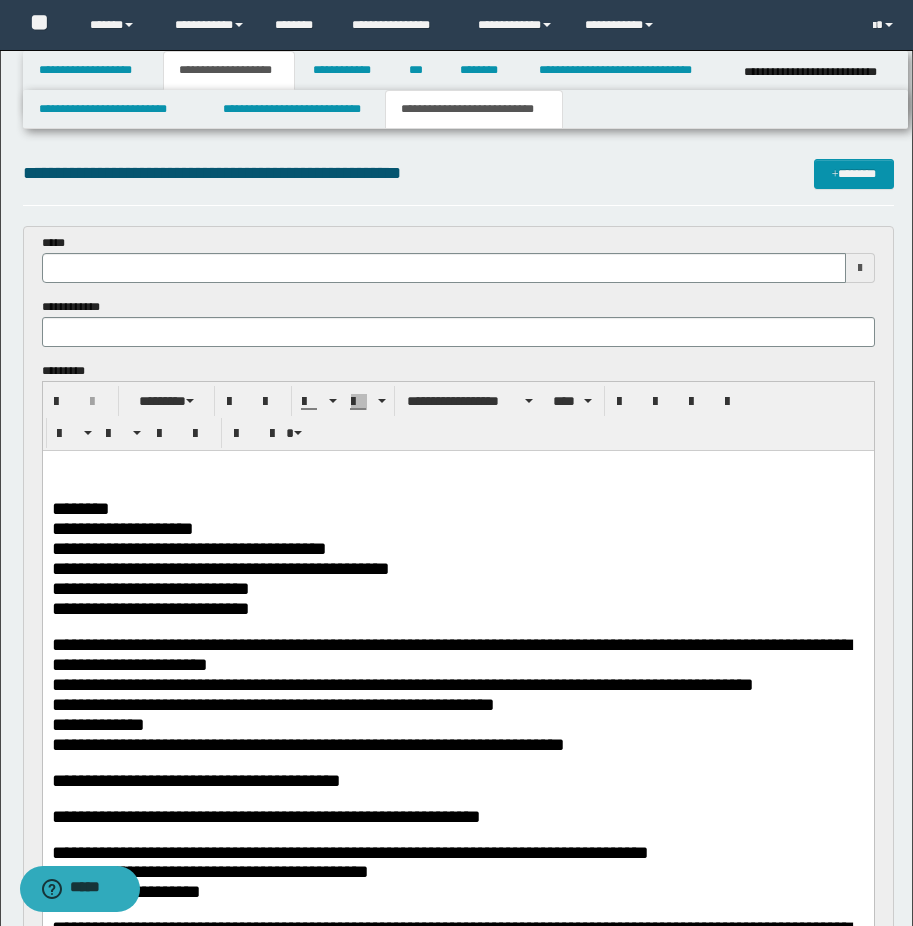 paste 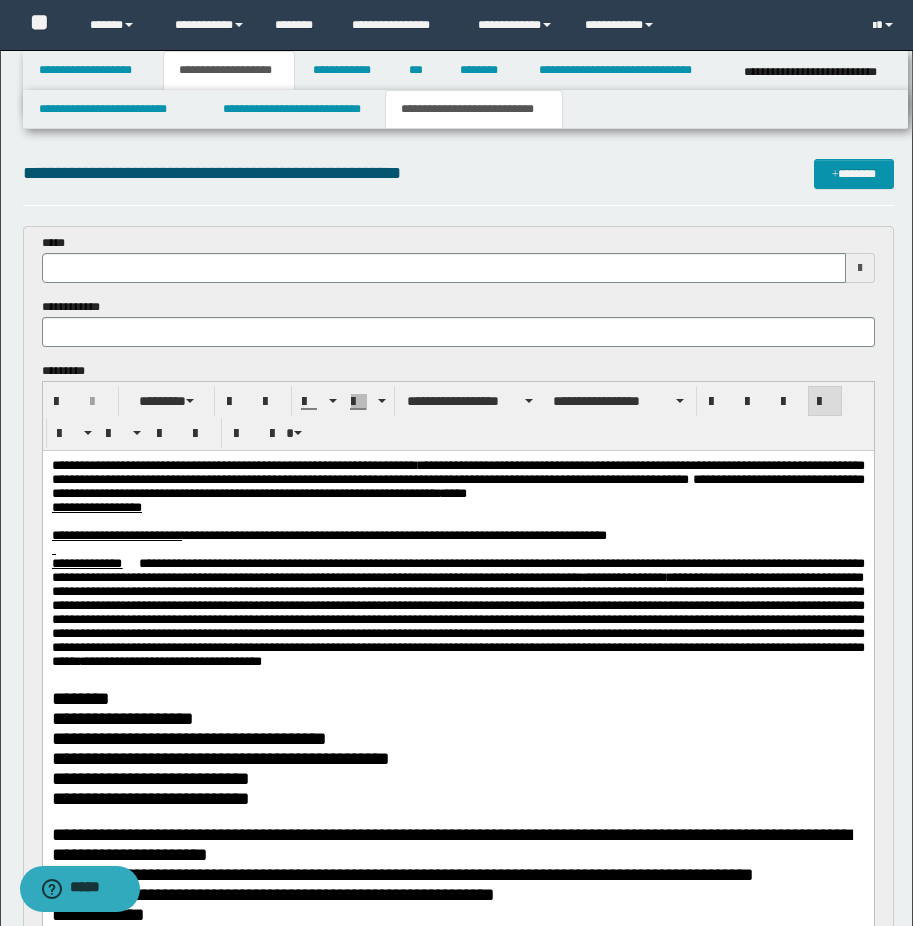 type 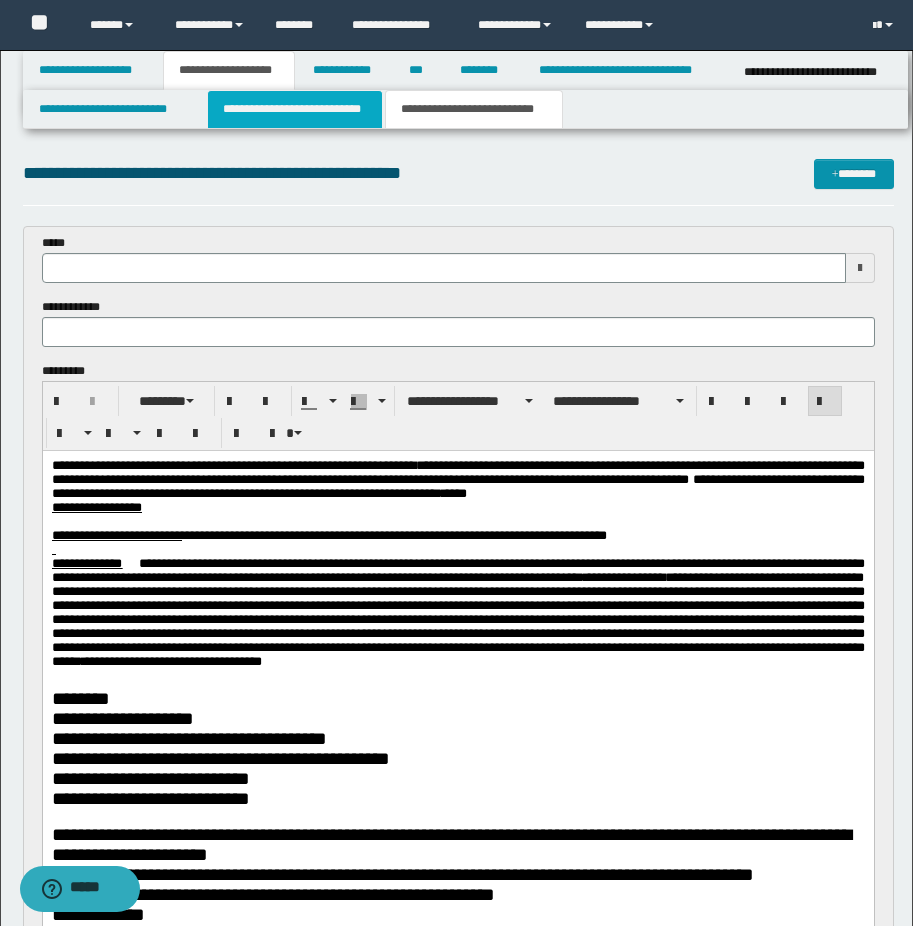 click on "**********" at bounding box center (295, 109) 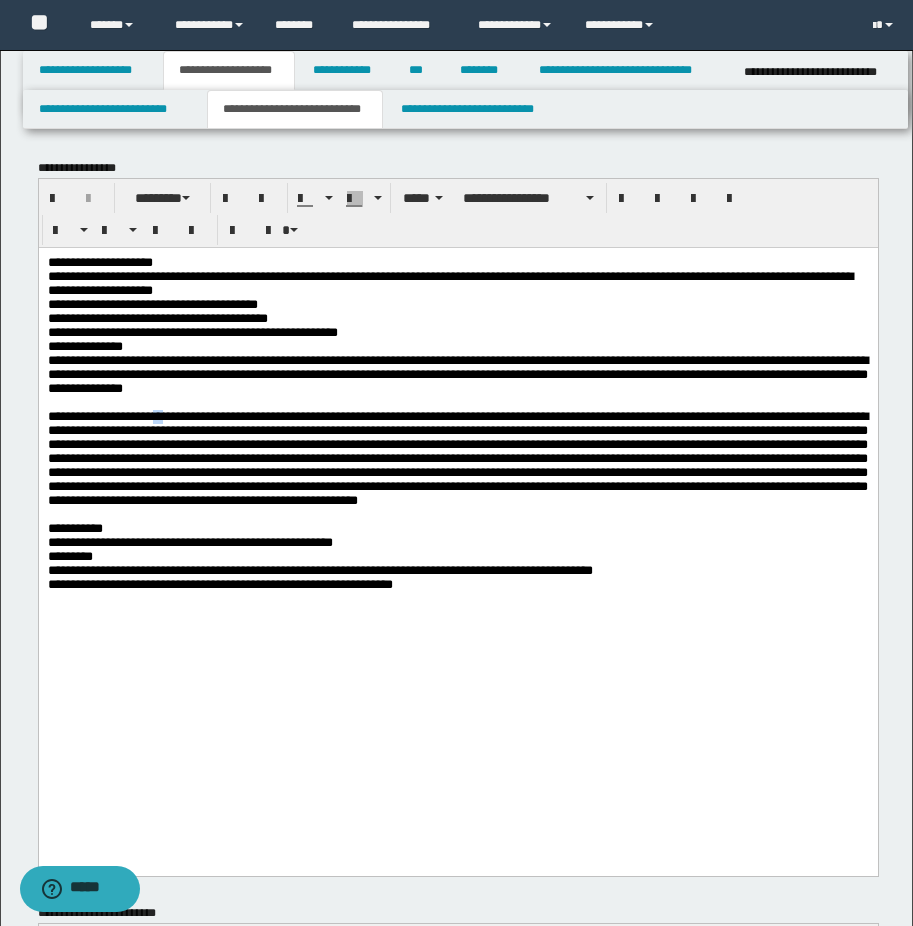 drag, startPoint x: 179, startPoint y: 442, endPoint x: 193, endPoint y: 441, distance: 14.035668 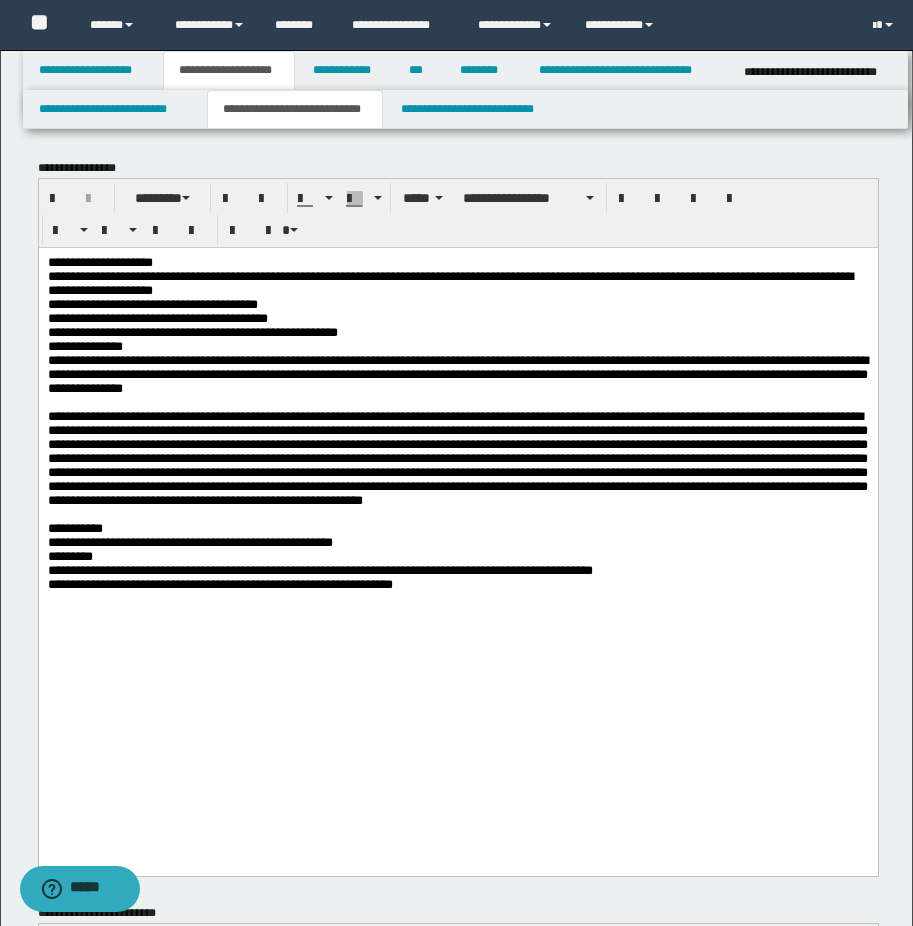 click on "**********" at bounding box center [457, 457] 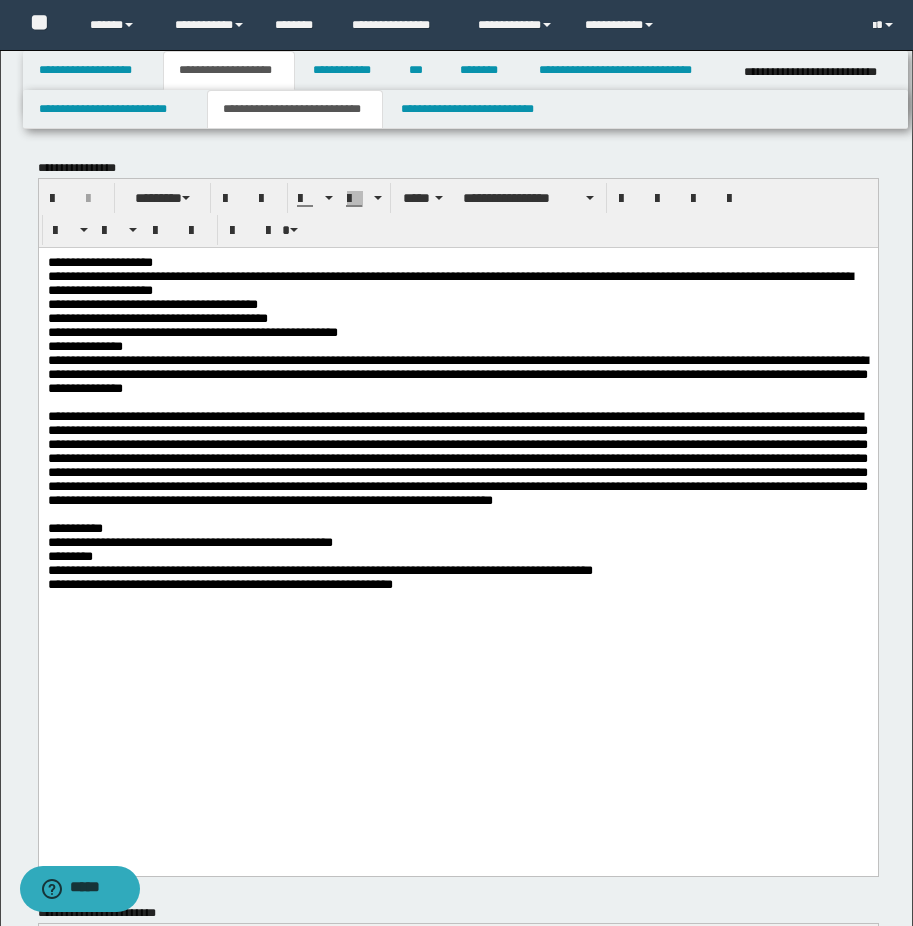 click on "**********" at bounding box center (457, 457) 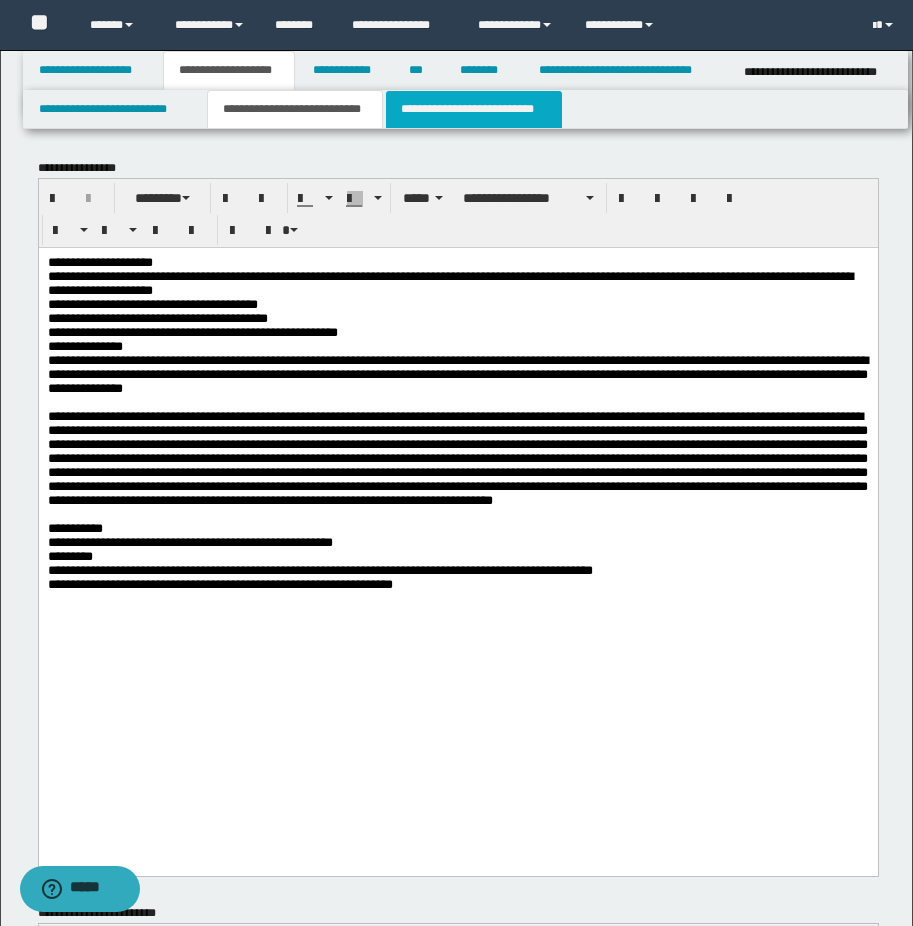 click on "**********" at bounding box center [474, 109] 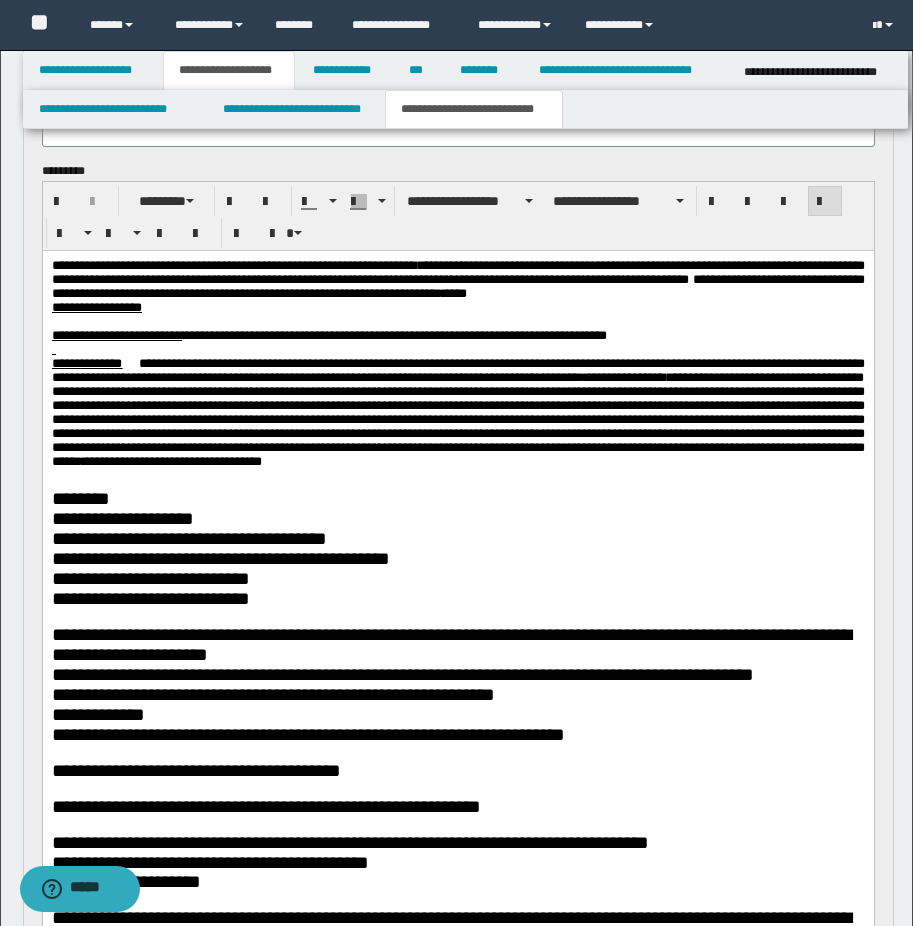 scroll, scrollTop: 0, scrollLeft: 0, axis: both 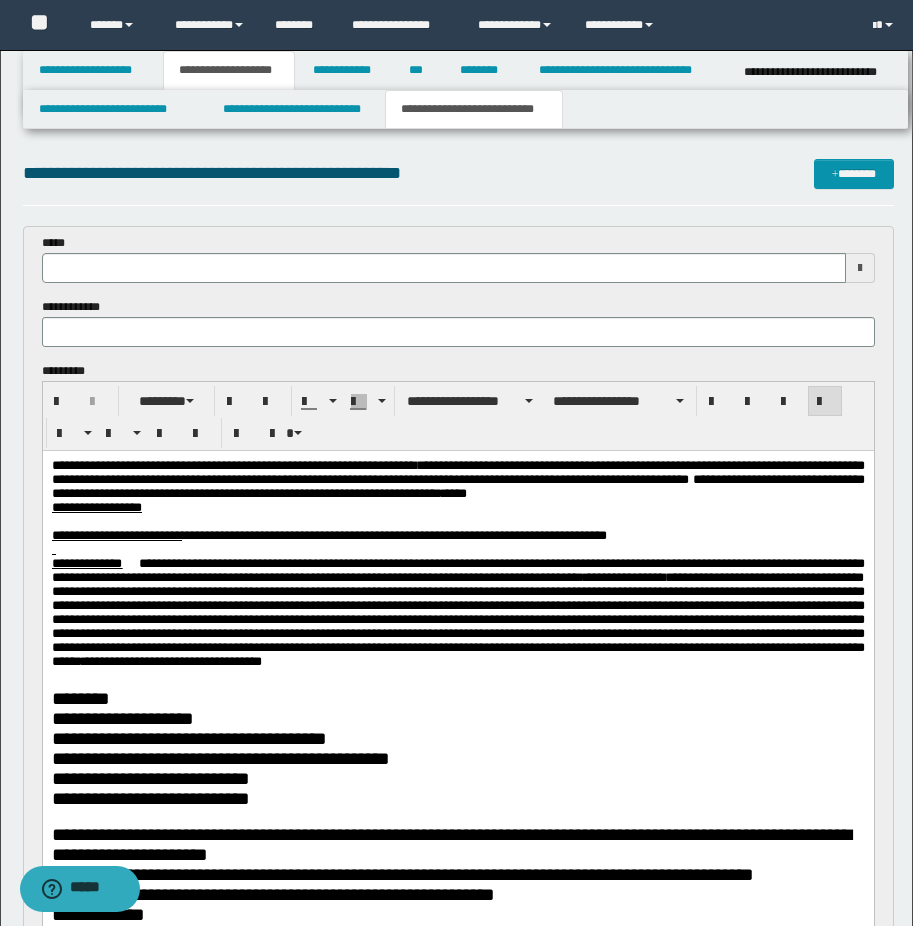 click on "*******" at bounding box center [71, 465] 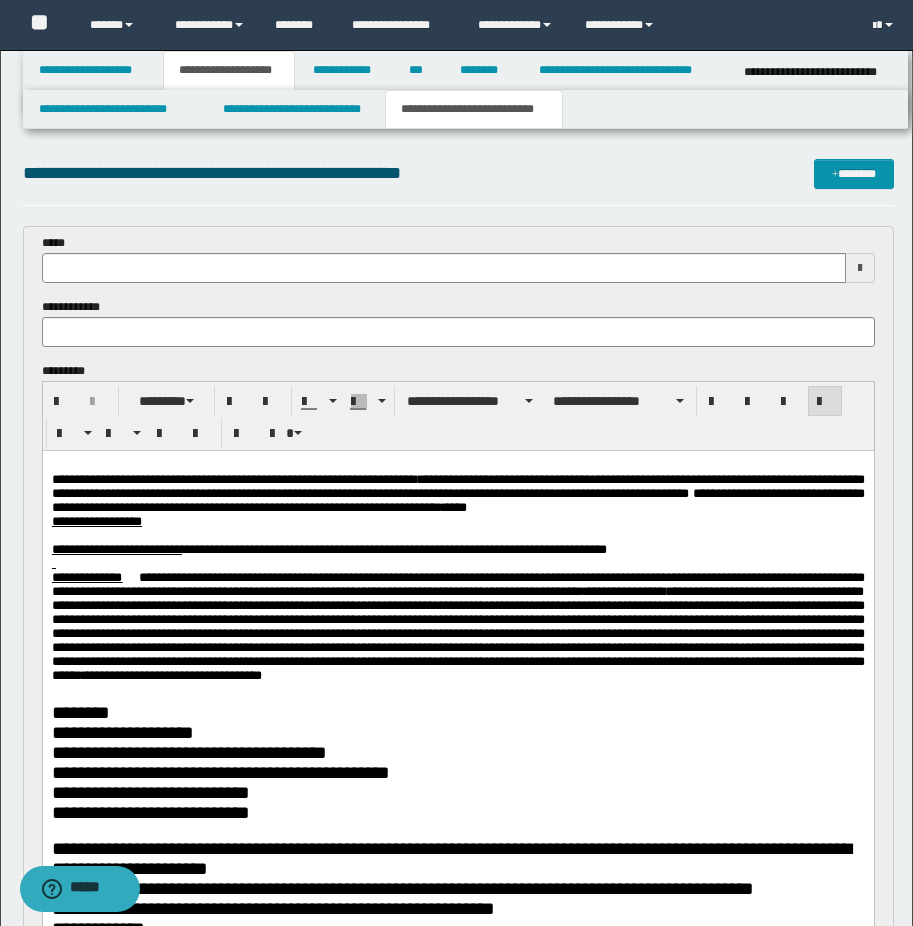 click at bounding box center [457, 466] 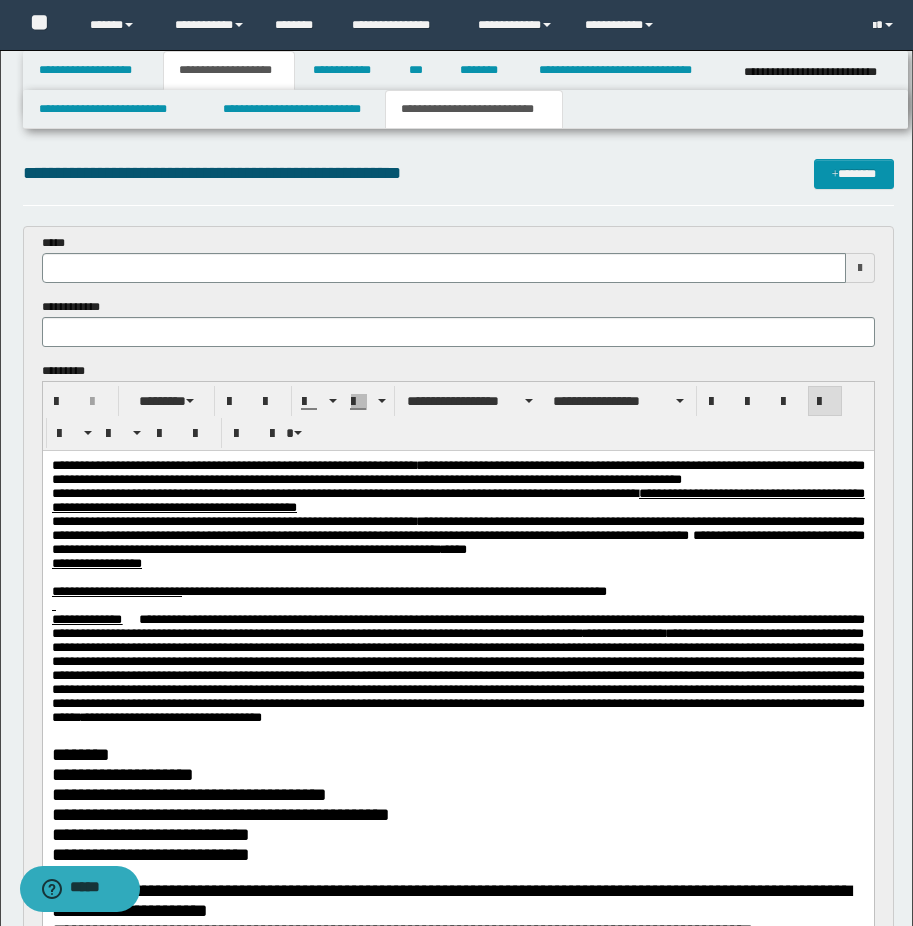 click on "**********" at bounding box center (457, 473) 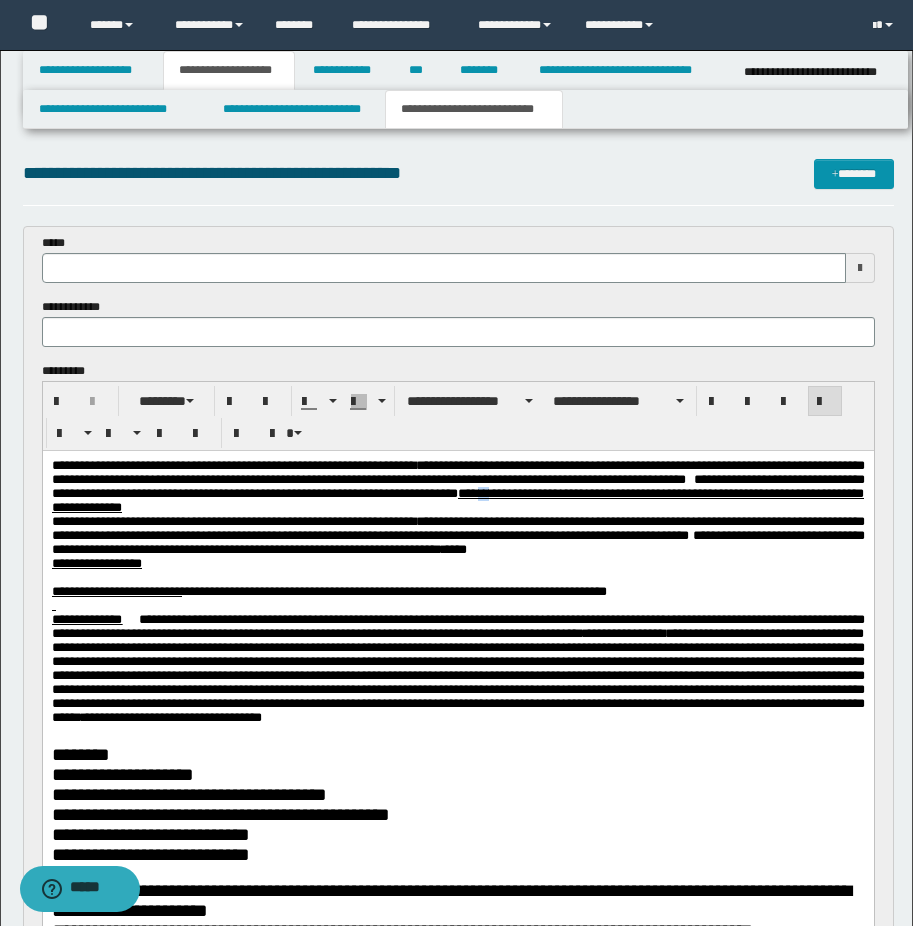 drag, startPoint x: 833, startPoint y: 505, endPoint x: 844, endPoint y: 505, distance: 11 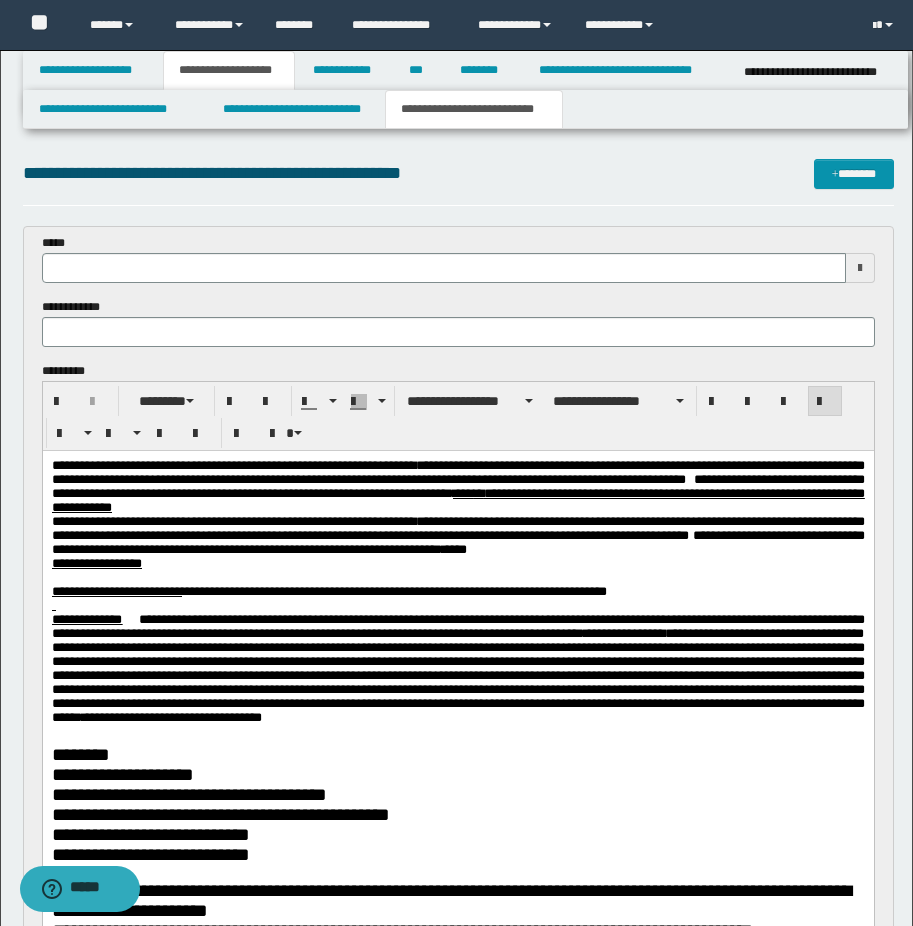 click on "**********" at bounding box center [457, 487] 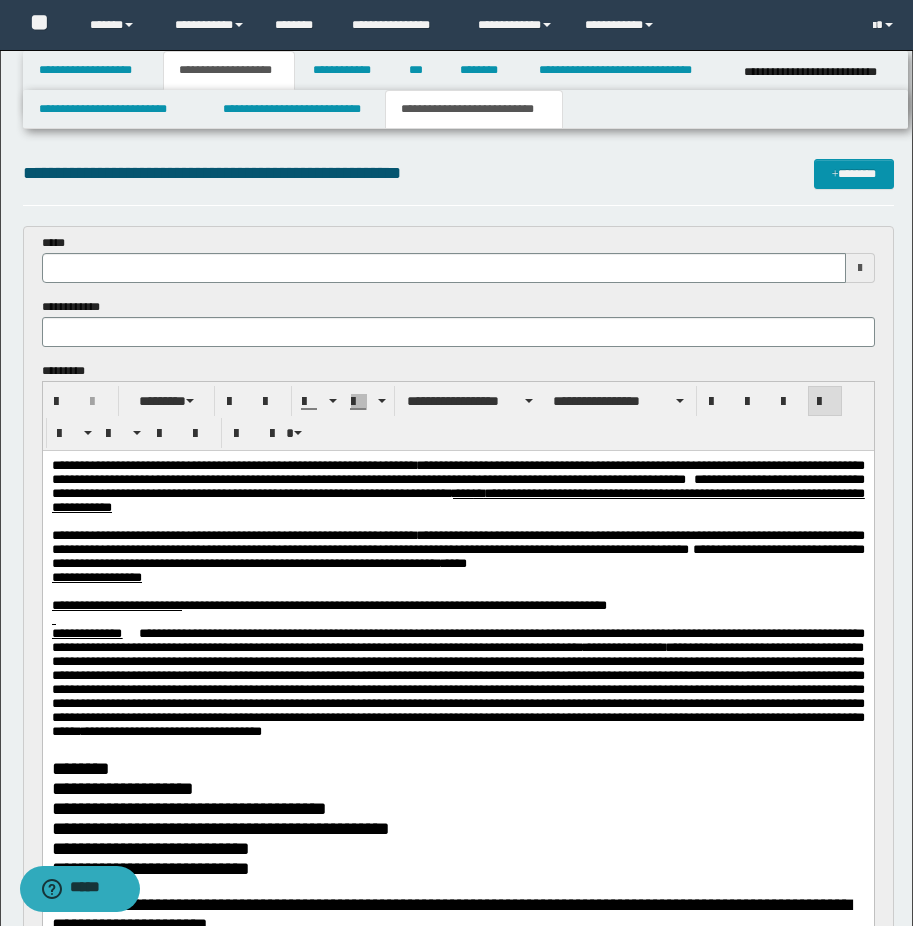 click on "**********" at bounding box center (457, 500) 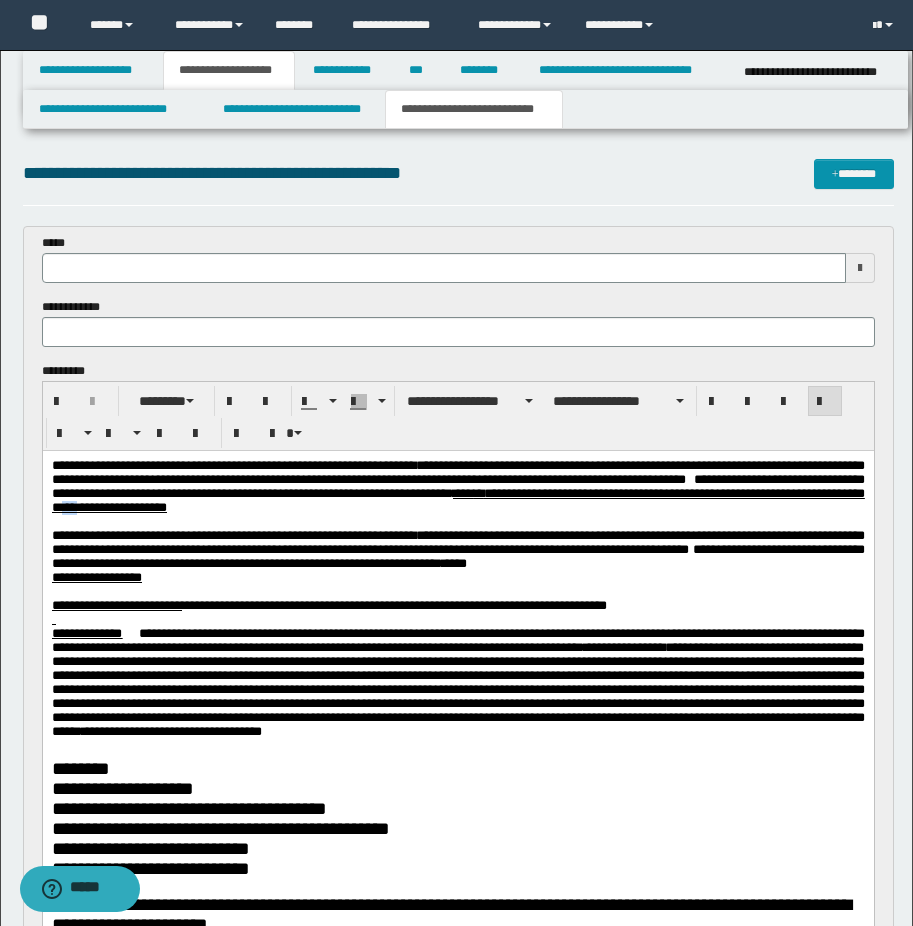 drag, startPoint x: 488, startPoint y: 518, endPoint x: 502, endPoint y: 518, distance: 14 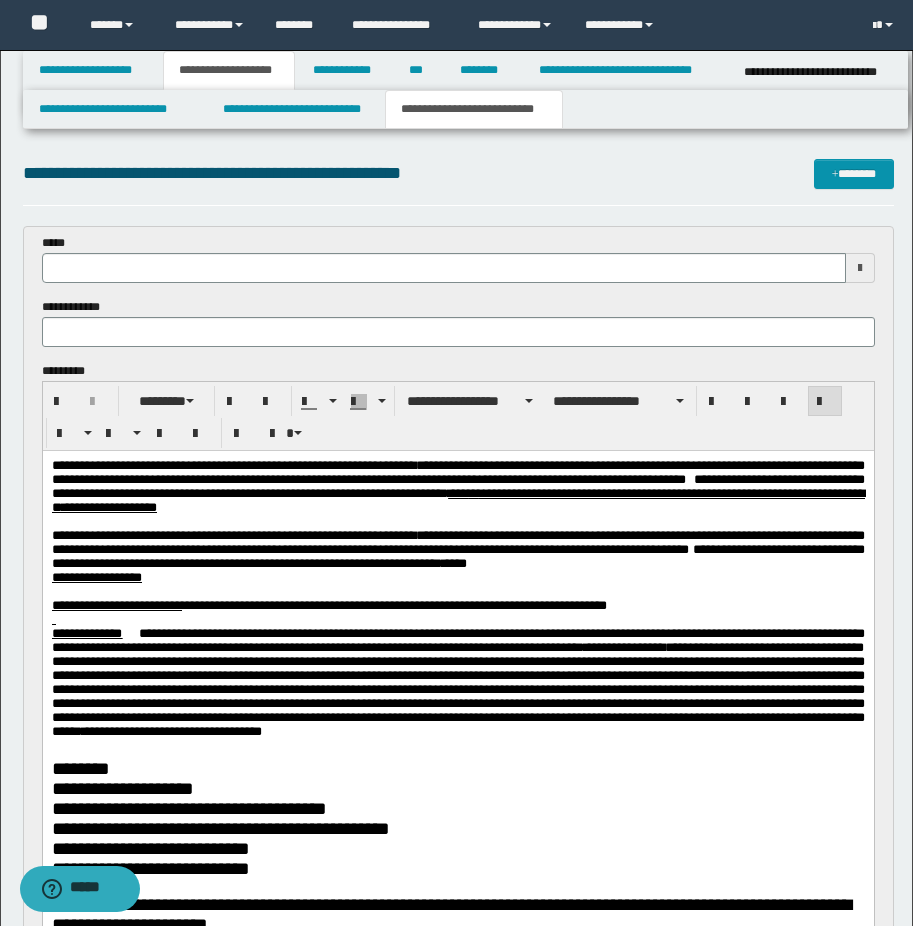drag, startPoint x: 518, startPoint y: 515, endPoint x: 568, endPoint y: 522, distance: 50.48762 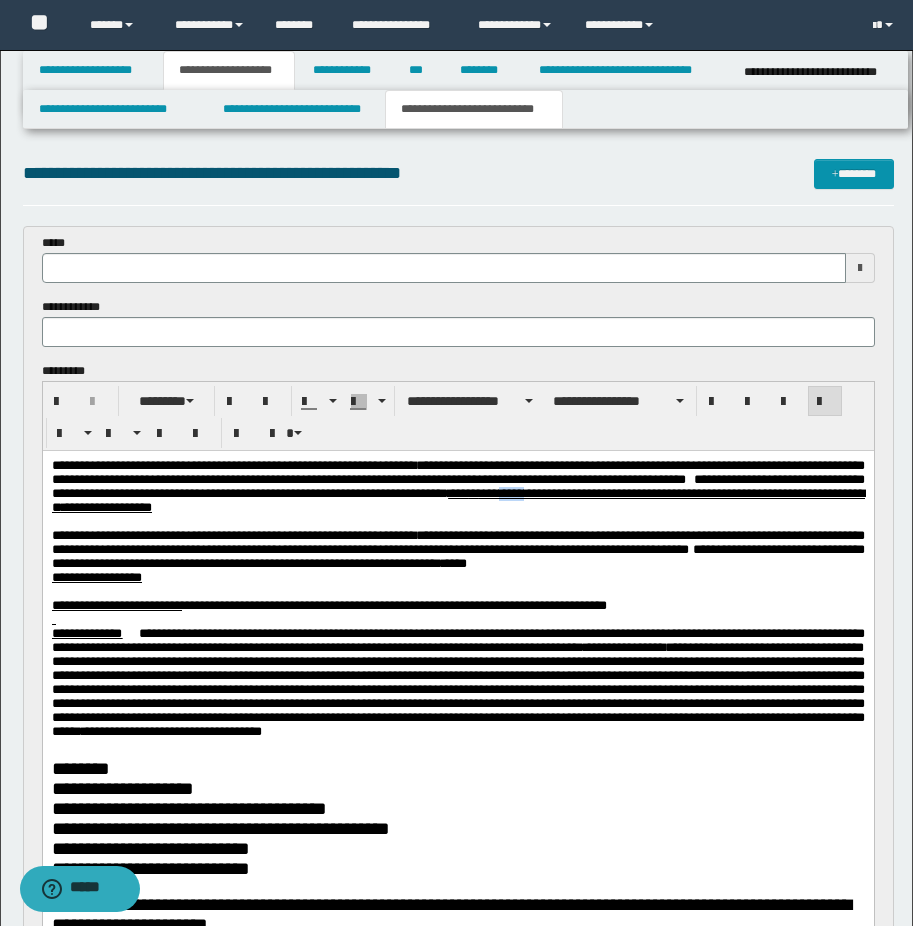 drag, startPoint x: 51, startPoint y: 515, endPoint x: 86, endPoint y: 516, distance: 35.014282 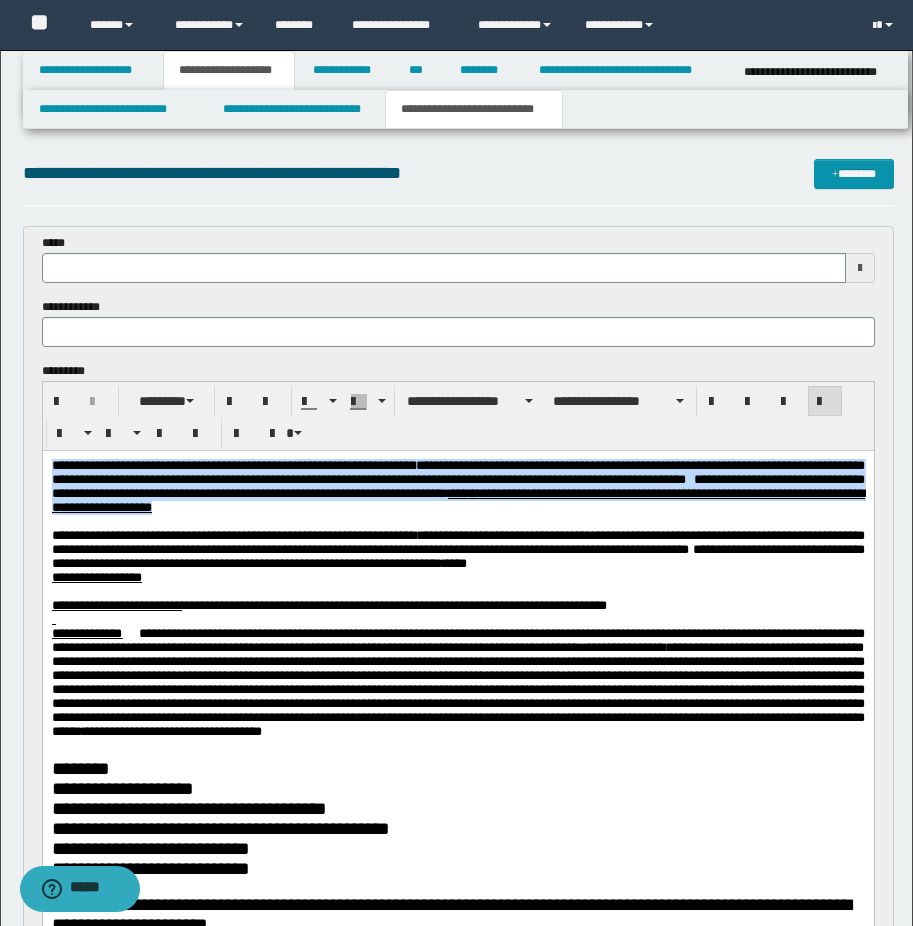 drag, startPoint x: 620, startPoint y: 520, endPoint x: 44, endPoint y: 455, distance: 579.65594 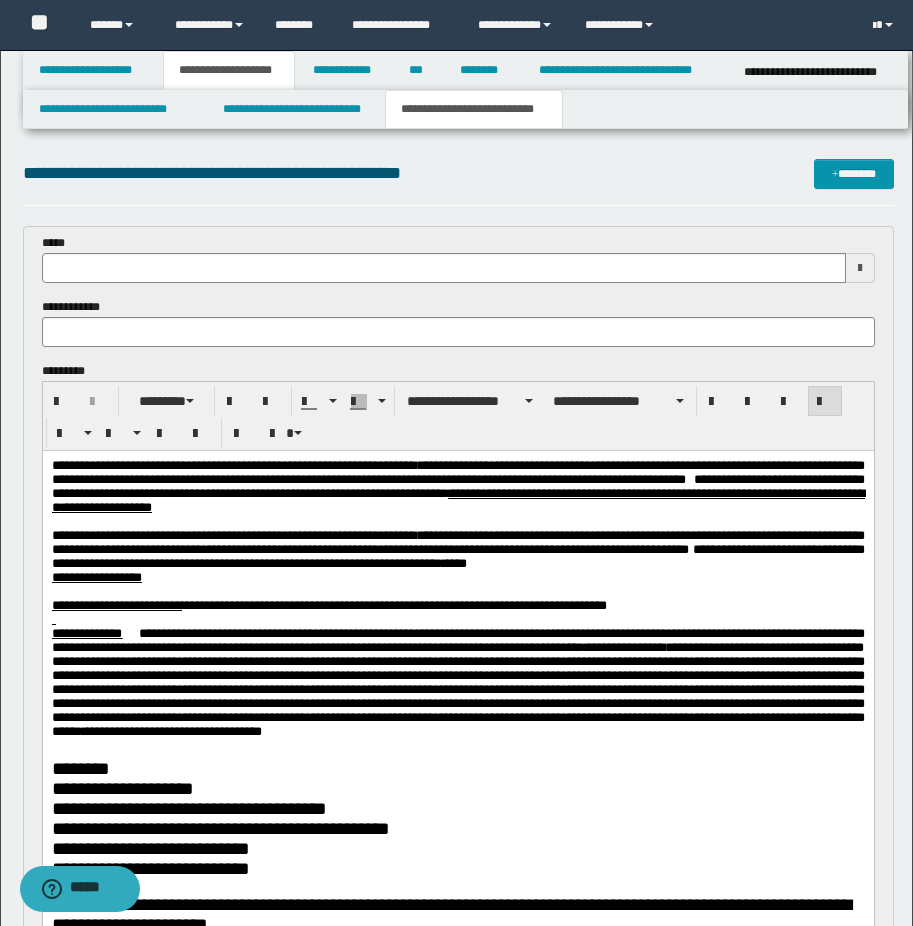 click at bounding box center [457, 522] 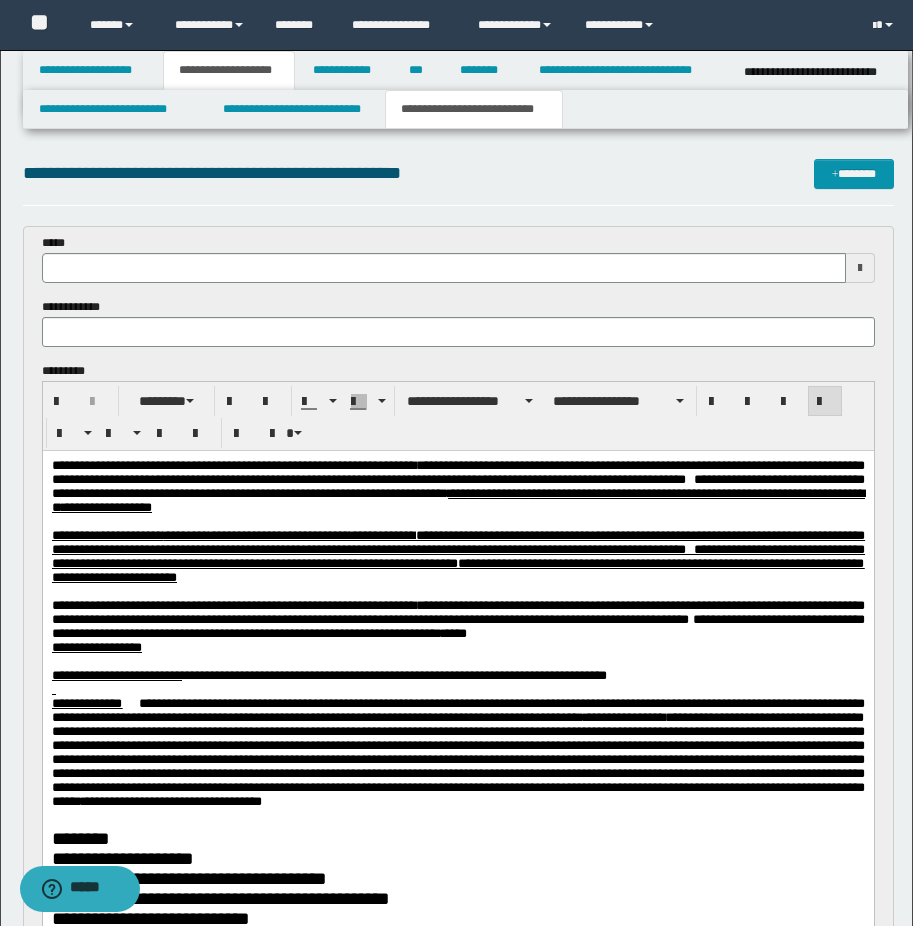 click on "**********" at bounding box center [457, 542] 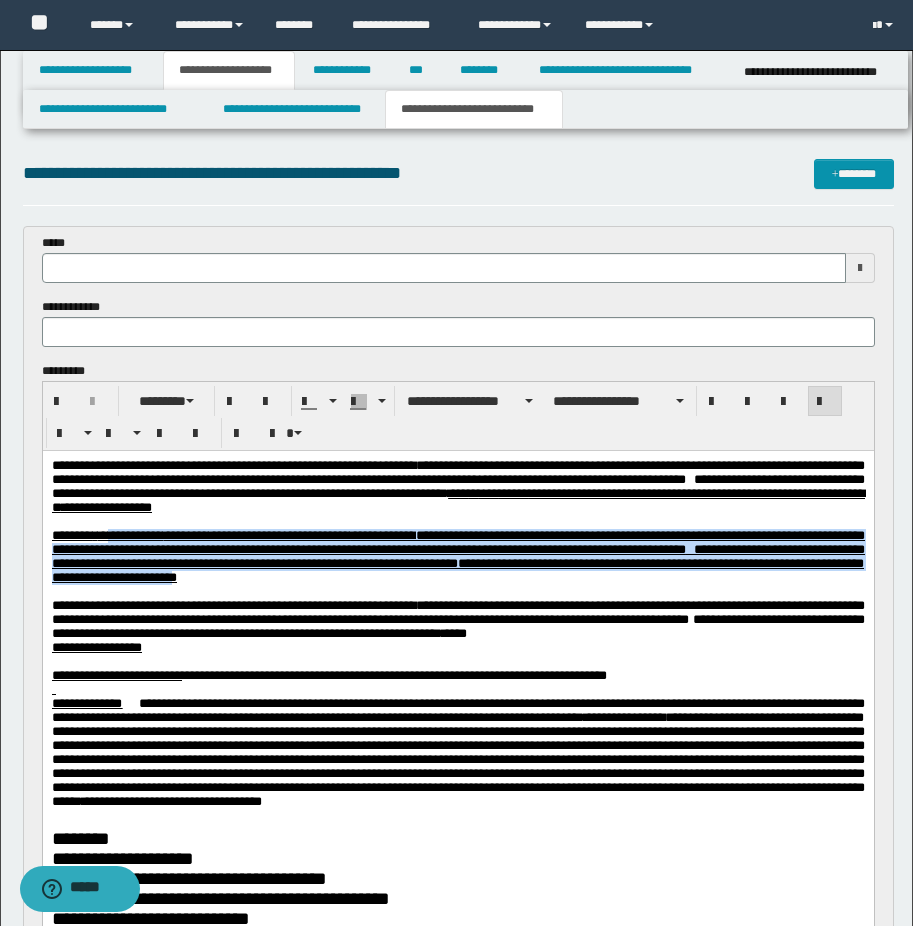 drag, startPoint x: 658, startPoint y: 608, endPoint x: 121, endPoint y: 545, distance: 540.6829 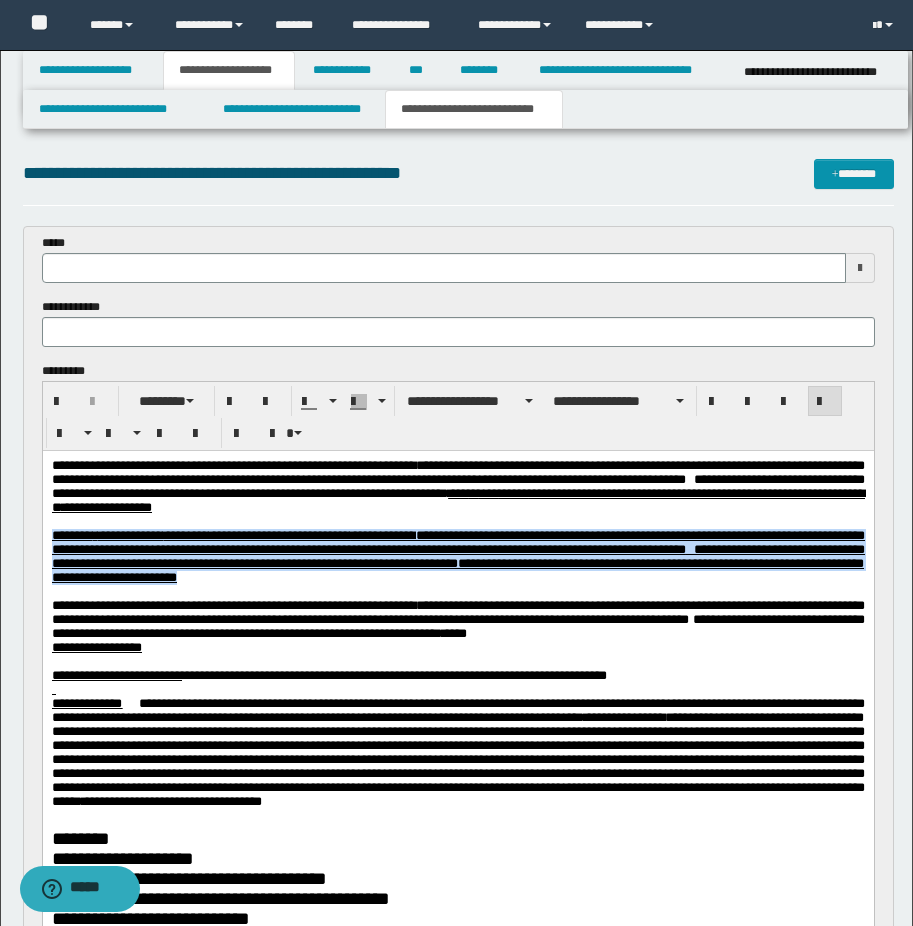 drag, startPoint x: 50, startPoint y: 546, endPoint x: 620, endPoint y: 889, distance: 665.2436 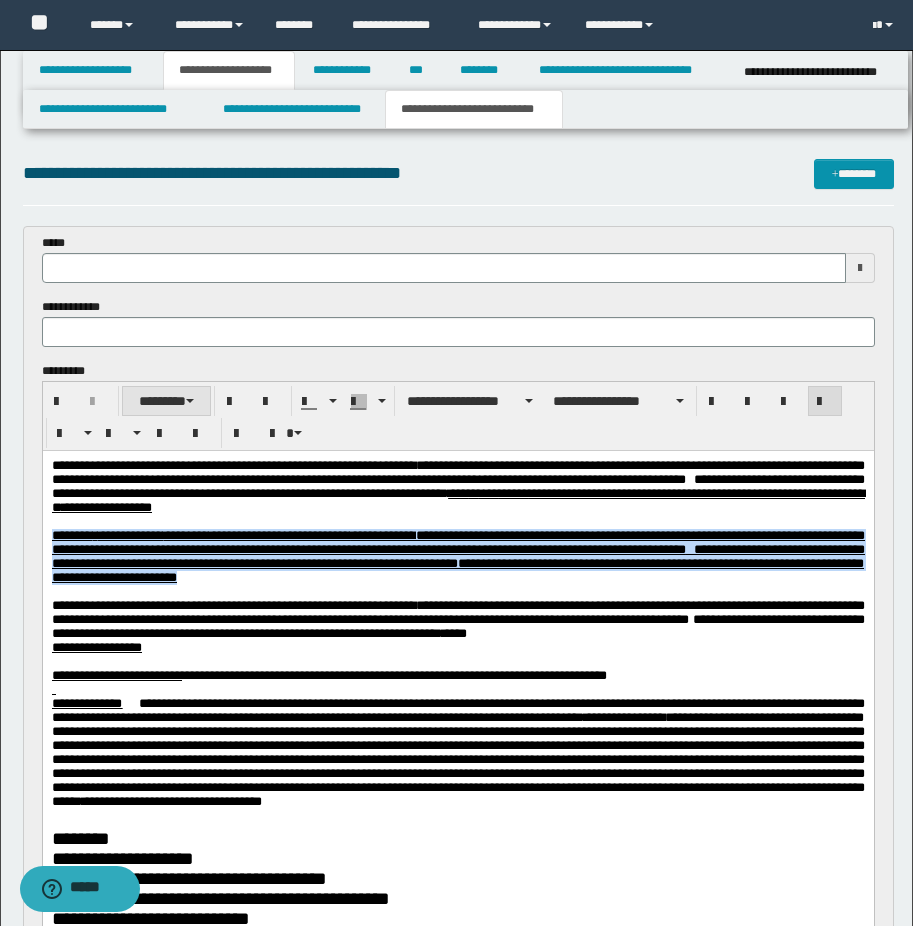 click on "********" at bounding box center (166, 401) 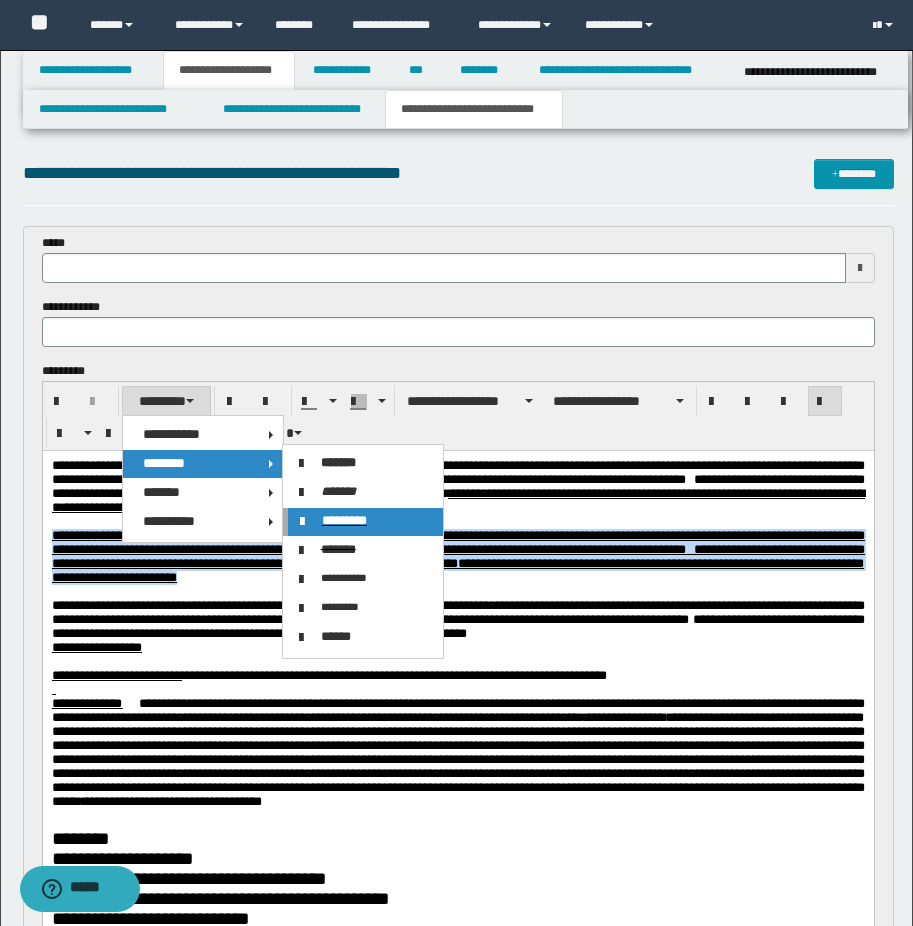 click on "*********" at bounding box center [344, 520] 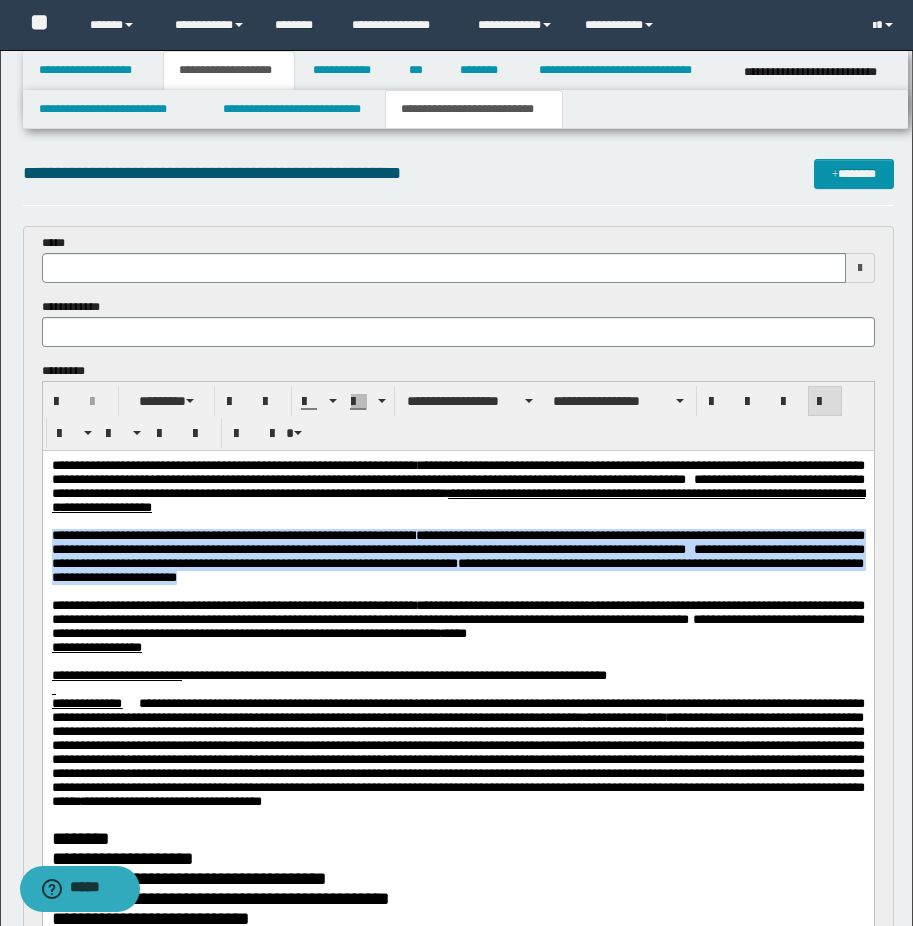 click on "**********" at bounding box center (457, 556) 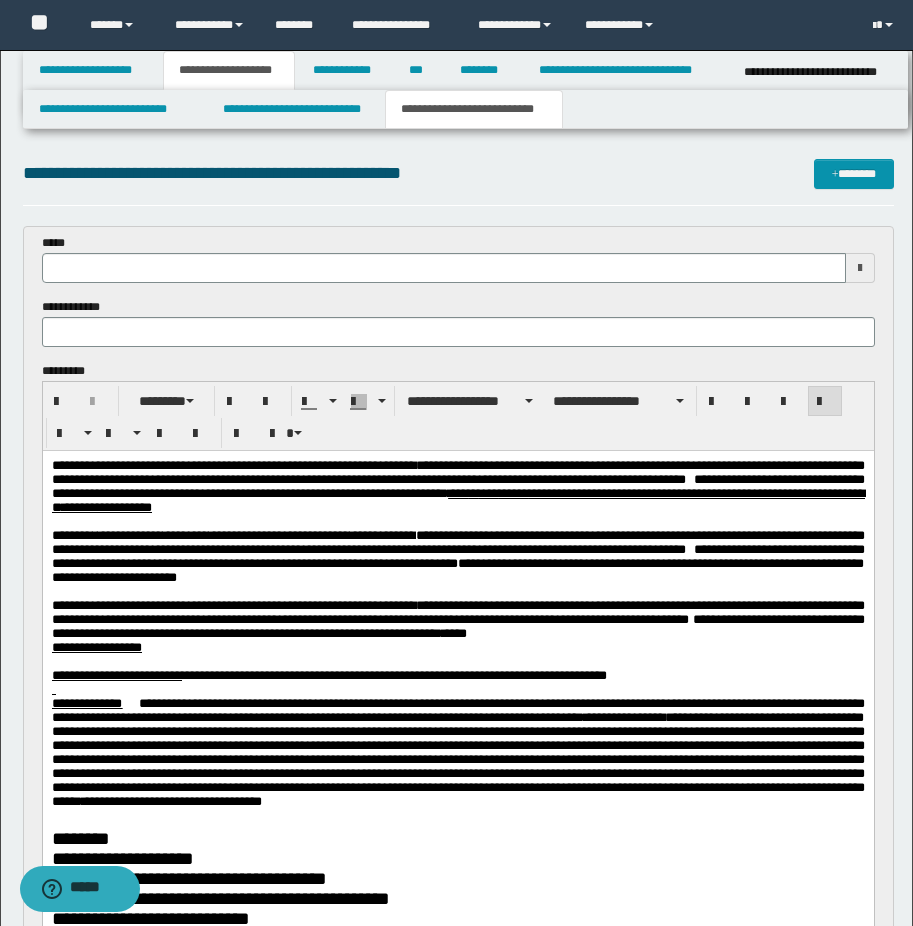 click on "**********" at bounding box center [457, 570] 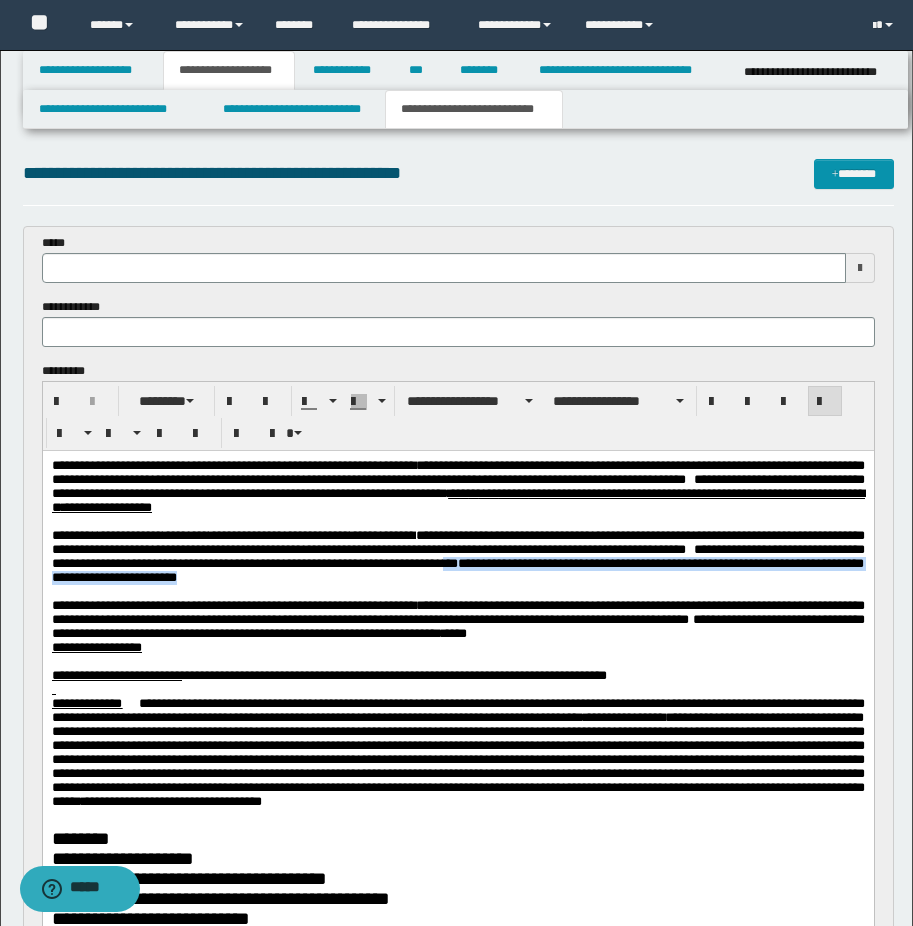 click on "**********" at bounding box center (457, 557) 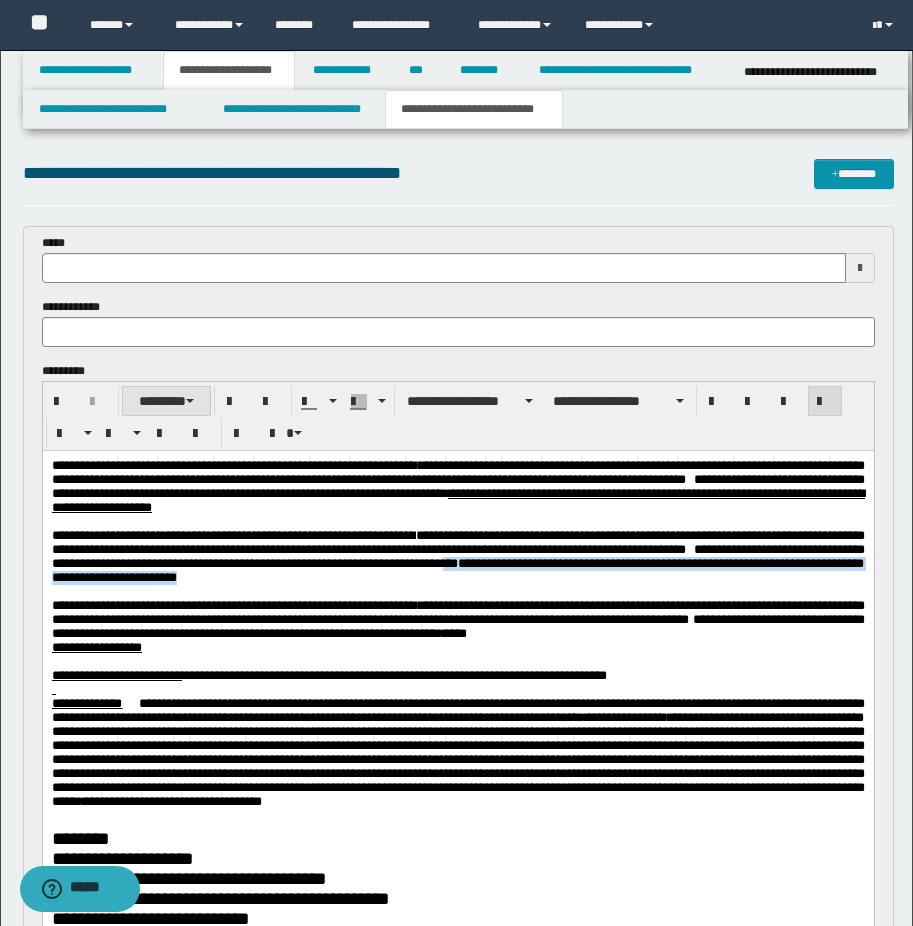 click on "********" at bounding box center [166, 401] 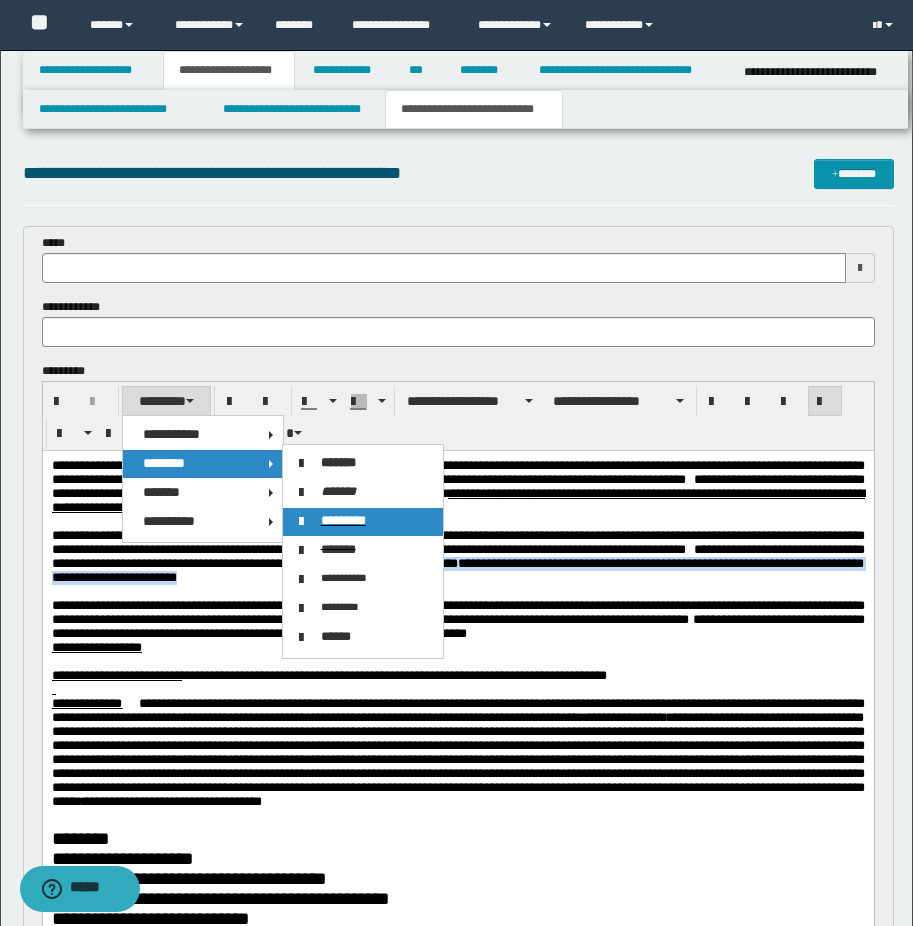 click on "*********" at bounding box center (343, 520) 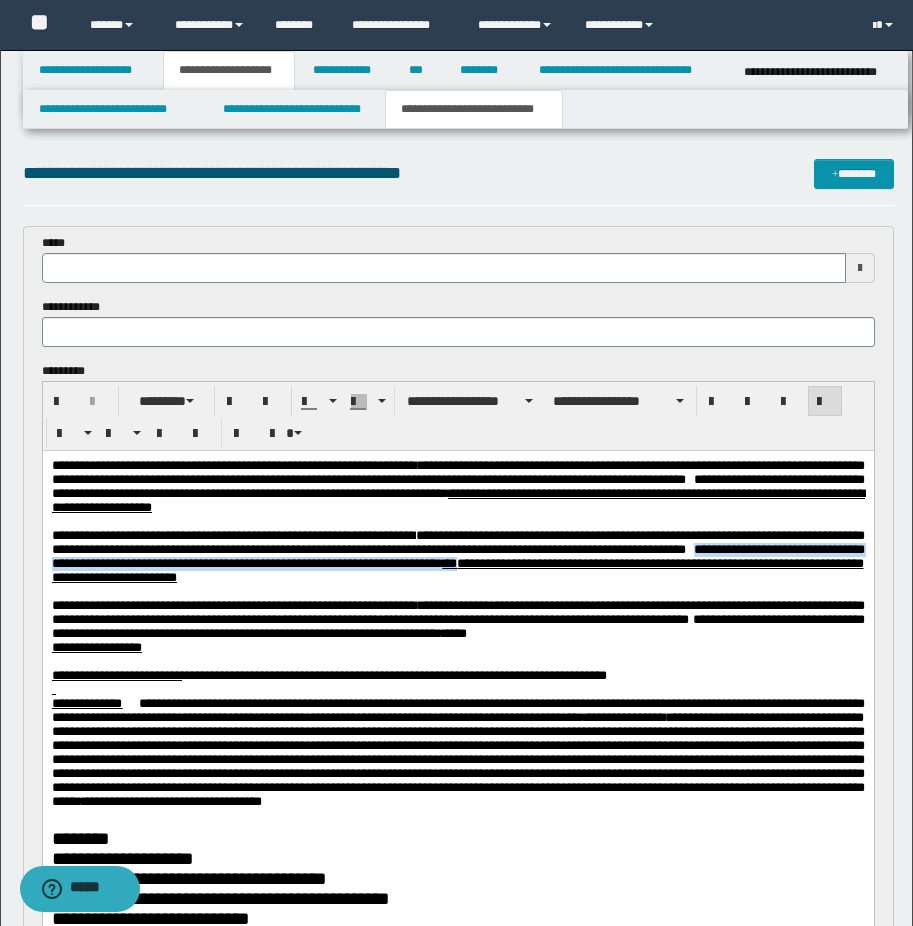 click on "**********" at bounding box center (457, 557) 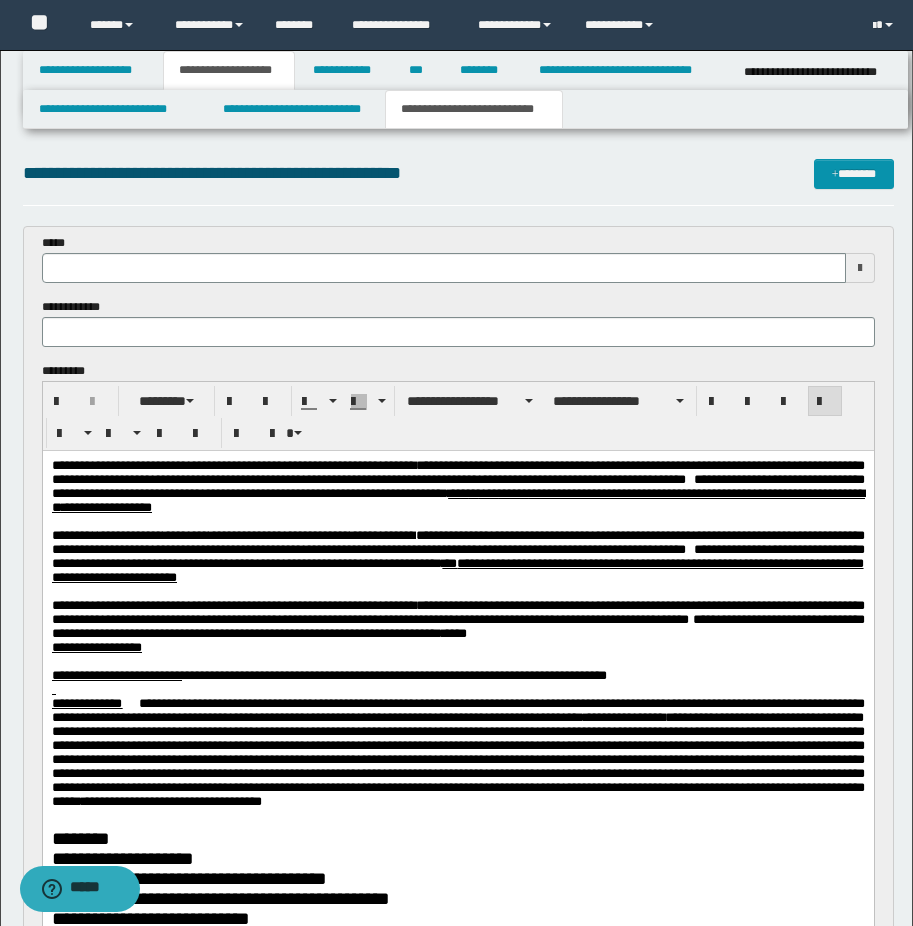 click on "**********" at bounding box center [457, 557] 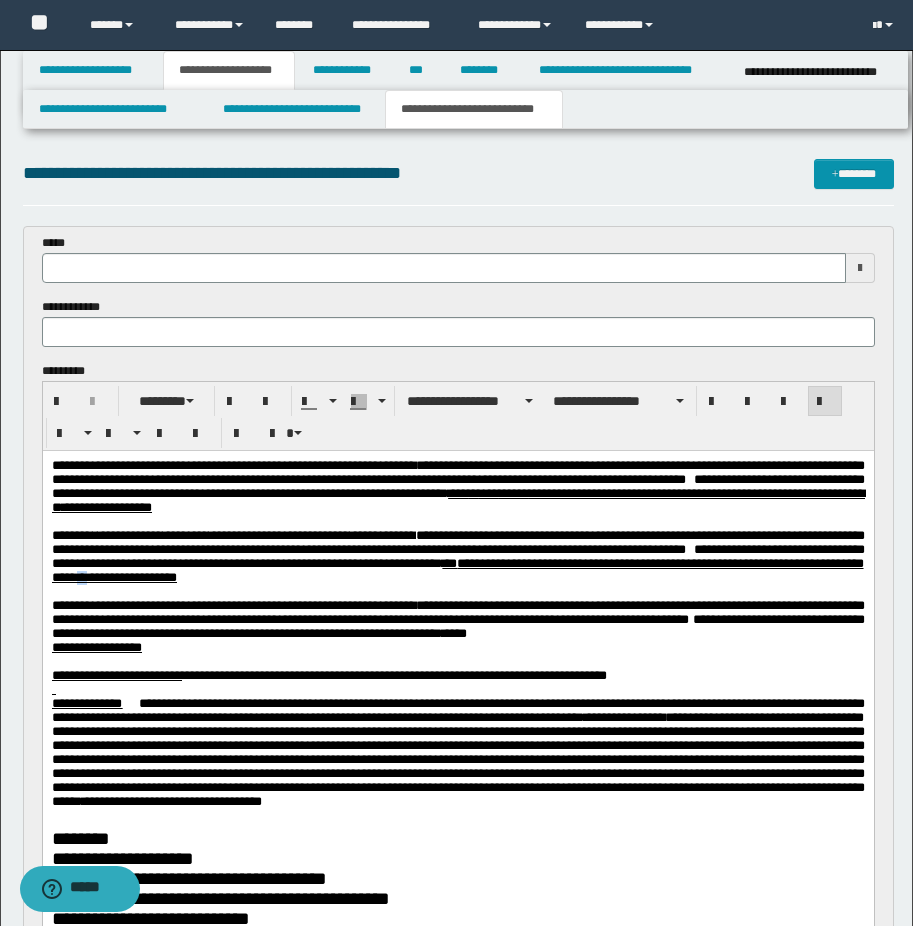 drag, startPoint x: 499, startPoint y: 605, endPoint x: 512, endPoint y: 605, distance: 13 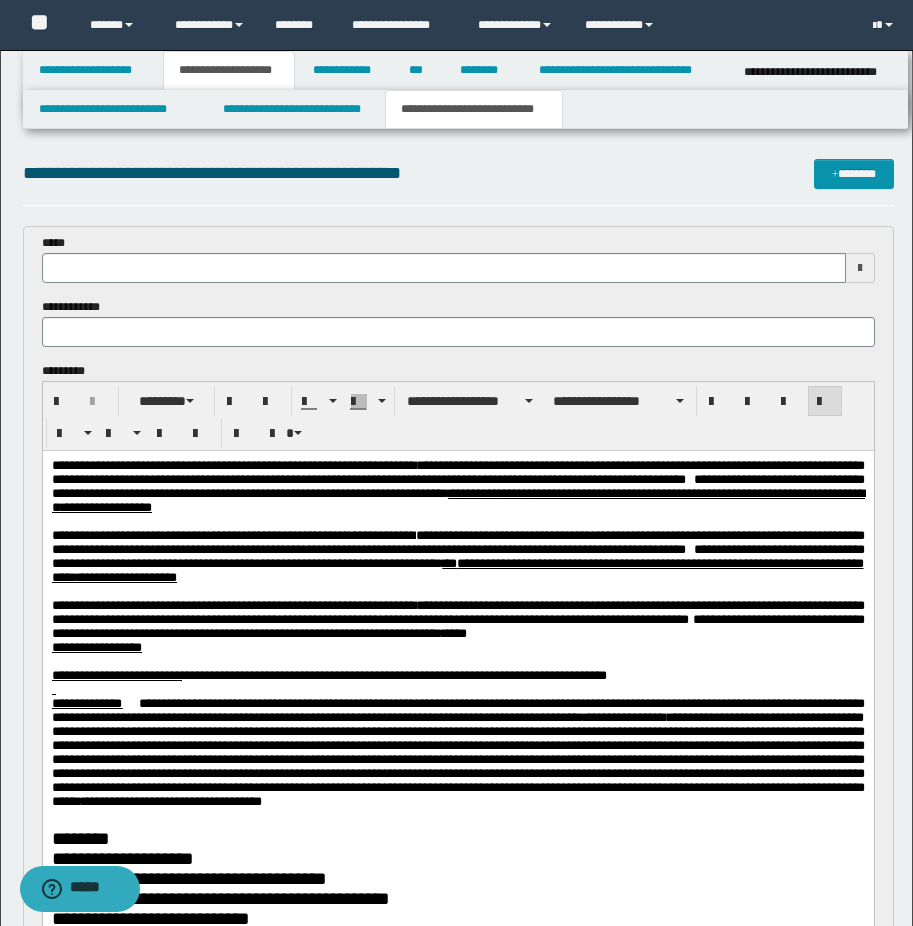click on "**********" at bounding box center [457, 557] 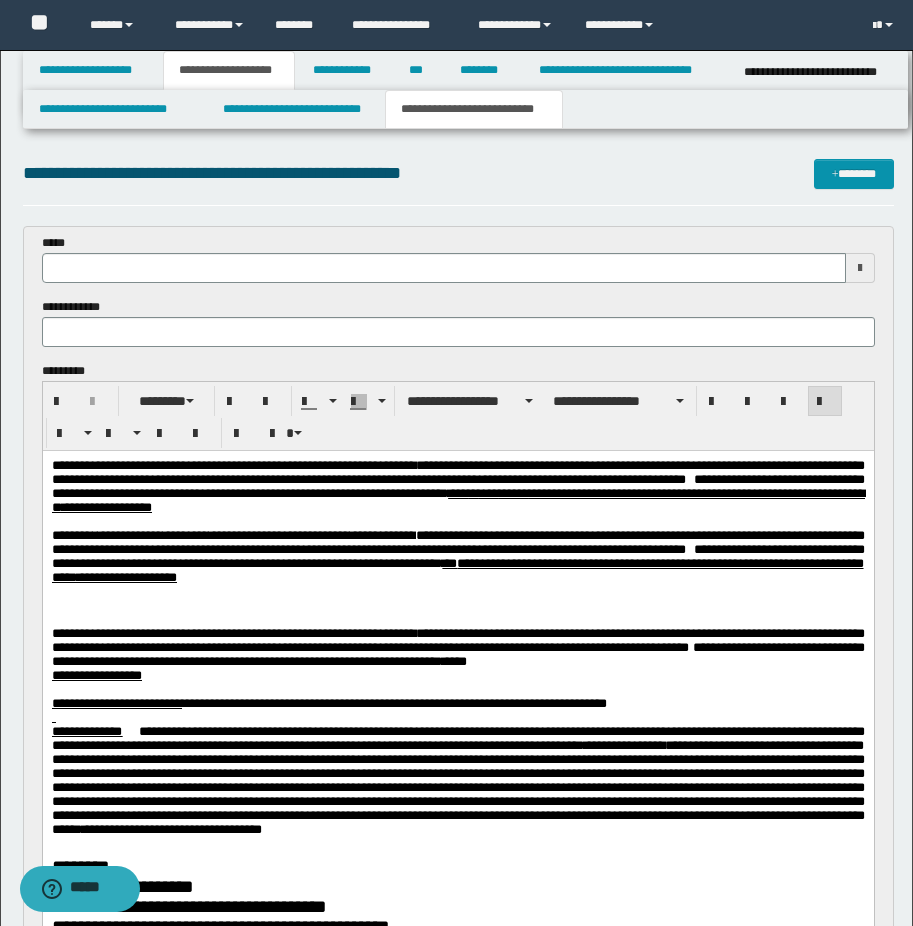 click at bounding box center [457, 606] 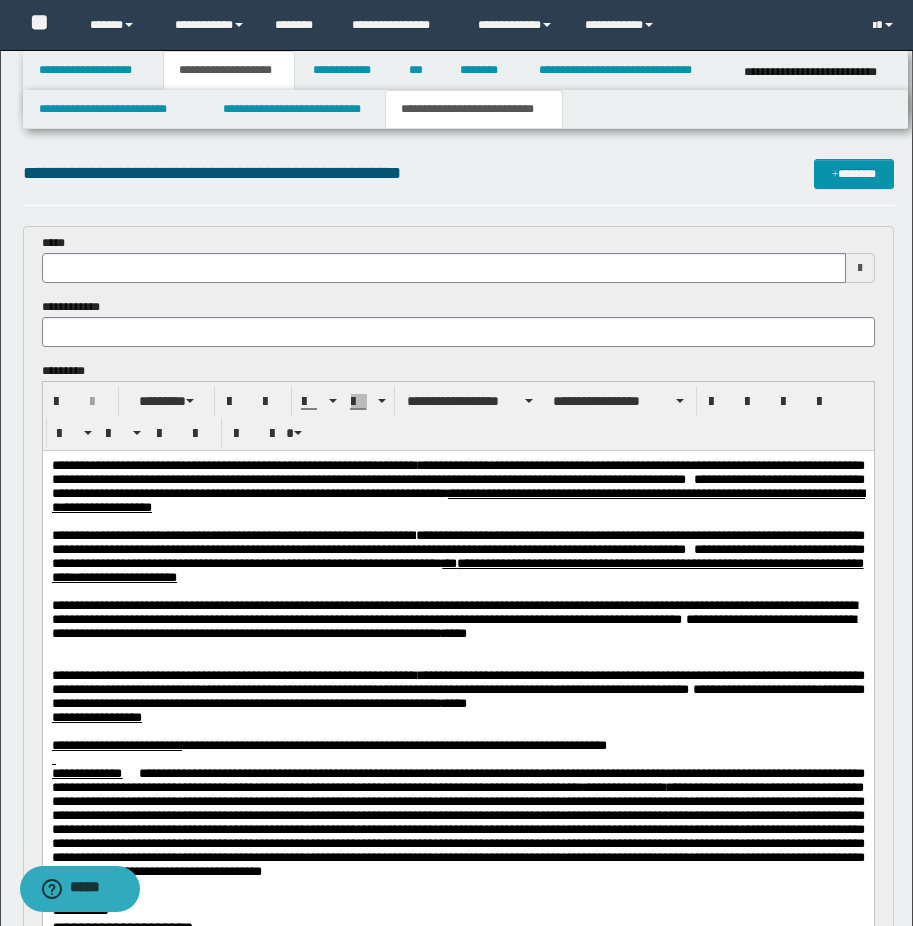 drag, startPoint x: 789, startPoint y: 677, endPoint x: 828, endPoint y: 676, distance: 39.012817 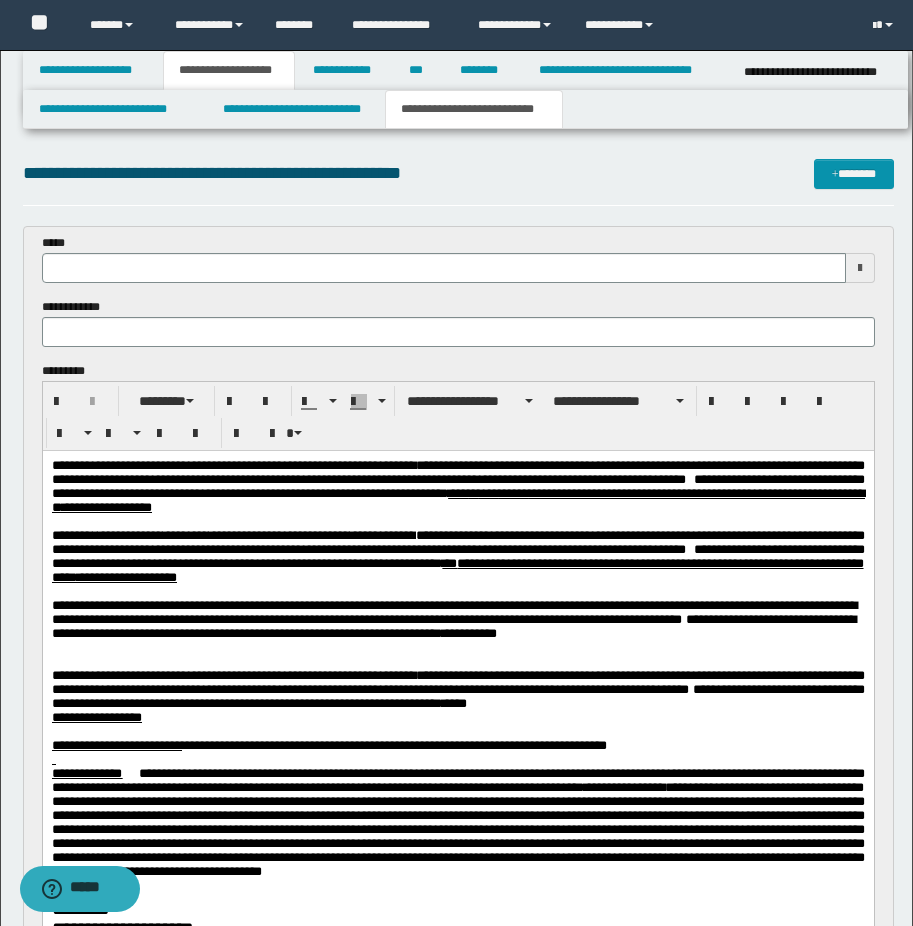 click at bounding box center [457, 648] 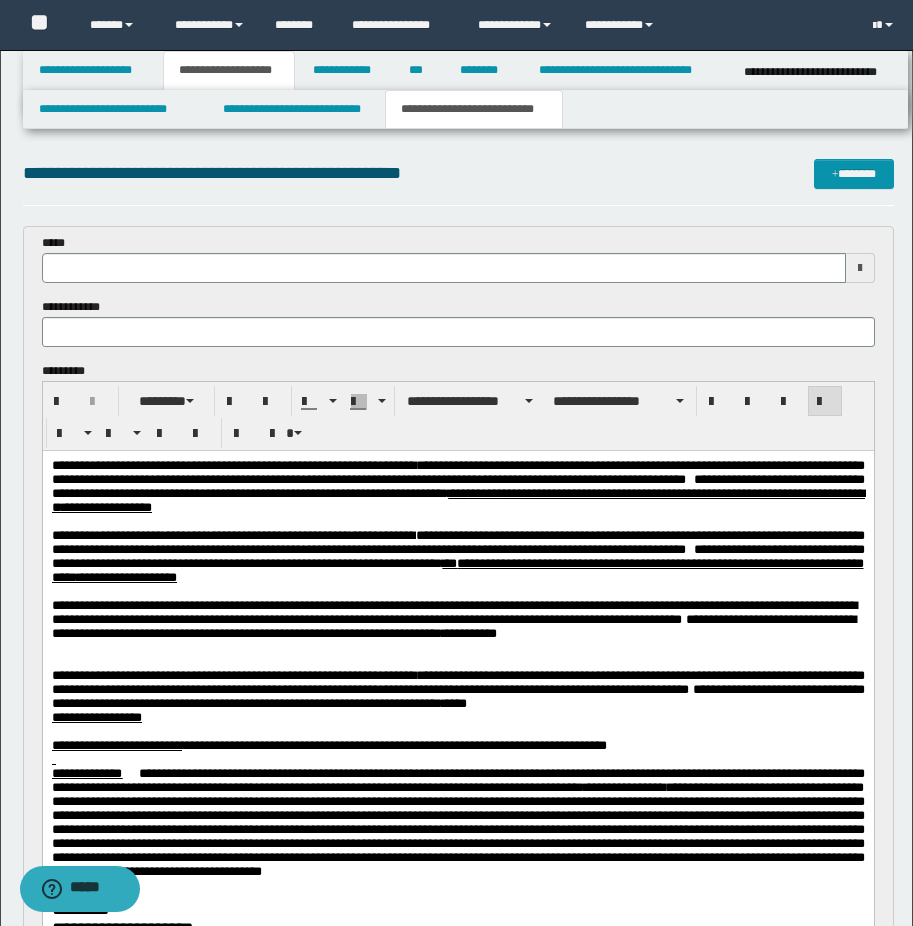 click at bounding box center (457, 662) 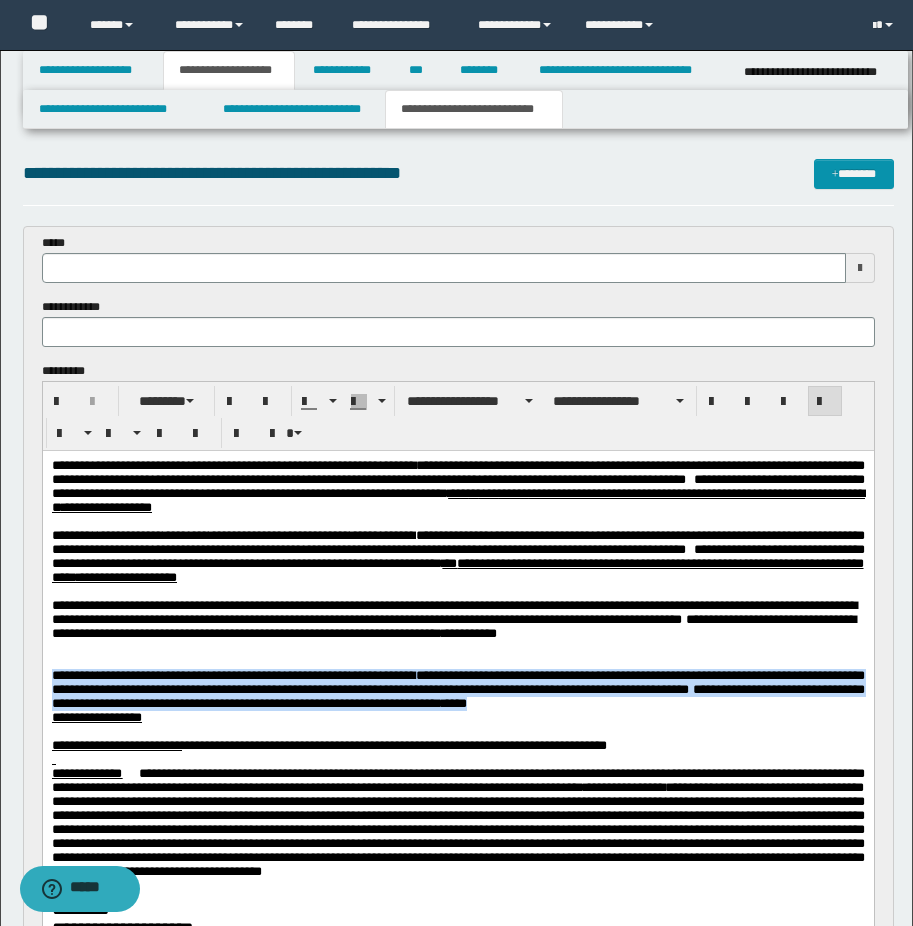 drag, startPoint x: 827, startPoint y: 762, endPoint x: 50, endPoint y: 701, distance: 779.3908 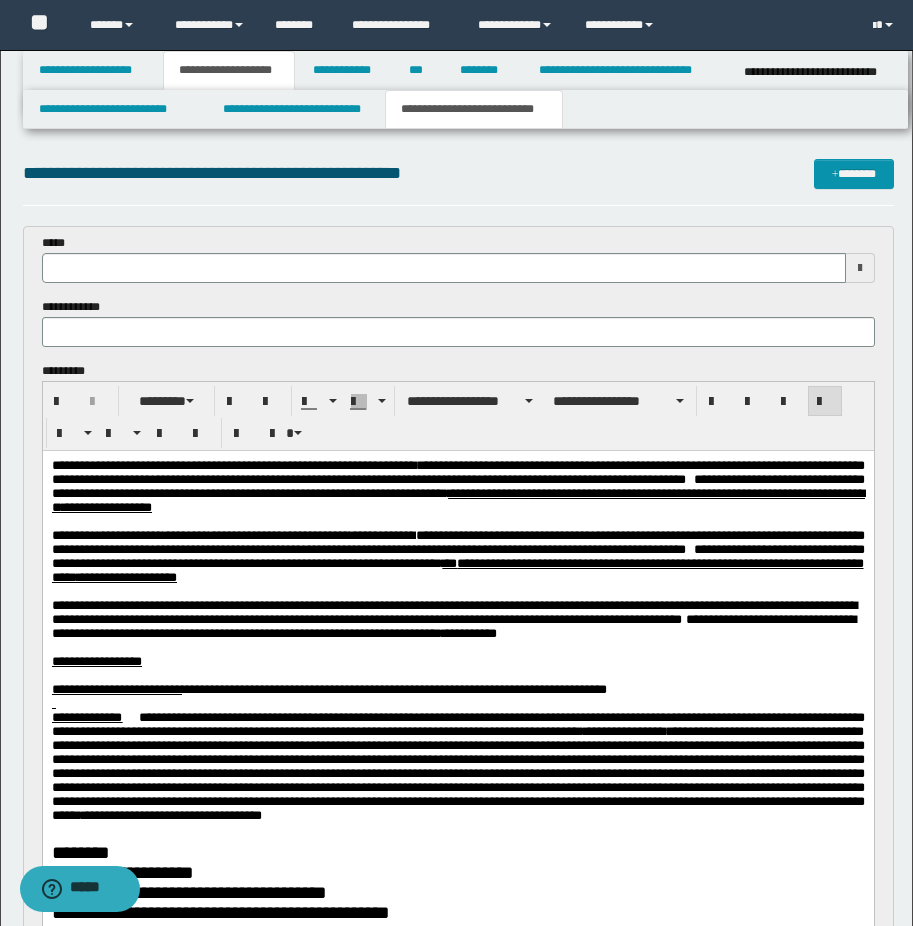 click on "**********" at bounding box center (457, 921) 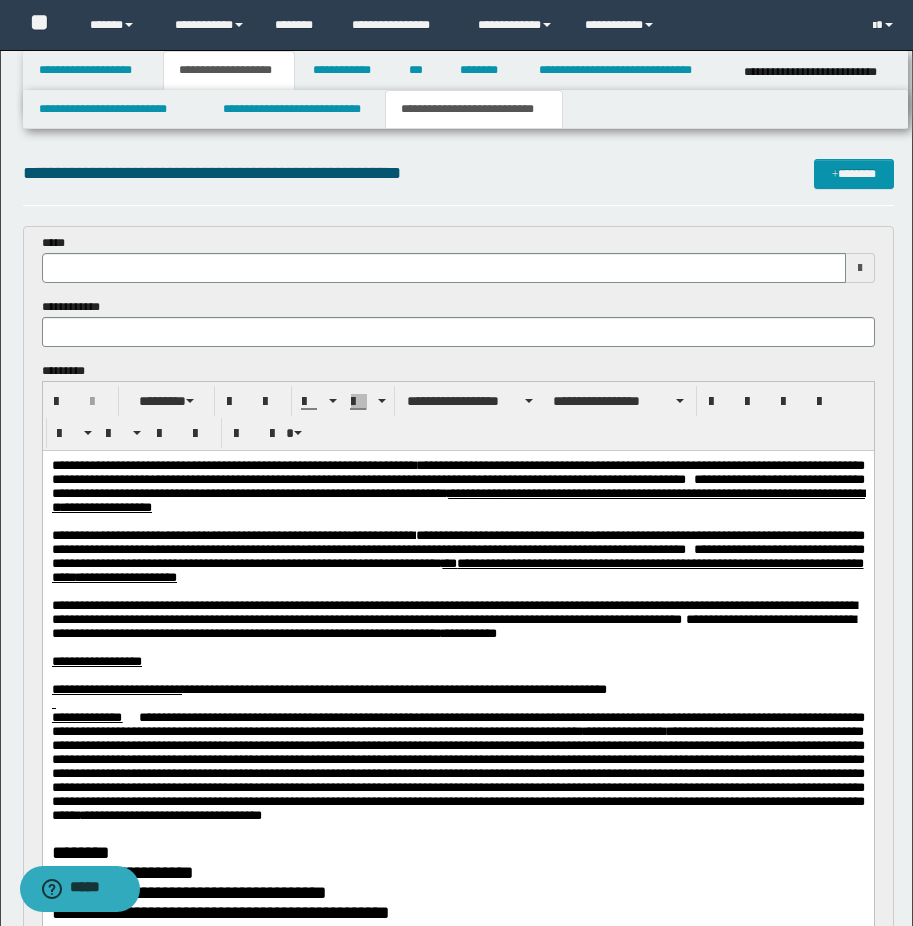 click at bounding box center [457, 648] 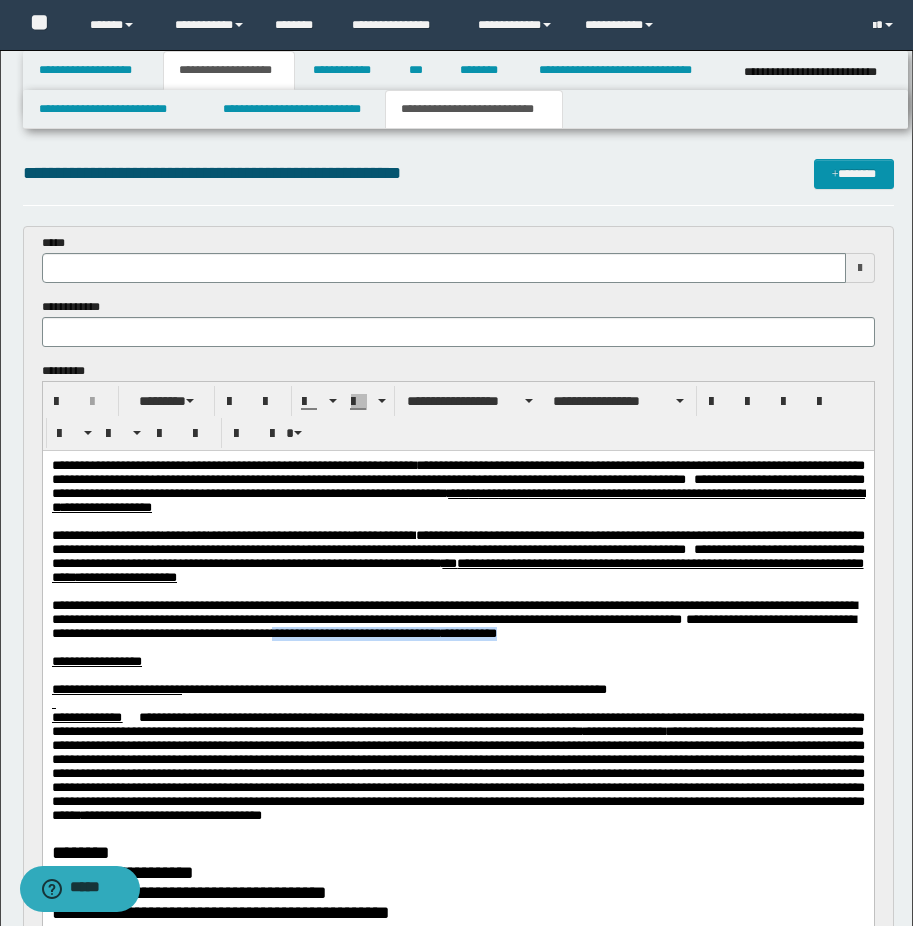 drag, startPoint x: 595, startPoint y: 670, endPoint x: 854, endPoint y: 670, distance: 259 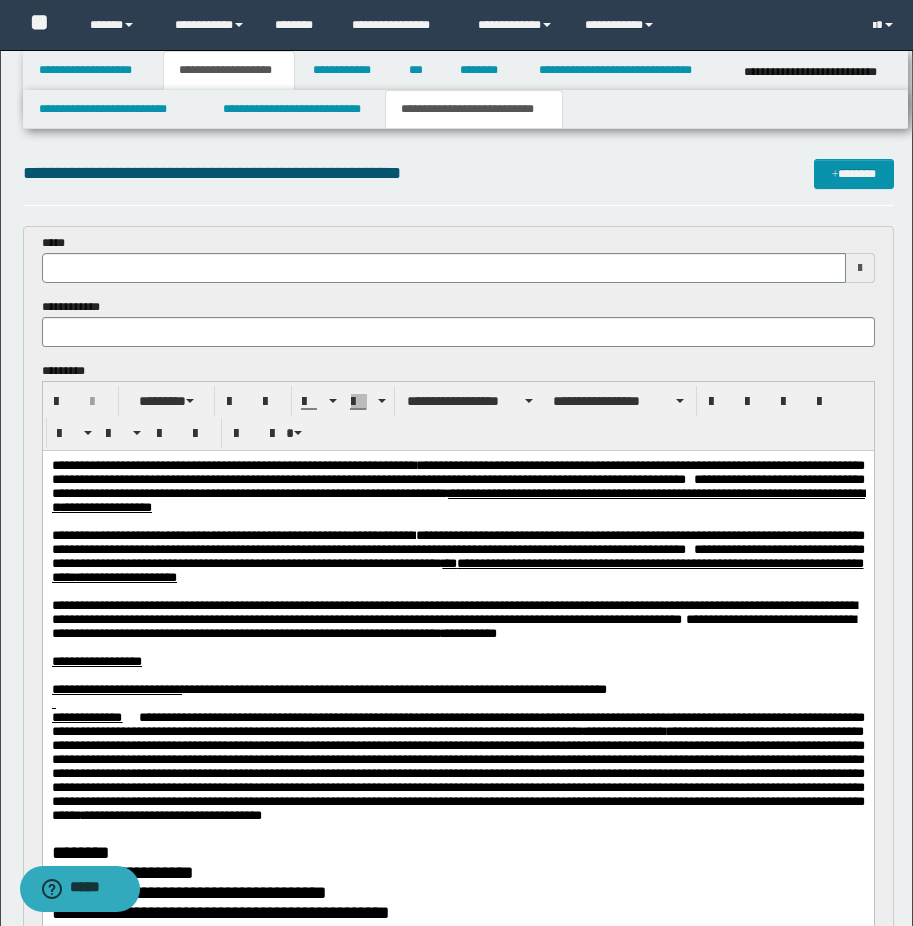 click at bounding box center [457, 648] 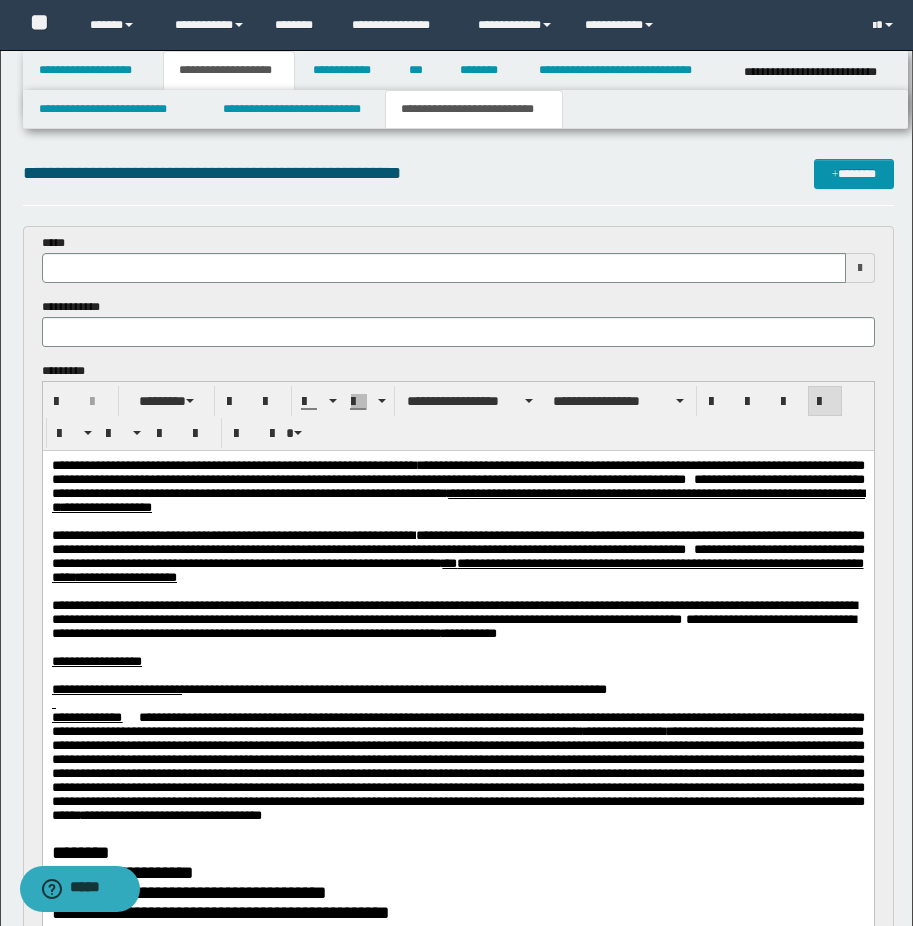 click on "**********" at bounding box center [457, 620] 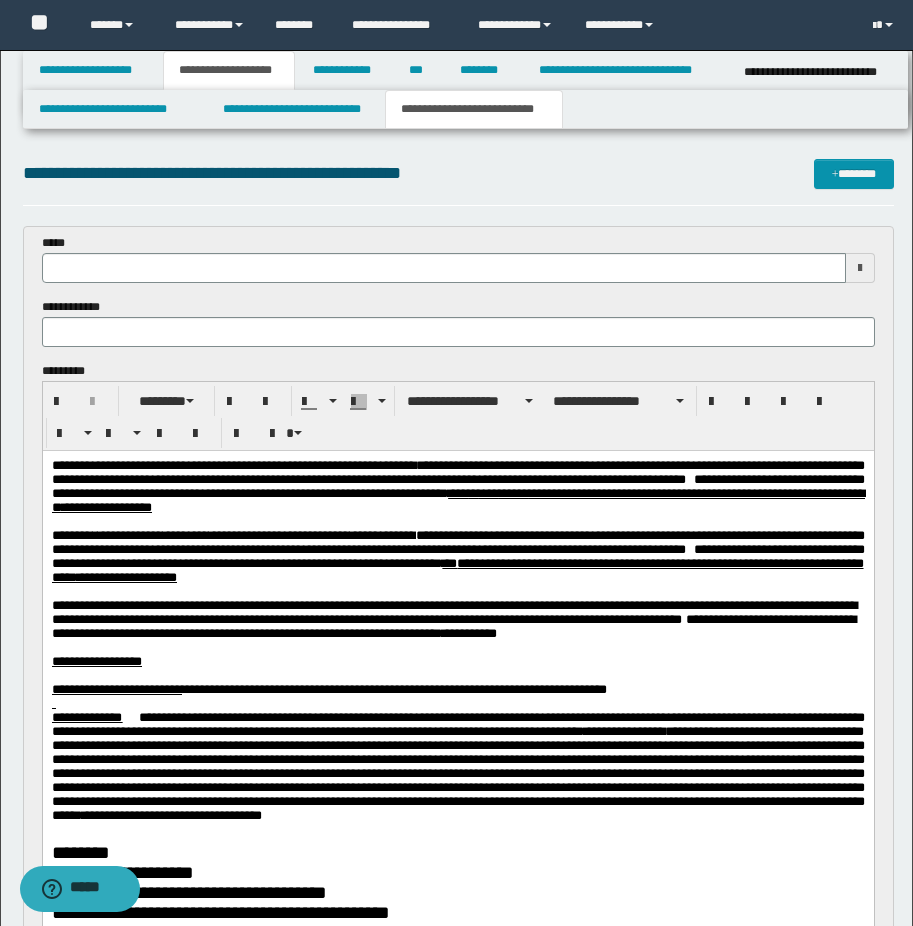 click at bounding box center (457, 592) 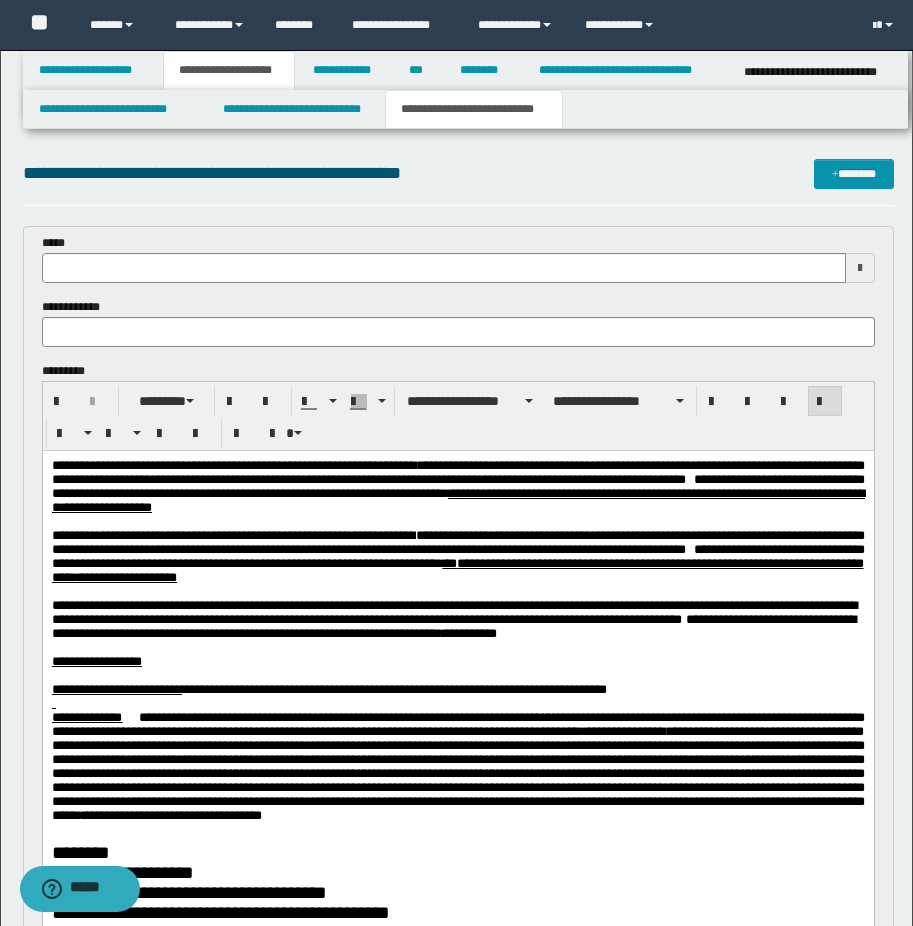 click on "**********" at bounding box center [453, 626] 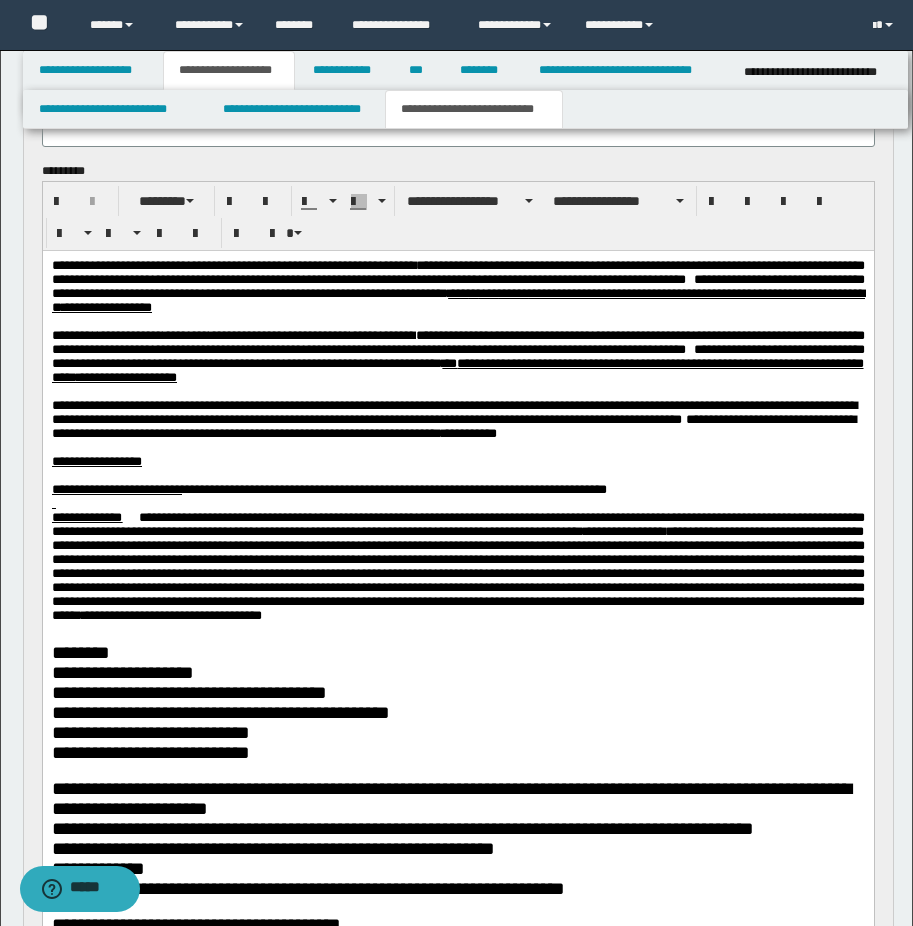 scroll, scrollTop: 0, scrollLeft: 0, axis: both 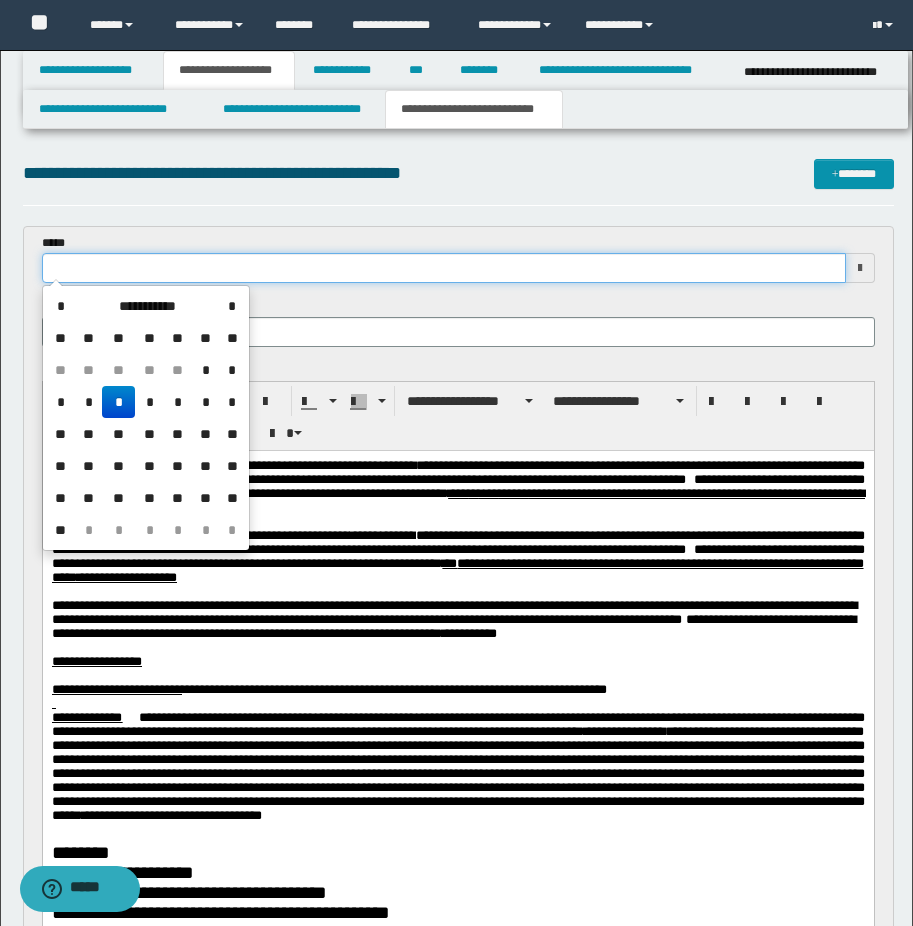 click at bounding box center [444, 268] 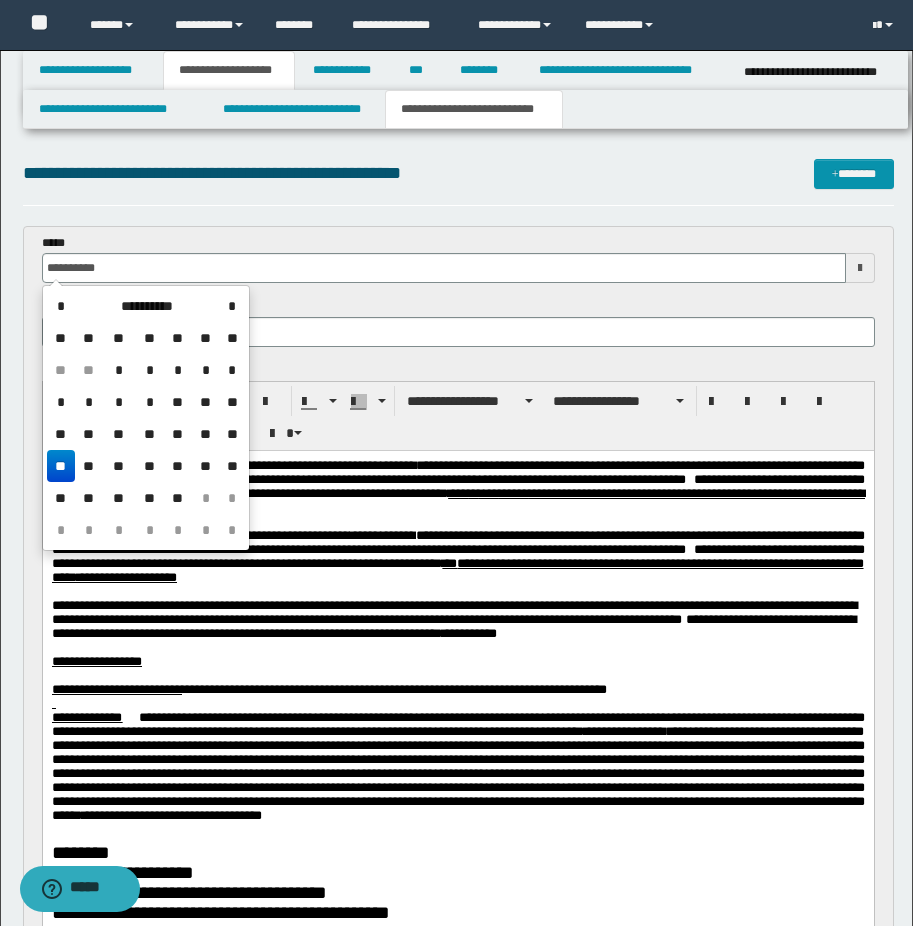 click on "**" at bounding box center [61, 466] 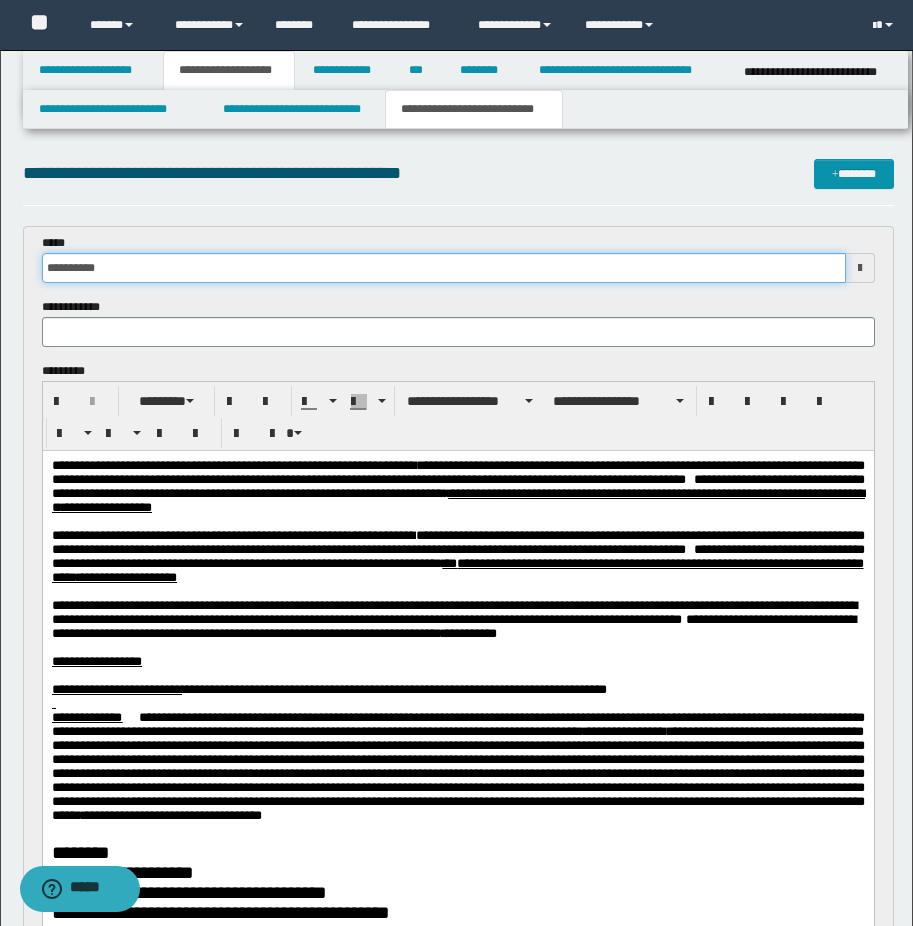click on "**********" at bounding box center [444, 268] 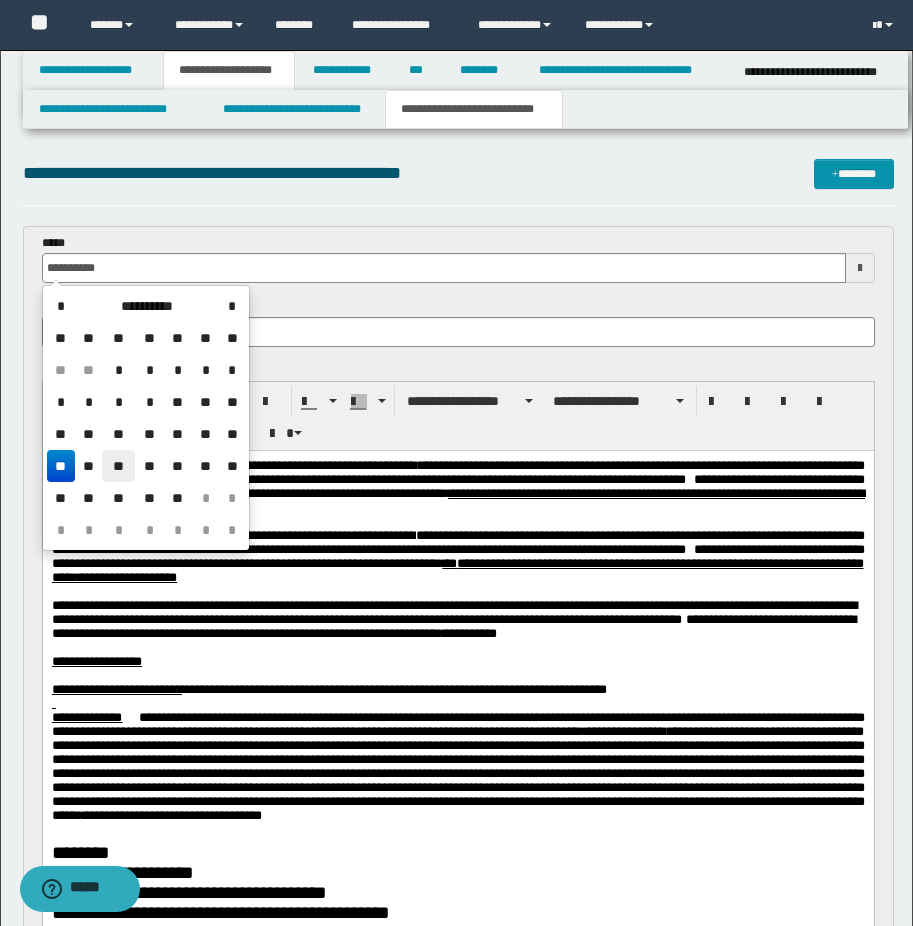click on "**" at bounding box center (118, 466) 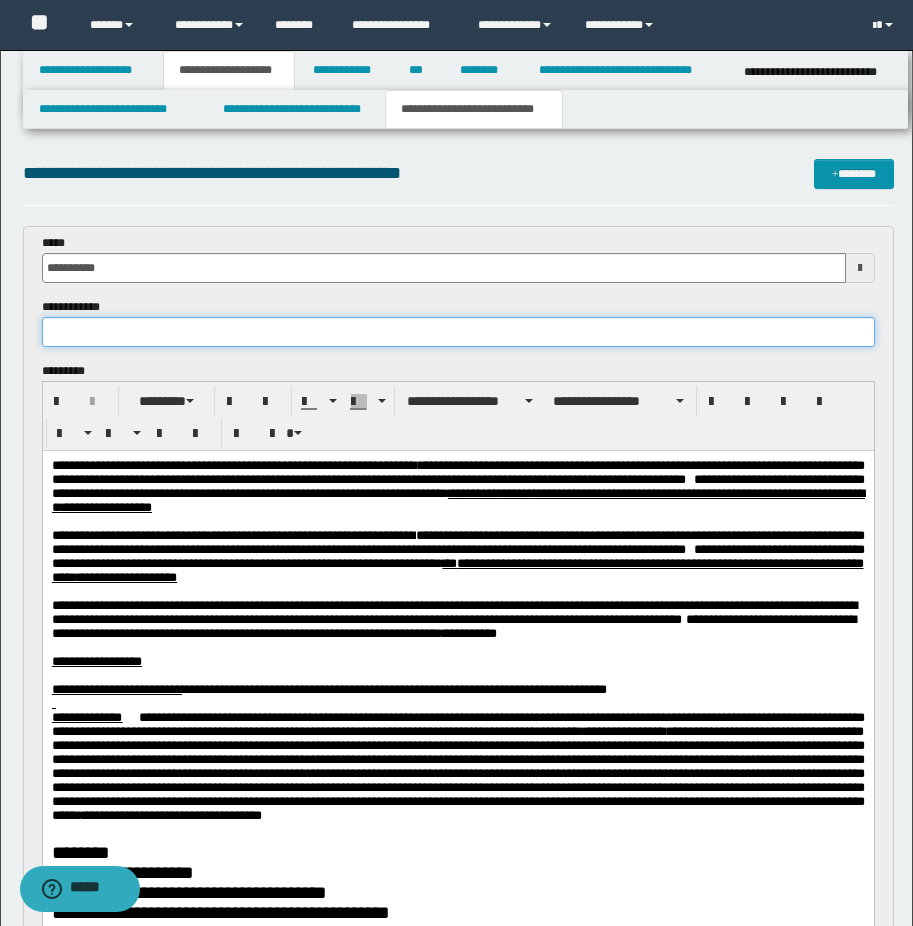 click at bounding box center [458, 332] 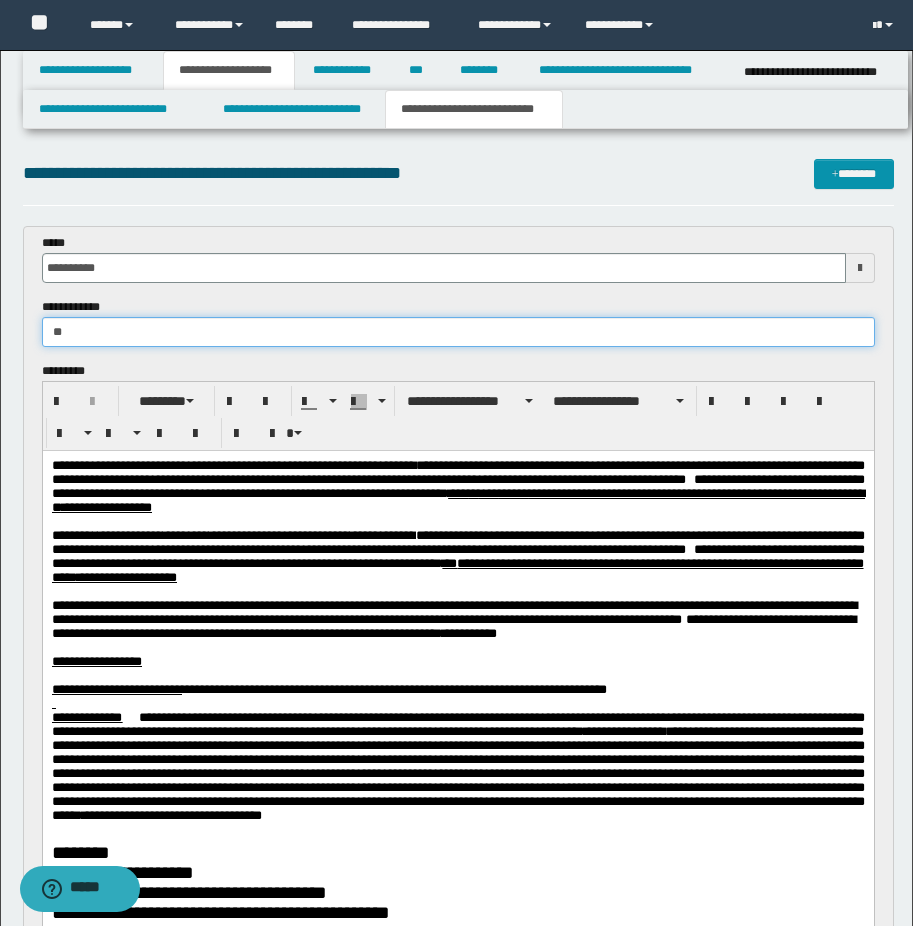 type on "*" 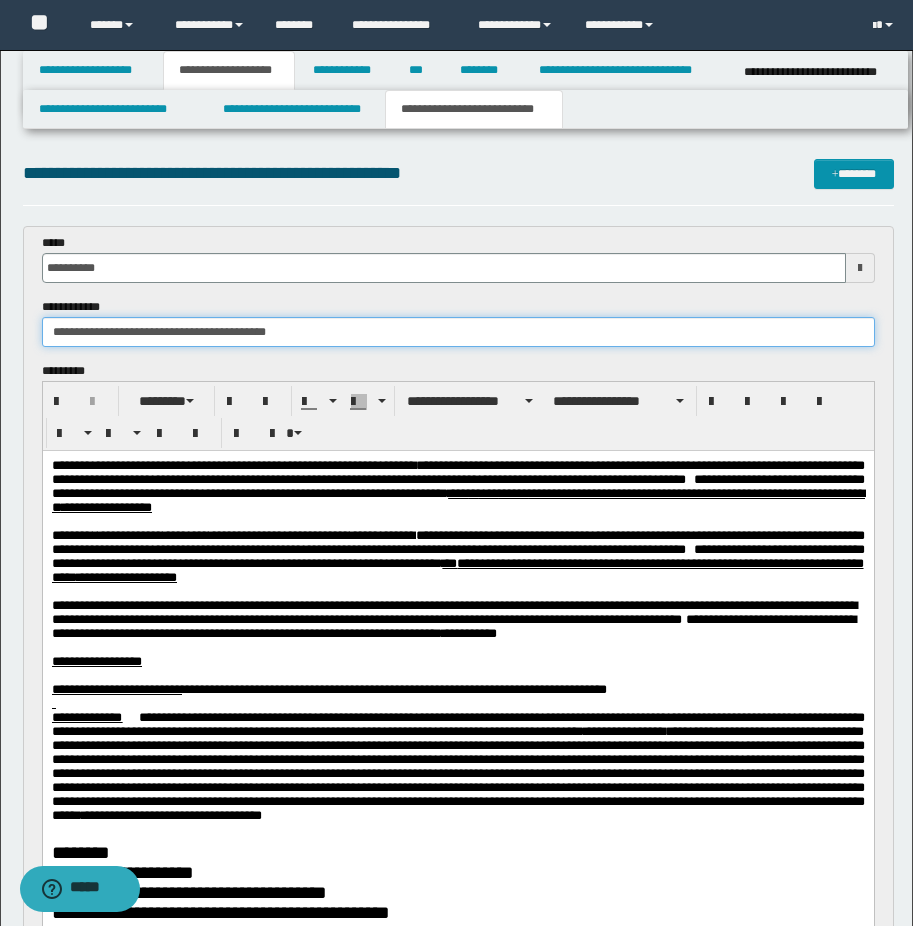 type on "**********" 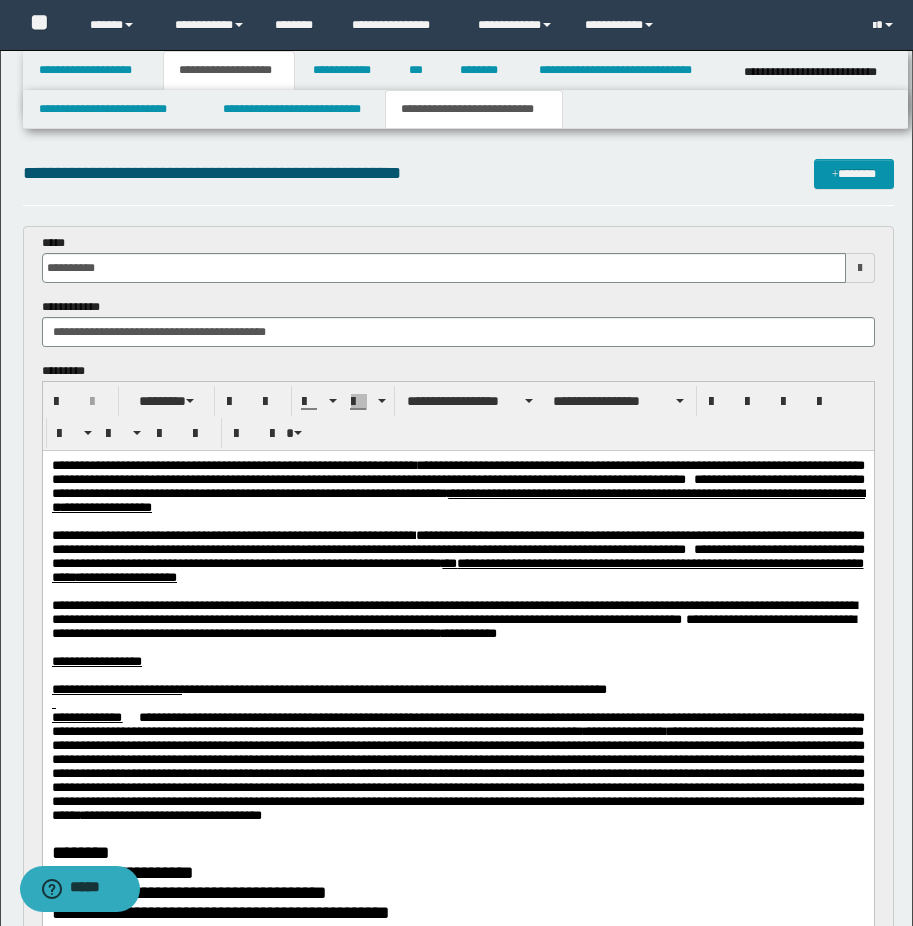 click on "**********" at bounding box center [458, 322] 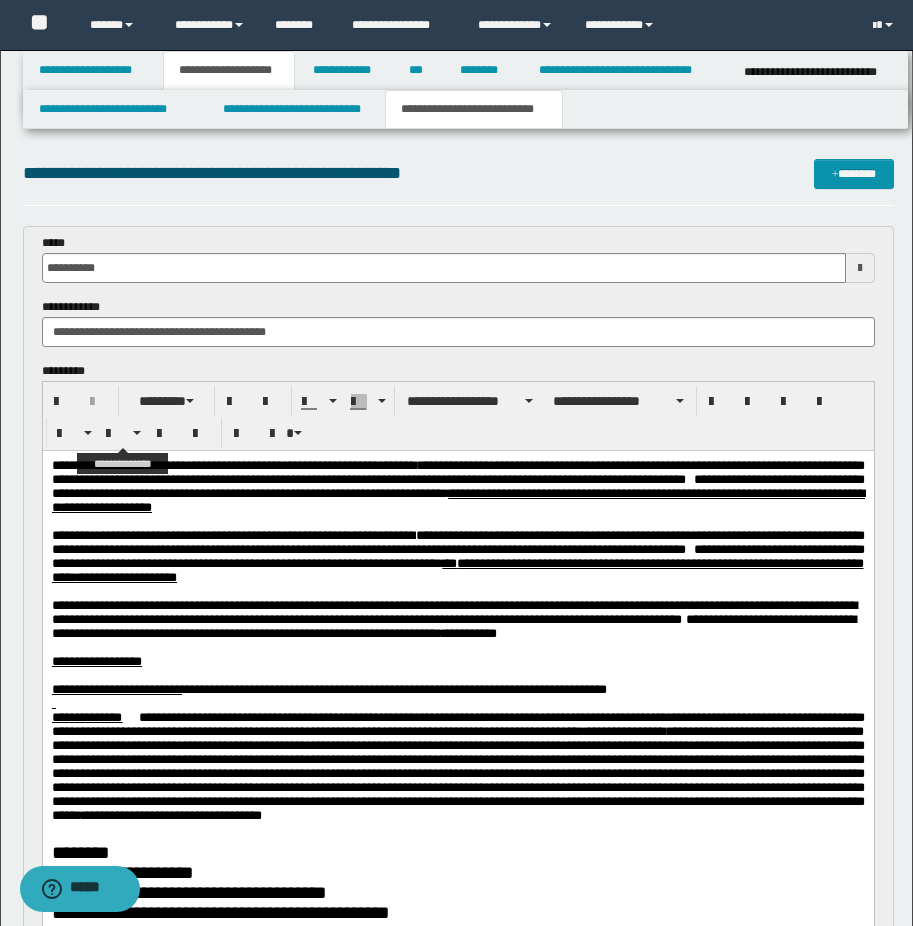 scroll, scrollTop: 200, scrollLeft: 0, axis: vertical 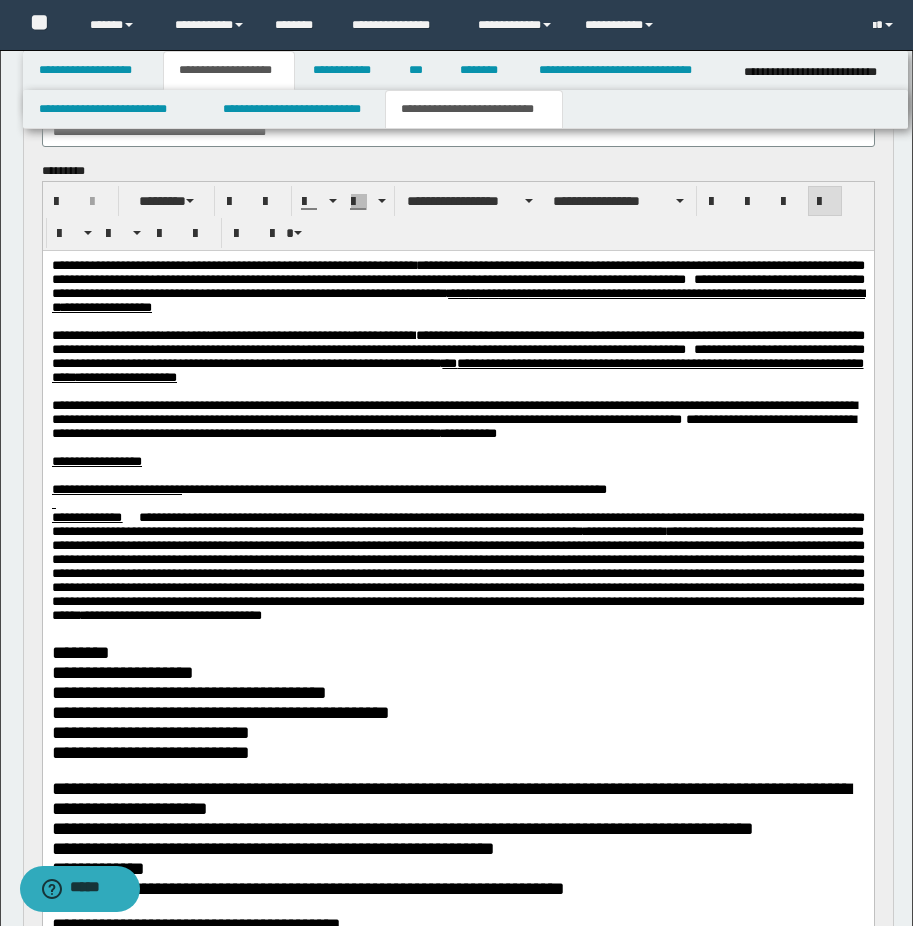 click at bounding box center (457, 504) 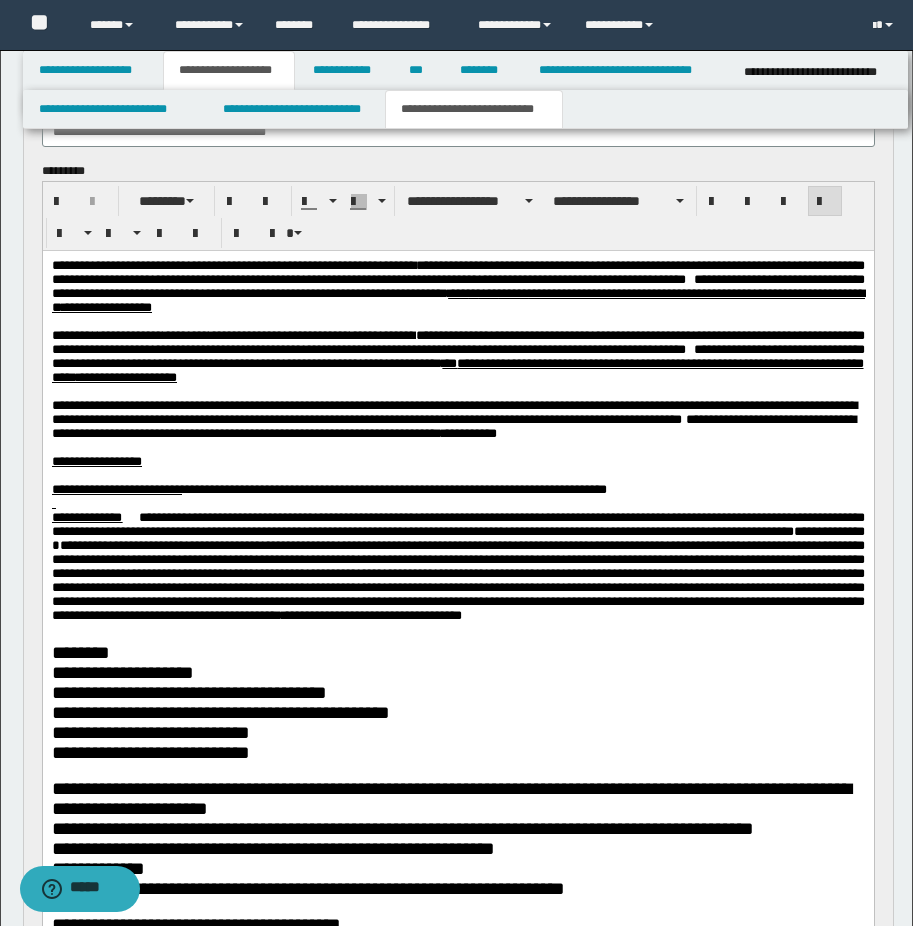 click on "**********" at bounding box center (457, 524) 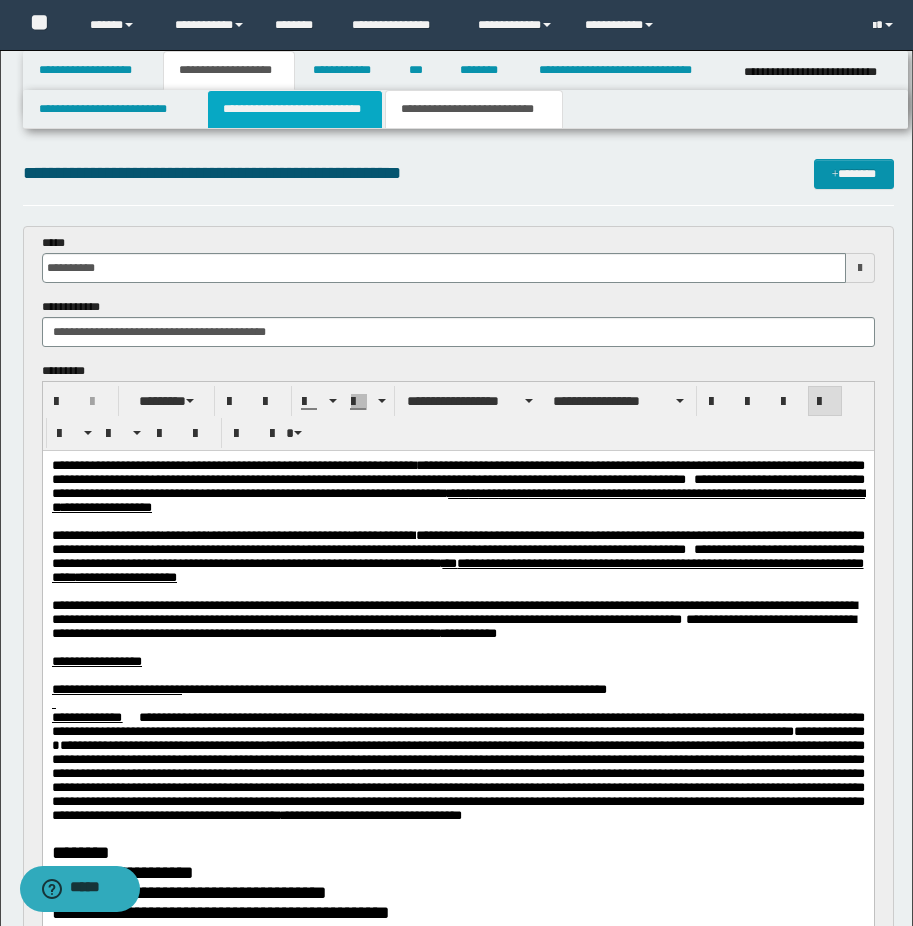 click on "**********" at bounding box center (295, 109) 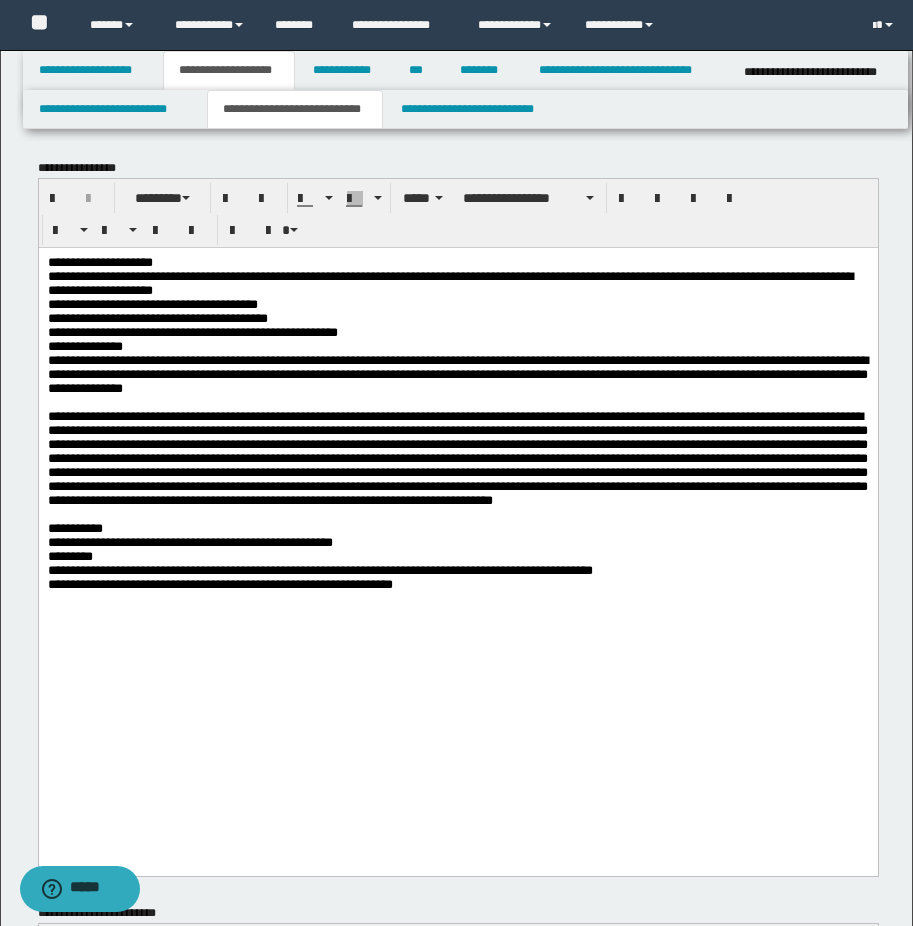 click at bounding box center (457, 514) 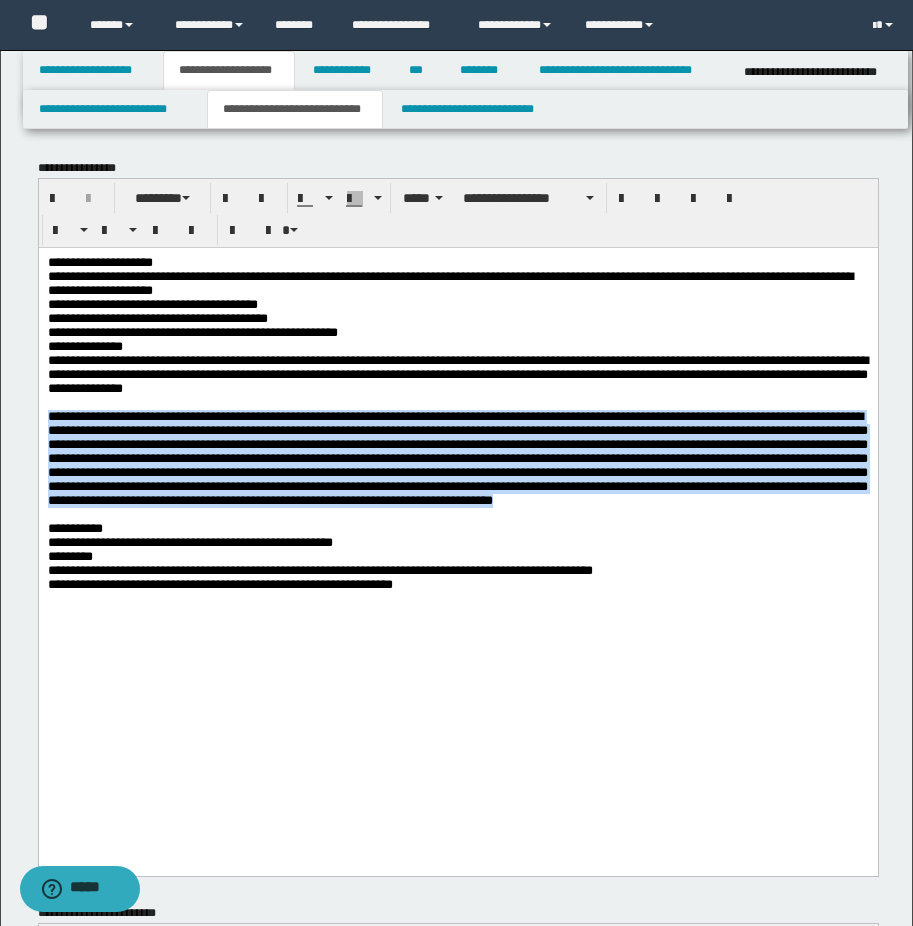 drag, startPoint x: 48, startPoint y: 437, endPoint x: 718, endPoint y: 548, distance: 679.1325 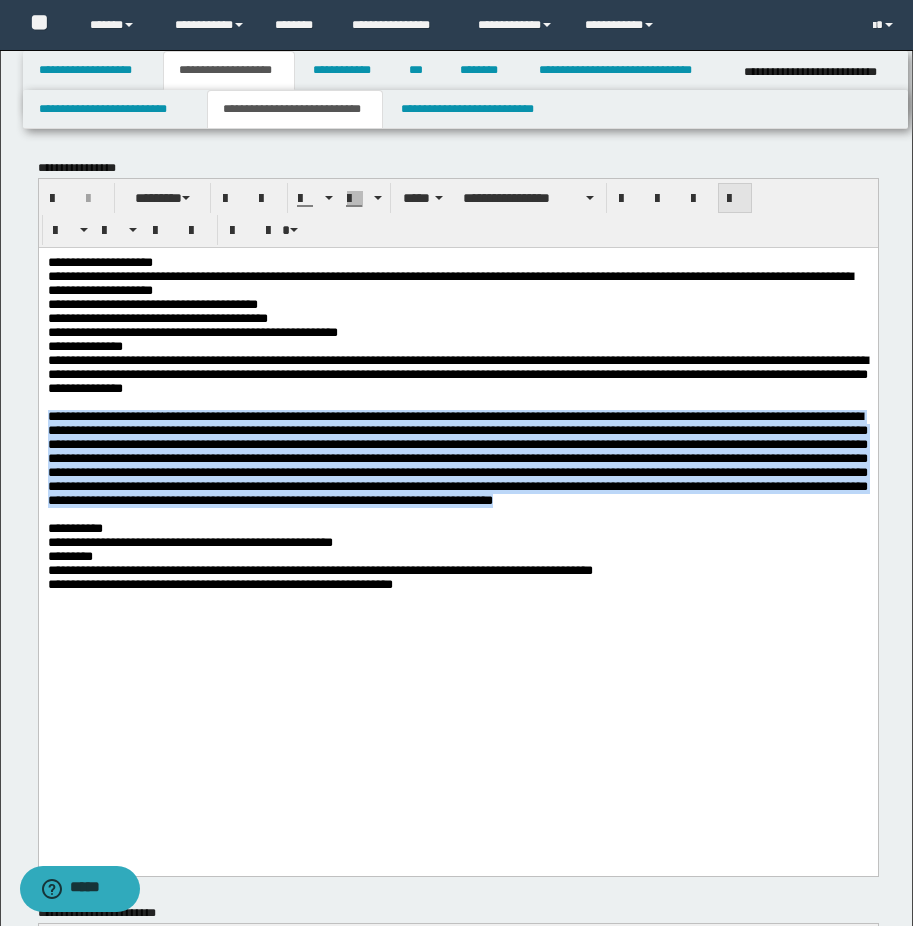 click at bounding box center [735, 199] 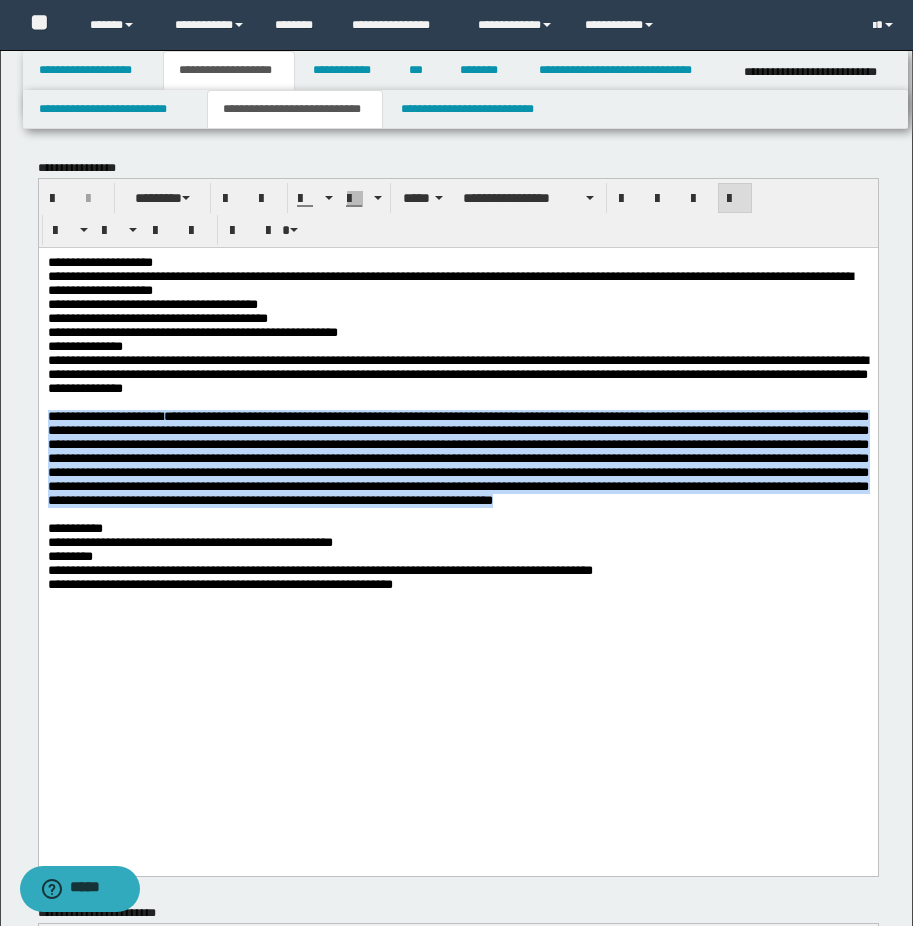 click on "**********" at bounding box center (457, 457) 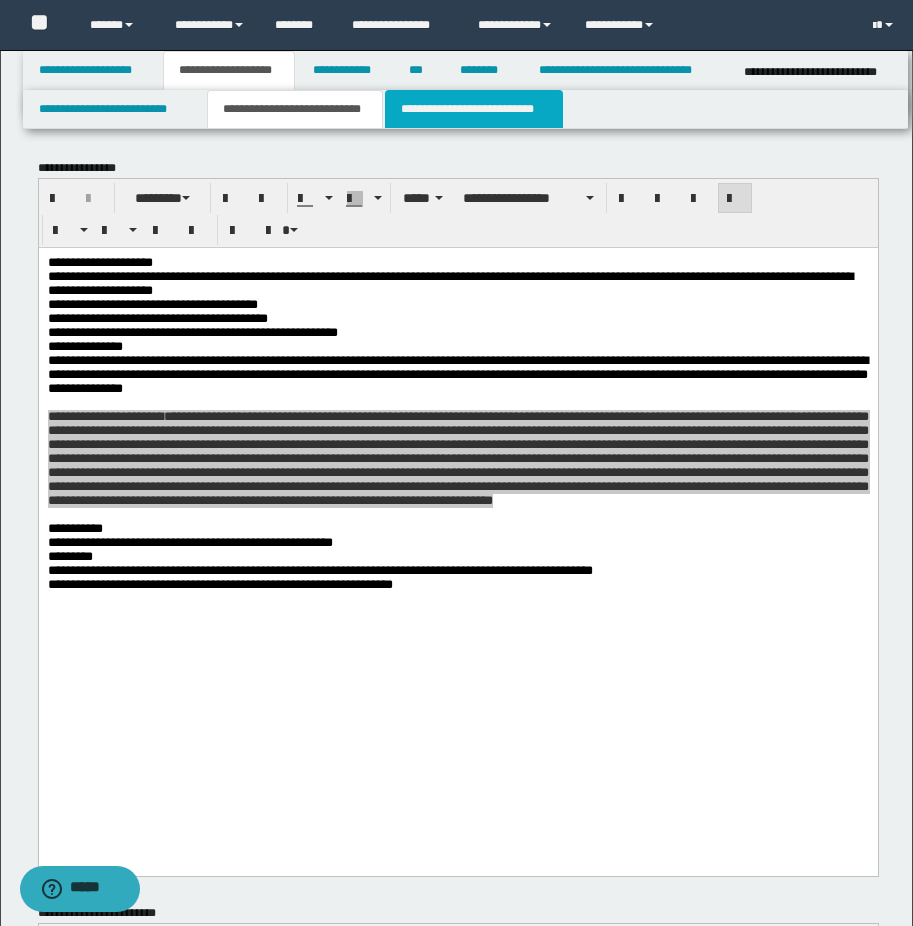 drag, startPoint x: 452, startPoint y: 113, endPoint x: 403, endPoint y: 132, distance: 52.554733 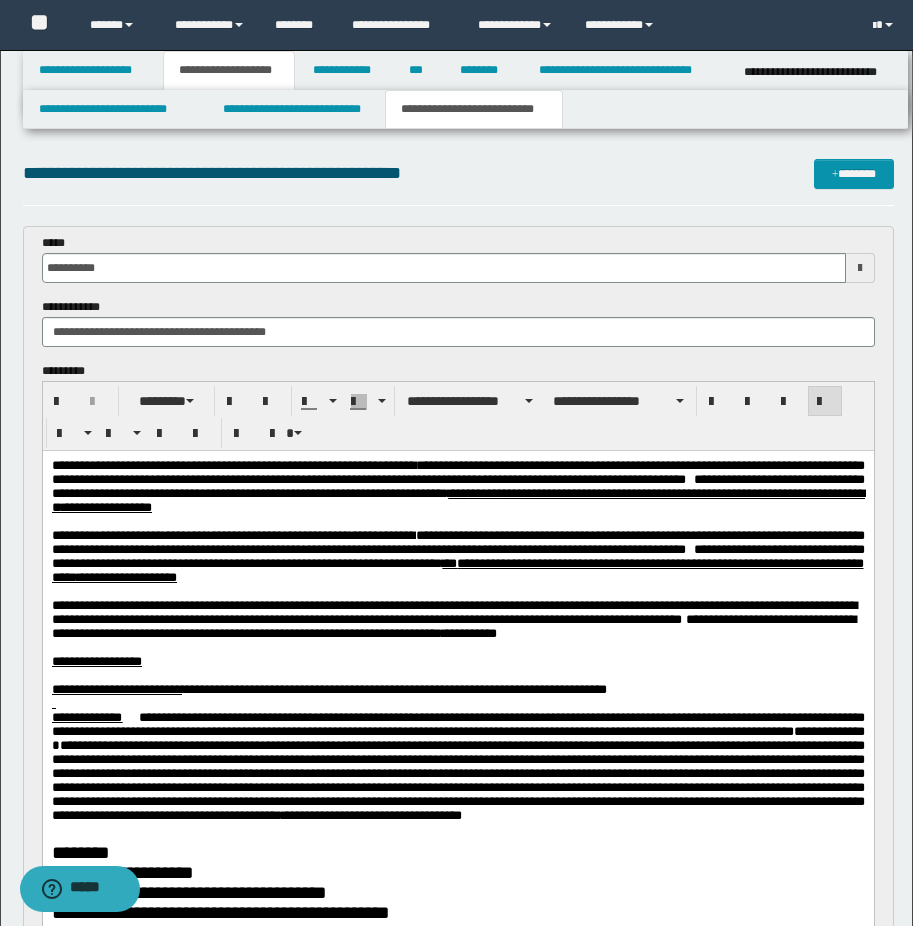 scroll, scrollTop: 100, scrollLeft: 0, axis: vertical 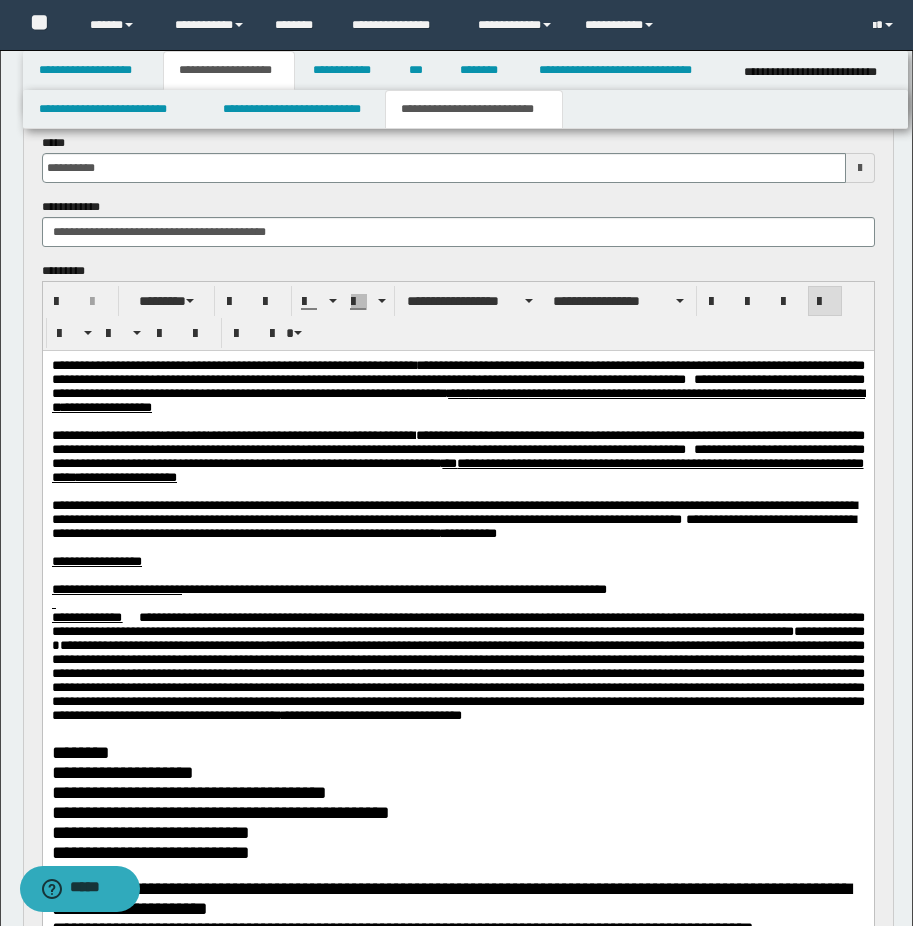 click on "**********" at bounding box center (457, 562) 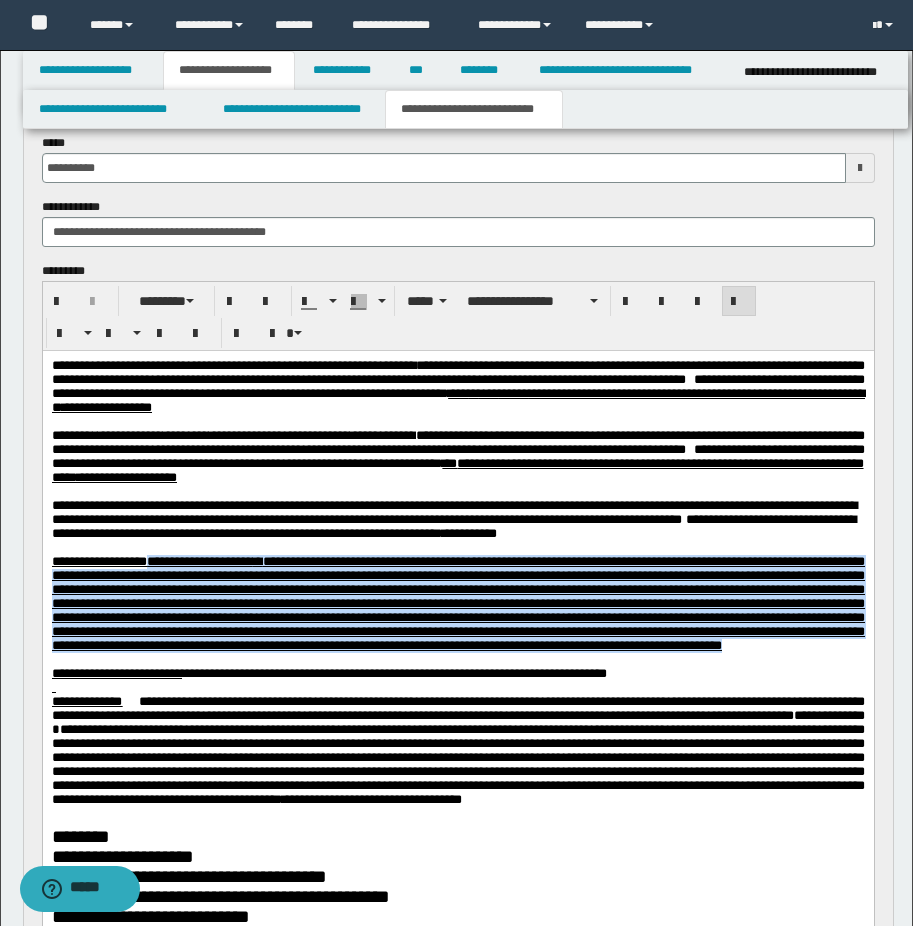 drag, startPoint x: 170, startPoint y: 606, endPoint x: 170, endPoint y: 744, distance: 138 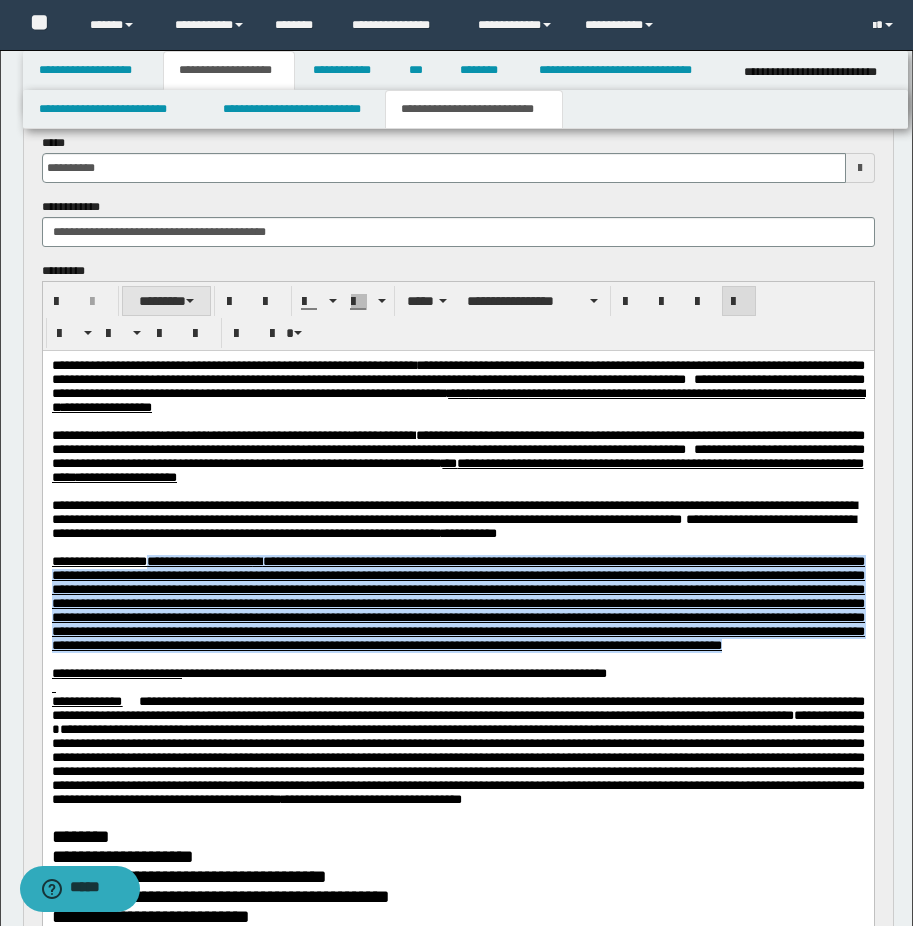click at bounding box center (190, 301) 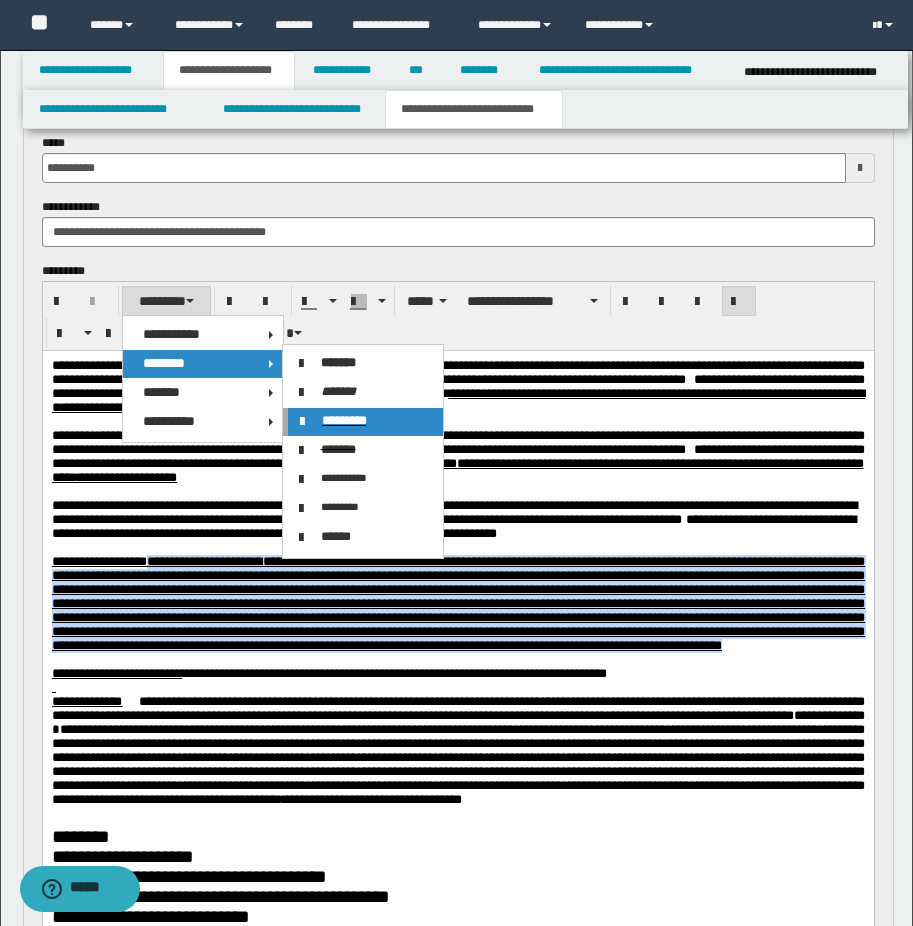 drag, startPoint x: 328, startPoint y: 427, endPoint x: 279, endPoint y: 276, distance: 158.75137 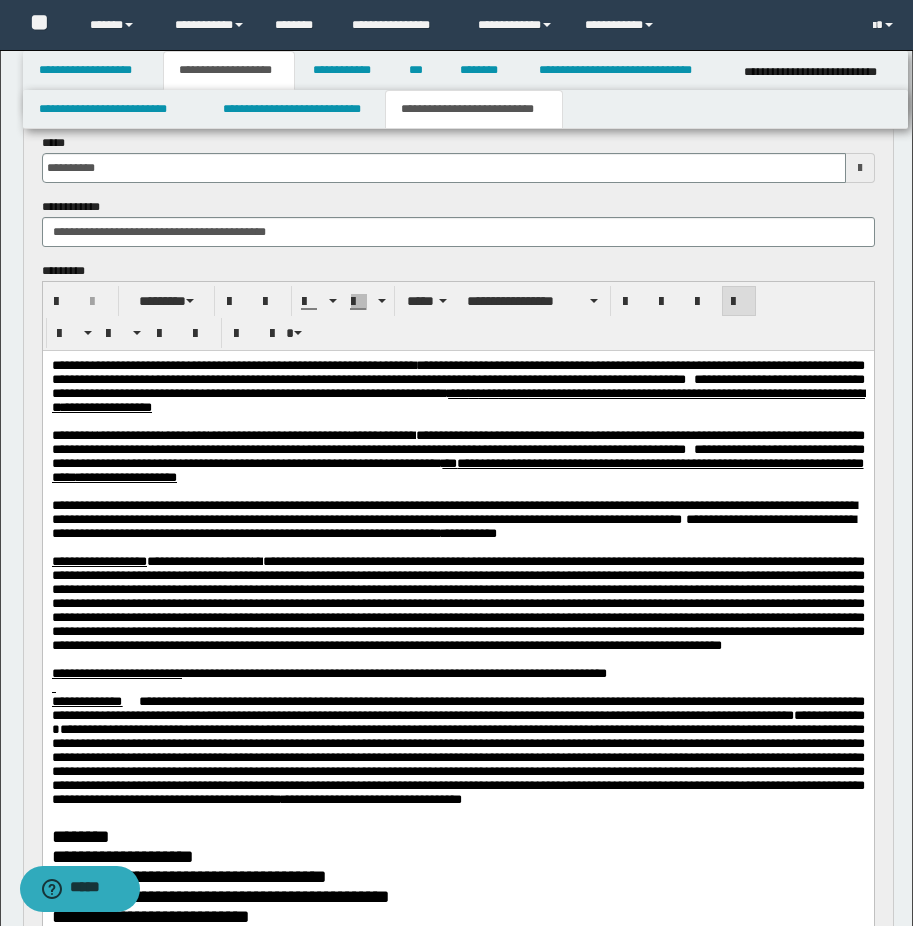 click at bounding box center [457, 603] 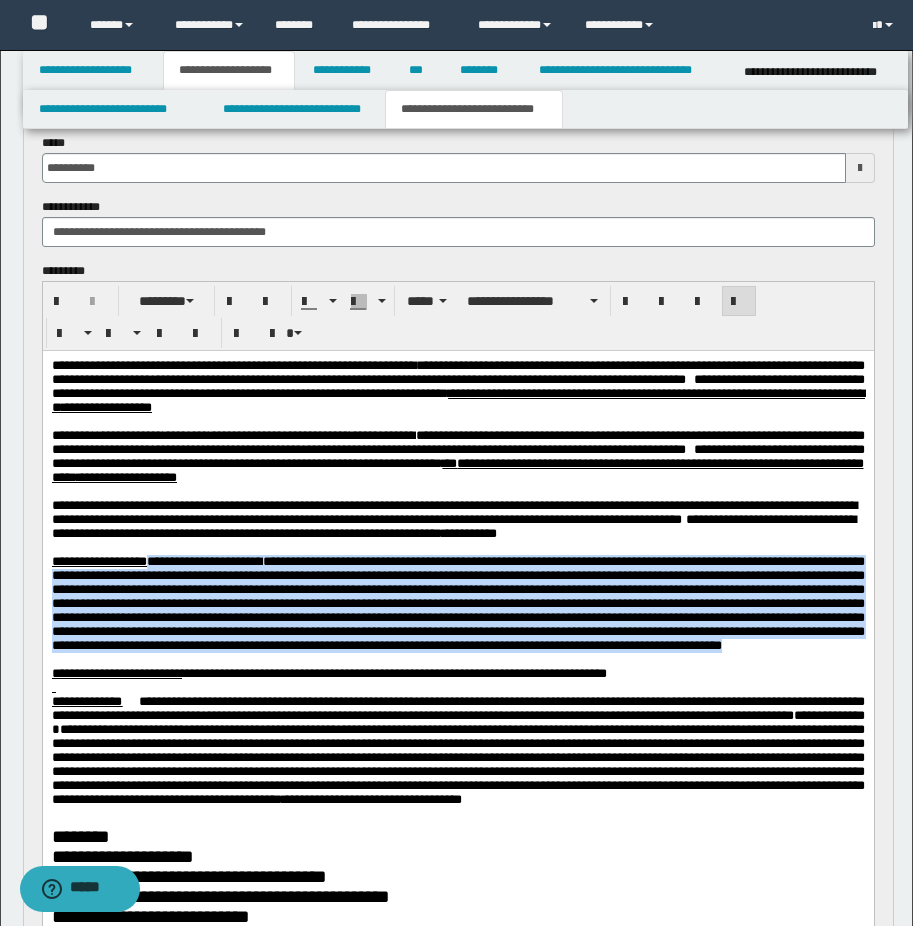 drag, startPoint x: 173, startPoint y: 604, endPoint x: 197, endPoint y: 741, distance: 139.0863 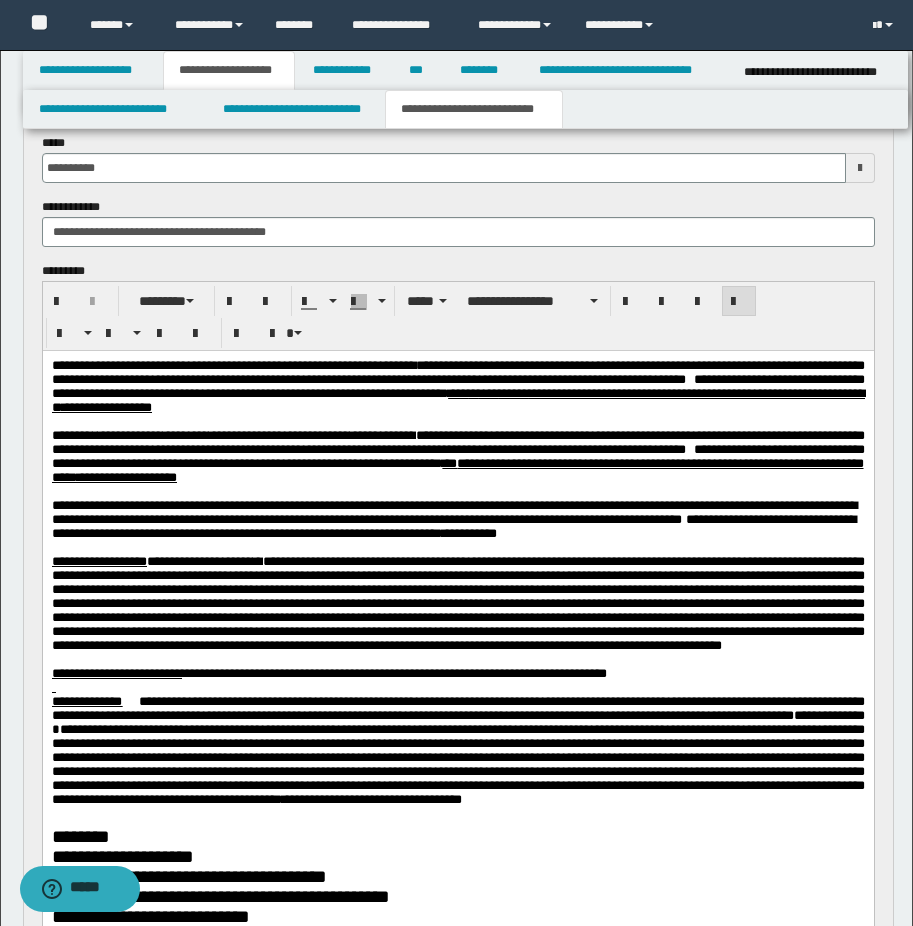 click at bounding box center [457, 492] 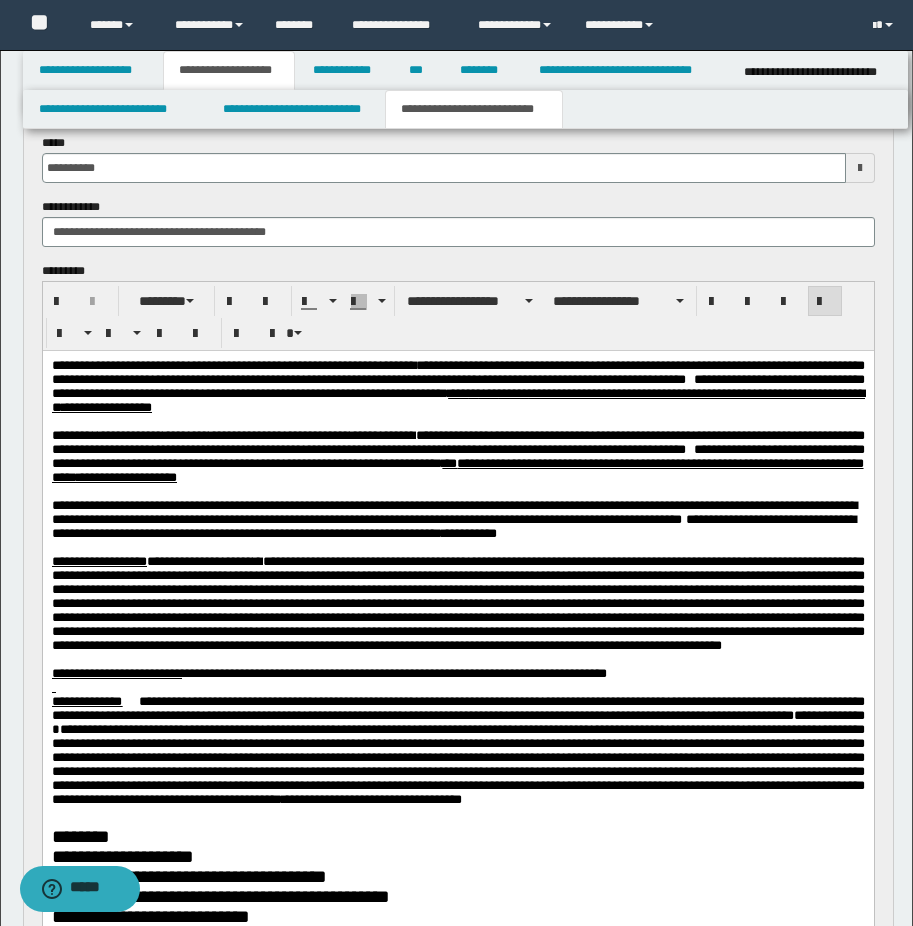 scroll, scrollTop: 300, scrollLeft: 0, axis: vertical 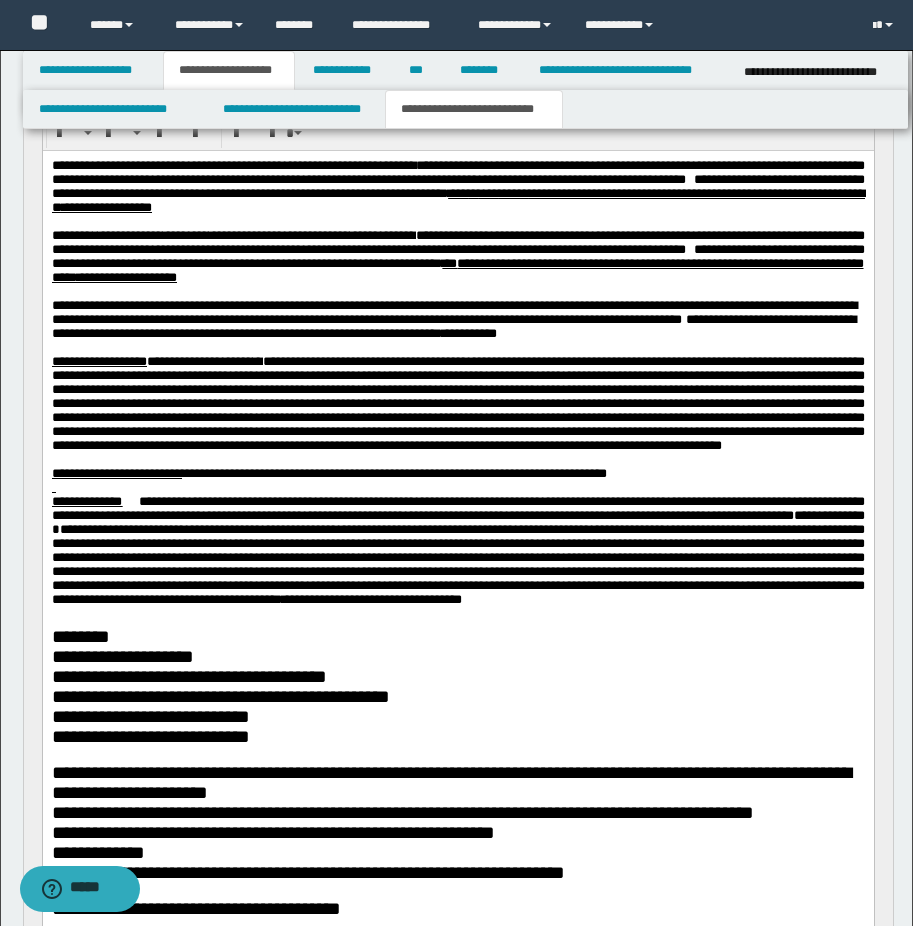 click on "**********" at bounding box center (393, 473) 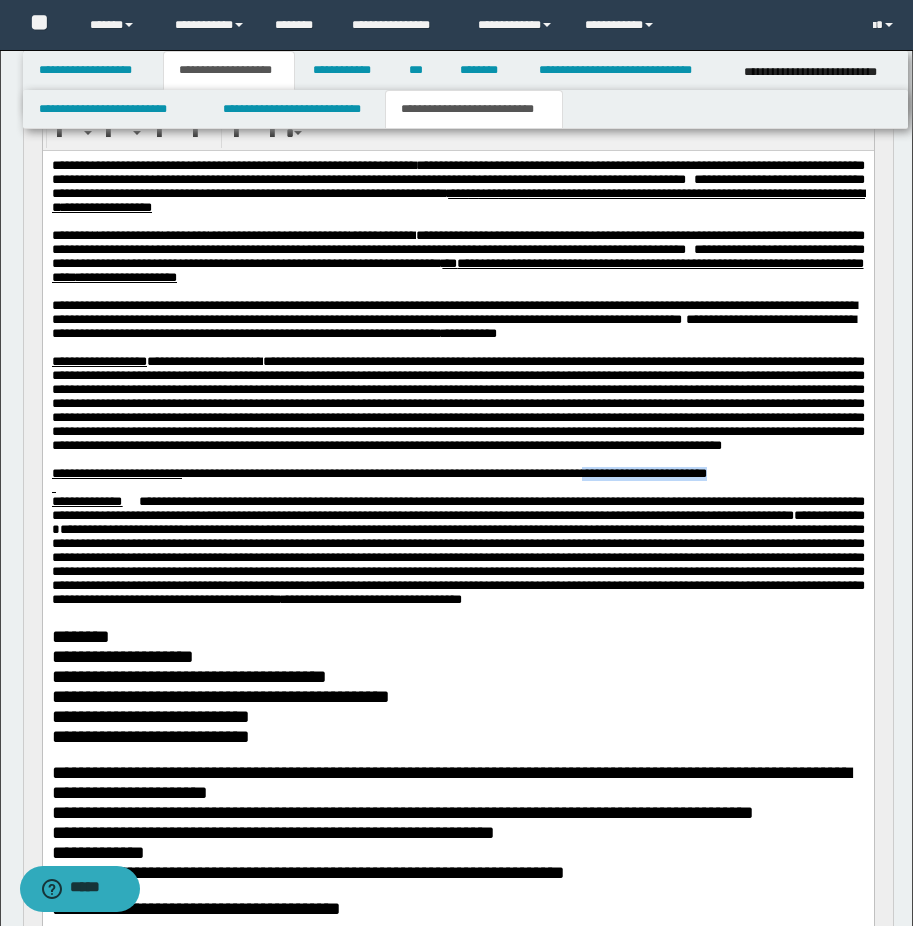 drag, startPoint x: 682, startPoint y: 575, endPoint x: 849, endPoint y: 566, distance: 167.24234 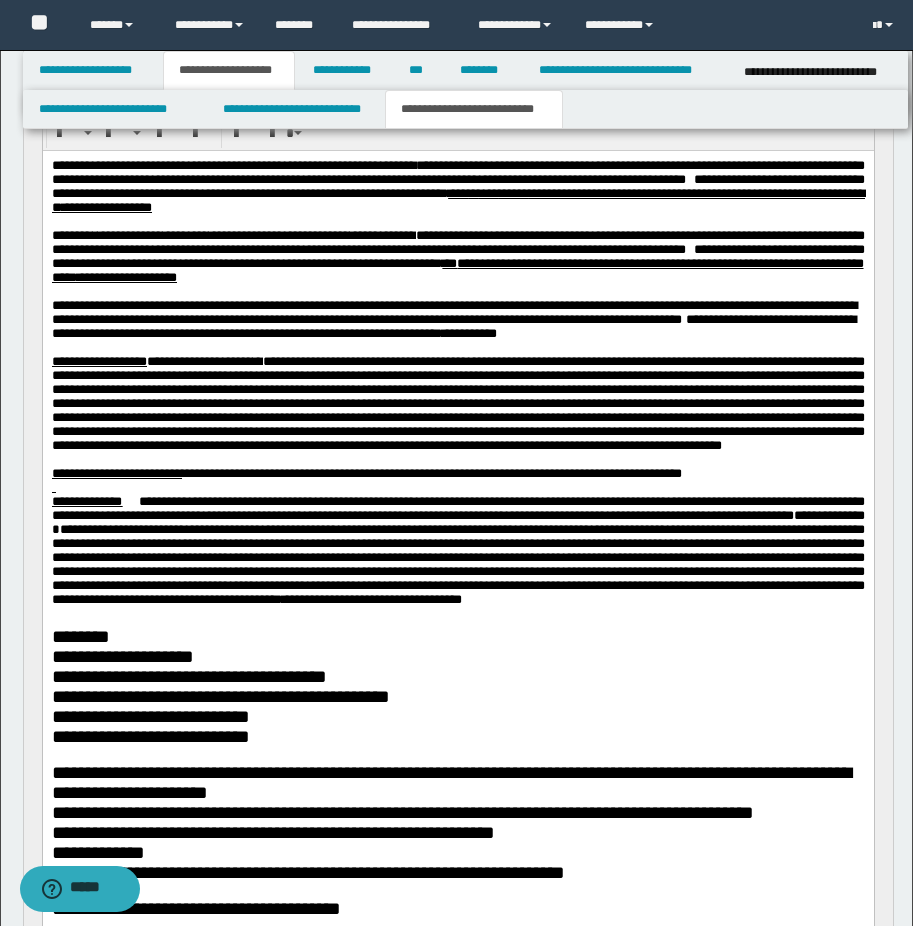 click on "**********" at bounding box center [431, 473] 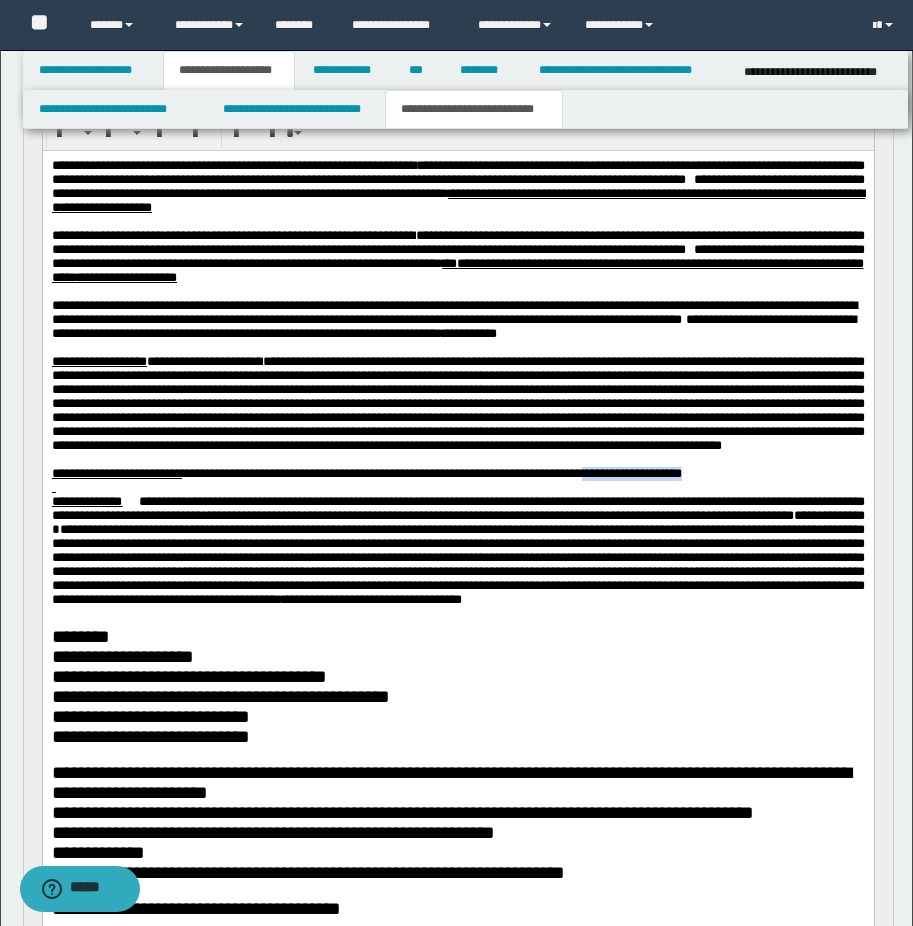 drag, startPoint x: 681, startPoint y: 573, endPoint x: 803, endPoint y: 573, distance: 122 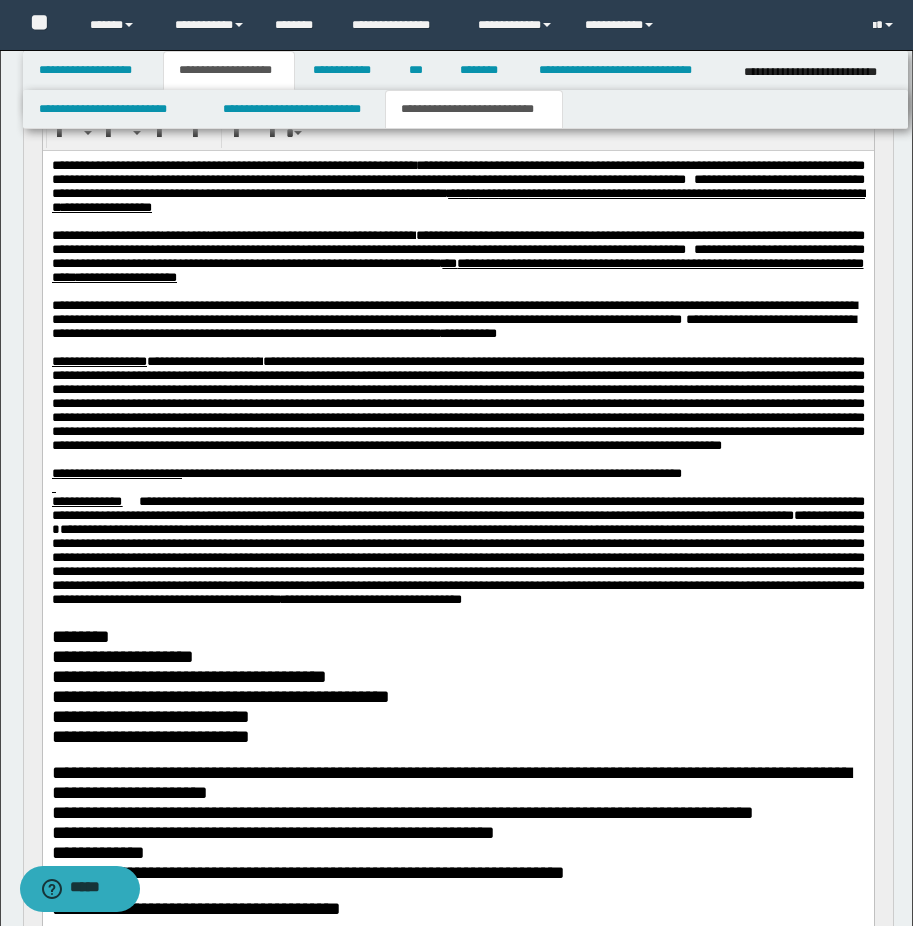 click on "**********" at bounding box center (431, 473) 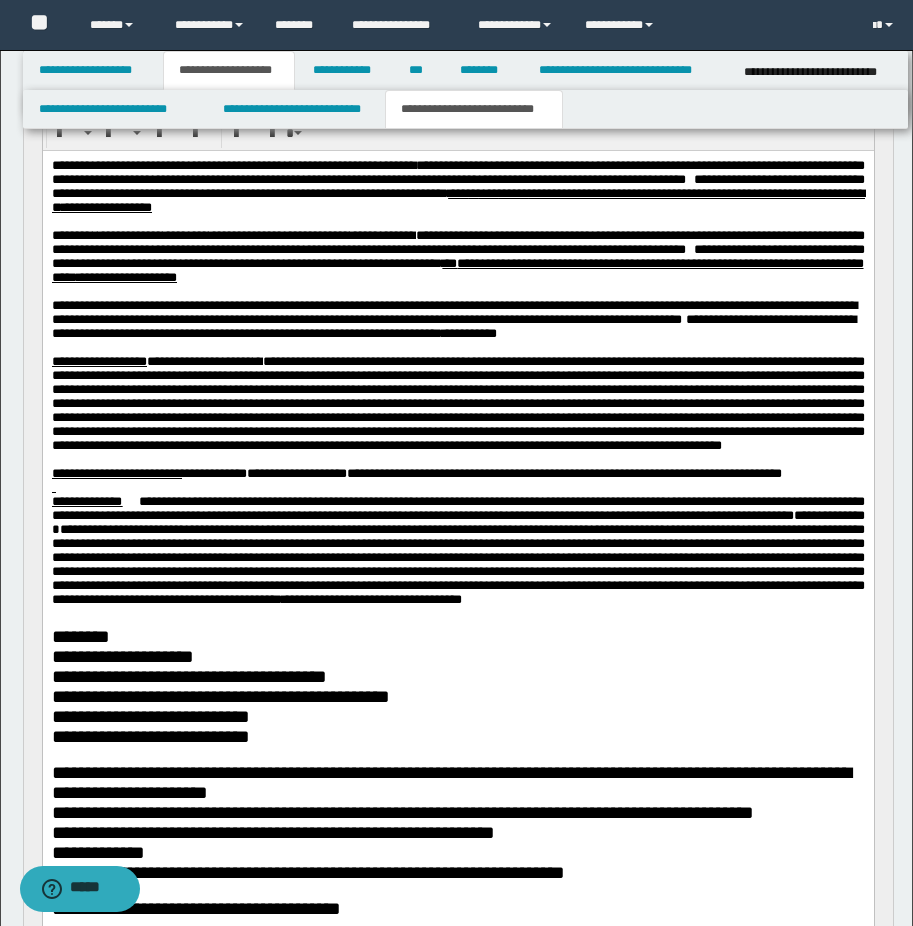 click on "**********" at bounding box center [481, 473] 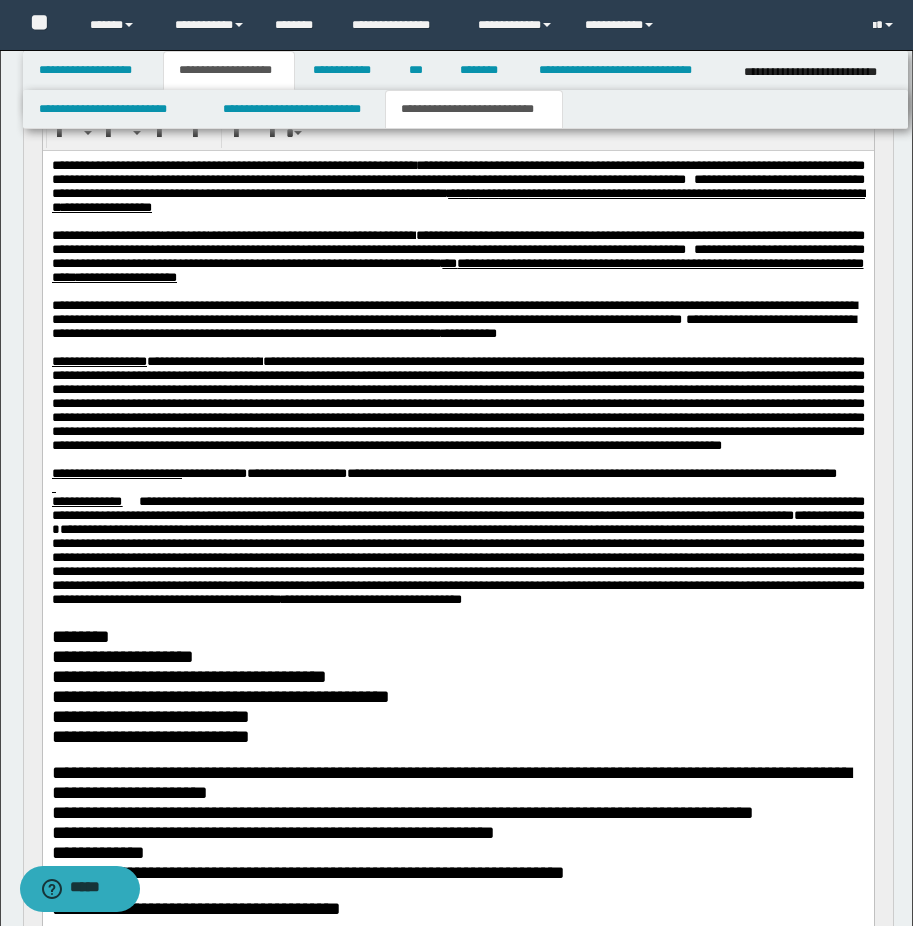 scroll, scrollTop: 600, scrollLeft: 0, axis: vertical 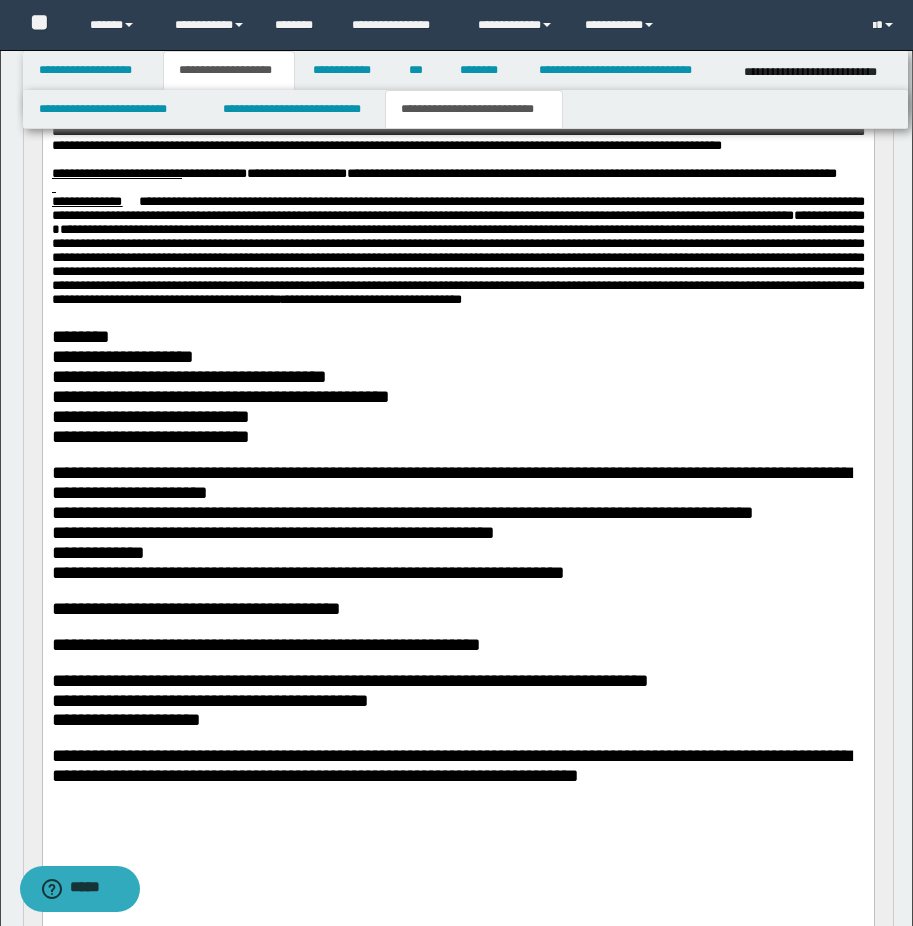 click on "**********" at bounding box center [457, 251] 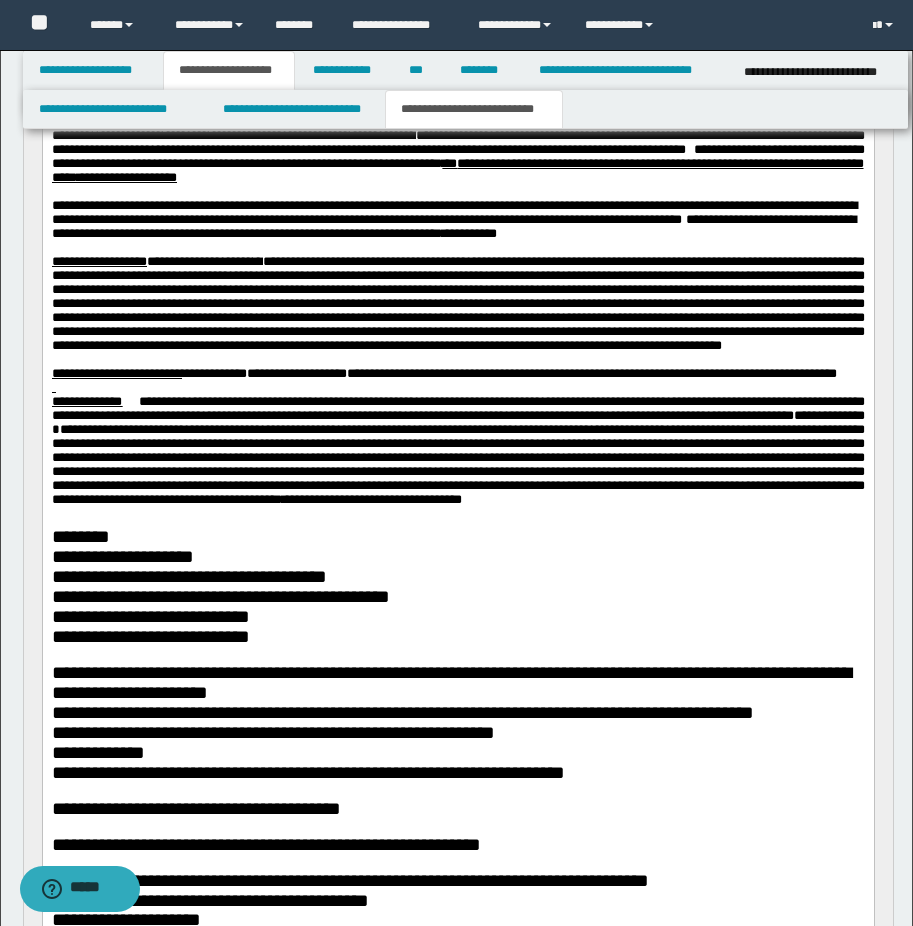 click at bounding box center (457, 303) 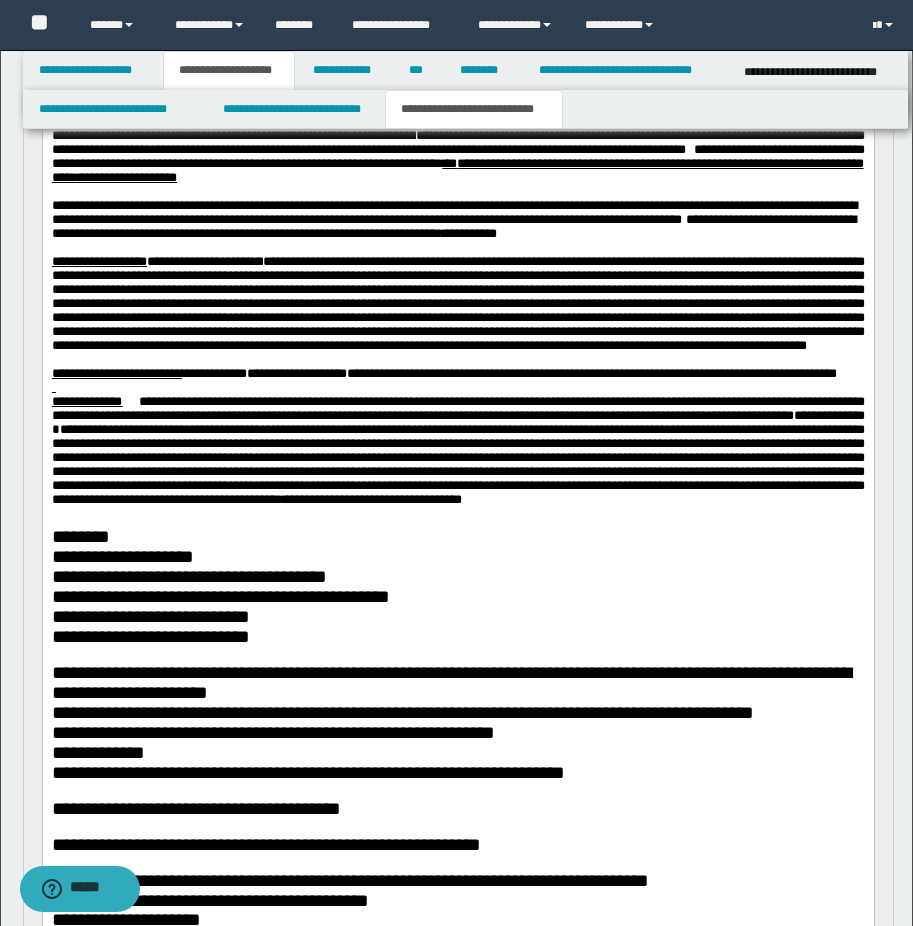 click at bounding box center [457, 303] 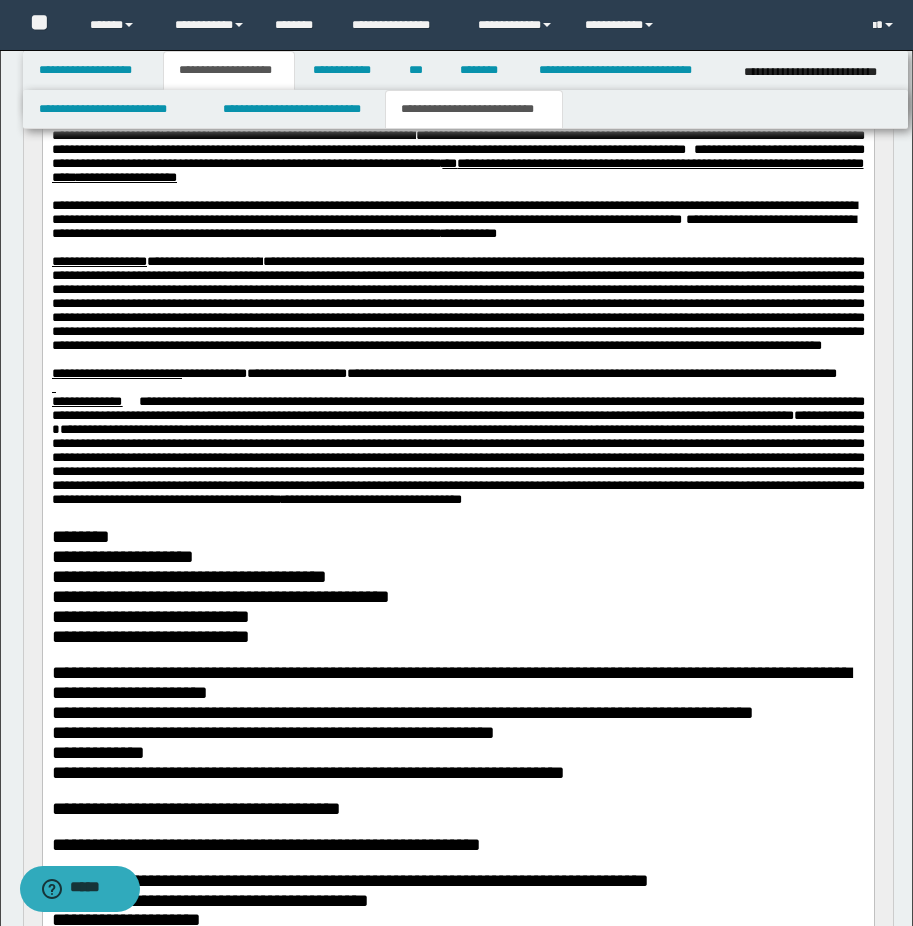 click at bounding box center [457, 303] 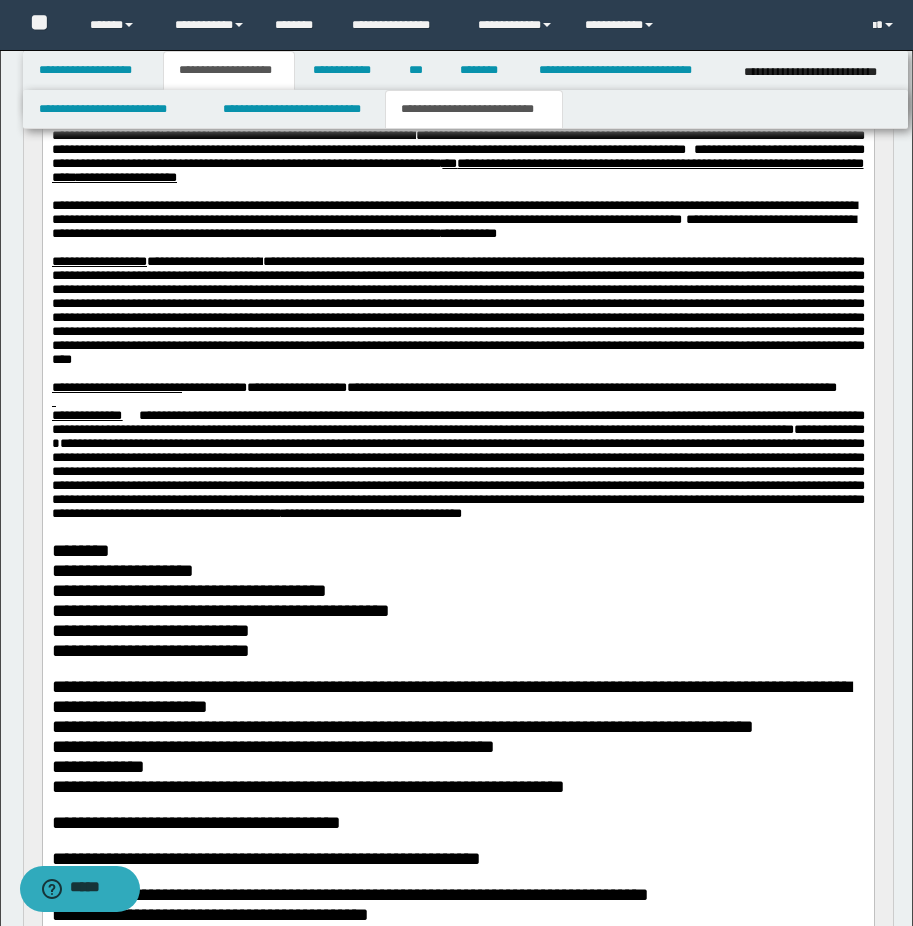 click at bounding box center (457, 310) 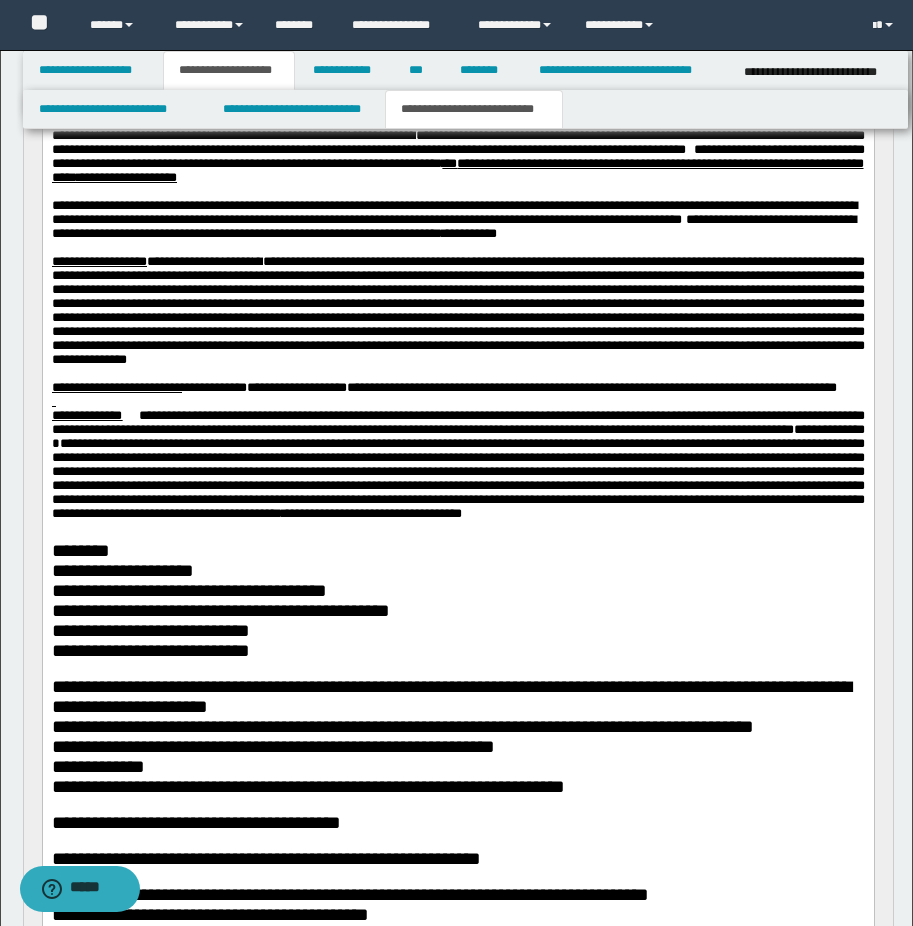 click on "**********" at bounding box center (457, 311) 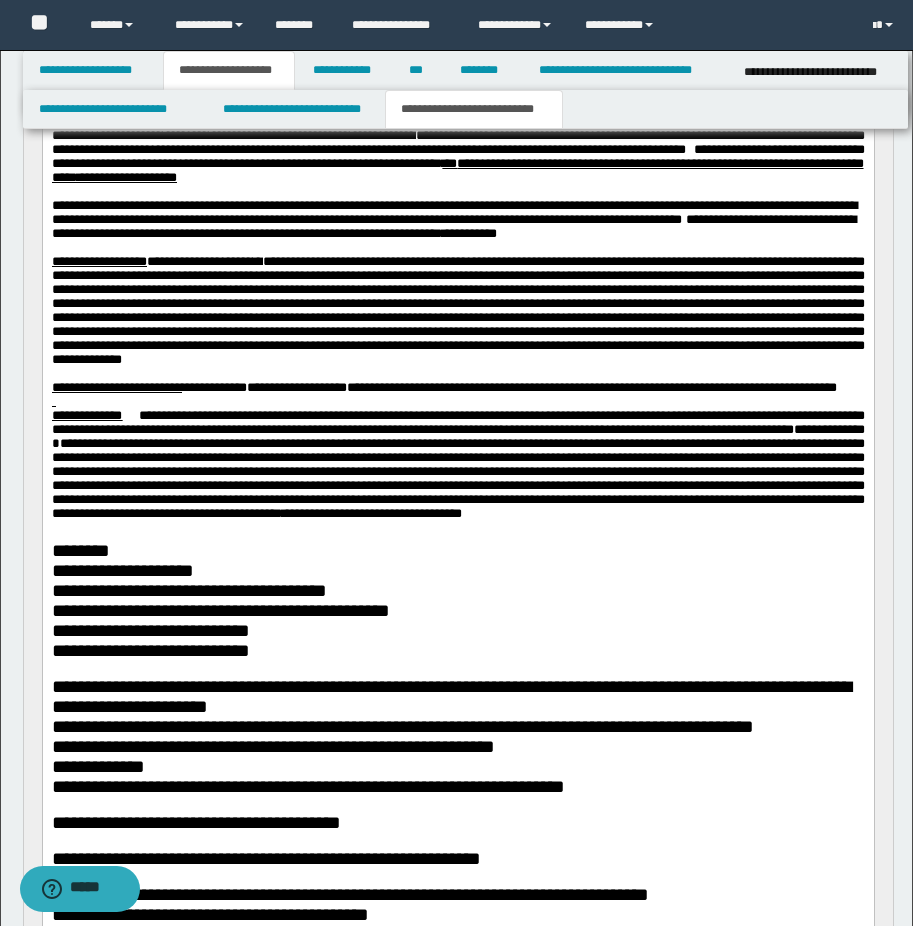 click at bounding box center [457, 310] 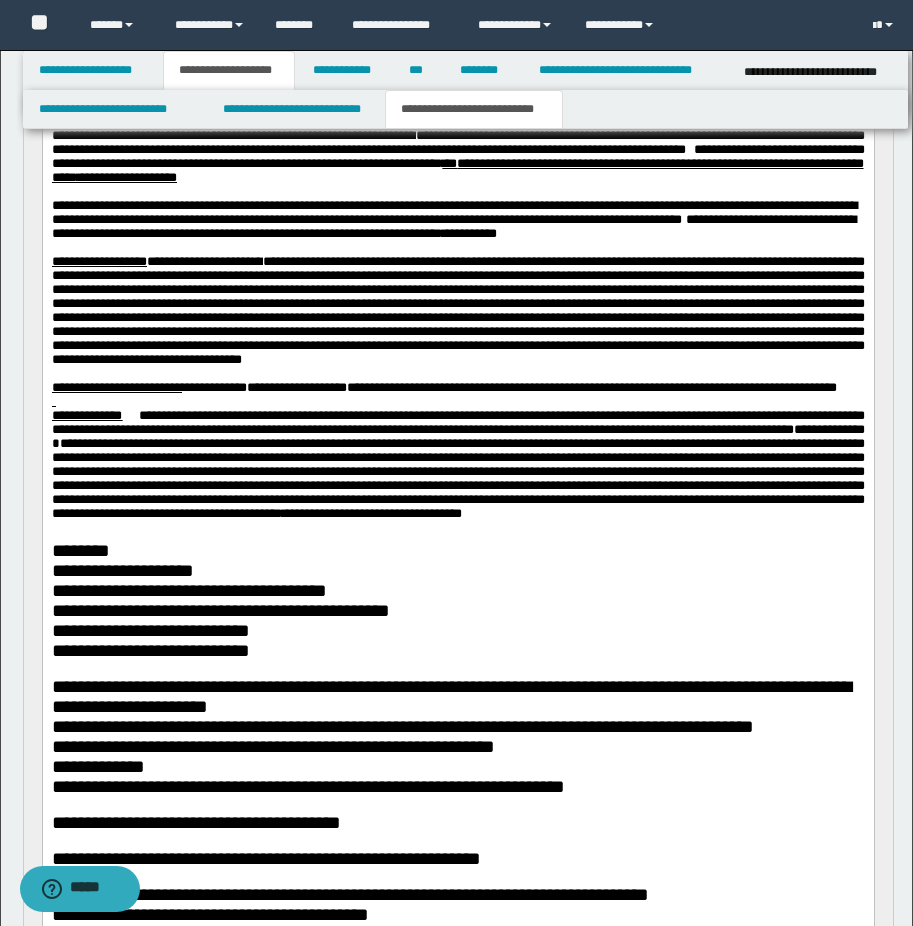 click at bounding box center (457, 310) 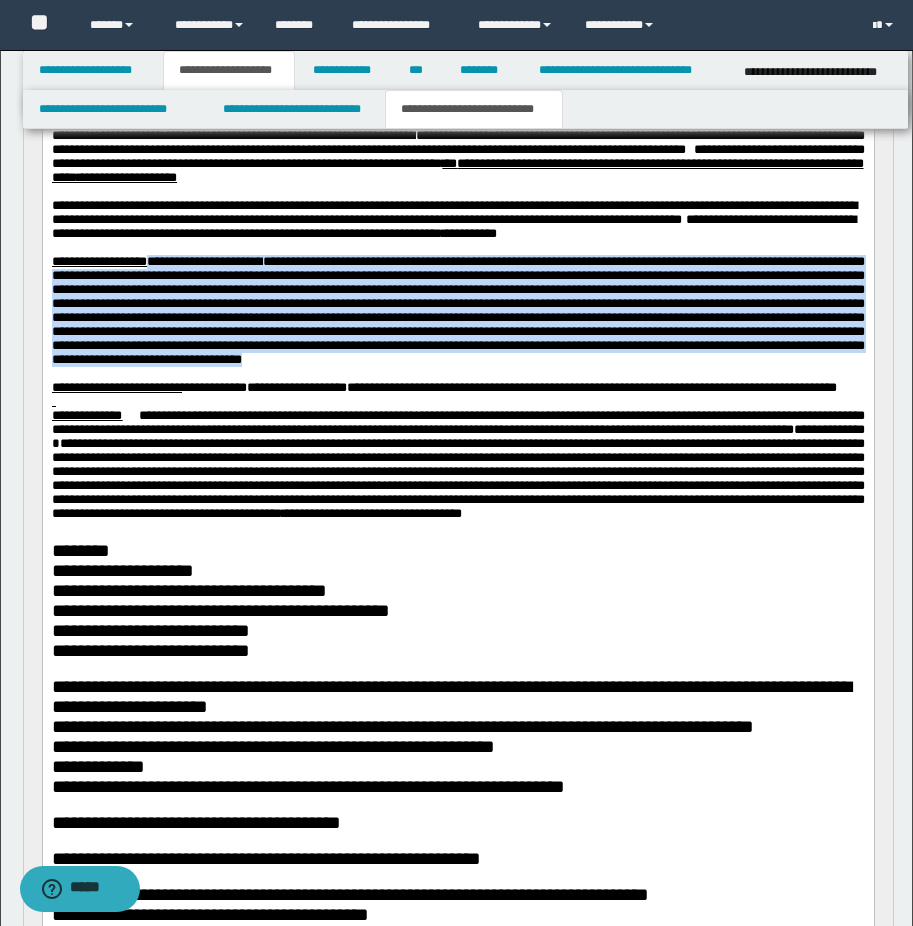 drag, startPoint x: 179, startPoint y: 301, endPoint x: 632, endPoint y: 443, distance: 474.73465 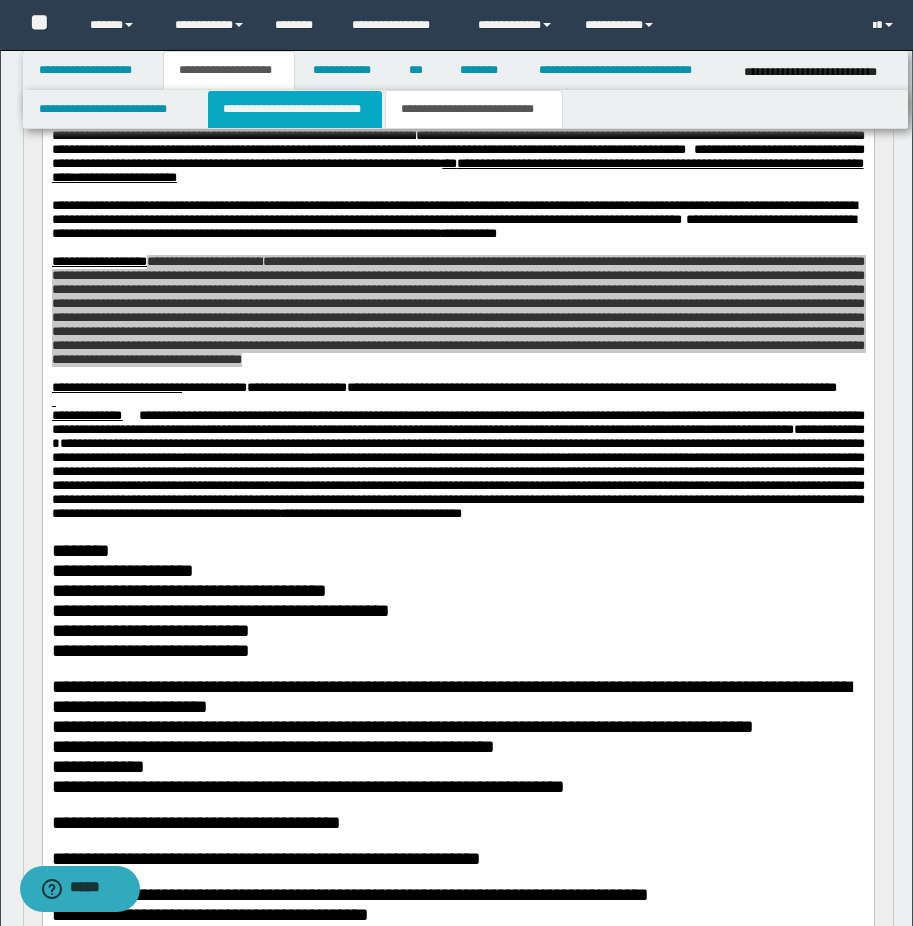 click on "**********" at bounding box center [295, 109] 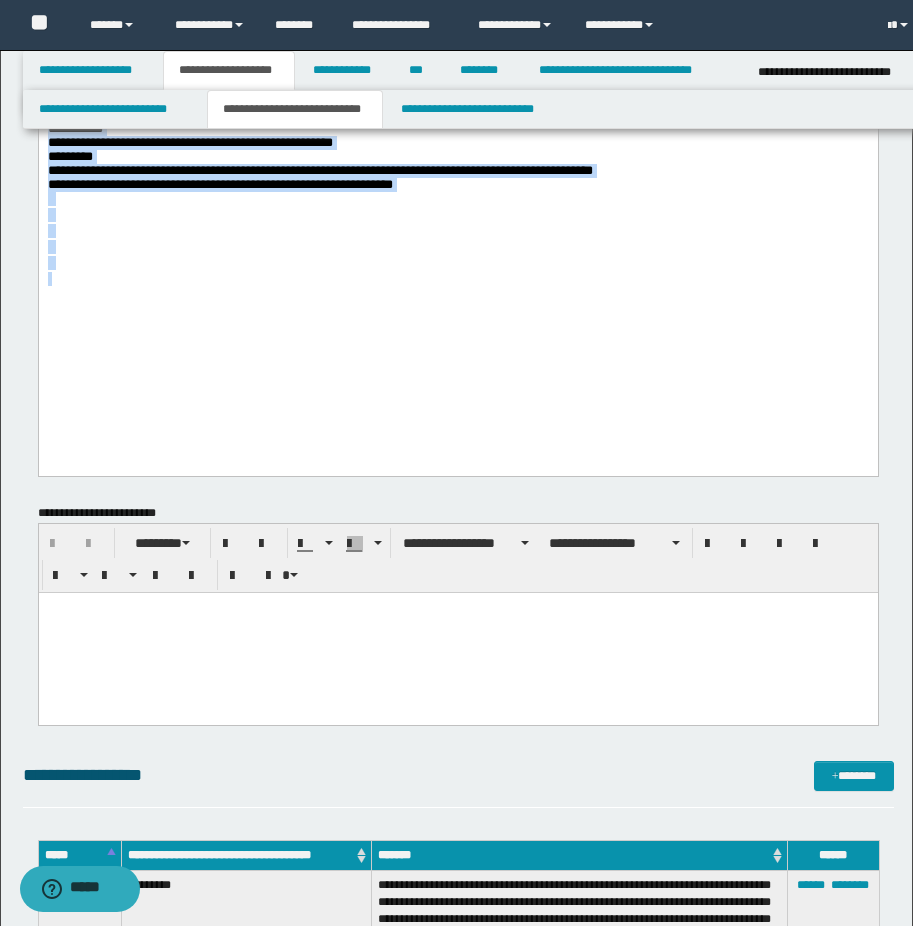 click at bounding box center [457, 280] 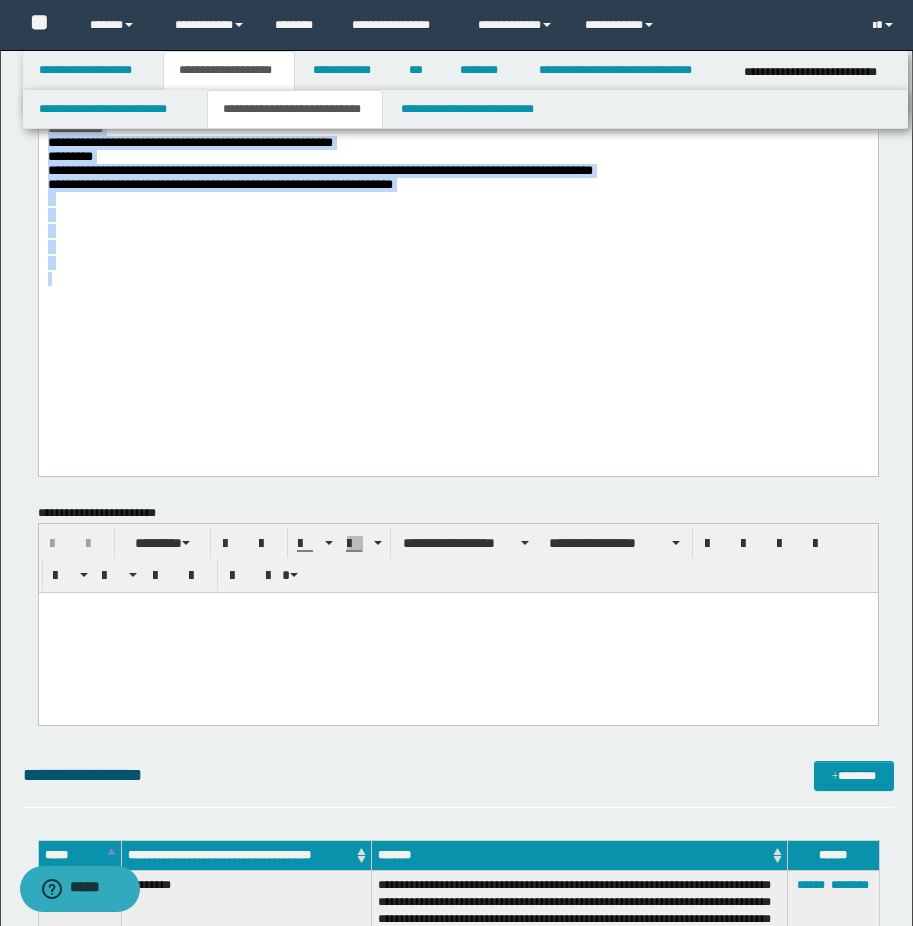scroll, scrollTop: 100, scrollLeft: 0, axis: vertical 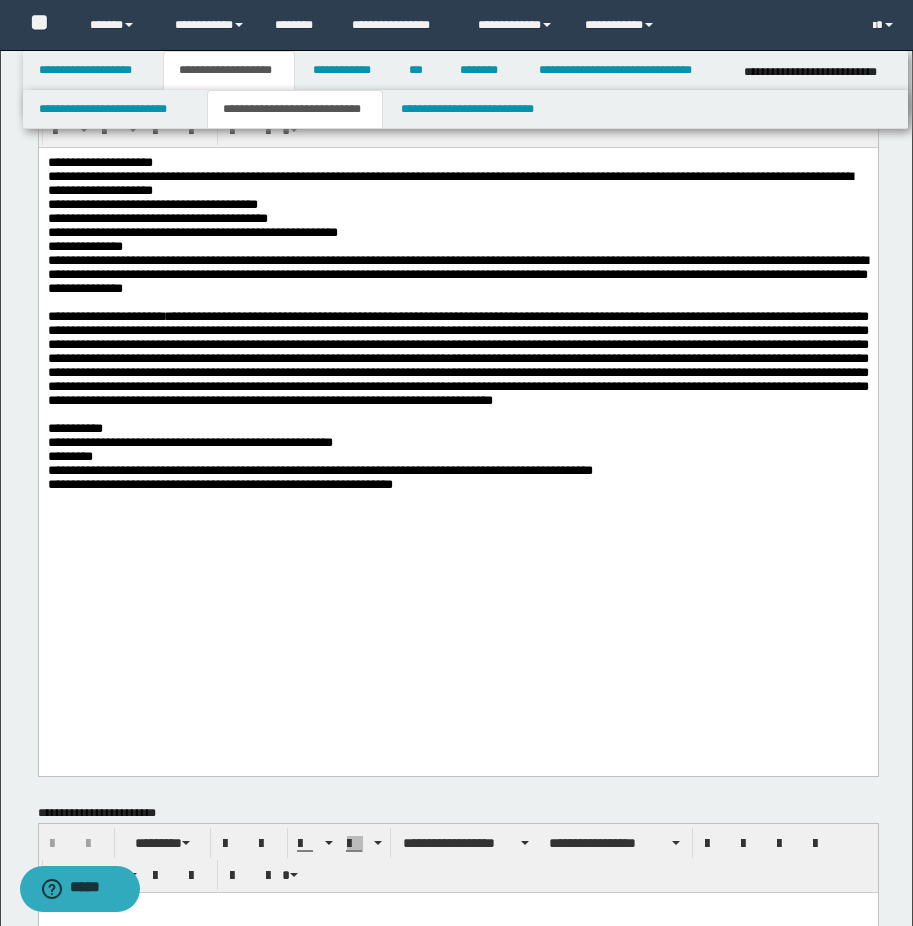 click on "**********" at bounding box center (457, 273) 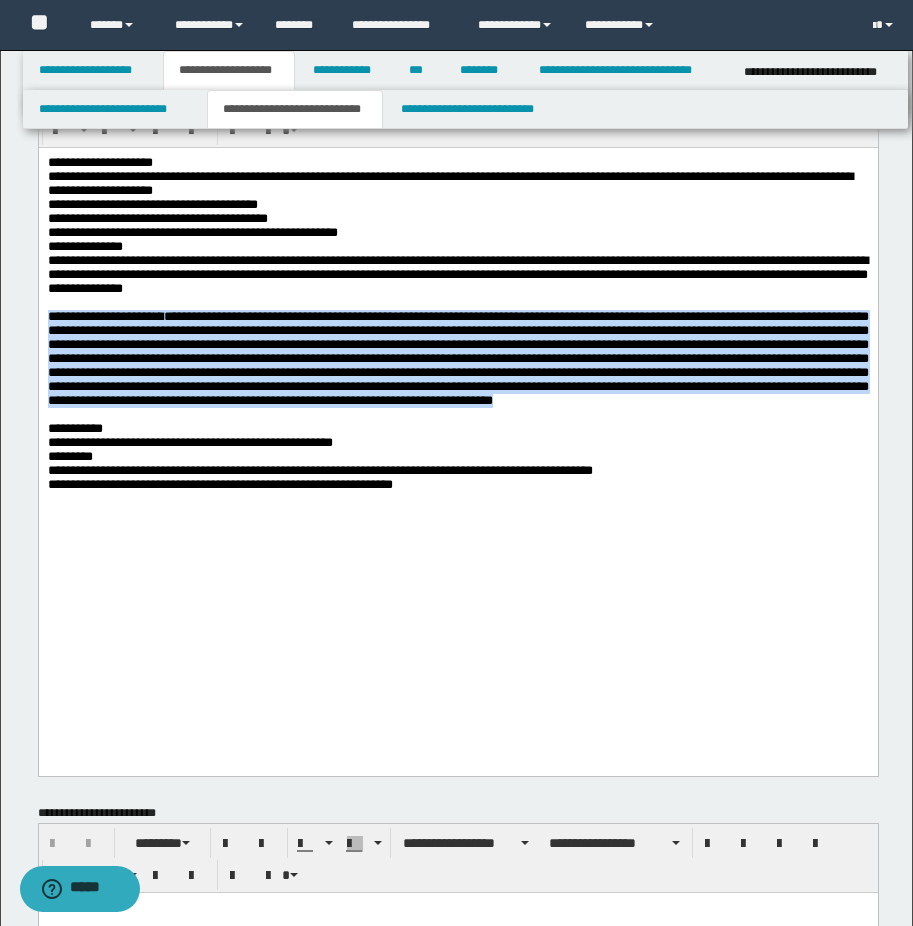 drag, startPoint x: 49, startPoint y: 338, endPoint x: 714, endPoint y: 455, distance: 675.21405 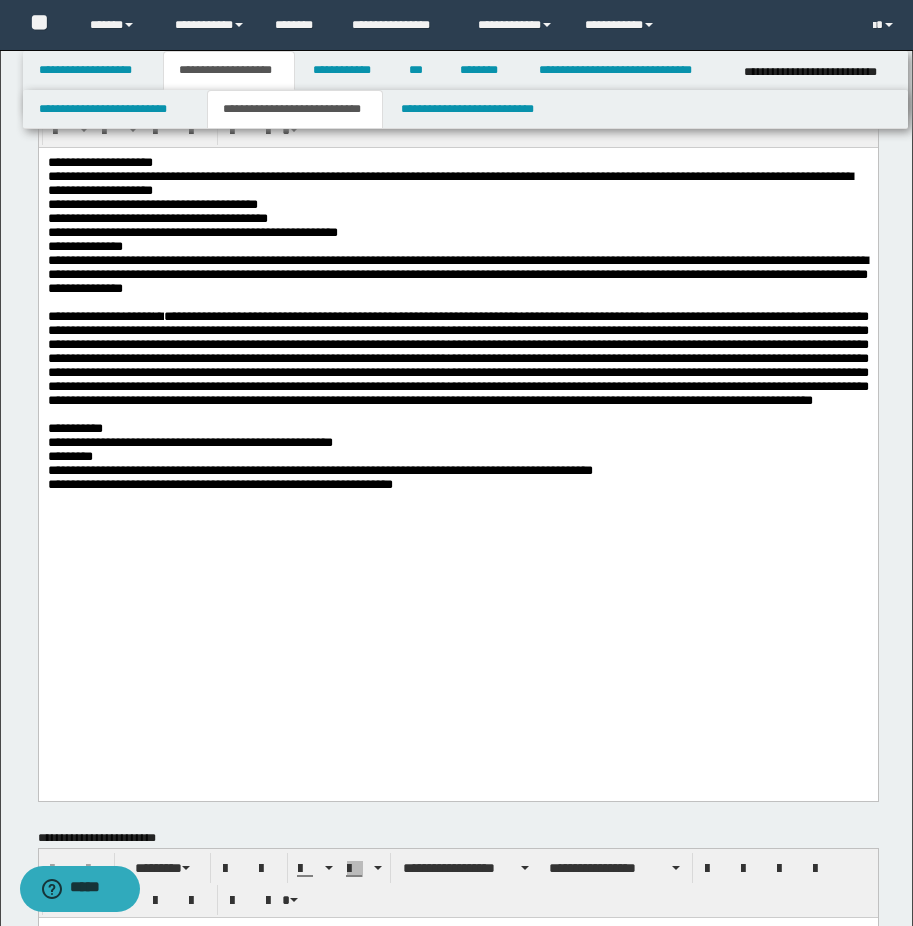 click at bounding box center (457, 414) 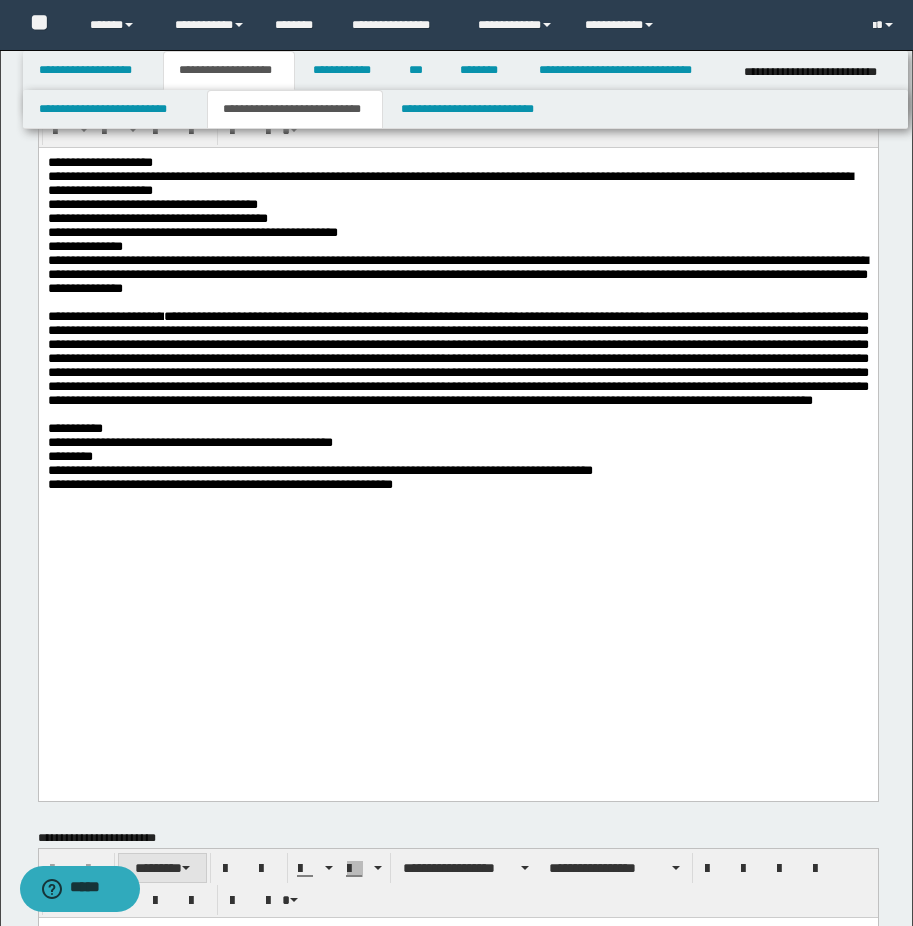 scroll, scrollTop: 300, scrollLeft: 0, axis: vertical 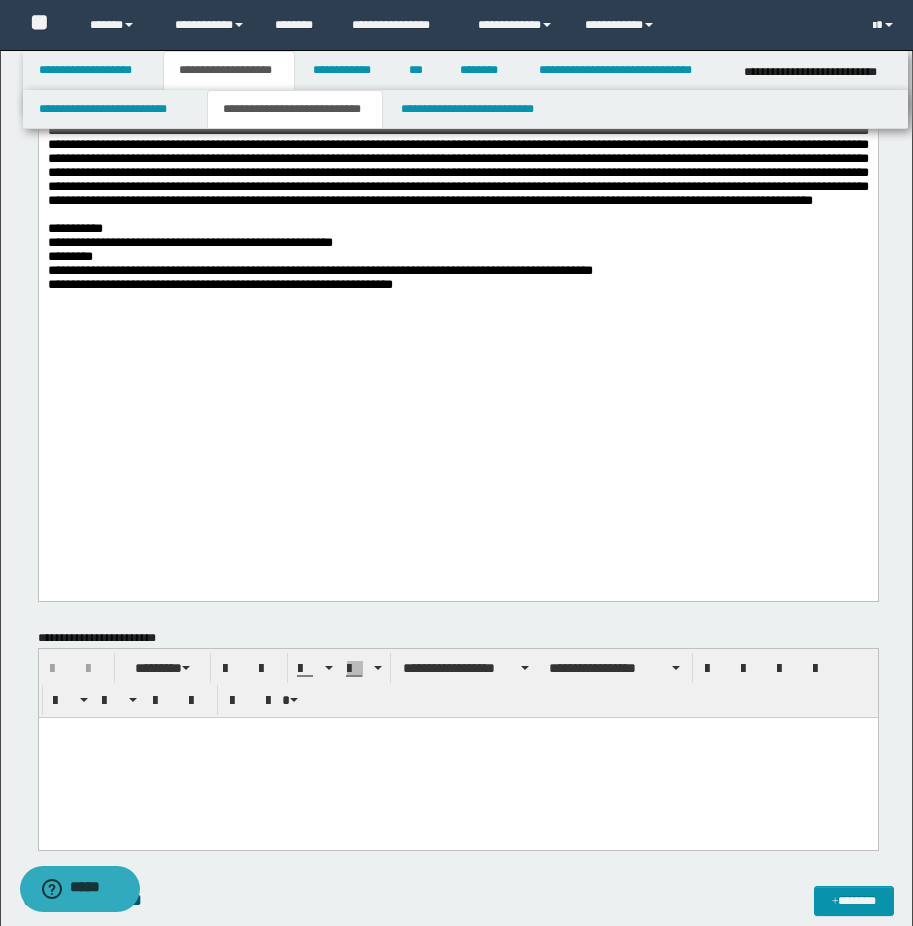 click at bounding box center (457, 757) 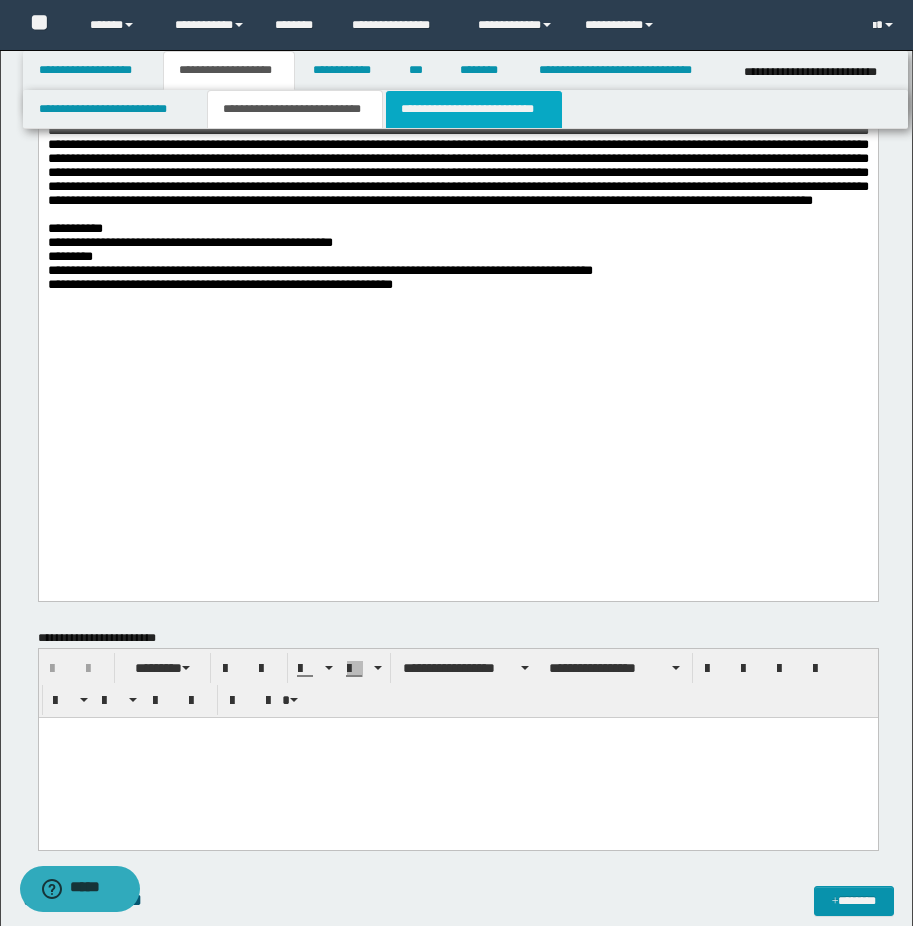 click on "**********" at bounding box center (474, 109) 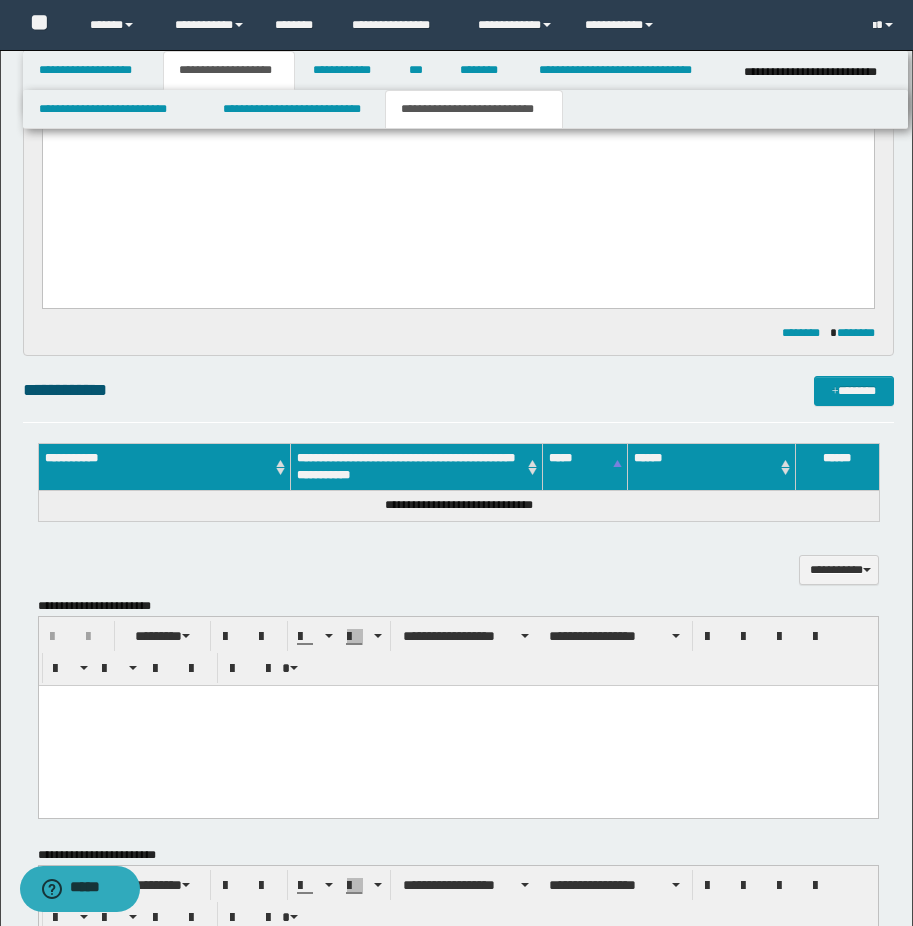 scroll, scrollTop: 1700, scrollLeft: 0, axis: vertical 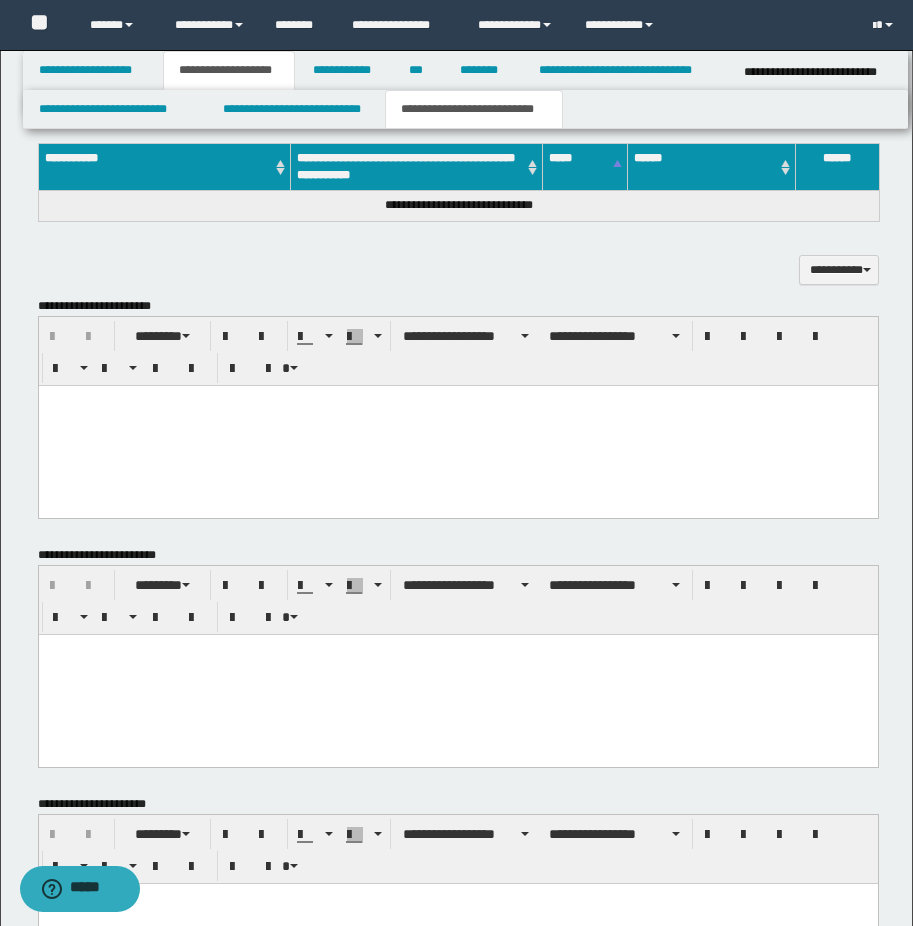 click at bounding box center [457, 425] 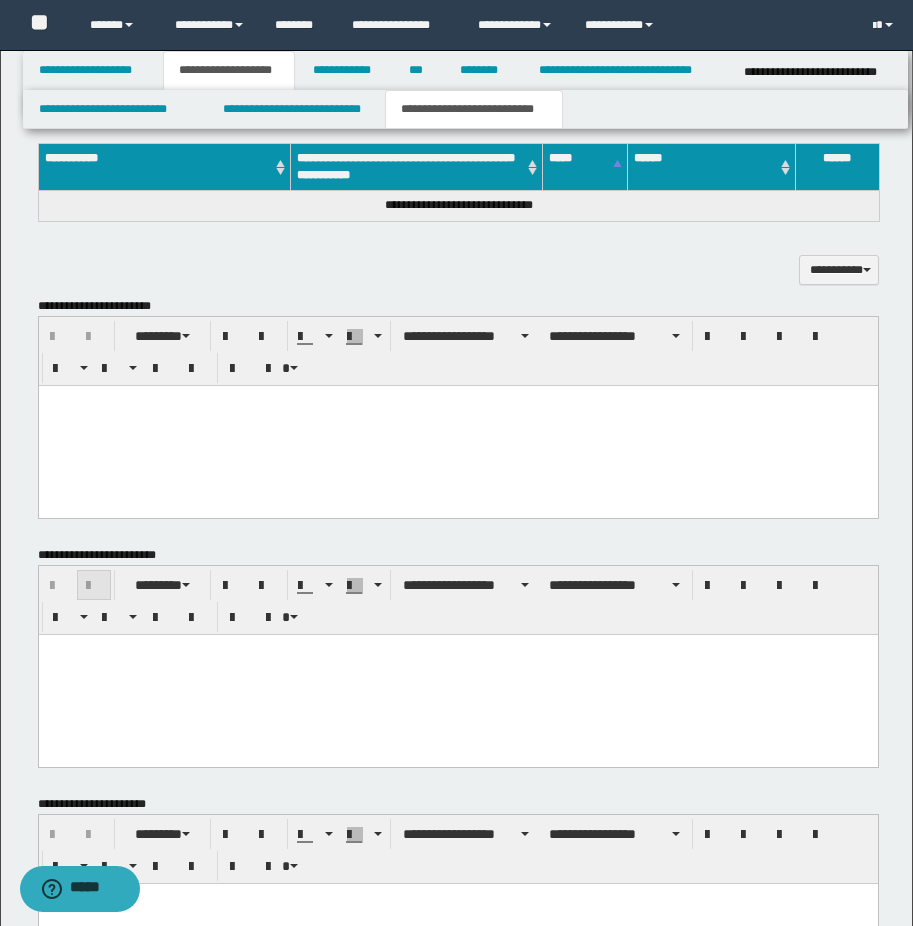 type 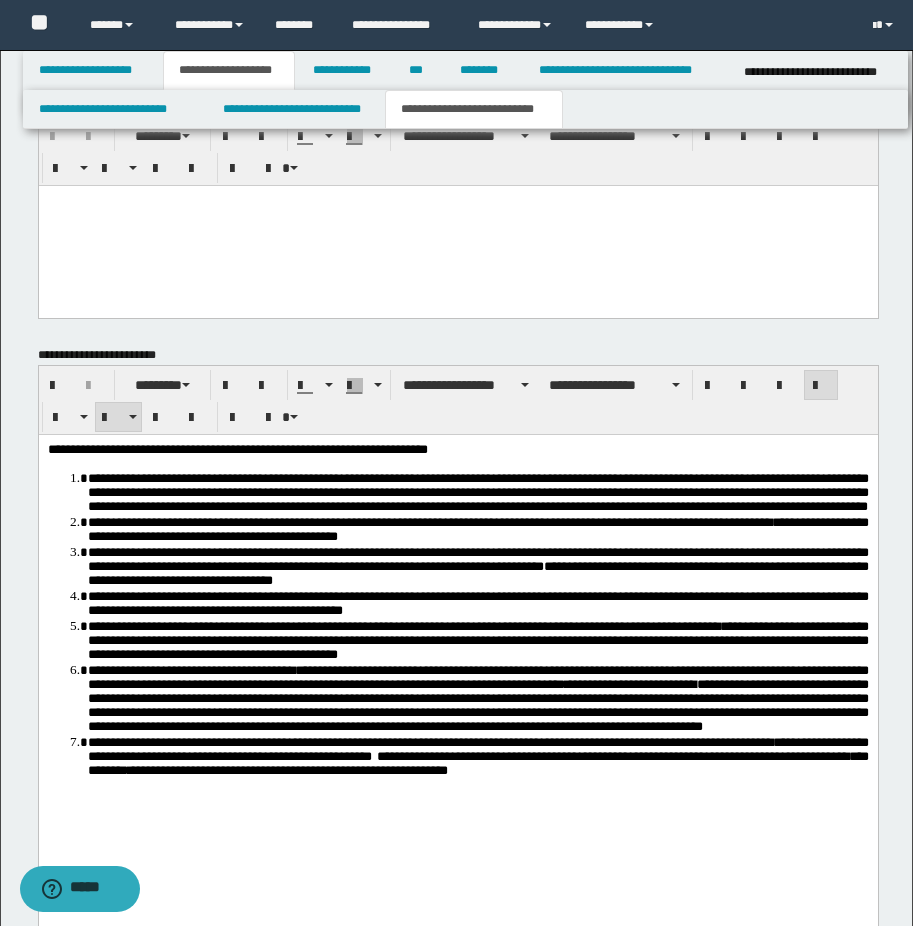 scroll, scrollTop: 2000, scrollLeft: 0, axis: vertical 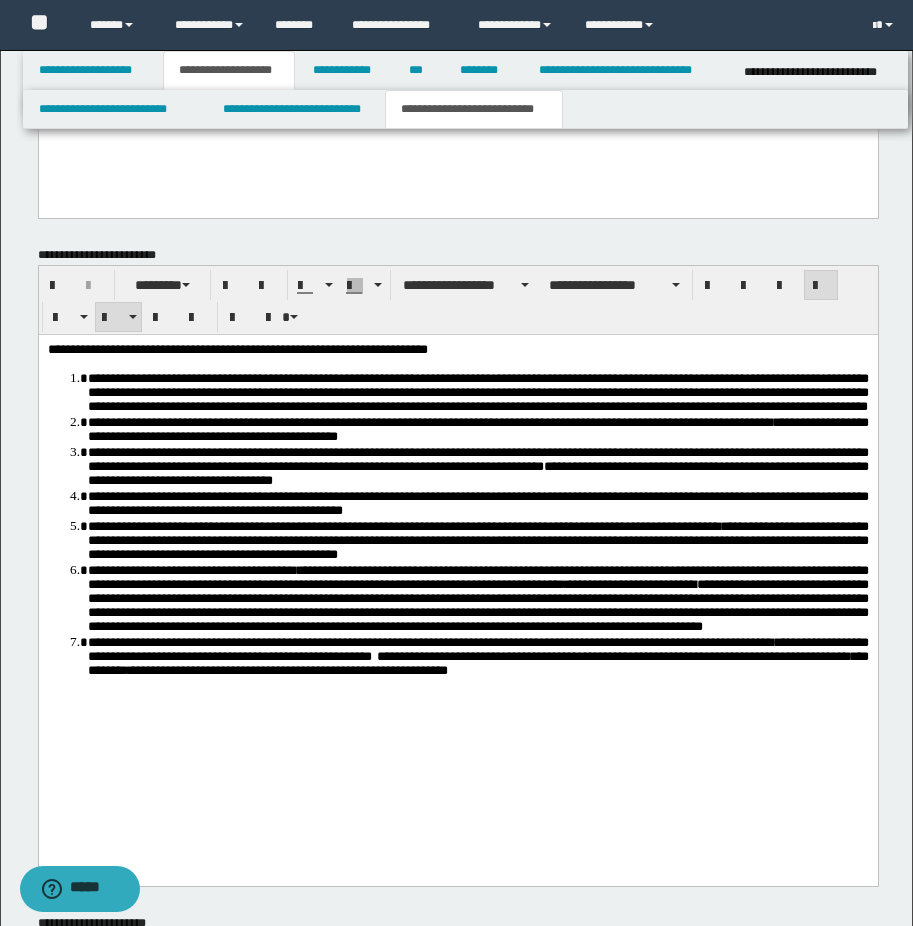 click on "**********" at bounding box center (625, 583) 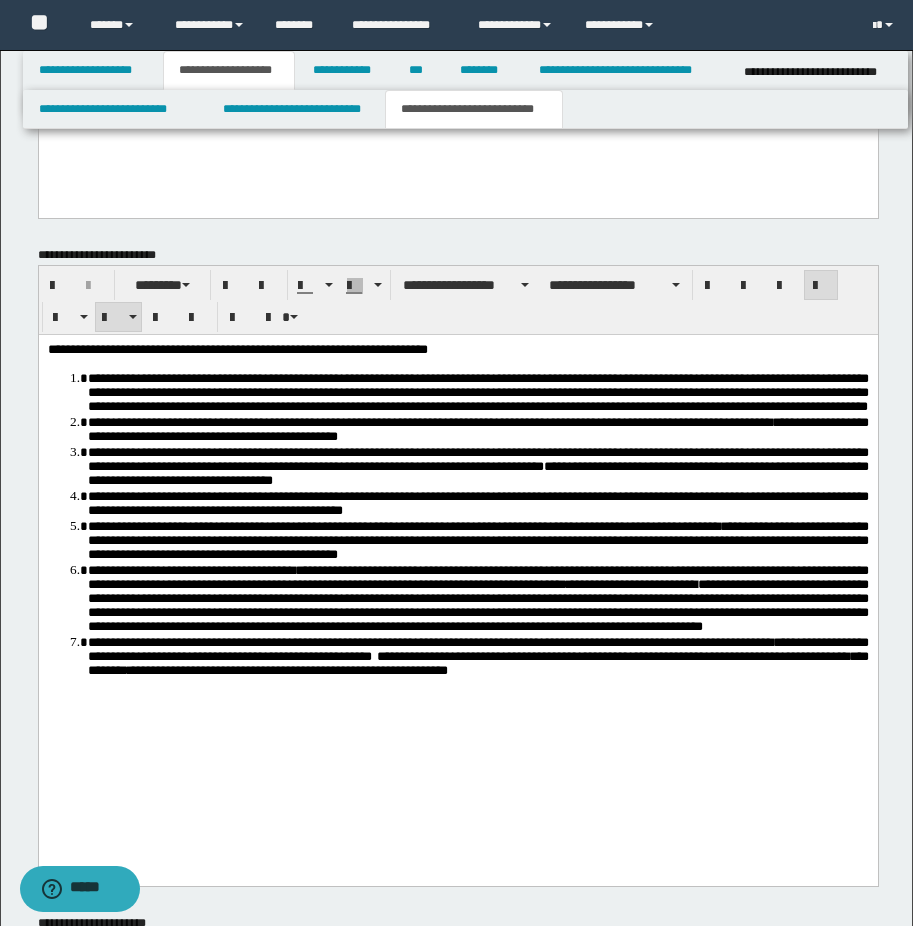 click on "**********" at bounding box center (477, 604) 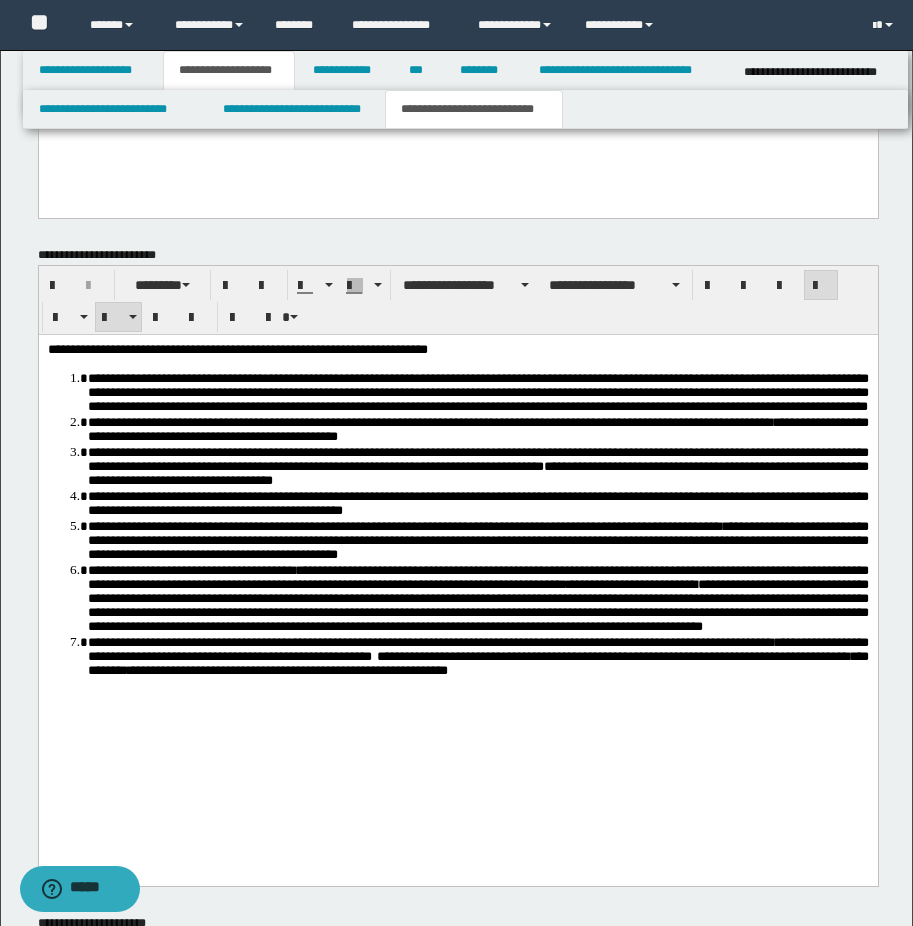 click on "**********" at bounding box center (477, 539) 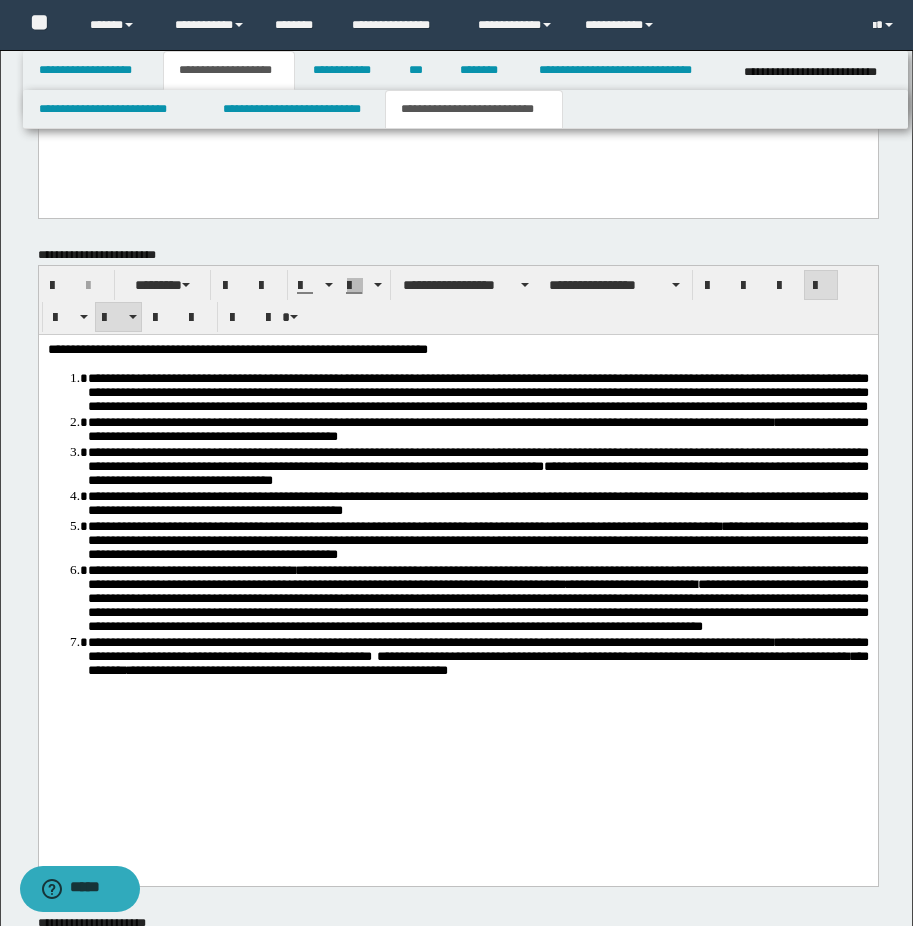 click on "**********" at bounding box center [477, 502] 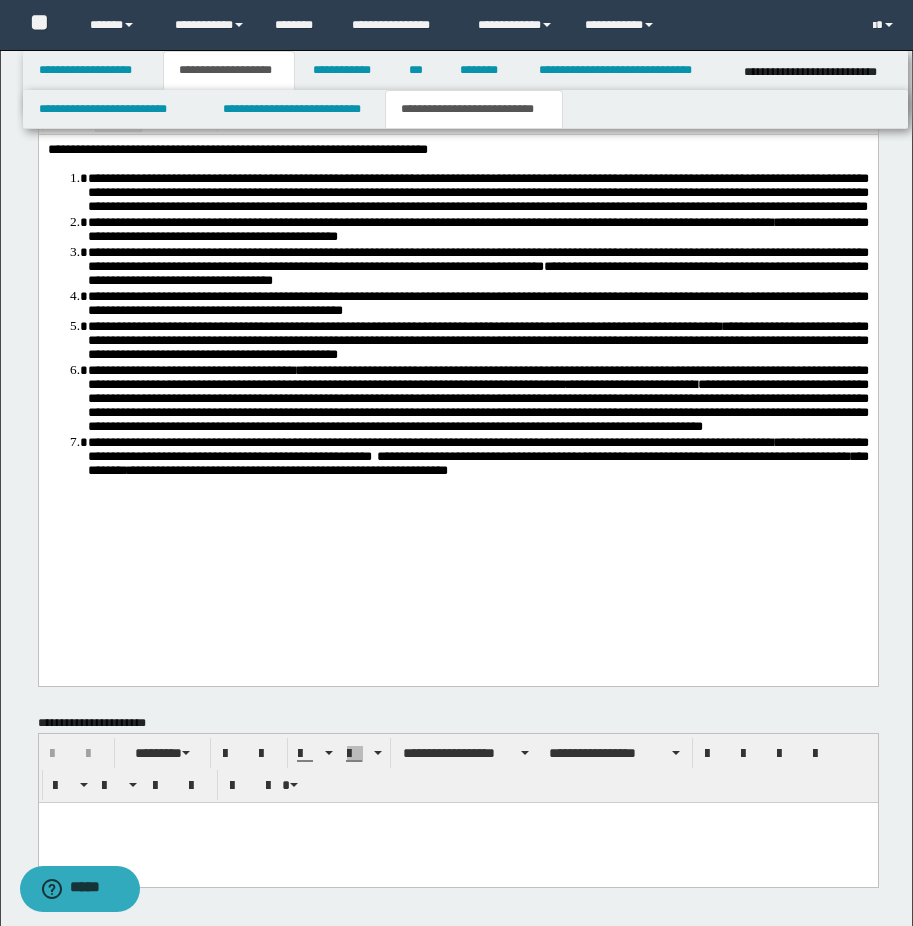 click on "**********" at bounding box center [457, 341] 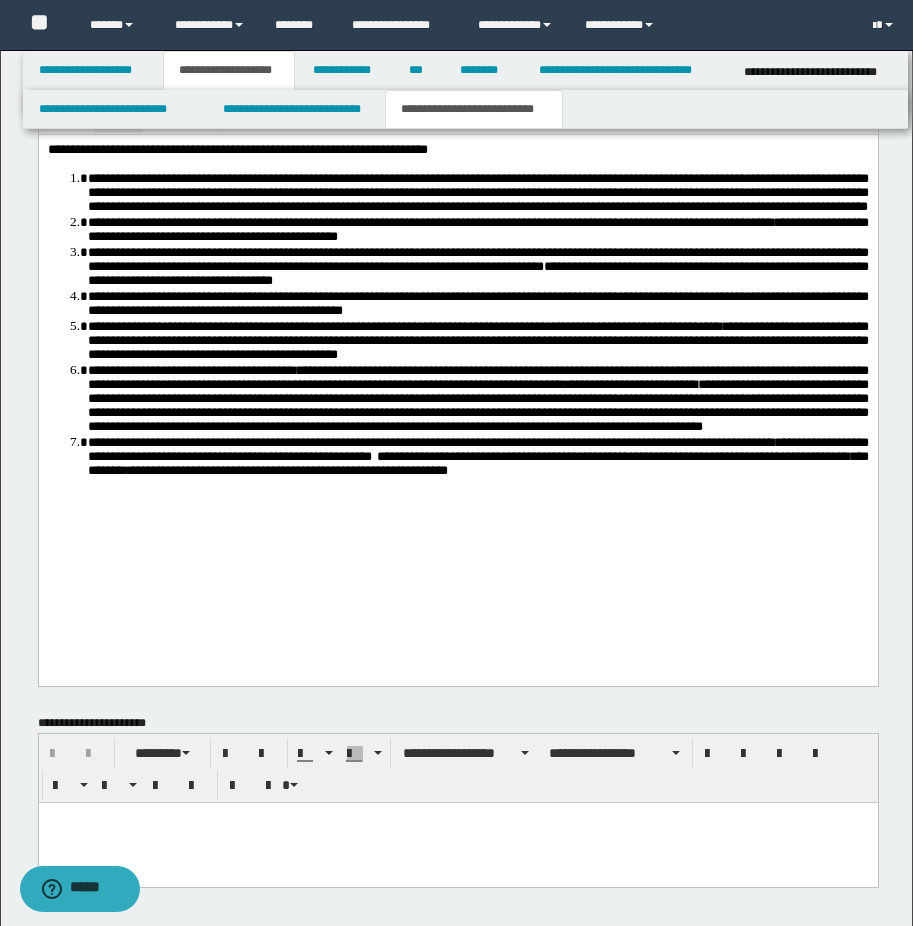 drag, startPoint x: 159, startPoint y: 579, endPoint x: 362, endPoint y: 583, distance: 203.0394 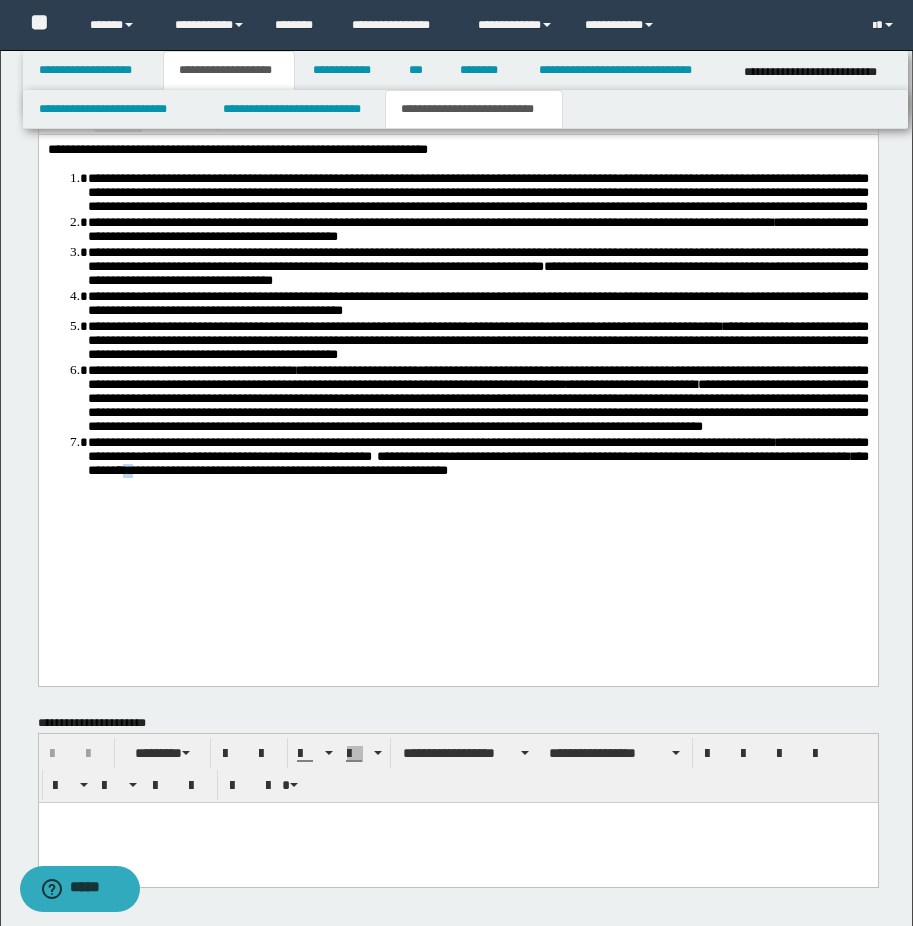 drag, startPoint x: 432, startPoint y: 582, endPoint x: 457, endPoint y: 583, distance: 25.019993 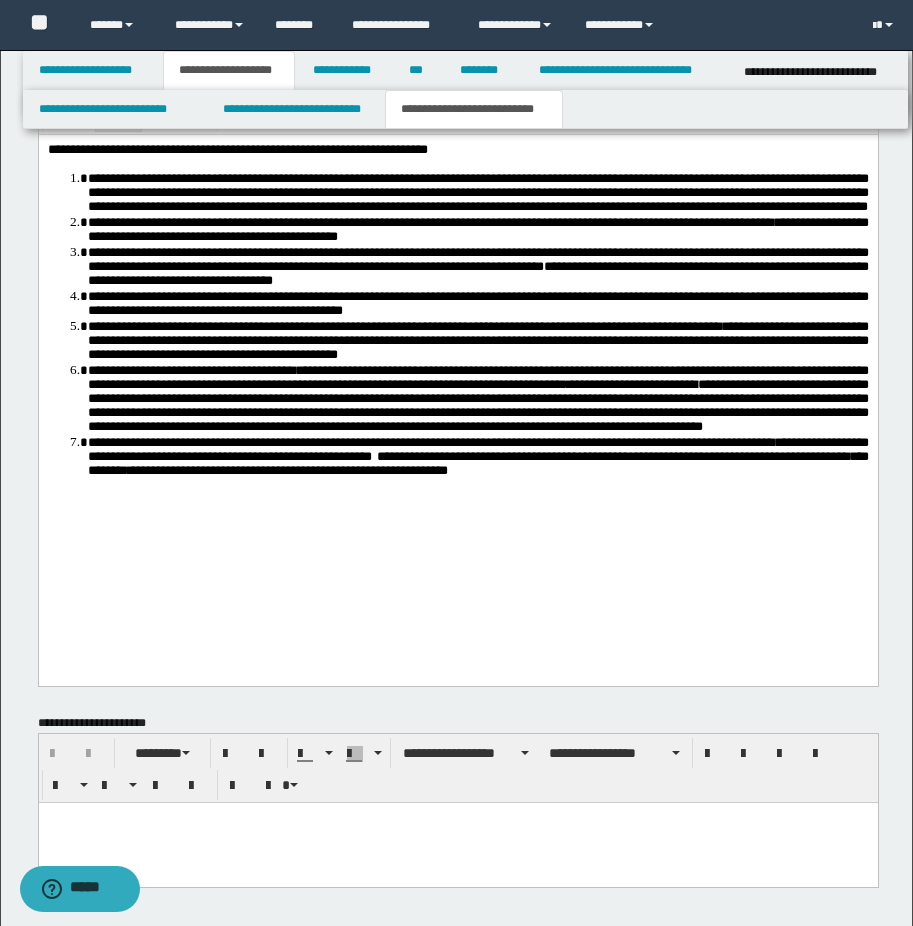 click on "**********" at bounding box center [477, 455] 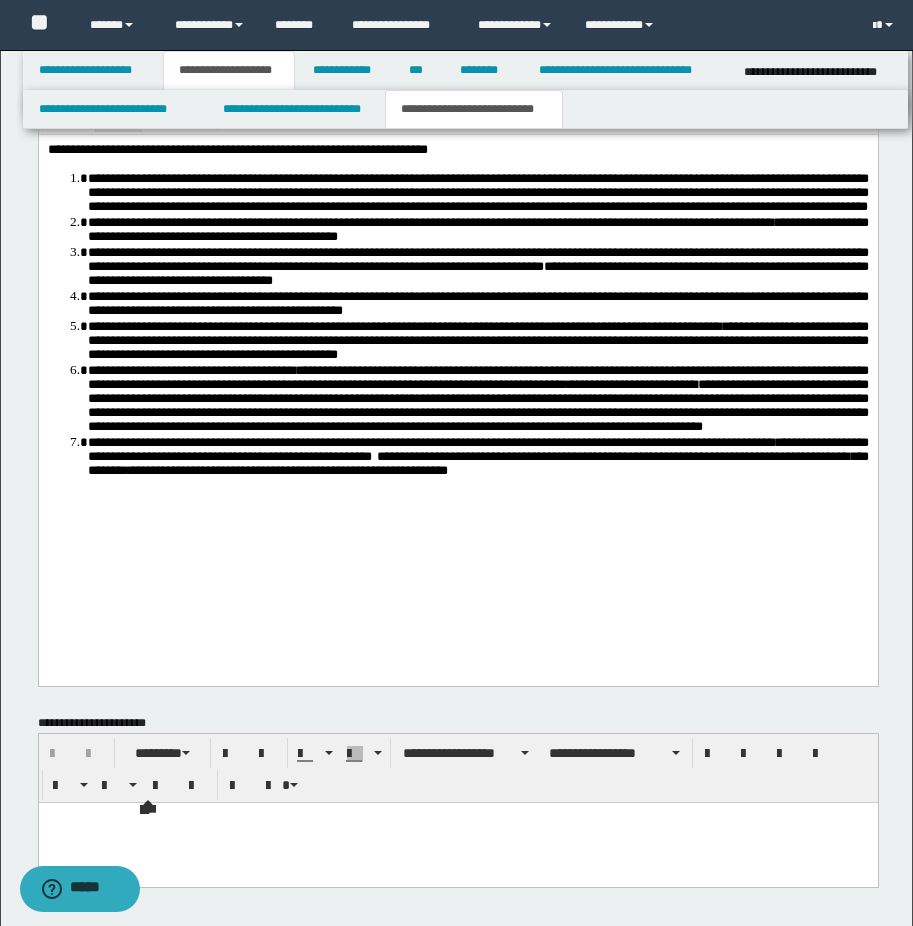 scroll, scrollTop: 2285, scrollLeft: 0, axis: vertical 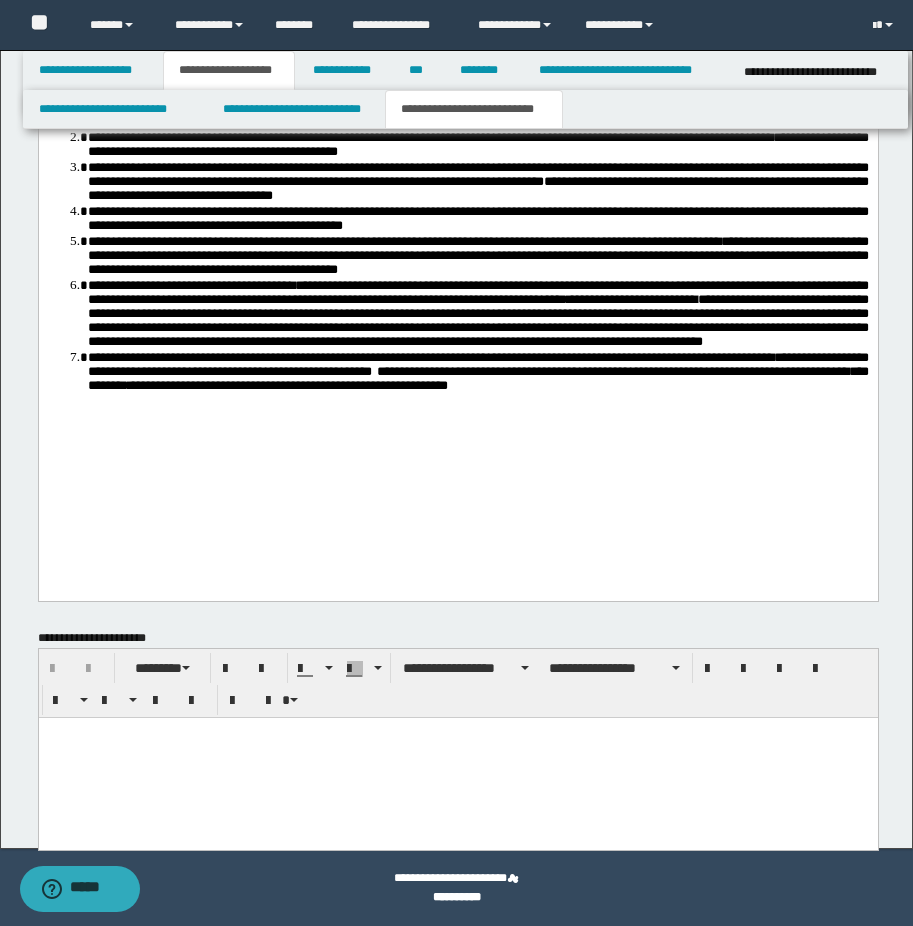 click at bounding box center [457, 732] 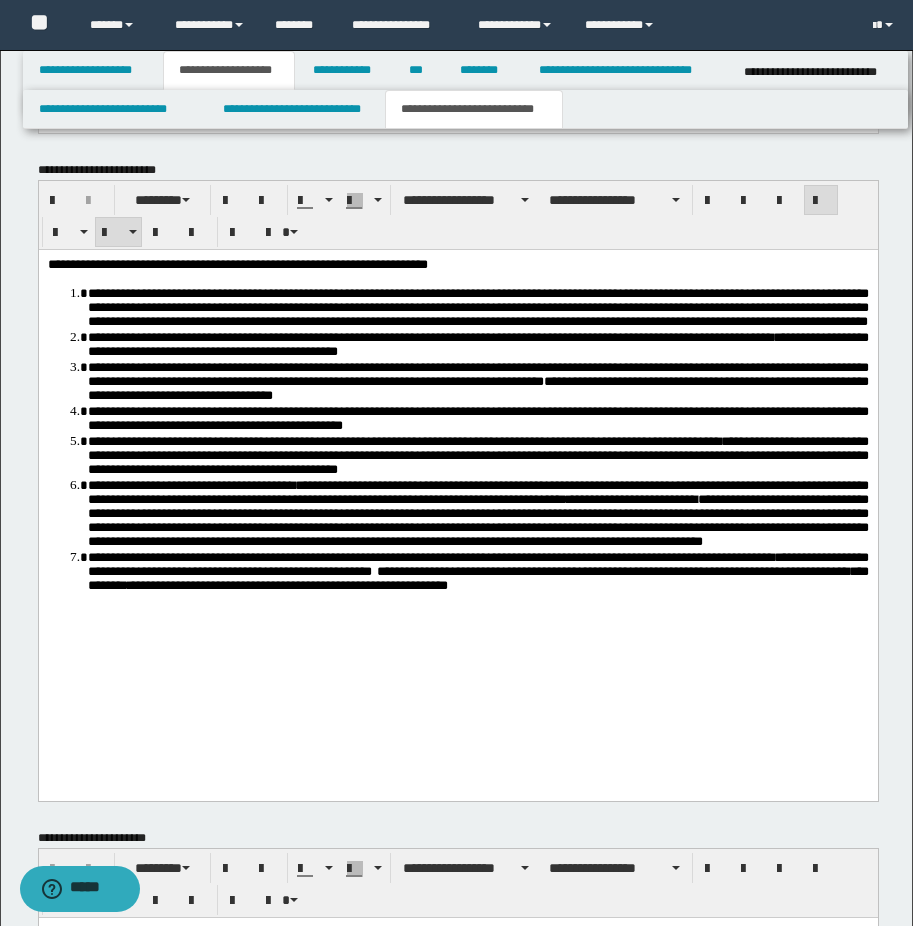 scroll, scrollTop: 1785, scrollLeft: 0, axis: vertical 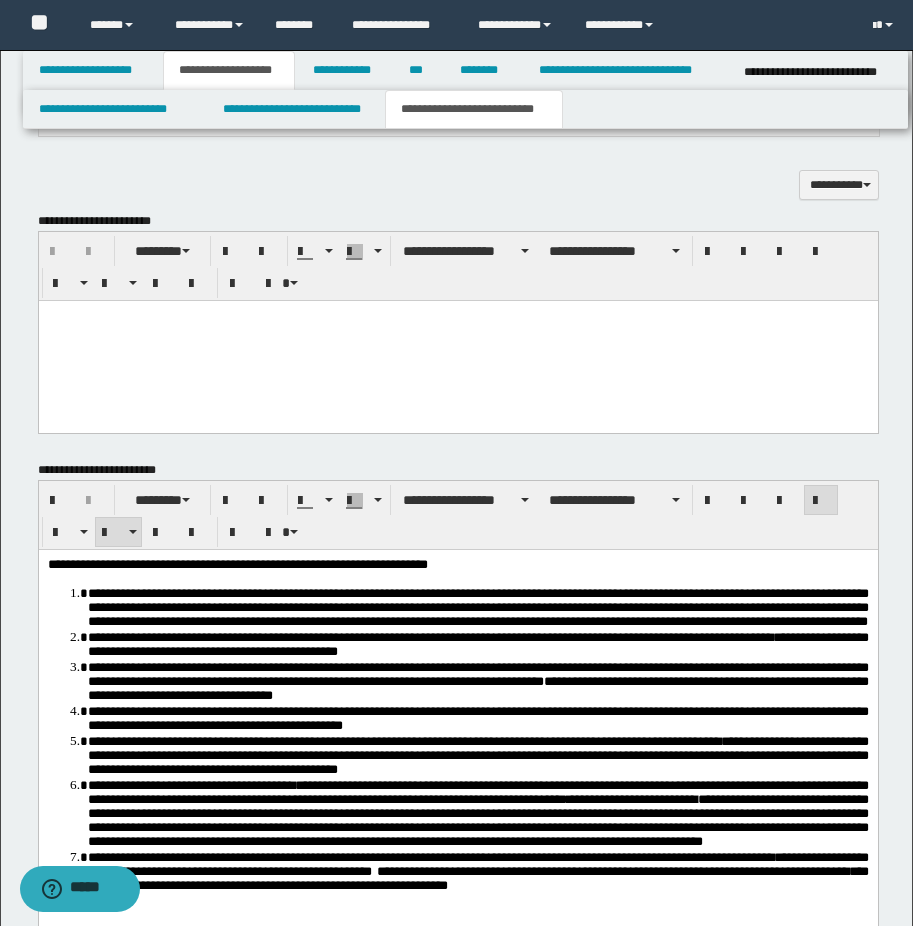 click at bounding box center [457, 340] 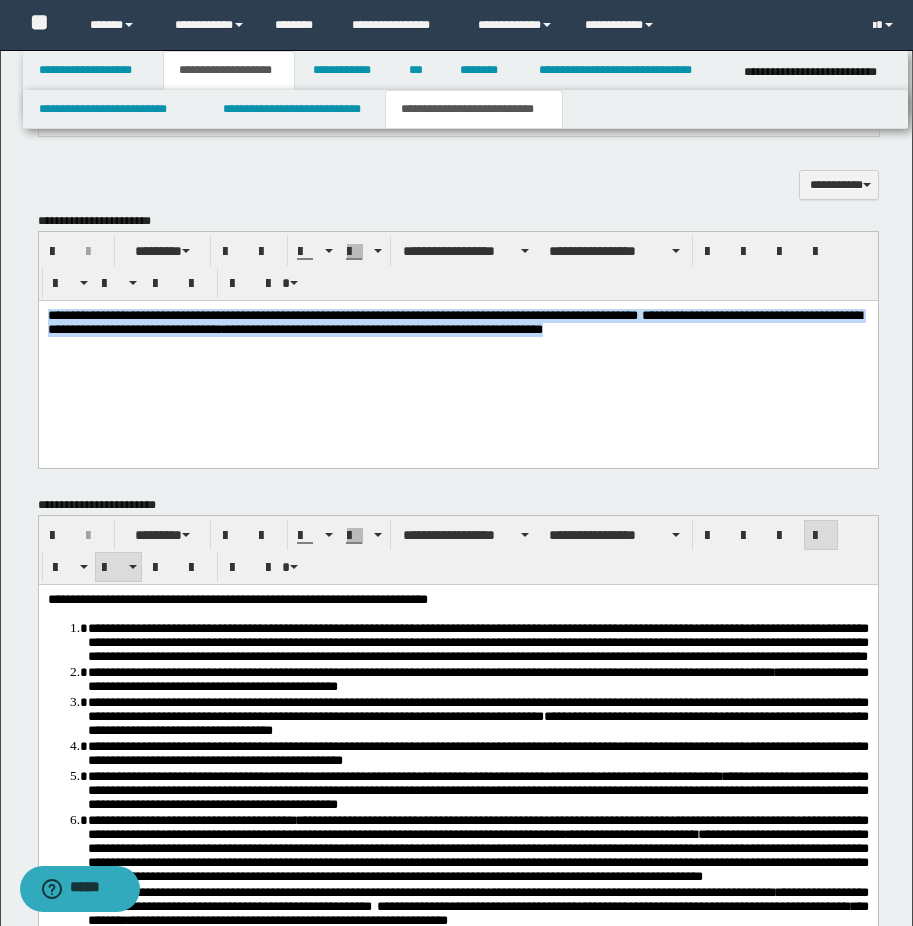 drag, startPoint x: 271, startPoint y: 354, endPoint x: -15, endPoint y: 309, distance: 289.51855 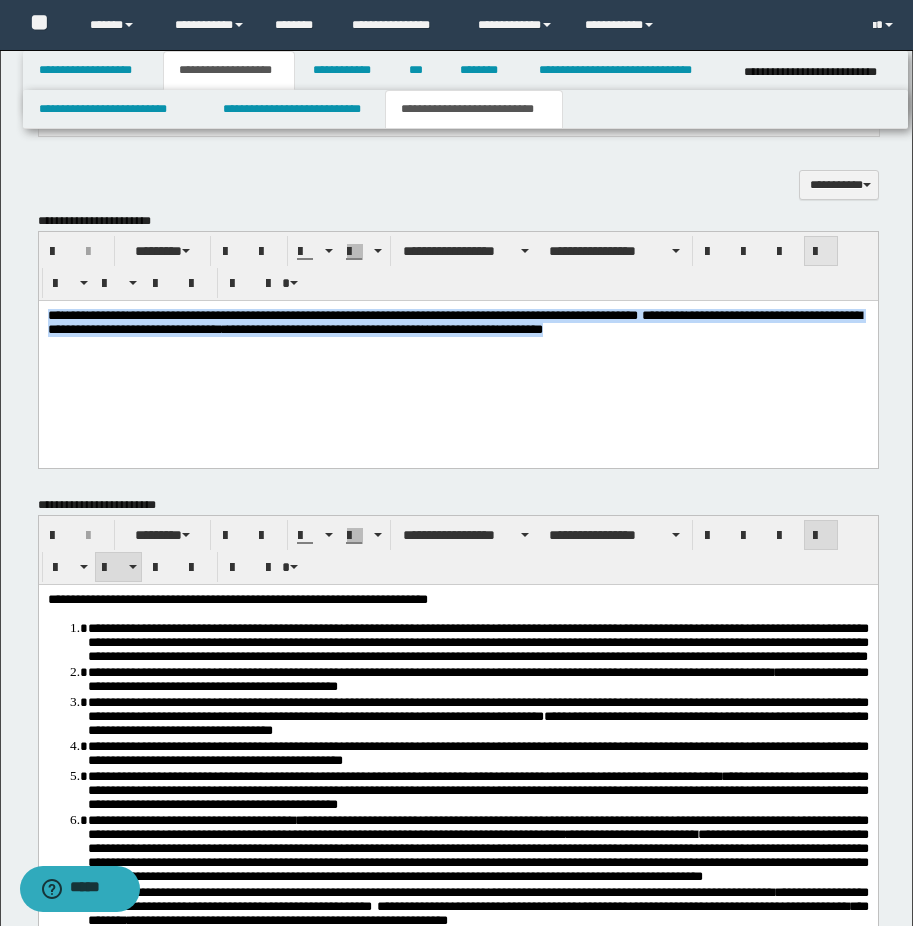 click at bounding box center (821, 251) 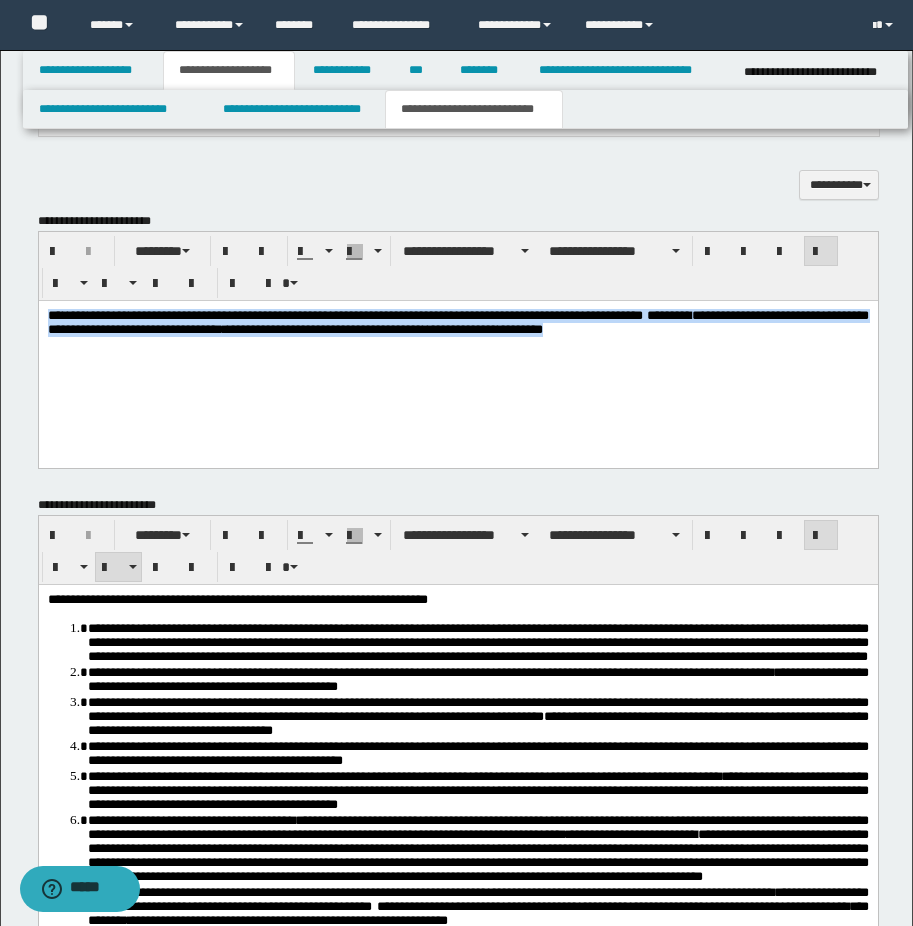drag, startPoint x: 575, startPoint y: 391, endPoint x: 482, endPoint y: 387, distance: 93.08598 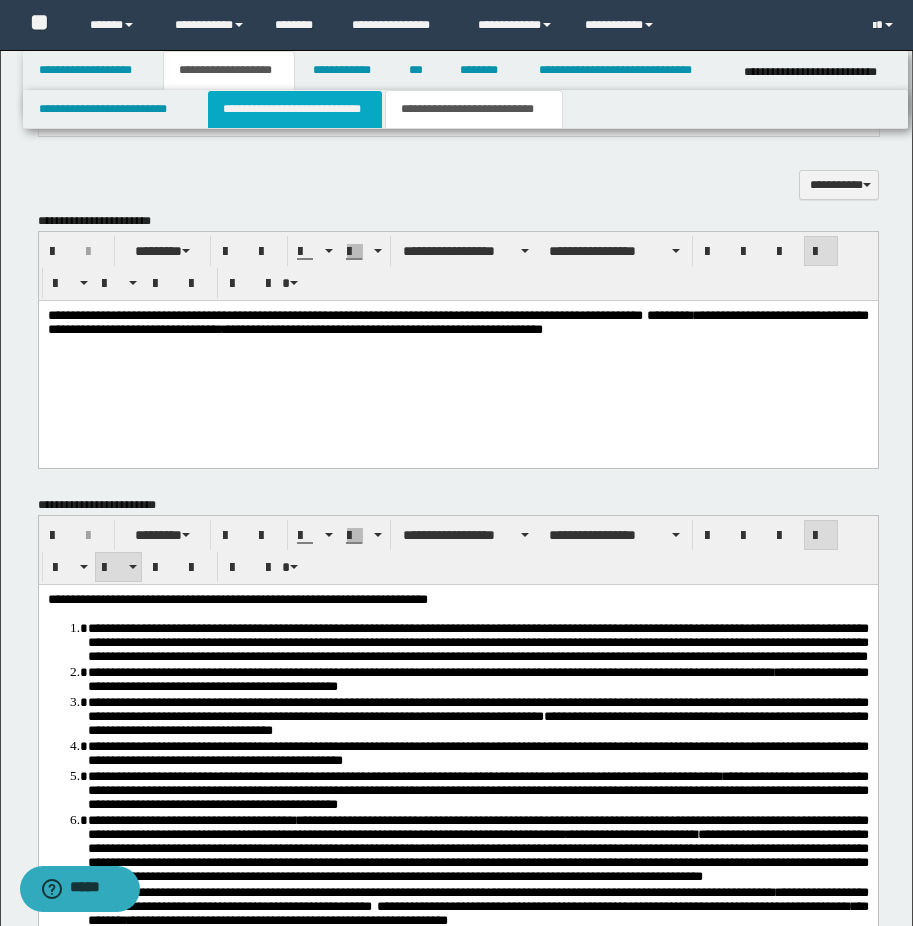 click on "**********" at bounding box center [295, 109] 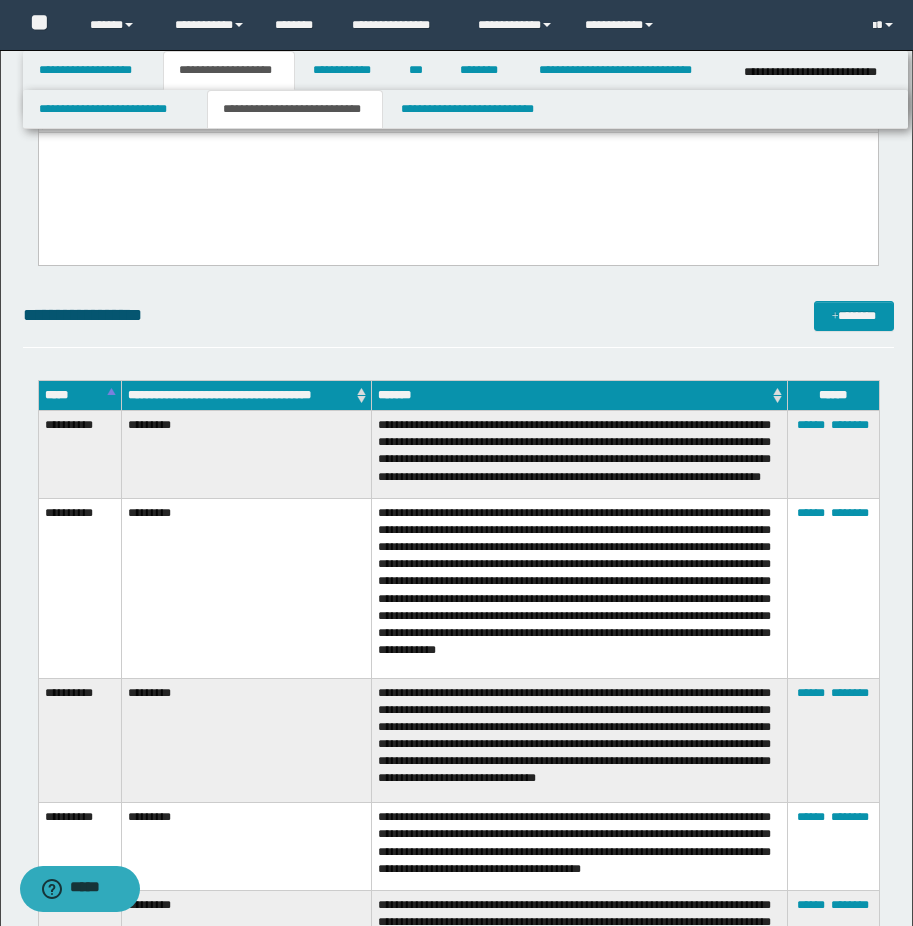 scroll, scrollTop: 685, scrollLeft: 0, axis: vertical 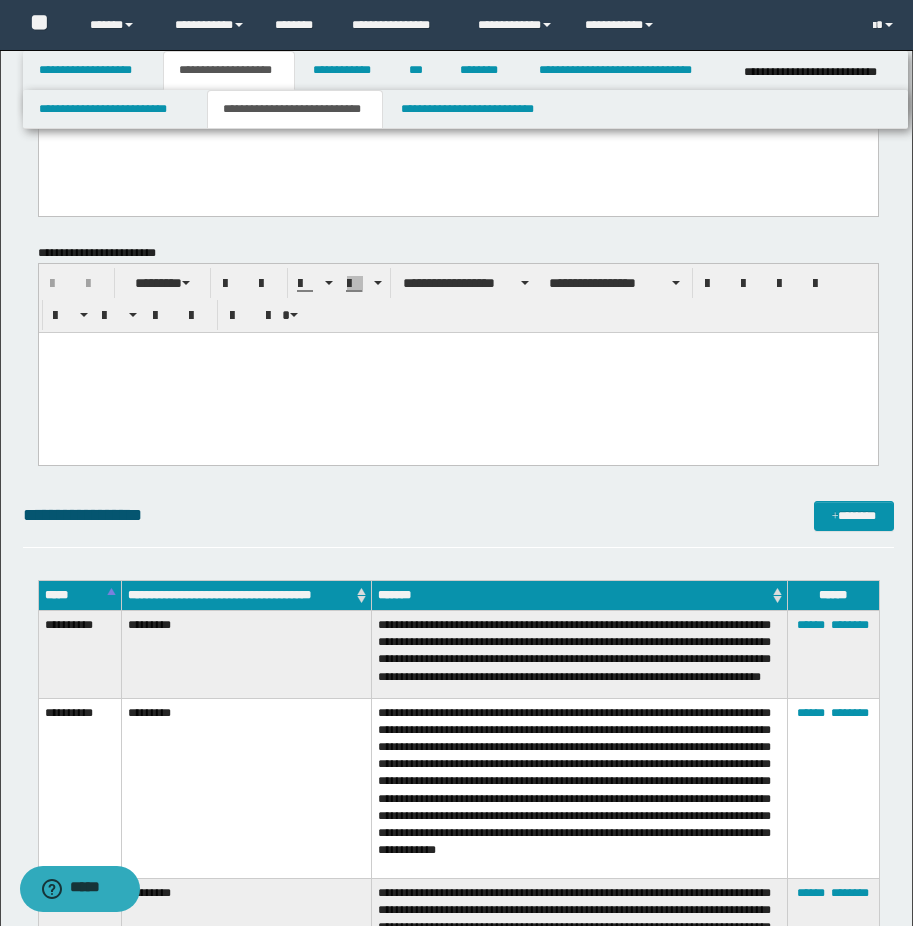 click at bounding box center (457, 372) 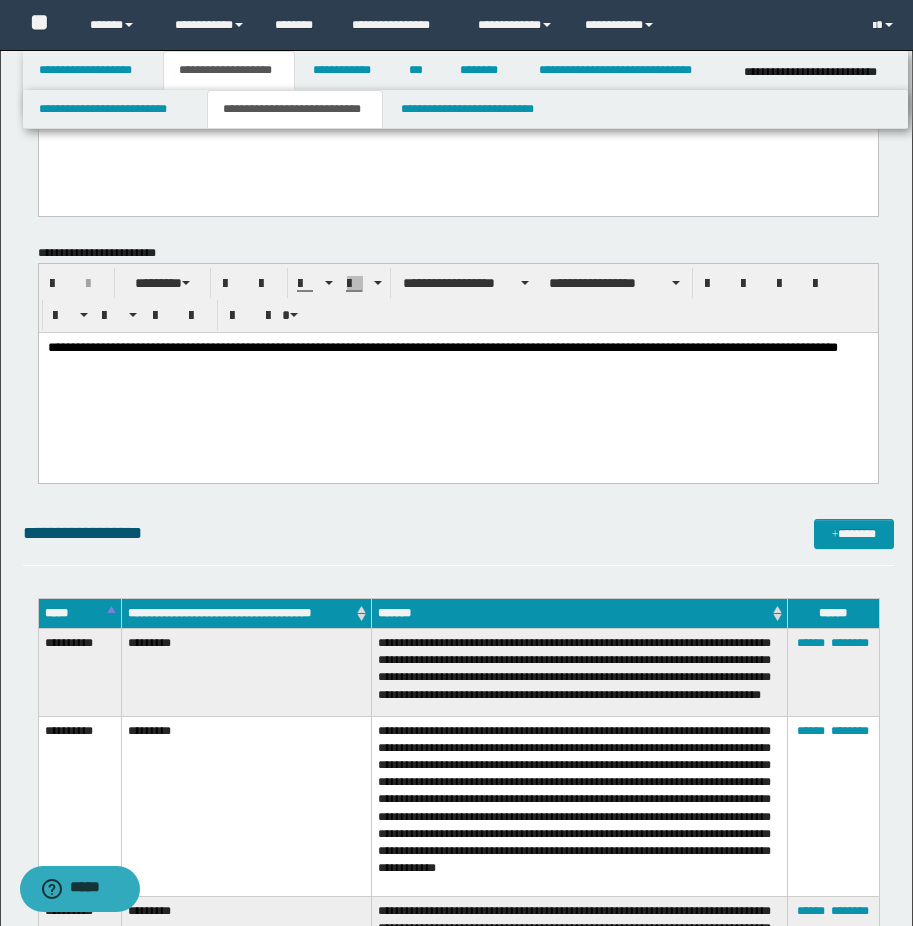 click on "**********" at bounding box center (457, 372) 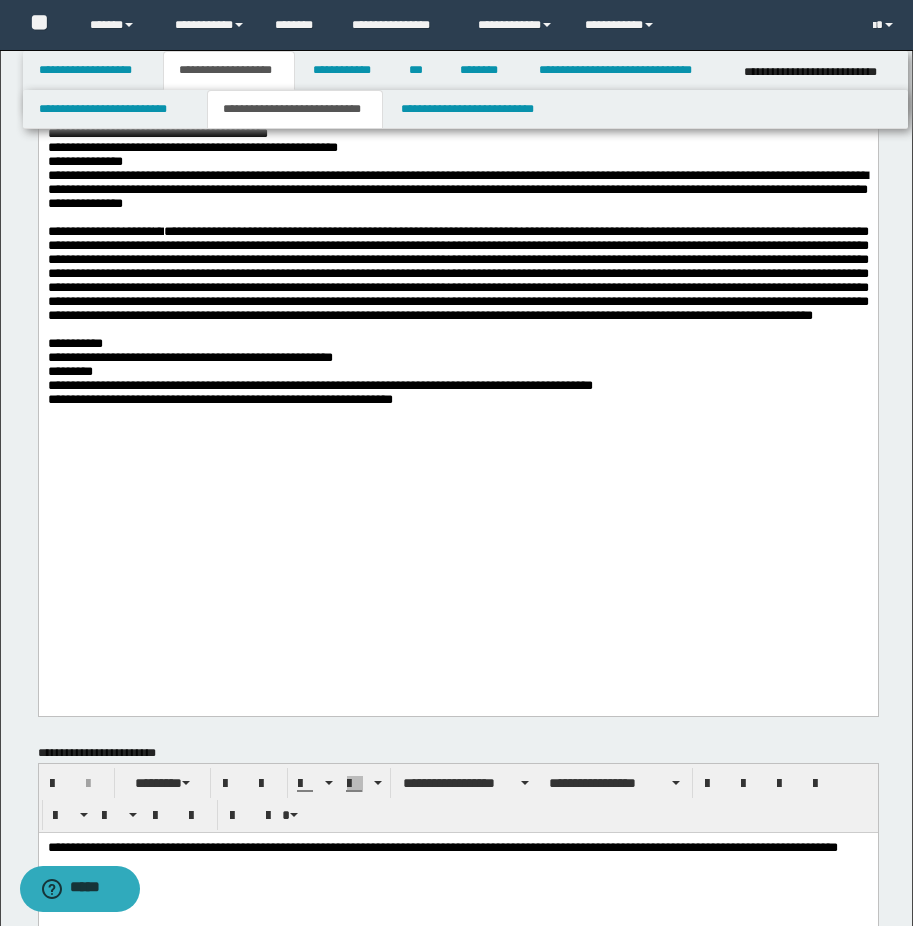 click on "**********" at bounding box center (457, 399) 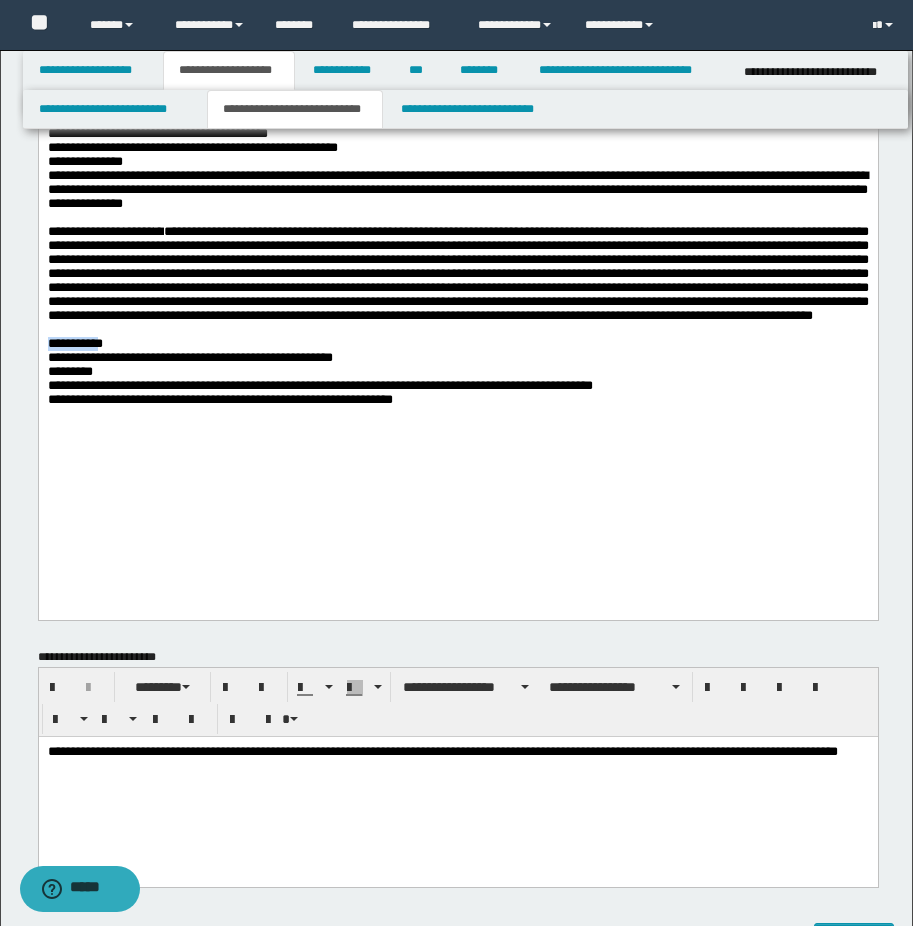 drag, startPoint x: 47, startPoint y: 425, endPoint x: 128, endPoint y: 422, distance: 81.055534 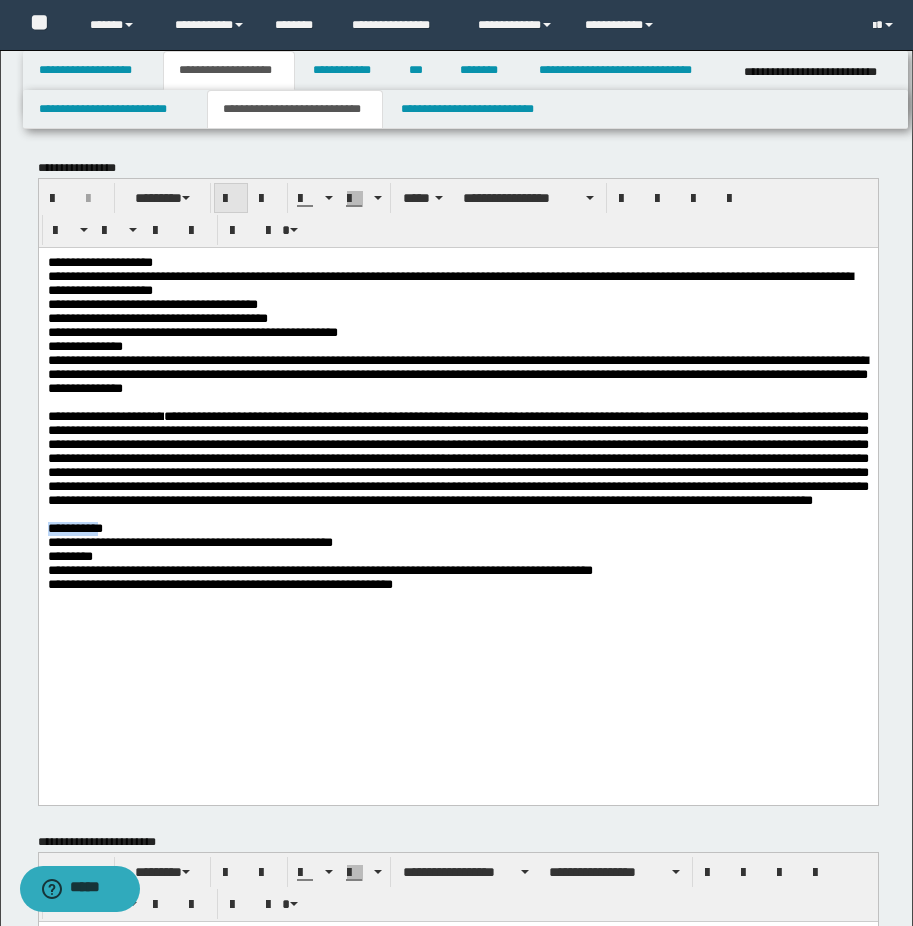 click at bounding box center [231, 199] 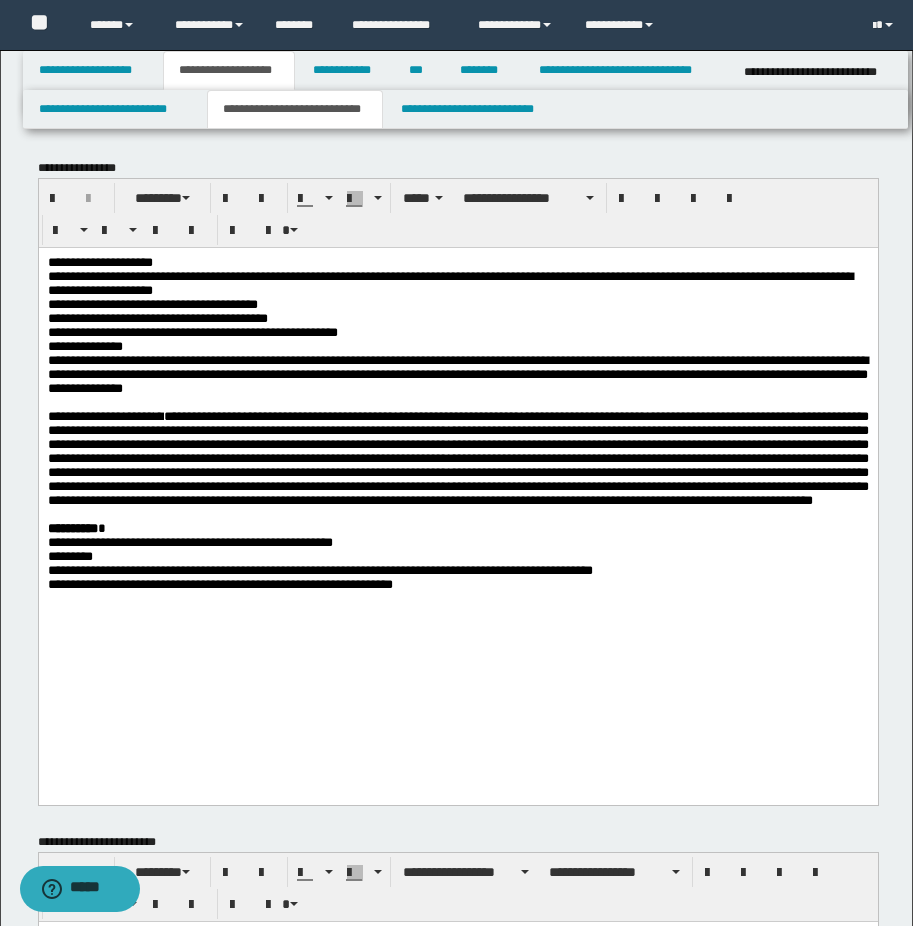 drag, startPoint x: 44, startPoint y: 643, endPoint x: 93, endPoint y: 641, distance: 49.0408 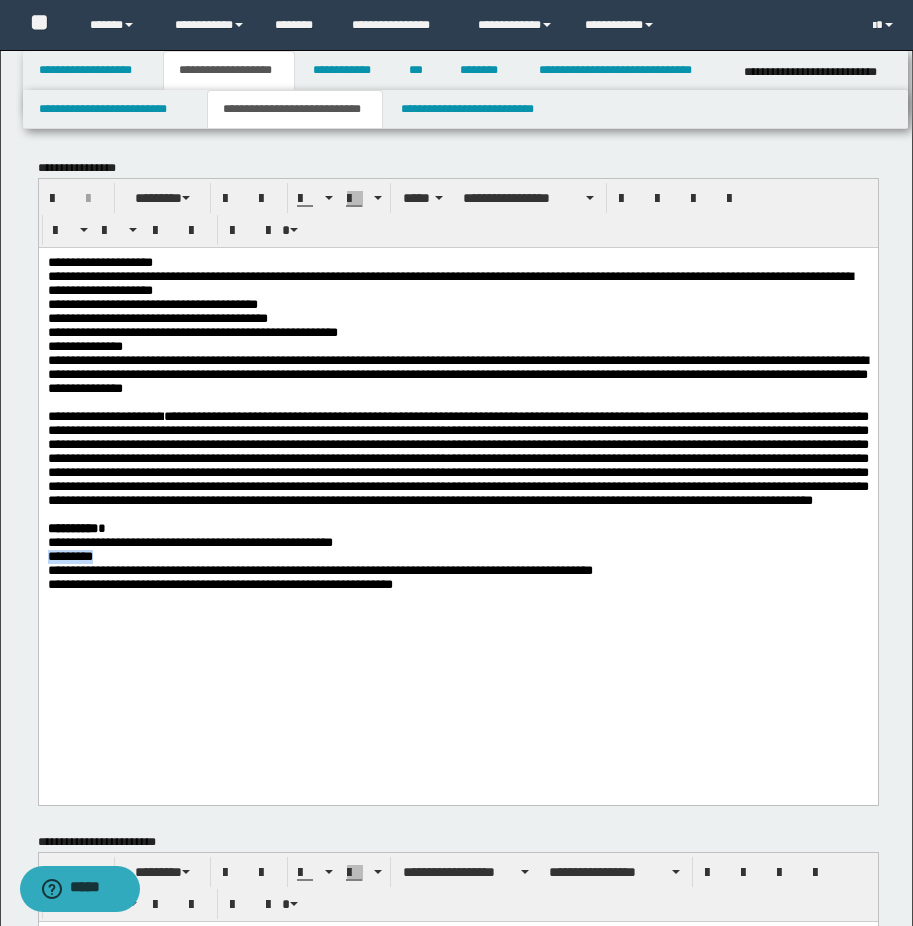 drag, startPoint x: 48, startPoint y: 636, endPoint x: 125, endPoint y: 637, distance: 77.00649 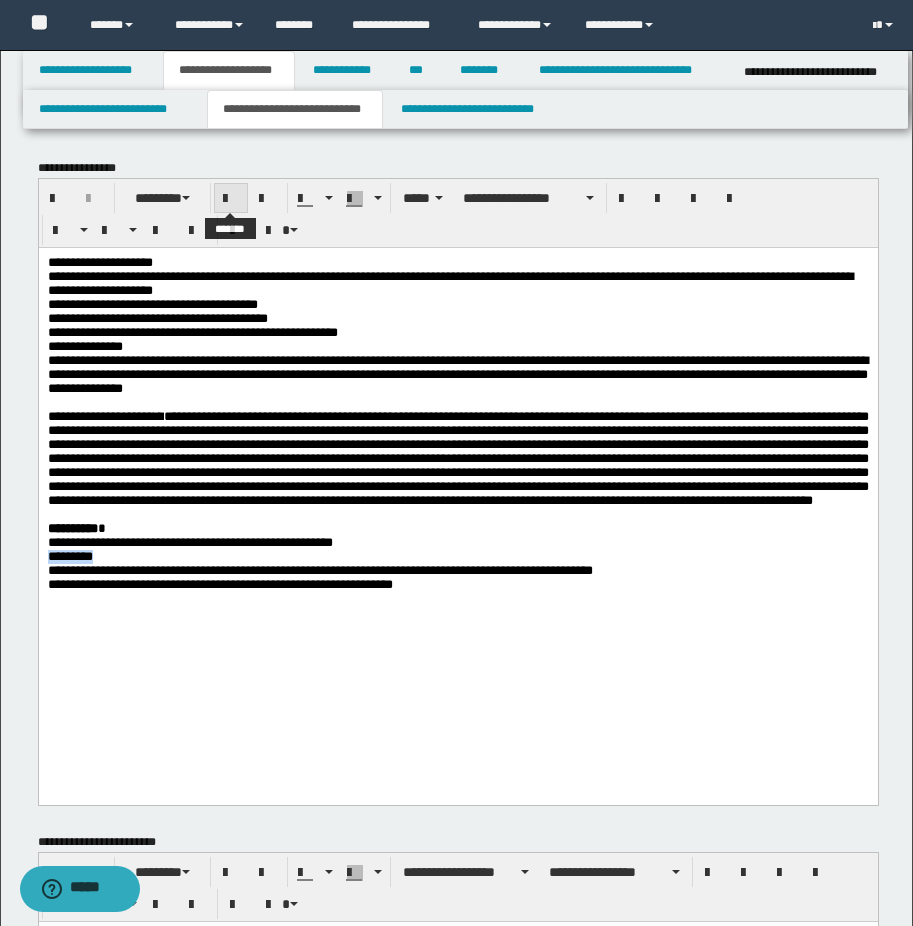 click at bounding box center [231, 199] 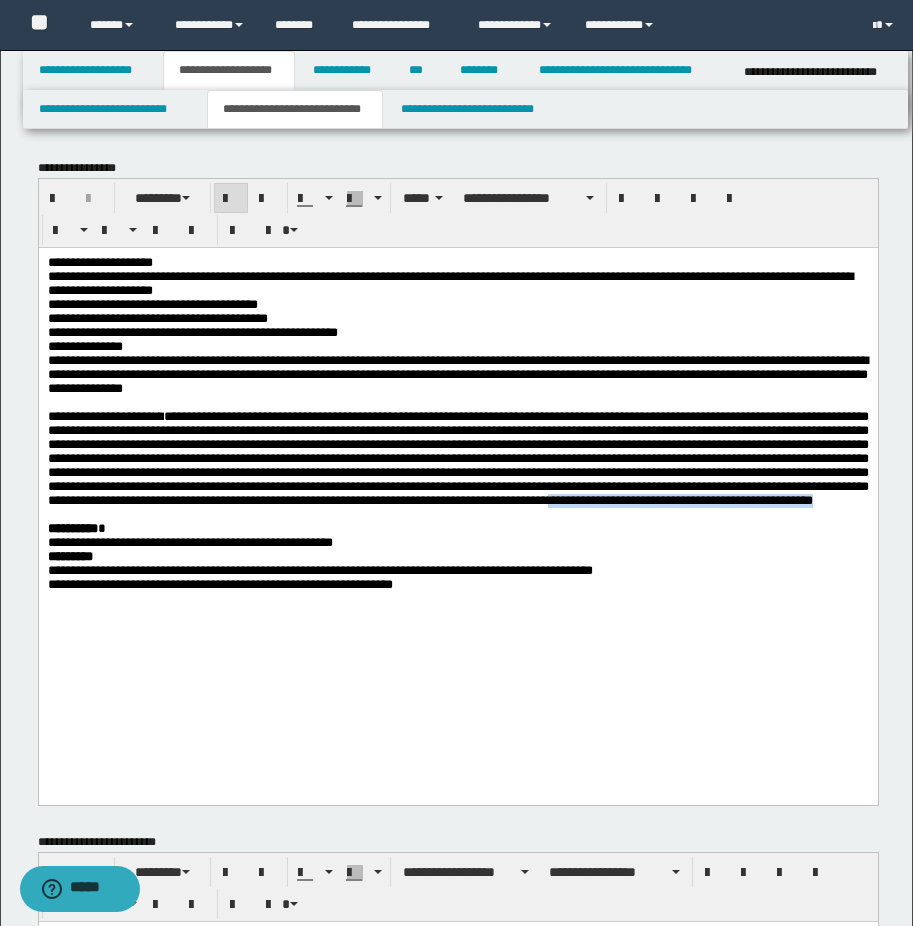 drag, startPoint x: 153, startPoint y: 584, endPoint x: 155, endPoint y: 595, distance: 11.18034 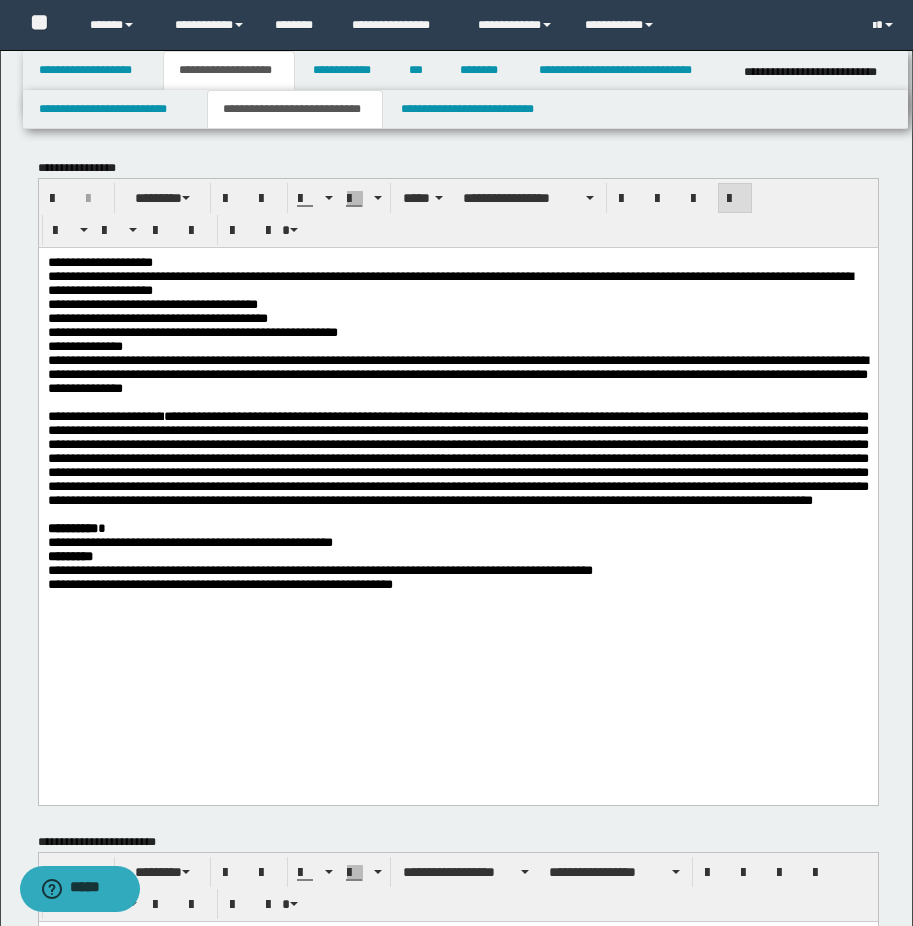 click on "**********" at bounding box center (189, 541) 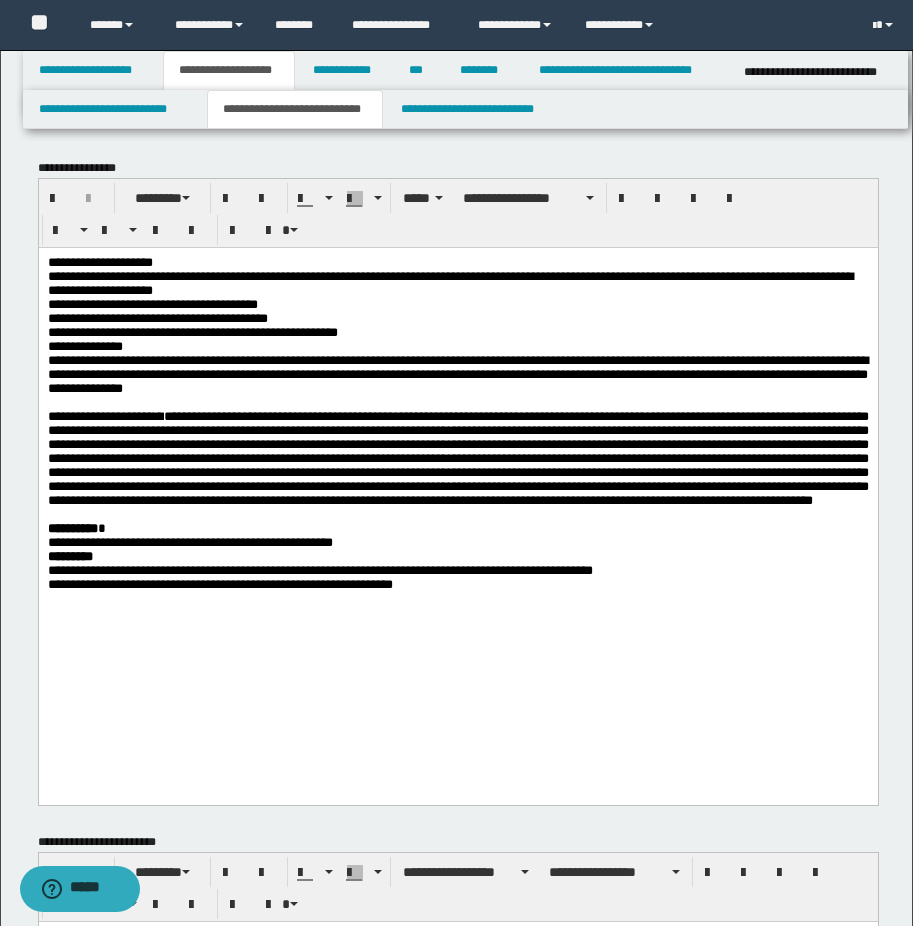 click on "**********" at bounding box center [189, 541] 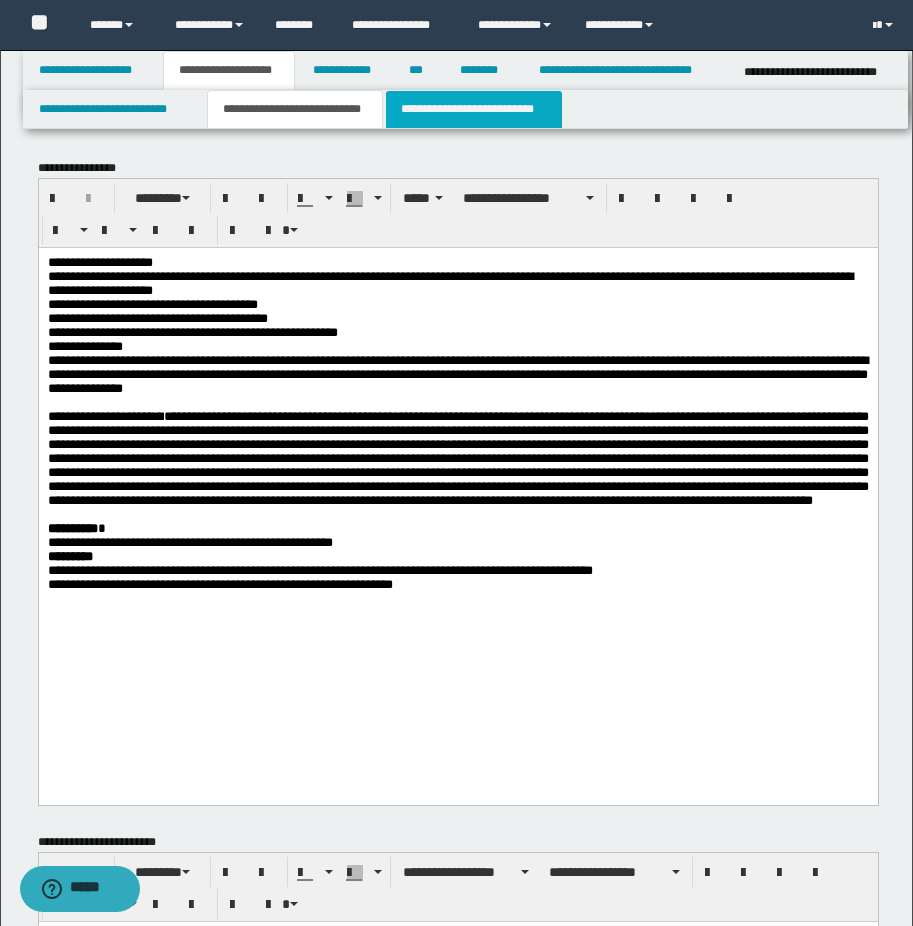 click on "**********" at bounding box center [474, 109] 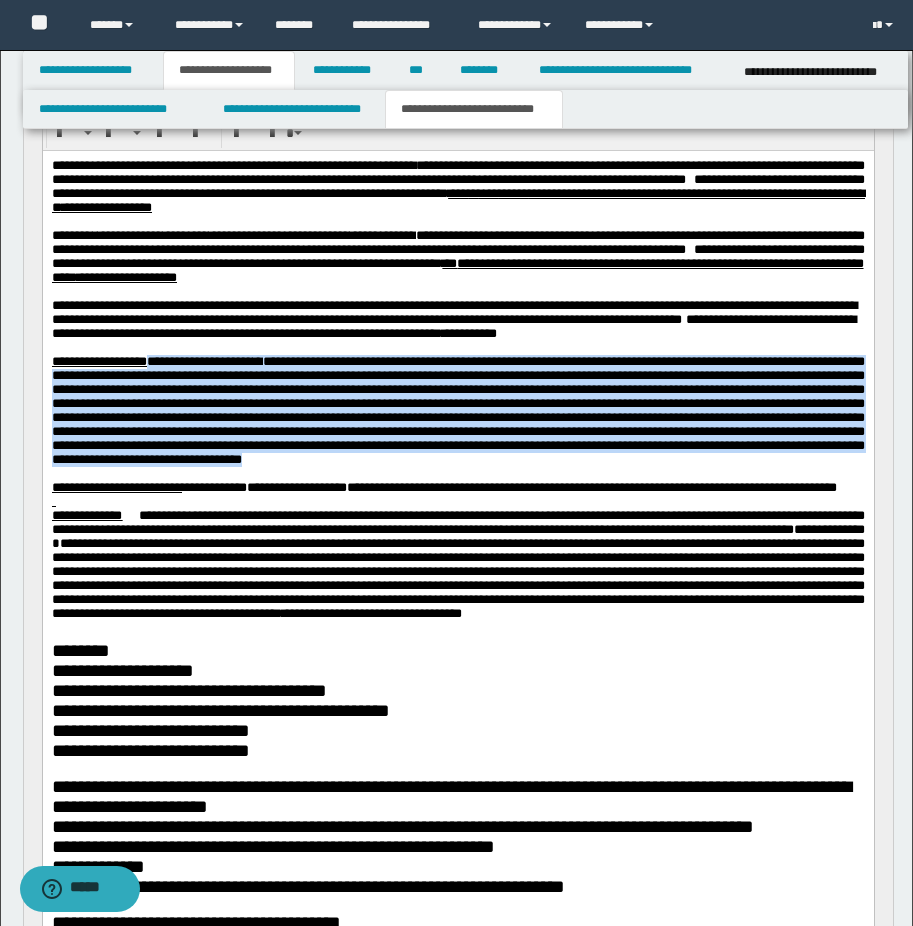 click on "**********" at bounding box center (457, 522) 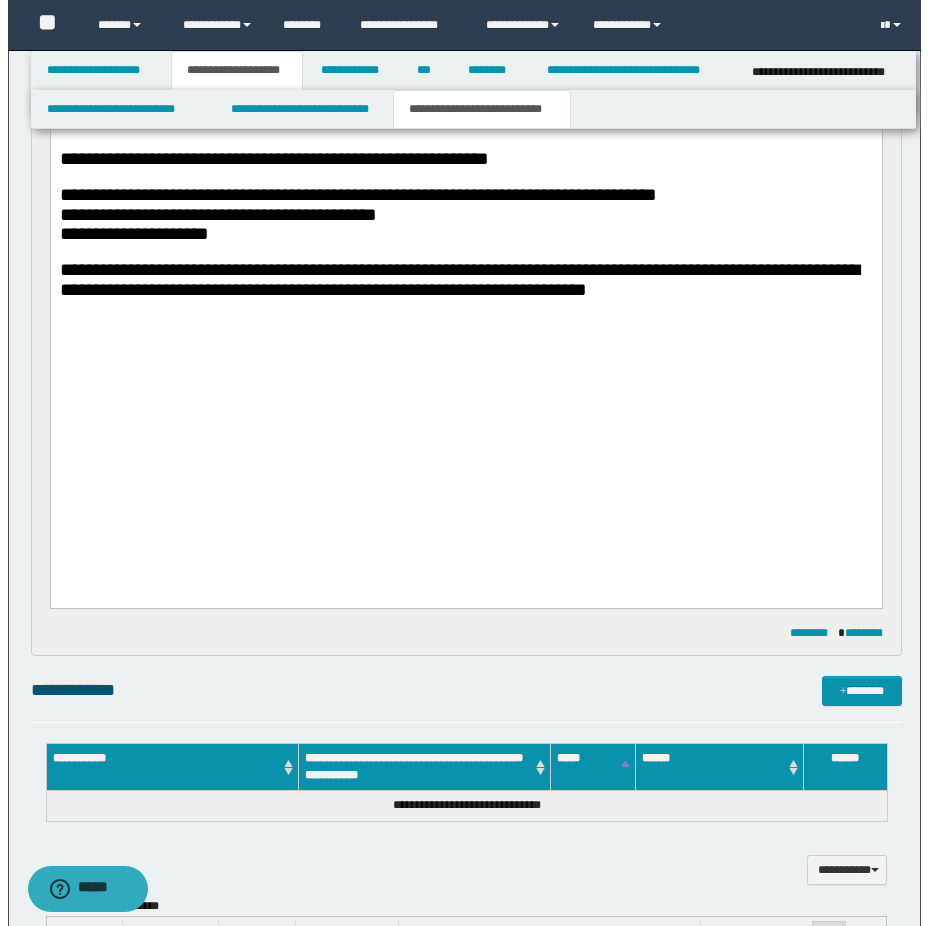 scroll, scrollTop: 1300, scrollLeft: 0, axis: vertical 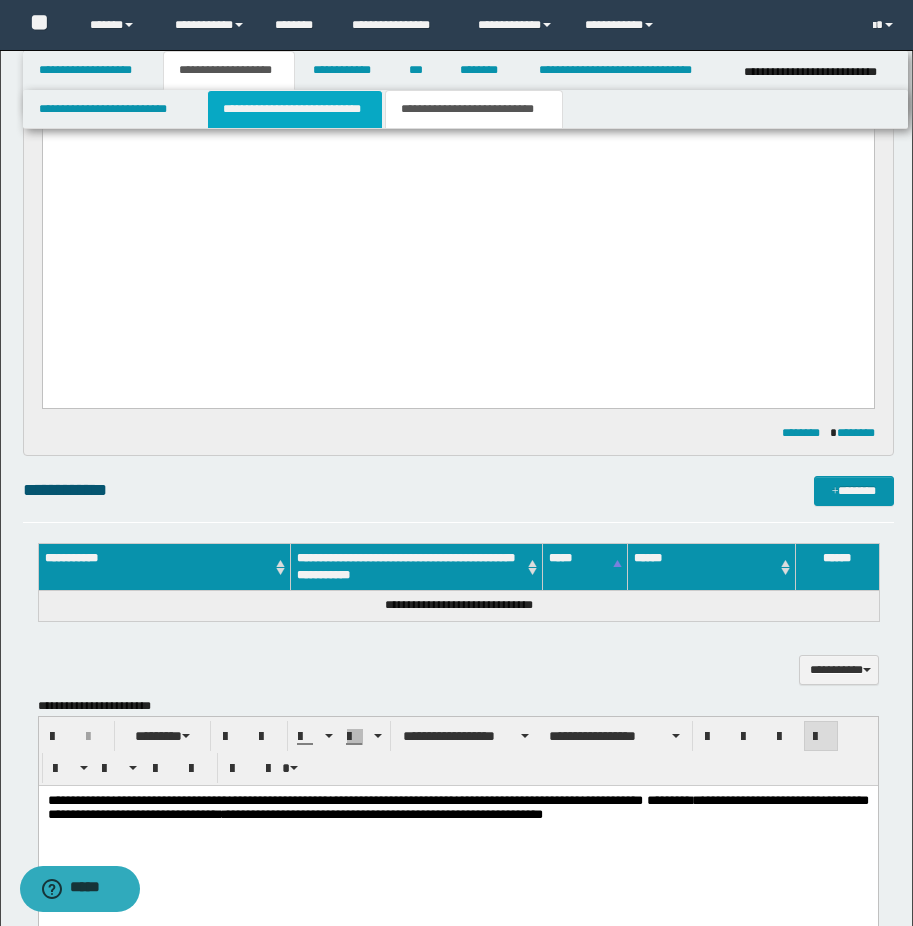 click on "**********" at bounding box center (295, 109) 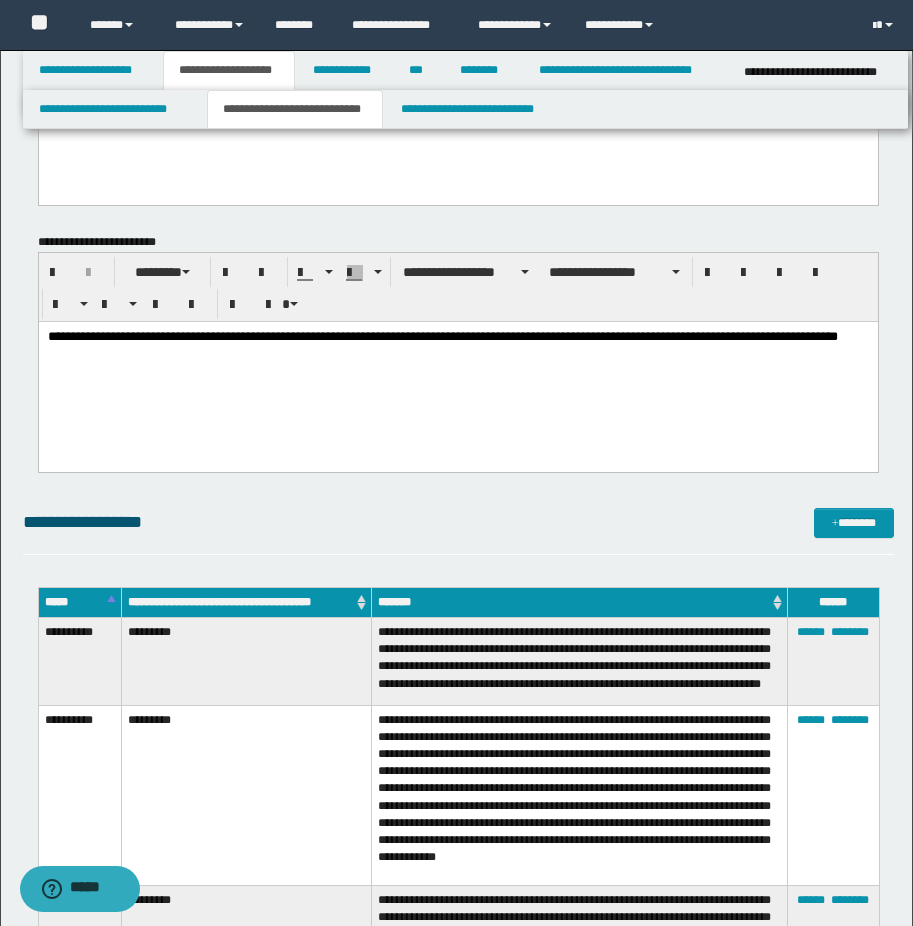 scroll, scrollTop: 100, scrollLeft: 0, axis: vertical 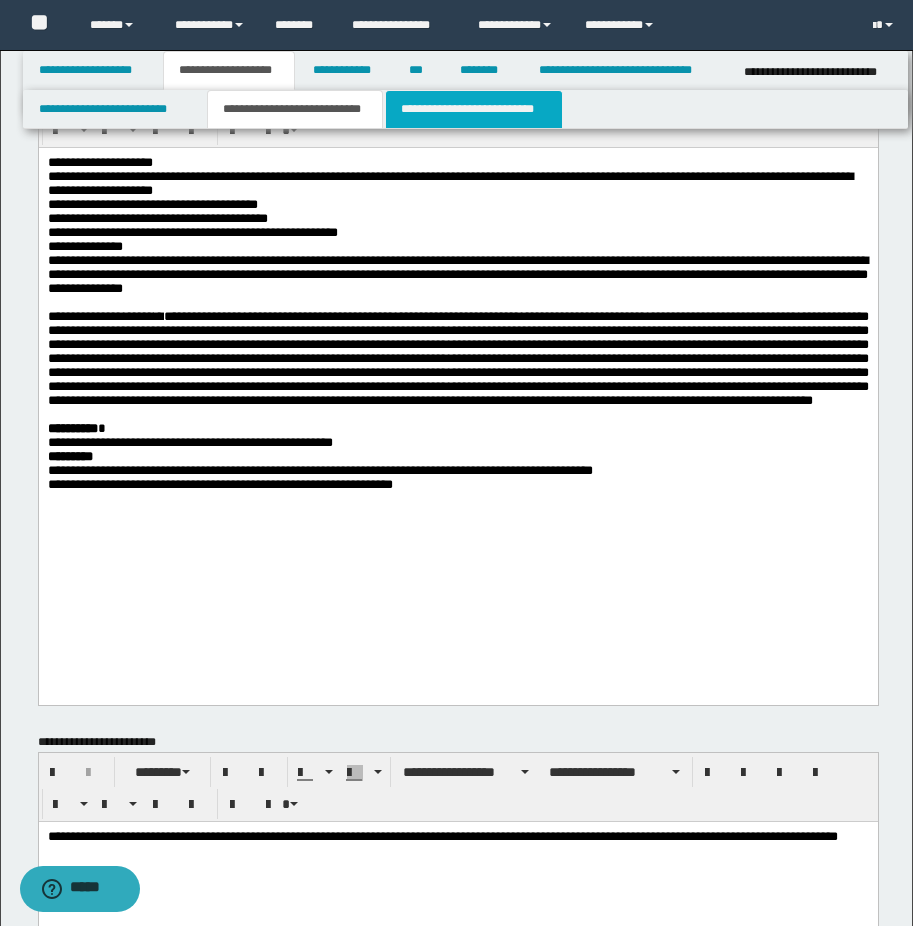 click on "**********" at bounding box center (474, 109) 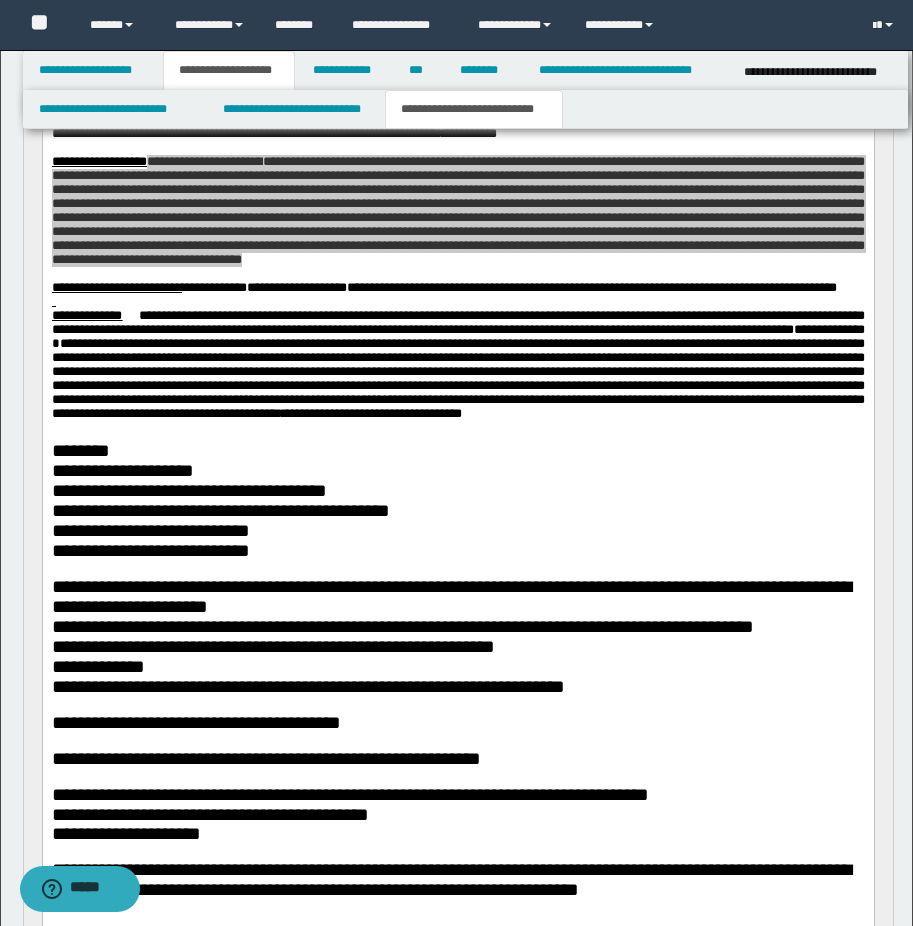 scroll, scrollTop: 1000, scrollLeft: 0, axis: vertical 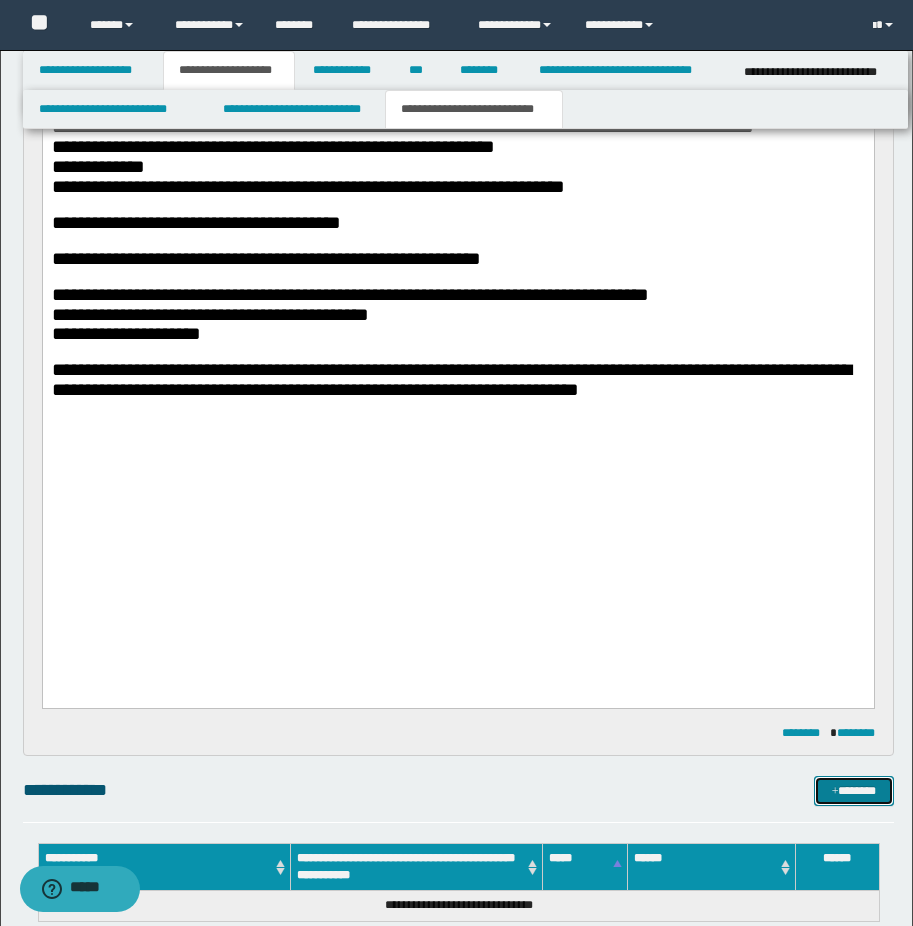 drag, startPoint x: 868, startPoint y: 792, endPoint x: 564, endPoint y: 973, distance: 353.80362 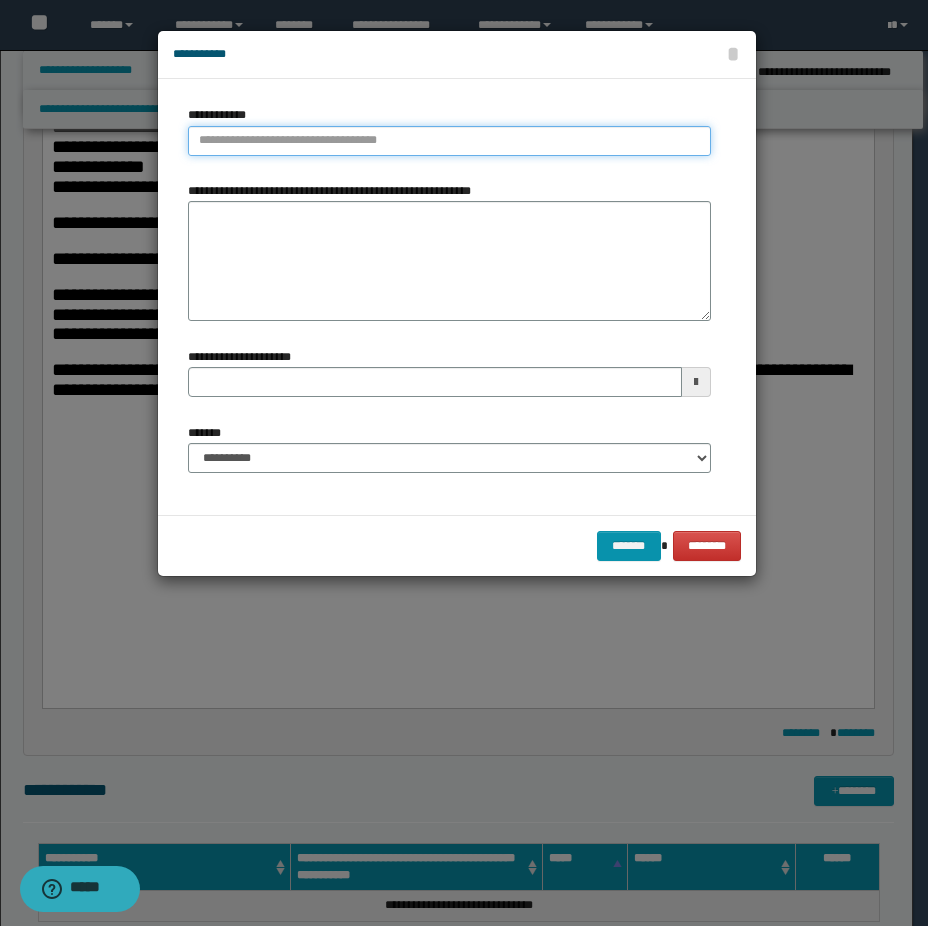click on "**********" at bounding box center [449, 141] 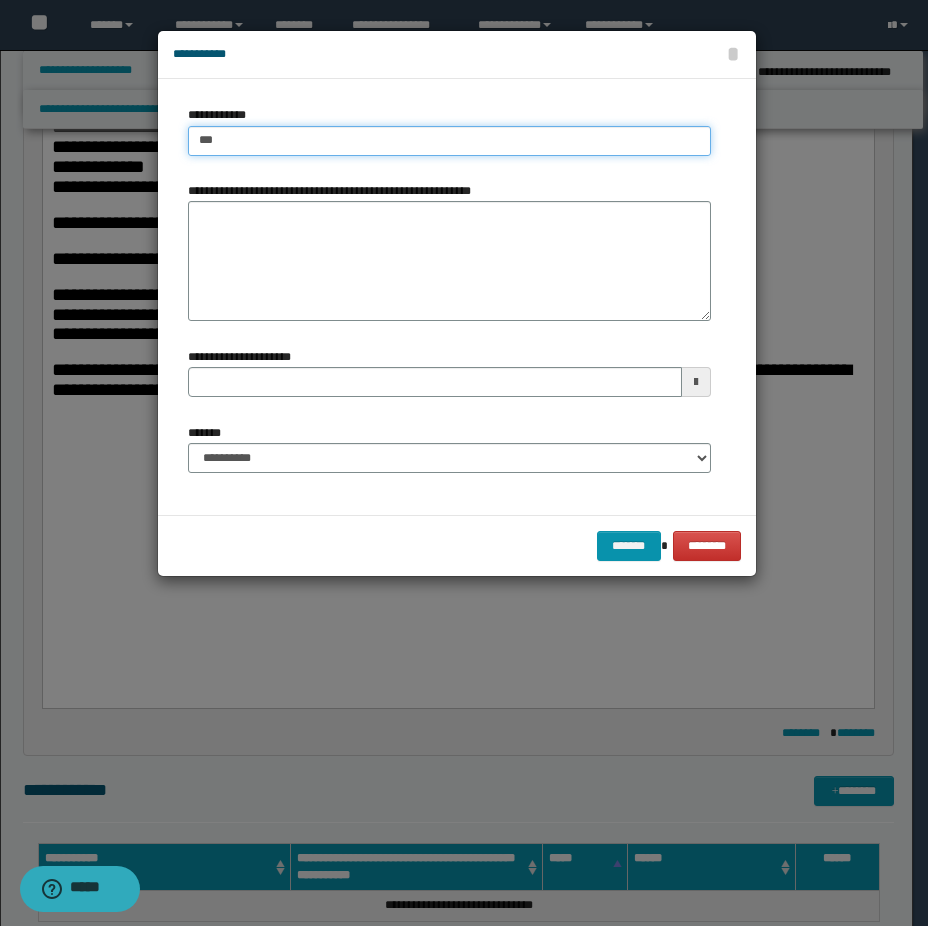 type on "****" 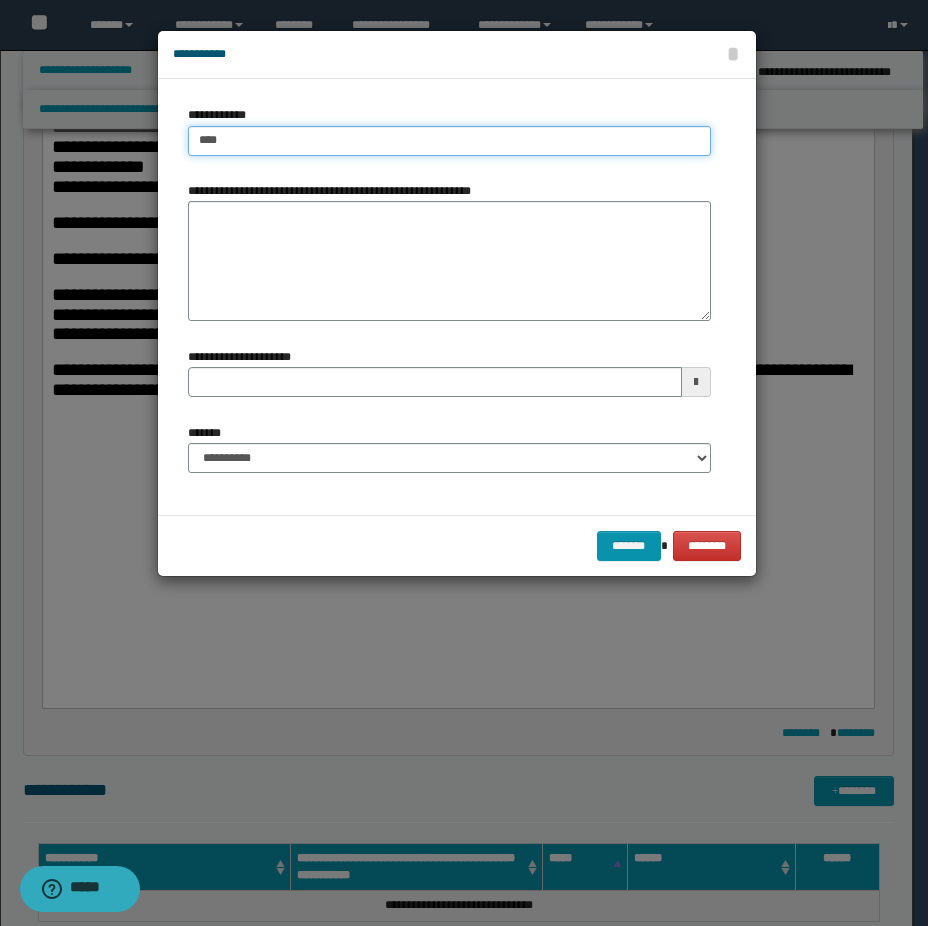 type on "****" 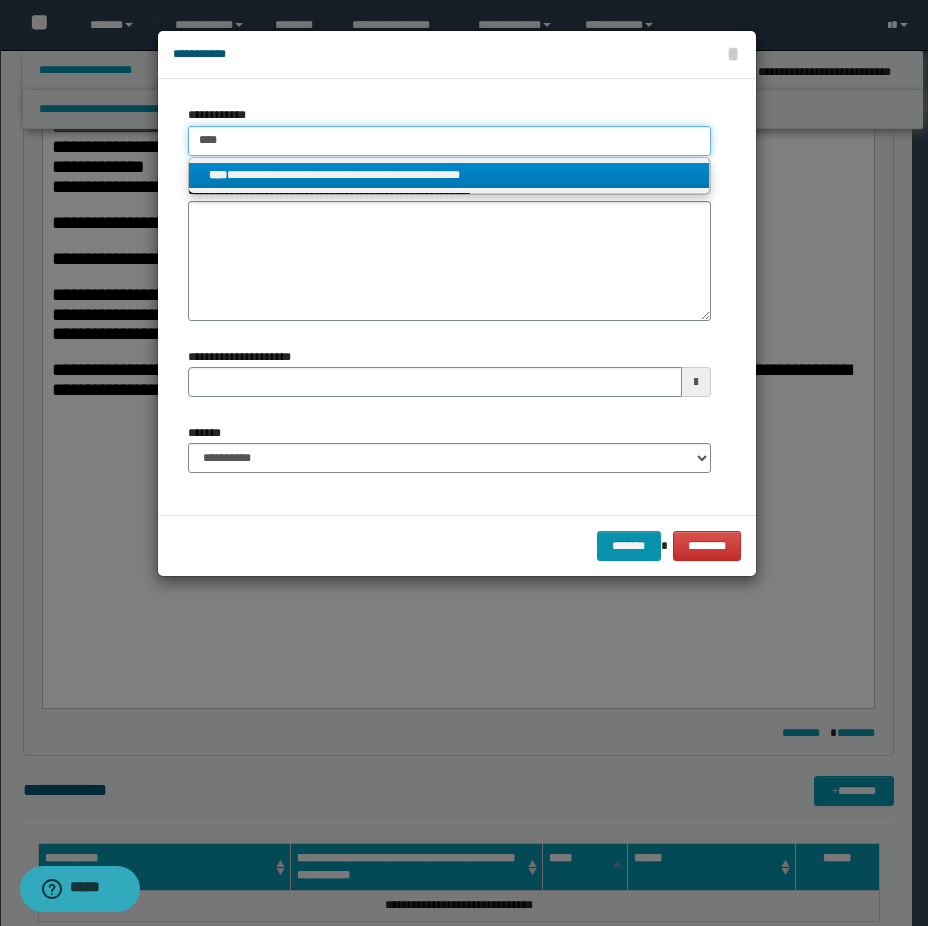 type on "****" 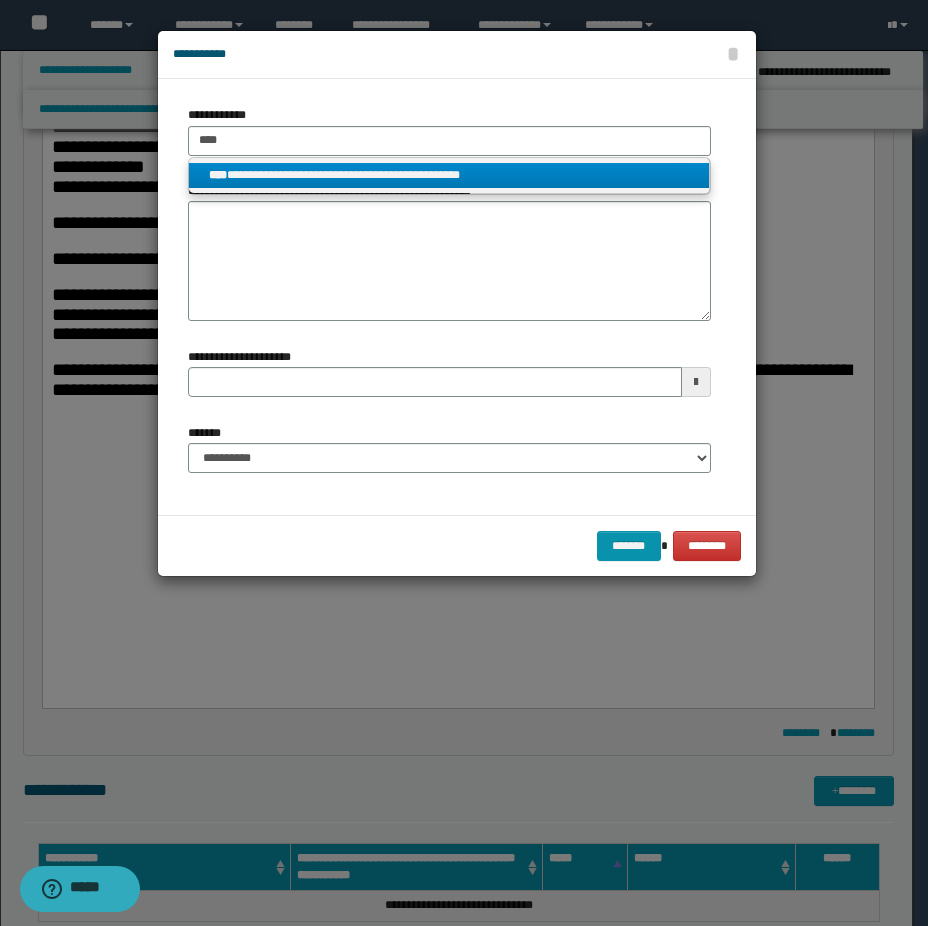 click on "**********" at bounding box center [449, 175] 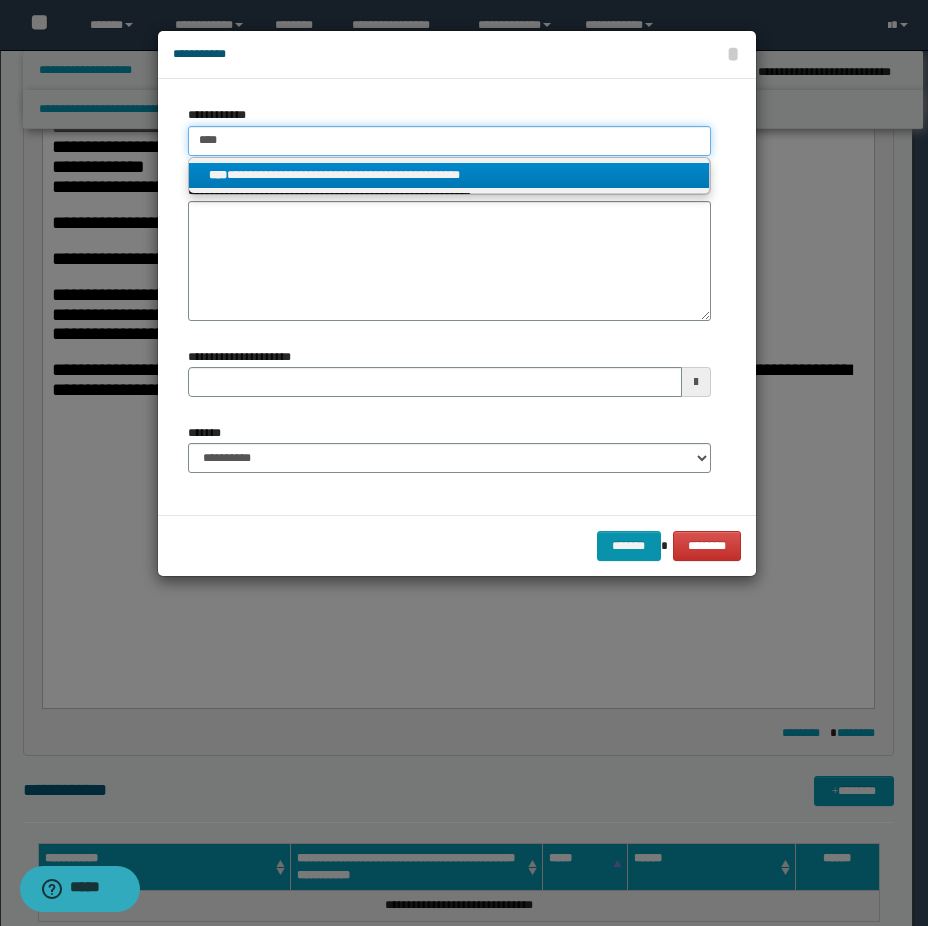 type 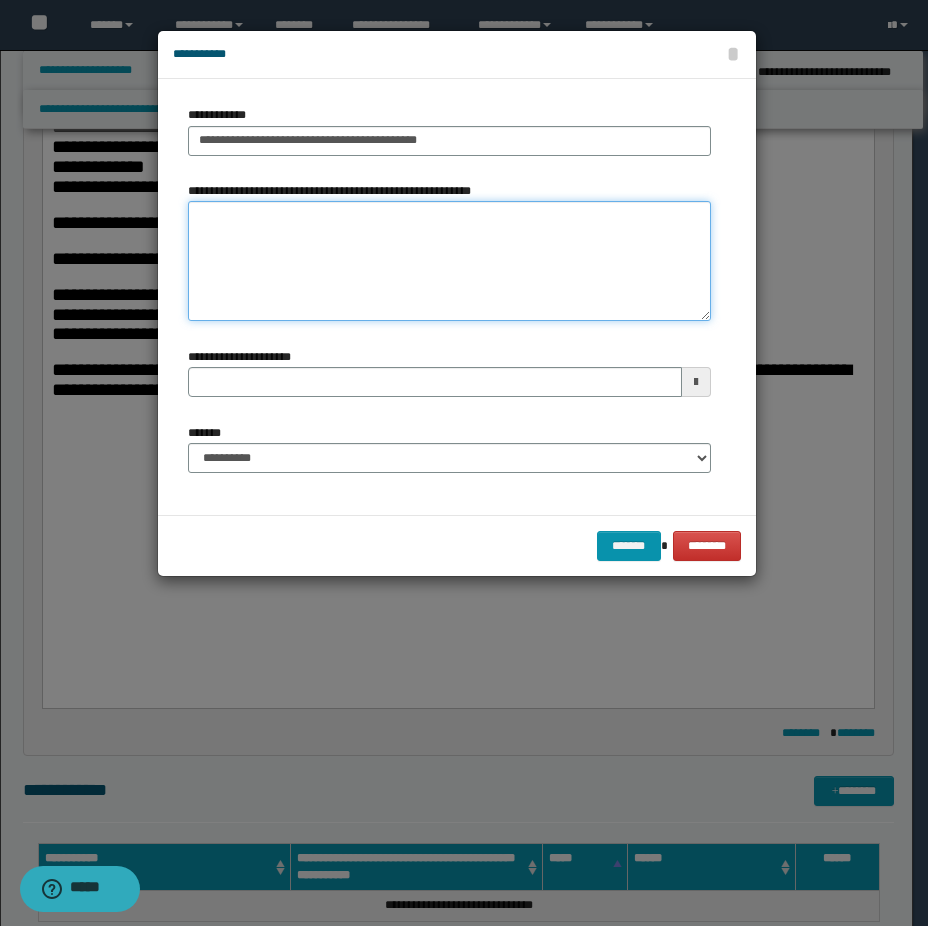 click on "**********" at bounding box center [449, 261] 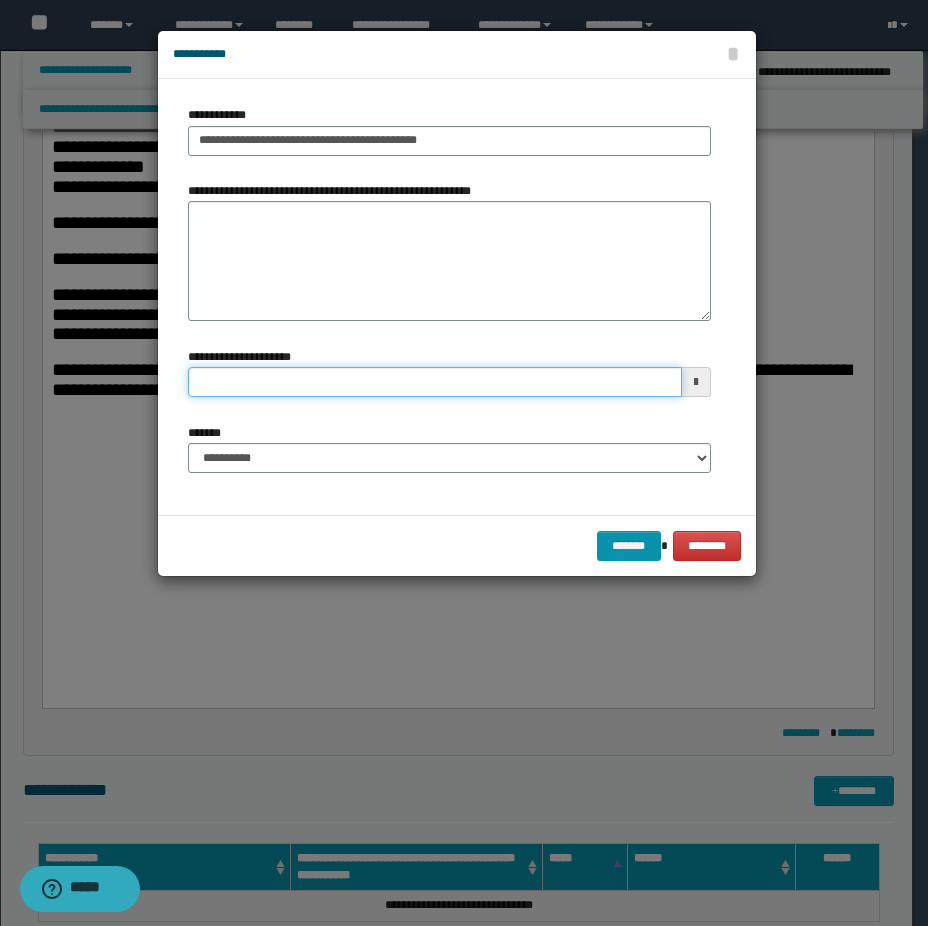 click on "**********" at bounding box center [435, 382] 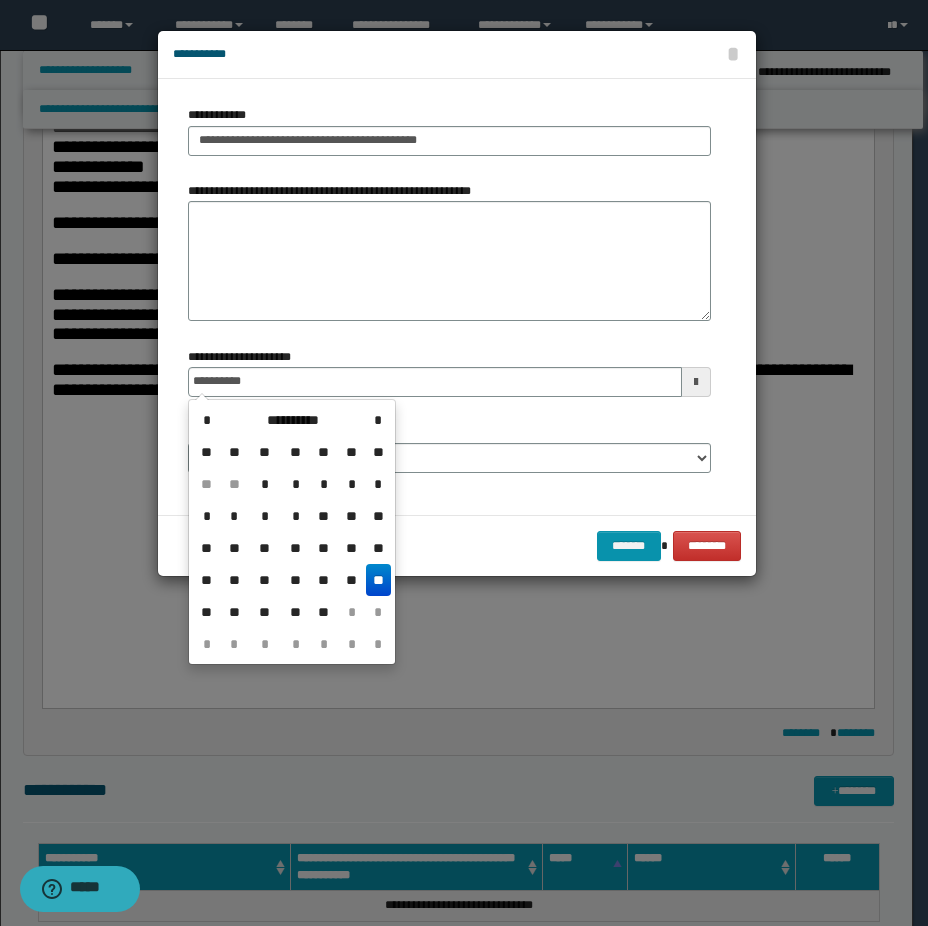 click on "**" at bounding box center (378, 580) 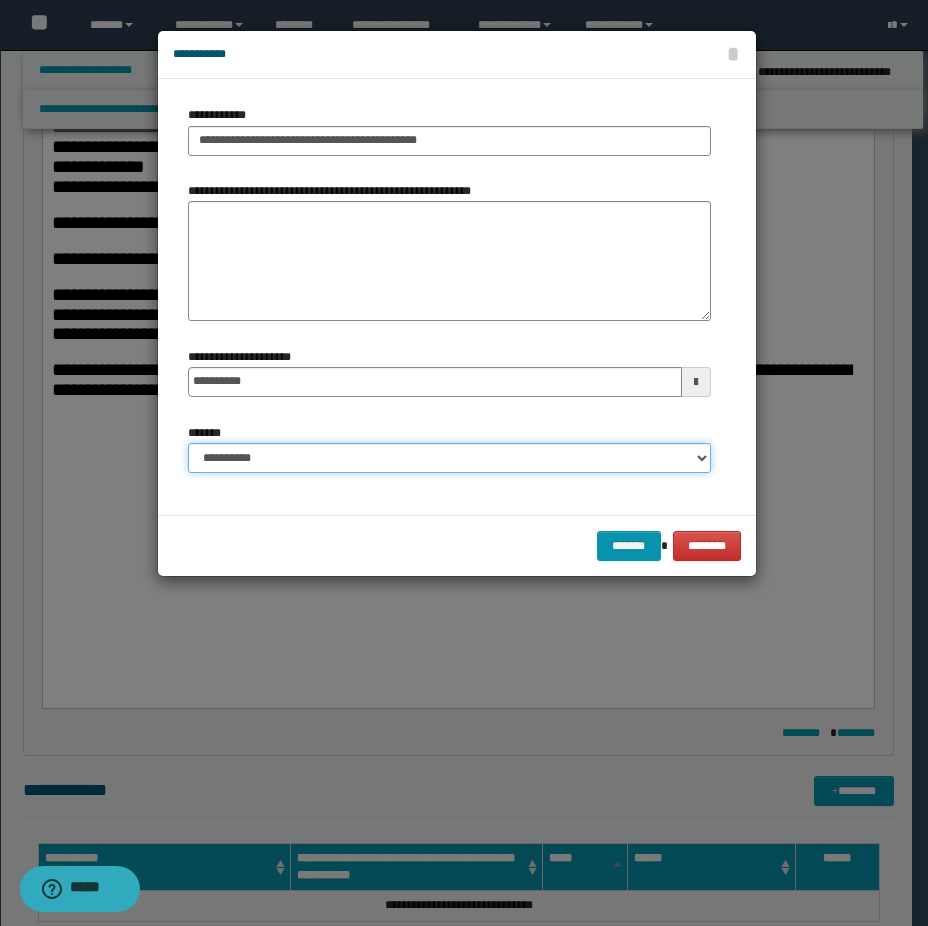 click on "**********" at bounding box center (449, 458) 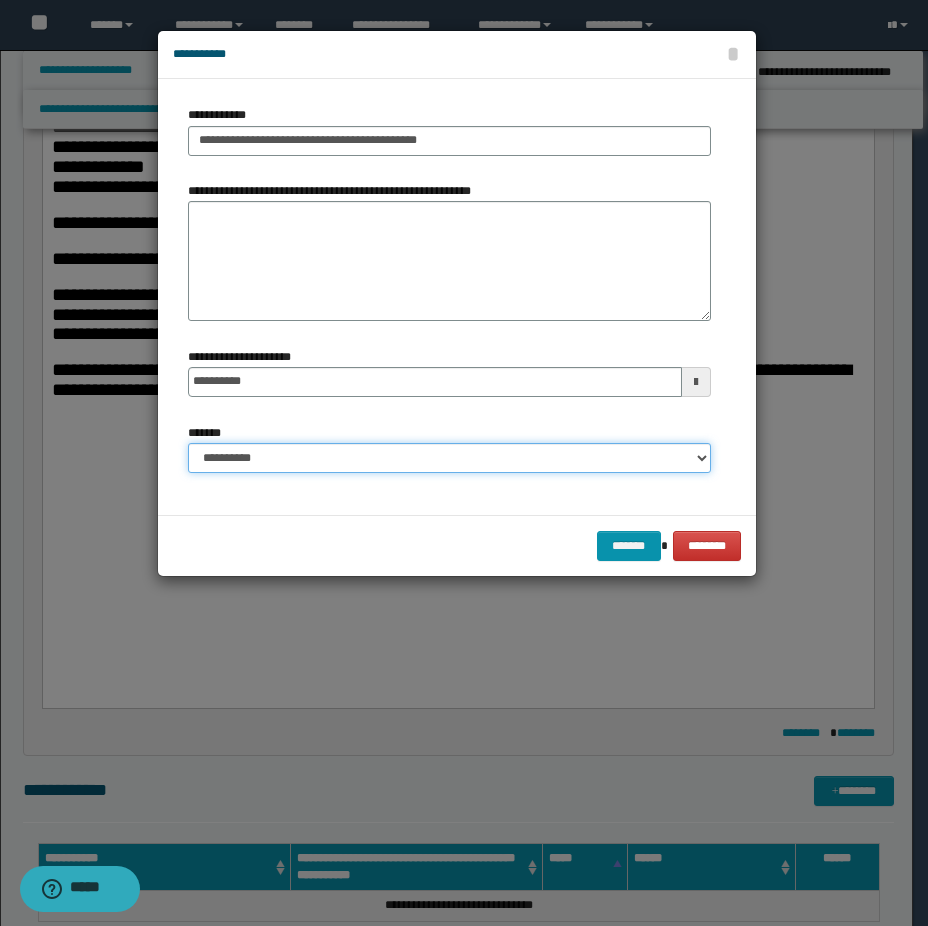 select on "*" 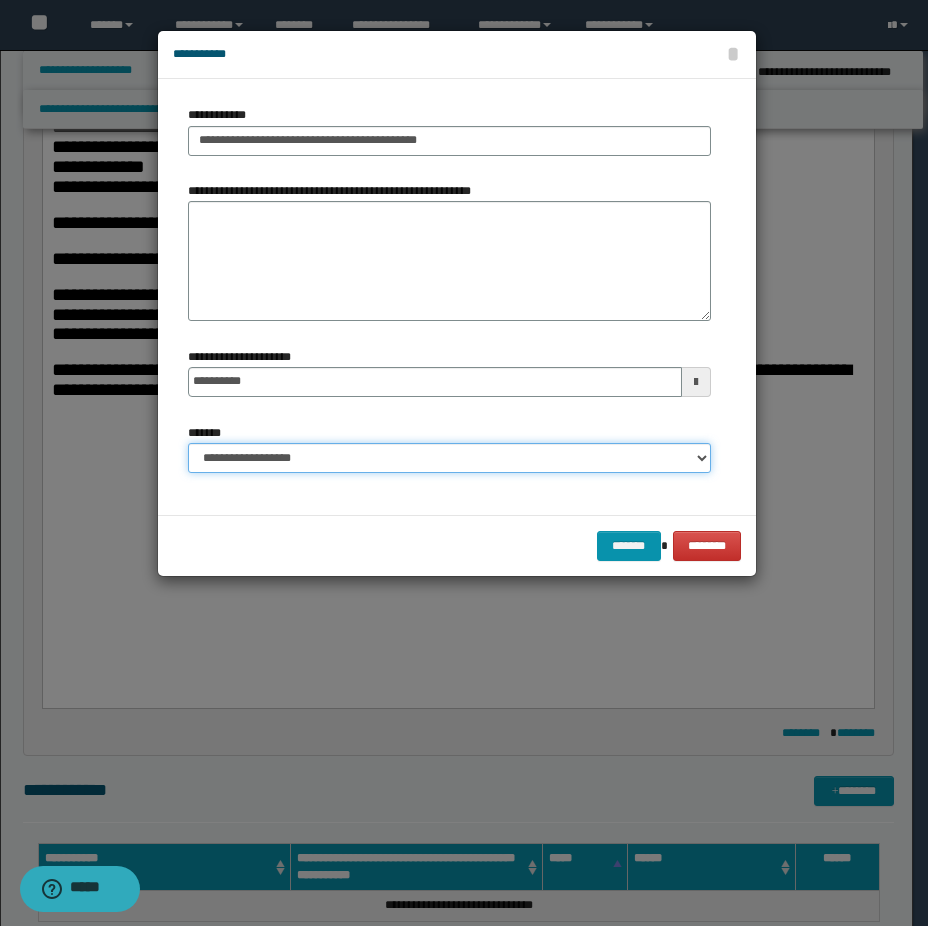 click on "**********" at bounding box center [449, 458] 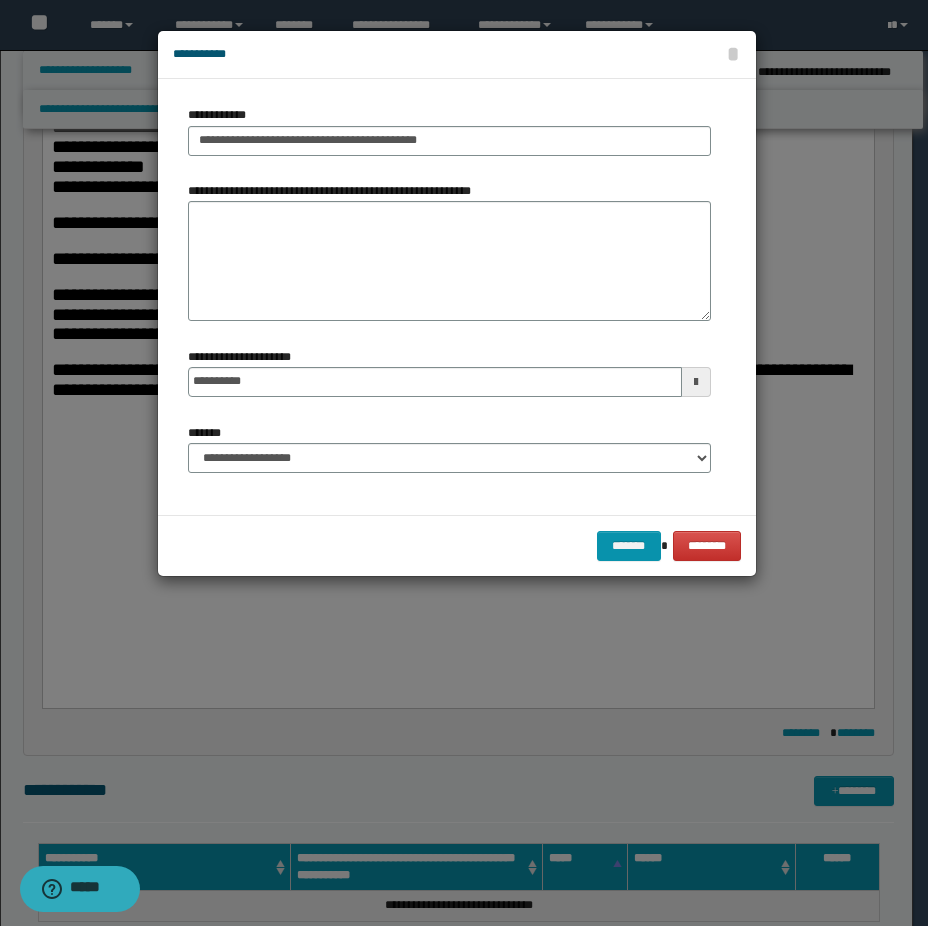 click on "*******
********" at bounding box center [457, 545] 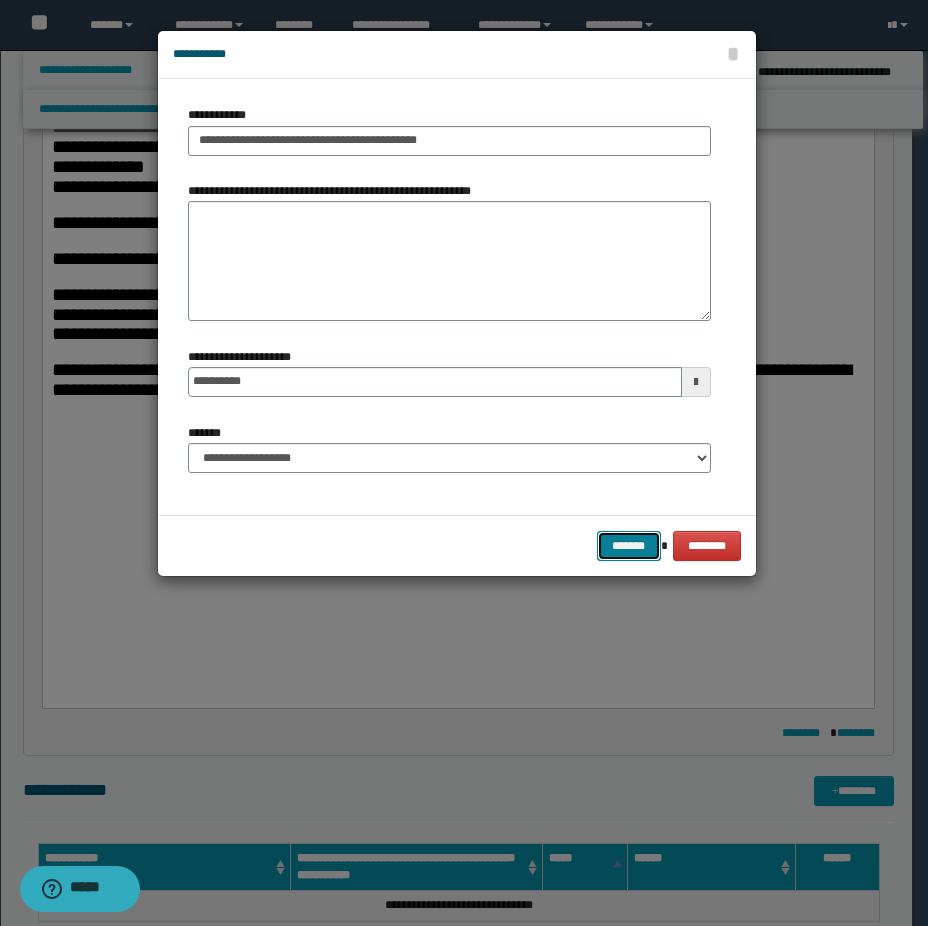 click on "*******" at bounding box center [629, 546] 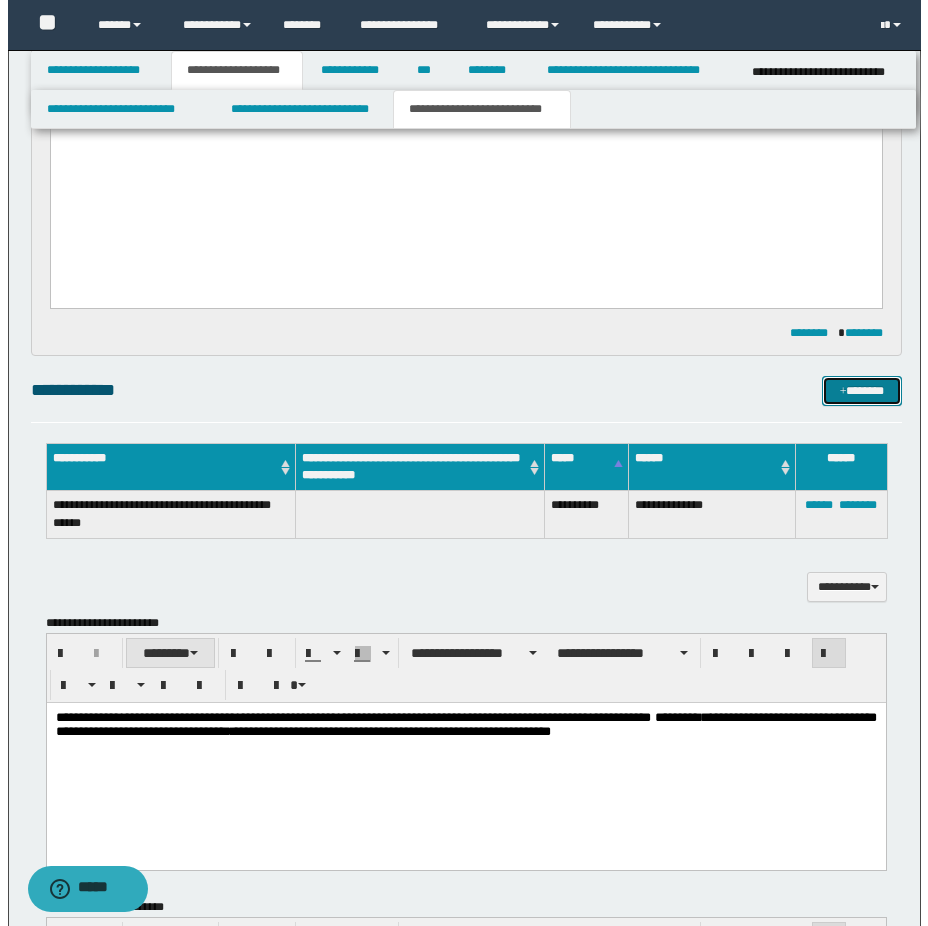 scroll, scrollTop: 1500, scrollLeft: 0, axis: vertical 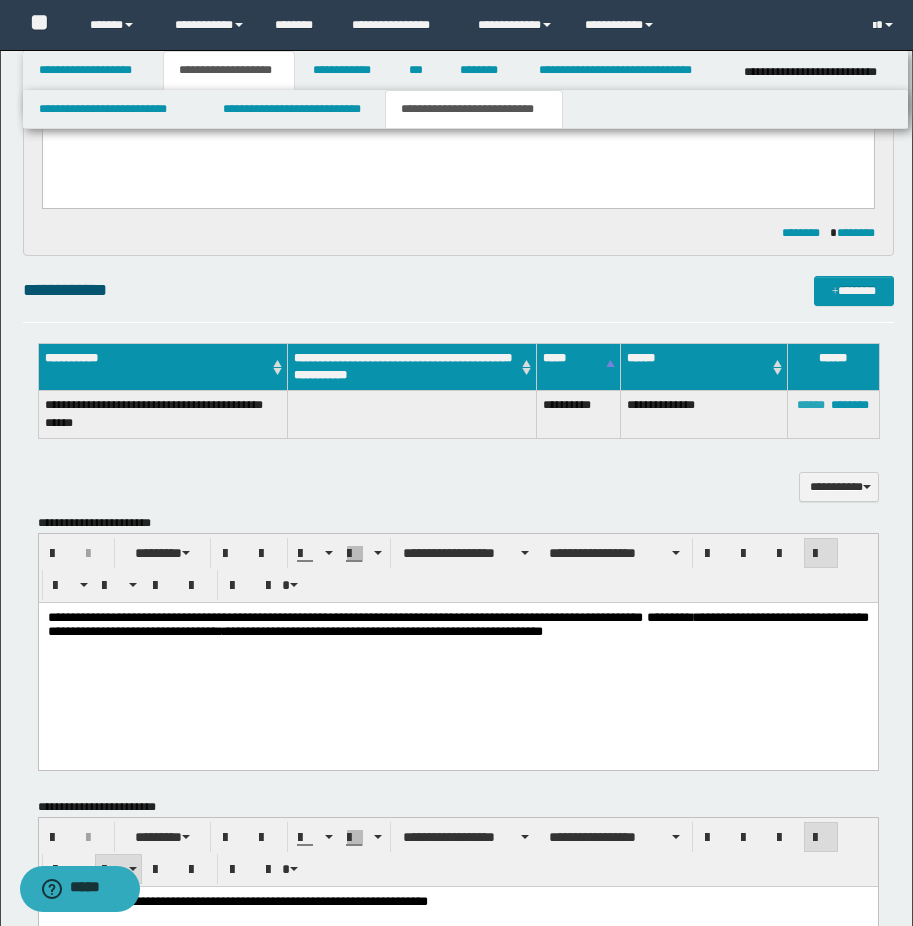 click on "******" at bounding box center (811, 405) 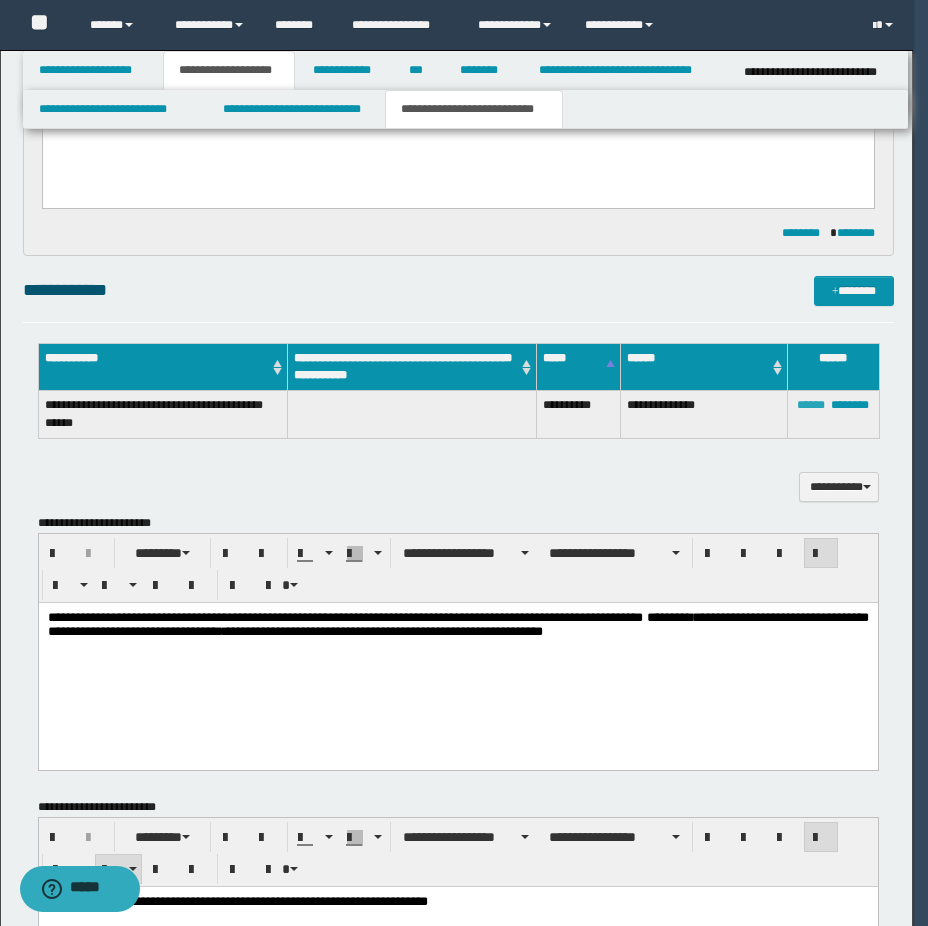 type on "**********" 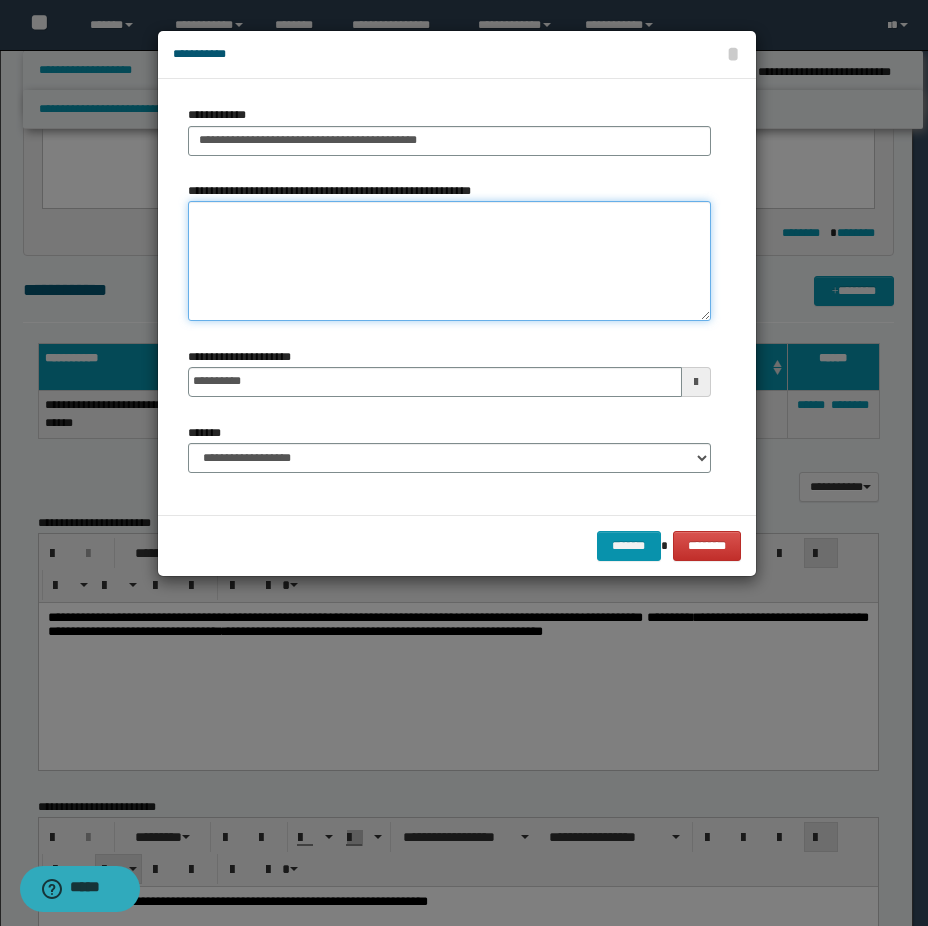 click on "**********" at bounding box center (449, 261) 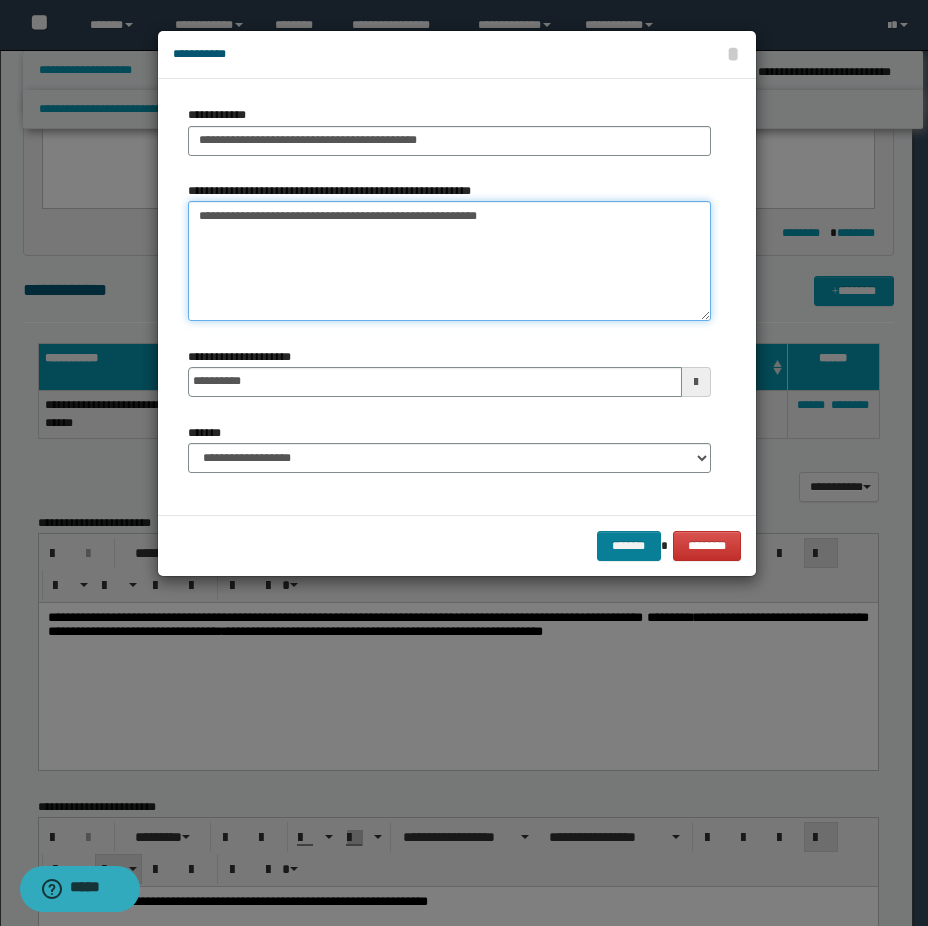 type on "**********" 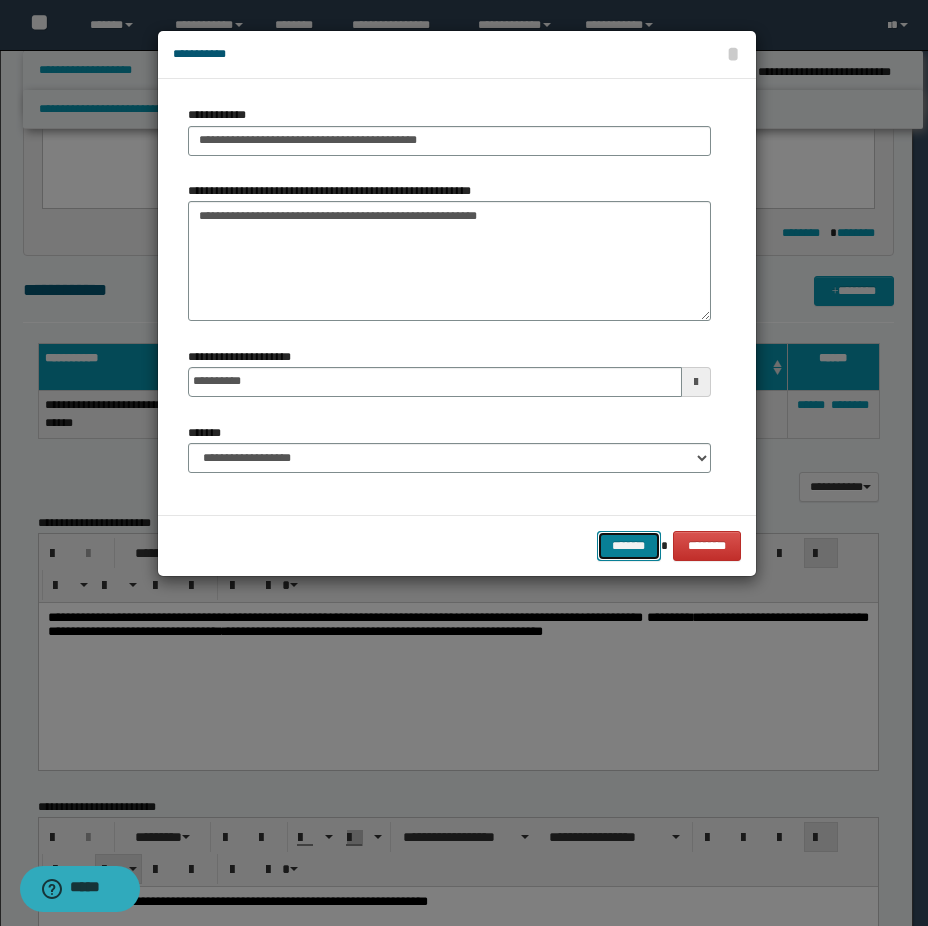 click on "*******" at bounding box center [629, 546] 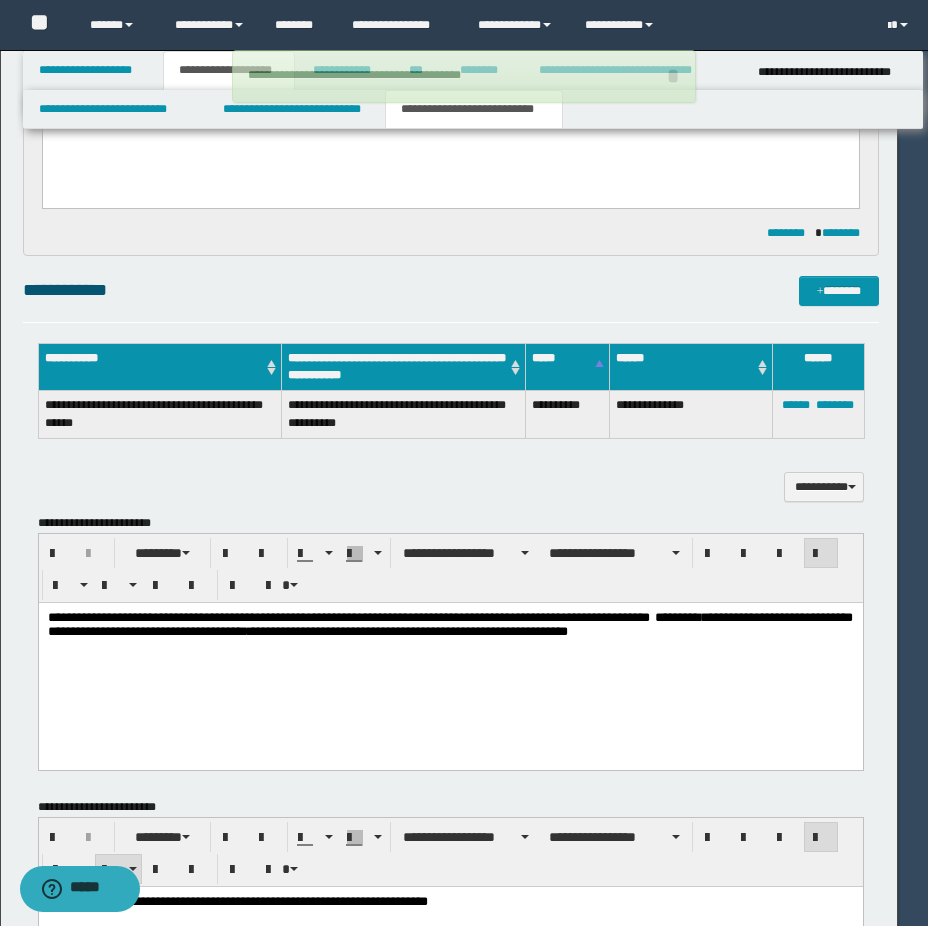 type 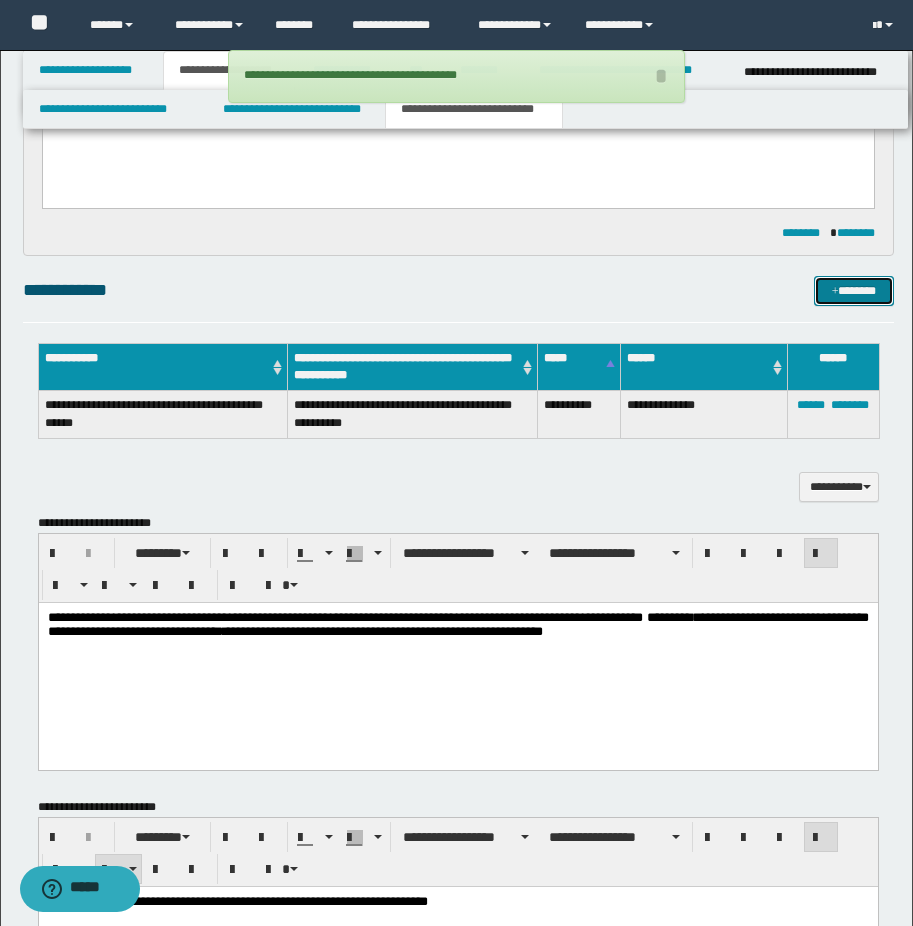 click on "*******" at bounding box center (854, 291) 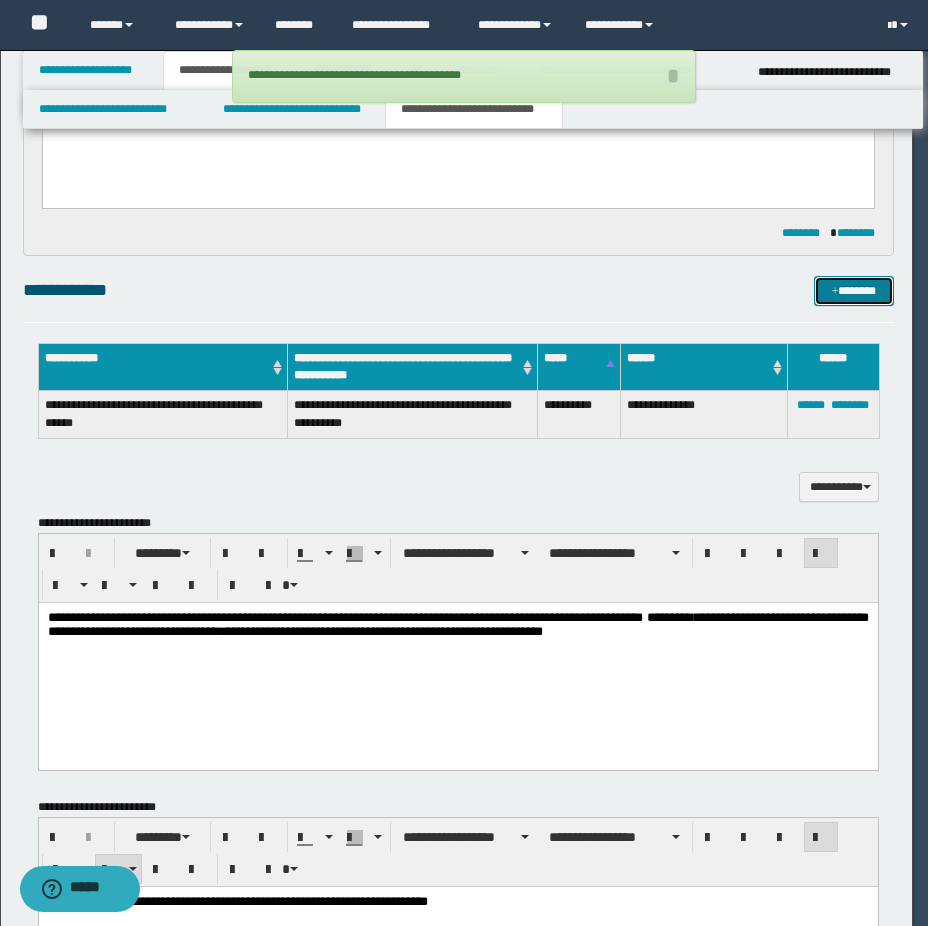 type 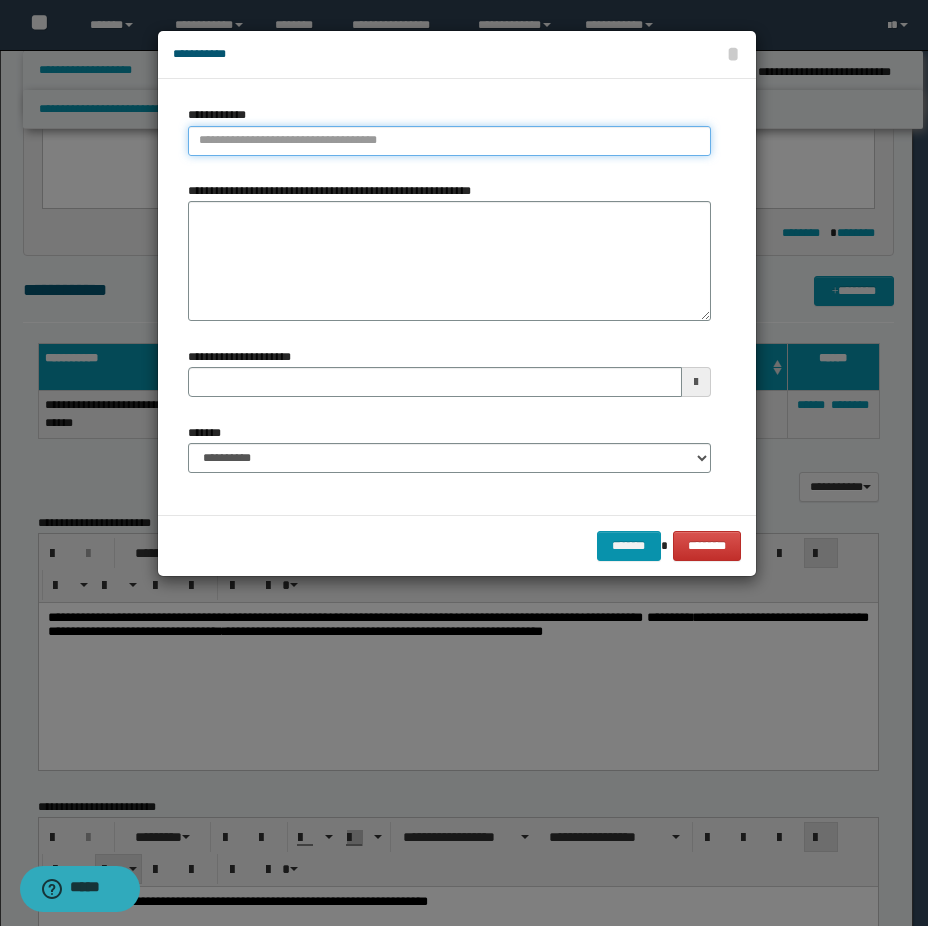 type on "**********" 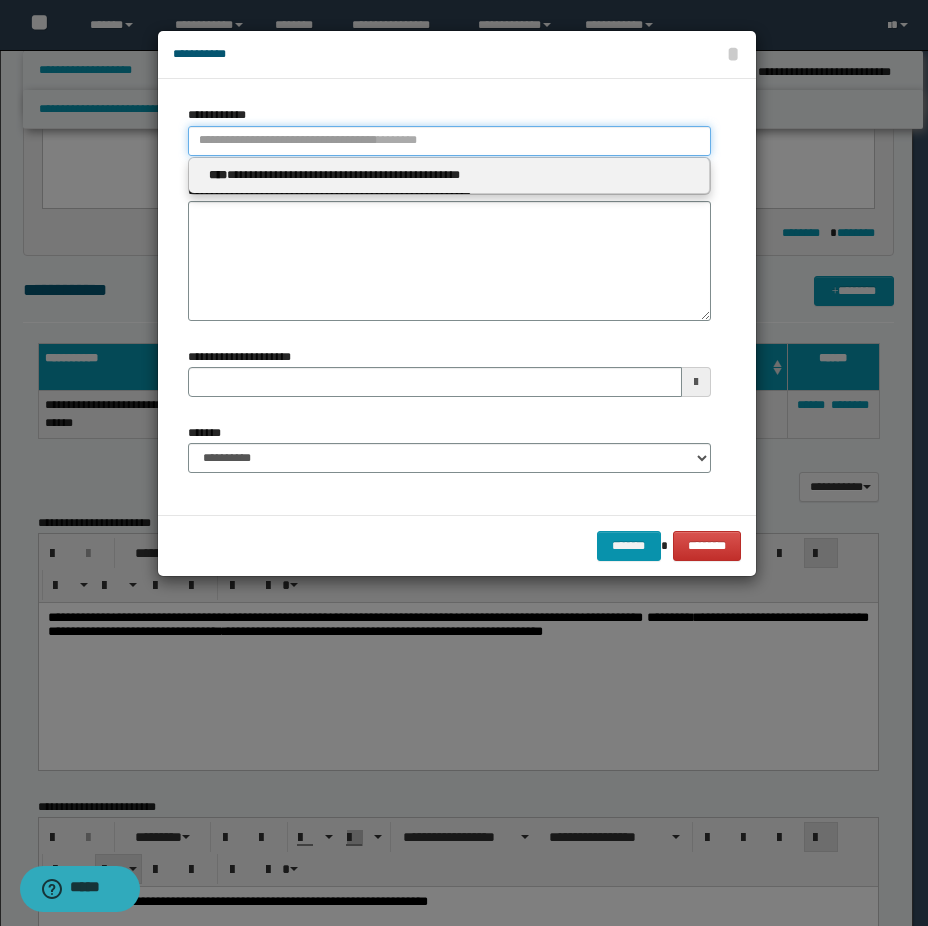 click on "**********" at bounding box center [449, 141] 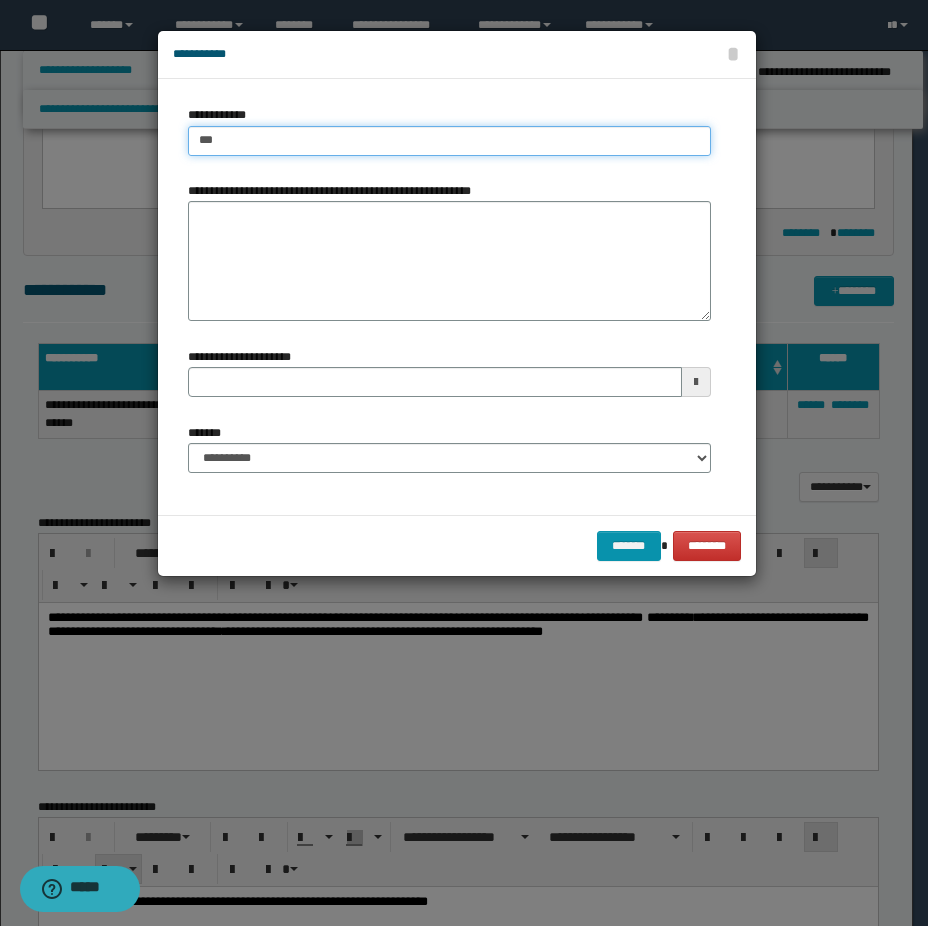 type on "****" 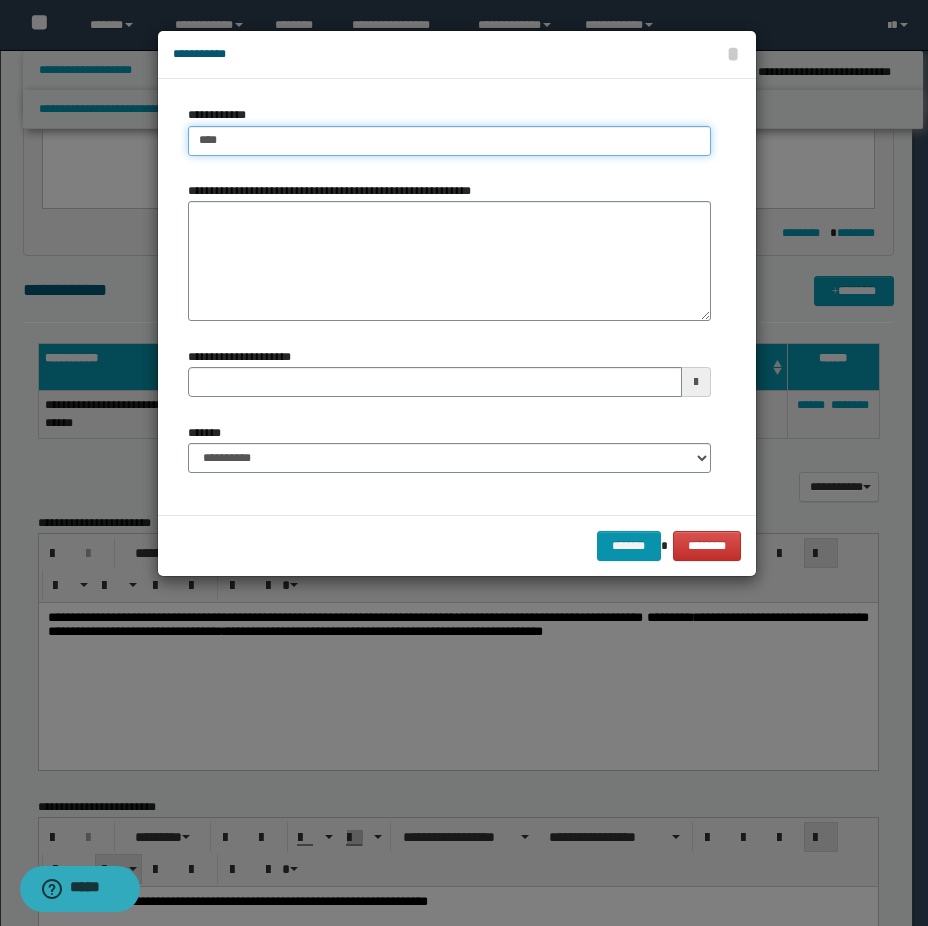type on "****" 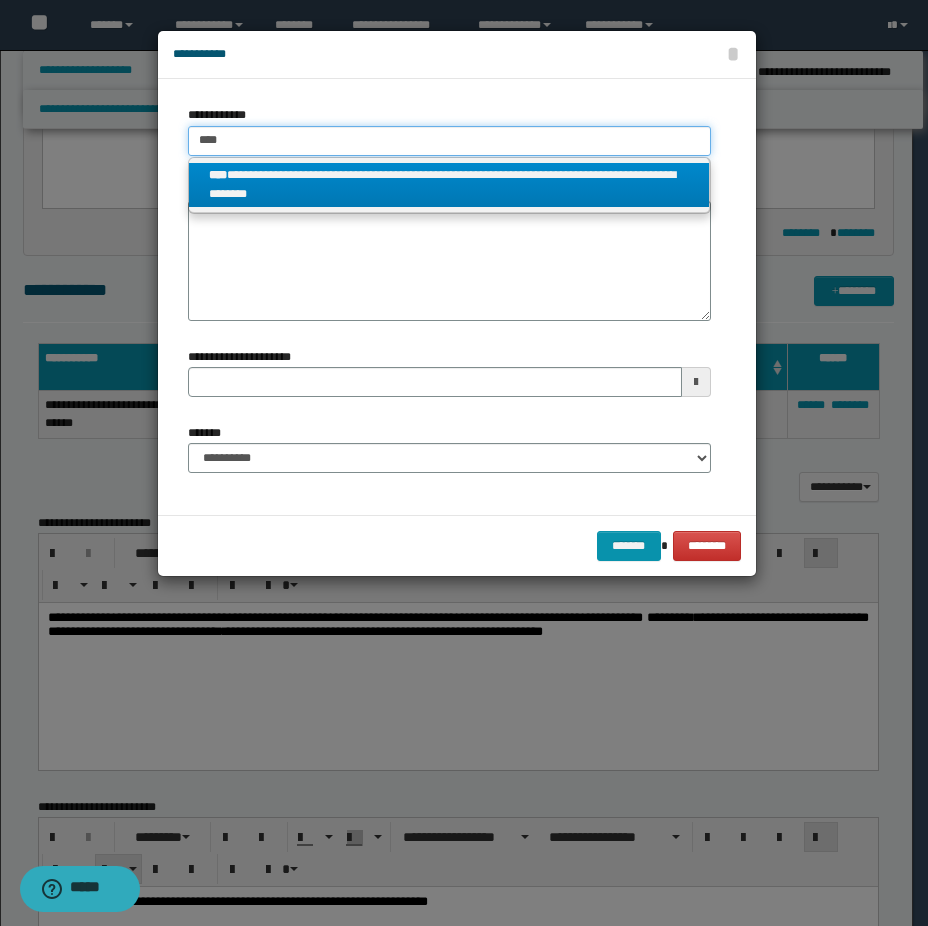 type on "****" 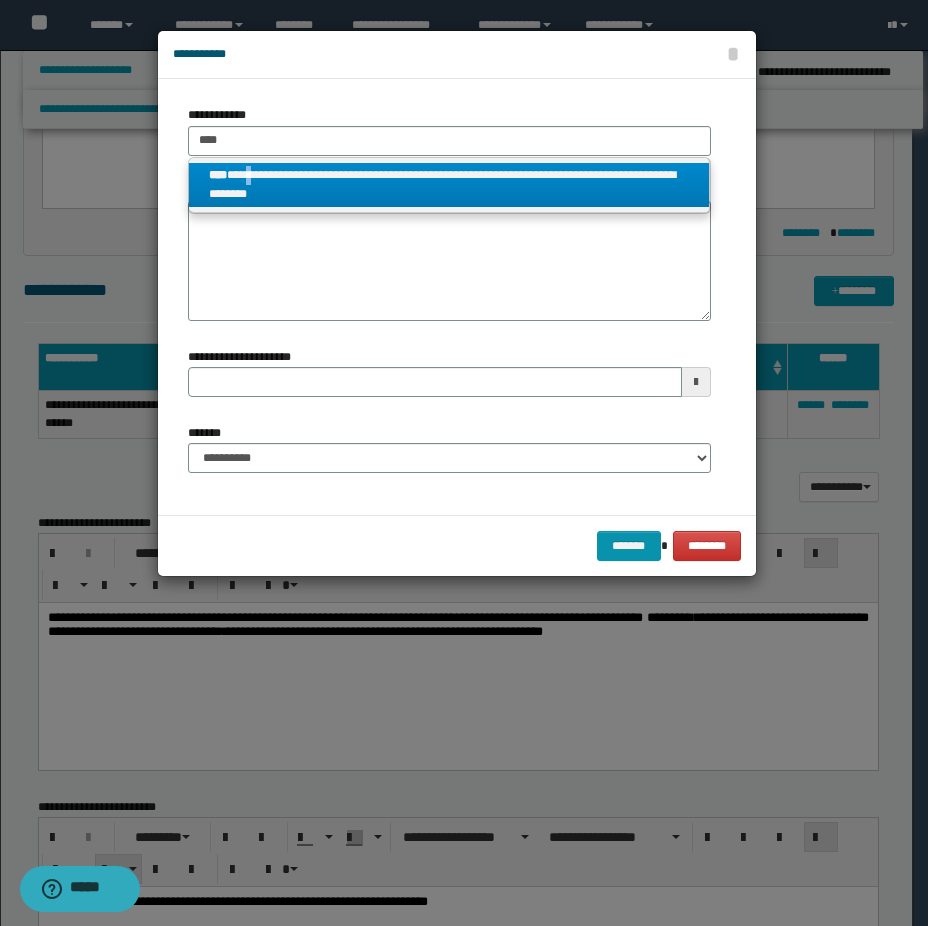 drag, startPoint x: 254, startPoint y: 167, endPoint x: 258, endPoint y: 183, distance: 16.492422 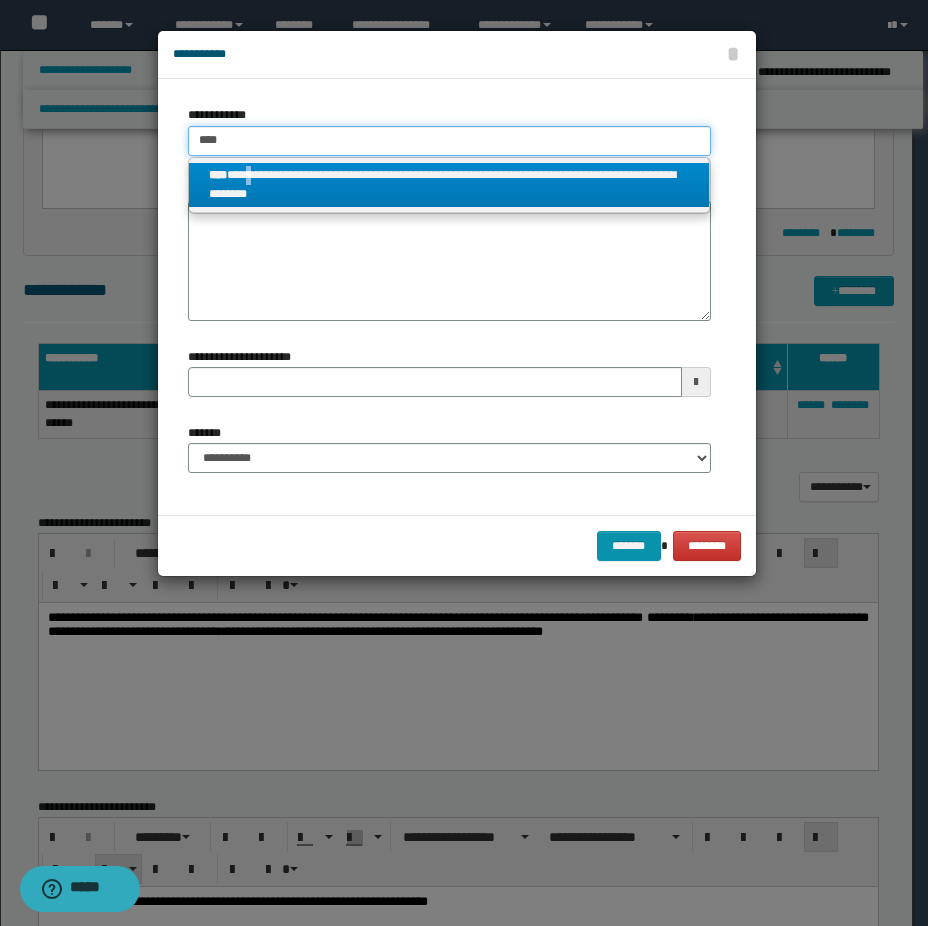 type 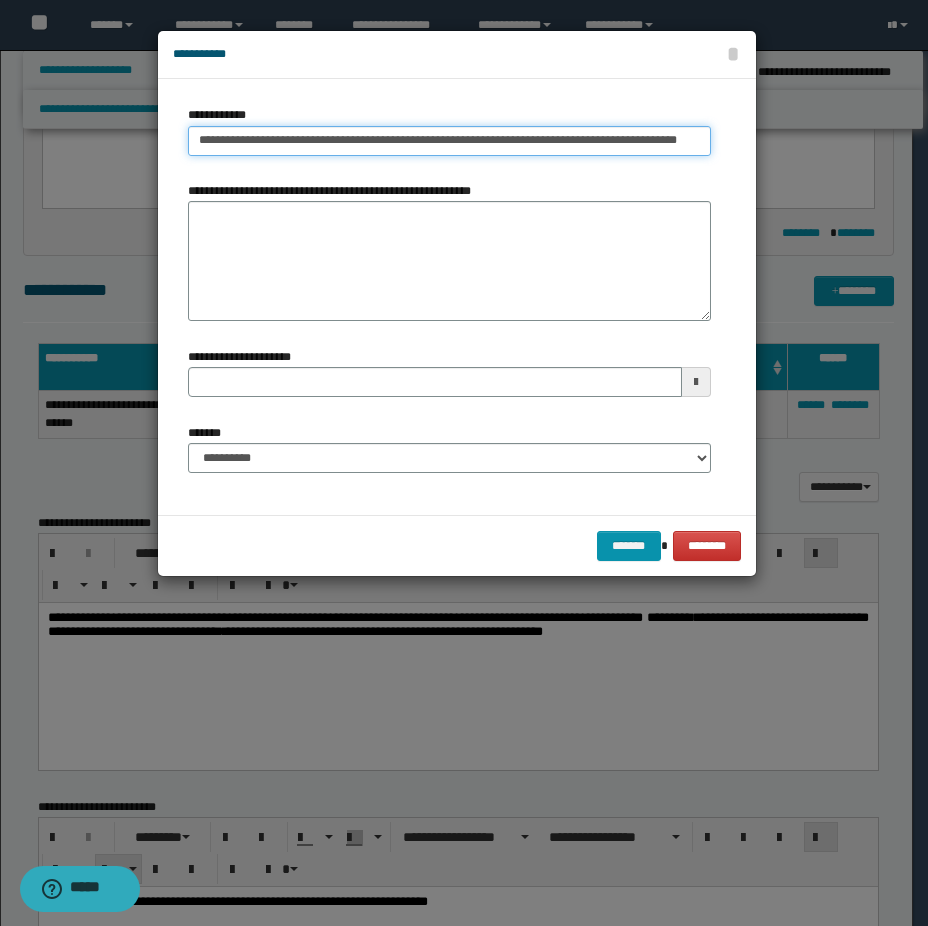 scroll, scrollTop: 0, scrollLeft: 11, axis: horizontal 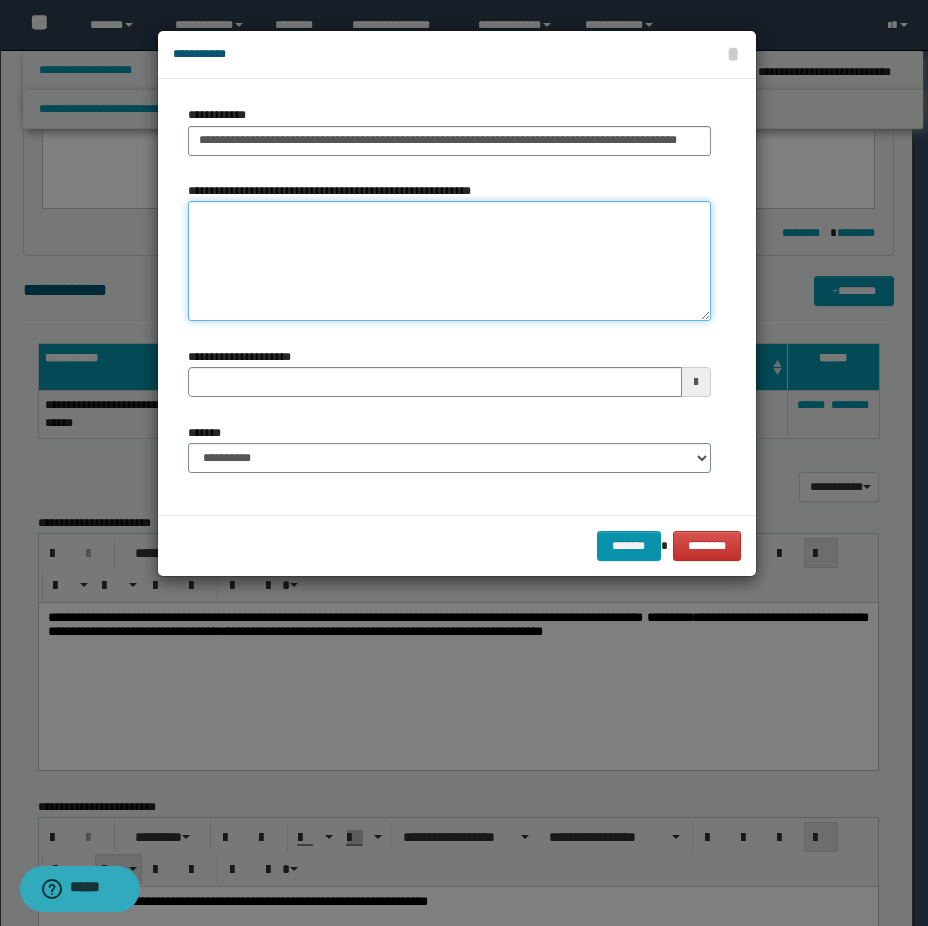 click on "**********" at bounding box center (449, 261) 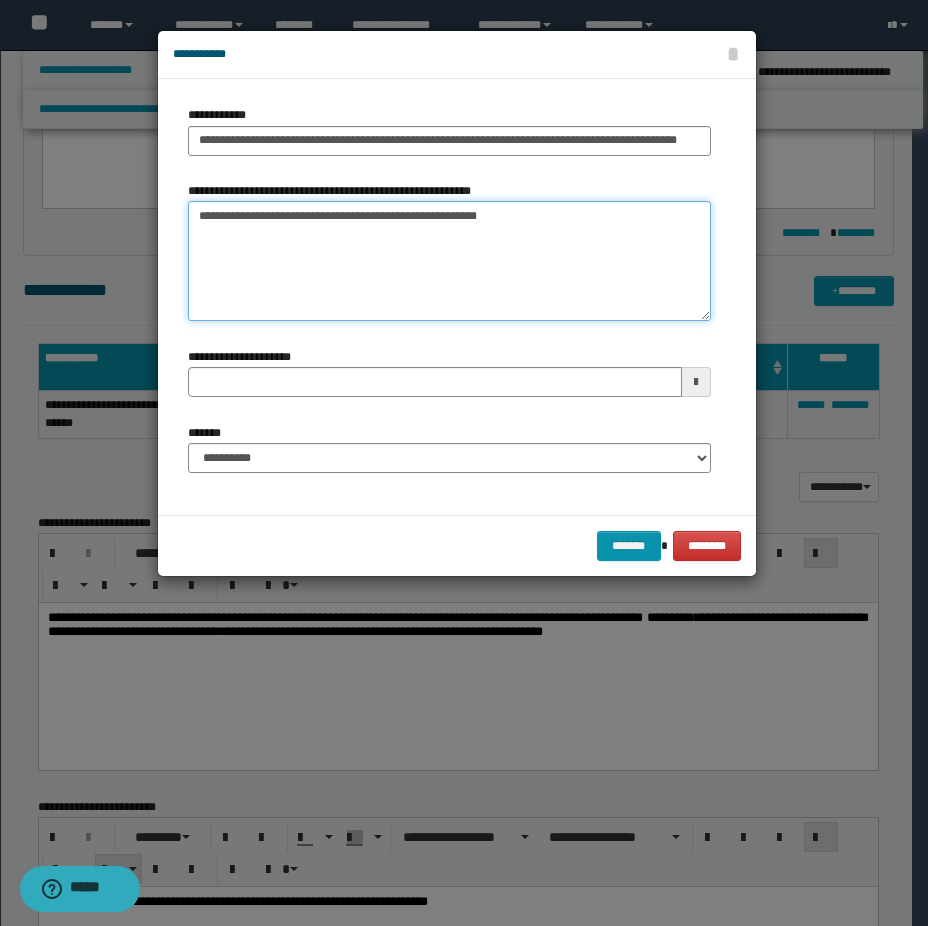 type on "**********" 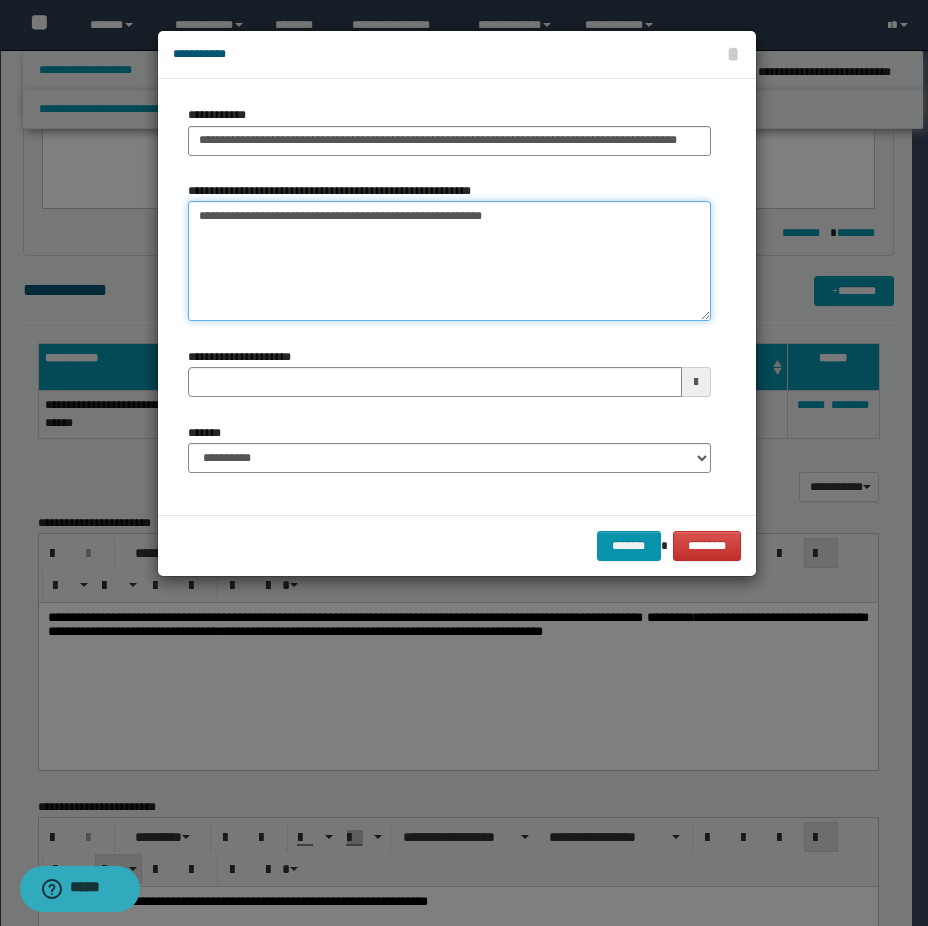 type 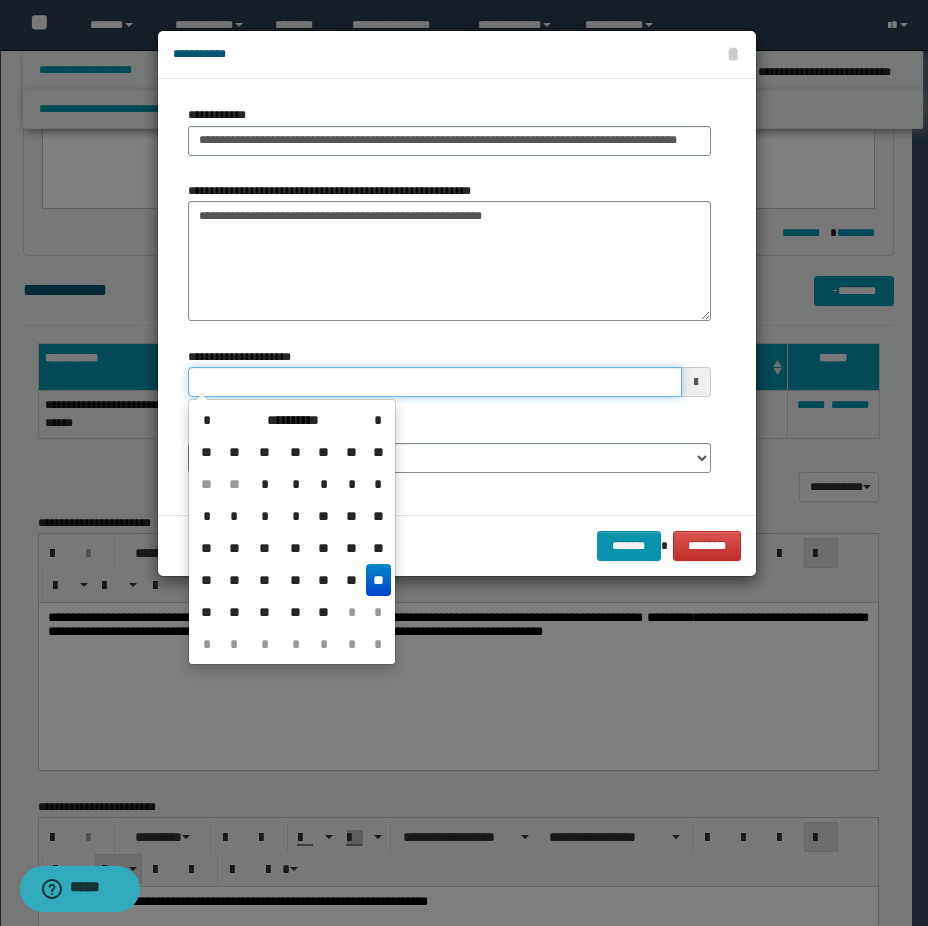 click on "**********" at bounding box center [435, 382] 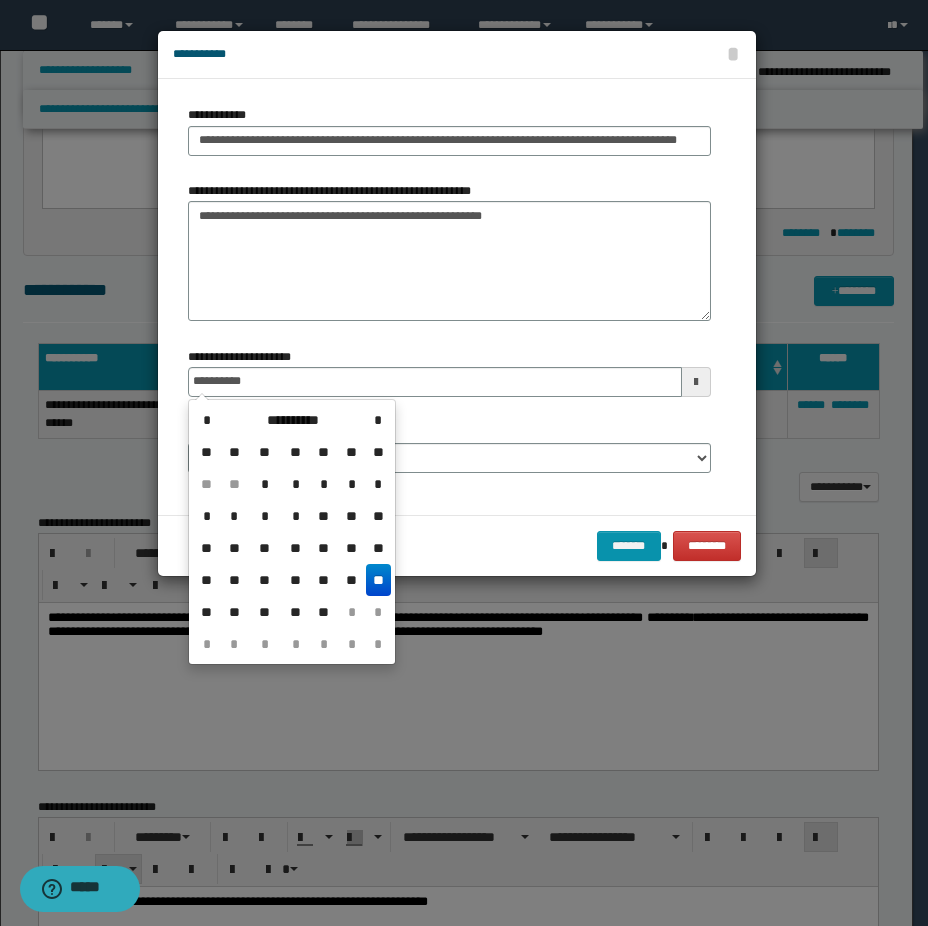 click on "**" at bounding box center (378, 580) 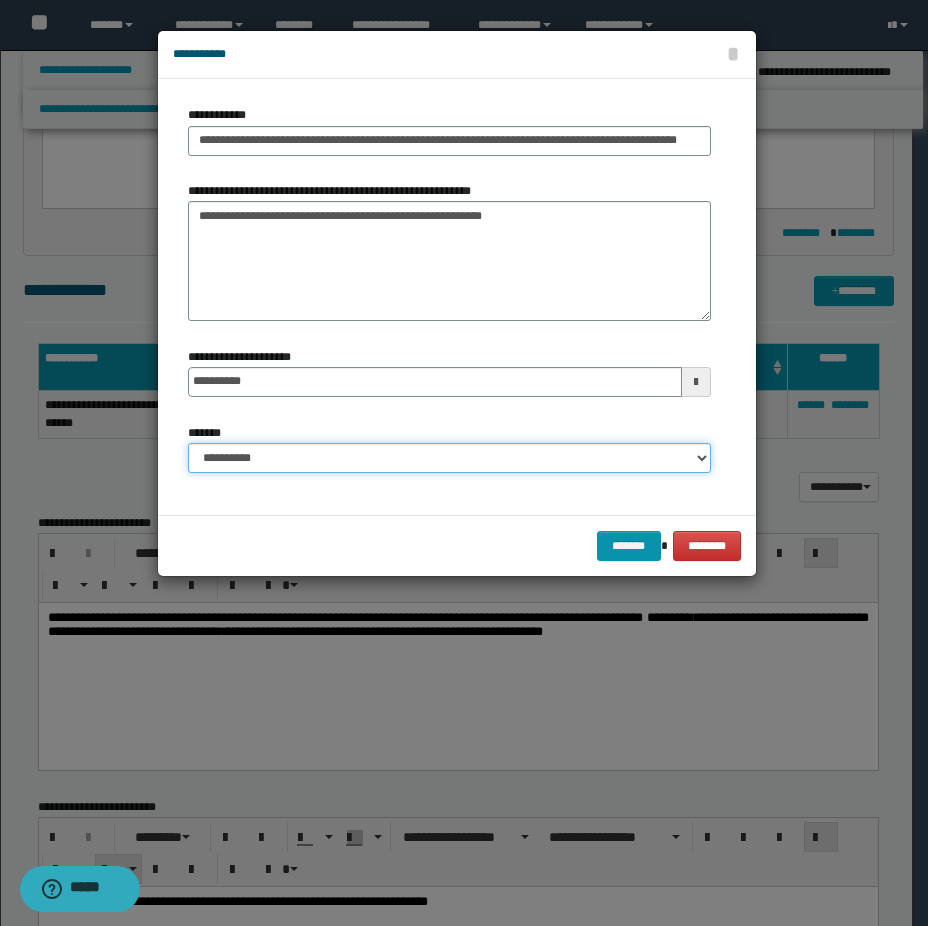 click on "**********" at bounding box center [449, 458] 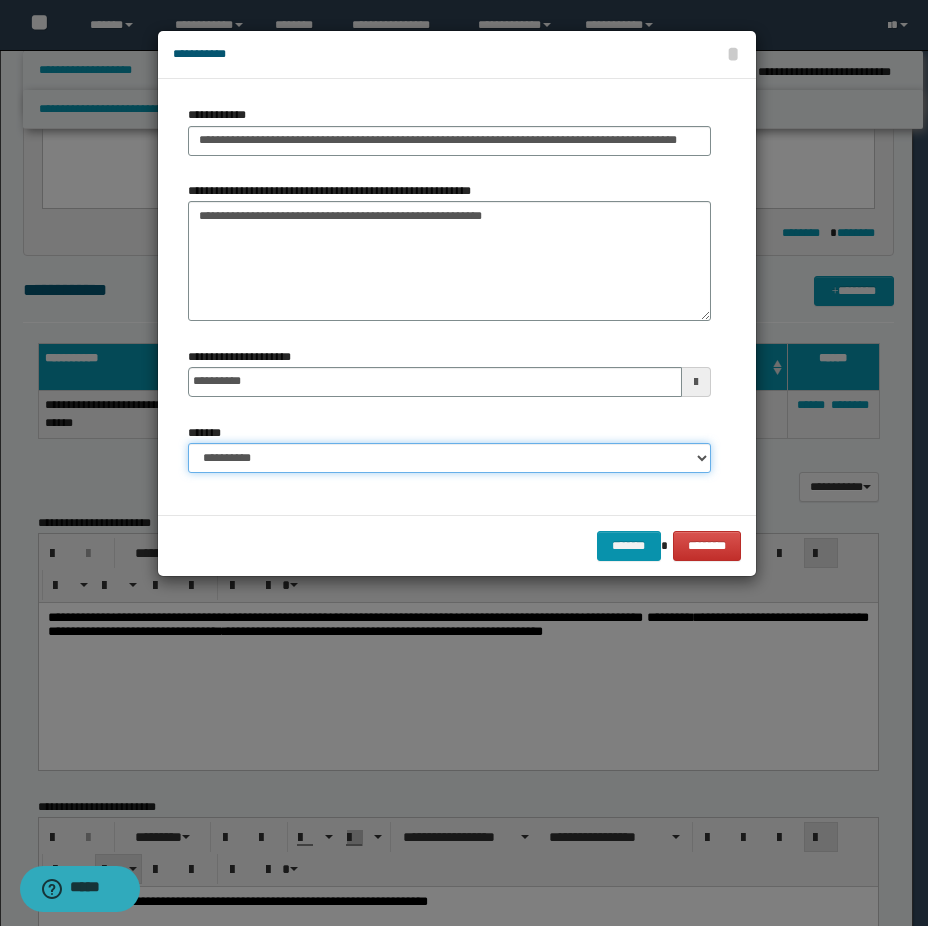 select on "*" 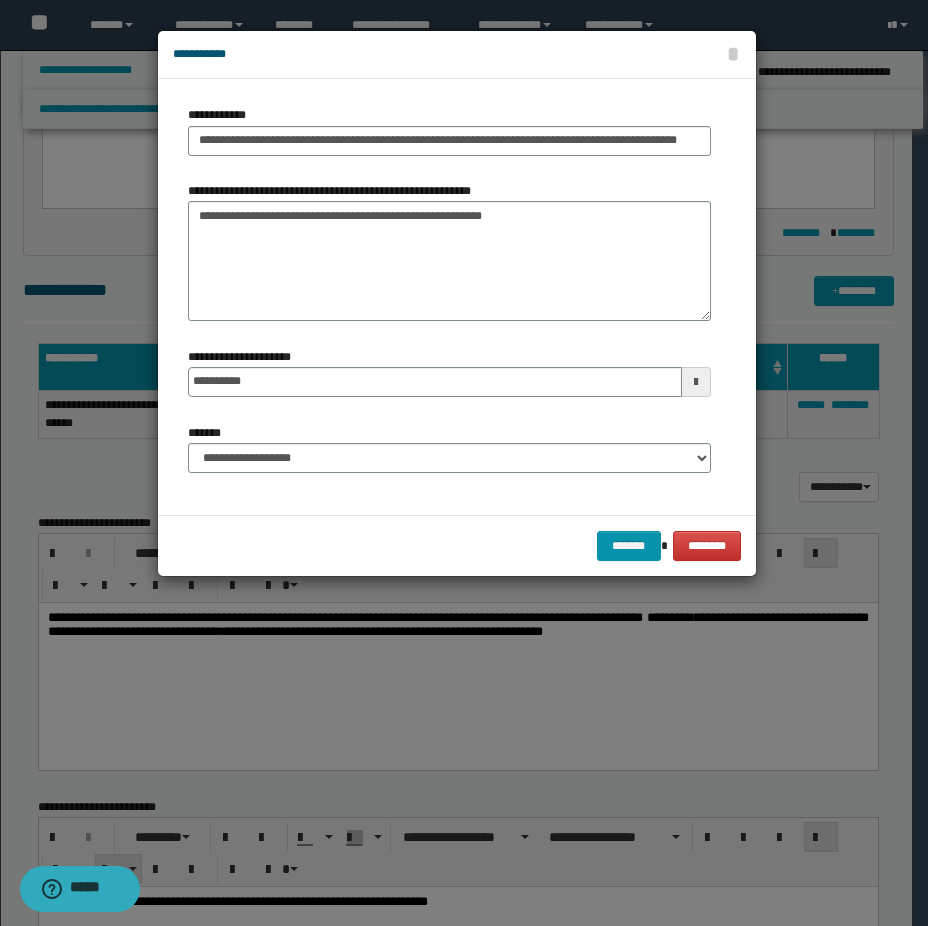 click on "*******
********" at bounding box center [457, 545] 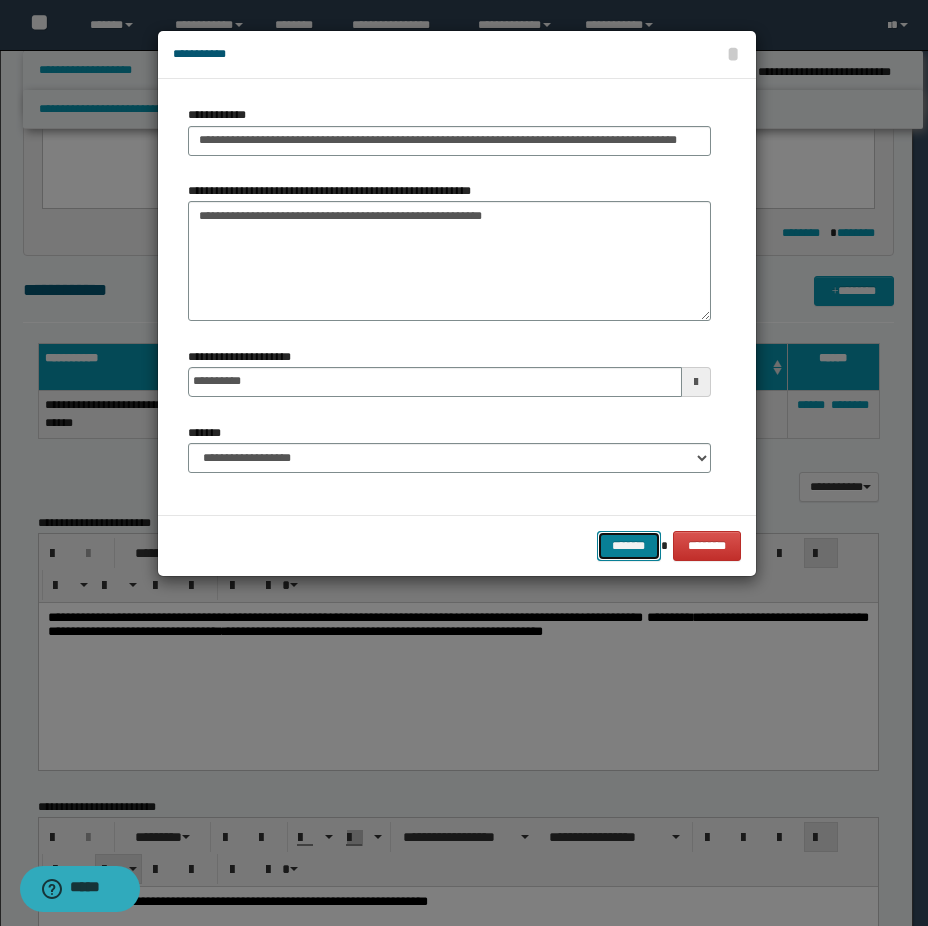 click on "*******" at bounding box center (629, 546) 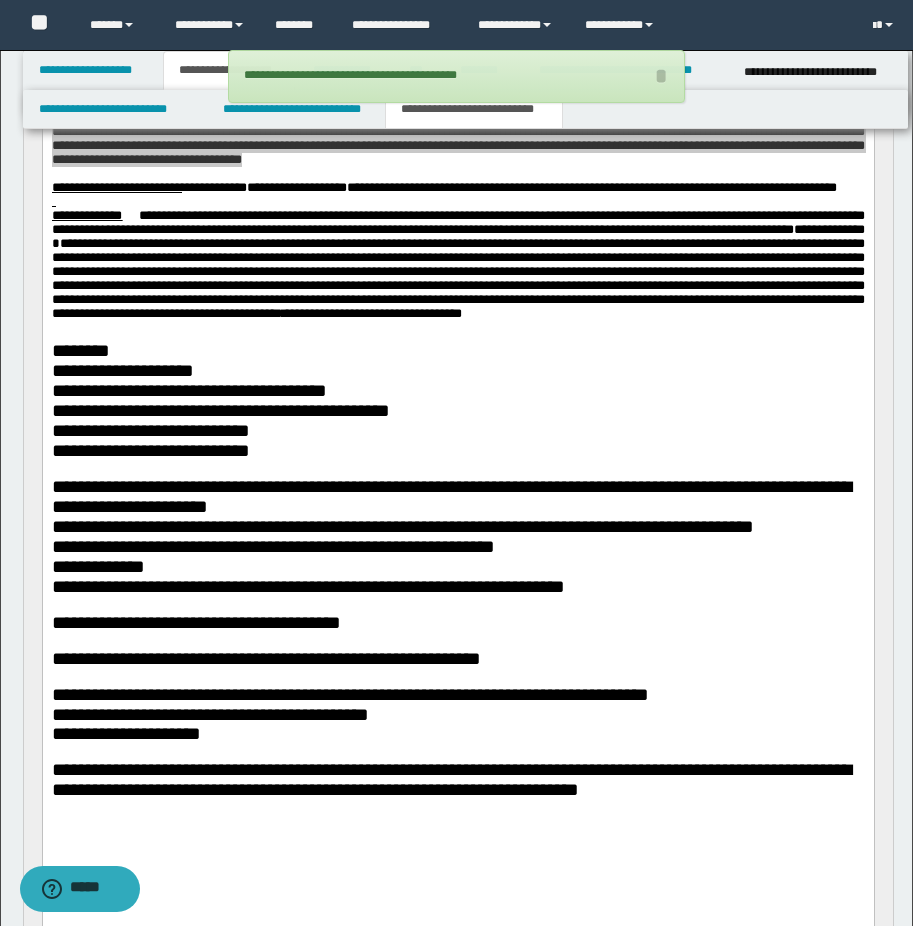 scroll, scrollTop: 300, scrollLeft: 0, axis: vertical 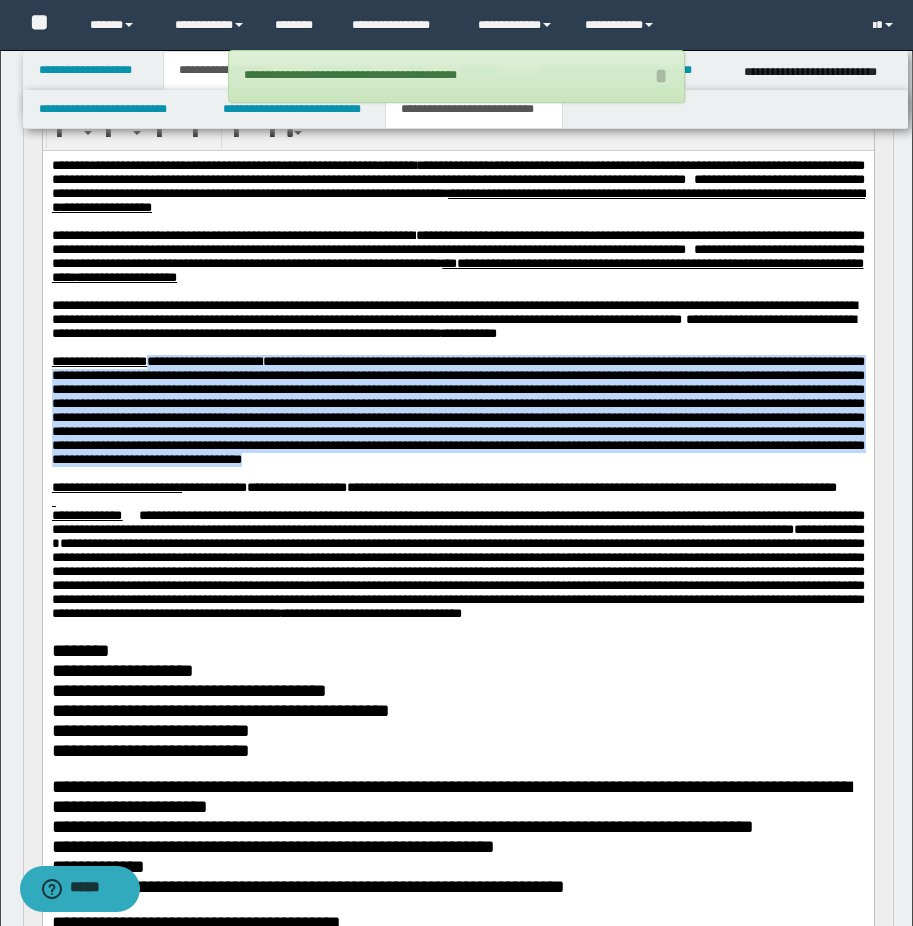 click on "**********" at bounding box center [453, 326] 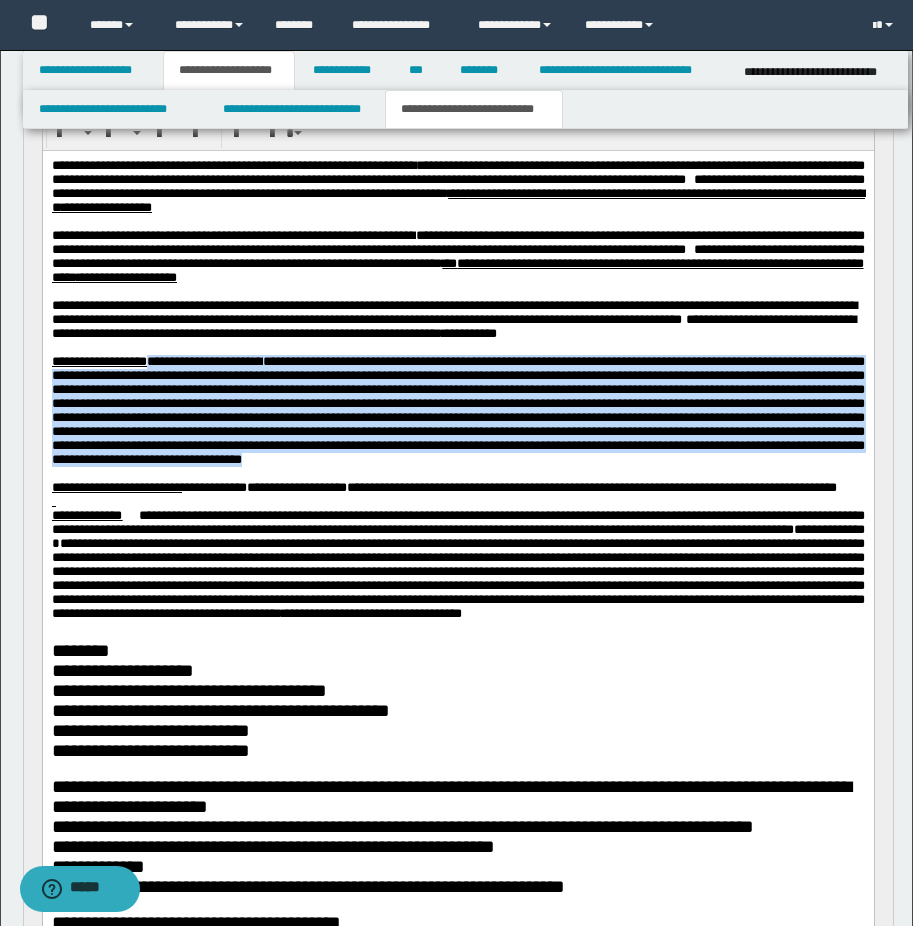 click at bounding box center [457, 410] 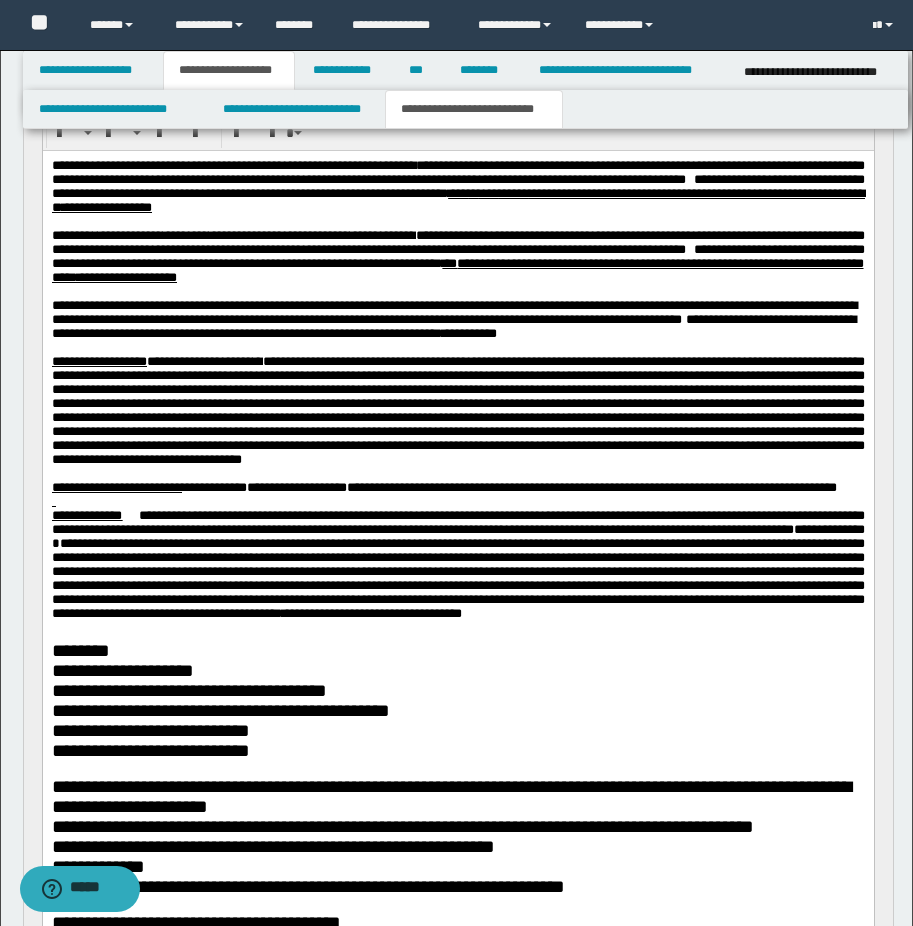 click at bounding box center [457, 410] 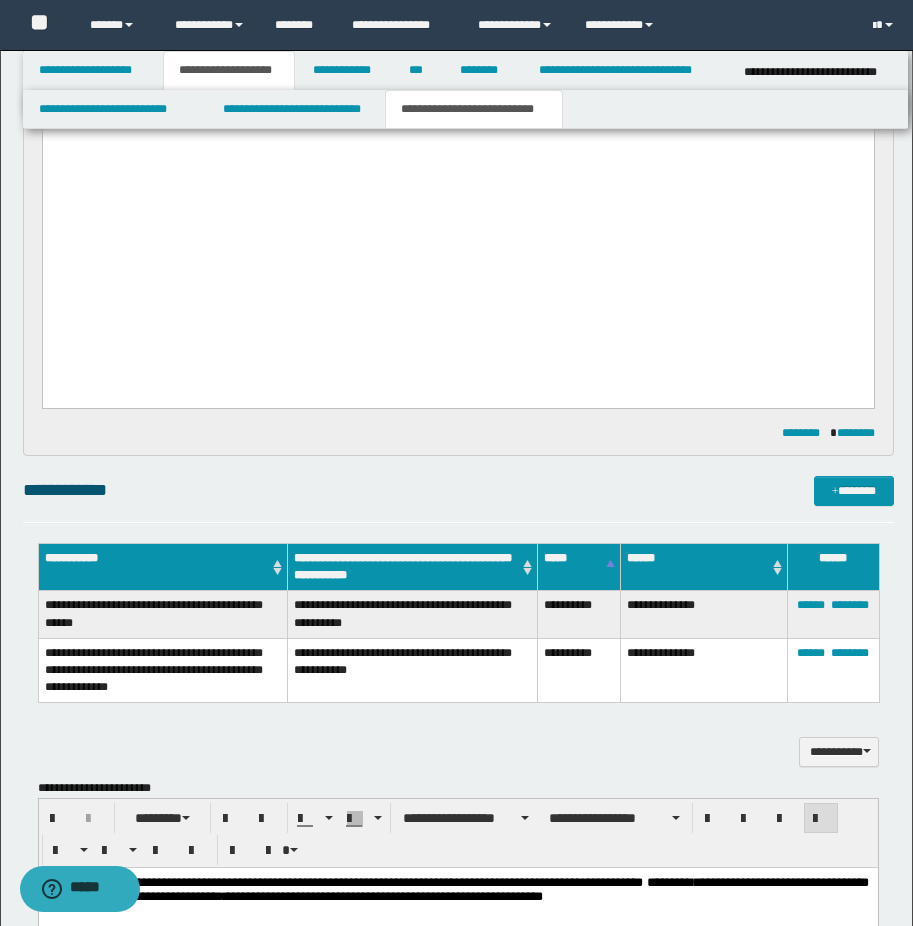 scroll, scrollTop: 1600, scrollLeft: 0, axis: vertical 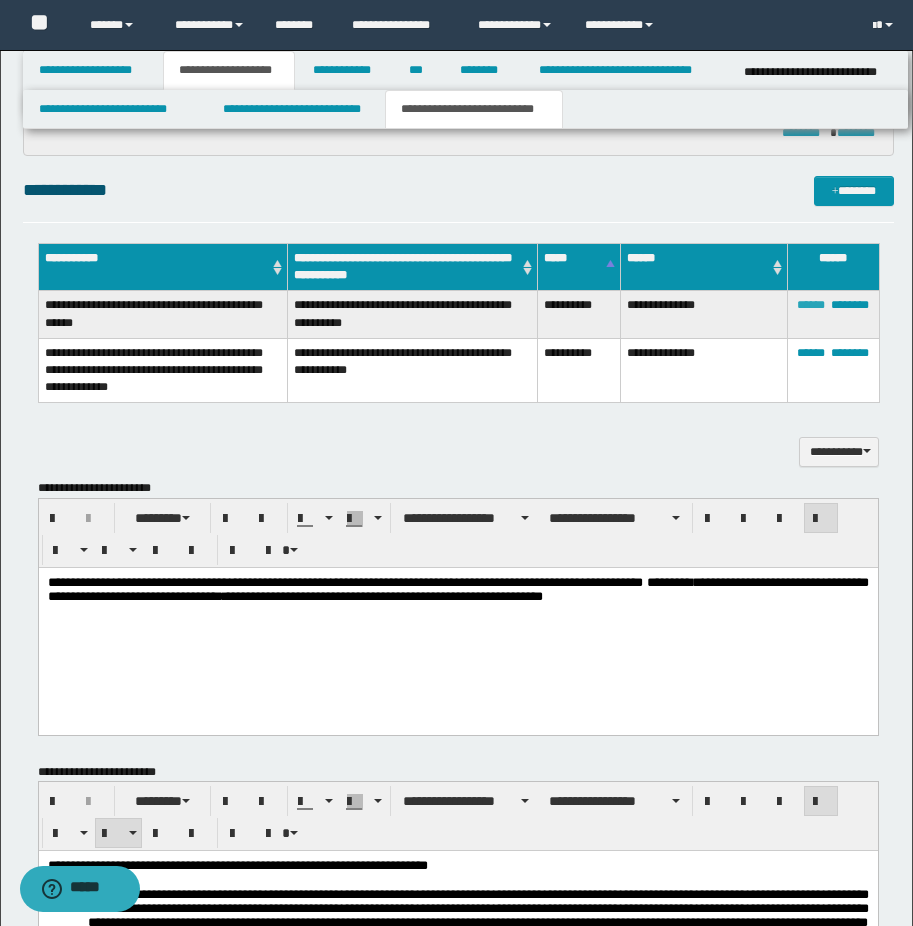click on "******" at bounding box center [811, 305] 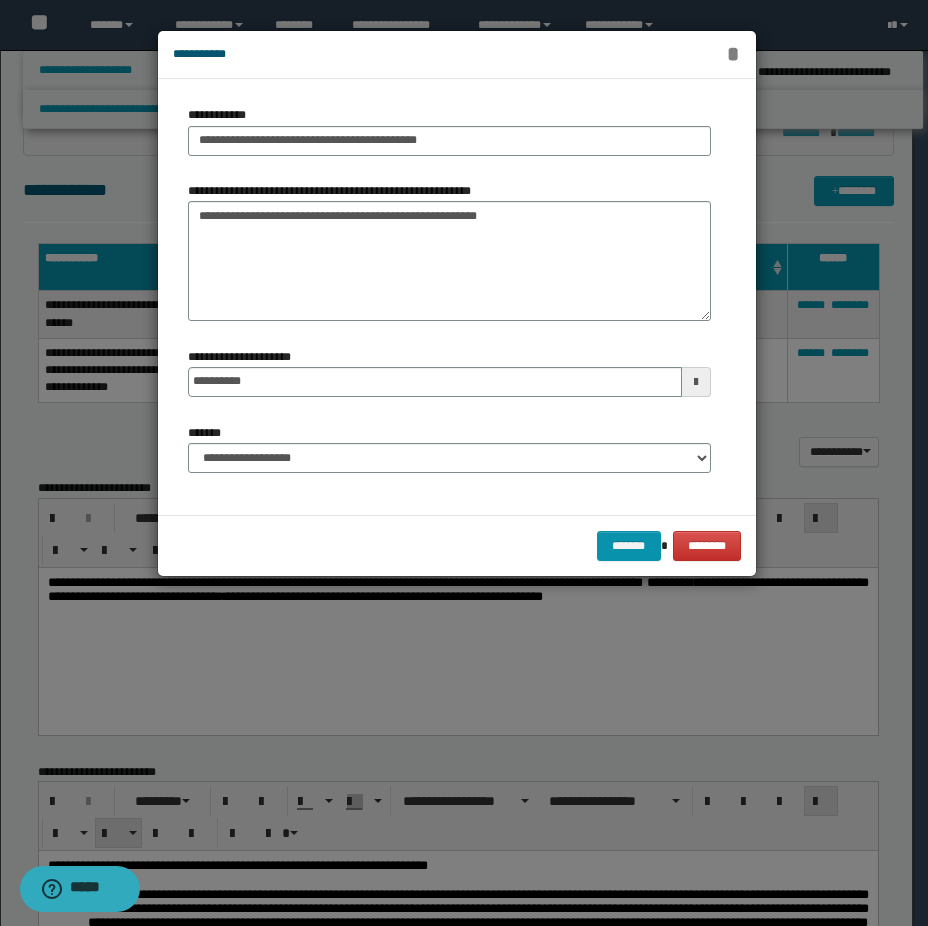 click on "*" at bounding box center [733, 54] 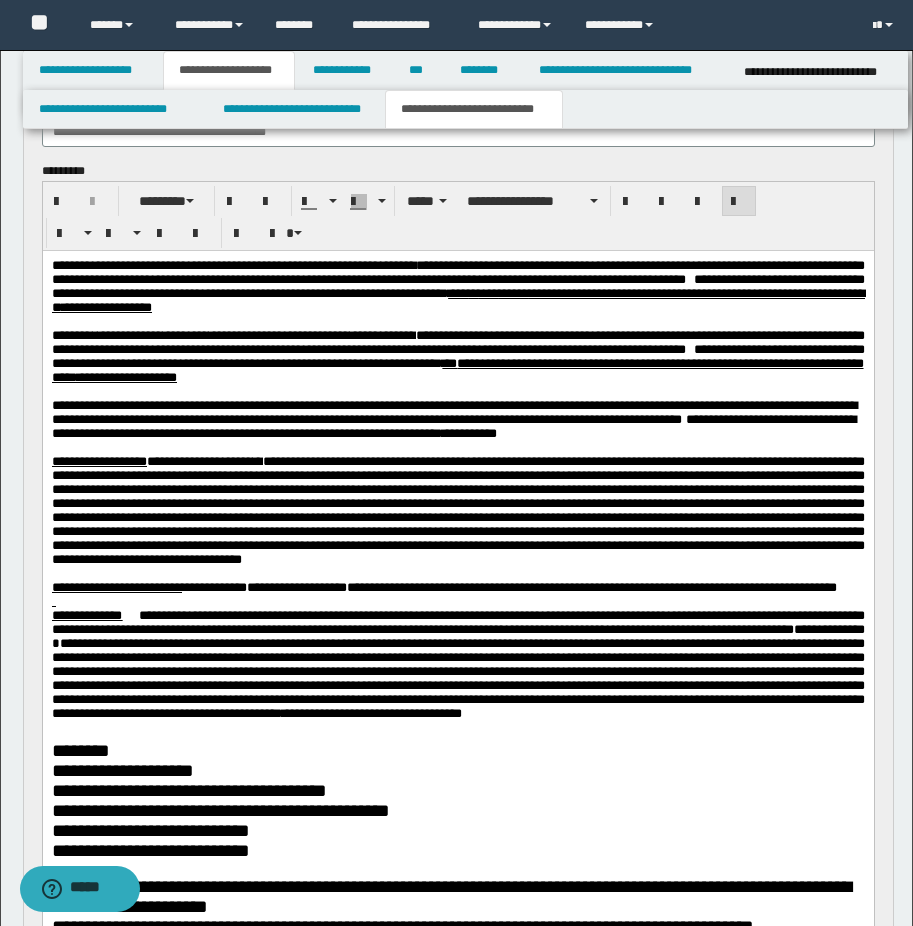 scroll, scrollTop: 500, scrollLeft: 0, axis: vertical 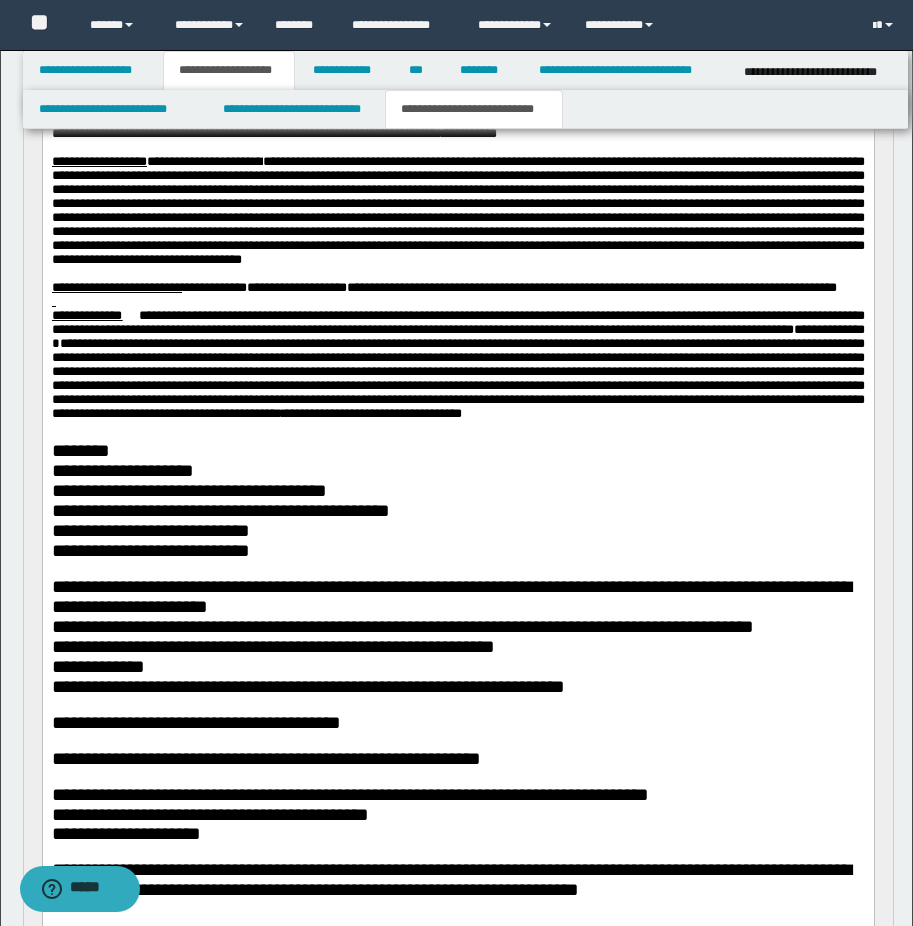 click at bounding box center [457, 302] 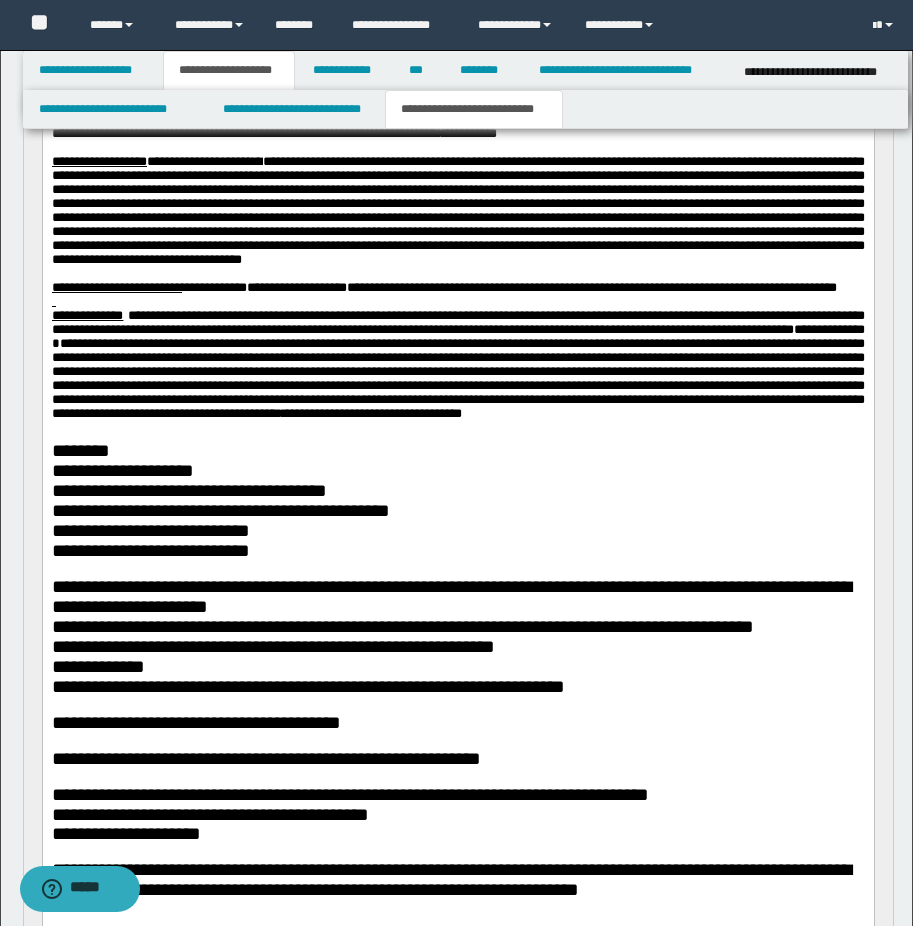 click on "**********" at bounding box center [457, 378] 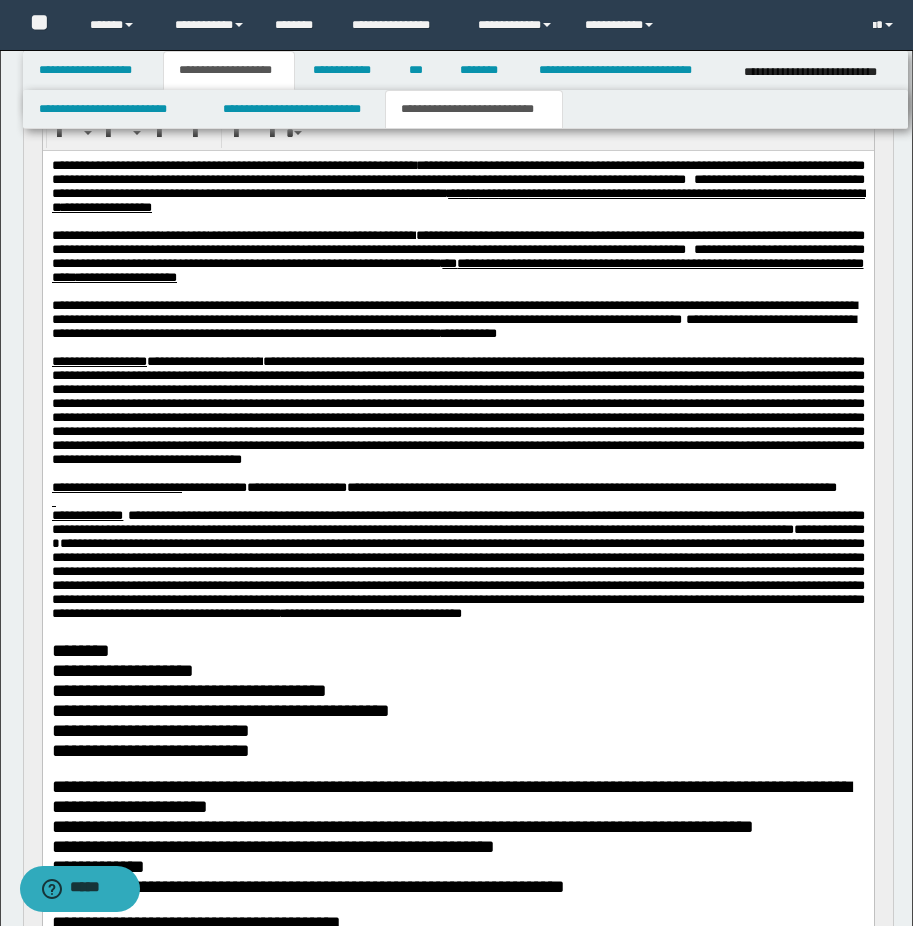click on "**********" at bounding box center (457, 411) 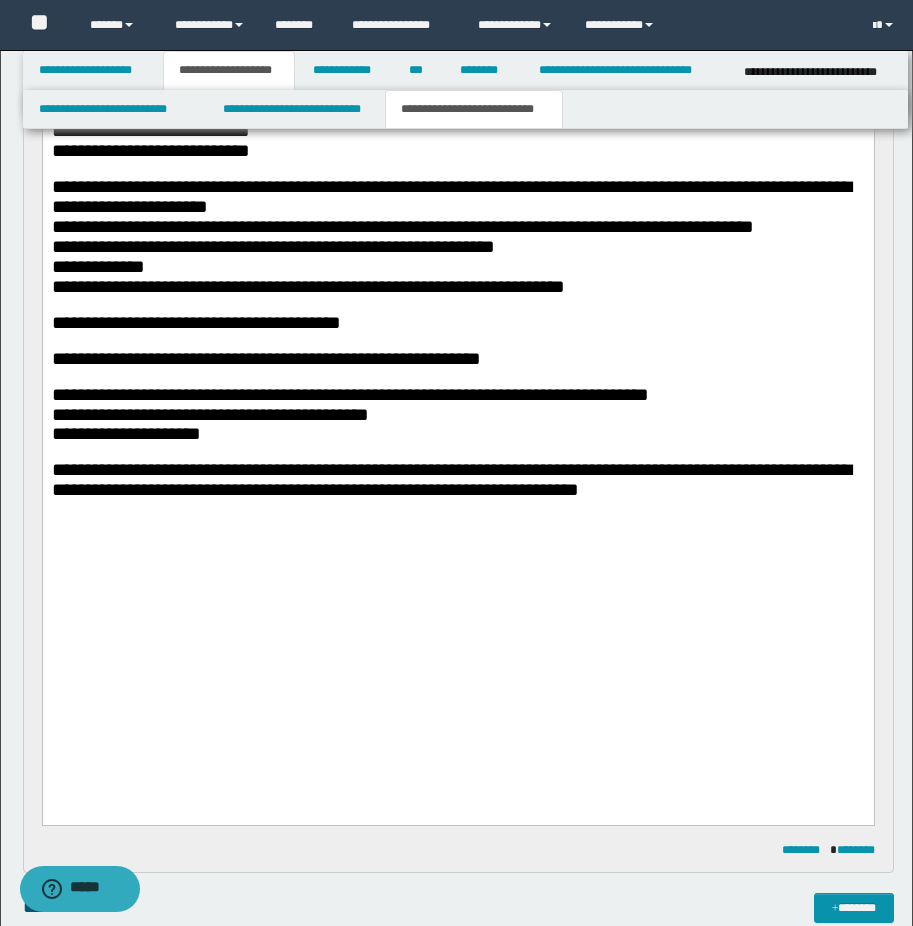 scroll, scrollTop: 600, scrollLeft: 0, axis: vertical 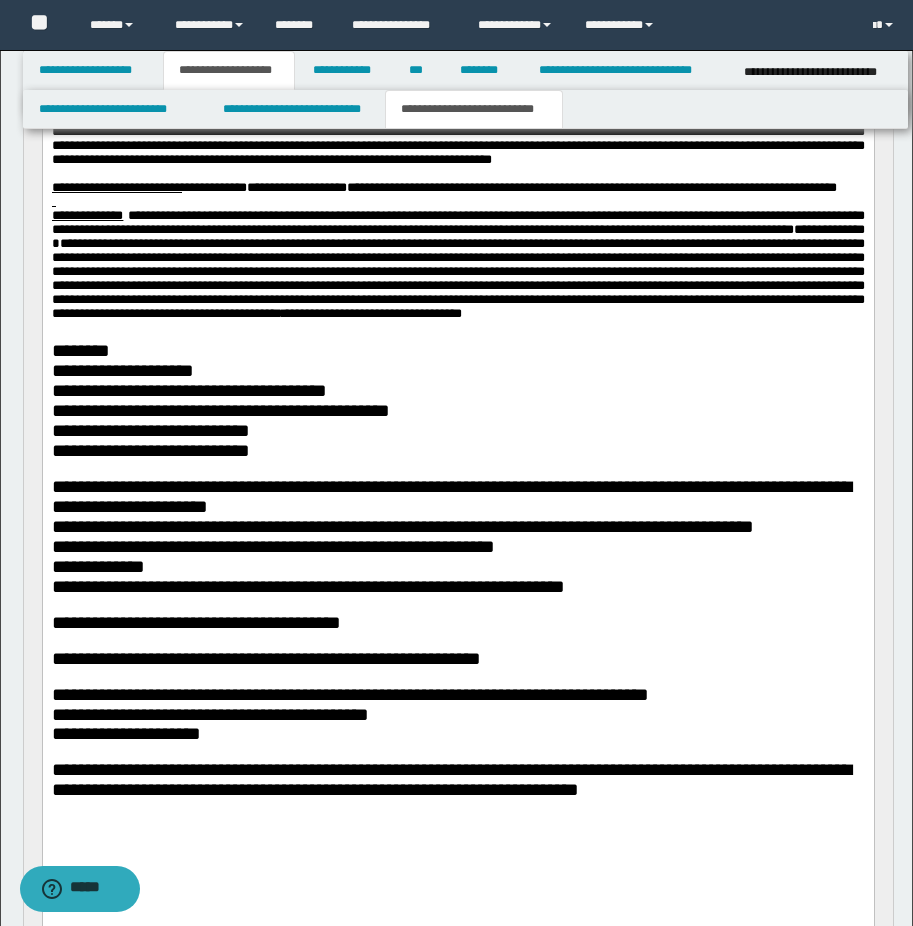 click on "**********" at bounding box center [457, 370] 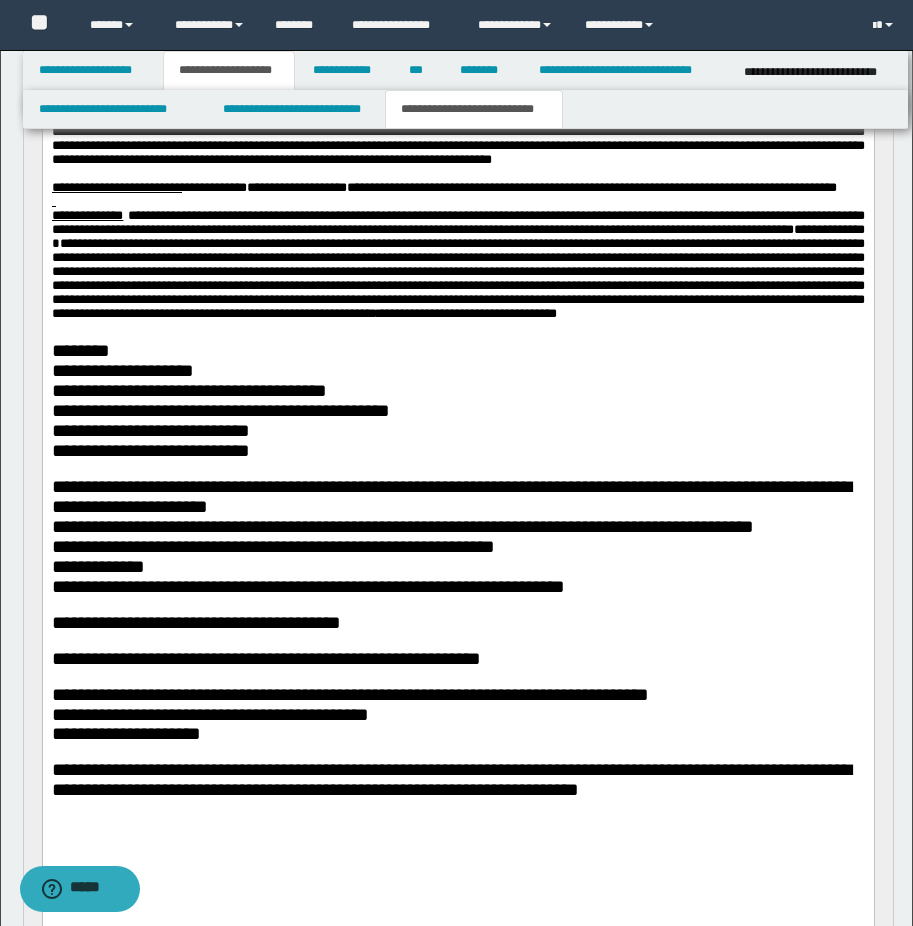 click on "**********" at bounding box center [457, 278] 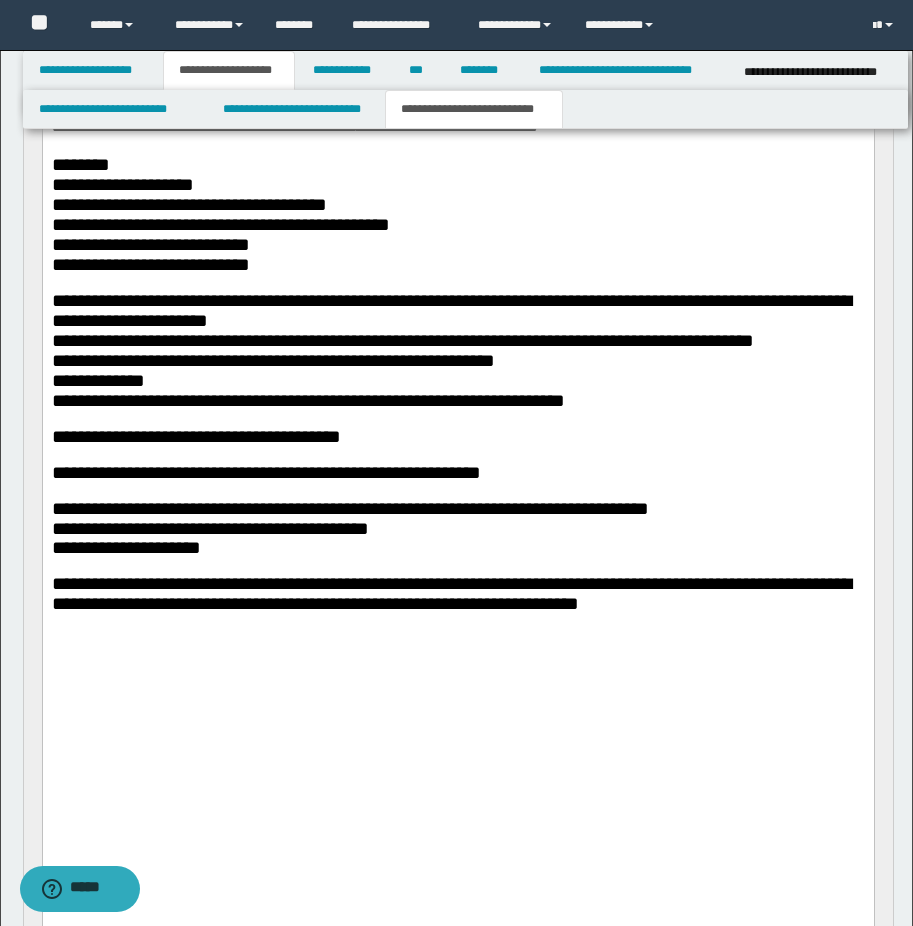 scroll, scrollTop: 700, scrollLeft: 0, axis: vertical 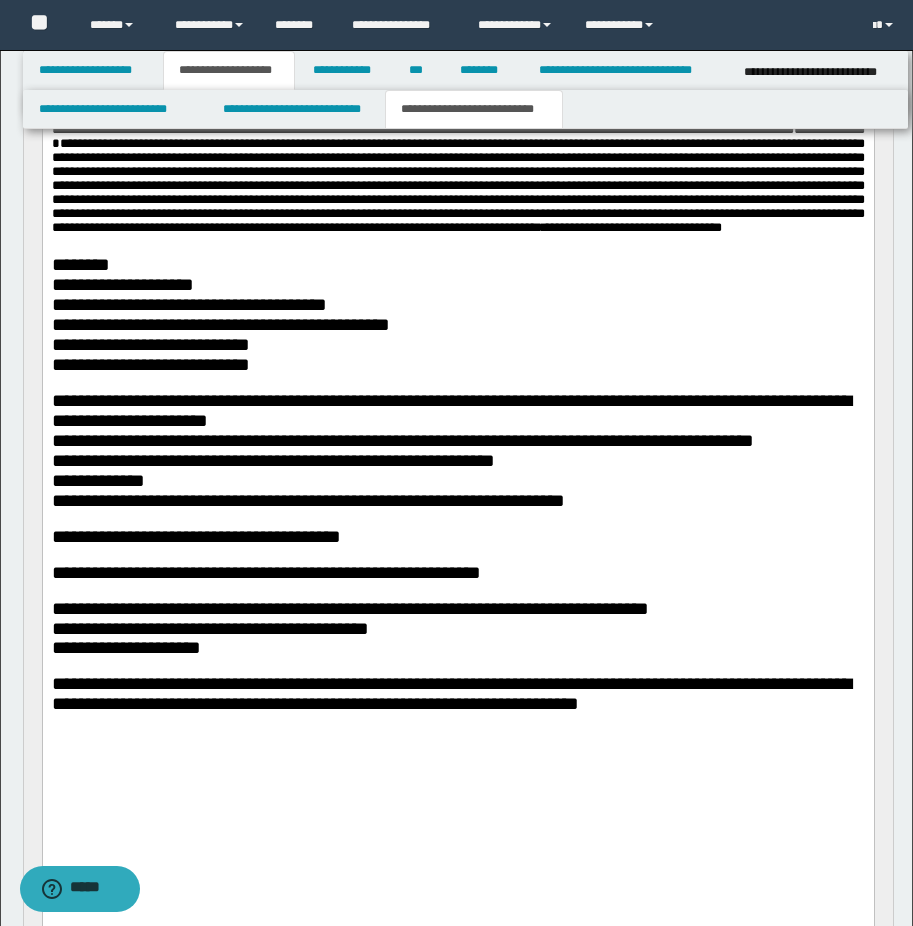 click at bounding box center (457, 185) 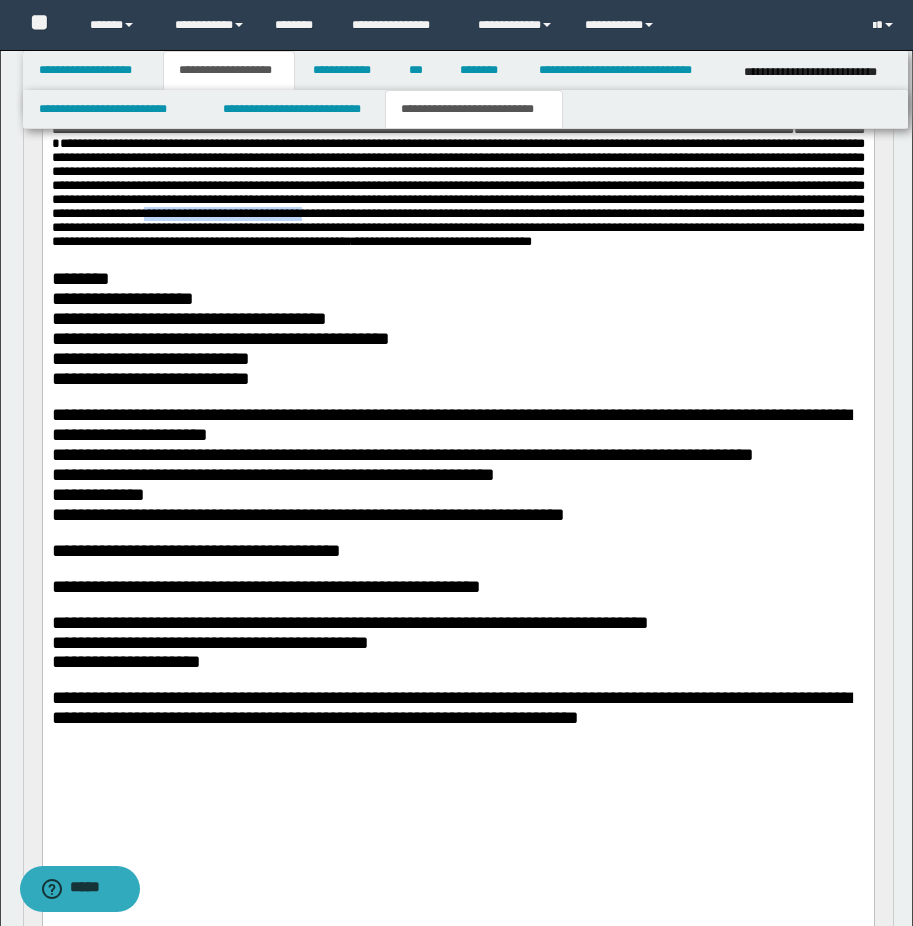 drag, startPoint x: 542, startPoint y: 381, endPoint x: 717, endPoint y: 372, distance: 175.23128 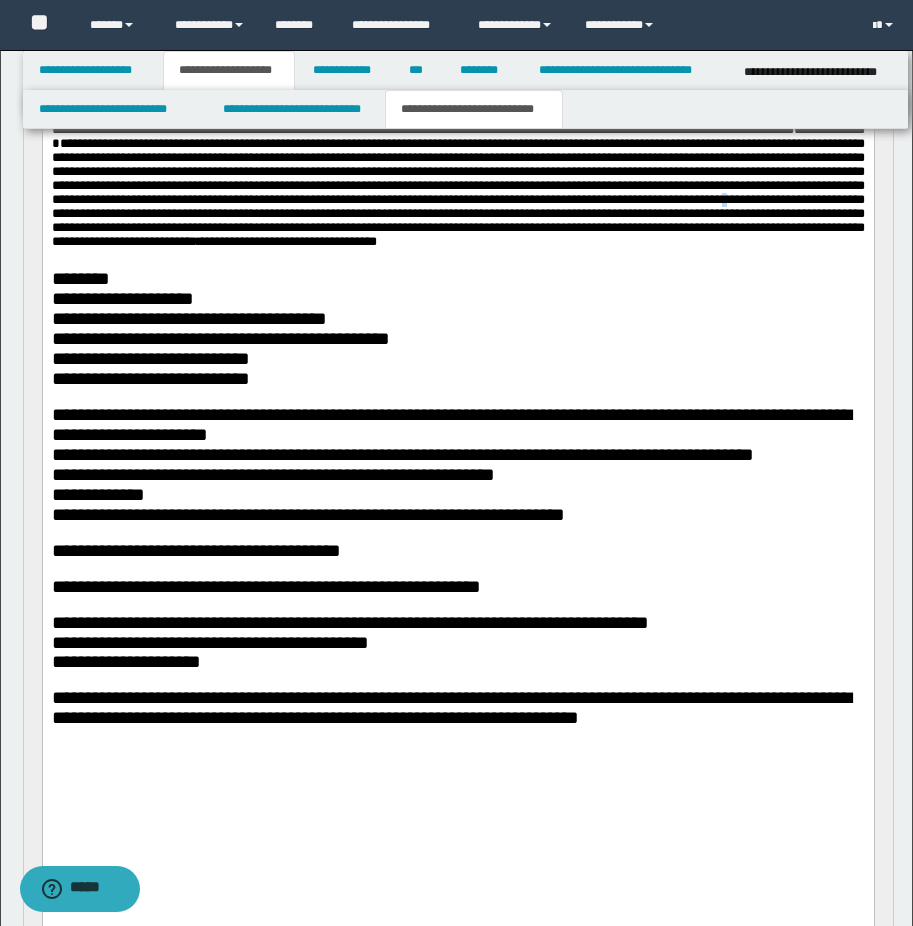 click at bounding box center [457, 192] 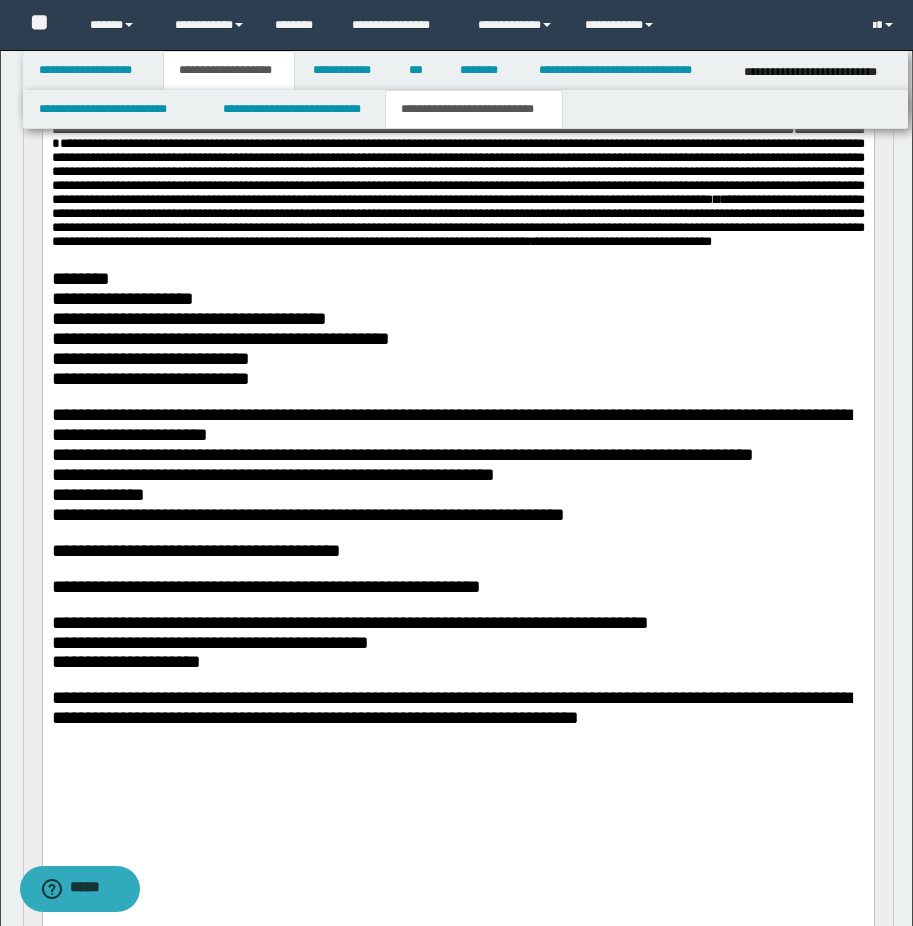click on "**********" at bounding box center [457, 122] 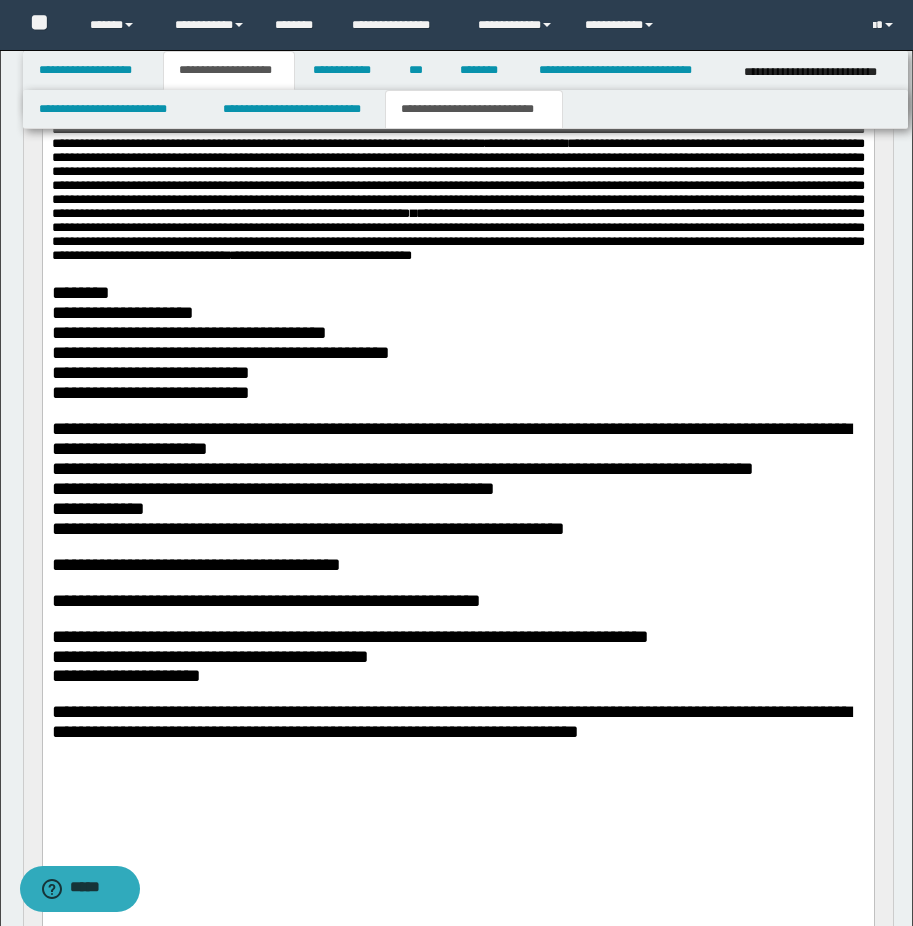 click on "**********" at bounding box center [457, 186] 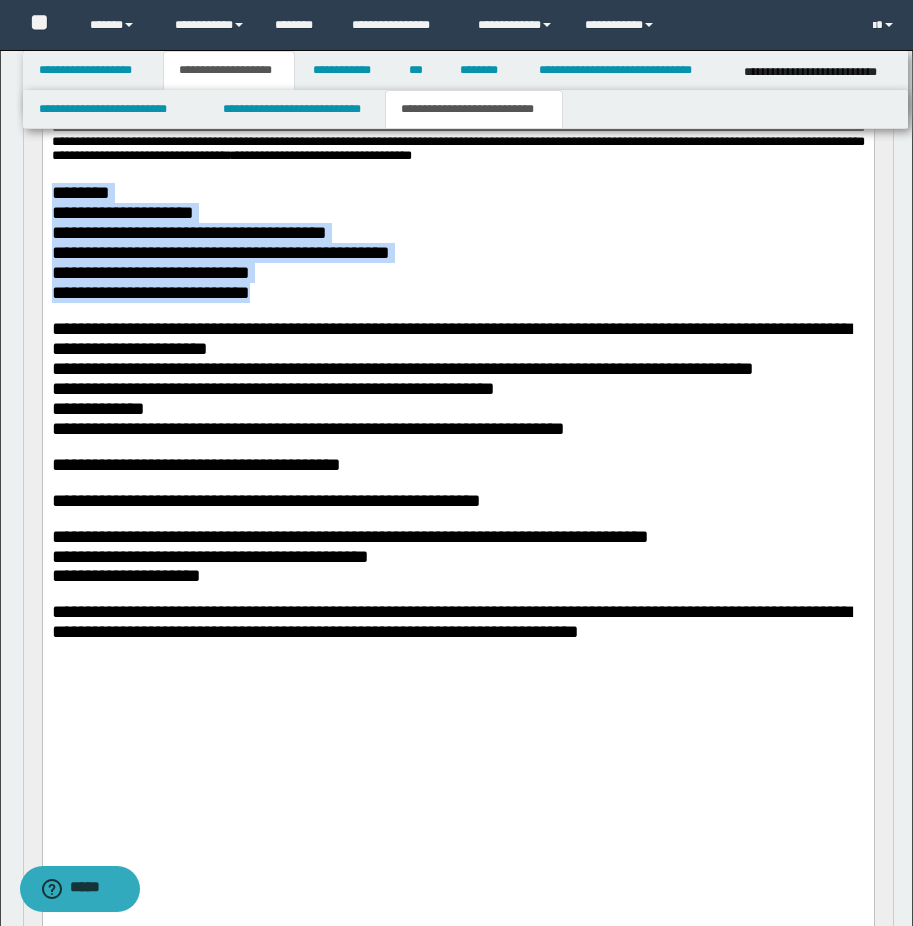 drag, startPoint x: 278, startPoint y: 493, endPoint x: 83, endPoint y: 33, distance: 499.62485 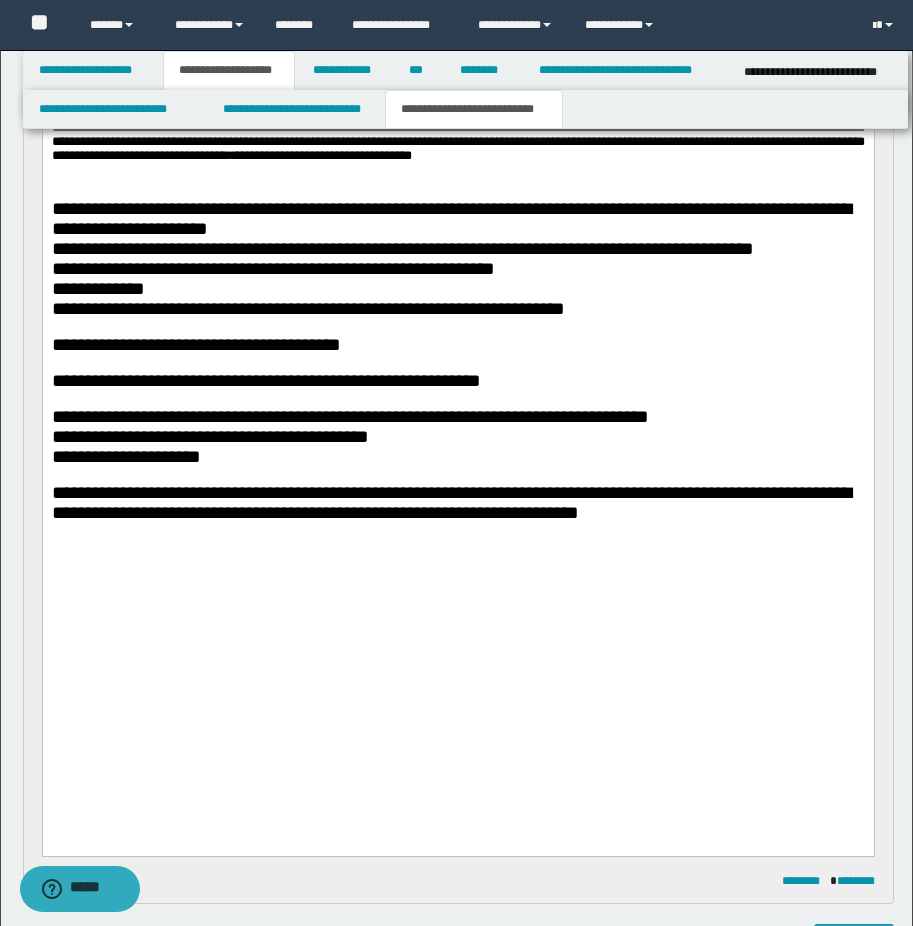 click on "**********" at bounding box center (457, 86) 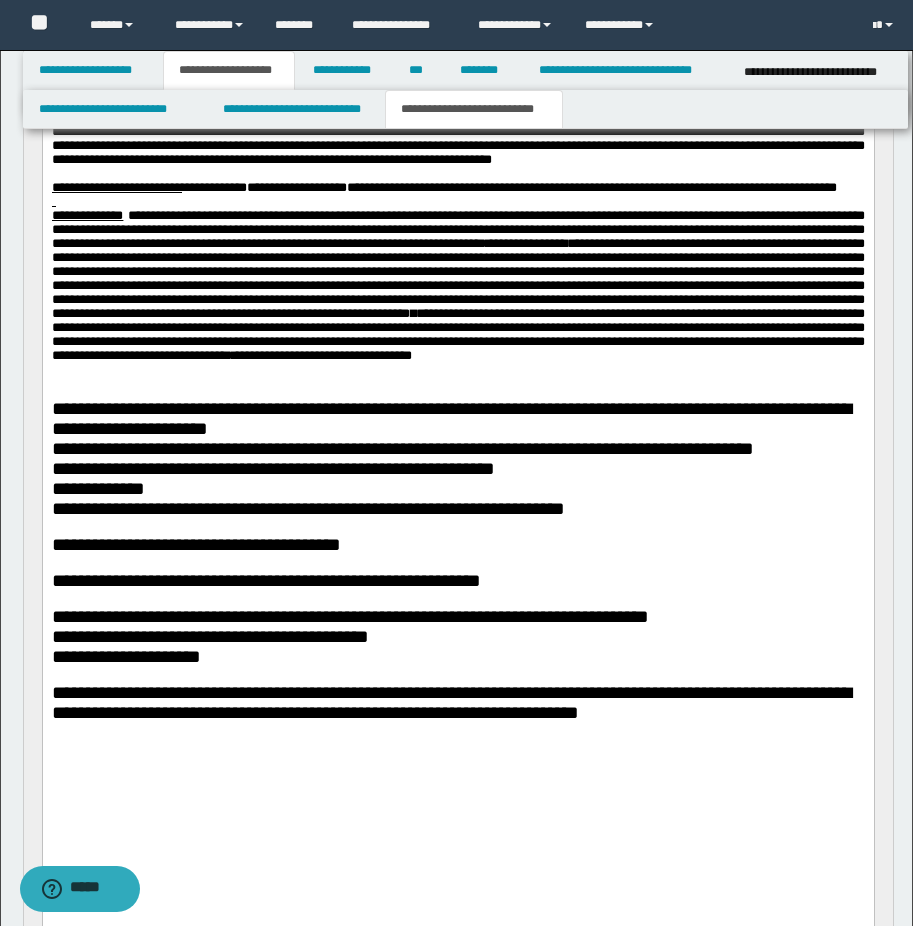 scroll, scrollTop: 500, scrollLeft: 0, axis: vertical 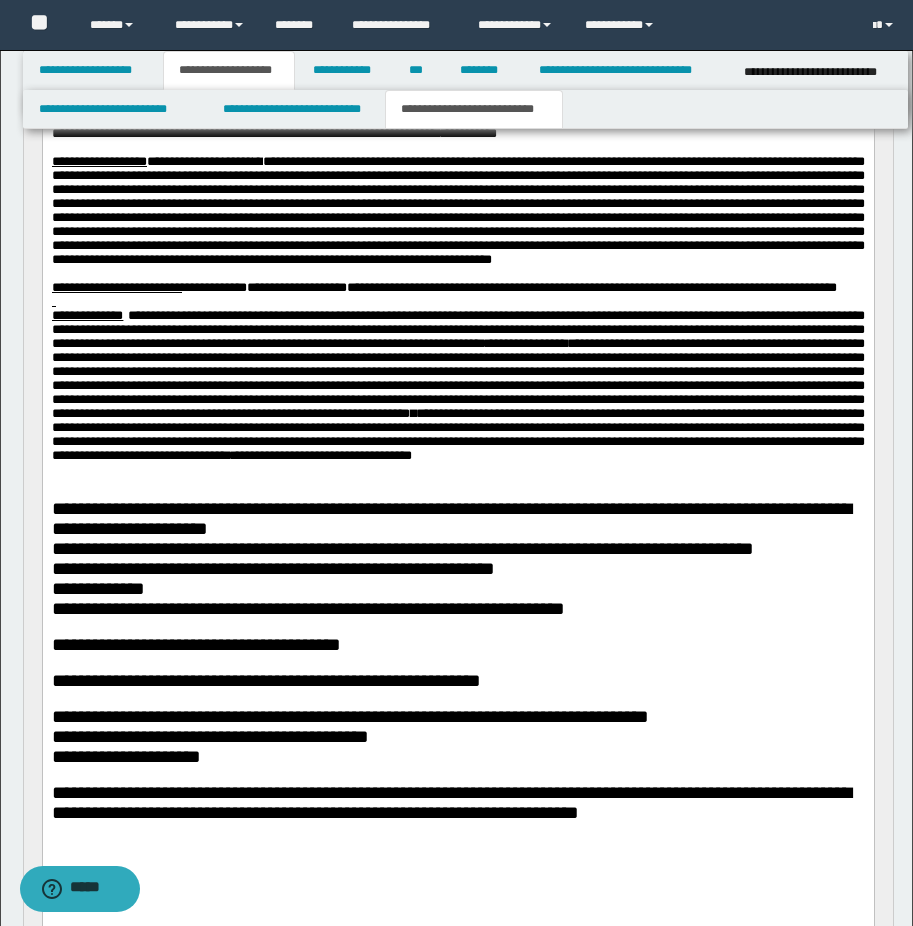 click on "**********" at bounding box center (457, 211) 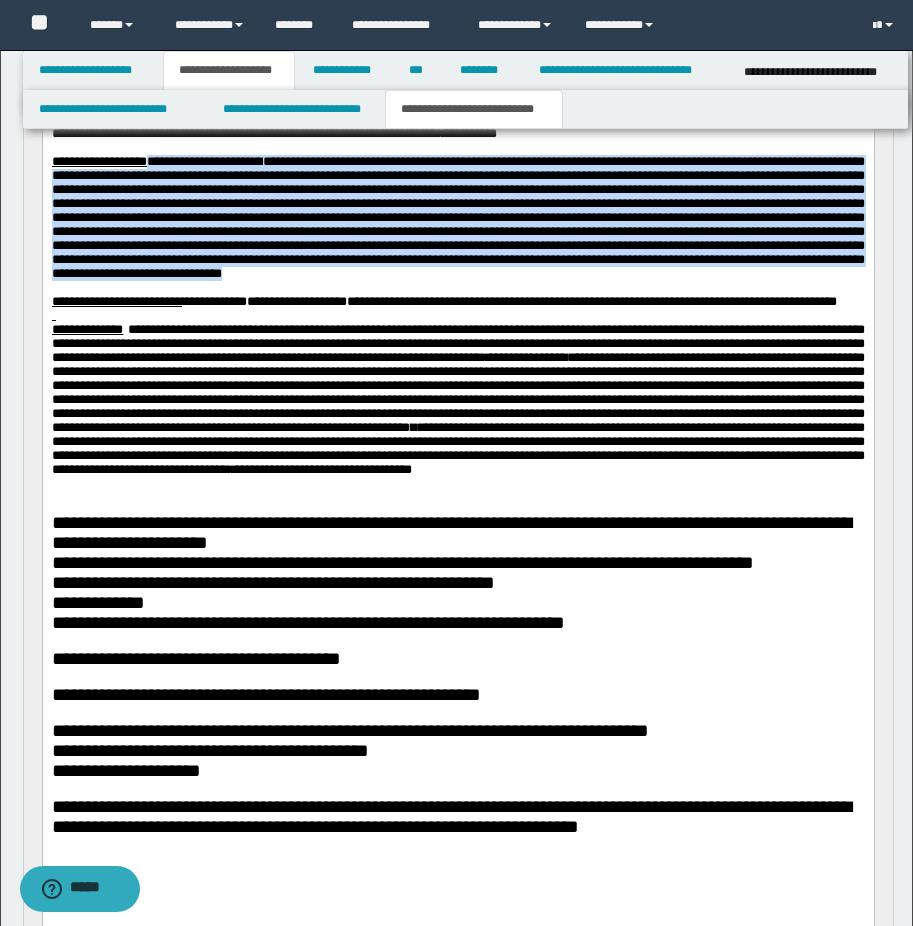 drag, startPoint x: 181, startPoint y: 203, endPoint x: 828, endPoint y: 357, distance: 665.0752 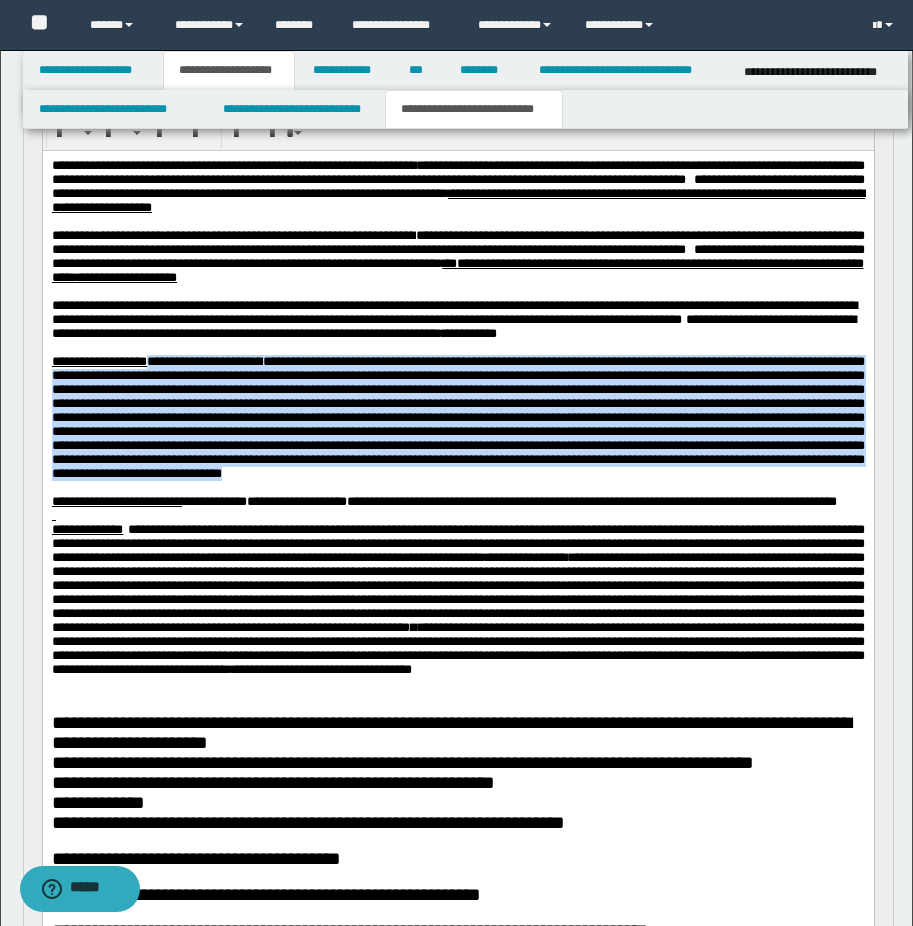 scroll, scrollTop: 0, scrollLeft: 0, axis: both 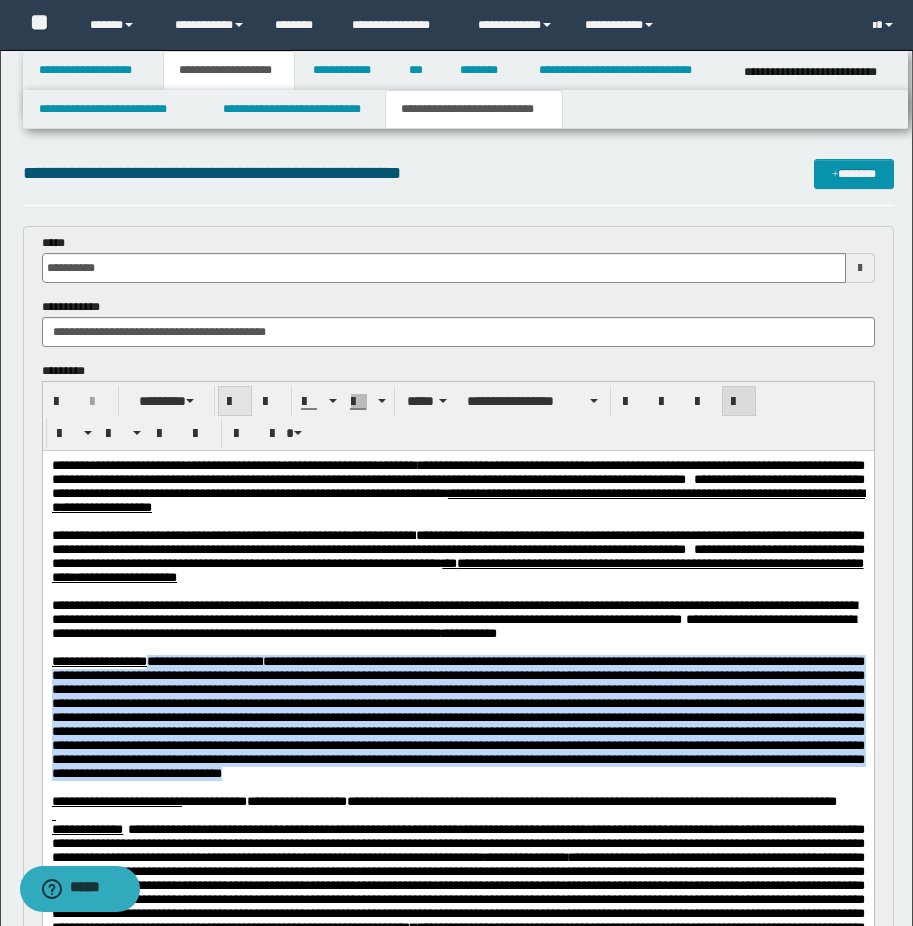 click at bounding box center [235, 402] 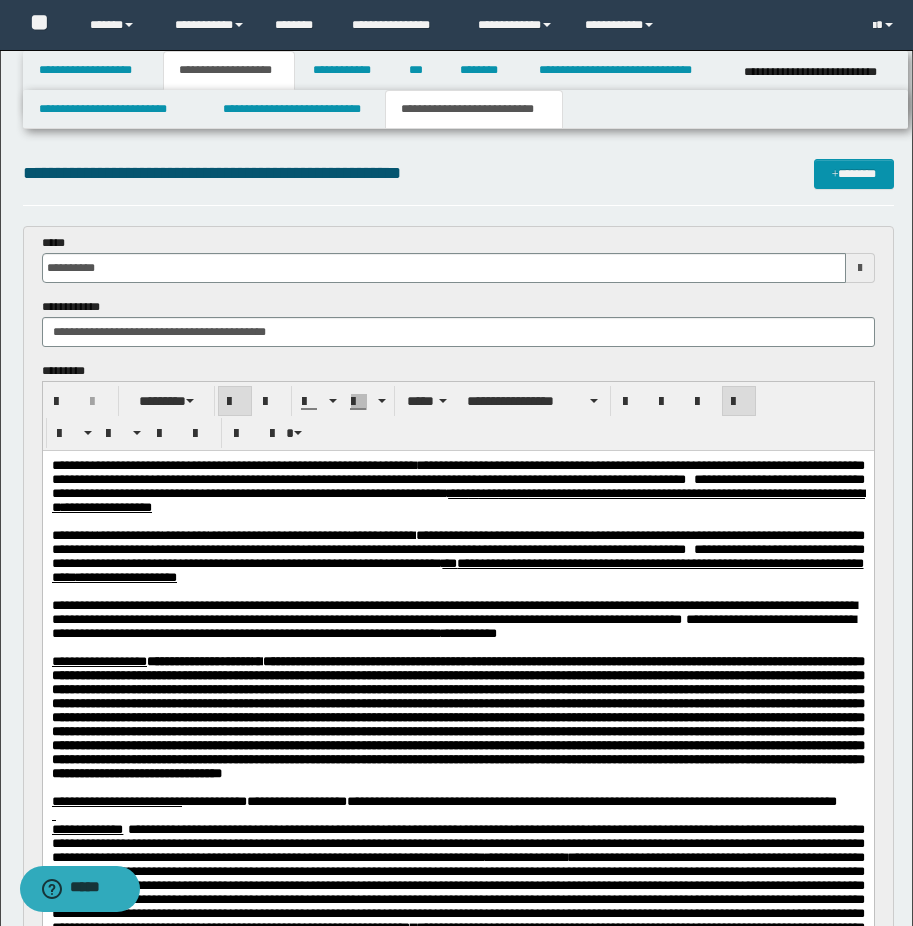 click at bounding box center (235, 402) 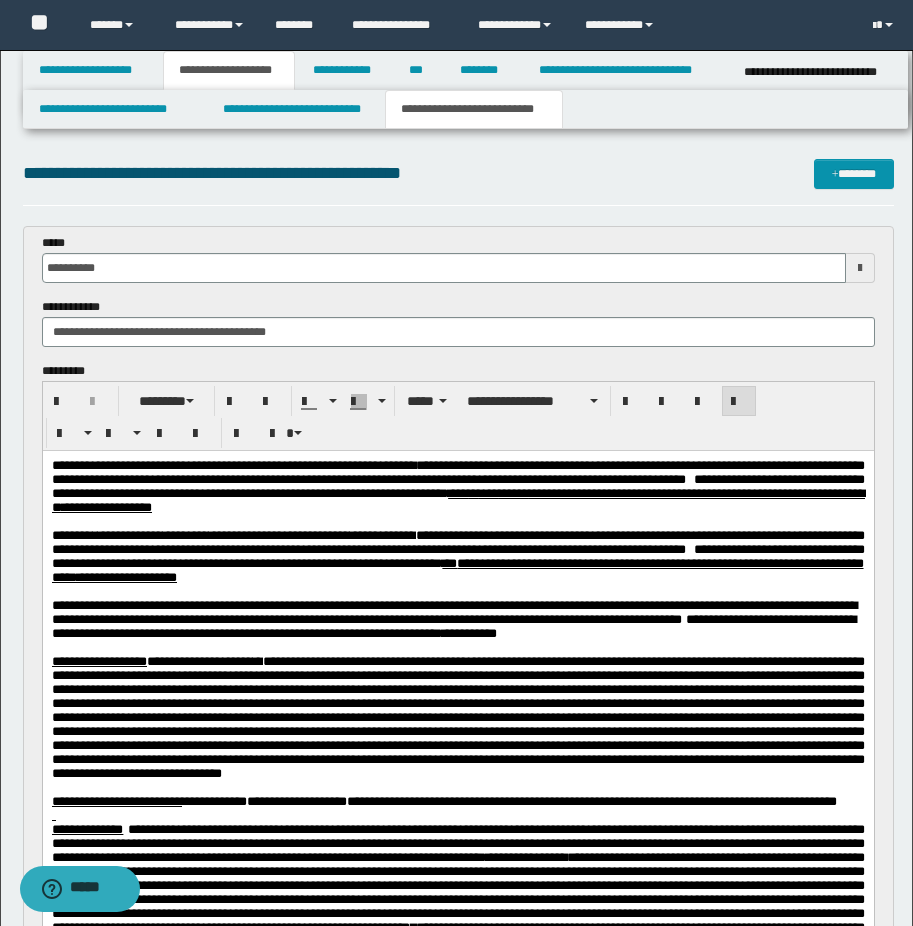 click on "**********" at bounding box center (457, 620) 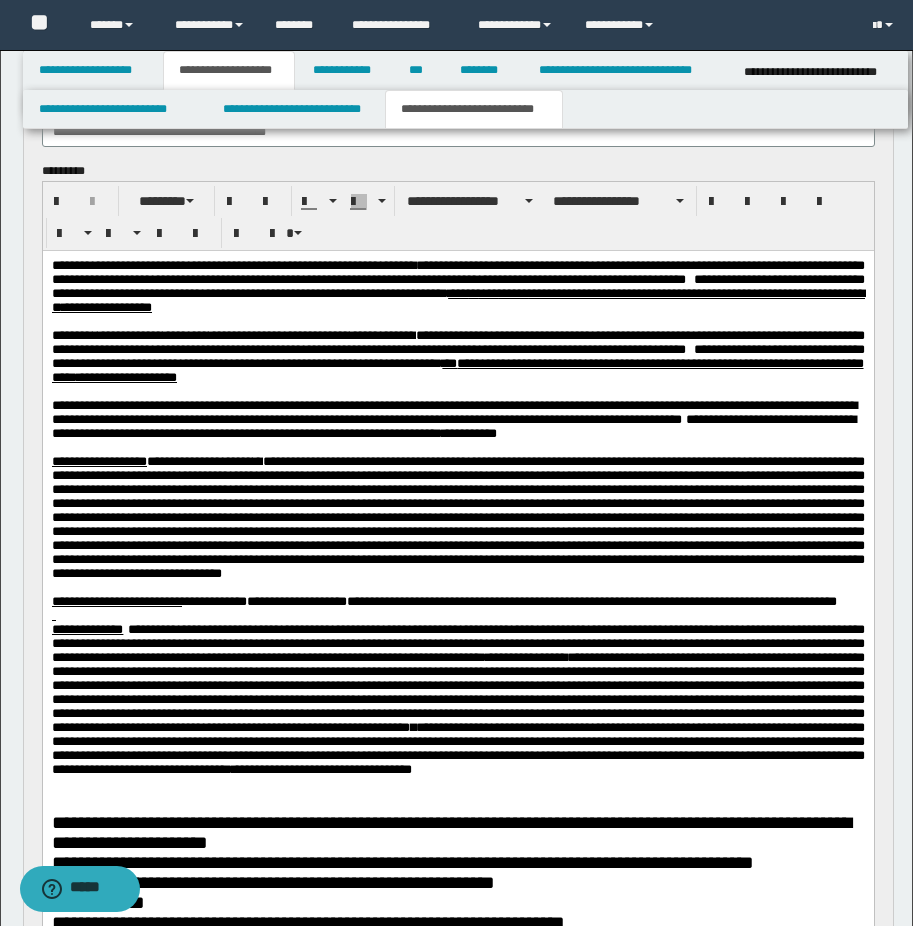 click at bounding box center (457, 517) 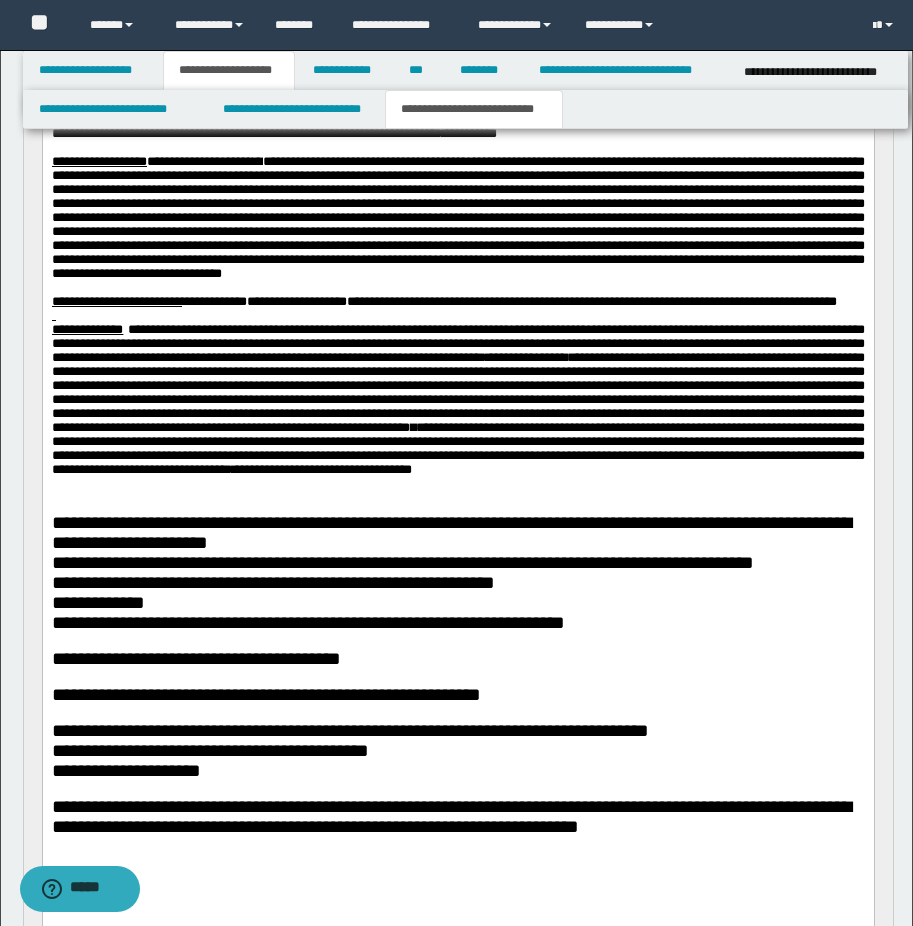 scroll, scrollTop: 800, scrollLeft: 0, axis: vertical 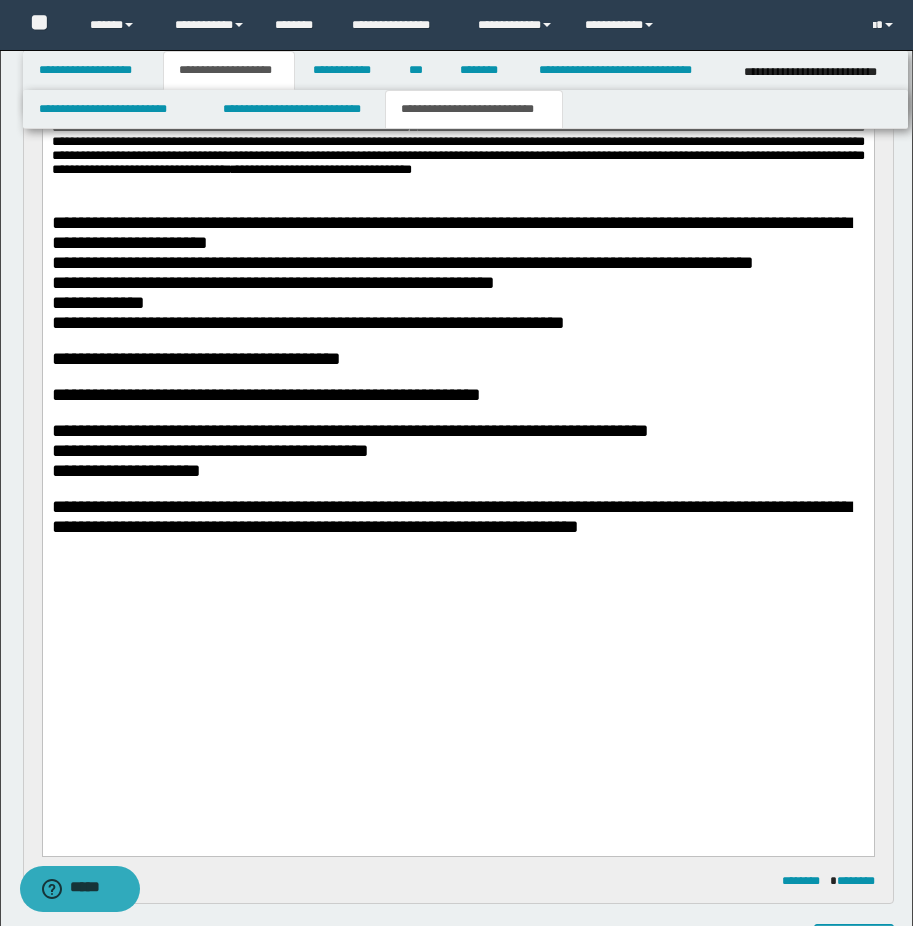 click on "**********" at bounding box center [457, 303] 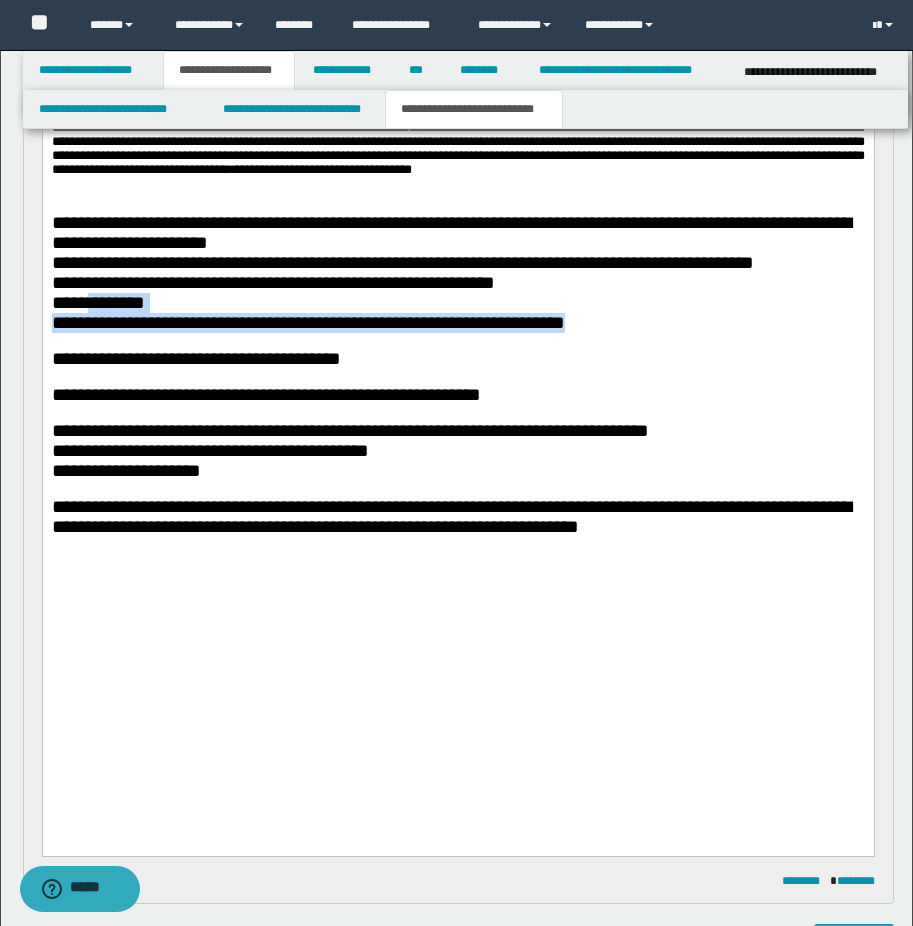 drag, startPoint x: 643, startPoint y: 503, endPoint x: 86, endPoint y: 473, distance: 557.8073 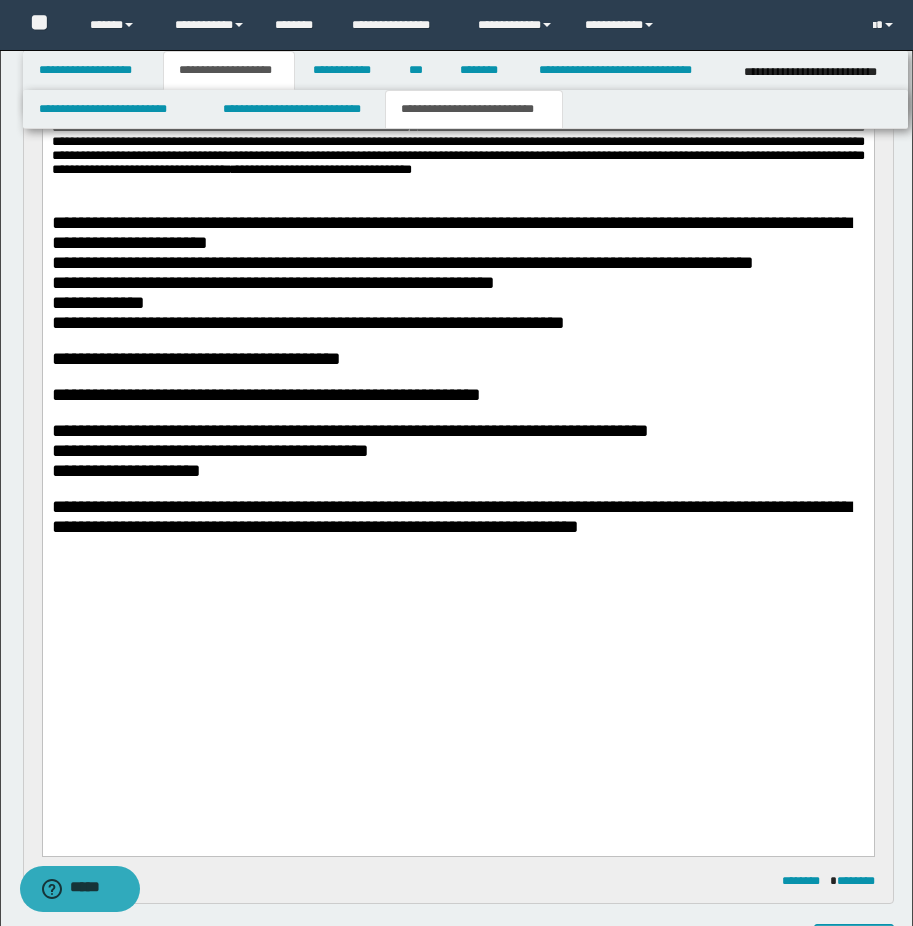 drag, startPoint x: 302, startPoint y: 547, endPoint x: 435, endPoint y: 580, distance: 137.03284 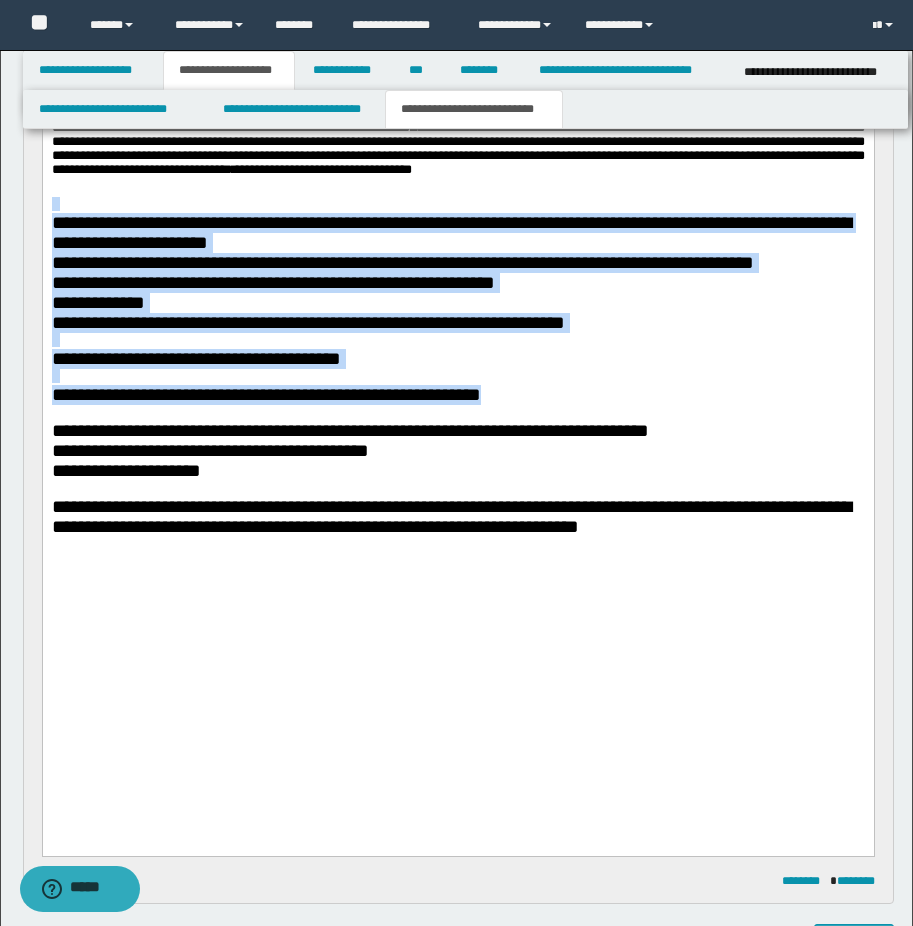 drag, startPoint x: 527, startPoint y: 582, endPoint x: 47, endPoint y: 387, distance: 518.0975 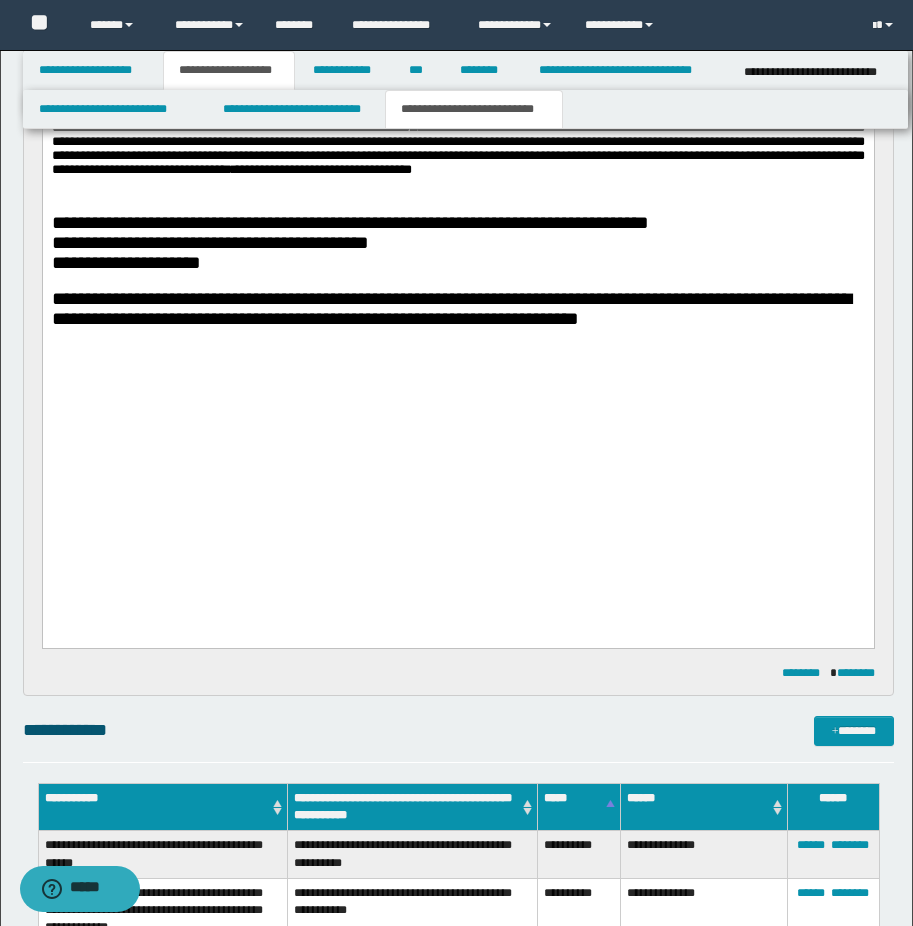 click on "**********" at bounding box center (209, 242) 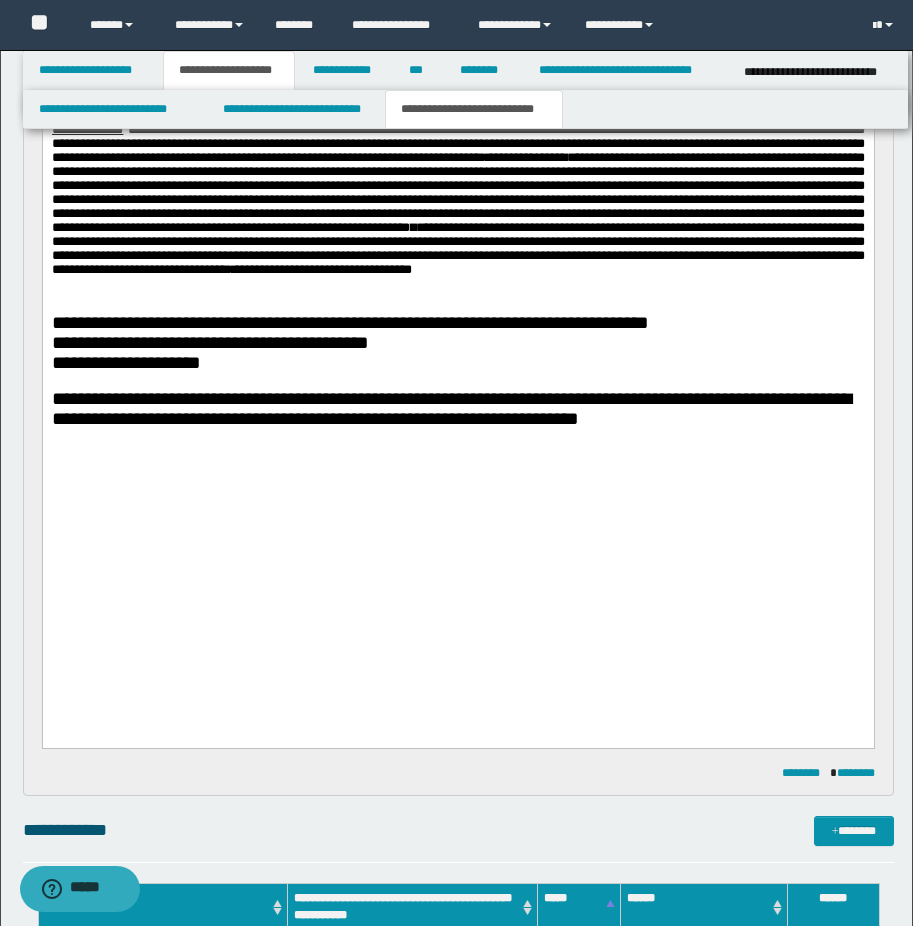 scroll, scrollTop: 600, scrollLeft: 0, axis: vertical 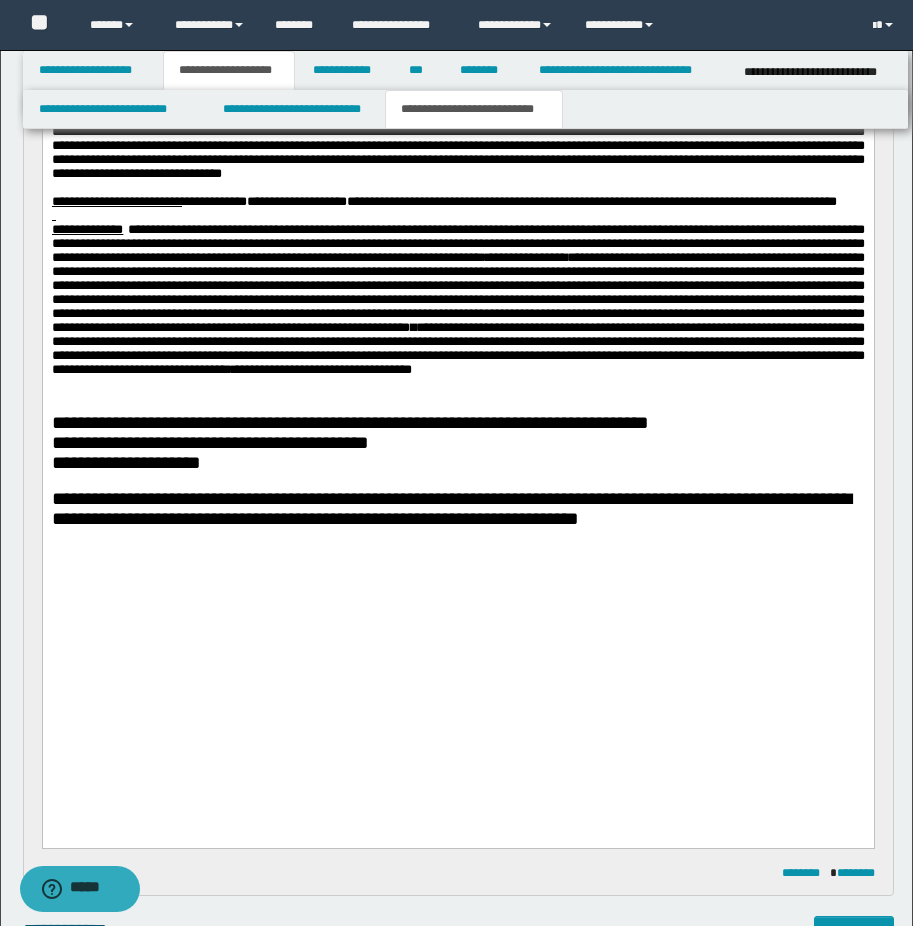click at bounding box center (457, 117) 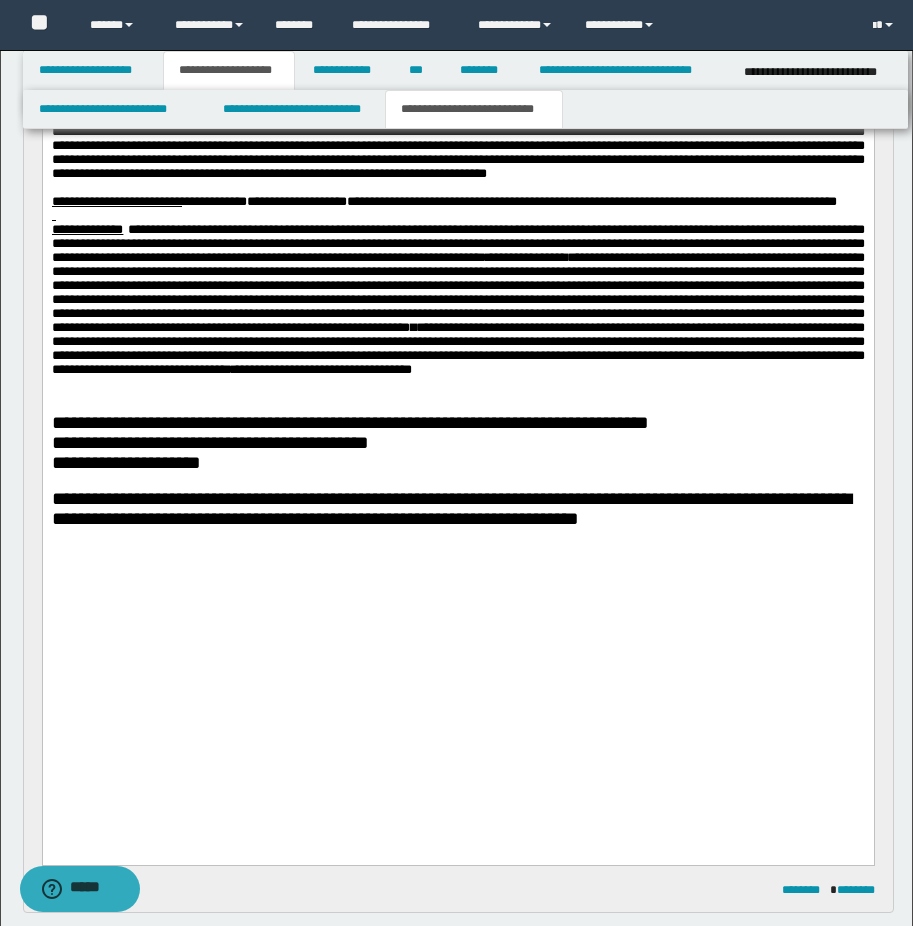scroll, scrollTop: 400, scrollLeft: 0, axis: vertical 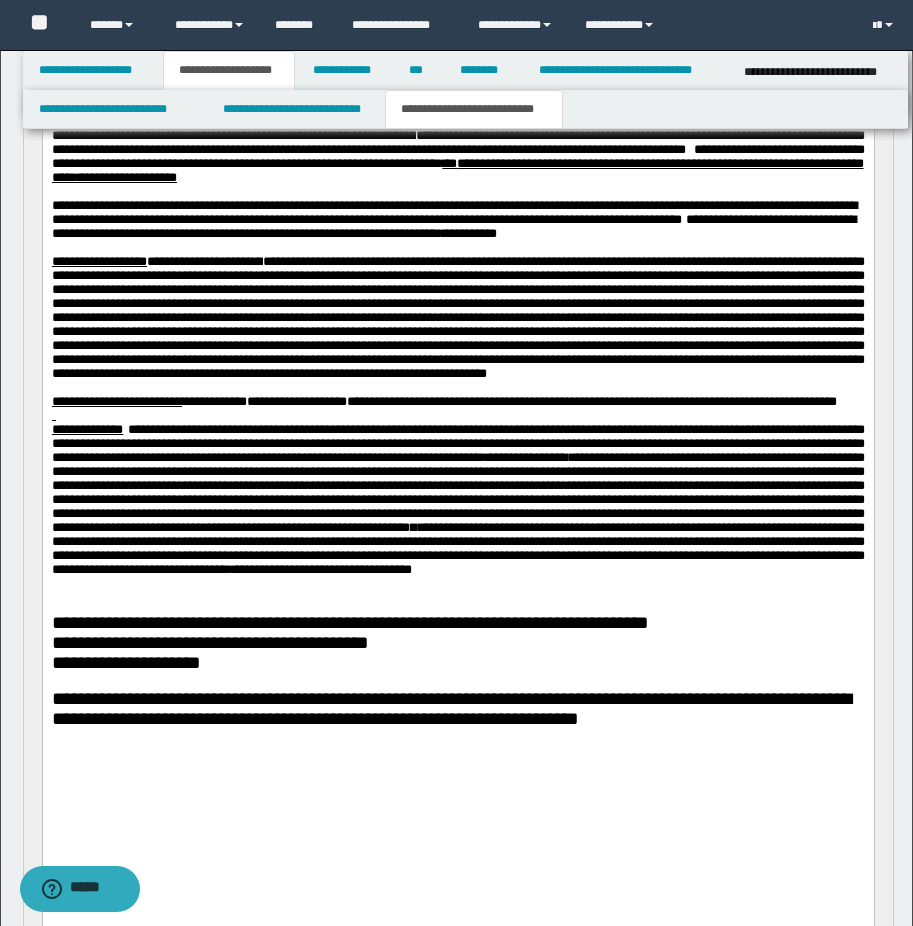 click on "**********" at bounding box center (457, 443) 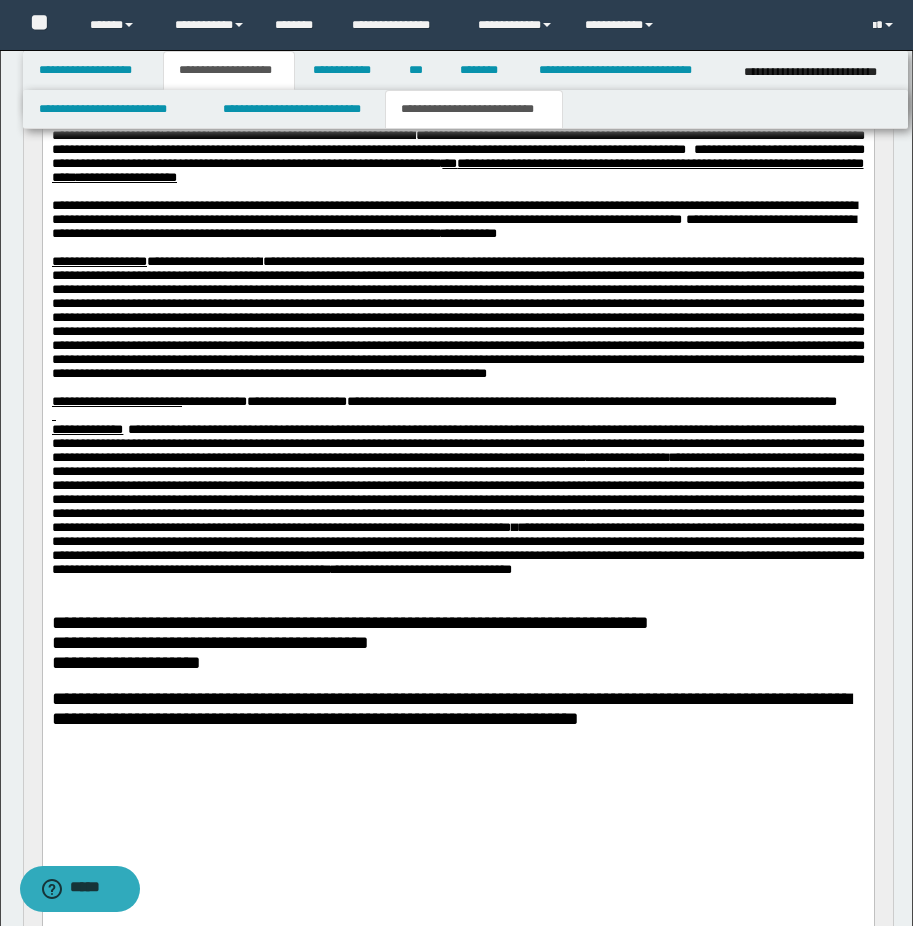 click on "**********" at bounding box center (457, 443) 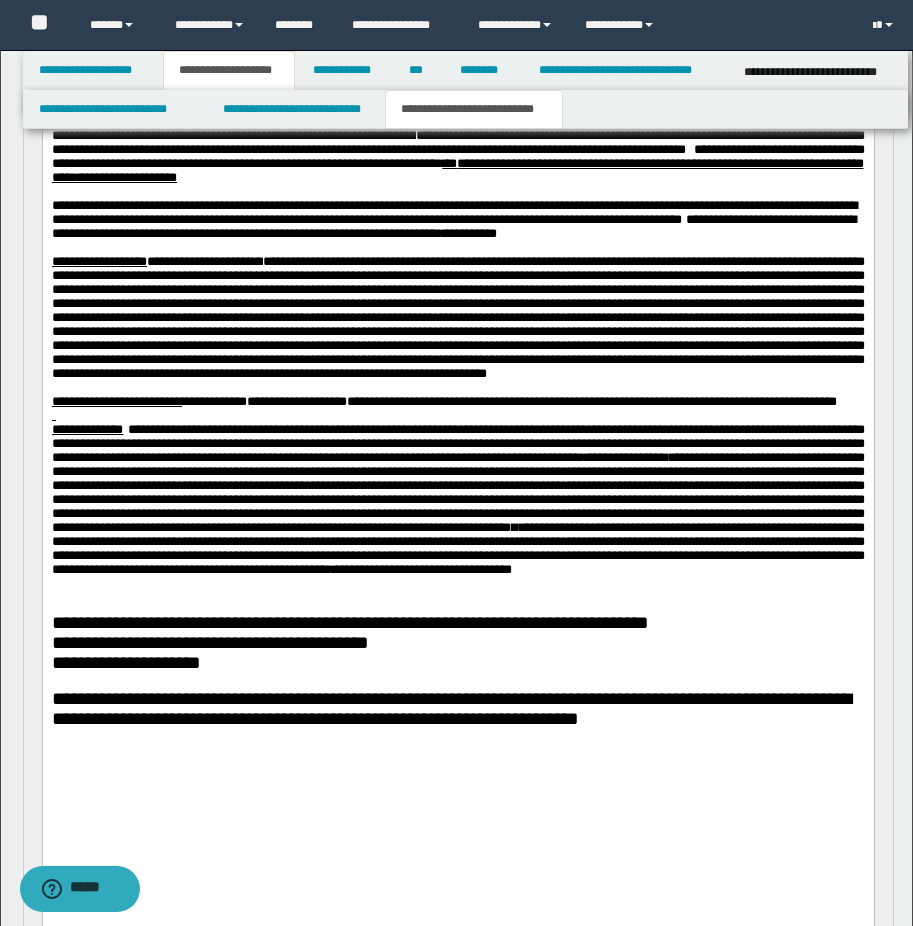click on "**********" at bounding box center (457, 513) 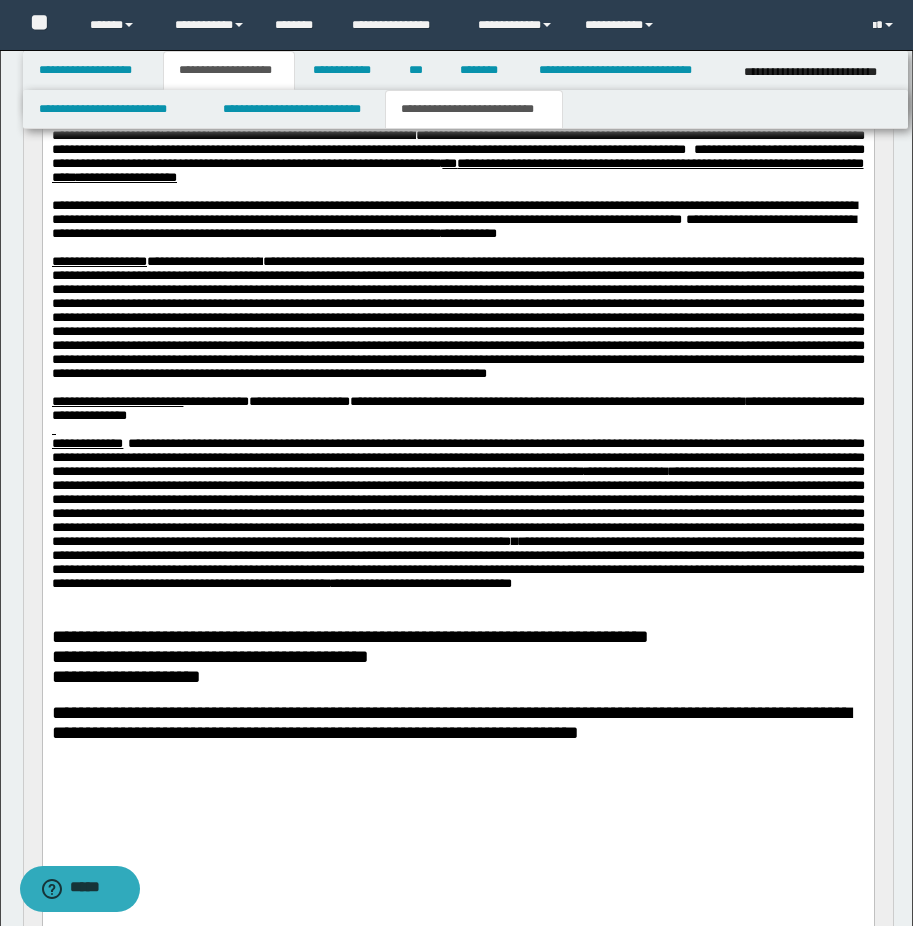scroll, scrollTop: 600, scrollLeft: 0, axis: vertical 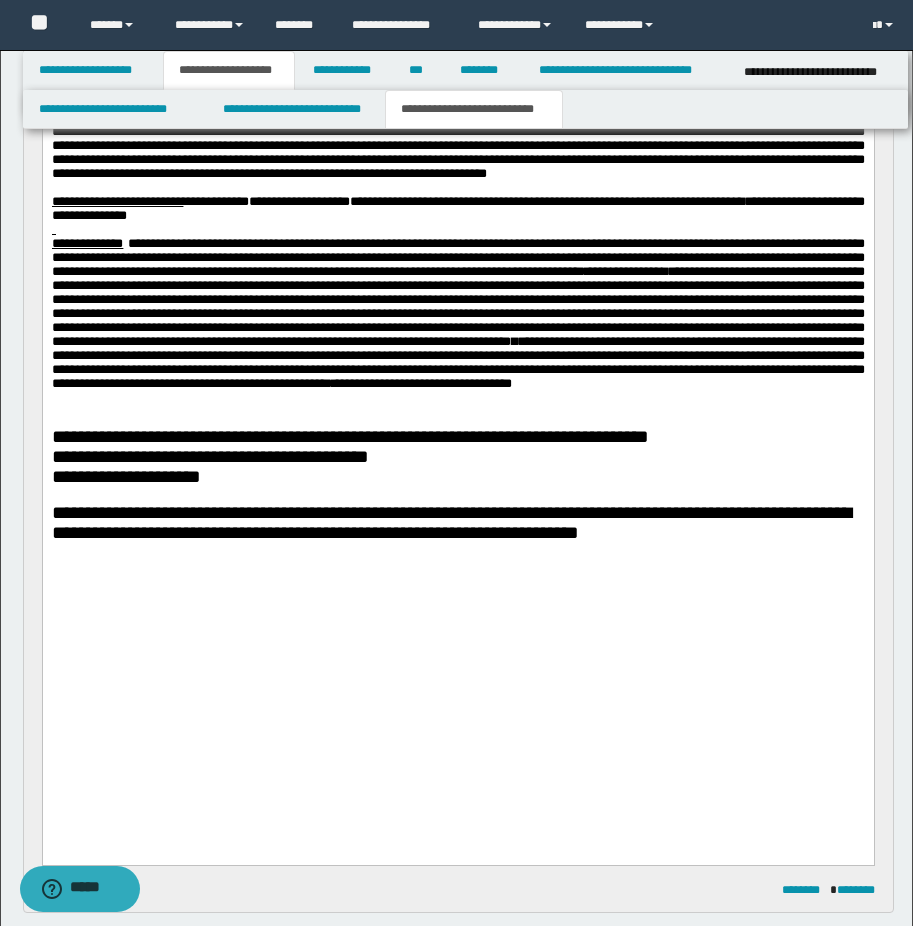 click on "**********" at bounding box center (457, 314) 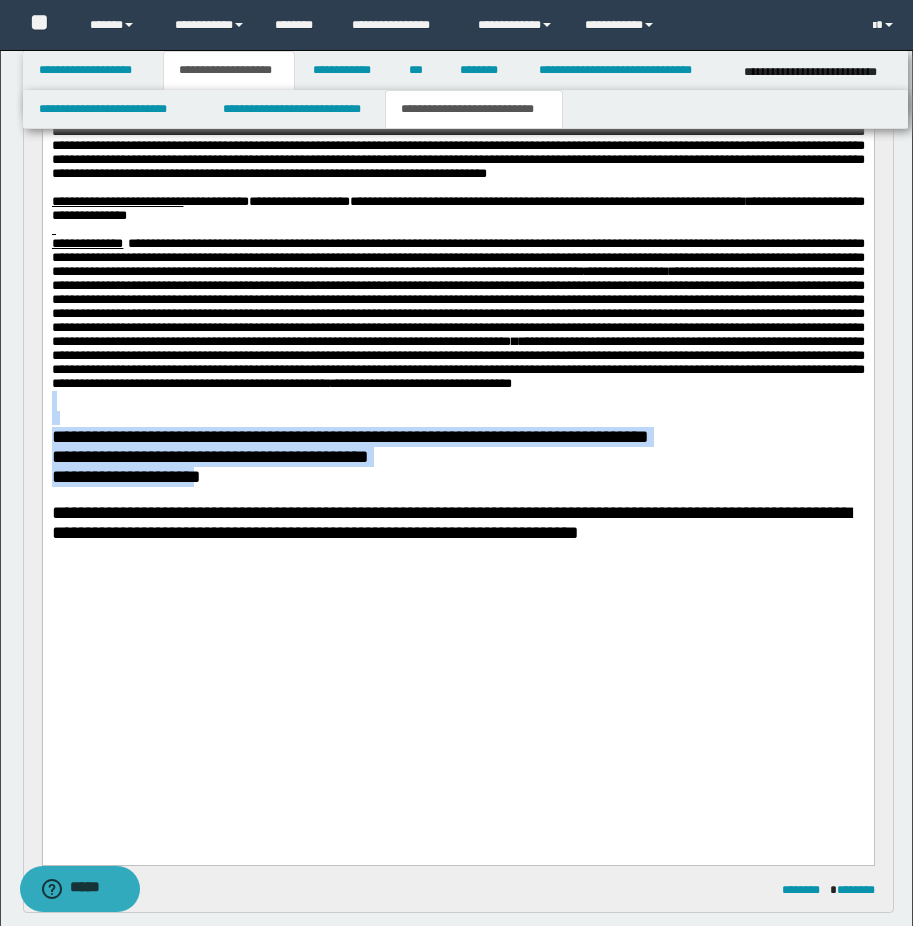drag, startPoint x: 151, startPoint y: 643, endPoint x: 33, endPoint y: 585, distance: 131.48384 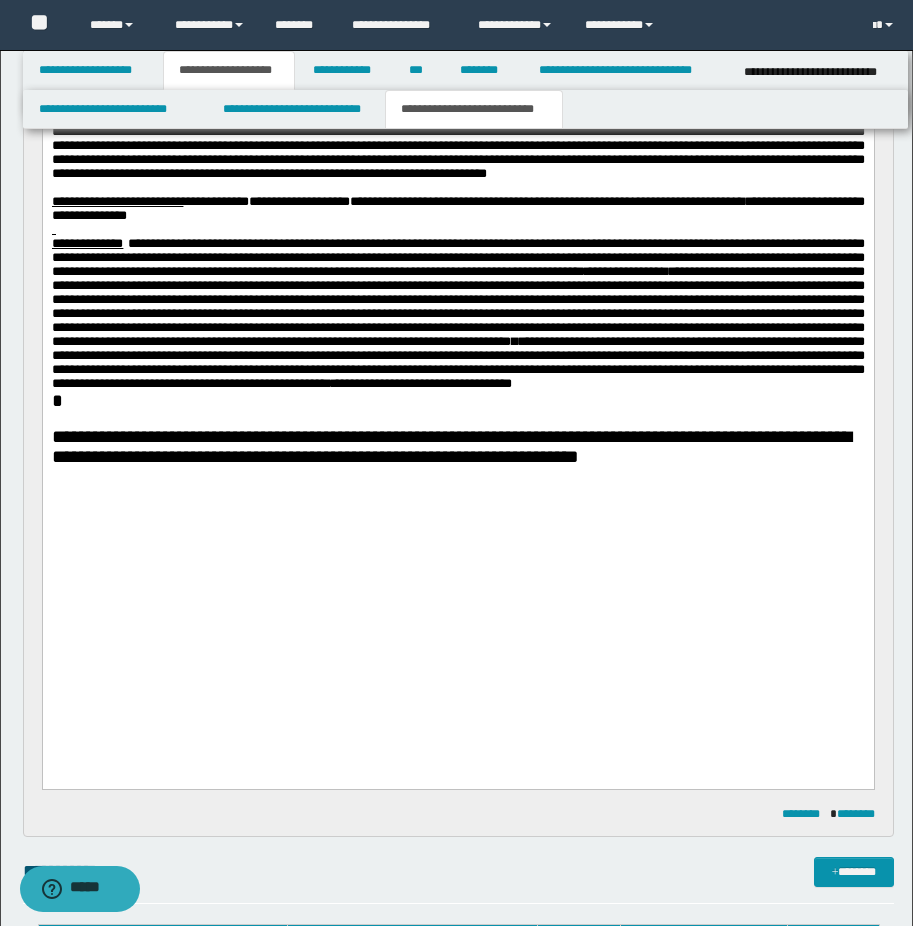 click on "*" at bounding box center (457, 401) 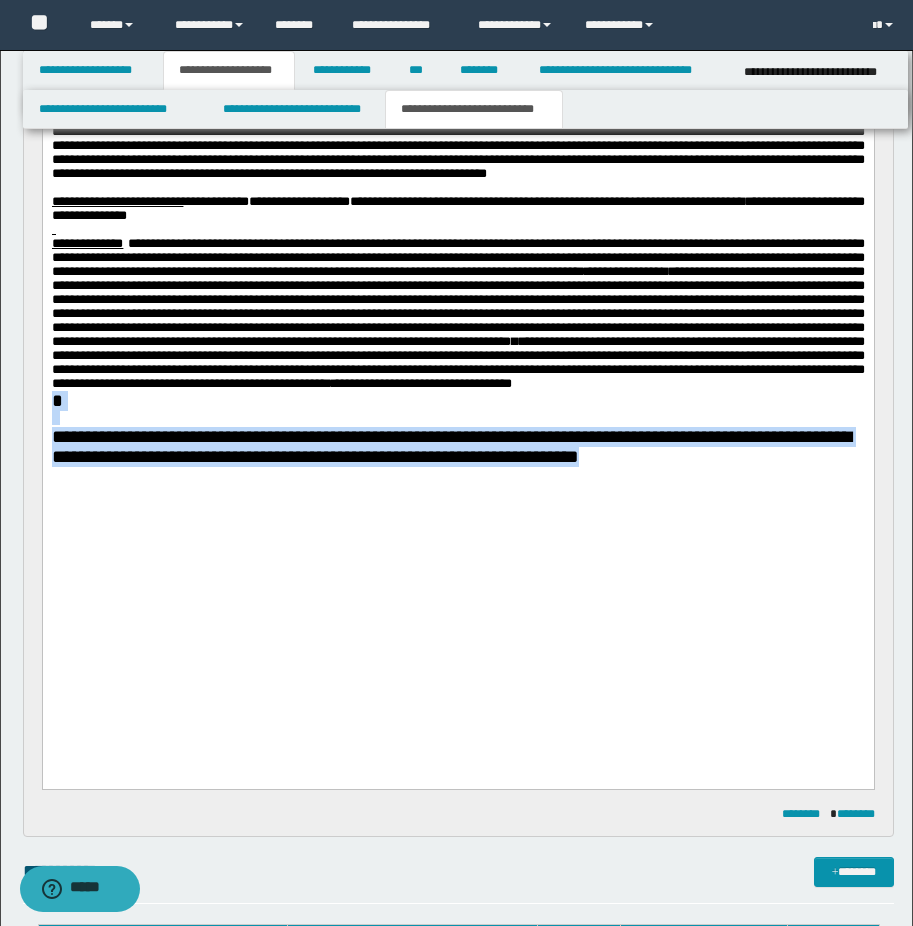 drag, startPoint x: 719, startPoint y: 646, endPoint x: 30, endPoint y: 587, distance: 691.5215 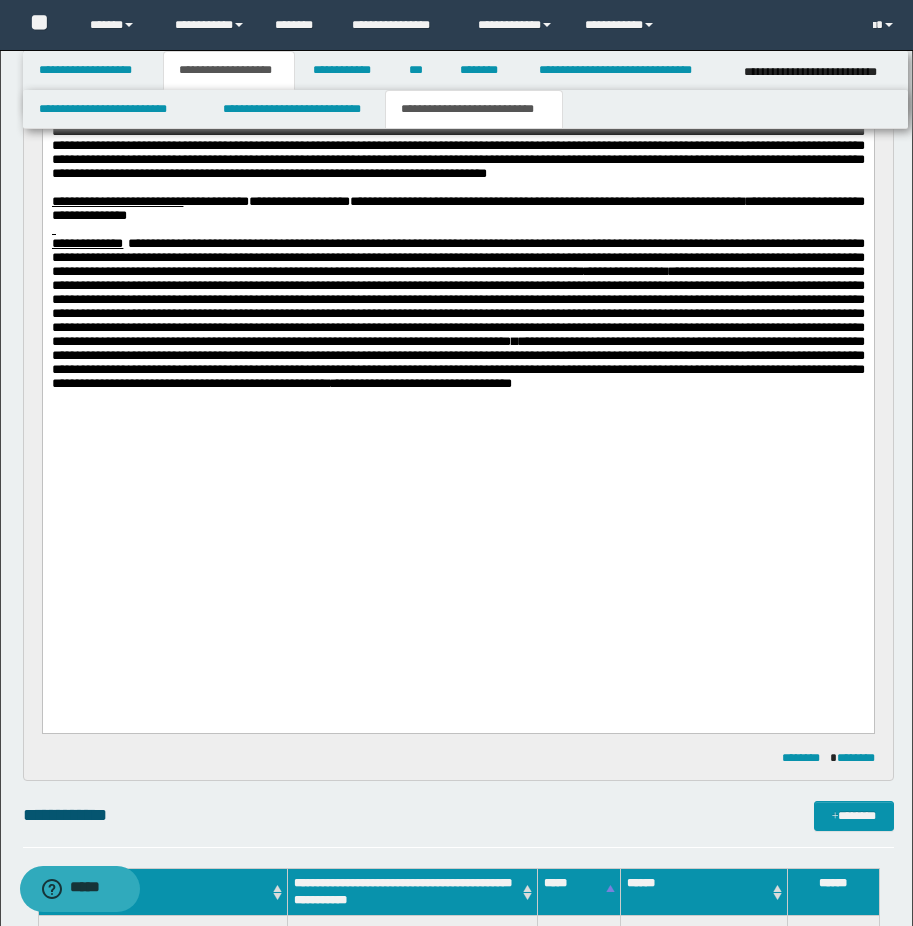 scroll, scrollTop: 500, scrollLeft: 0, axis: vertical 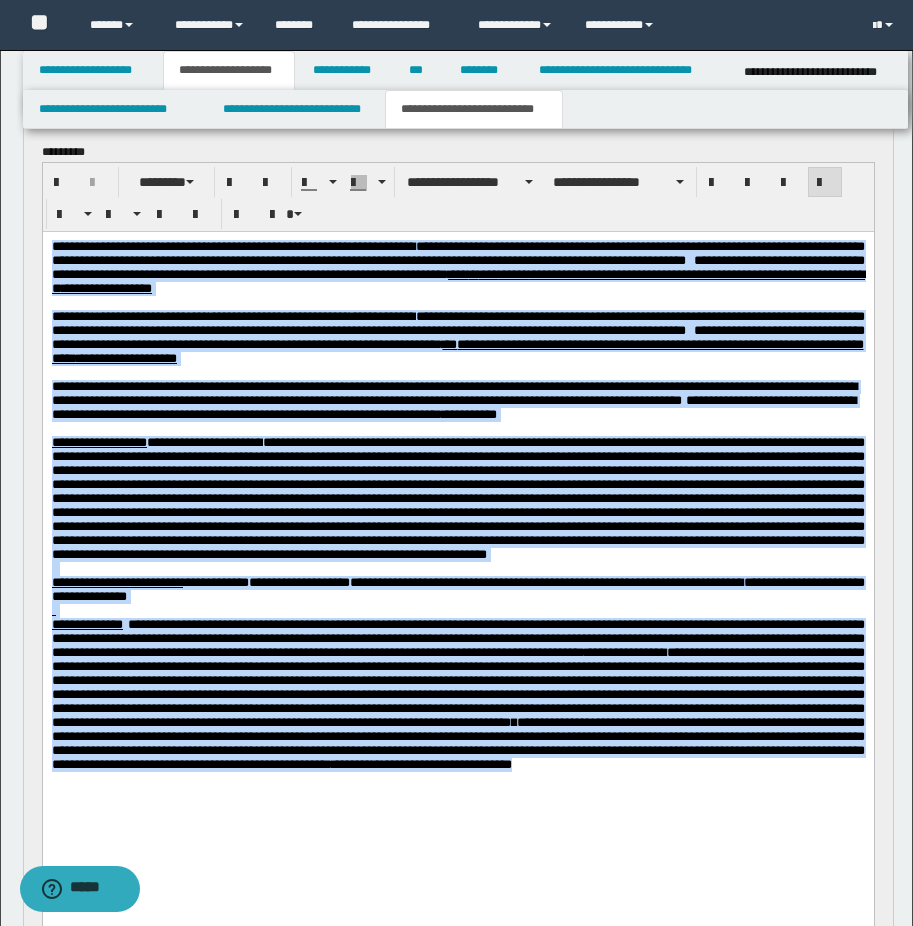 drag, startPoint x: 554, startPoint y: 953, endPoint x: 31, endPoint y: 242, distance: 882.63806 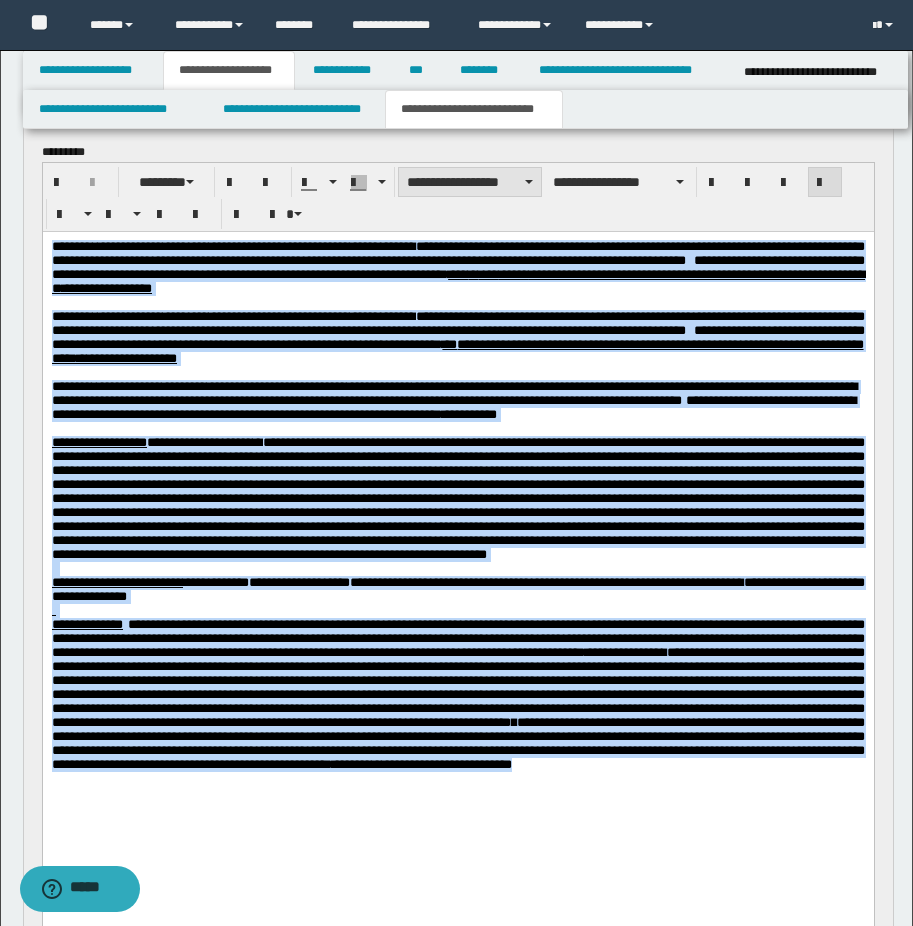 click on "**********" at bounding box center (470, 182) 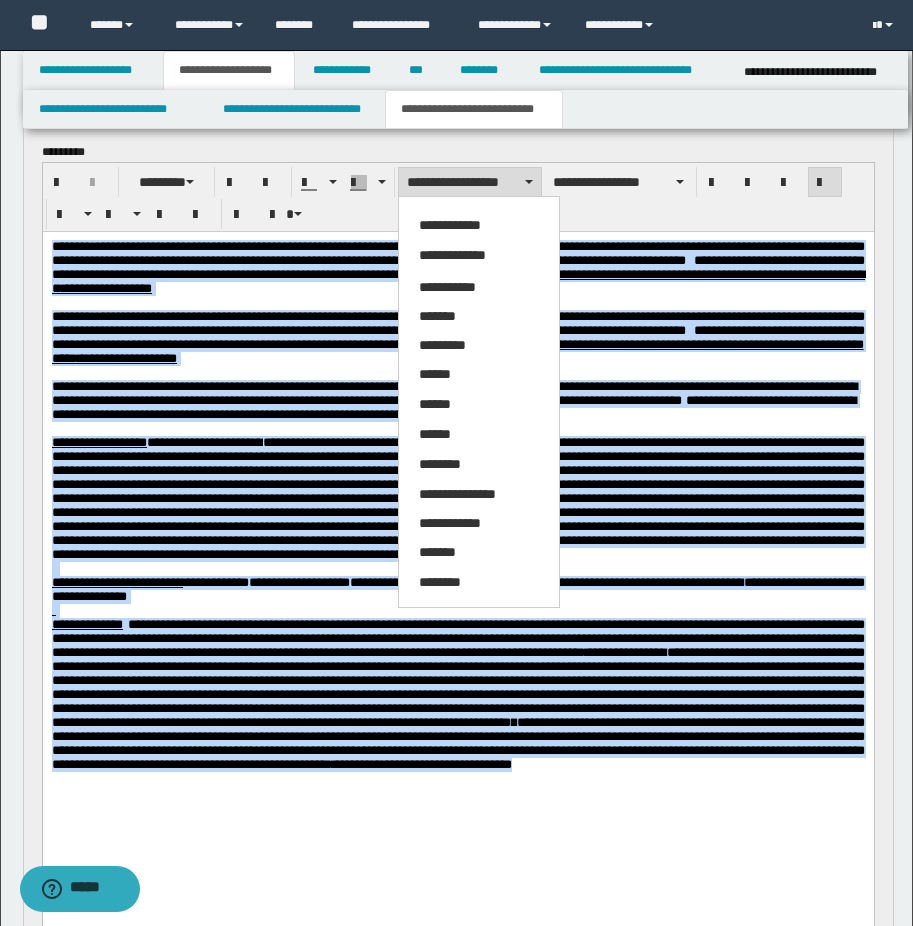 scroll, scrollTop: 83, scrollLeft: 0, axis: vertical 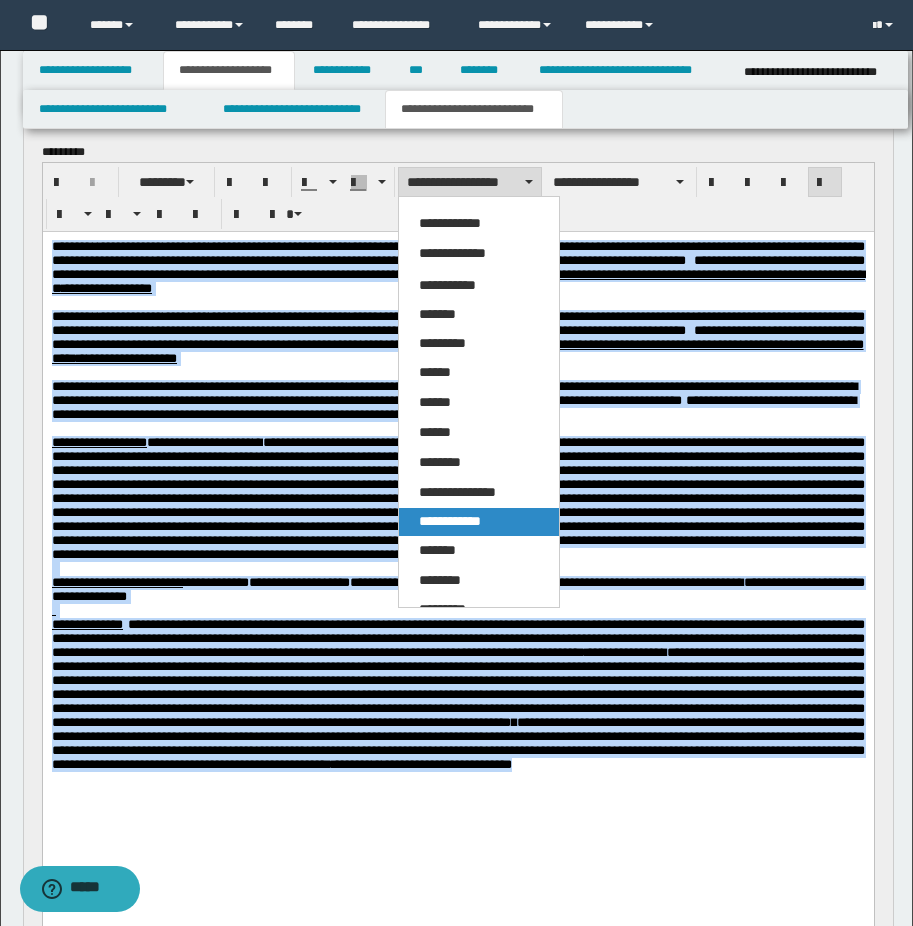 click on "**********" at bounding box center [479, 522] 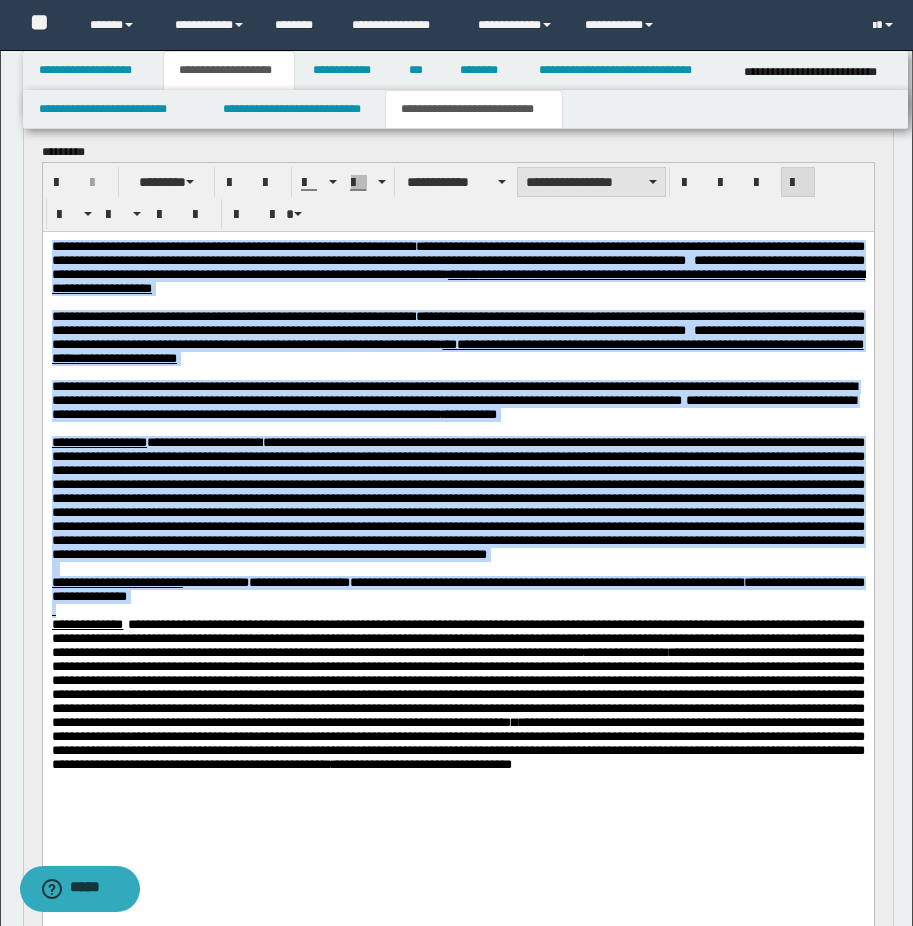 click on "**********" at bounding box center (591, 182) 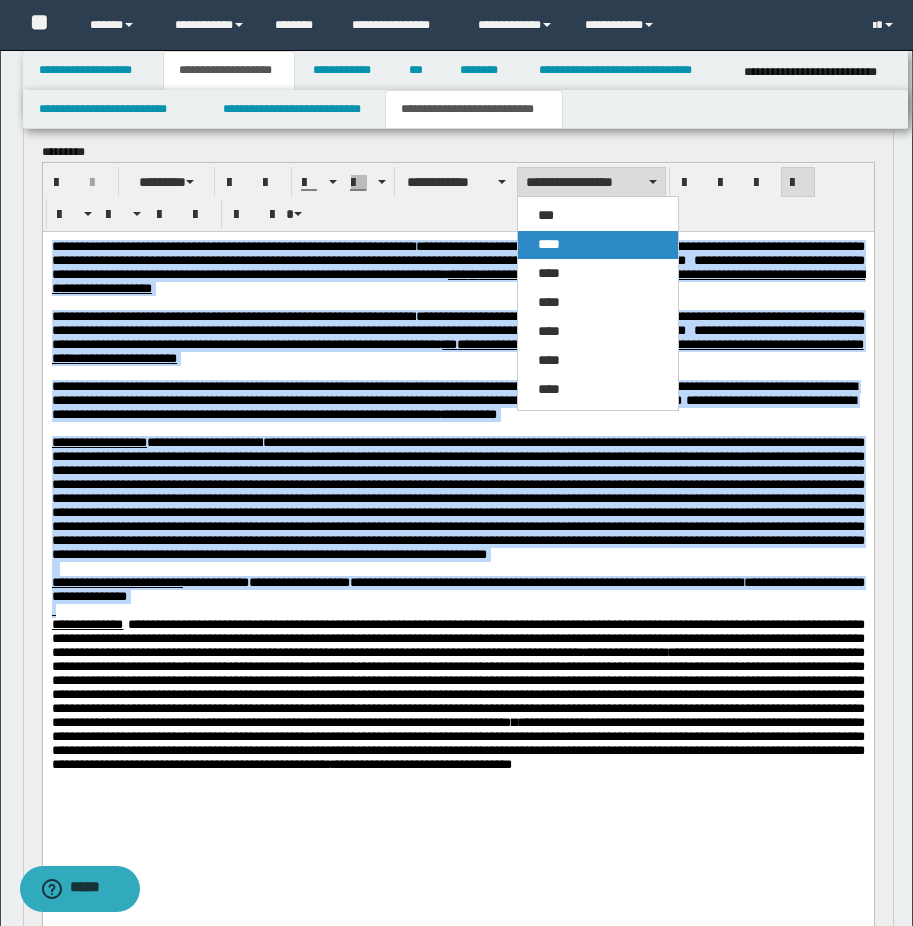 click on "****" at bounding box center (598, 245) 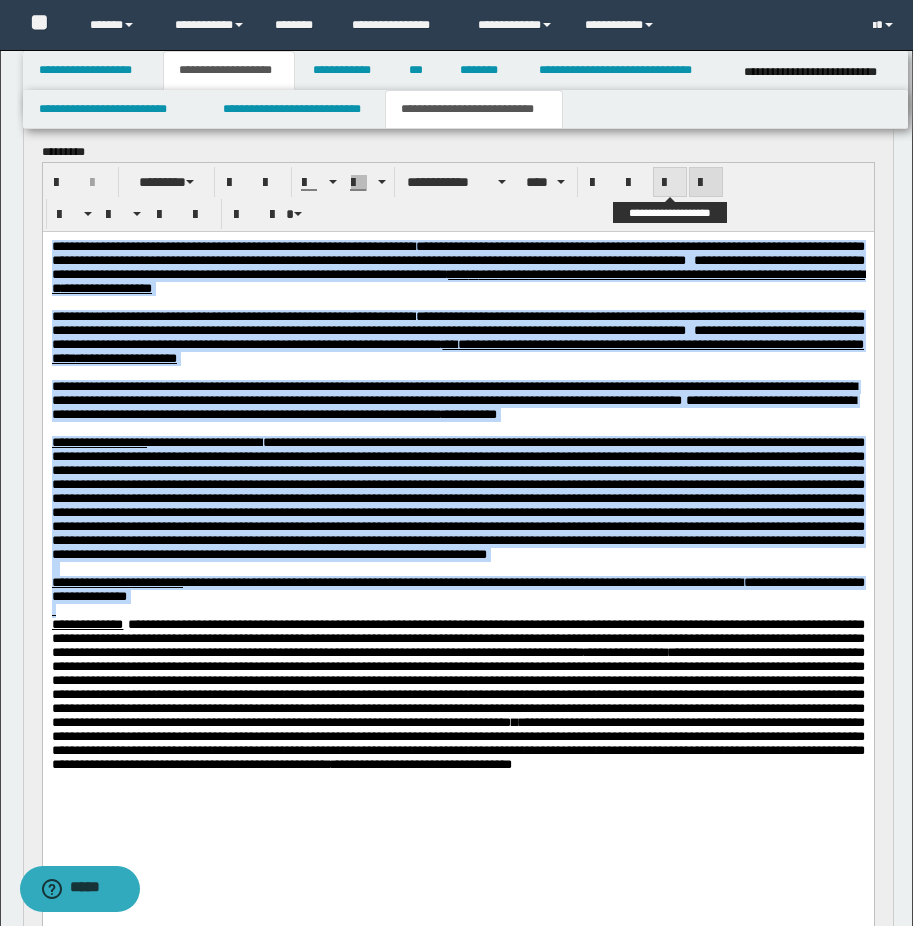 click at bounding box center [670, 183] 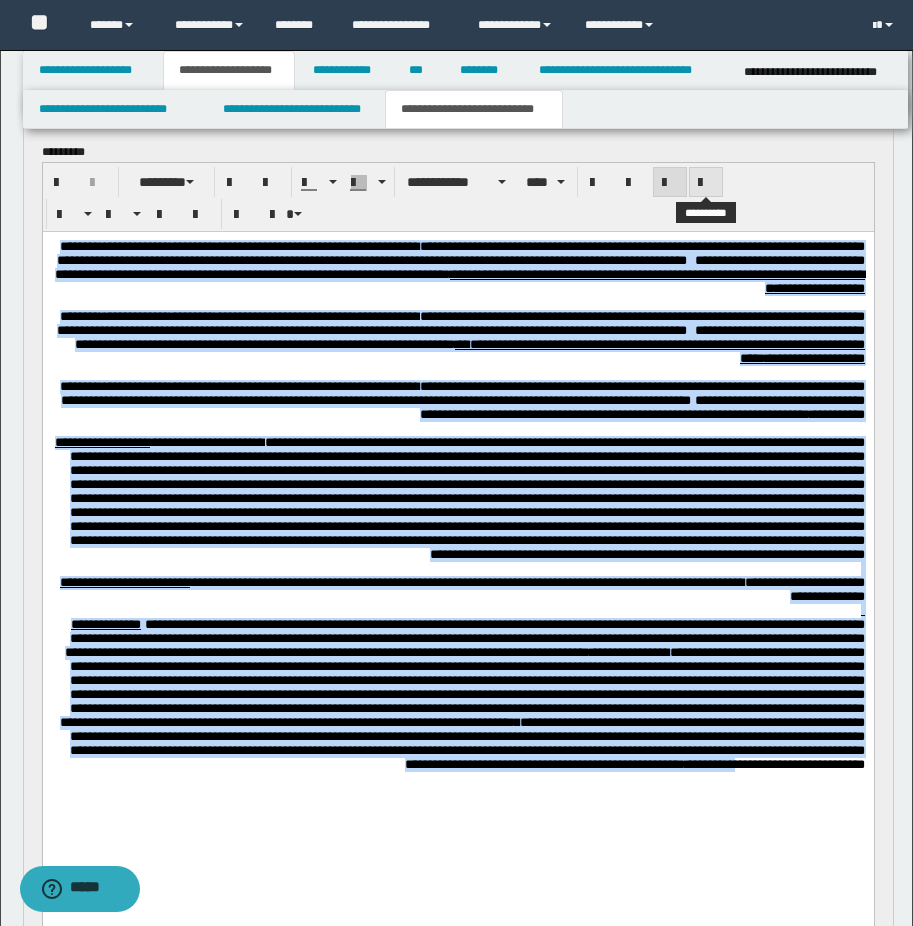 click at bounding box center (706, 183) 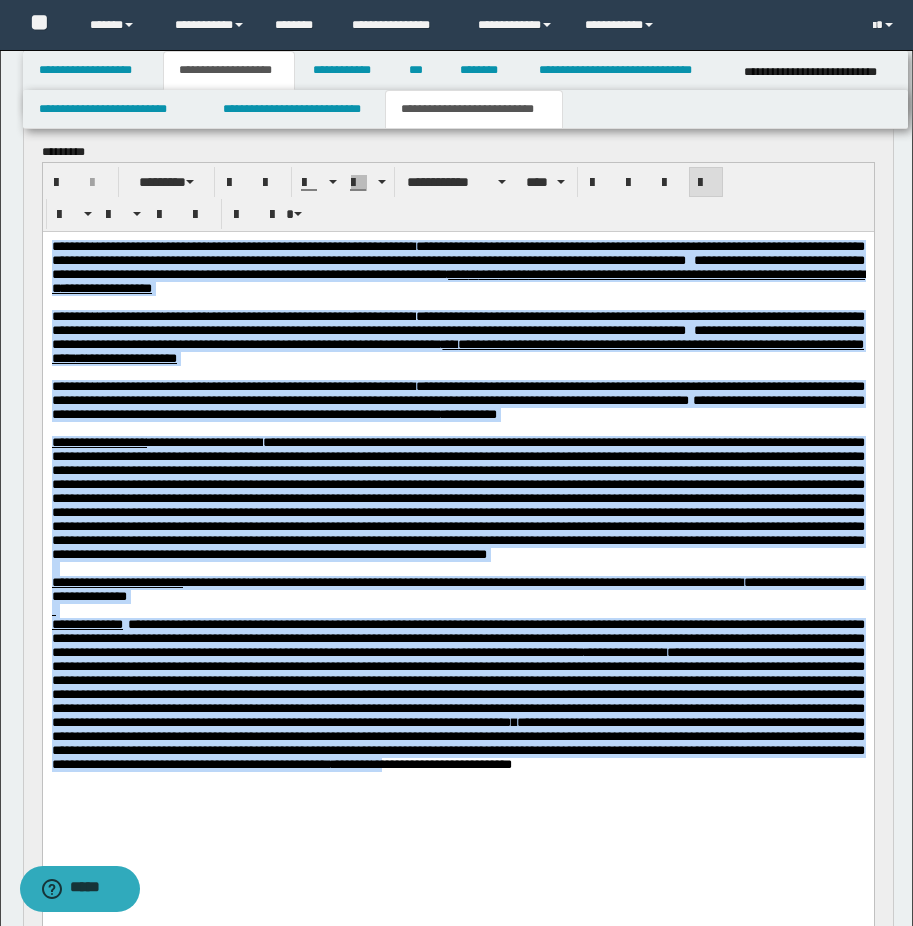 click at bounding box center (457, 373) 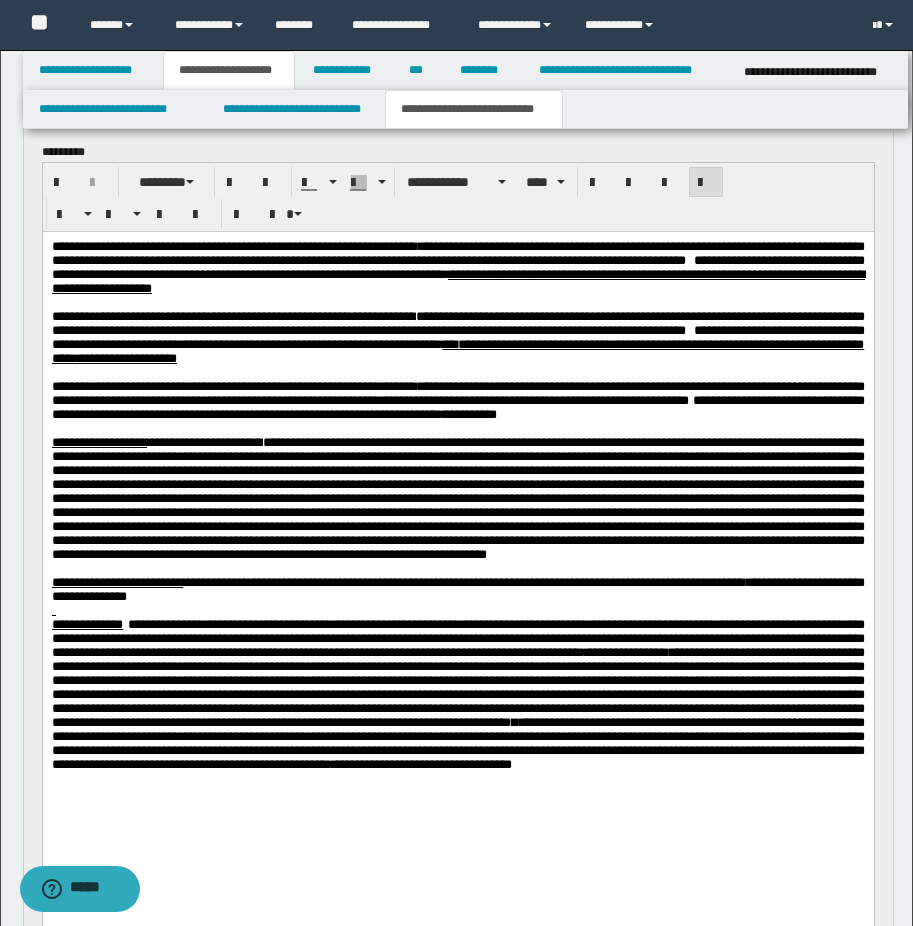 click on "**********" at bounding box center (457, 400) 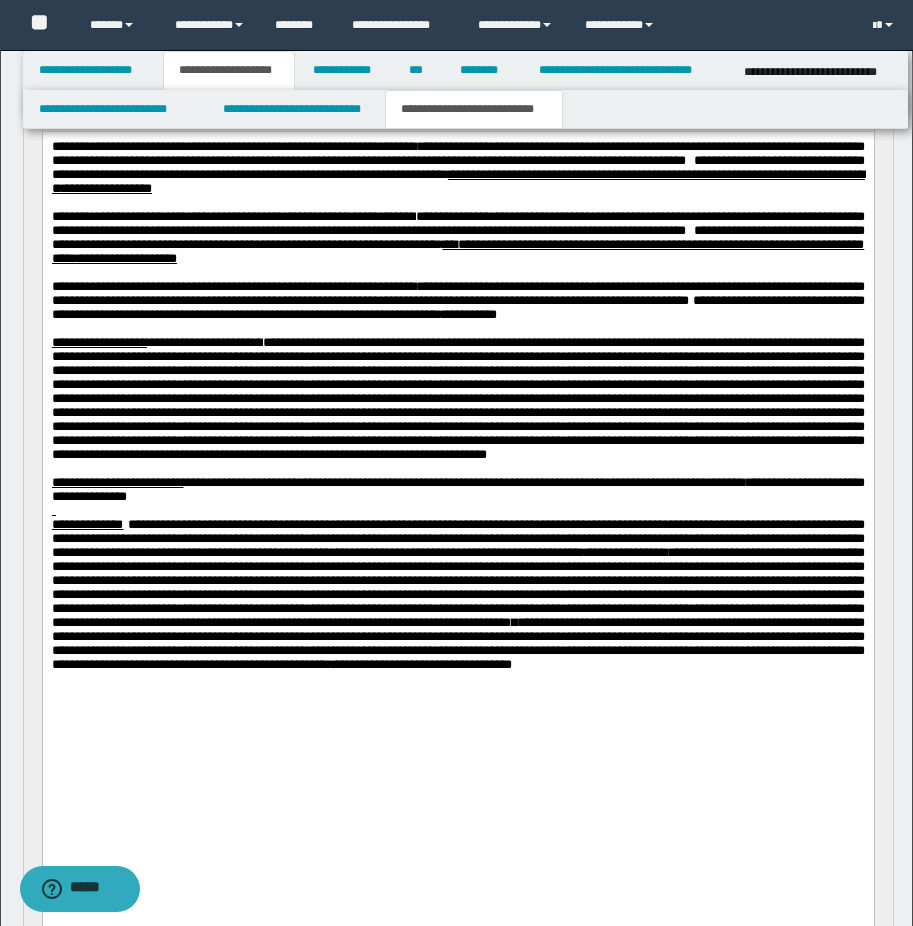 scroll, scrollTop: 419, scrollLeft: 0, axis: vertical 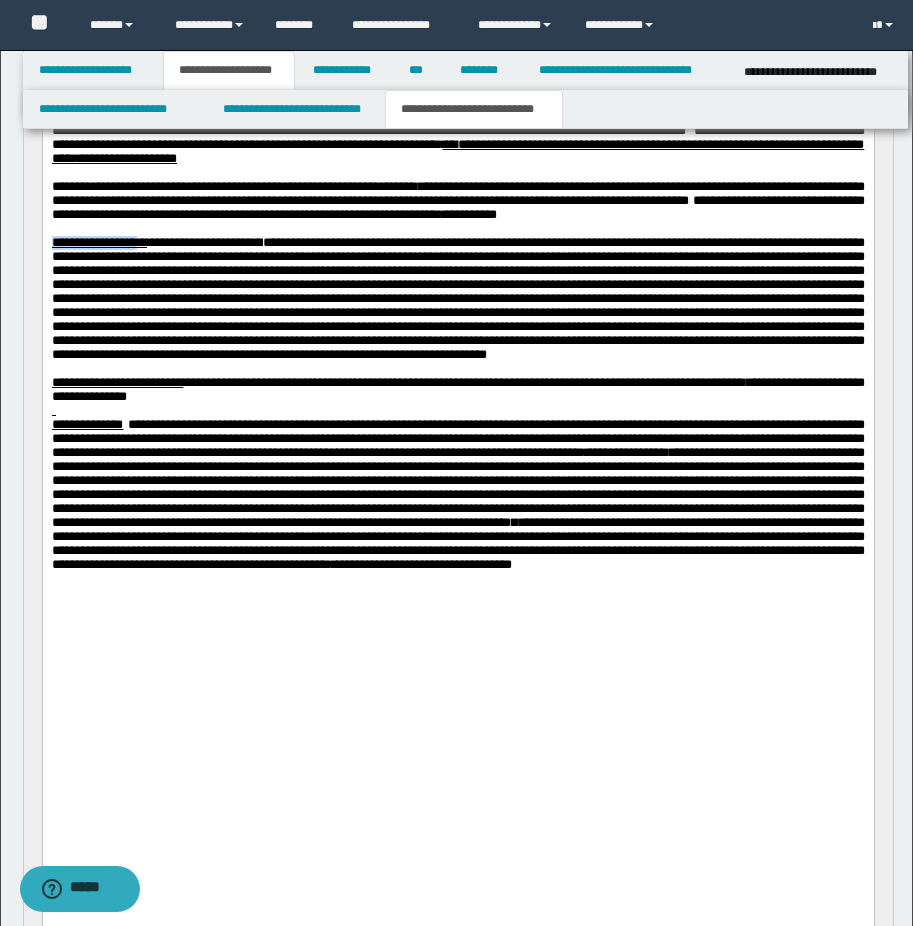 drag, startPoint x: 51, startPoint y: 303, endPoint x: 168, endPoint y: 304, distance: 117.00427 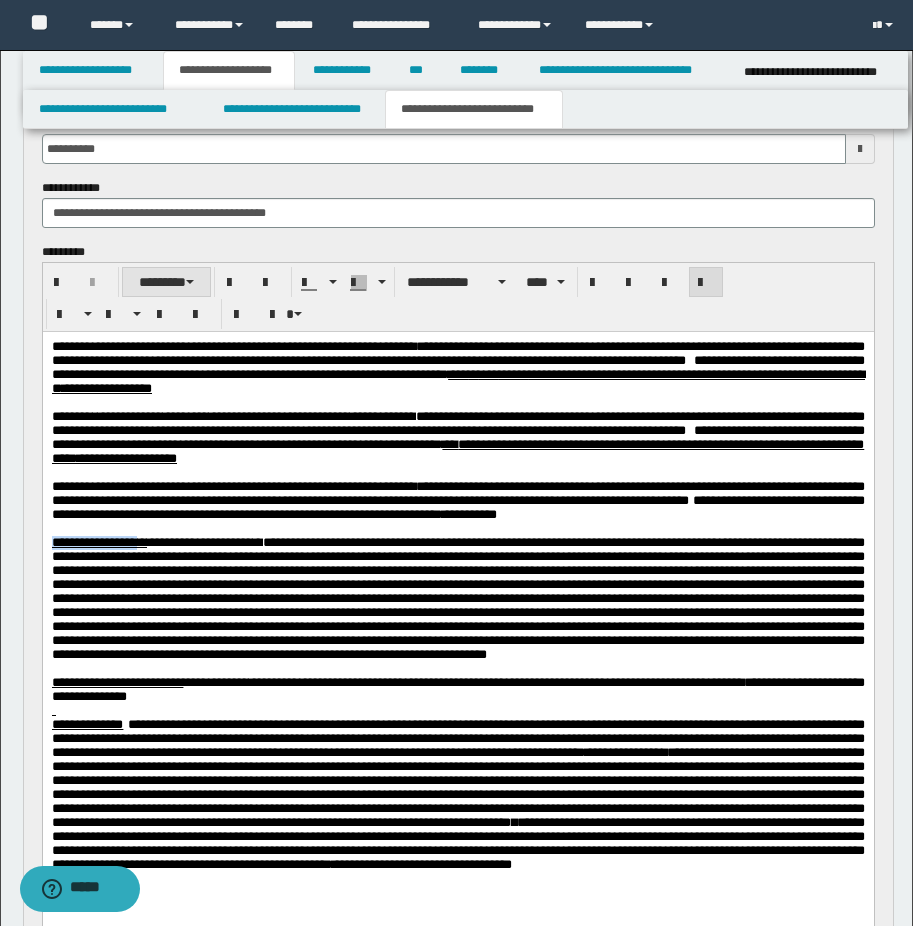 click on "********" at bounding box center (166, 282) 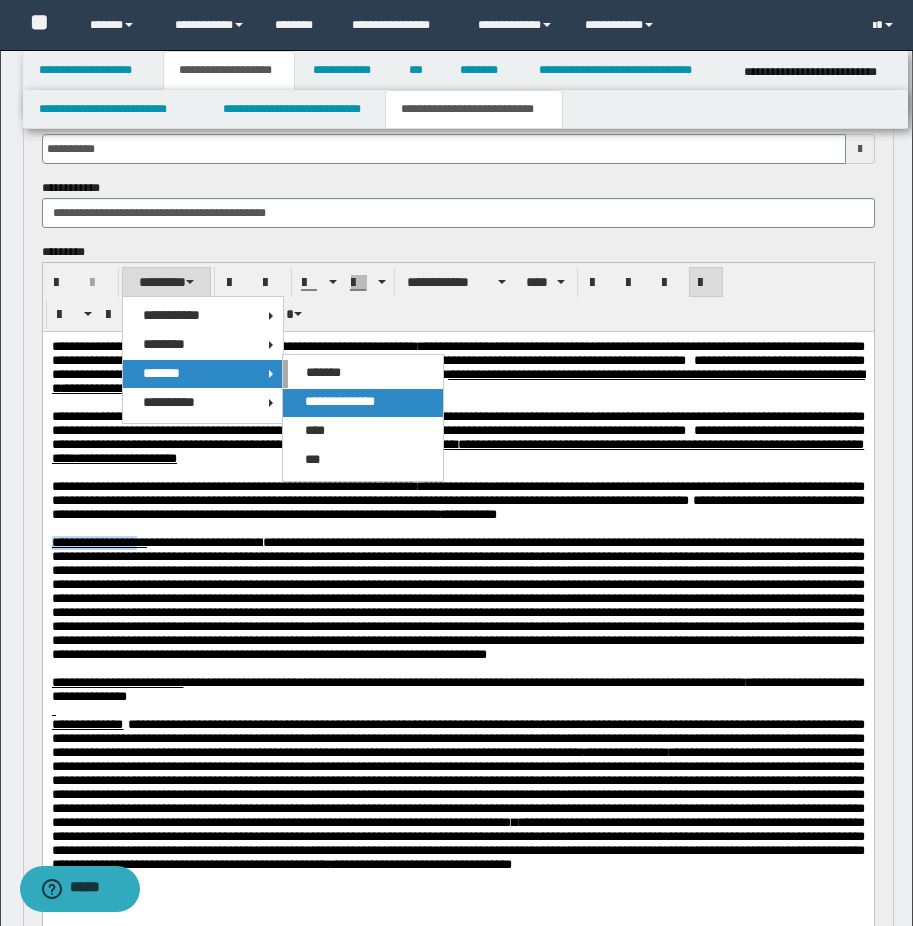 click on "**********" at bounding box center (340, 401) 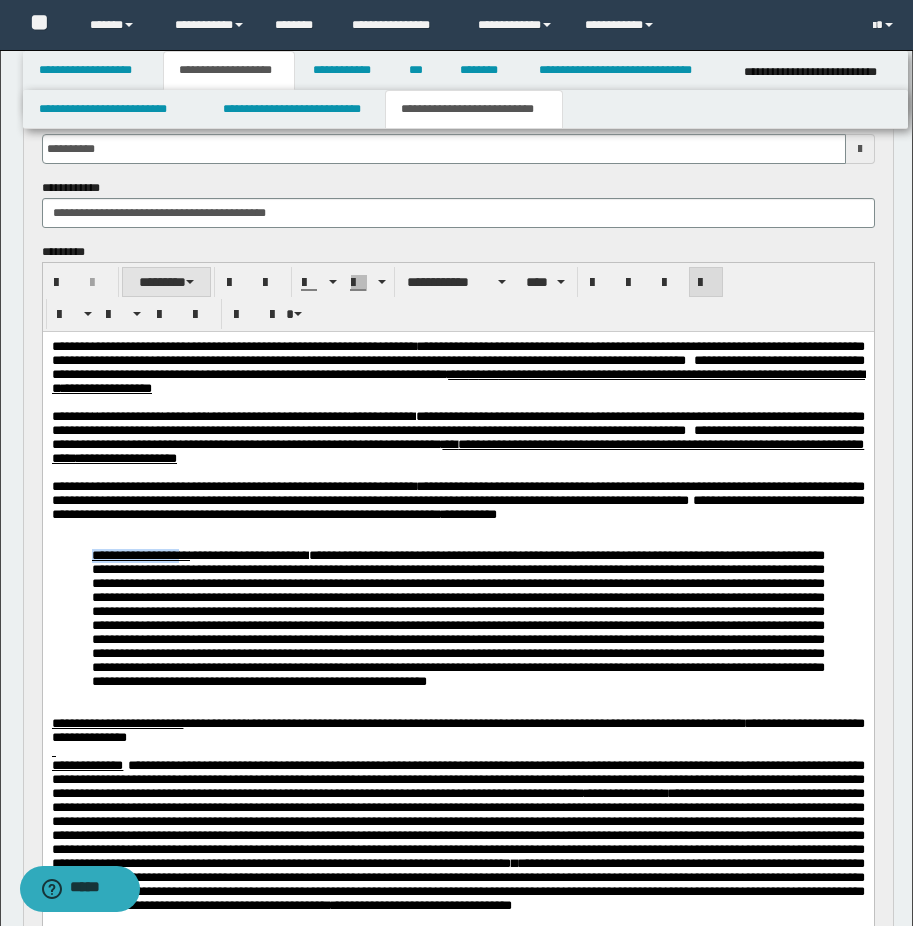click on "********" at bounding box center (166, 282) 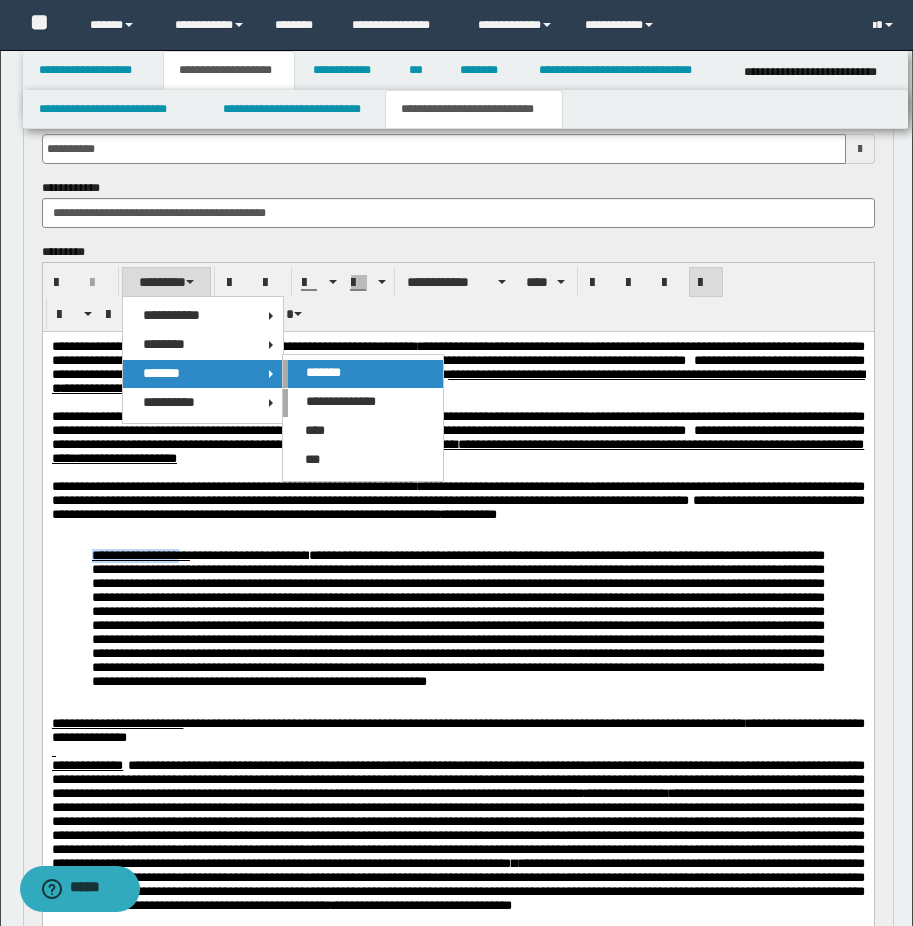 click on "*******" at bounding box center (323, 372) 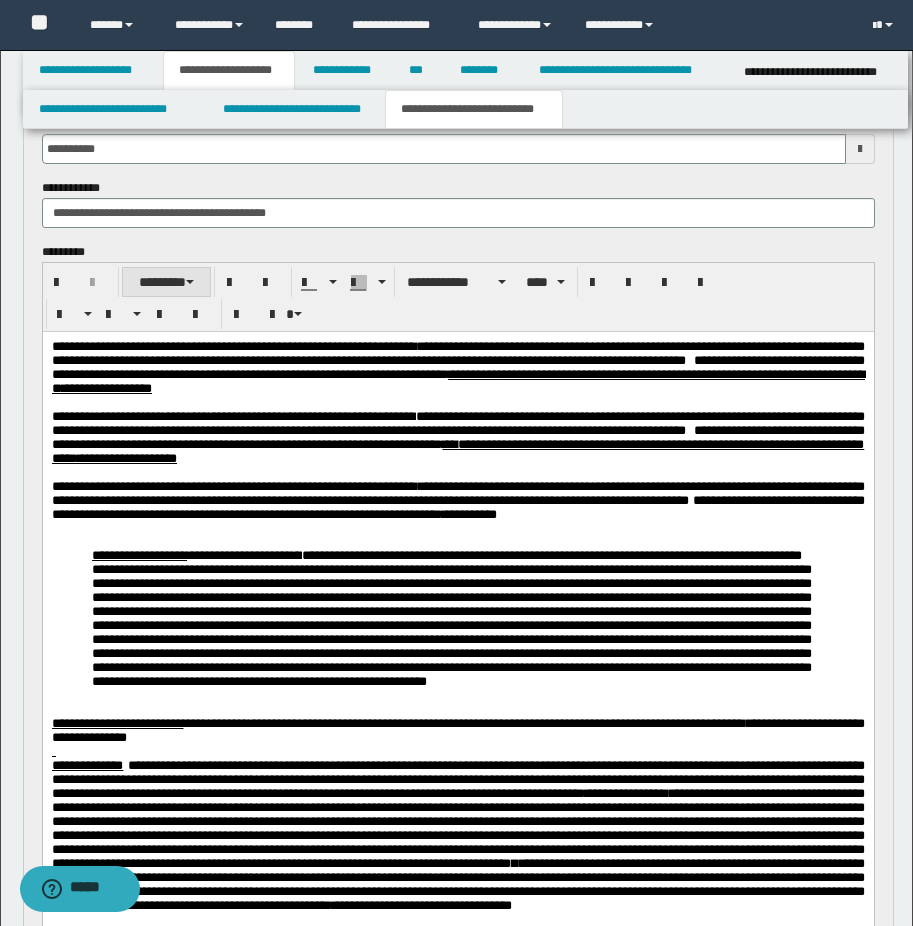 click on "********" at bounding box center (166, 282) 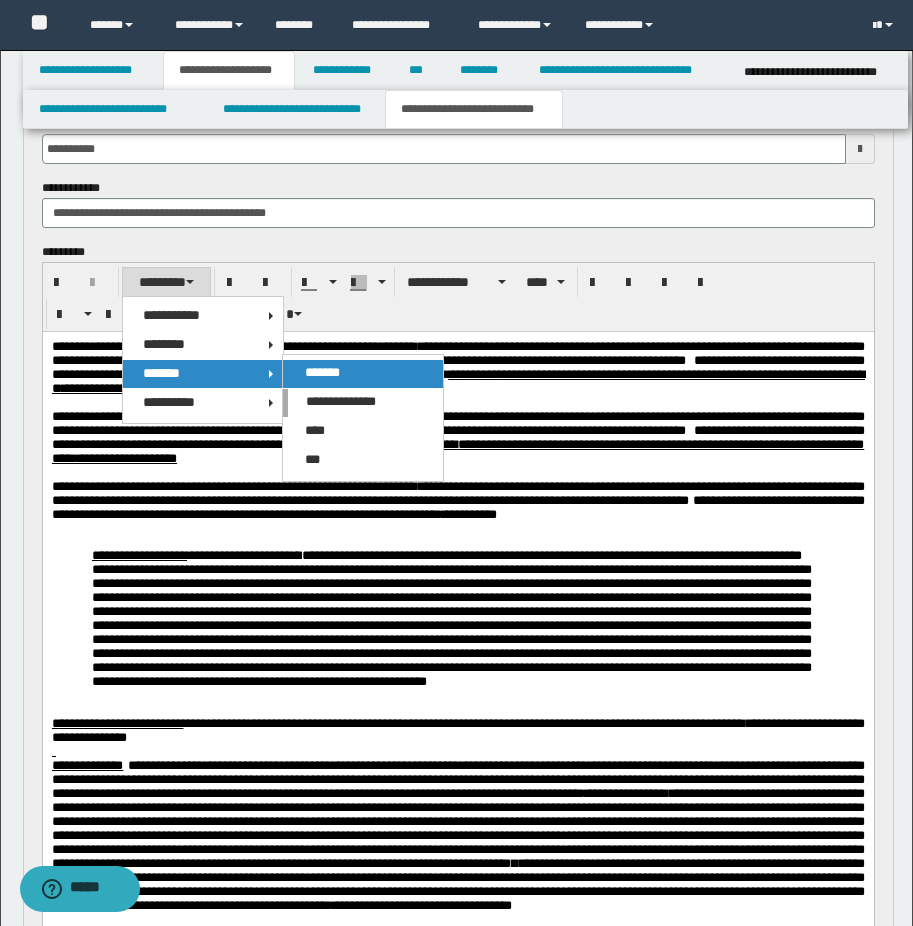 click on "*******" at bounding box center [322, 372] 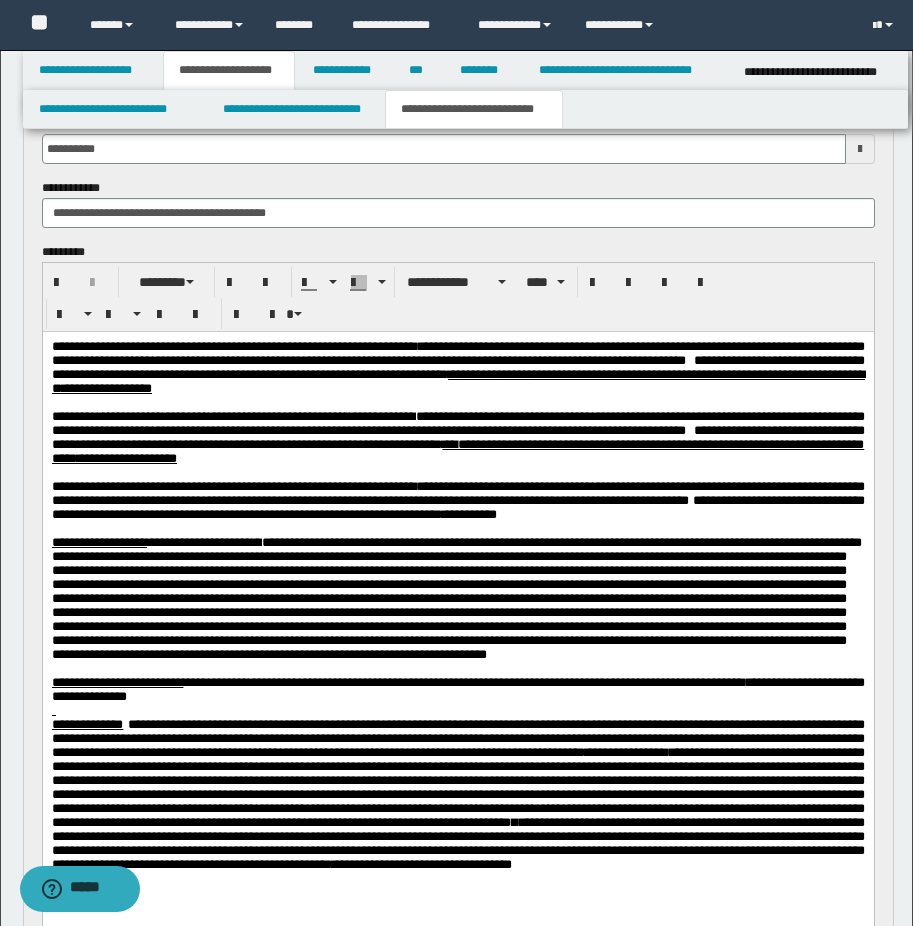 click on "**********" at bounding box center (198, 542) 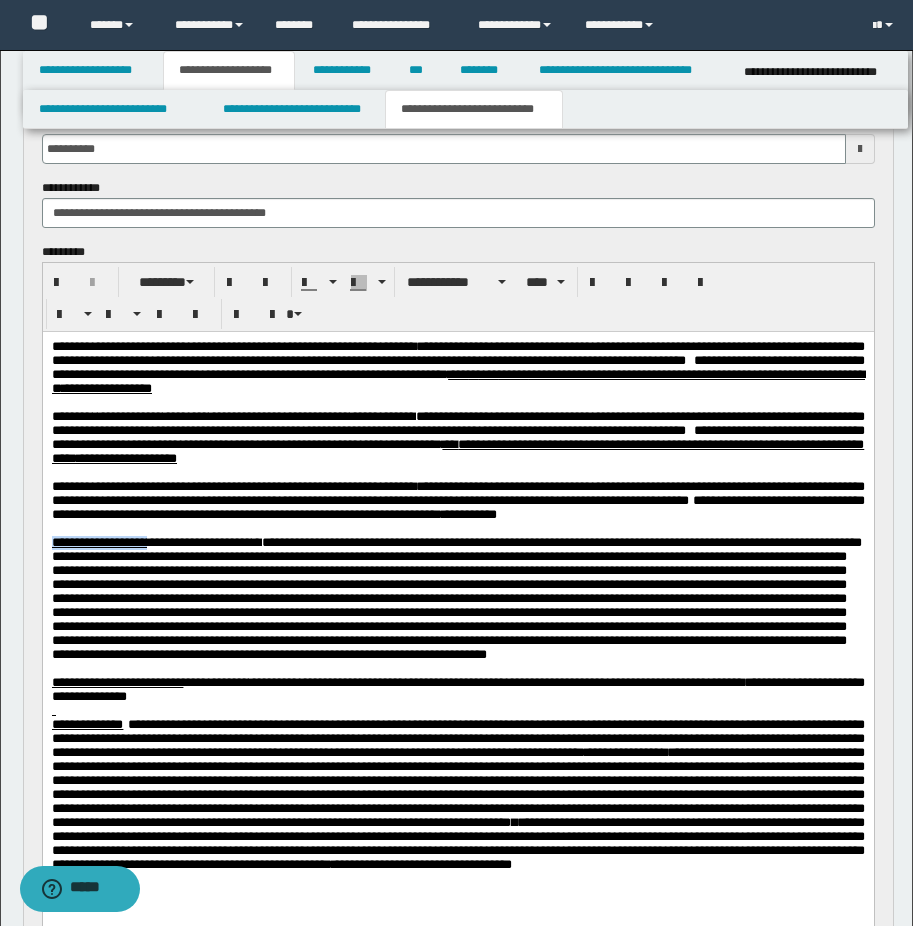 drag, startPoint x: 49, startPoint y: 601, endPoint x: 174, endPoint y: 603, distance: 125.016 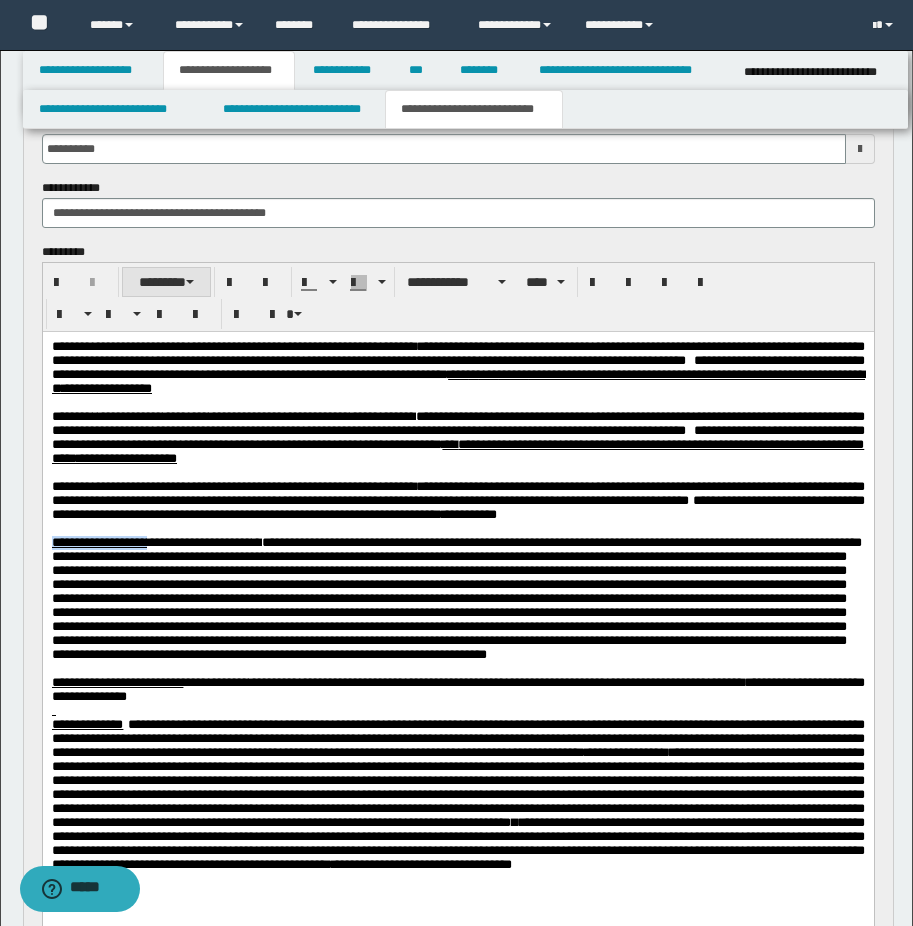 click at bounding box center [190, 282] 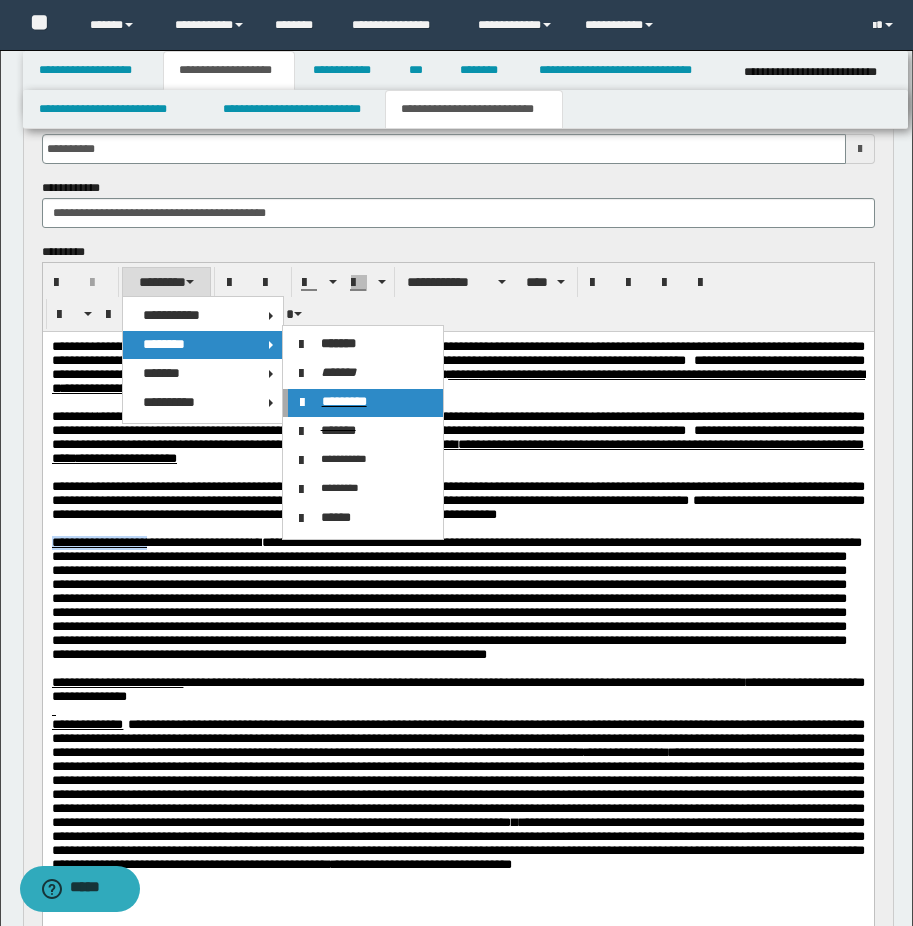 click at bounding box center (308, 403) 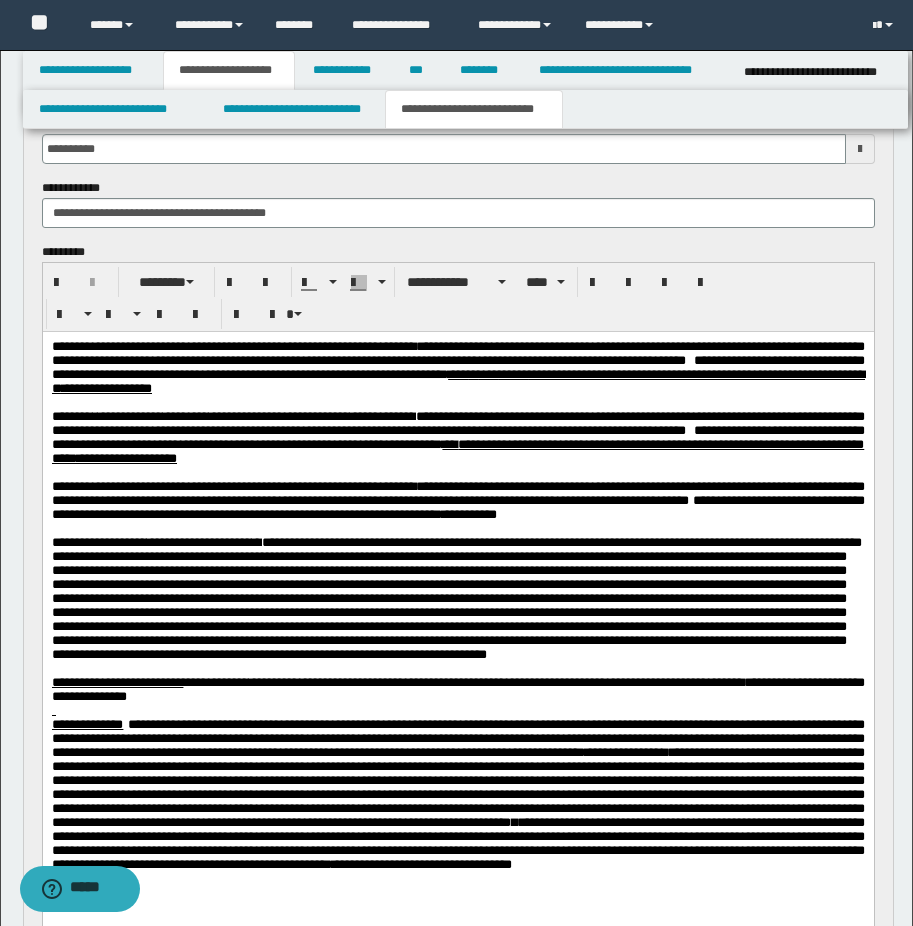 click at bounding box center (456, 598) 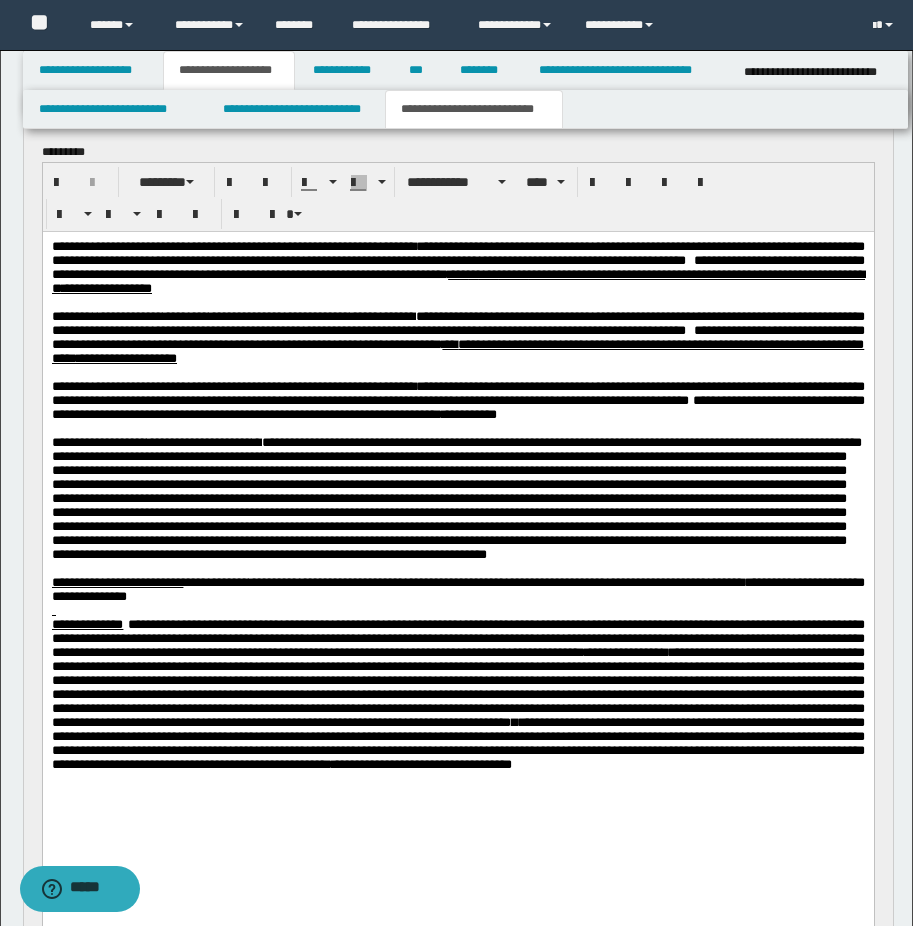 scroll, scrollTop: 319, scrollLeft: 0, axis: vertical 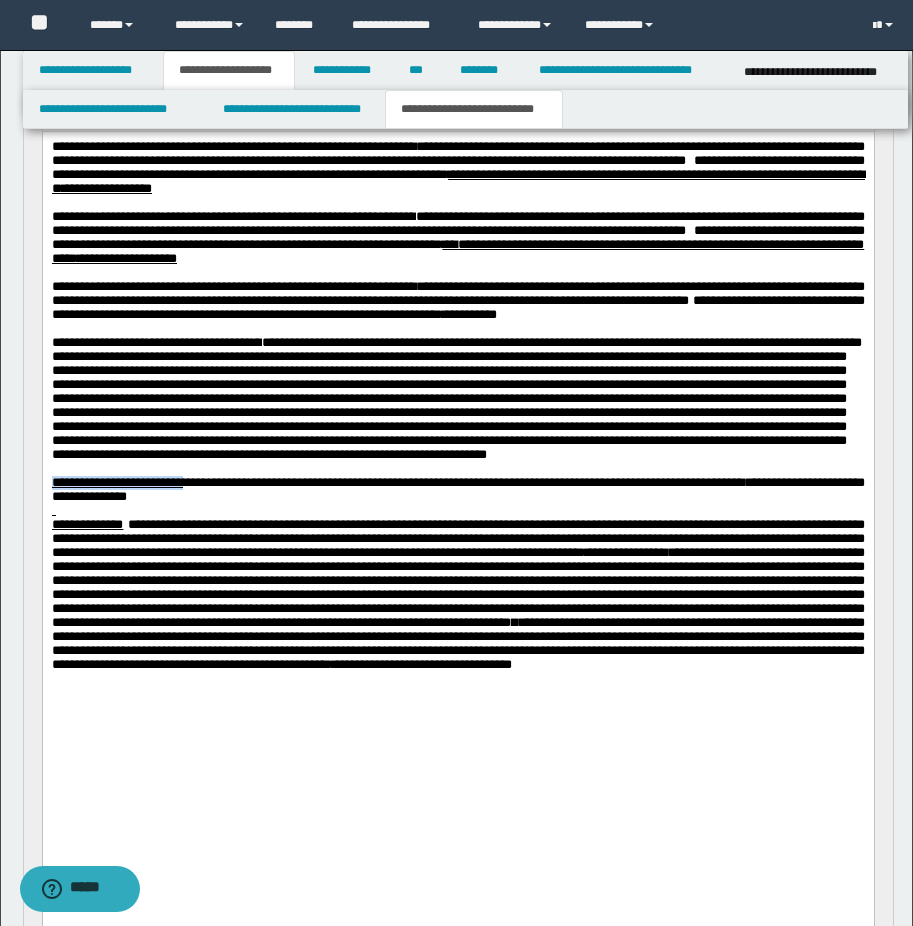drag, startPoint x: 51, startPoint y: 604, endPoint x: 224, endPoint y: 603, distance: 173.00288 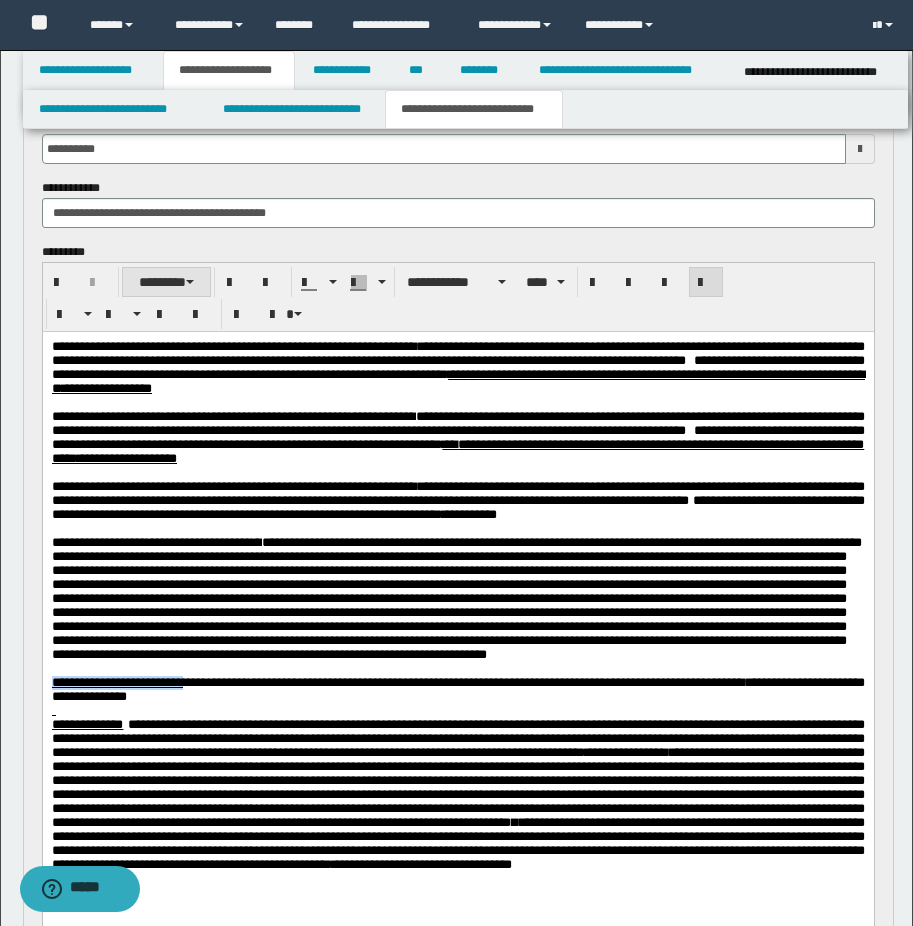 click on "********" at bounding box center (166, 282) 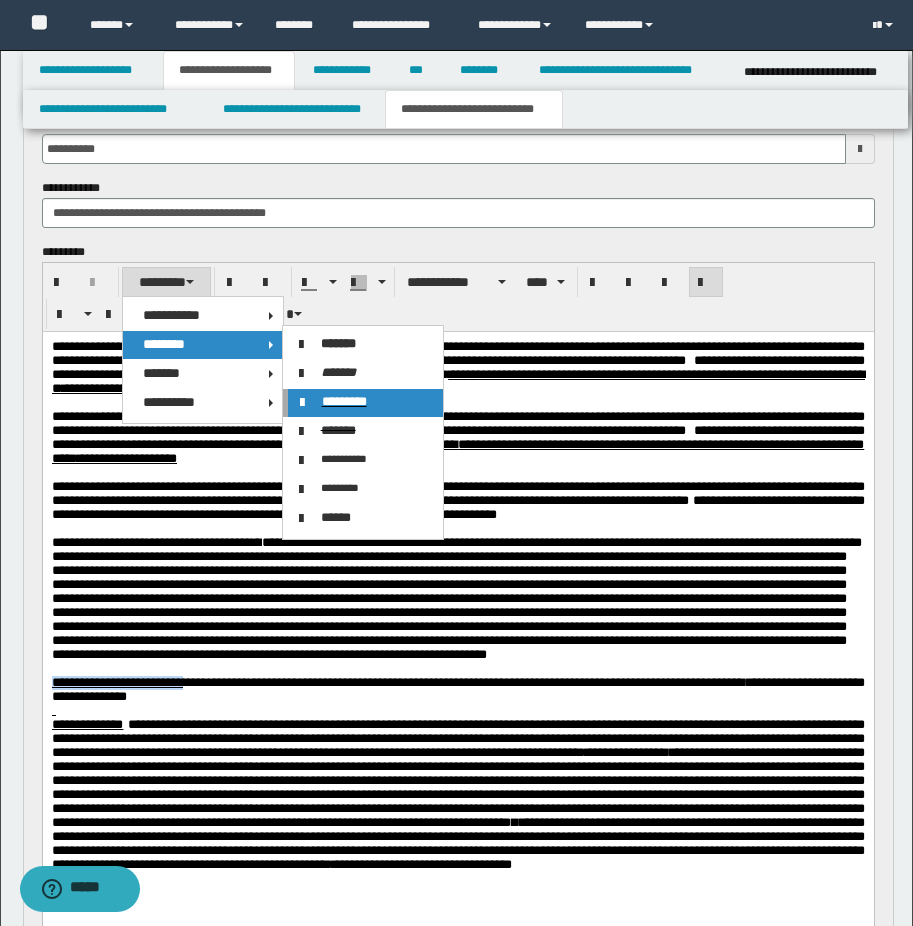 click on "*********" at bounding box center [344, 401] 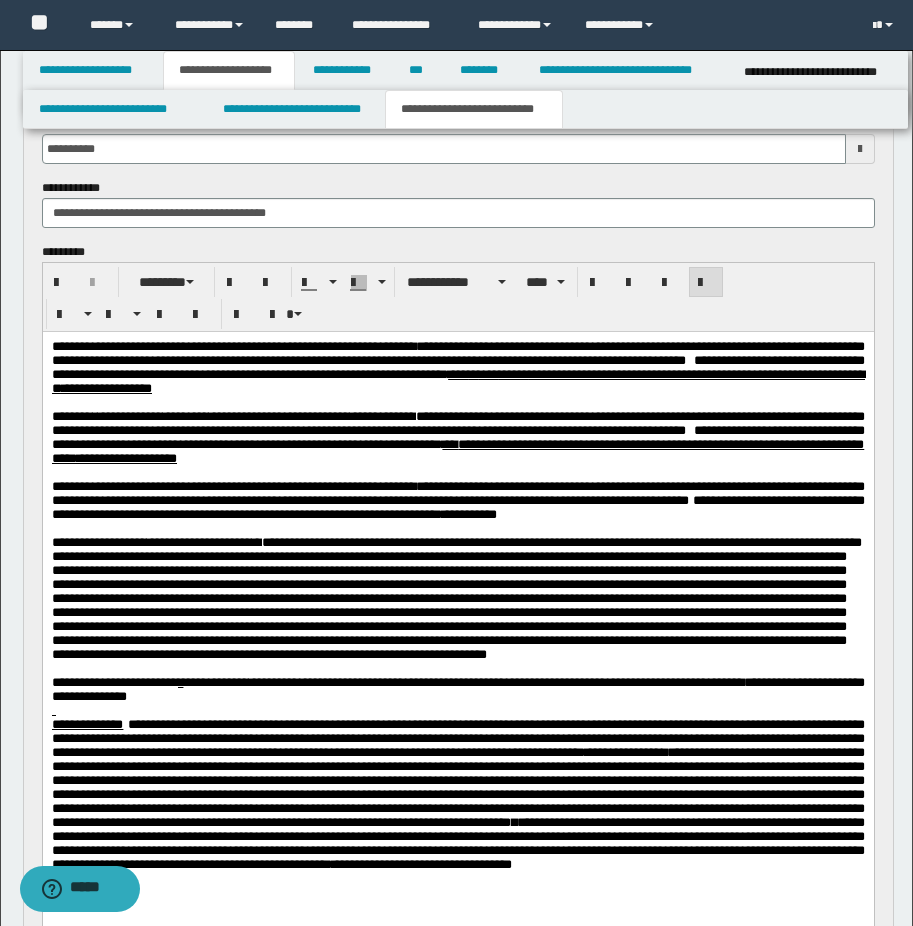 click on "**********" at bounding box center (457, 368) 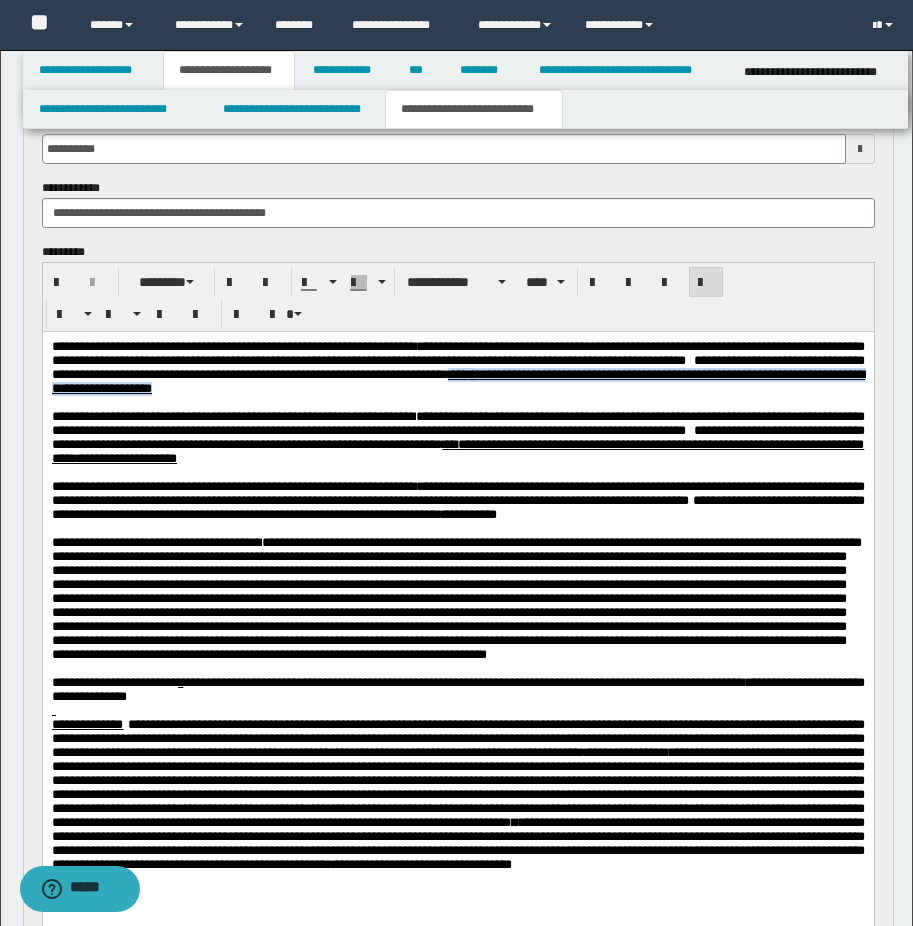 drag, startPoint x: 827, startPoint y: 385, endPoint x: 825, endPoint y: 404, distance: 19.104973 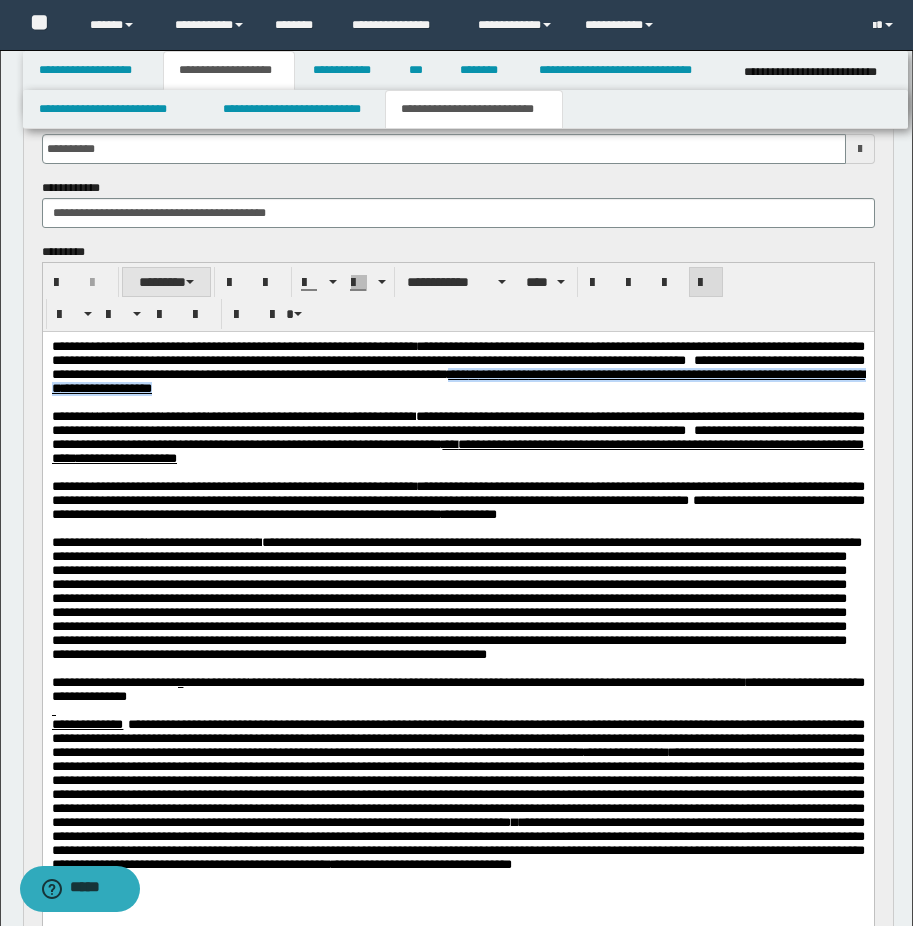 click on "********" at bounding box center [166, 282] 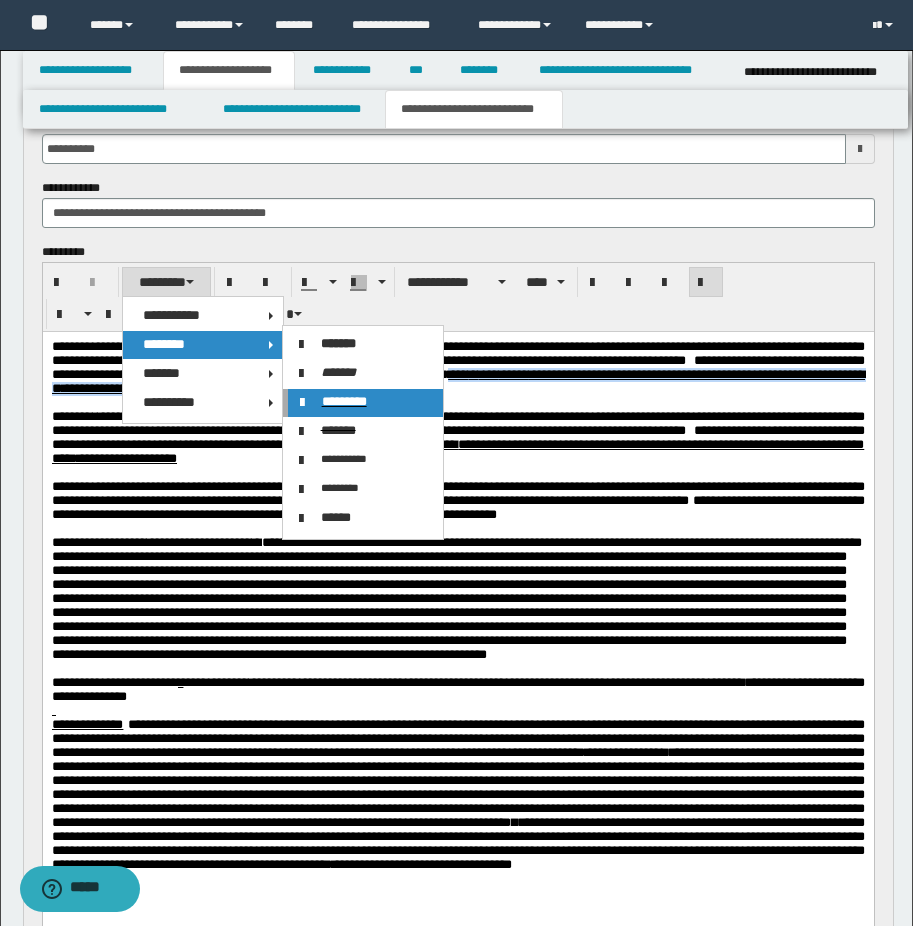 click on "*********" at bounding box center (344, 401) 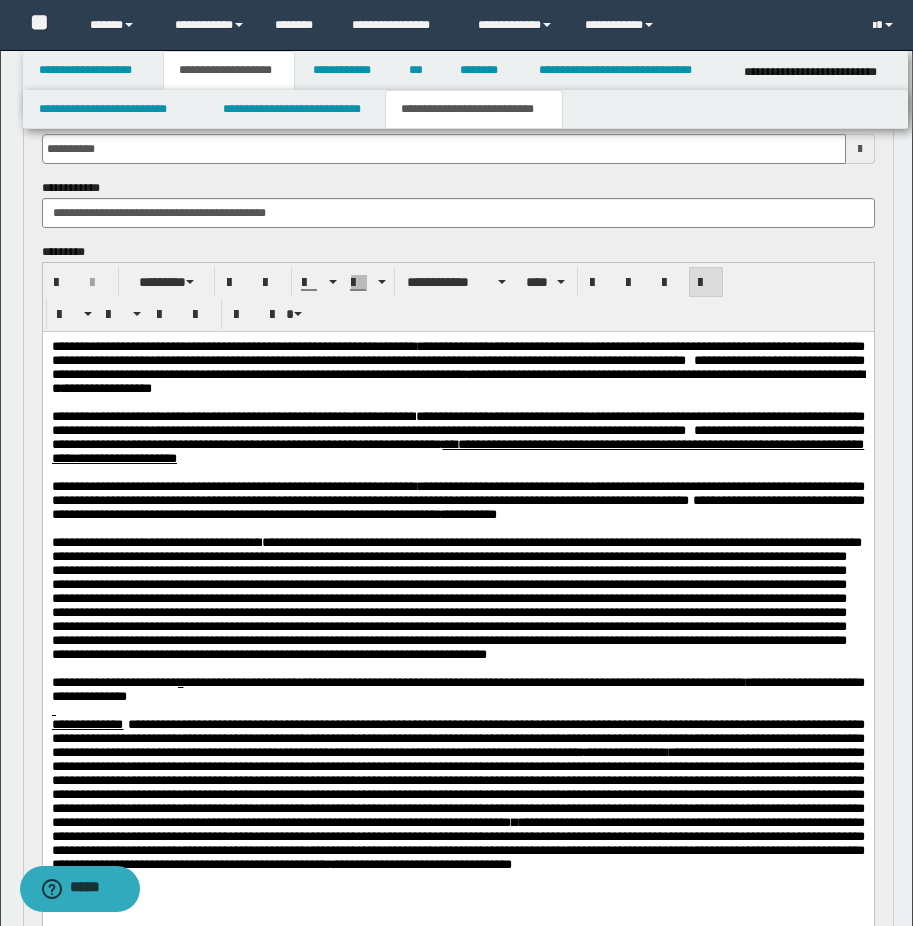 click on "**********" at bounding box center (457, 451) 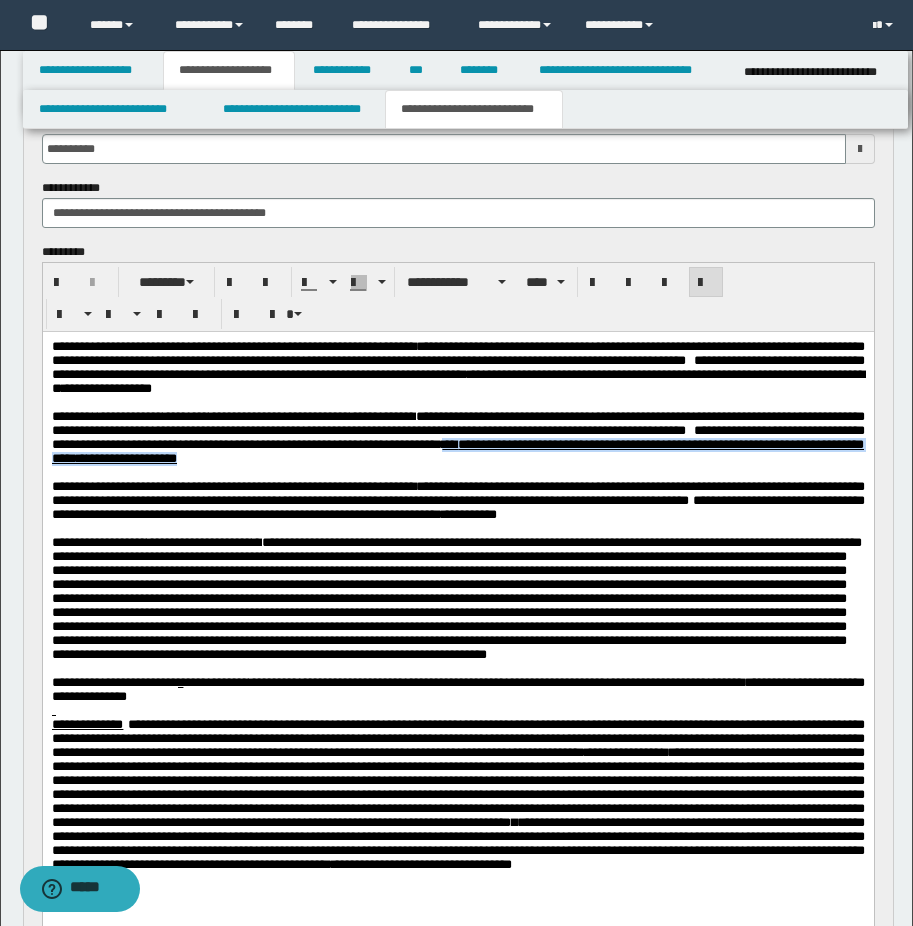 drag, startPoint x: 814, startPoint y: 463, endPoint x: 816, endPoint y: 478, distance: 15.132746 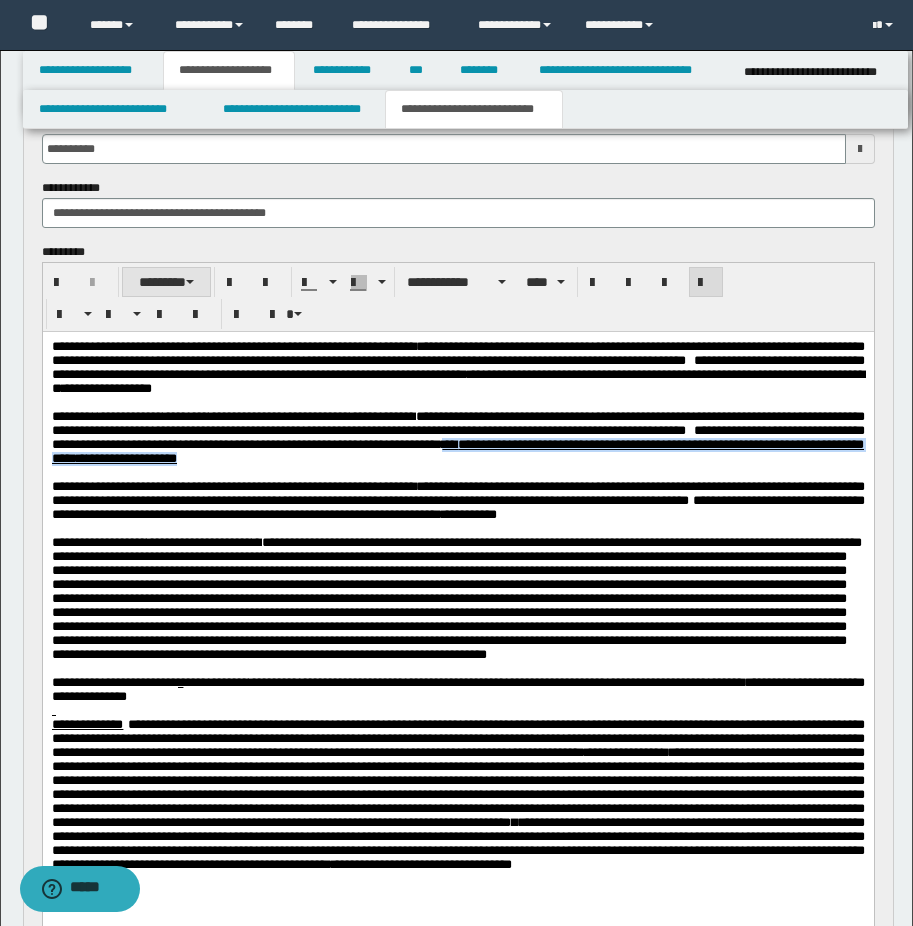 click on "********" at bounding box center (166, 282) 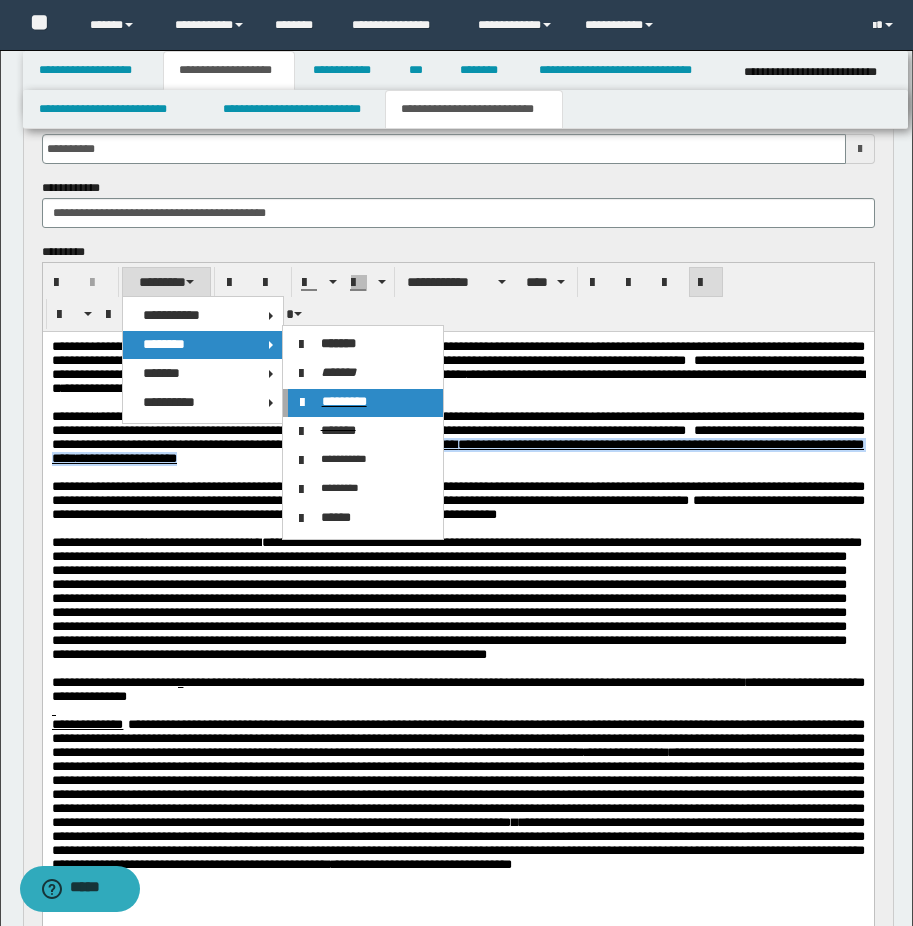 drag, startPoint x: 312, startPoint y: 396, endPoint x: 269, endPoint y: 67, distance: 331.79813 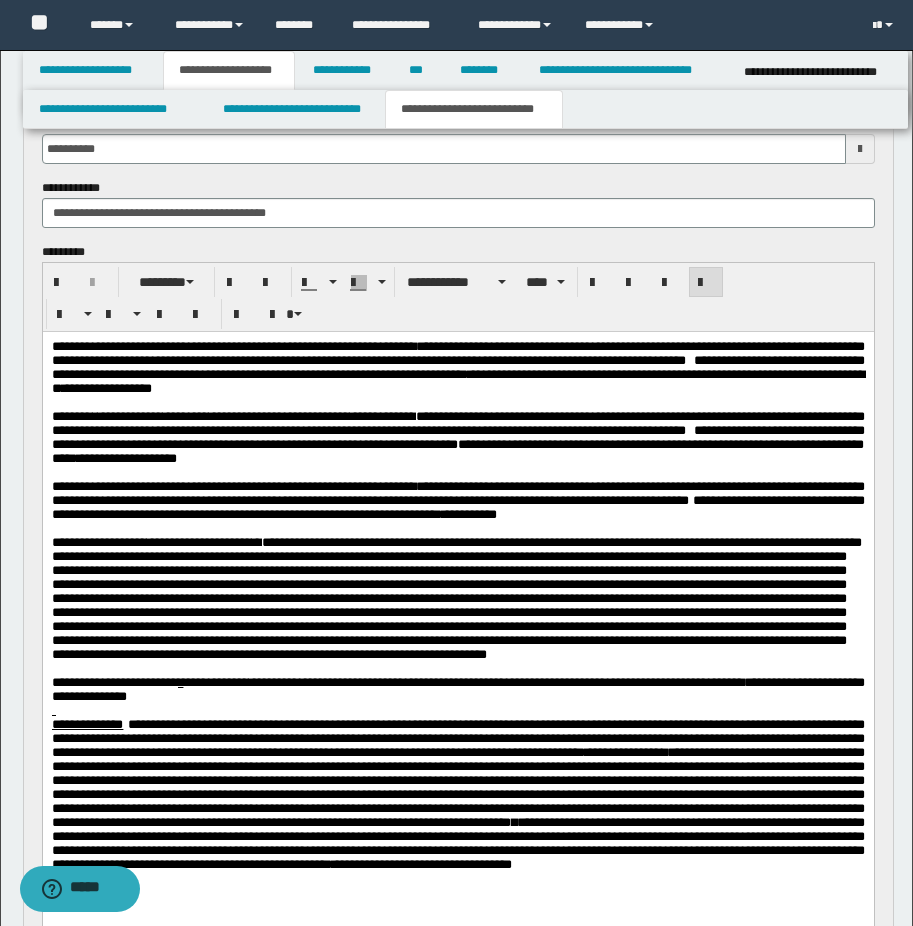 click on "**********" at bounding box center [457, 501] 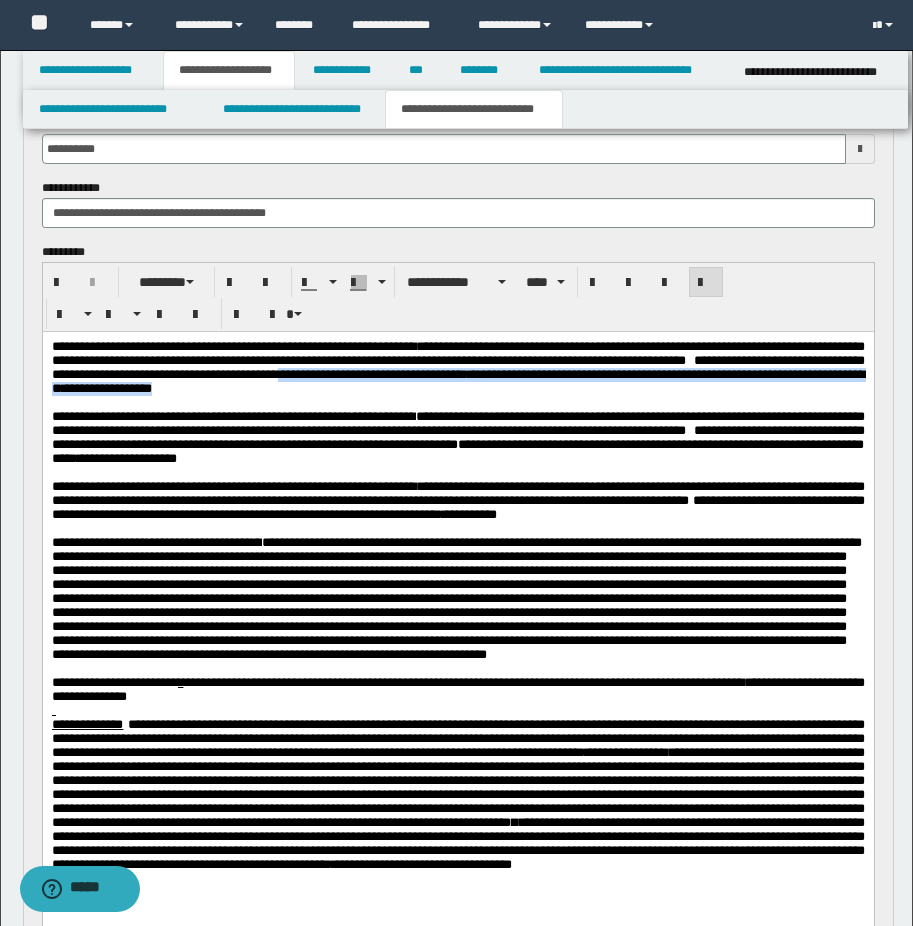 drag, startPoint x: 627, startPoint y: 379, endPoint x: 633, endPoint y: 397, distance: 18.973665 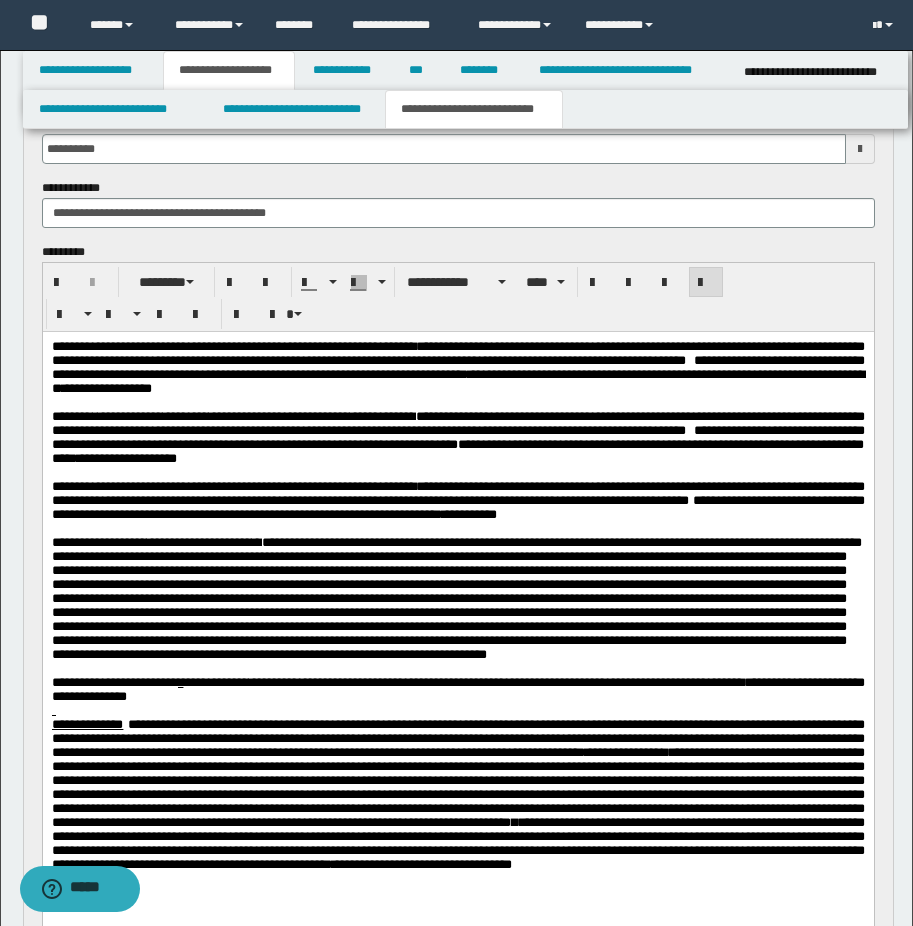 click on "**********" at bounding box center (457, 367) 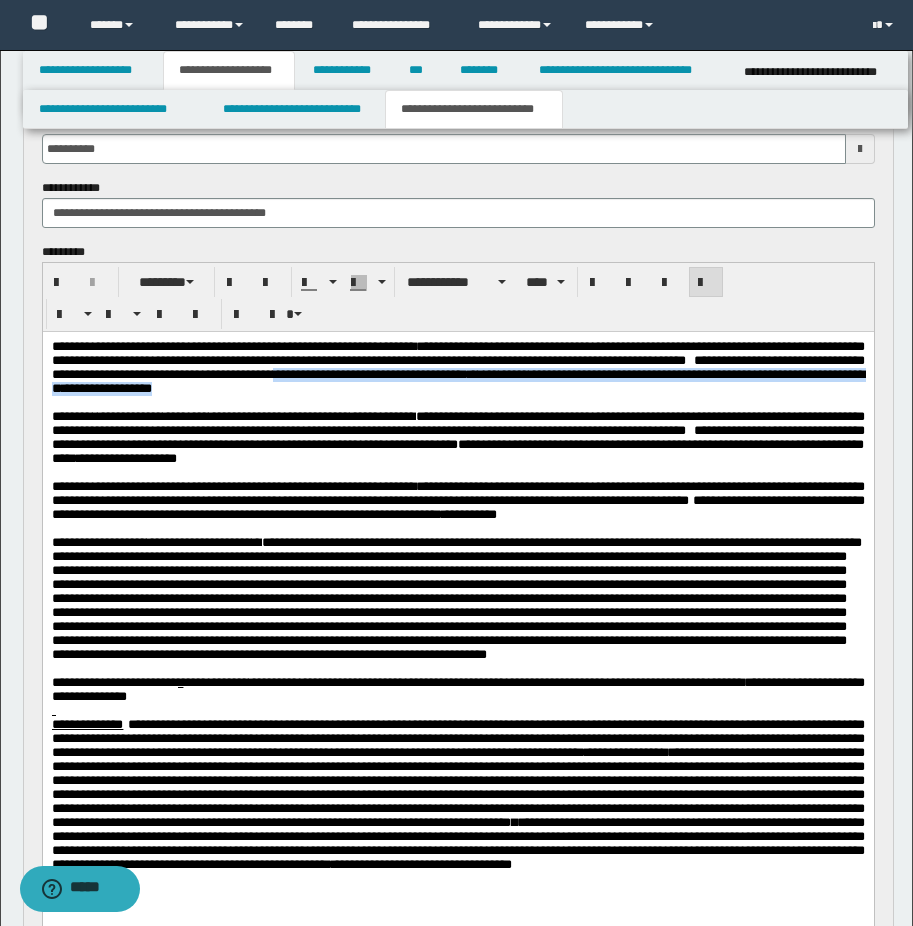 drag, startPoint x: 624, startPoint y: 383, endPoint x: 631, endPoint y: 397, distance: 15.652476 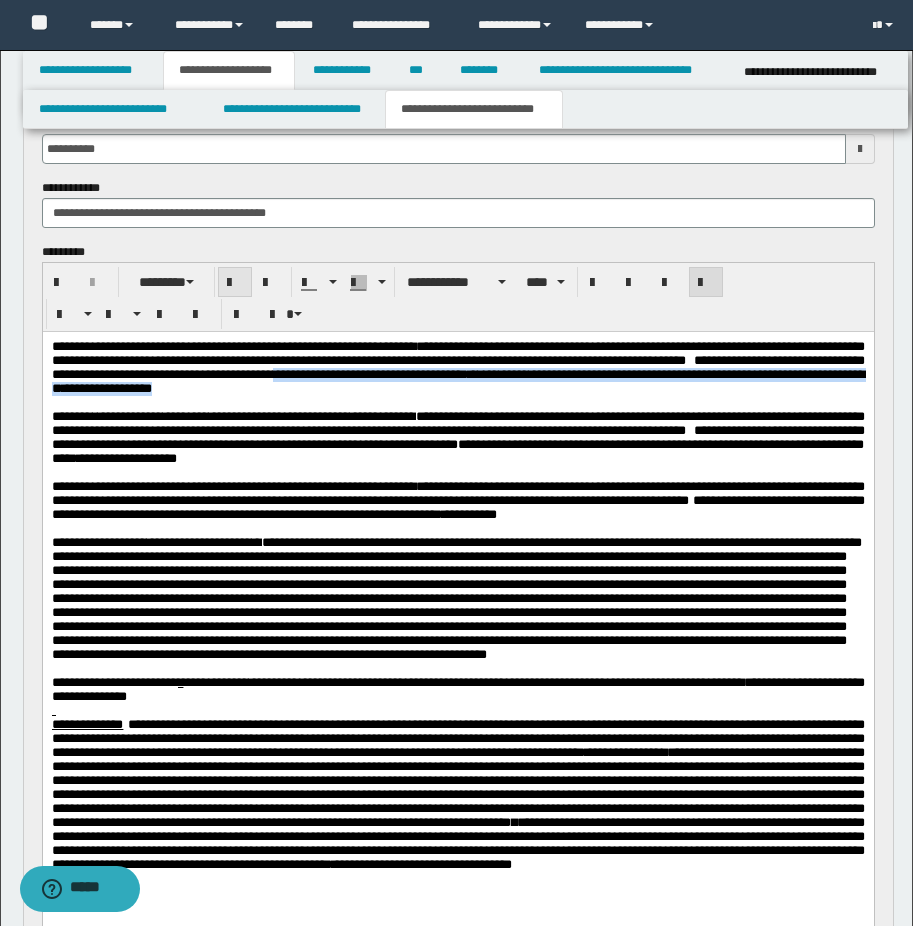 click at bounding box center (235, 283) 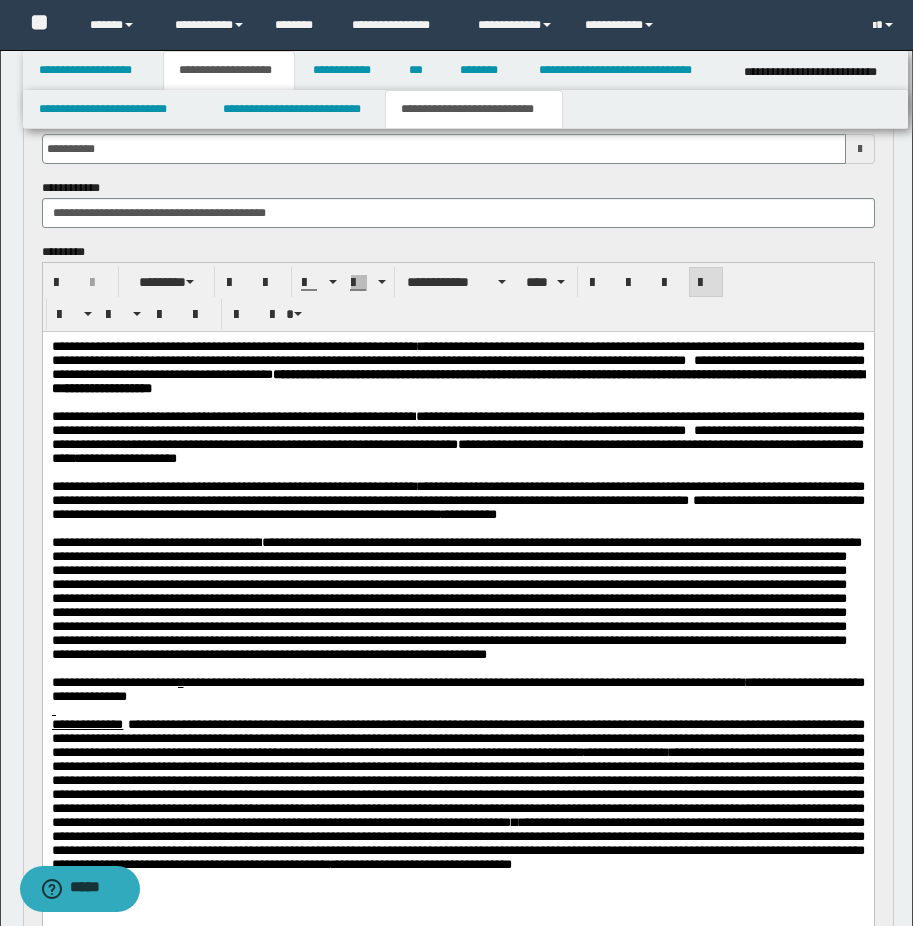 click at bounding box center (457, 473) 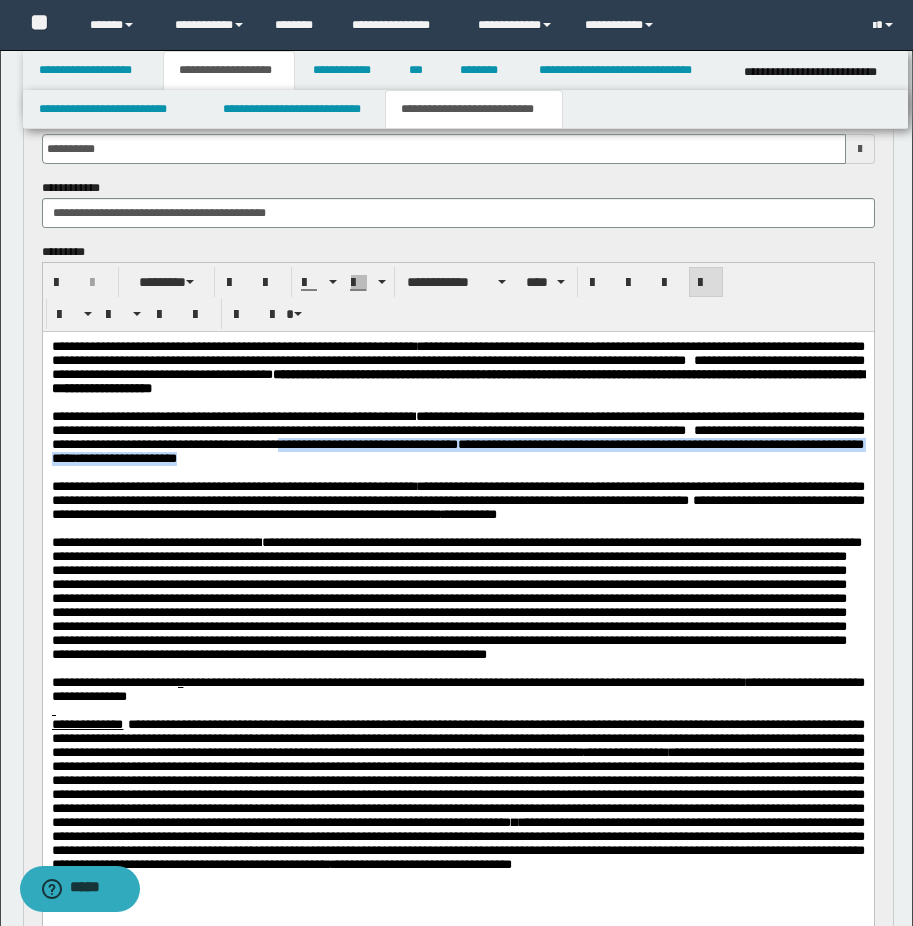 drag, startPoint x: 624, startPoint y: 470, endPoint x: 636, endPoint y: 488, distance: 21.633308 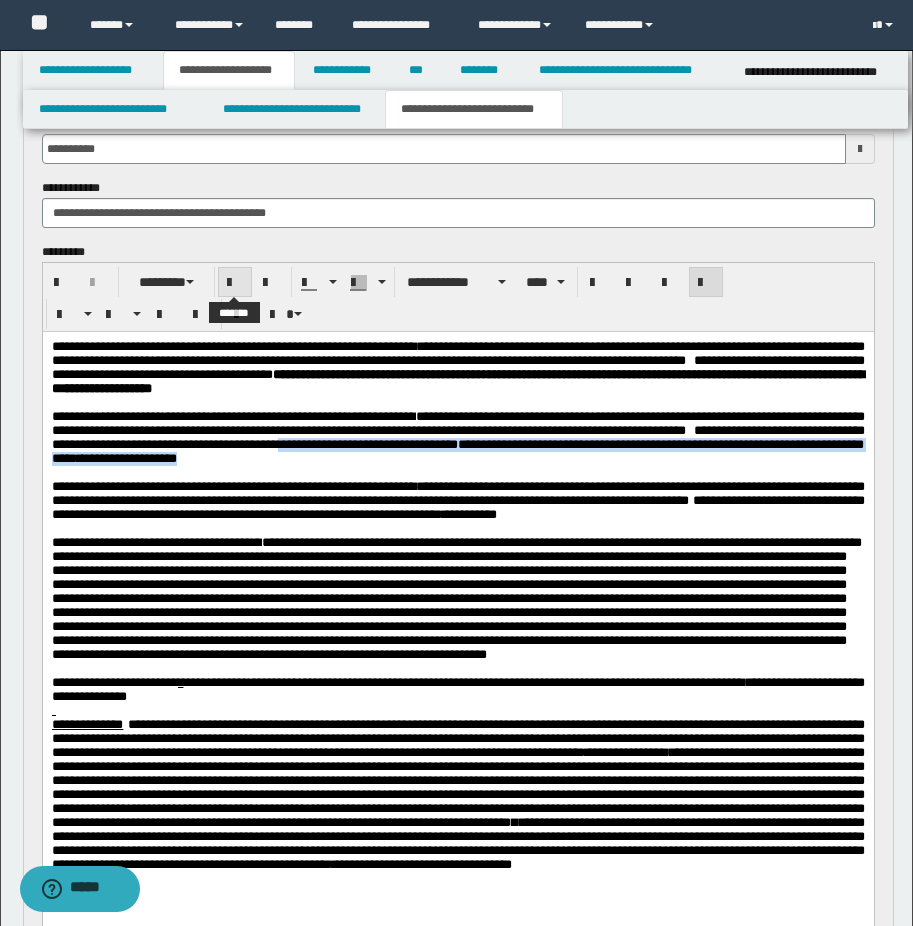 click at bounding box center (235, 283) 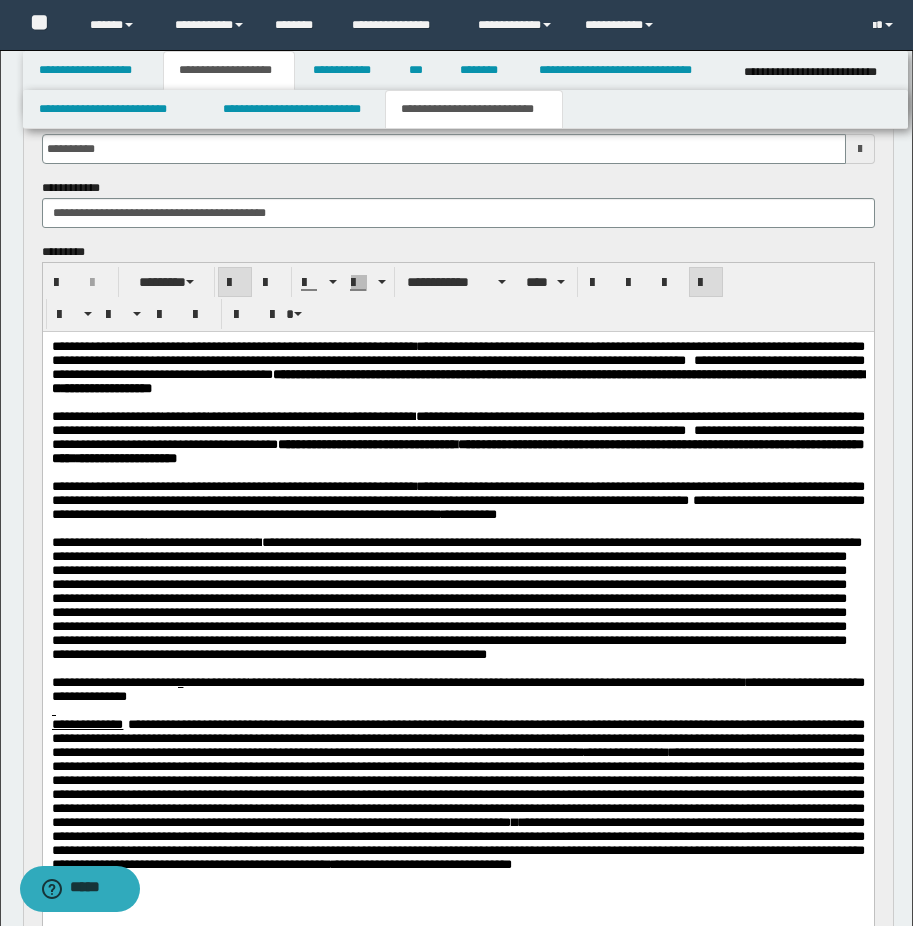 click on "**********" at bounding box center (457, 500) 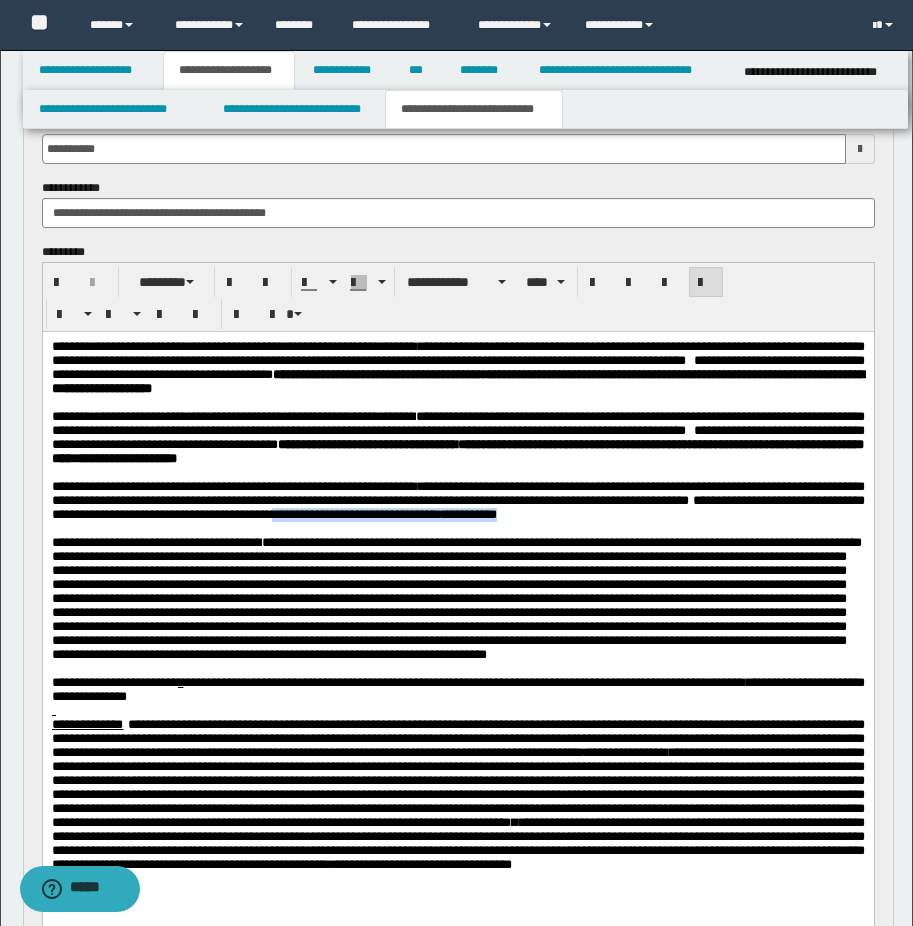 drag, startPoint x: 665, startPoint y: 552, endPoint x: 666, endPoint y: 569, distance: 17.029387 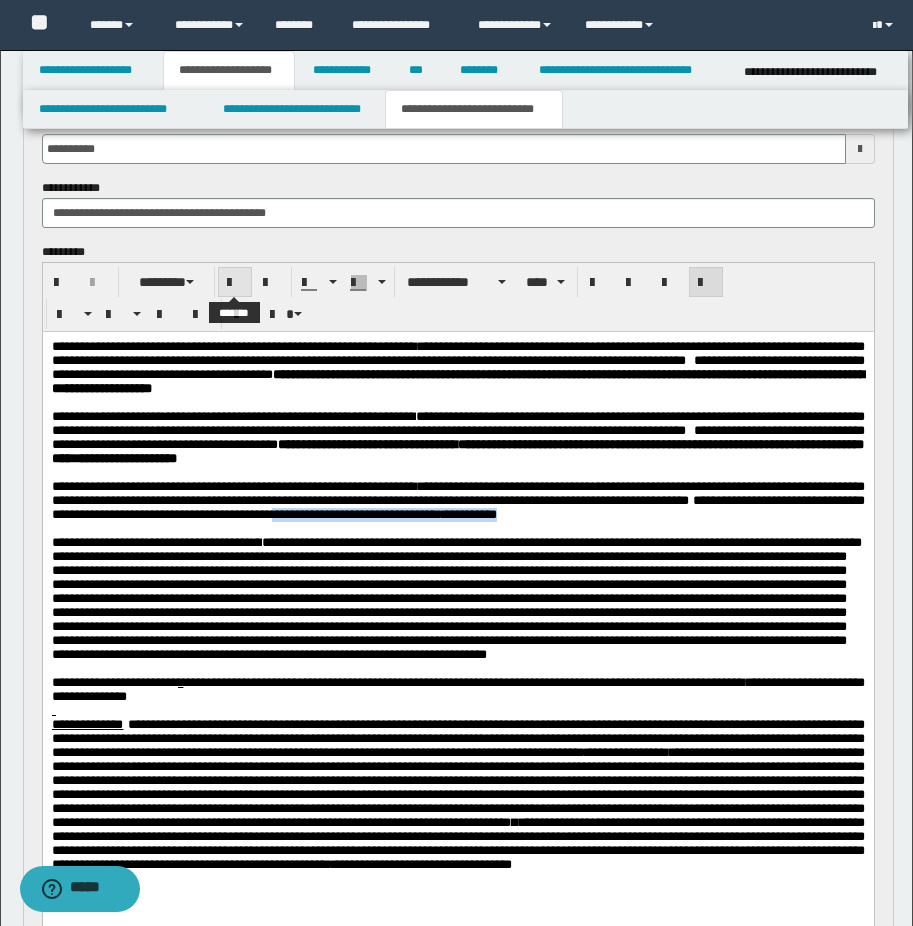 click at bounding box center [235, 283] 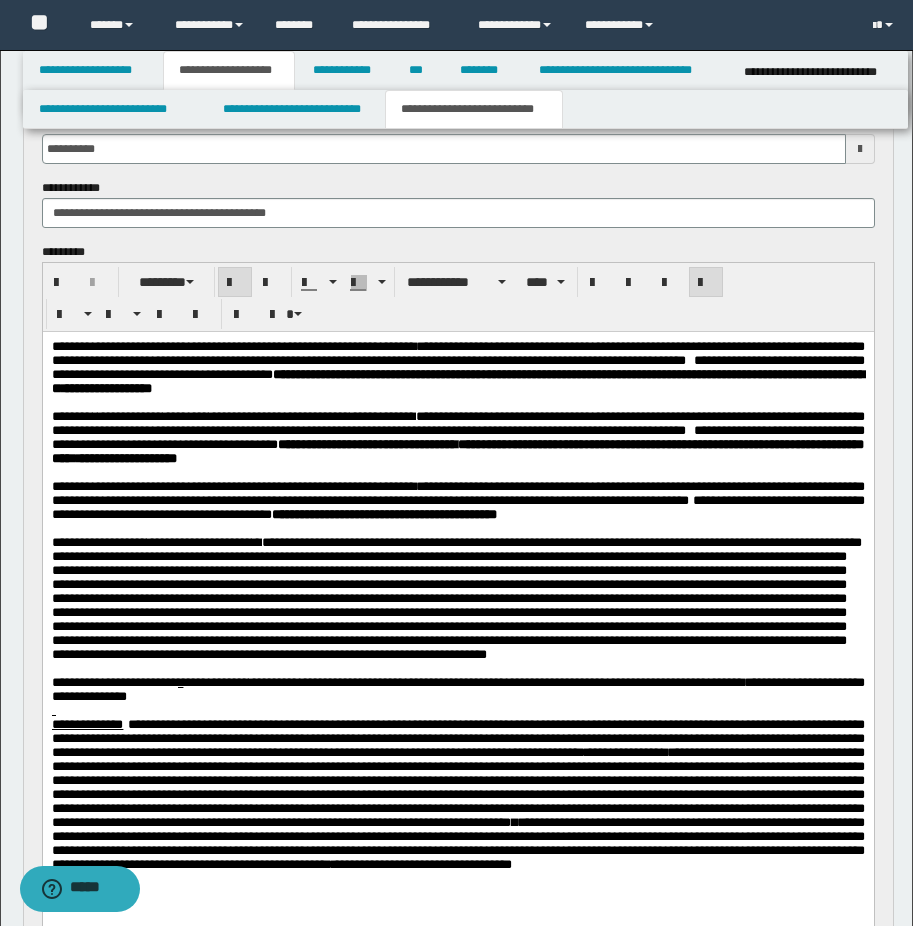 click on "**********" at bounding box center [457, 500] 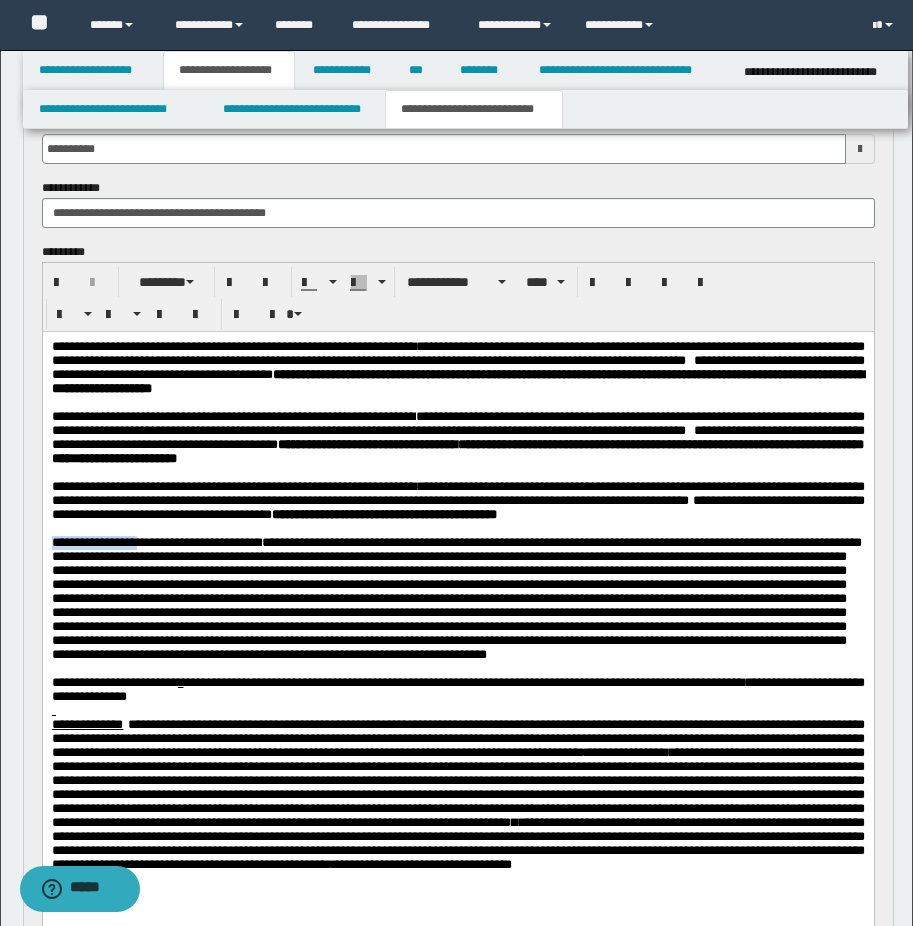 drag, startPoint x: 53, startPoint y: 604, endPoint x: 165, endPoint y: 599, distance: 112.11155 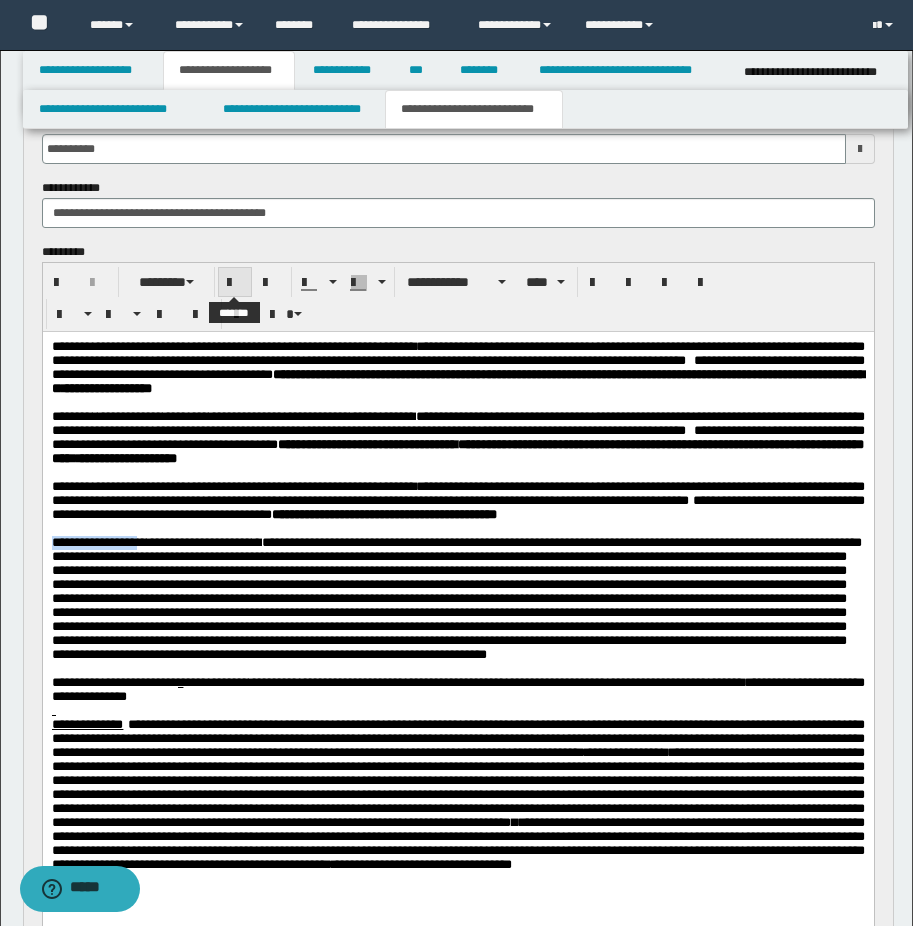 click at bounding box center [235, 283] 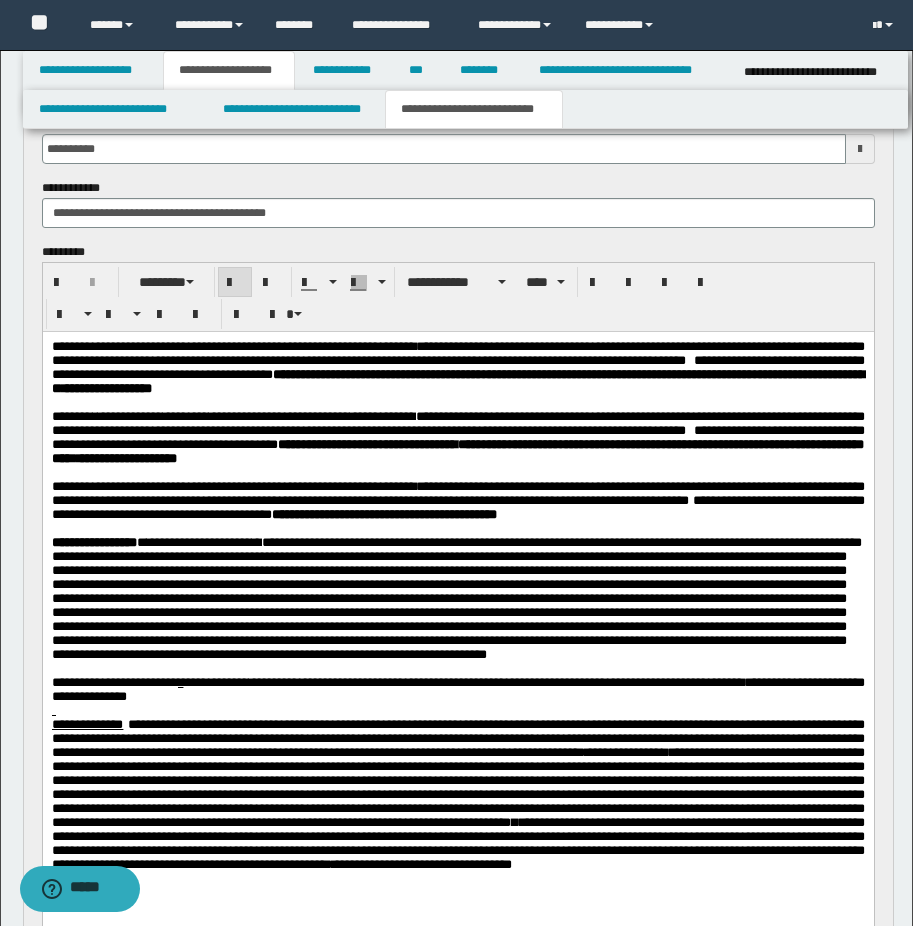 click at bounding box center (456, 598) 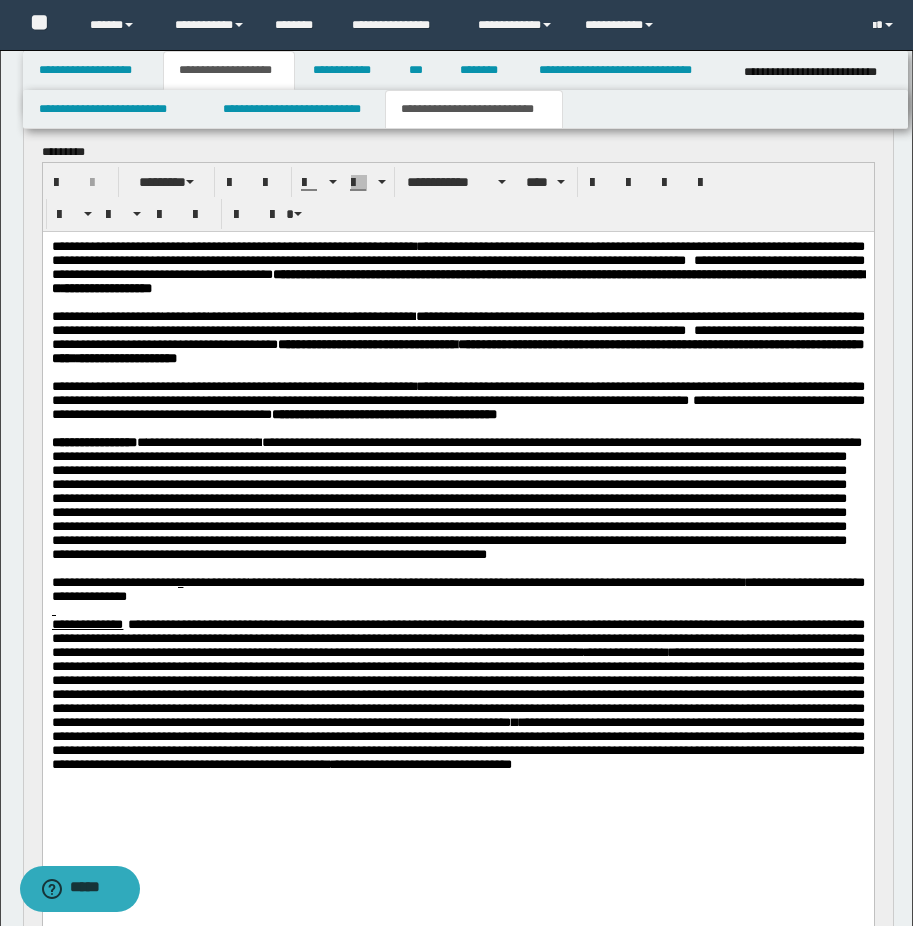 scroll, scrollTop: 319, scrollLeft: 0, axis: vertical 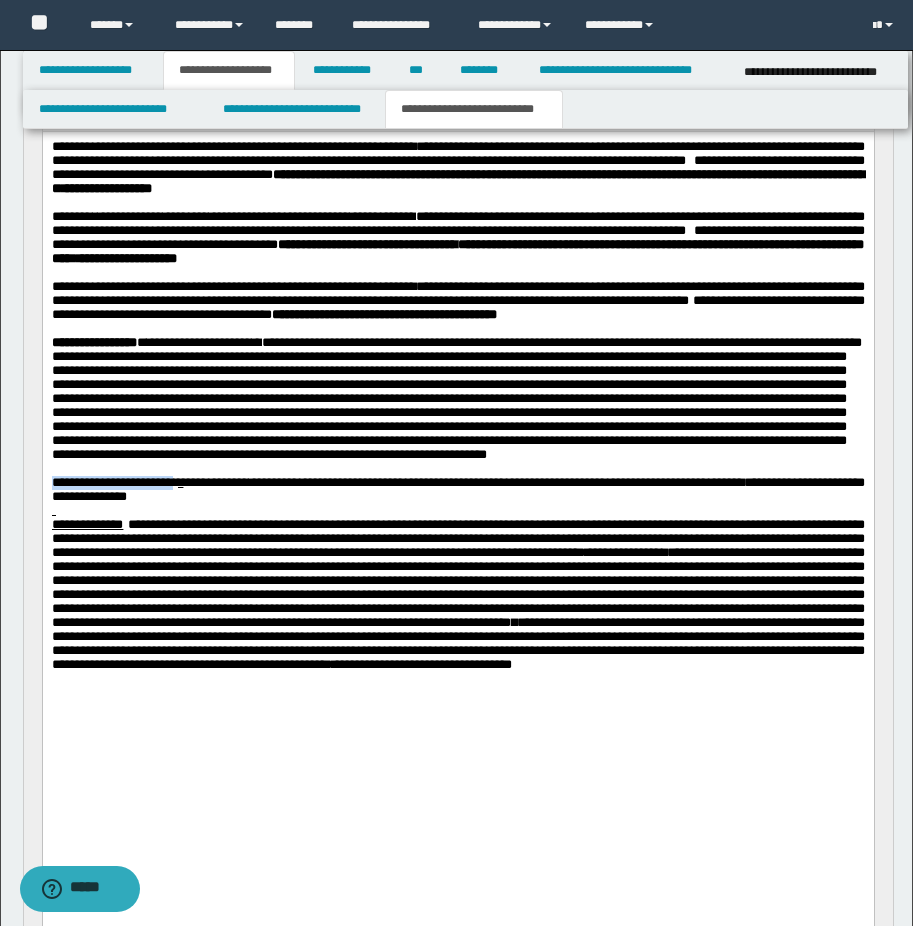 drag, startPoint x: 50, startPoint y: 608, endPoint x: 209, endPoint y: 613, distance: 159.0786 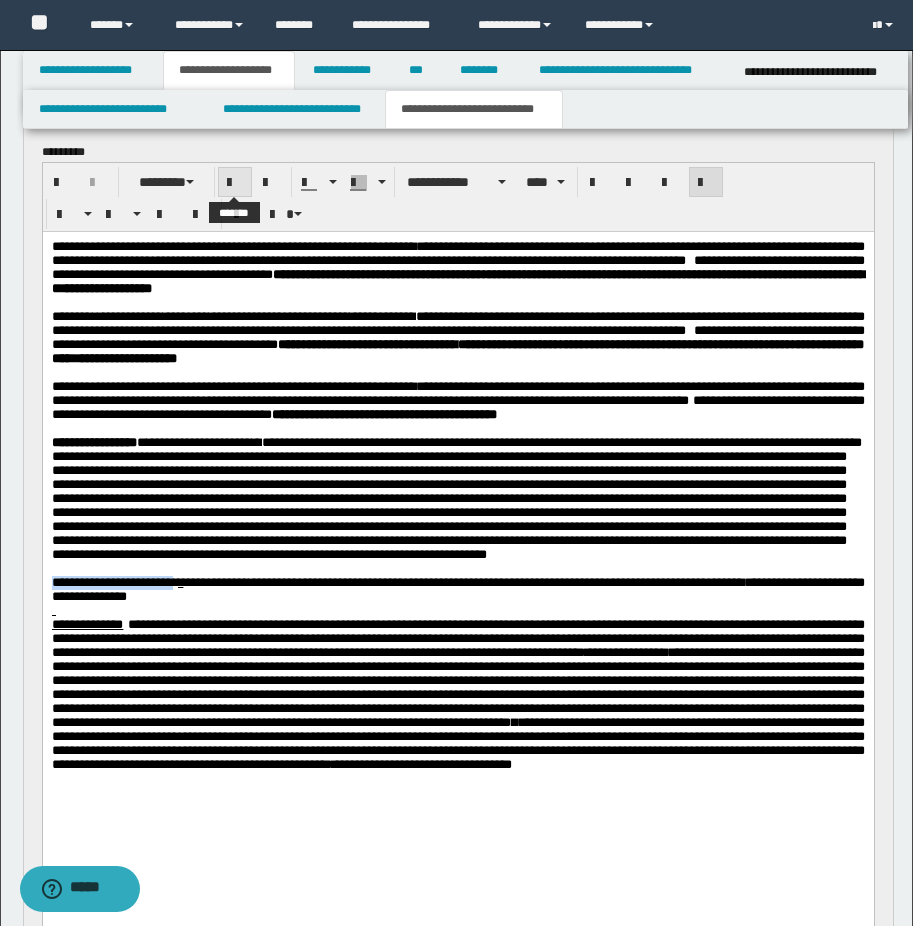 click at bounding box center [235, 182] 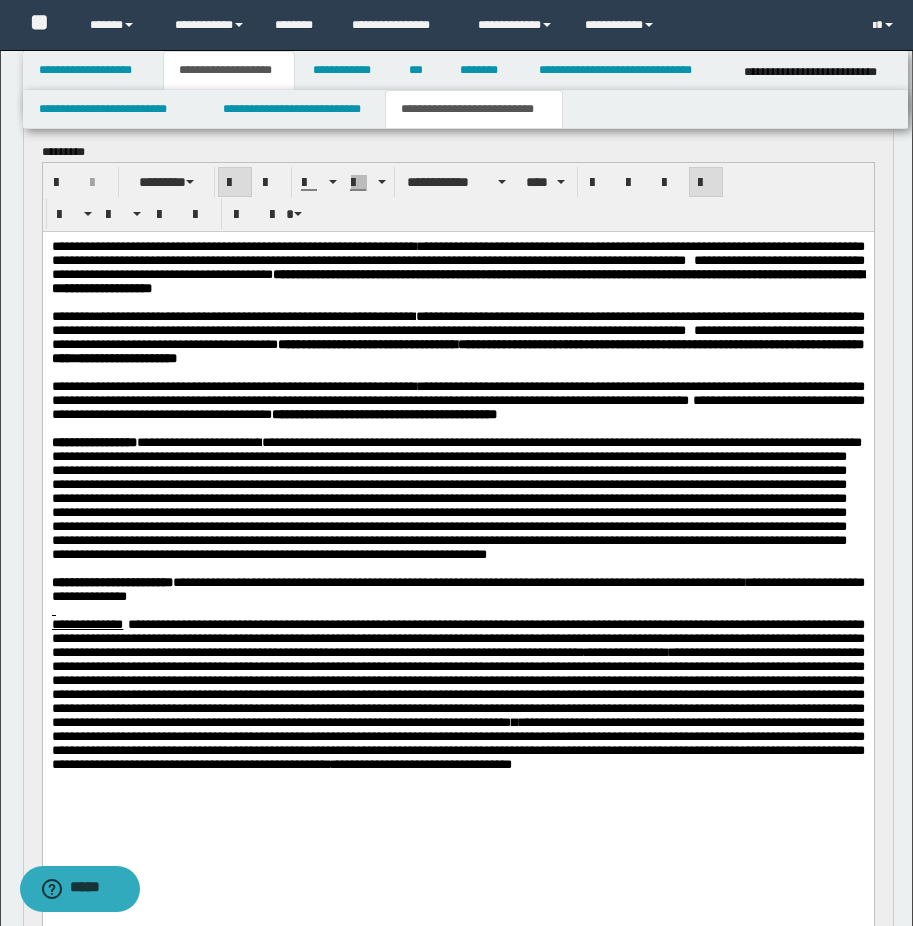 scroll, scrollTop: 319, scrollLeft: 0, axis: vertical 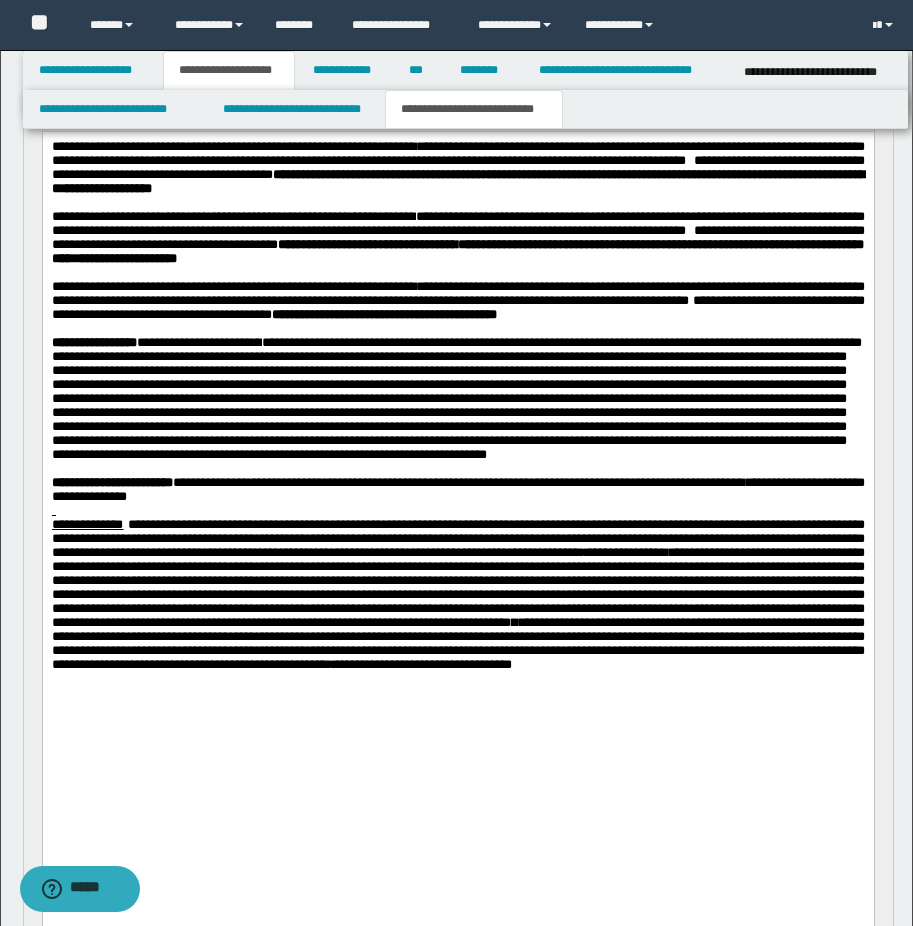 click on "**********" at bounding box center [86, 524] 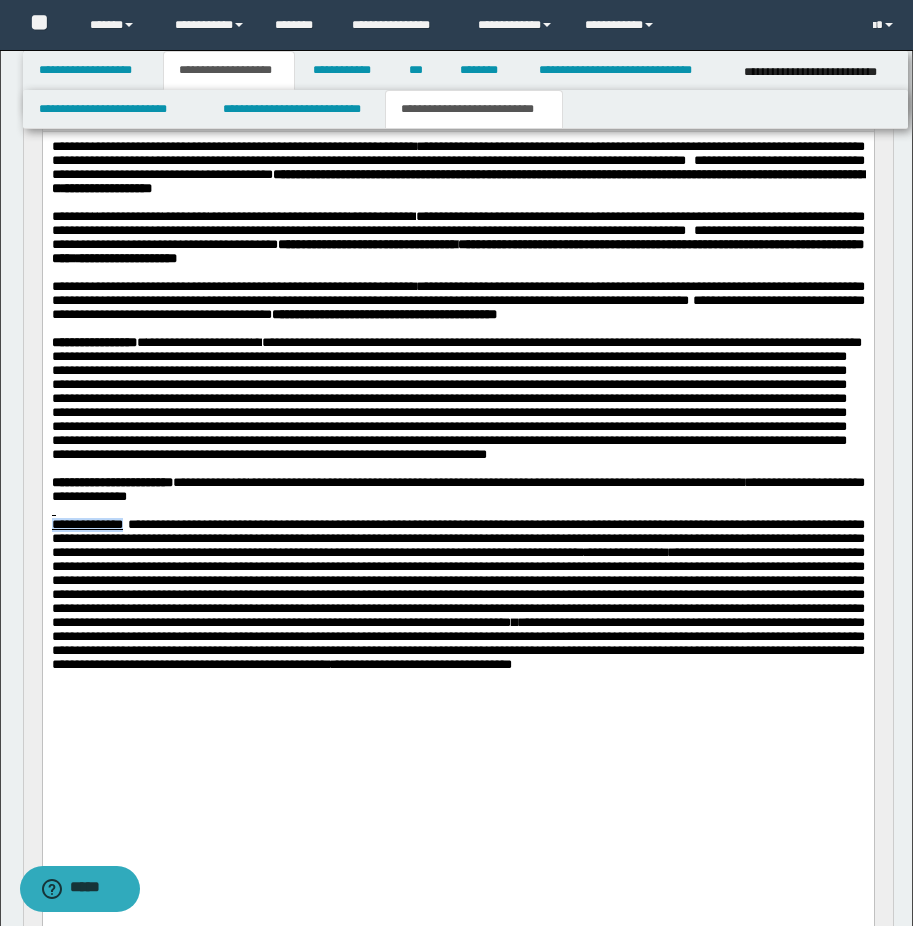 drag, startPoint x: 49, startPoint y: 659, endPoint x: 142, endPoint y: 654, distance: 93.13431 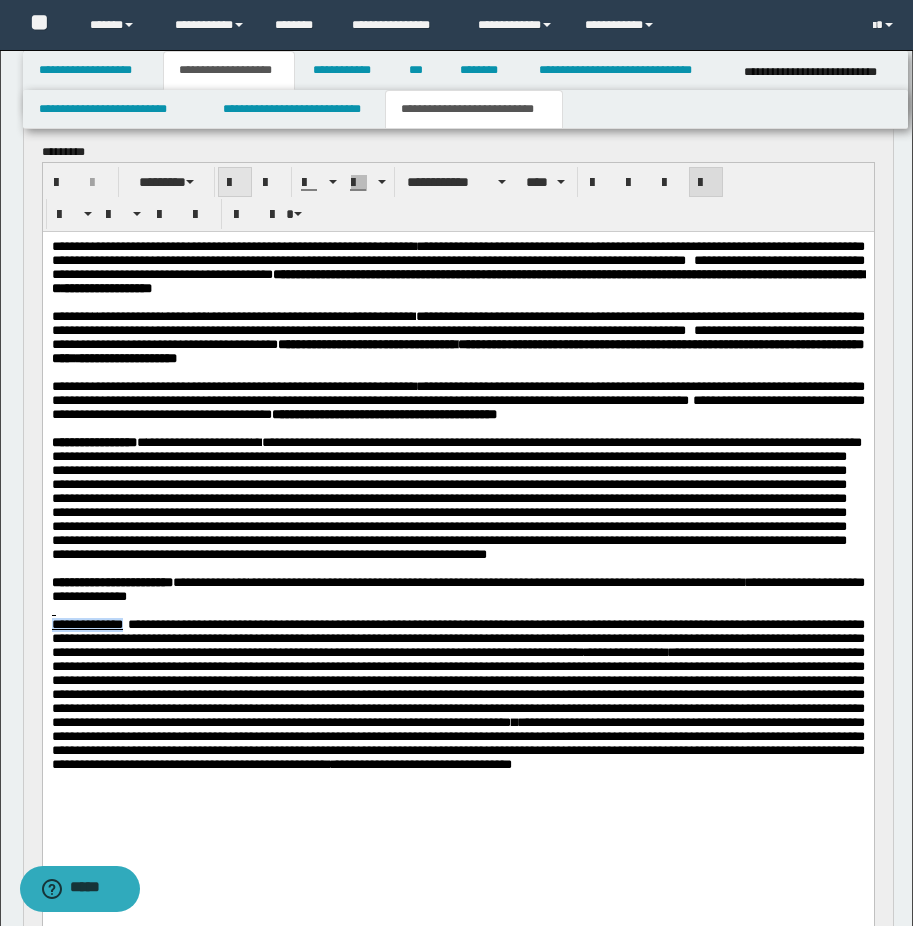 click at bounding box center (235, 183) 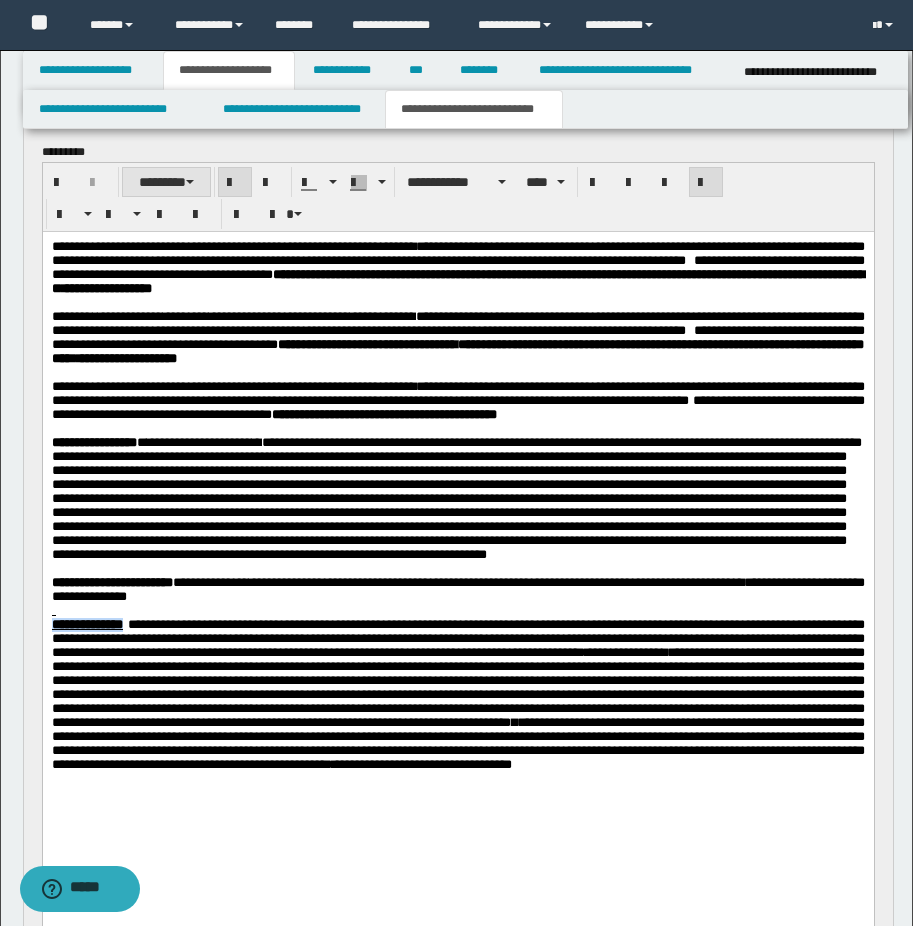 click on "********" at bounding box center [166, 182] 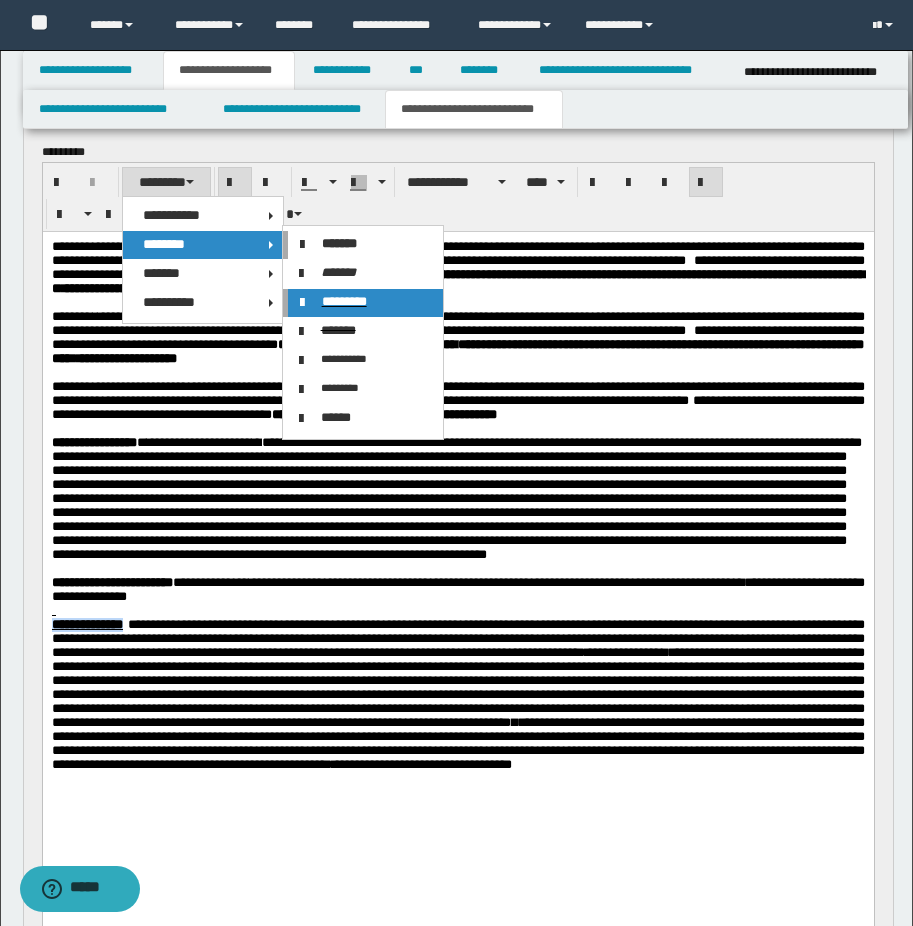 click on "*********" at bounding box center (363, 303) 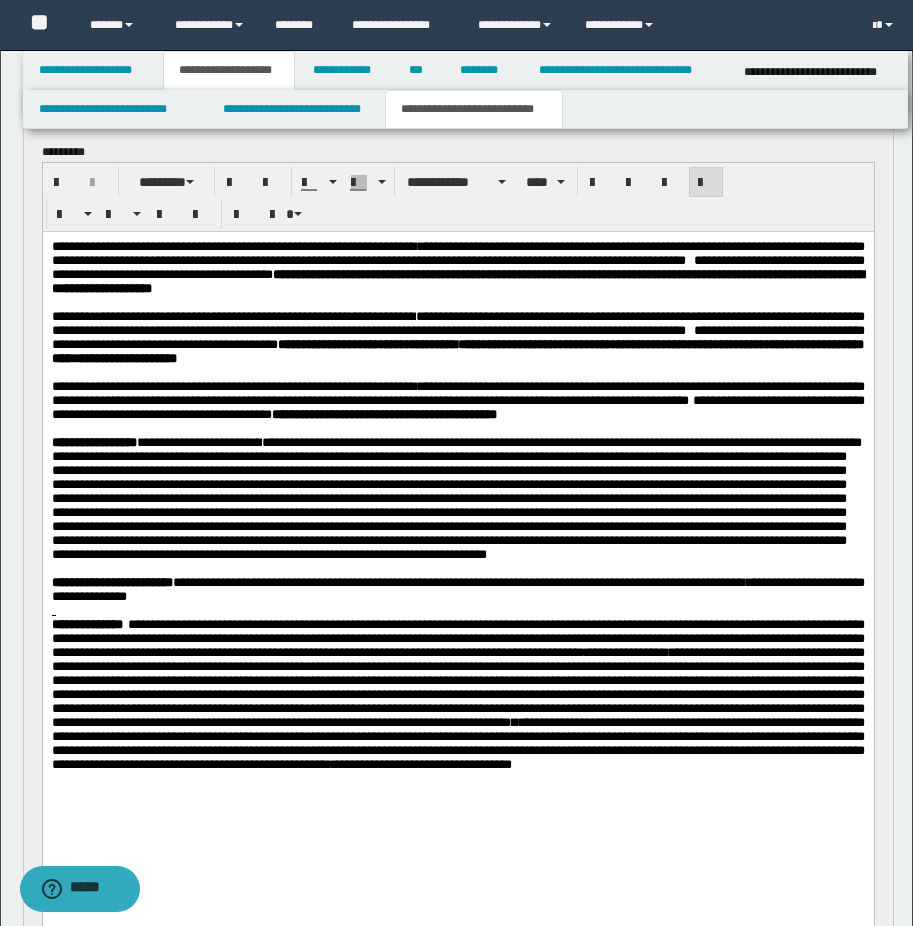 click at bounding box center (457, 569) 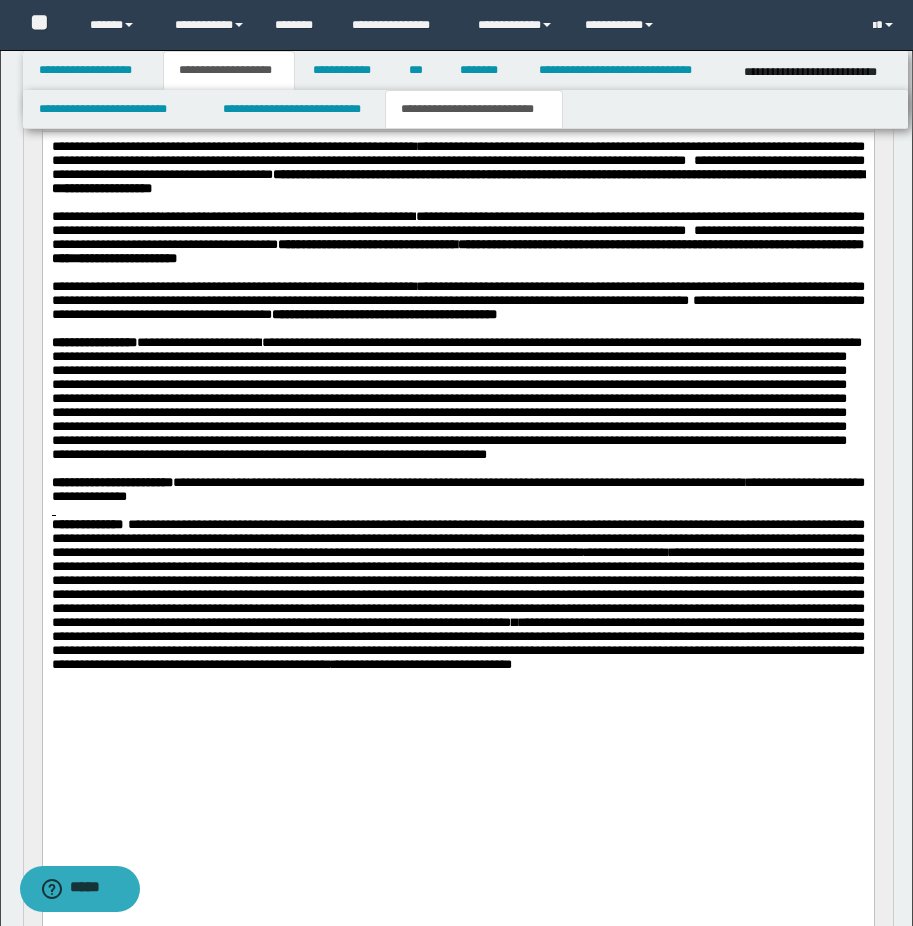 scroll, scrollTop: 619, scrollLeft: 0, axis: vertical 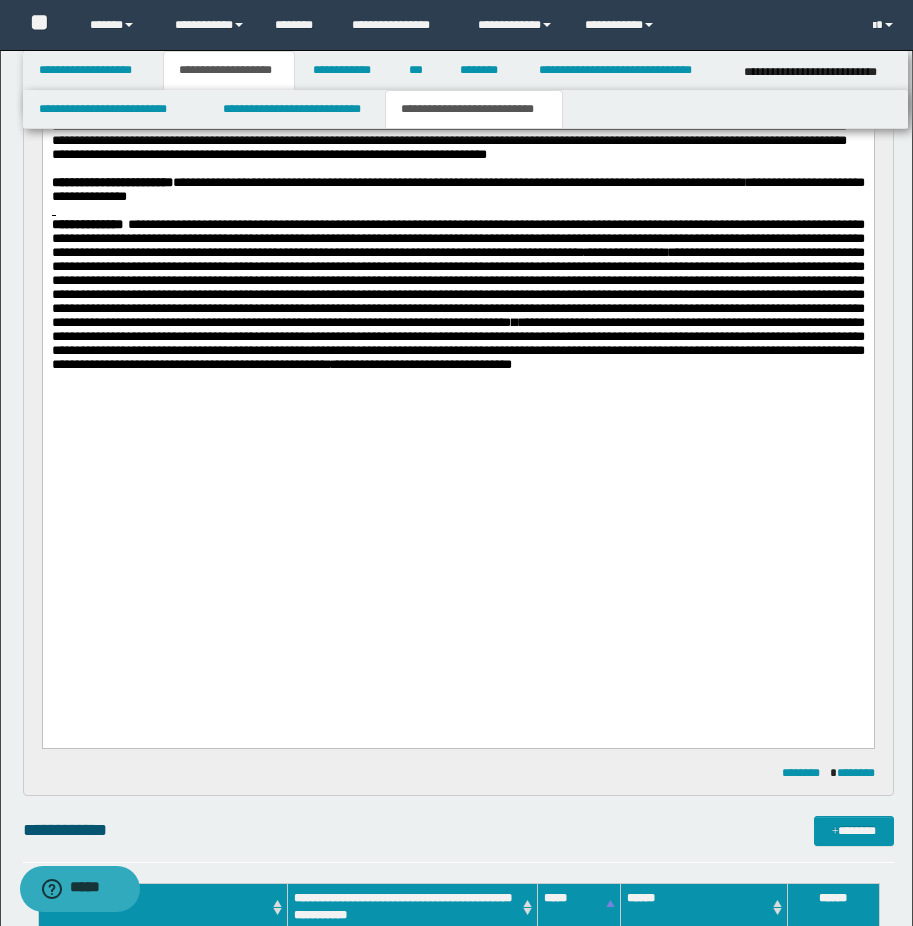 click at bounding box center (457, 416) 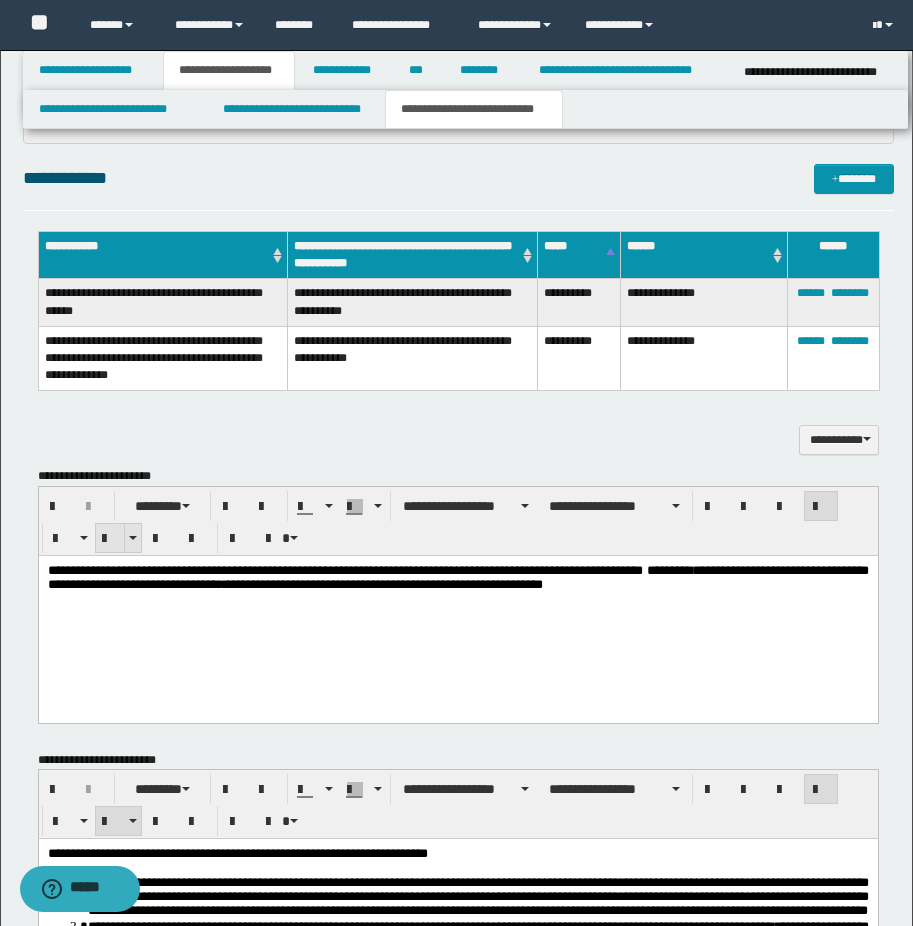 scroll, scrollTop: 1319, scrollLeft: 0, axis: vertical 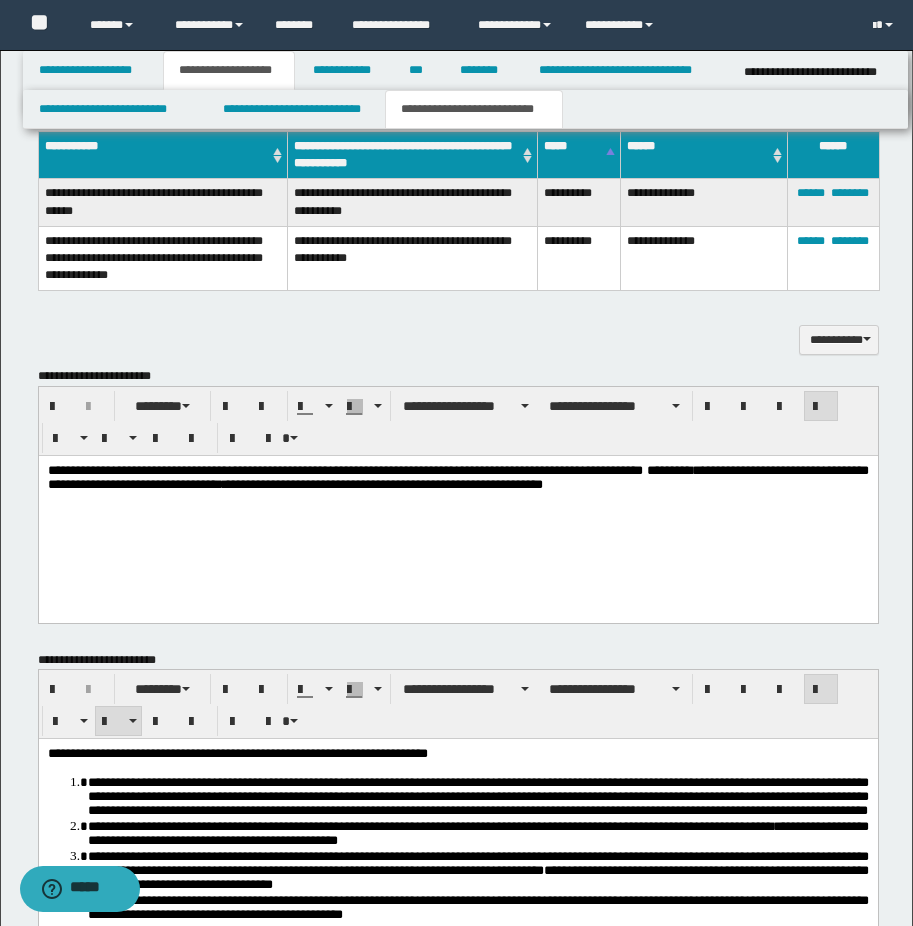 click on "**********" at bounding box center (457, 476) 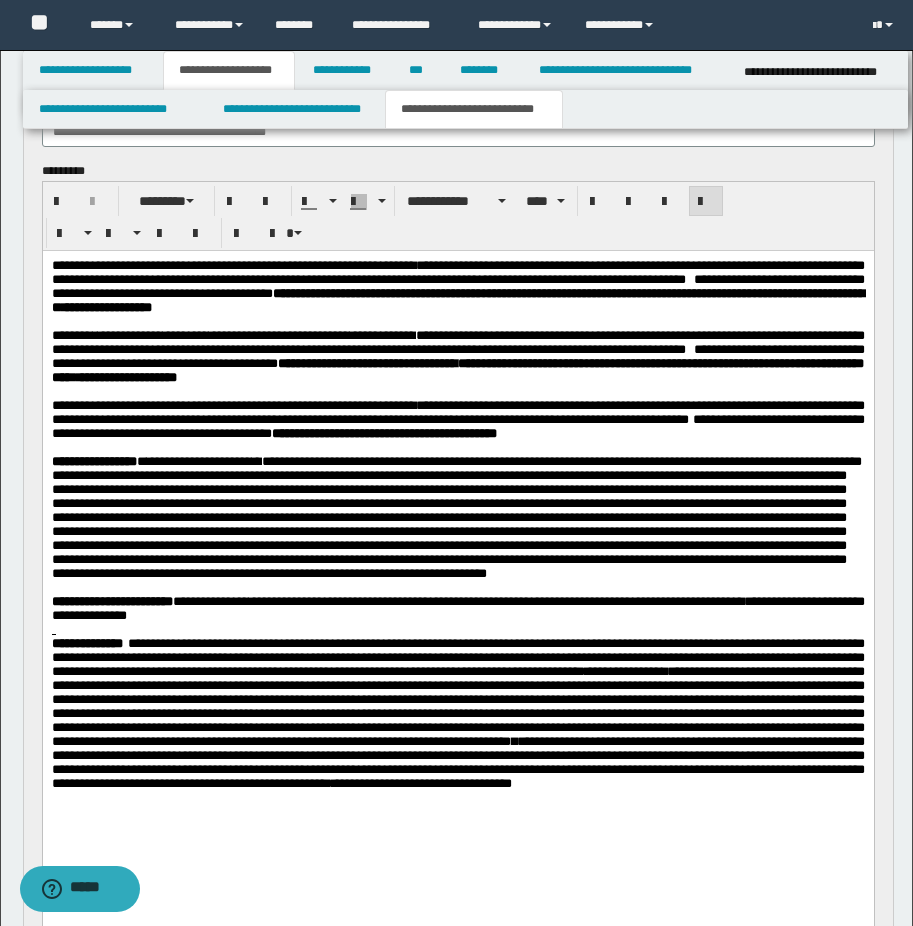 scroll, scrollTop: 0, scrollLeft: 0, axis: both 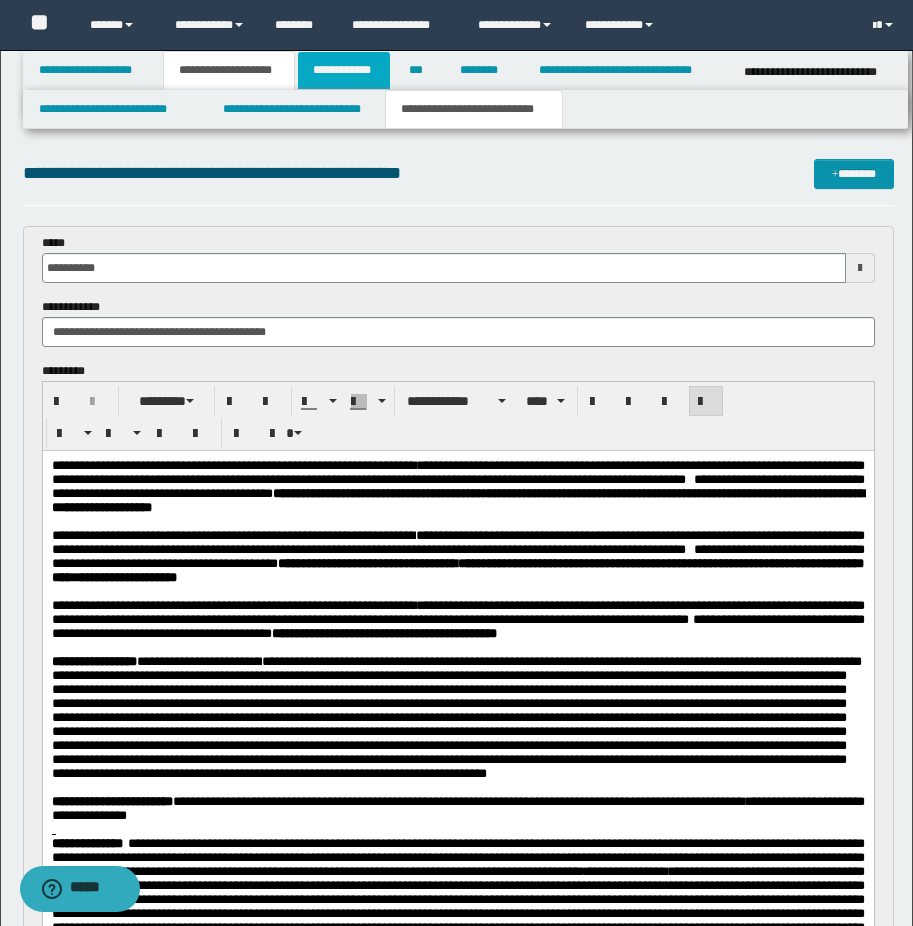 click on "**********" at bounding box center [344, 70] 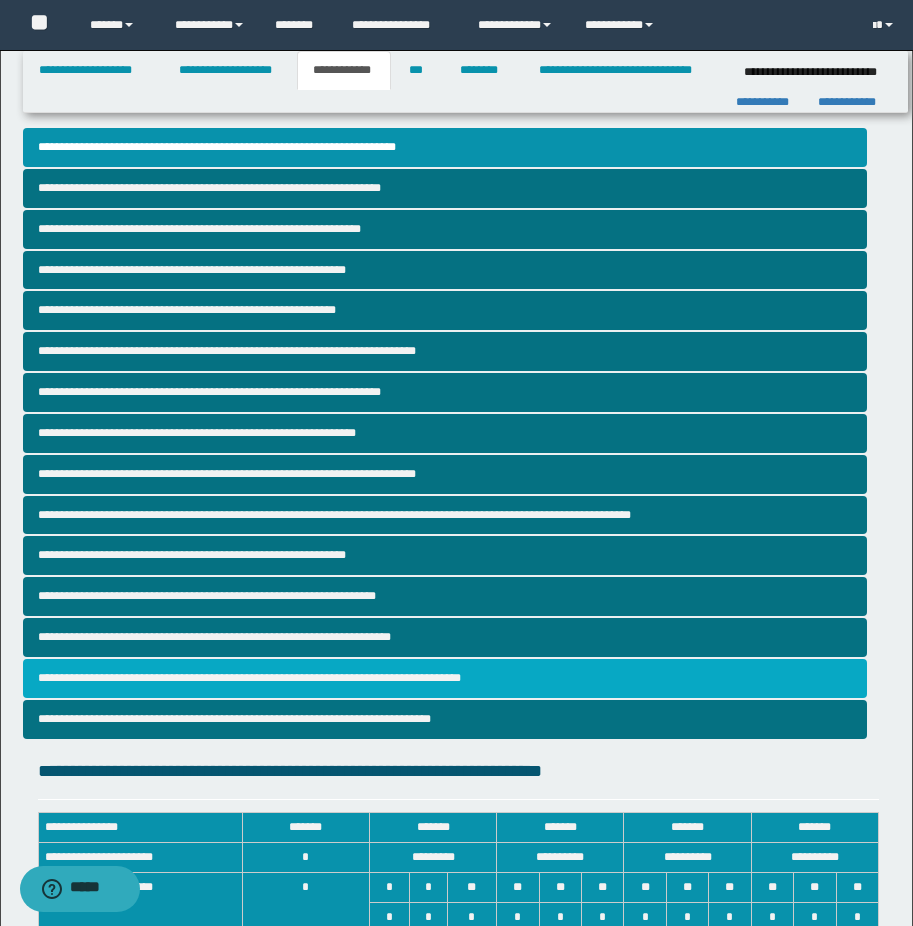 click on "**********" at bounding box center (445, 678) 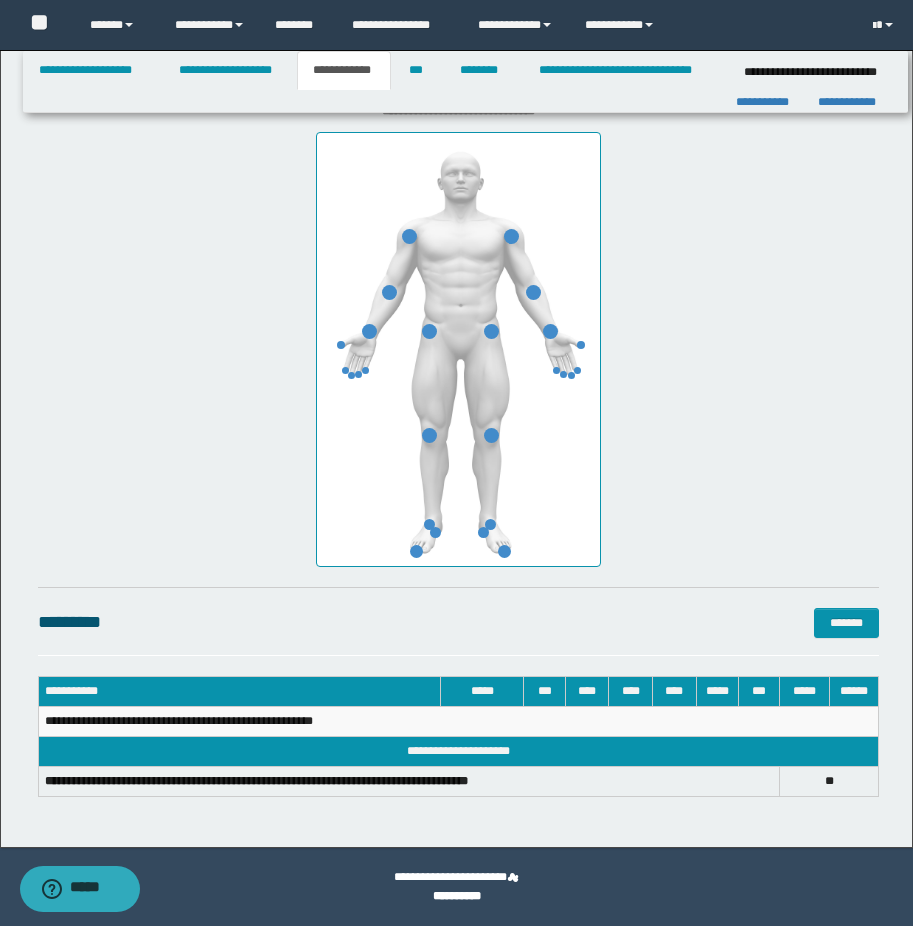 scroll, scrollTop: 666, scrollLeft: 0, axis: vertical 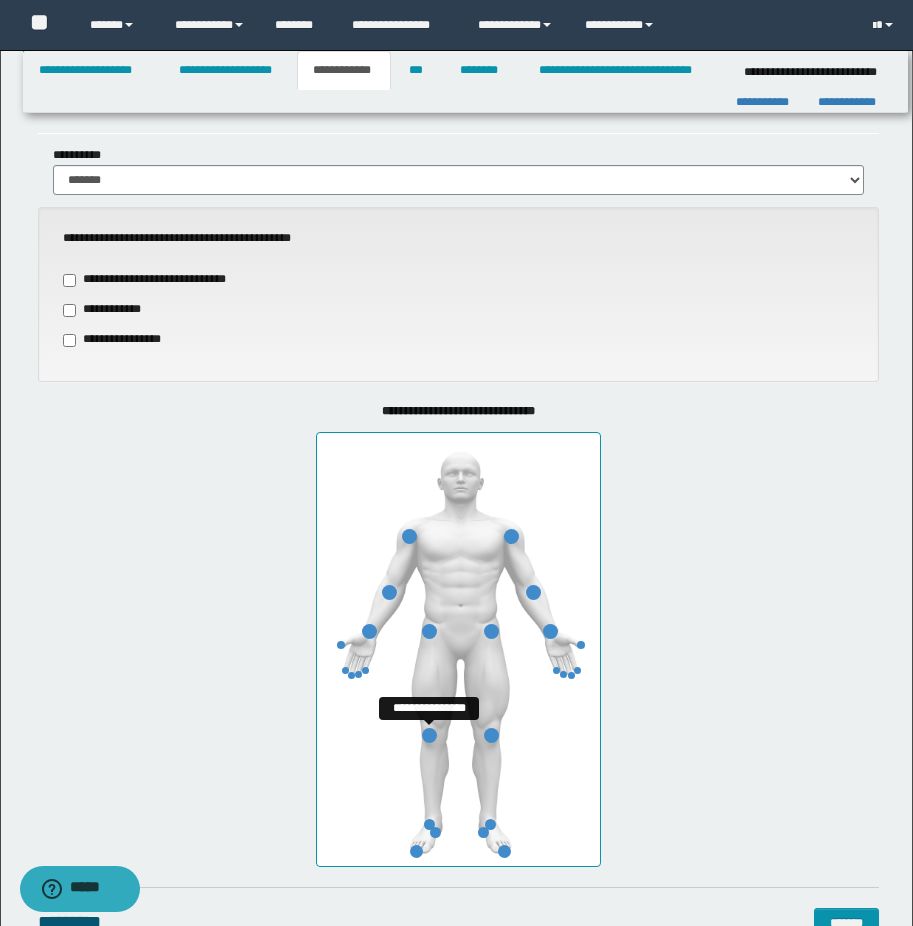 click at bounding box center (429, 735) 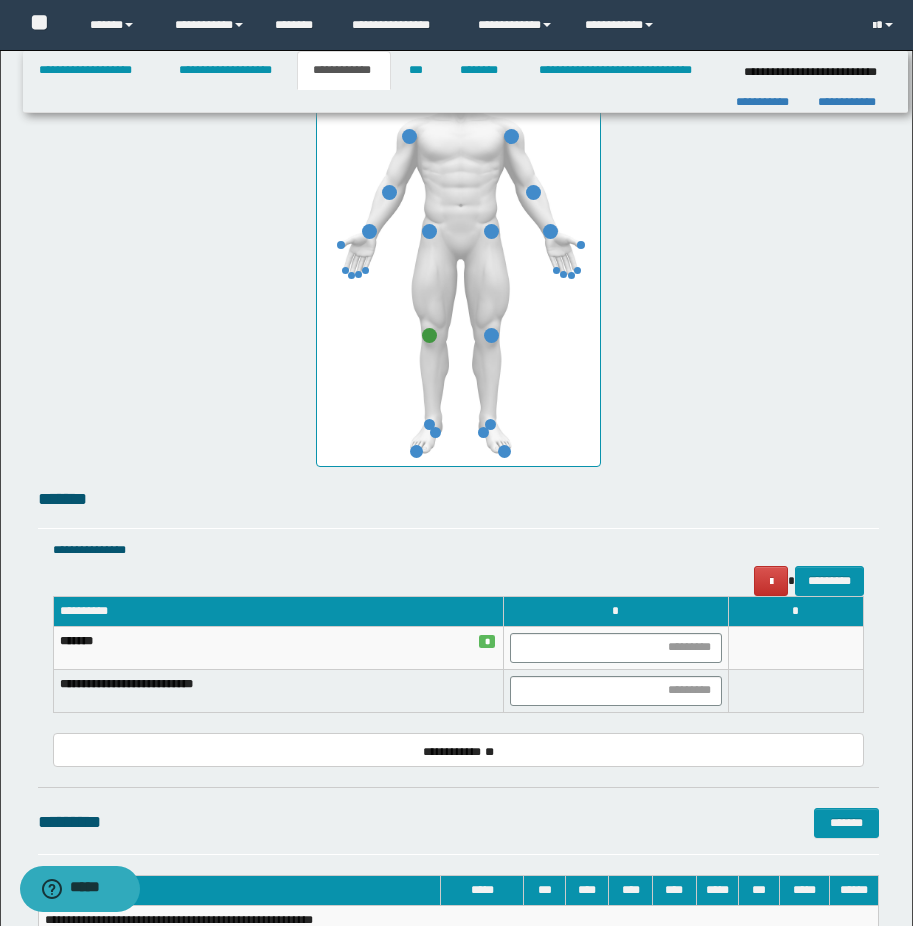 scroll, scrollTop: 1265, scrollLeft: 0, axis: vertical 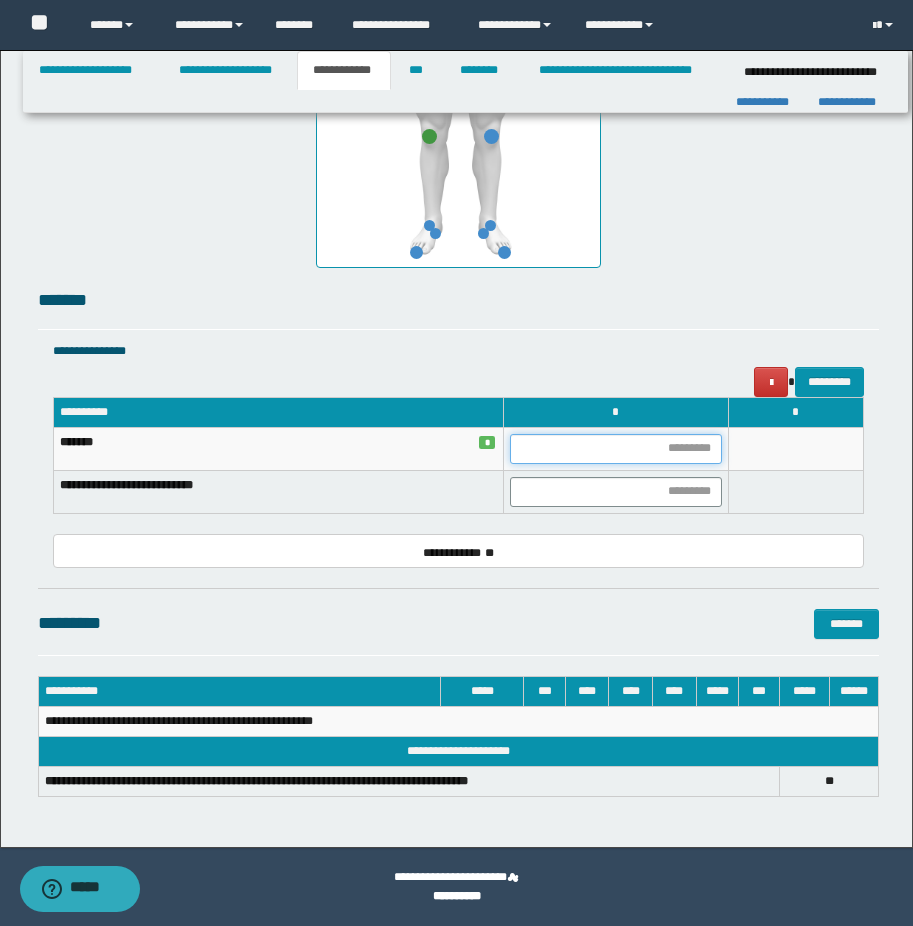 click at bounding box center (616, 449) 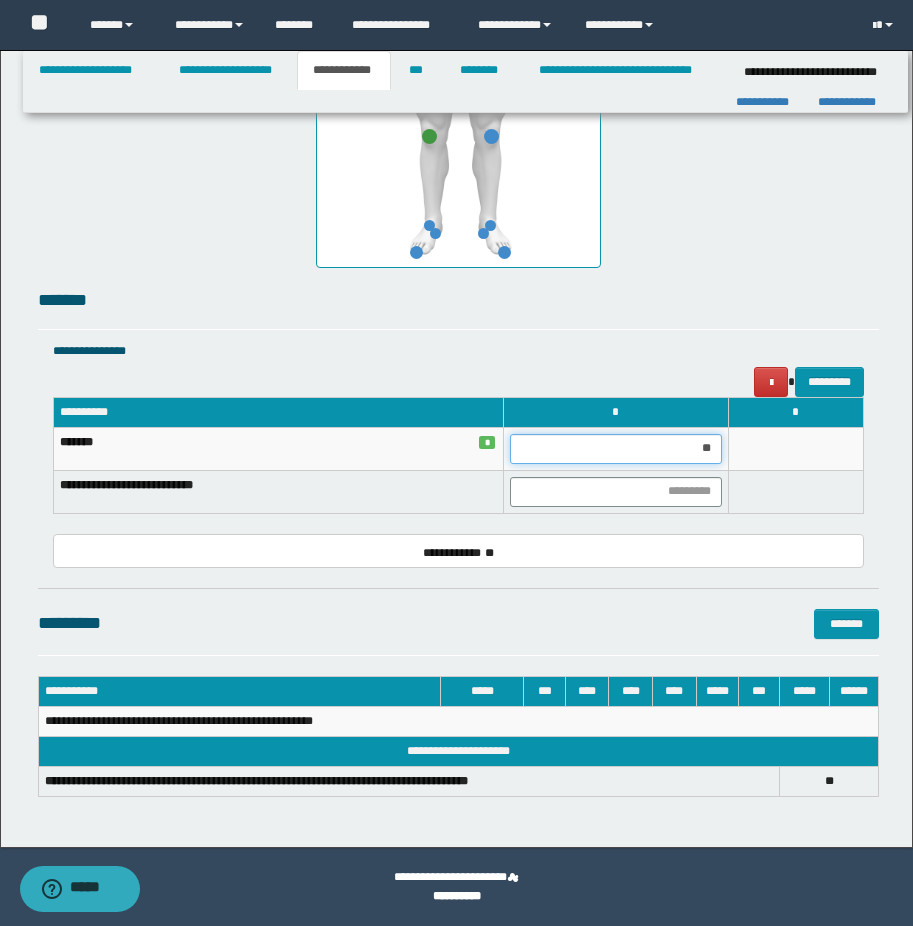 type on "***" 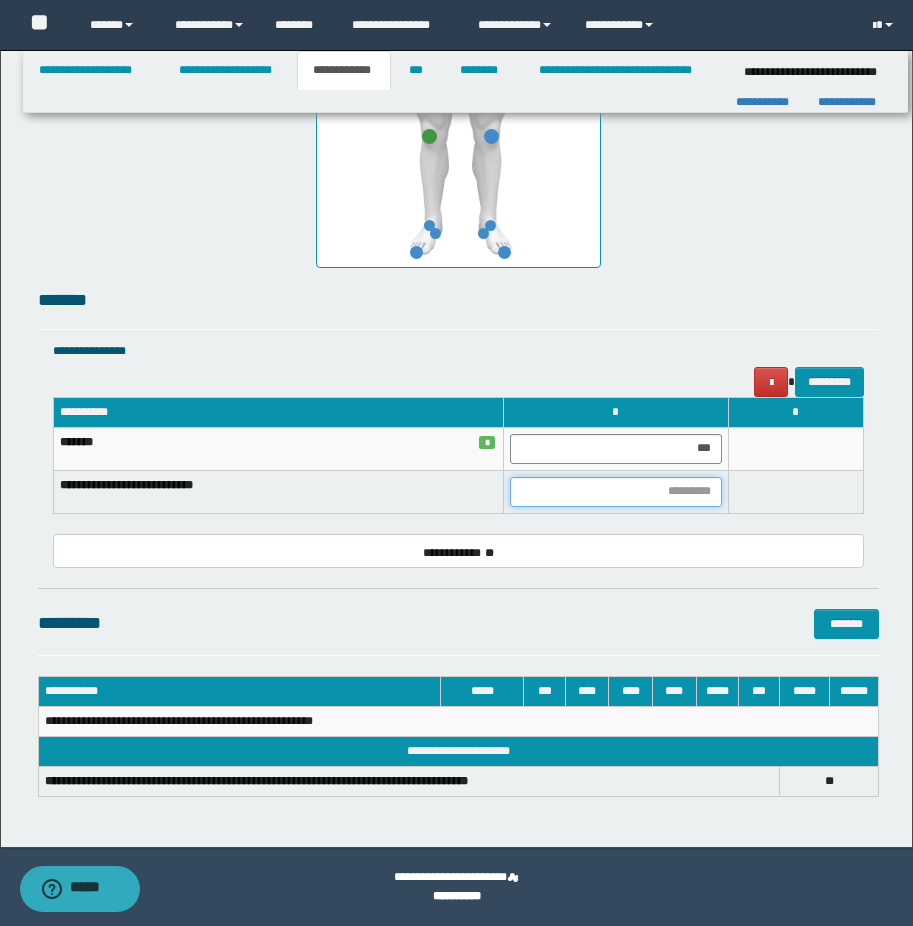 click at bounding box center [616, 492] 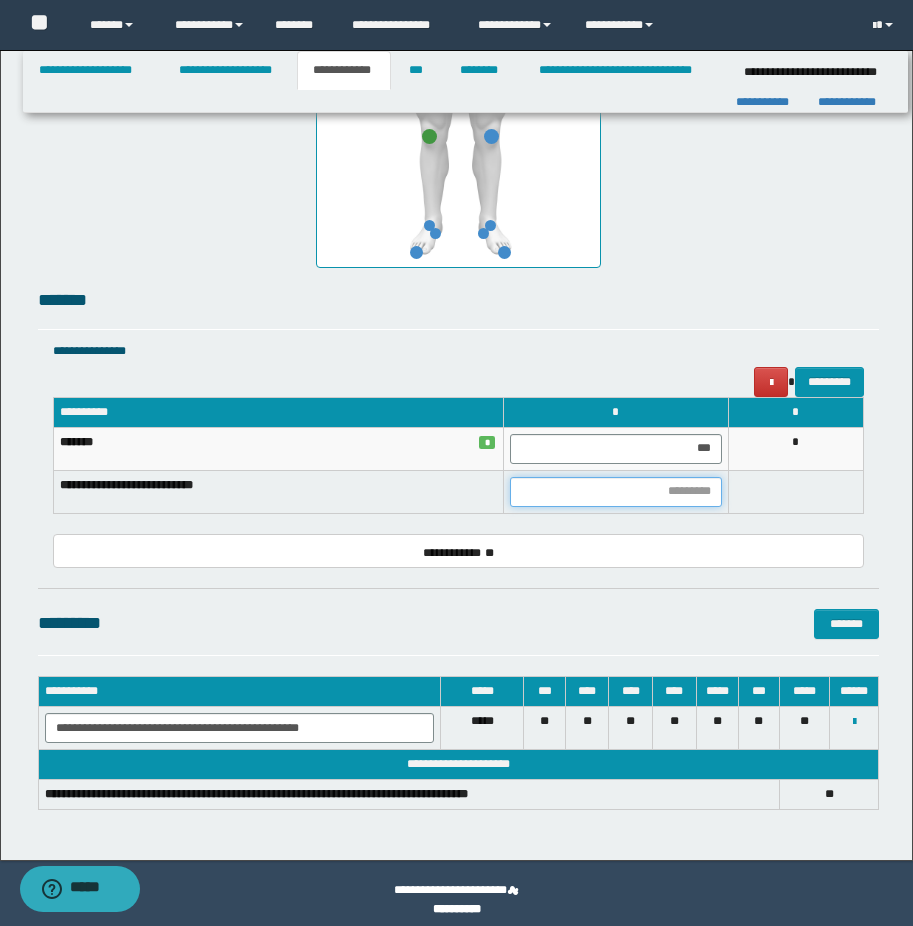 type on "*" 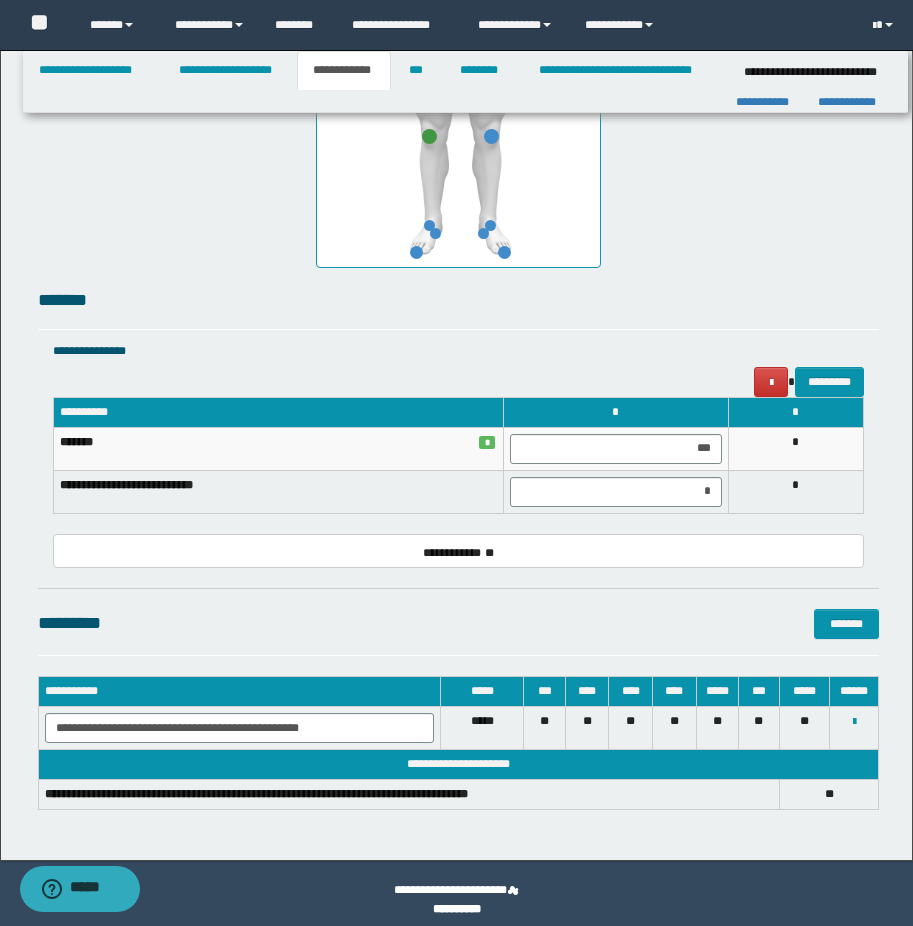 click on "*******" at bounding box center (458, 300) 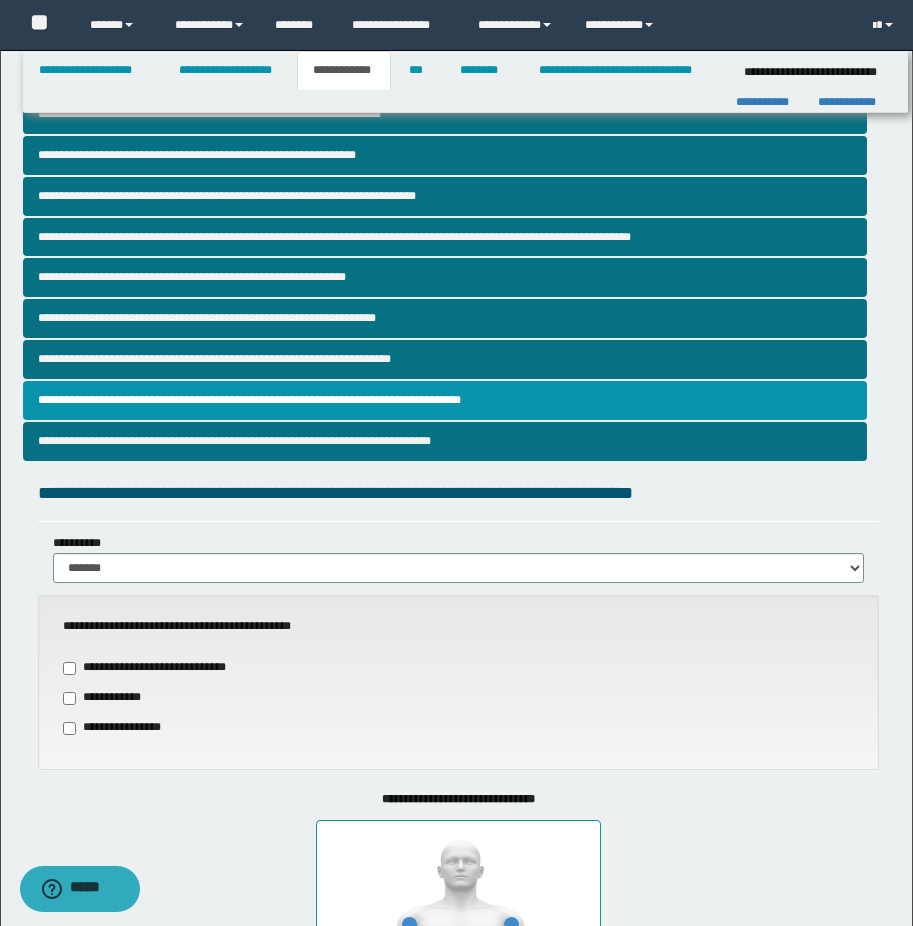 scroll, scrollTop: 0, scrollLeft: 0, axis: both 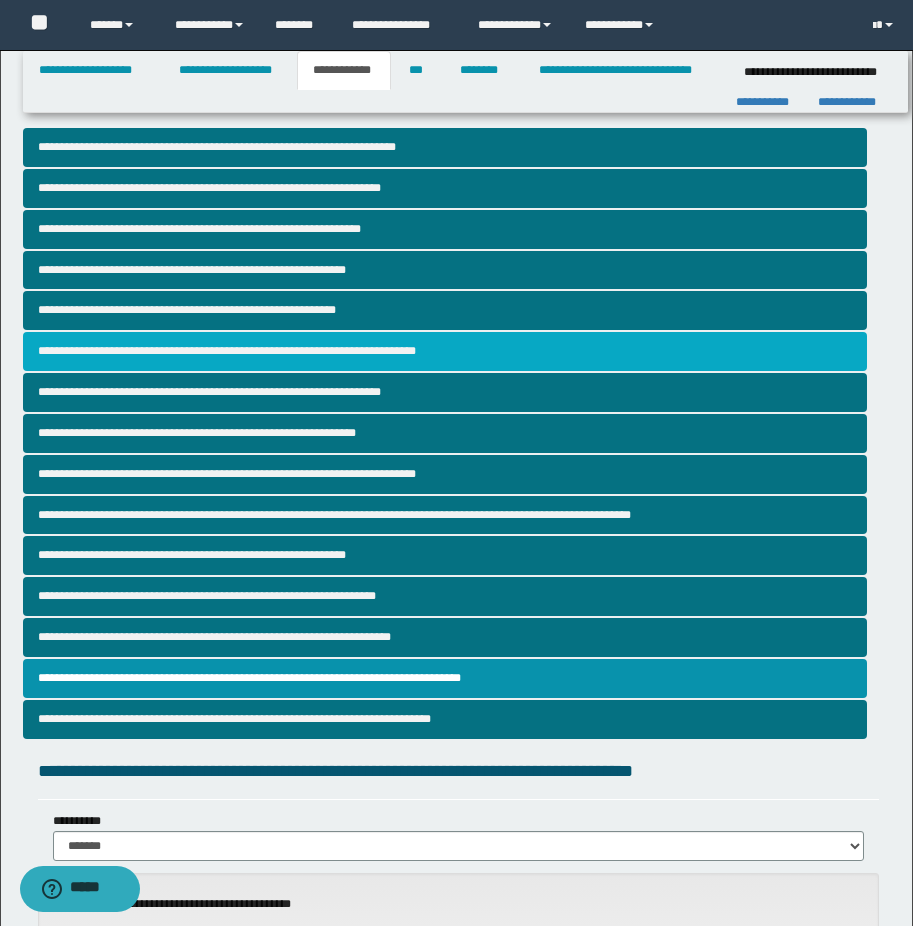 click on "**********" at bounding box center (445, 351) 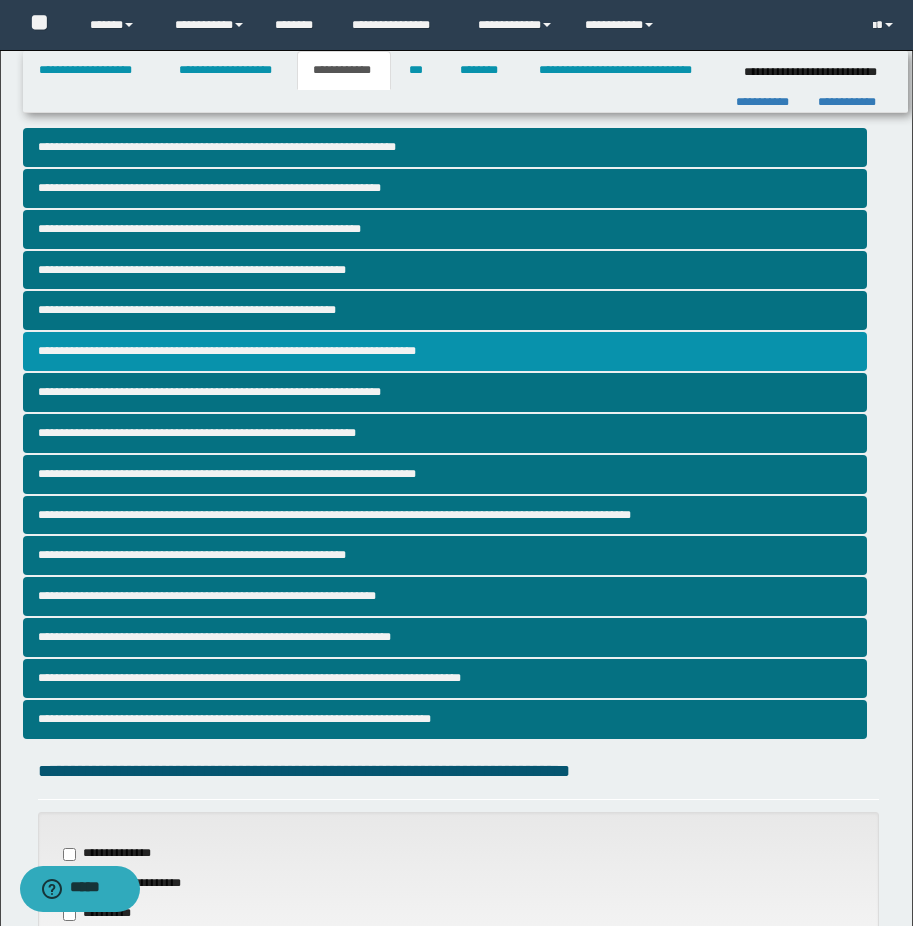 scroll, scrollTop: 388, scrollLeft: 0, axis: vertical 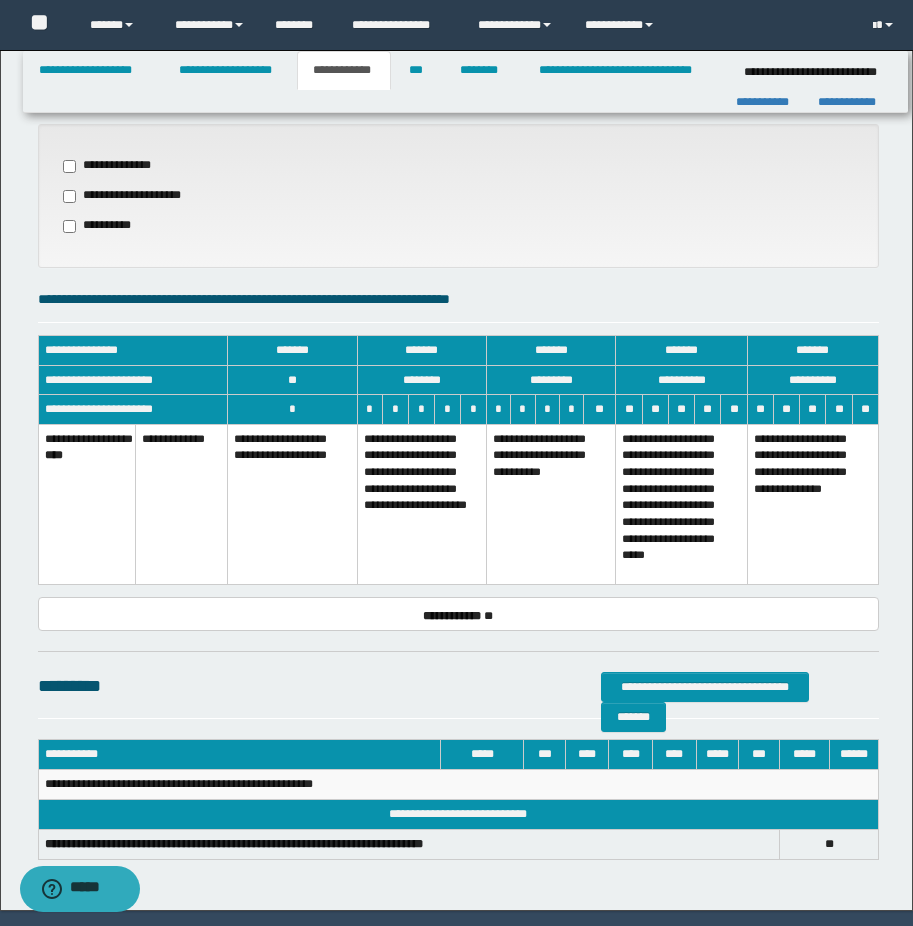 click on "**********" at bounding box center [421, 504] 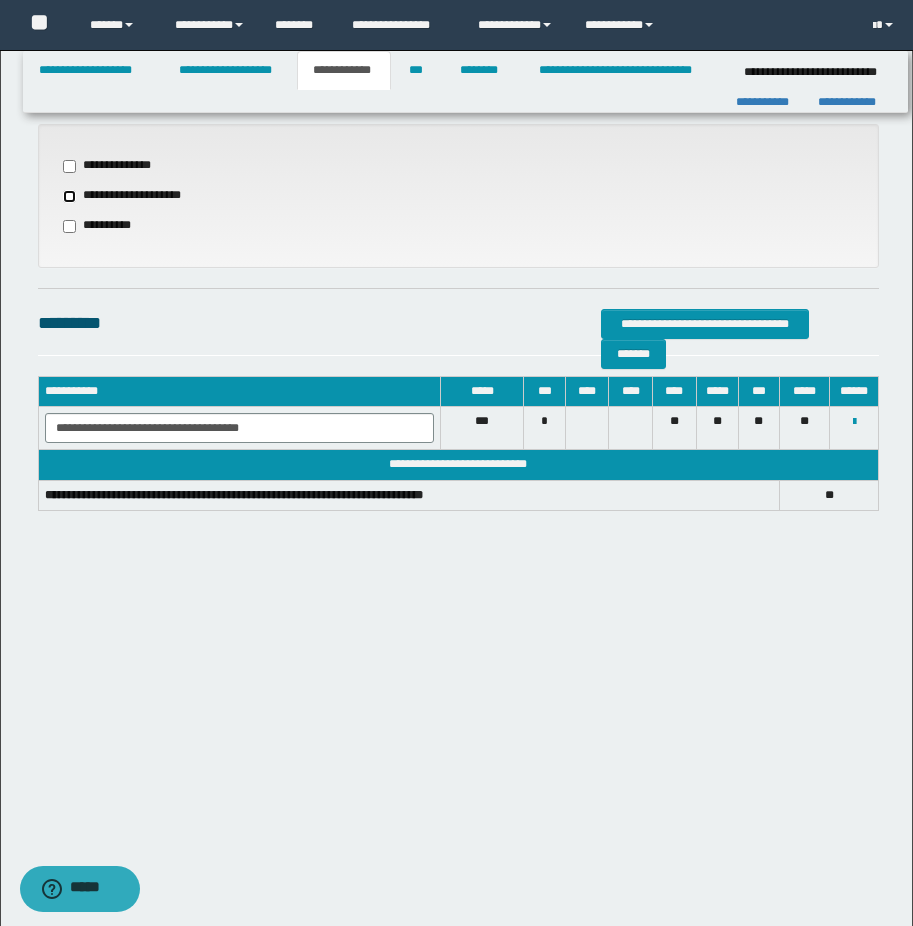 scroll, scrollTop: 401, scrollLeft: 0, axis: vertical 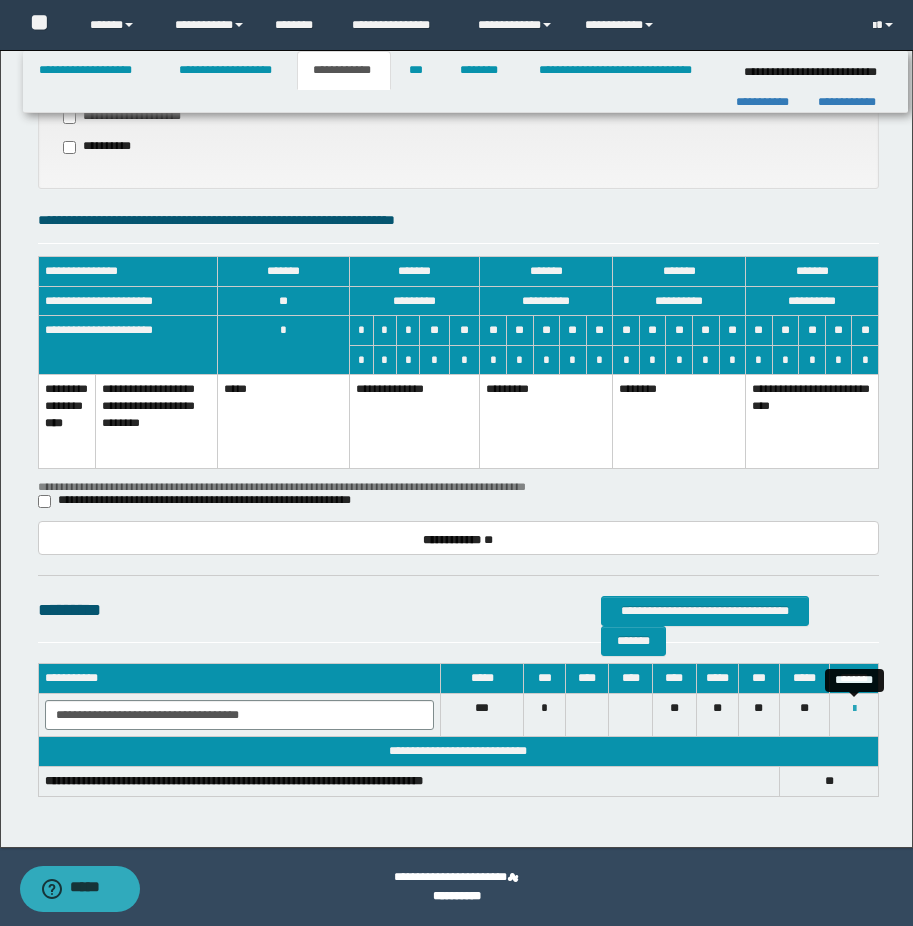 click at bounding box center (854, 709) 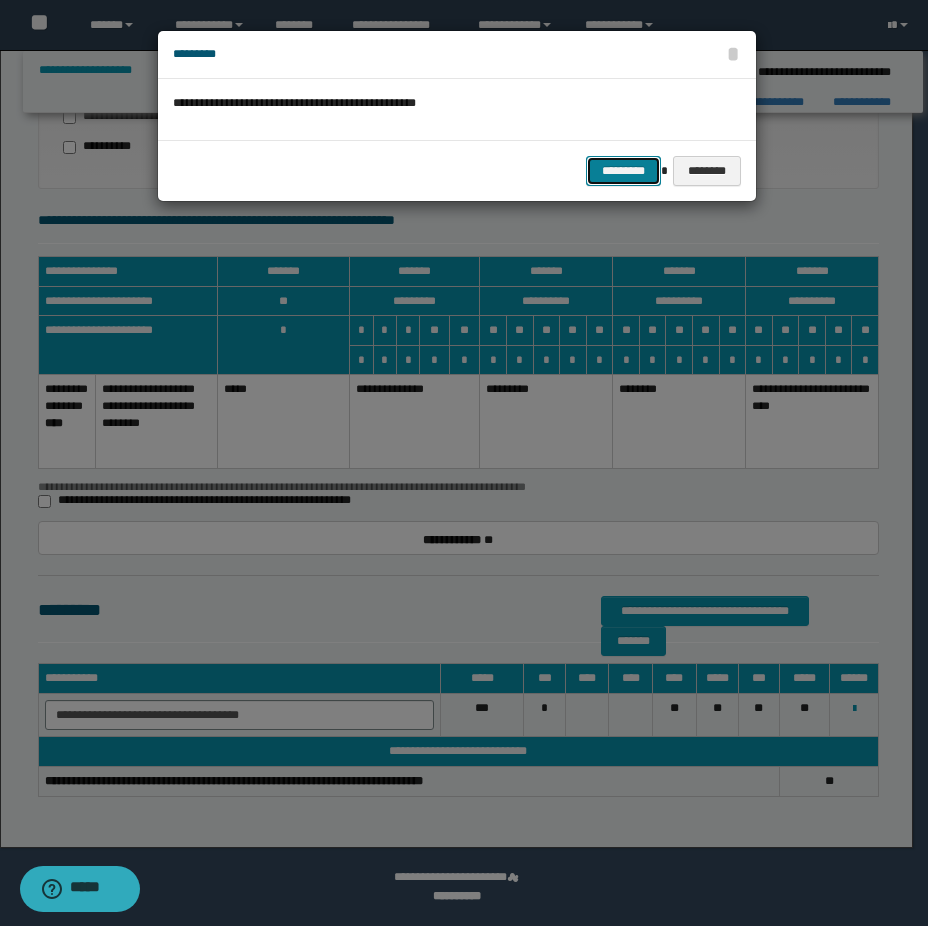 click on "*********" at bounding box center [623, 171] 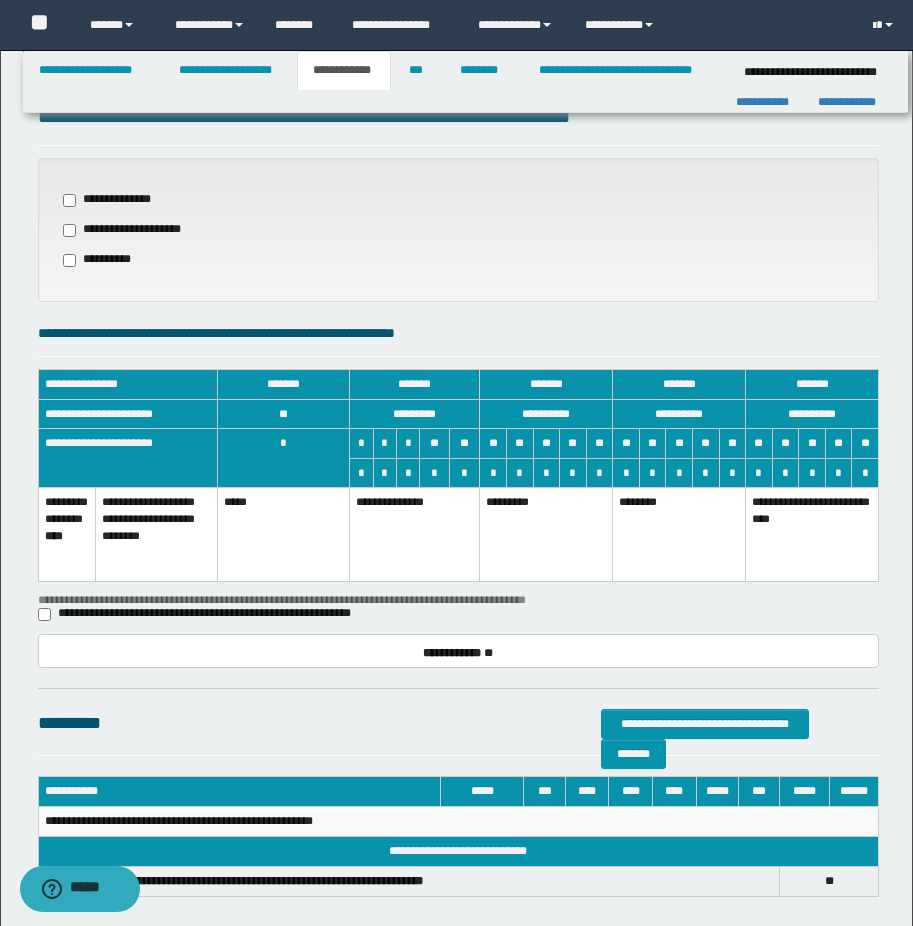 scroll, scrollTop: 554, scrollLeft: 0, axis: vertical 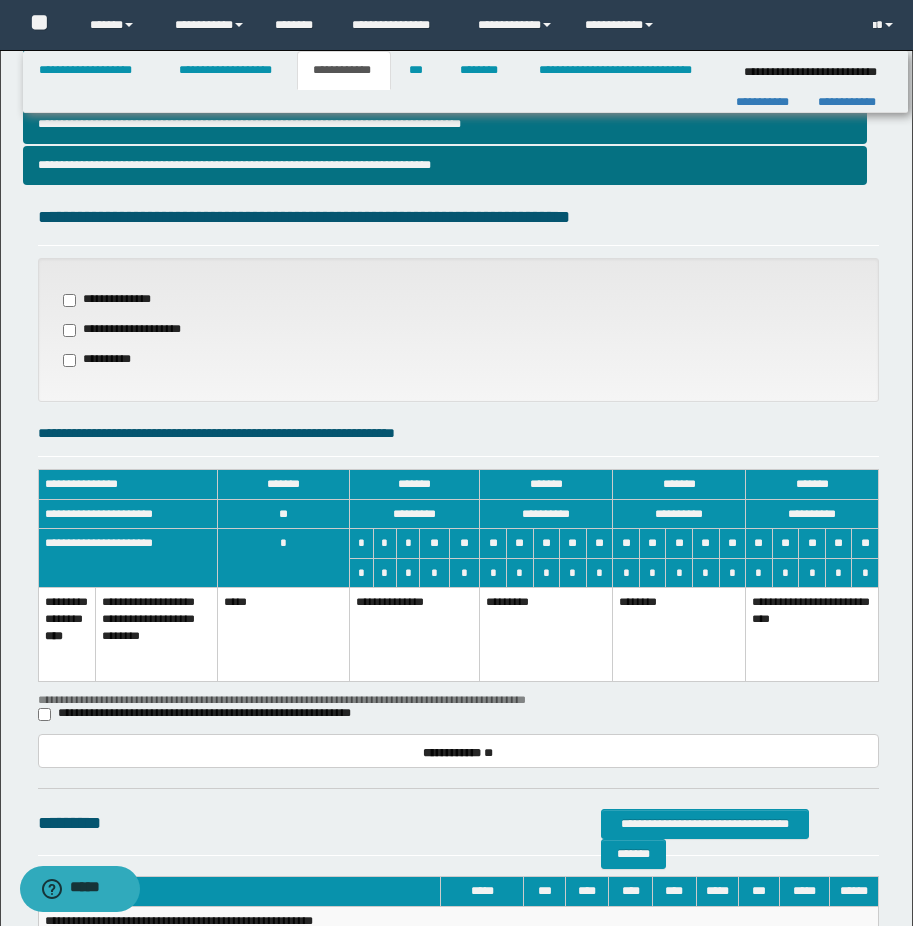 click on "**********" at bounding box center (414, 634) 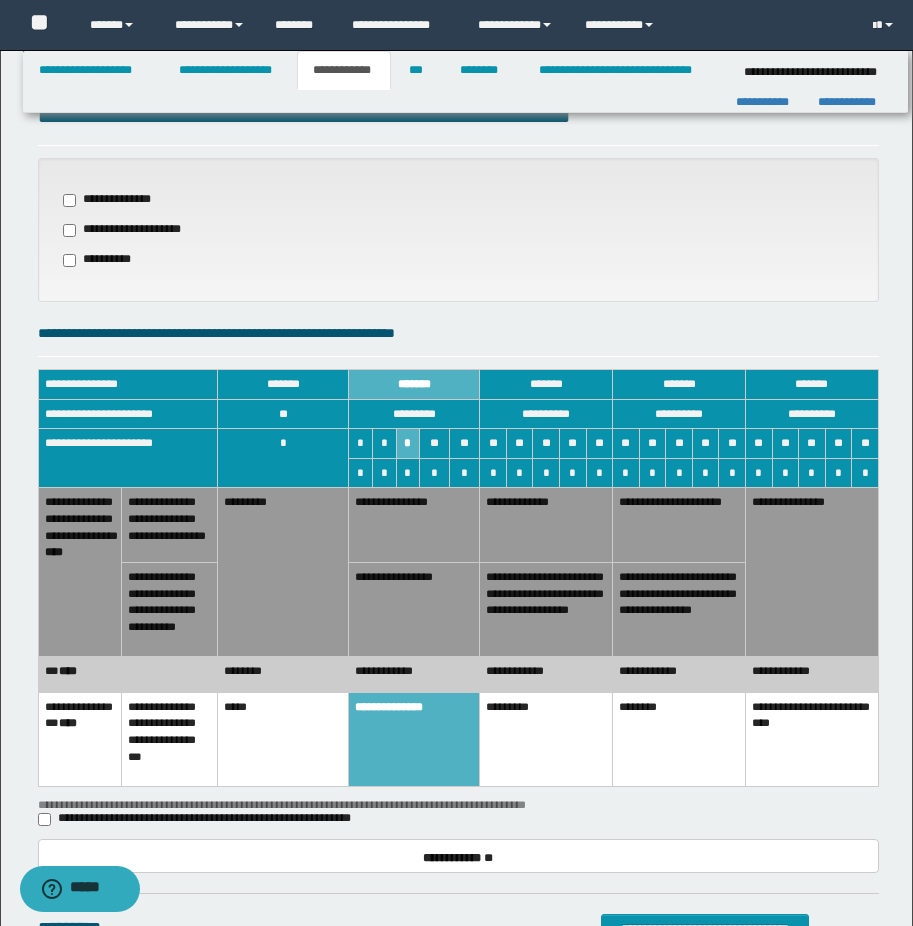 scroll, scrollTop: 754, scrollLeft: 0, axis: vertical 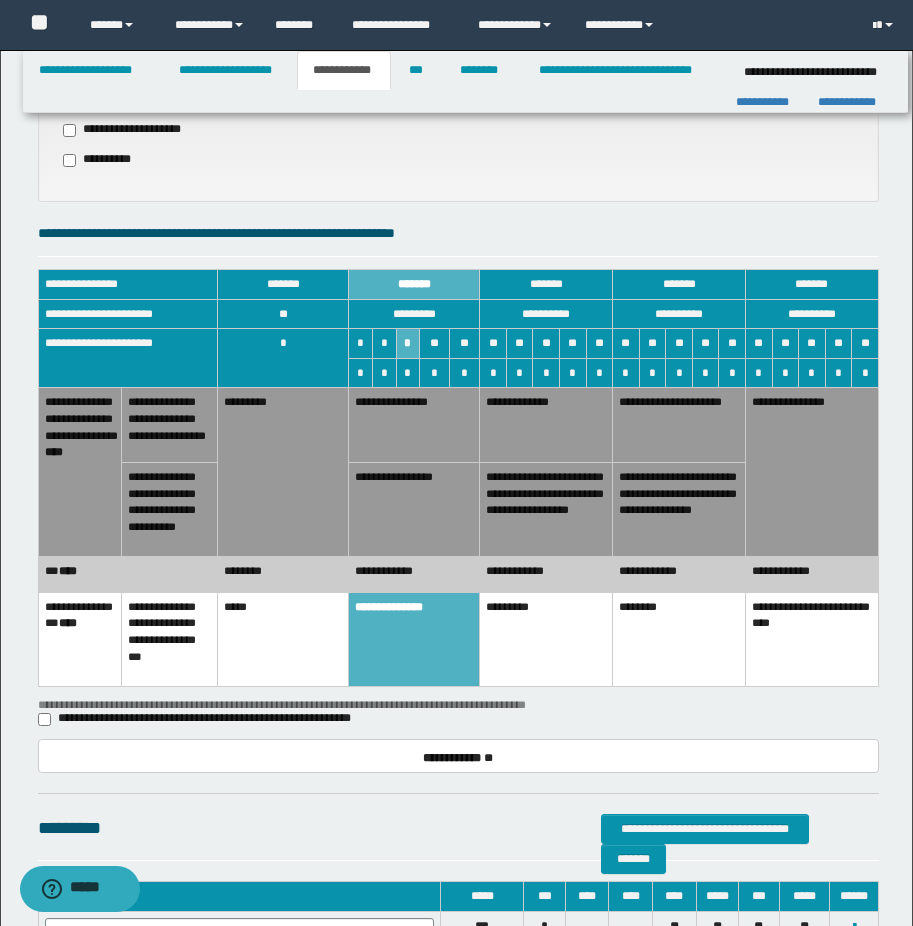 click on "**********" at bounding box center (414, 425) 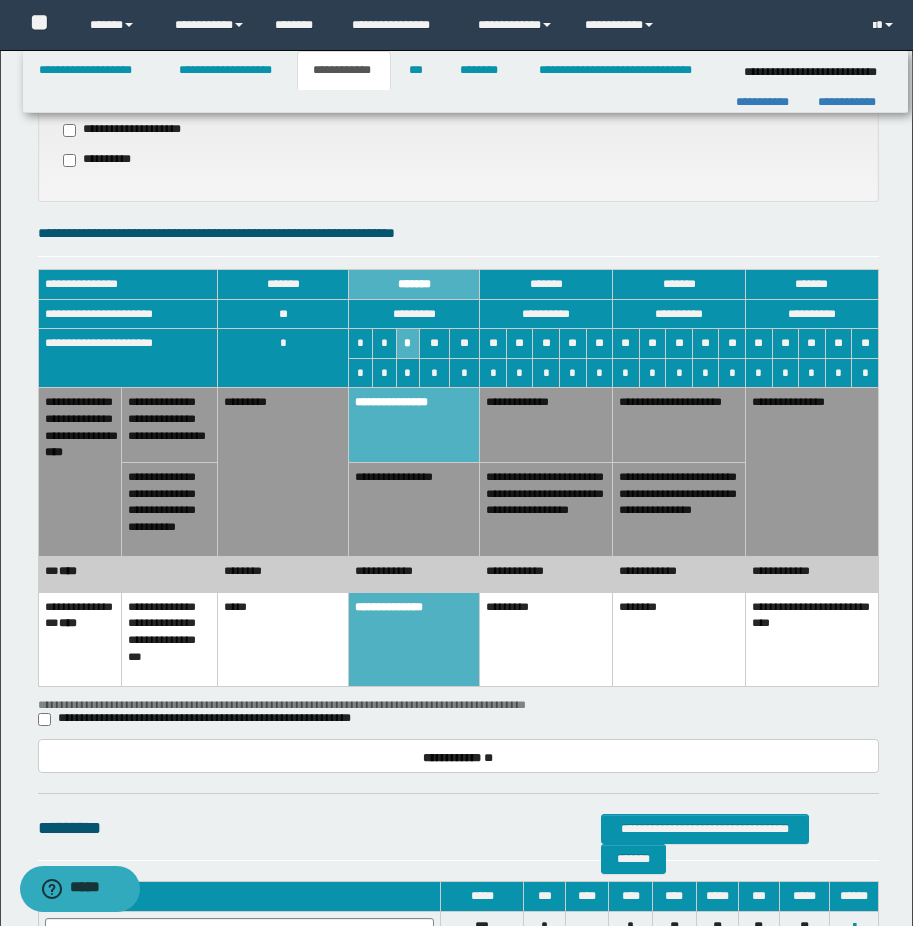 click on "**********" at bounding box center [414, 510] 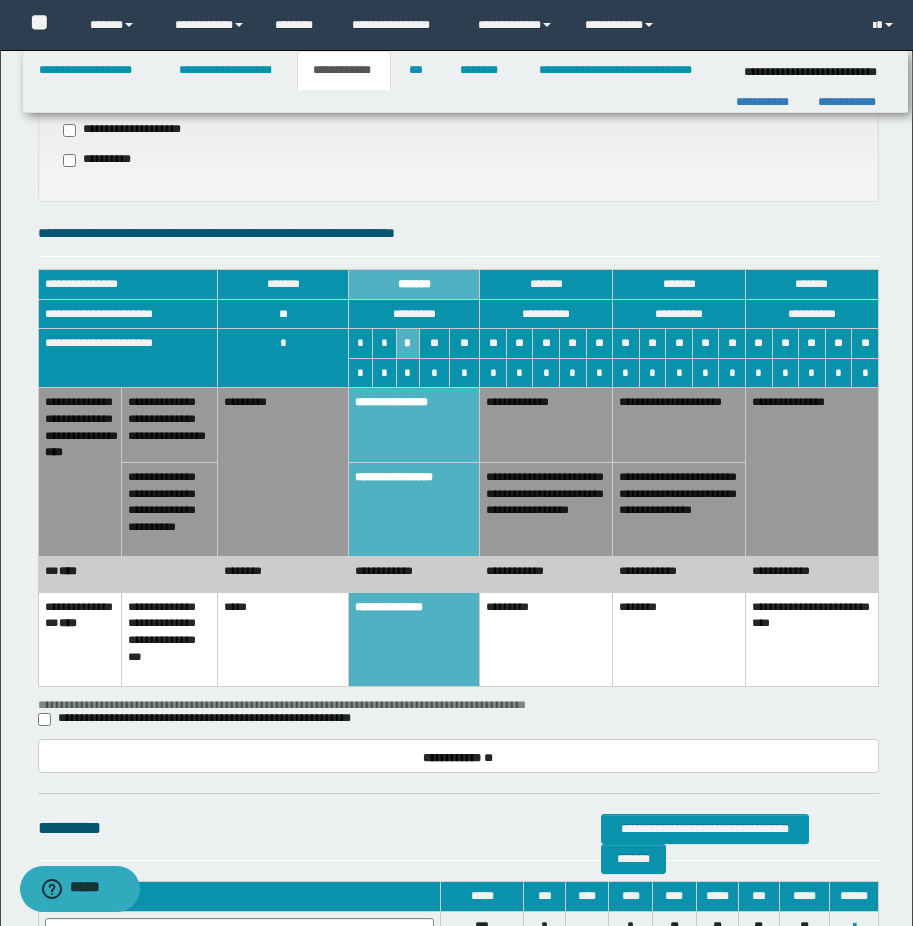 click on "********" at bounding box center [283, 574] 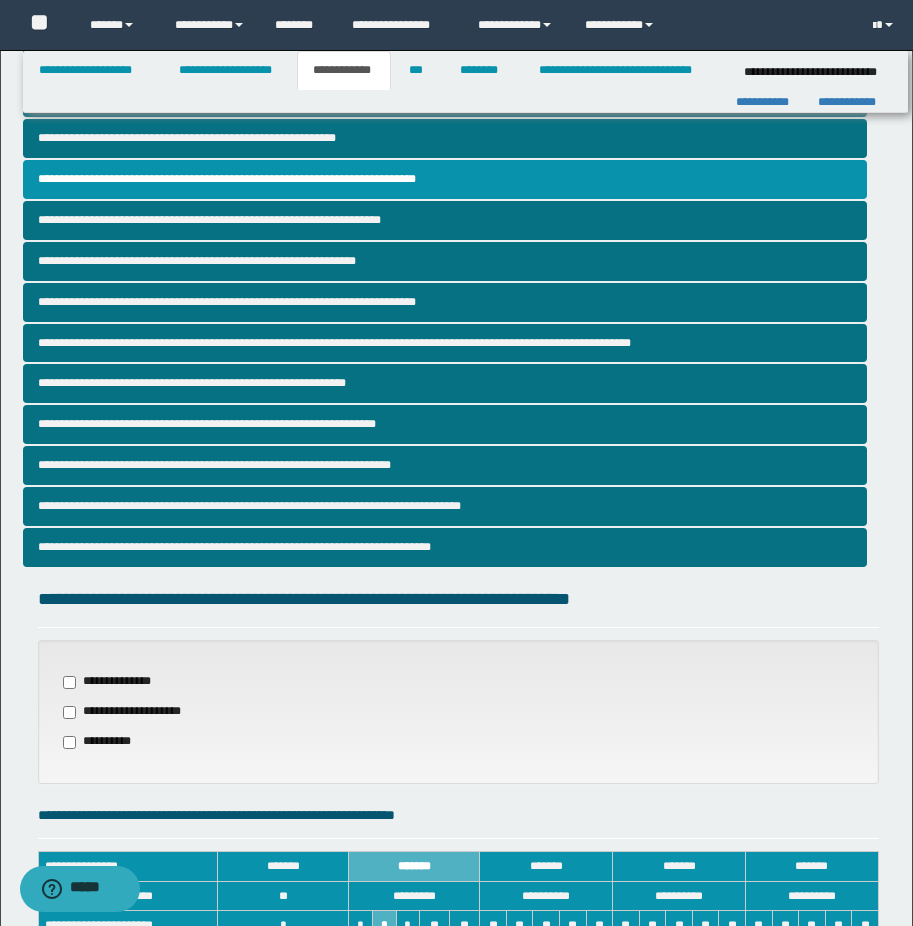 scroll, scrollTop: 0, scrollLeft: 0, axis: both 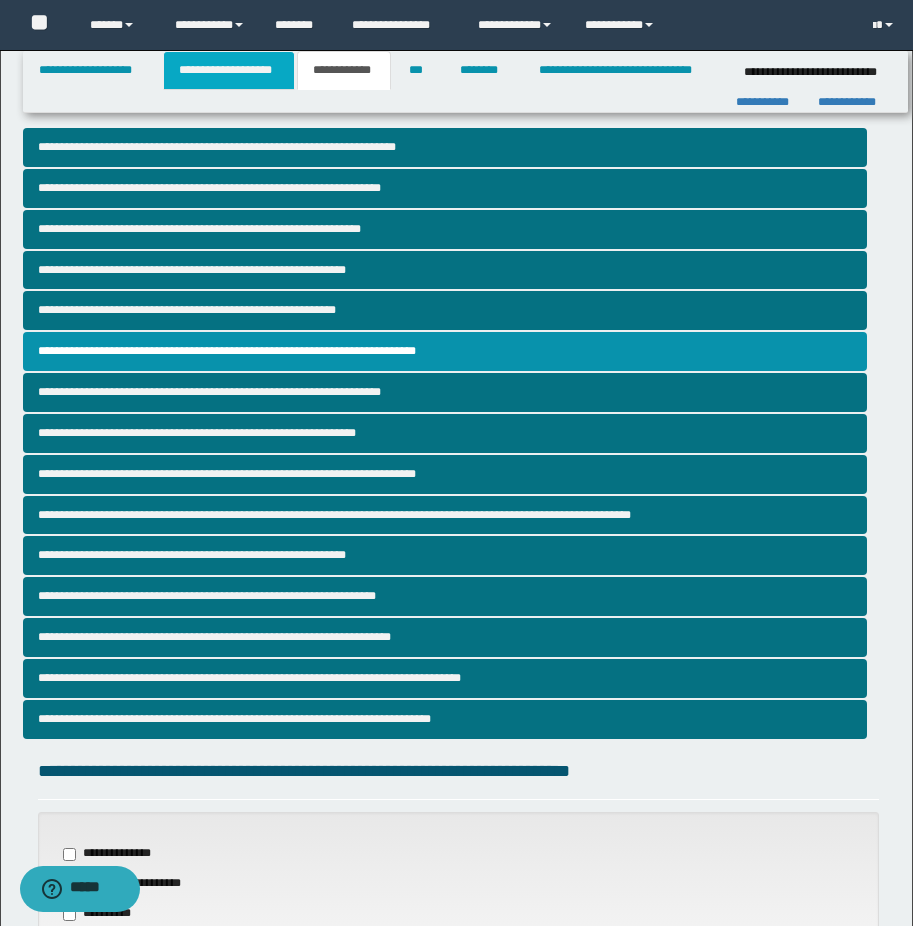 click on "**********" at bounding box center [229, 70] 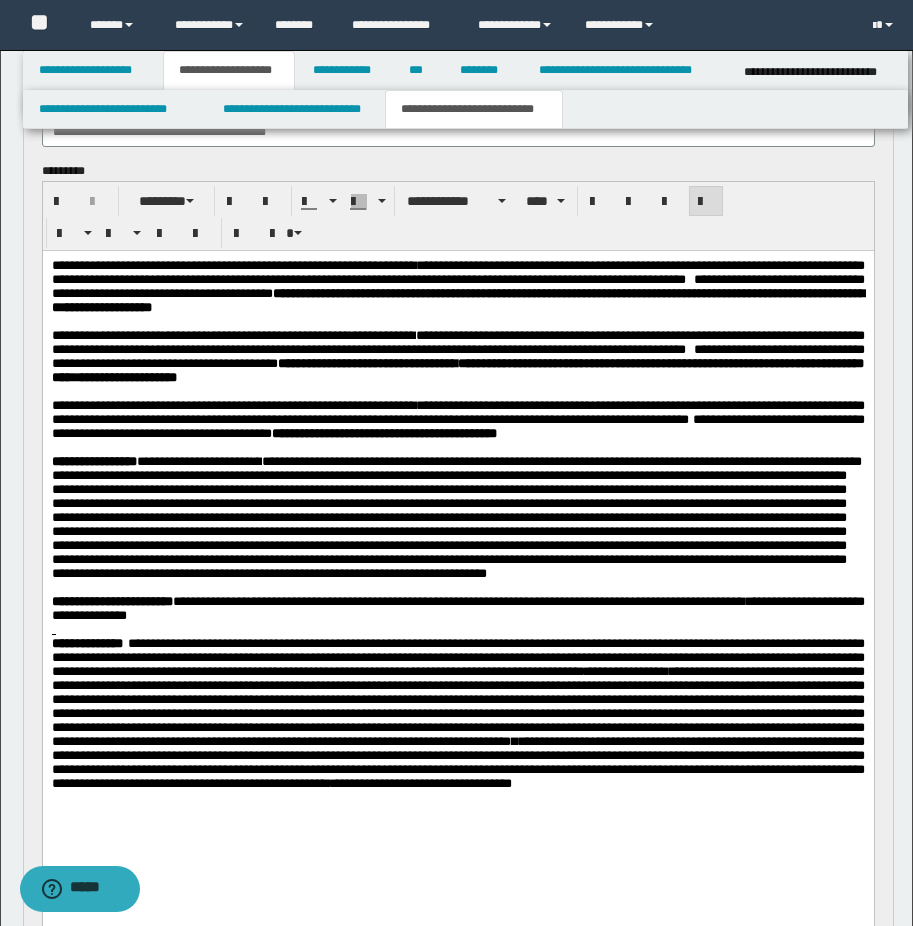 scroll, scrollTop: 500, scrollLeft: 0, axis: vertical 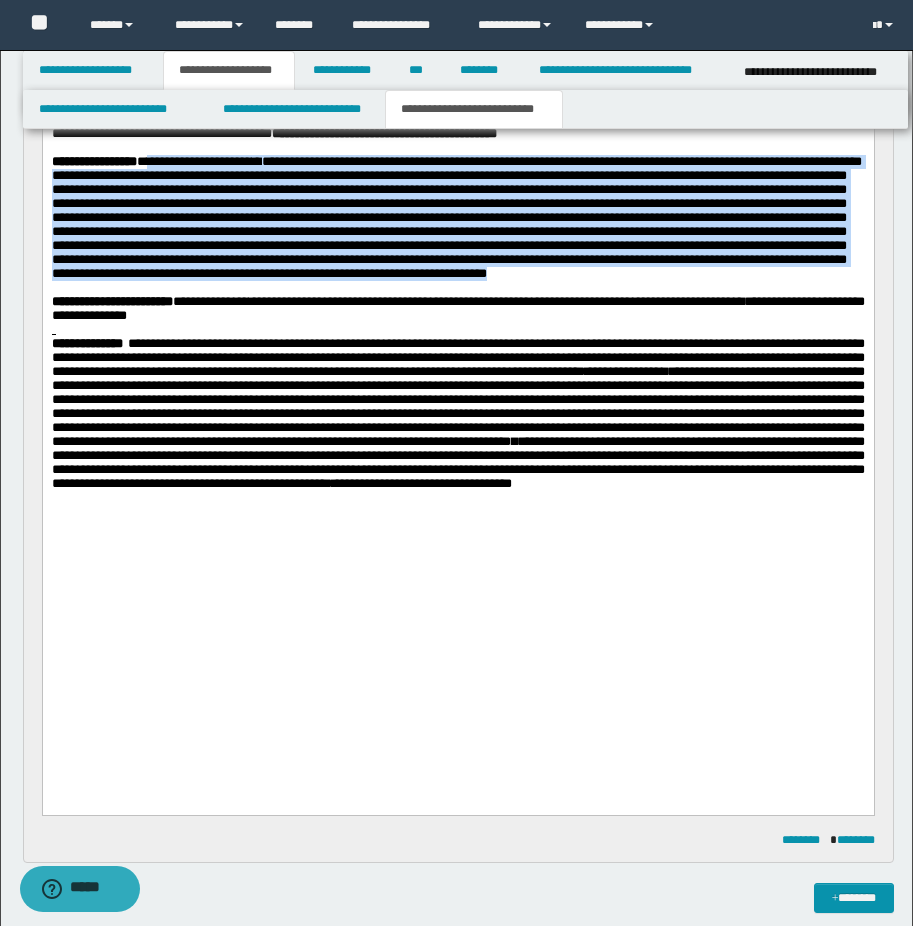 drag, startPoint x: 180, startPoint y: 220, endPoint x: 502, endPoint y: 391, distance: 364.5888 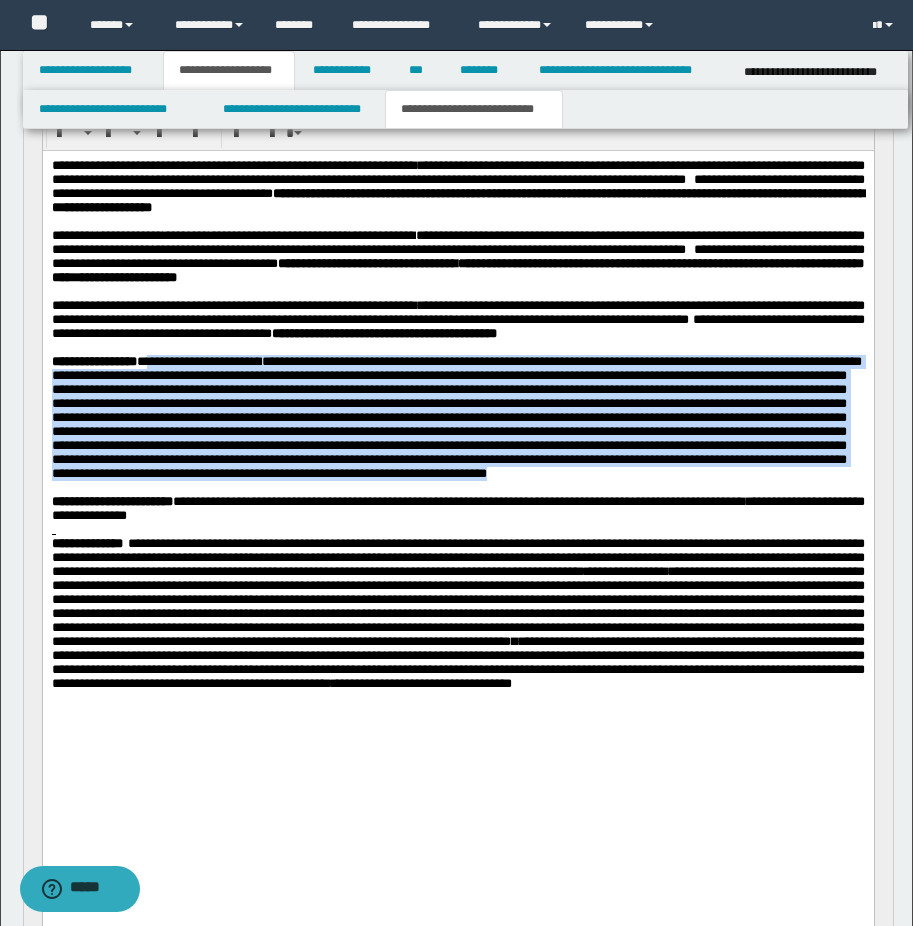 scroll, scrollTop: 200, scrollLeft: 0, axis: vertical 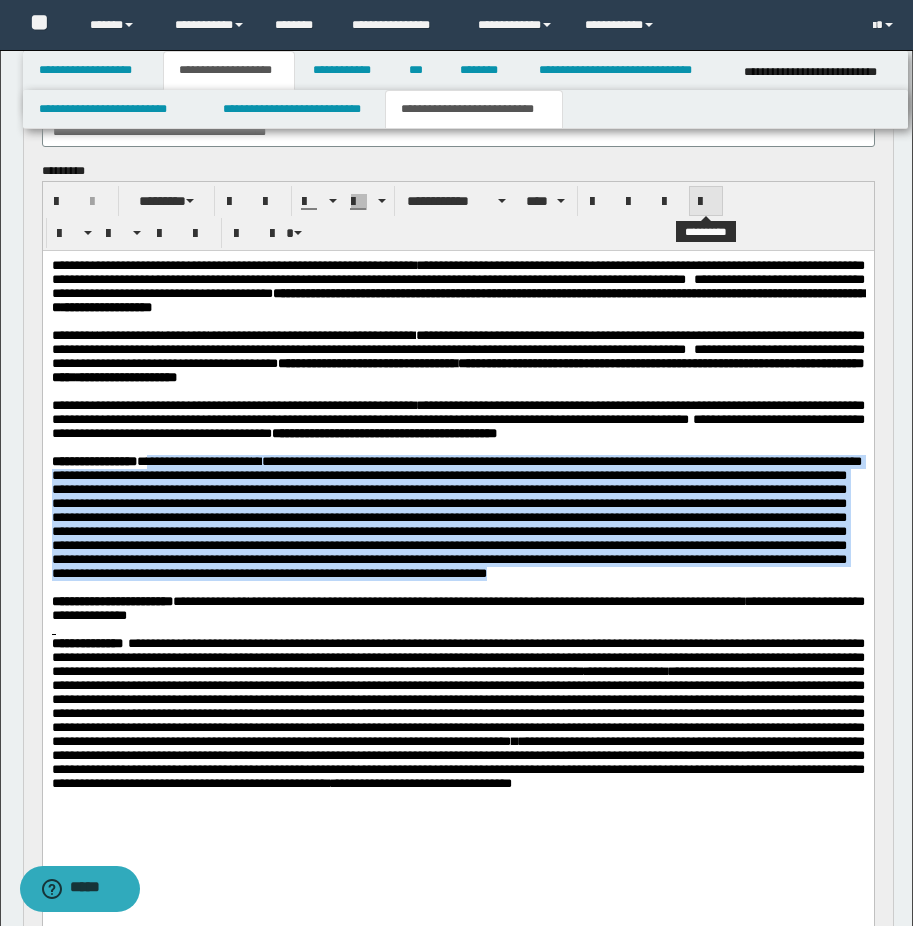 click at bounding box center [706, 202] 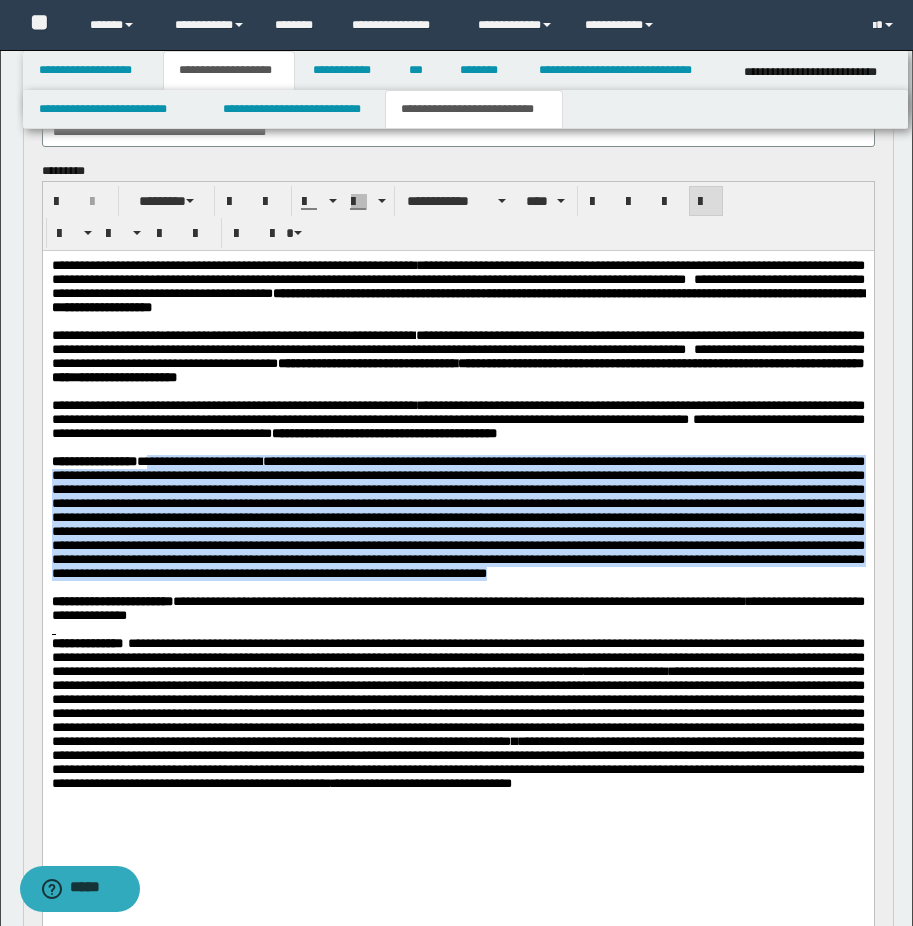click at bounding box center (457, 517) 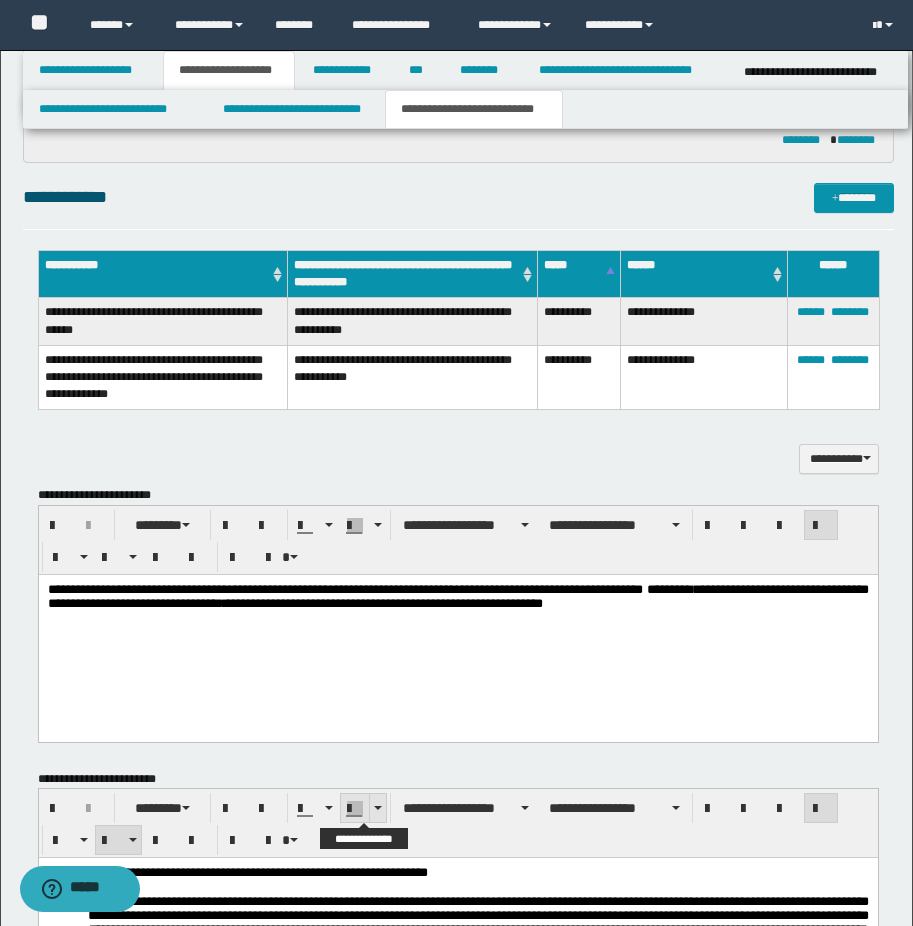 scroll, scrollTop: 1500, scrollLeft: 0, axis: vertical 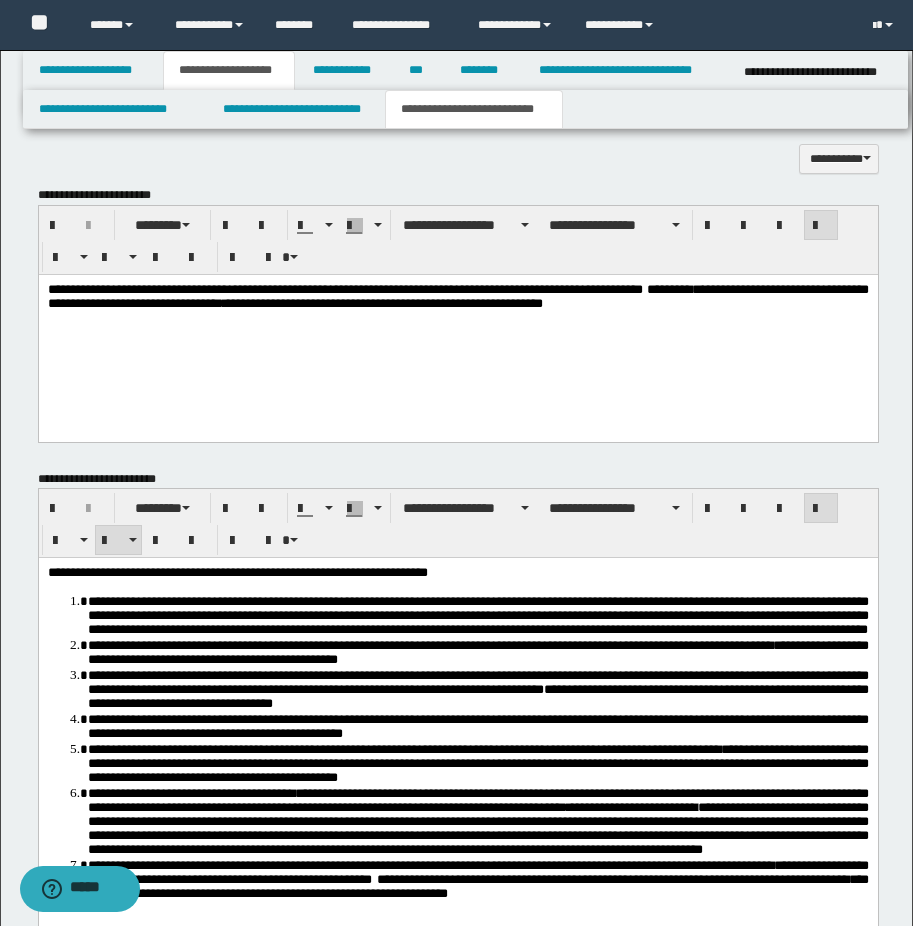 click on "**********" at bounding box center (457, 296) 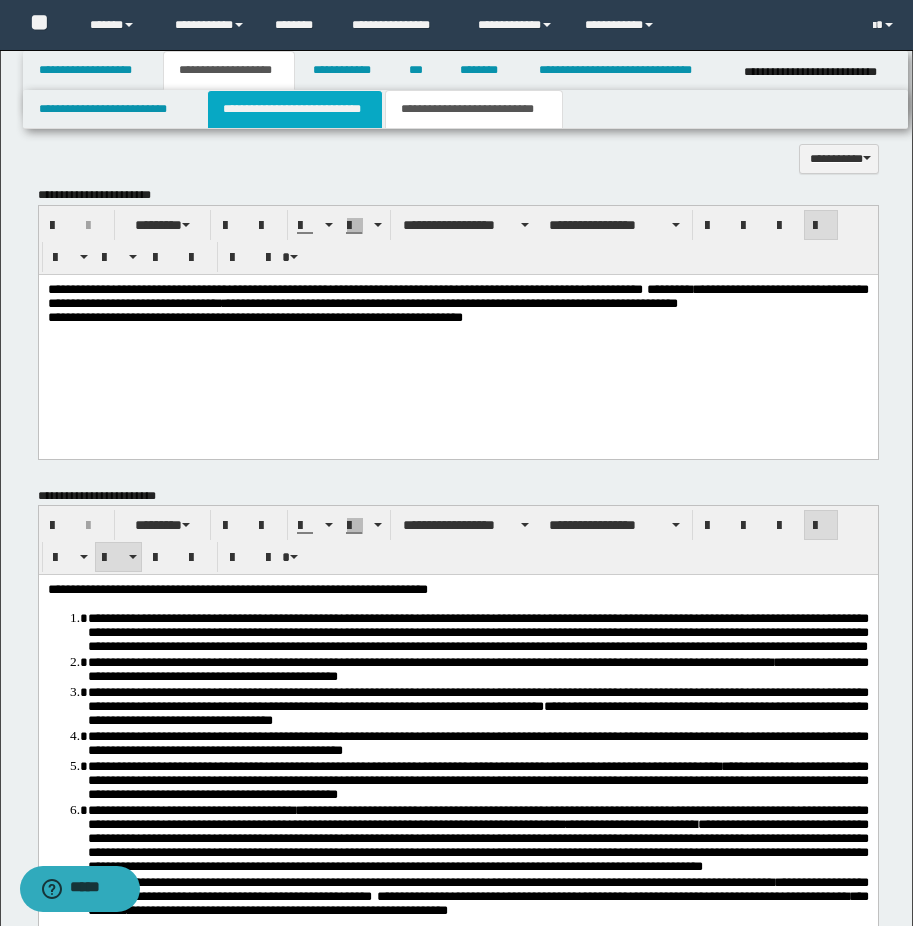 click on "**********" at bounding box center (295, 109) 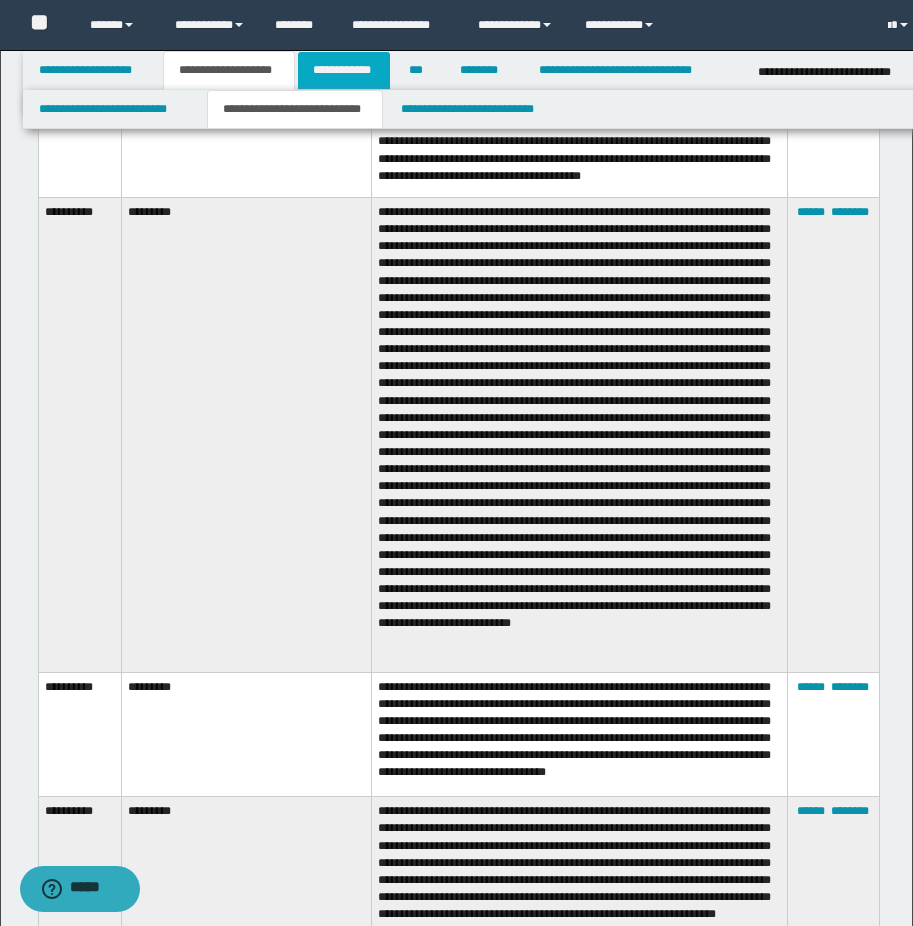 click on "**********" at bounding box center (344, 70) 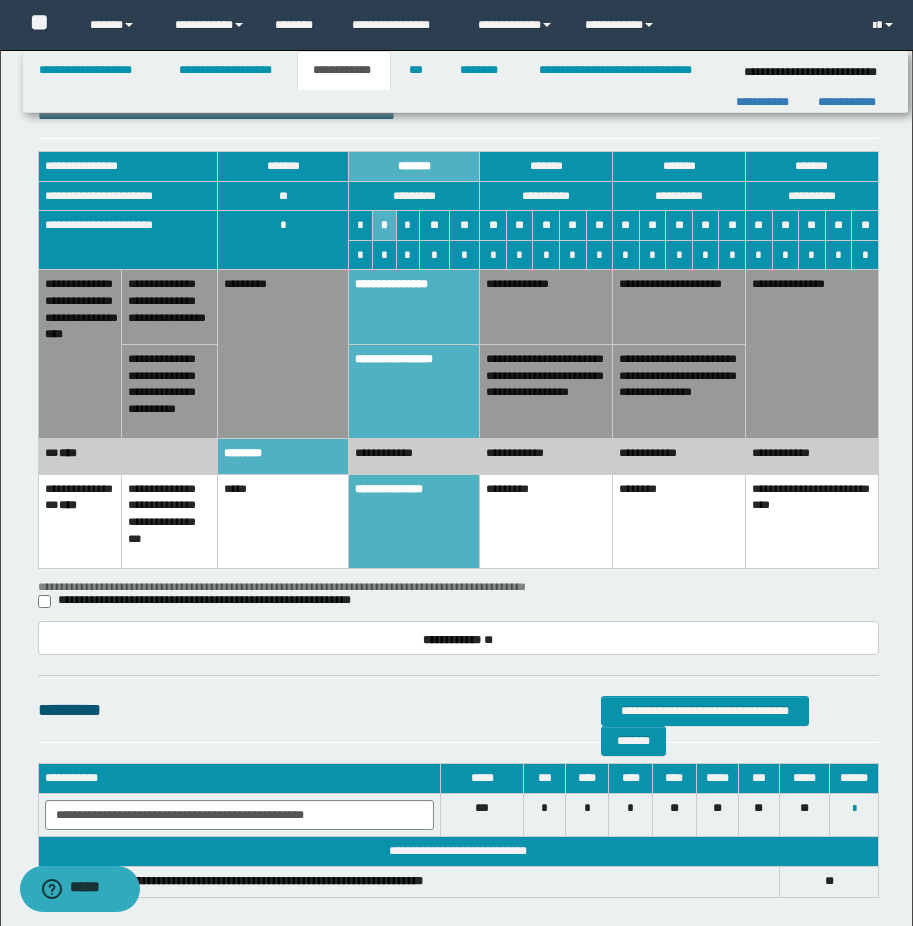 scroll, scrollTop: 472, scrollLeft: 0, axis: vertical 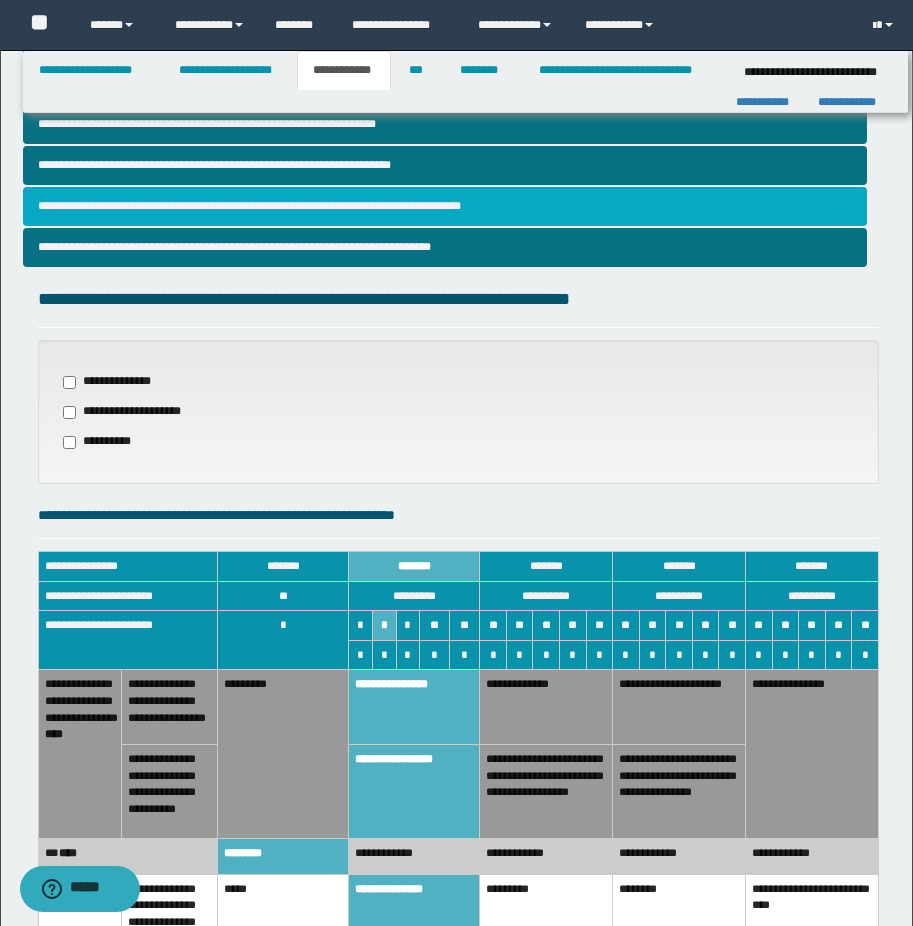 click on "**********" at bounding box center [445, 206] 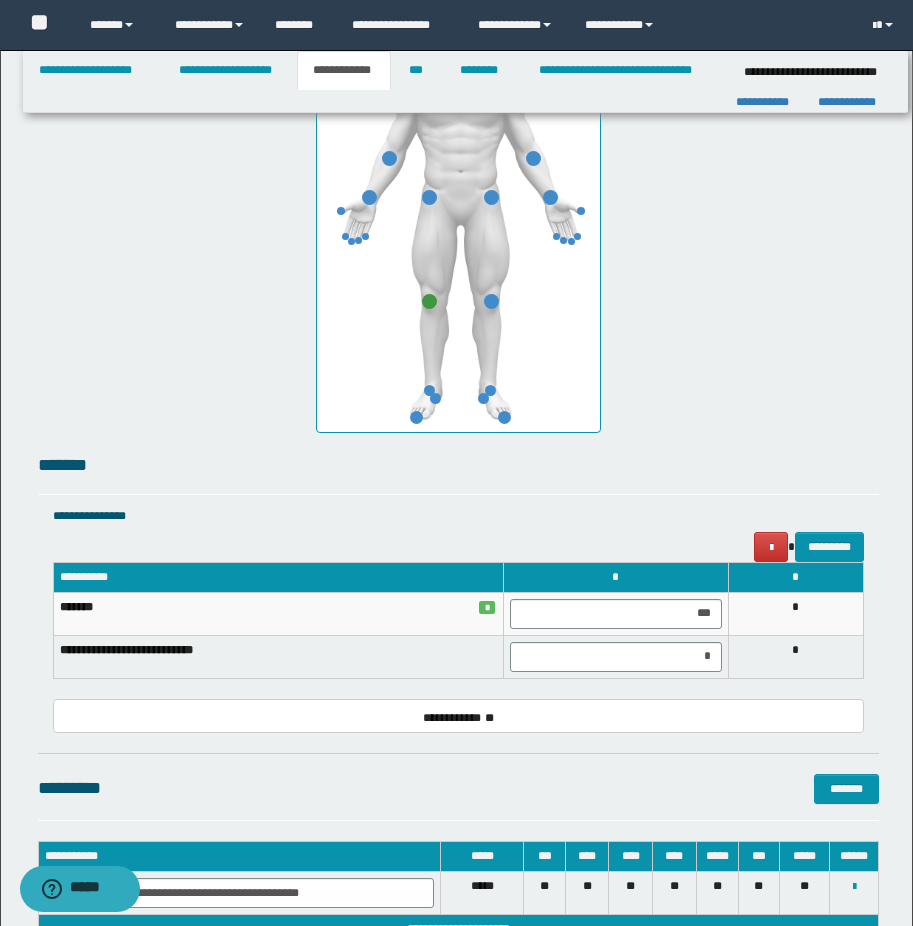 scroll, scrollTop: 1278, scrollLeft: 0, axis: vertical 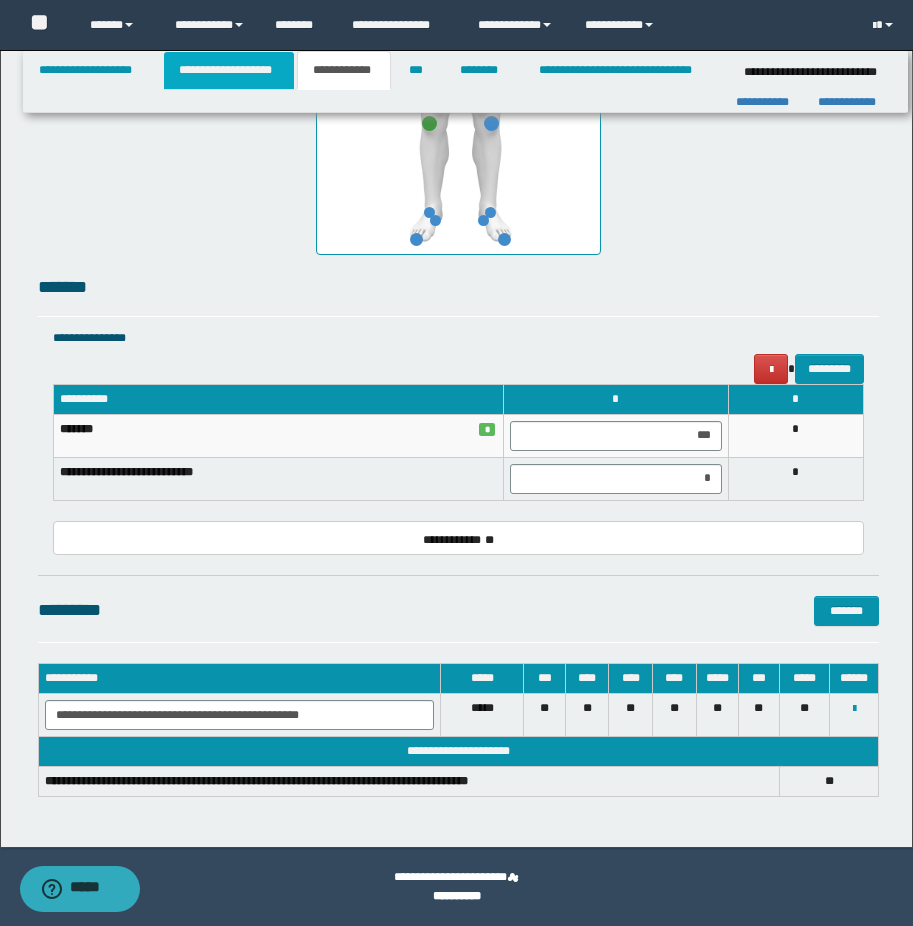 click on "**********" at bounding box center [229, 70] 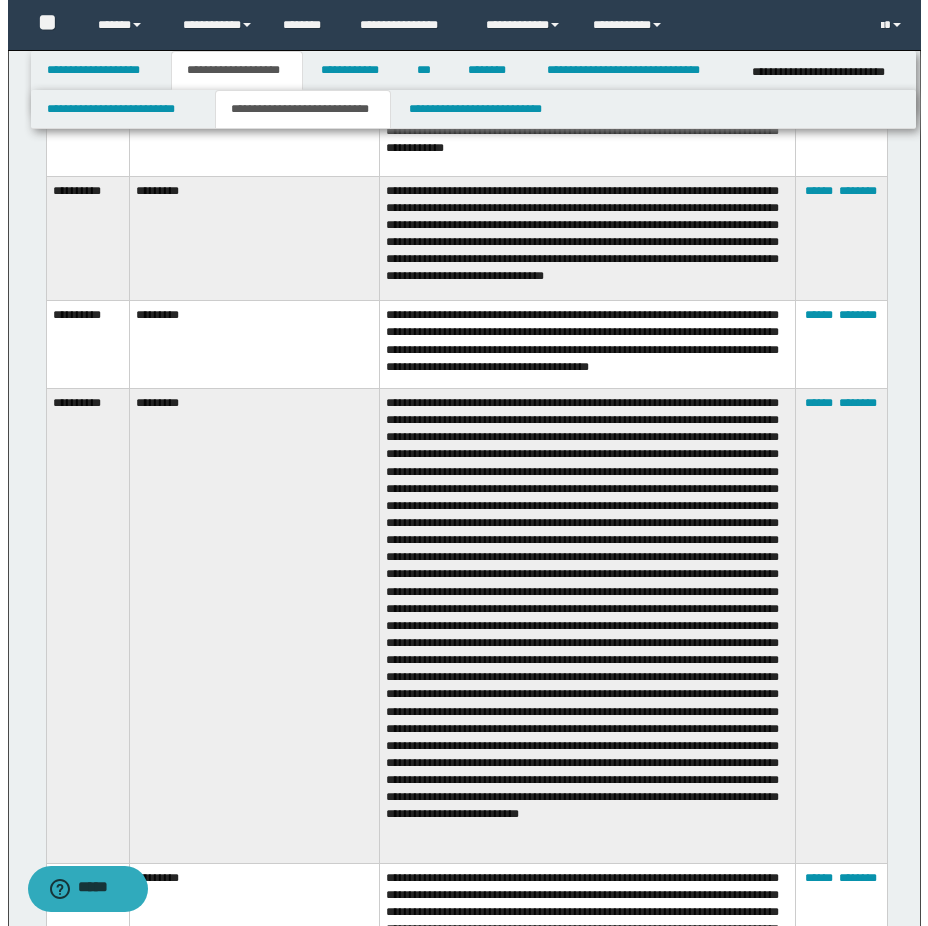 scroll, scrollTop: 909, scrollLeft: 0, axis: vertical 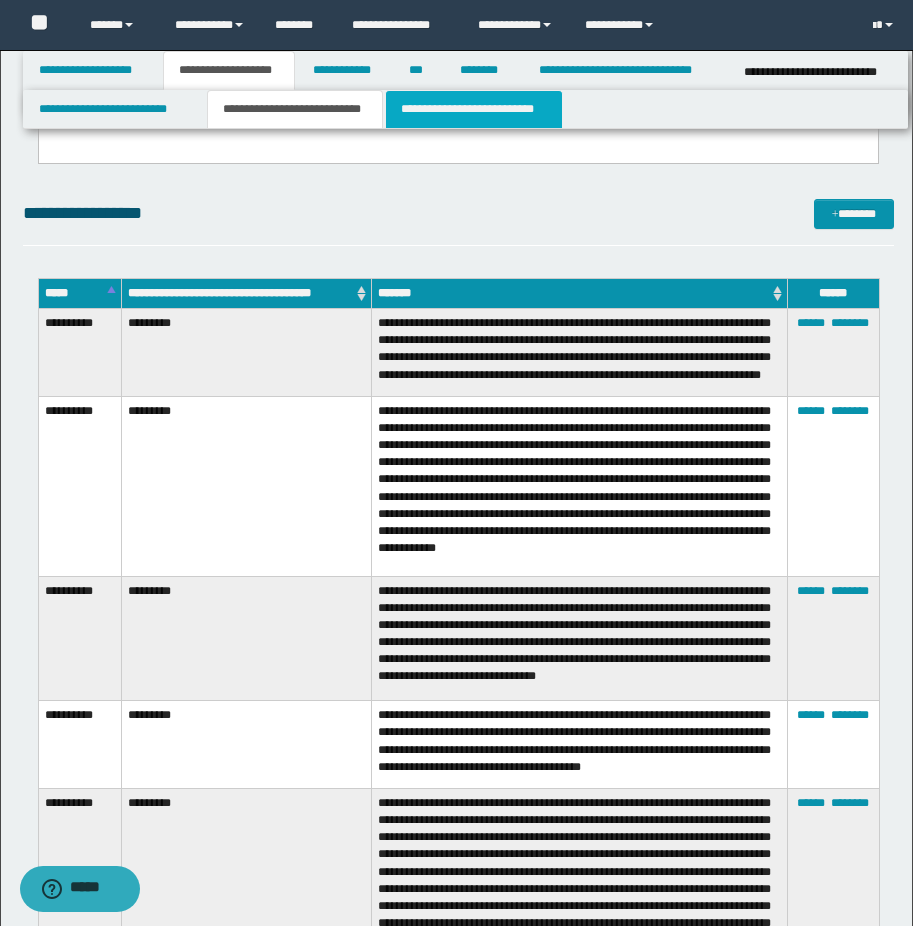 click on "**********" at bounding box center [474, 109] 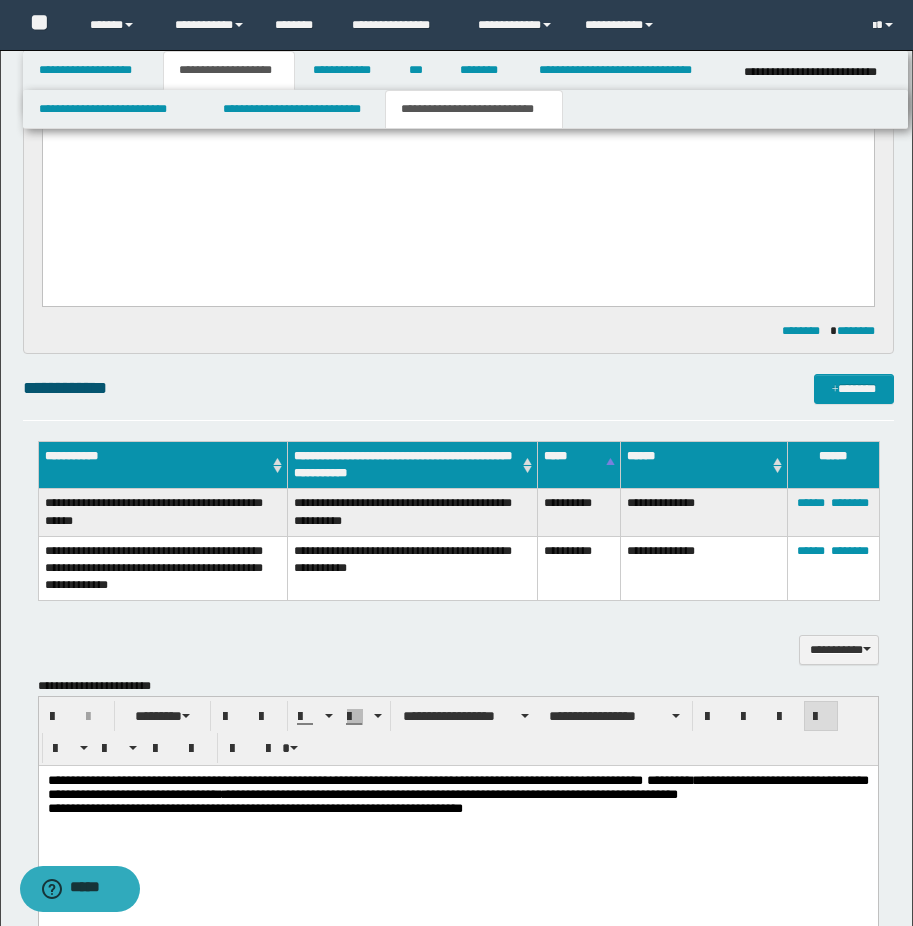 scroll, scrollTop: 1309, scrollLeft: 0, axis: vertical 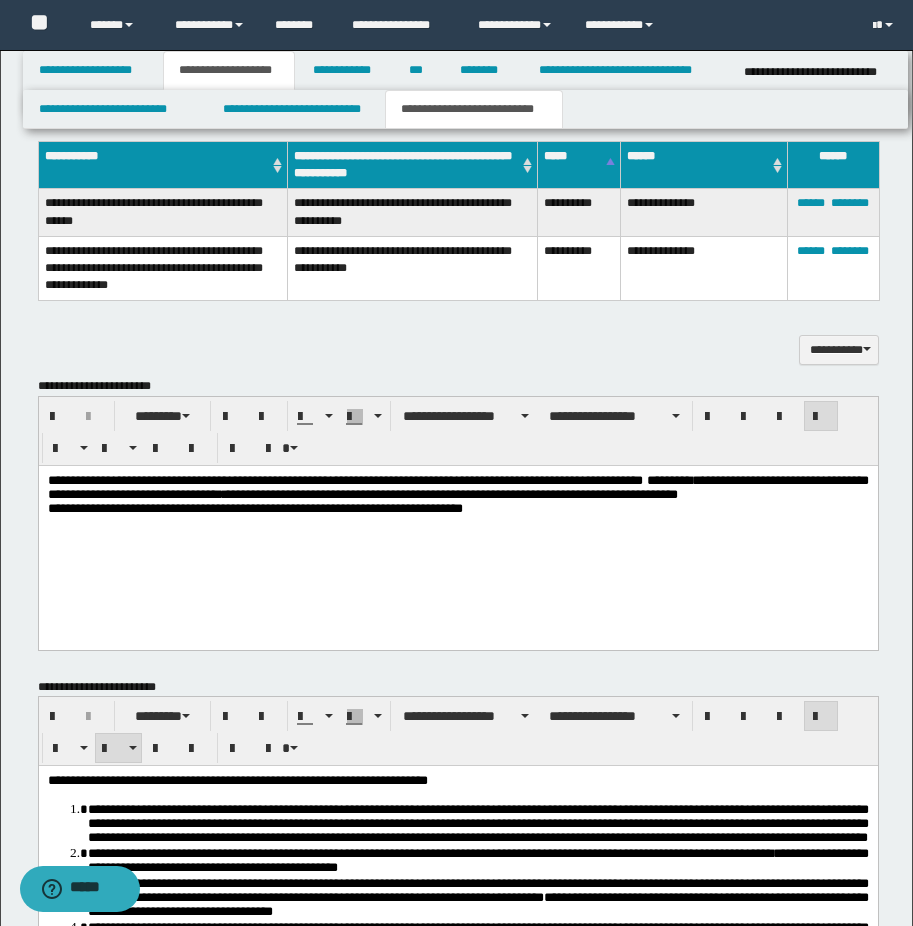 click on "**********" at bounding box center (457, 508) 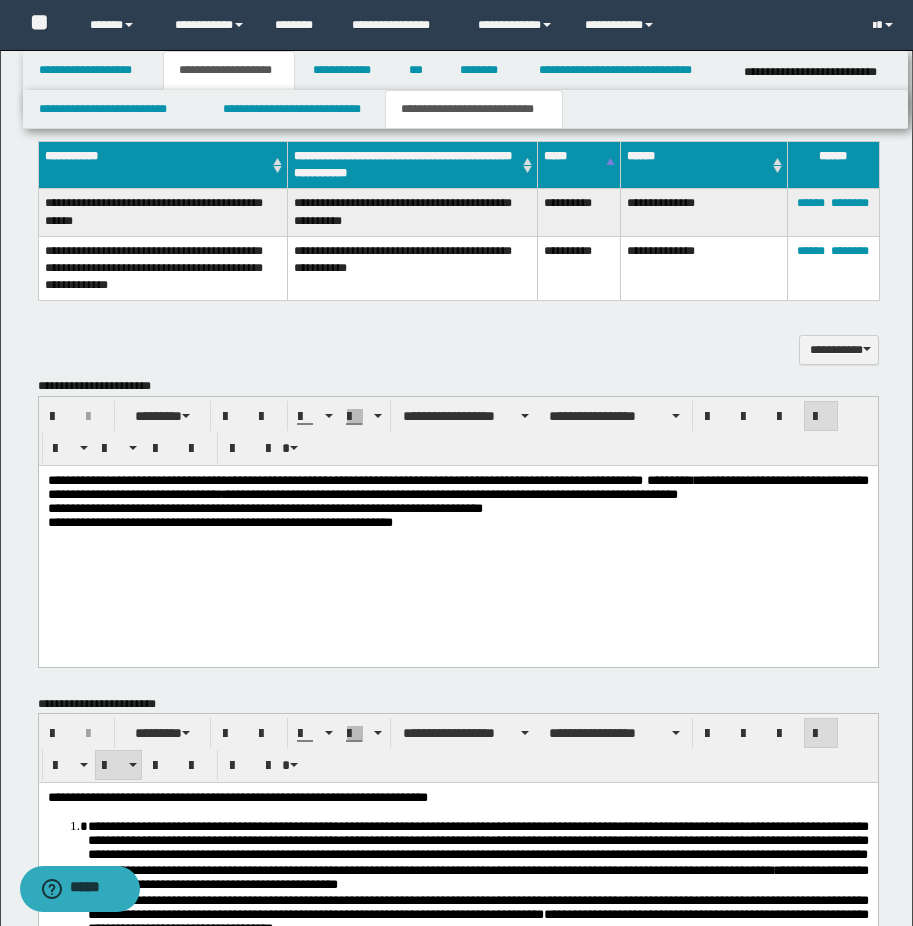 click on "**********" at bounding box center [457, 522] 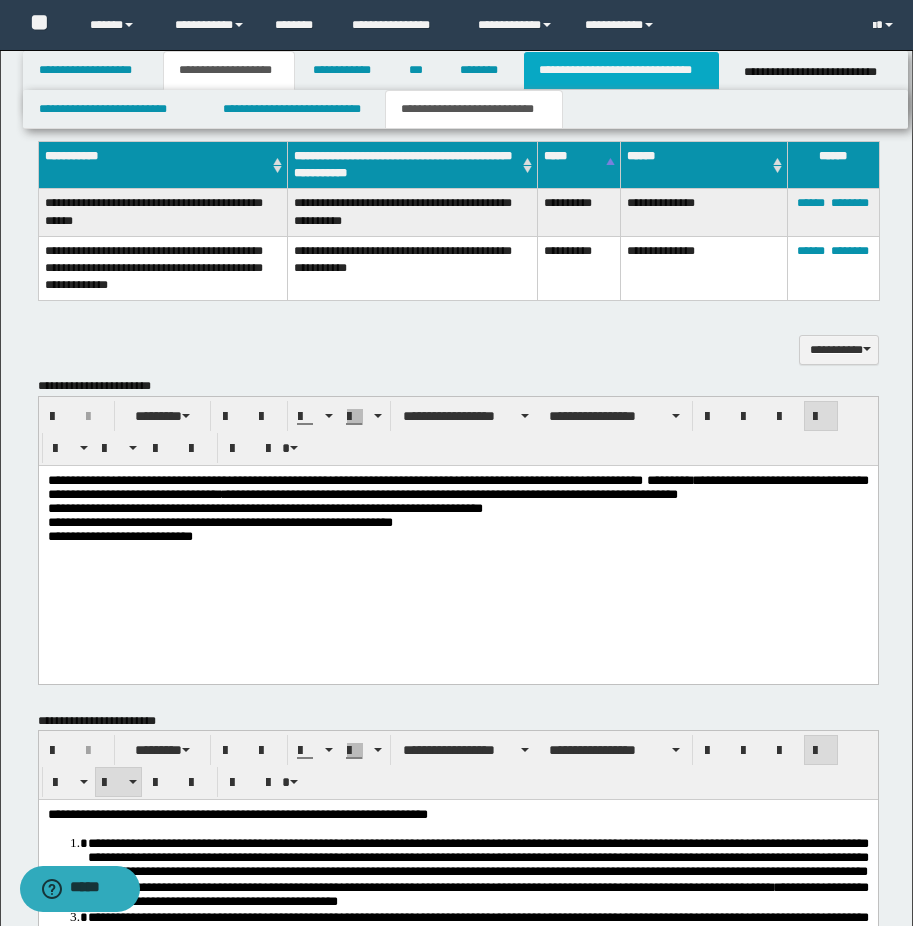 click on "**********" at bounding box center [621, 70] 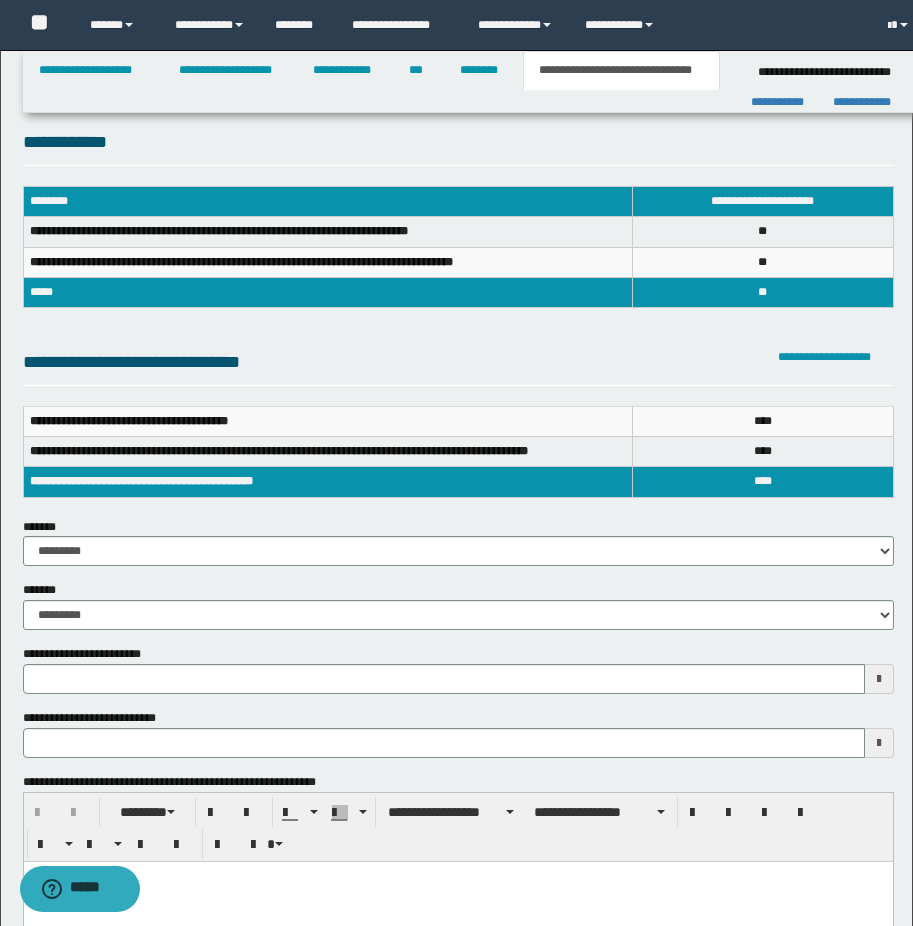 scroll, scrollTop: 0, scrollLeft: 0, axis: both 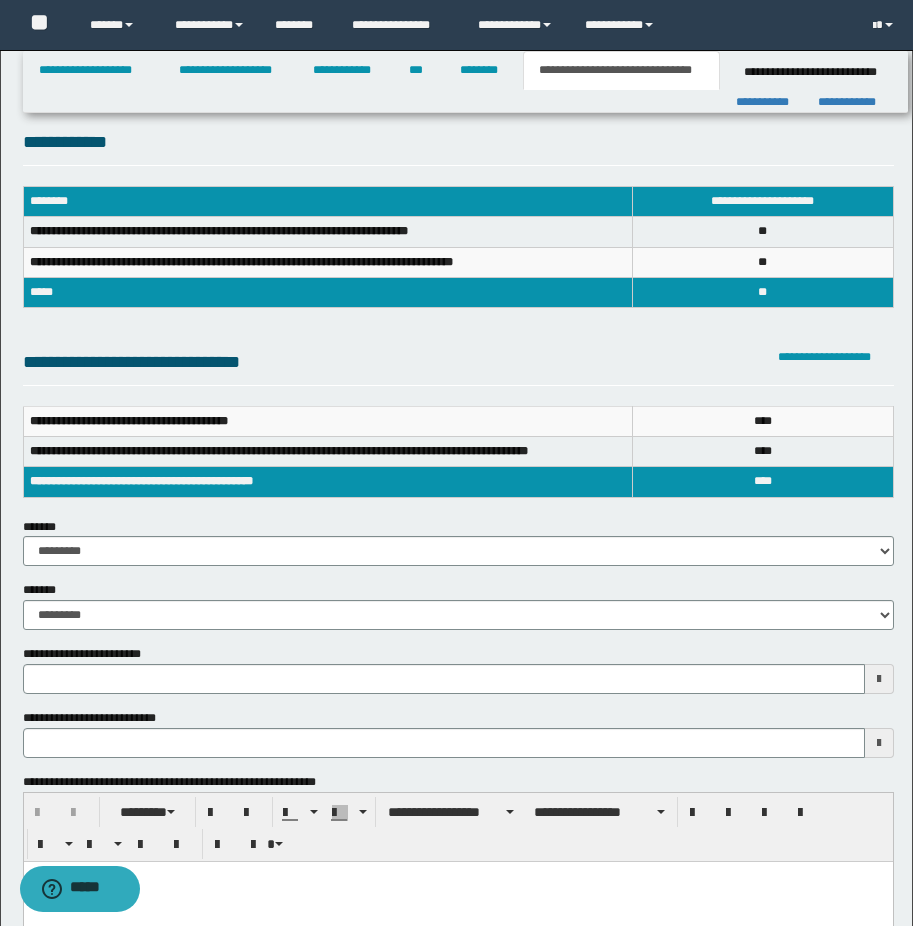 type 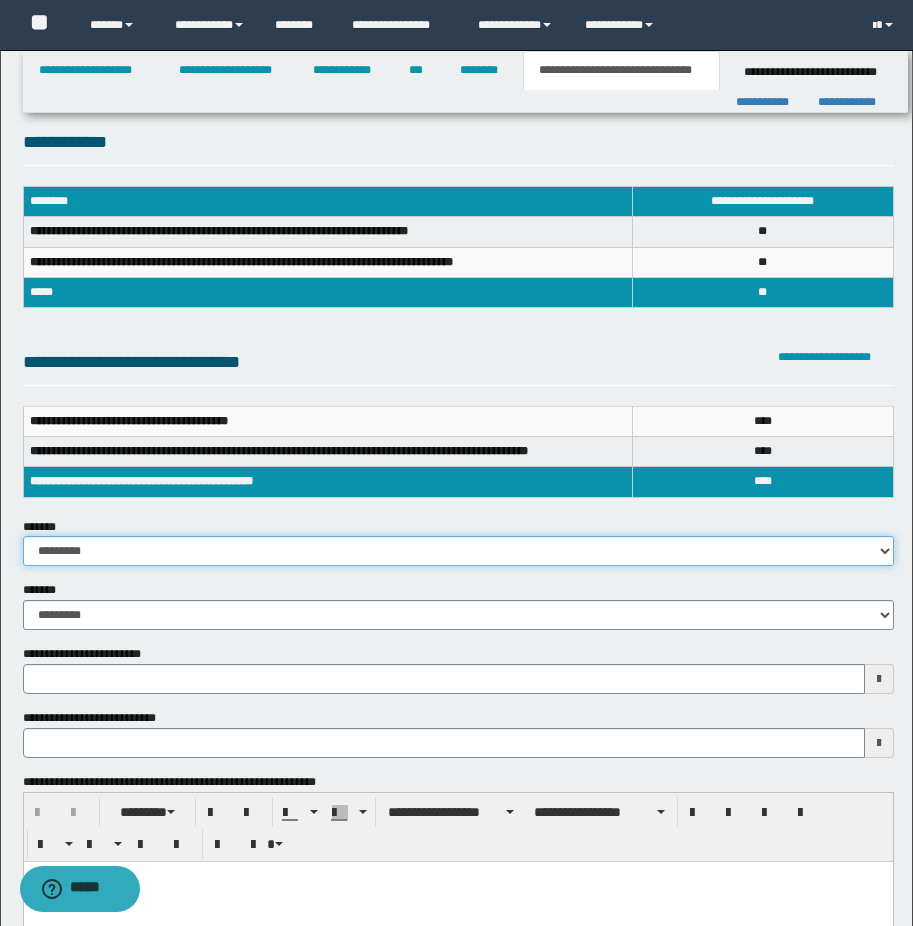 click on "**********" at bounding box center [458, 551] 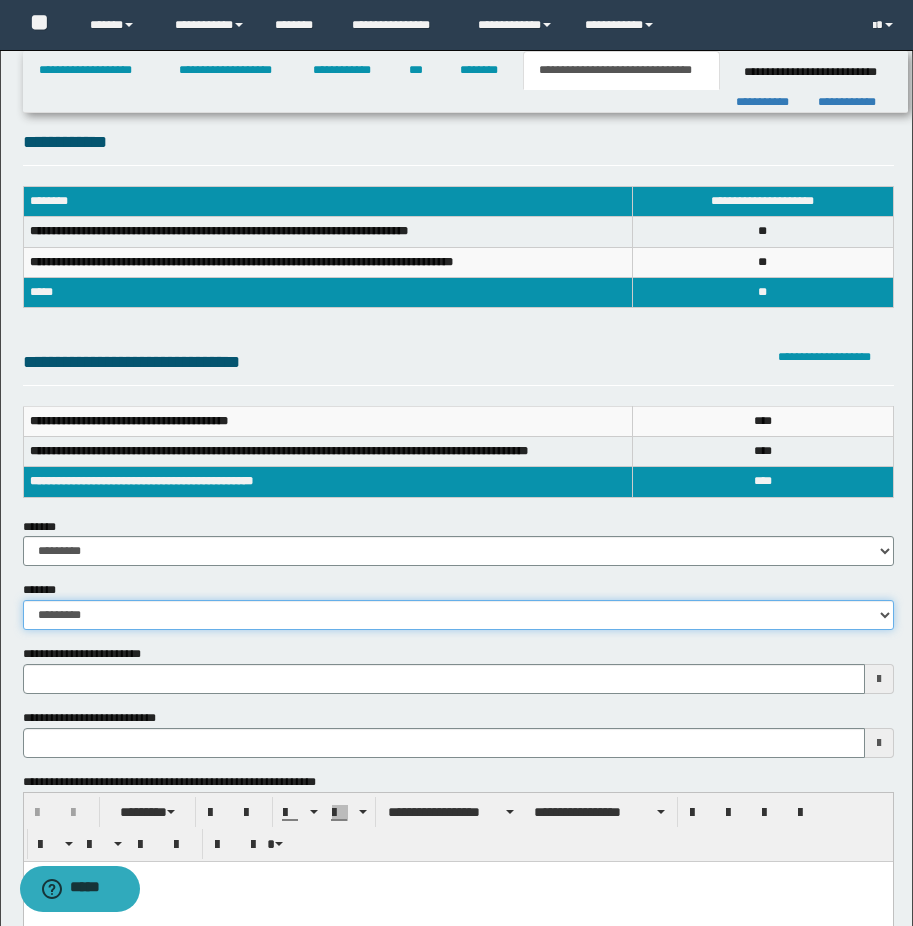 click on "**********" at bounding box center [458, 615] 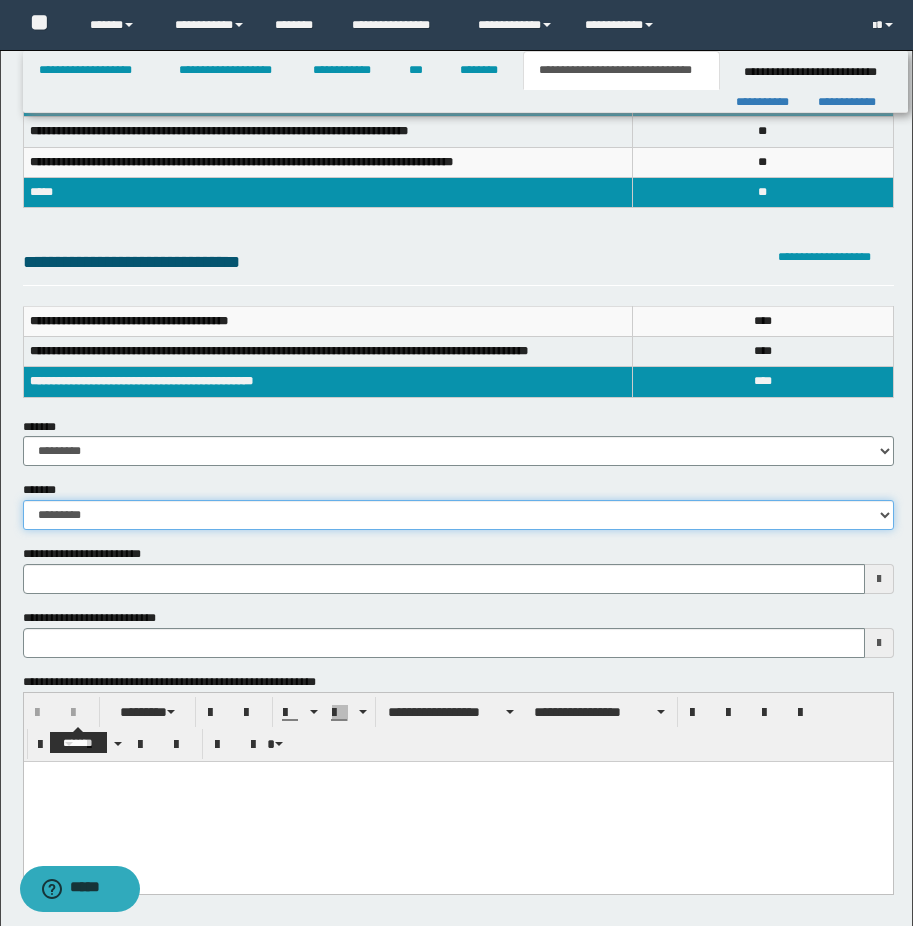 type 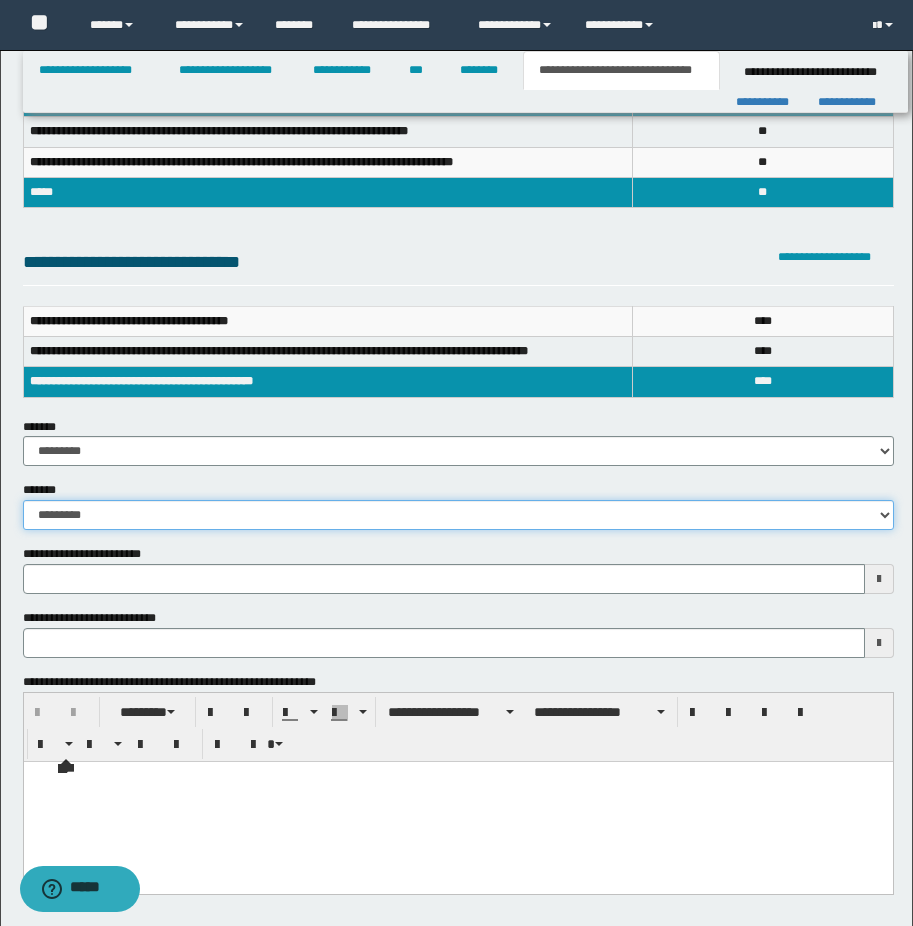 type 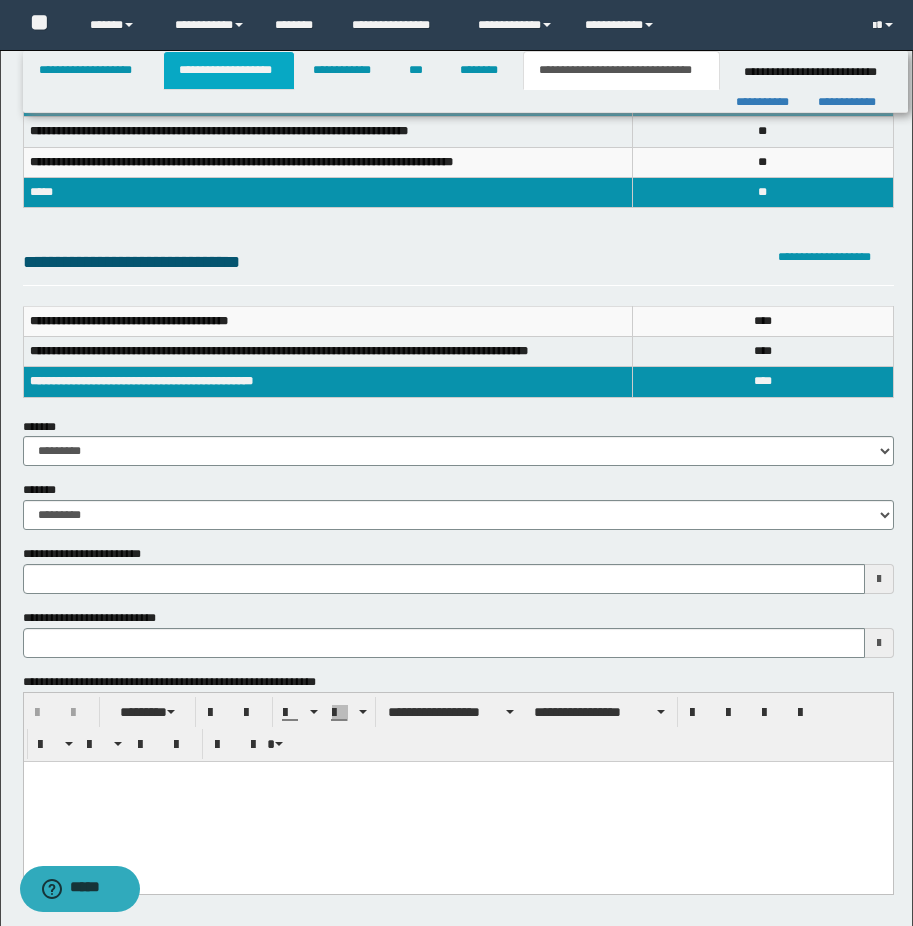 click on "**********" at bounding box center [229, 70] 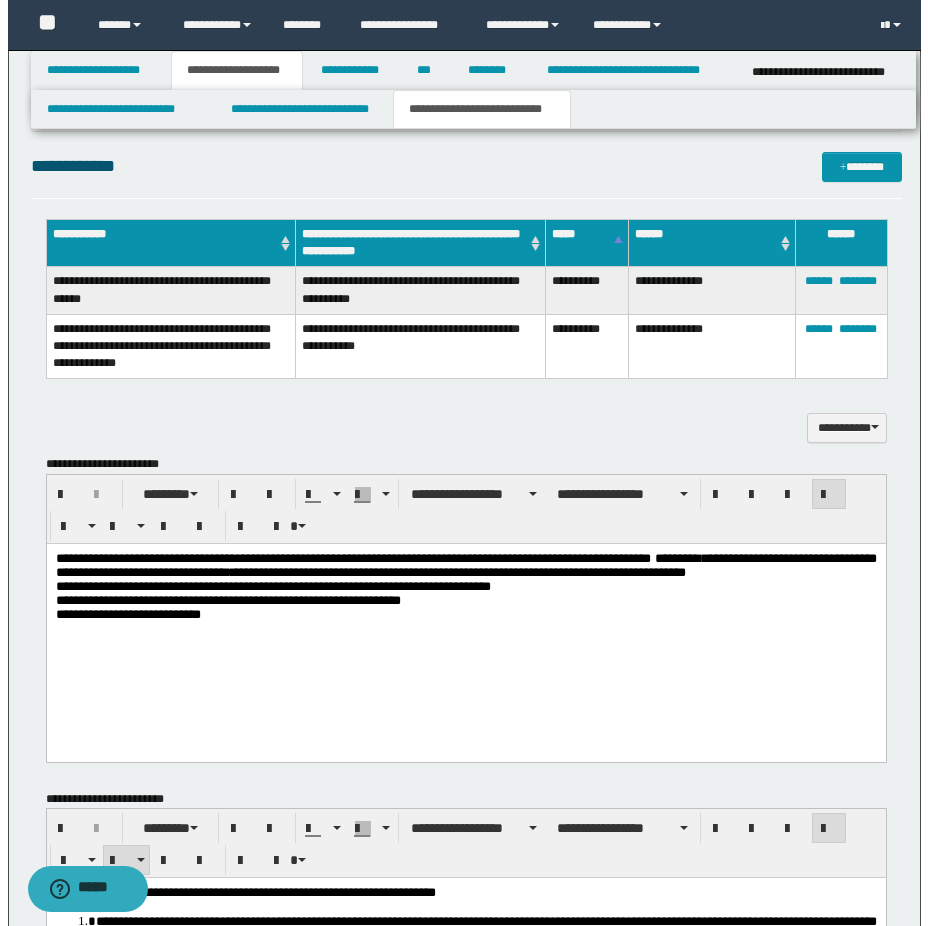 scroll, scrollTop: 831, scrollLeft: 0, axis: vertical 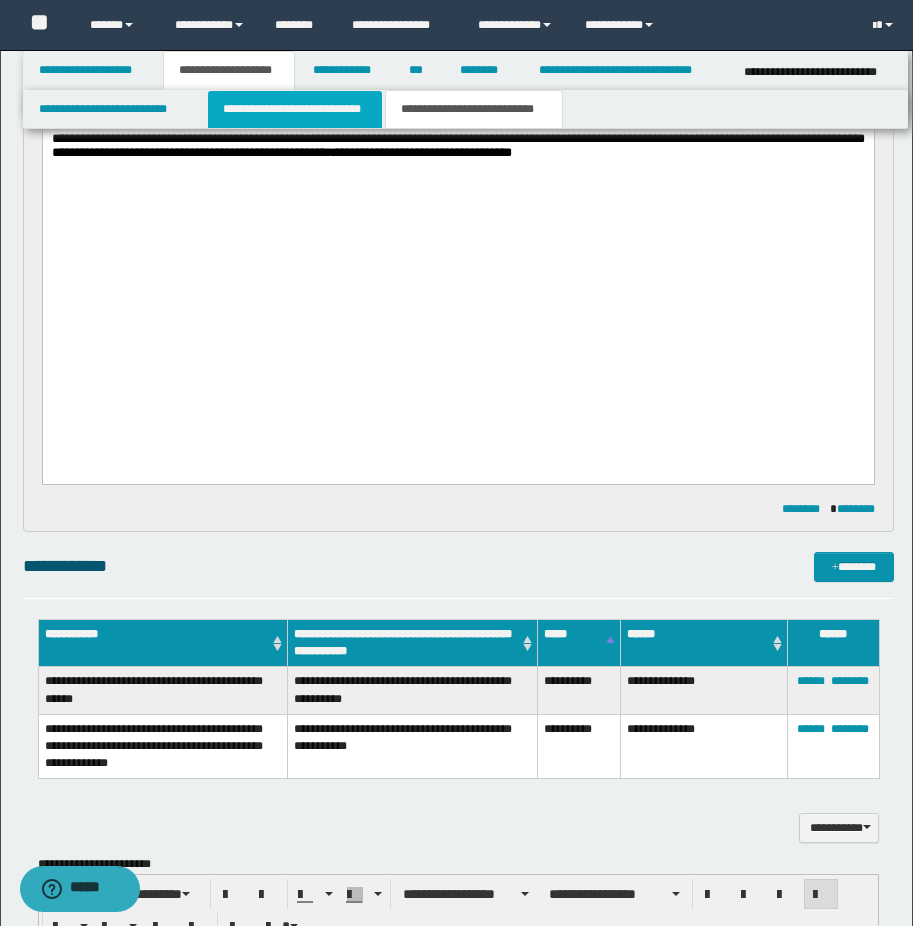 click on "**********" at bounding box center [295, 109] 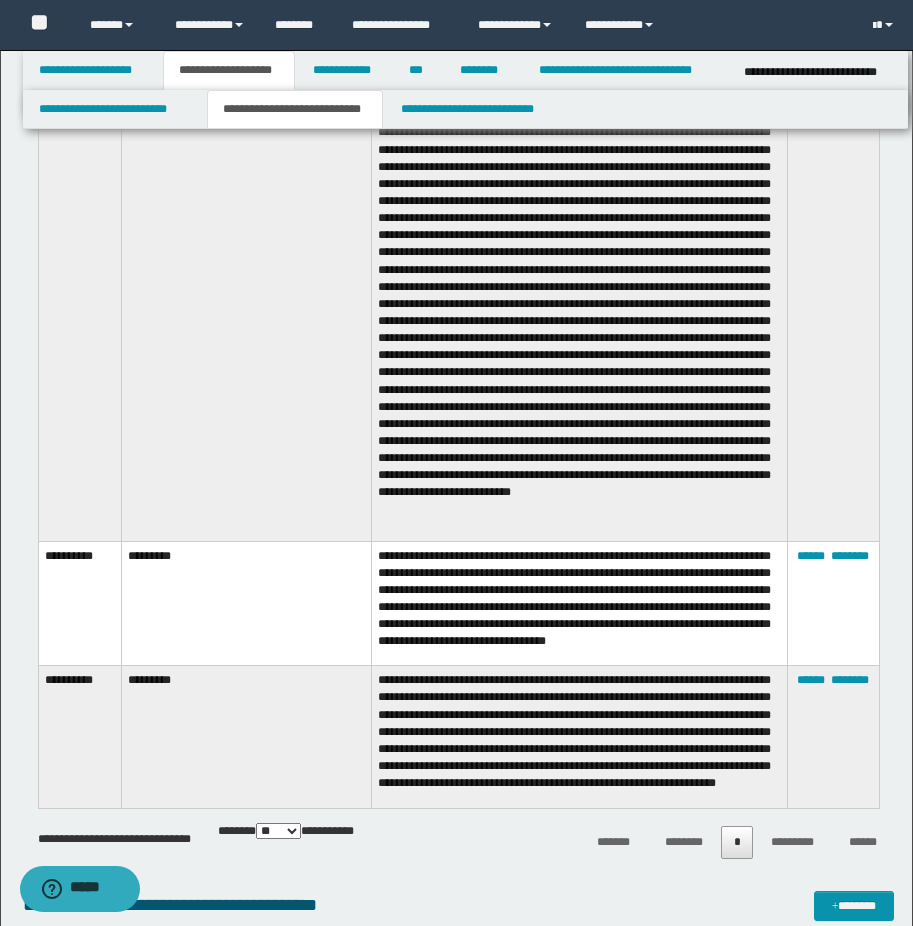 scroll, scrollTop: 2131, scrollLeft: 0, axis: vertical 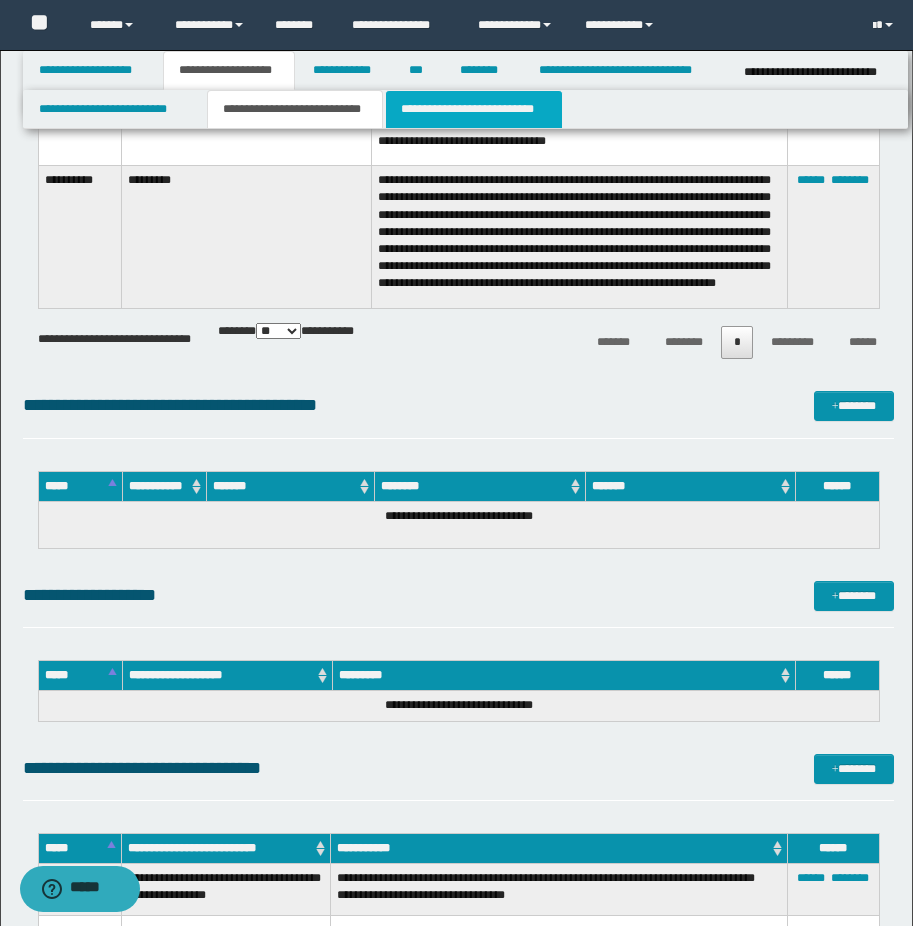 click on "**********" at bounding box center (474, 109) 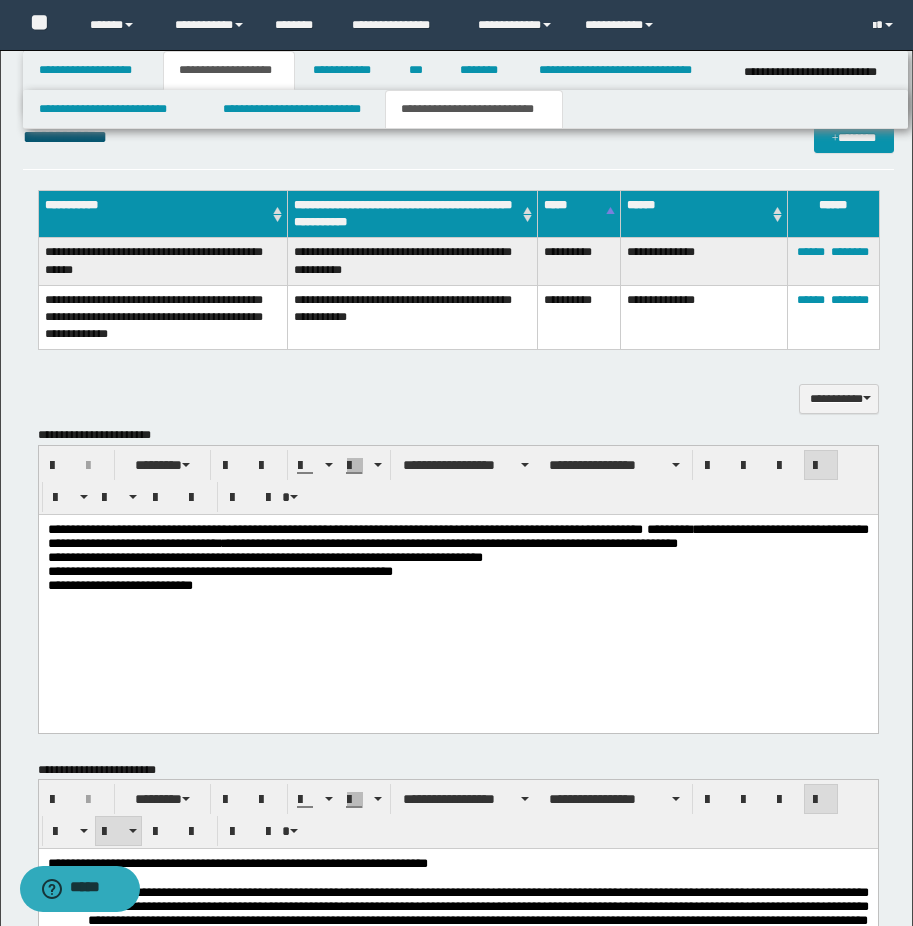 scroll, scrollTop: 760, scrollLeft: 0, axis: vertical 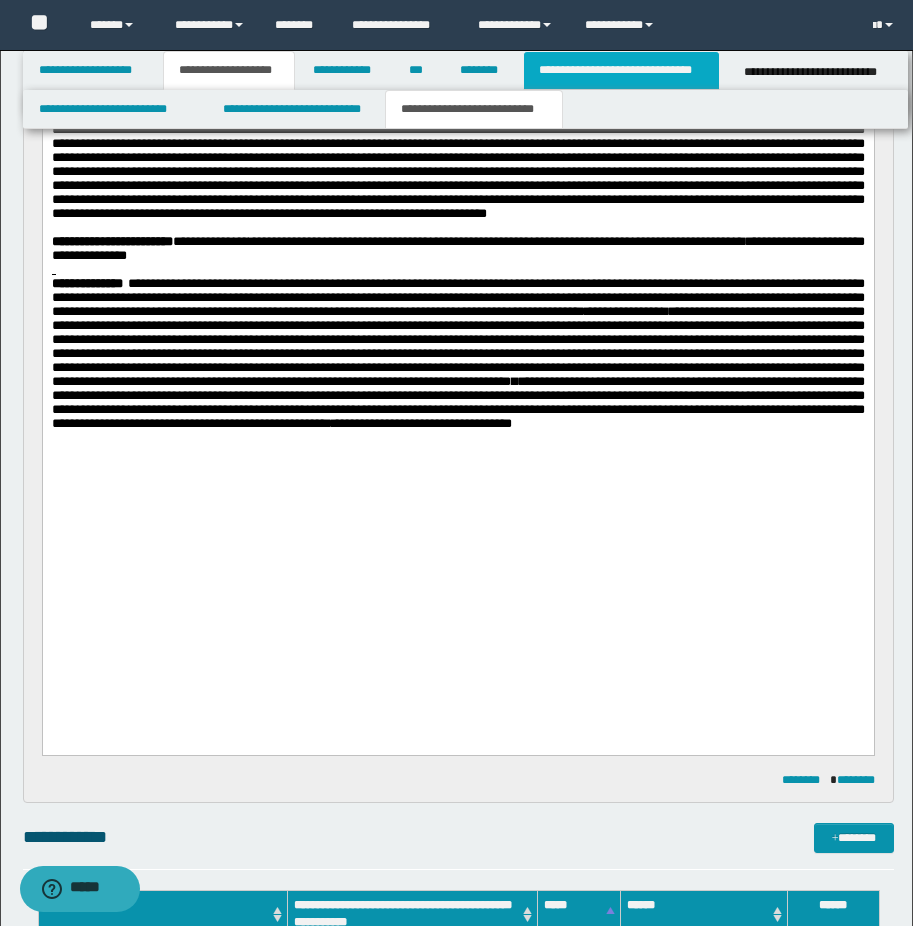 click on "**********" at bounding box center (621, 70) 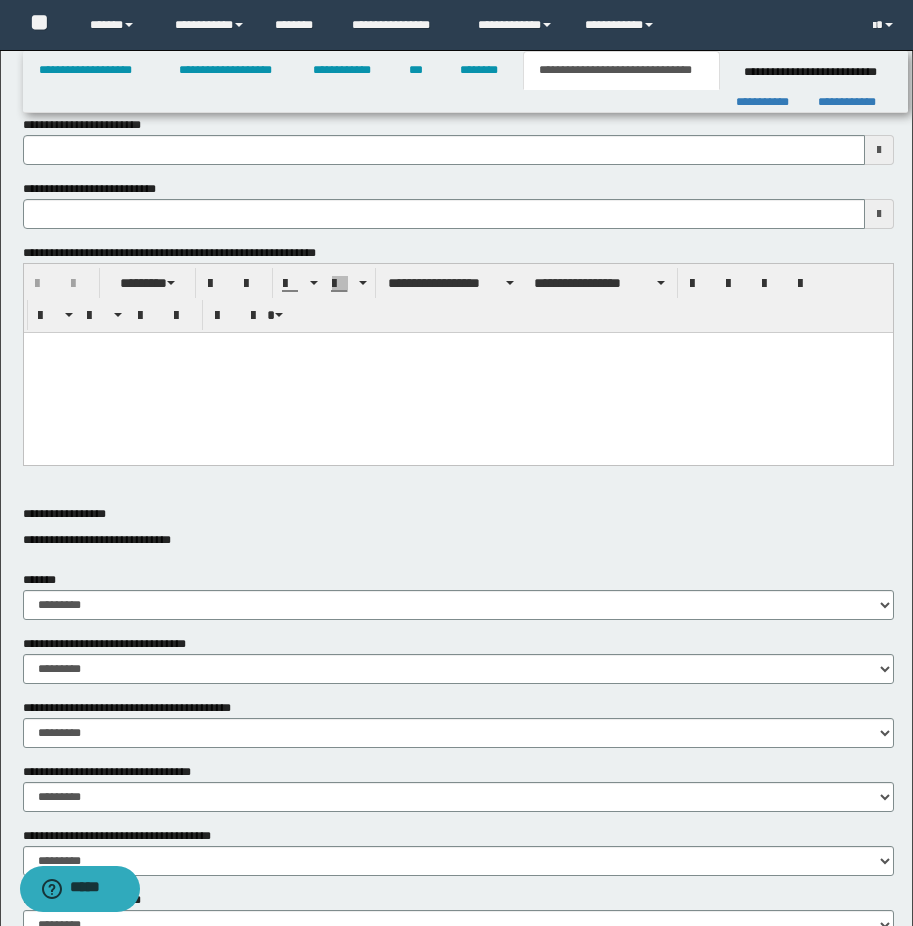 type 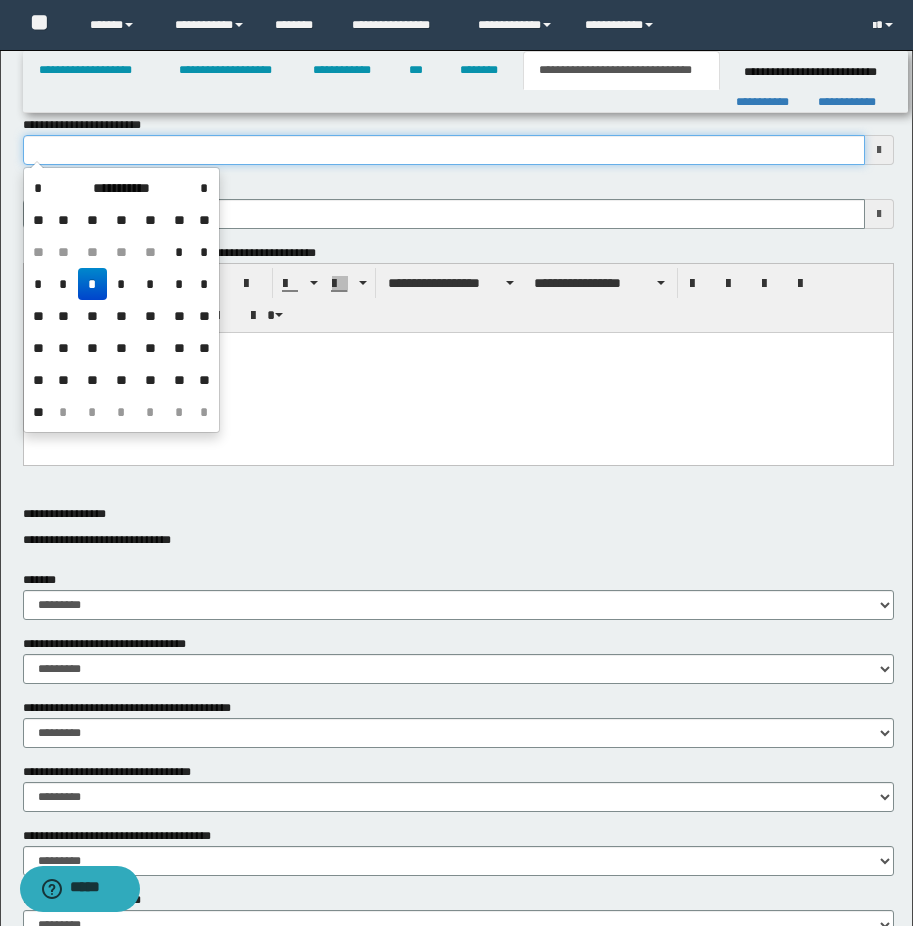 click on "**********" at bounding box center (444, 150) 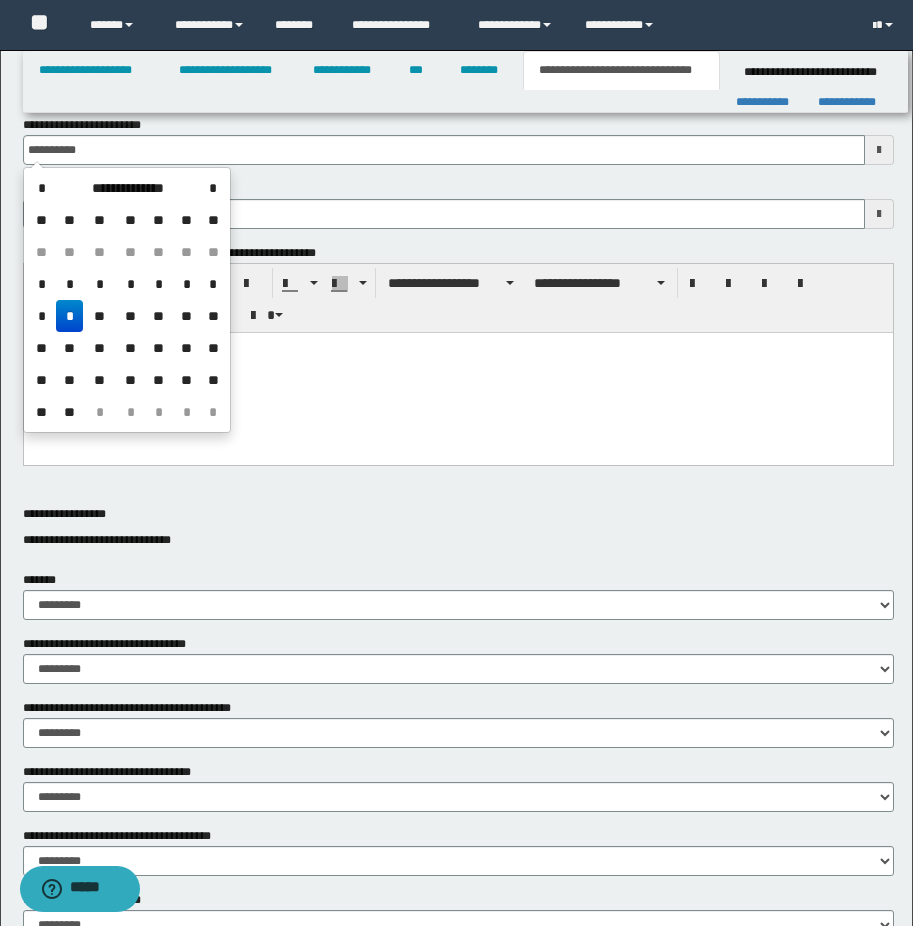 drag, startPoint x: 64, startPoint y: 317, endPoint x: 66, endPoint y: 303, distance: 14.142136 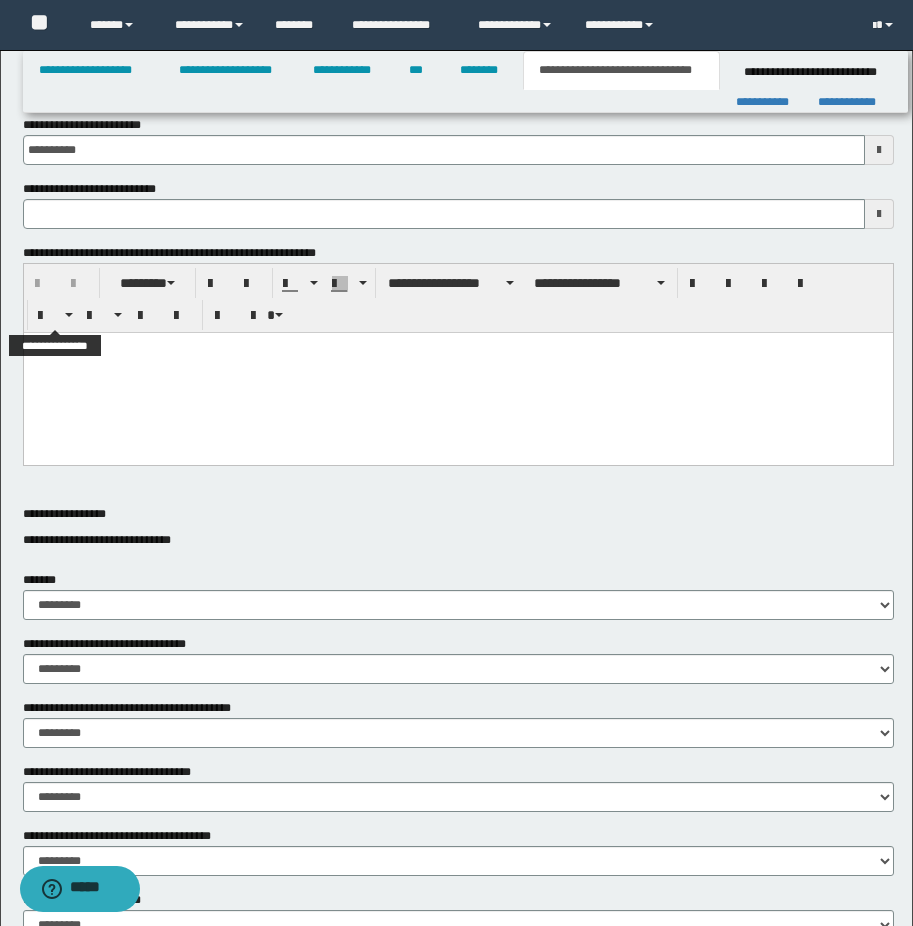 type 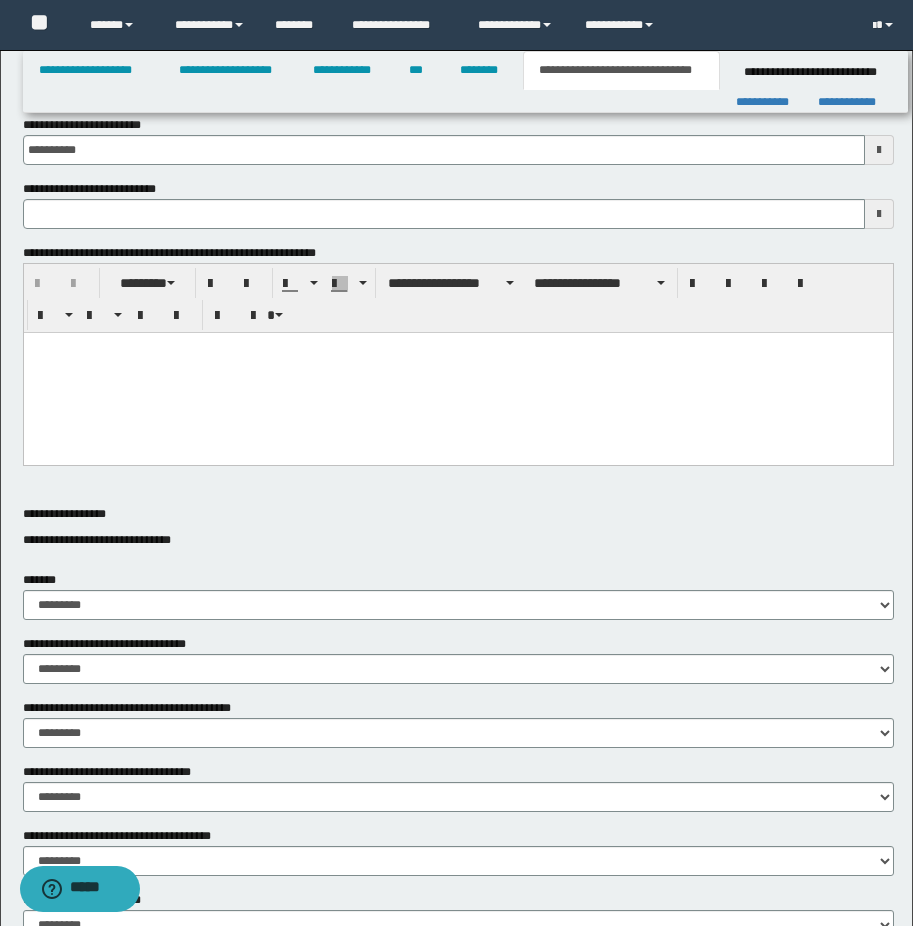 click at bounding box center [457, 347] 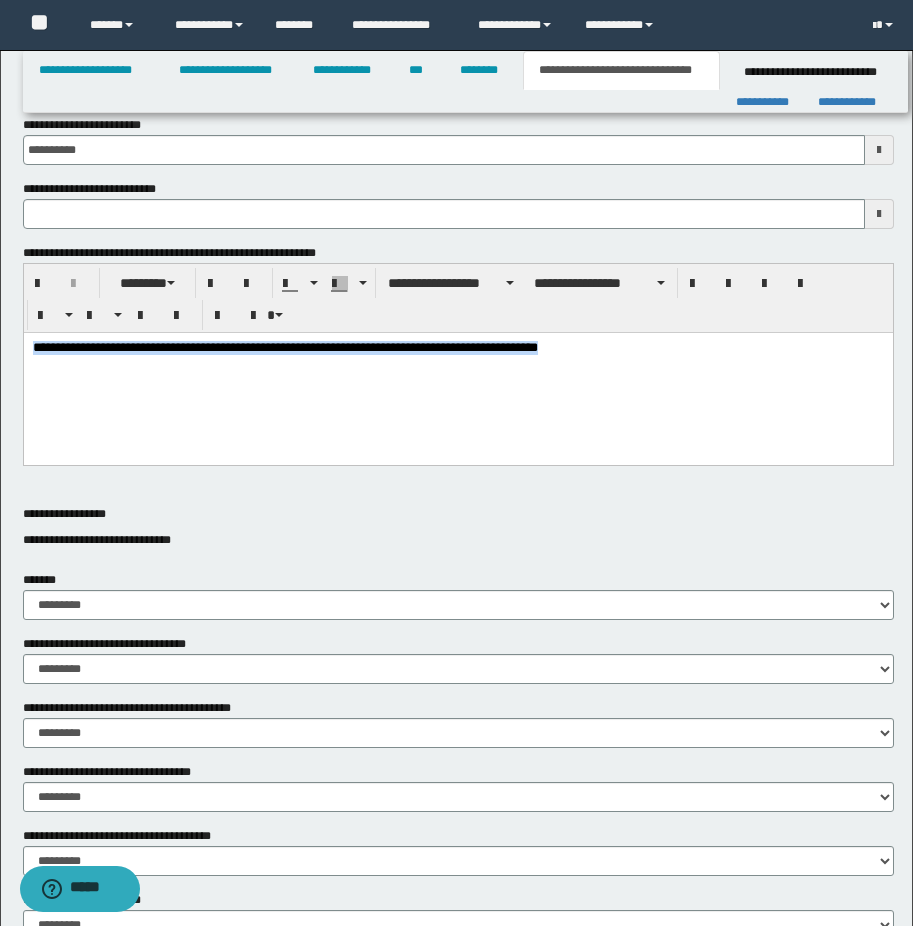 drag, startPoint x: 546, startPoint y: 352, endPoint x: -15, endPoint y: 354, distance: 561.00354 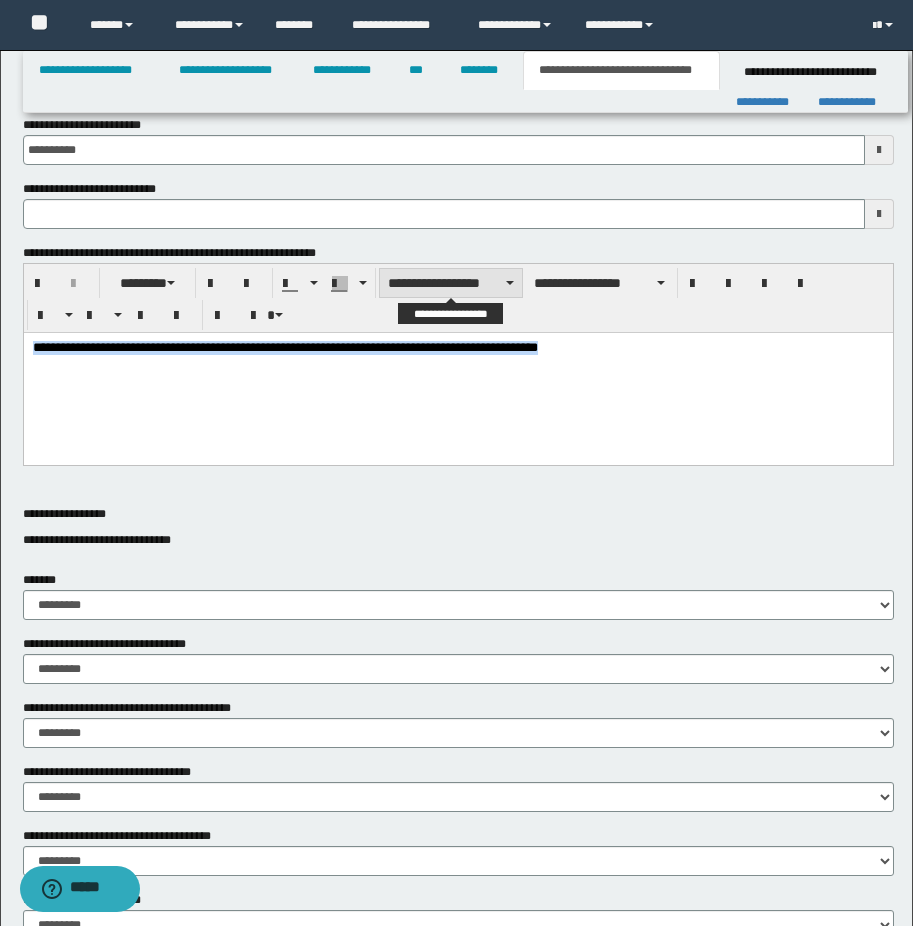 click on "**********" at bounding box center (451, 283) 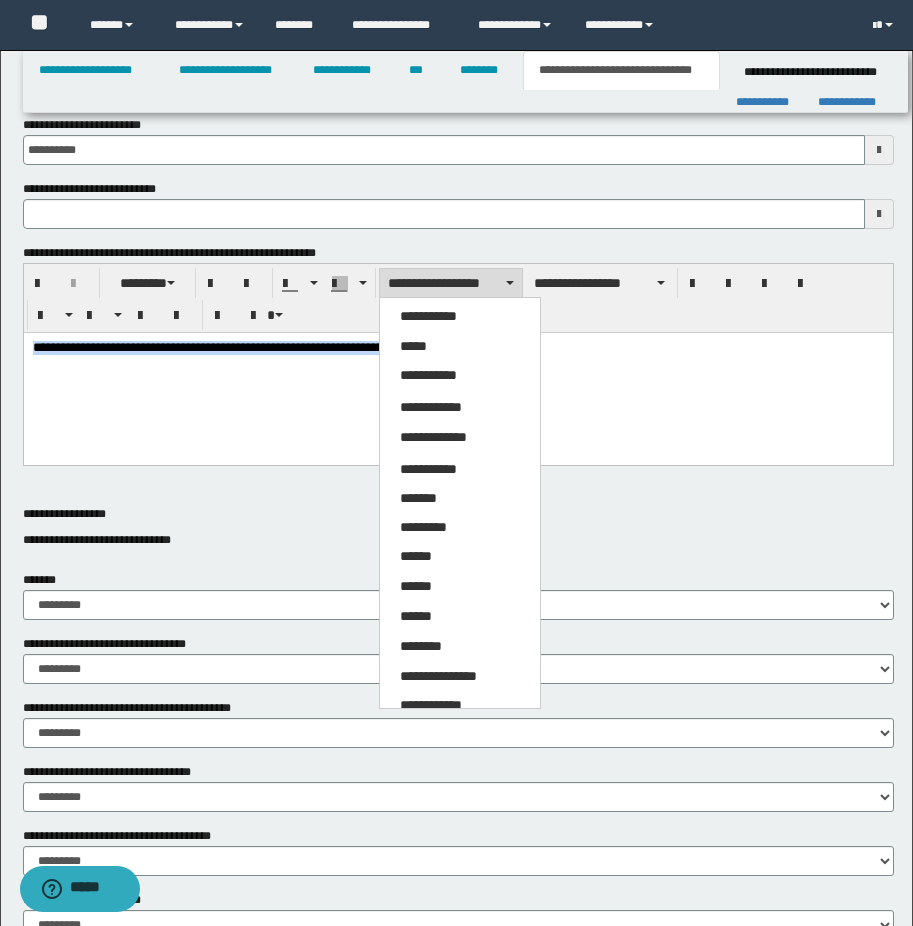 scroll, scrollTop: 65, scrollLeft: 0, axis: vertical 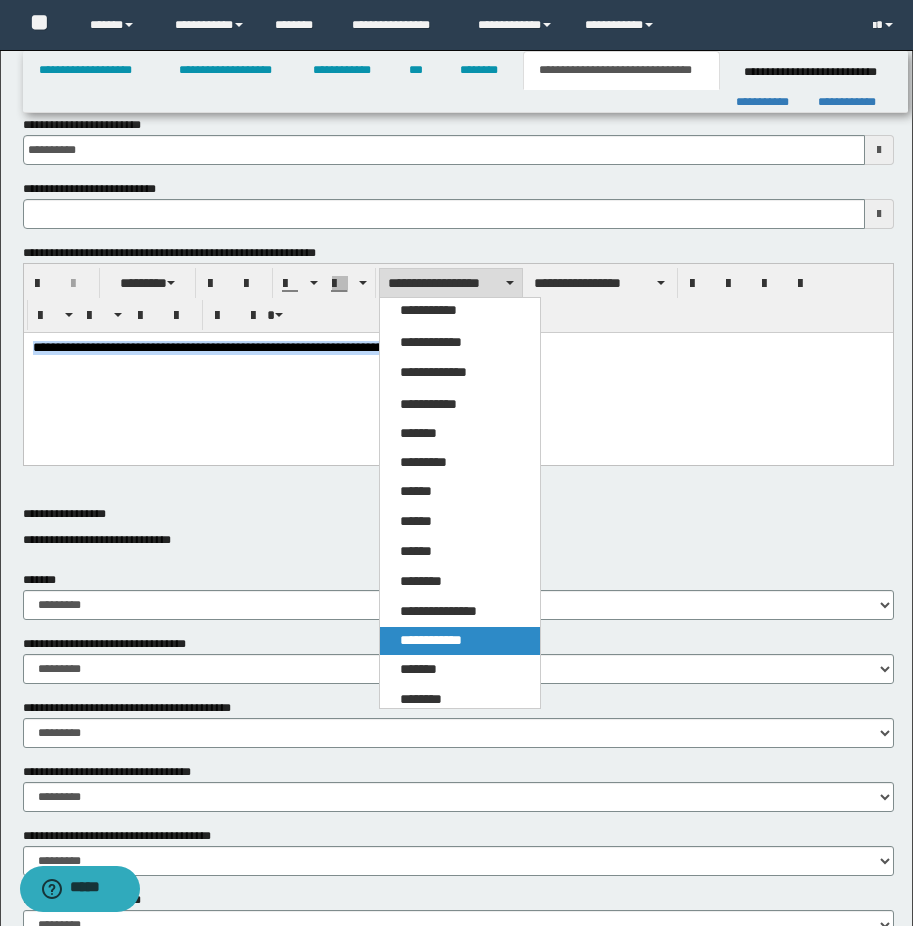 click on "**********" at bounding box center [431, 640] 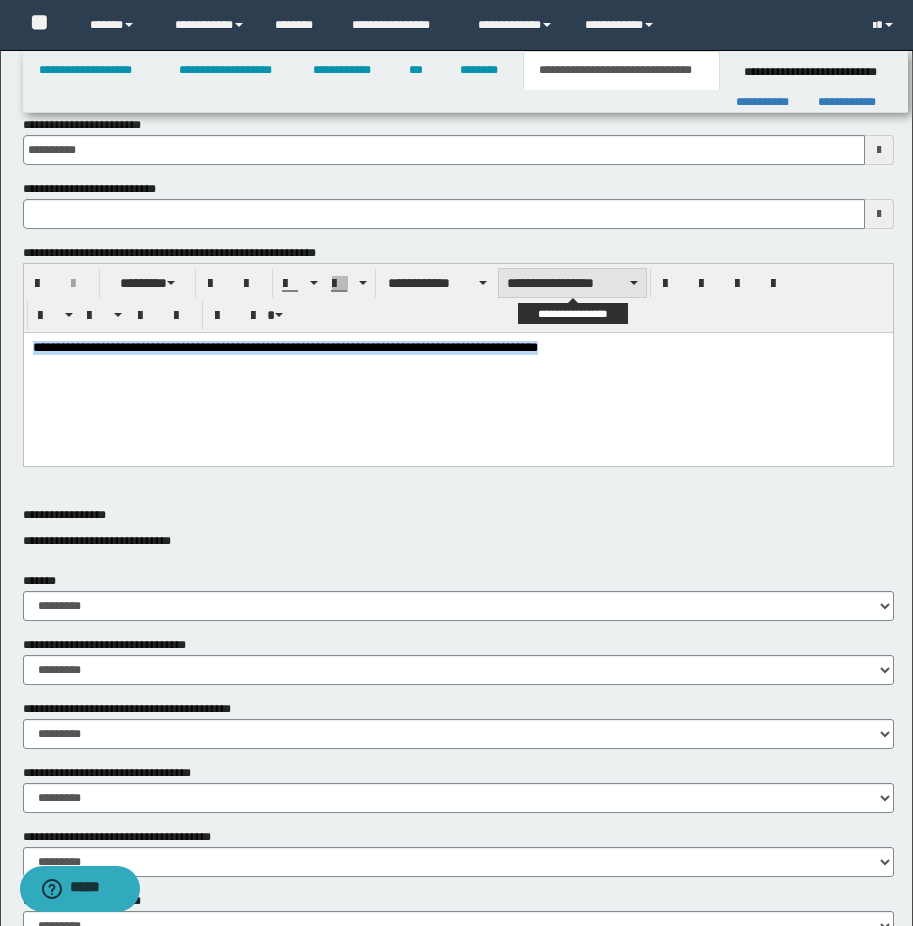 click on "**********" at bounding box center [572, 283] 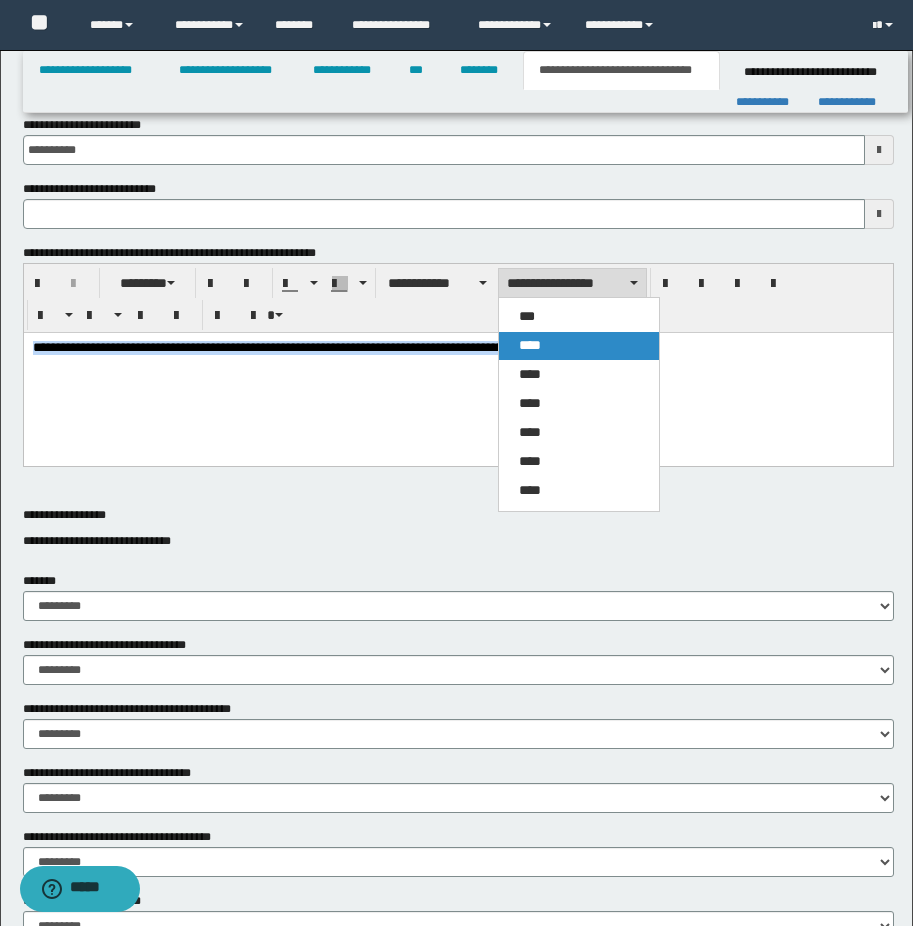 click on "****" at bounding box center [579, 346] 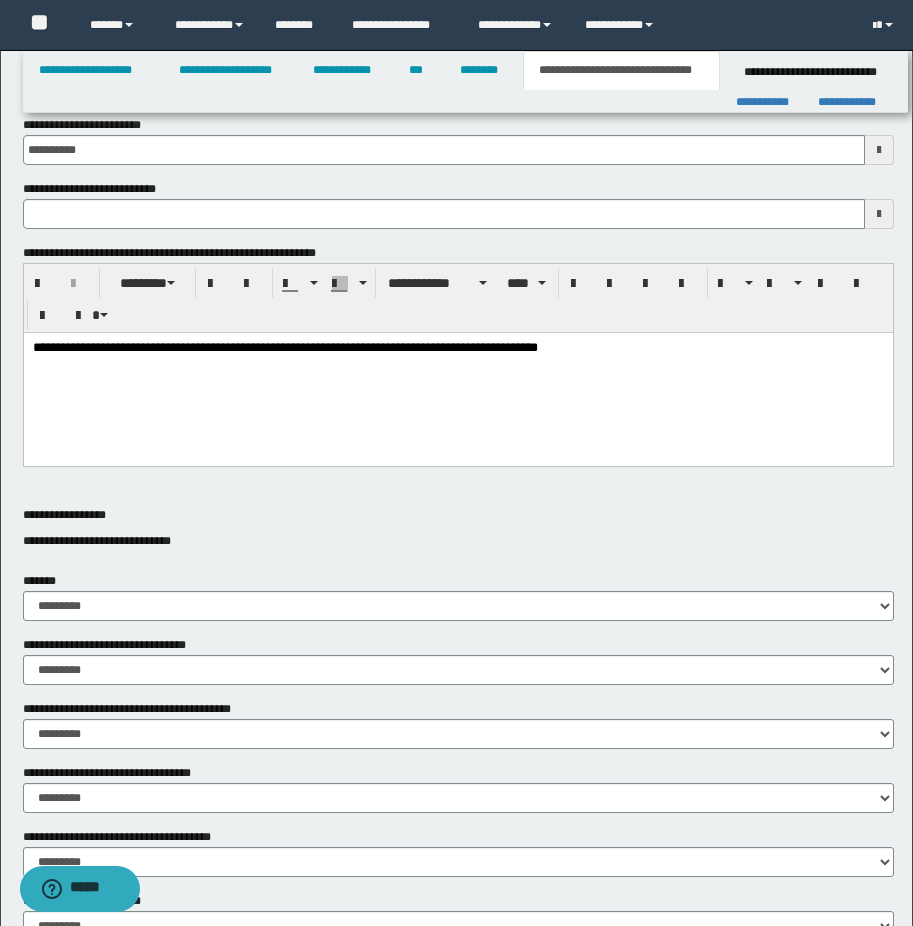 click on "**********" at bounding box center (457, 373) 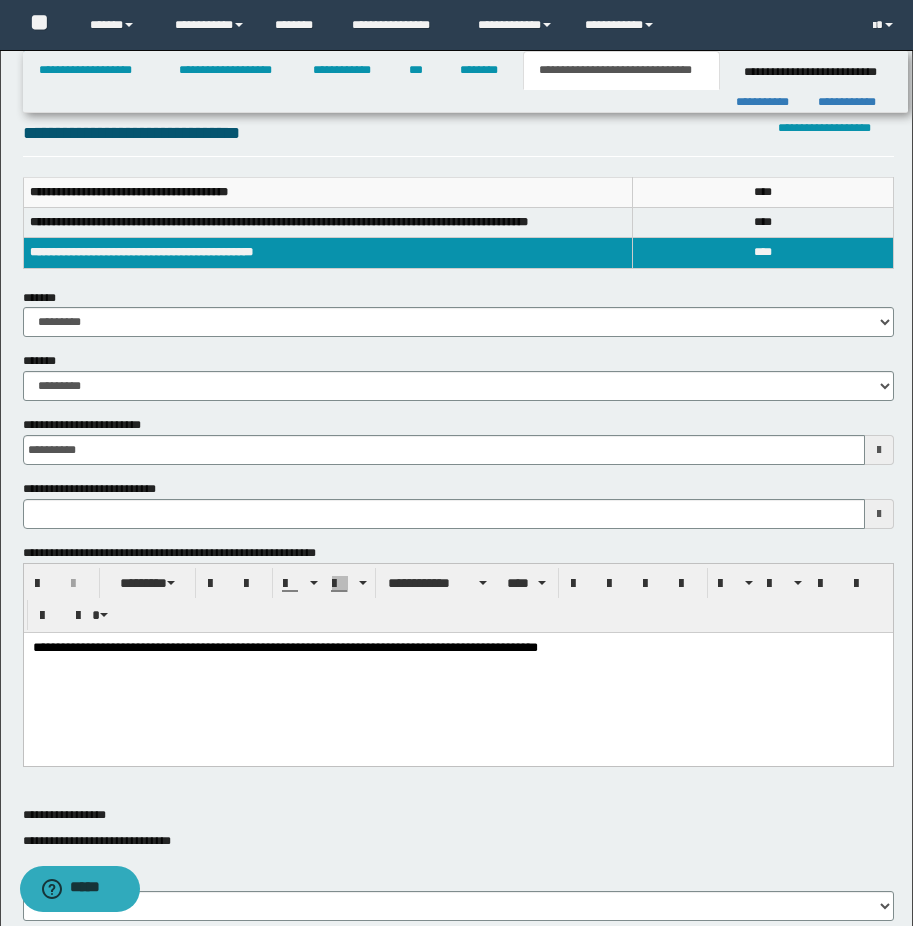 scroll, scrollTop: 129, scrollLeft: 0, axis: vertical 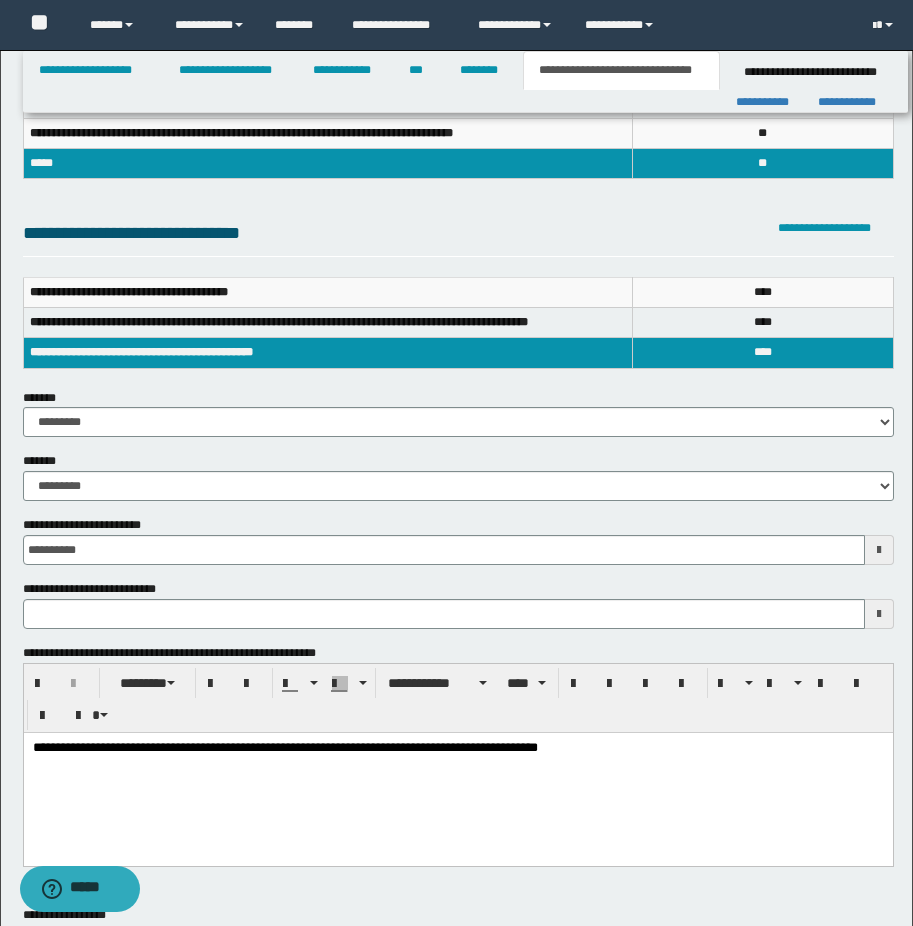 type 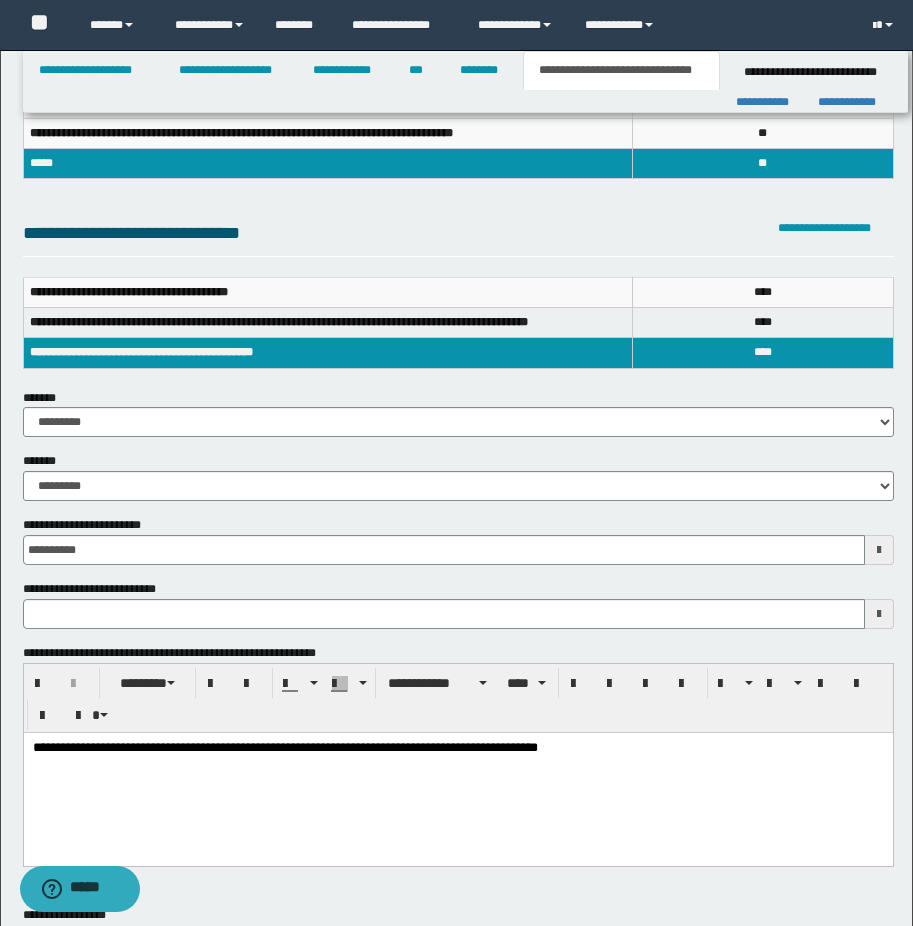 scroll, scrollTop: 0, scrollLeft: 0, axis: both 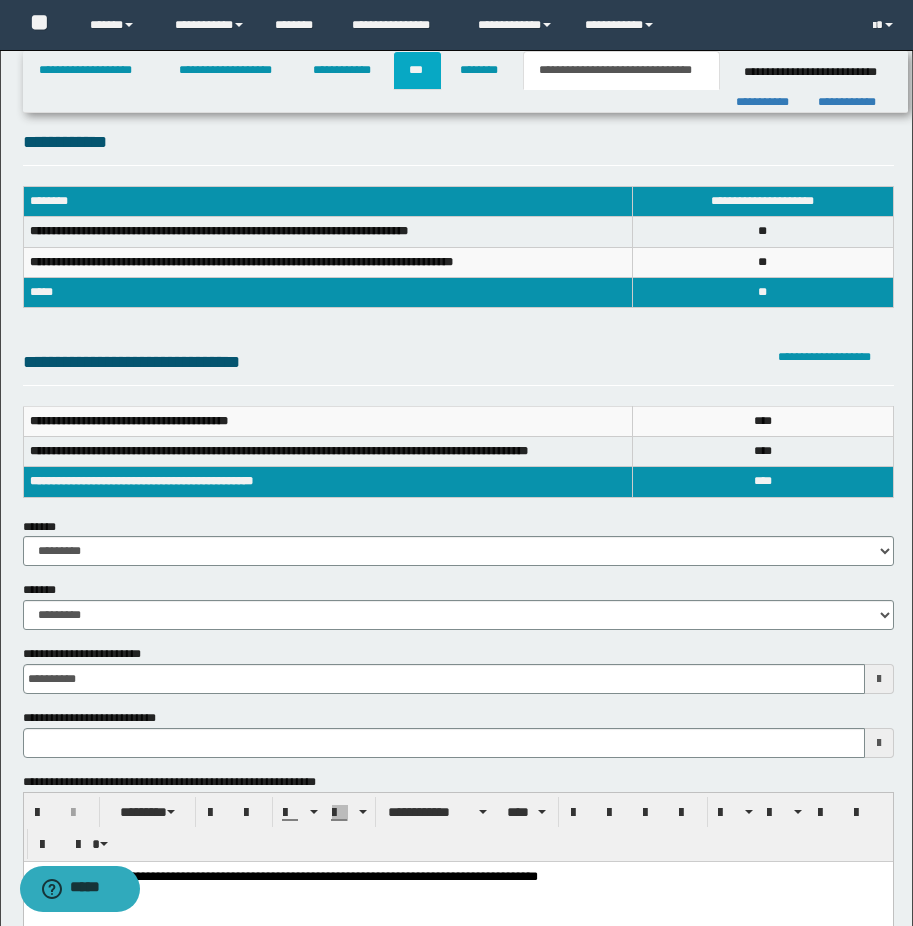 click on "***" at bounding box center (417, 70) 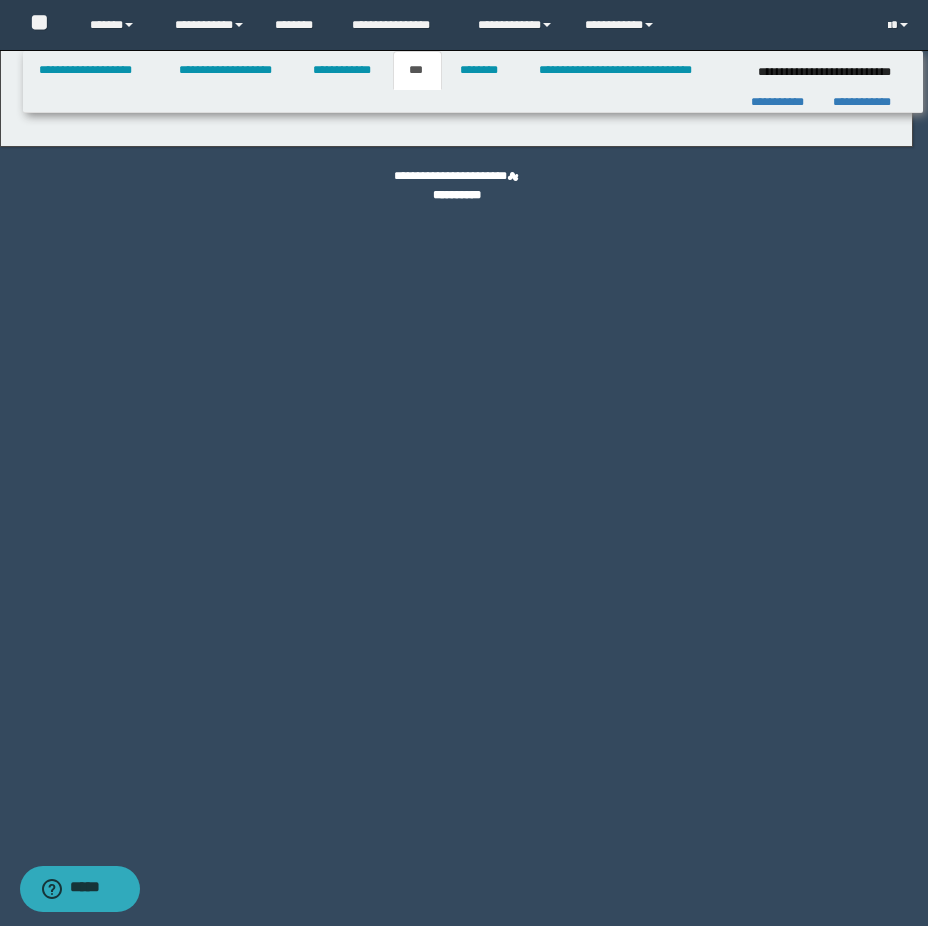 select on "*" 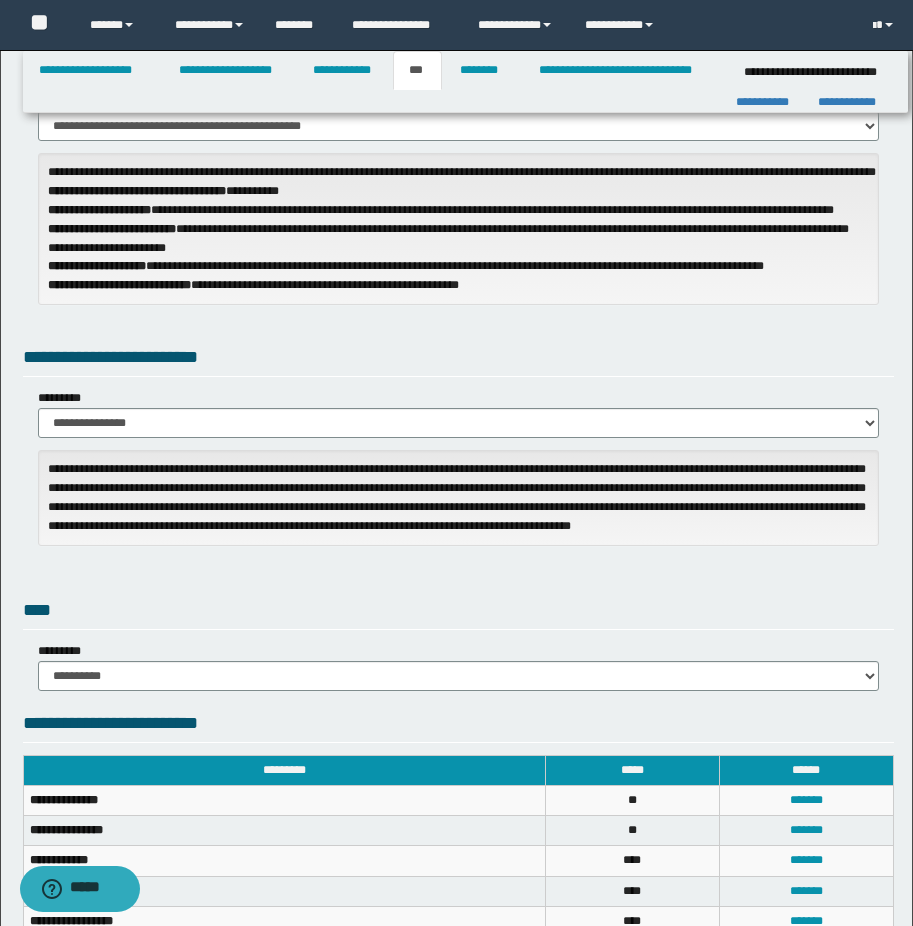 scroll, scrollTop: 300, scrollLeft: 0, axis: vertical 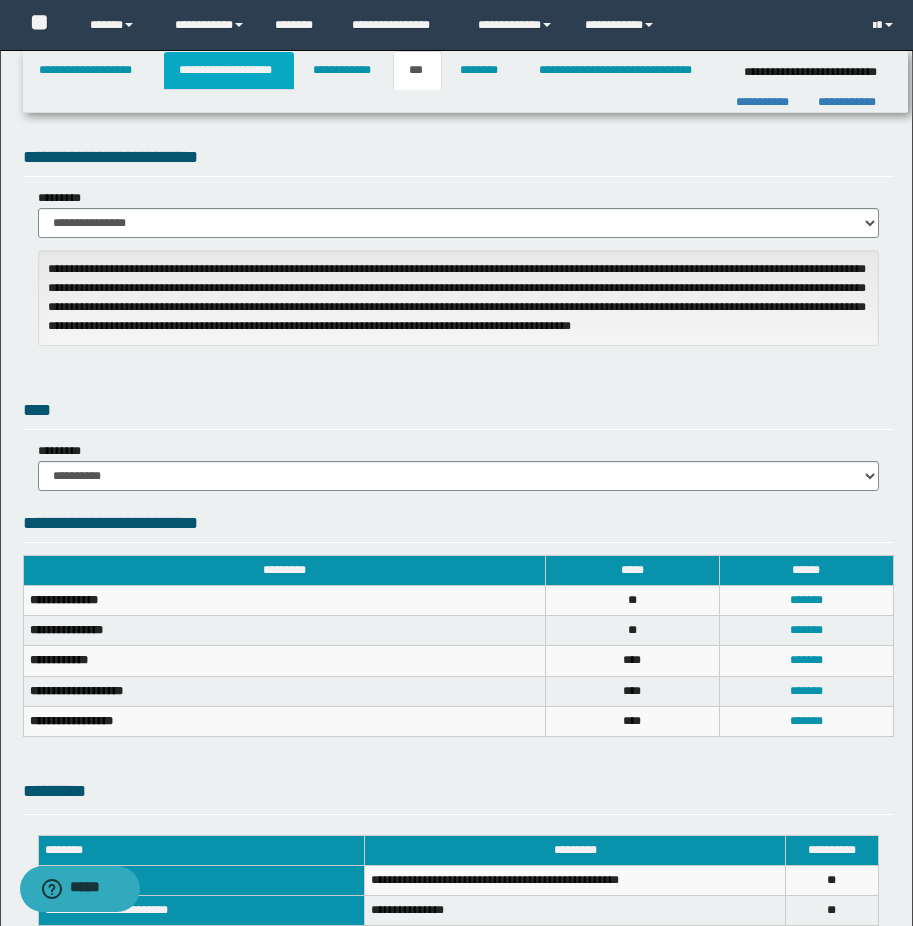 click on "**********" at bounding box center (229, 70) 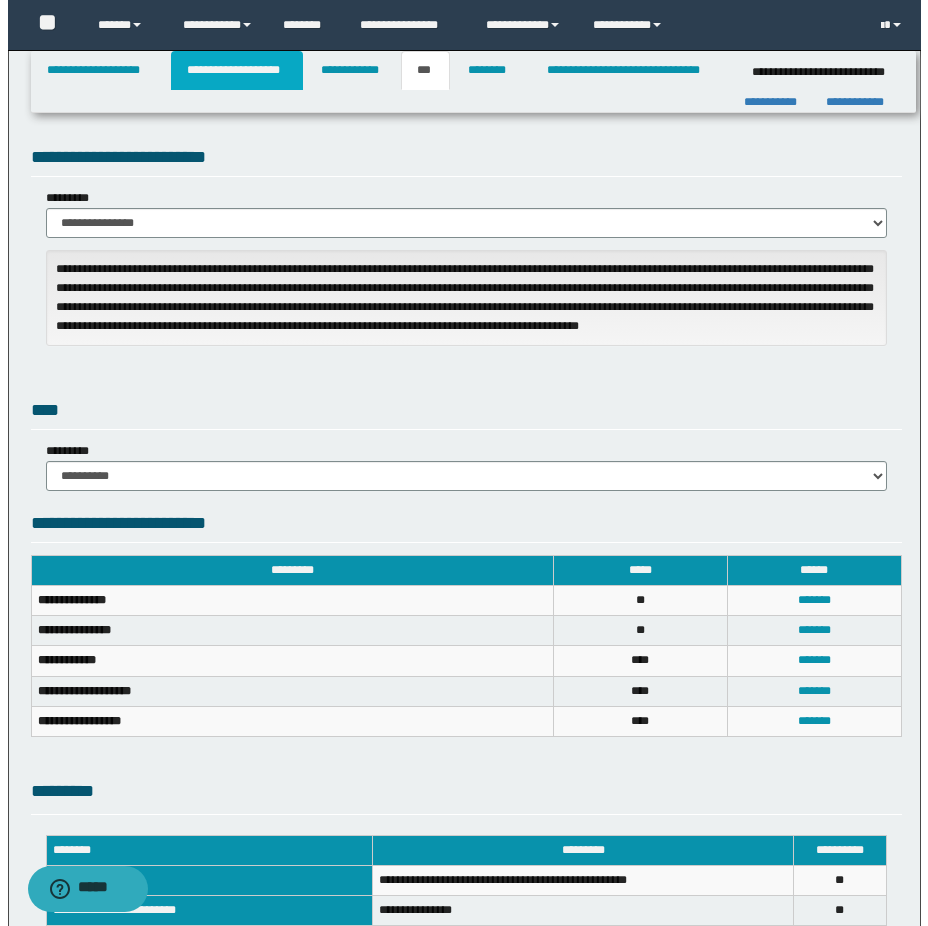 scroll, scrollTop: 331, scrollLeft: 0, axis: vertical 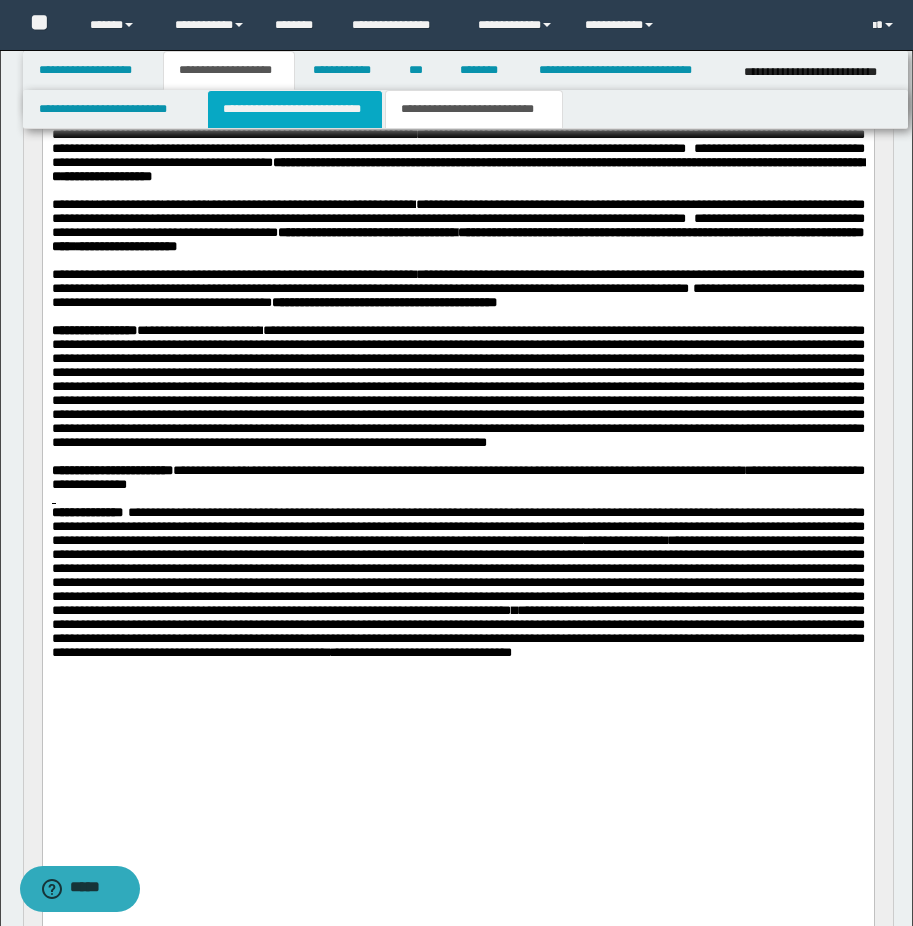 click on "**********" at bounding box center [295, 109] 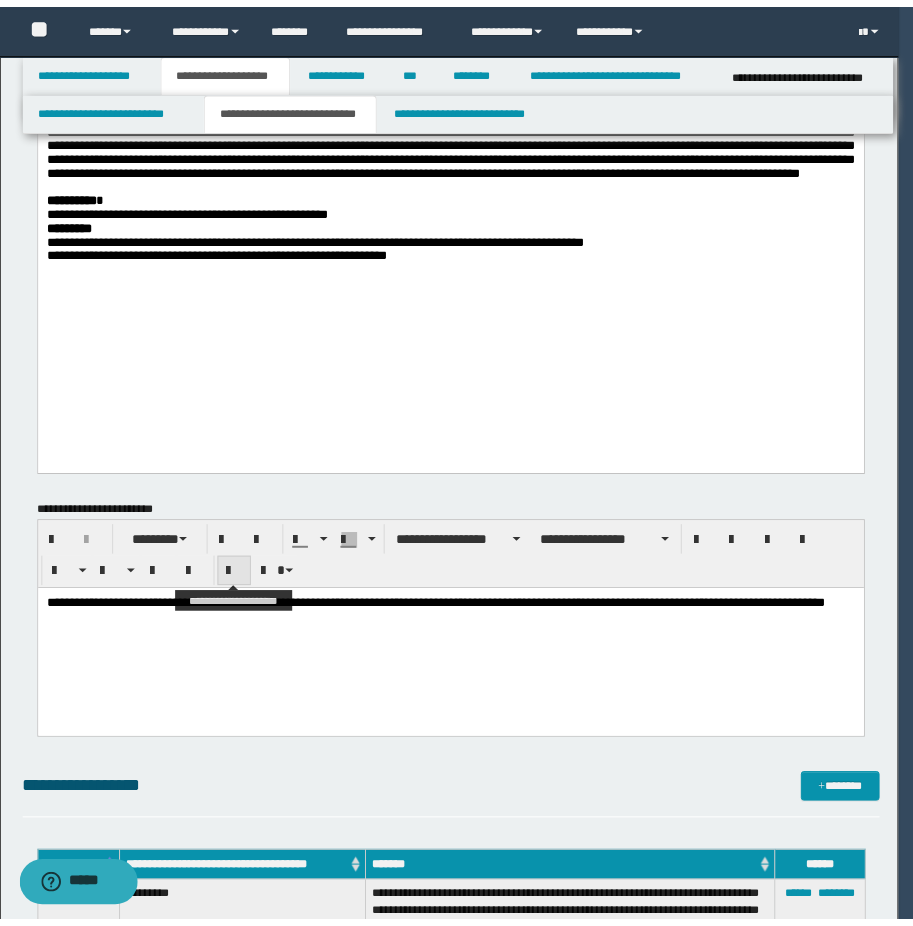 scroll, scrollTop: 531, scrollLeft: 0, axis: vertical 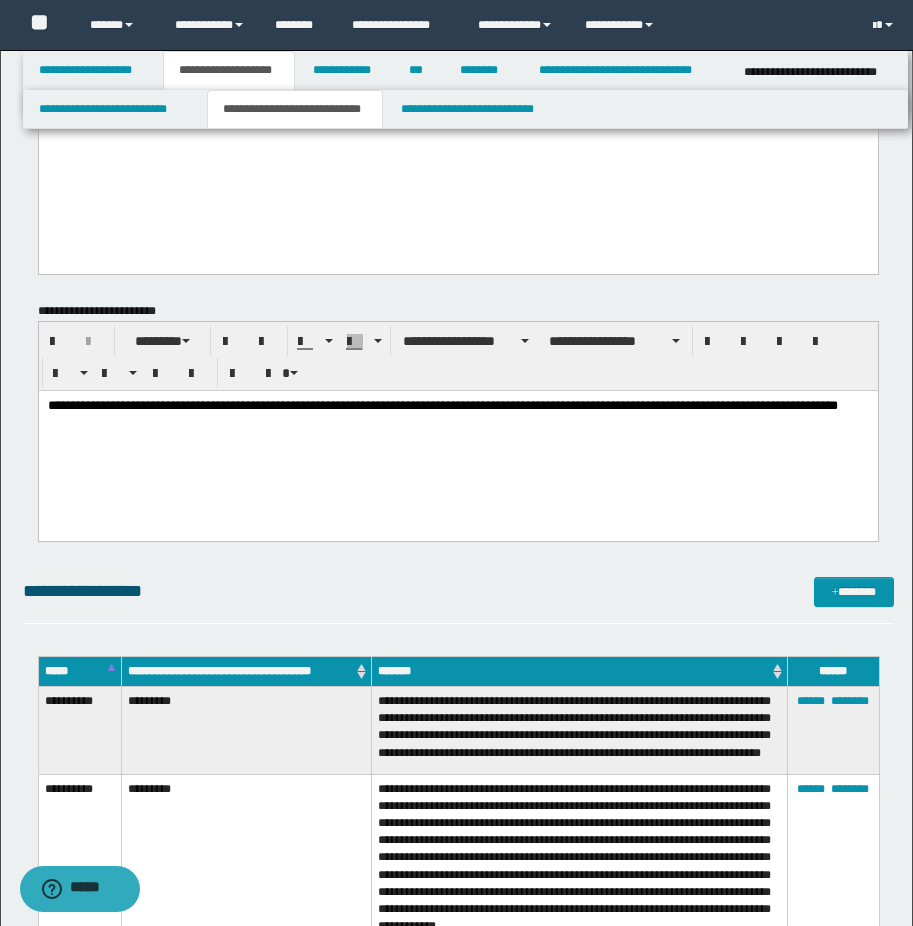 click on "**********" at bounding box center [457, 430] 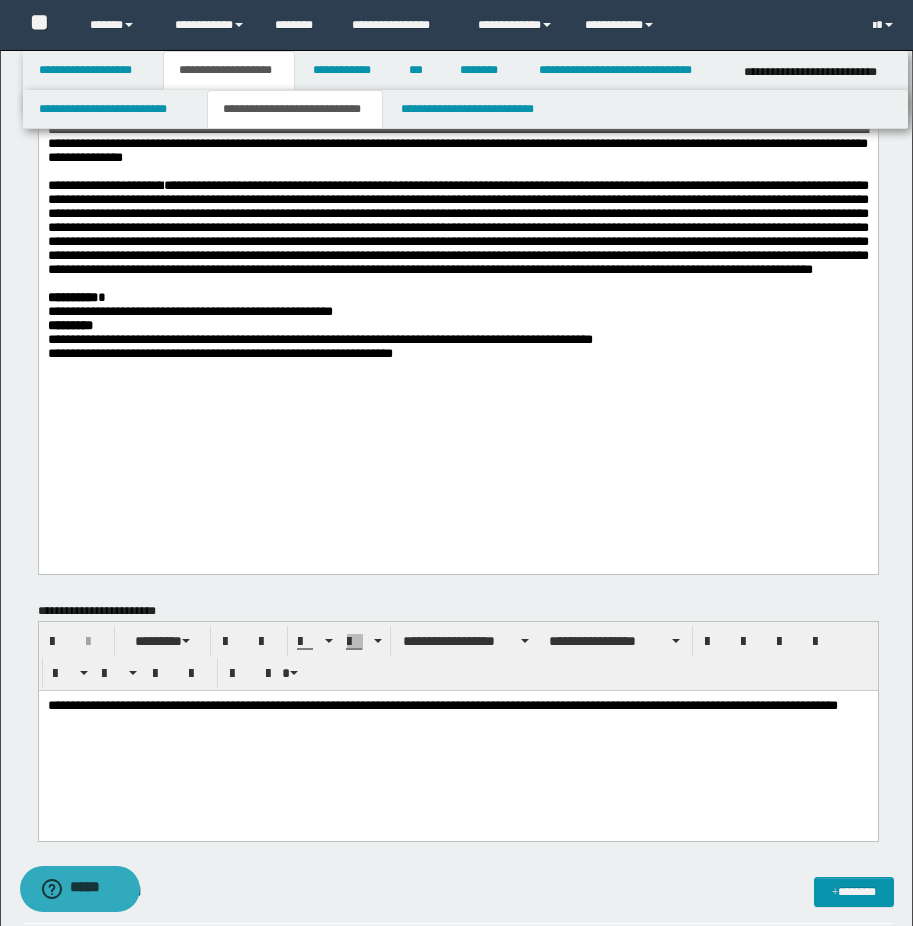 scroll, scrollTop: 0, scrollLeft: 0, axis: both 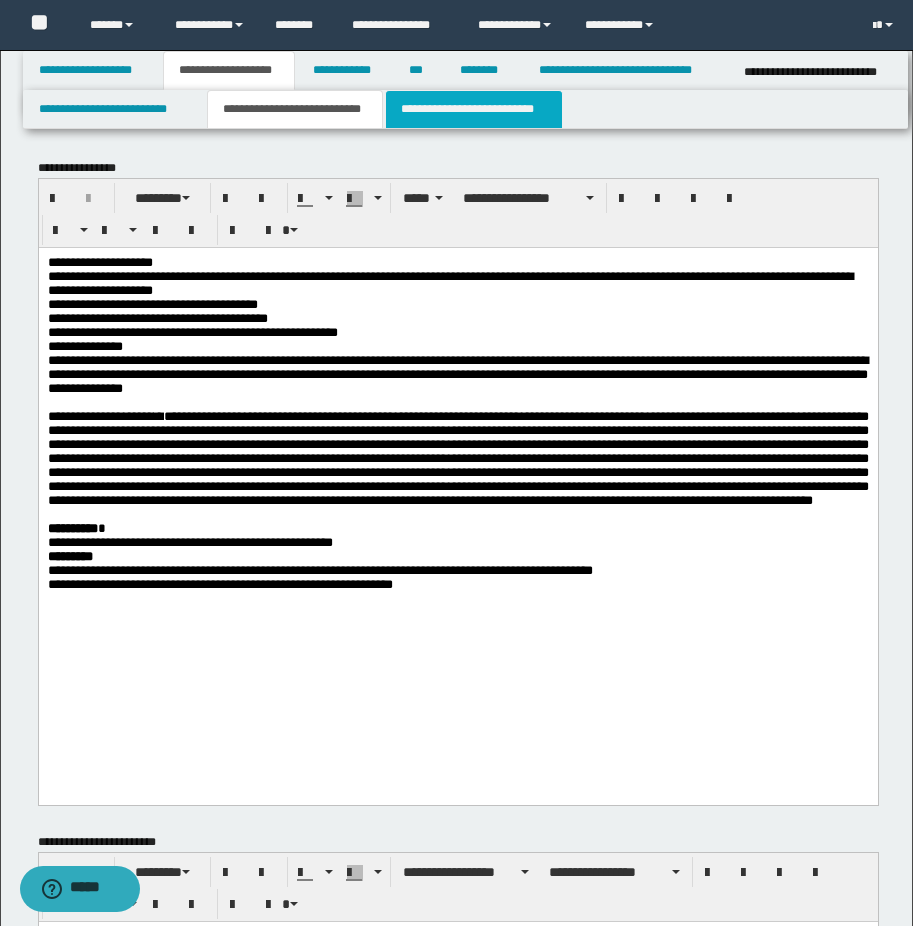 click on "**********" at bounding box center [474, 109] 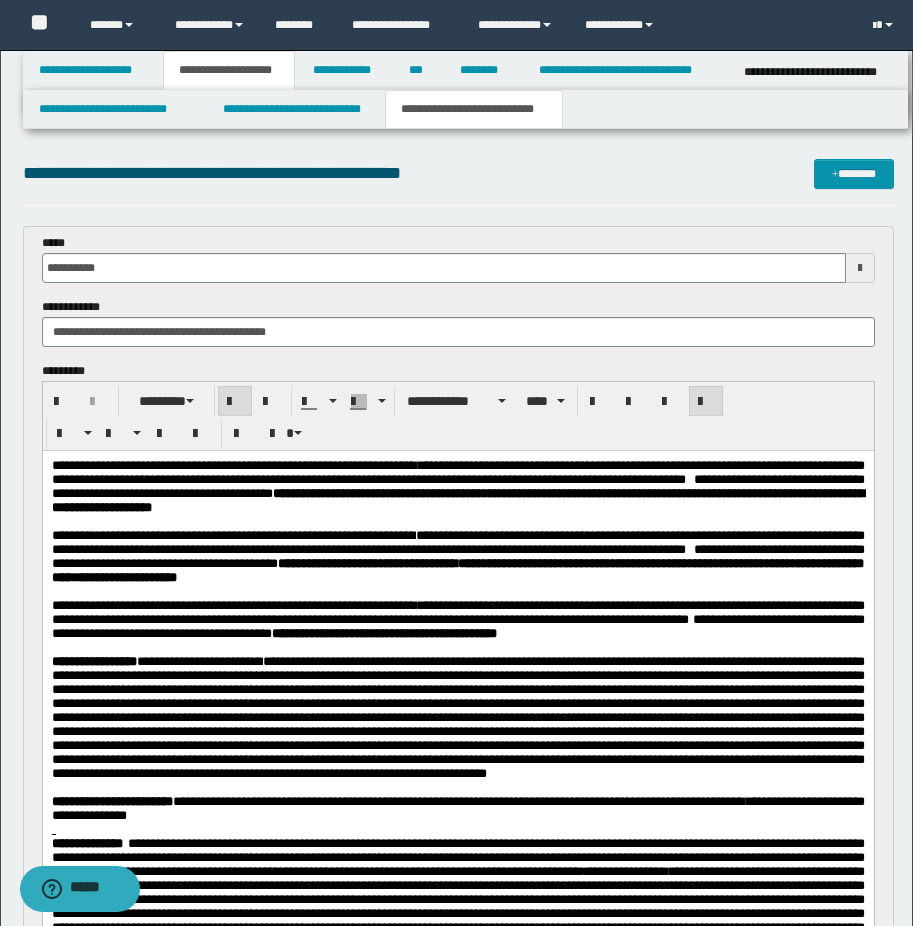 click on "**********" at bounding box center (457, 570) 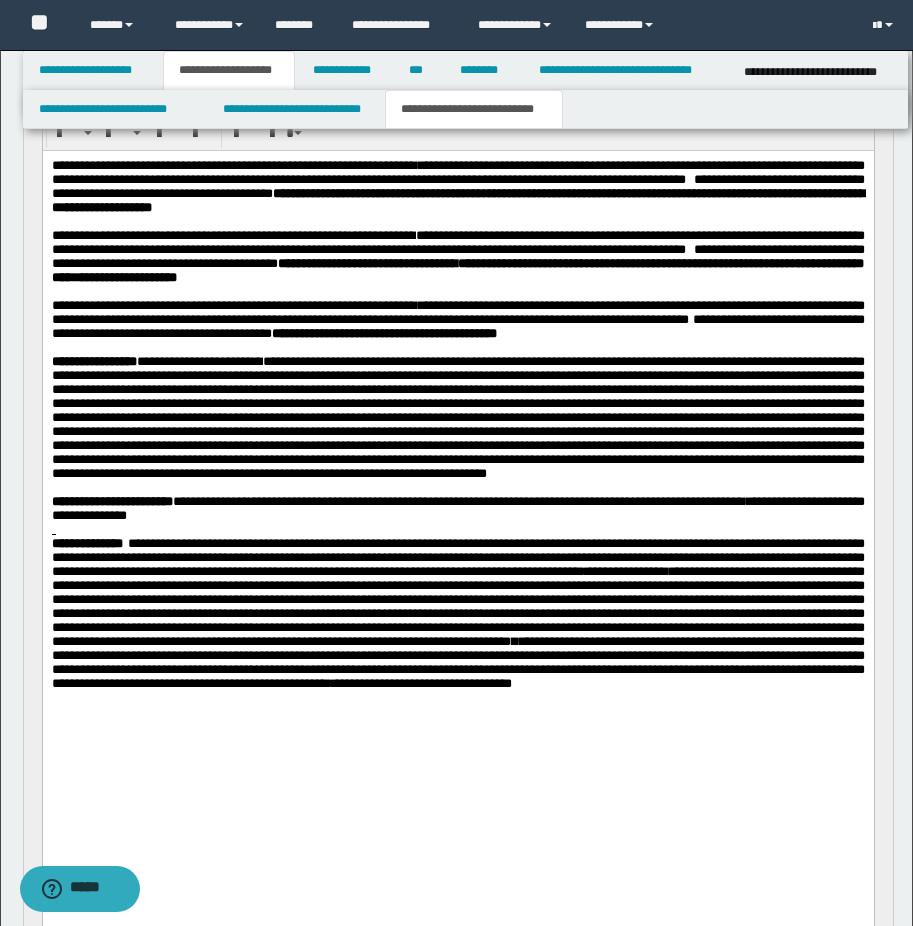 click at bounding box center [457, 417] 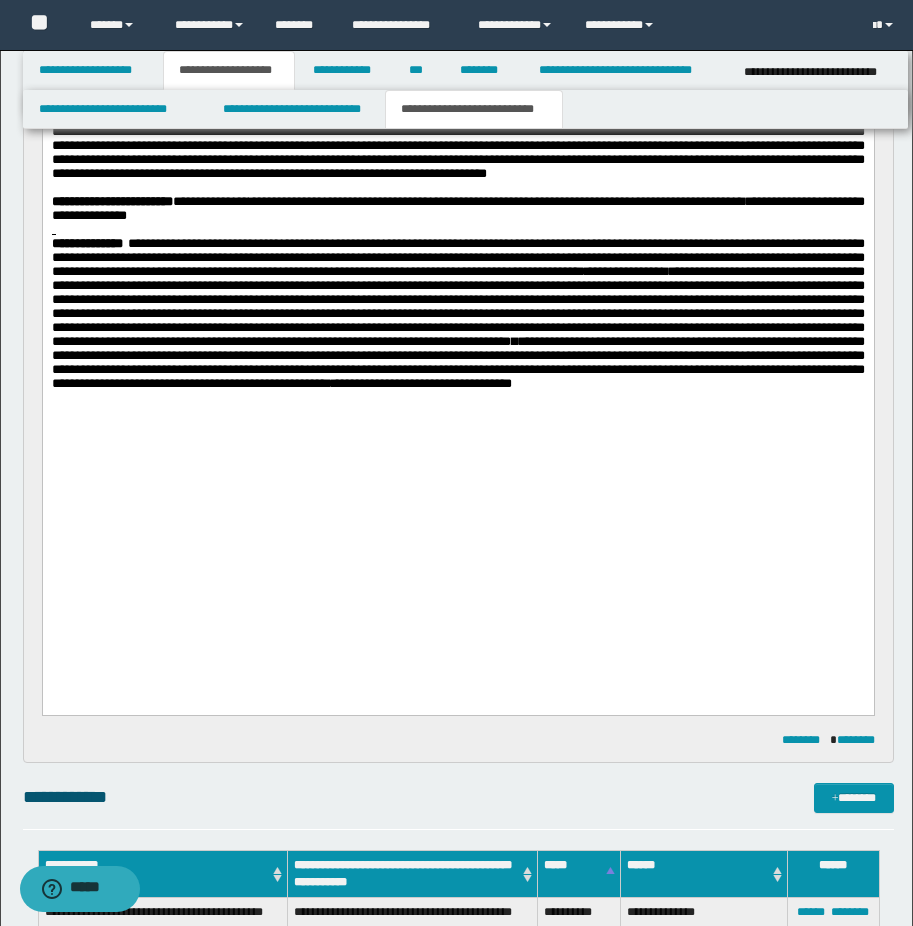 scroll, scrollTop: 700, scrollLeft: 0, axis: vertical 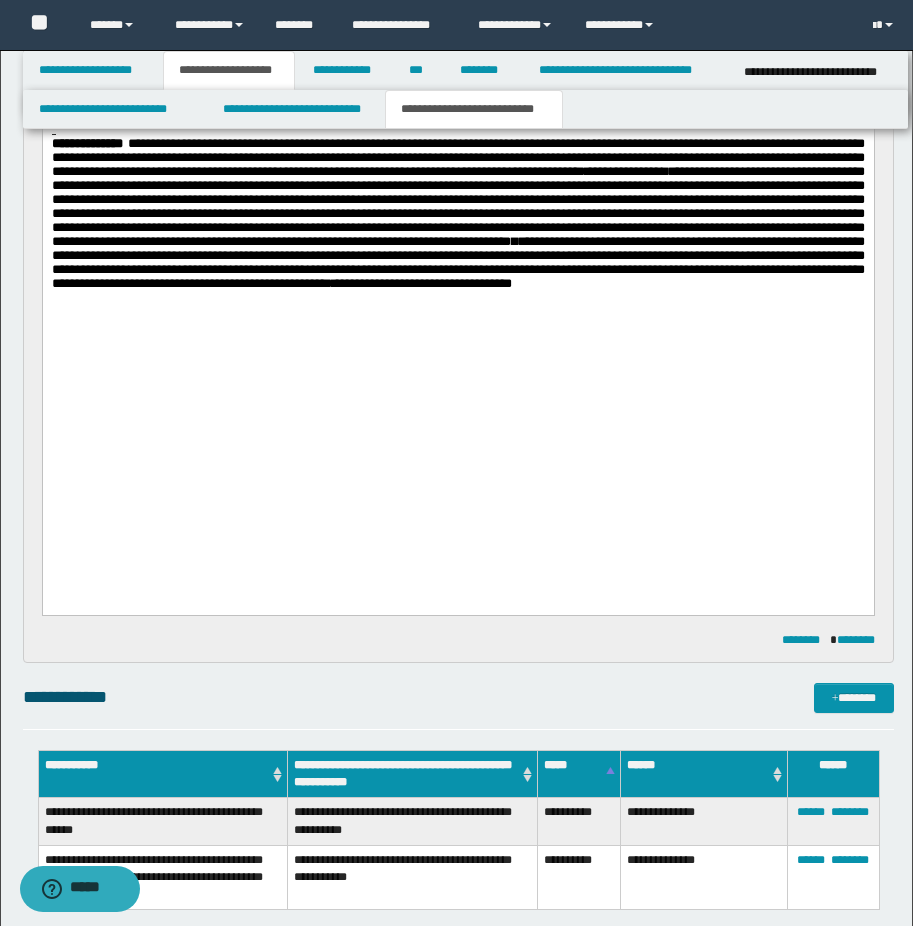 click on "**********" at bounding box center (457, 92) 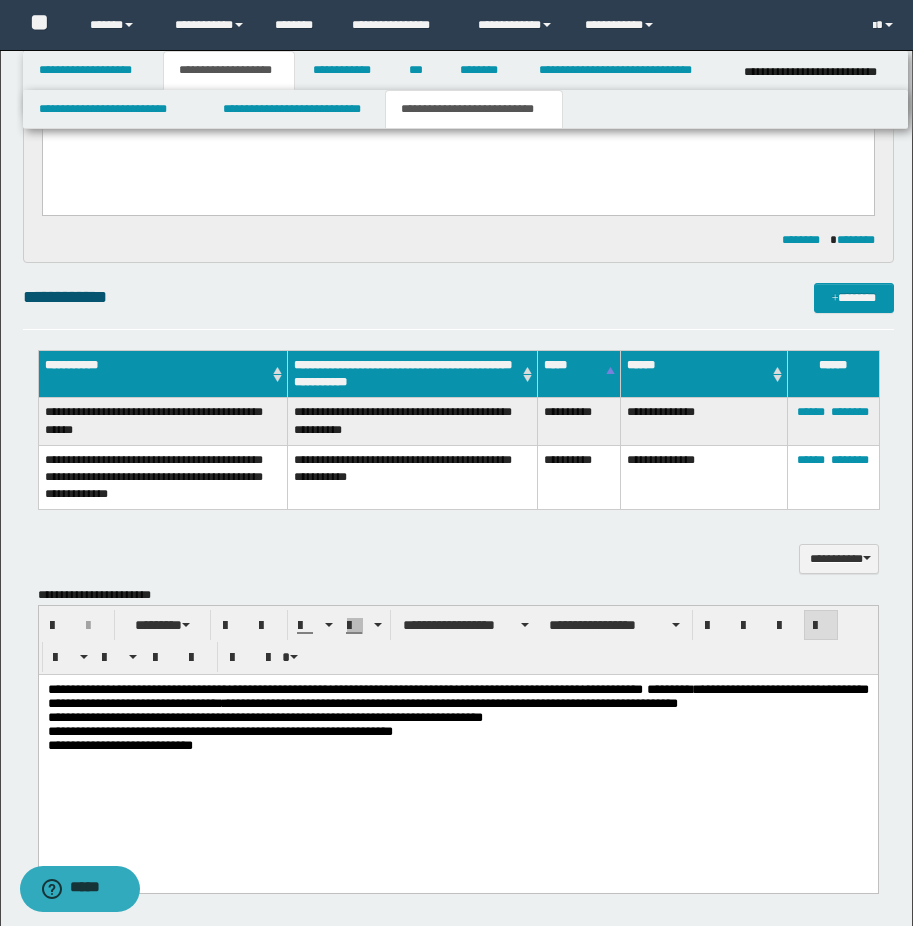 scroll, scrollTop: 1400, scrollLeft: 0, axis: vertical 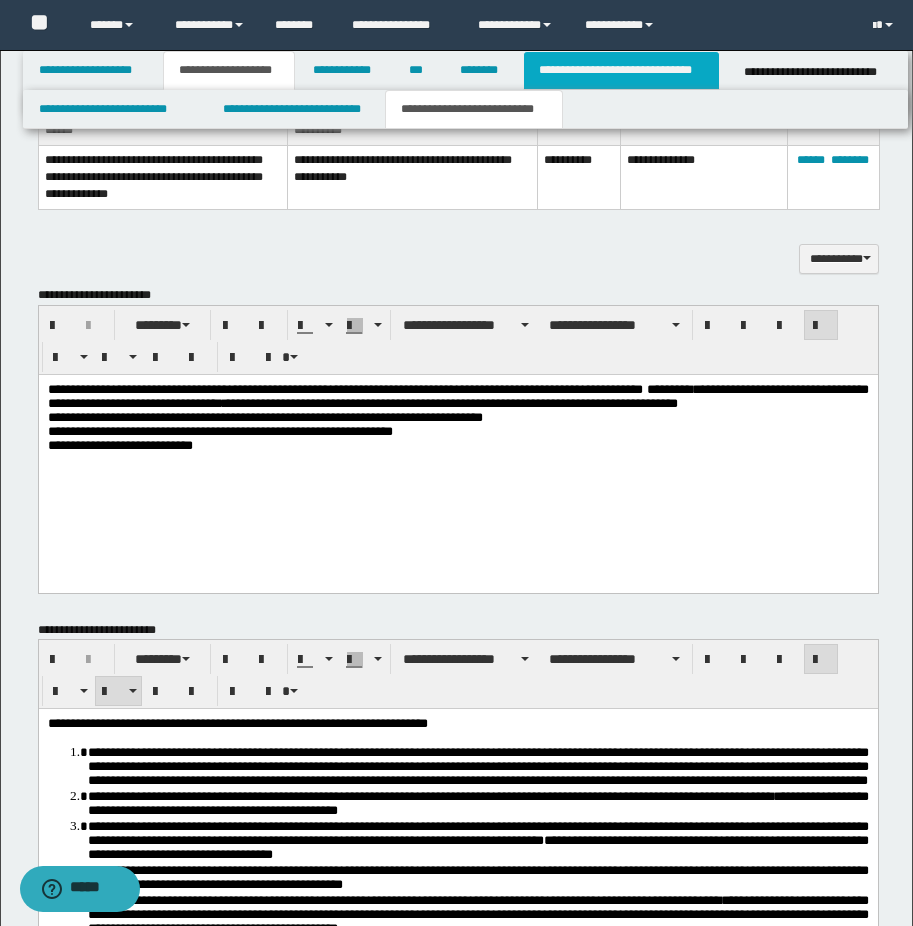 click on "**********" at bounding box center (621, 70) 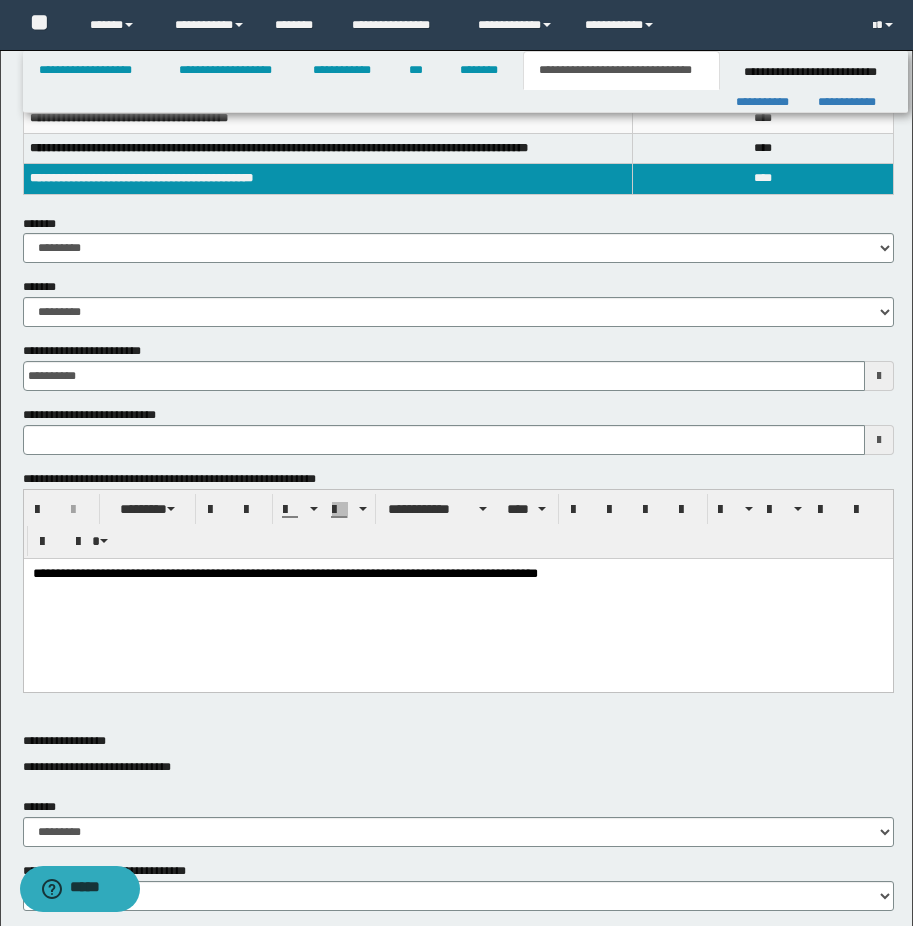 scroll, scrollTop: 403, scrollLeft: 0, axis: vertical 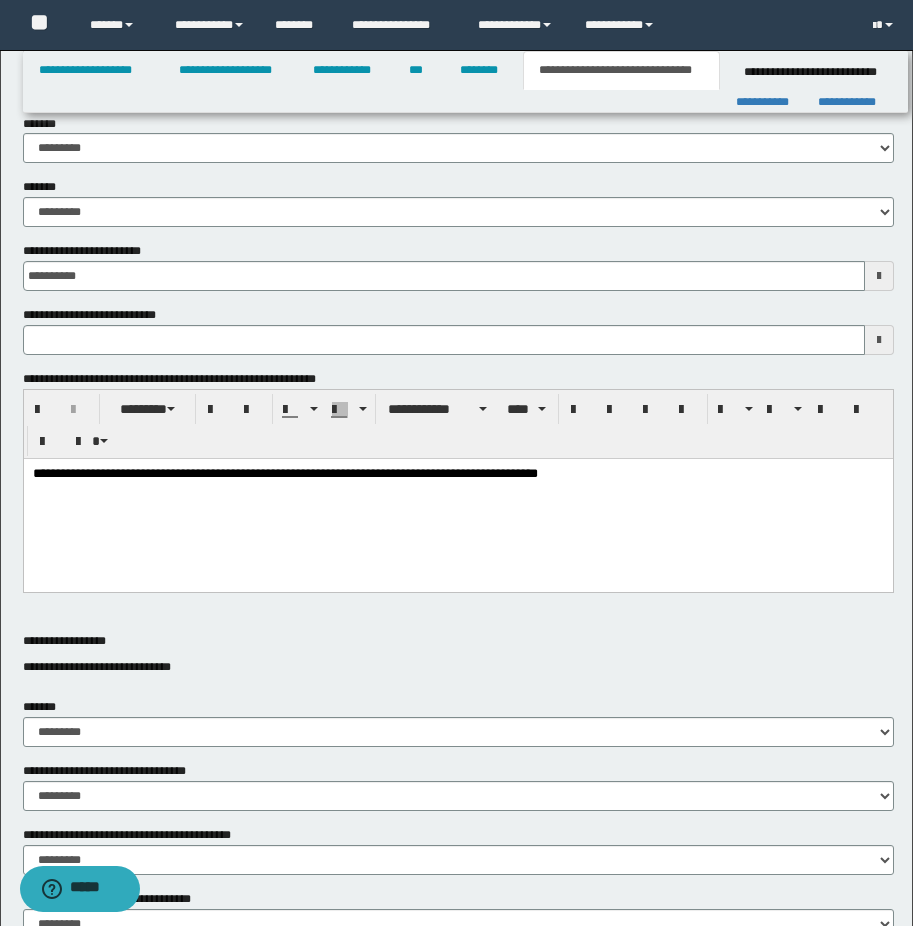 click on "**********" at bounding box center [457, 474] 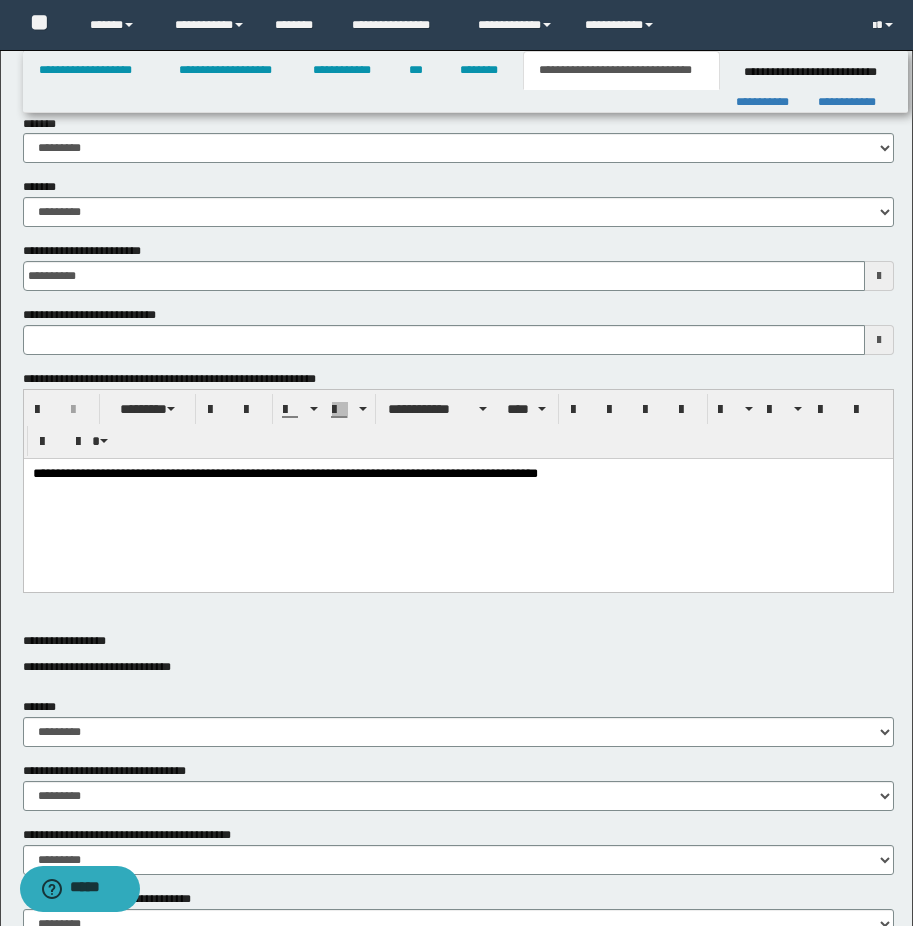 scroll, scrollTop: 303, scrollLeft: 0, axis: vertical 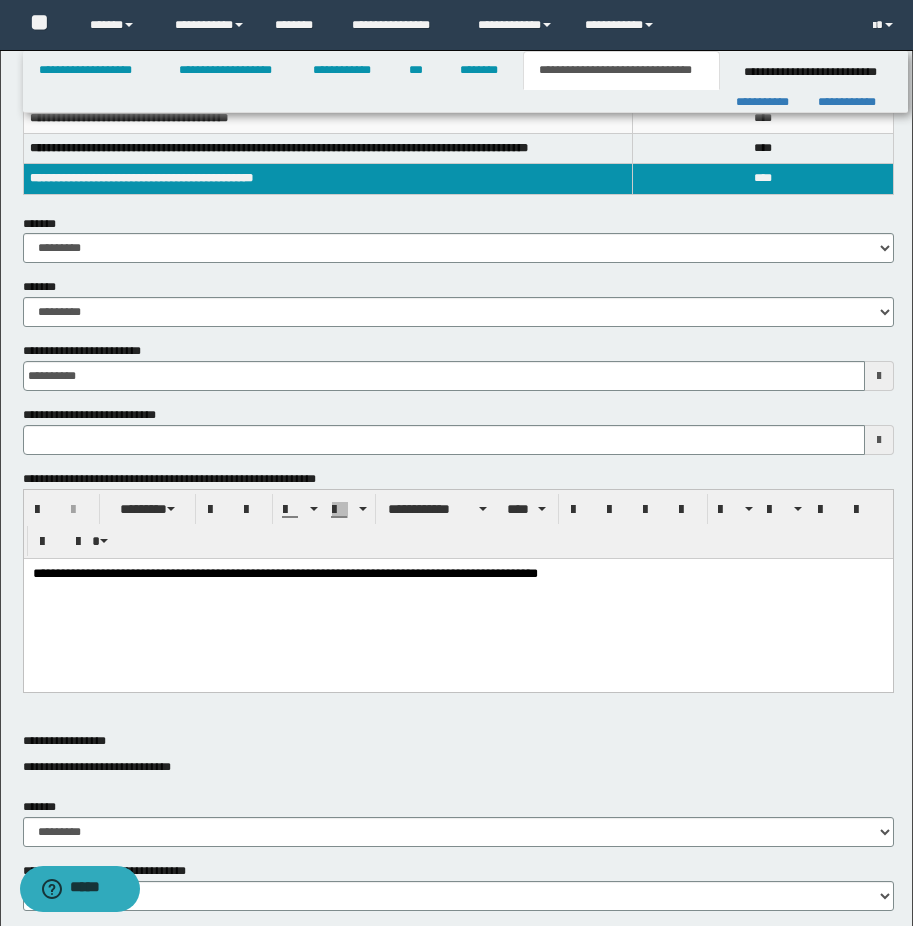 click on "**********" at bounding box center [457, 574] 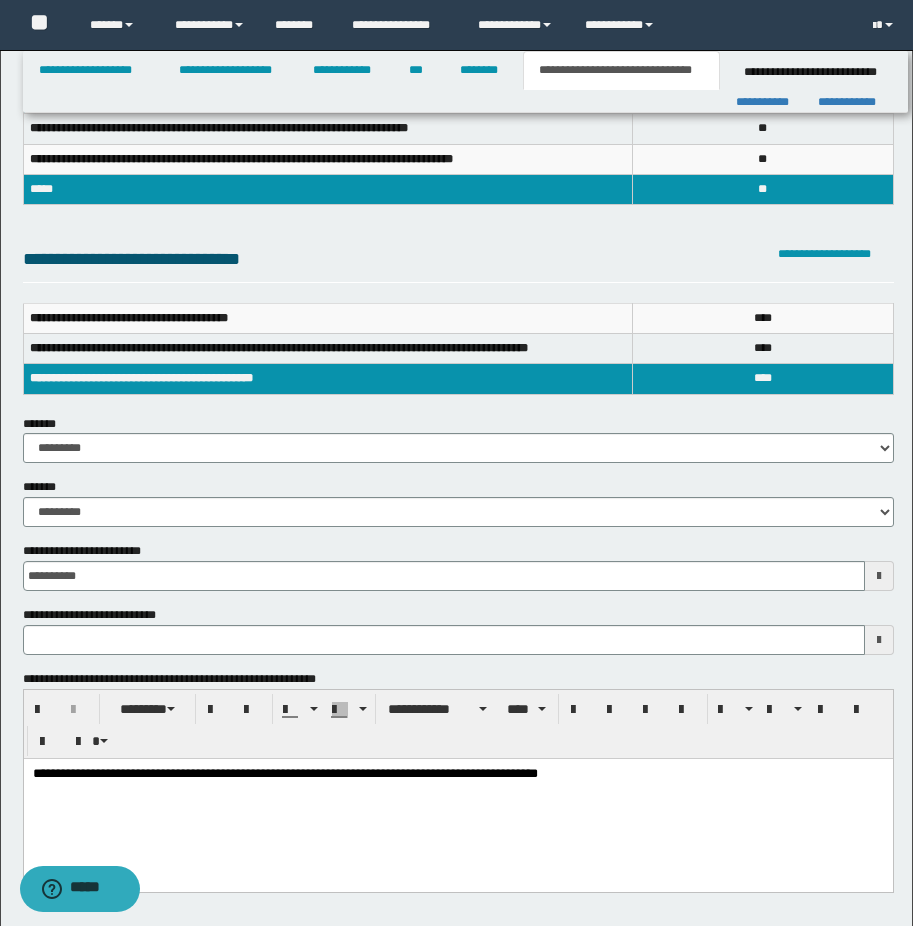 scroll, scrollTop: 0, scrollLeft: 0, axis: both 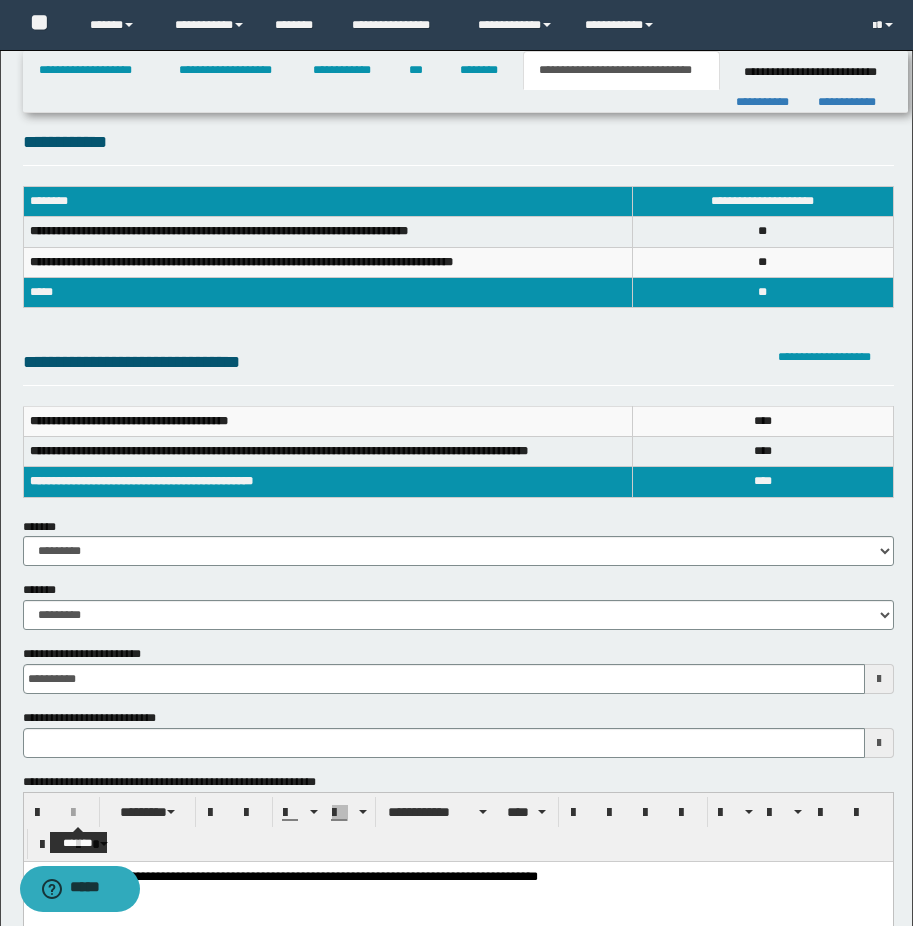type 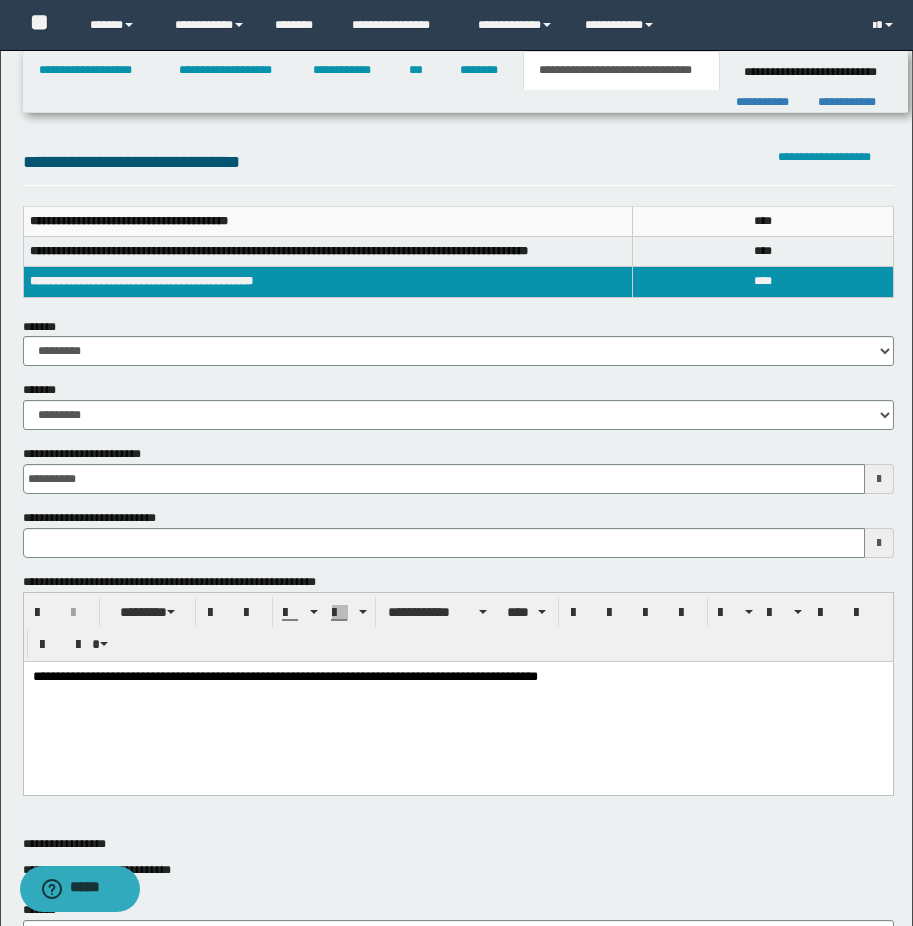 scroll, scrollTop: 0, scrollLeft: 0, axis: both 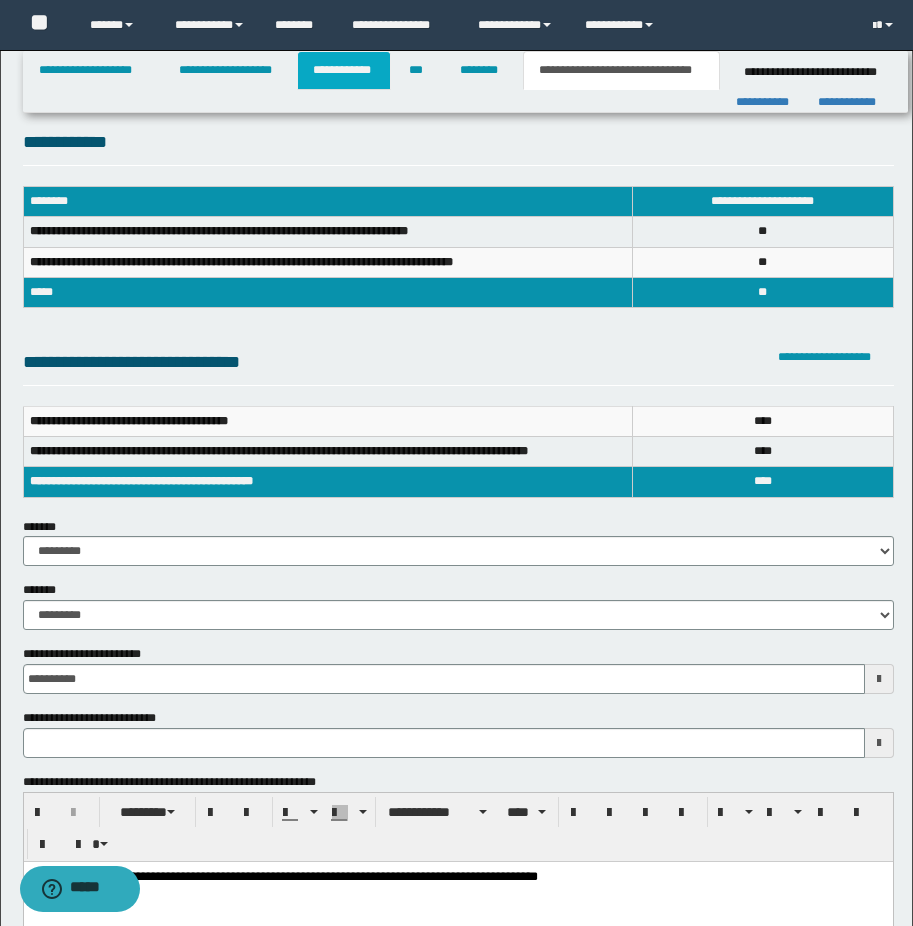 click on "**********" at bounding box center (344, 70) 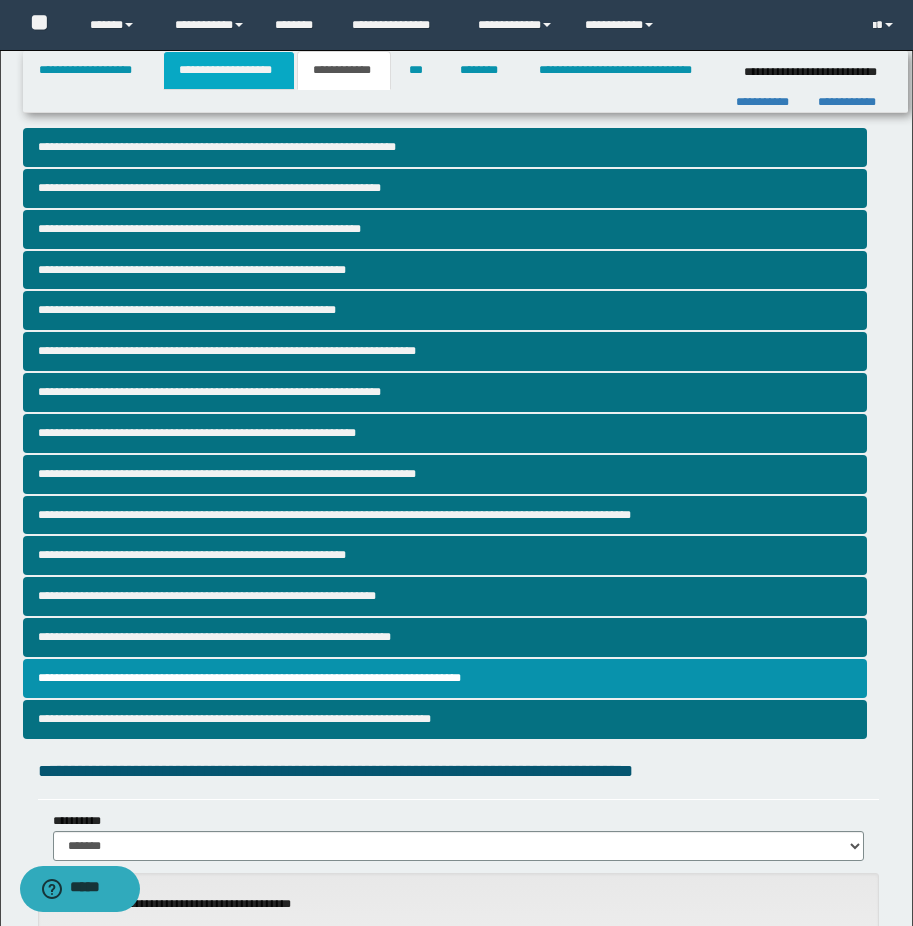 click on "**********" at bounding box center [229, 70] 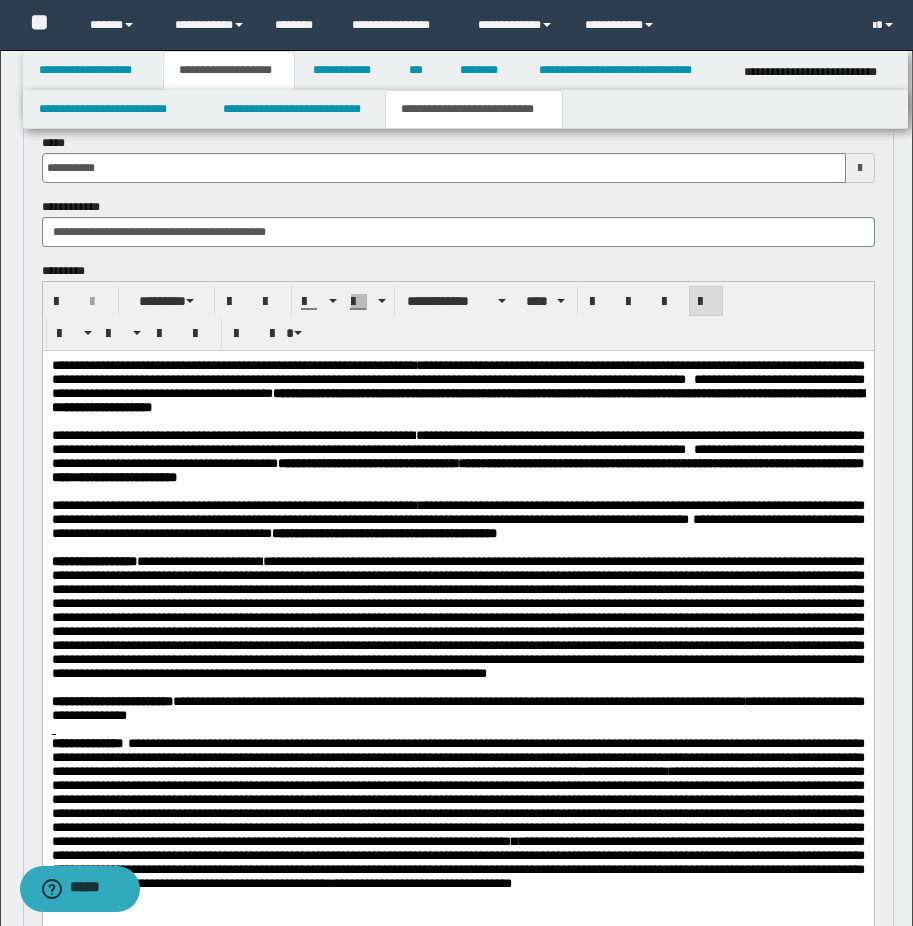 scroll, scrollTop: 400, scrollLeft: 0, axis: vertical 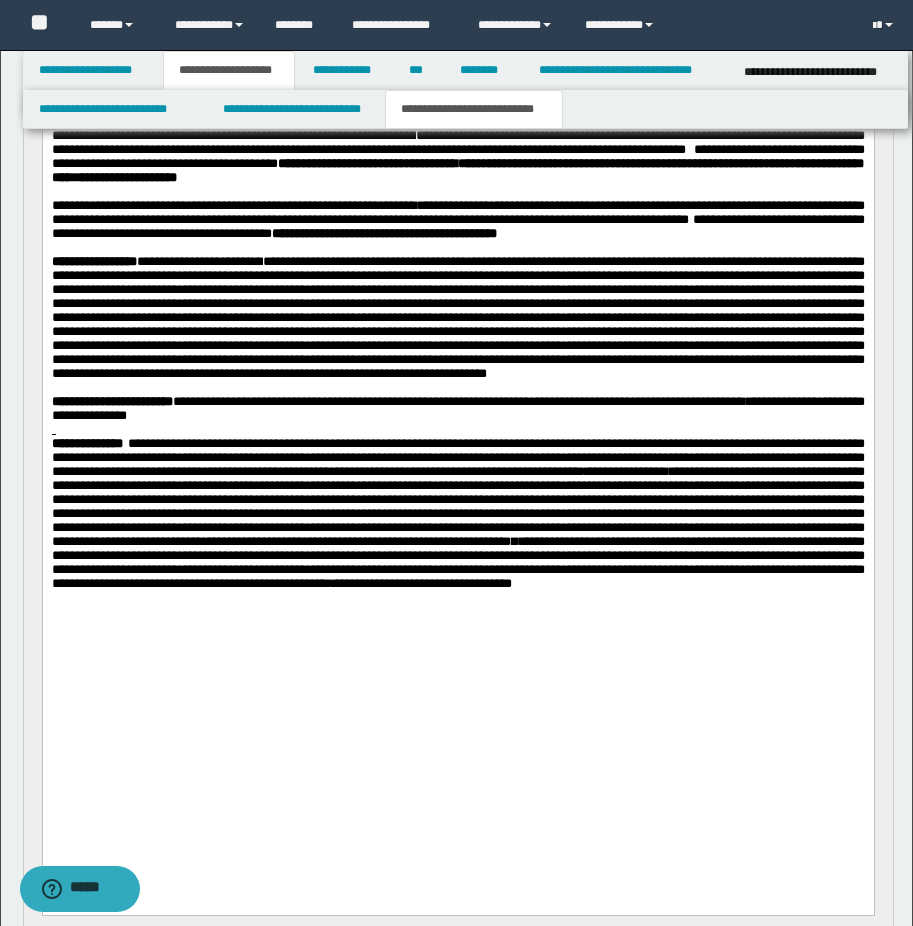 click on "**********" at bounding box center (457, 409) 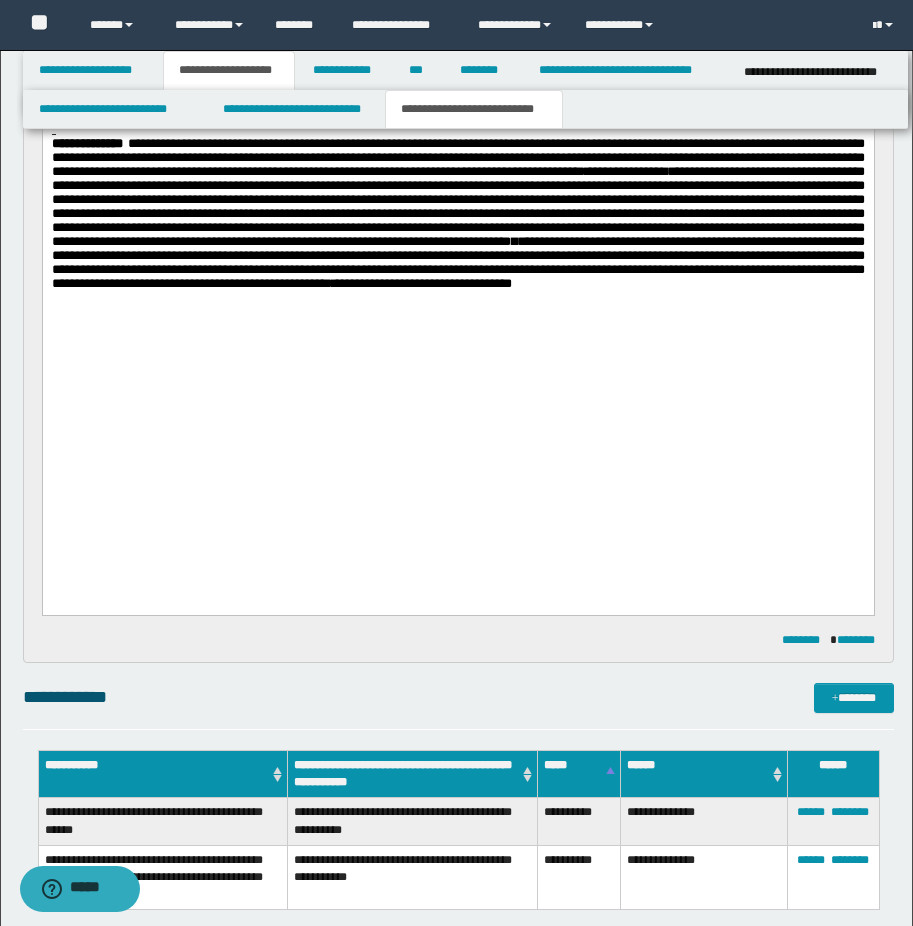 click on "**********" at bounding box center (457, 92) 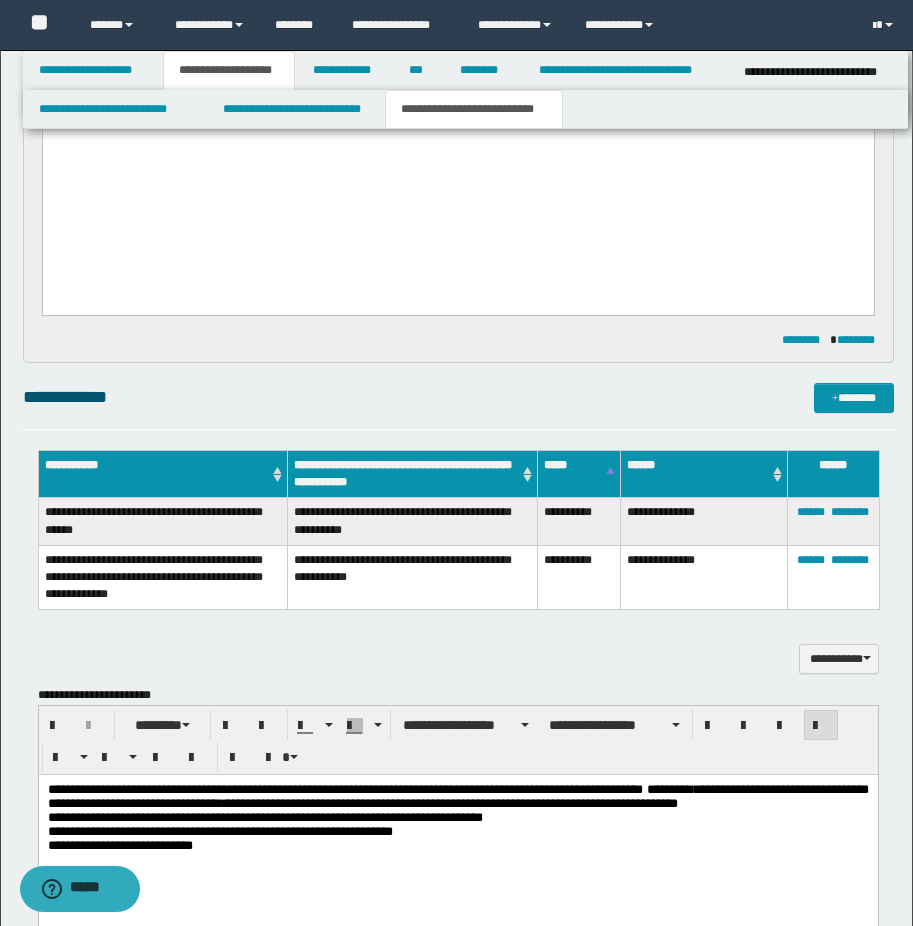 scroll, scrollTop: 1300, scrollLeft: 0, axis: vertical 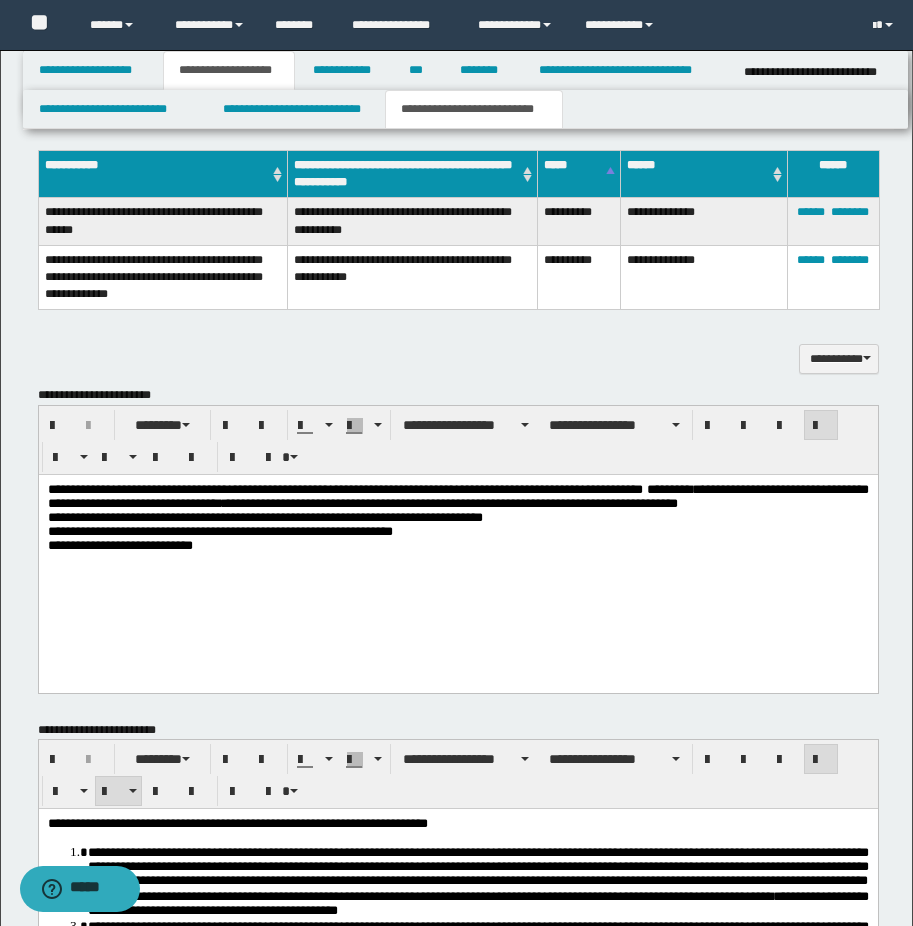 click on "**********" at bounding box center (457, 531) 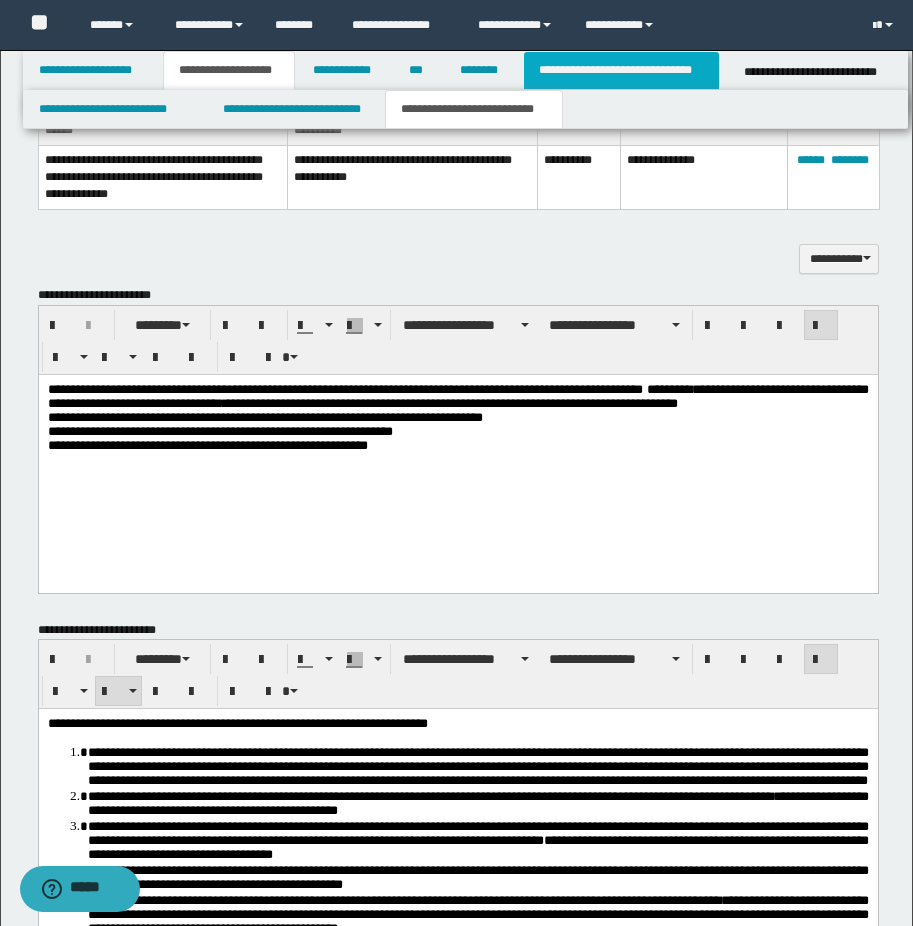 click on "**********" at bounding box center [621, 70] 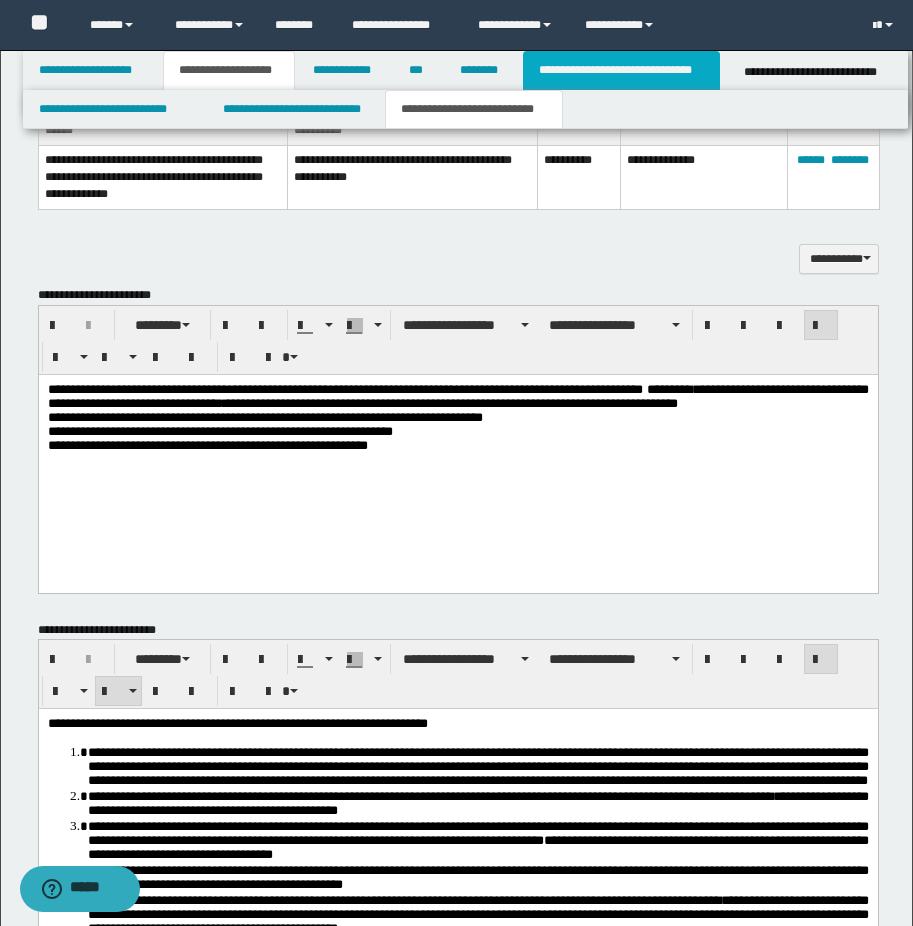 type on "**********" 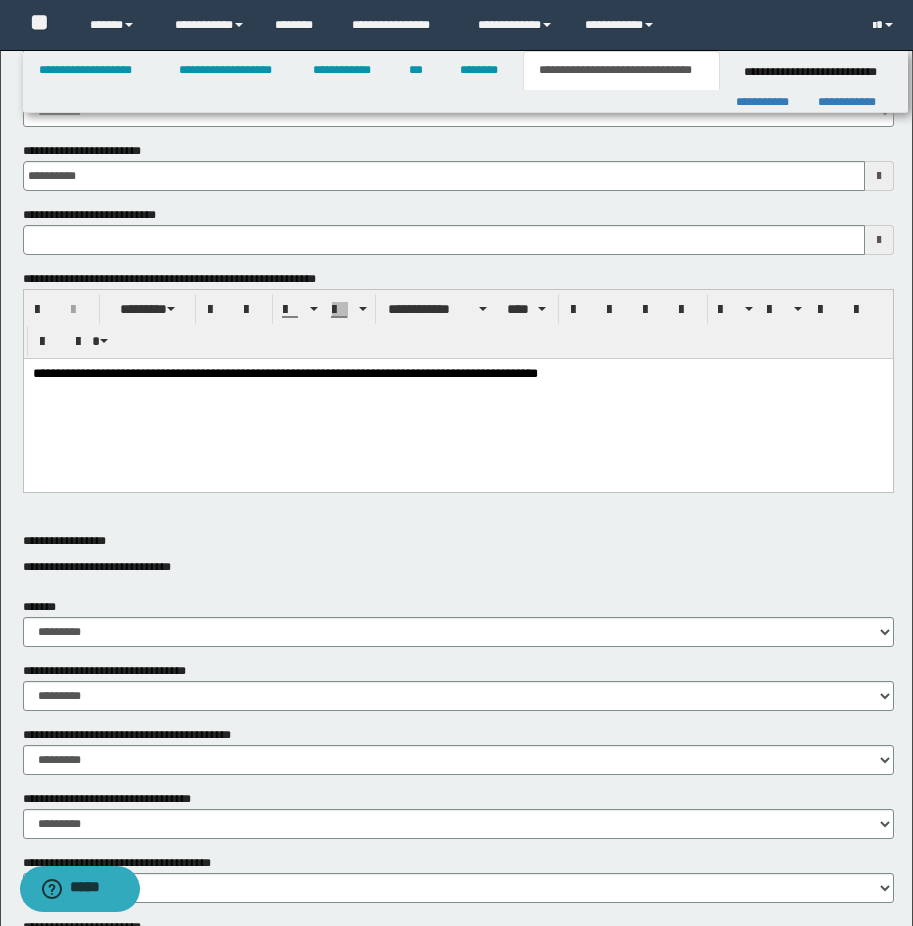 scroll, scrollTop: 403, scrollLeft: 0, axis: vertical 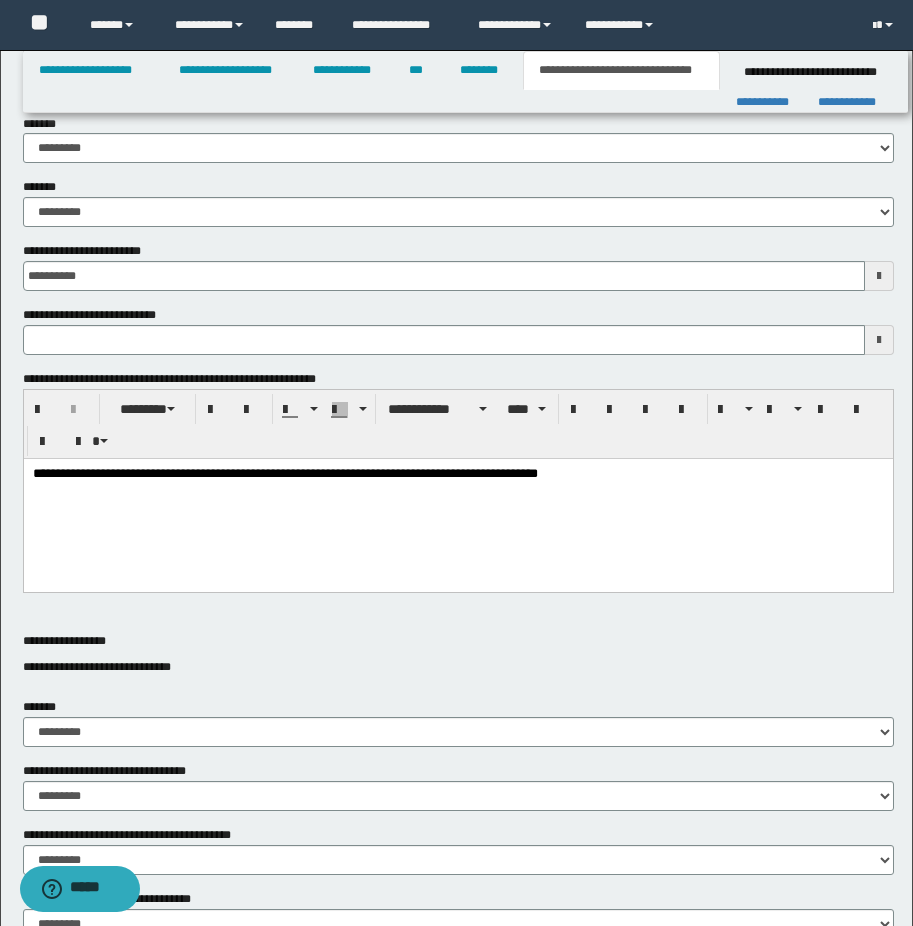 drag, startPoint x: 33, startPoint y: 477, endPoint x: 317, endPoint y: 500, distance: 284.9298 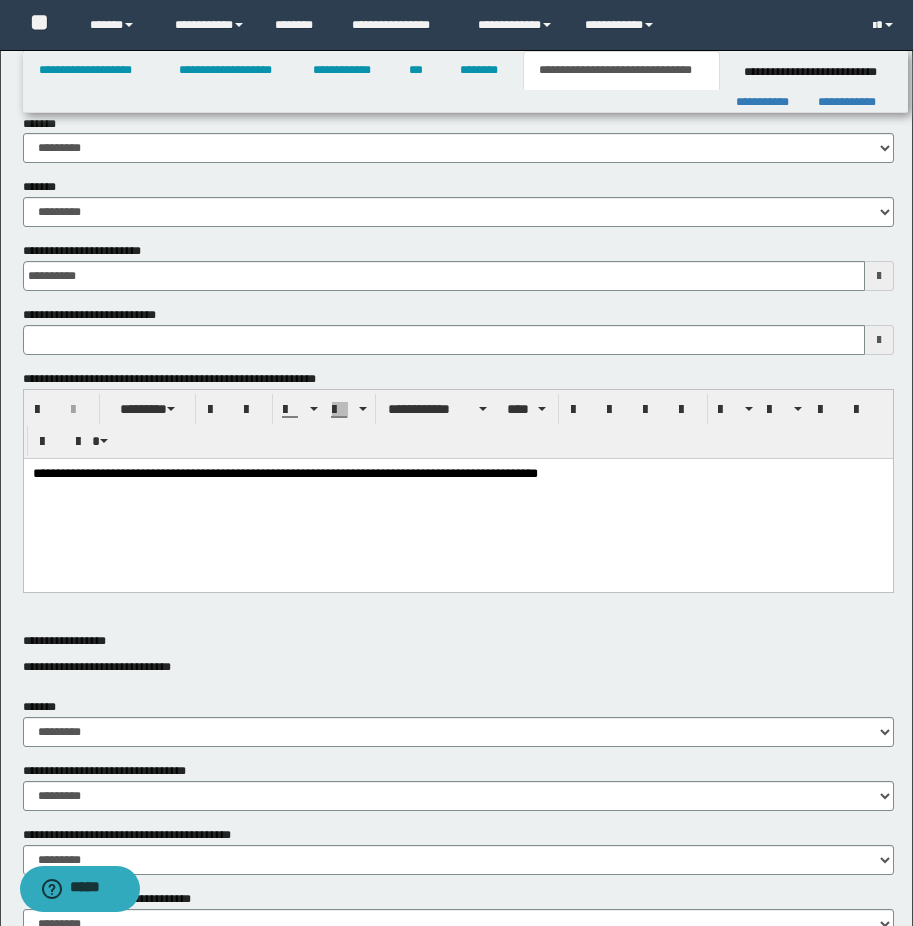click on "**********" at bounding box center [284, 472] 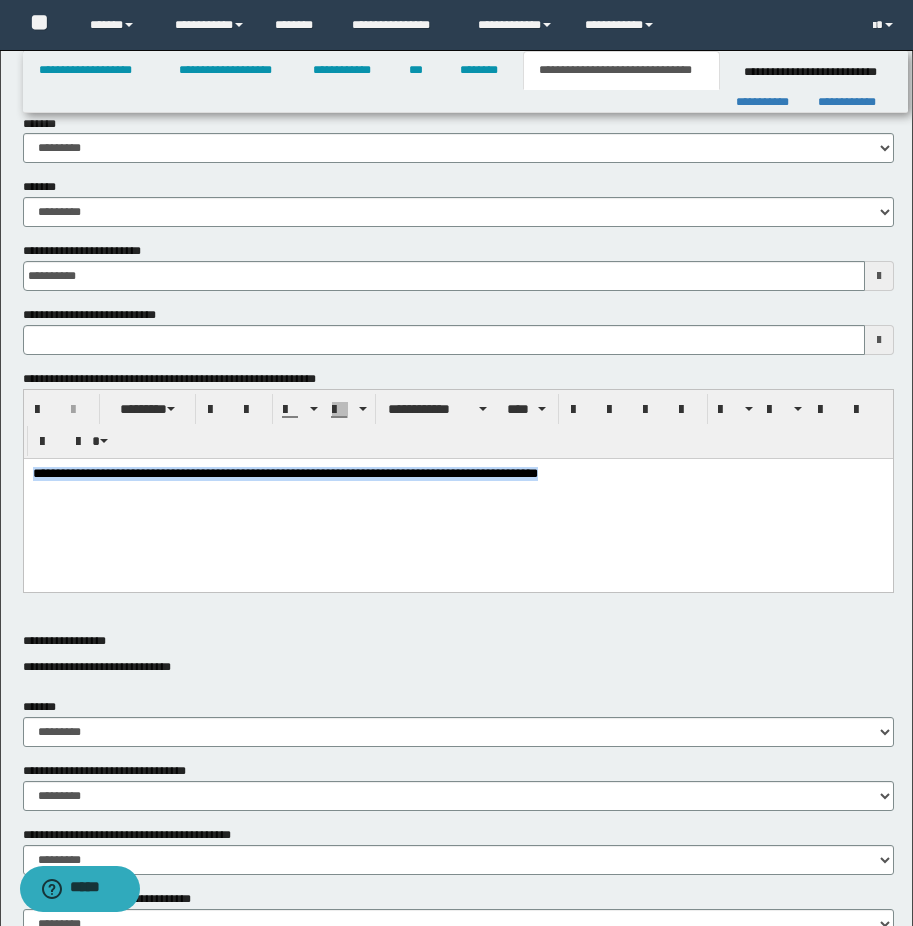 drag, startPoint x: 31, startPoint y: 476, endPoint x: 642, endPoint y: 468, distance: 611.05237 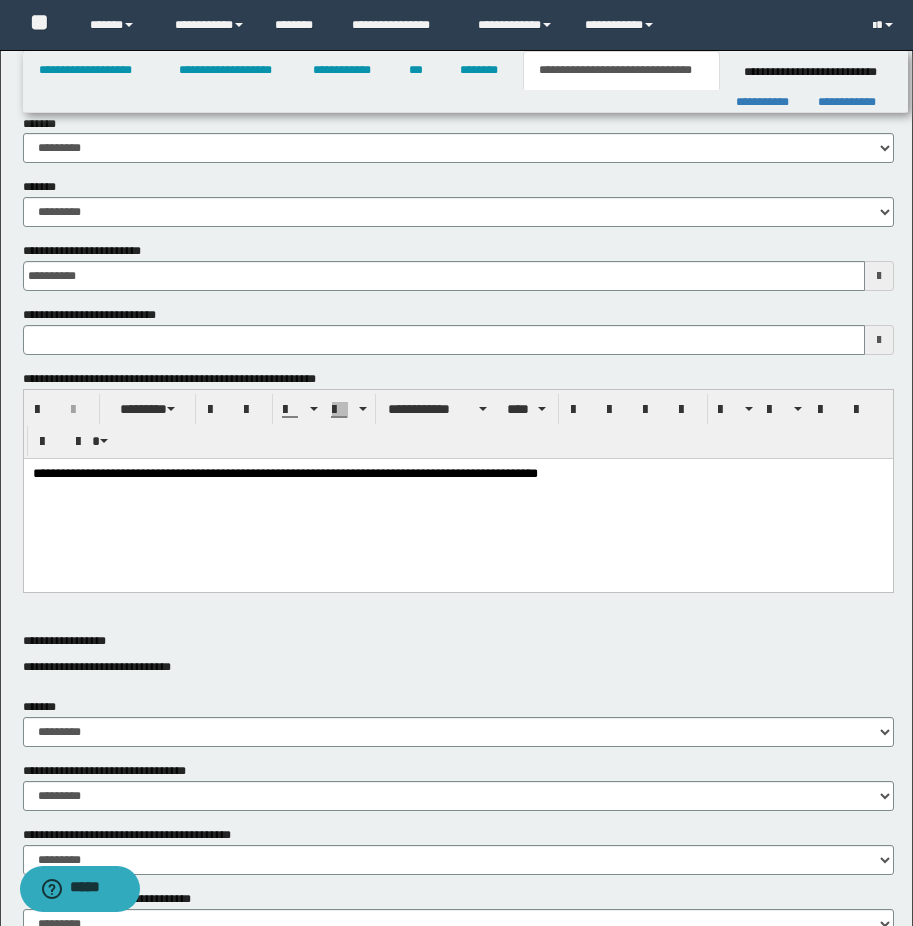 click on "**********" at bounding box center [284, 472] 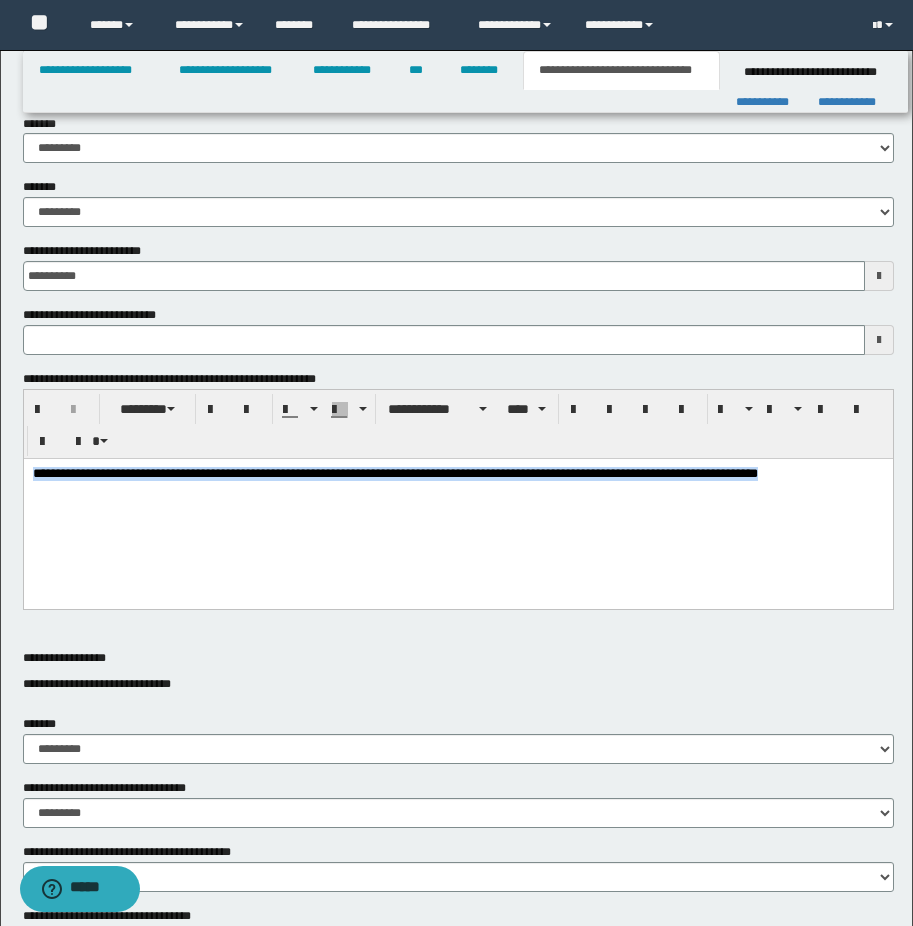 drag, startPoint x: 114, startPoint y: 497, endPoint x: -9, endPoint y: 473, distance: 125.31959 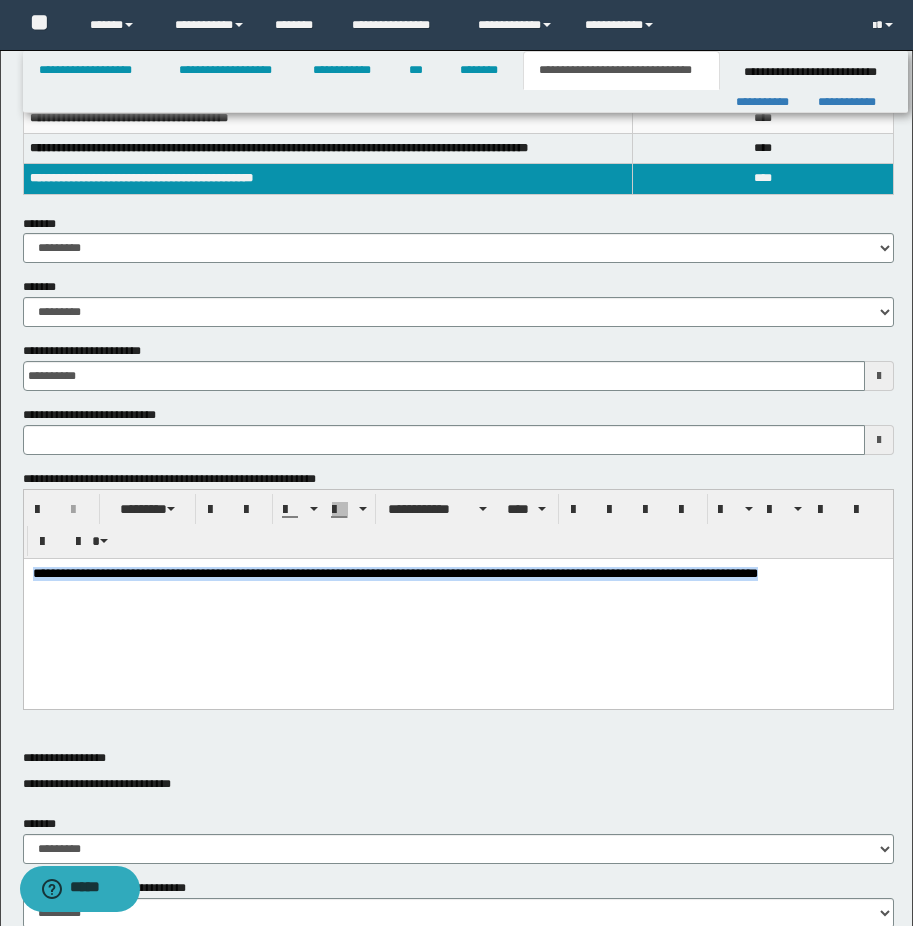 type 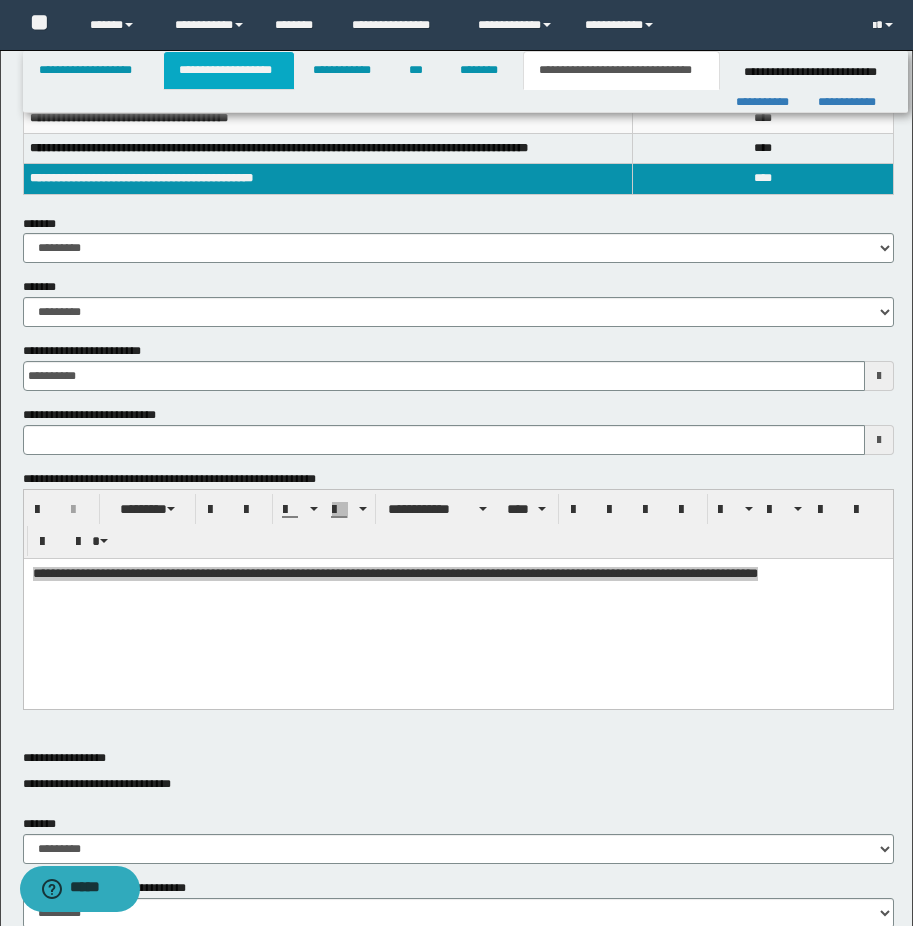 click on "**********" at bounding box center [229, 70] 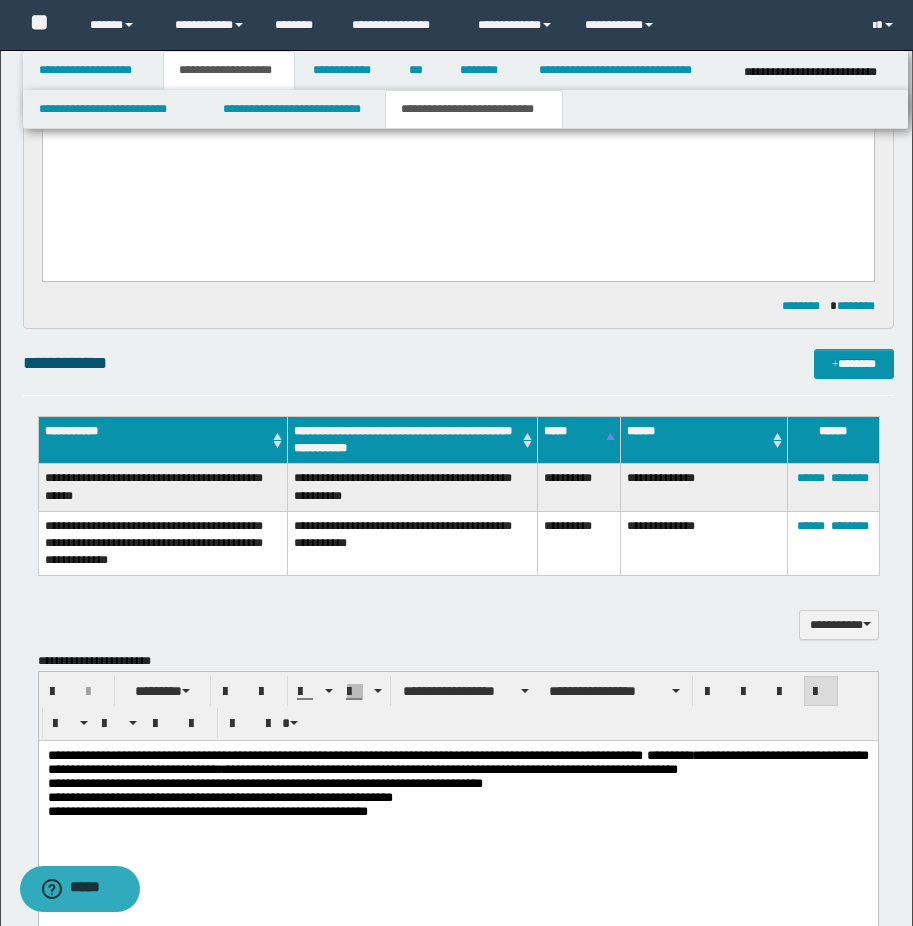 scroll, scrollTop: 1534, scrollLeft: 0, axis: vertical 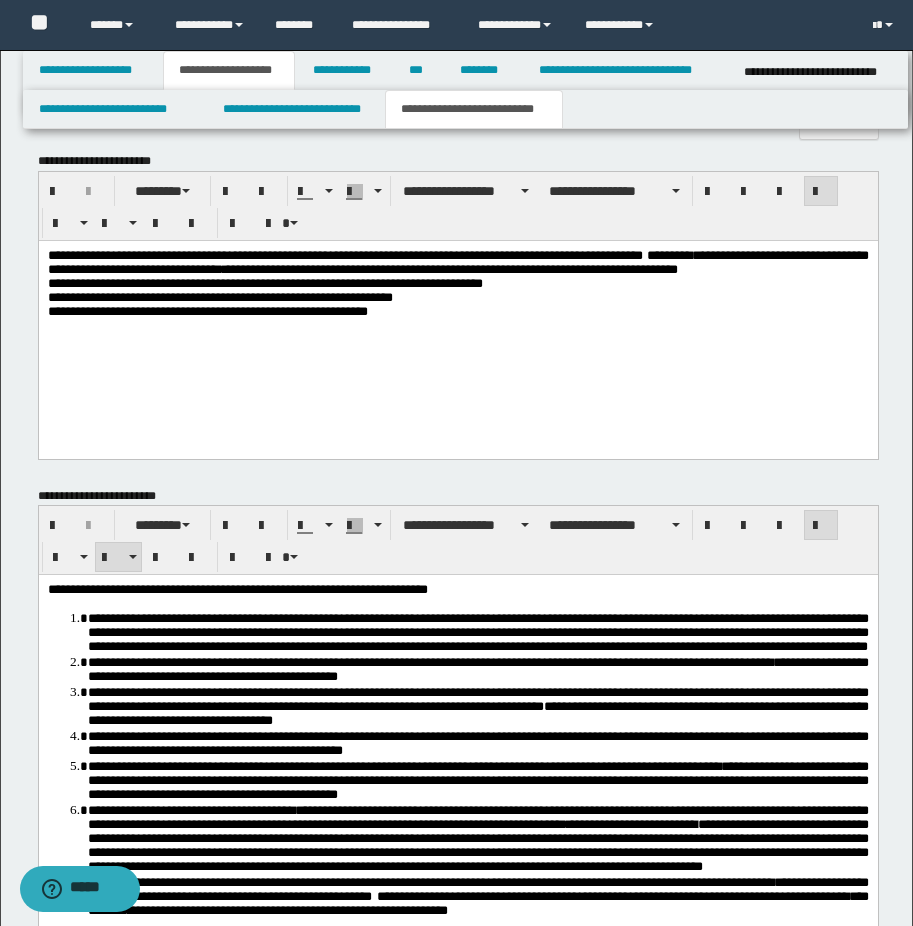 click on "**********" at bounding box center [457, 311] 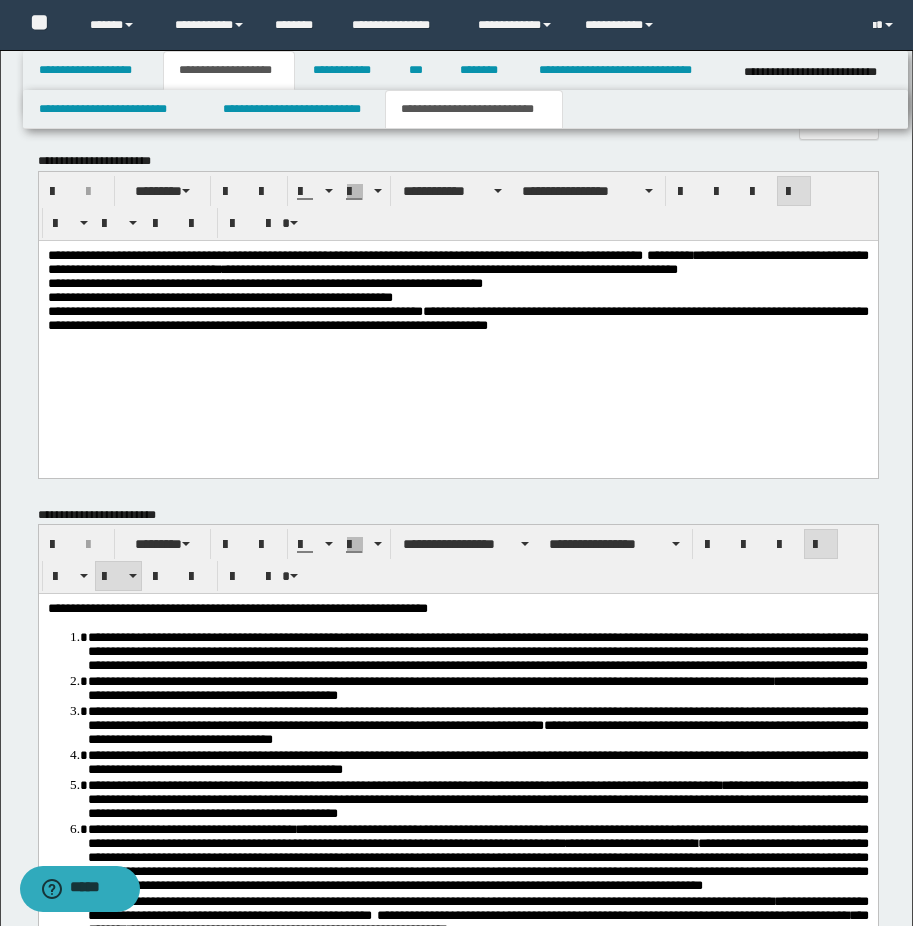 click on "**********" at bounding box center [457, 315] 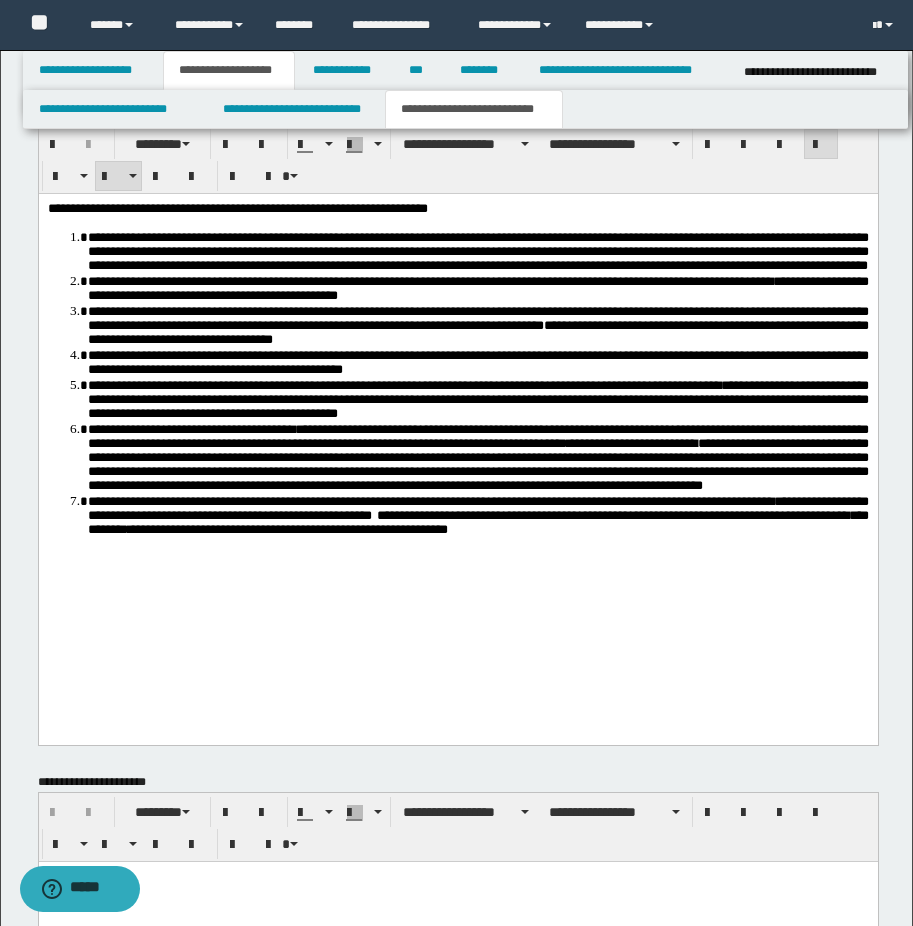 scroll, scrollTop: 2079, scrollLeft: 0, axis: vertical 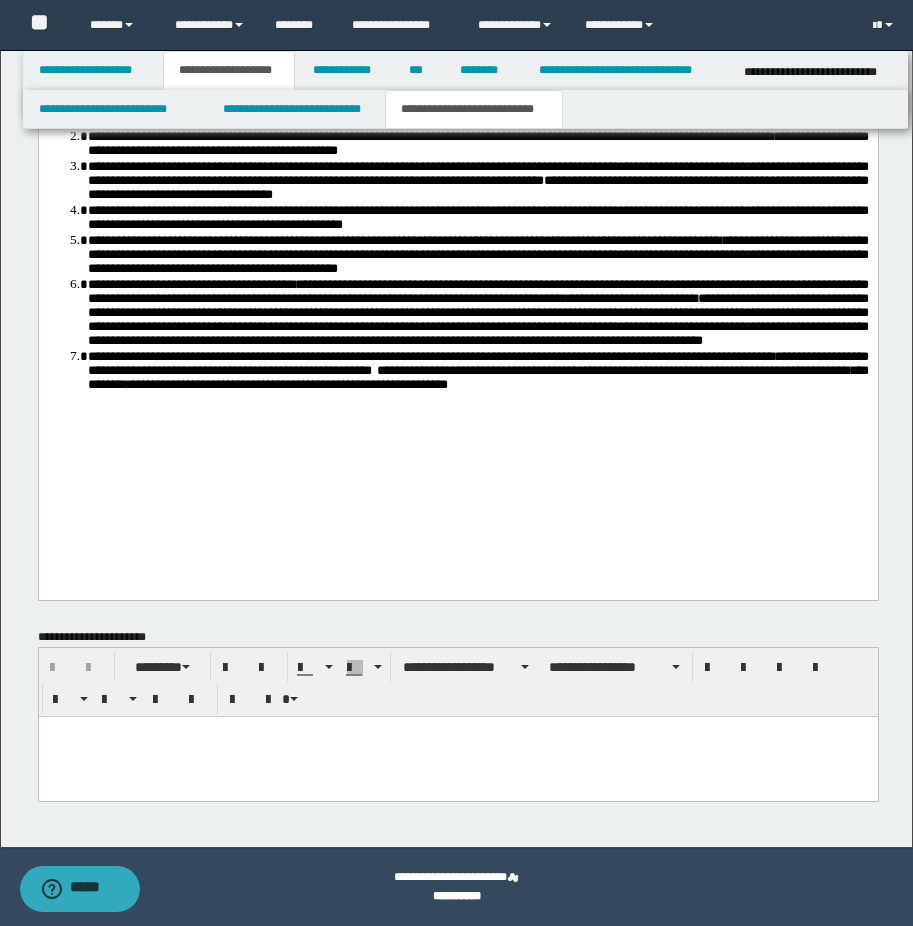 click on "**********" at bounding box center [477, 370] 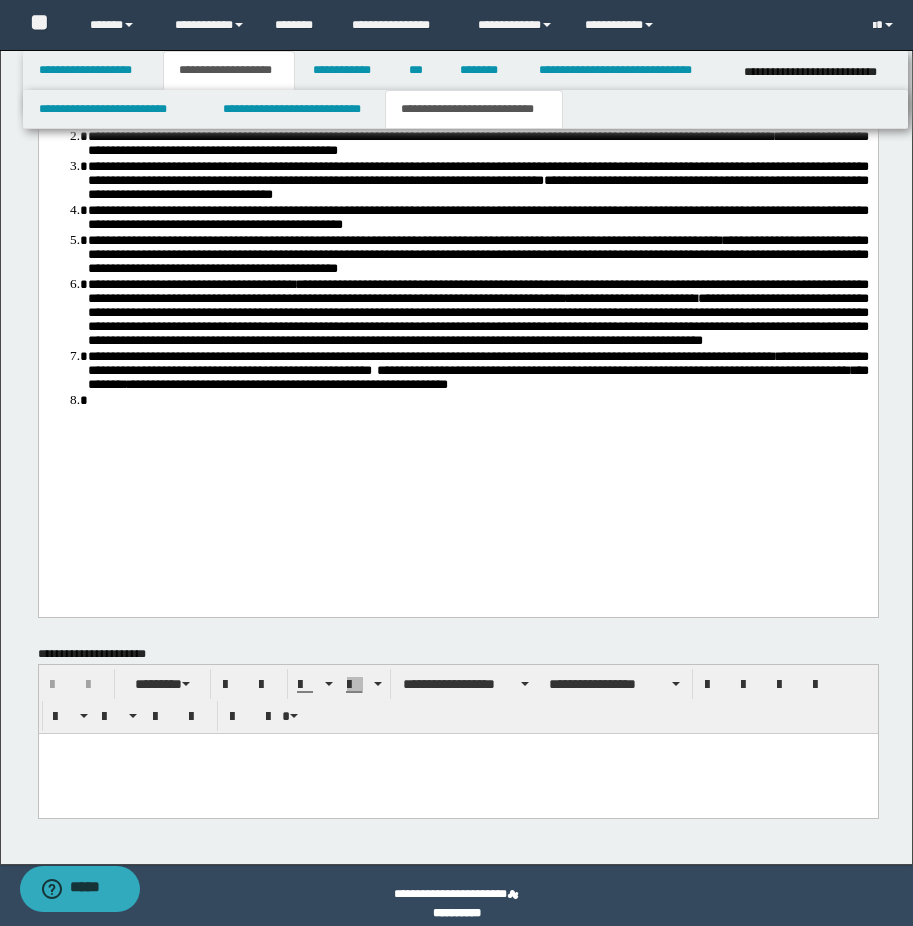 click at bounding box center (457, 749) 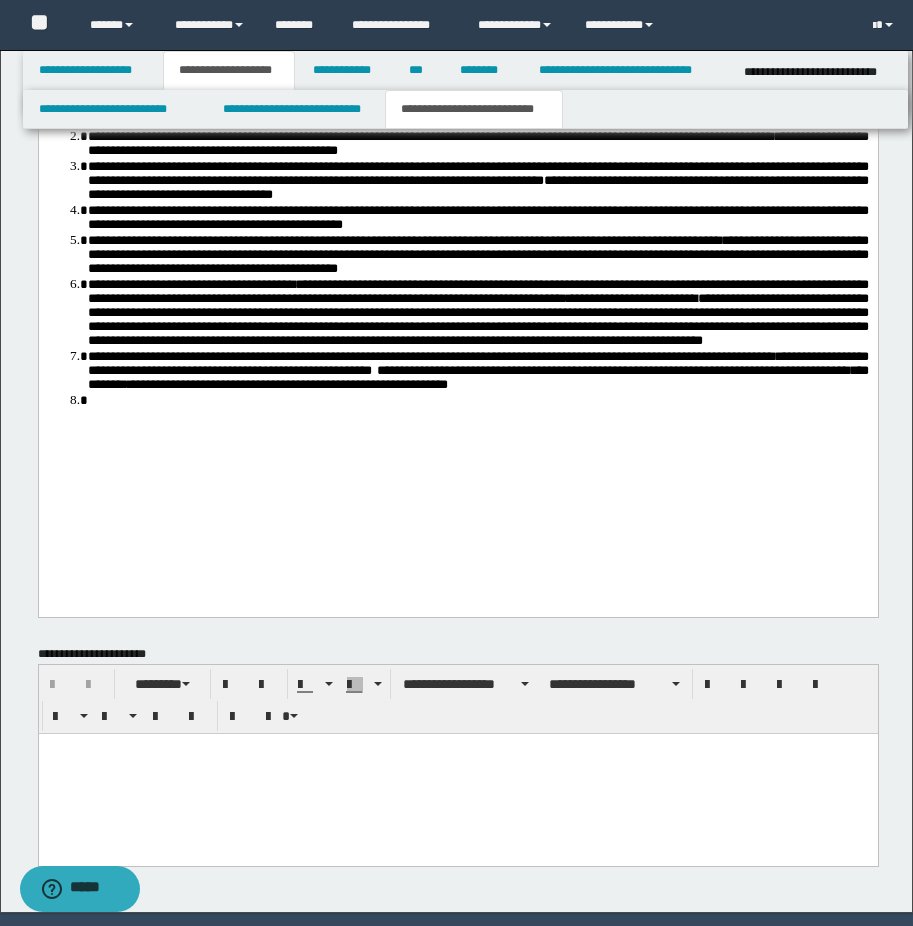 type 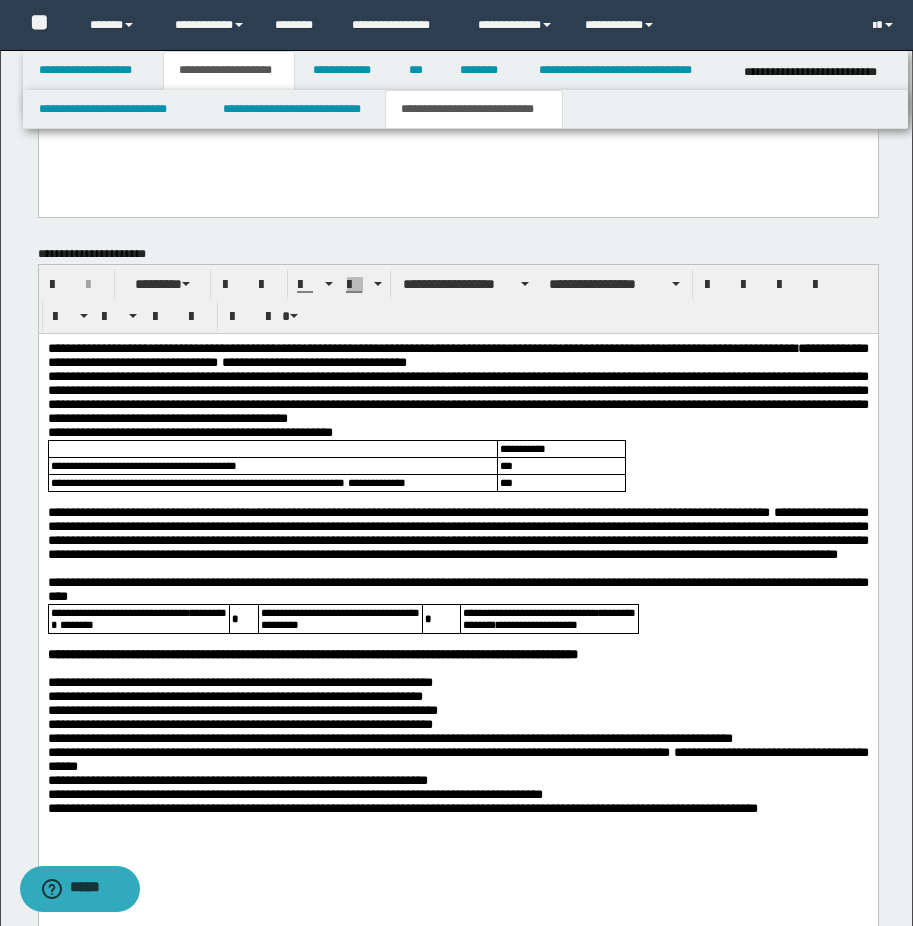 scroll, scrollTop: 2579, scrollLeft: 0, axis: vertical 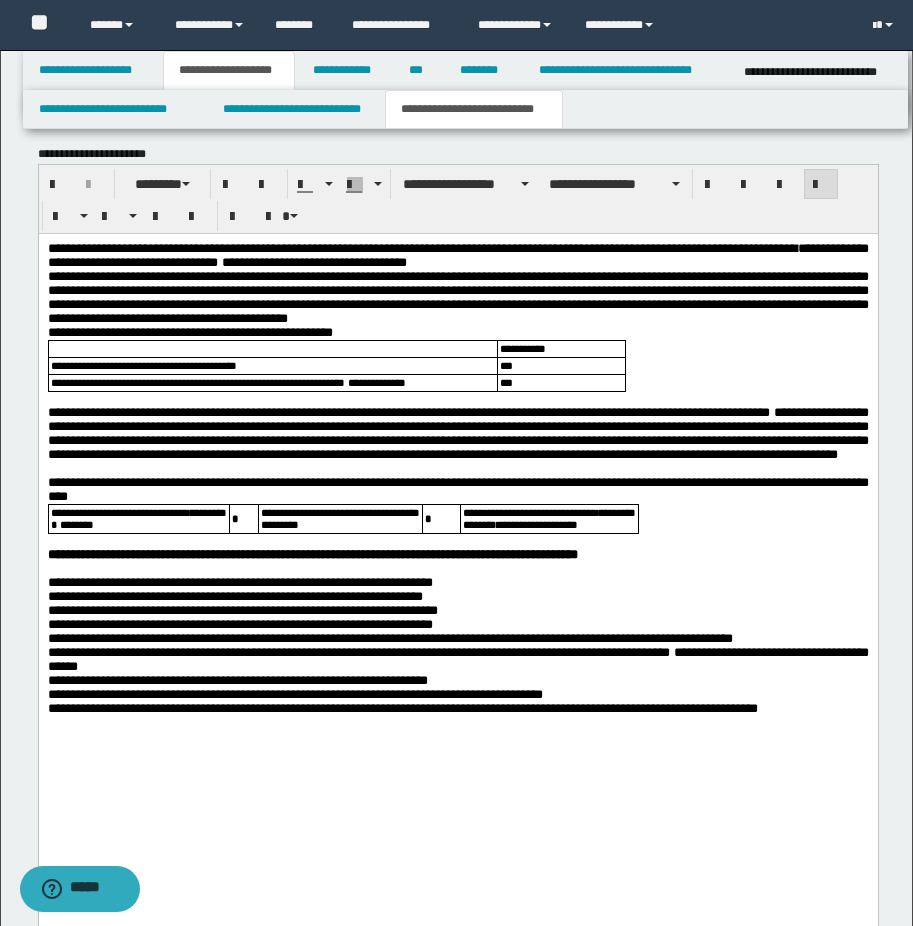 click on "**********" at bounding box center [457, 297] 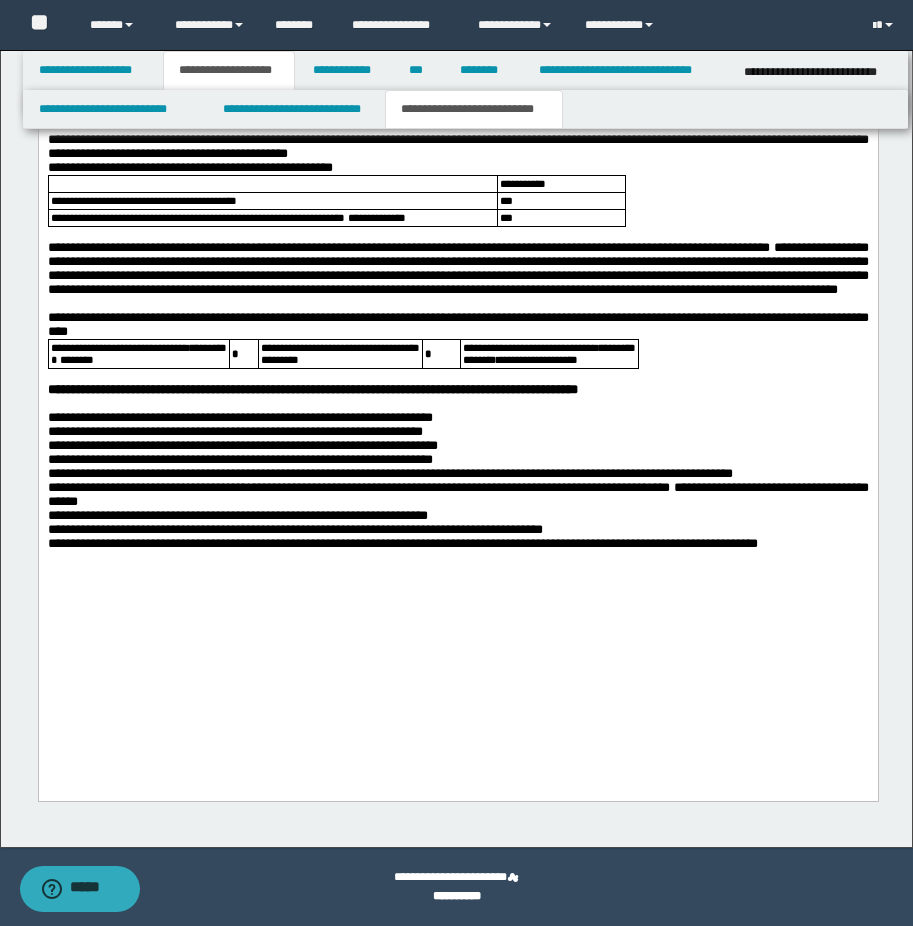 scroll, scrollTop: 2644, scrollLeft: 0, axis: vertical 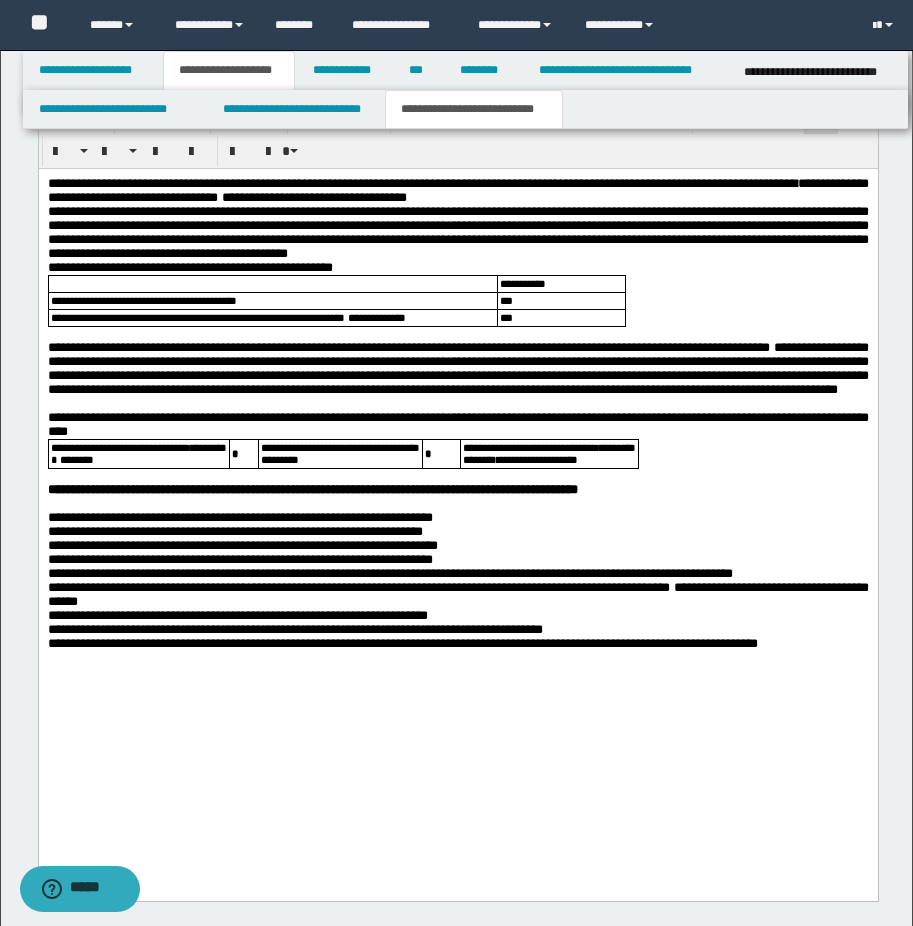 click on "**********" at bounding box center [457, 644] 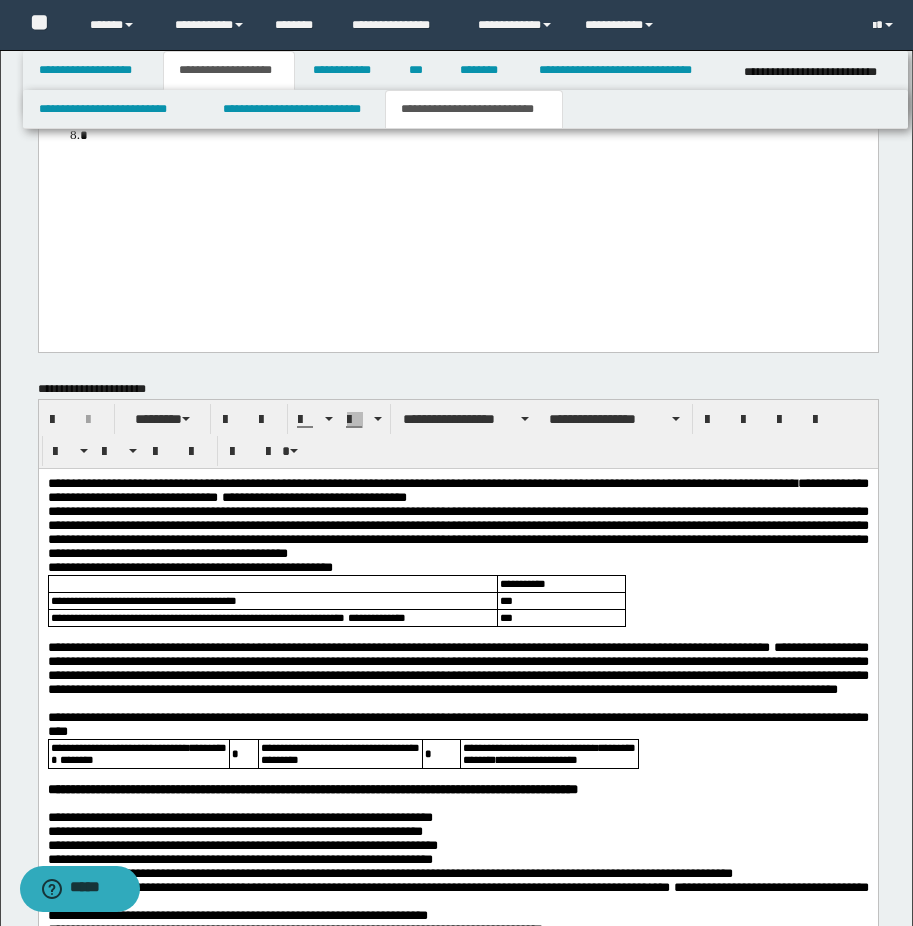 scroll, scrollTop: 2044, scrollLeft: 0, axis: vertical 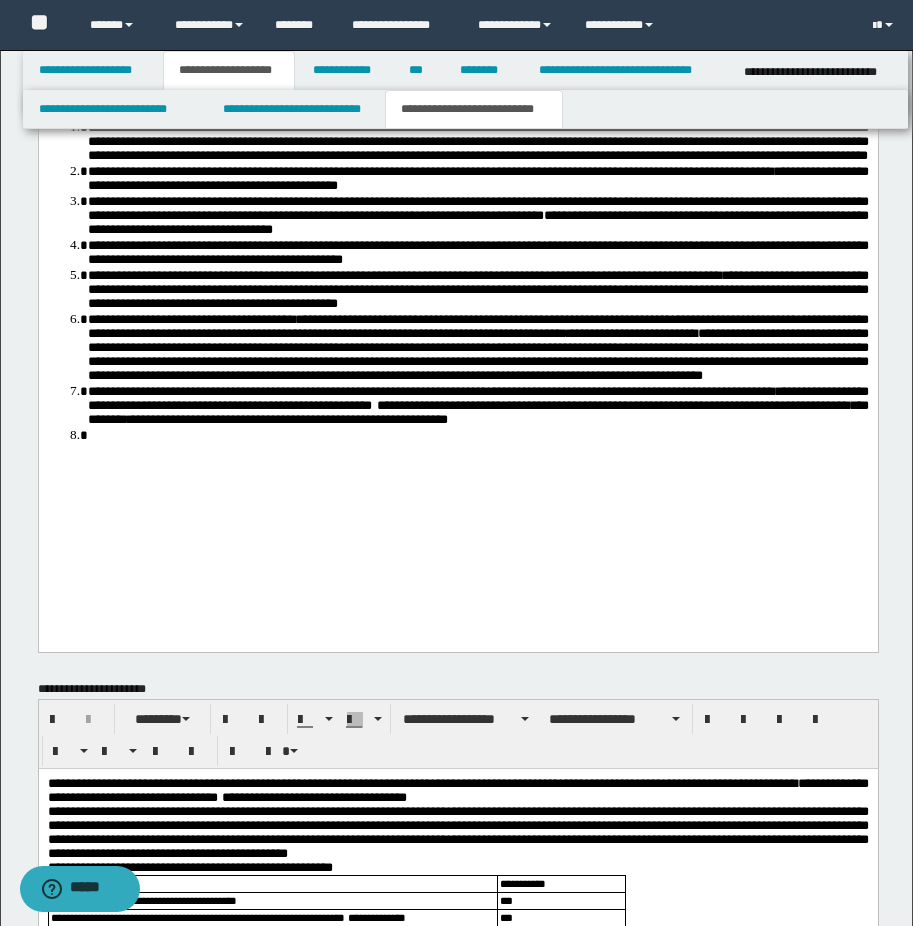 click on "**********" at bounding box center (457, 299) 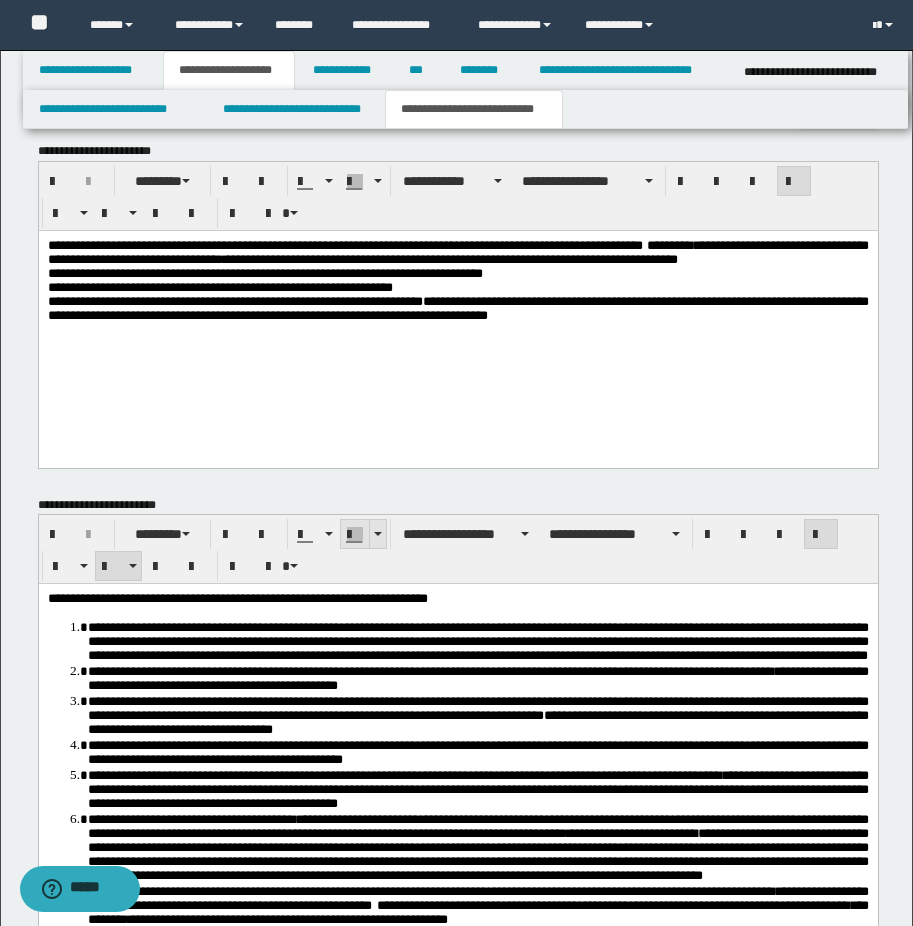 scroll, scrollTop: 1244, scrollLeft: 0, axis: vertical 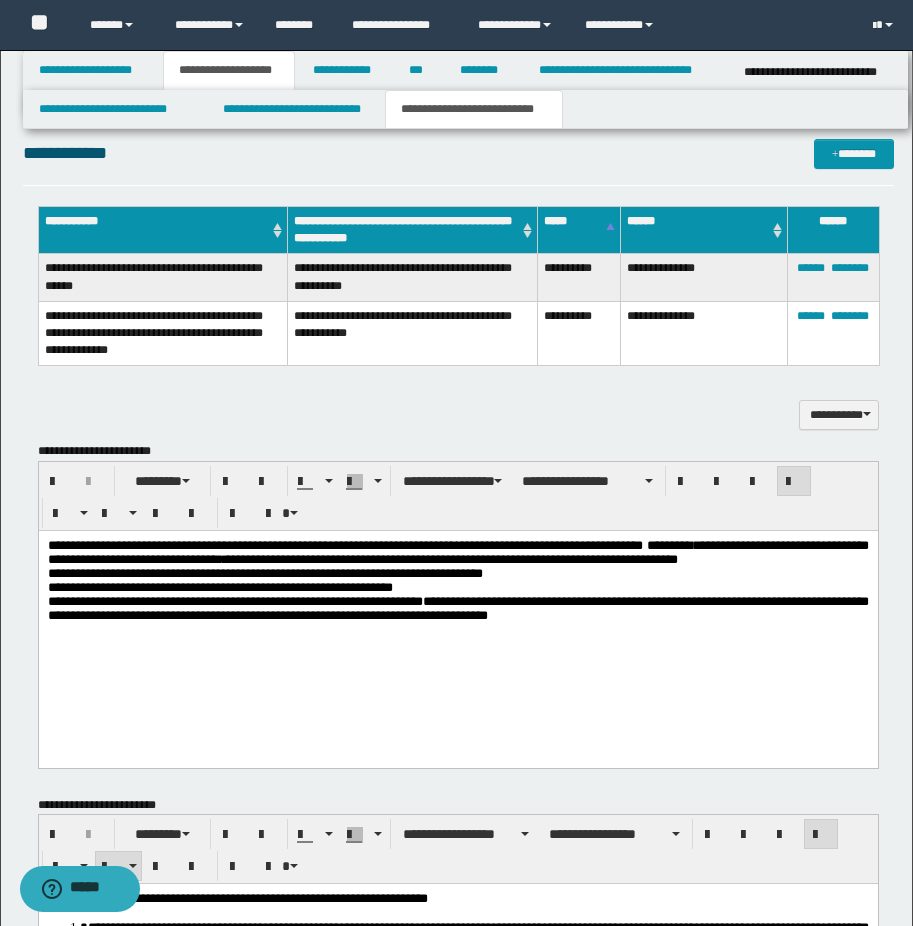 click on "**********" at bounding box center [457, 573] 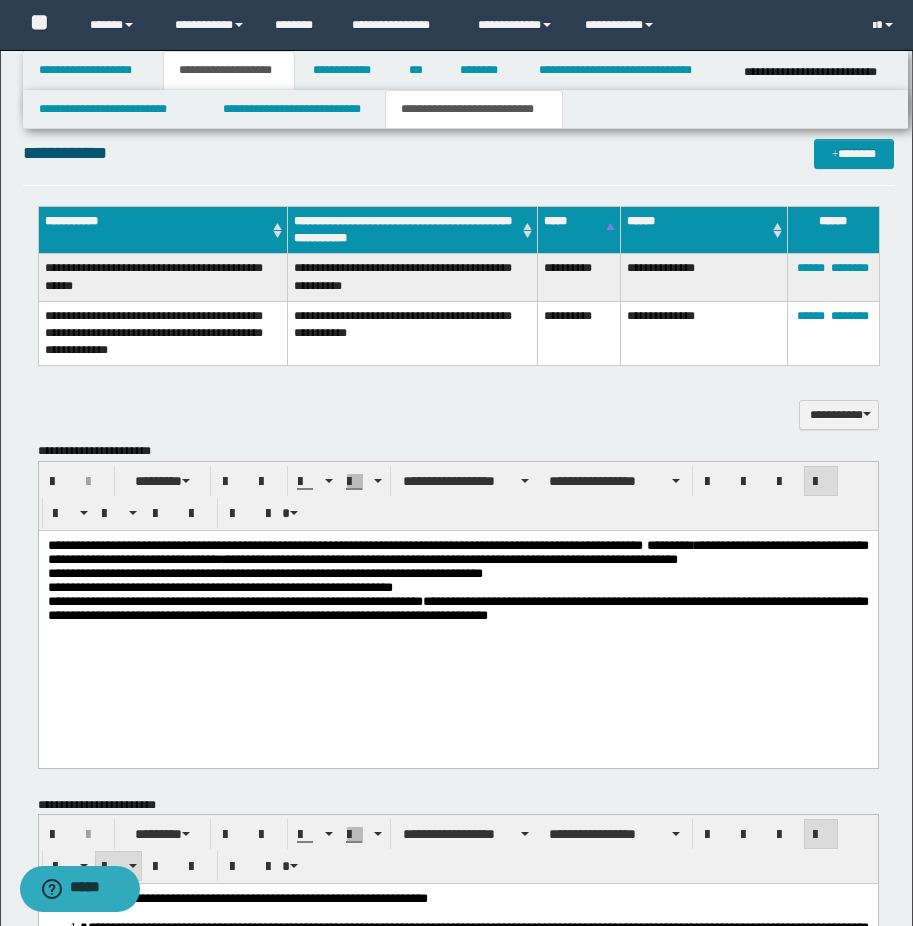 click on "**********" at bounding box center (457, 551) 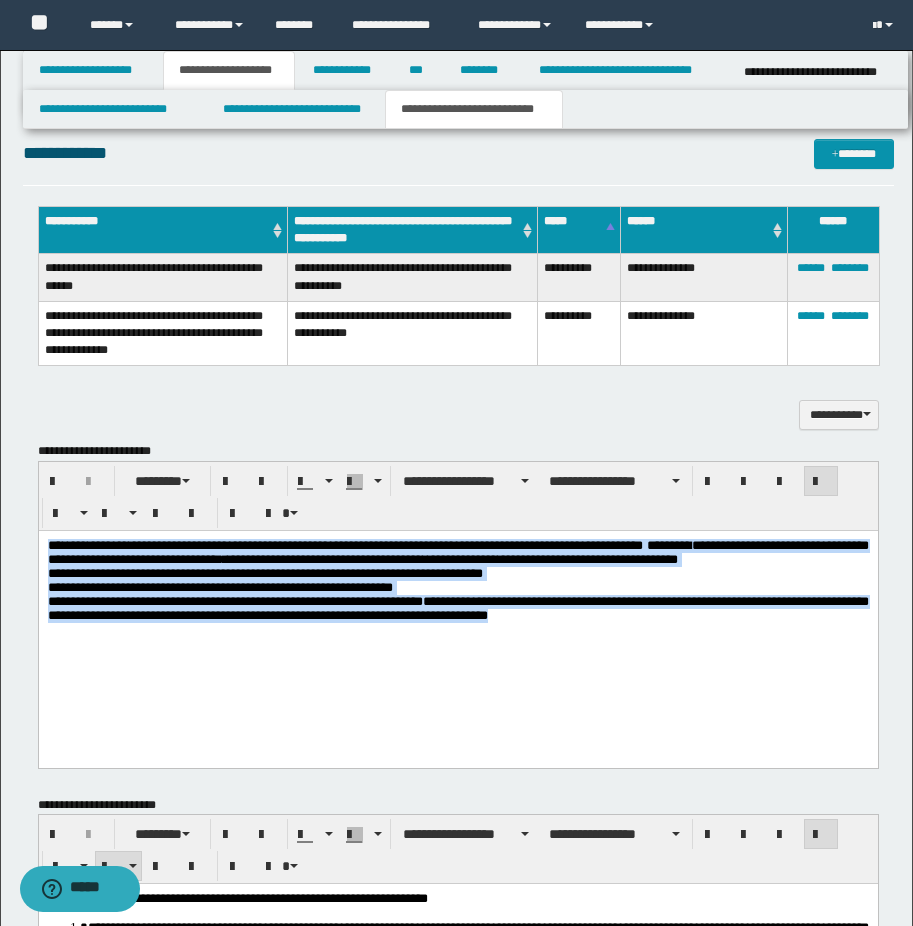drag, startPoint x: 787, startPoint y: 656, endPoint x: 70, endPoint y: 1072, distance: 828.9421 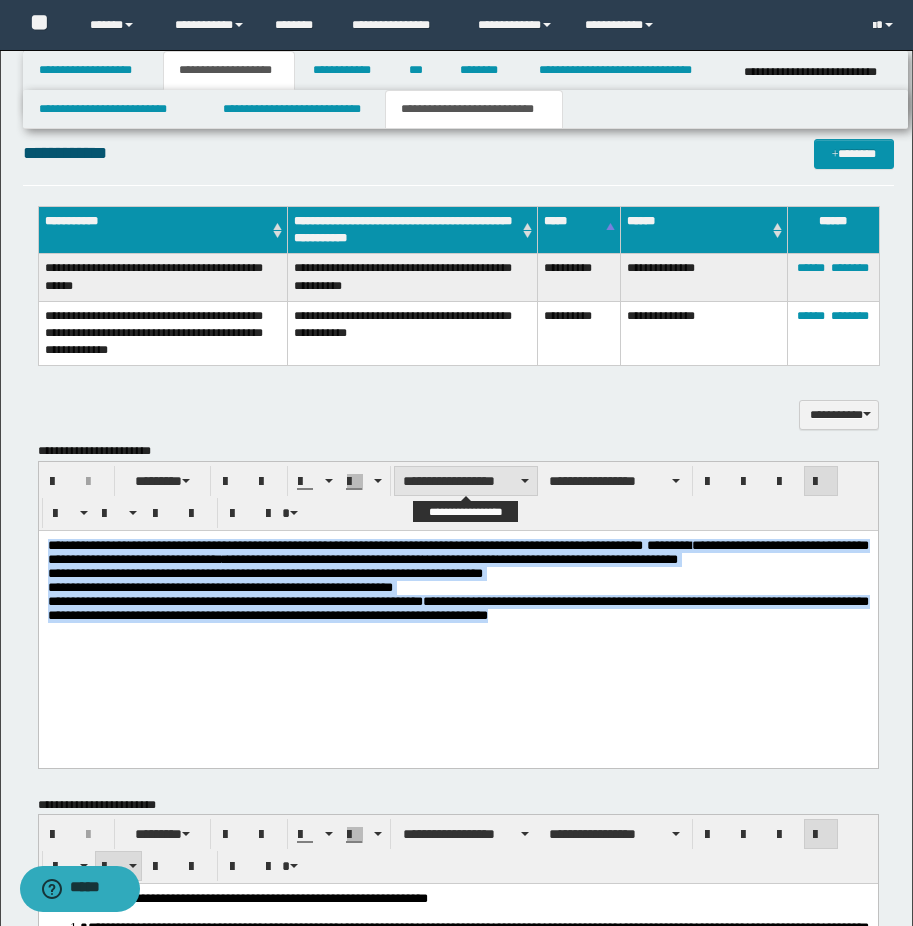 click at bounding box center [525, 481] 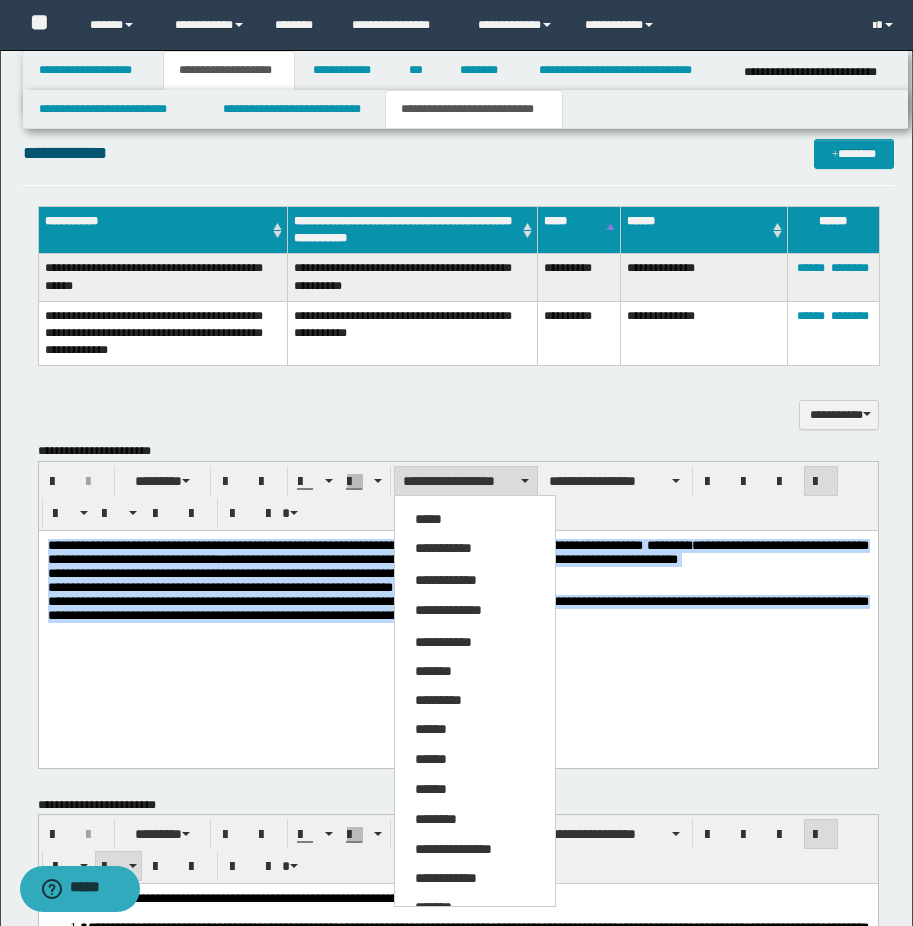 scroll, scrollTop: 106, scrollLeft: 0, axis: vertical 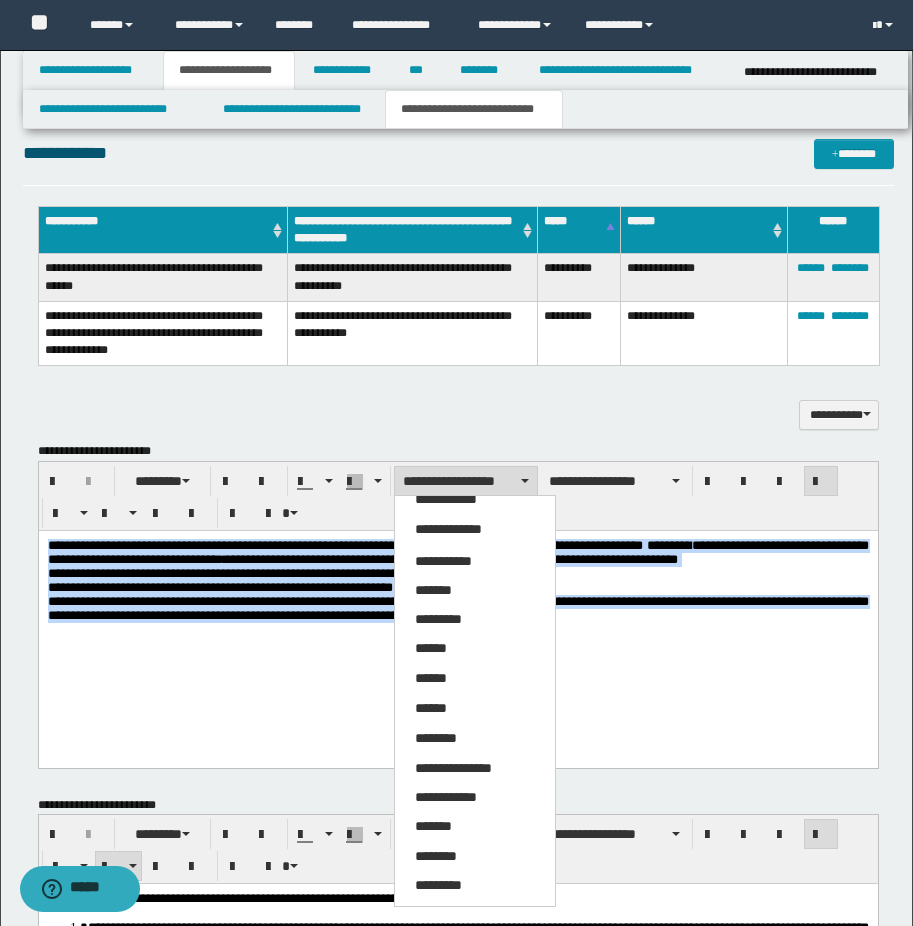 drag, startPoint x: 551, startPoint y: 648, endPoint x: 518, endPoint y: 201, distance: 448.21646 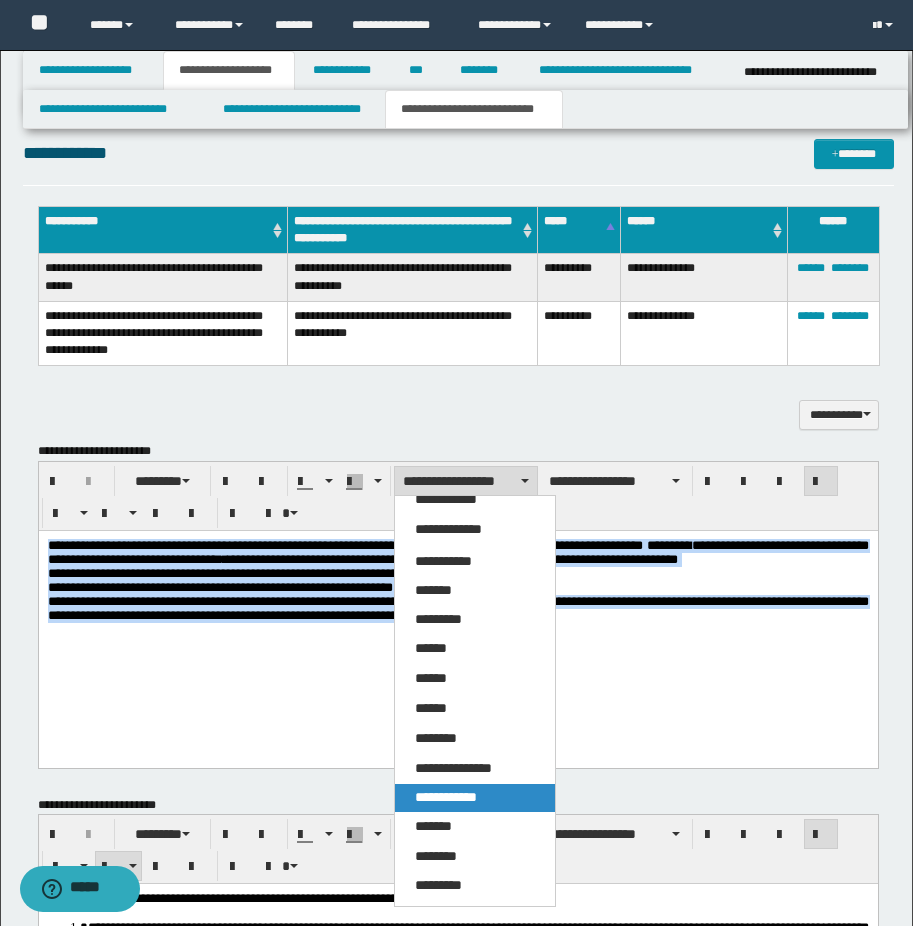 click on "**********" at bounding box center [446, 797] 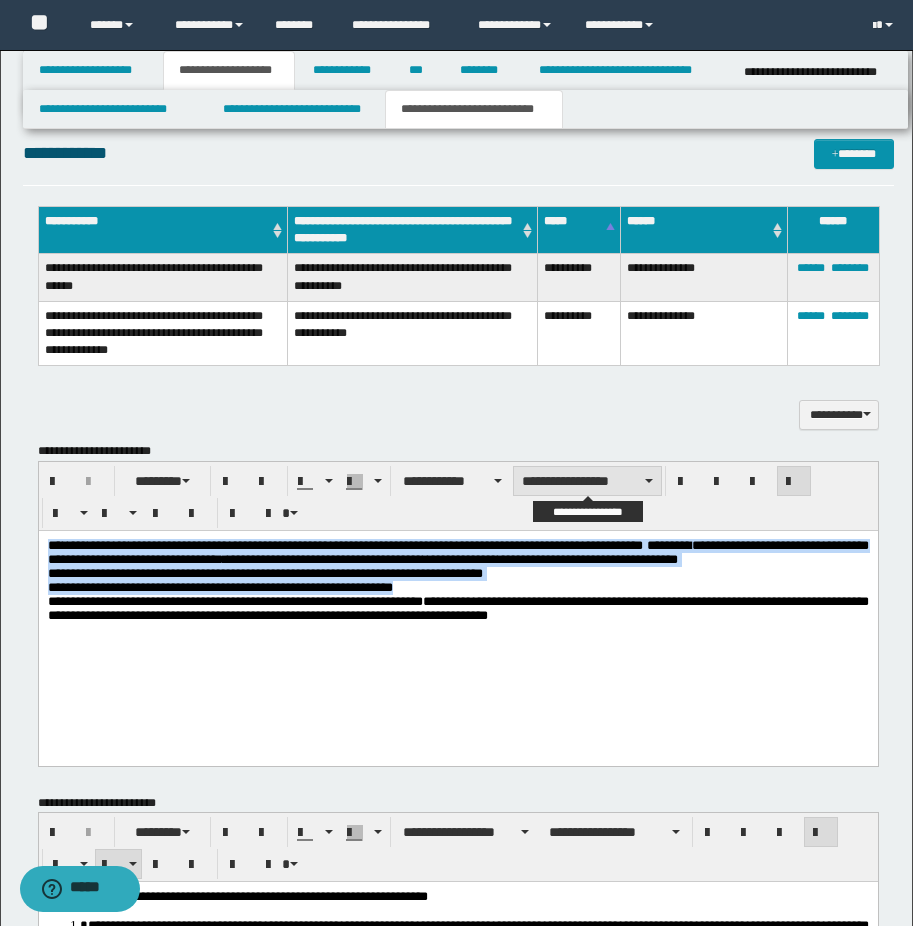 click on "**********" at bounding box center (587, 481) 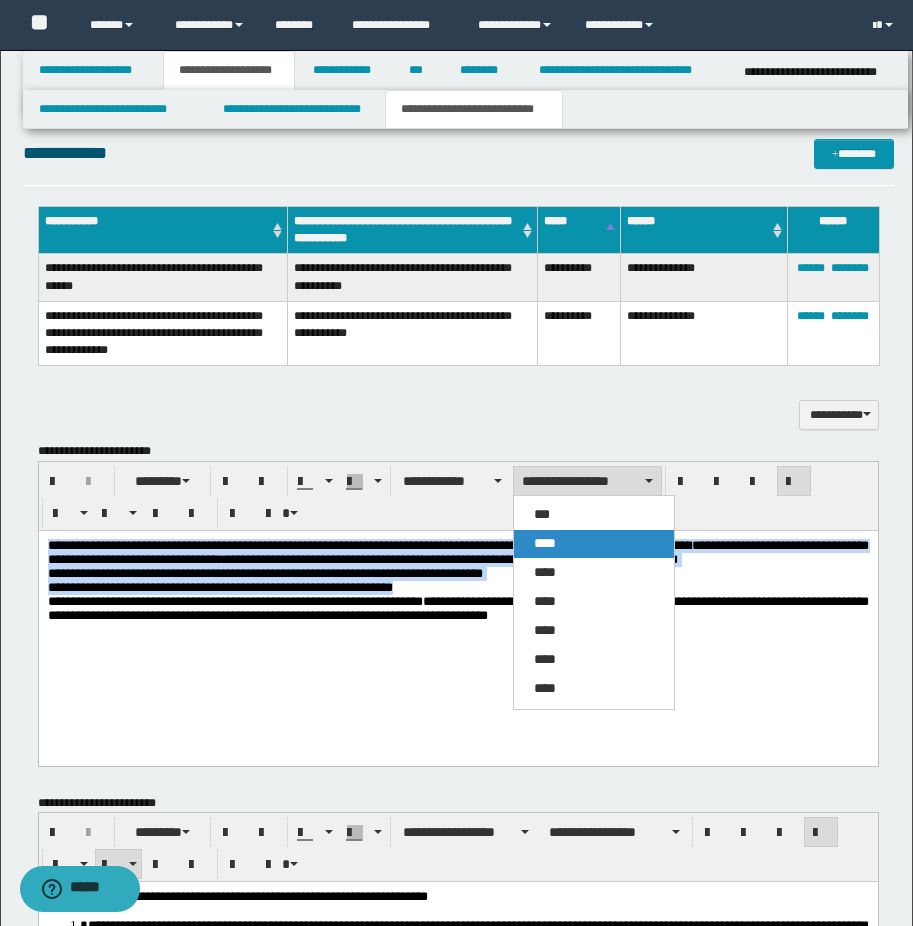 click on "****" at bounding box center [594, 544] 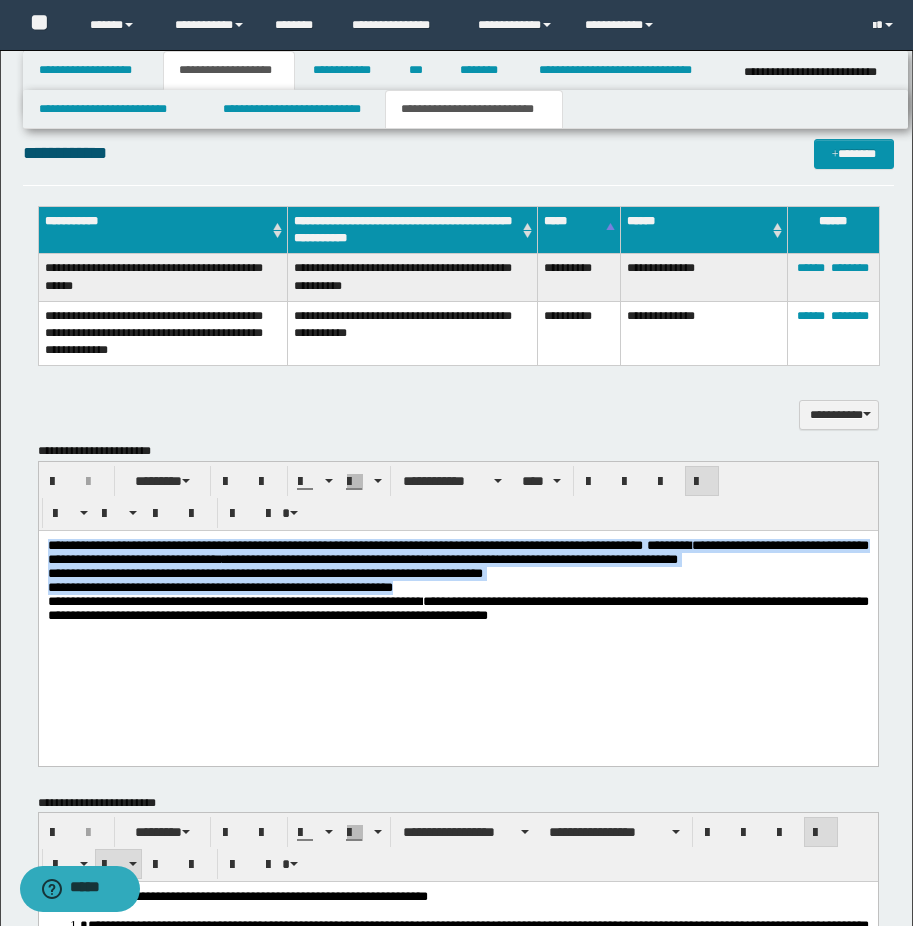 click on "**********" at bounding box center [457, 587] 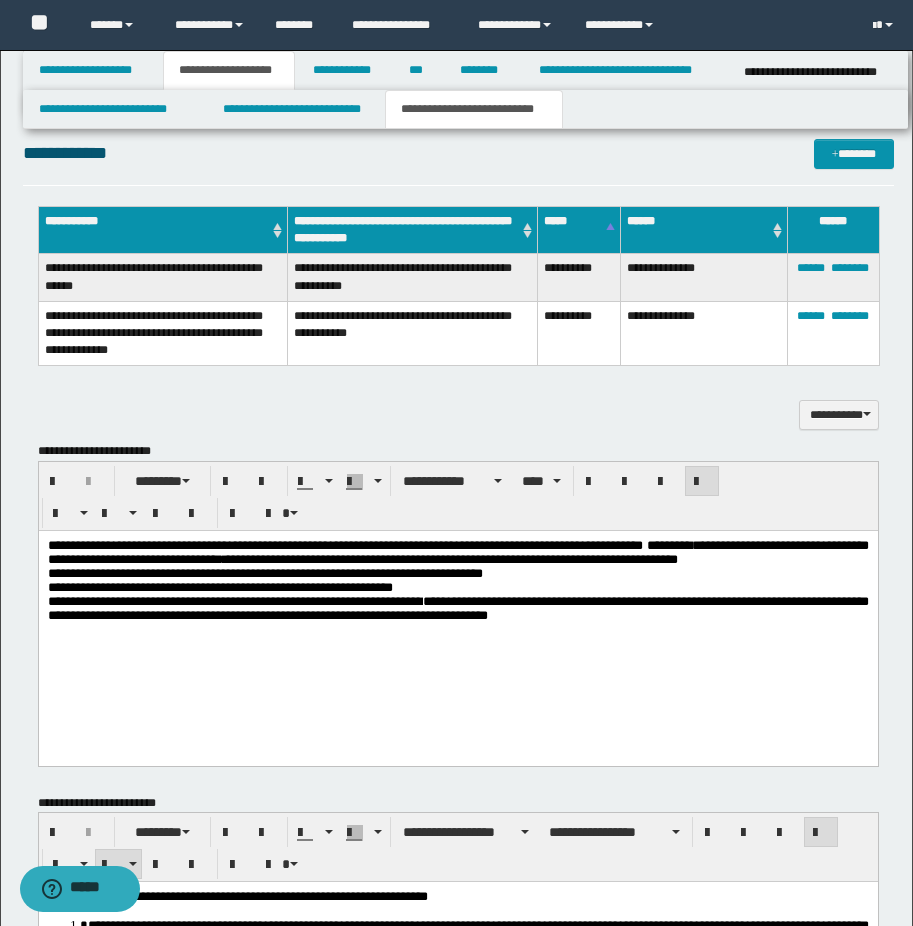 click on "**********" at bounding box center [457, 587] 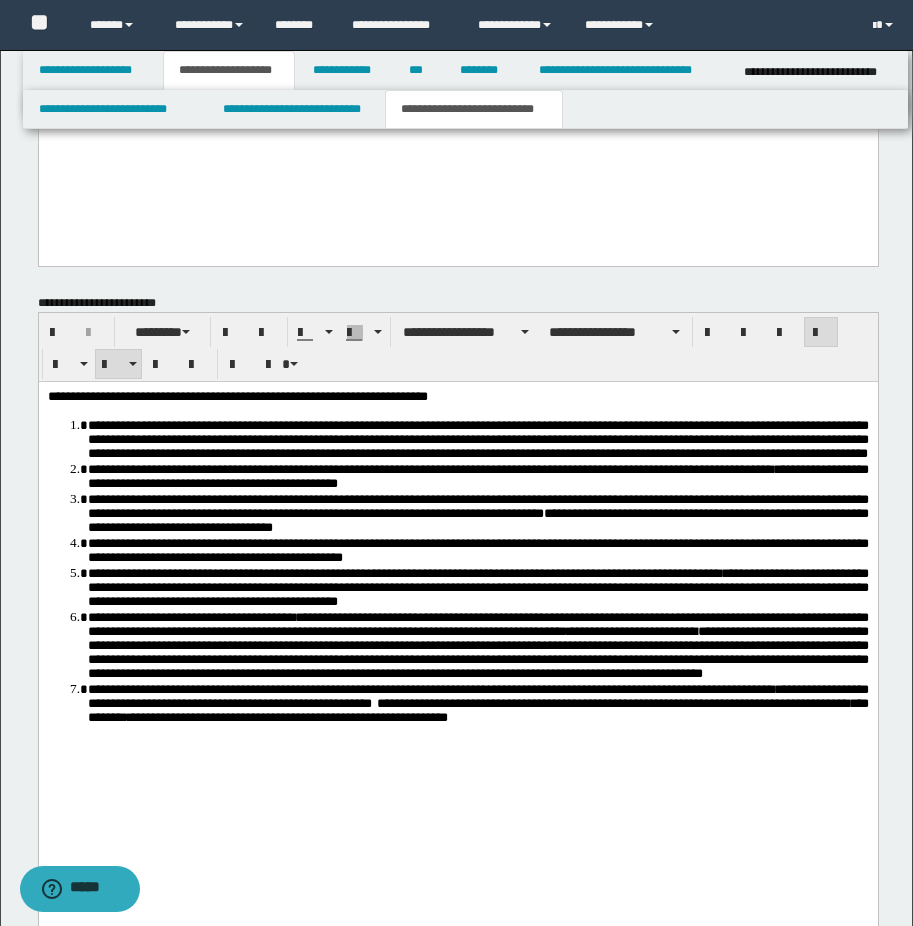 scroll, scrollTop: 2144, scrollLeft: 0, axis: vertical 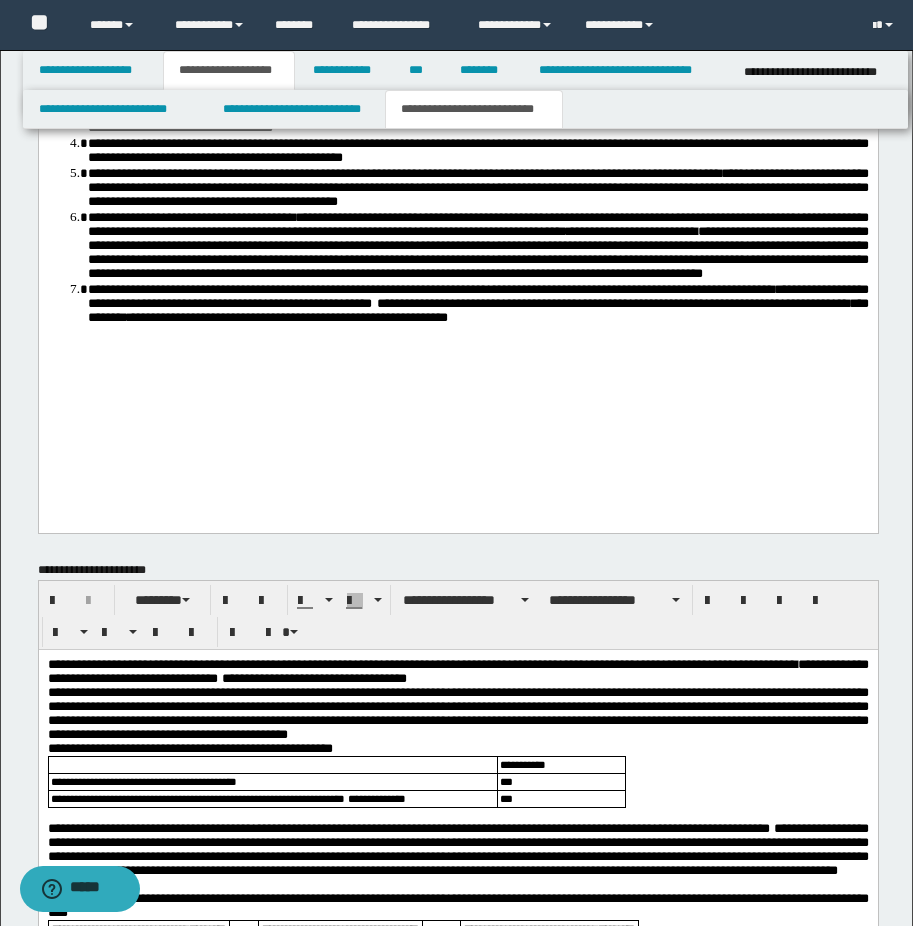 click on "**********" at bounding box center [477, 304] 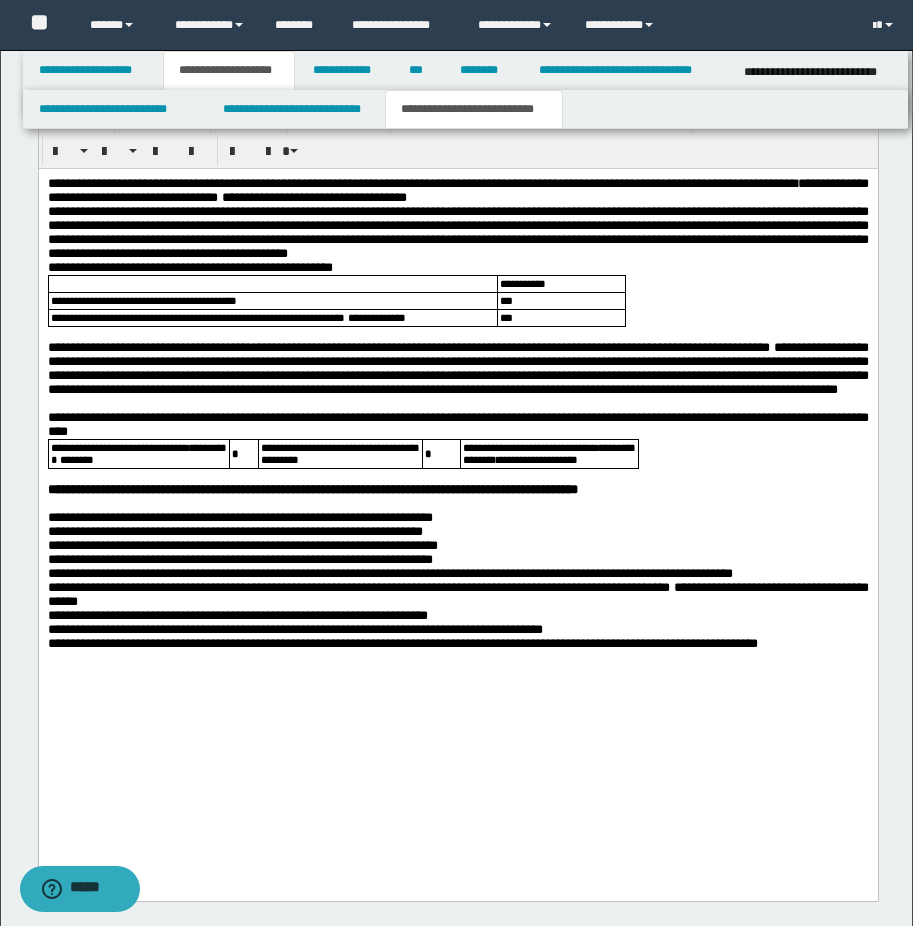 scroll, scrollTop: 2725, scrollLeft: 0, axis: vertical 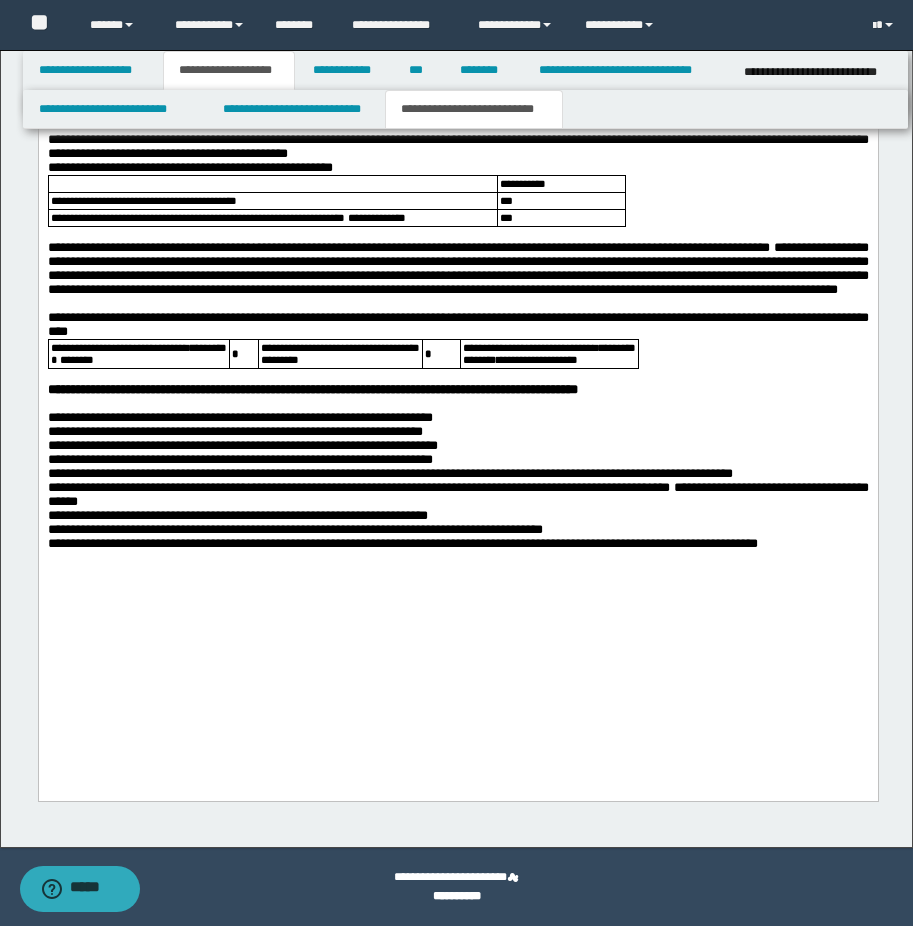 click on "**********" at bounding box center [457, 544] 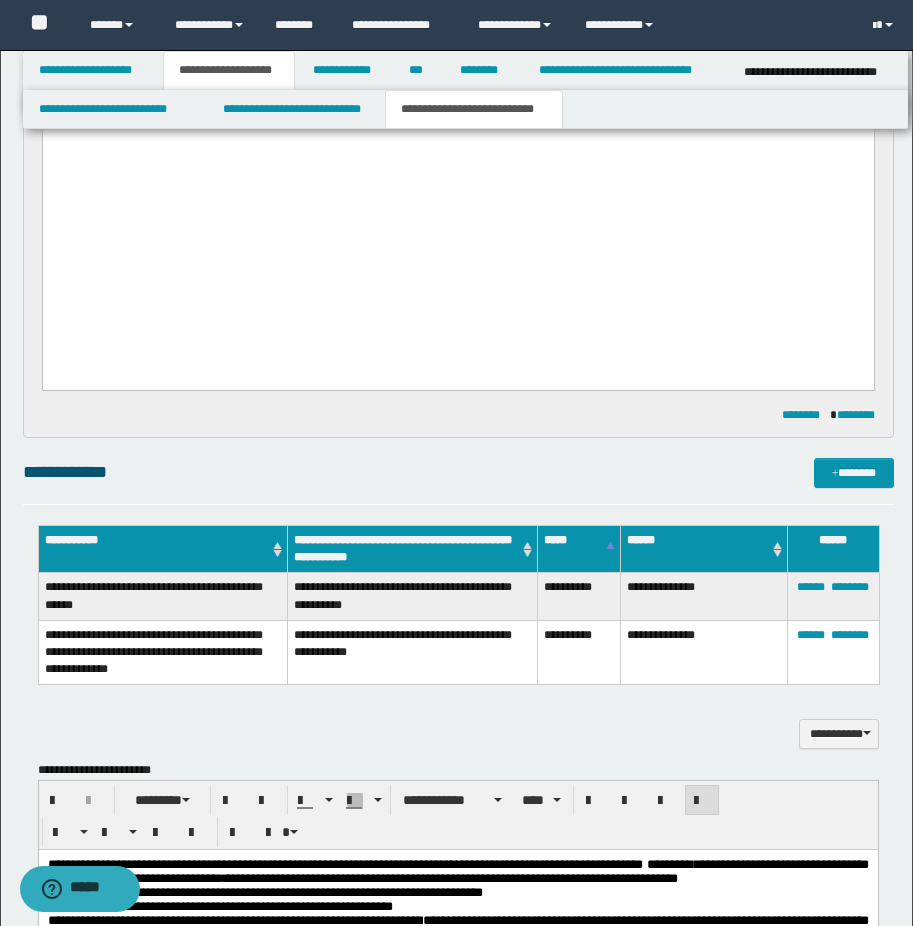 scroll, scrollTop: 625, scrollLeft: 0, axis: vertical 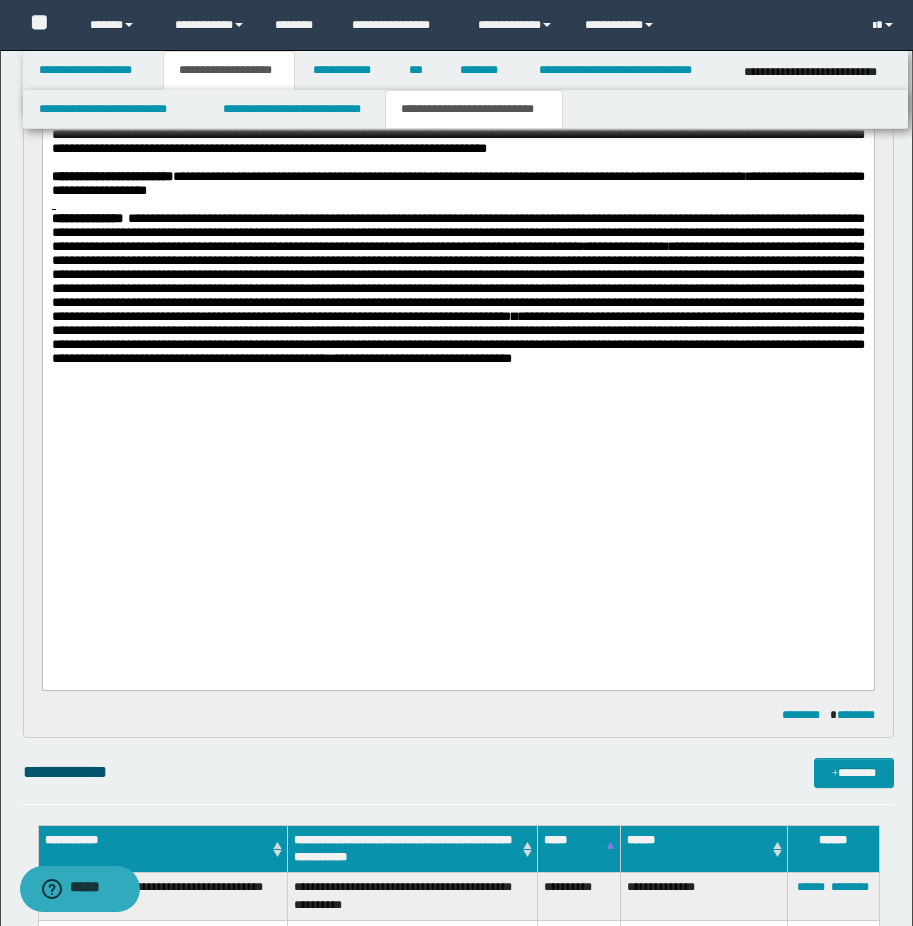 click on "**********" at bounding box center [457, 167] 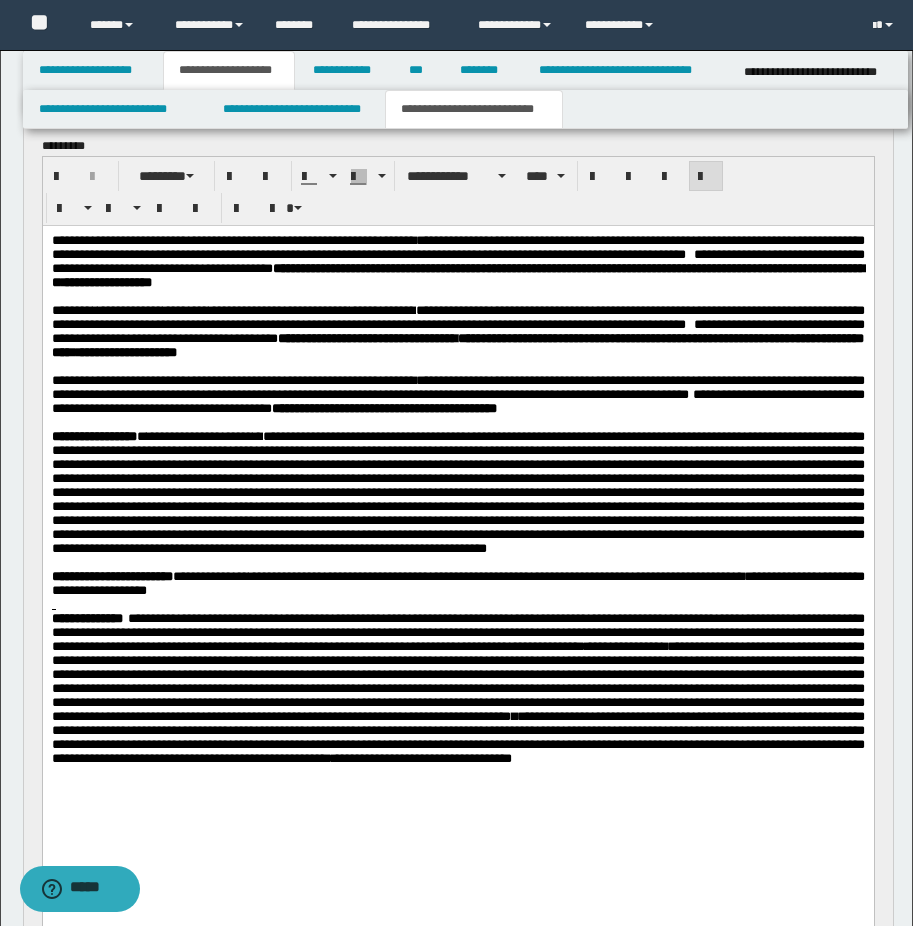 scroll, scrollTop: 0, scrollLeft: 0, axis: both 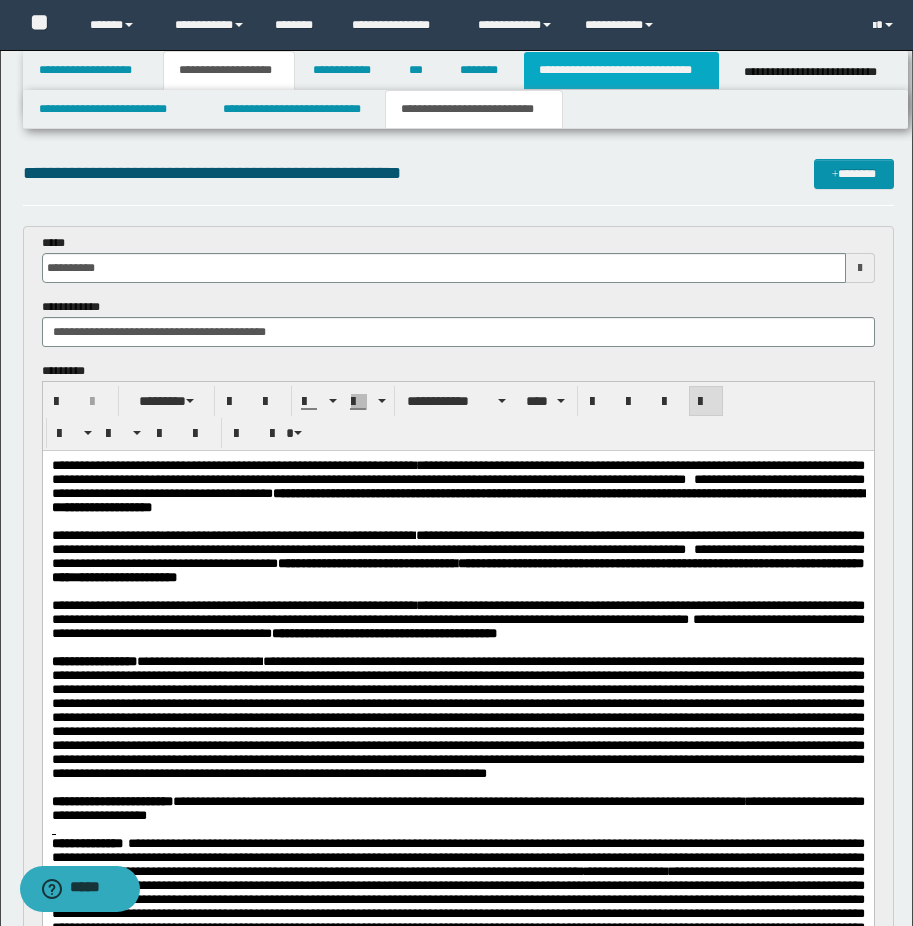 click on "**********" at bounding box center (621, 70) 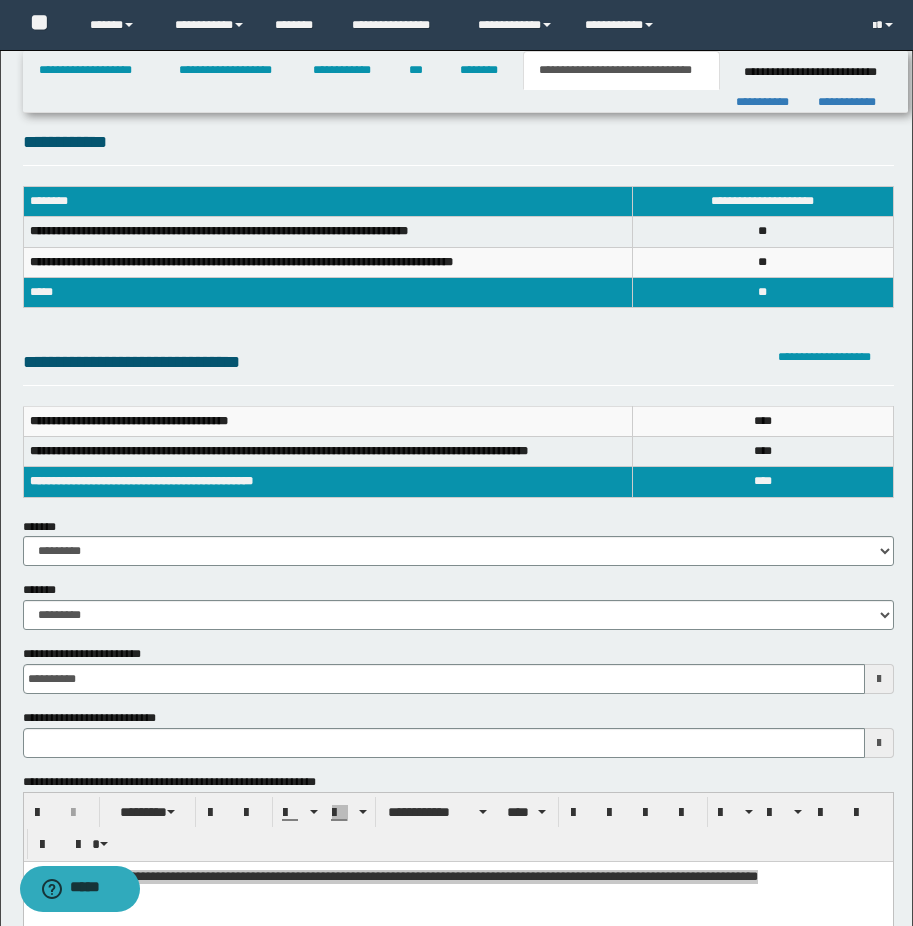 scroll, scrollTop: 200, scrollLeft: 0, axis: vertical 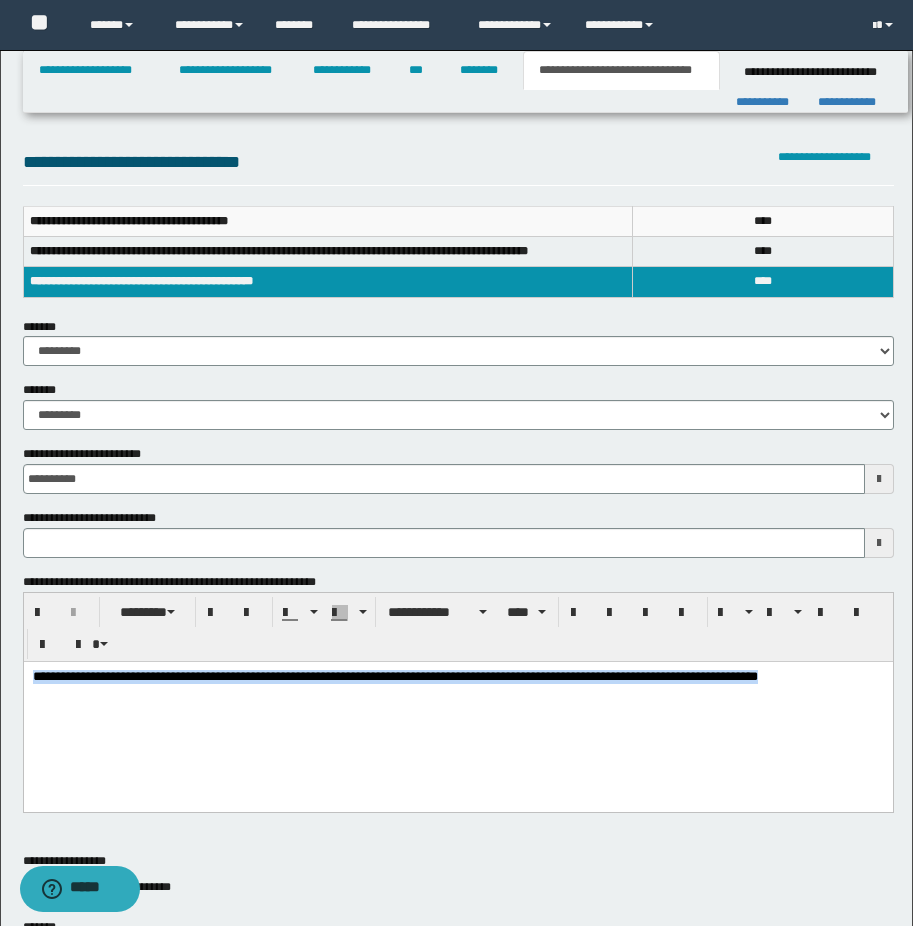click on "**********" at bounding box center (457, 711) 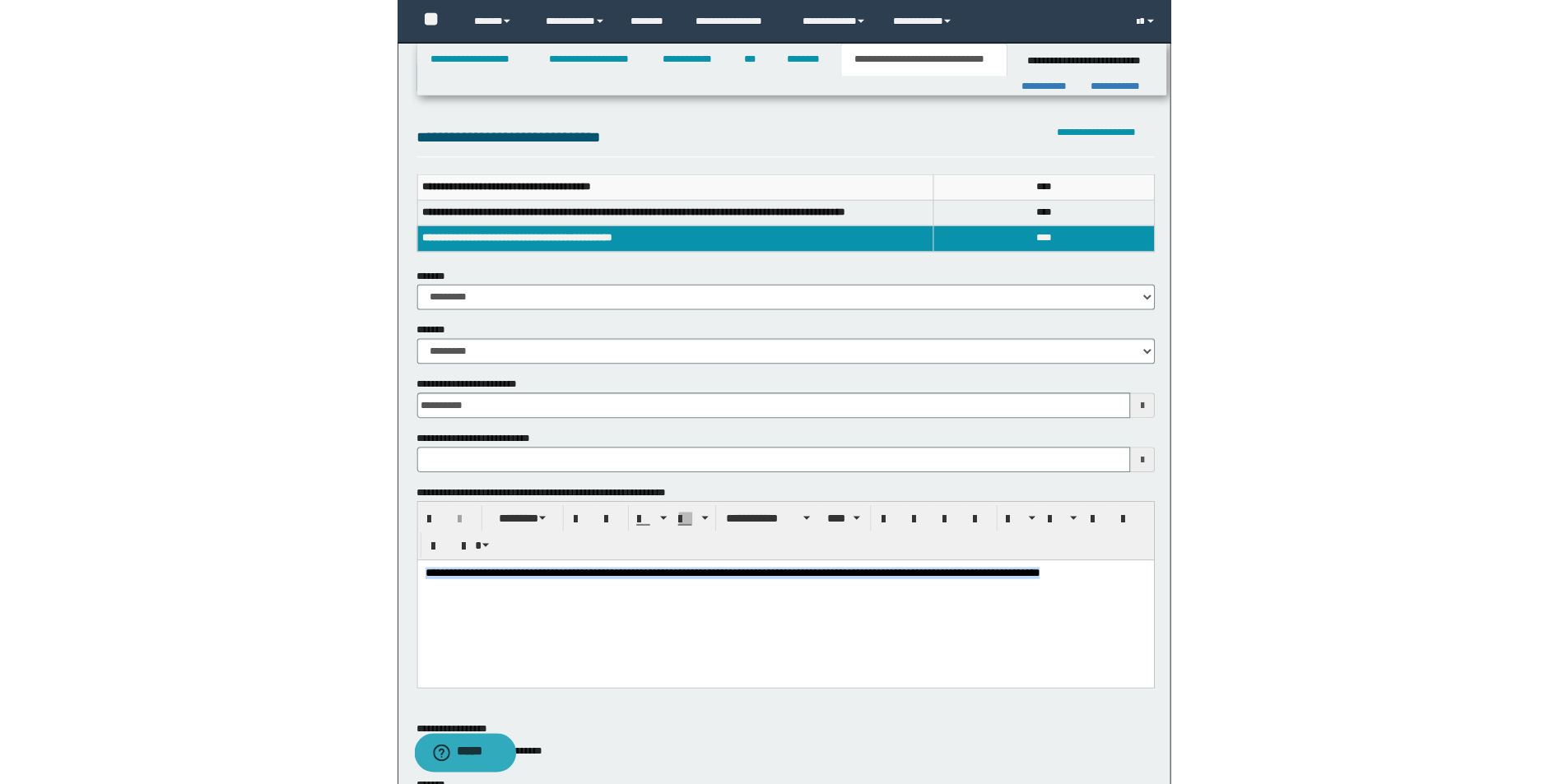 scroll, scrollTop: 411, scrollLeft: 0, axis: vertical 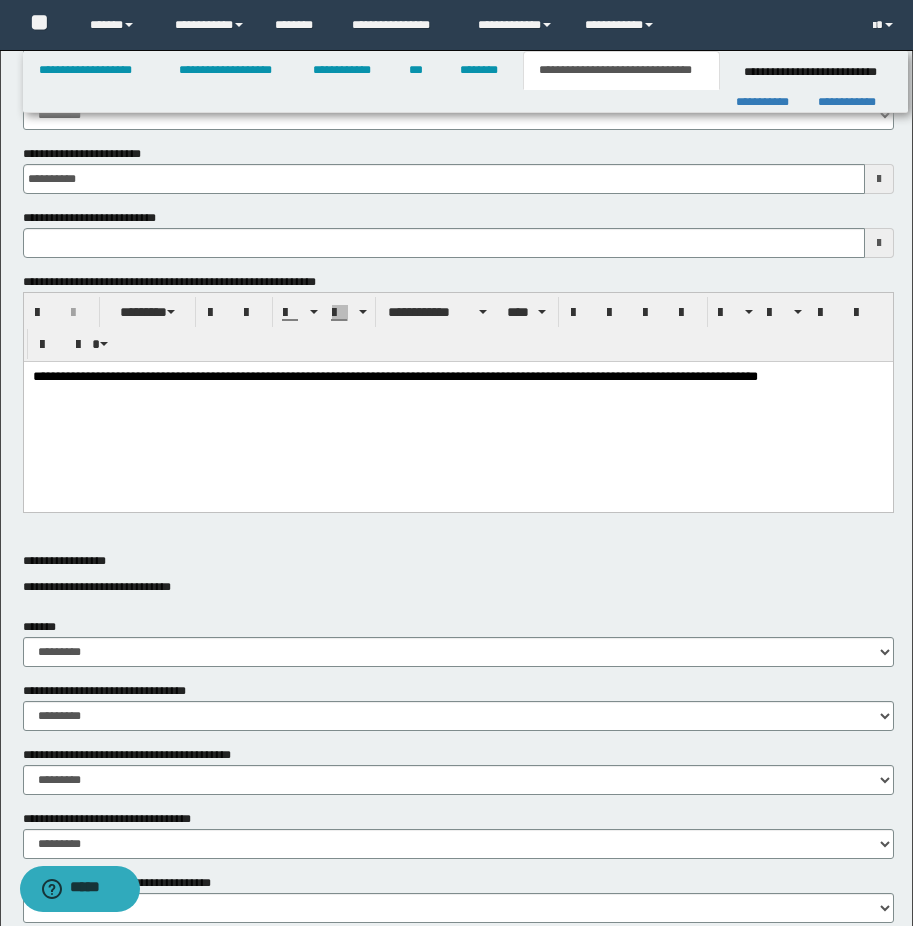 drag, startPoint x: 177, startPoint y: 463, endPoint x: 880, endPoint y: 535, distance: 706.6774 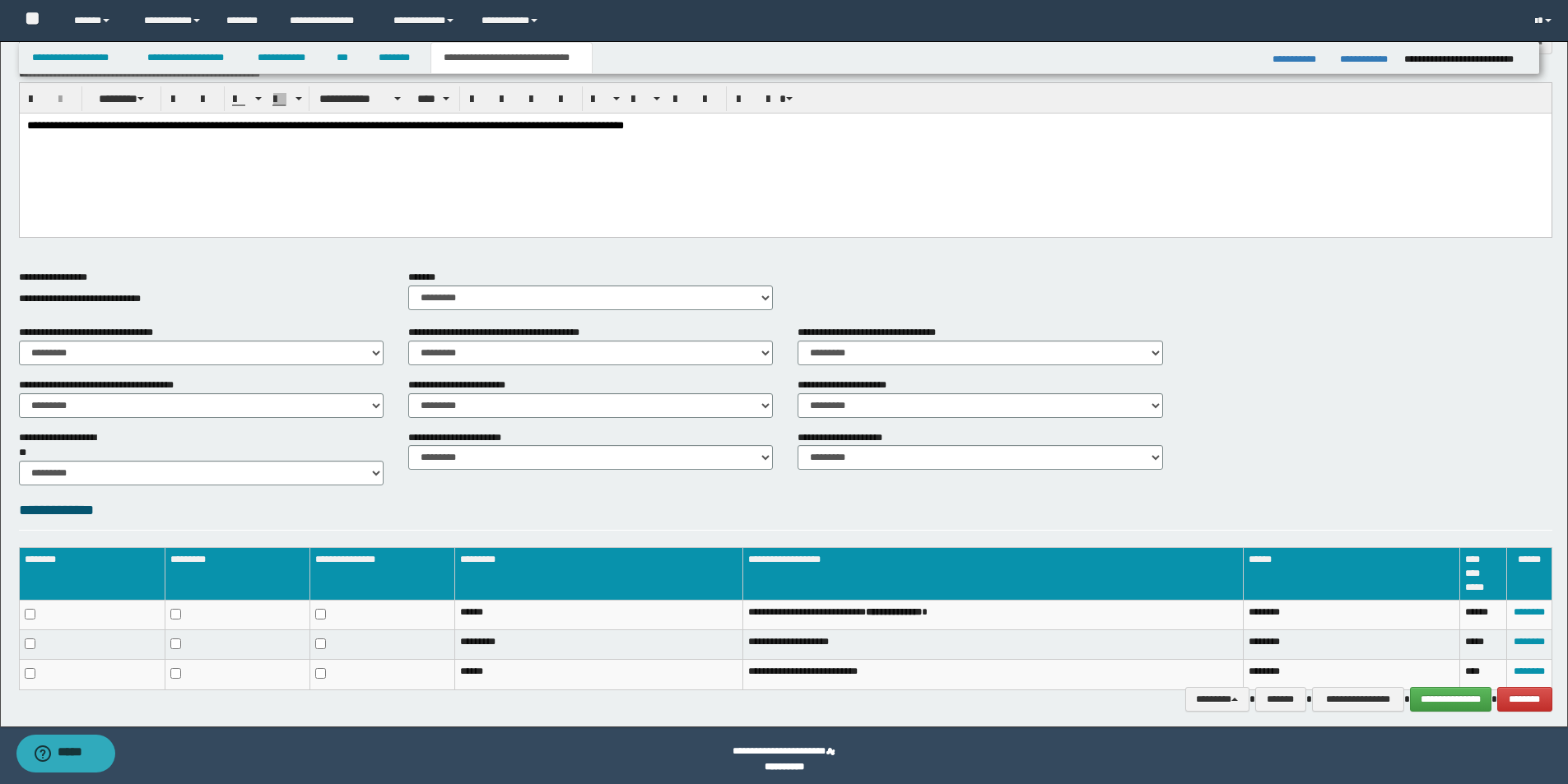 click on "**********" at bounding box center [785, 514] 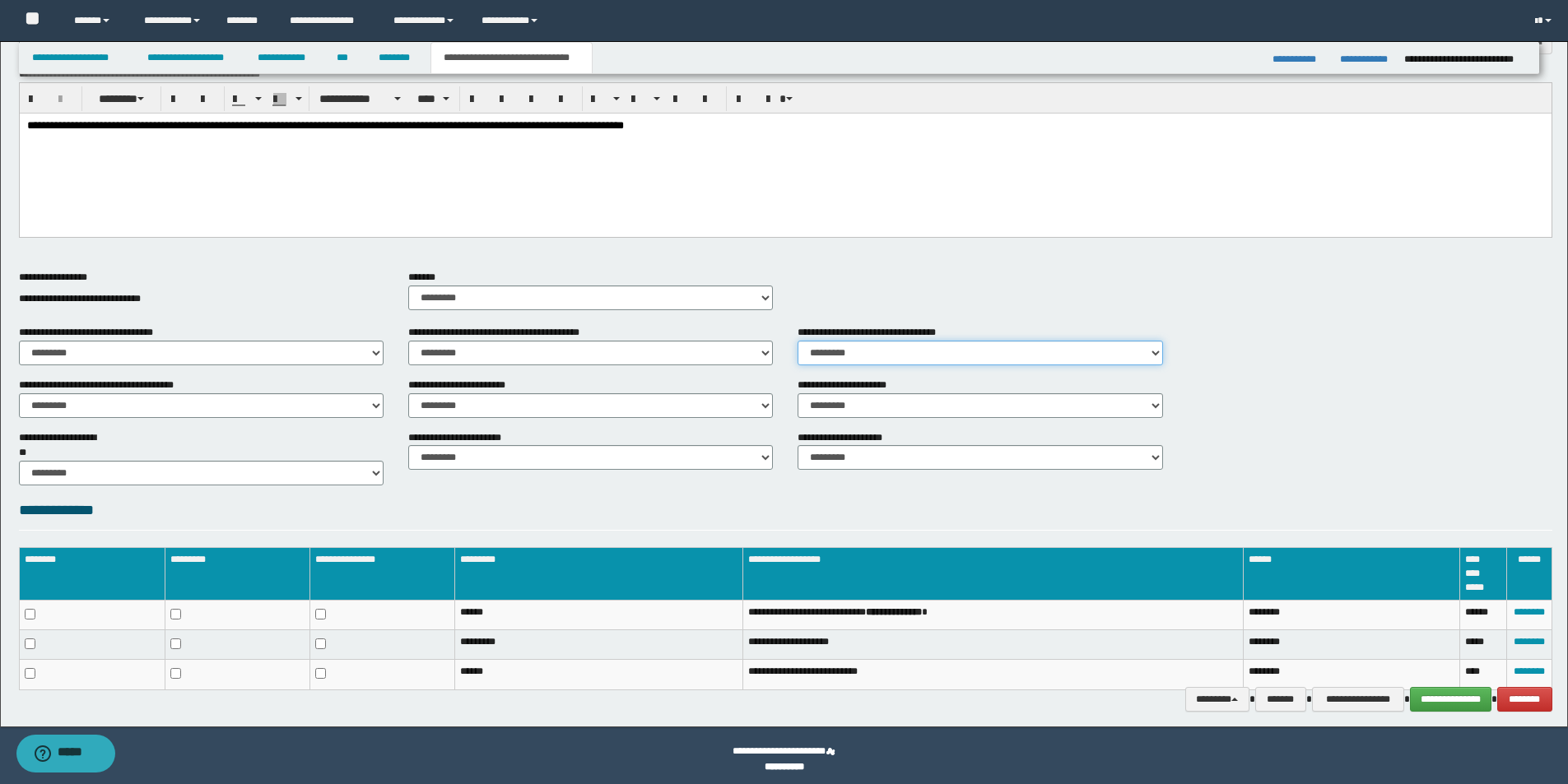 click on "*********
**
**" at bounding box center [979, 353] 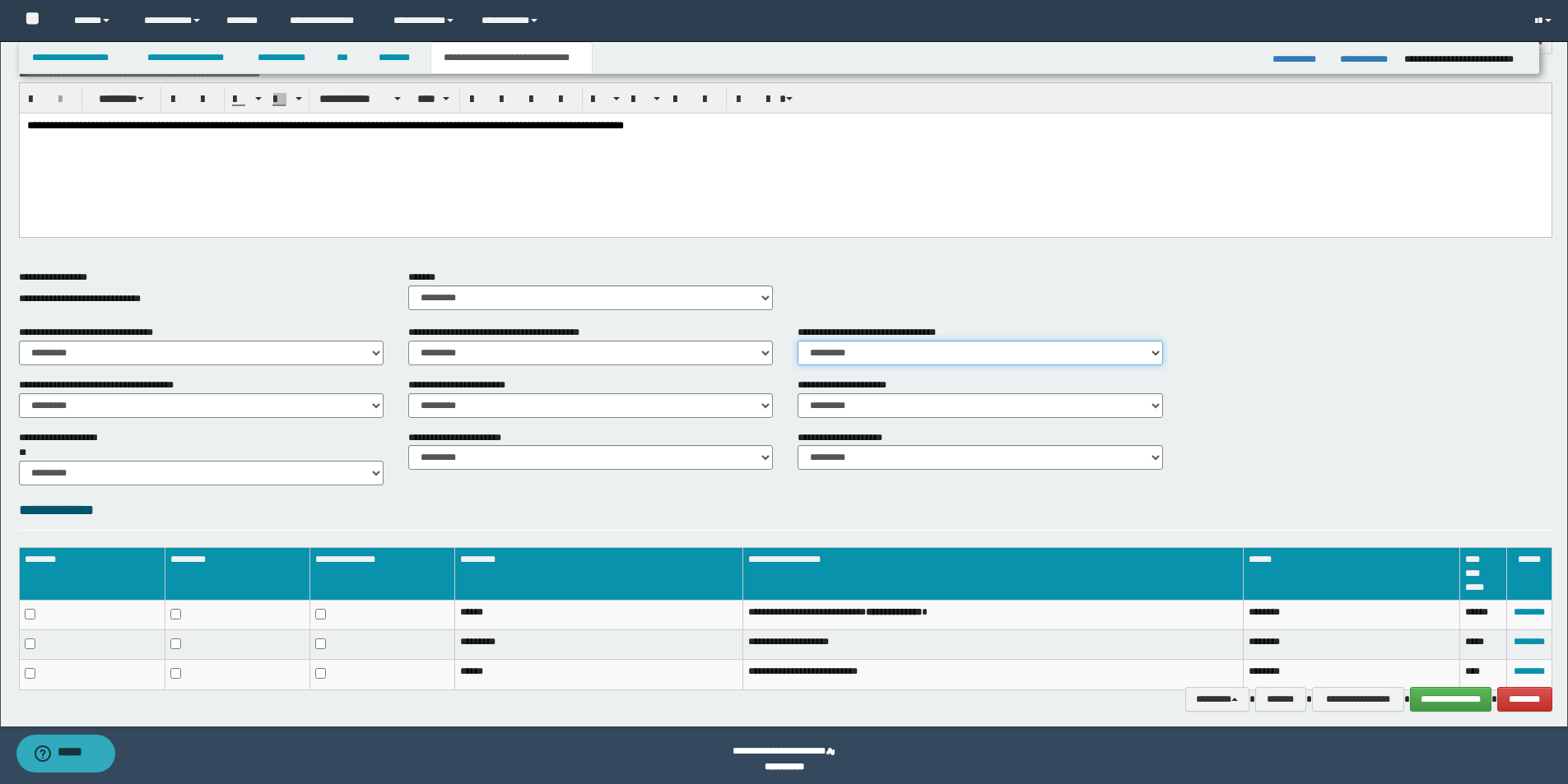 select on "*" 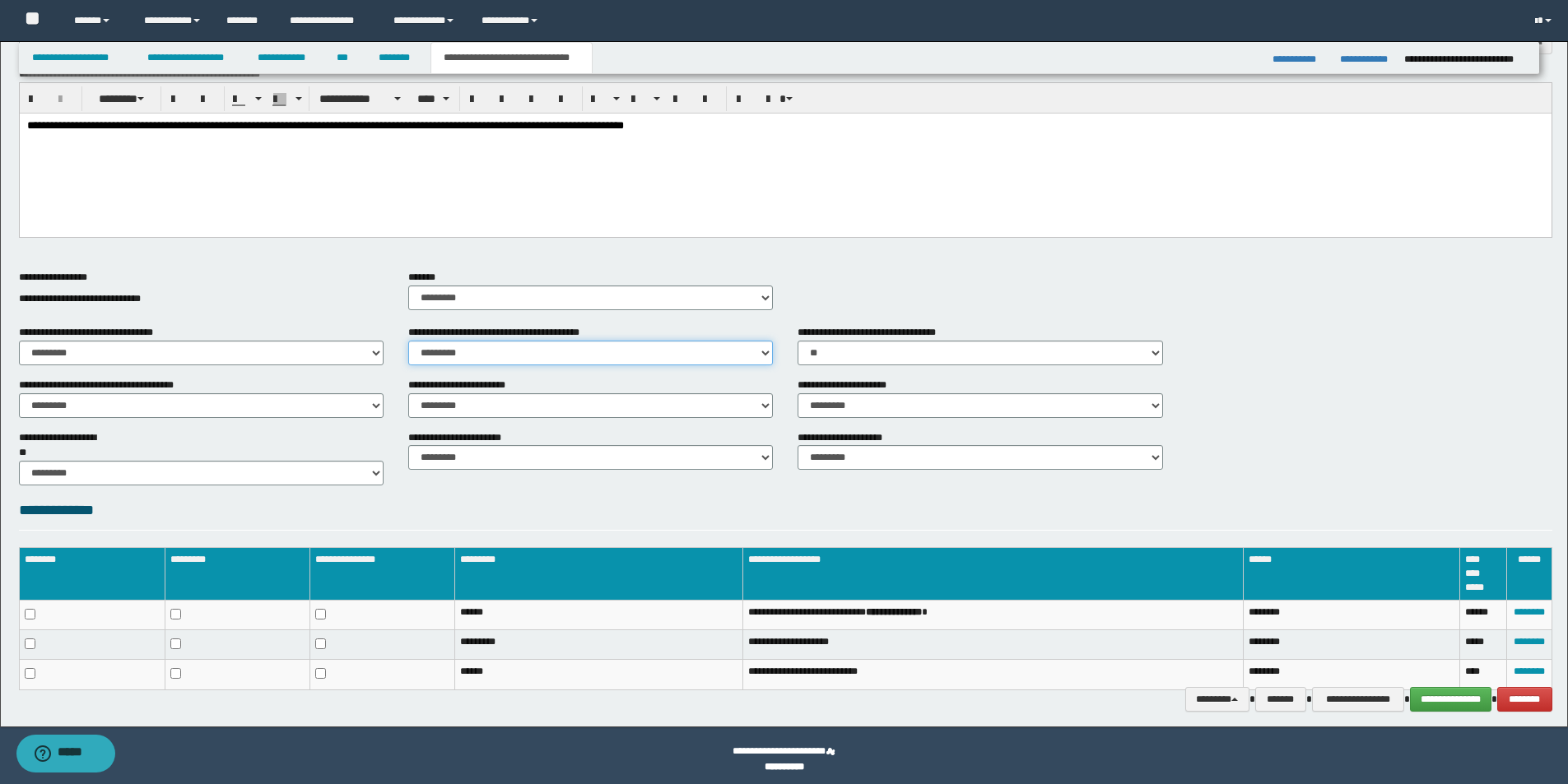 click on "*********
**
**" at bounding box center [590, 353] 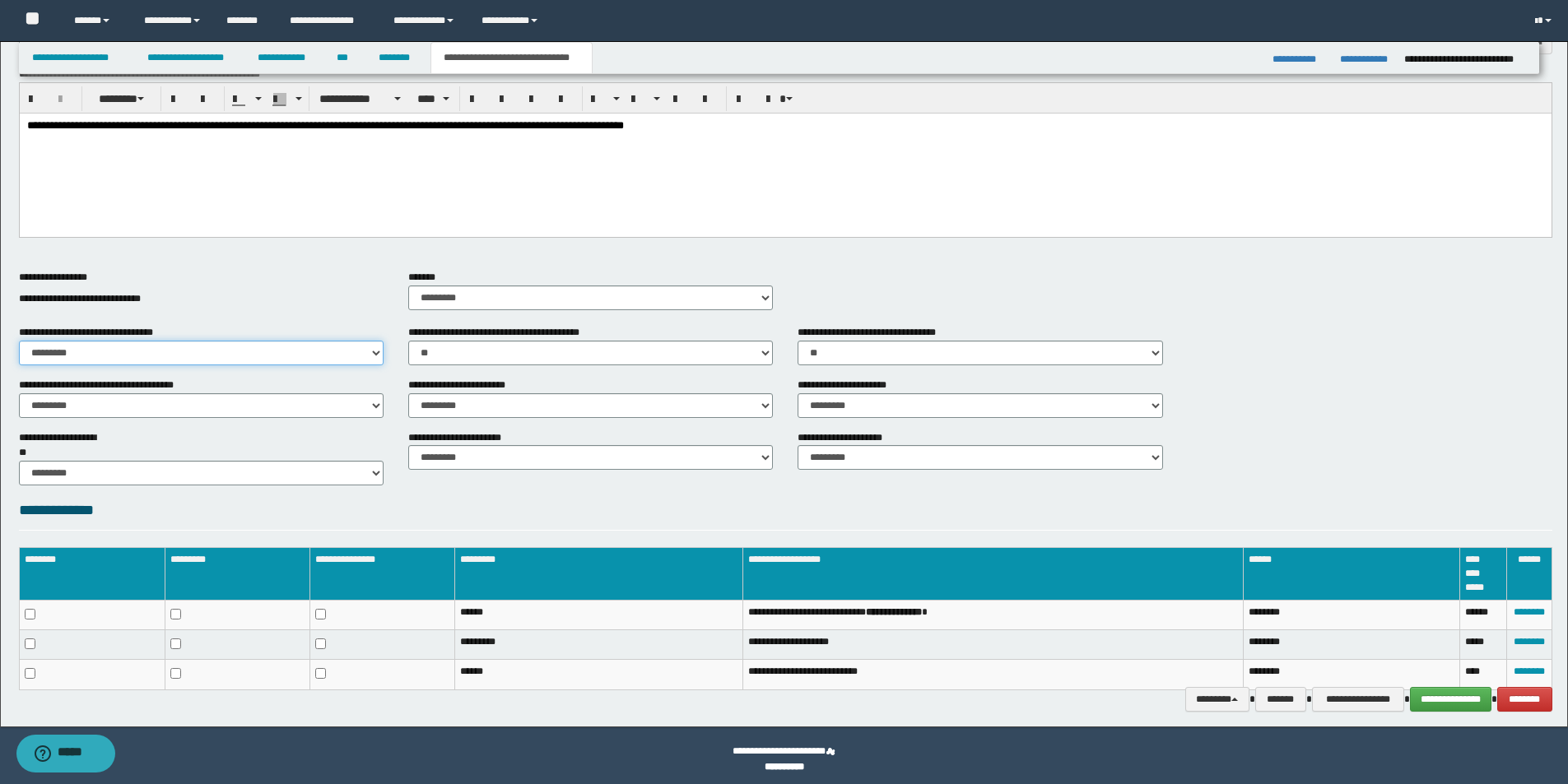 click on "*********
**
**" at bounding box center (201, 353) 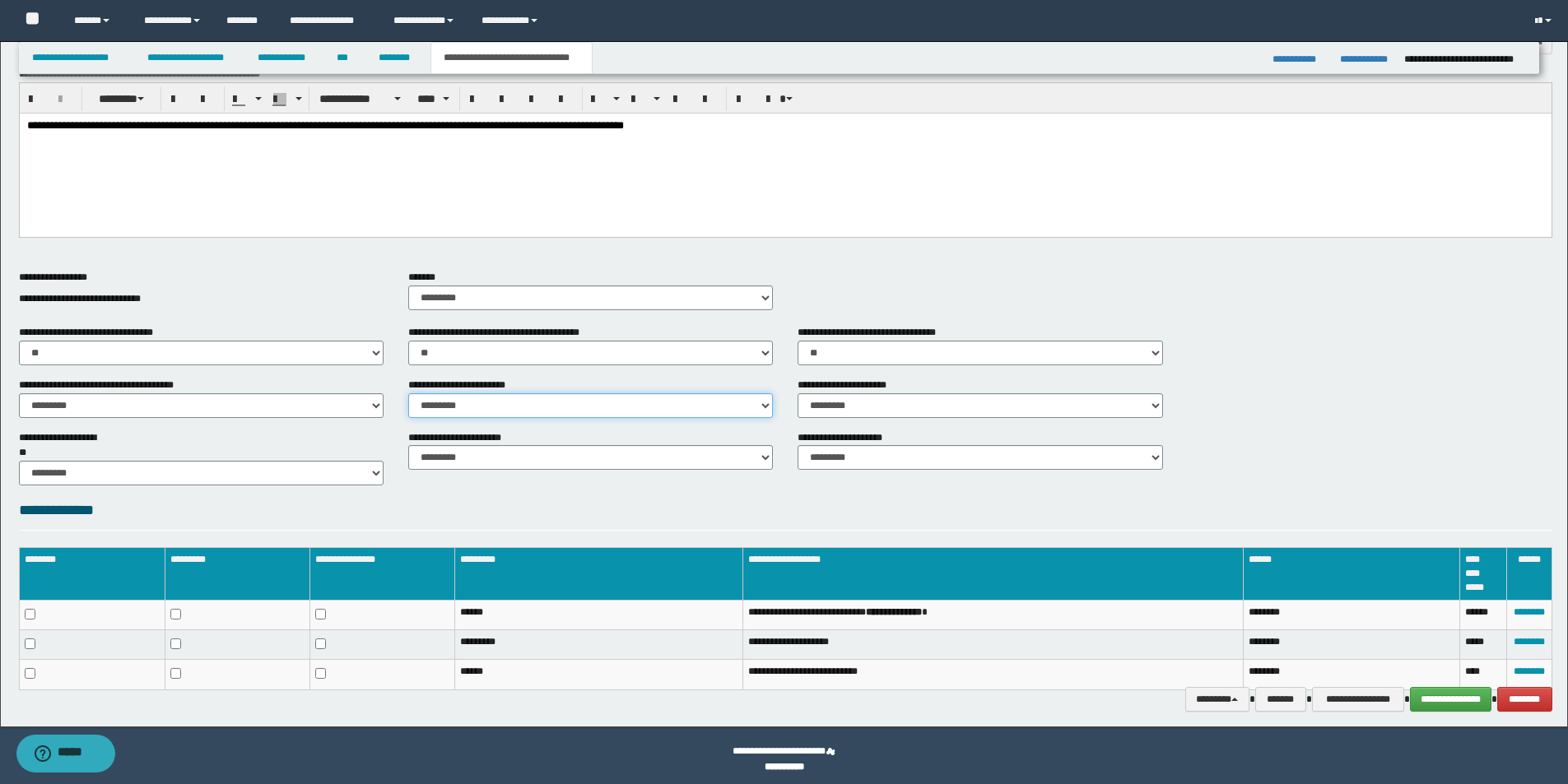 click on "*********
**
**" at bounding box center (590, 406) 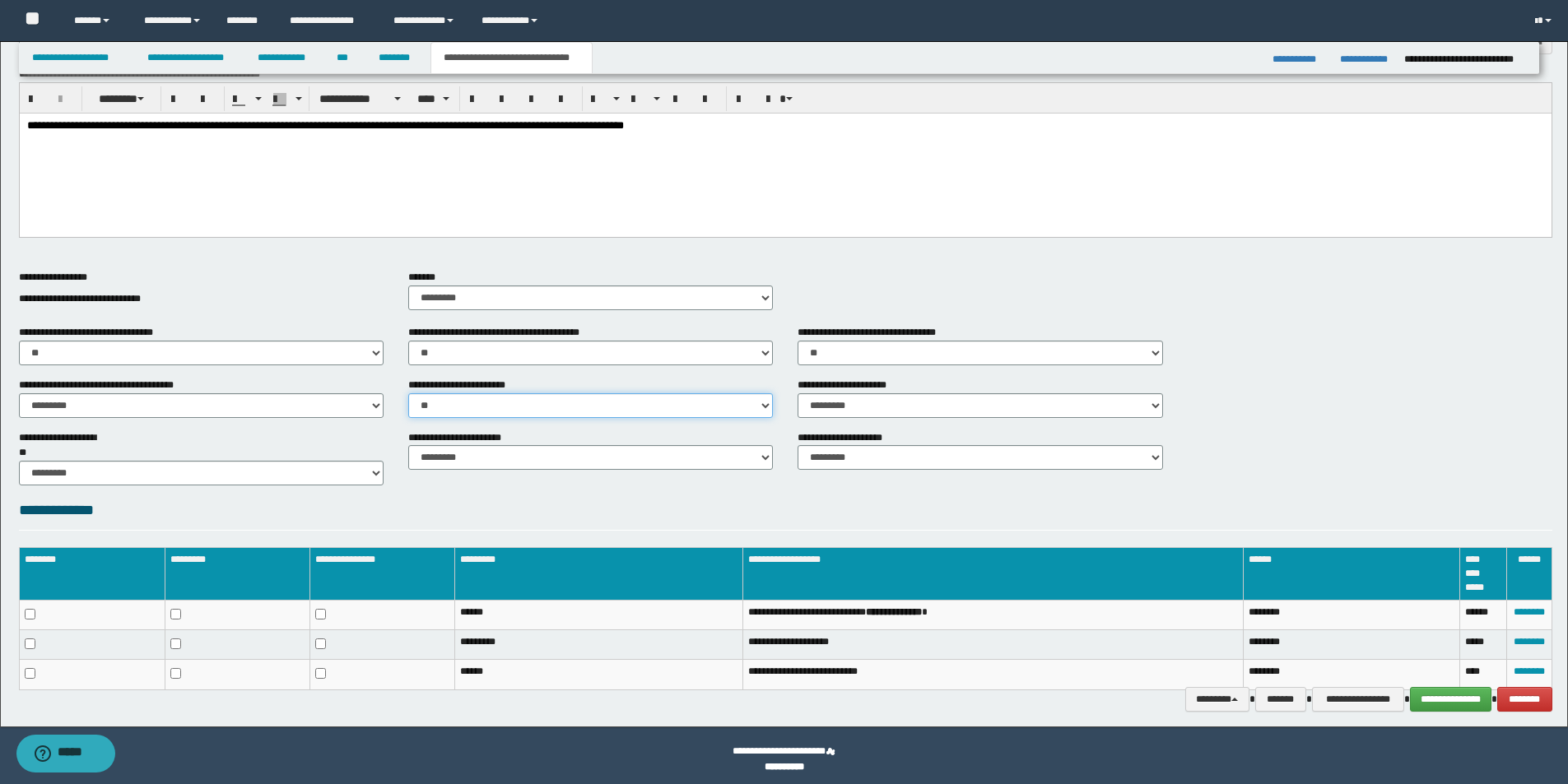 click on "*********
**
**" at bounding box center (590, 406) 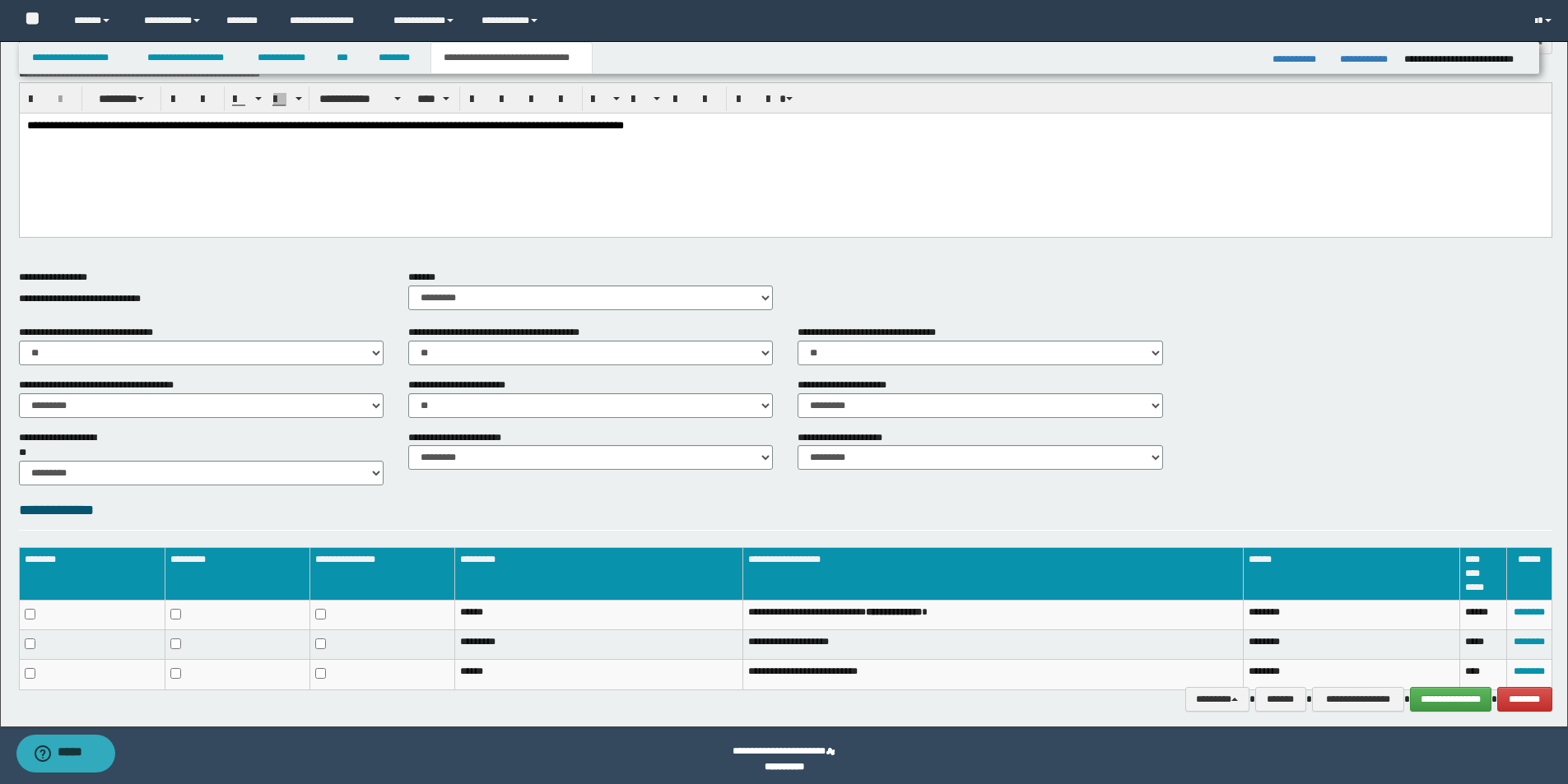 click on "**********" at bounding box center (785, 514) 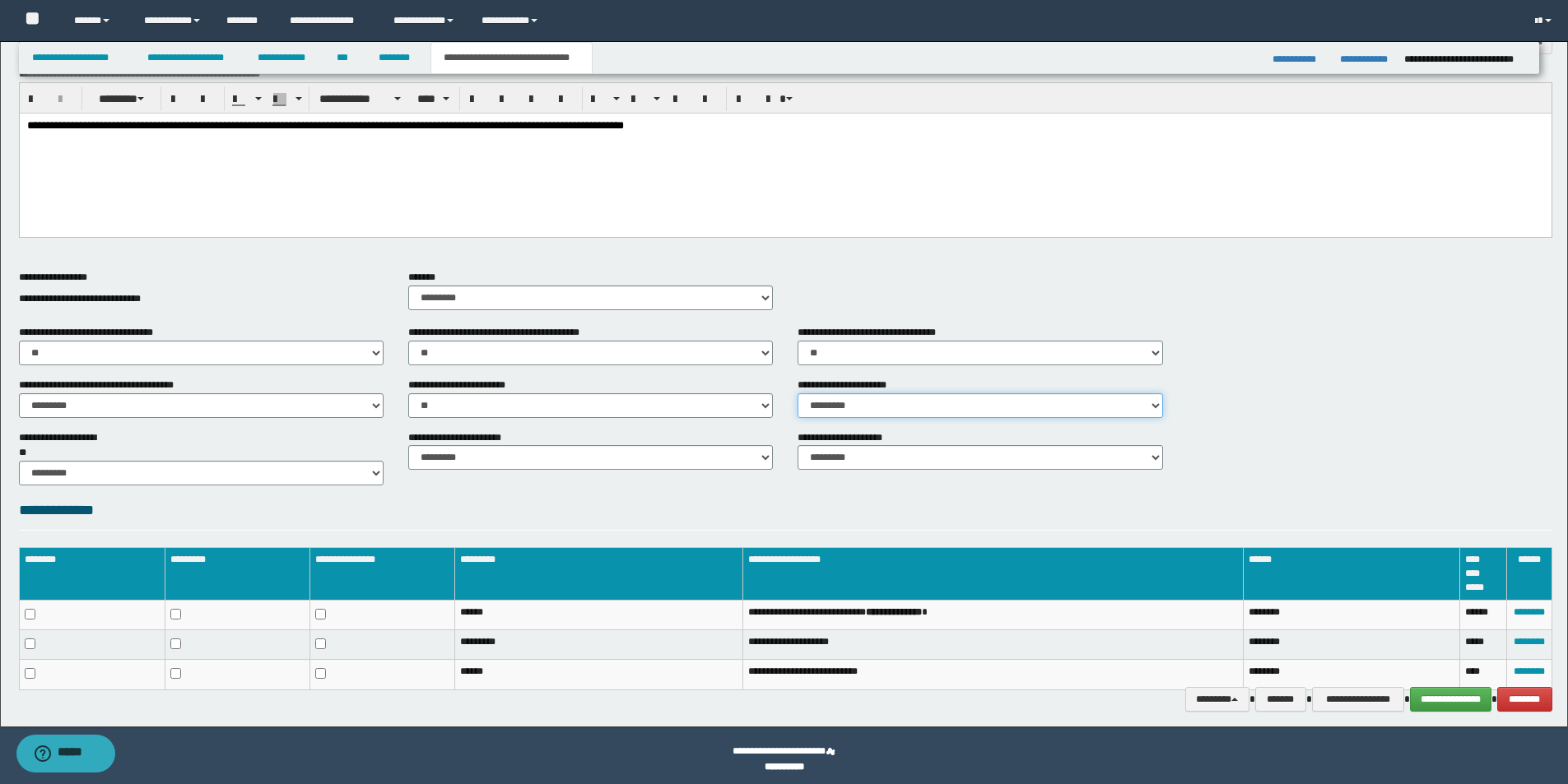 click on "*********
**
**" at bounding box center (979, 406) 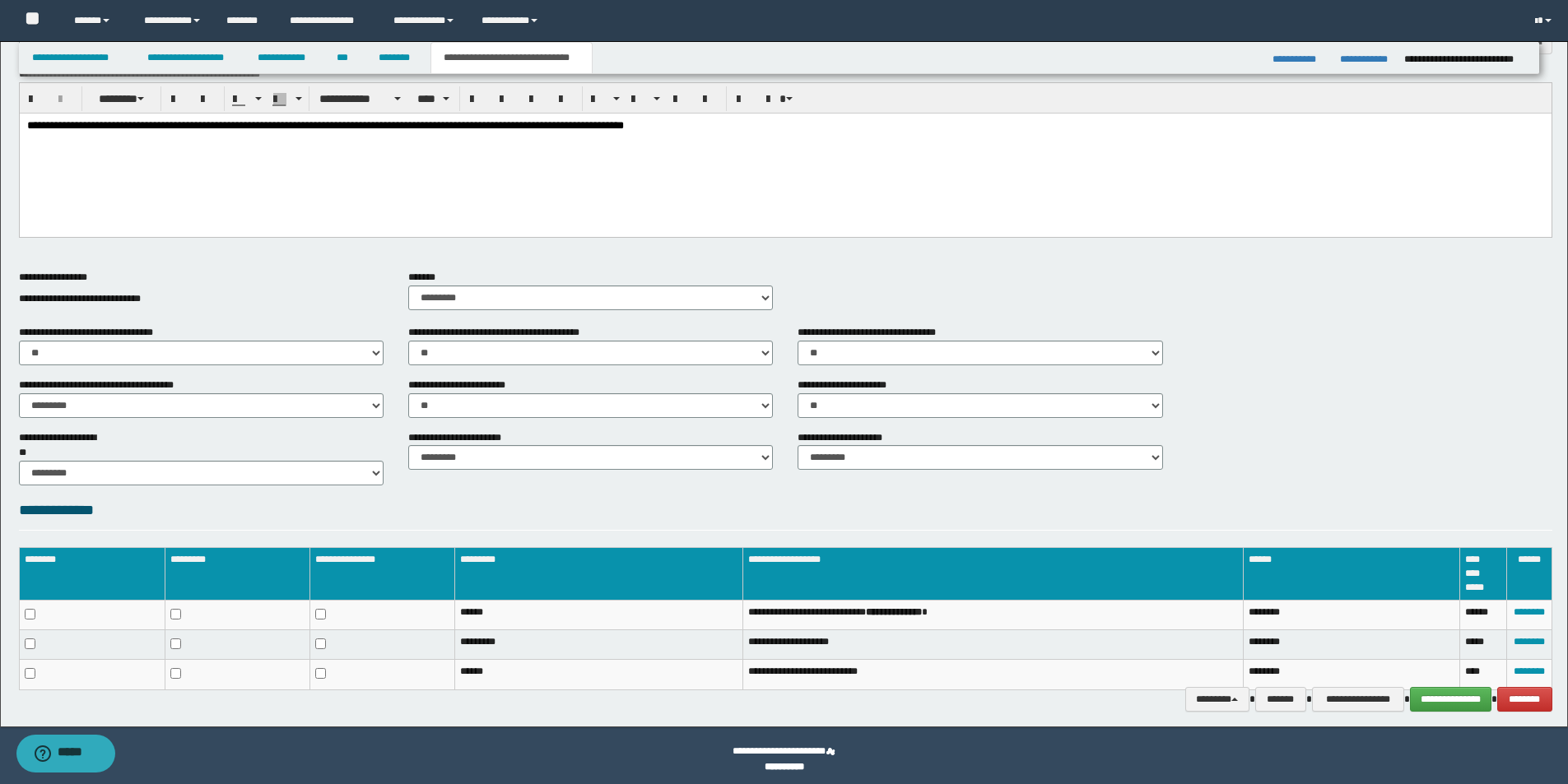 click on "**********" at bounding box center [785, 202] 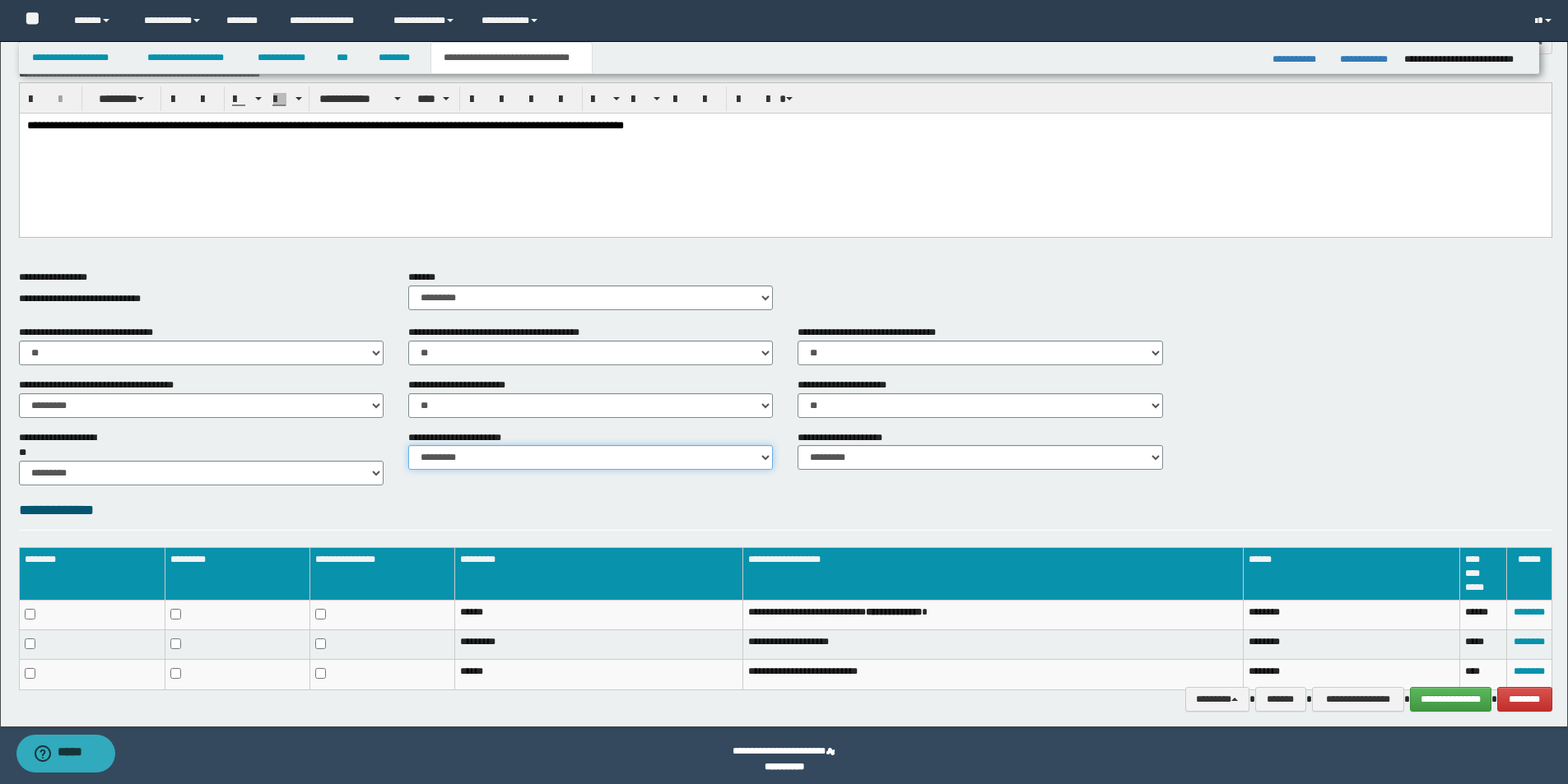 click on "*********
*********
*********" at bounding box center [590, 457] 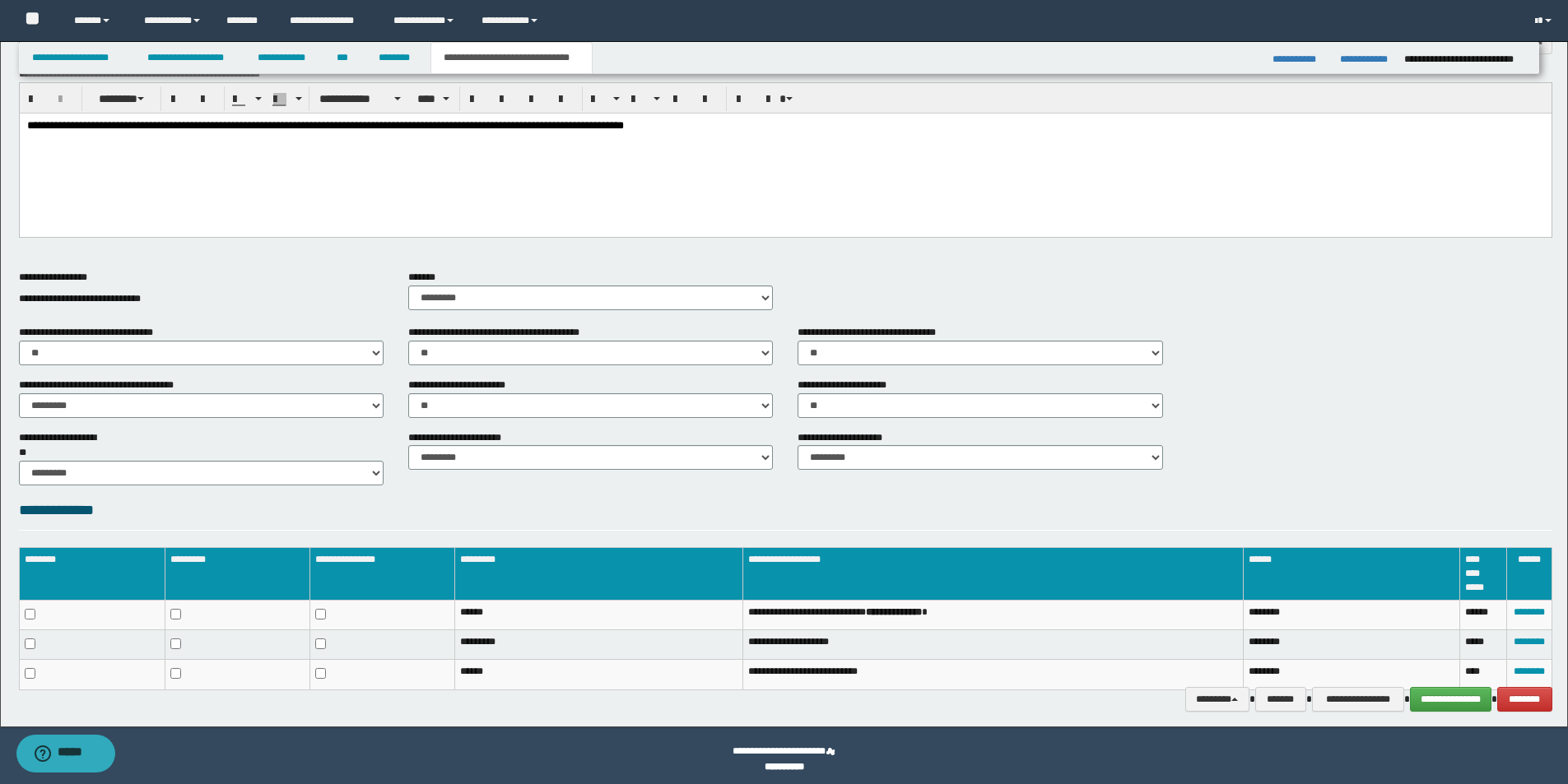 click on "**********" at bounding box center [785, 514] 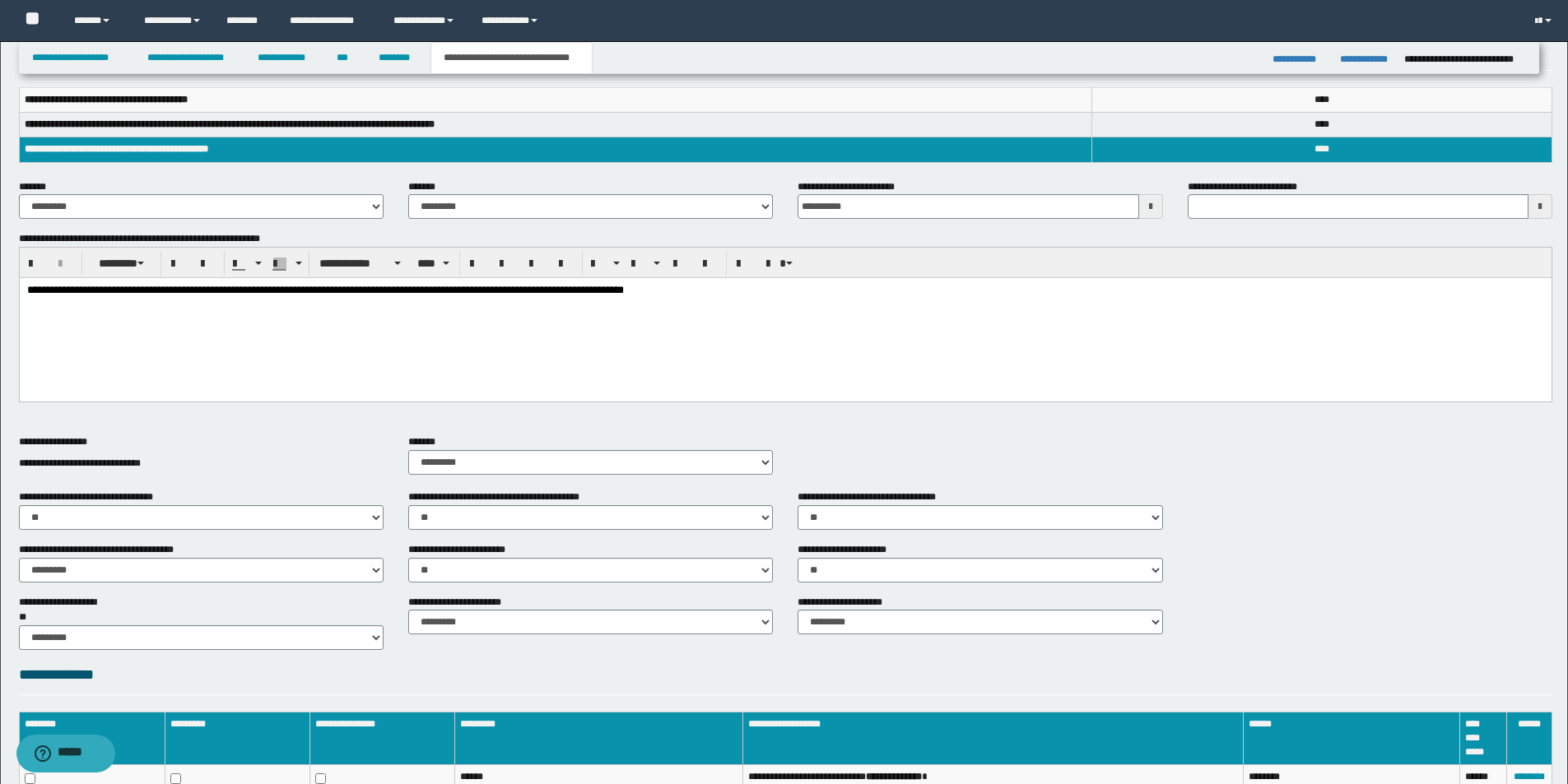 scroll, scrollTop: 82, scrollLeft: 0, axis: vertical 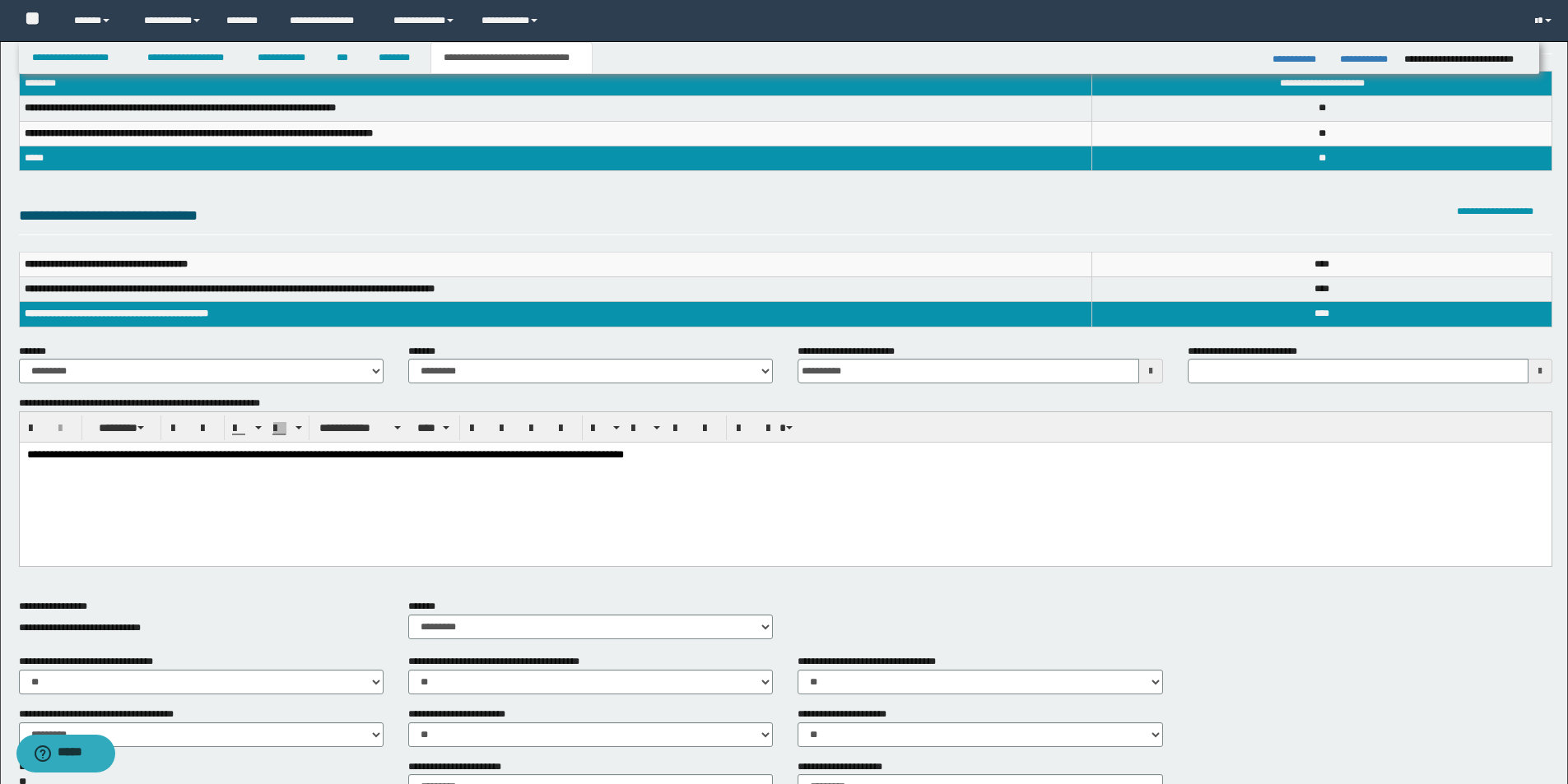 click on "**********" at bounding box center [784, 476] 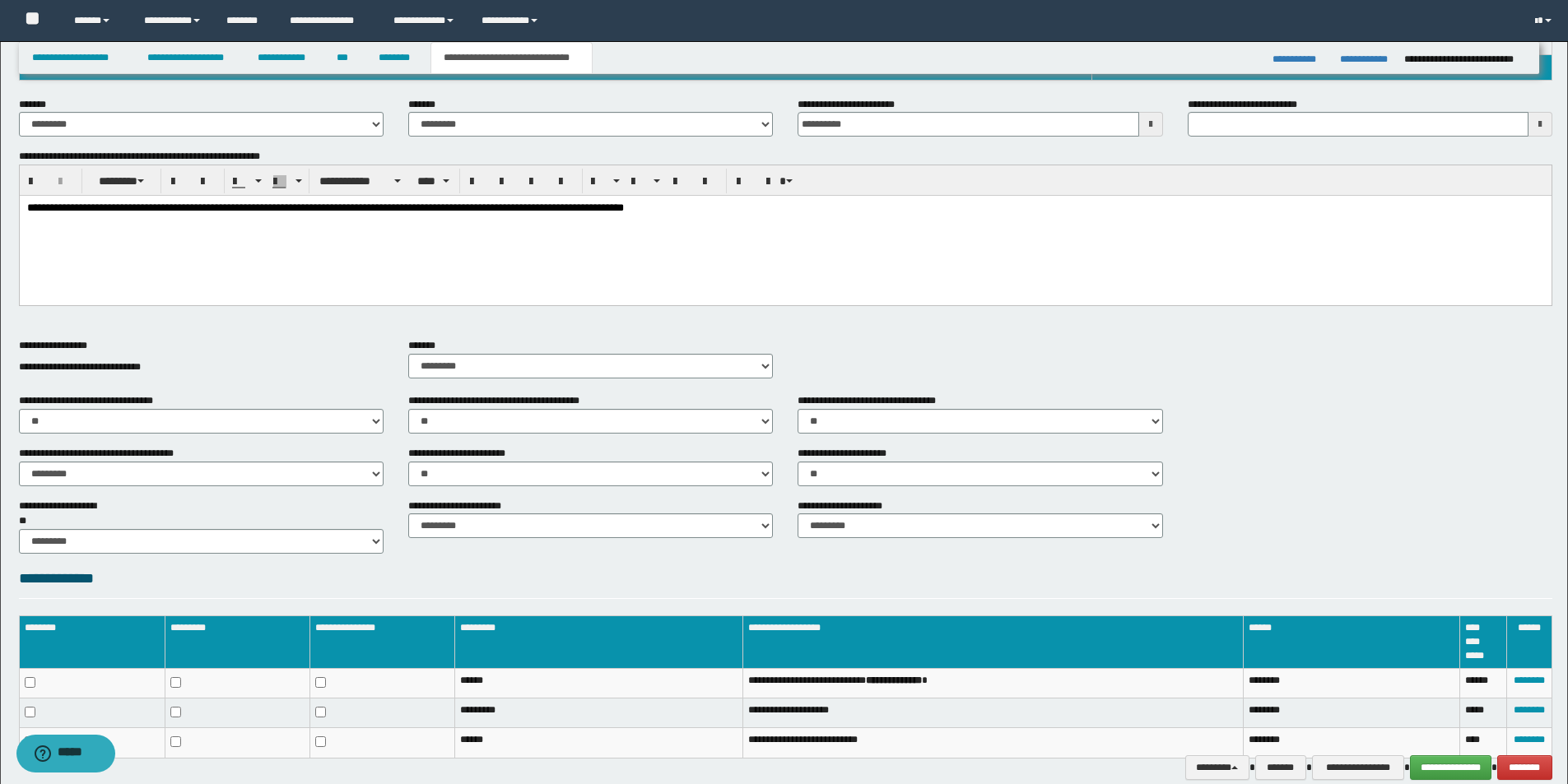 scroll, scrollTop: 0, scrollLeft: 0, axis: both 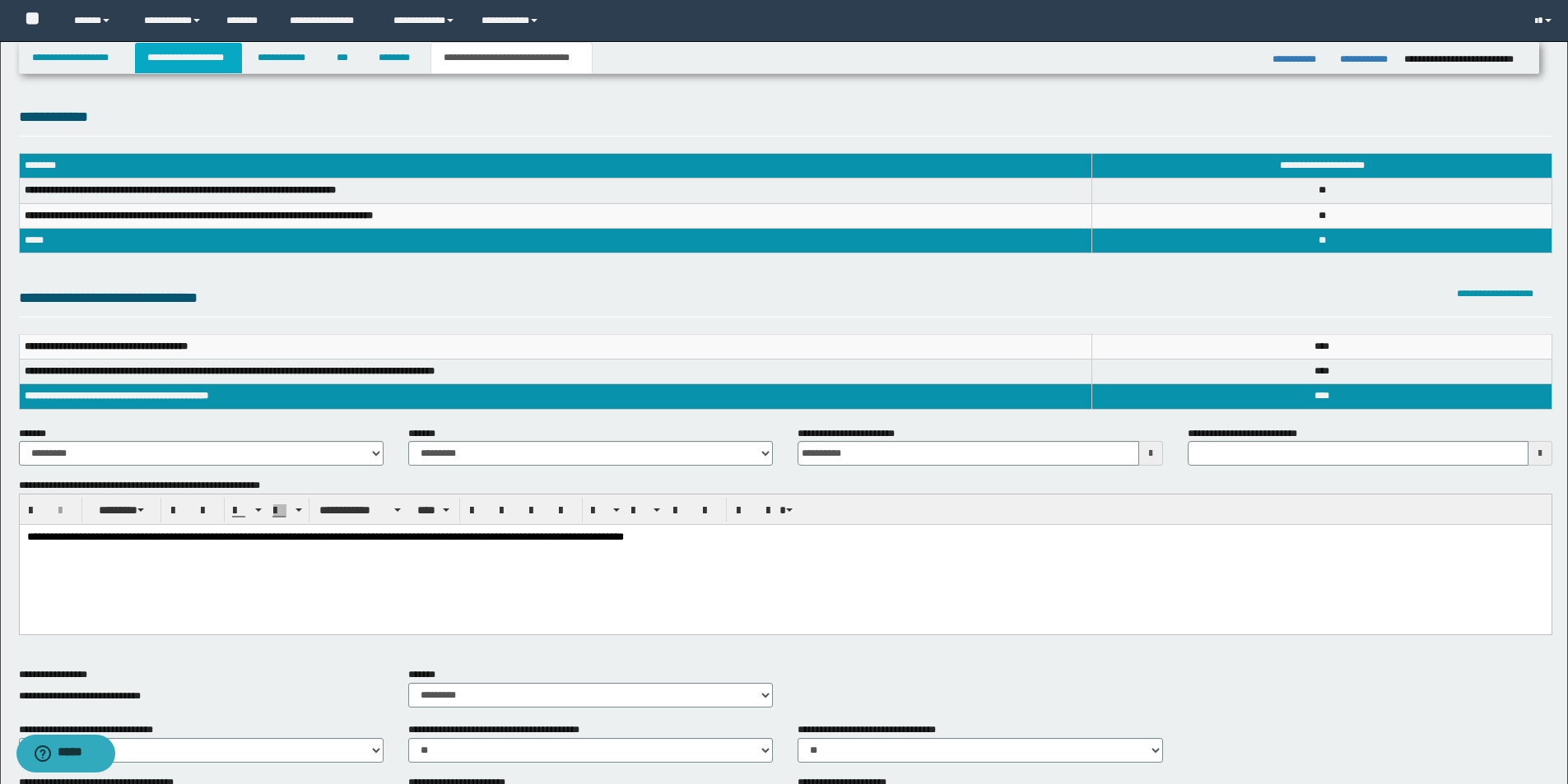 click on "**********" at bounding box center [188, 58] 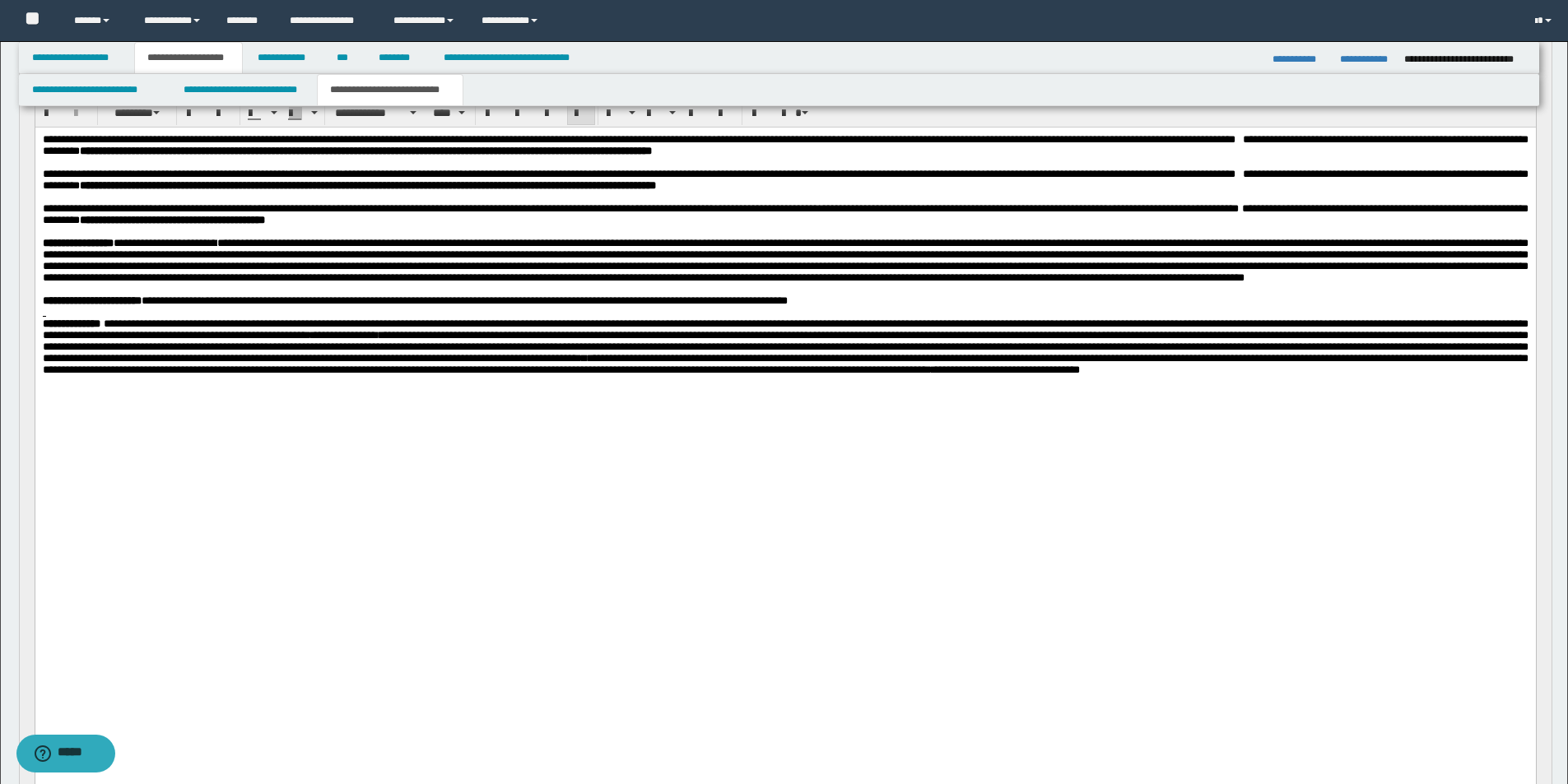 scroll, scrollTop: 247, scrollLeft: 0, axis: vertical 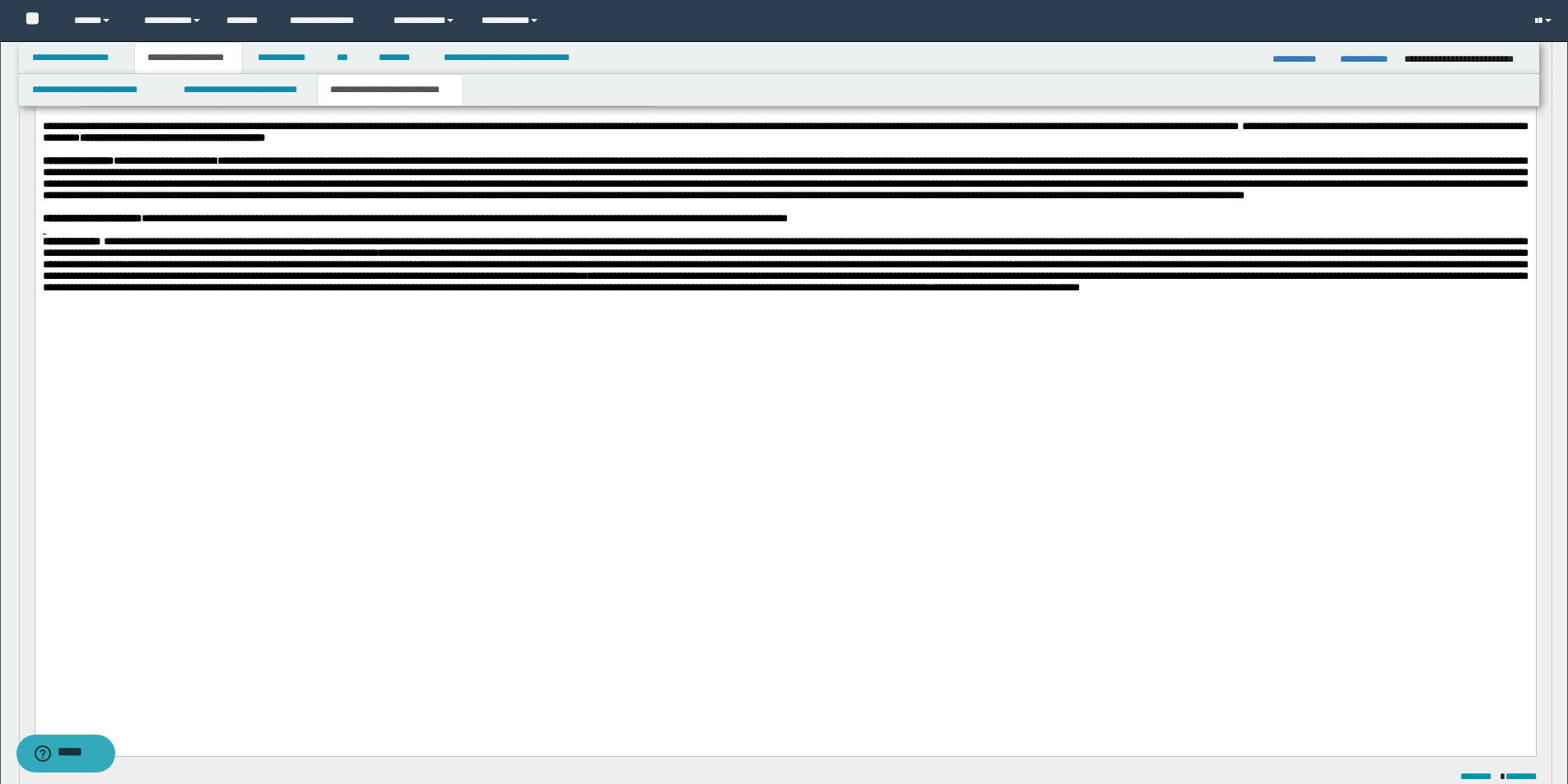 click on "**********" at bounding box center [784, 264] 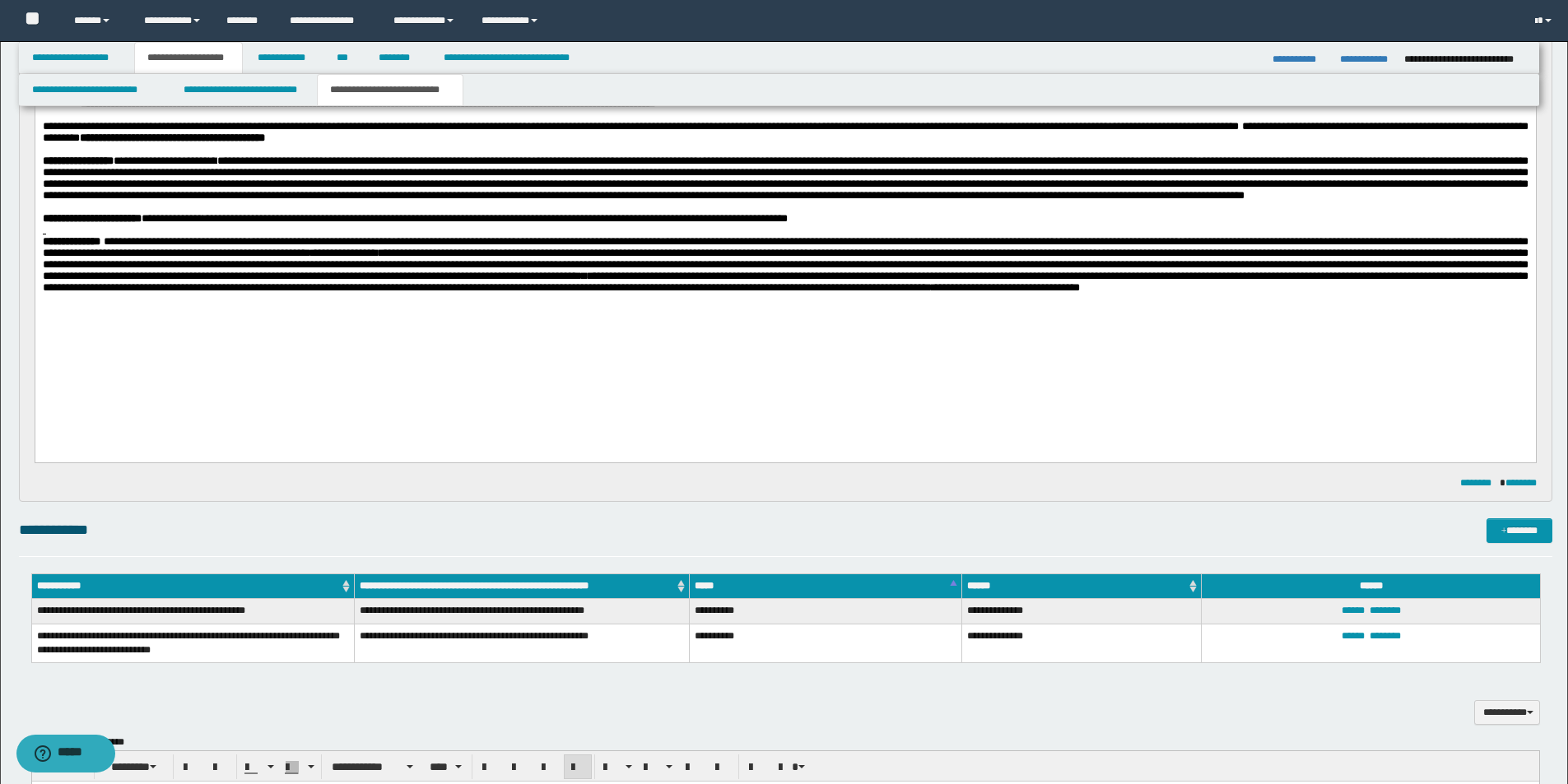 click on "**********" at bounding box center (784, 278) 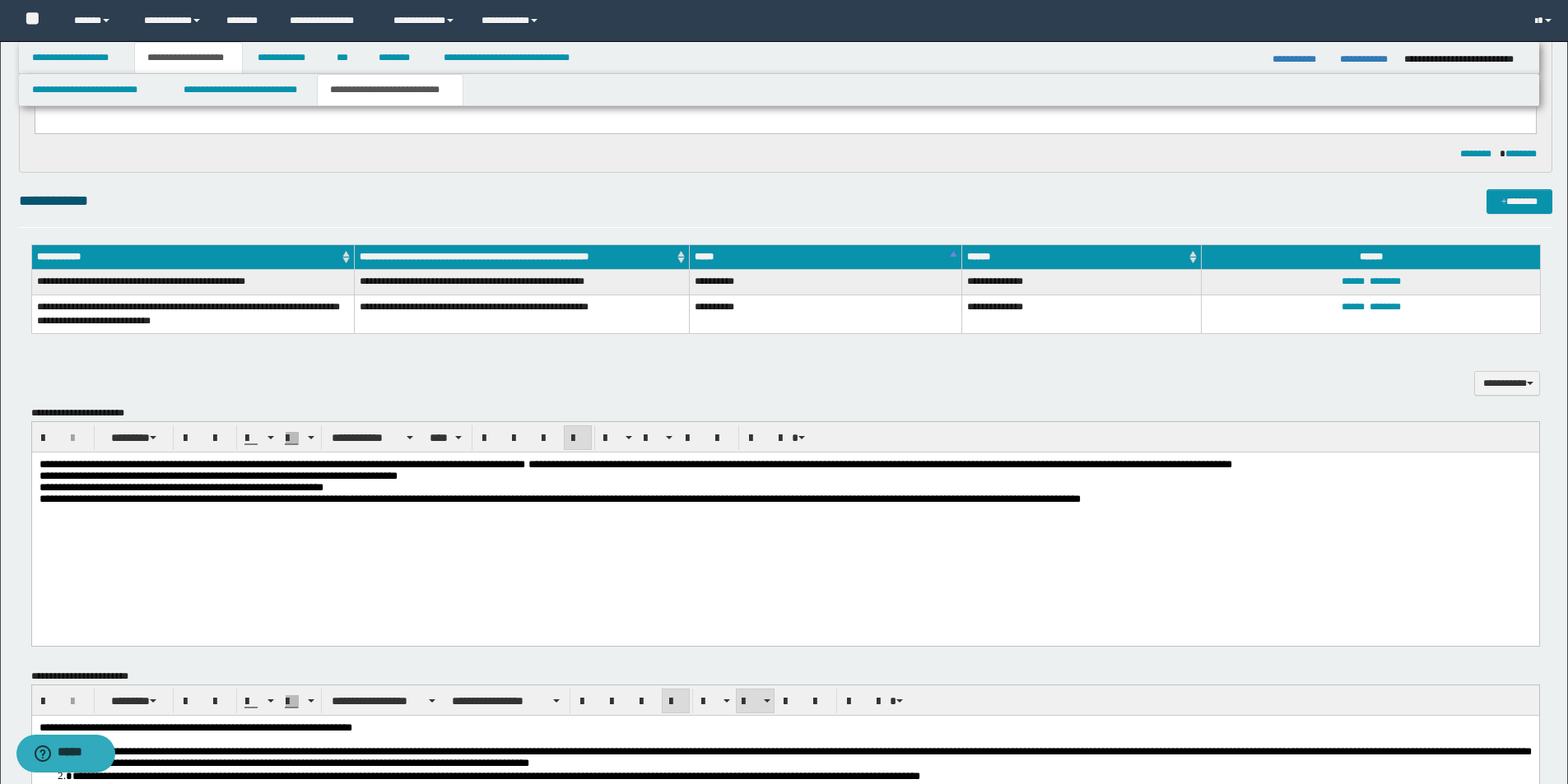 scroll, scrollTop: 823, scrollLeft: 0, axis: vertical 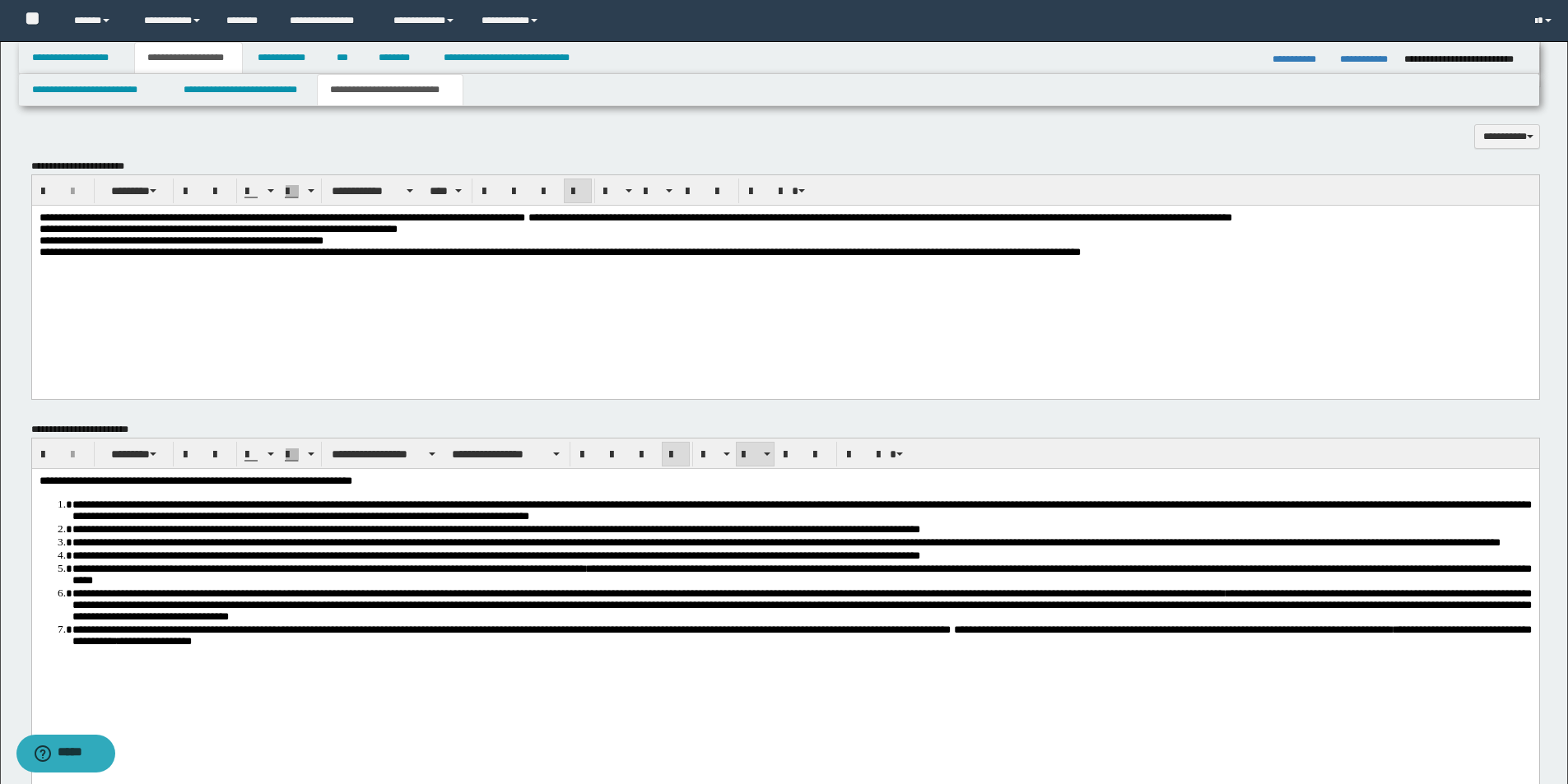 click on "**********" at bounding box center [784, 256] 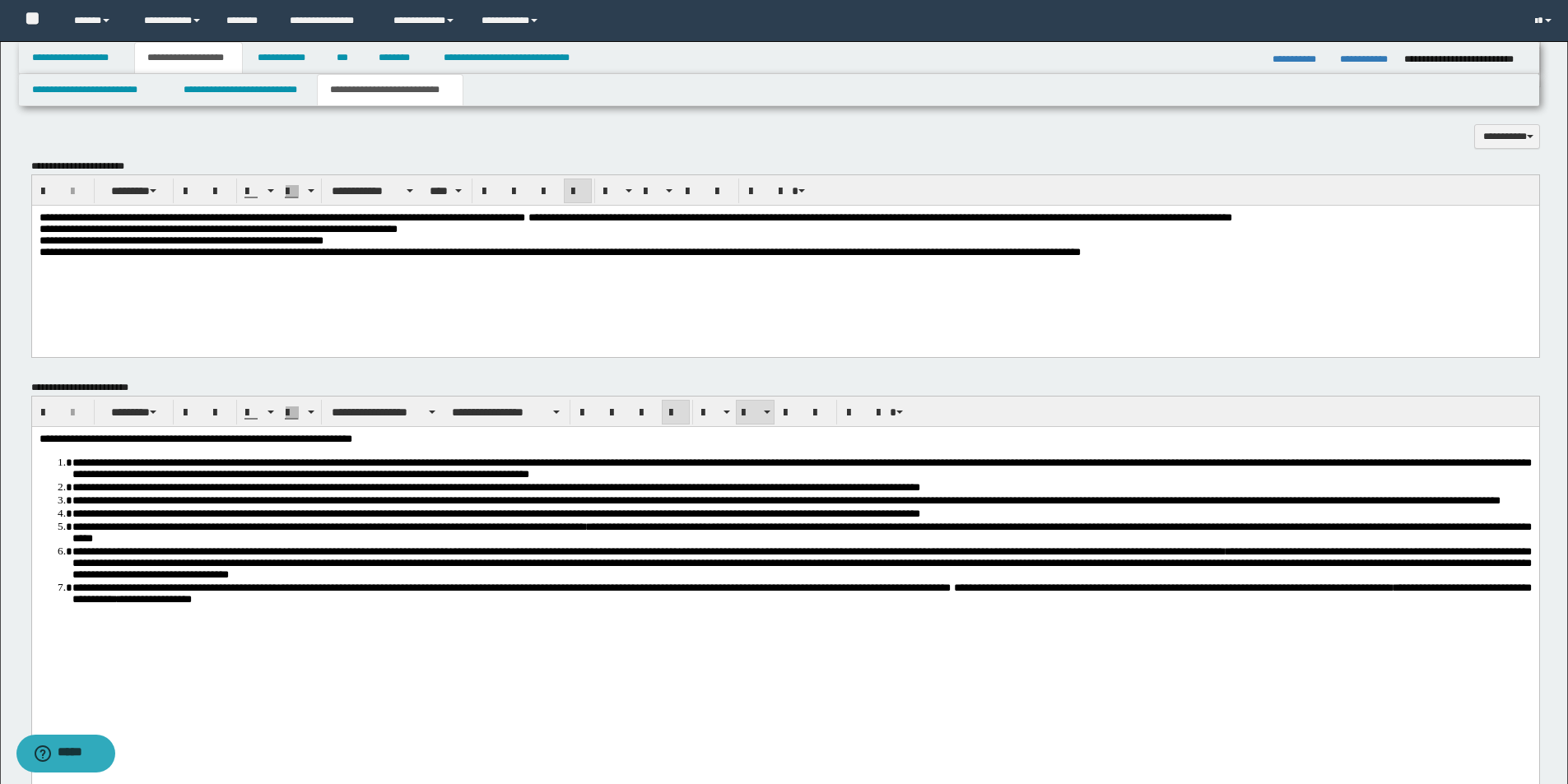 click on "**********" at bounding box center [784, 241] 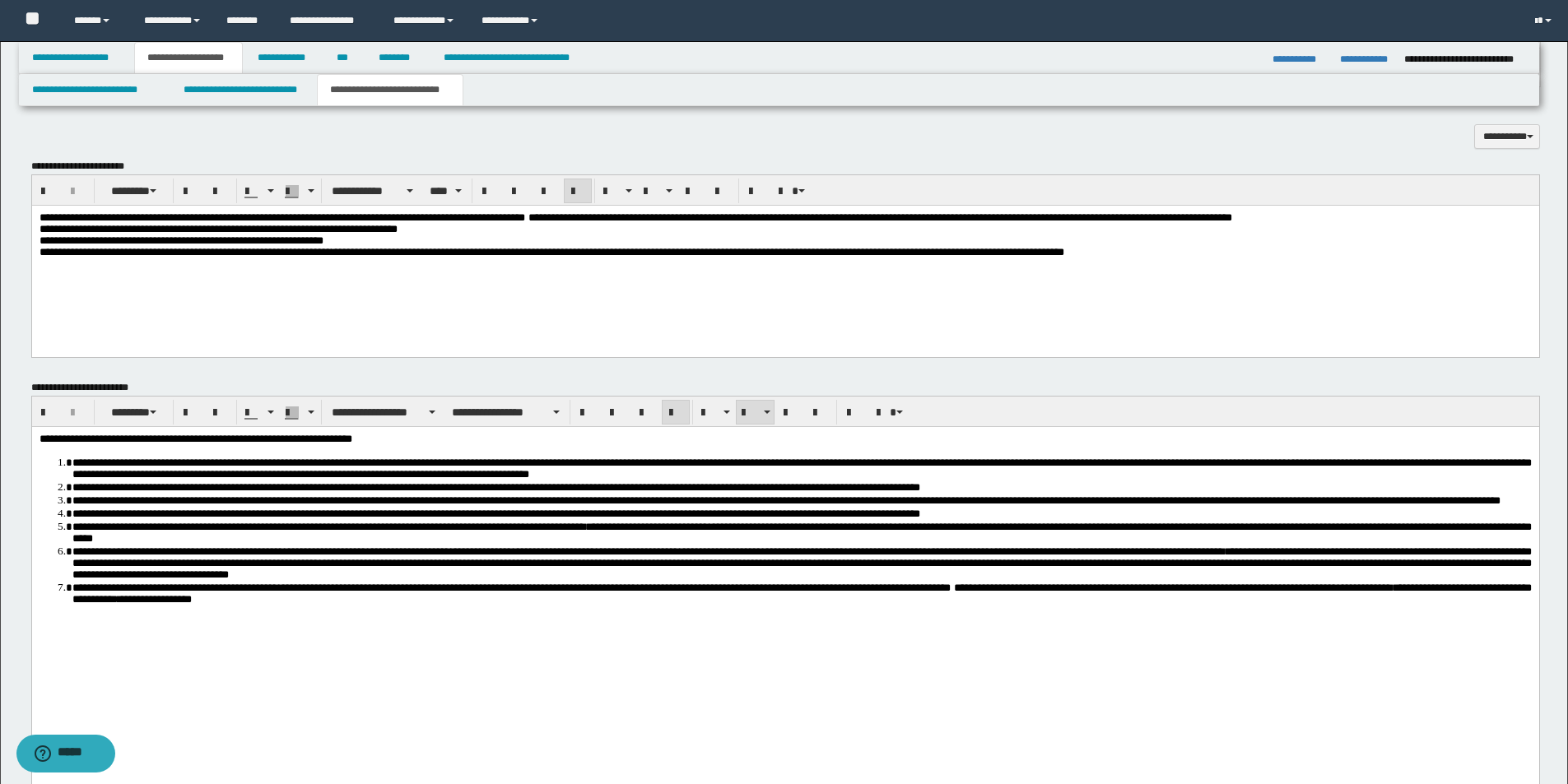 click on "**********" at bounding box center (784, 256) 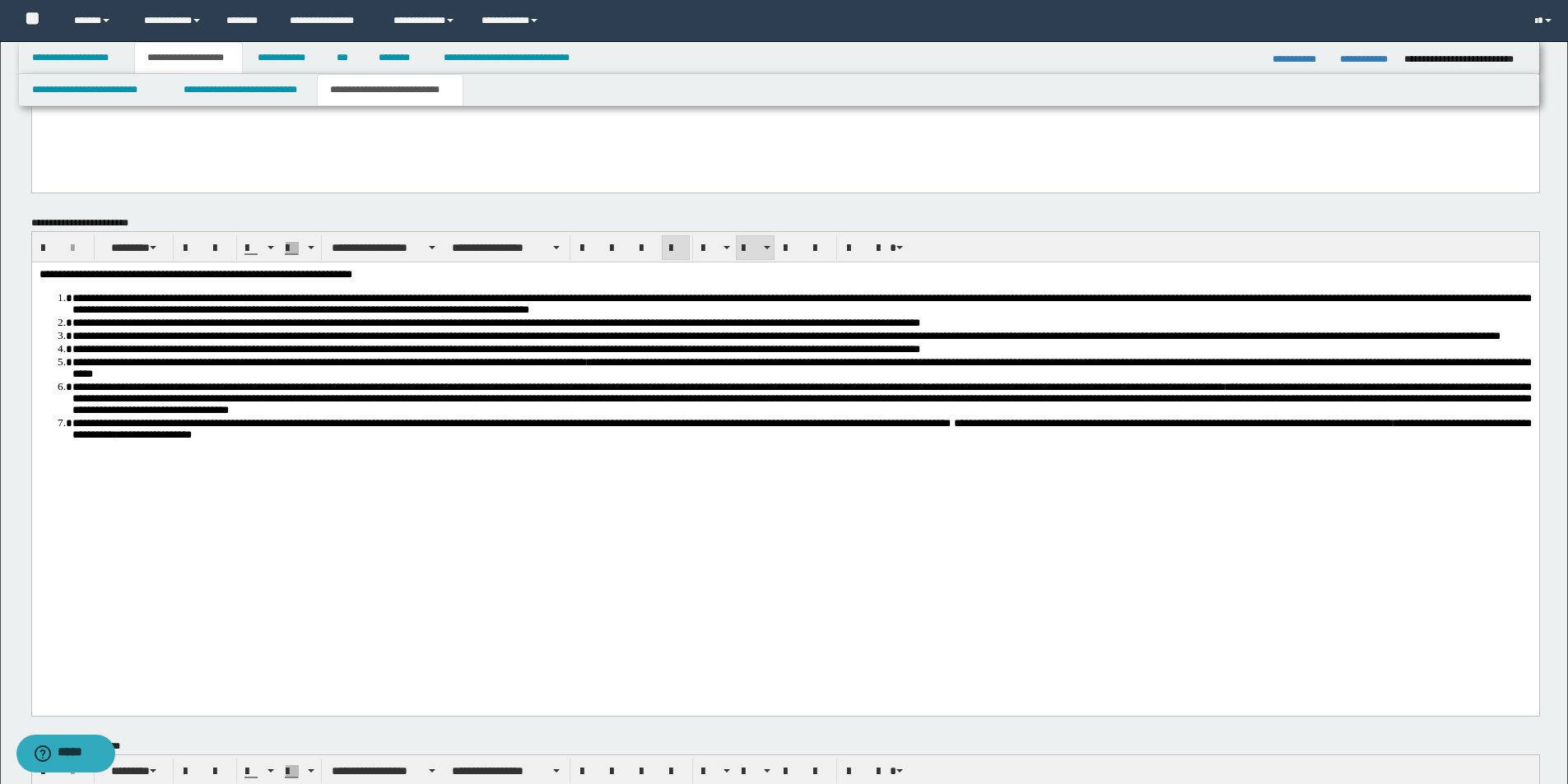 scroll, scrollTop: 1069, scrollLeft: 0, axis: vertical 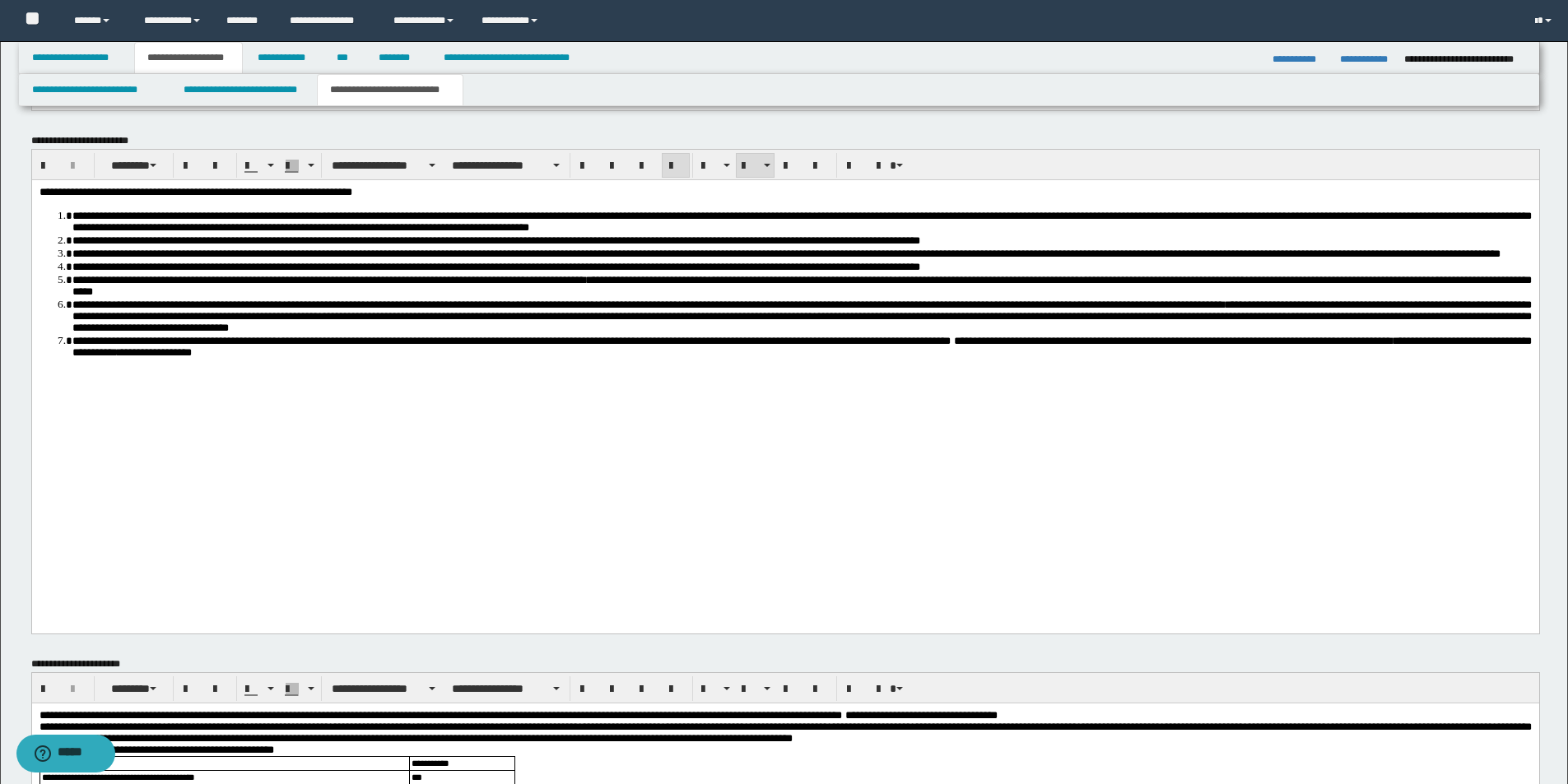 click on "**********" at bounding box center (801, 346) 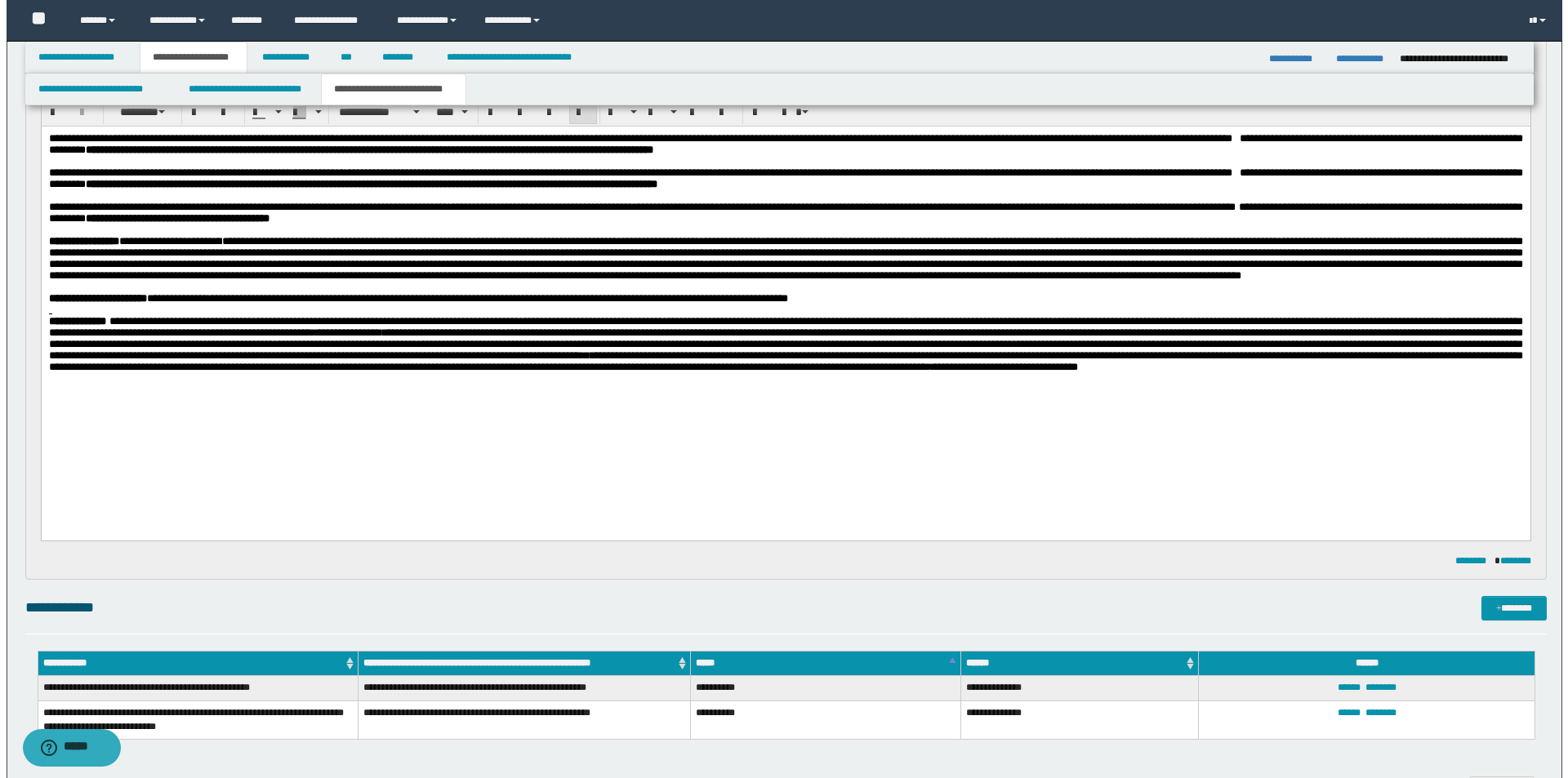 scroll, scrollTop: 0, scrollLeft: 0, axis: both 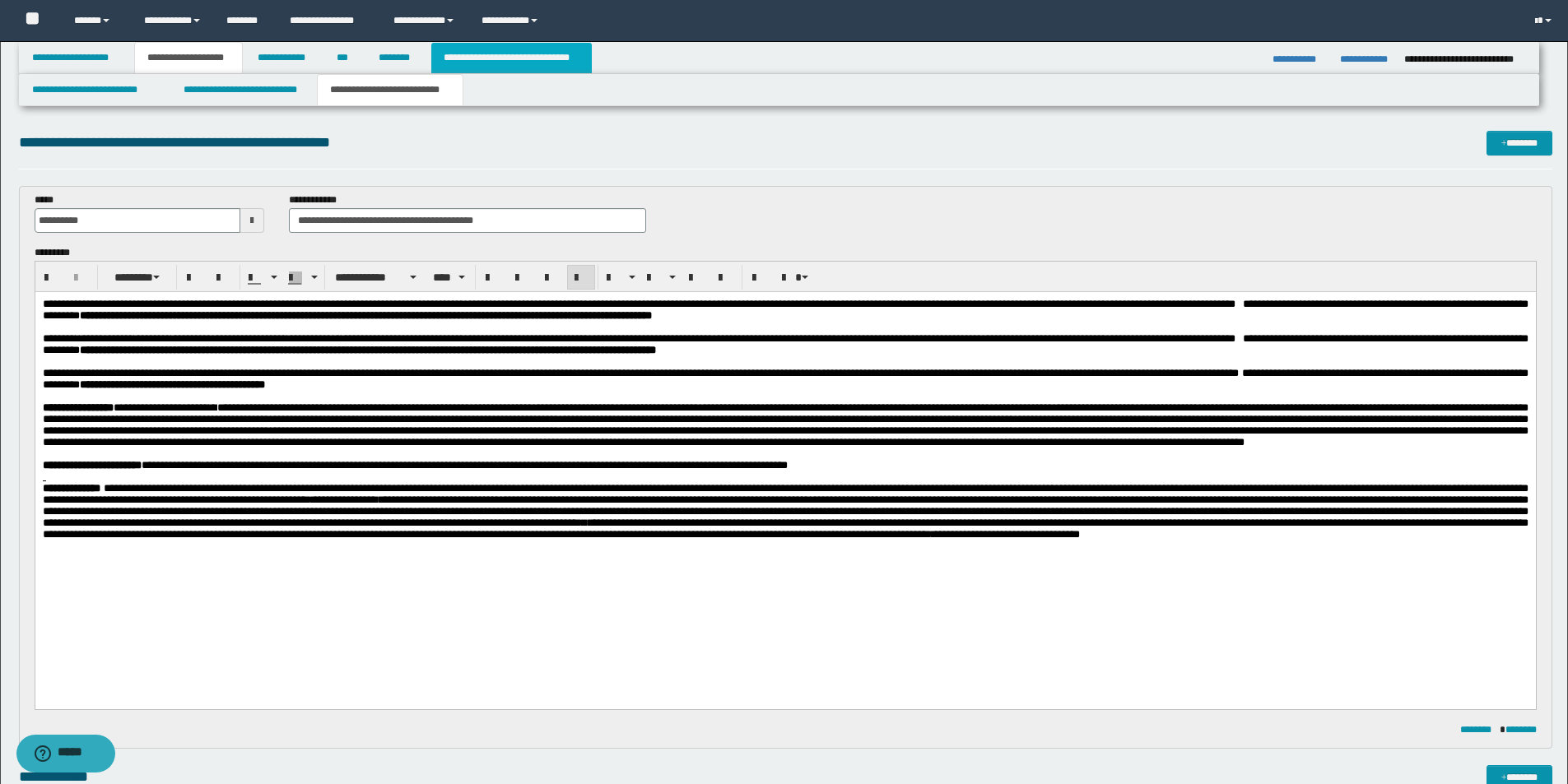click on "**********" at bounding box center (511, 58) 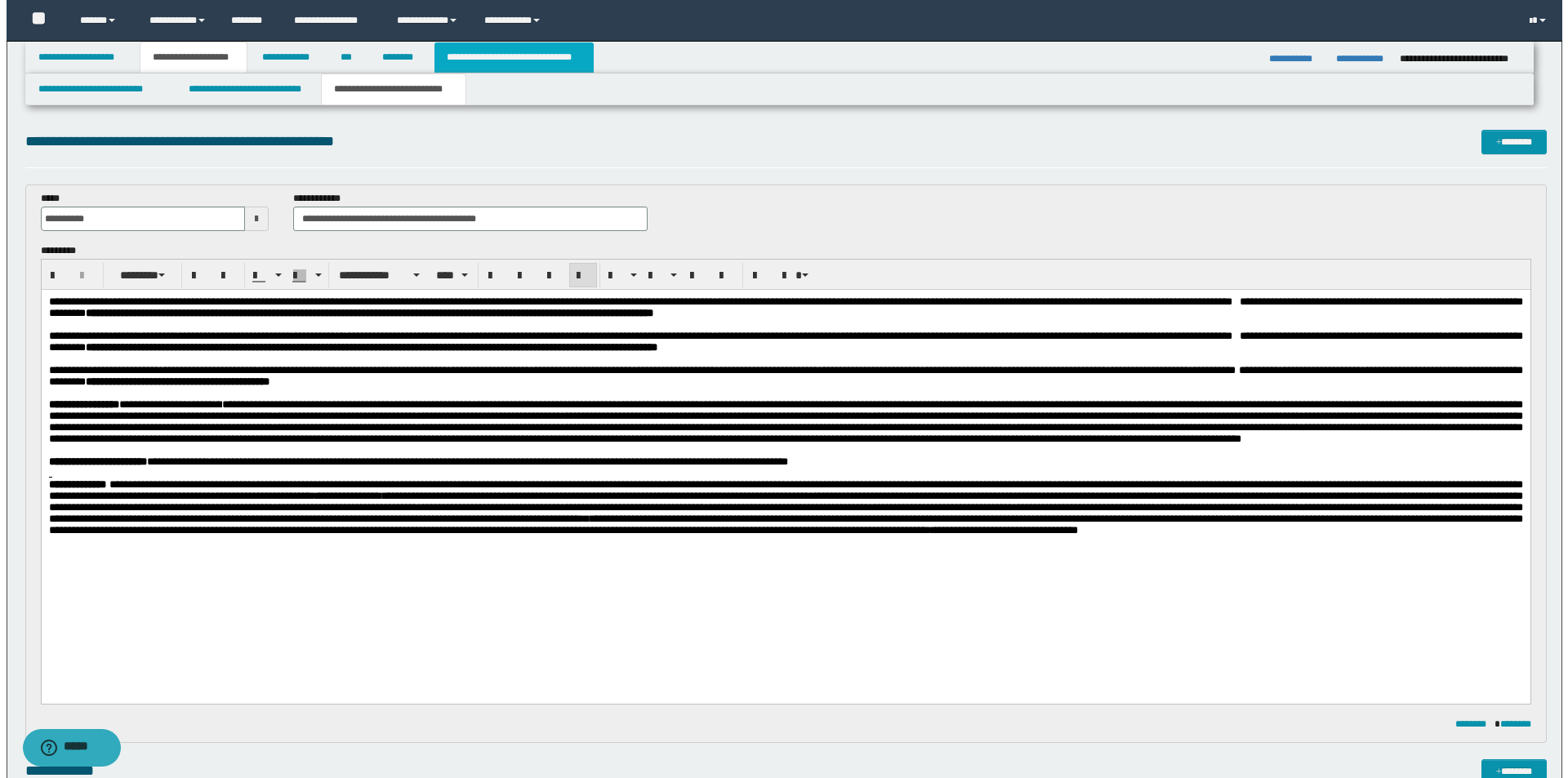 type on "**********" 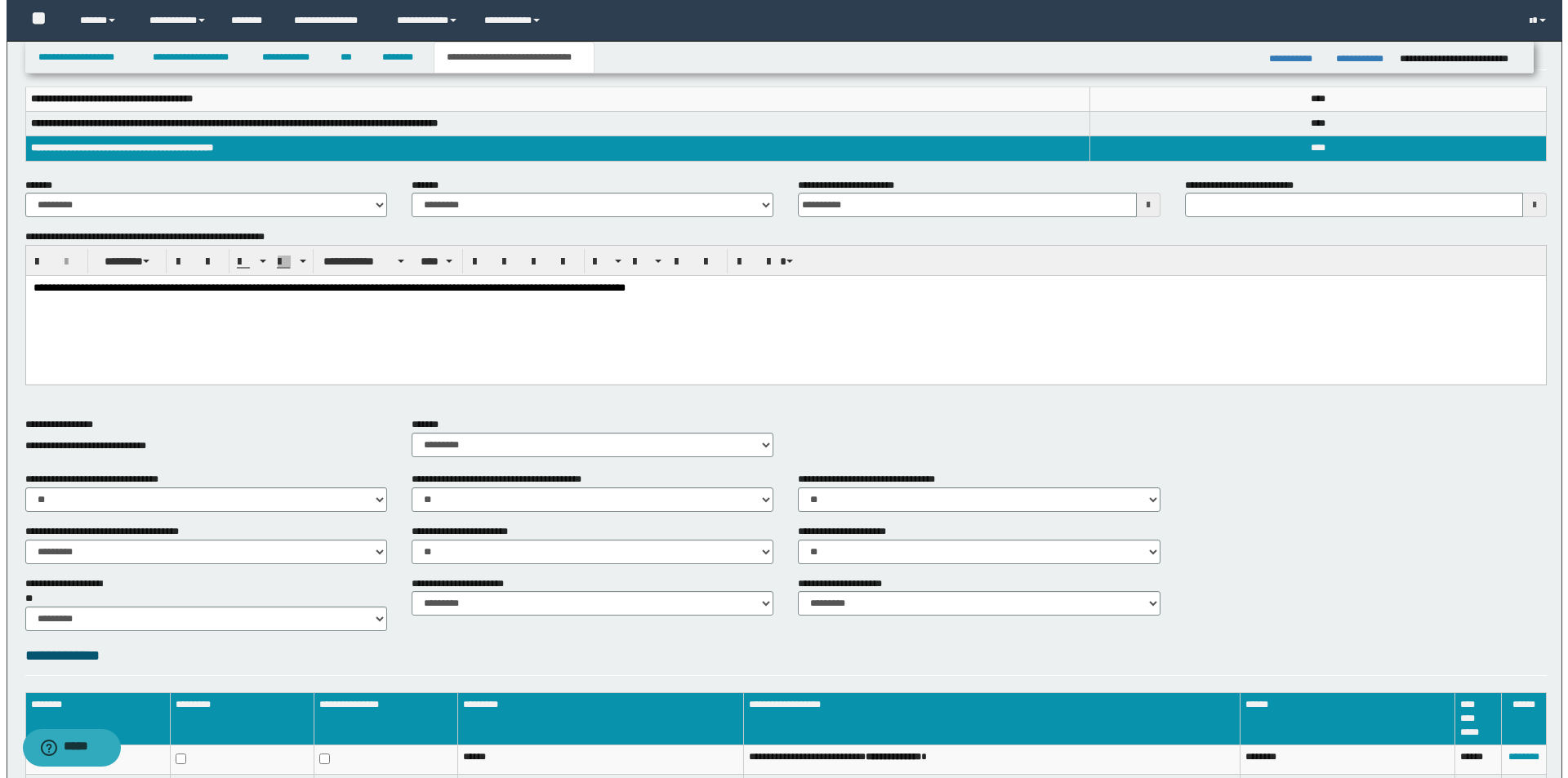 scroll, scrollTop: 402, scrollLeft: 0, axis: vertical 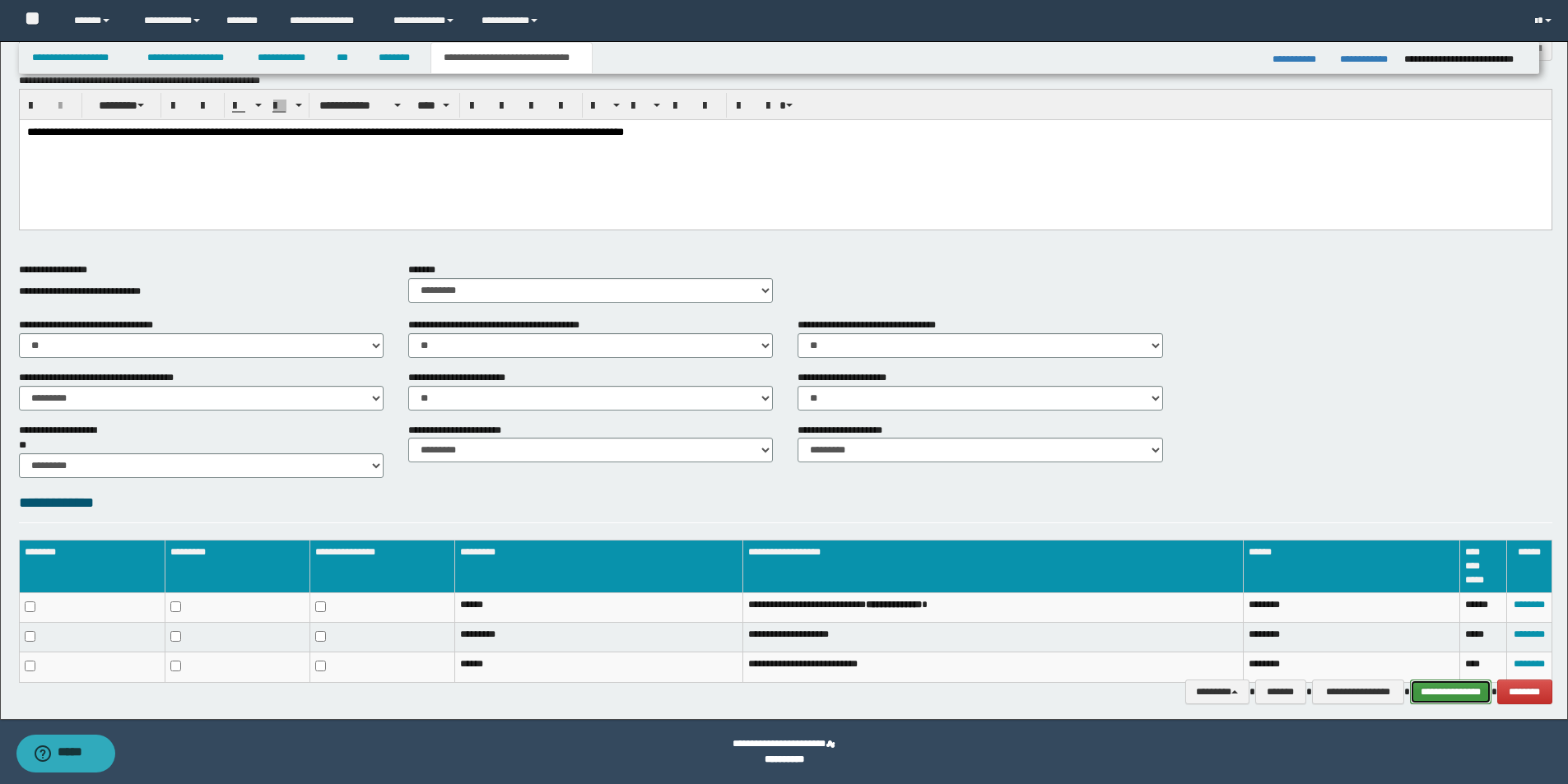 click on "**********" at bounding box center (1450, 692) 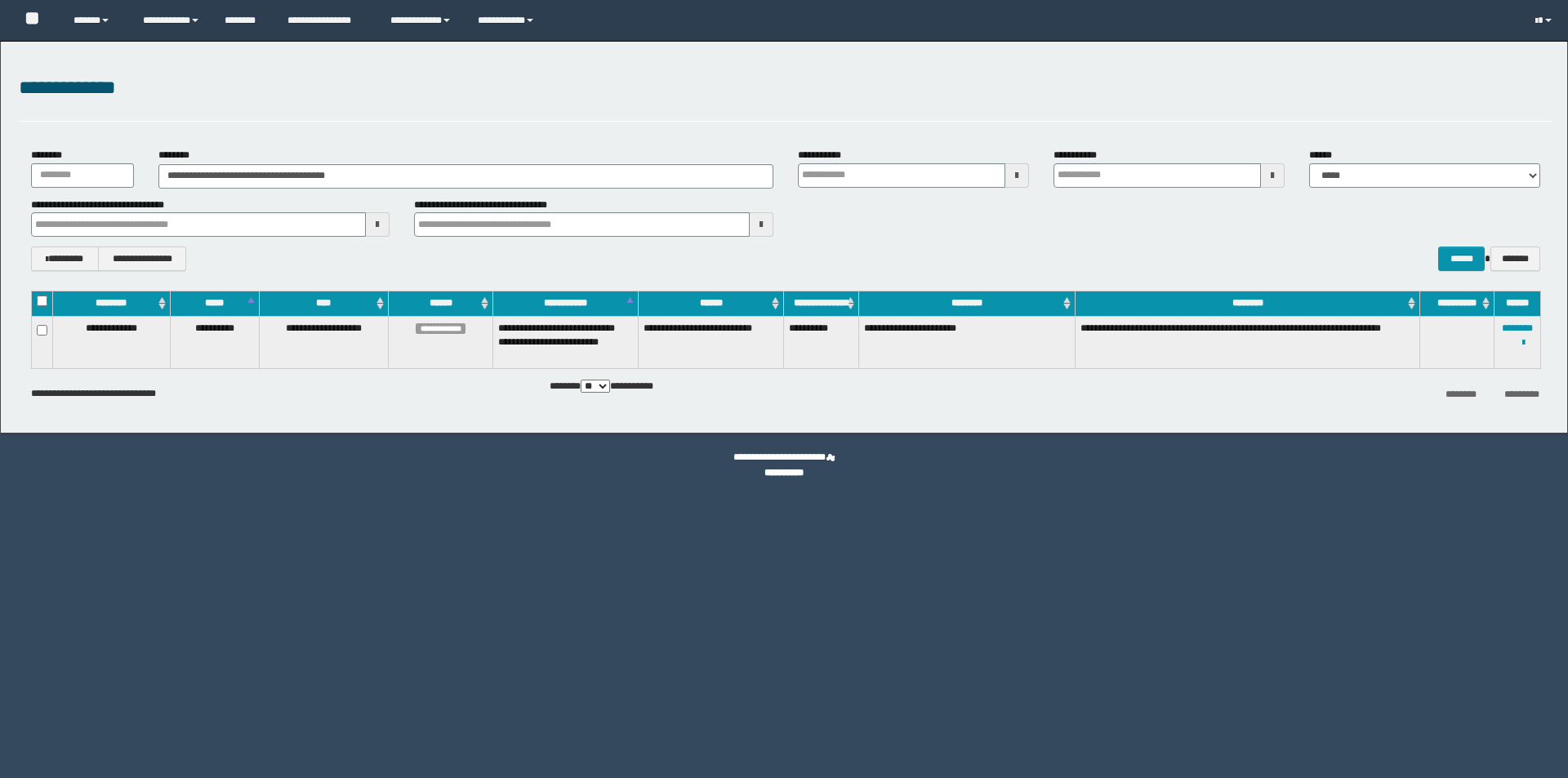 scroll, scrollTop: 0, scrollLeft: 0, axis: both 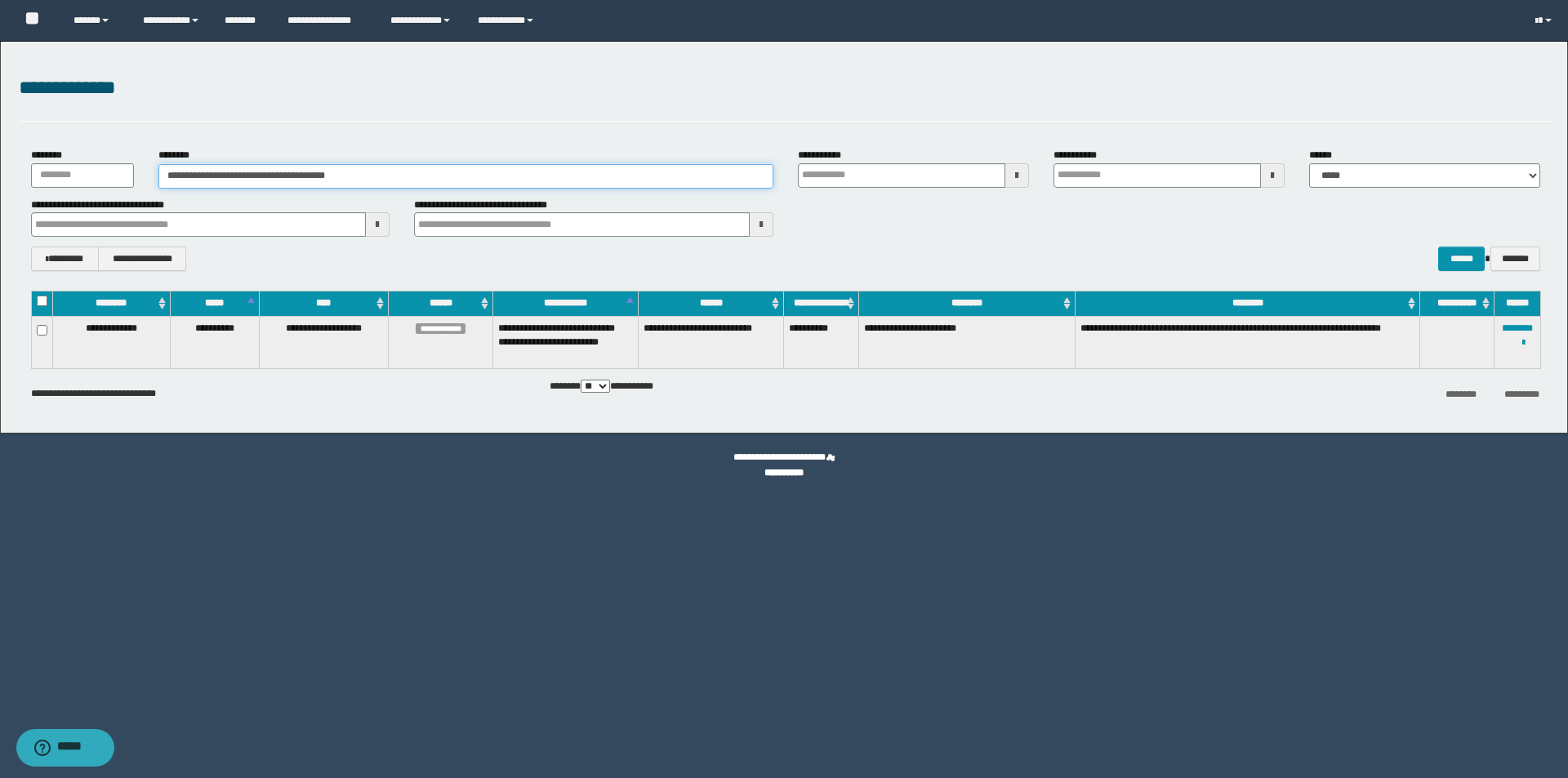 drag, startPoint x: 243, startPoint y: 175, endPoint x: 388, endPoint y: 176, distance: 145.00345 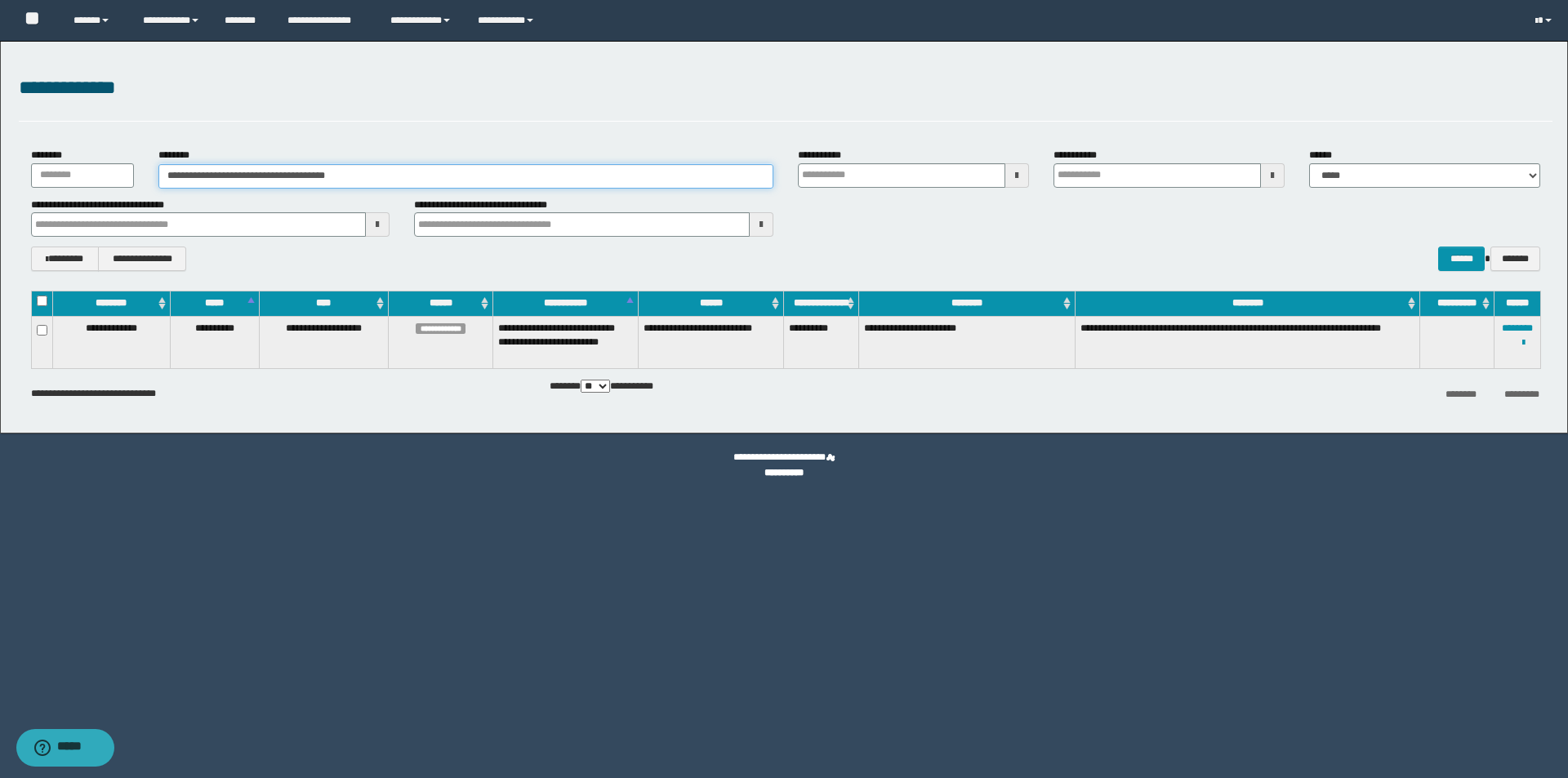 click on "**********" at bounding box center [466, 176] 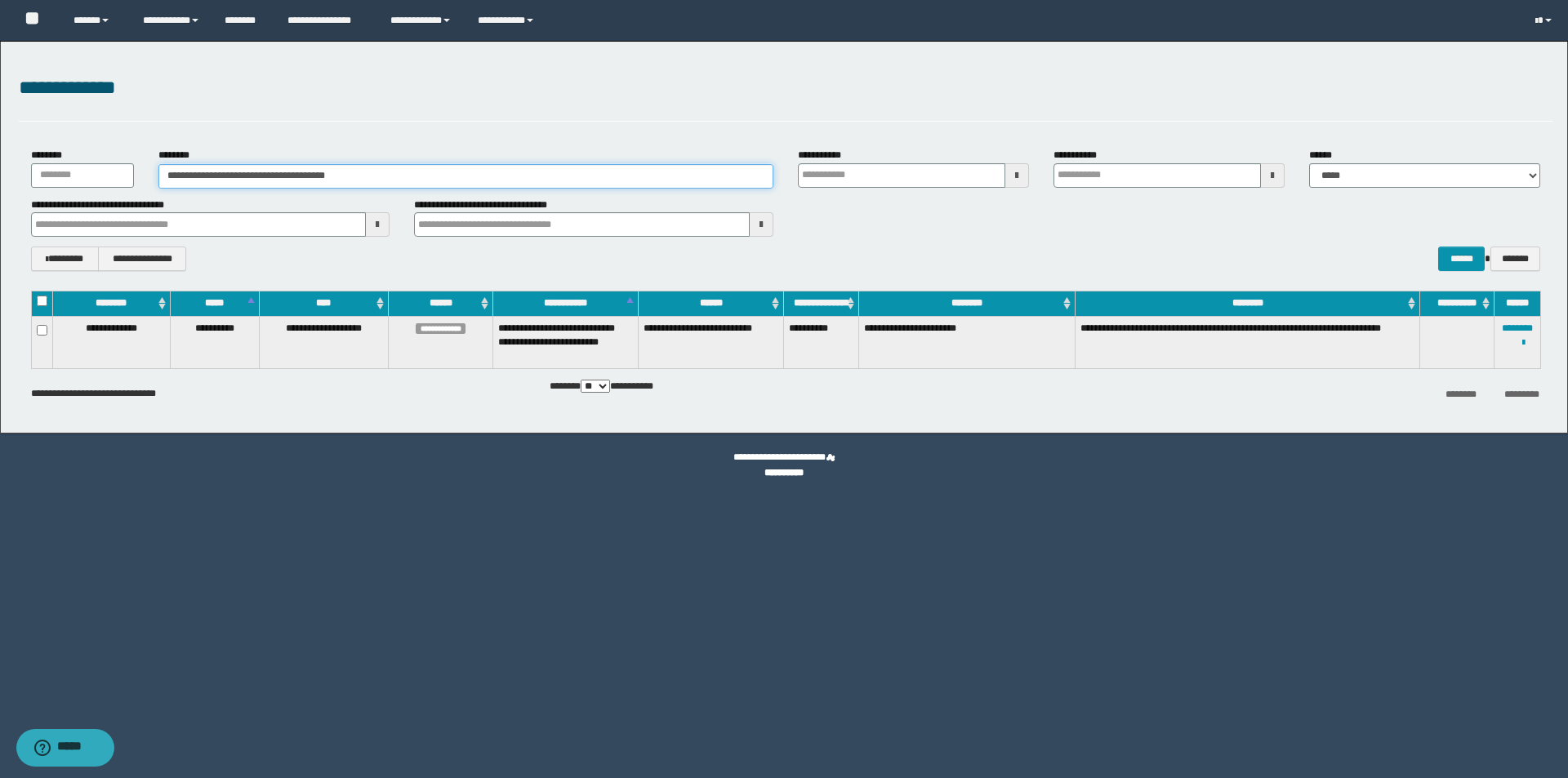 drag, startPoint x: 378, startPoint y: 179, endPoint x: 180, endPoint y: 172, distance: 198.1237 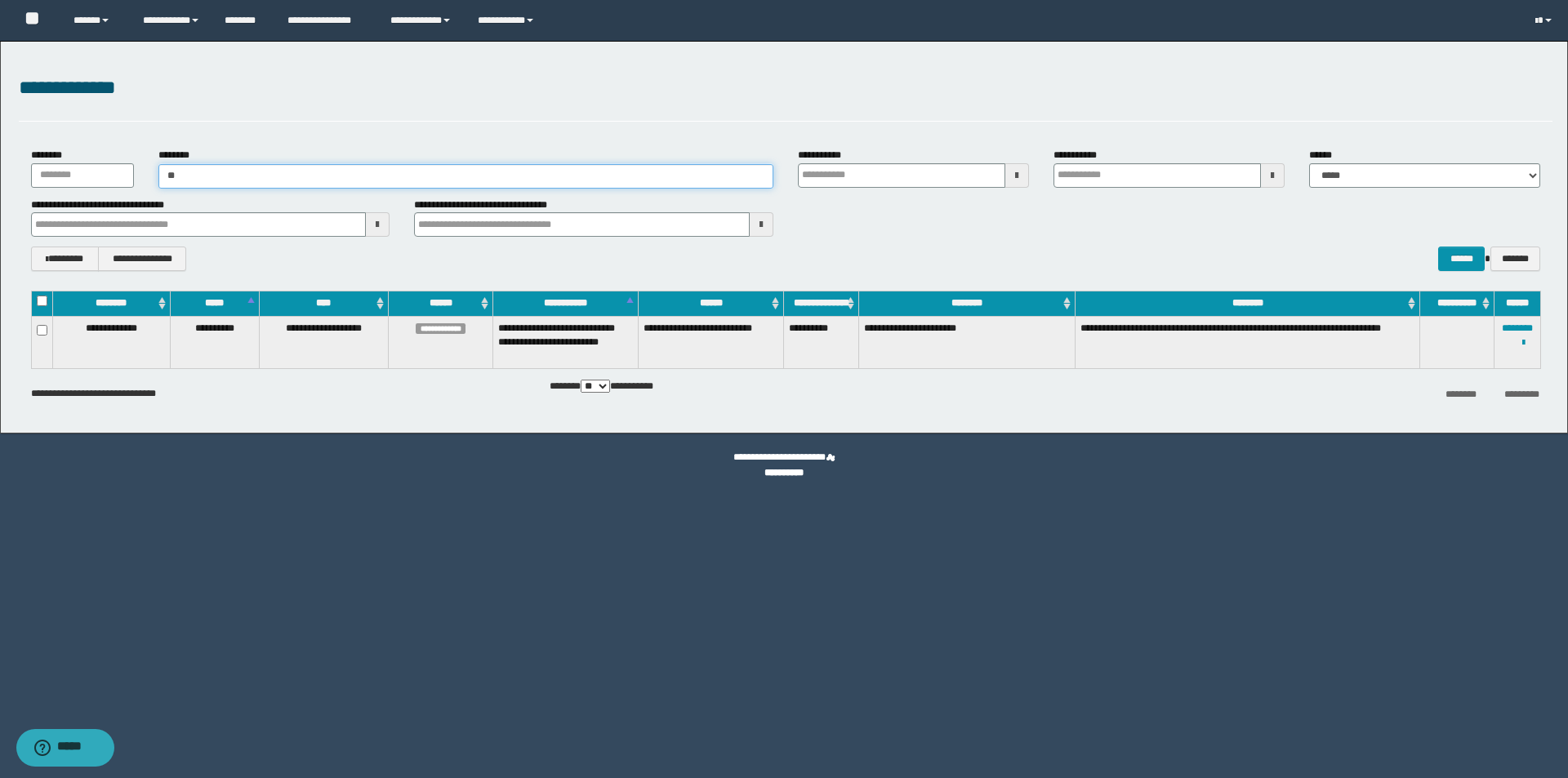 type on "*" 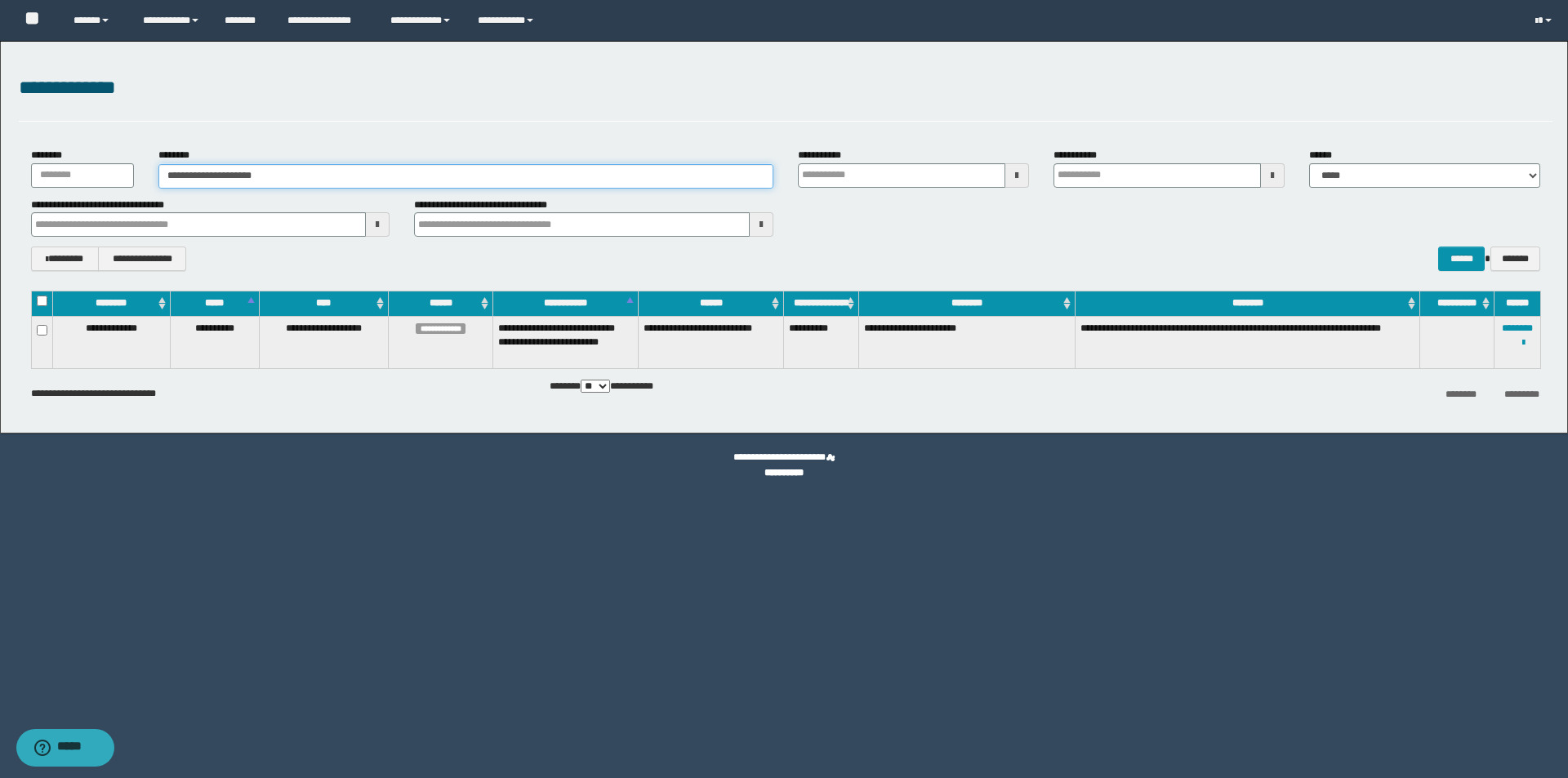 type on "**********" 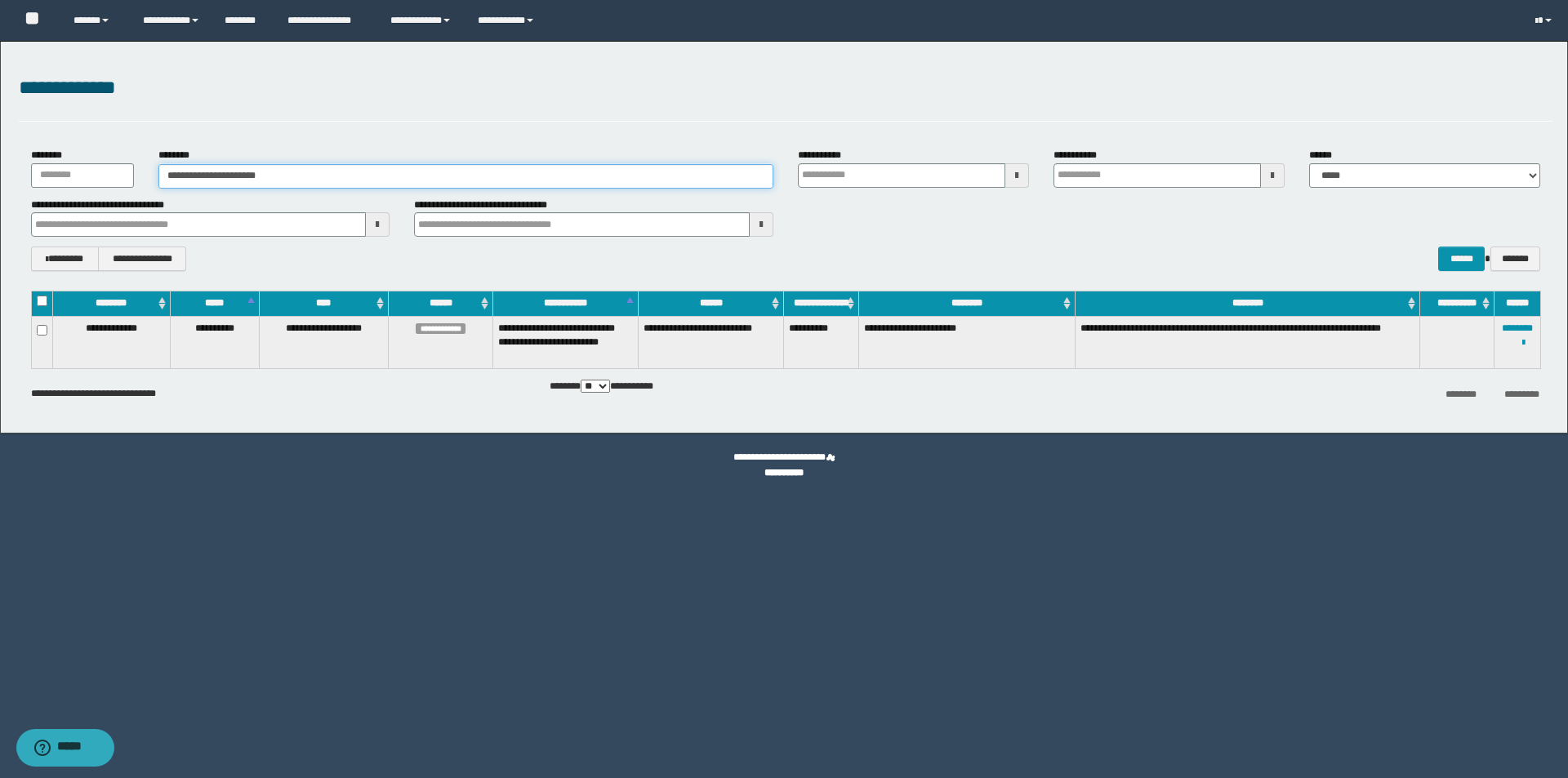 type on "**********" 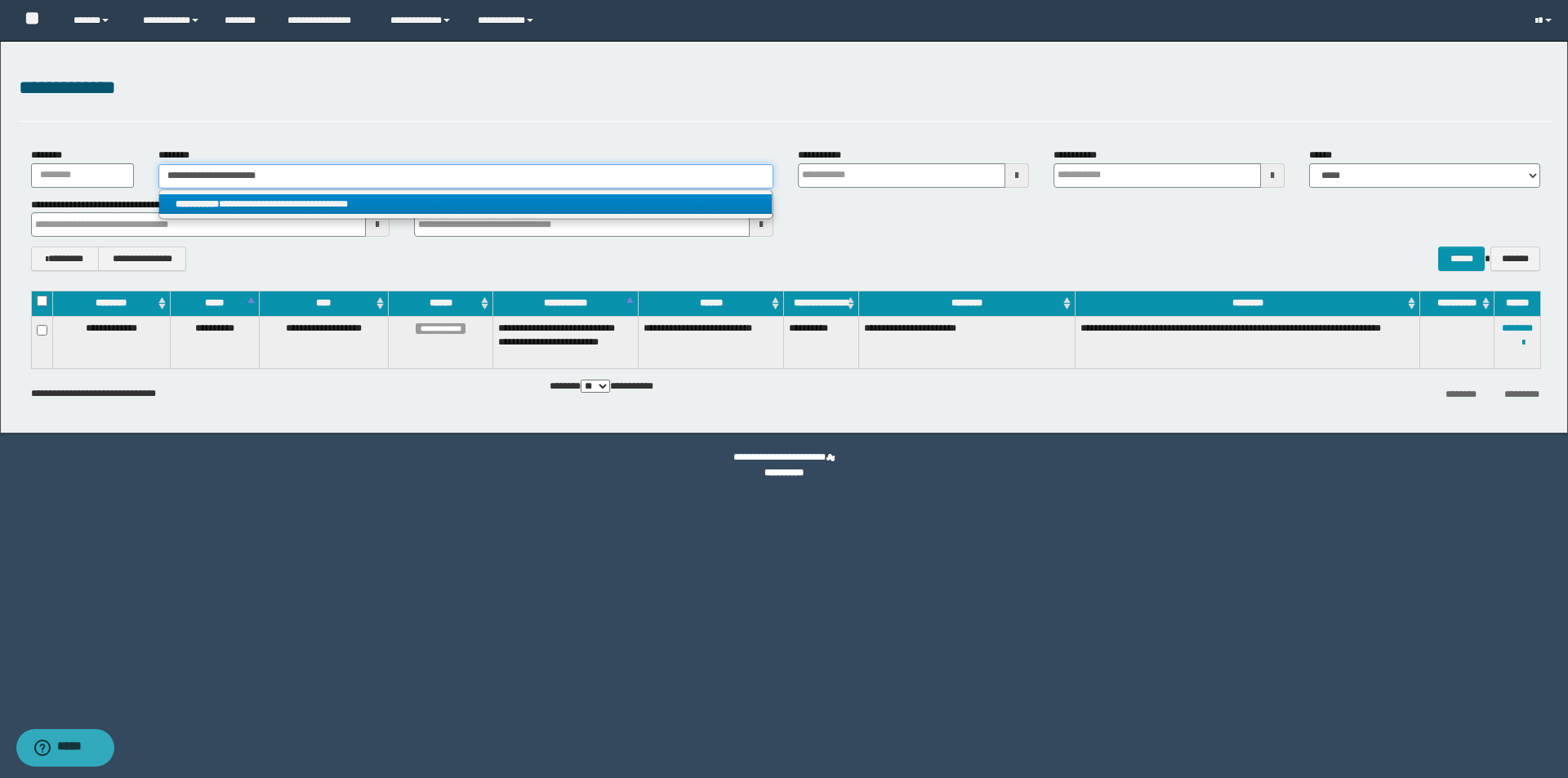 type on "**********" 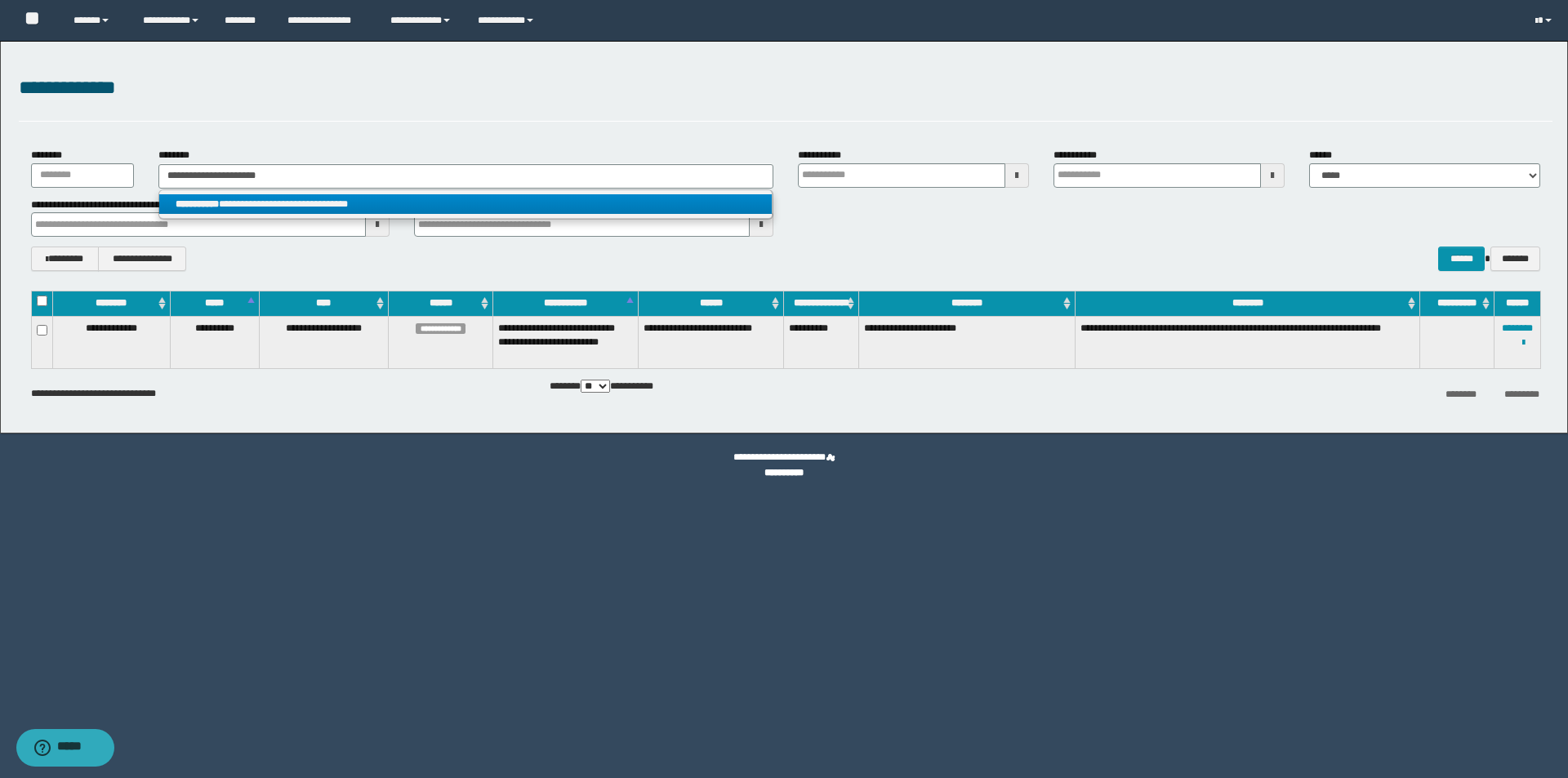 click on "**********" at bounding box center [466, 204] 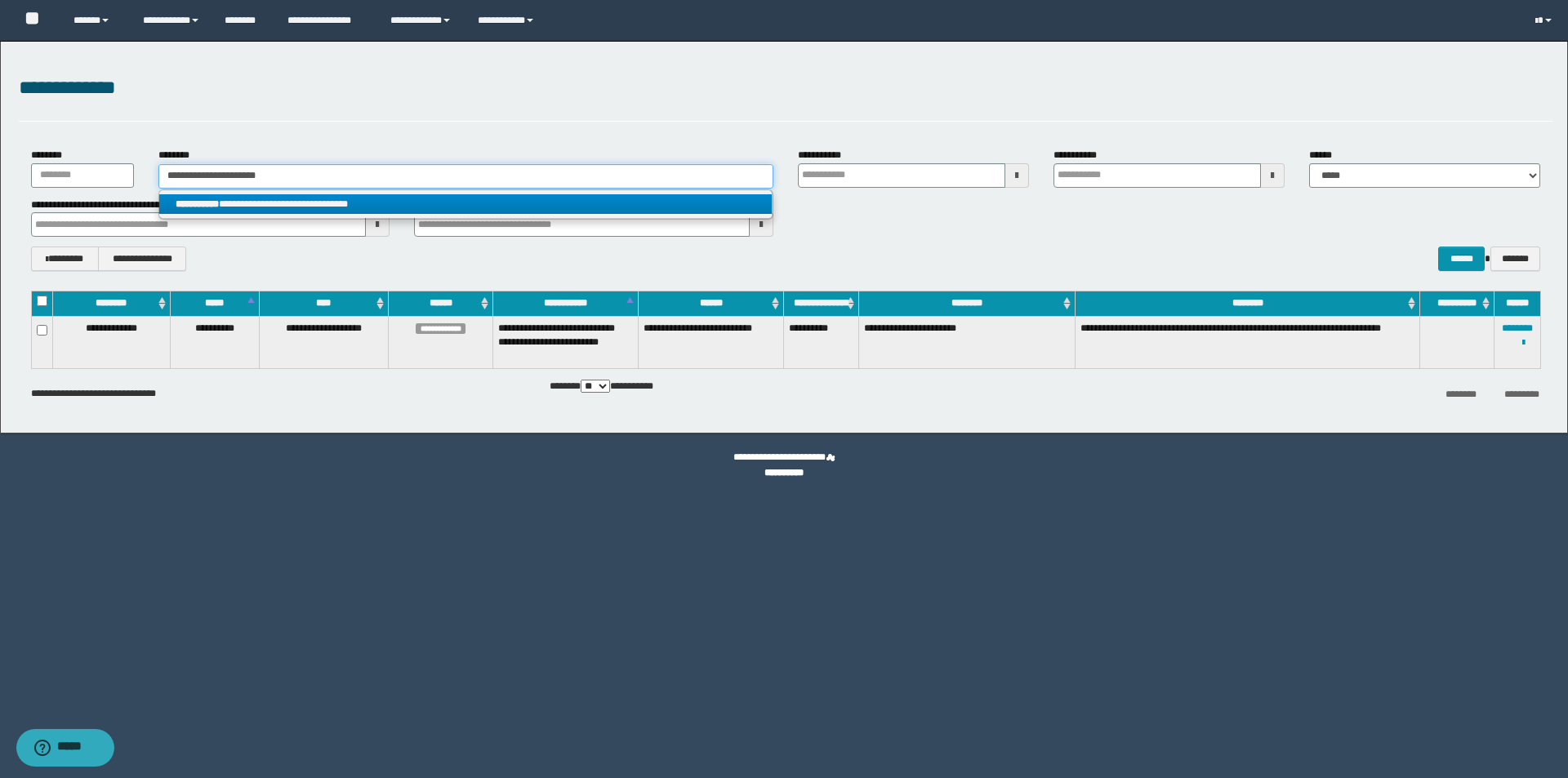 type 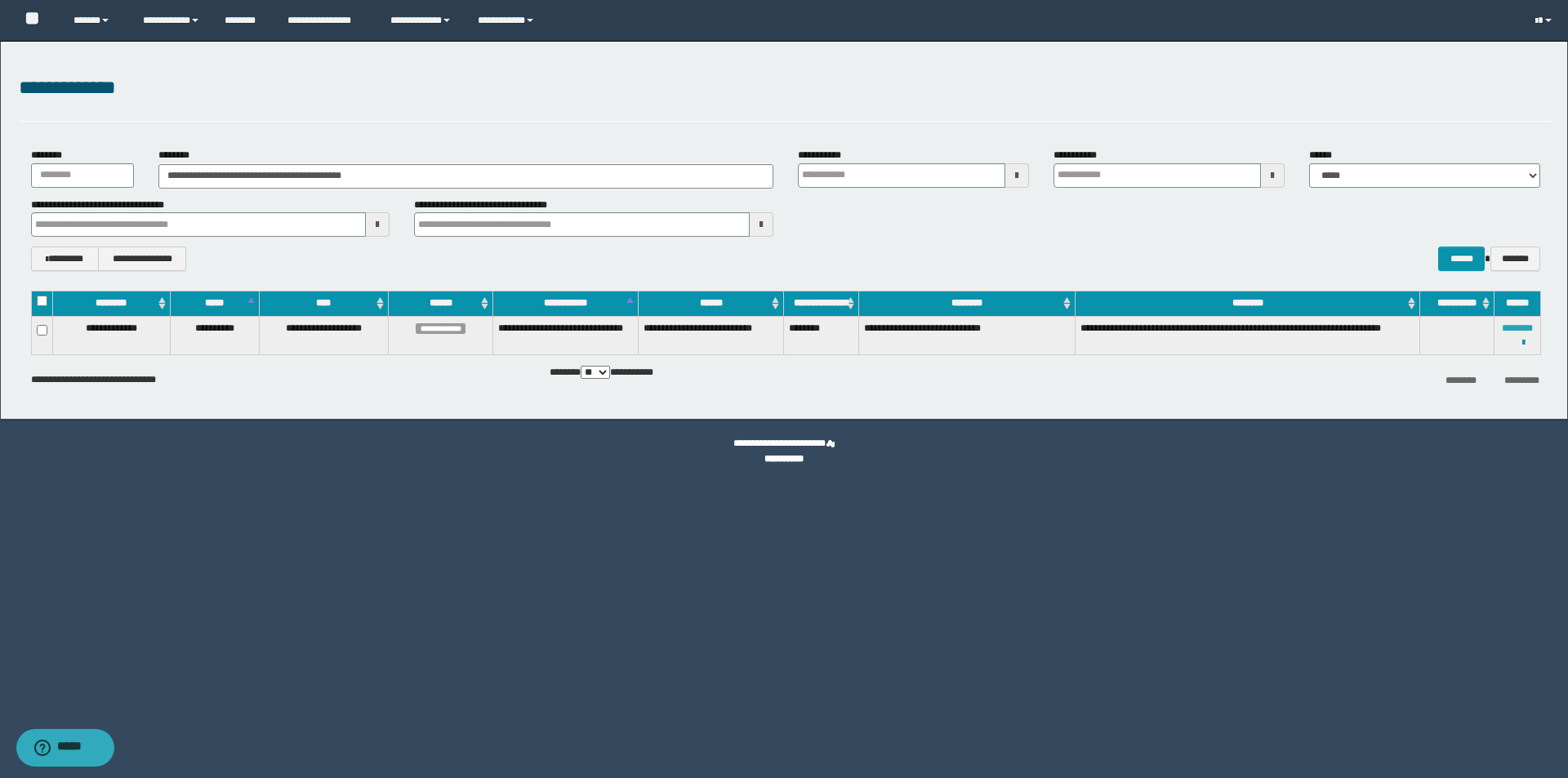 click on "********" at bounding box center [1517, 328] 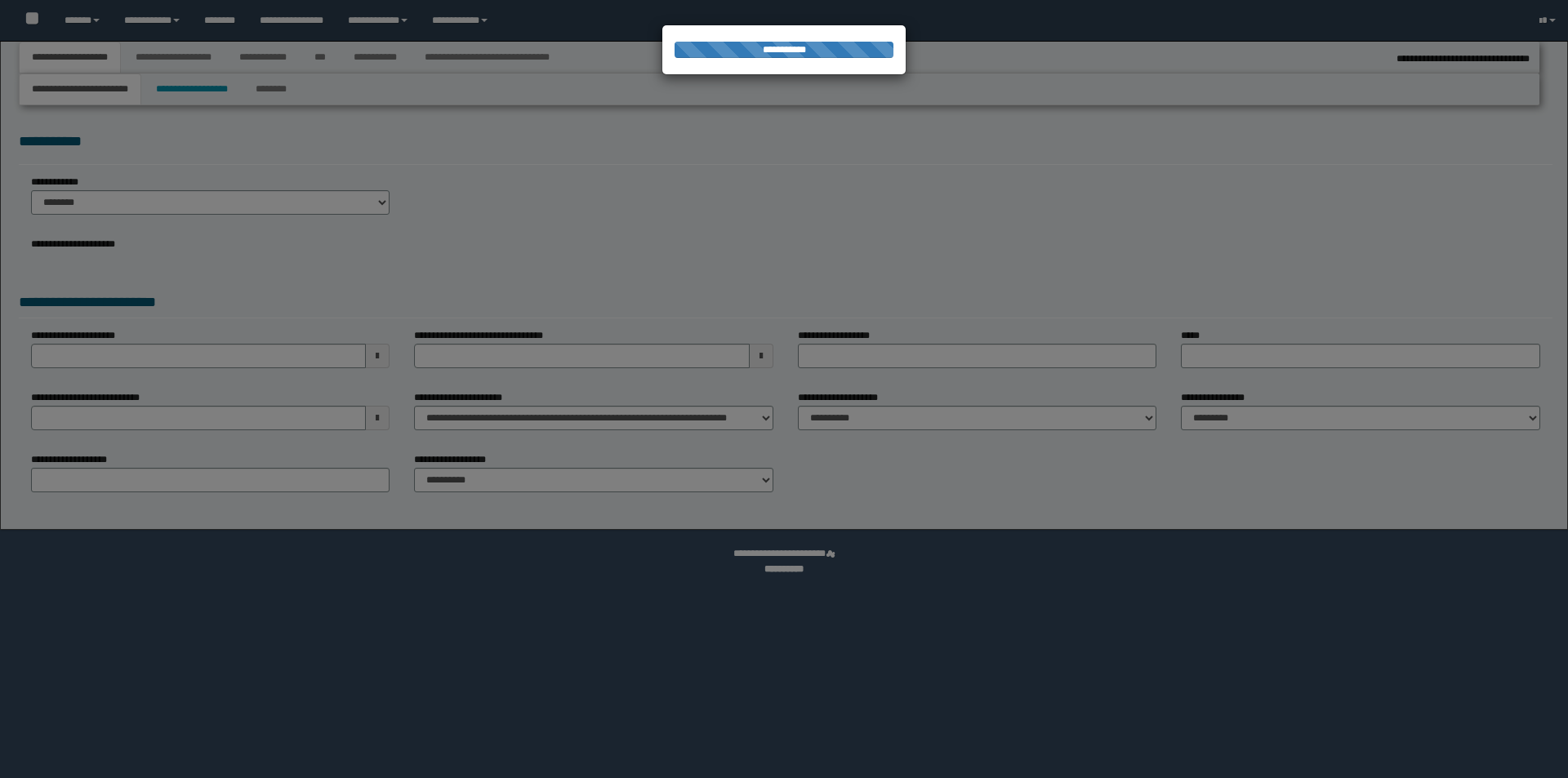 select on "*" 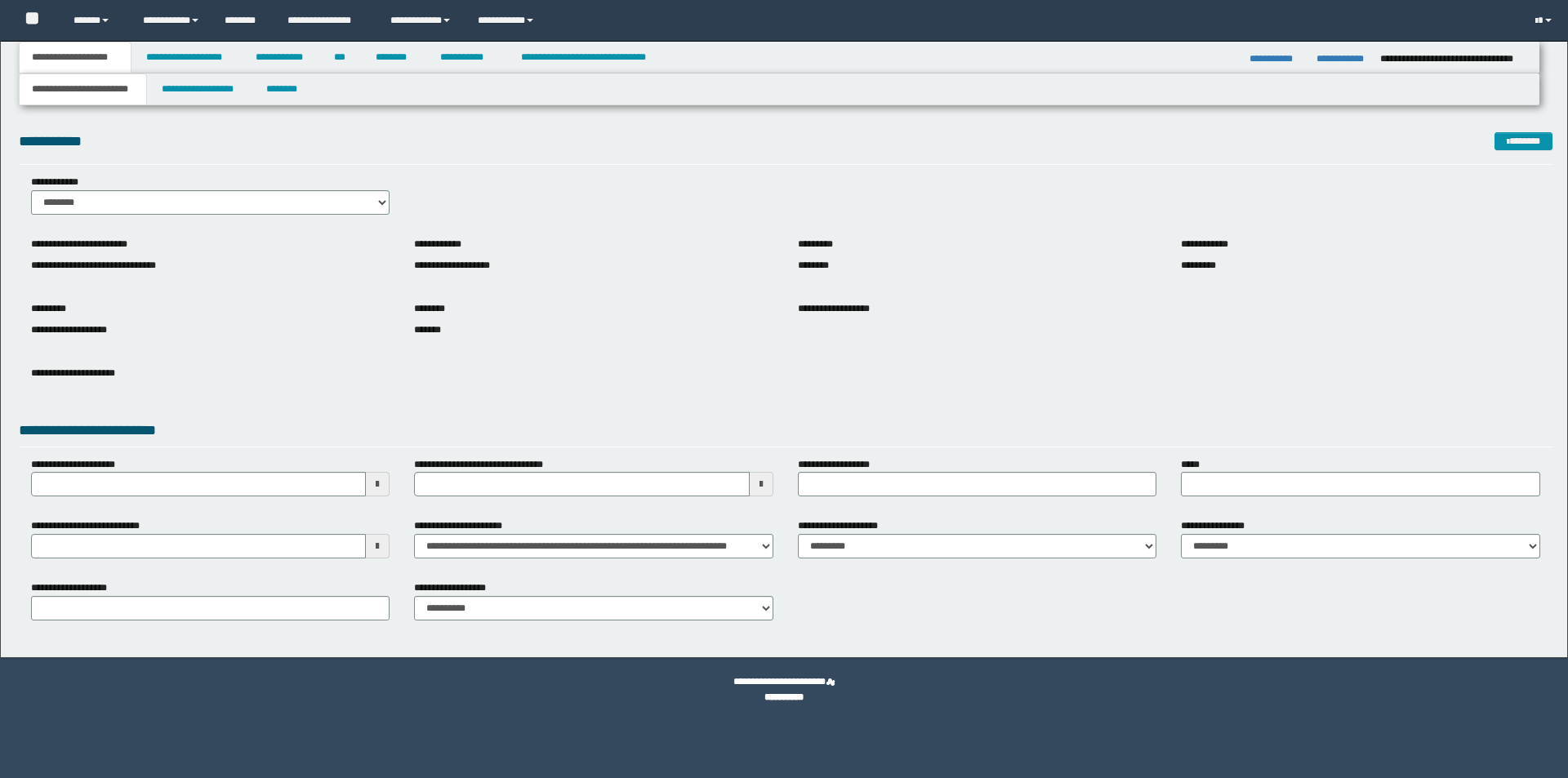 scroll, scrollTop: 0, scrollLeft: 0, axis: both 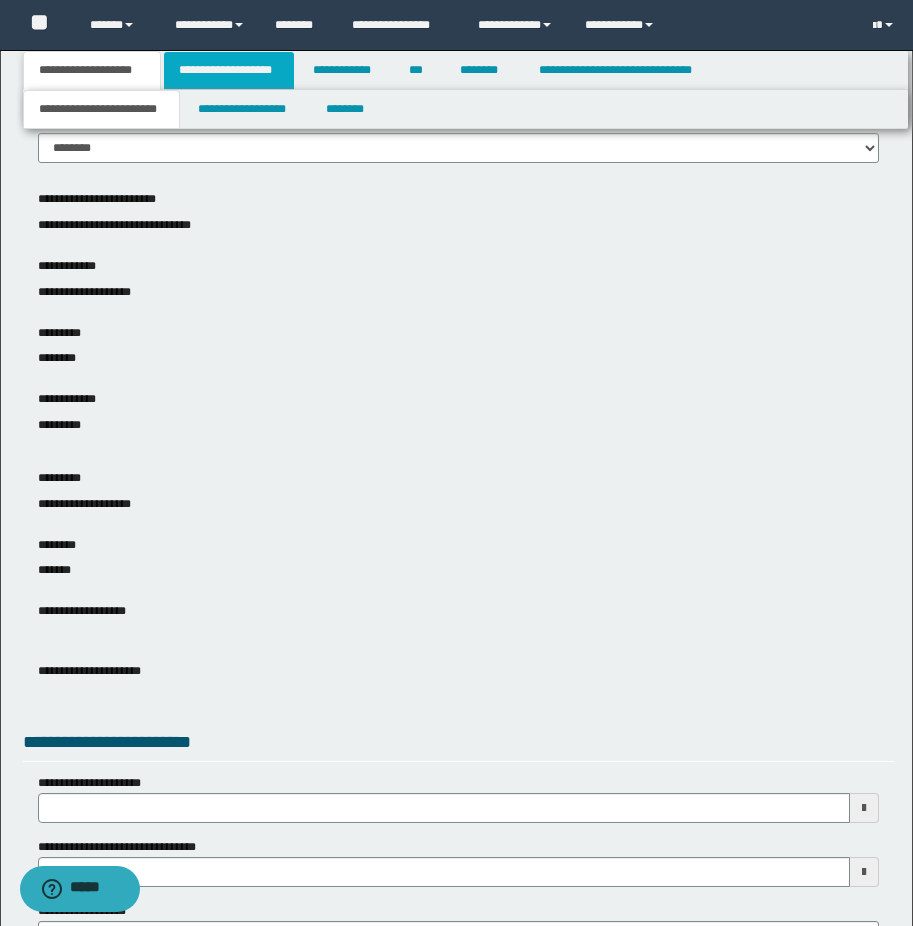 click on "**********" at bounding box center [229, 70] 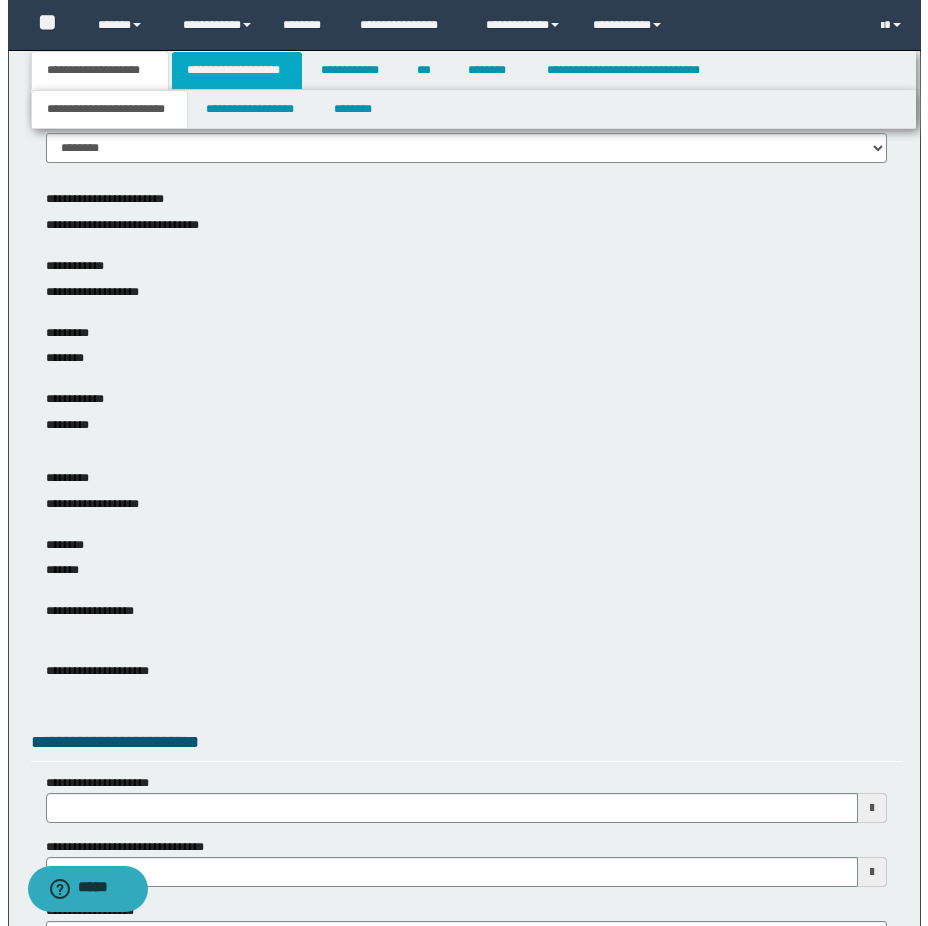 scroll, scrollTop: 0, scrollLeft: 0, axis: both 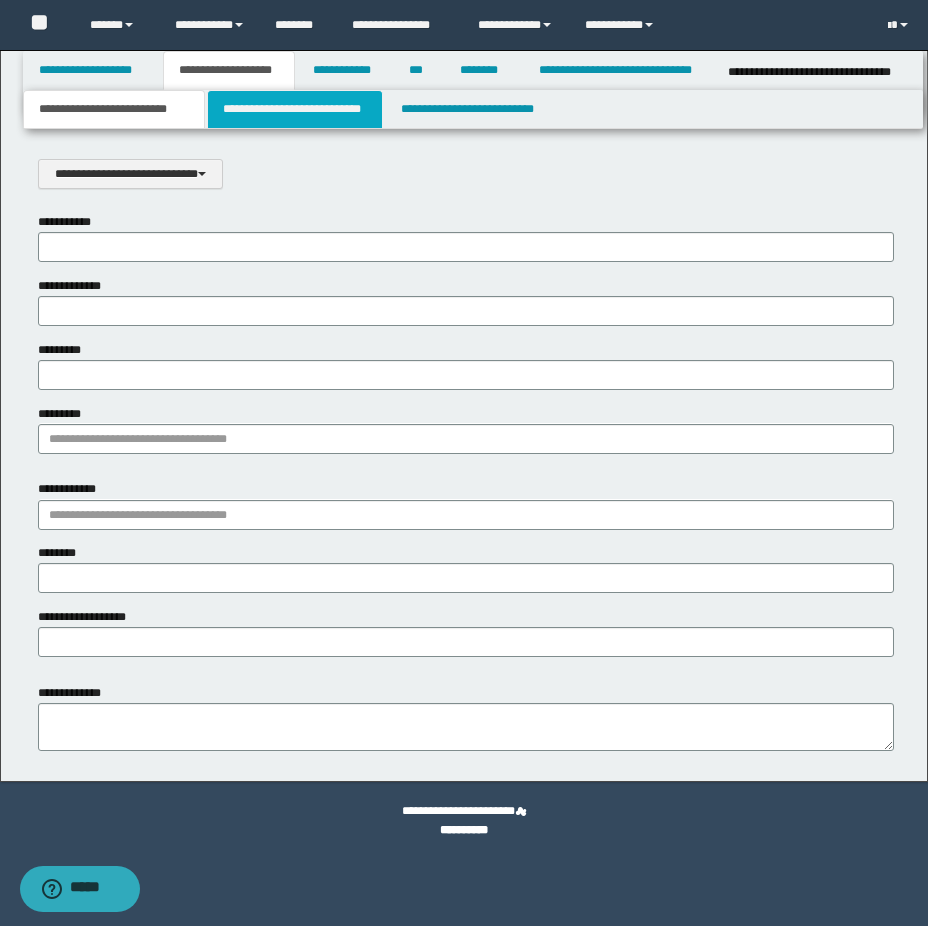 click on "**********" at bounding box center [295, 109] 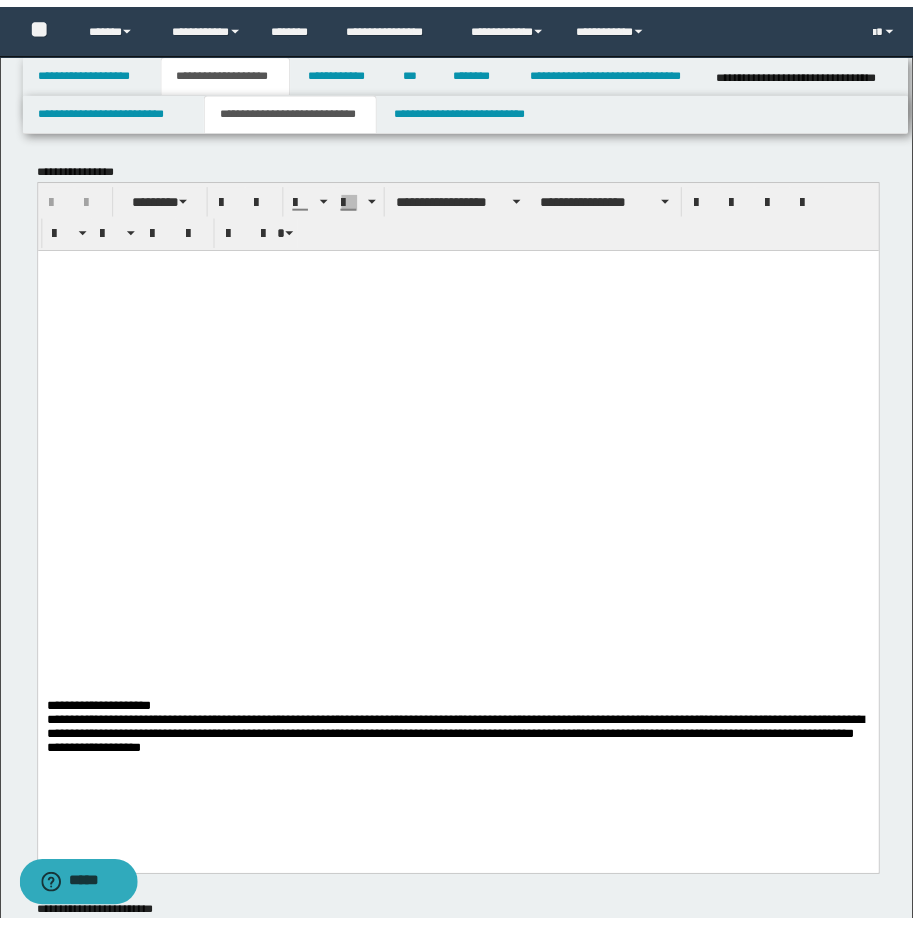 scroll, scrollTop: 0, scrollLeft: 0, axis: both 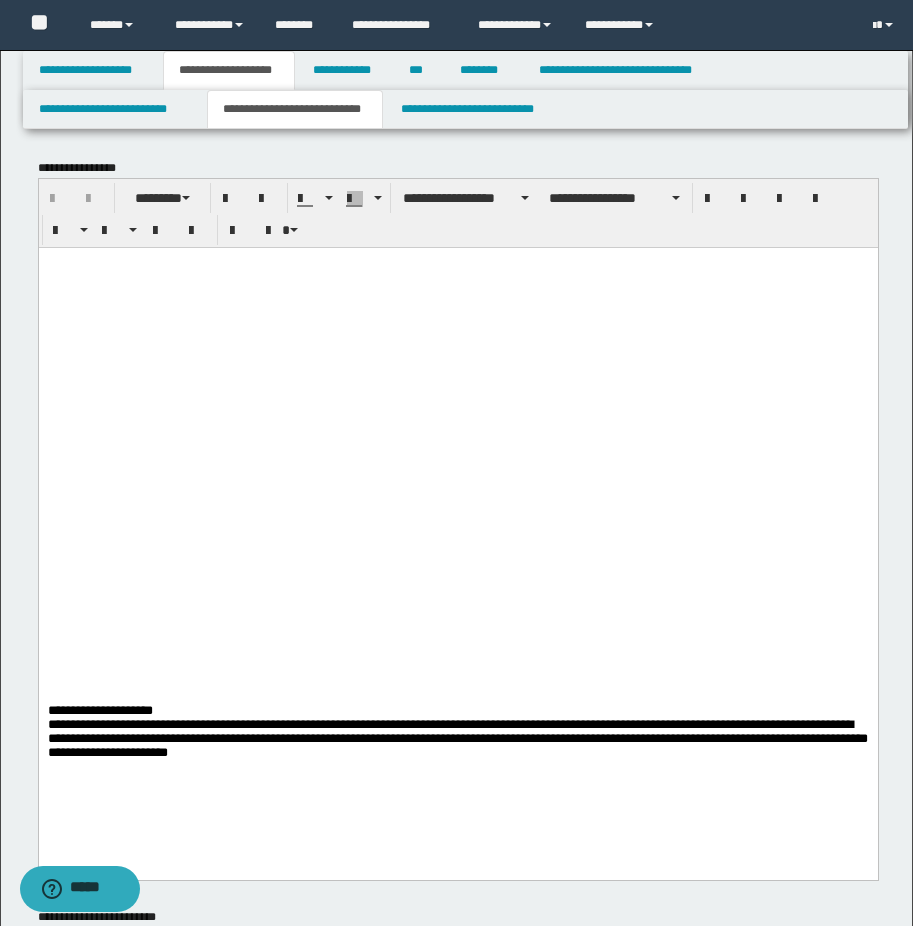 click at bounding box center (457, 407) 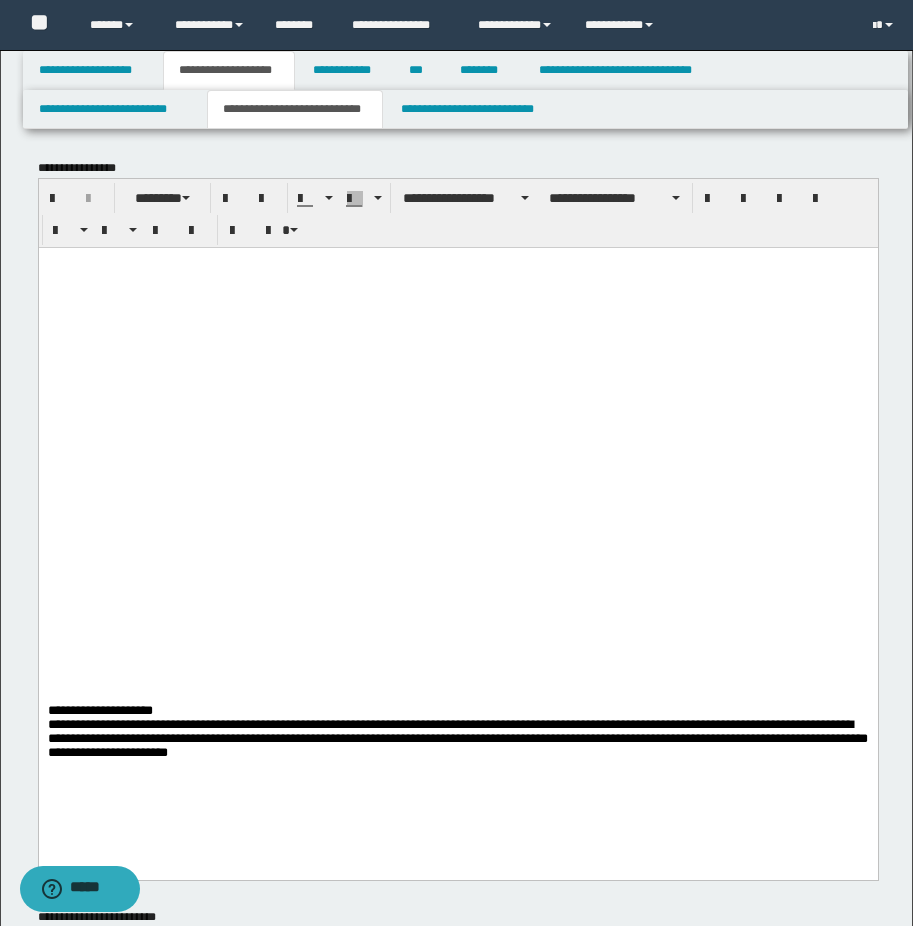 type 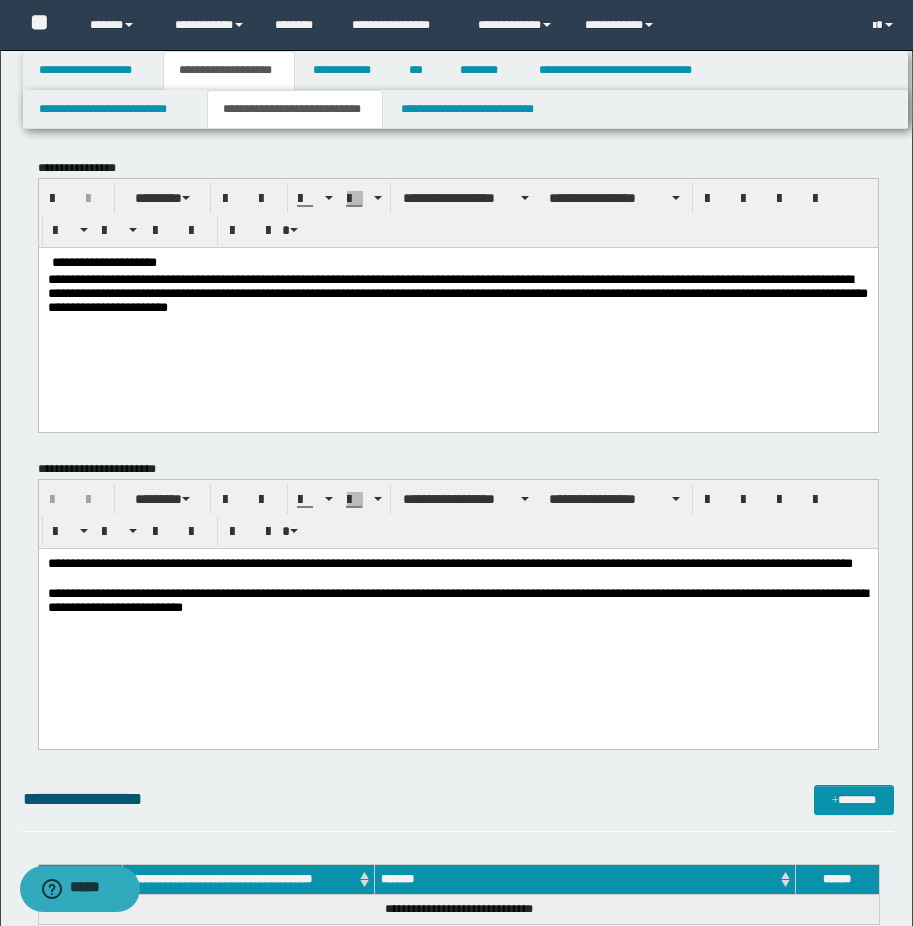 click on "**********" at bounding box center (457, 263) 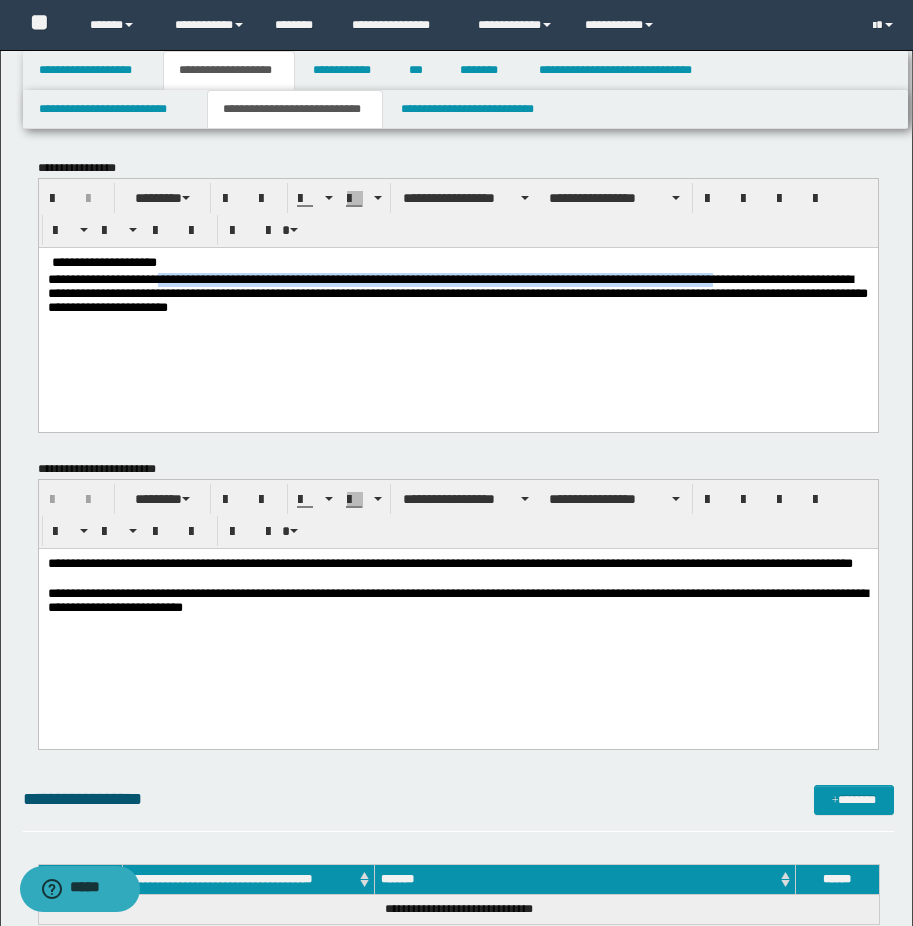 drag, startPoint x: 180, startPoint y: 276, endPoint x: 859, endPoint y: 271, distance: 679.01843 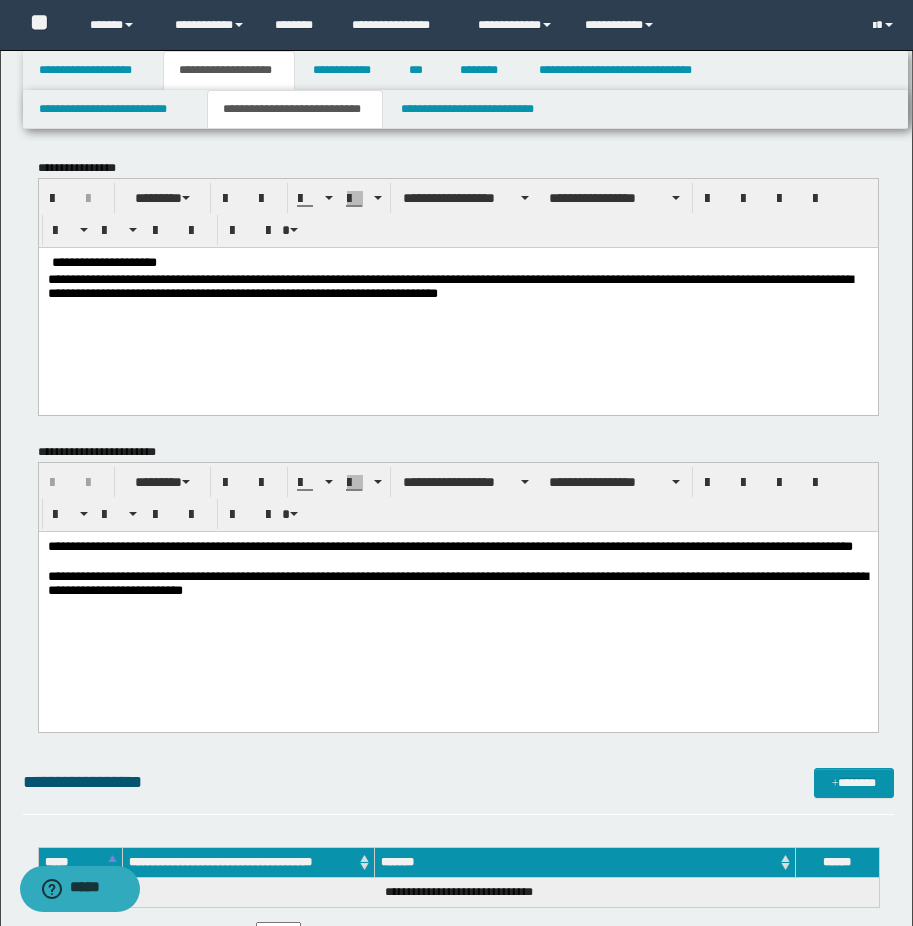 click on "**********" at bounding box center [102, 278] 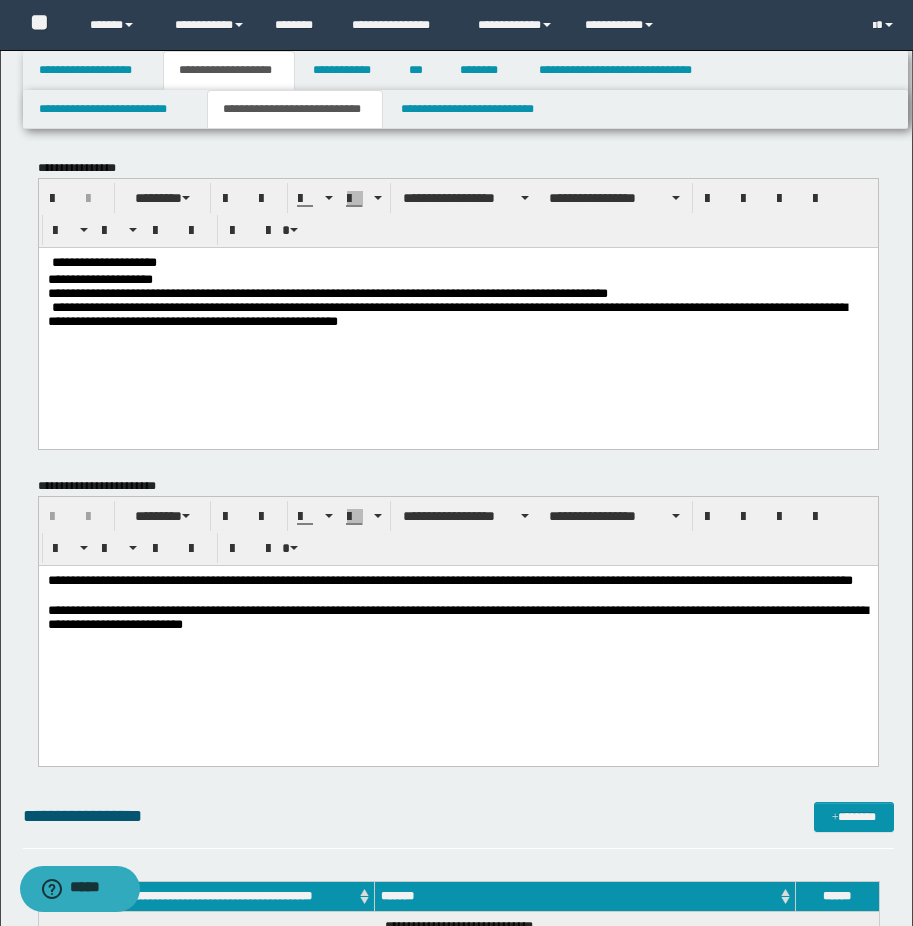 click on "**********" at bounding box center [457, 279] 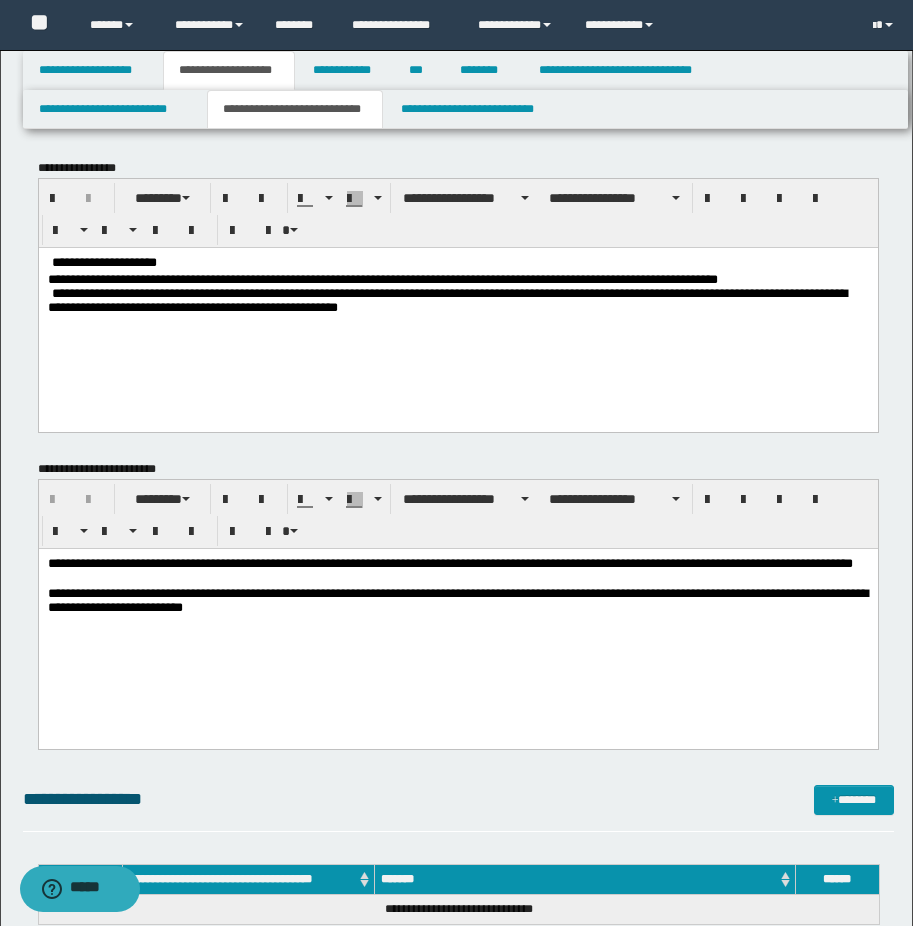 click on "**********" at bounding box center (457, 279) 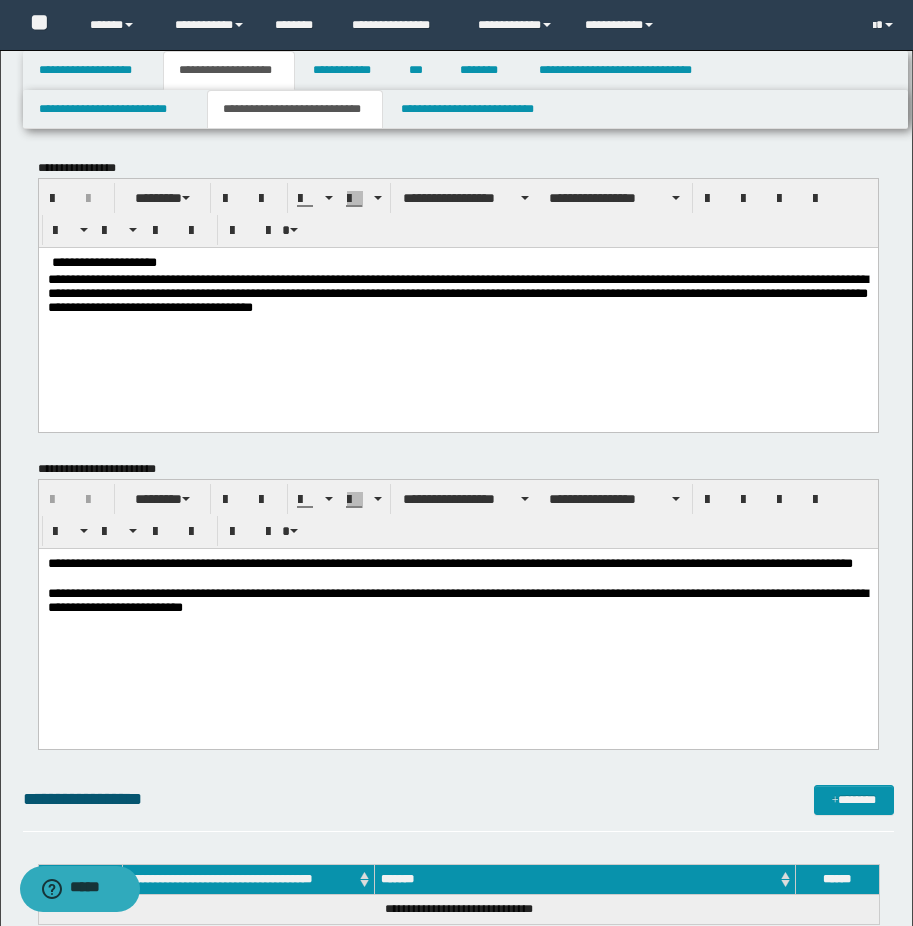 click on "**********" at bounding box center (457, 293) 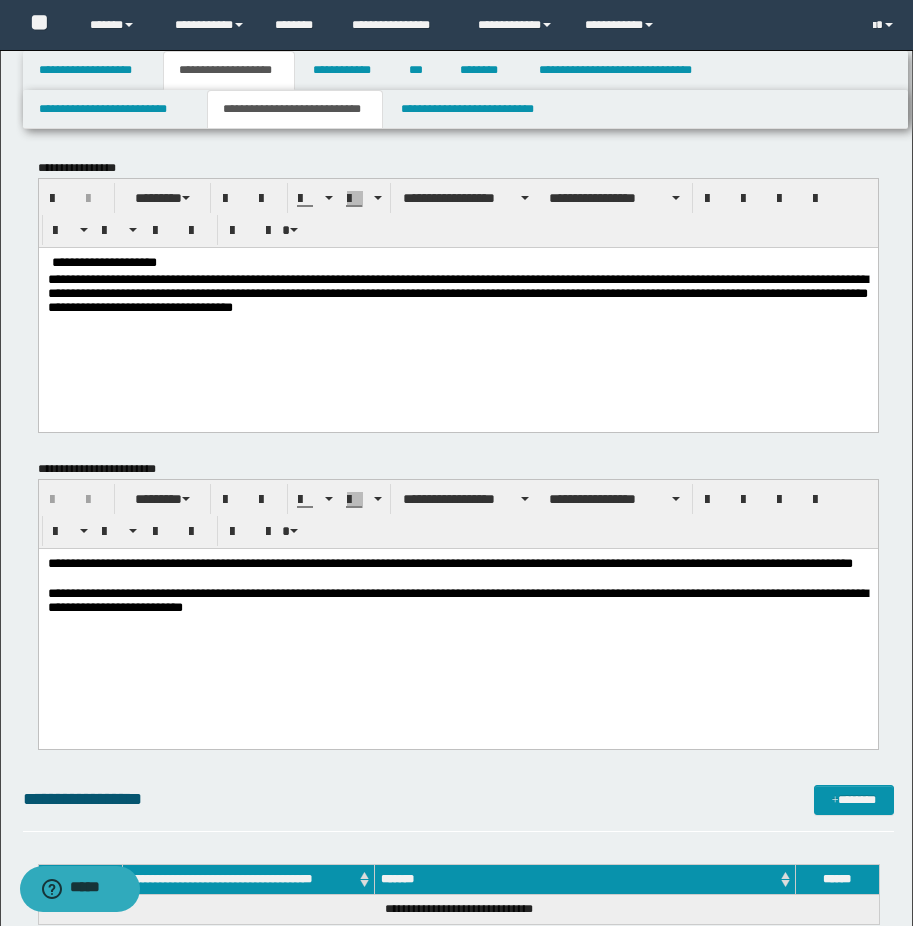 click on "**********" at bounding box center [457, 292] 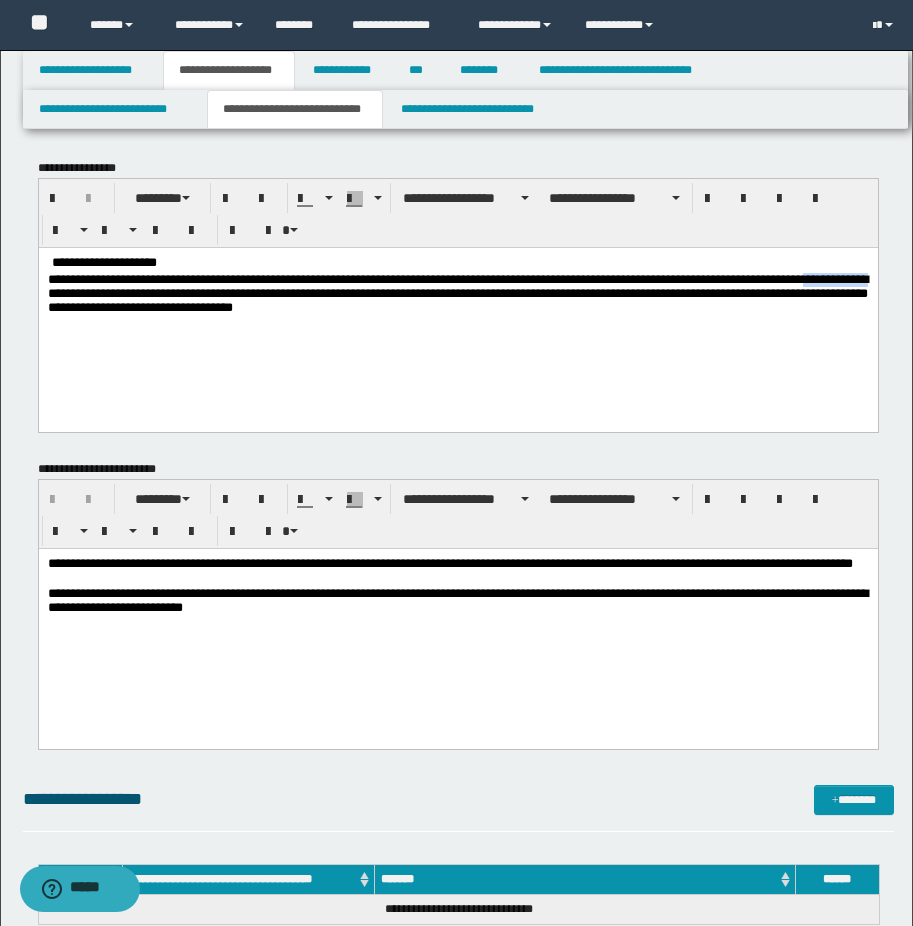 drag, startPoint x: 111, startPoint y: 294, endPoint x: 196, endPoint y: 294, distance: 85 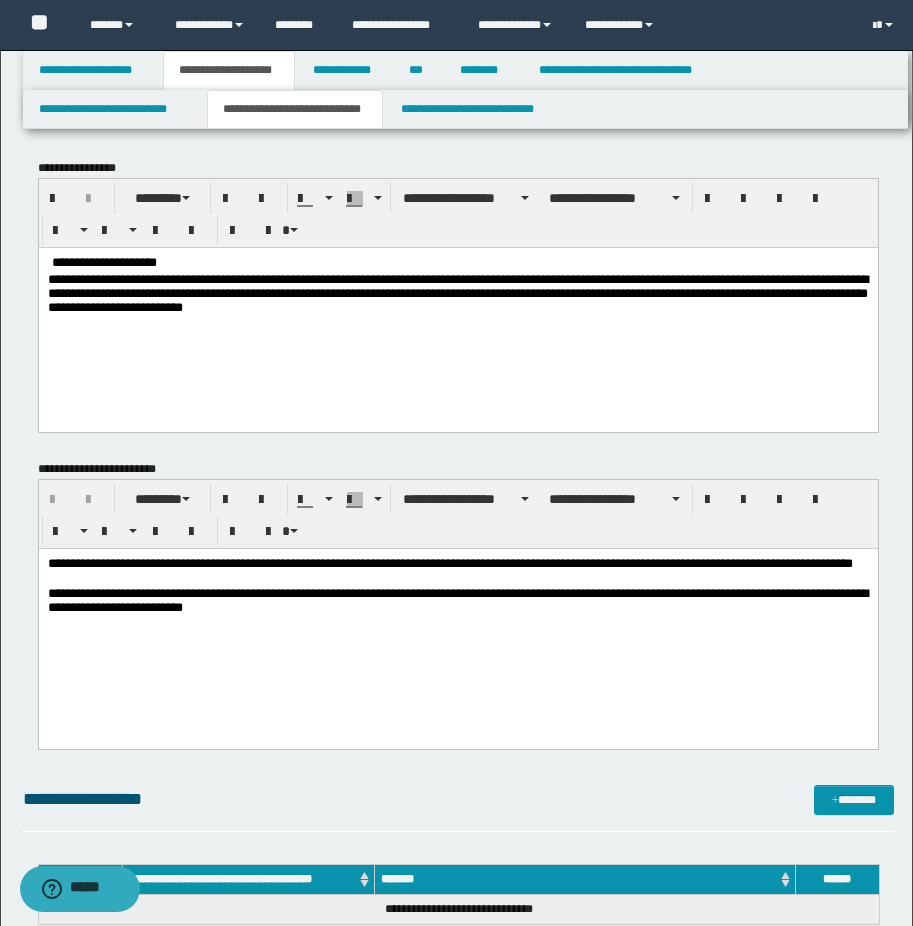 click on "**********" at bounding box center (457, 309) 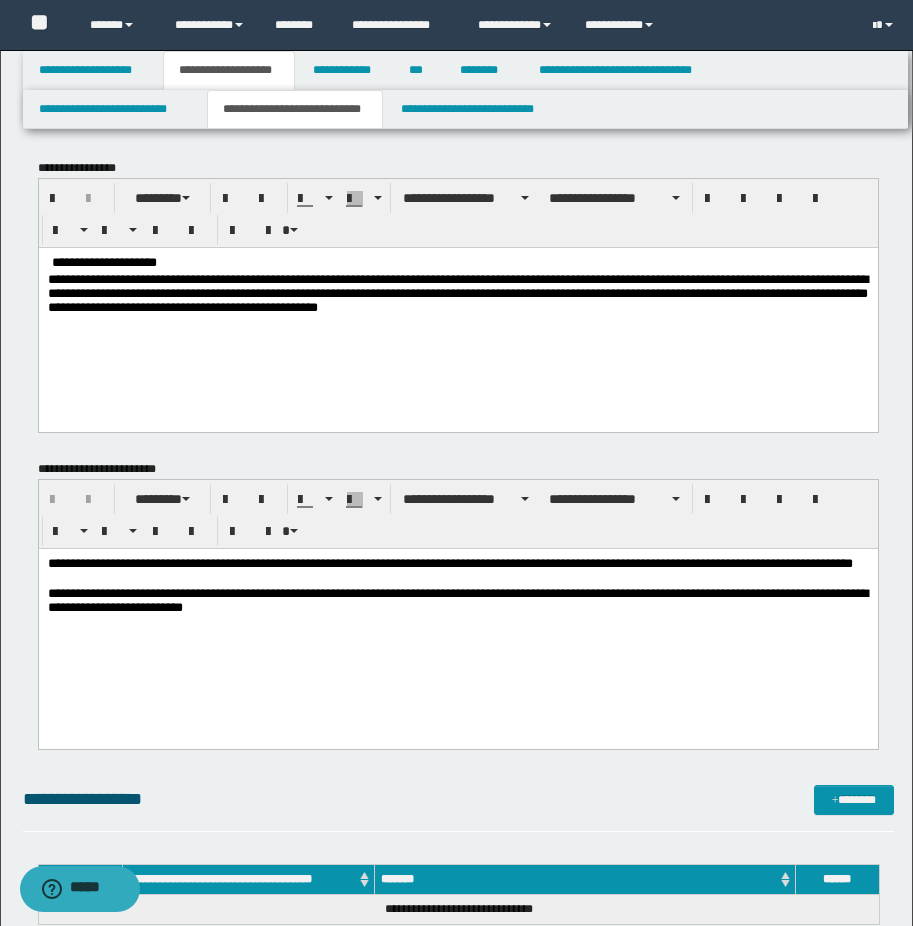 click on "**********" at bounding box center (457, 293) 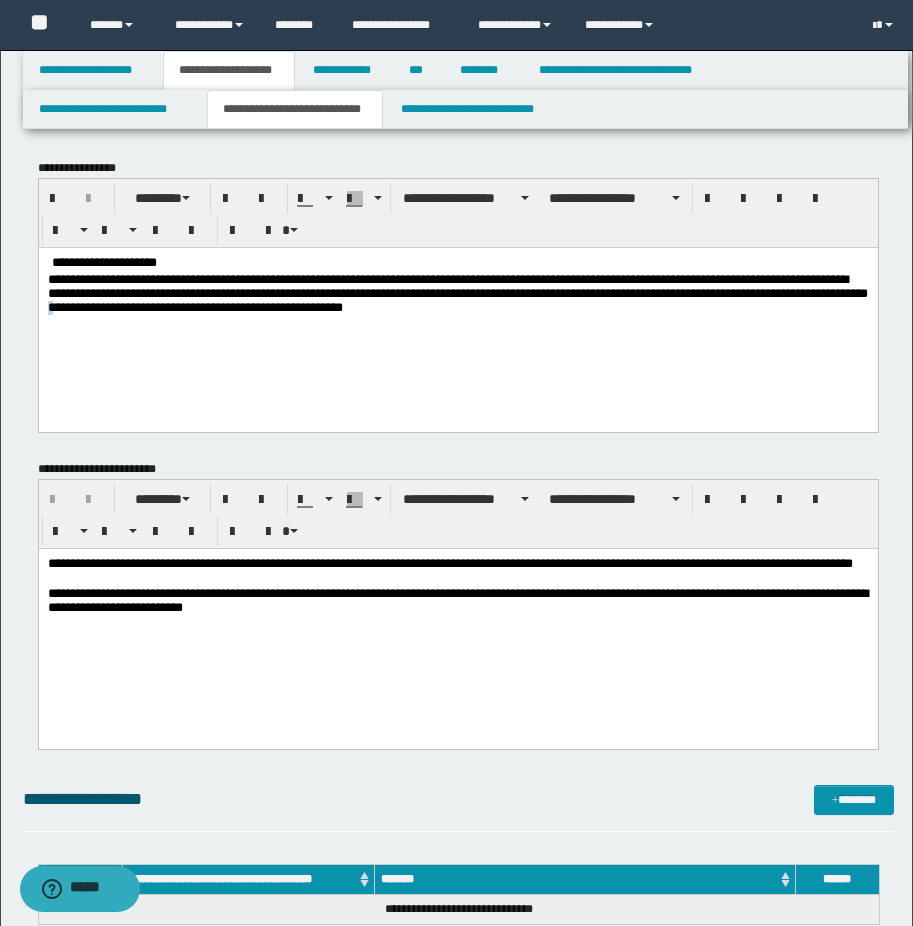 click on "**********" at bounding box center [457, 292] 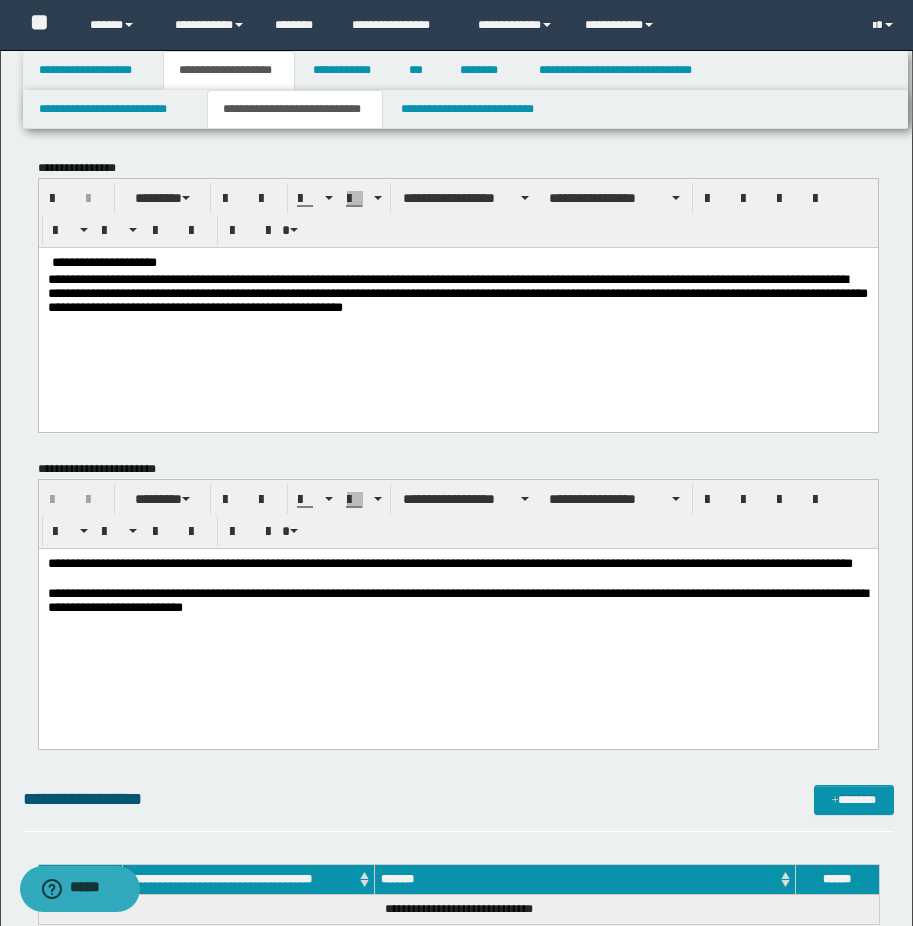 click on "**********" at bounding box center (457, 292) 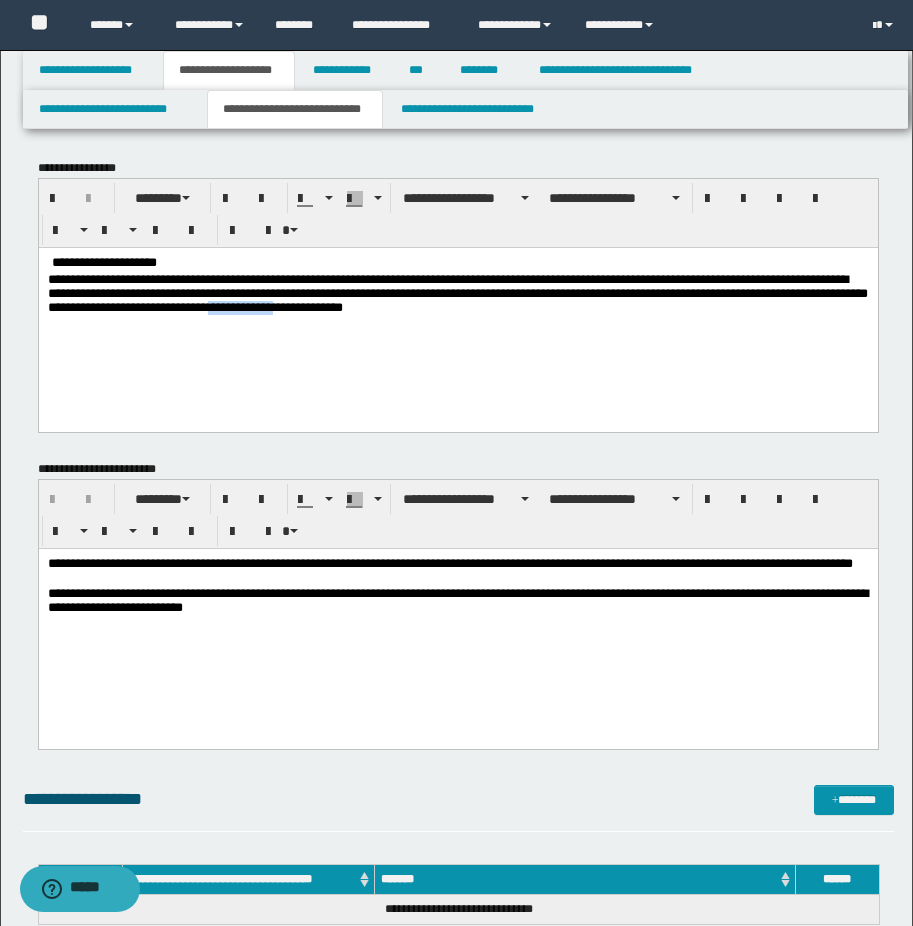 drag, startPoint x: 550, startPoint y: 310, endPoint x: 636, endPoint y: 320, distance: 86.579445 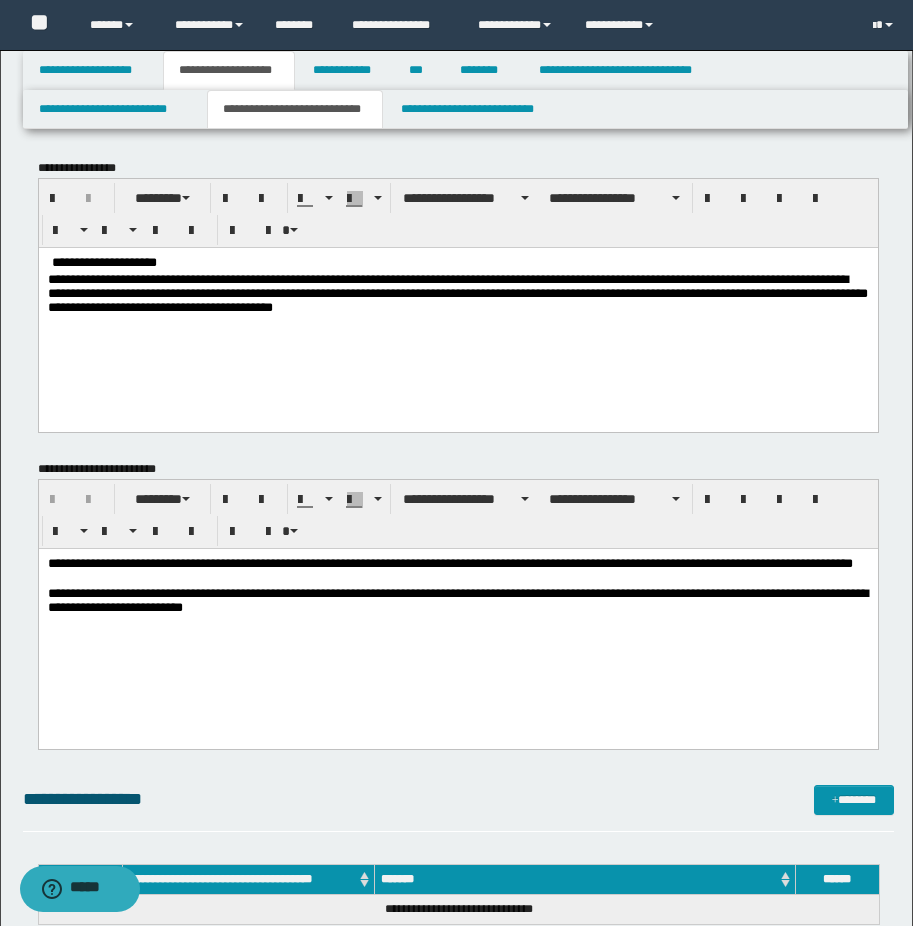 click on "**********" at bounding box center (457, 293) 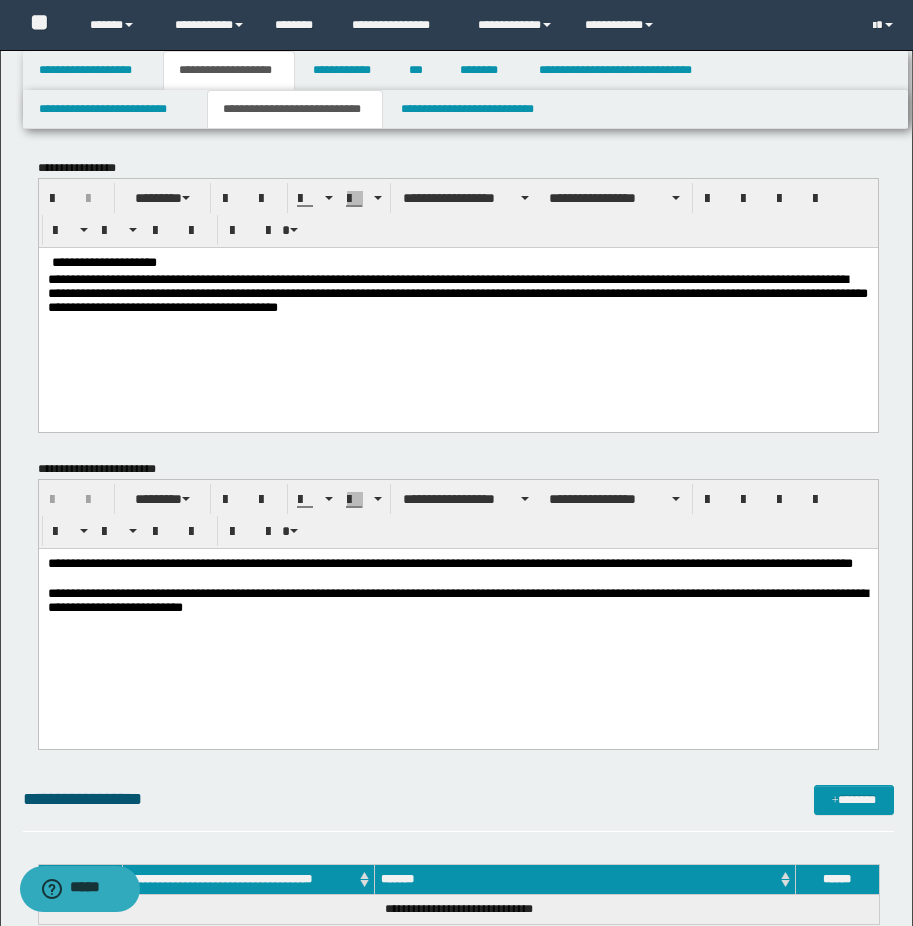 click on "**********" at bounding box center [457, 263] 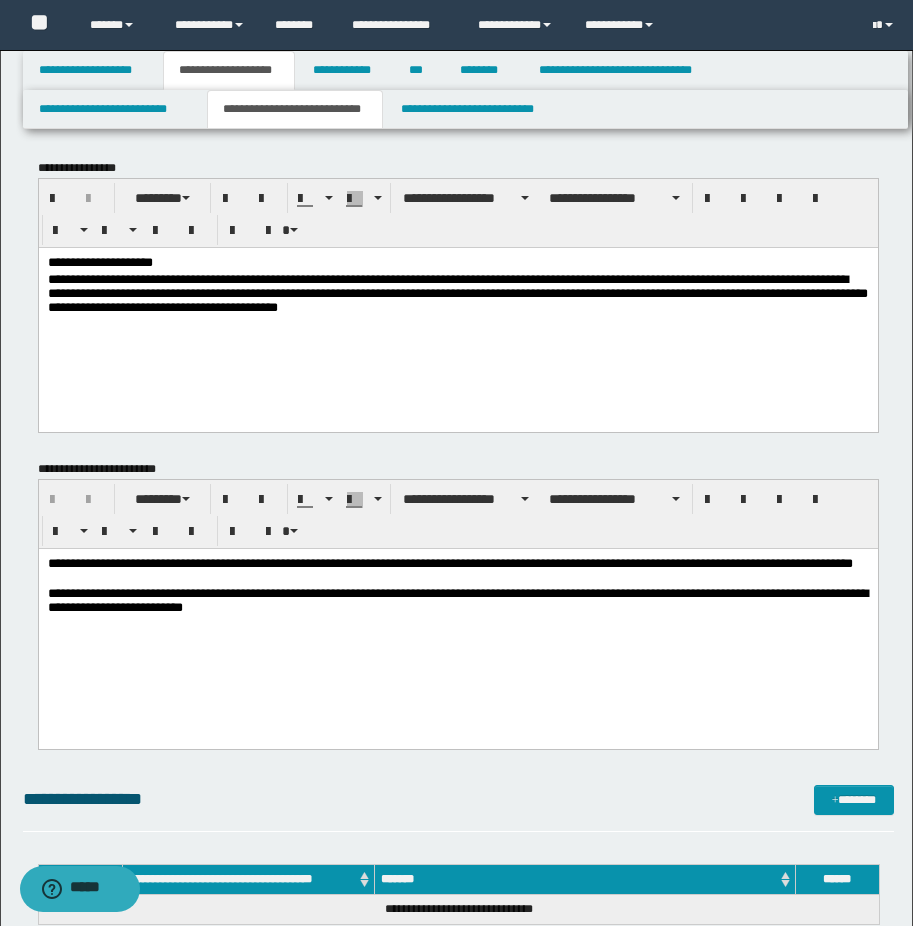 click on "**********" at bounding box center (457, 292) 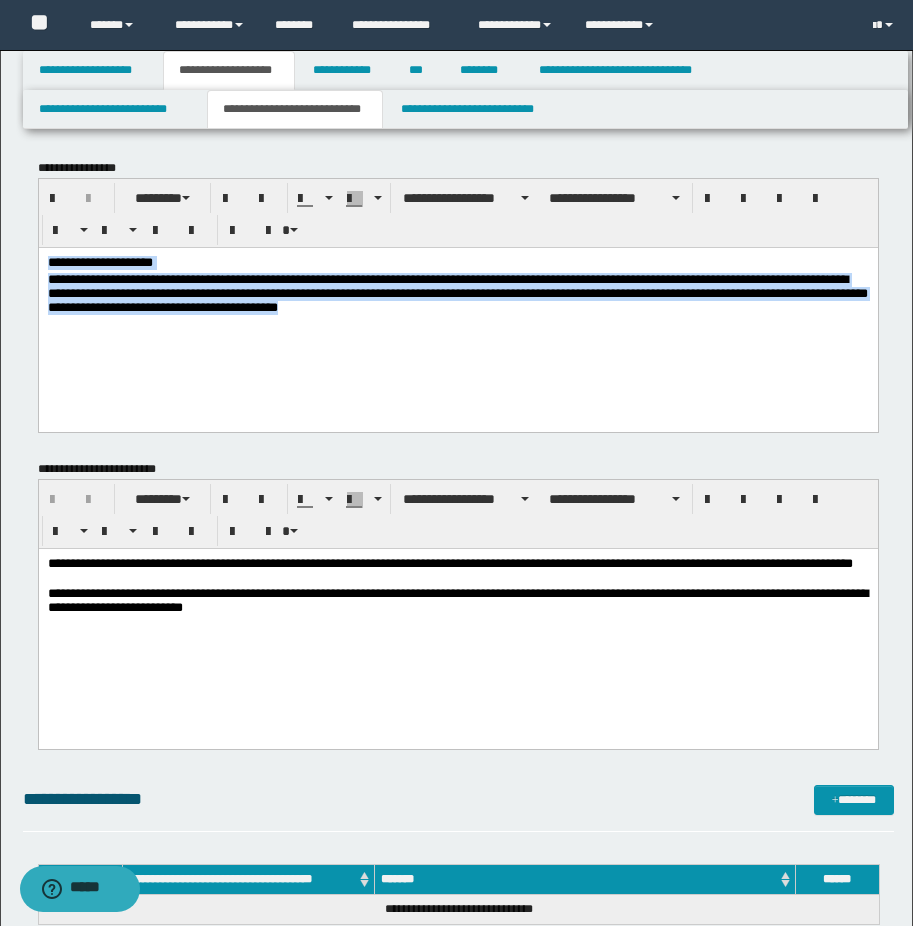 drag, startPoint x: 45, startPoint y: 263, endPoint x: 673, endPoint y: 313, distance: 629.9873 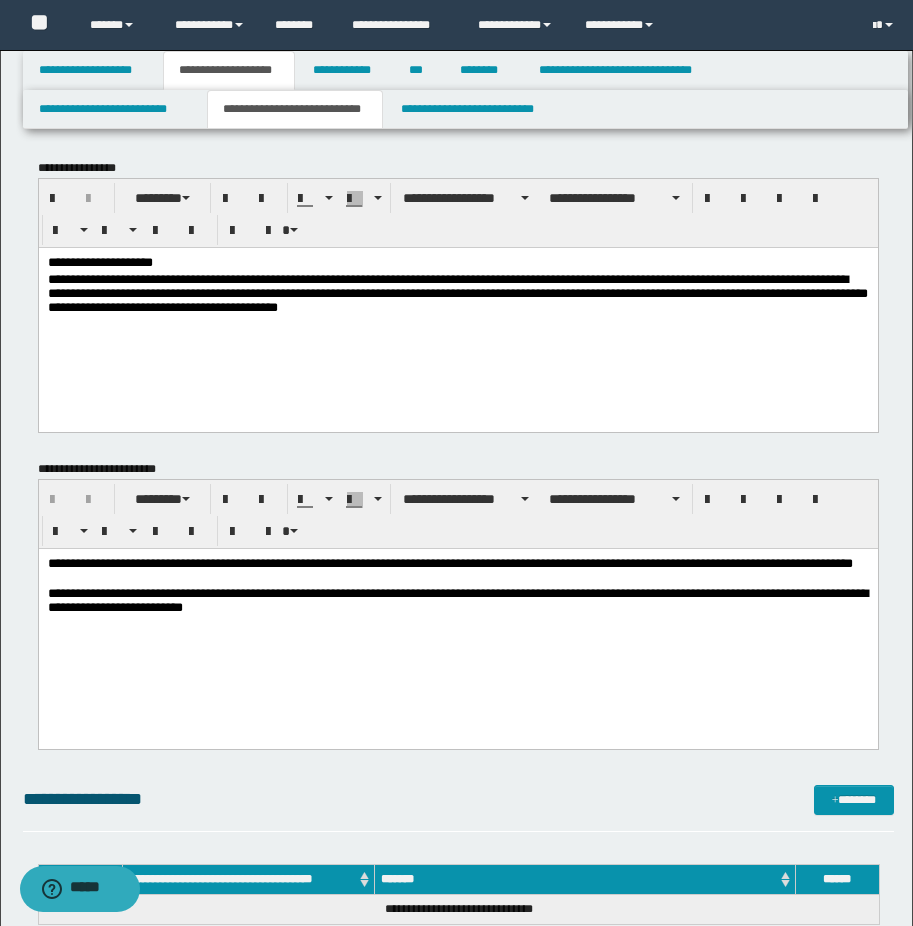 click on "**********" at bounding box center [457, 309] 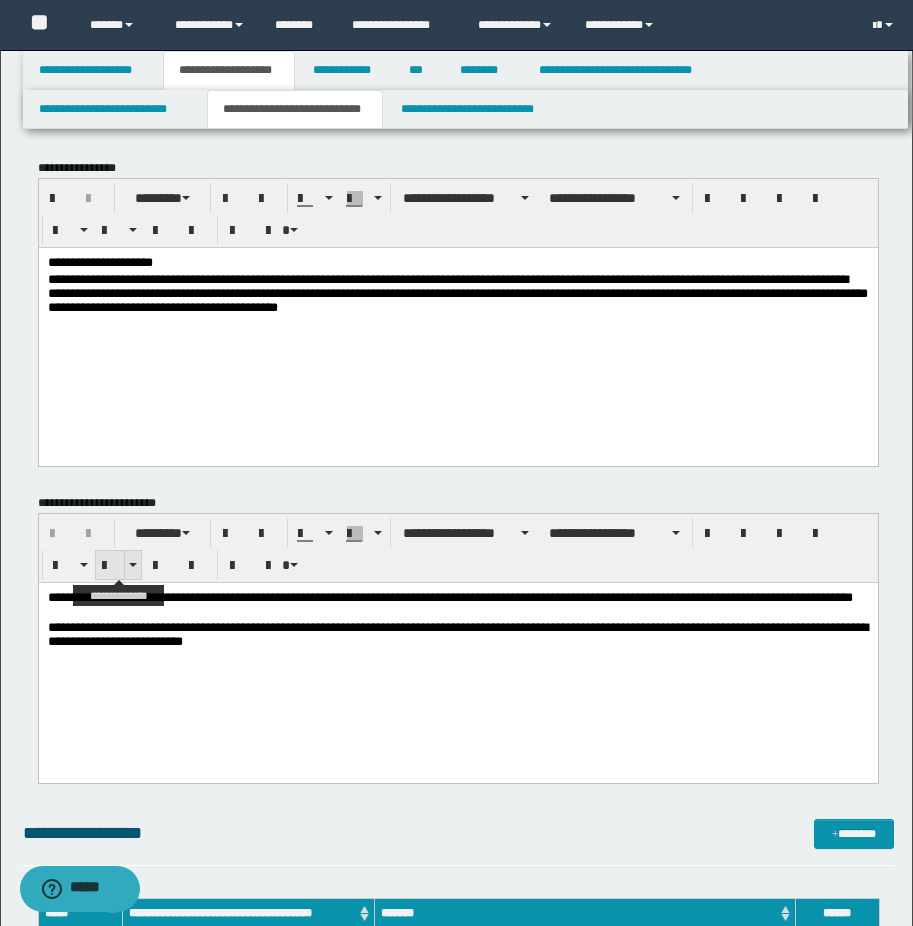 scroll, scrollTop: 300, scrollLeft: 0, axis: vertical 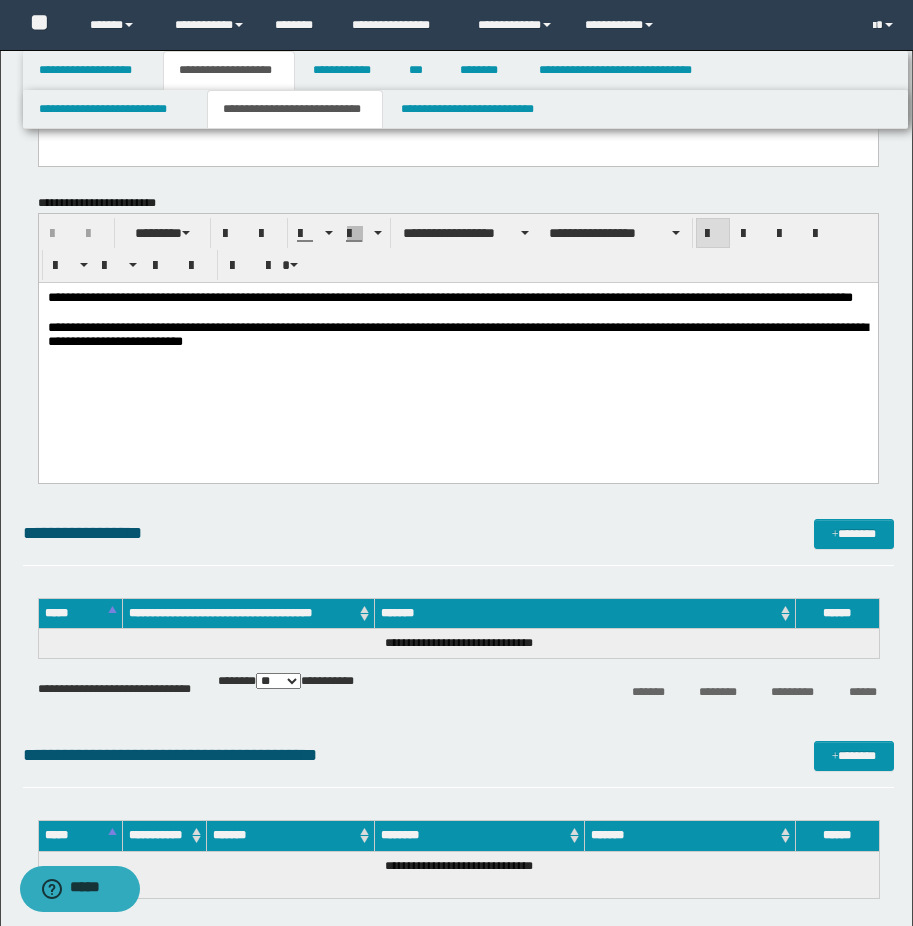 click on "**********" at bounding box center (457, 297) 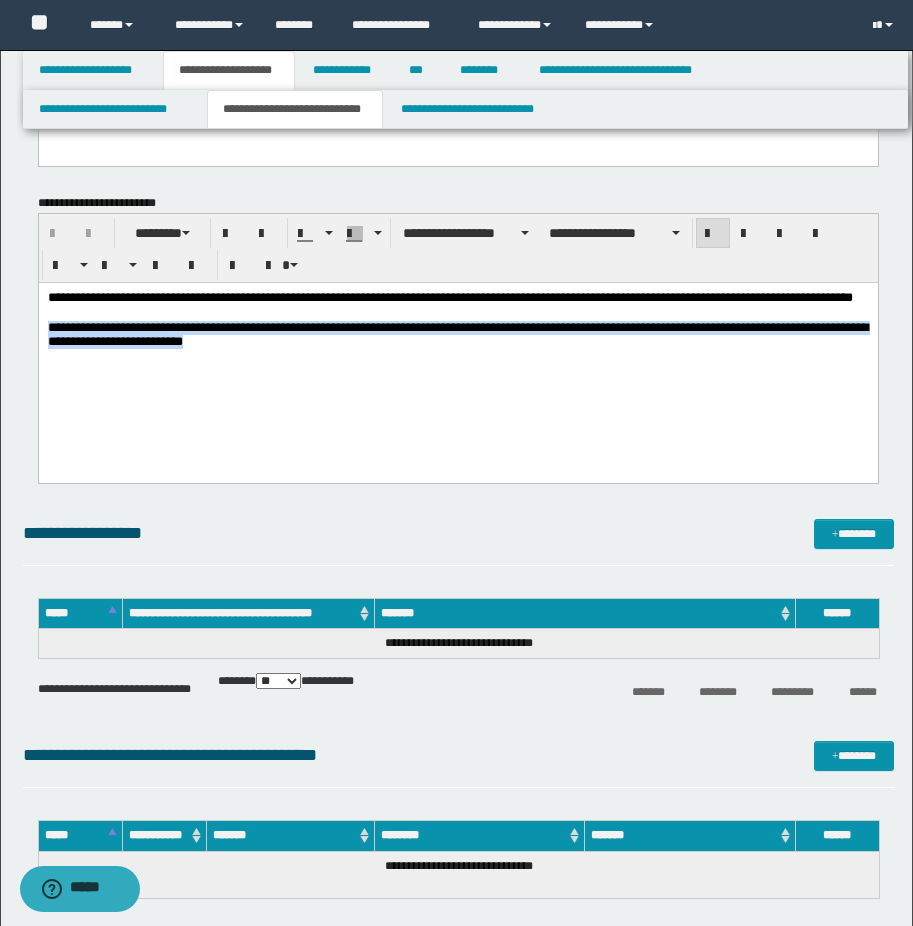drag, startPoint x: 439, startPoint y: 368, endPoint x: 69, endPoint y: 628, distance: 452.21677 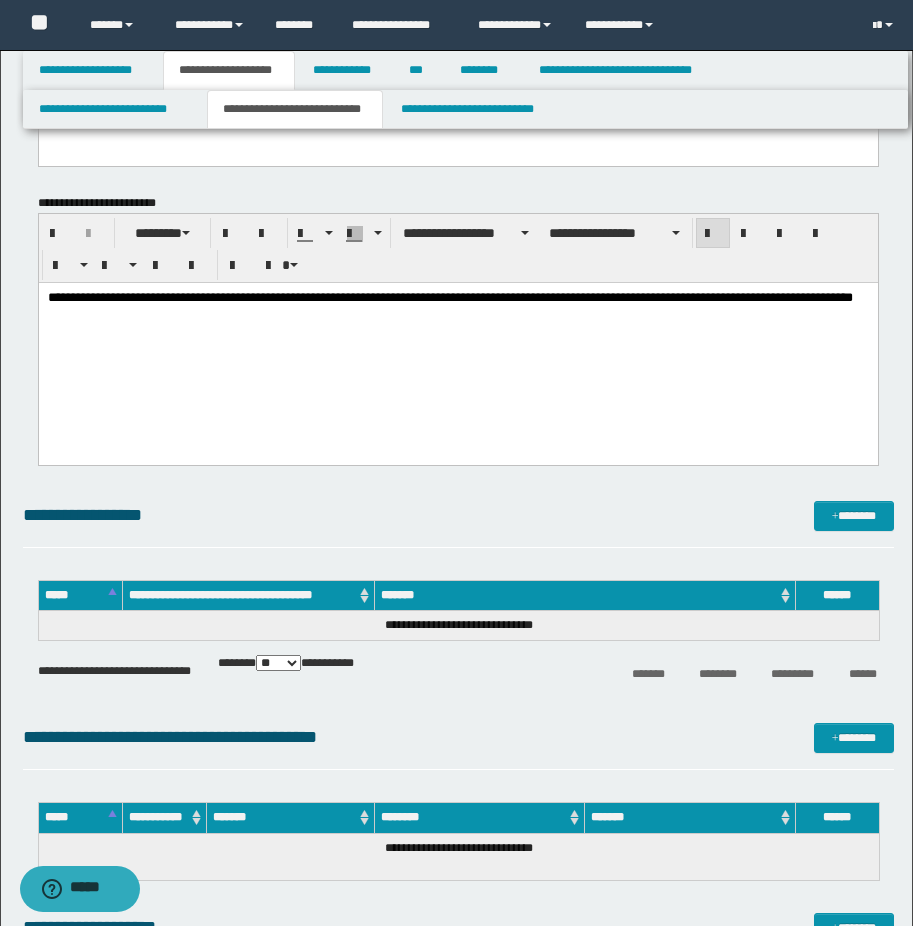 click on "**********" at bounding box center [819, 296] 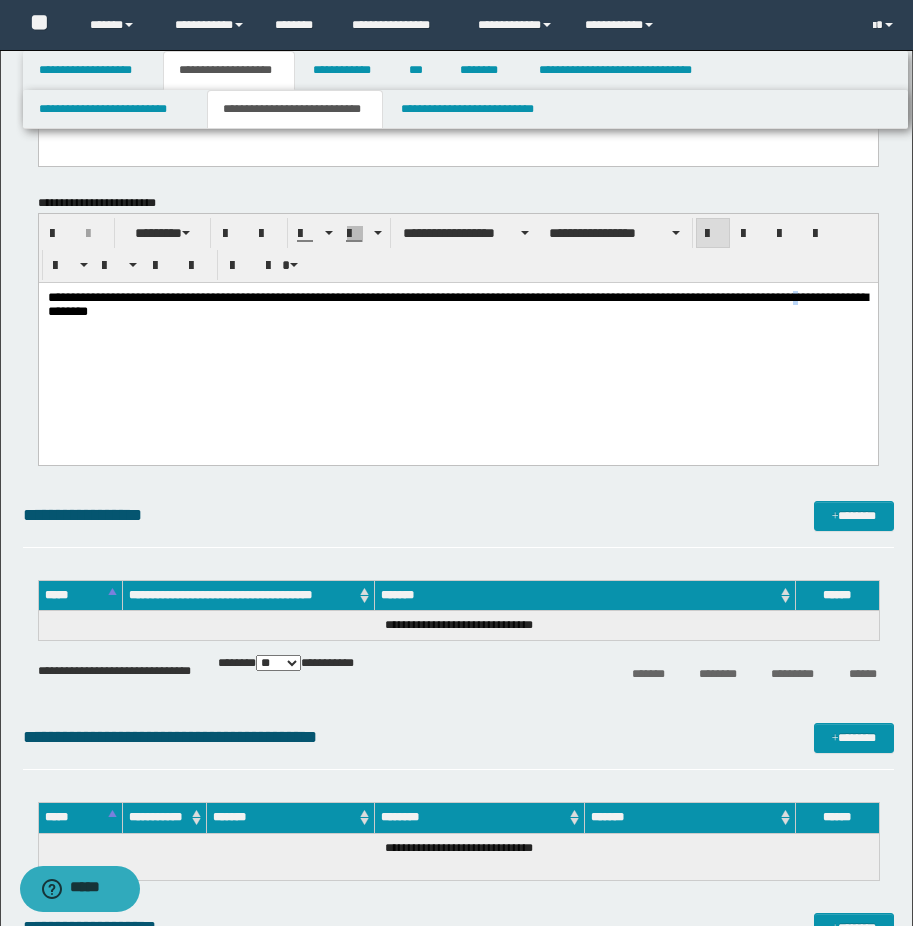 click on "**********" at bounding box center [469, 296] 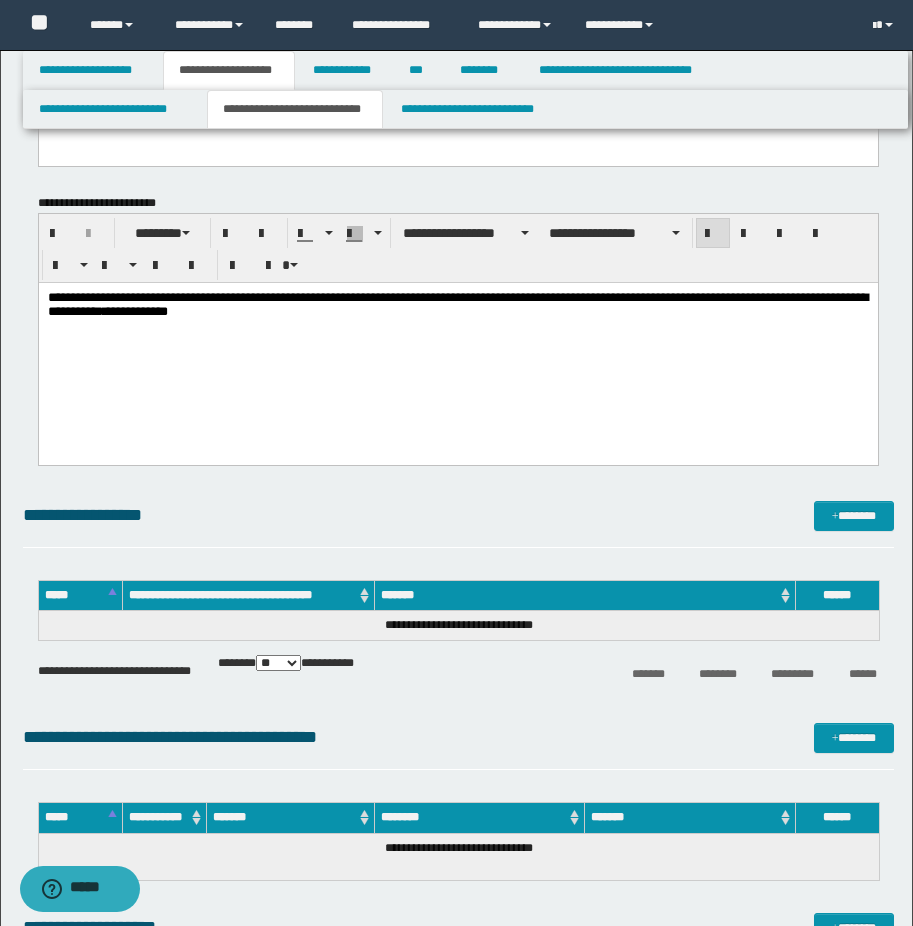 click on "**********" at bounding box center [457, 303] 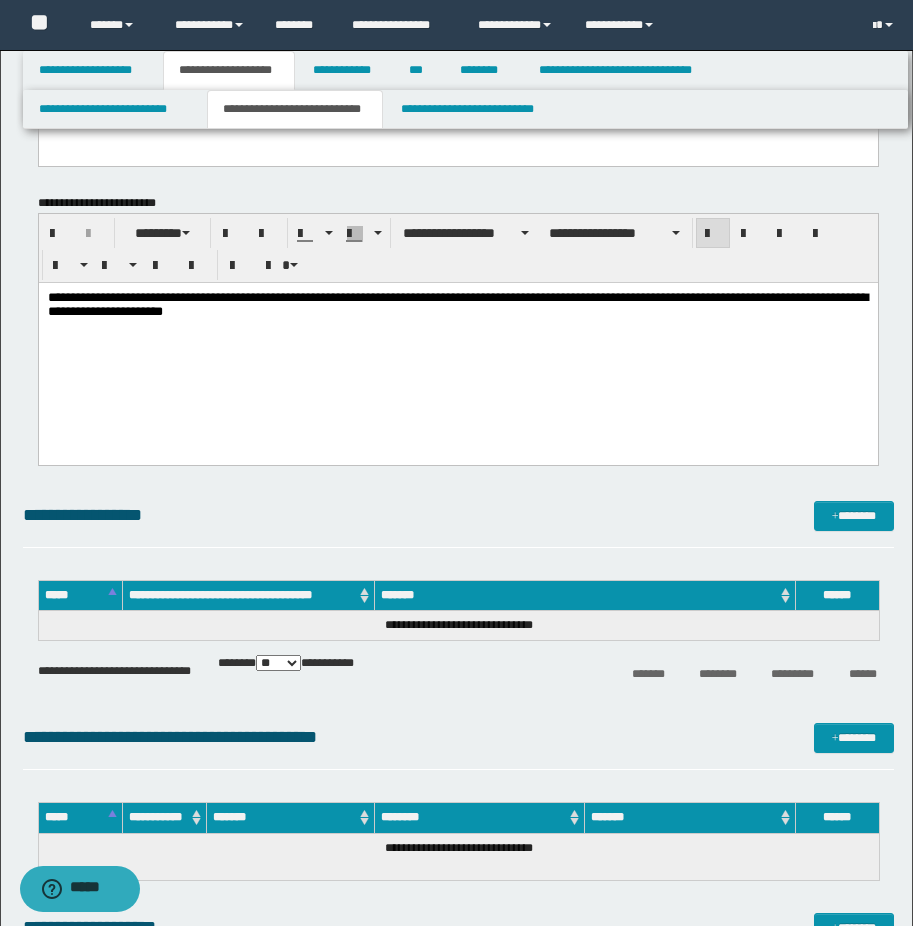 click on "**********" at bounding box center (457, 344) 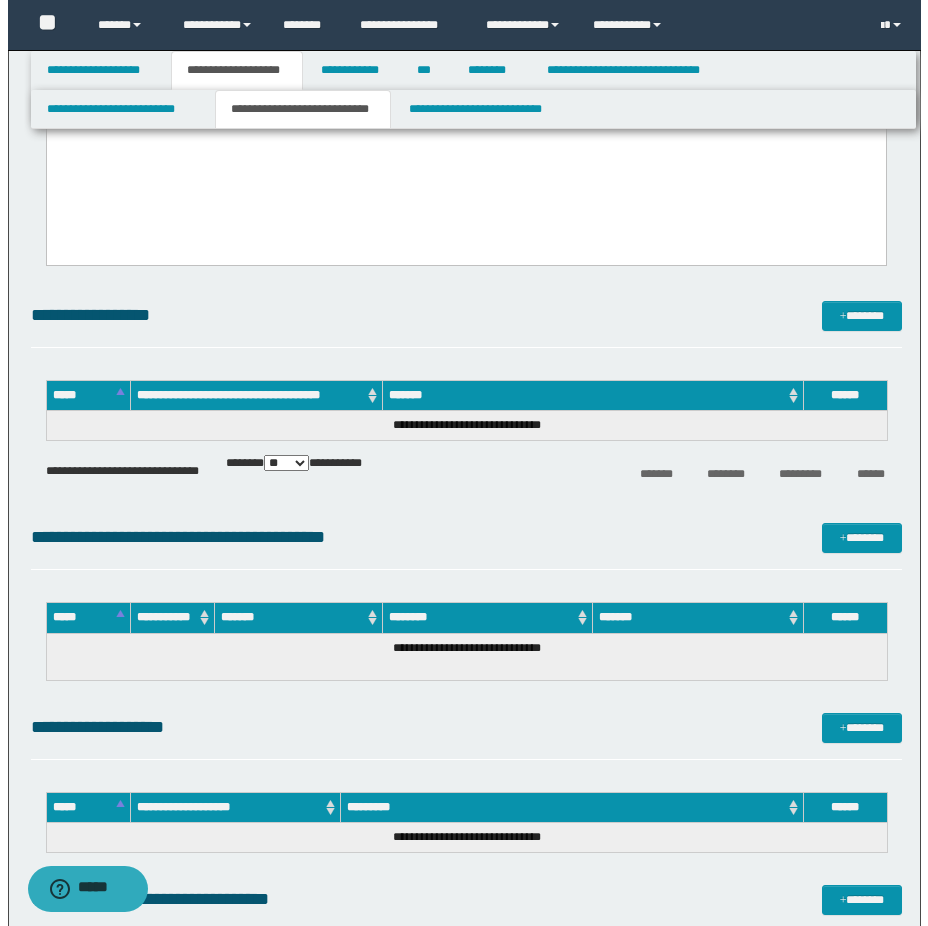 scroll, scrollTop: 700, scrollLeft: 0, axis: vertical 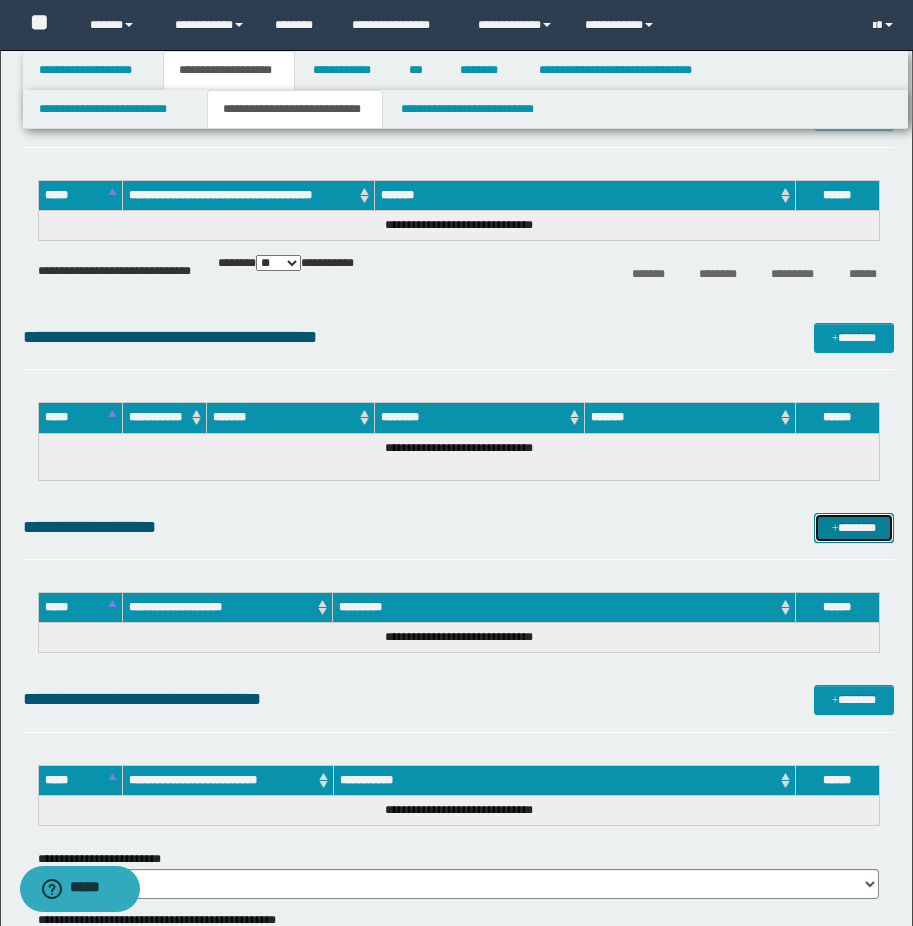 click on "*******" at bounding box center (854, 528) 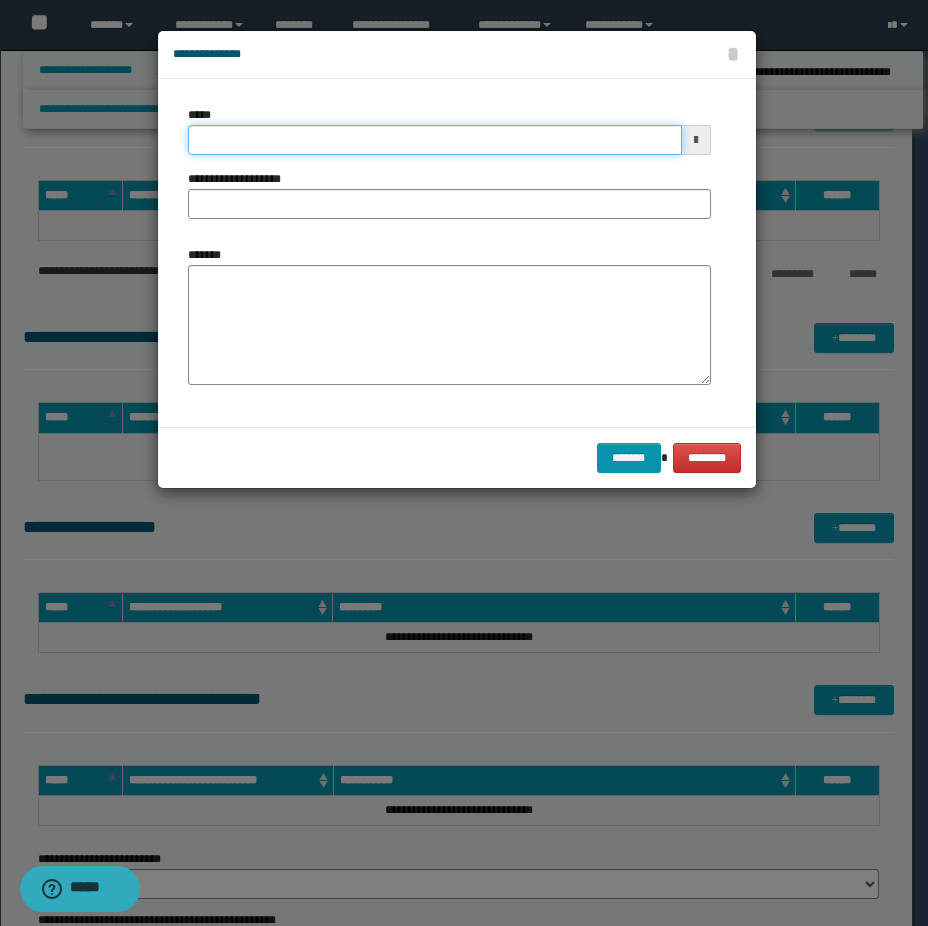 click on "*****" at bounding box center [435, 140] 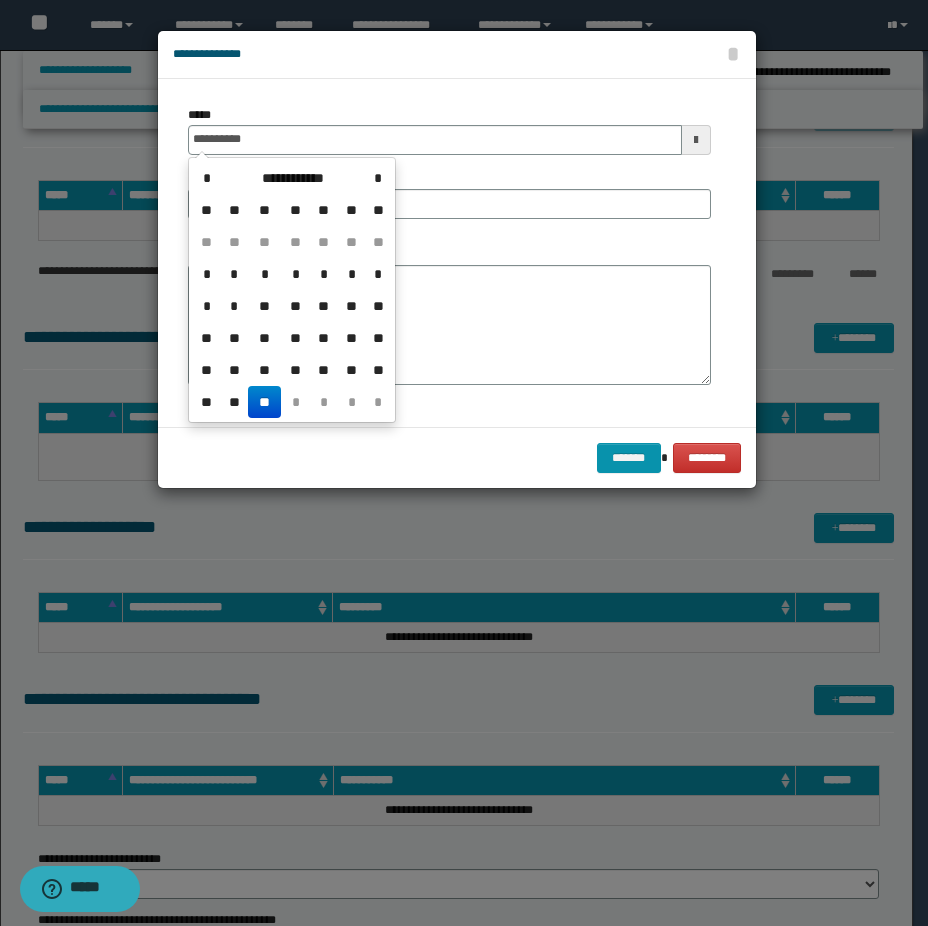 click on "**" at bounding box center (264, 402) 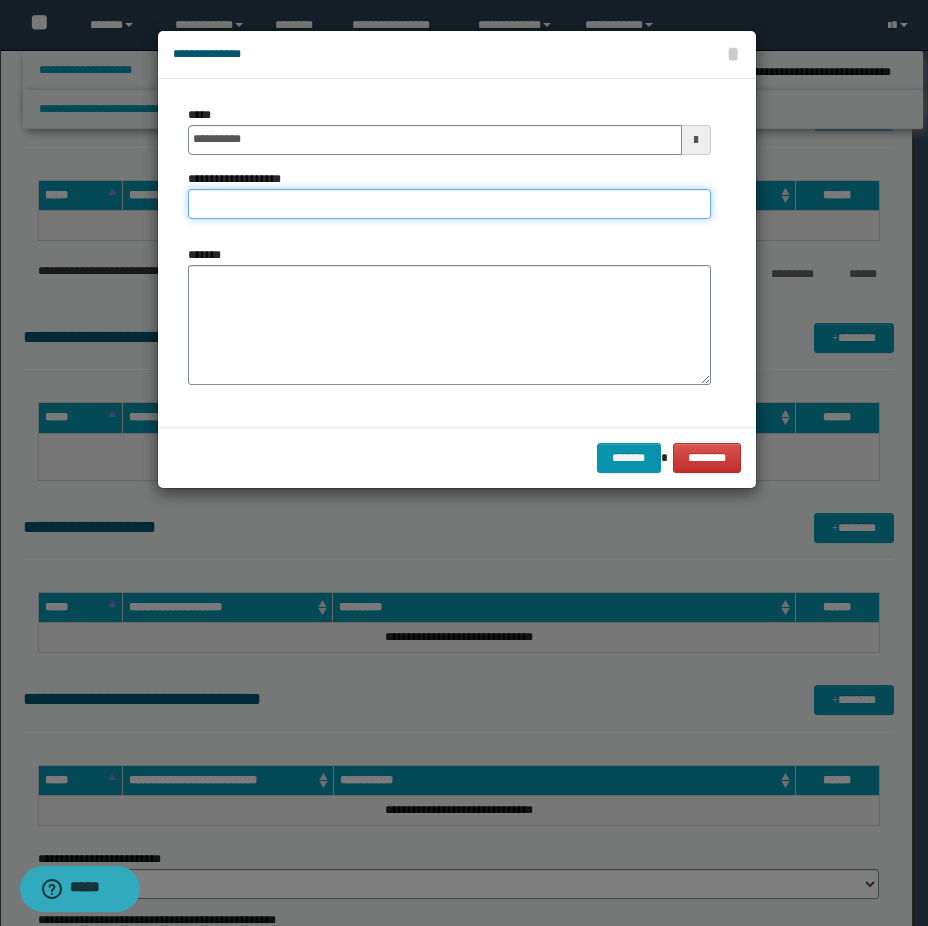click on "**********" at bounding box center [449, 204] 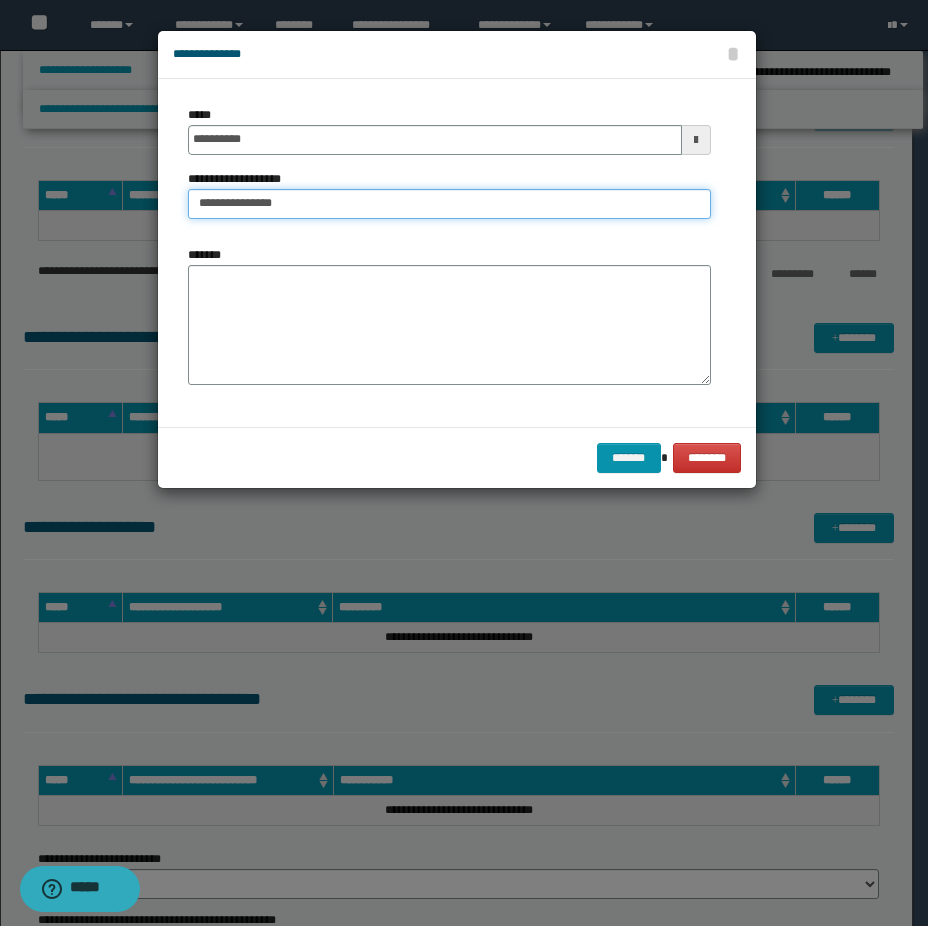 type on "**********" 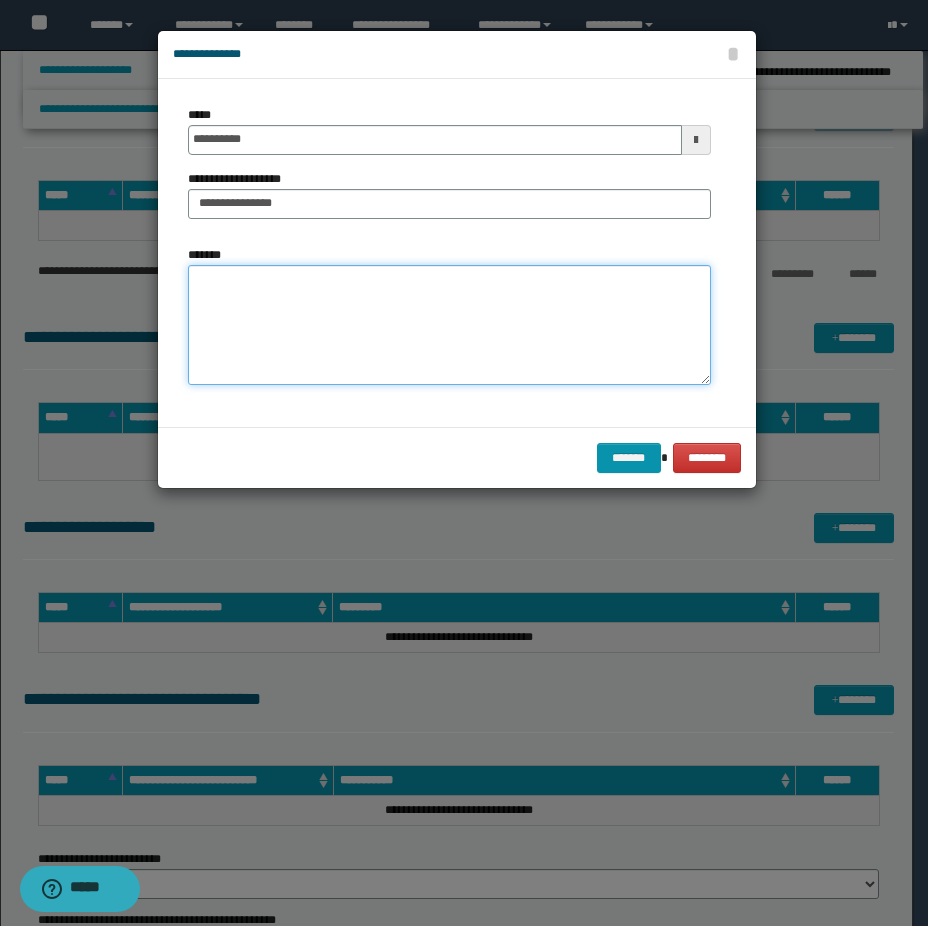 click on "*******" at bounding box center [449, 325] 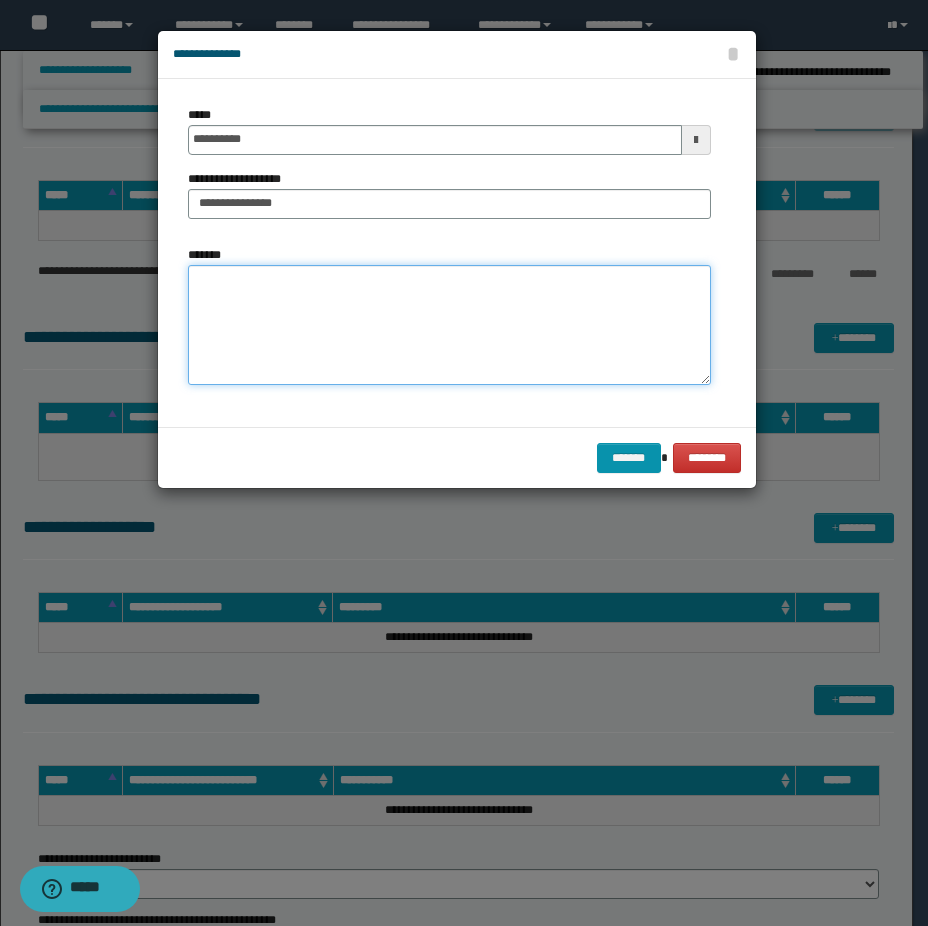 type on "*" 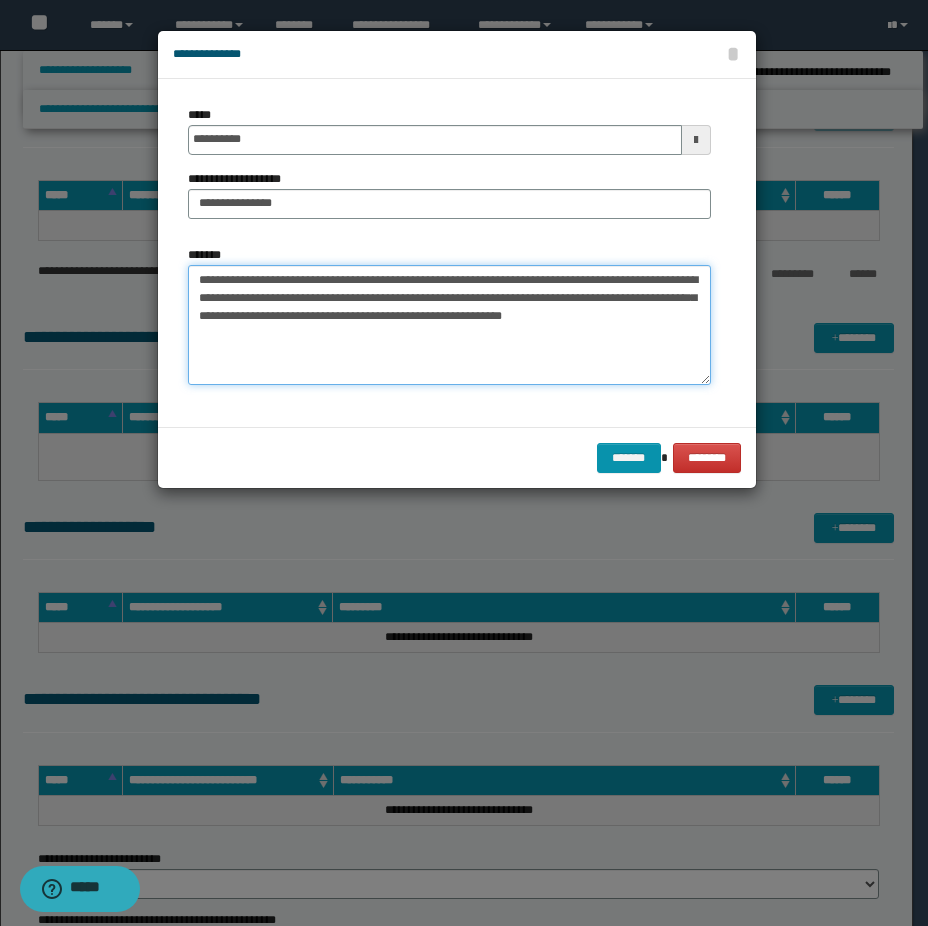 click on "**********" at bounding box center (449, 325) 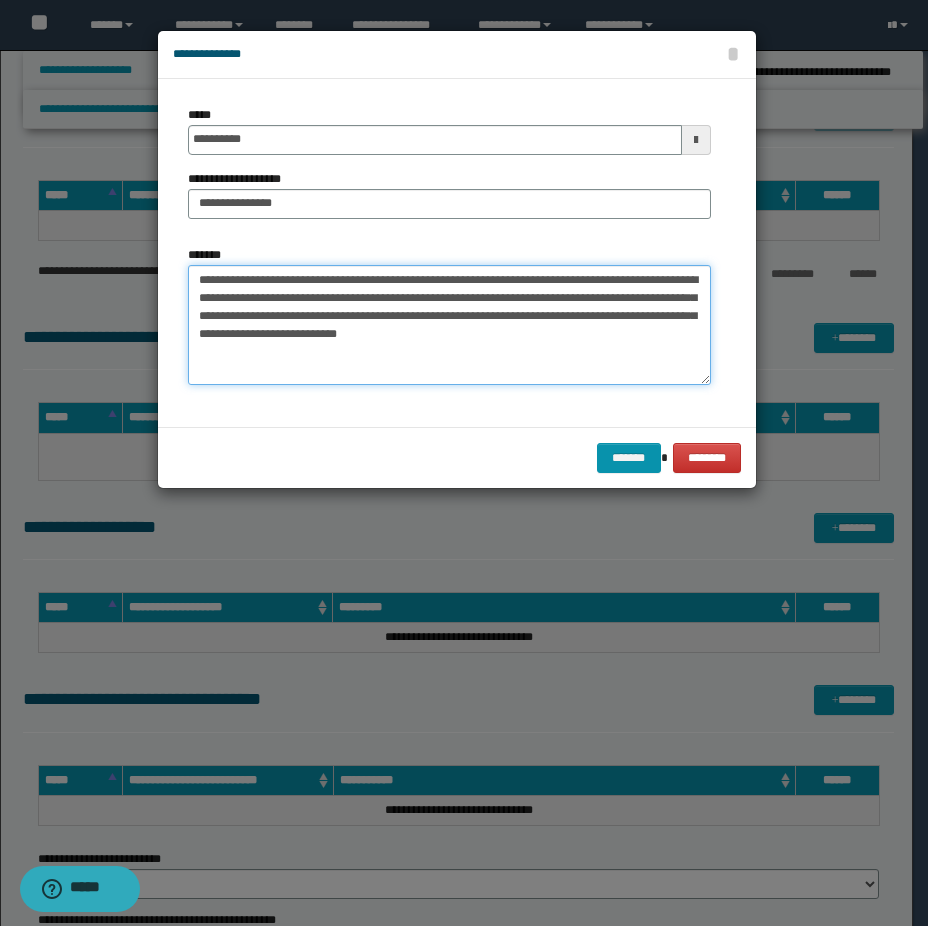 click on "**********" at bounding box center (449, 325) 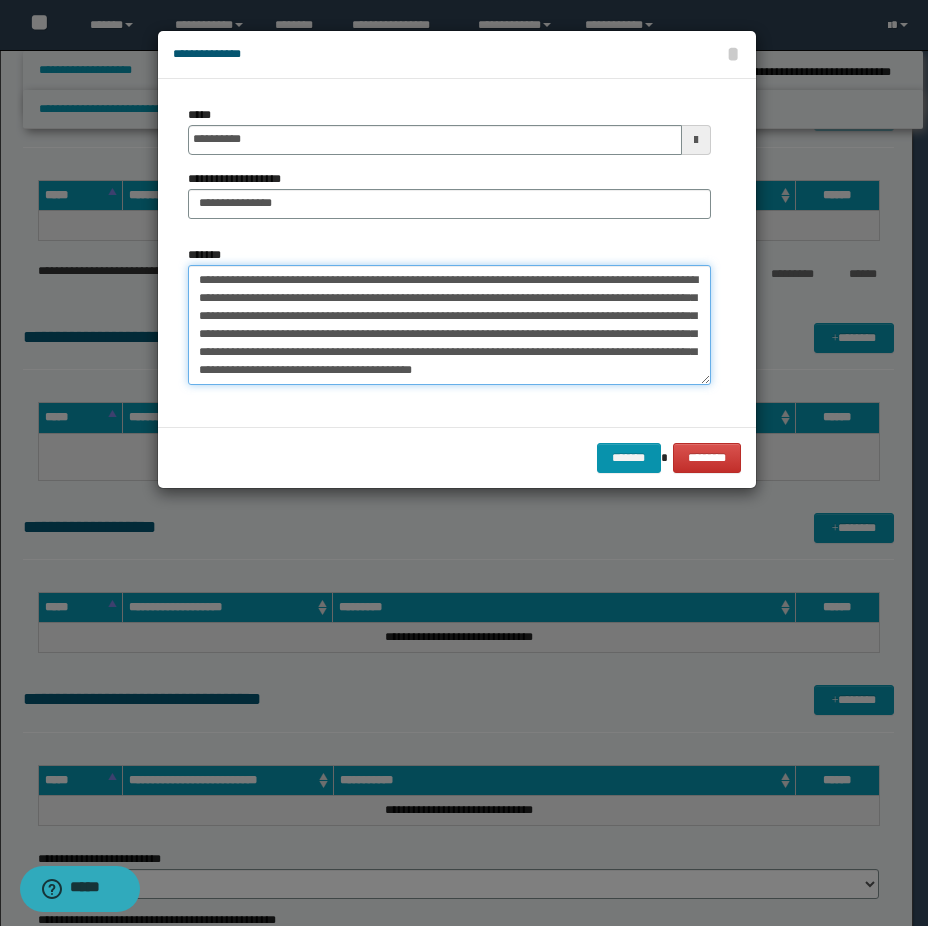 scroll, scrollTop: 12, scrollLeft: 0, axis: vertical 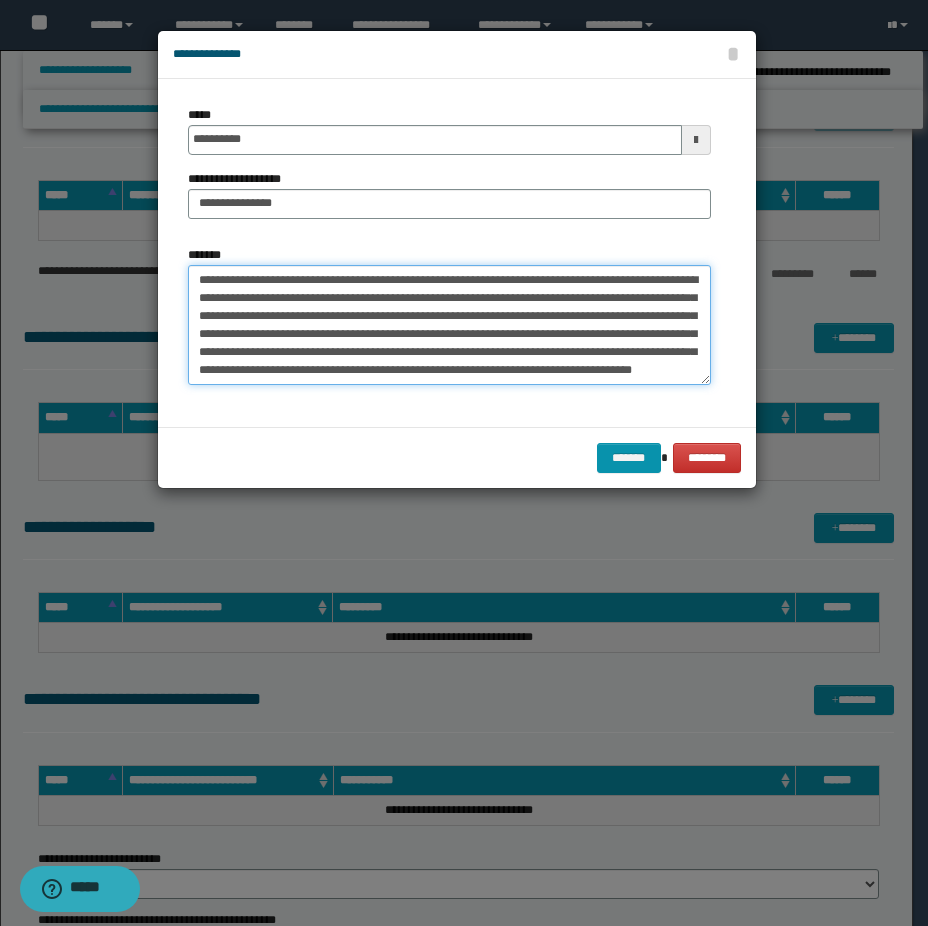 click on "**********" at bounding box center (449, 325) 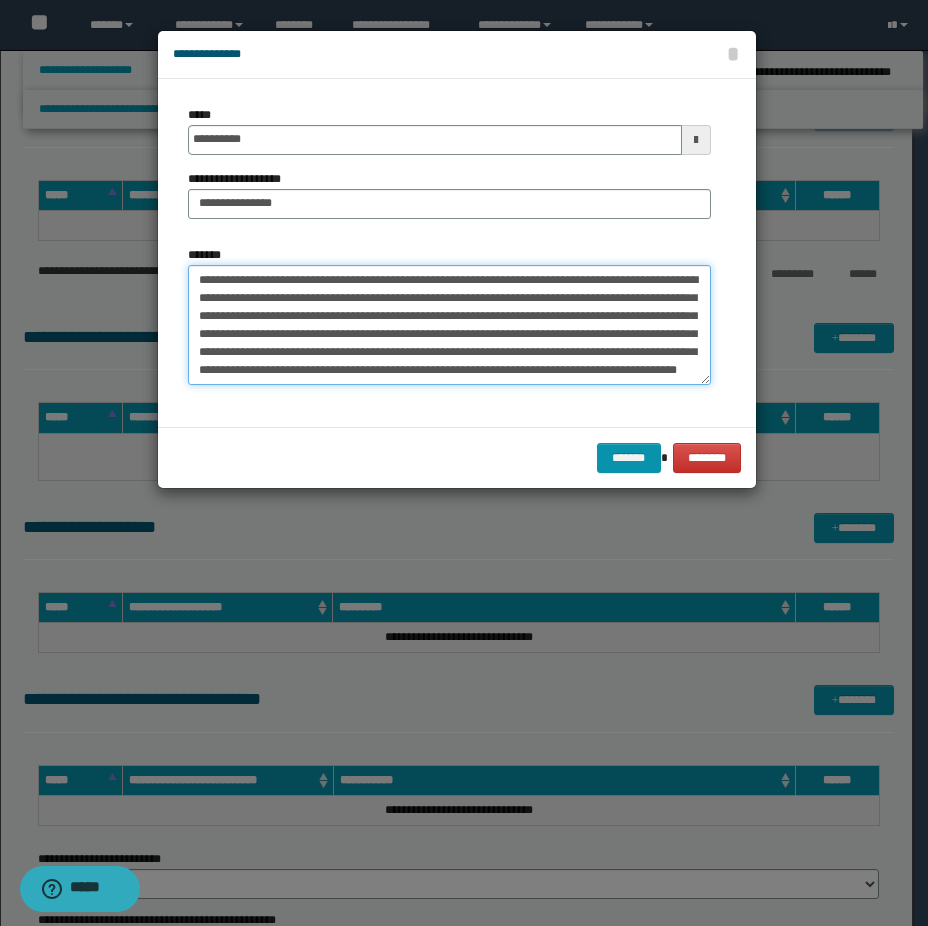 click on "**********" at bounding box center [449, 325] 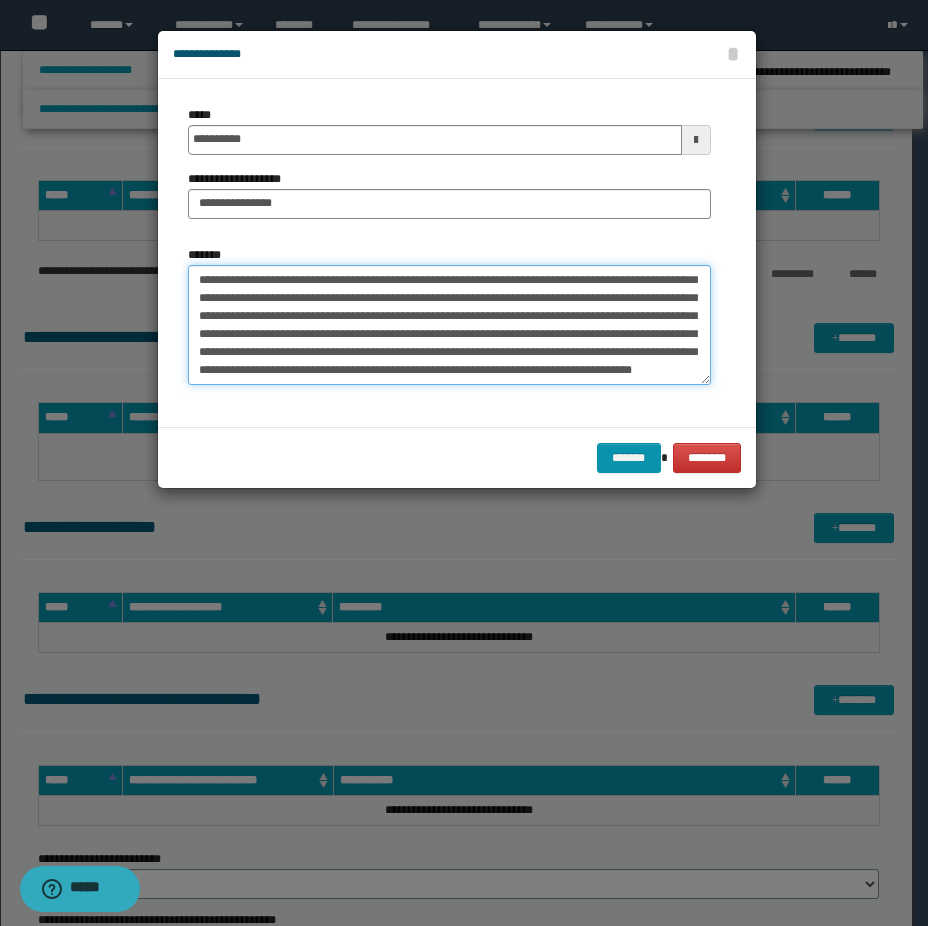 scroll, scrollTop: 48, scrollLeft: 0, axis: vertical 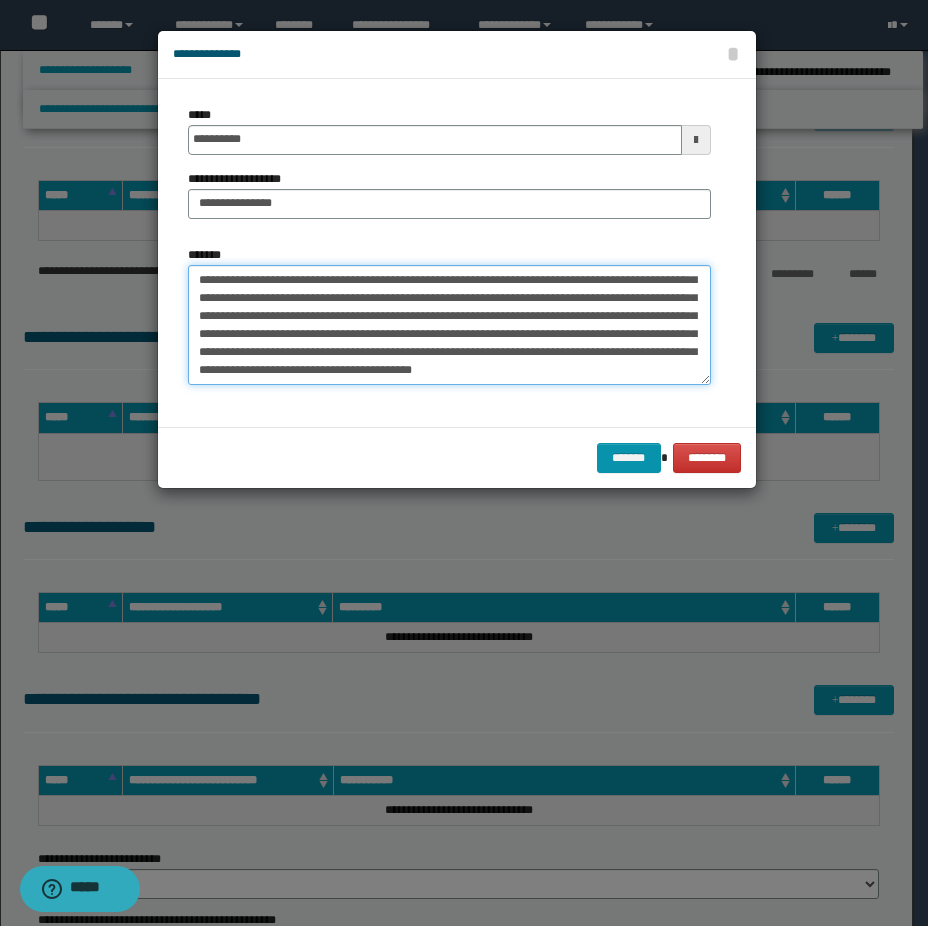 click on "**********" at bounding box center [449, 325] 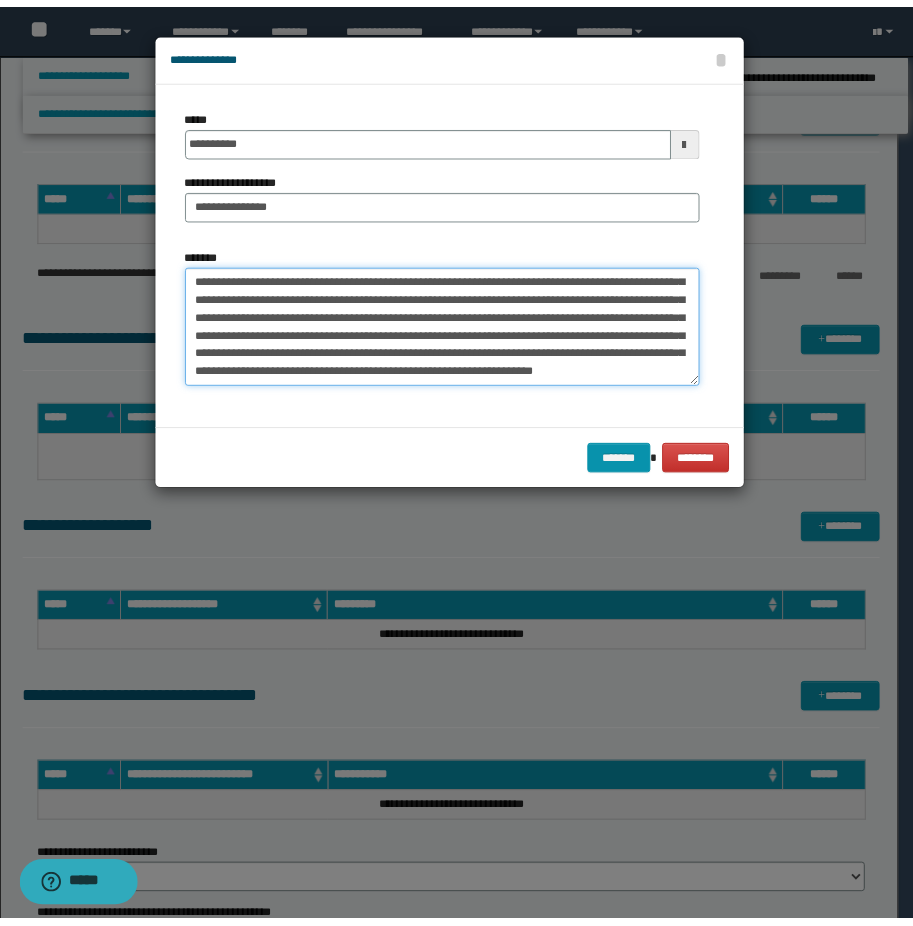 scroll, scrollTop: 66, scrollLeft: 0, axis: vertical 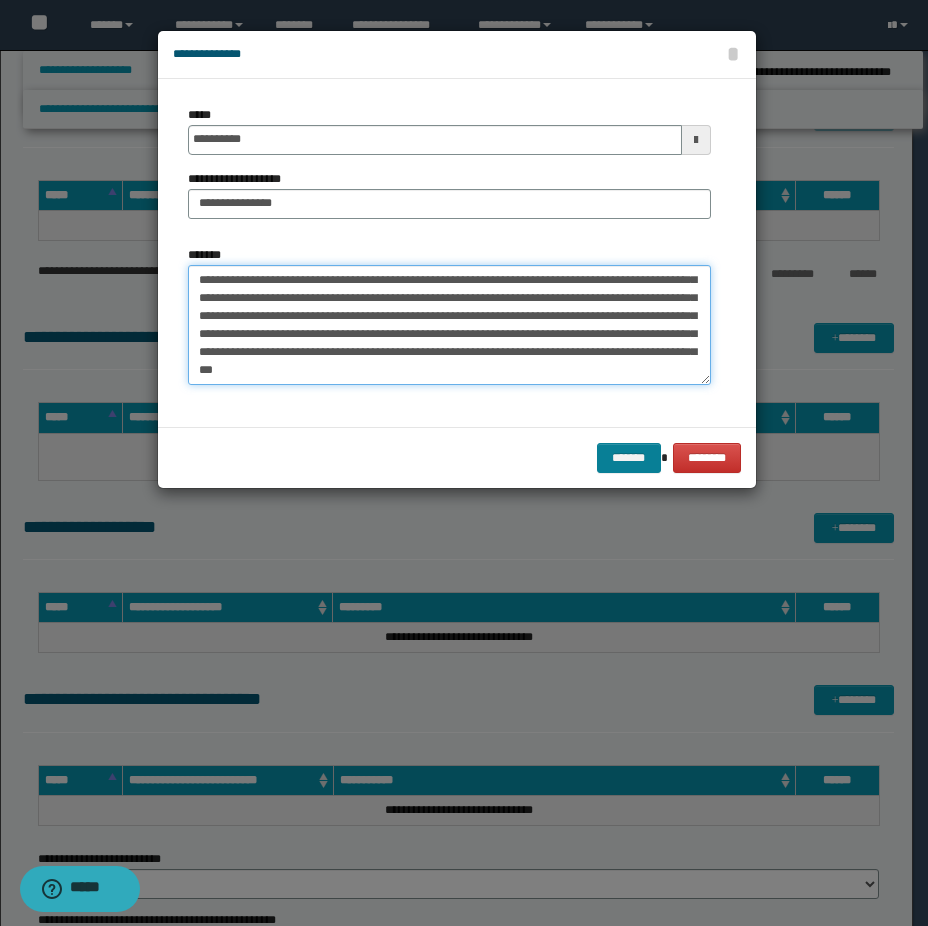 type on "**********" 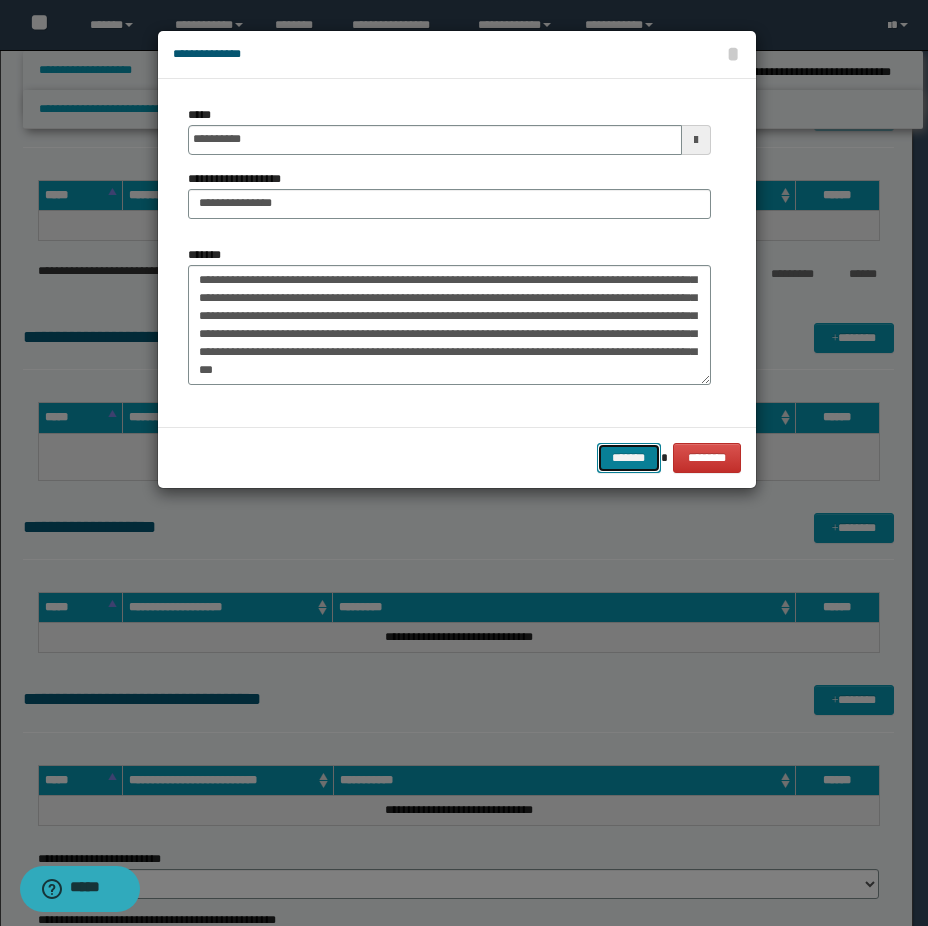 click on "*******" at bounding box center [629, 458] 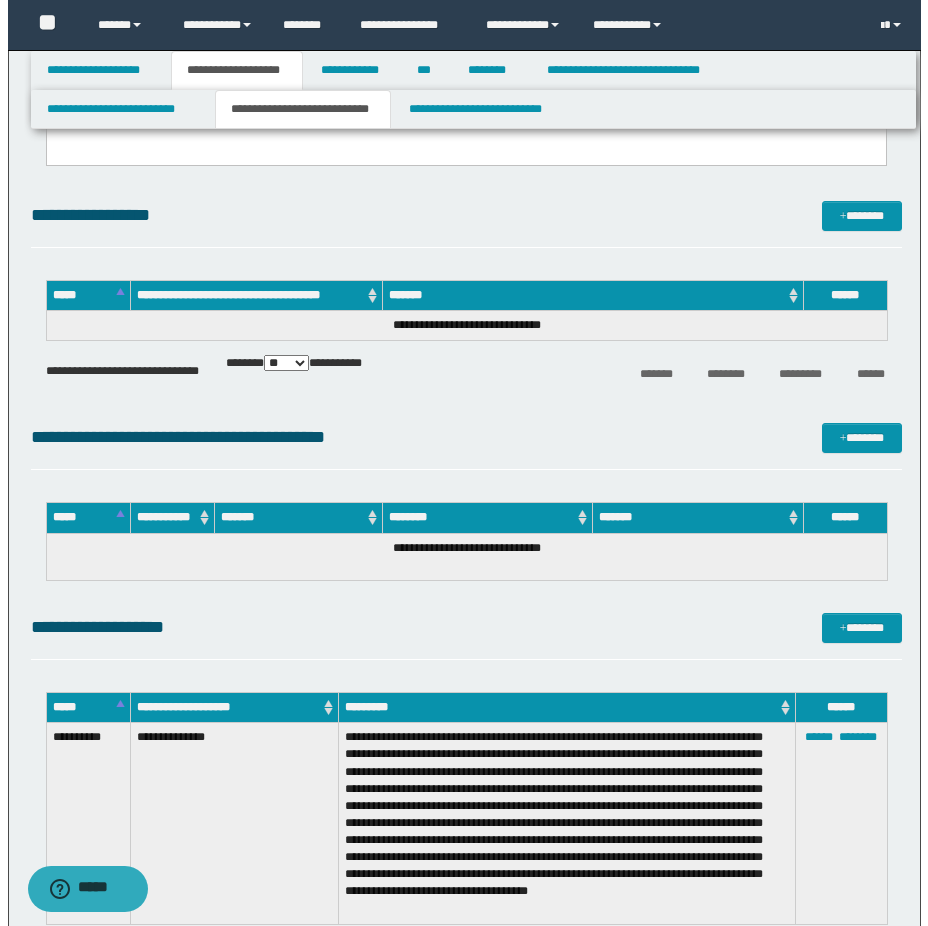 scroll, scrollTop: 400, scrollLeft: 0, axis: vertical 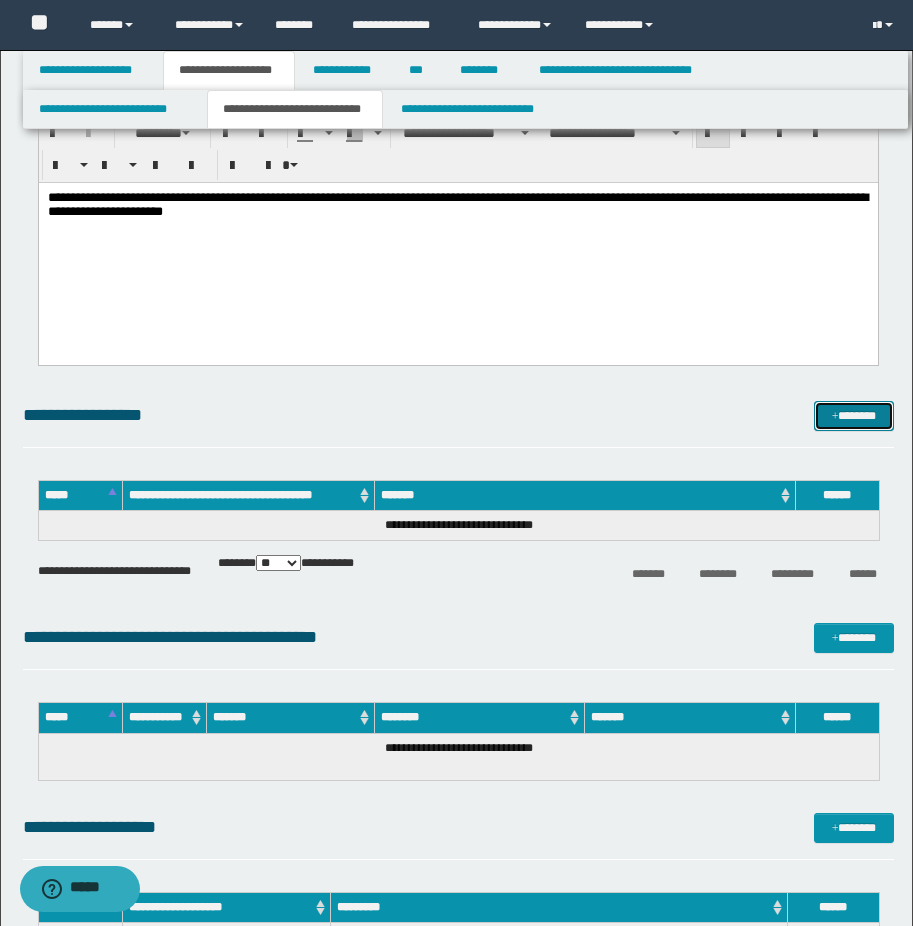 drag, startPoint x: 848, startPoint y: 407, endPoint x: 836, endPoint y: 376, distance: 33.24154 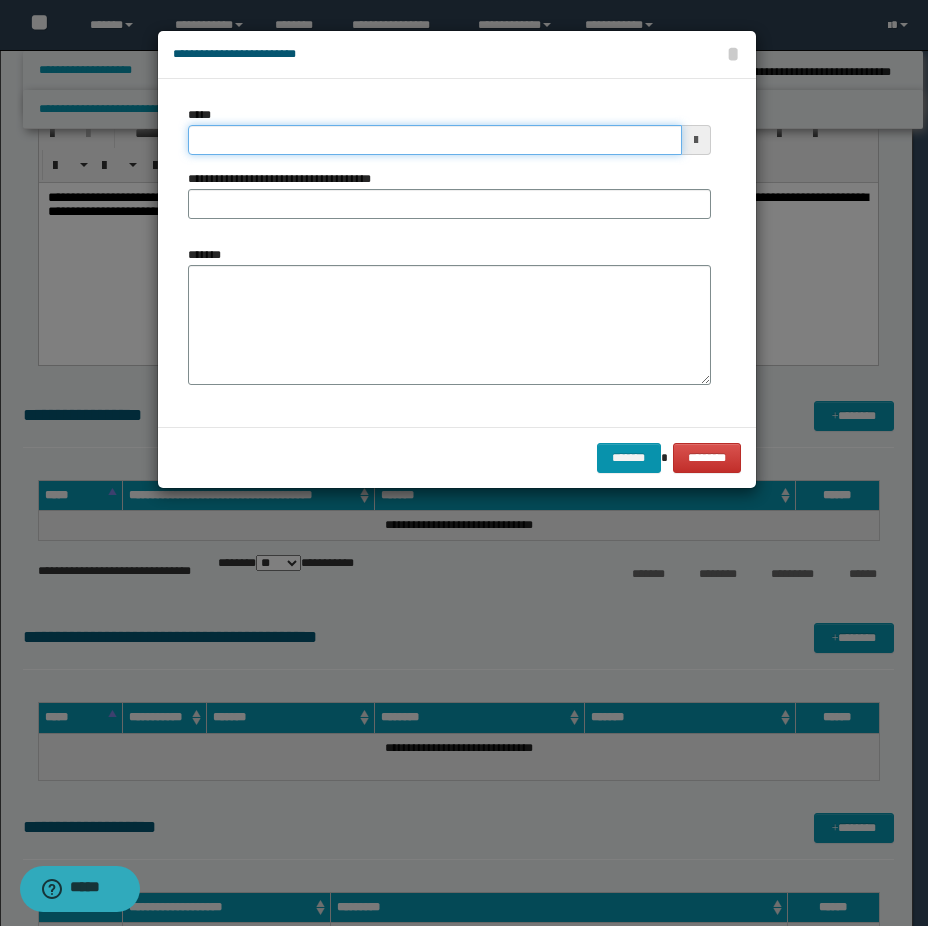 click on "*****" at bounding box center (435, 140) 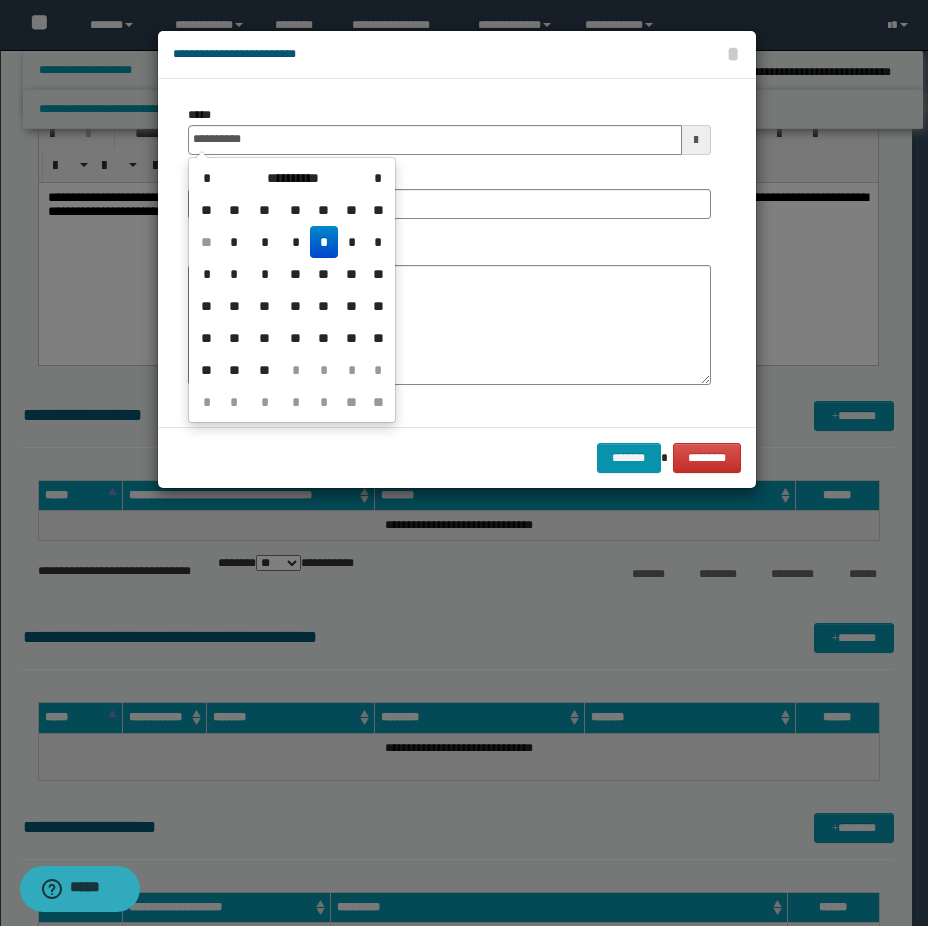 drag, startPoint x: 317, startPoint y: 242, endPoint x: 315, endPoint y: 288, distance: 46.043457 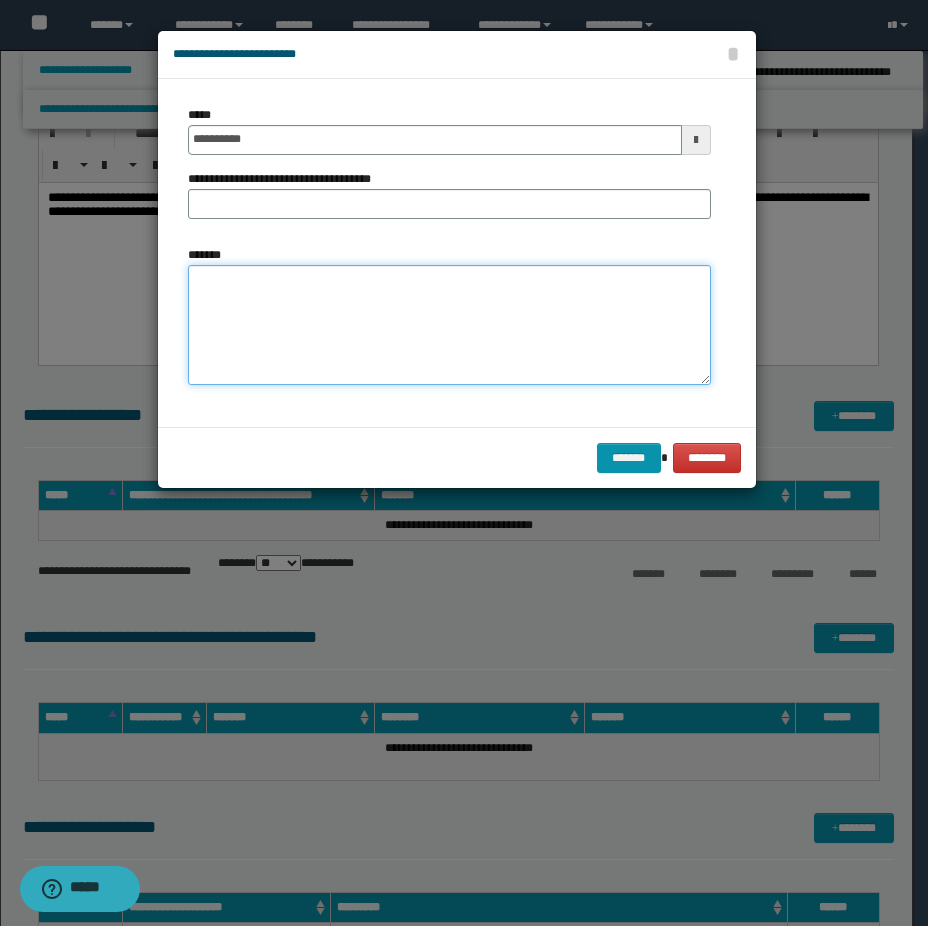 click on "*******" at bounding box center [449, 325] 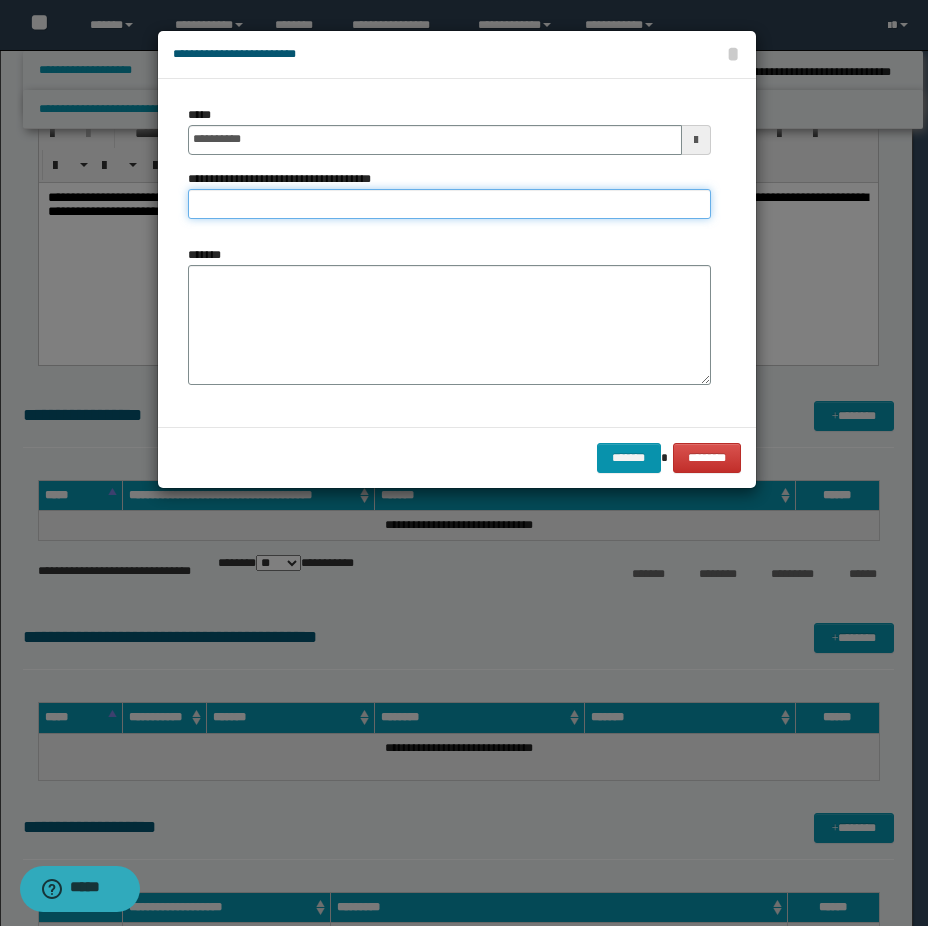 click on "**********" at bounding box center (449, 204) 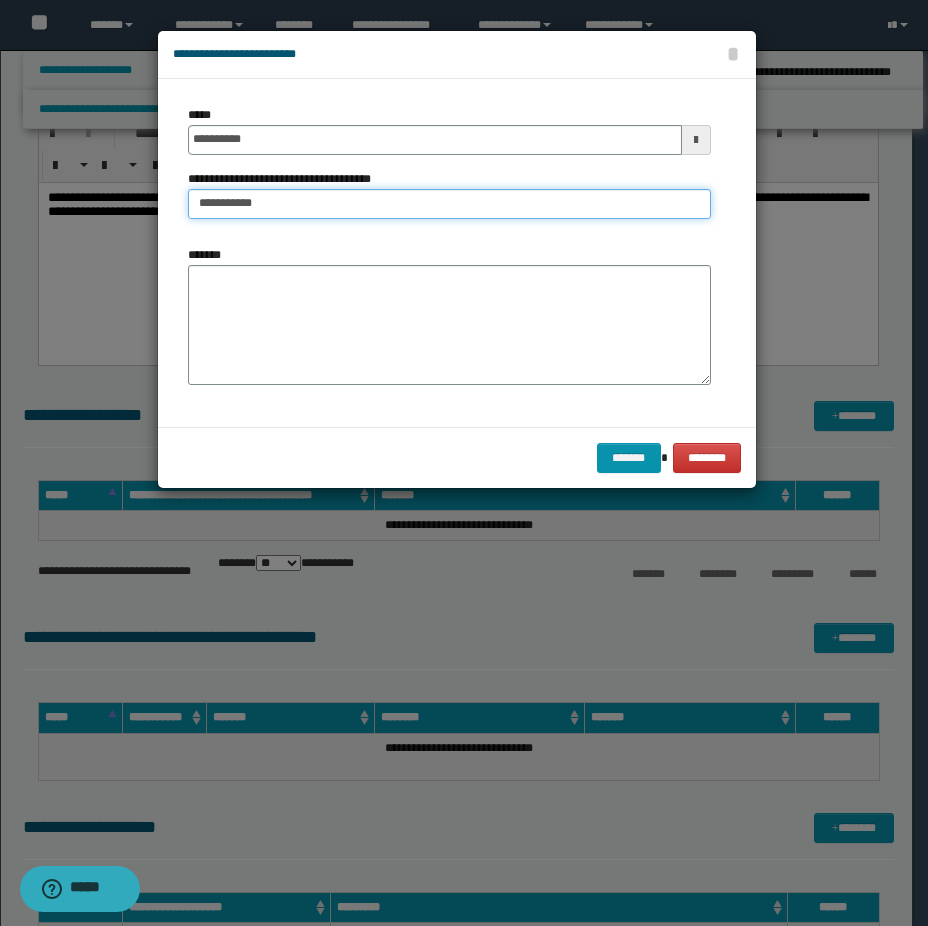 type on "**********" 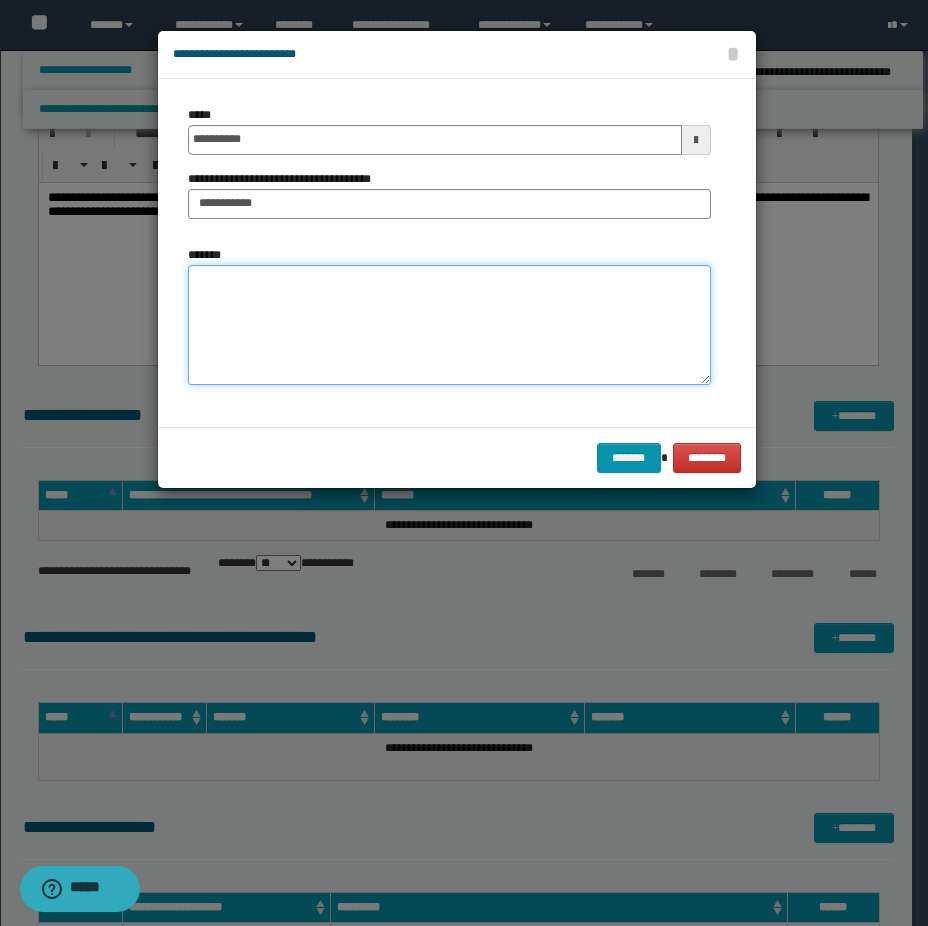 click on "*******" at bounding box center (449, 325) 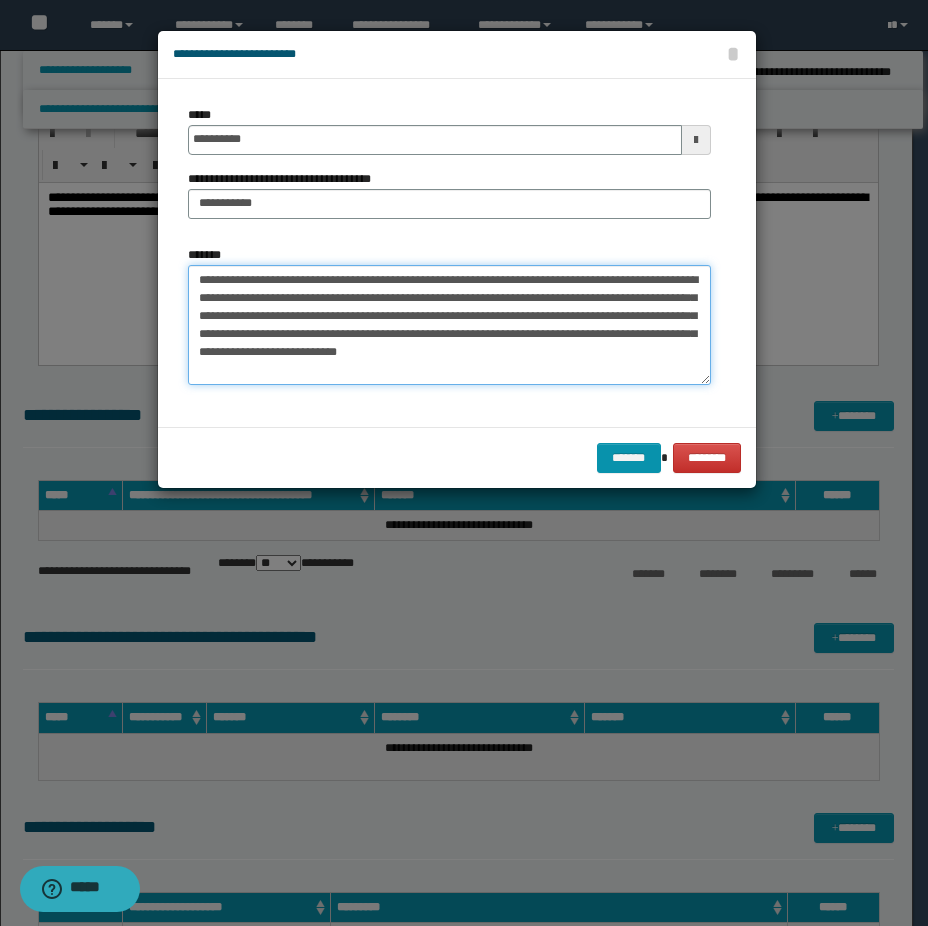 click on "**********" at bounding box center (449, 325) 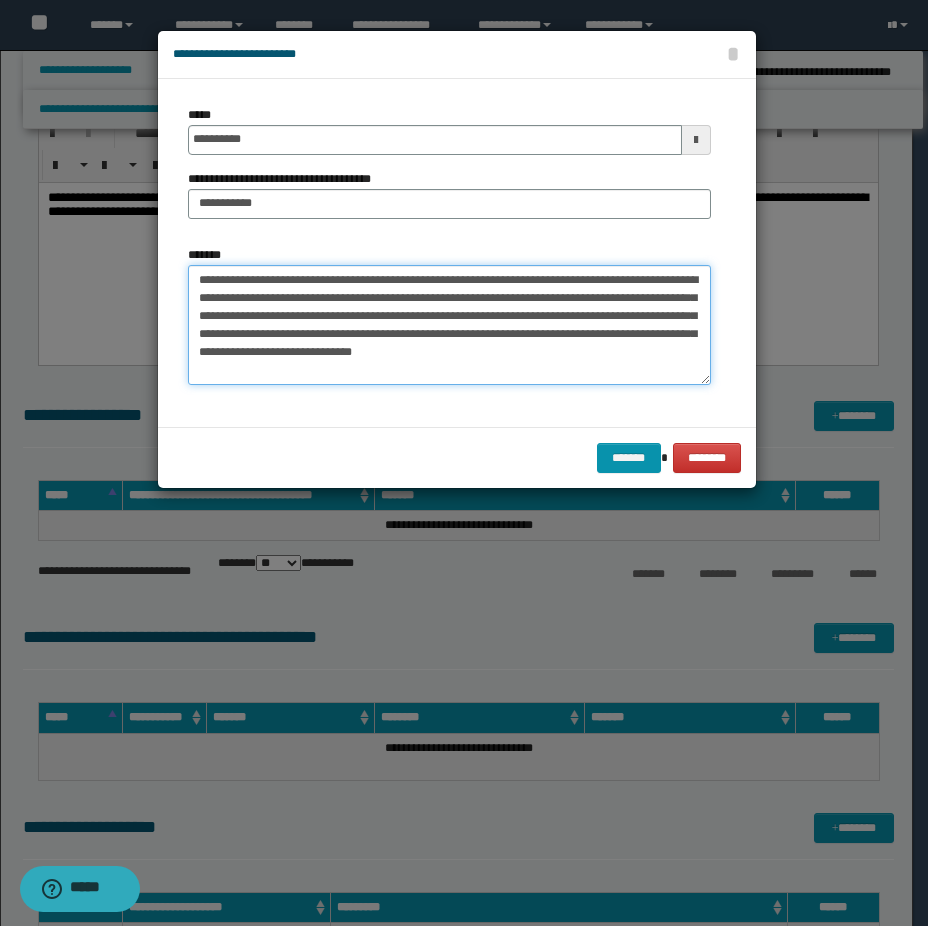 click on "**********" at bounding box center (449, 325) 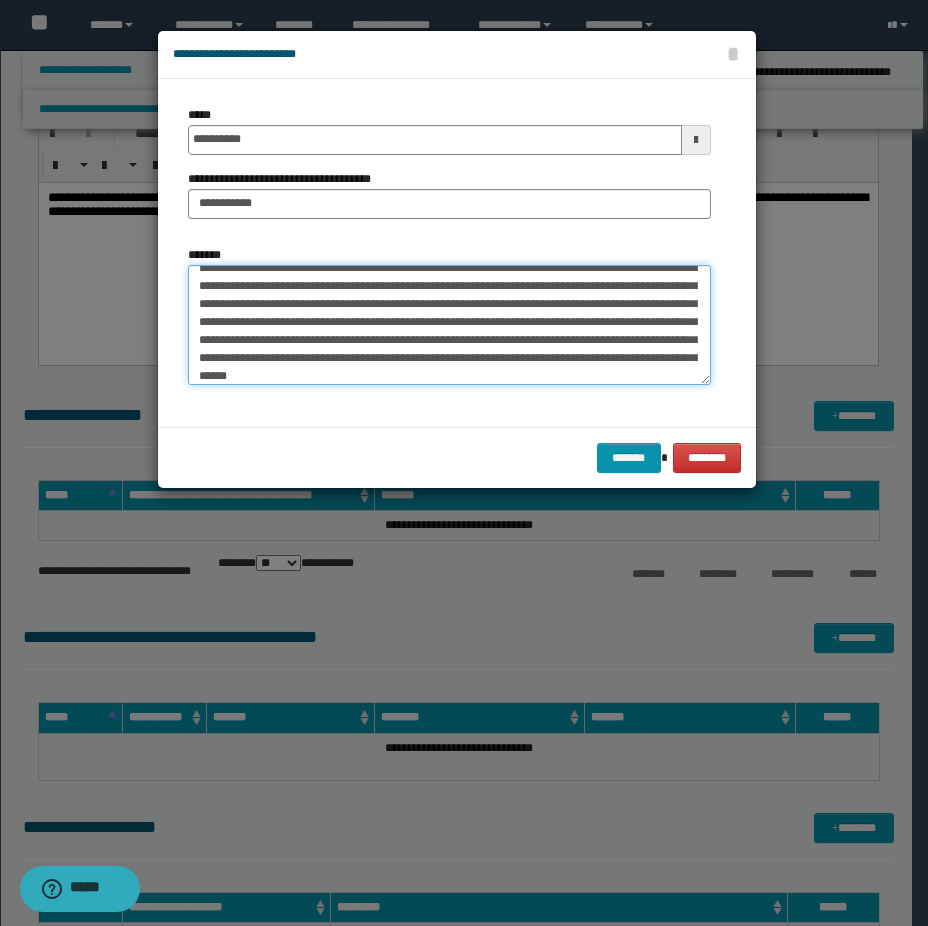 scroll, scrollTop: 48, scrollLeft: 0, axis: vertical 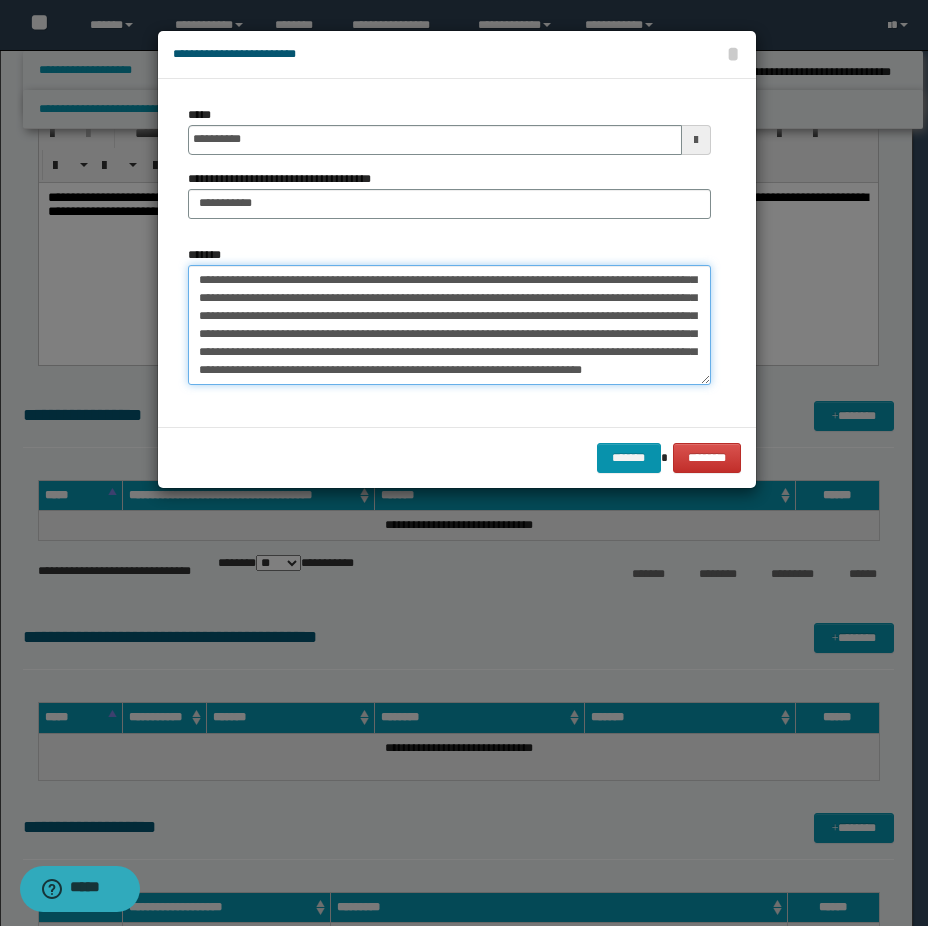 click on "**********" at bounding box center (449, 325) 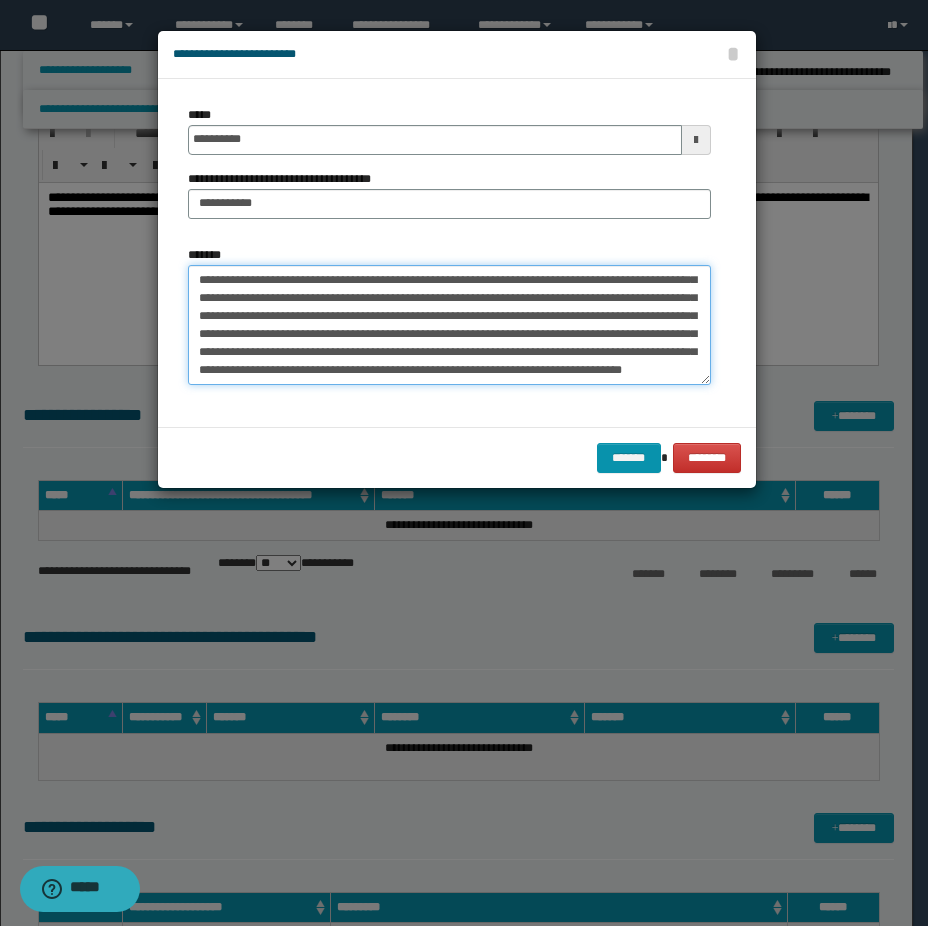 scroll, scrollTop: 84, scrollLeft: 0, axis: vertical 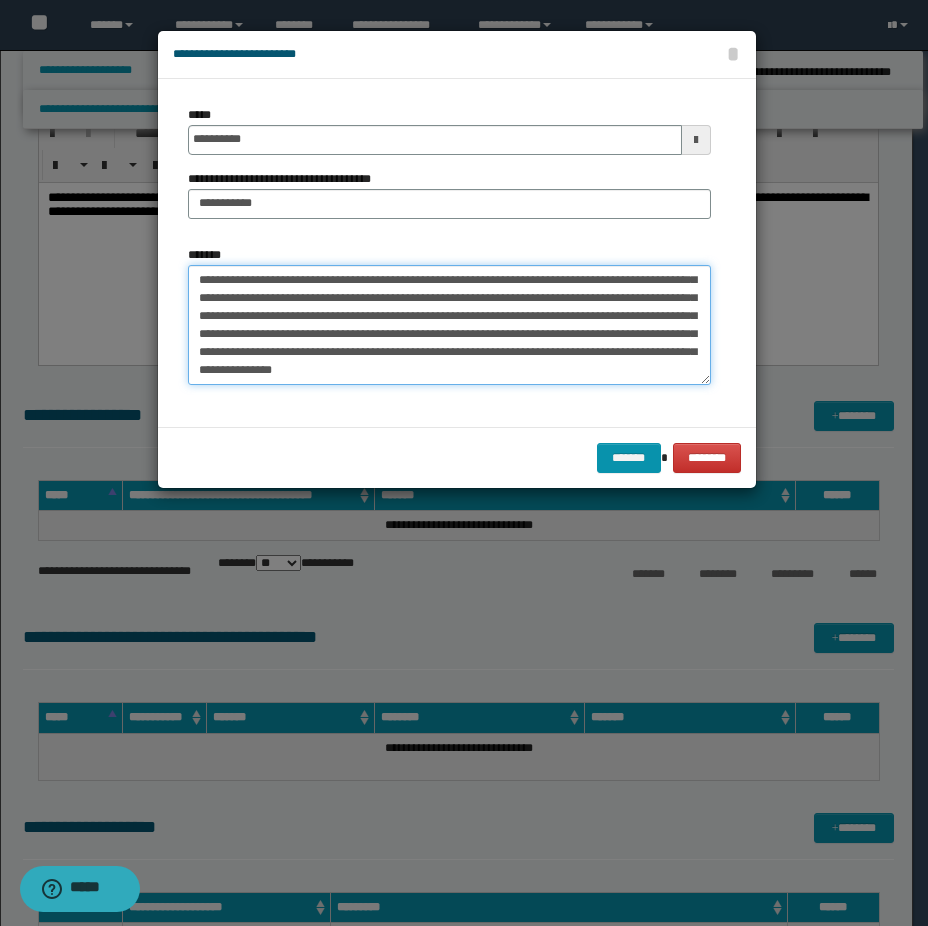 click on "**********" at bounding box center [449, 325] 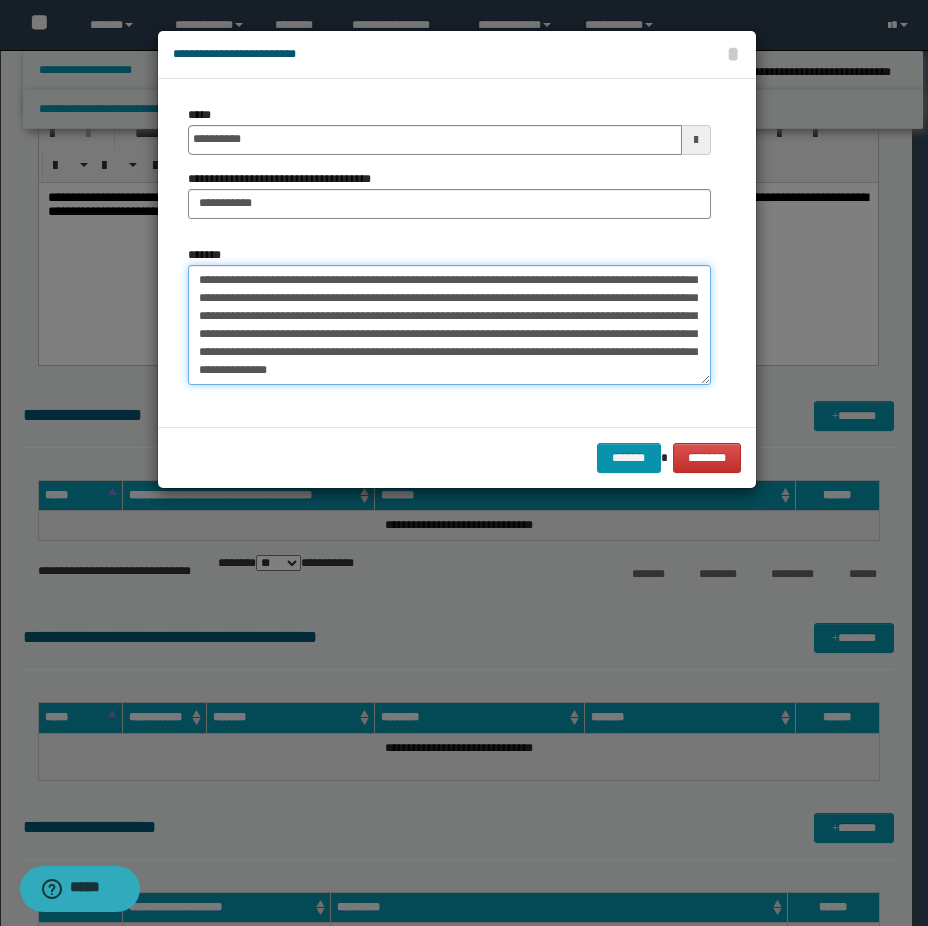 click on "**********" at bounding box center (449, 325) 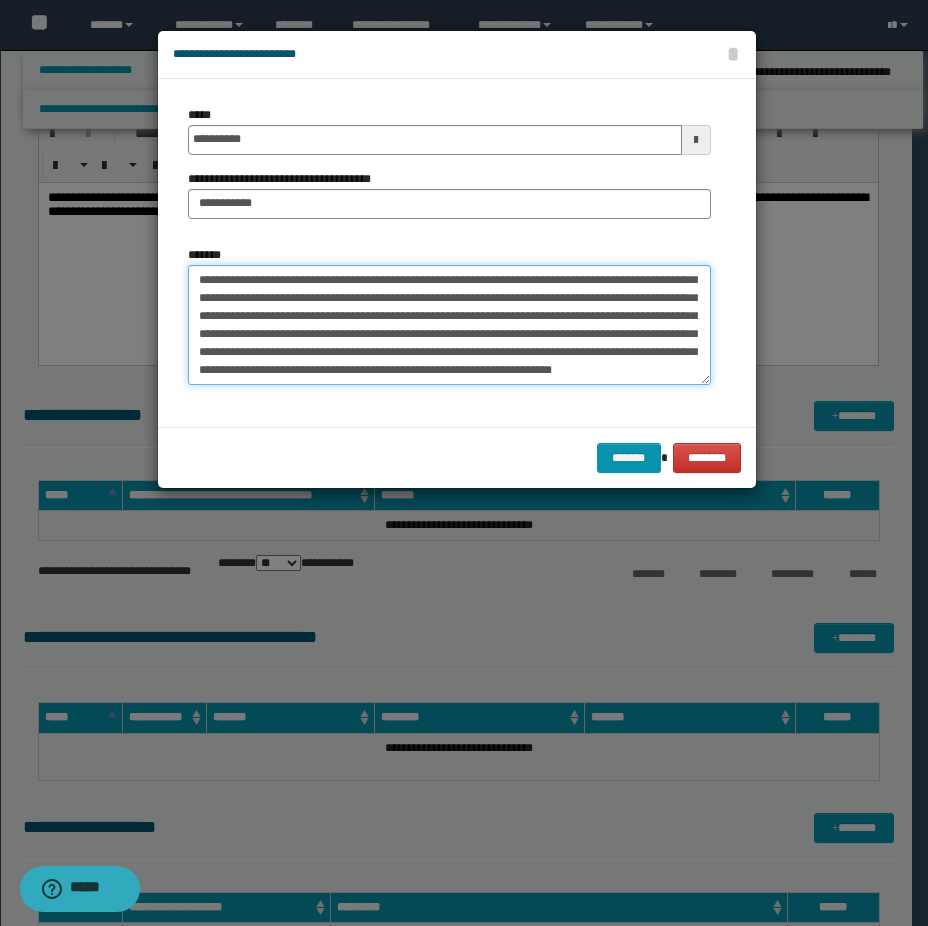 scroll, scrollTop: 246, scrollLeft: 0, axis: vertical 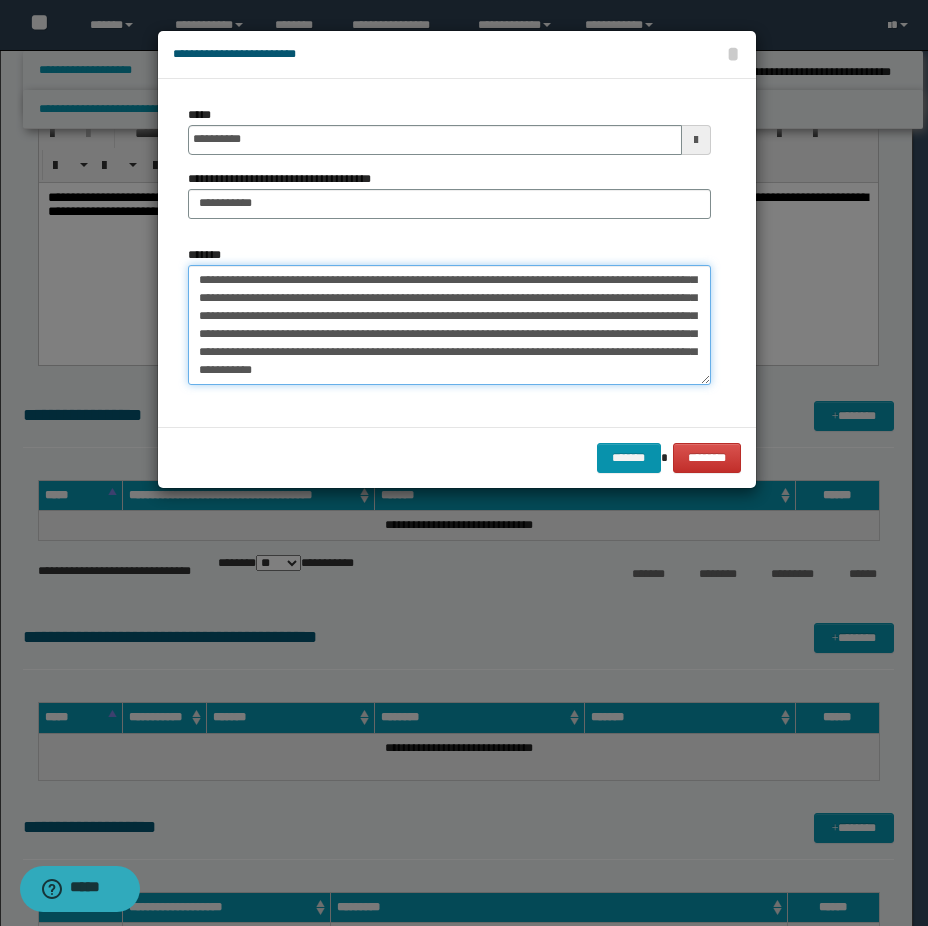 drag, startPoint x: 225, startPoint y: 308, endPoint x: 206, endPoint y: 314, distance: 19.924858 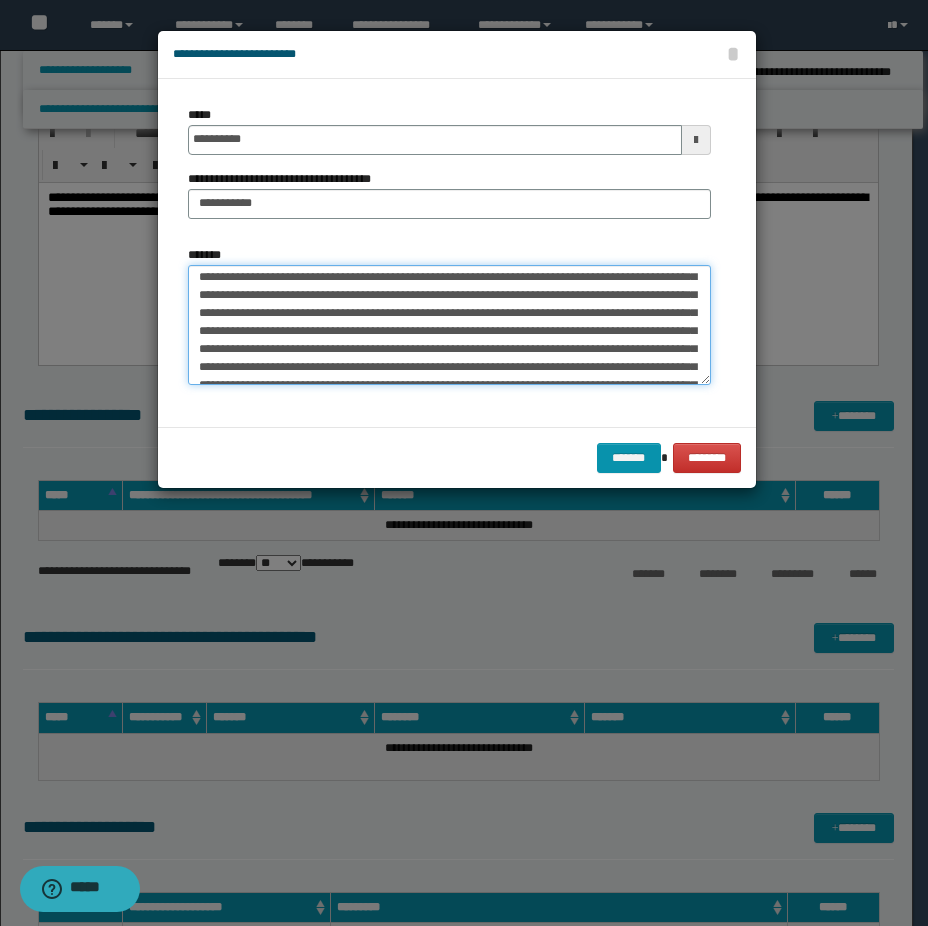 scroll, scrollTop: 139, scrollLeft: 0, axis: vertical 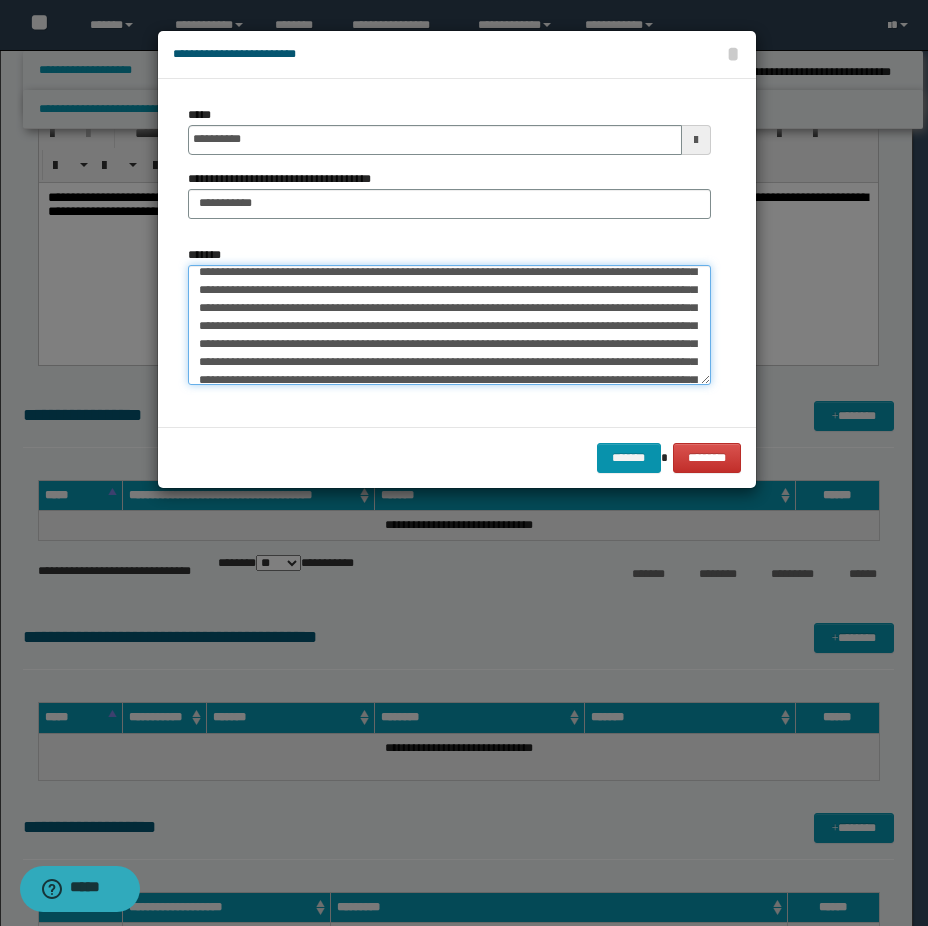 drag, startPoint x: 255, startPoint y: 327, endPoint x: 246, endPoint y: 347, distance: 21.931713 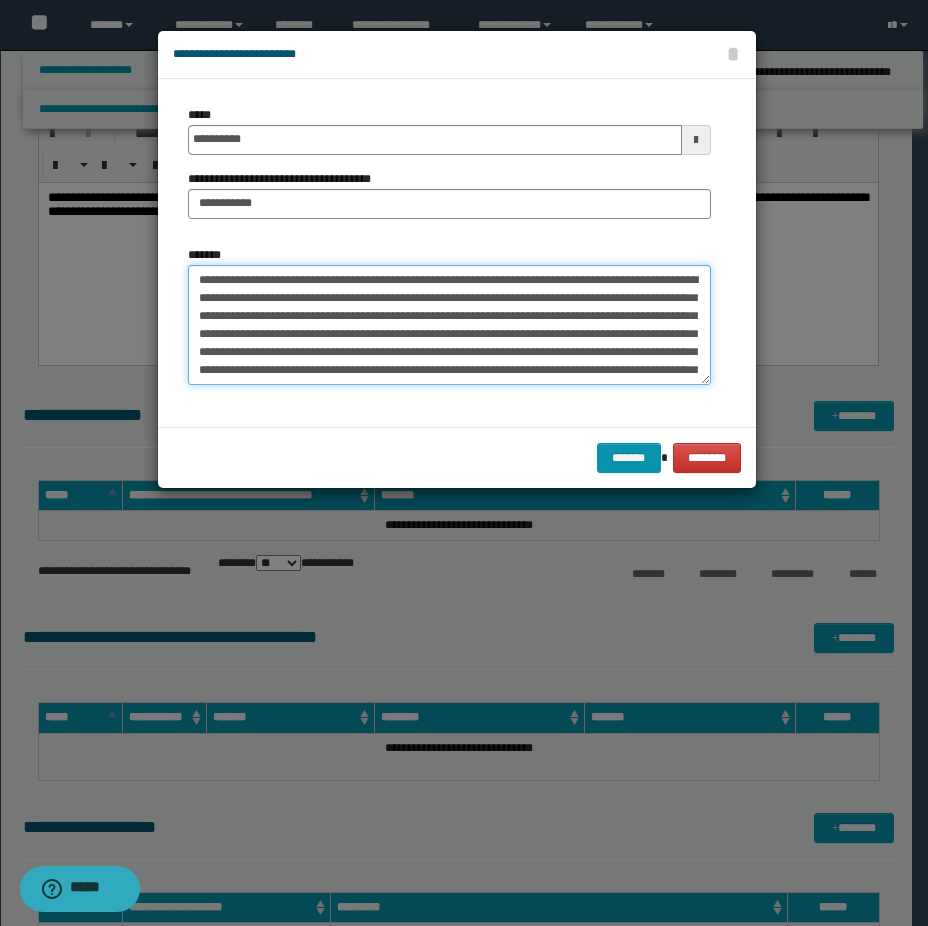 scroll, scrollTop: 252, scrollLeft: 0, axis: vertical 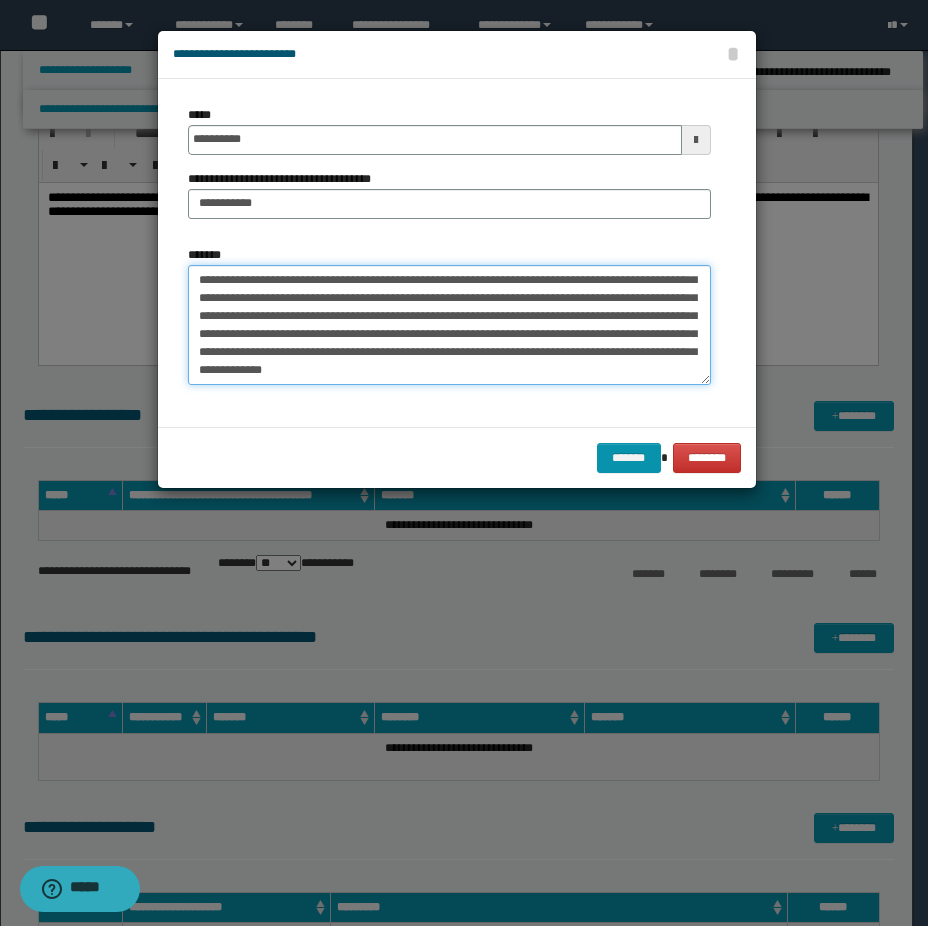 click on "*******" at bounding box center (449, 325) 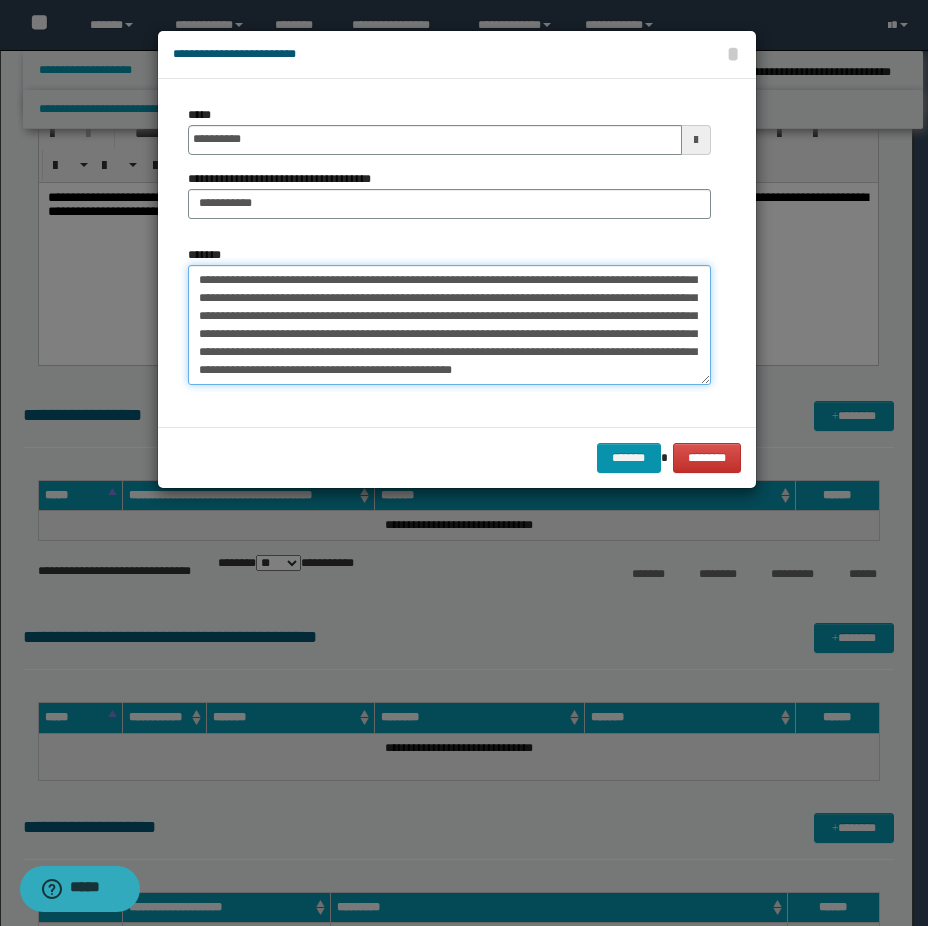 scroll, scrollTop: 264, scrollLeft: 0, axis: vertical 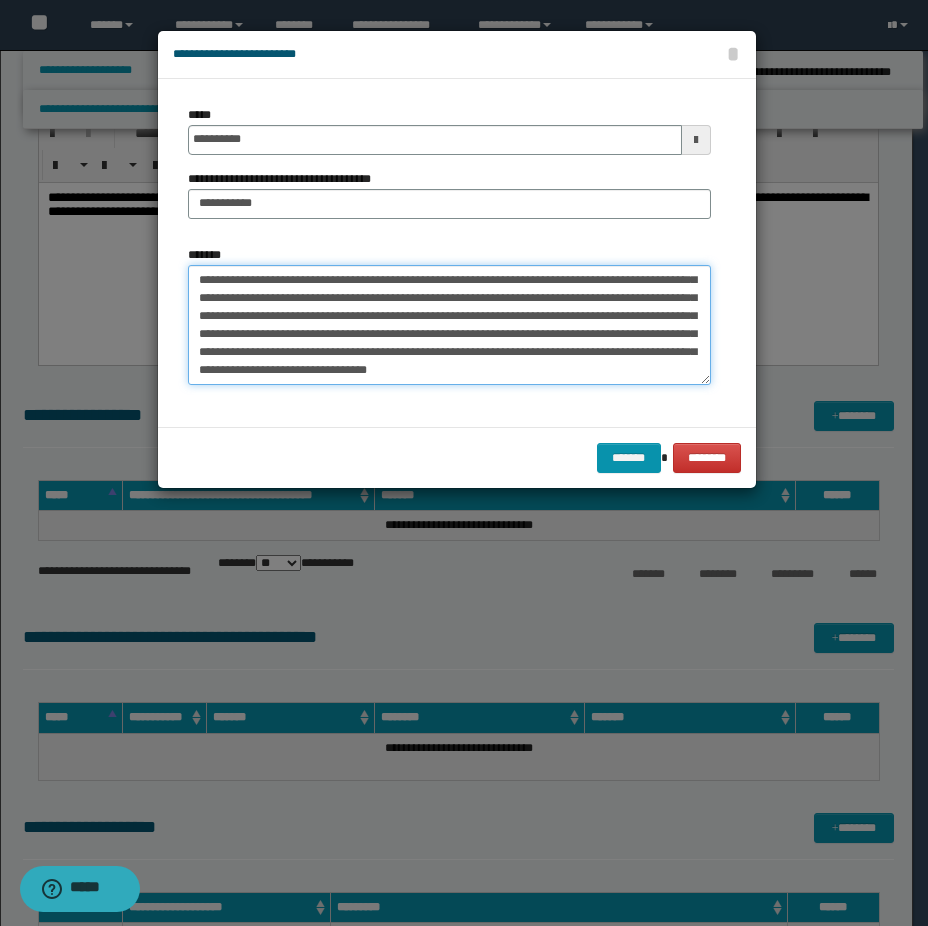click on "*******" at bounding box center (449, 325) 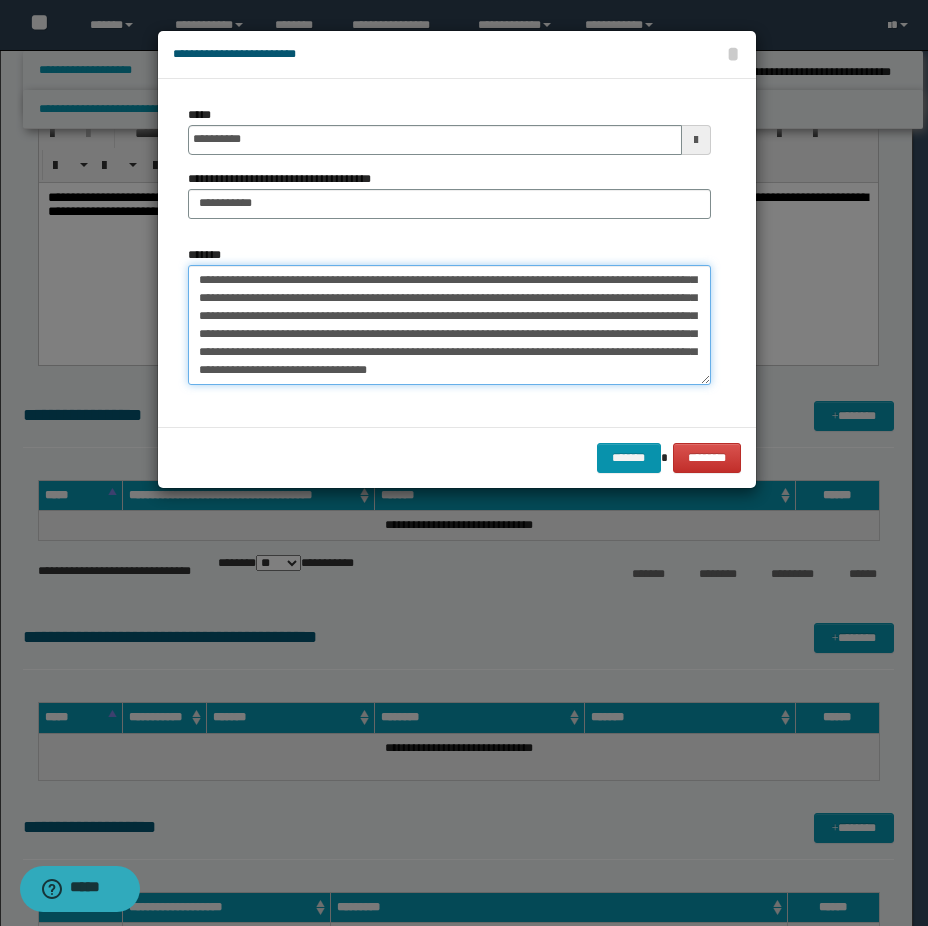 click on "*******" at bounding box center [449, 325] 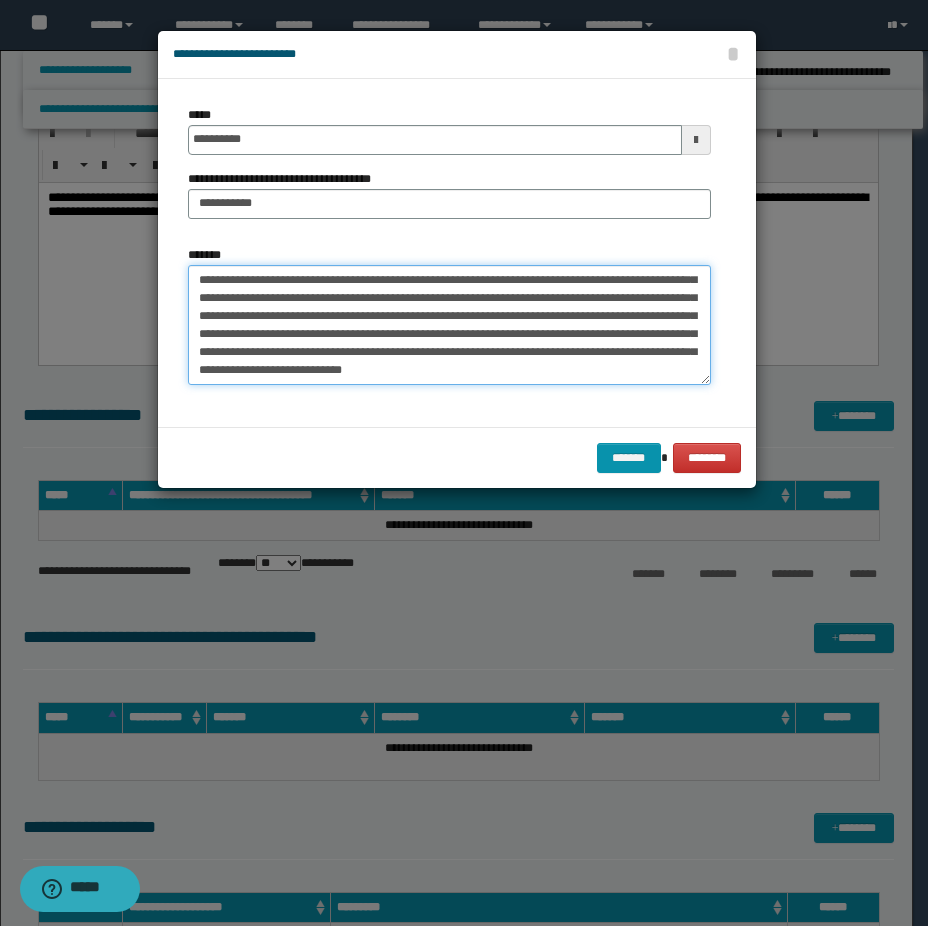 scroll, scrollTop: 300, scrollLeft: 0, axis: vertical 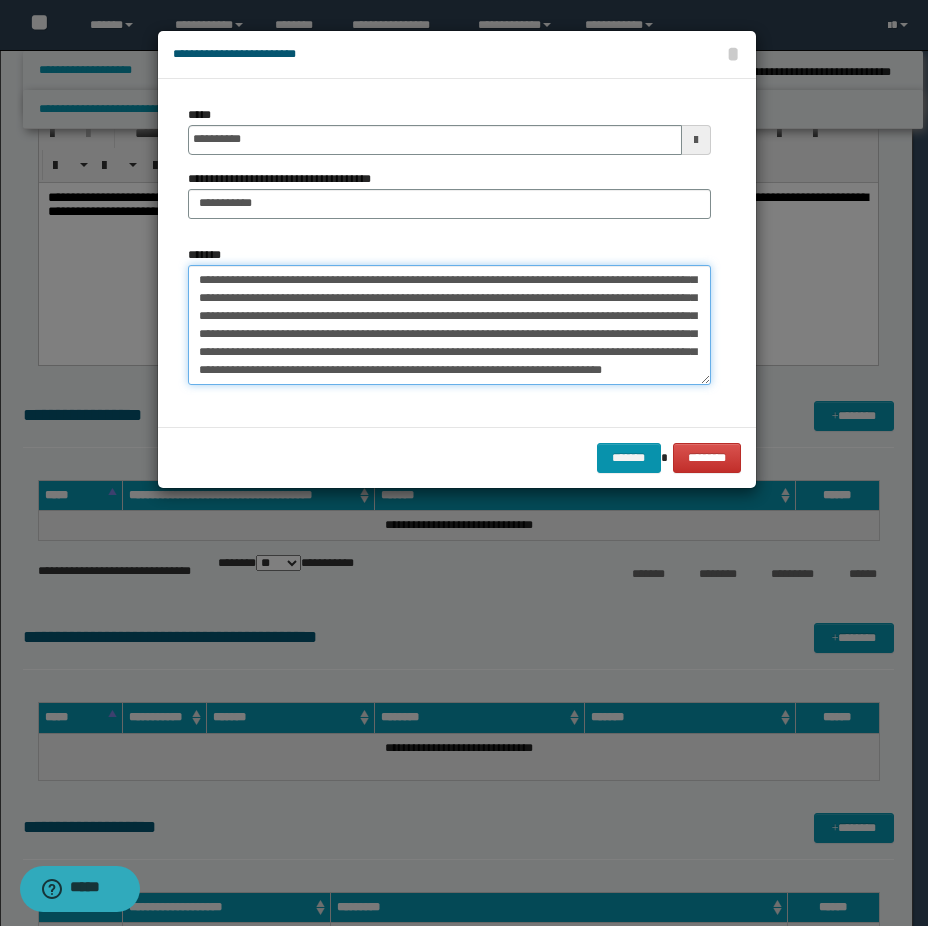 click on "*******" at bounding box center (449, 325) 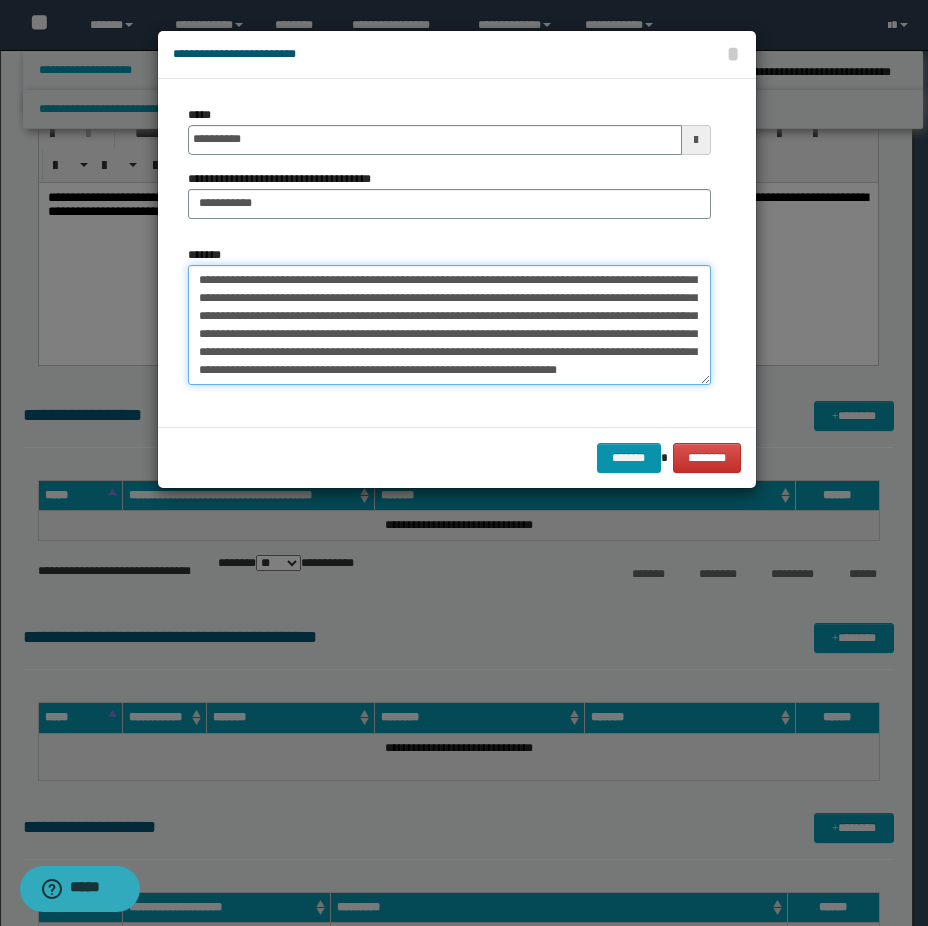 scroll, scrollTop: 390, scrollLeft: 0, axis: vertical 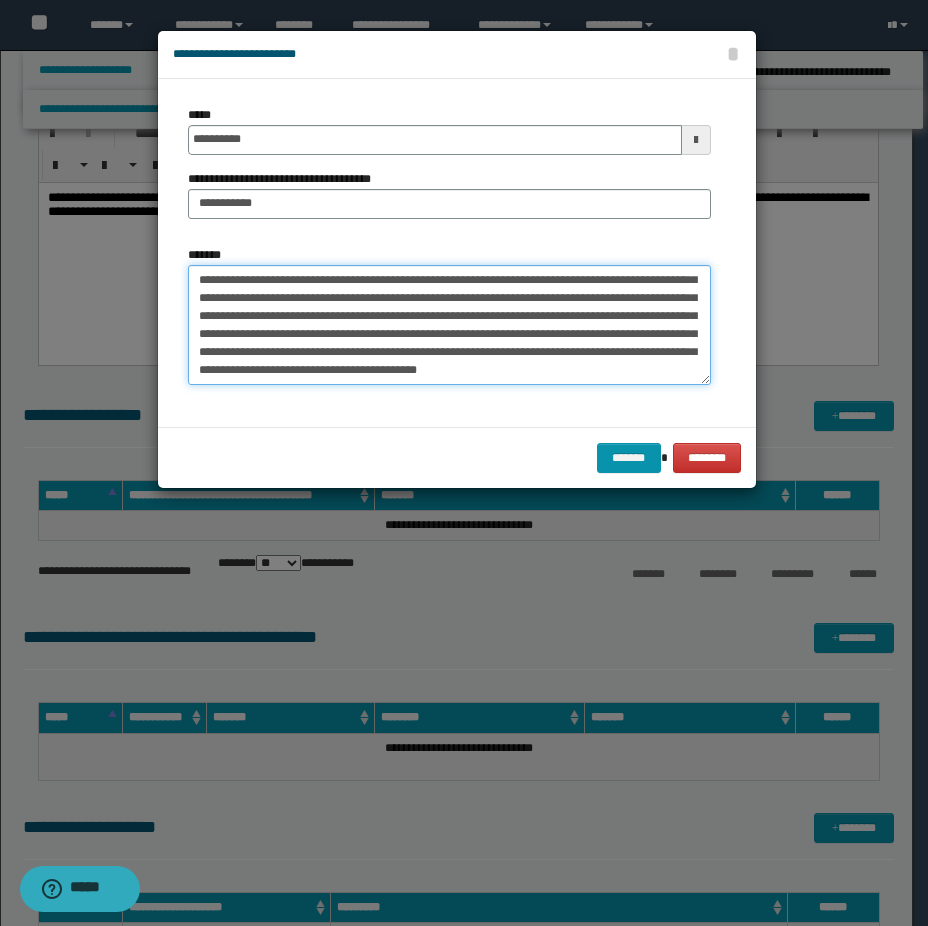 drag, startPoint x: 582, startPoint y: 365, endPoint x: 588, endPoint y: 376, distance: 12.529964 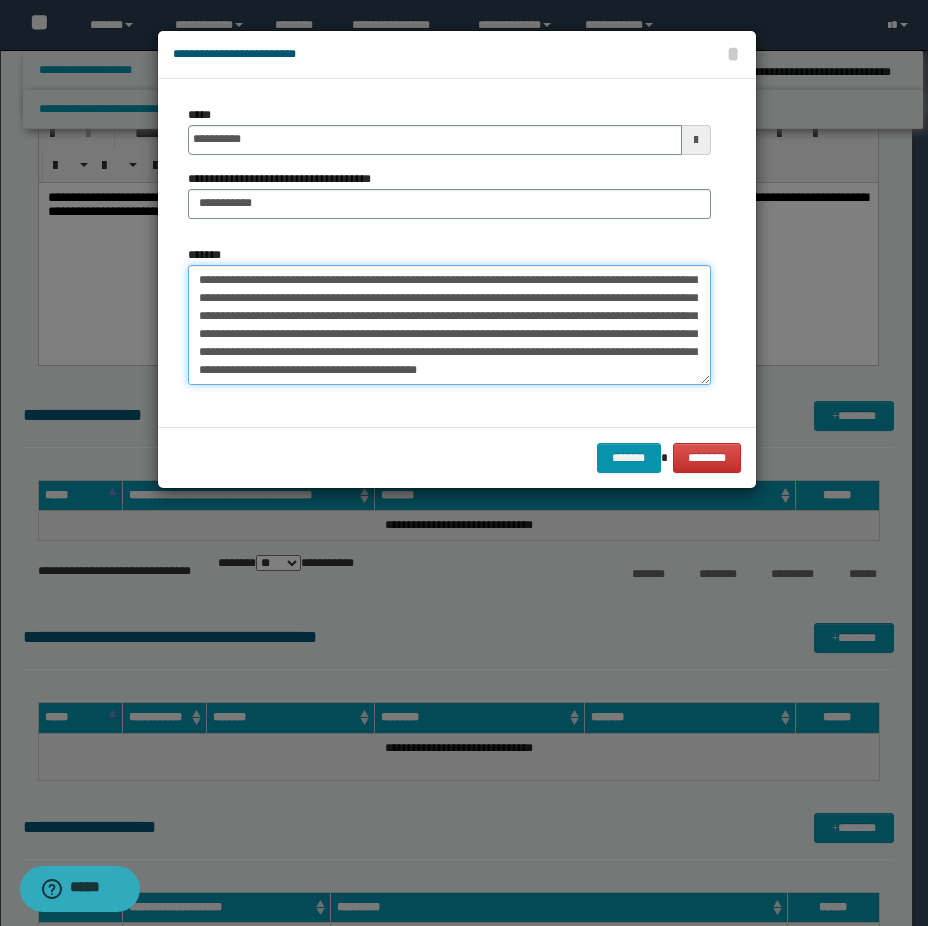 click on "*******" at bounding box center [449, 325] 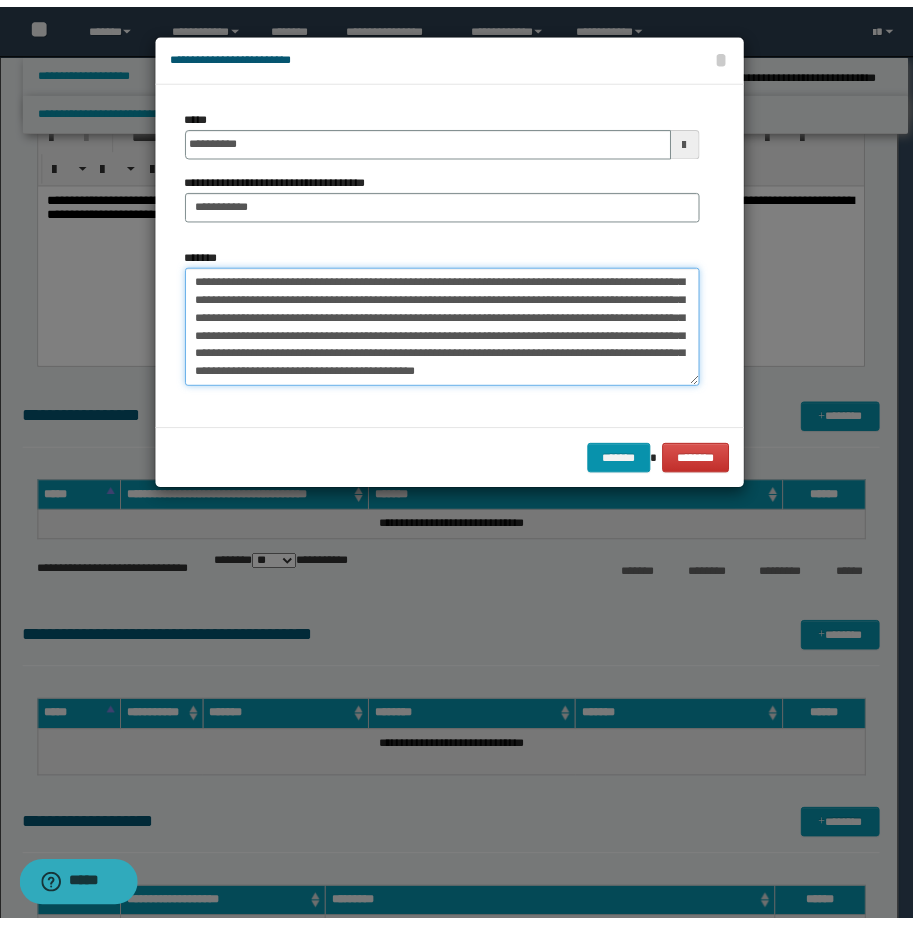 scroll, scrollTop: 90, scrollLeft: 0, axis: vertical 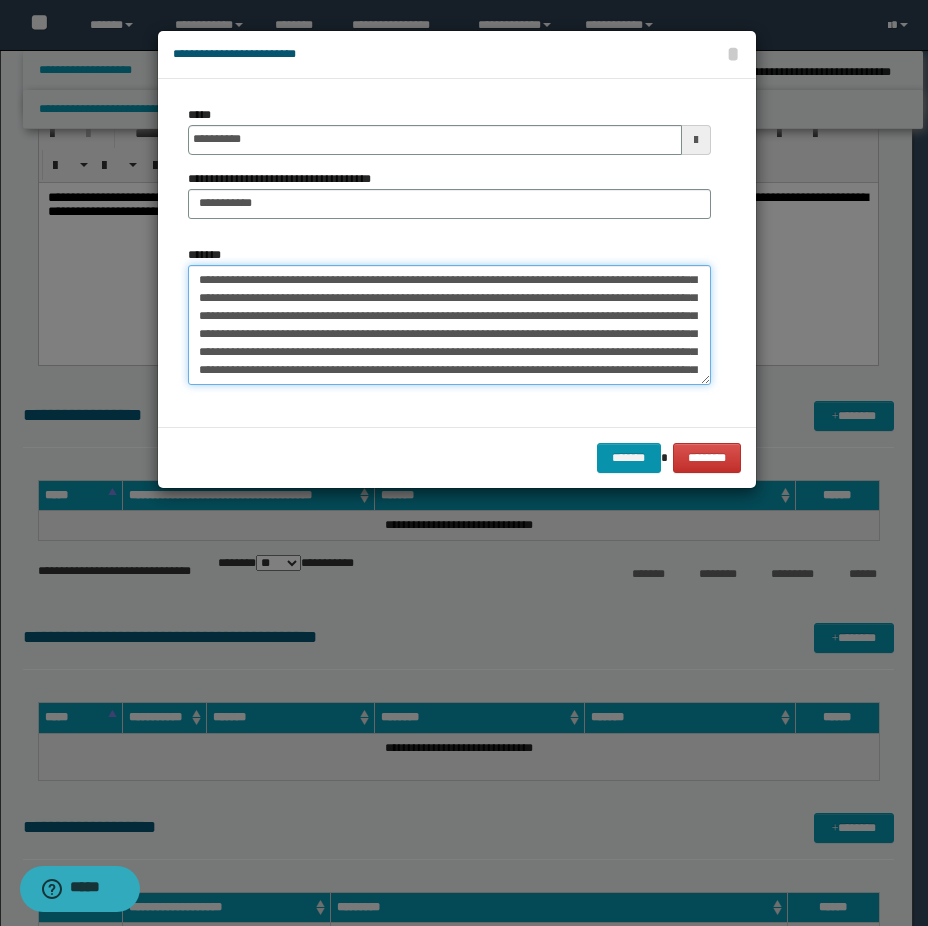type on "**********" 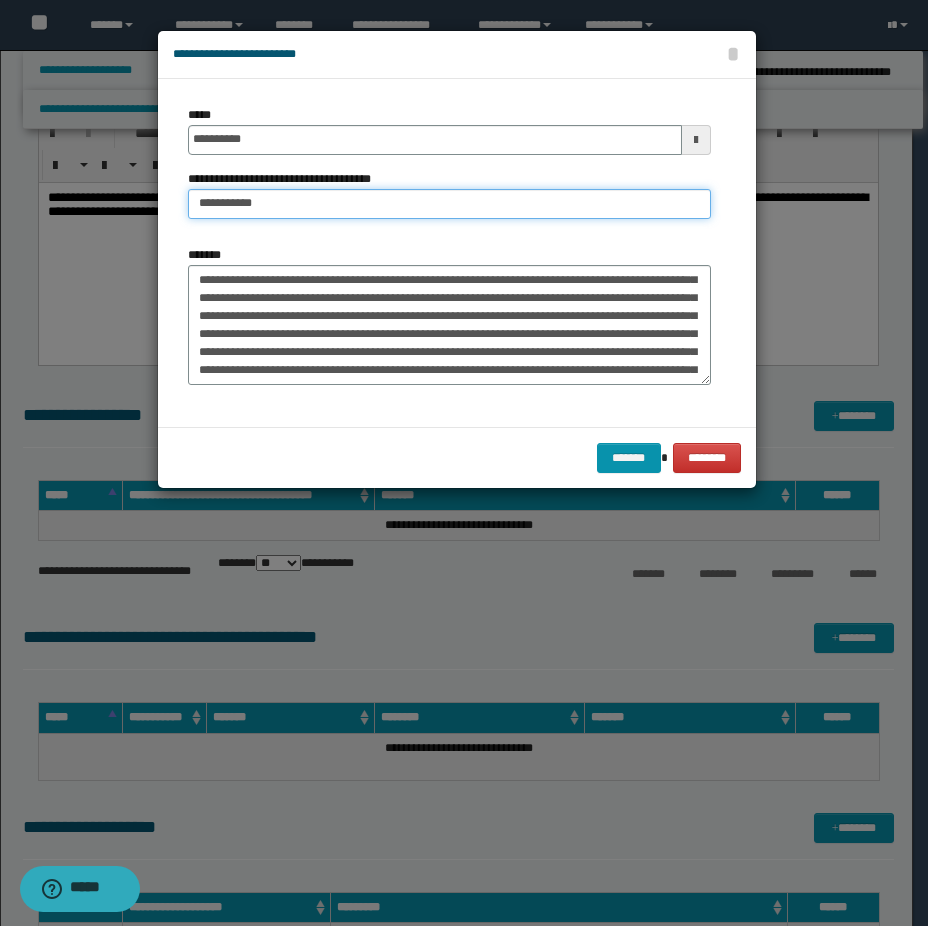 click on "**********" at bounding box center [449, 204] 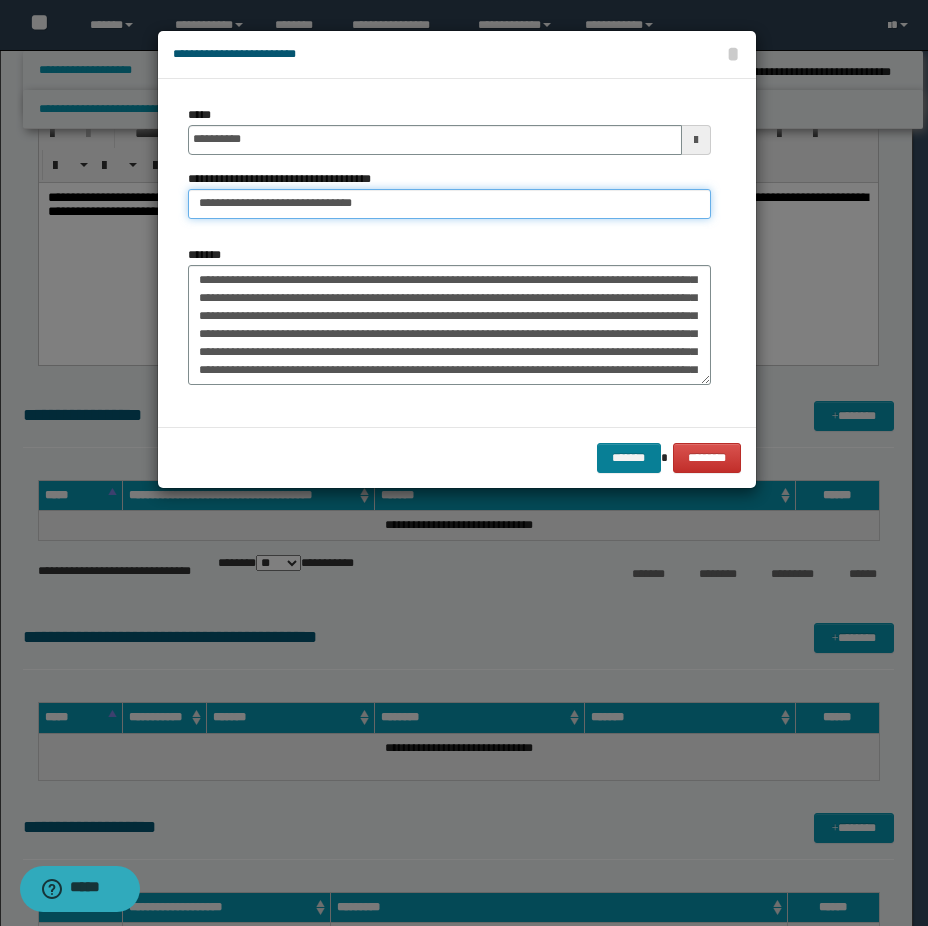 type on "**********" 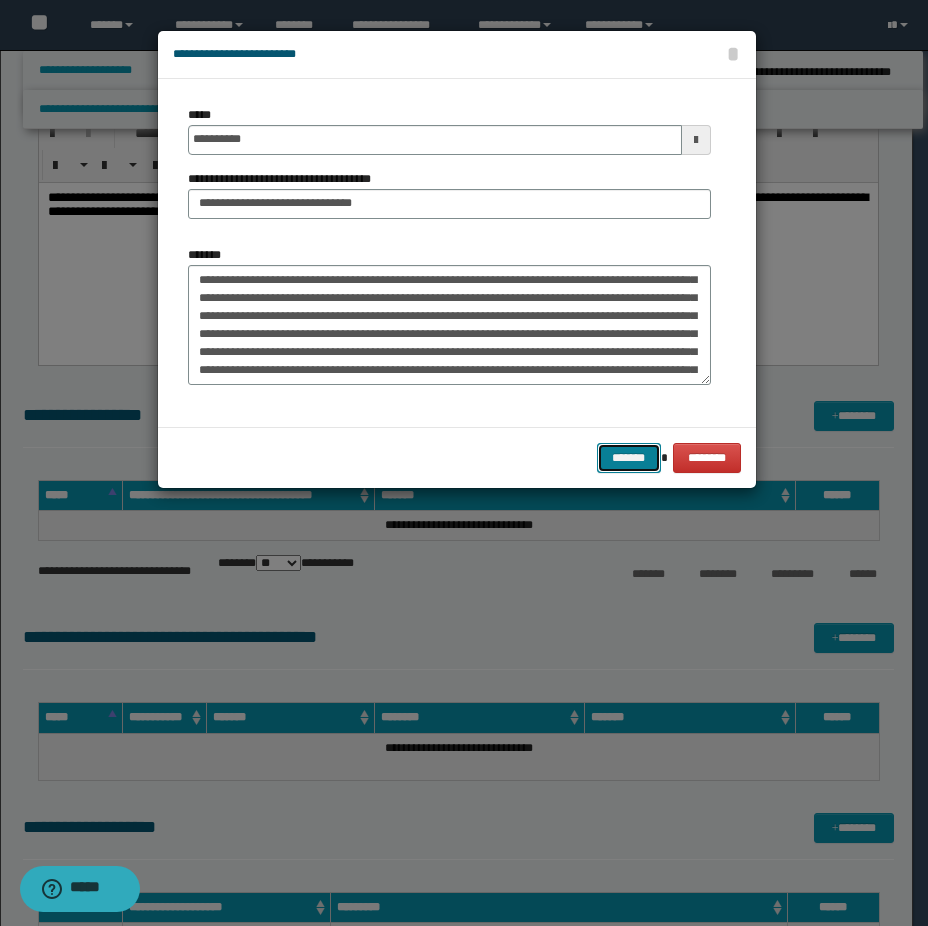 click on "*******" at bounding box center [629, 458] 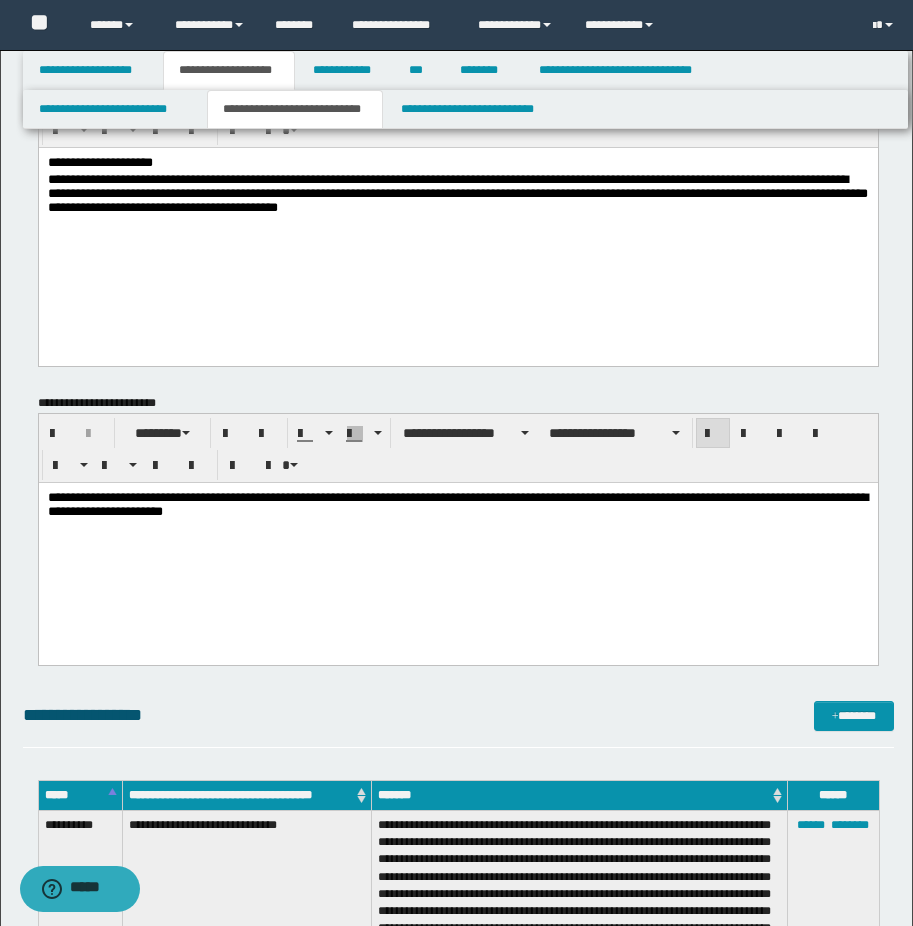 scroll, scrollTop: 0, scrollLeft: 0, axis: both 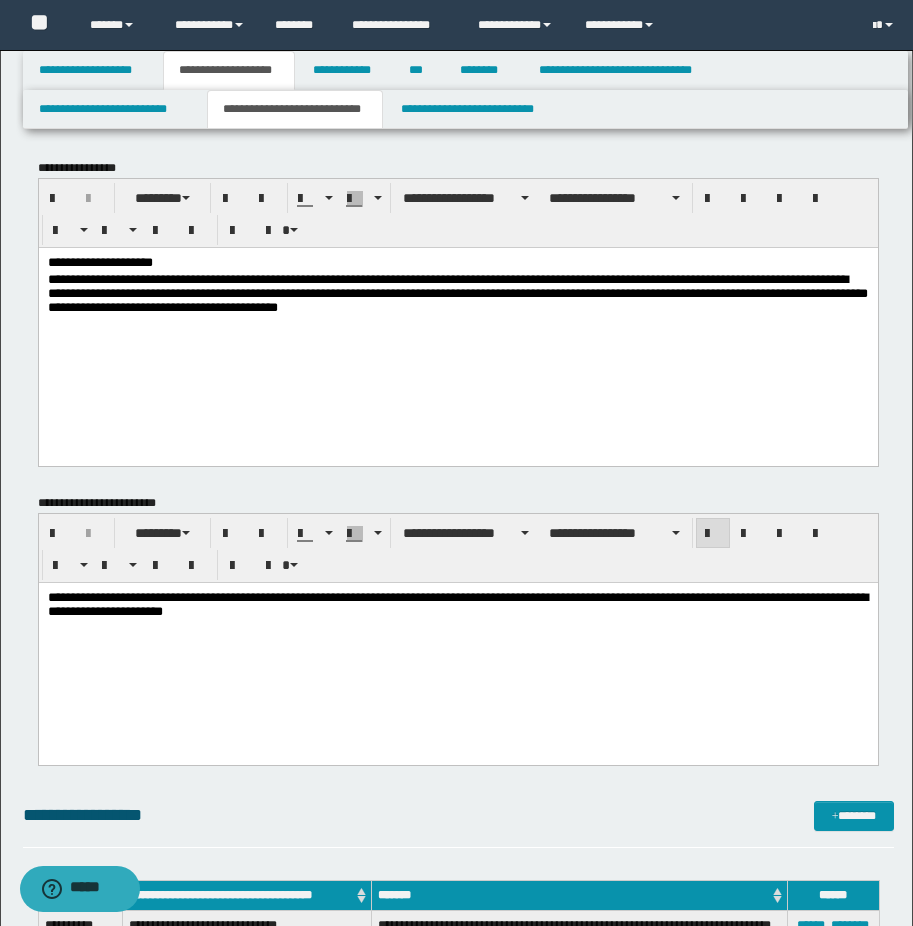 drag, startPoint x: 575, startPoint y: 324, endPoint x: 678, endPoint y: 319, distance: 103.121284 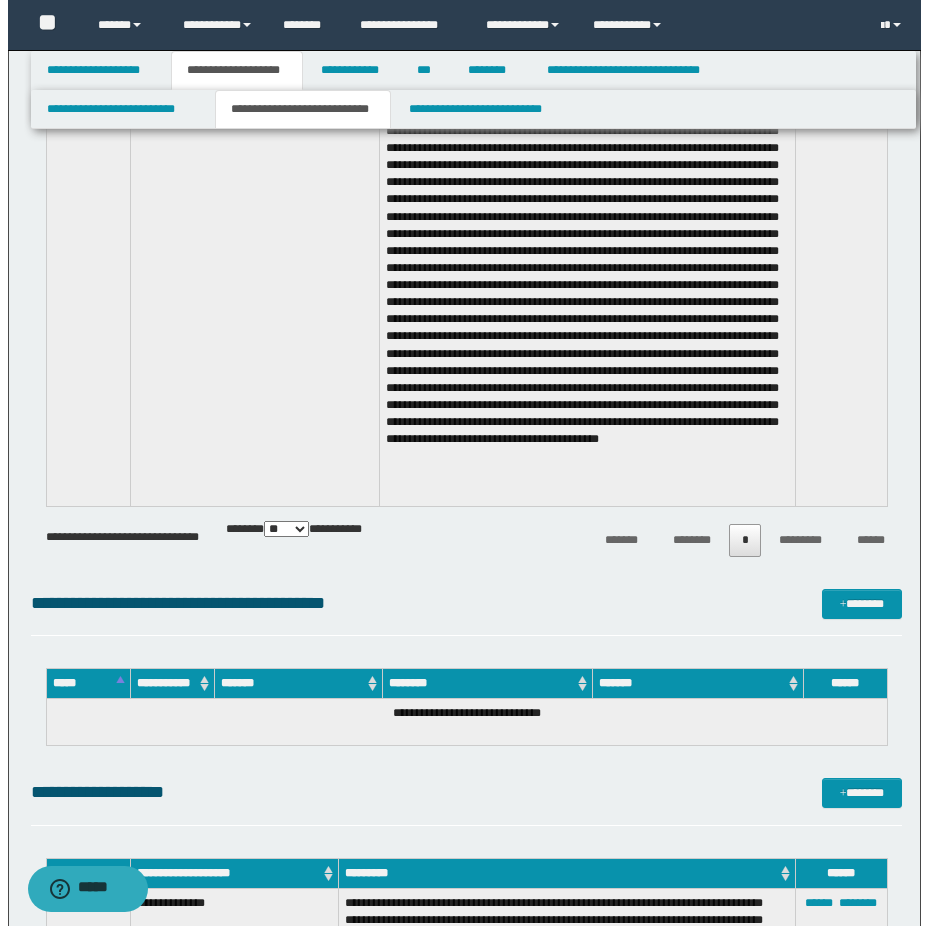 scroll, scrollTop: 1200, scrollLeft: 0, axis: vertical 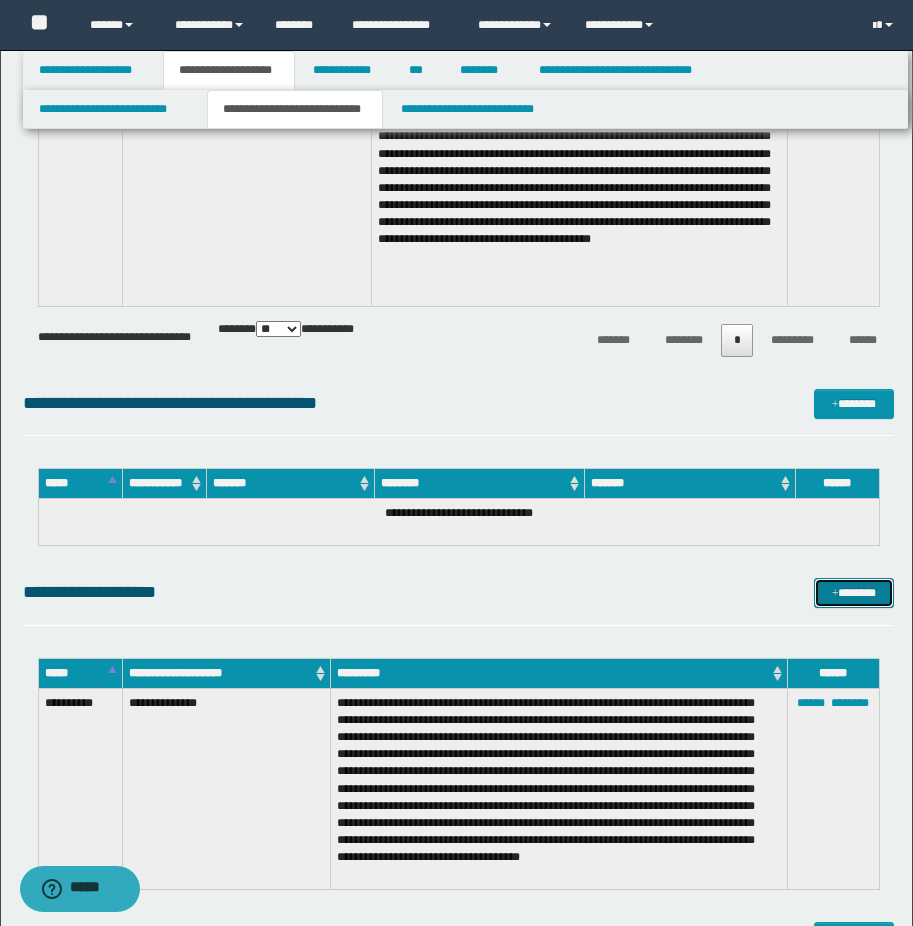 click on "*******" at bounding box center [854, 593] 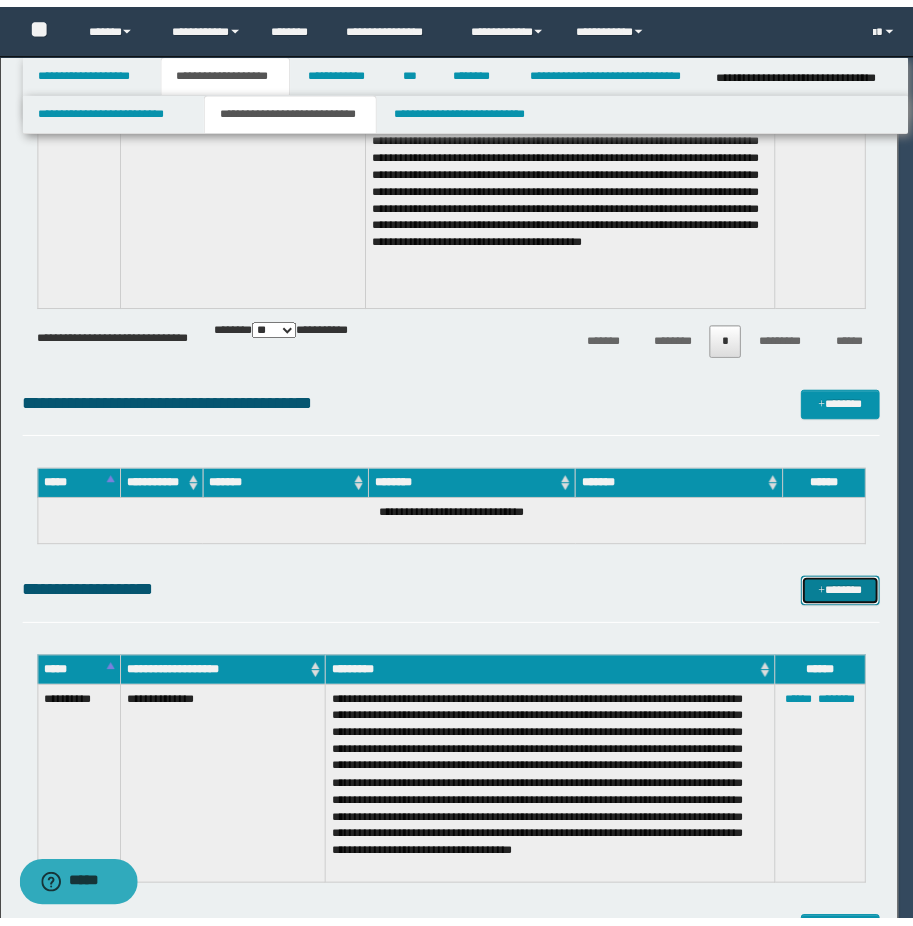 scroll, scrollTop: 0, scrollLeft: 0, axis: both 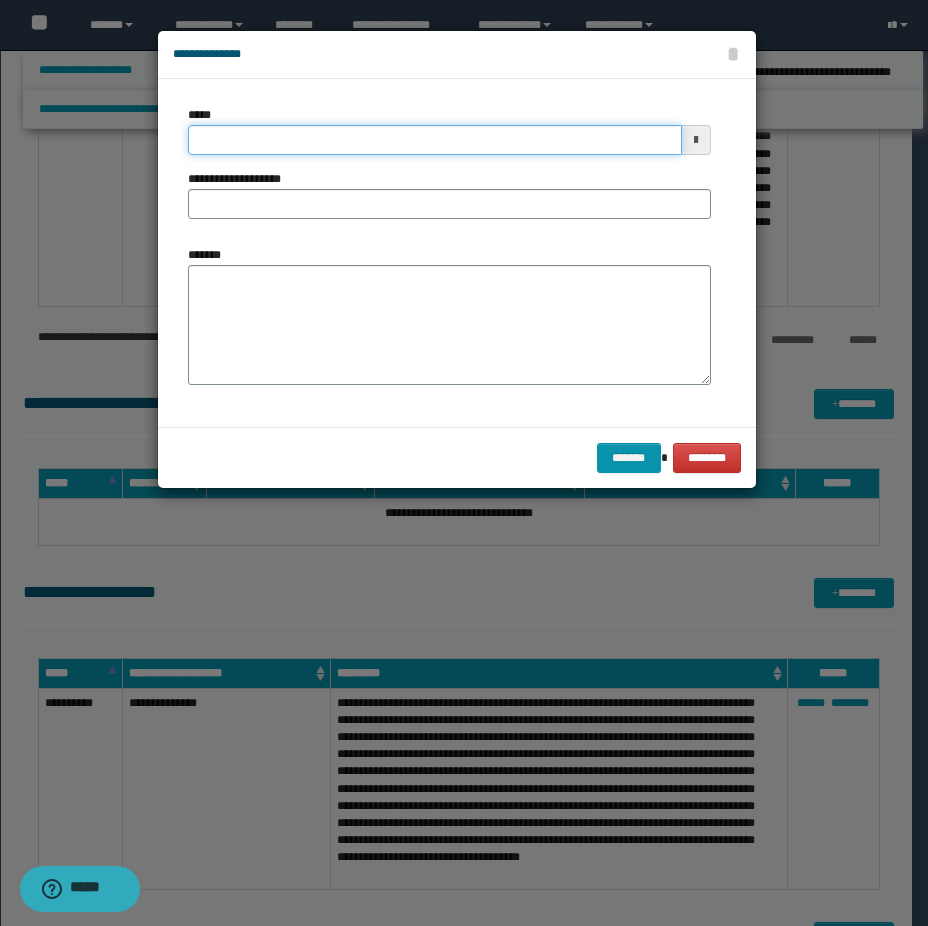click on "*****" at bounding box center [435, 140] 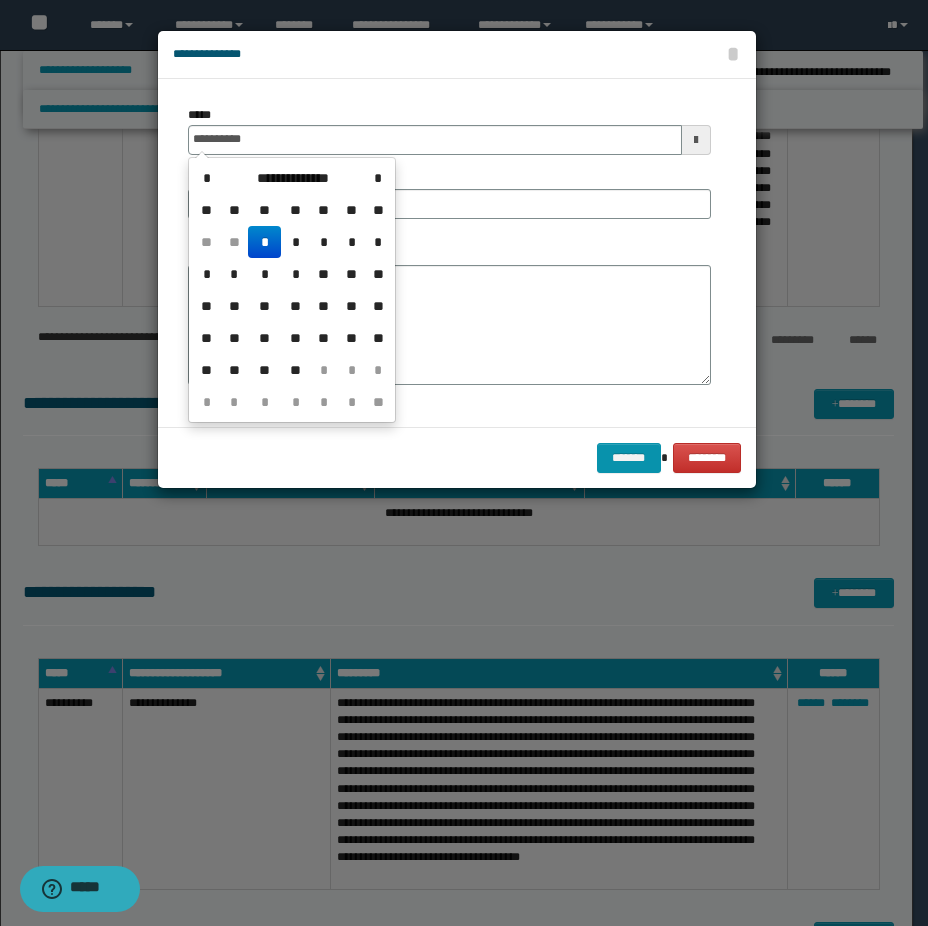 click on "*" at bounding box center (264, 242) 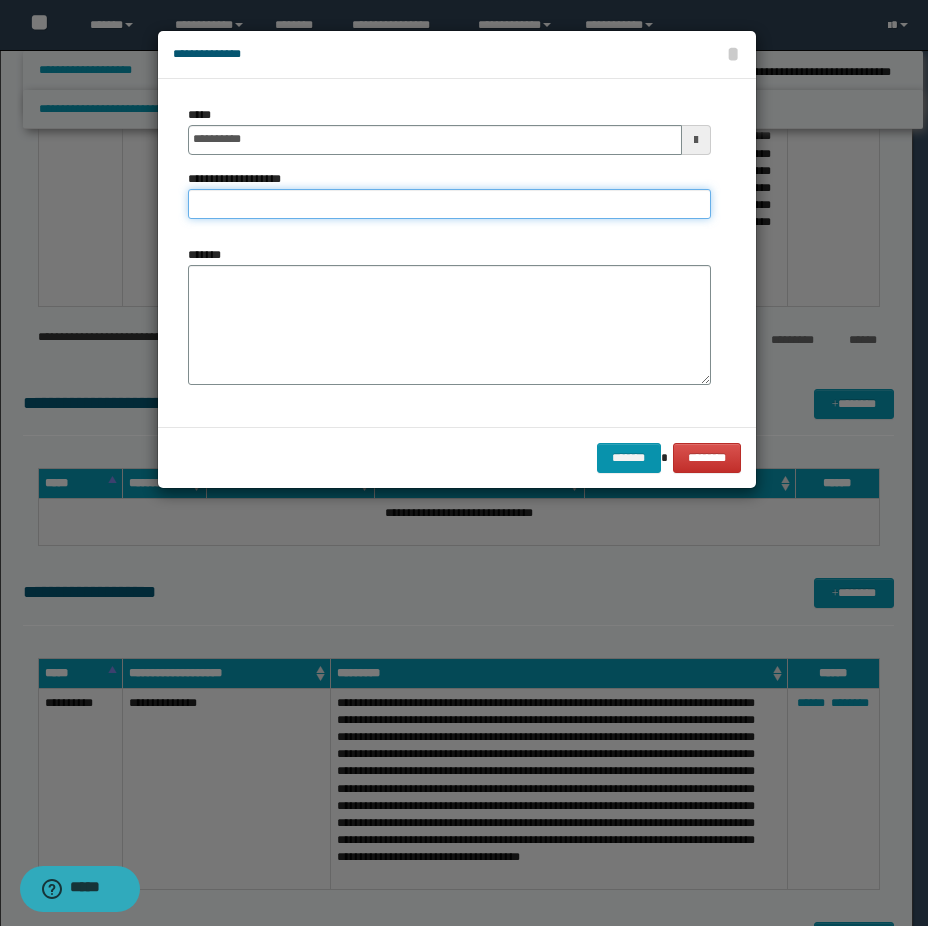 click on "**********" at bounding box center [449, 204] 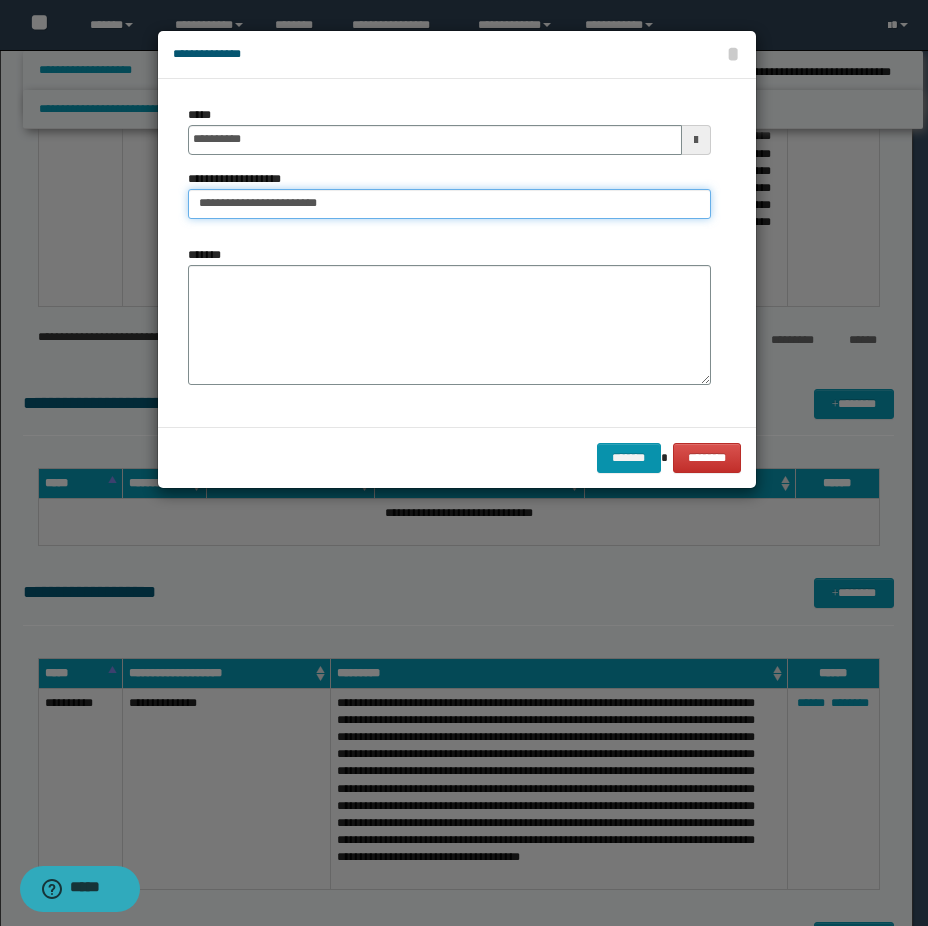 type on "**********" 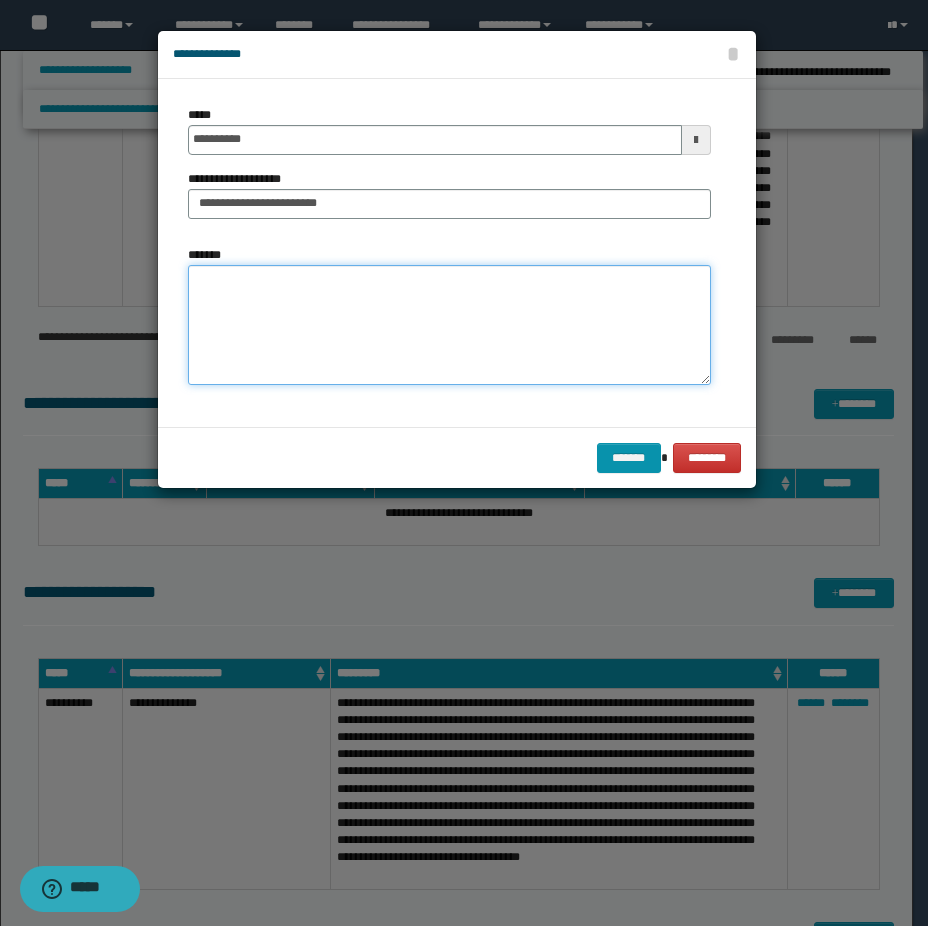 click on "*******" at bounding box center [449, 325] 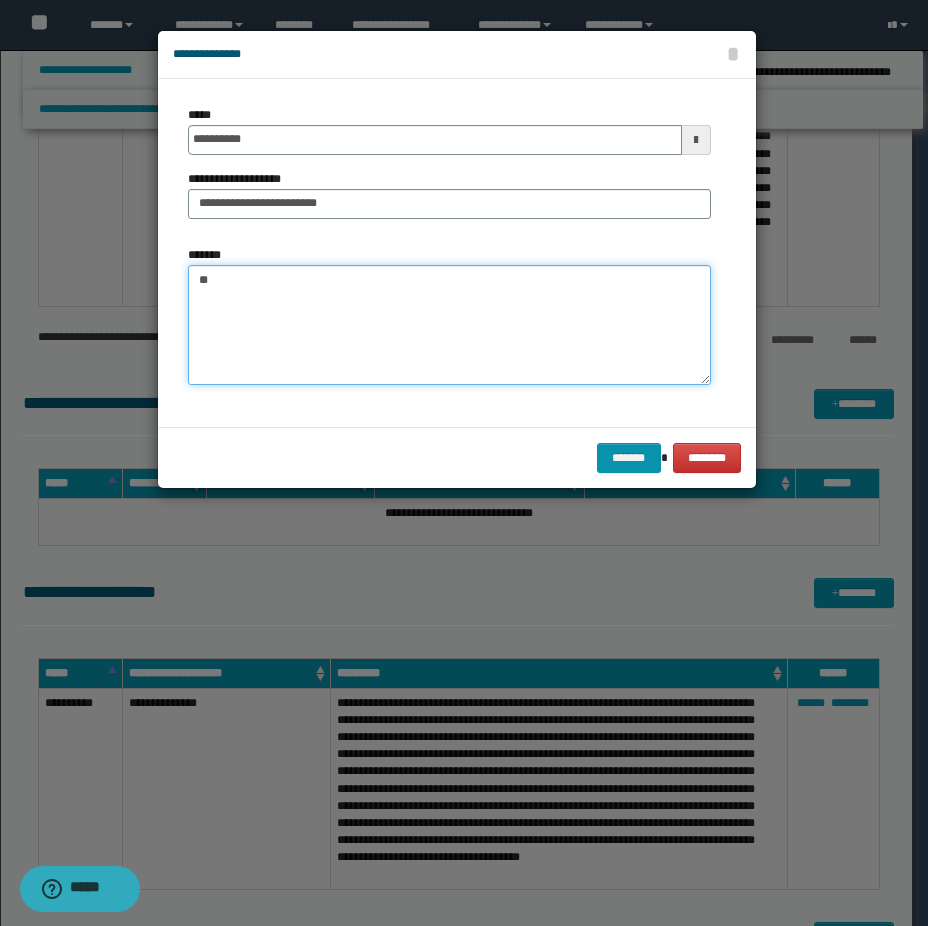 type on "*" 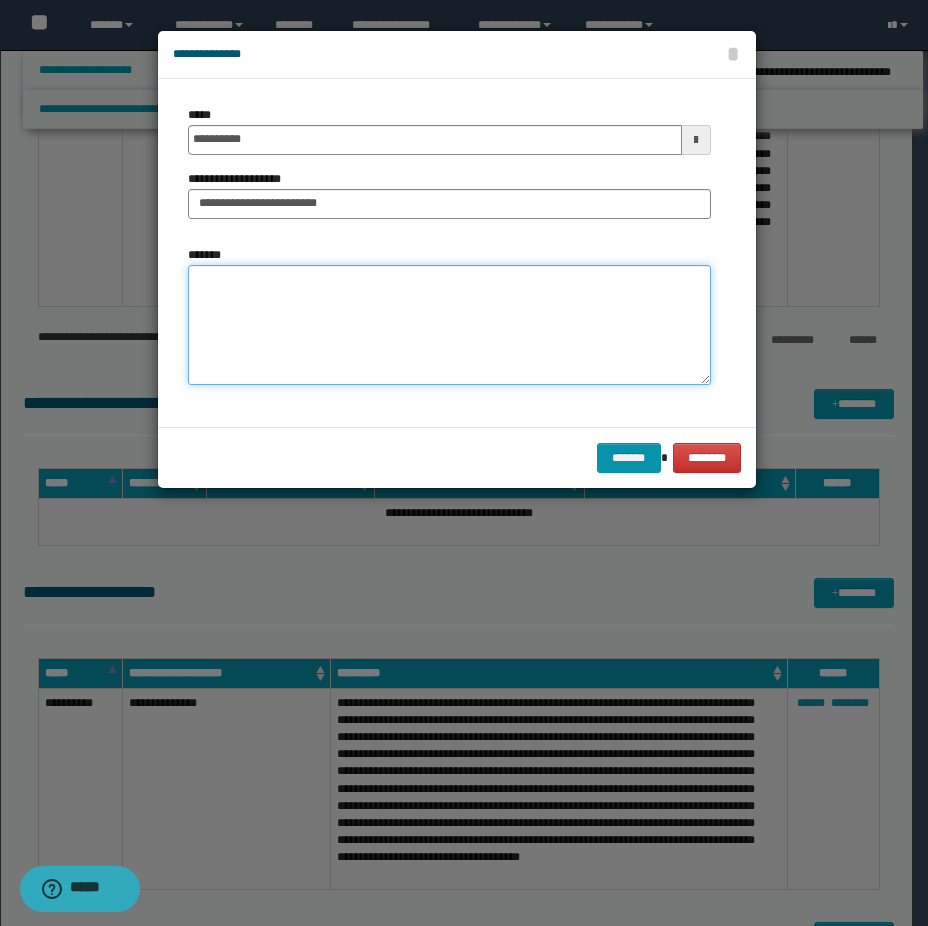 type on "*" 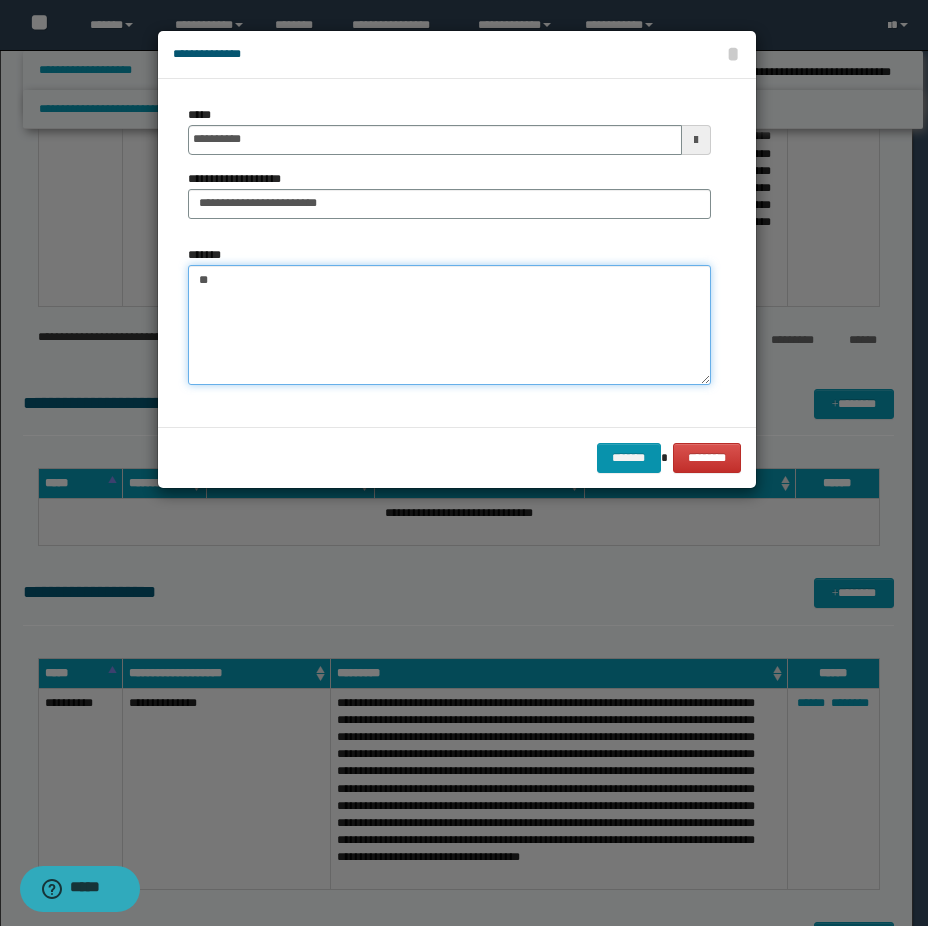type on "*" 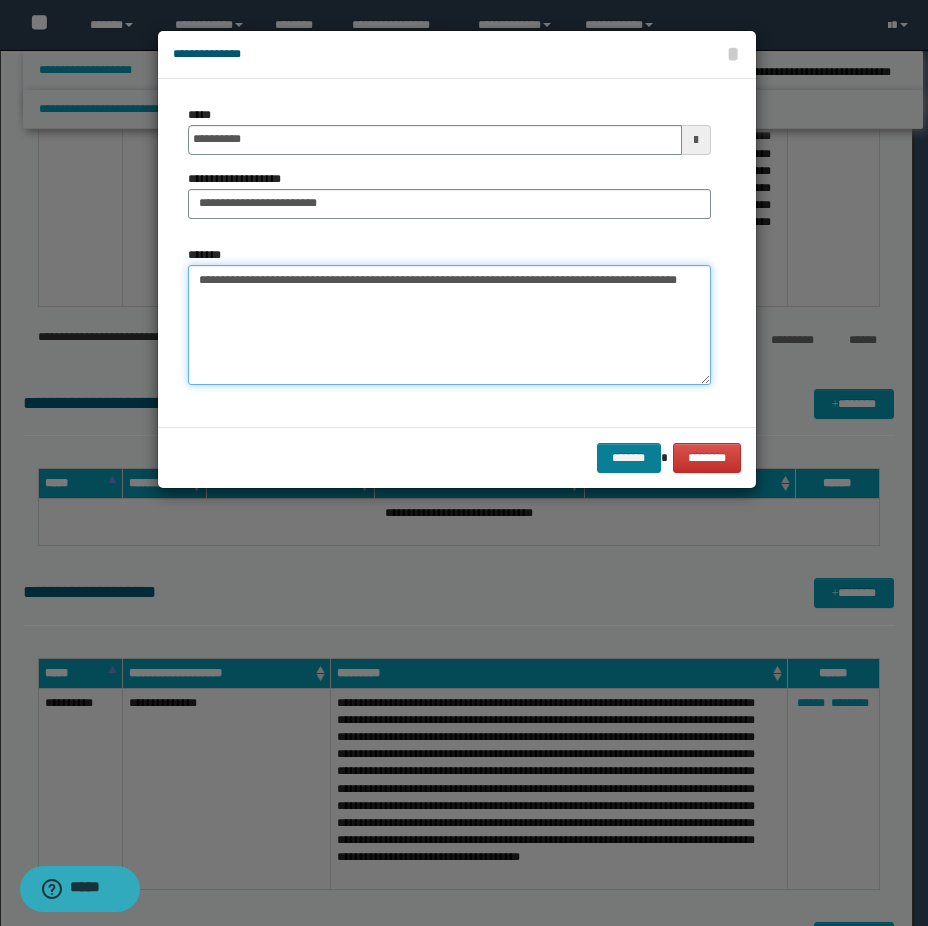 type on "**********" 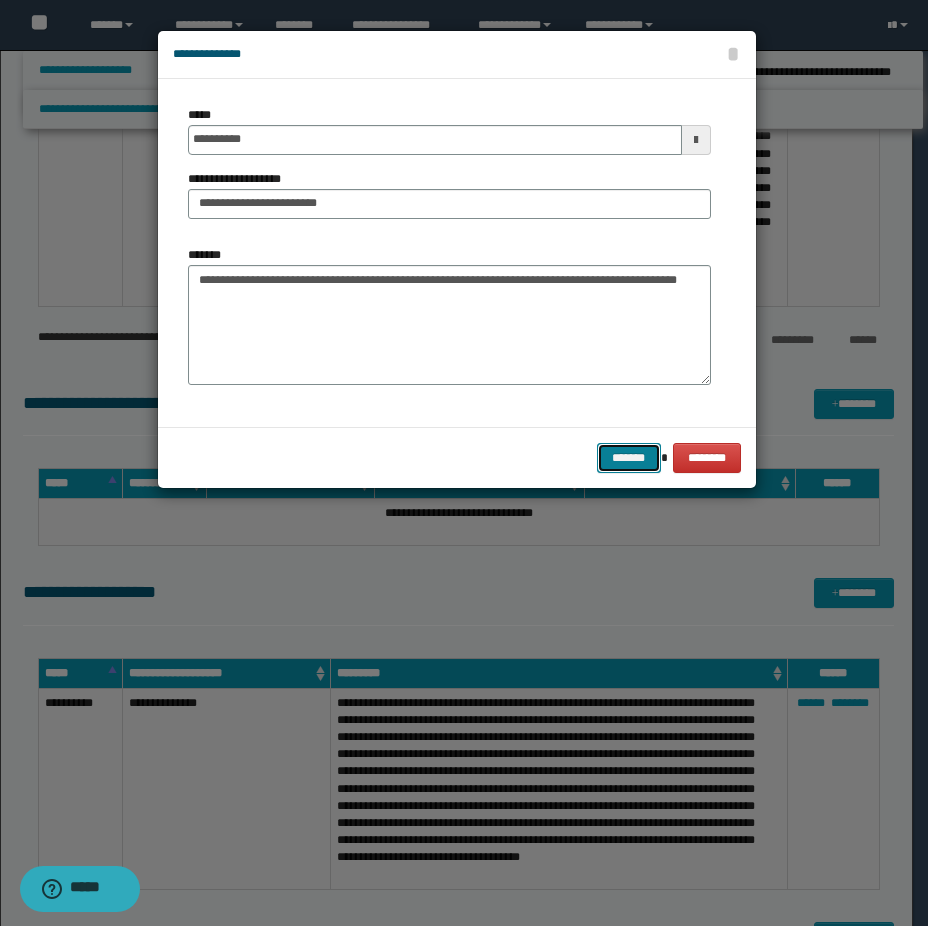 click on "*******" at bounding box center [629, 458] 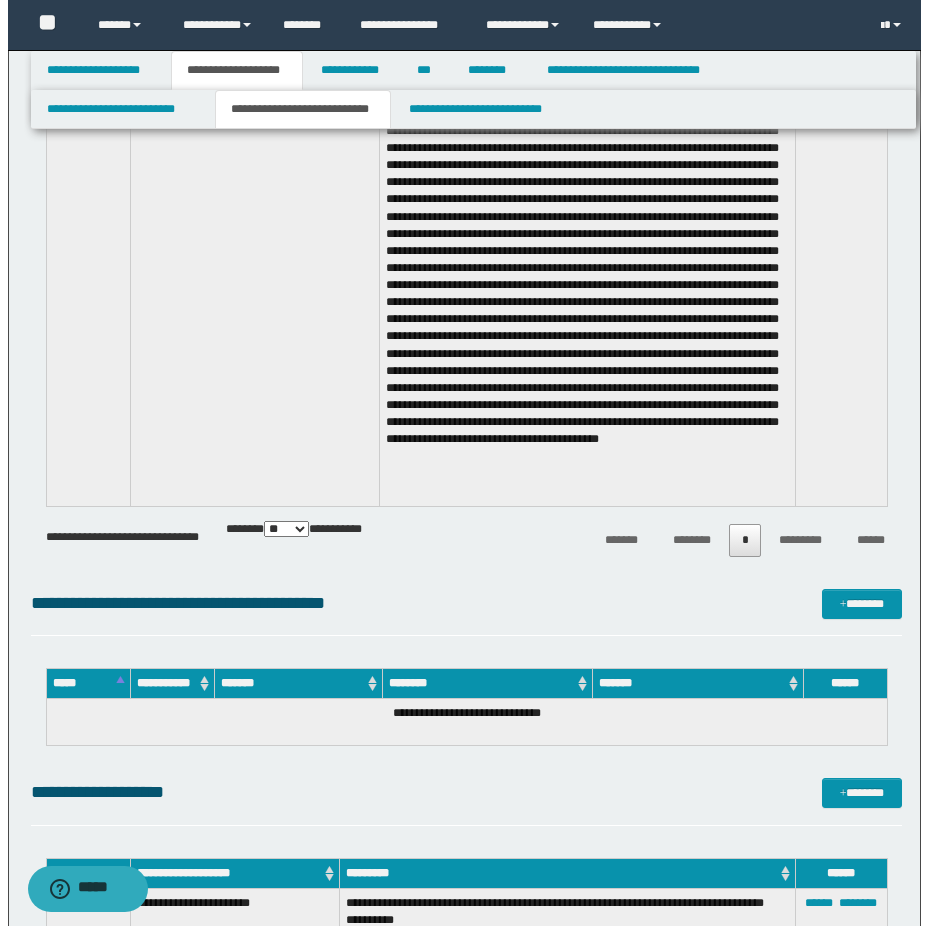 scroll, scrollTop: 500, scrollLeft: 0, axis: vertical 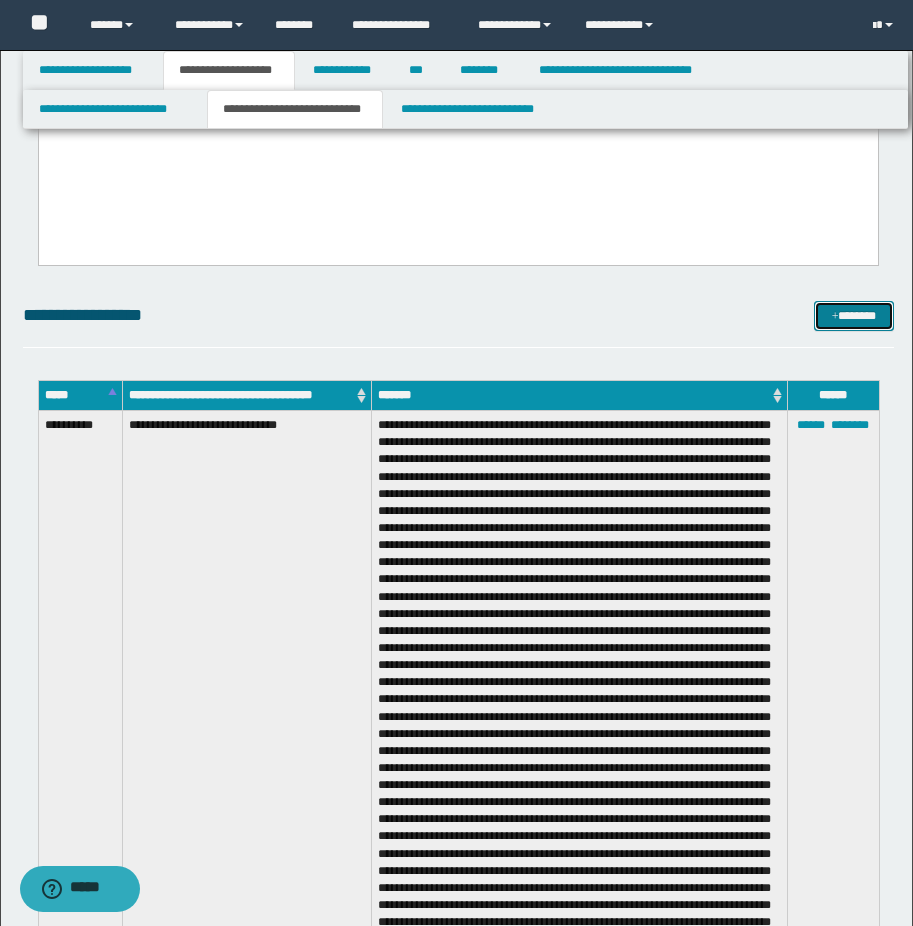 drag, startPoint x: 860, startPoint y: 312, endPoint x: 790, endPoint y: 276, distance: 78.714676 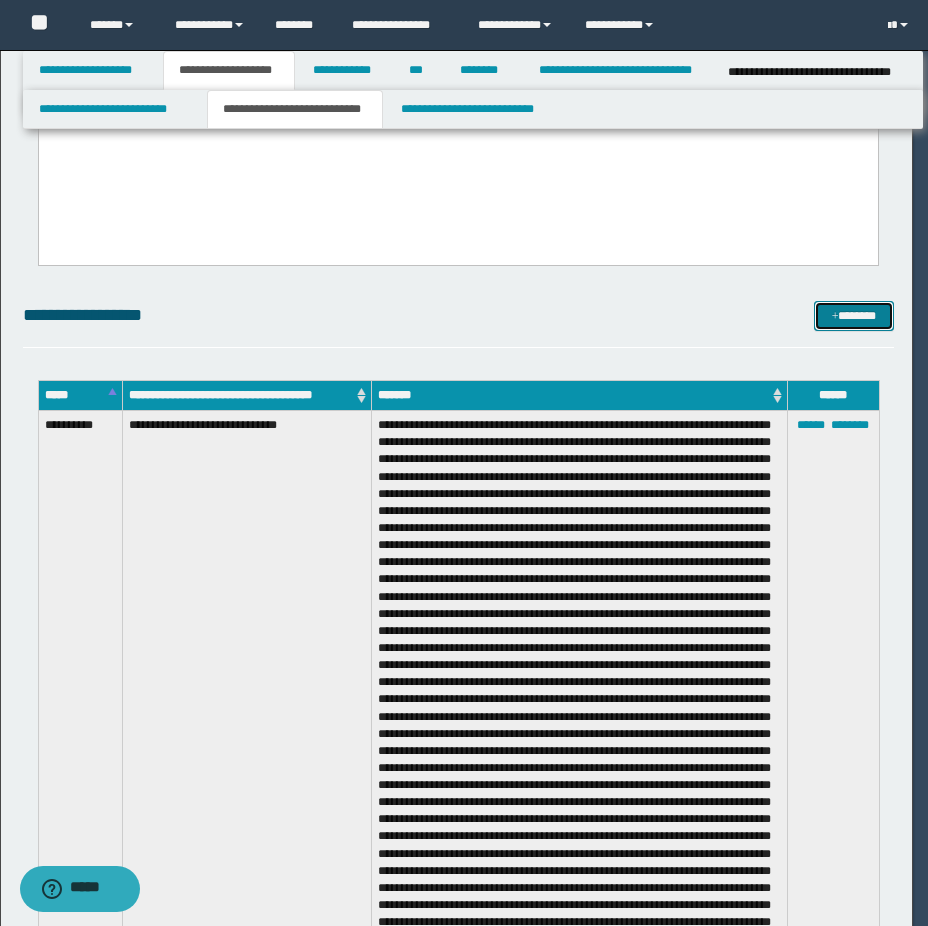 scroll, scrollTop: 0, scrollLeft: 0, axis: both 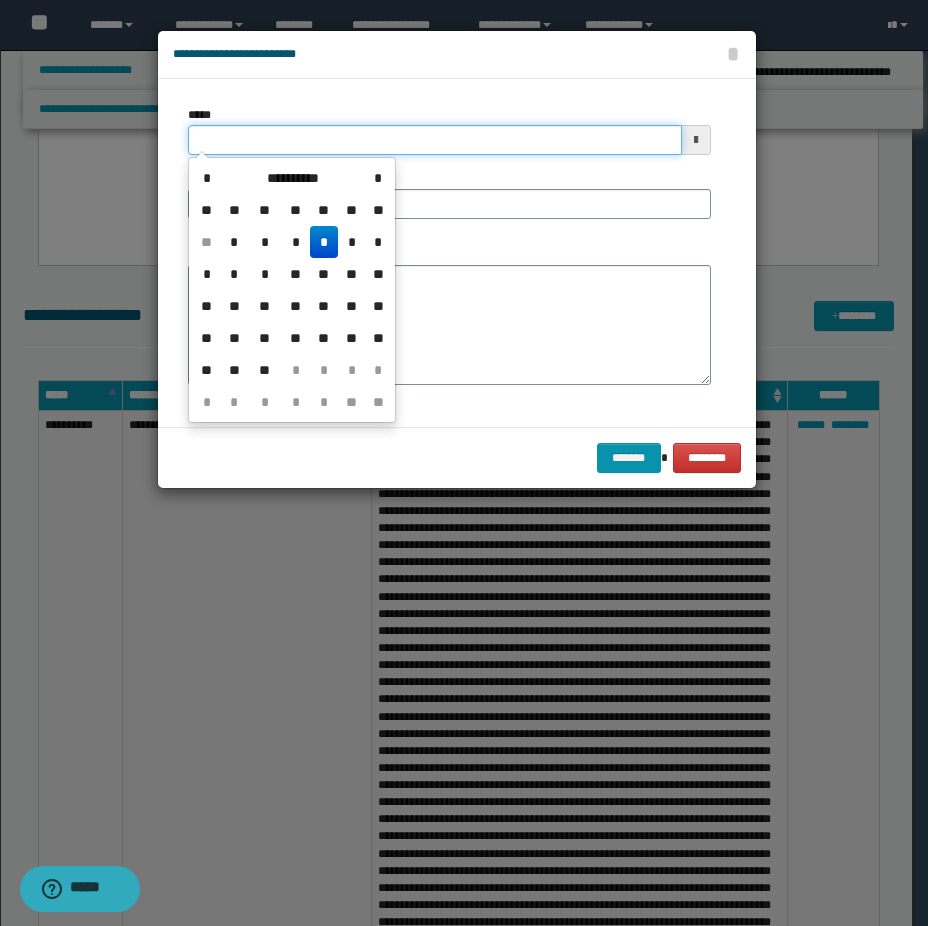 drag, startPoint x: 194, startPoint y: 137, endPoint x: 264, endPoint y: 150, distance: 71.19691 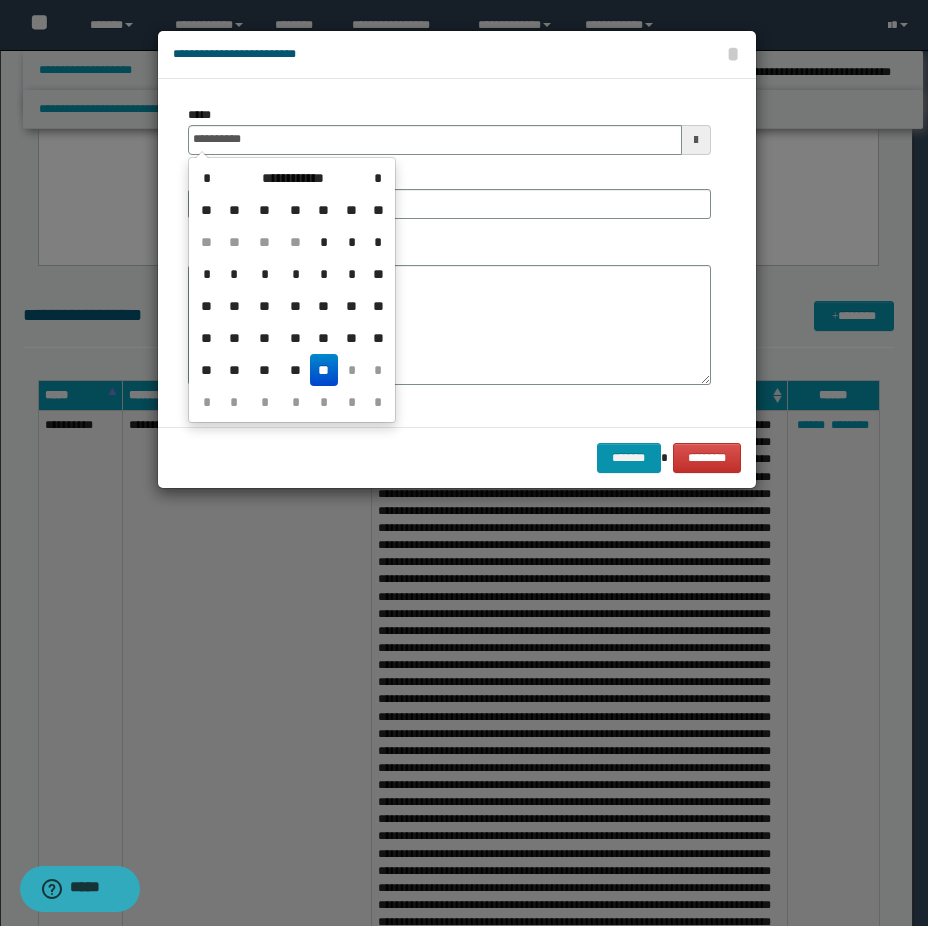 click on "**" at bounding box center [324, 370] 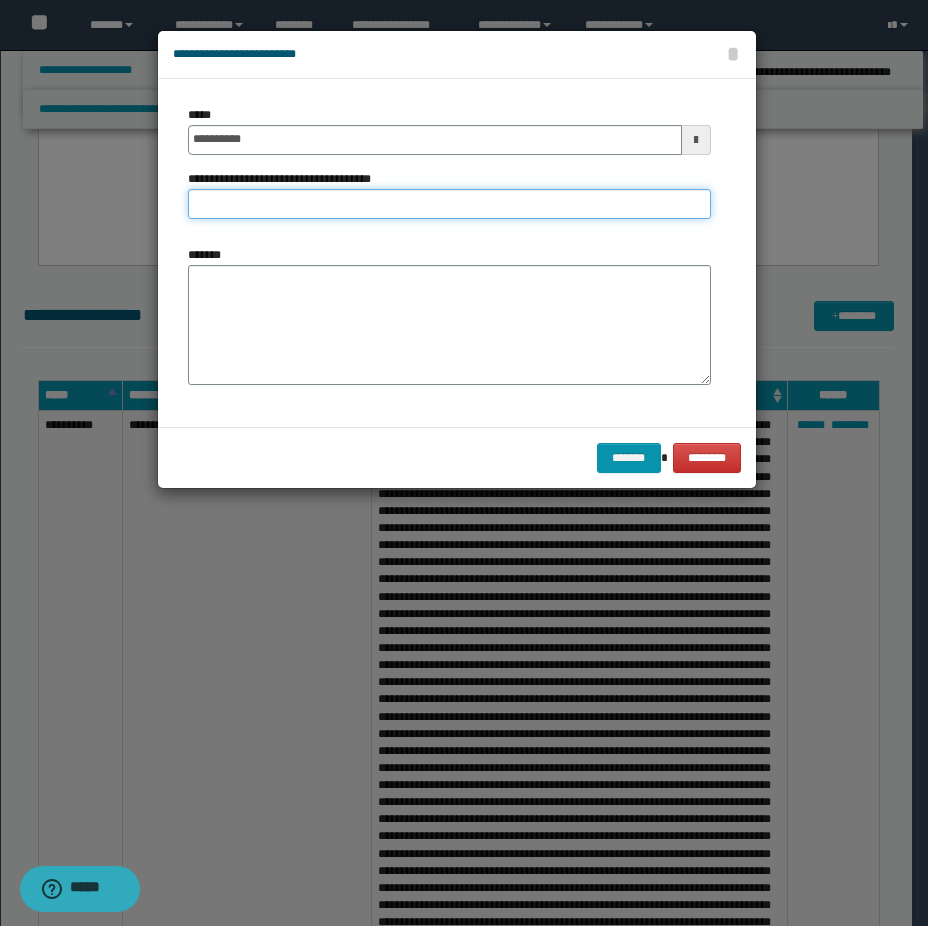 click on "**********" at bounding box center (449, 204) 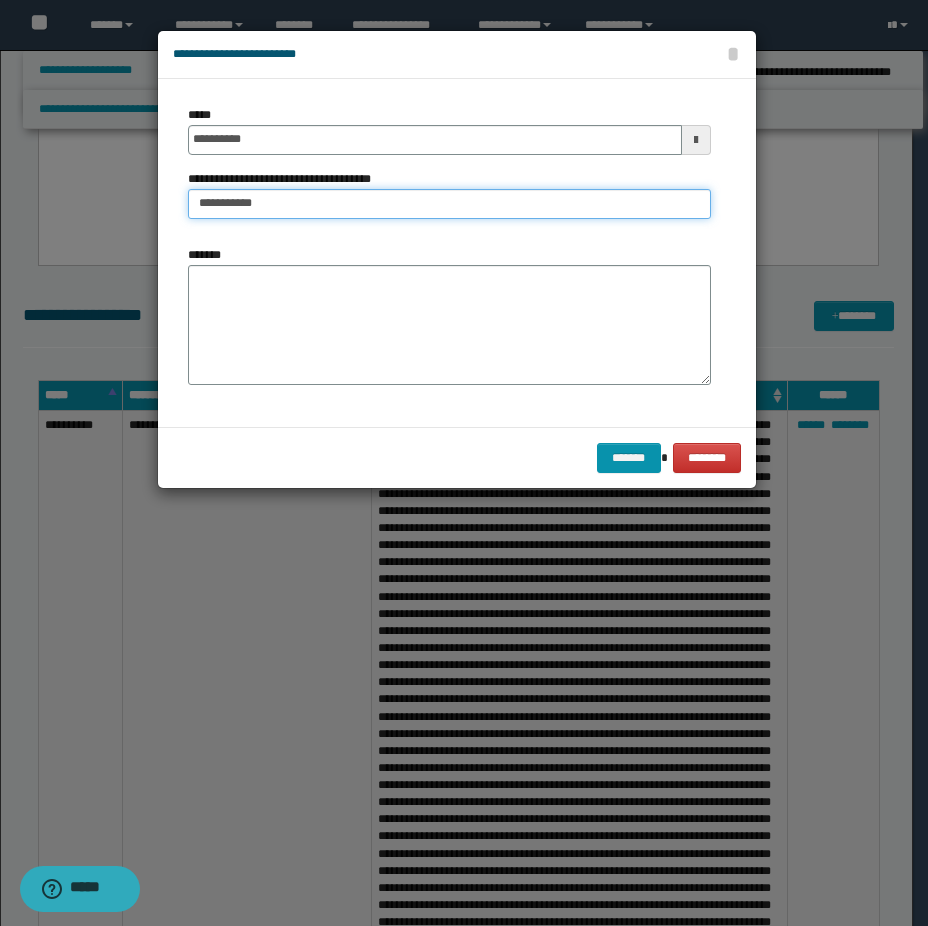 type on "**********" 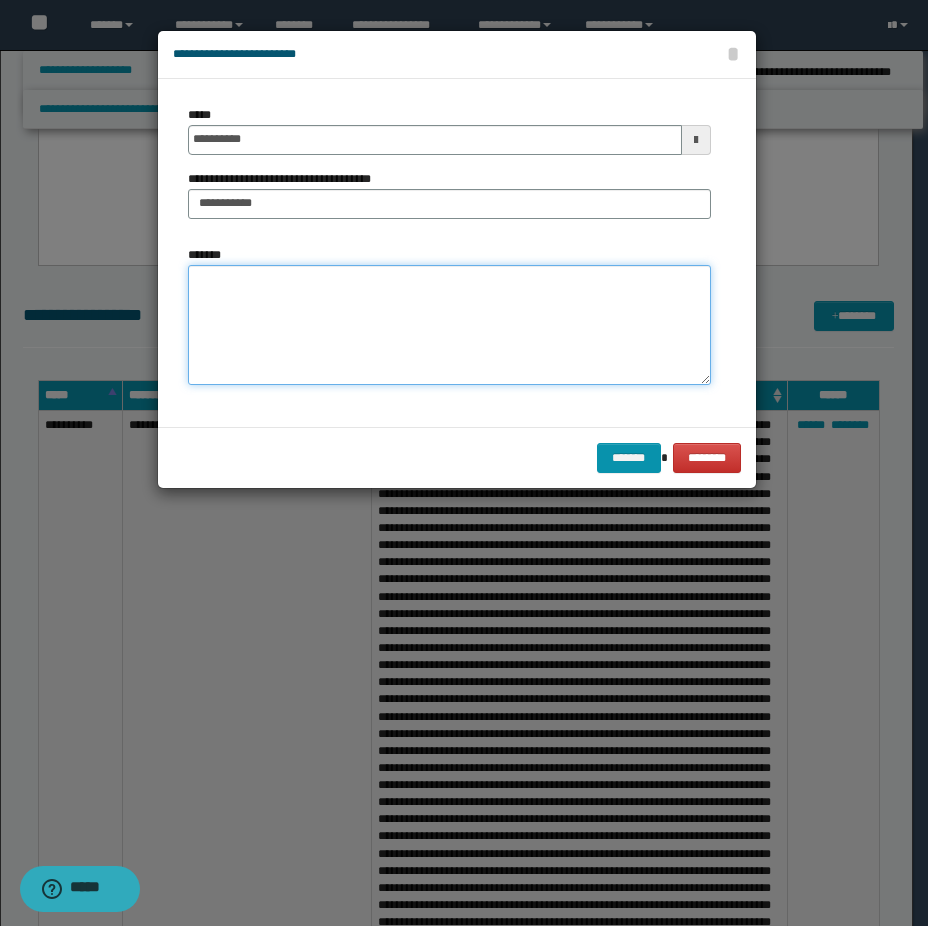click on "*******" at bounding box center (449, 325) 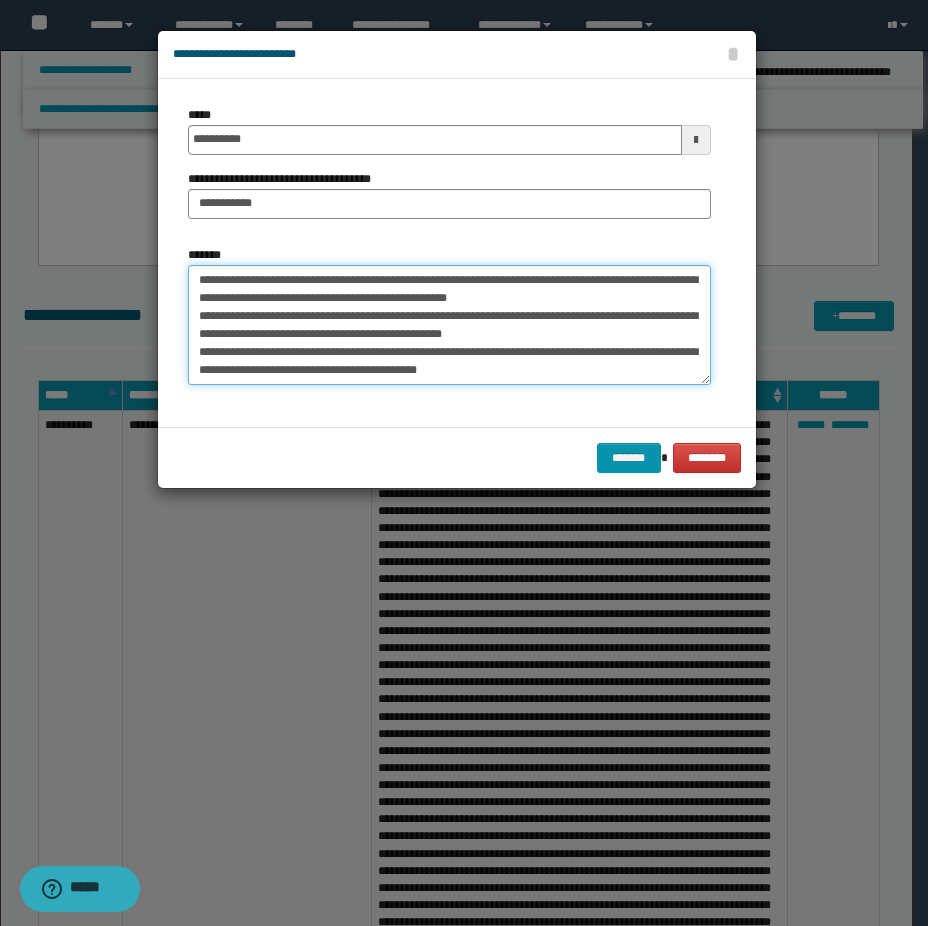 scroll, scrollTop: 8, scrollLeft: 0, axis: vertical 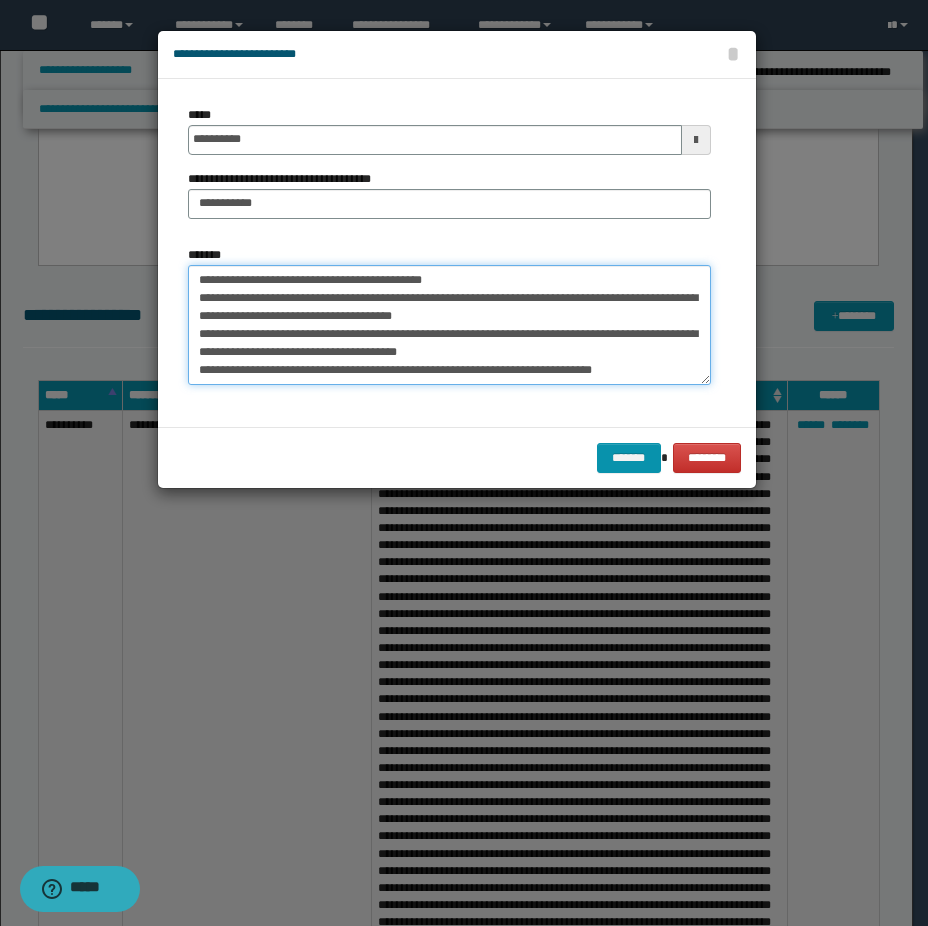 paste on "**********" 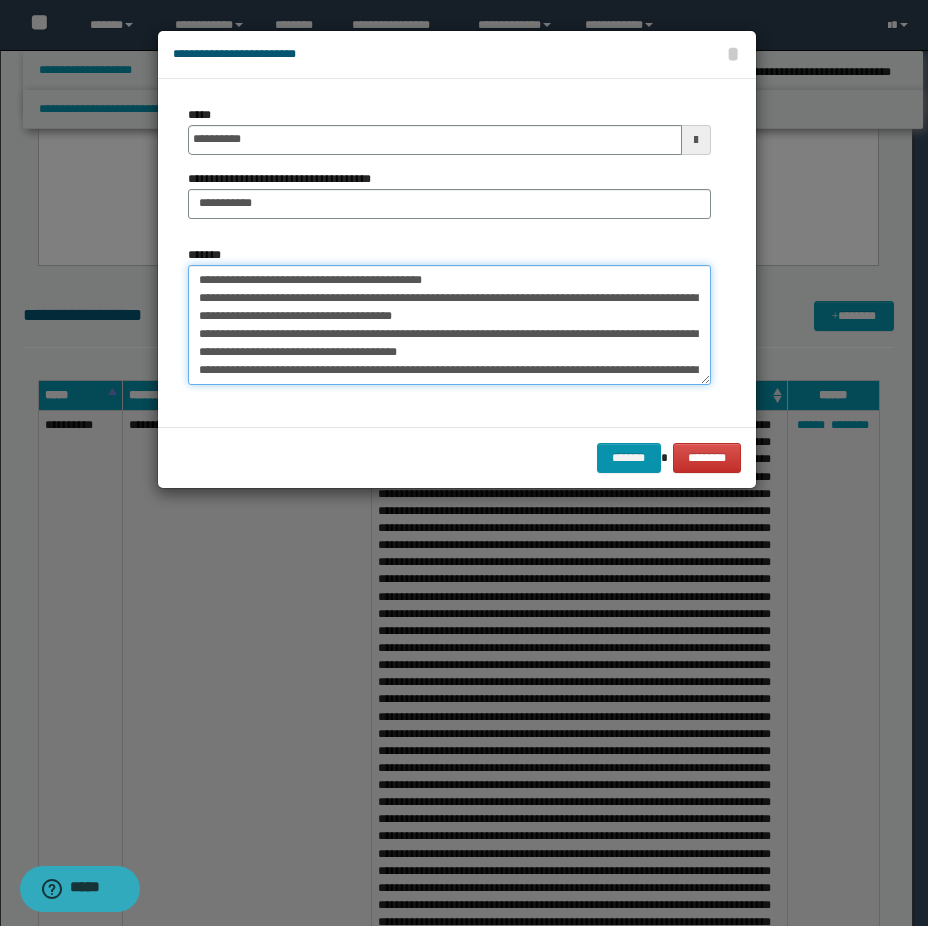 scroll, scrollTop: 822, scrollLeft: 0, axis: vertical 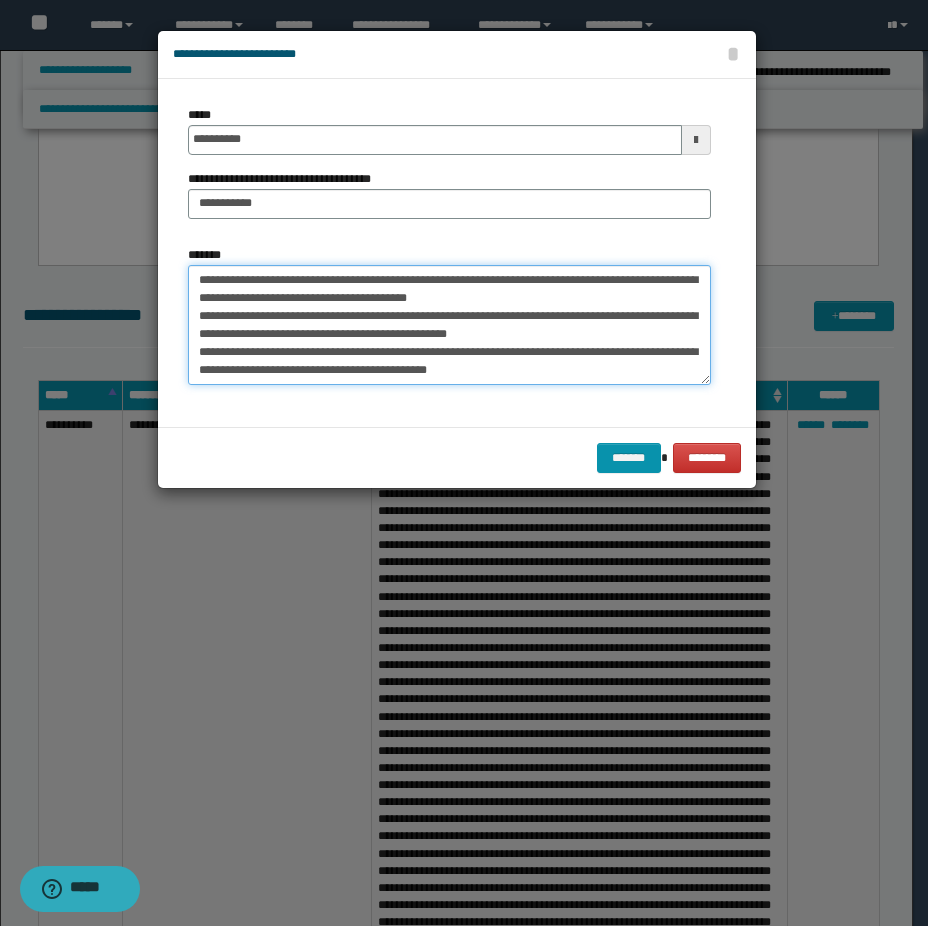 paste on "**********" 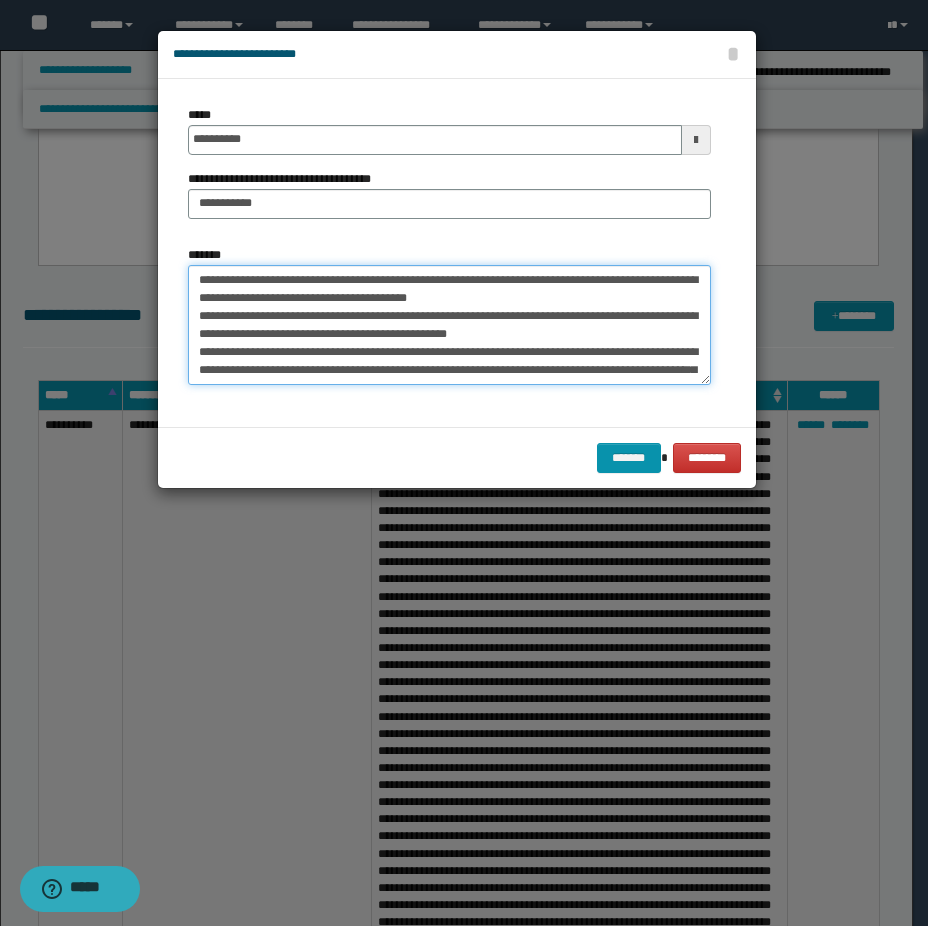 scroll, scrollTop: 1272, scrollLeft: 0, axis: vertical 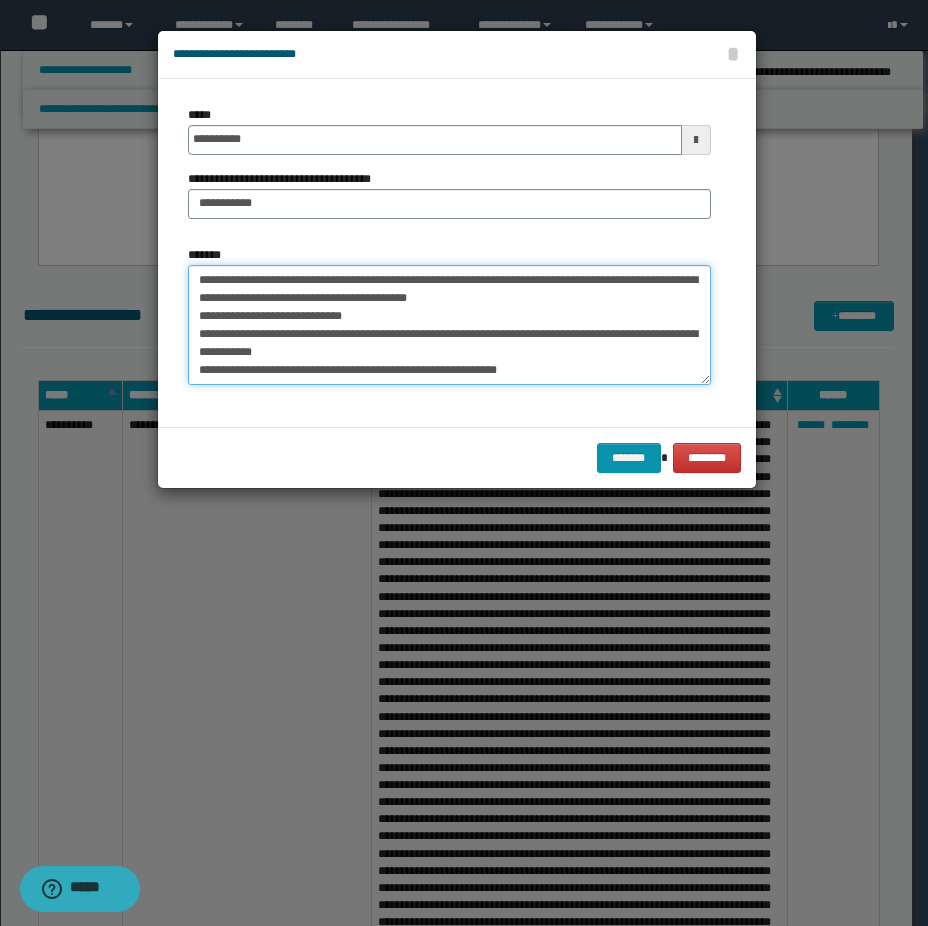 click on "*******" at bounding box center [449, 325] 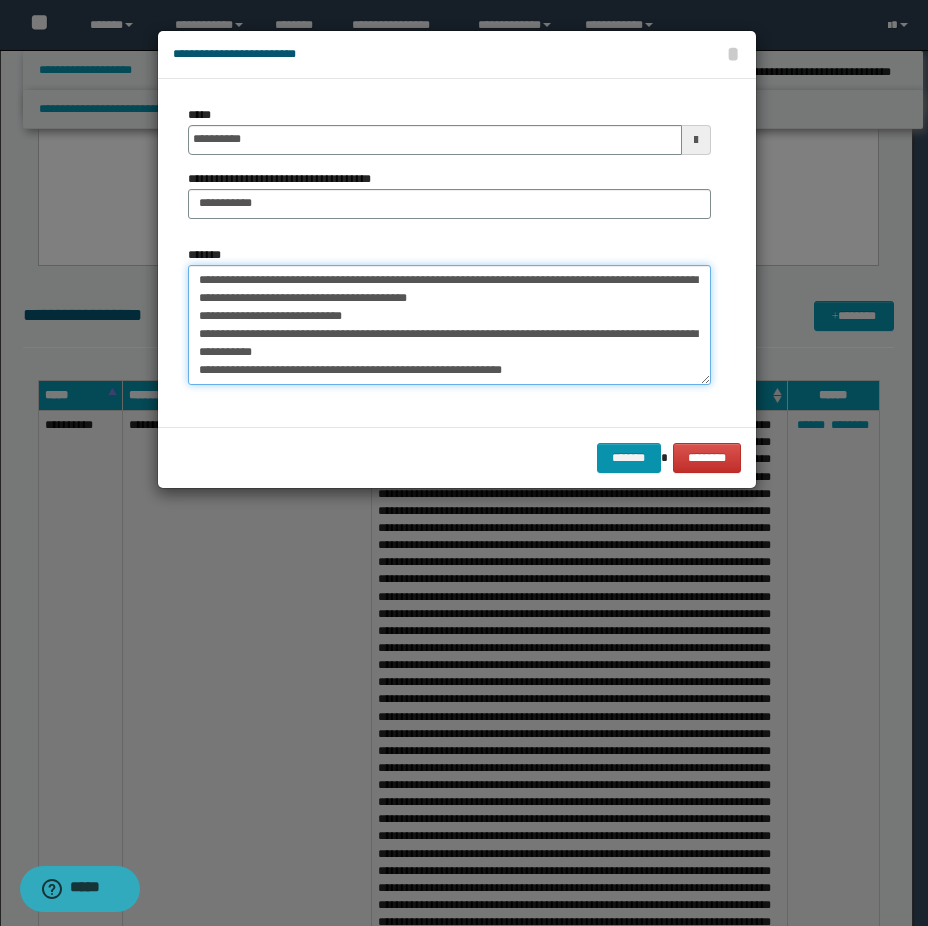 paste on "**********" 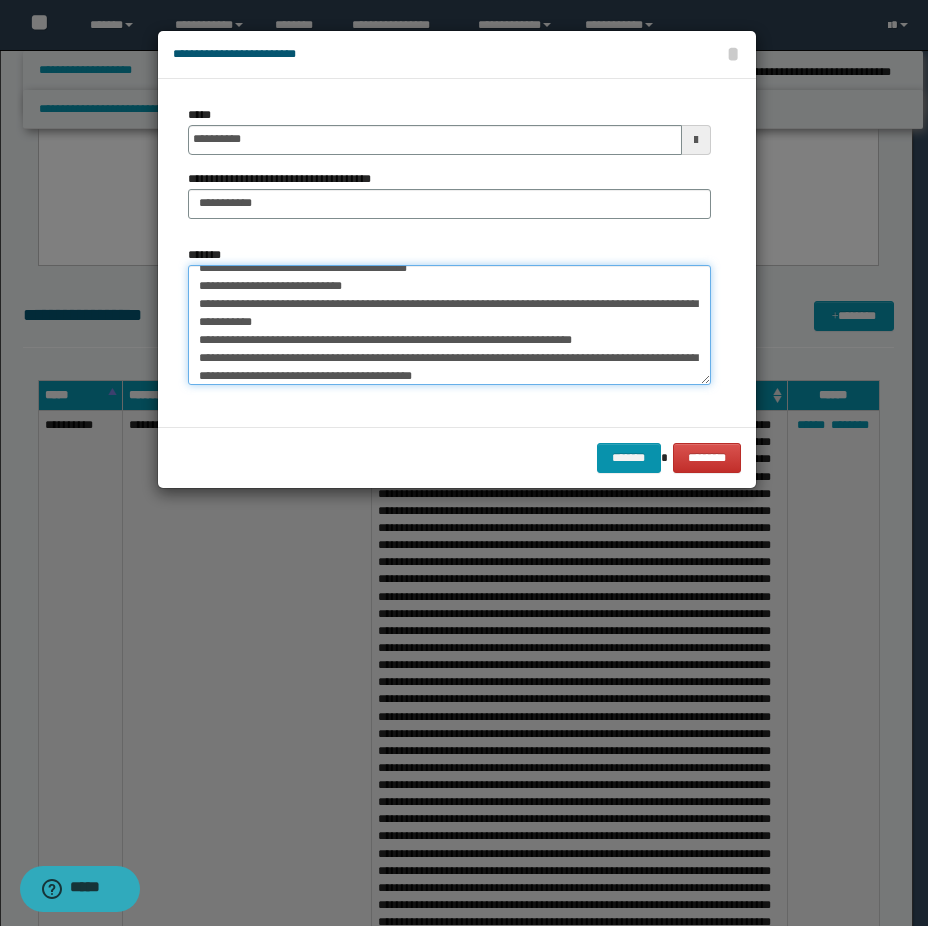 scroll, scrollTop: 1434, scrollLeft: 0, axis: vertical 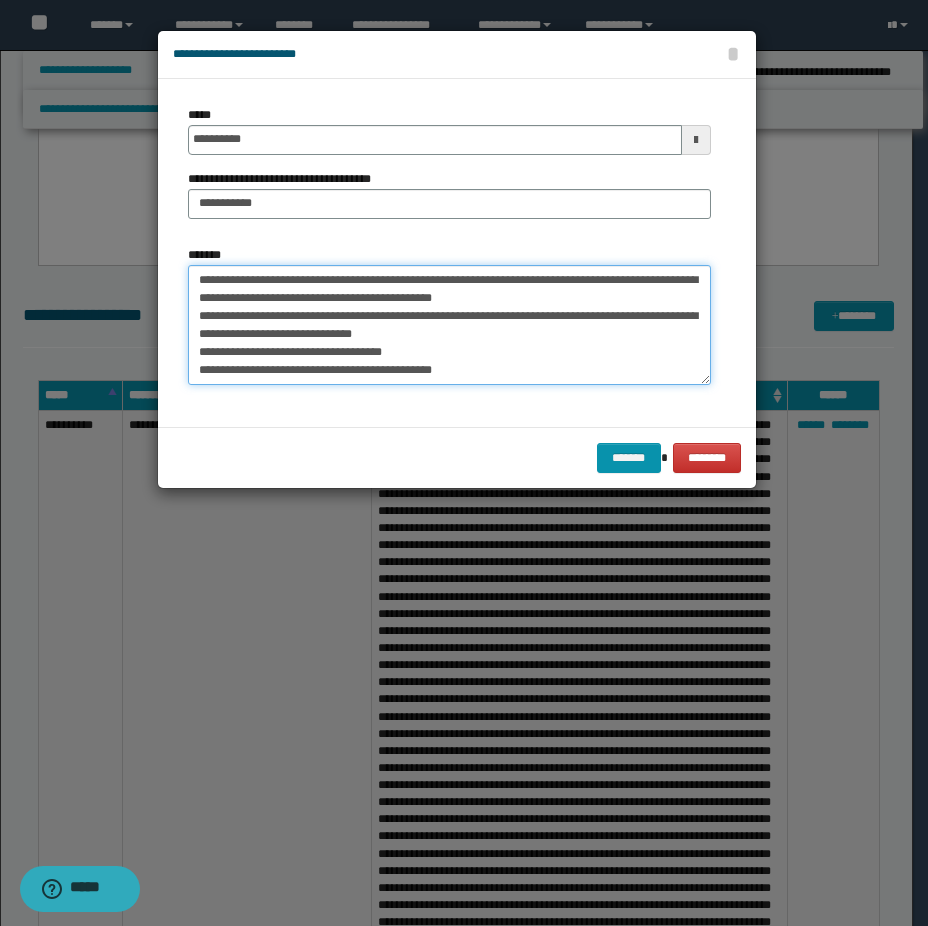 type on "**********" 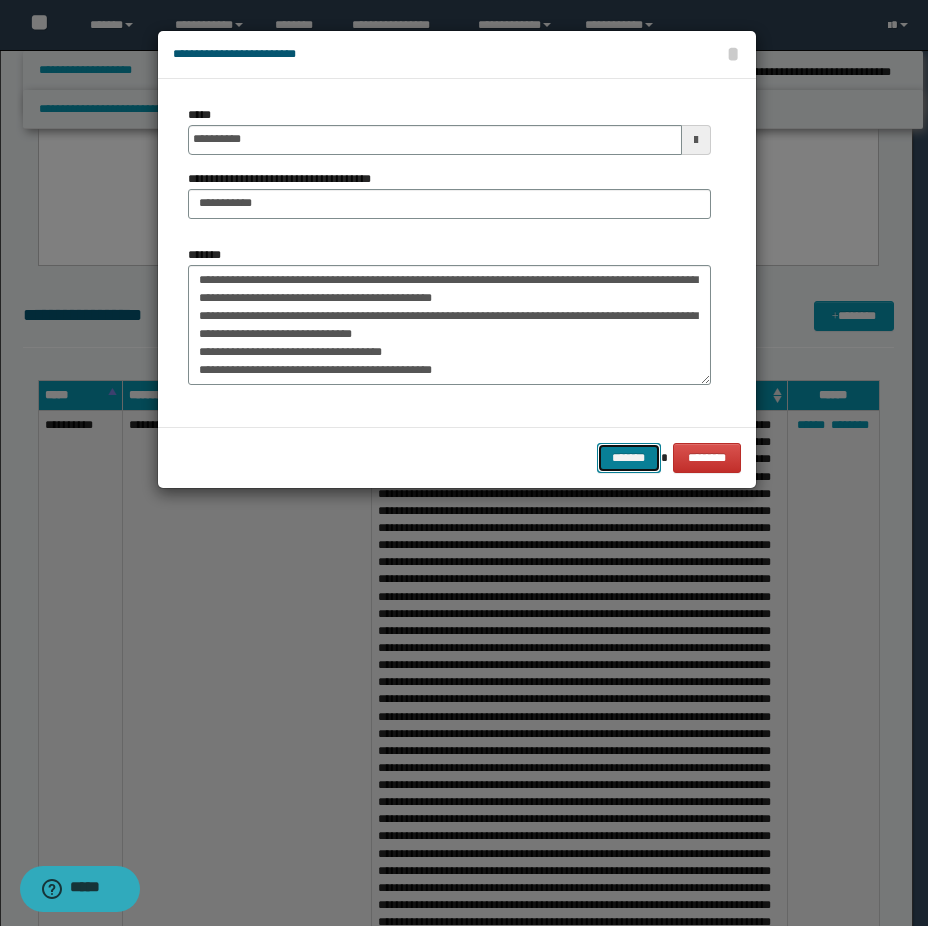 click on "*******" at bounding box center (629, 458) 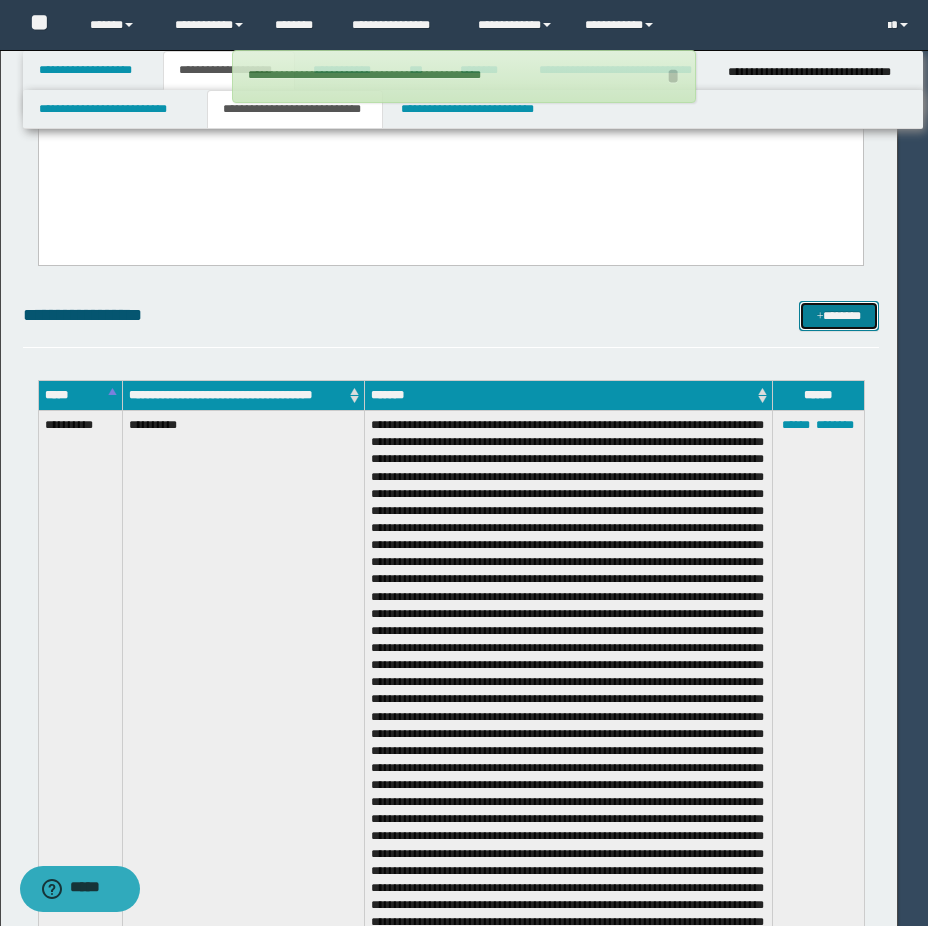 type 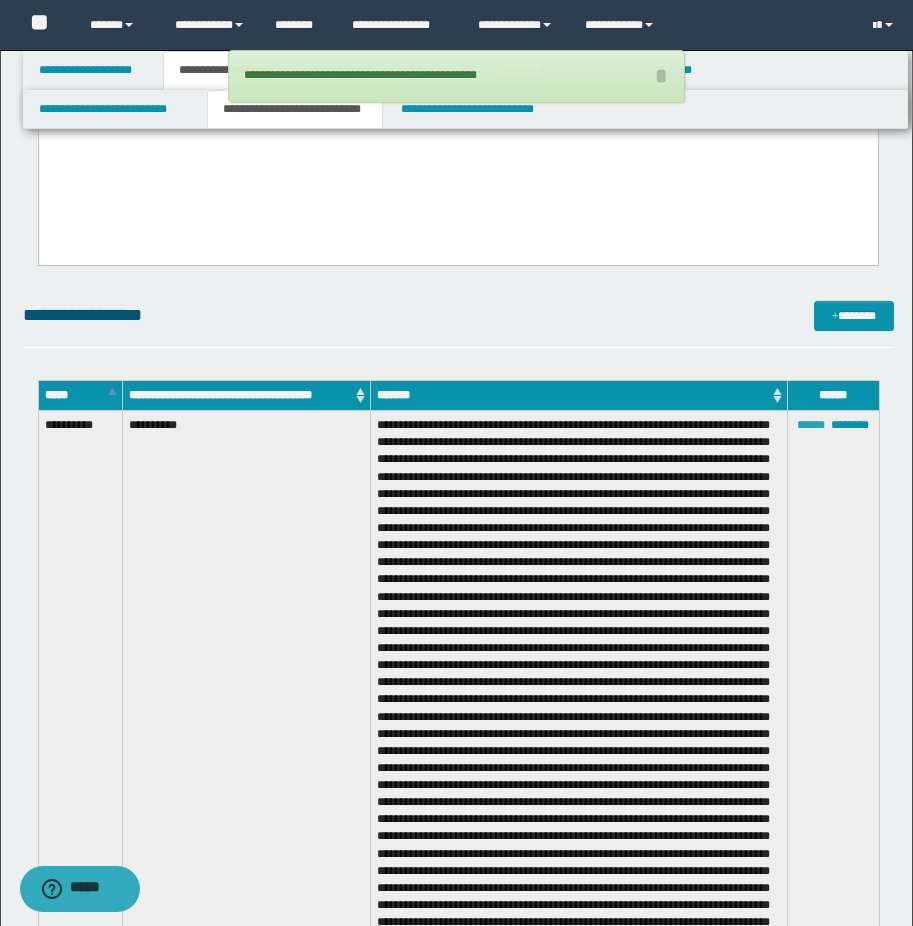 click on "******" at bounding box center (811, 425) 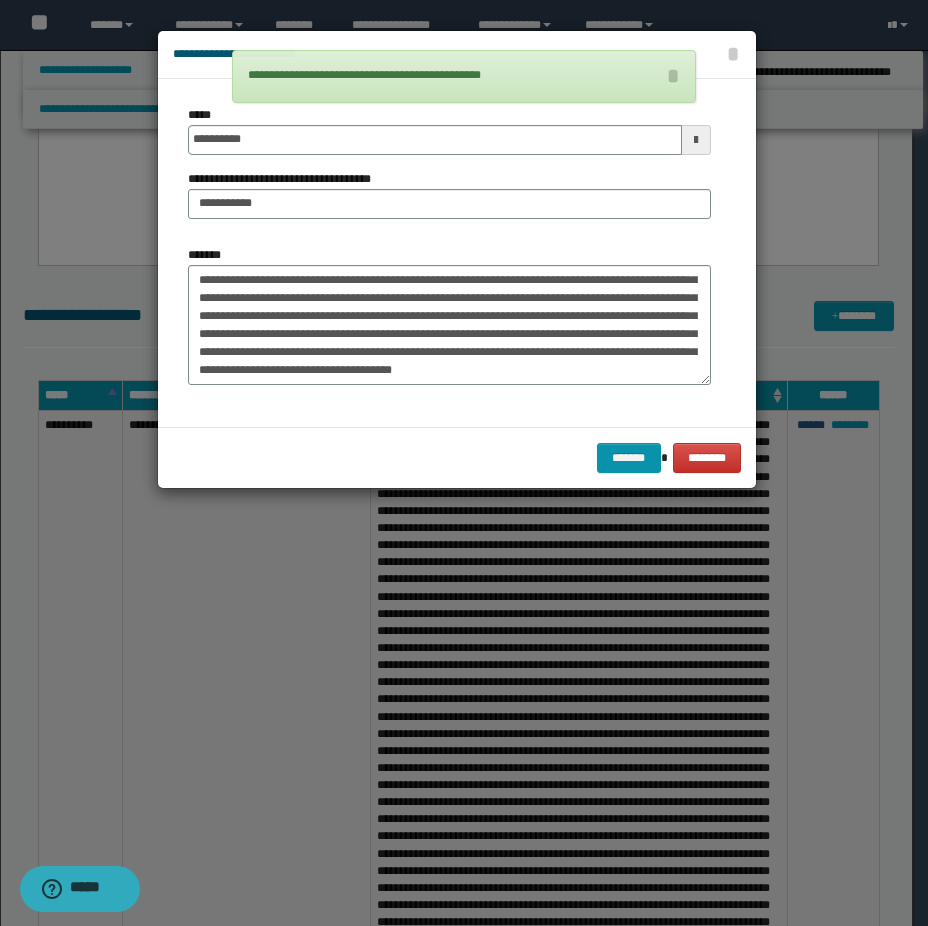 scroll, scrollTop: 1116, scrollLeft: 0, axis: vertical 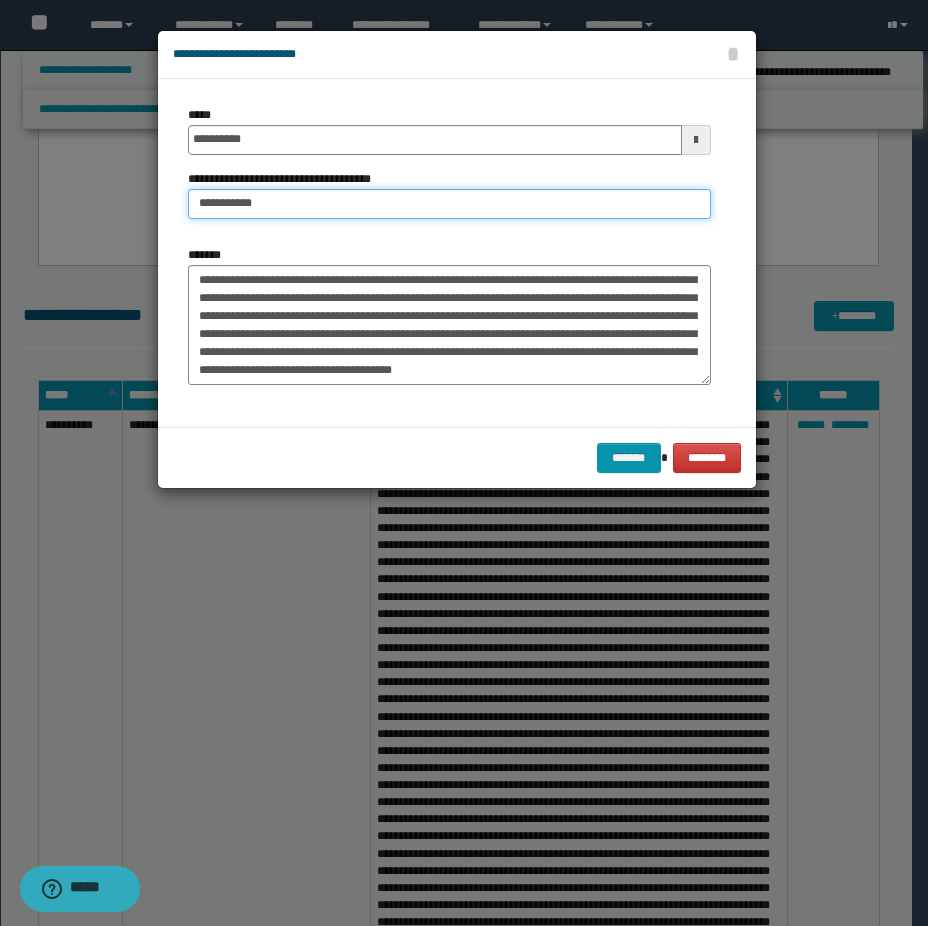 click on "**********" at bounding box center (449, 204) 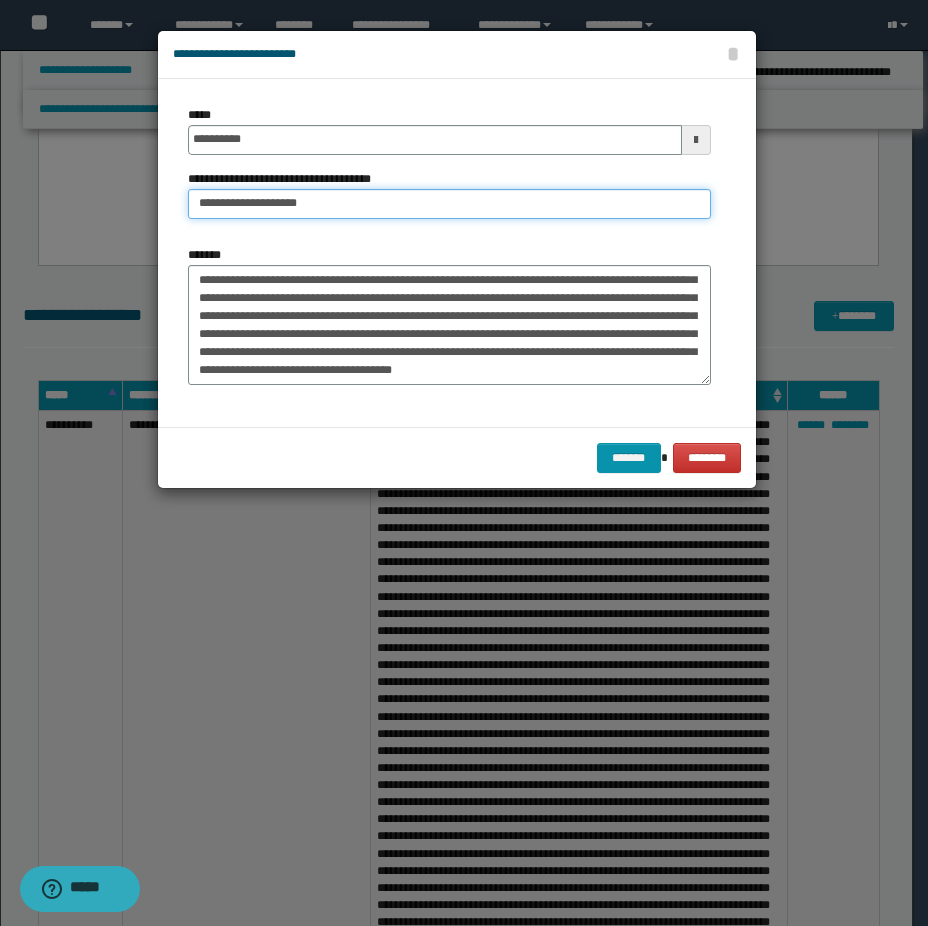 click on "**********" at bounding box center [449, 204] 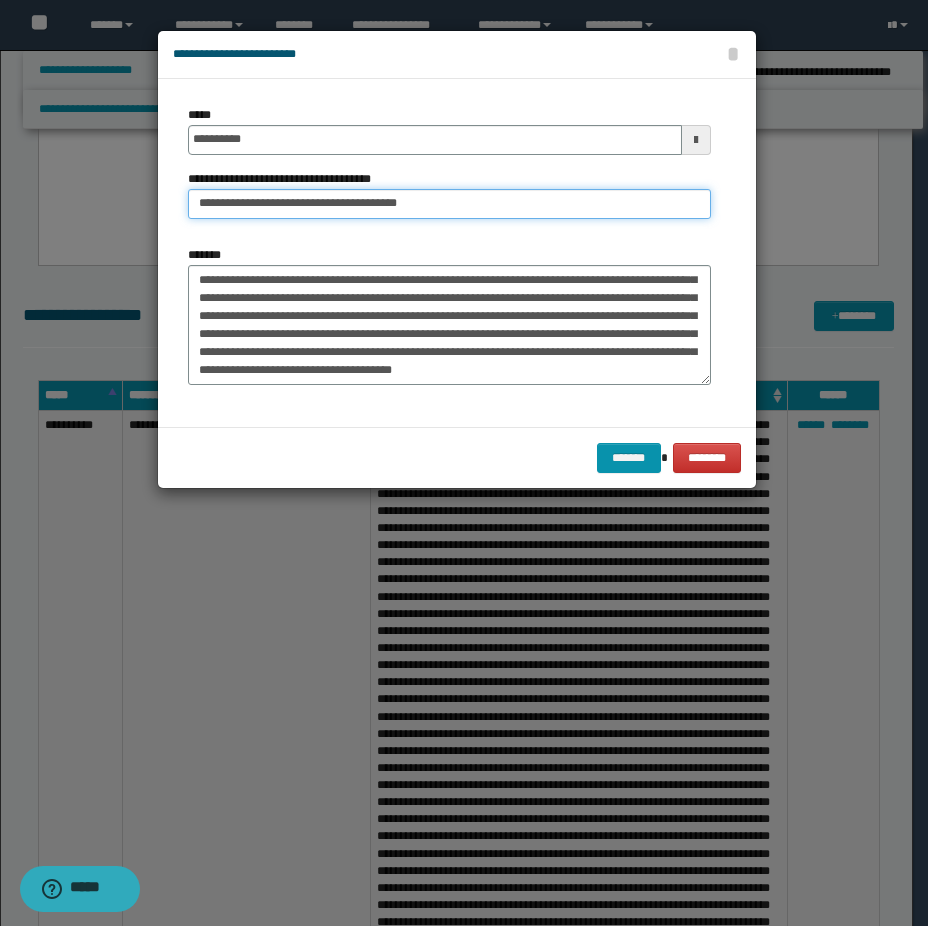 drag, startPoint x: 457, startPoint y: 200, endPoint x: 48, endPoint y: 145, distance: 412.6815 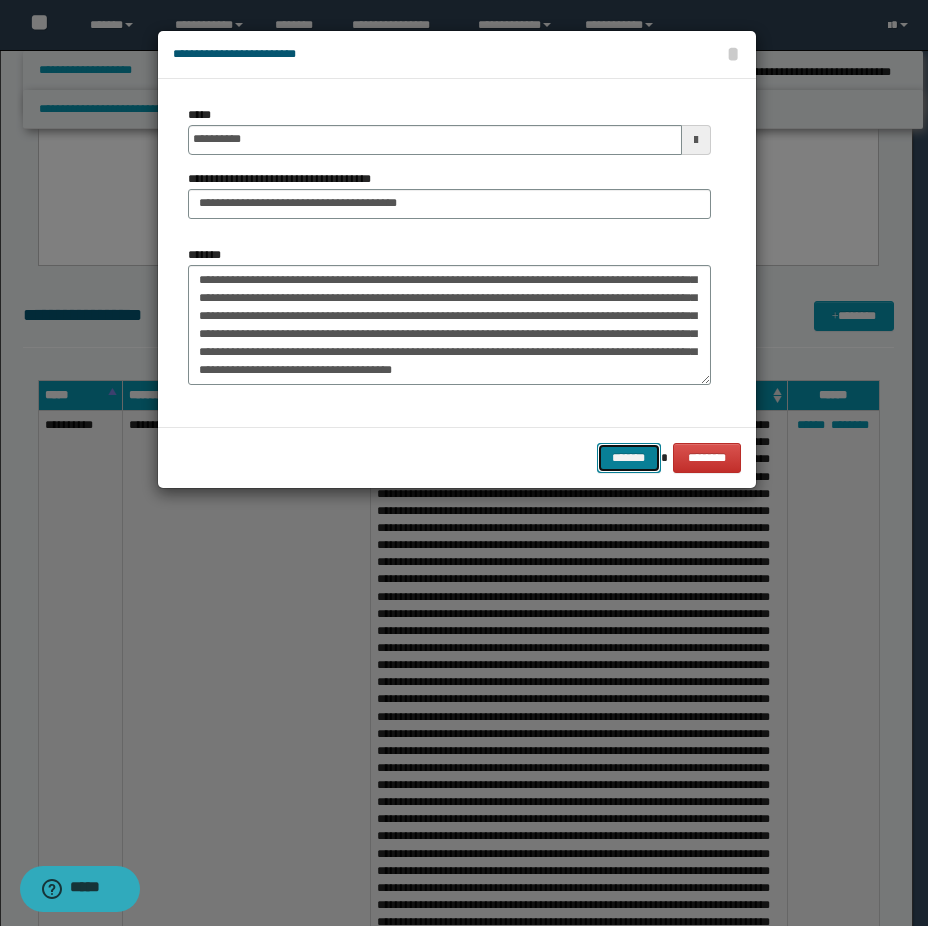 click on "*******" at bounding box center (629, 458) 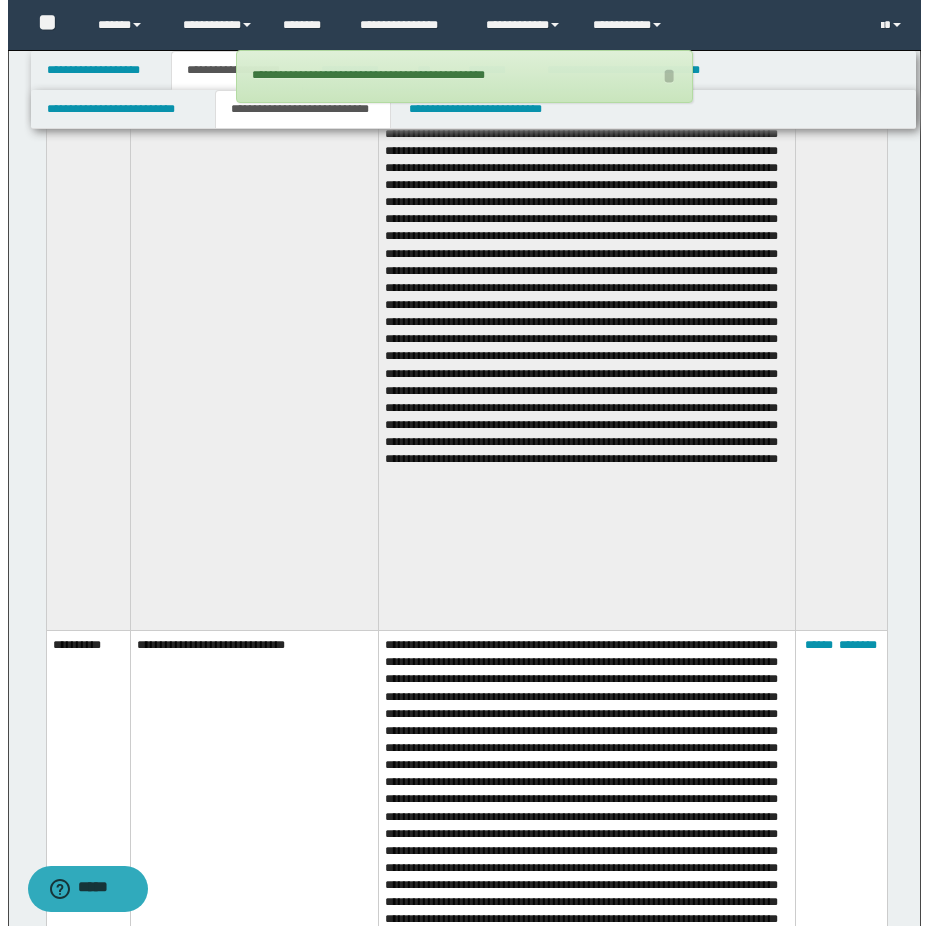 scroll, scrollTop: 2100, scrollLeft: 0, axis: vertical 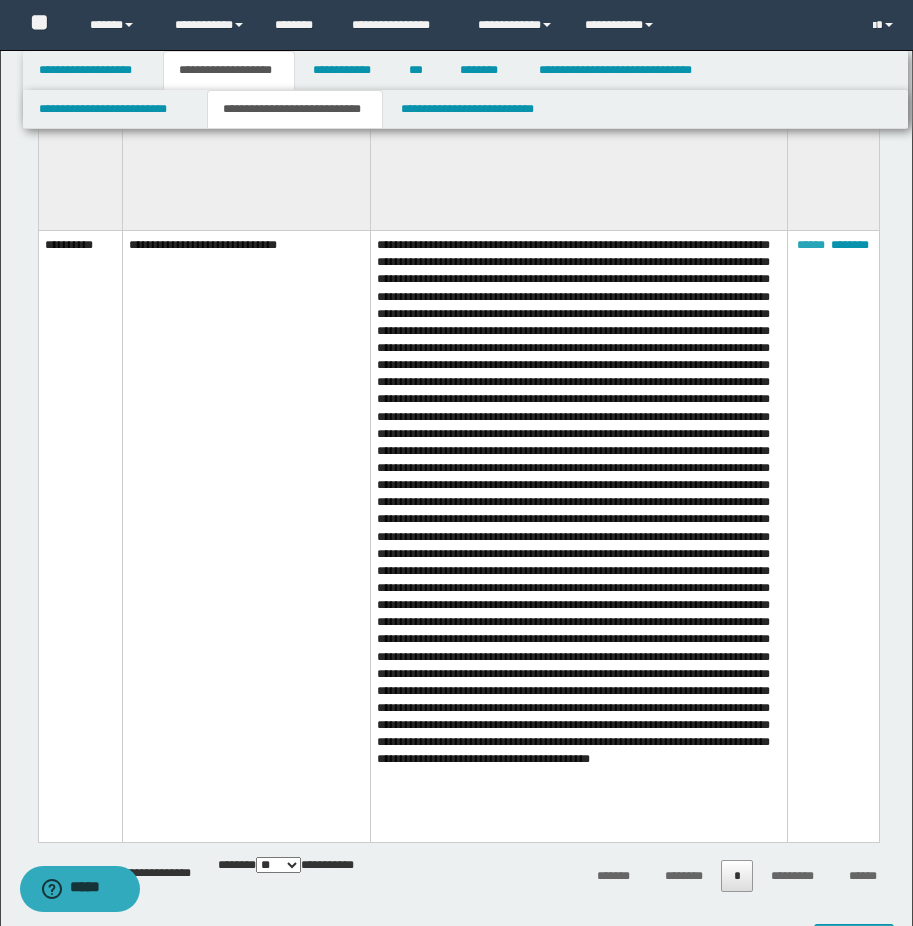 click on "******" at bounding box center (811, 245) 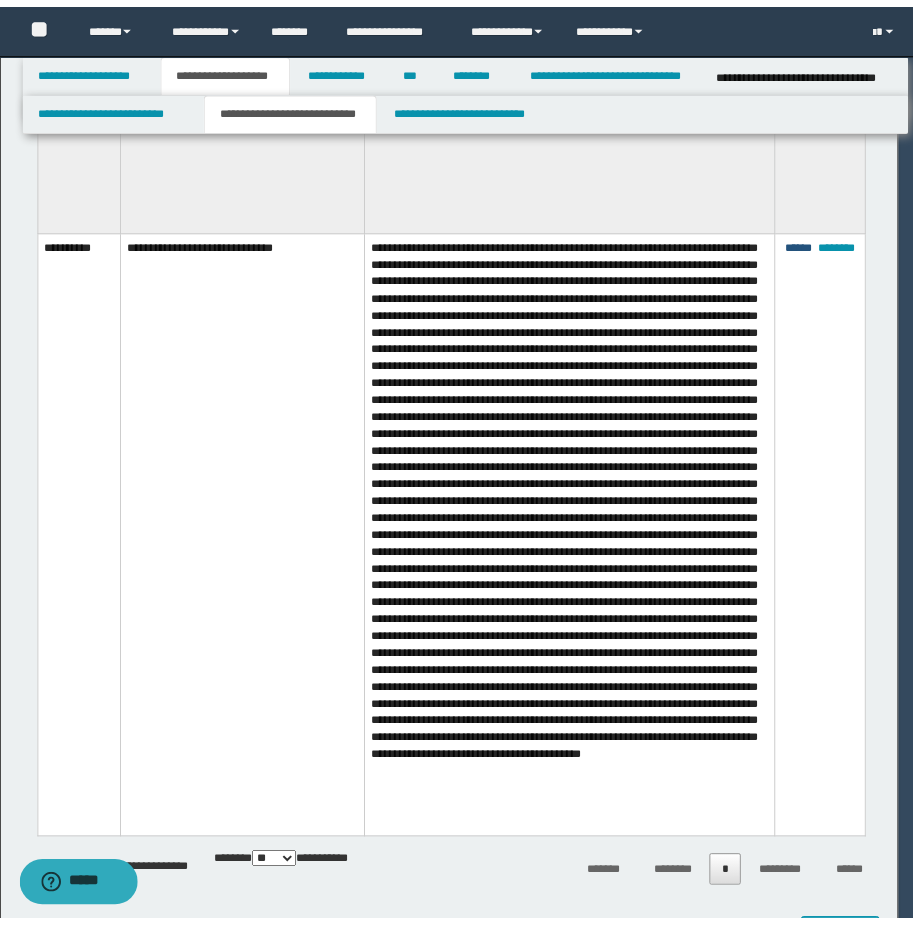 scroll, scrollTop: 396, scrollLeft: 0, axis: vertical 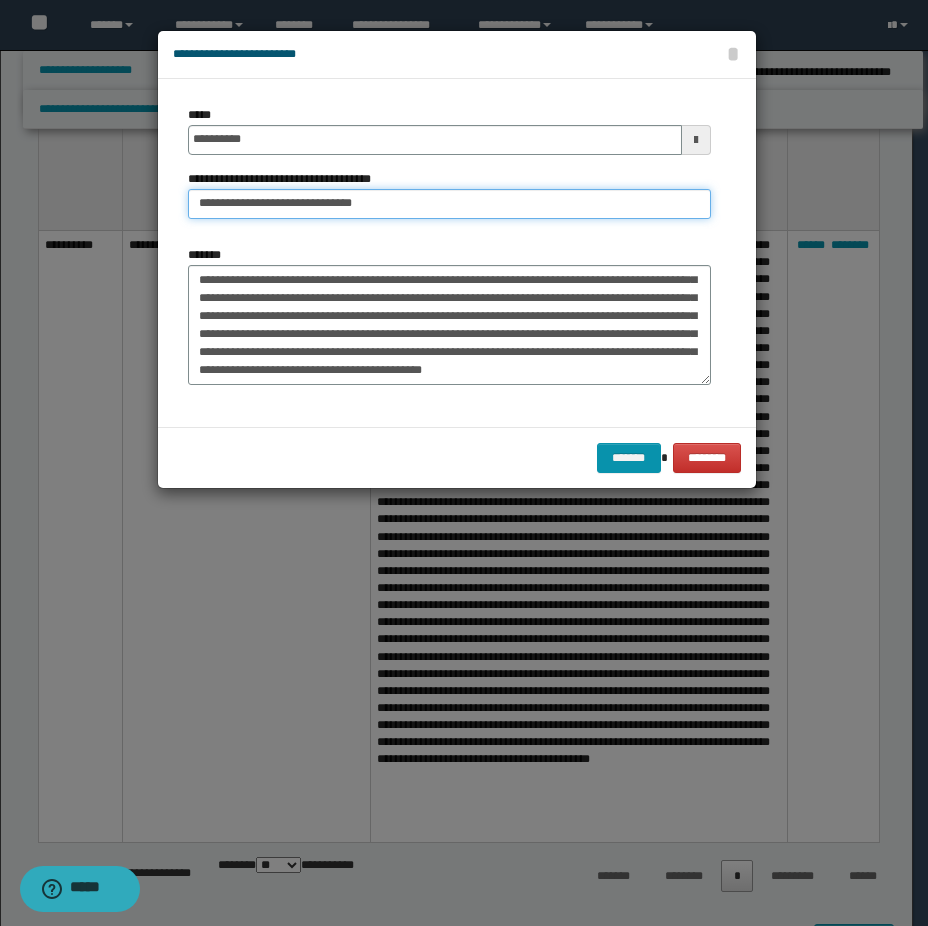 drag, startPoint x: 272, startPoint y: 196, endPoint x: 60, endPoint y: 173, distance: 213.24399 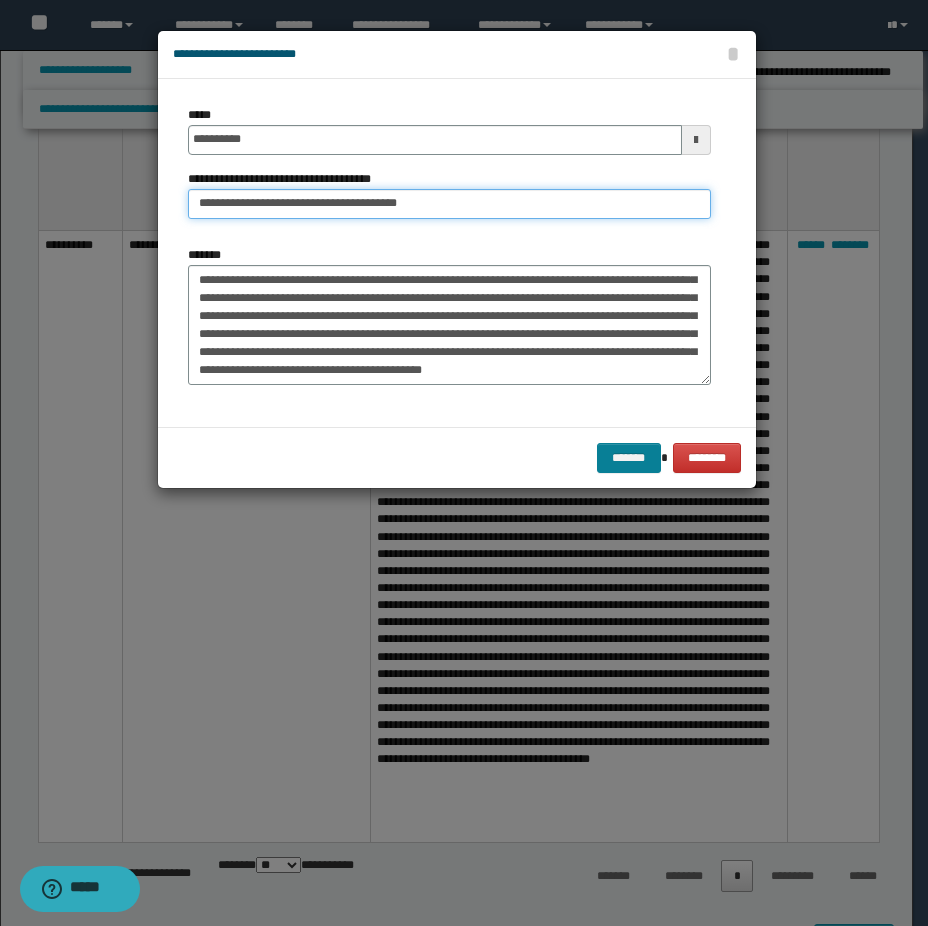 type on "**********" 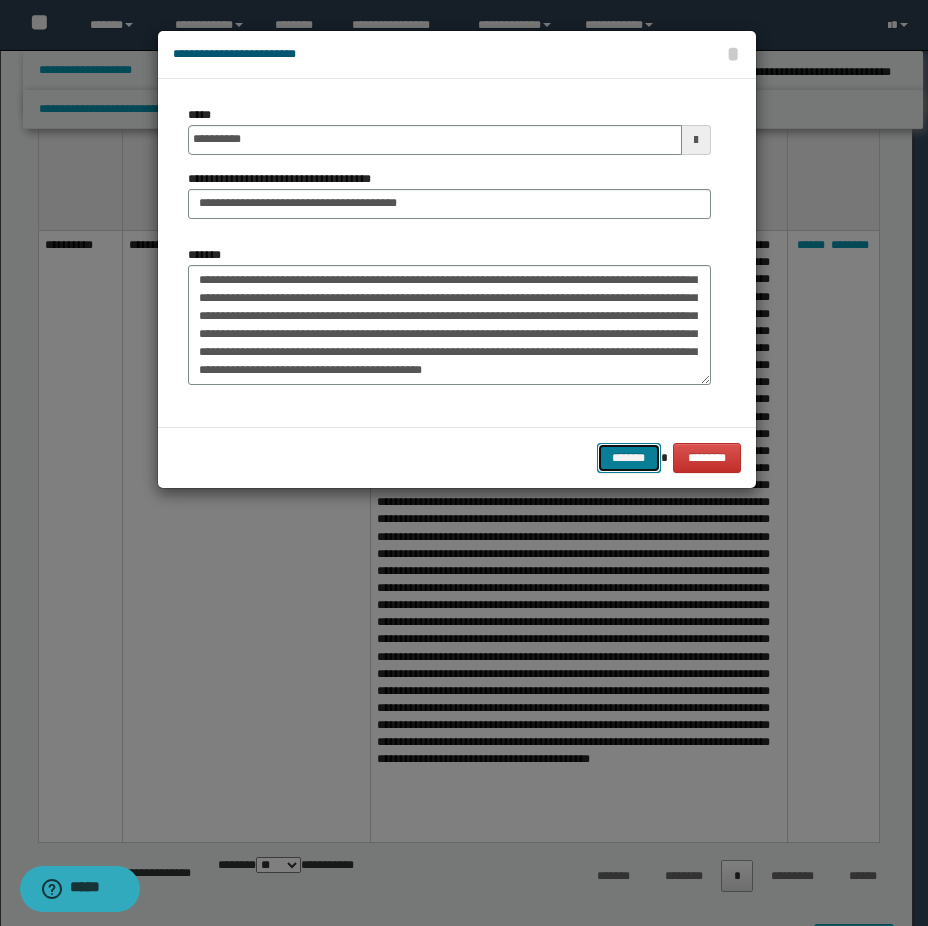 click on "*******" at bounding box center (629, 458) 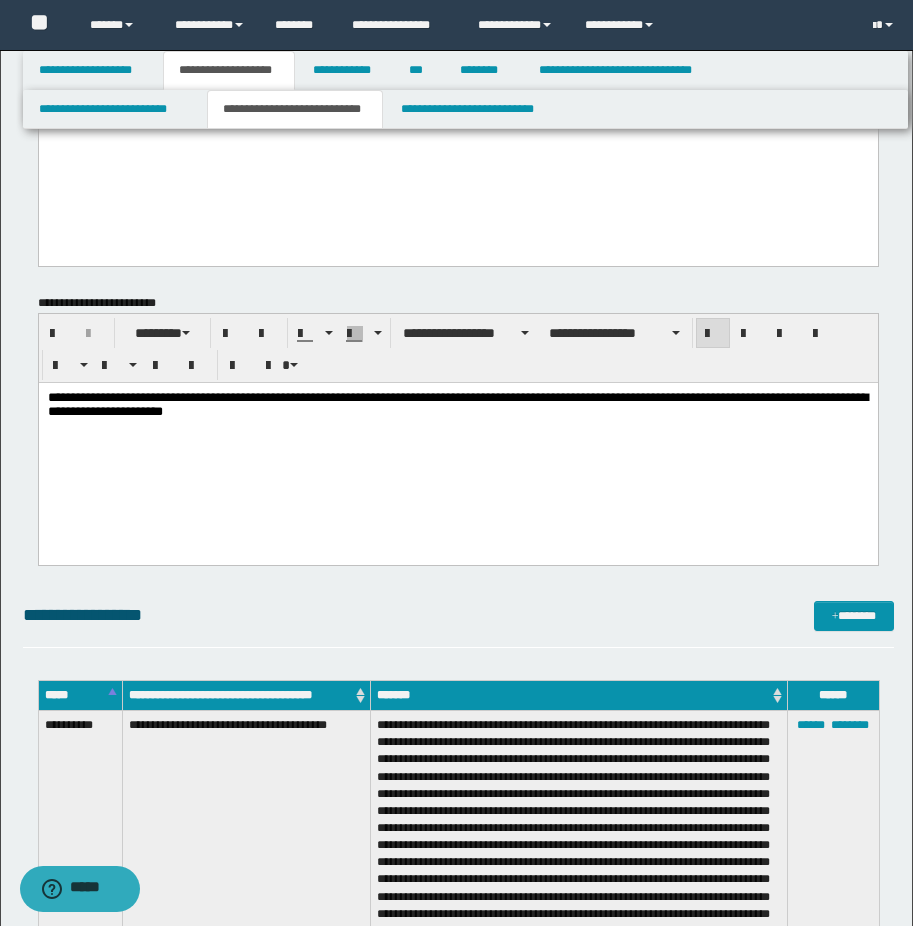 scroll, scrollTop: 0, scrollLeft: 0, axis: both 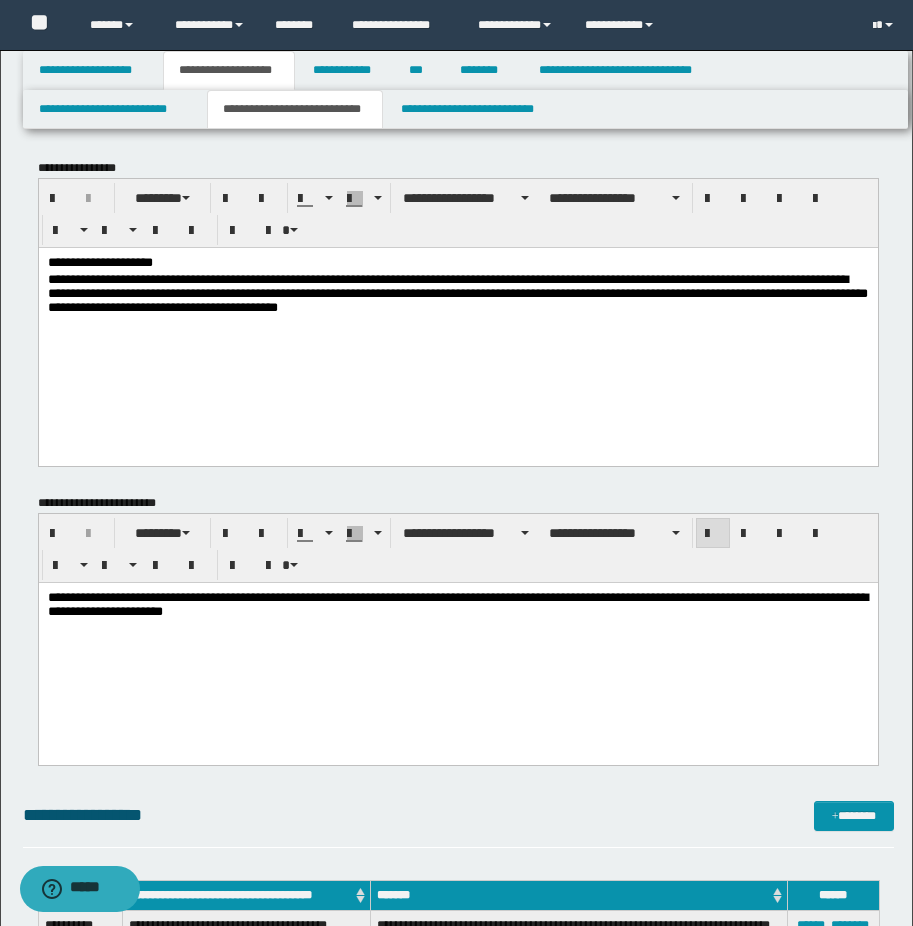 click on "**********" at bounding box center [457, 323] 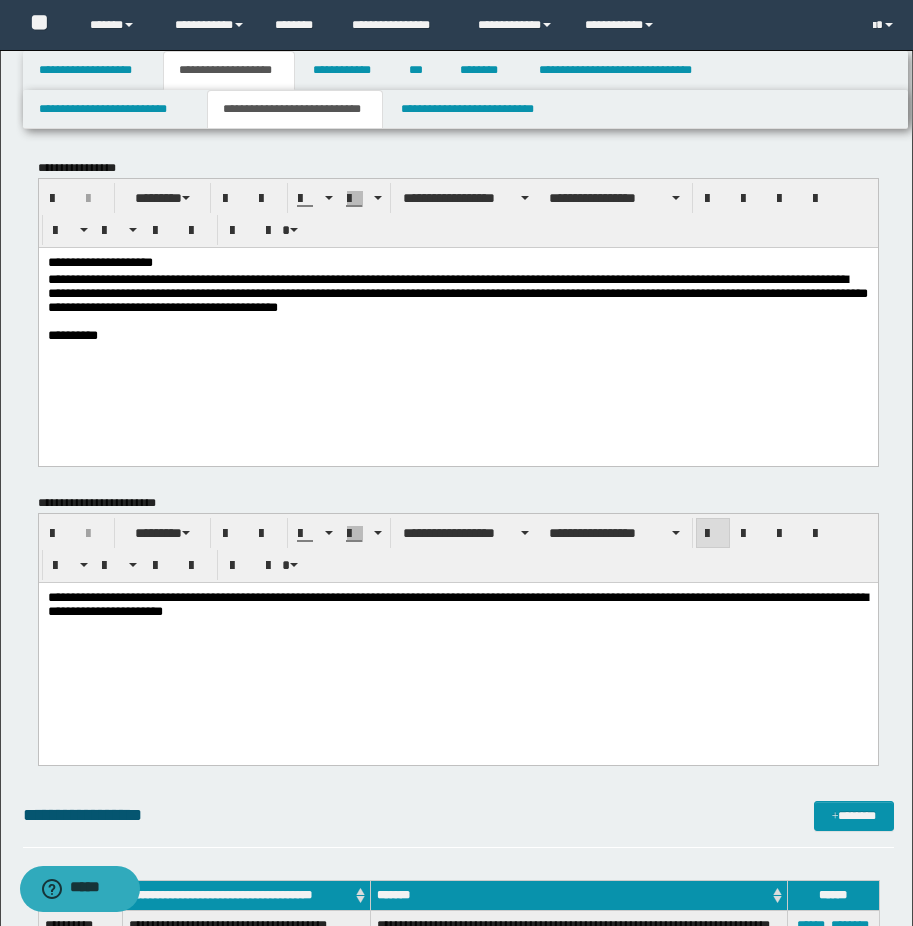 click on "**********" at bounding box center [457, 323] 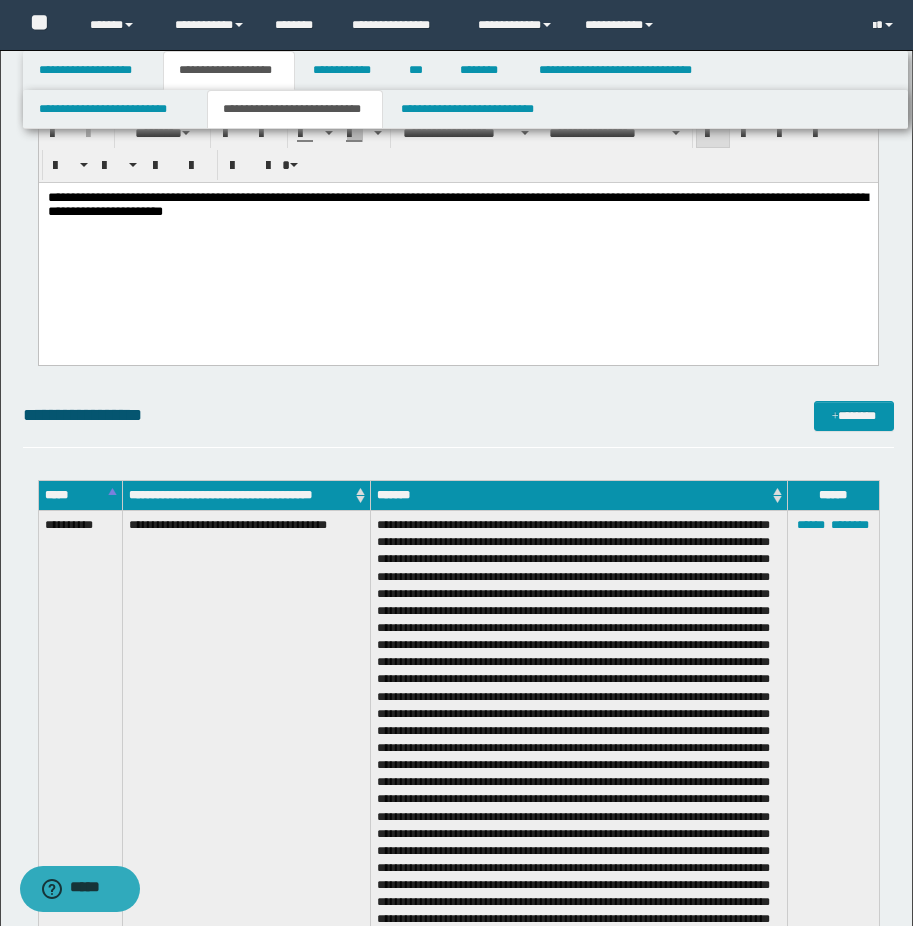 click on "**********" at bounding box center [457, 244] 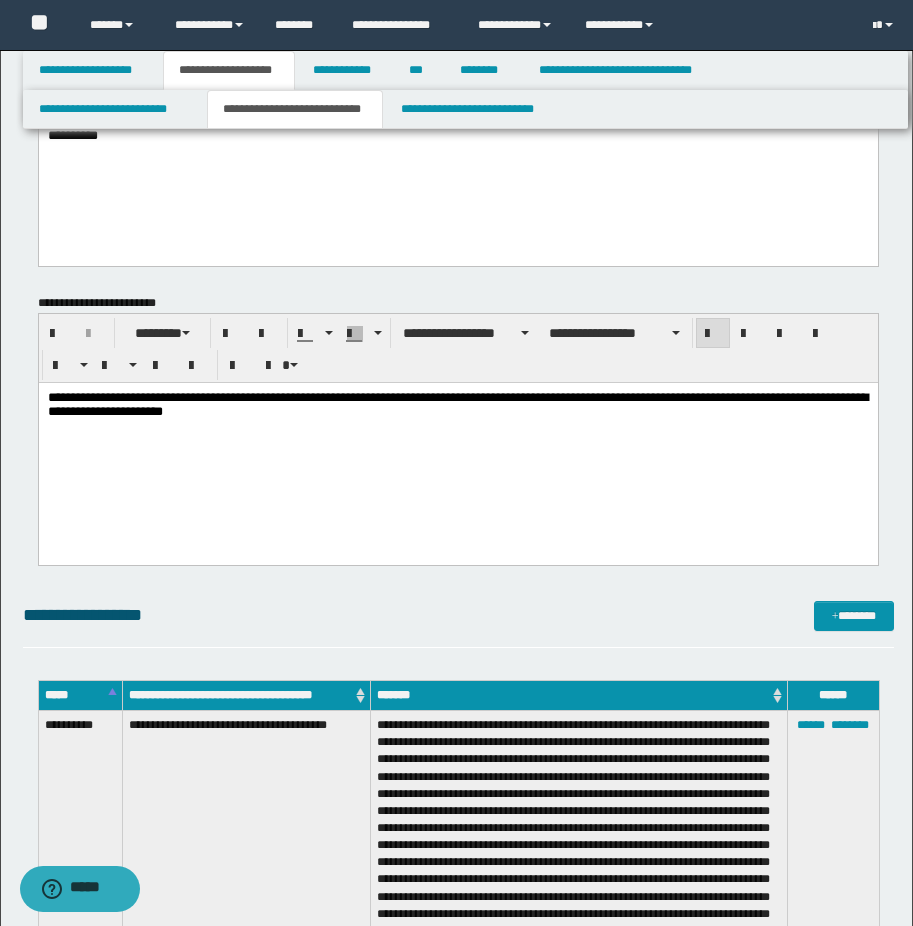 scroll, scrollTop: 100, scrollLeft: 0, axis: vertical 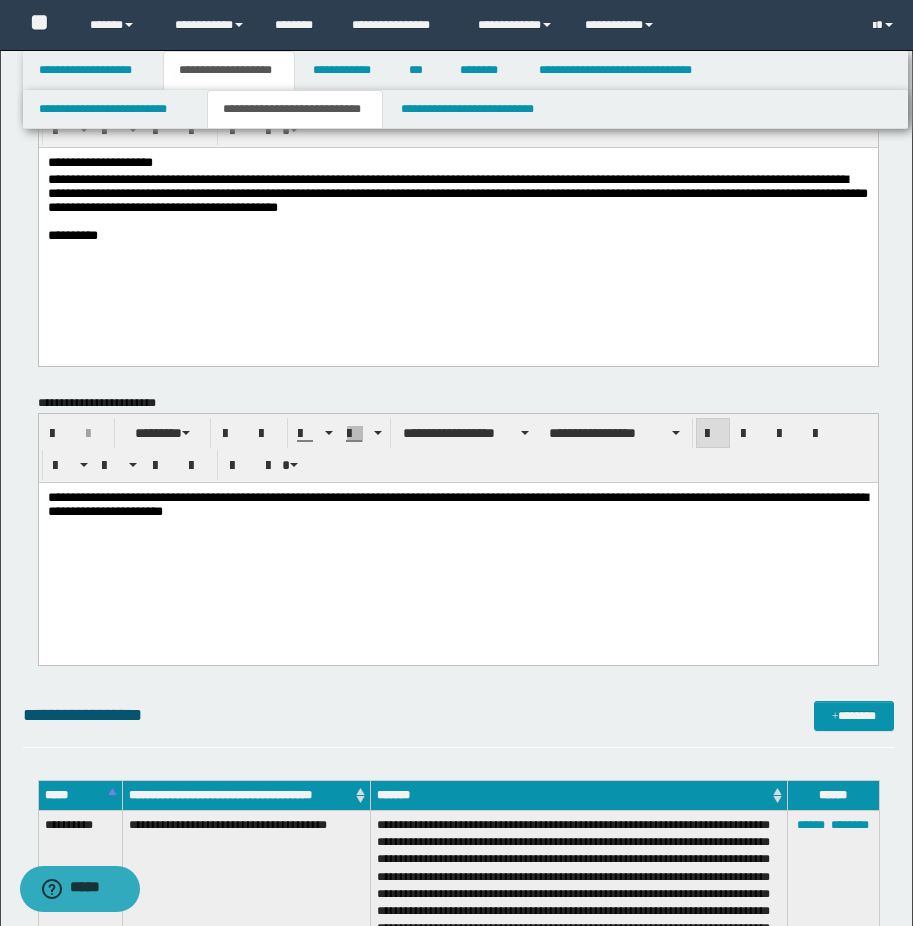 click on "**********" at bounding box center (457, 223) 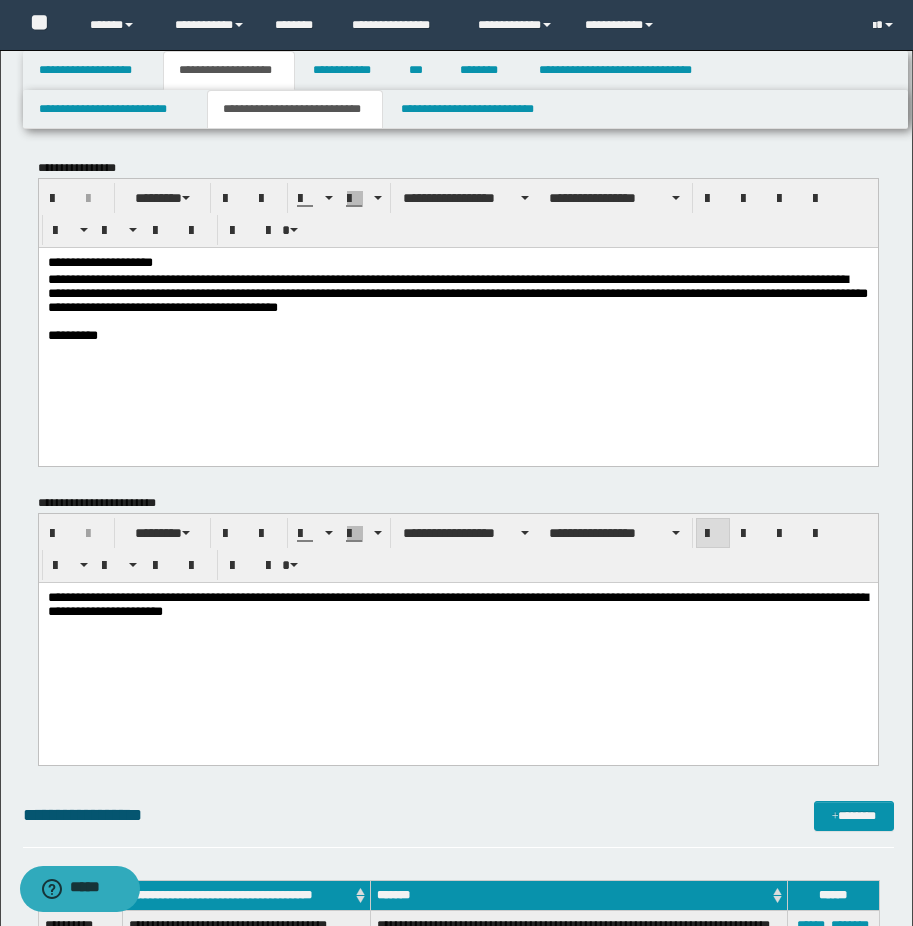 click on "**********" at bounding box center (457, 335) 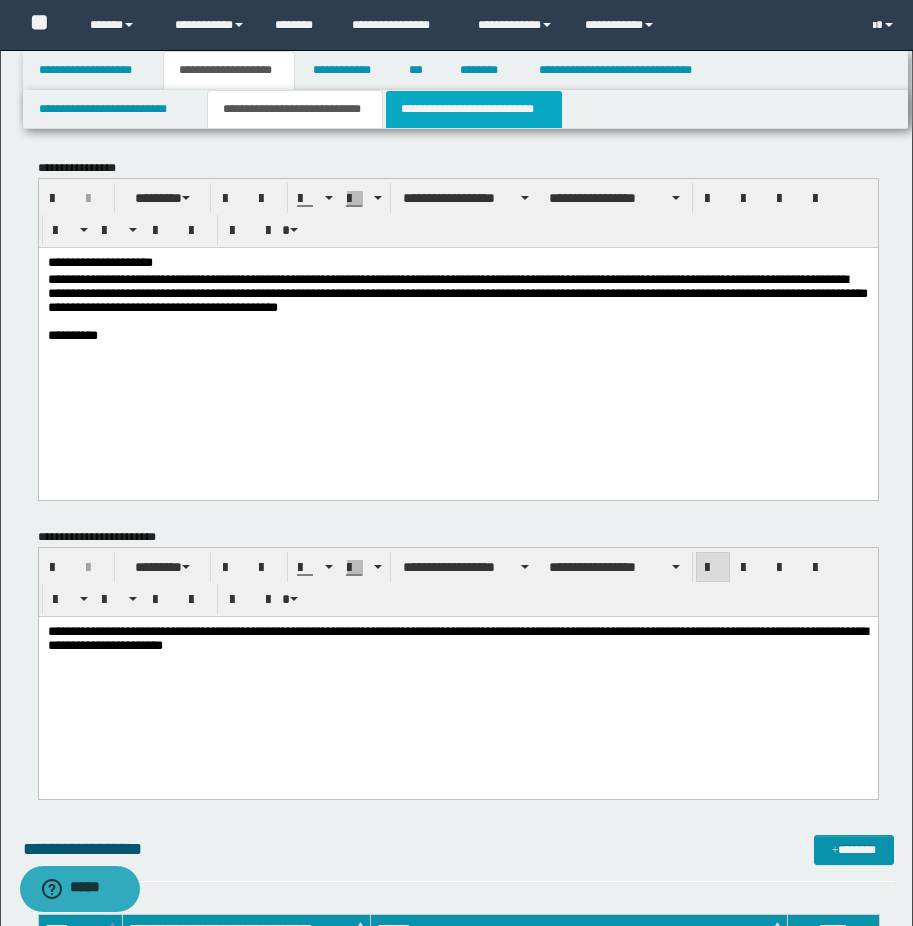 click on "**********" at bounding box center (474, 109) 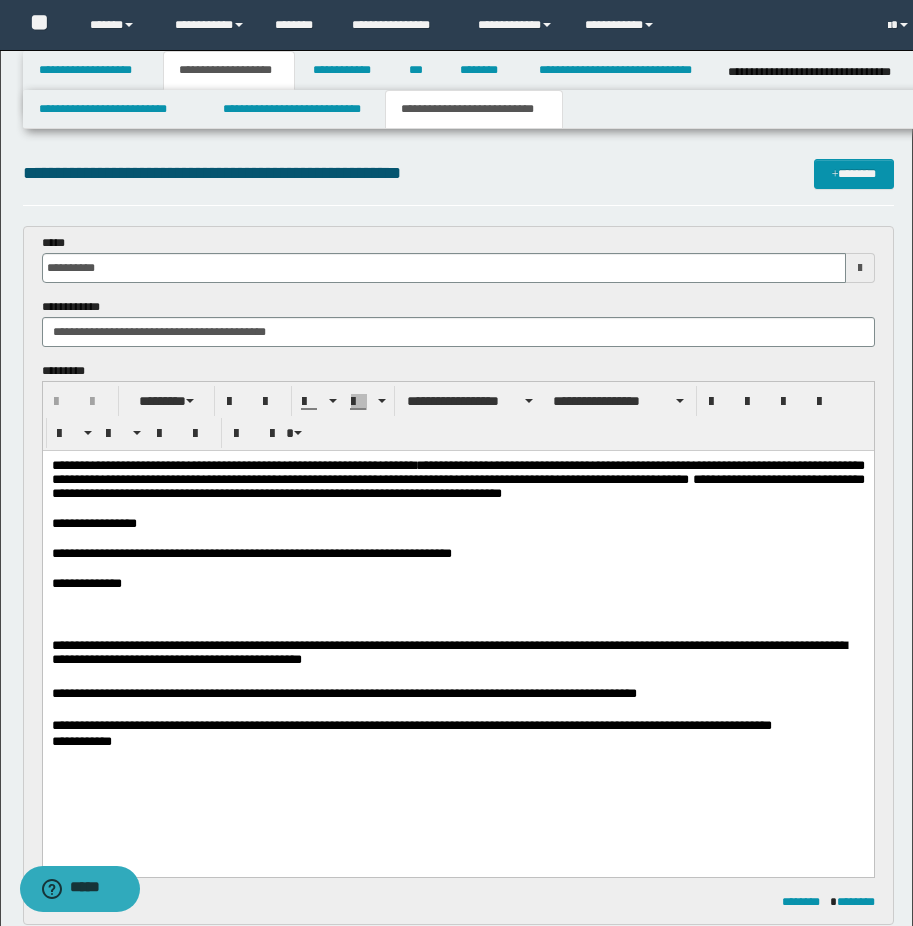 scroll, scrollTop: 0, scrollLeft: 0, axis: both 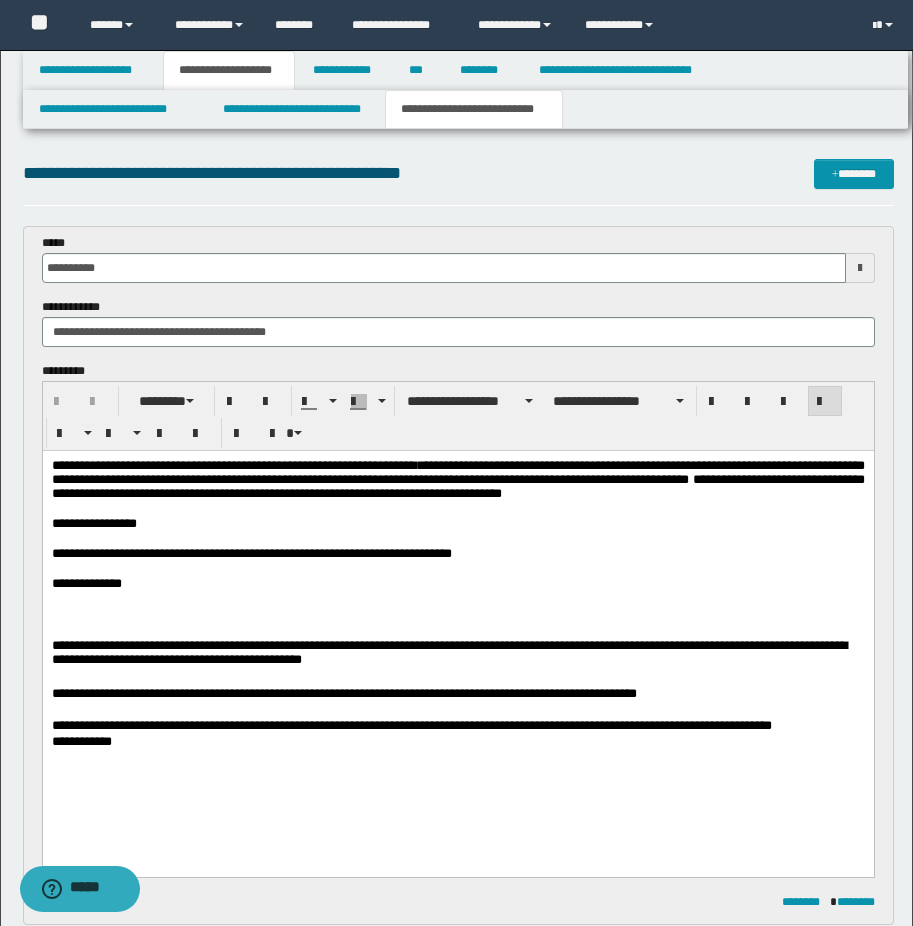 click on "**********" at bounding box center [457, 524] 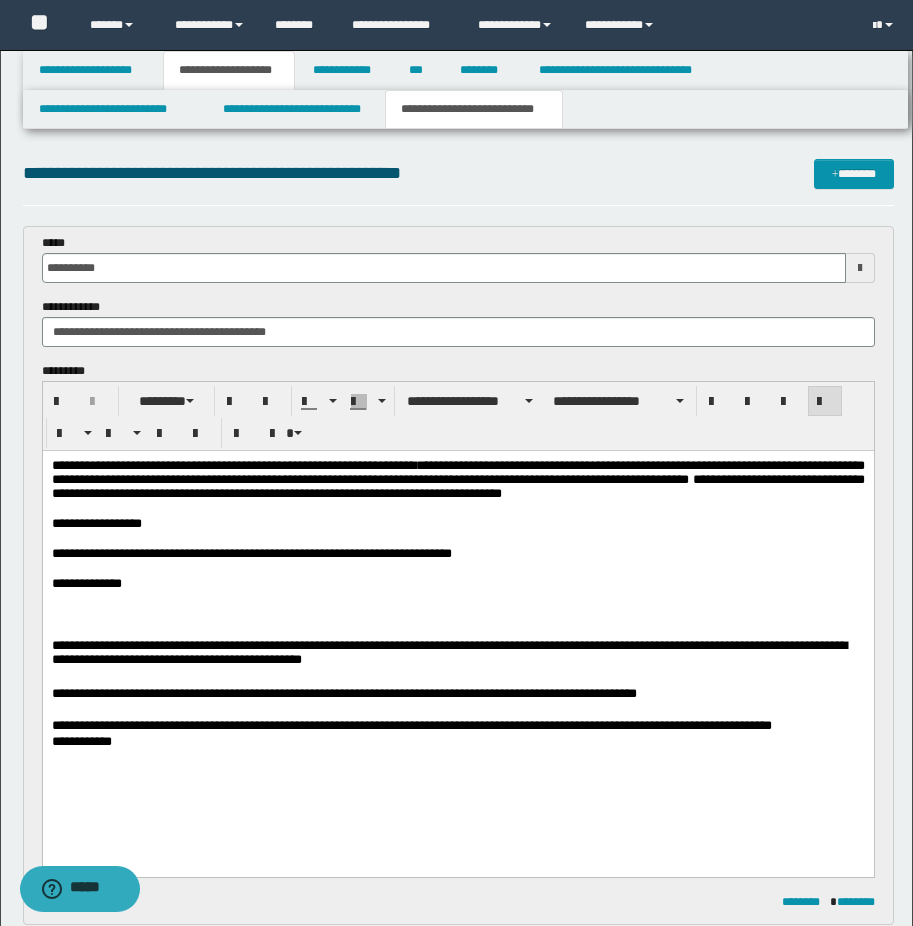 click on "**********" at bounding box center [457, 584] 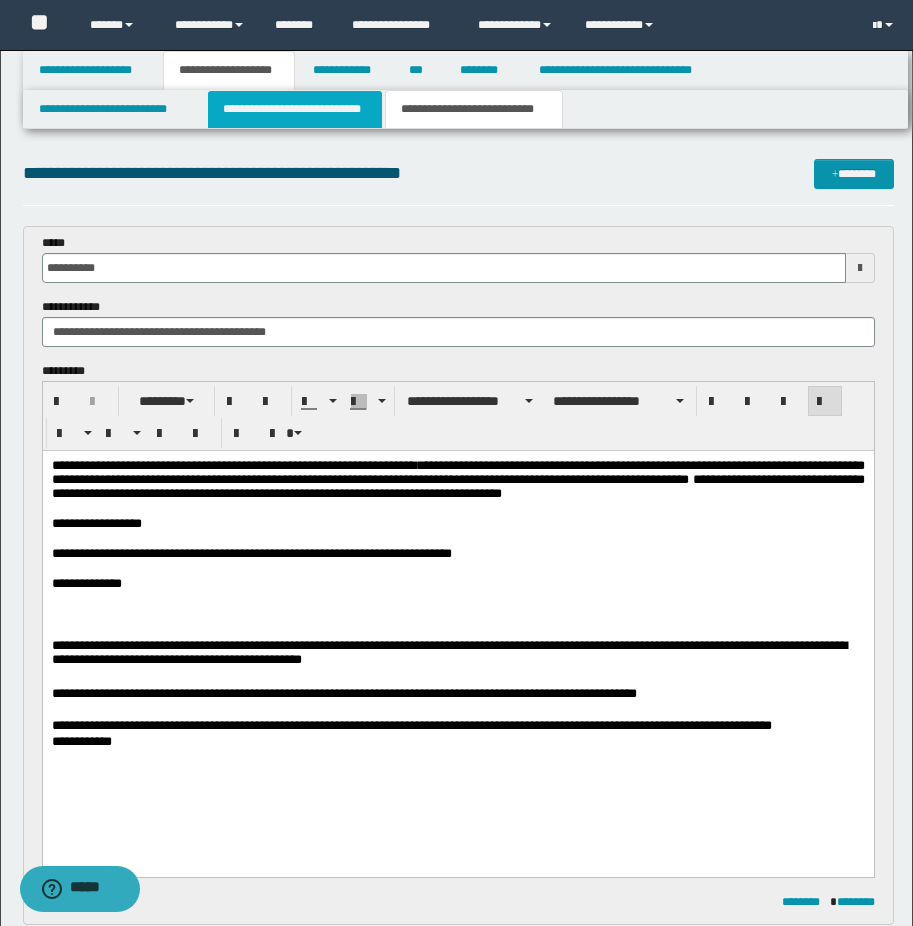 click on "**********" at bounding box center (295, 109) 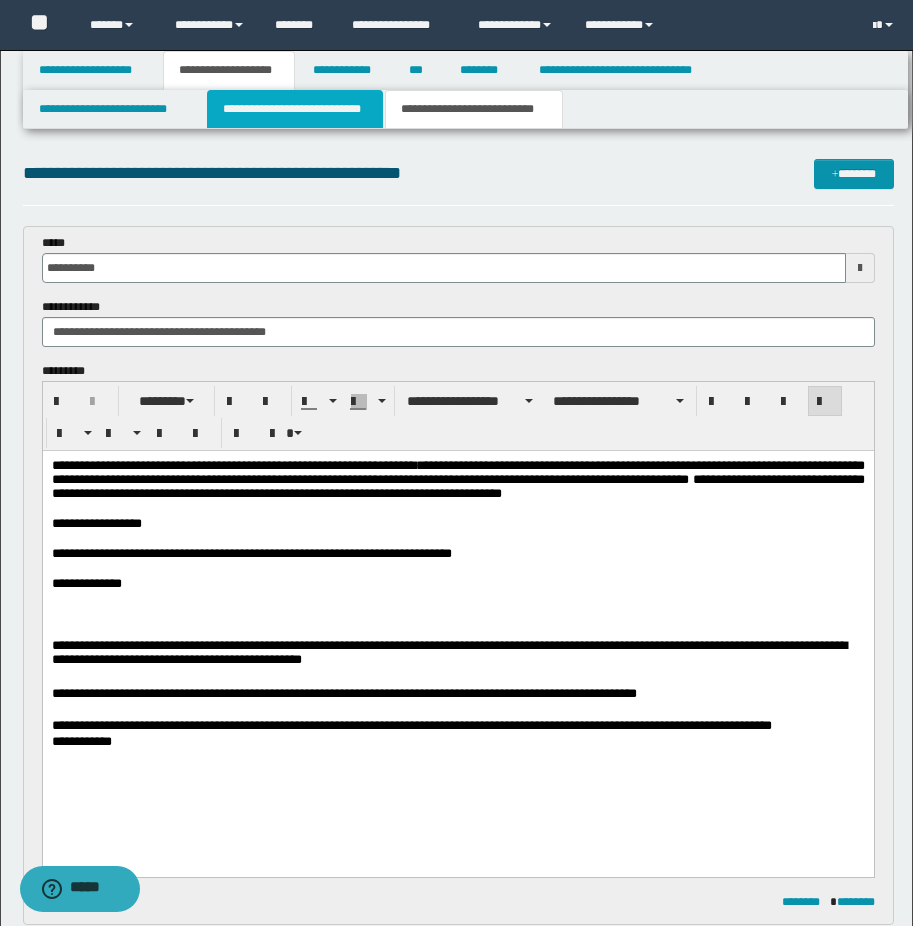 type 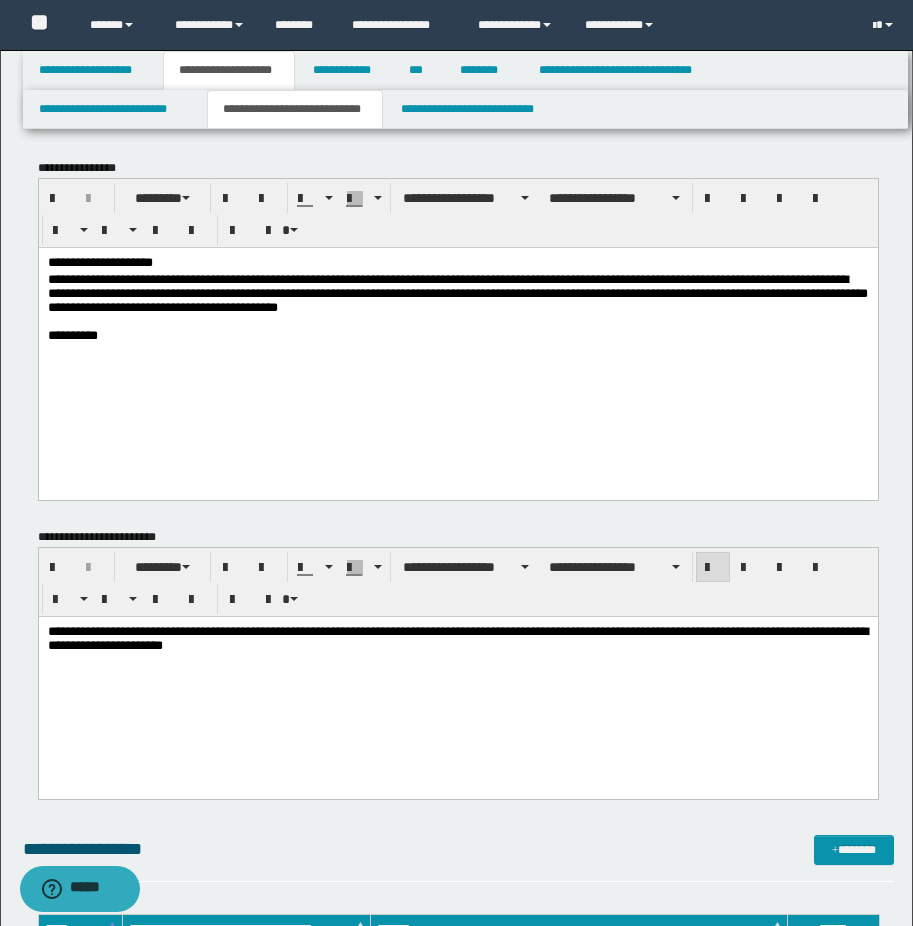 click on "**********" at bounding box center (457, 335) 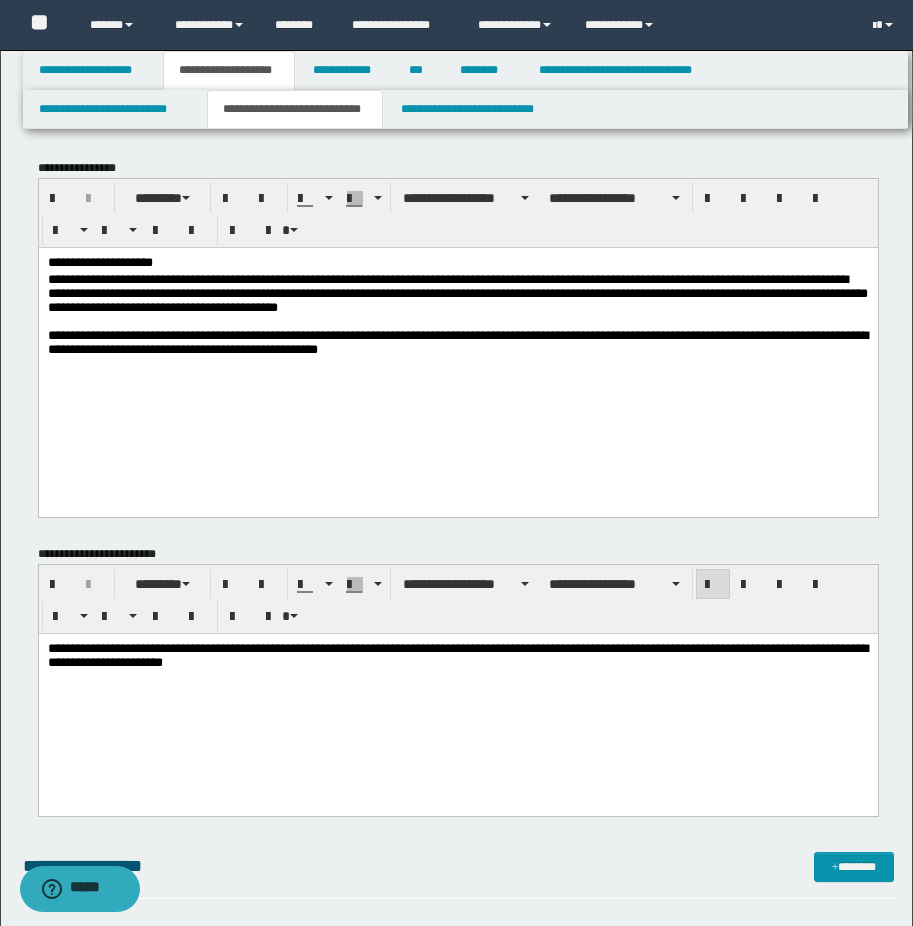 click at bounding box center [457, 321] 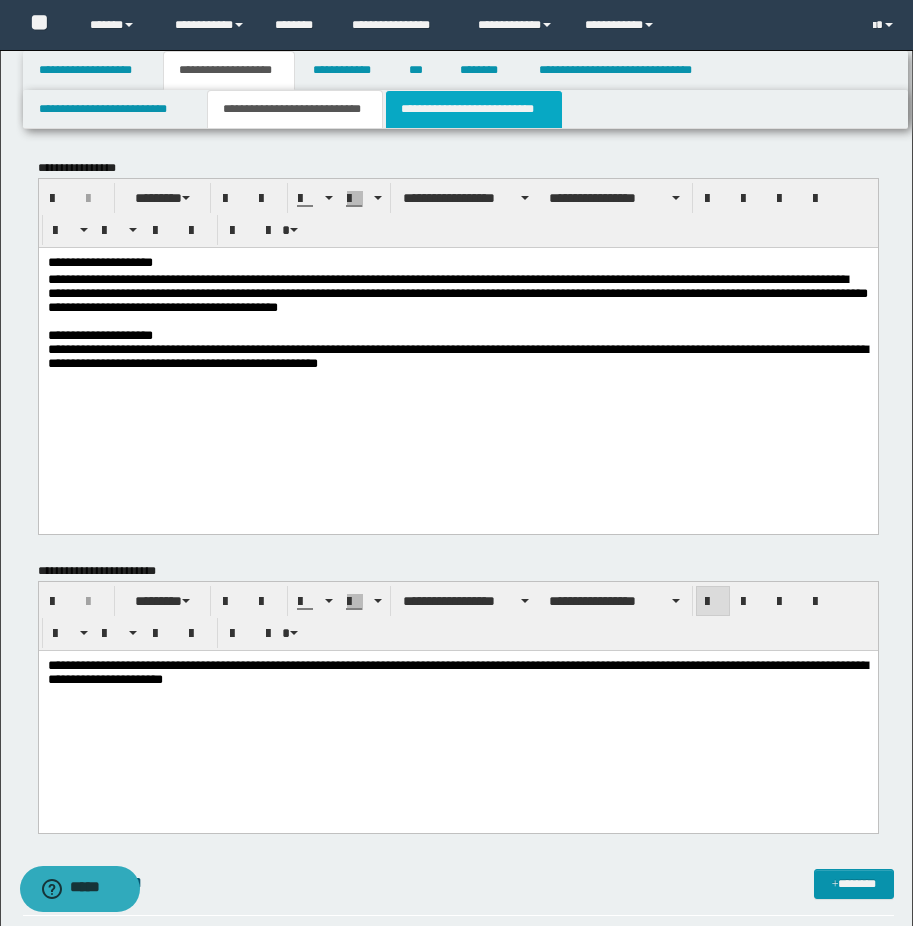 click on "**********" at bounding box center (474, 109) 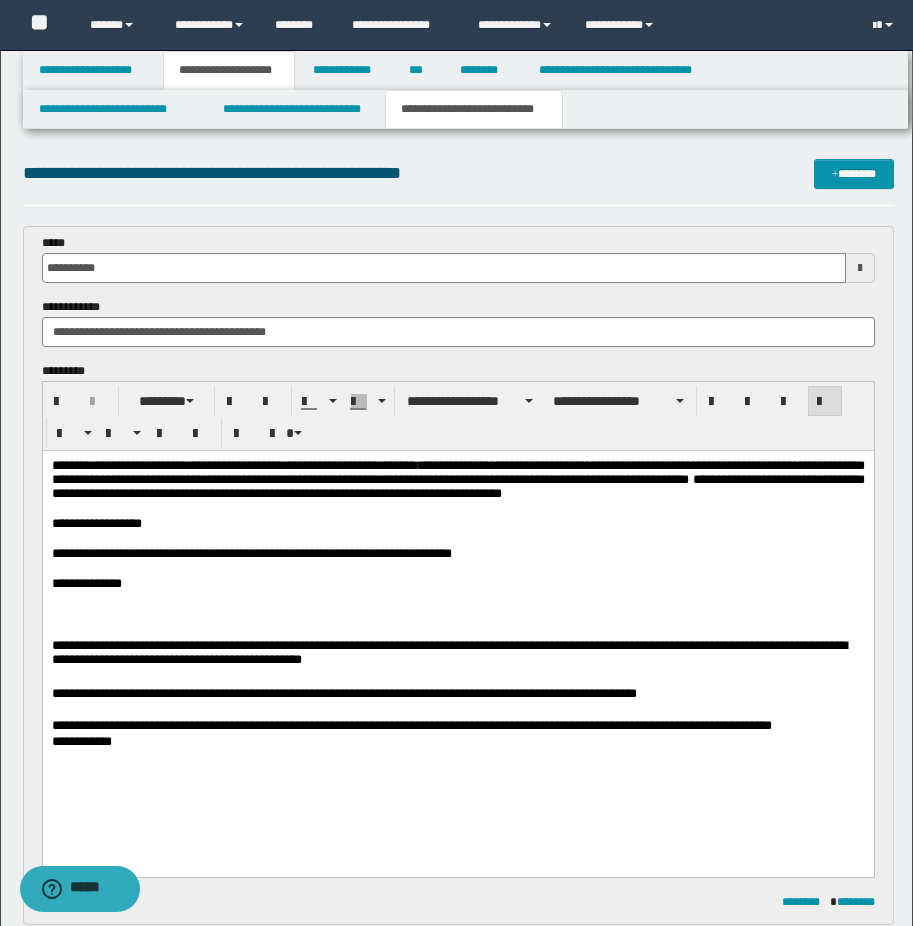 click on "**********" at bounding box center (457, 524) 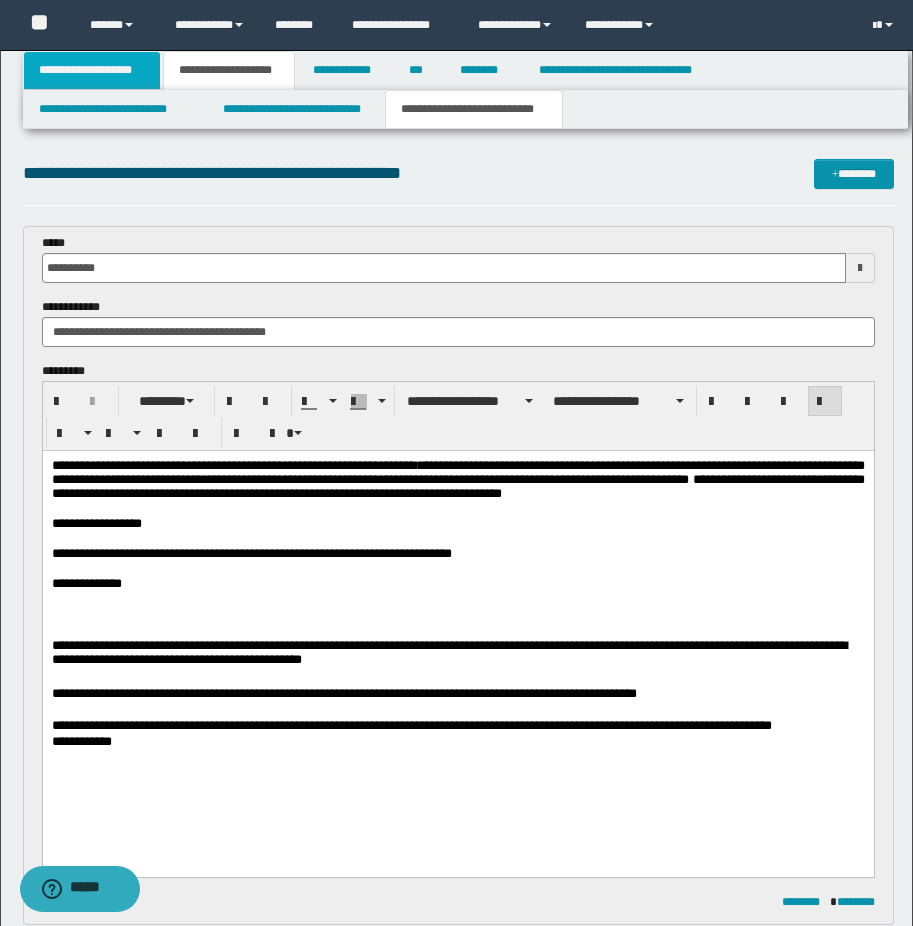 click on "**********" at bounding box center (92, 70) 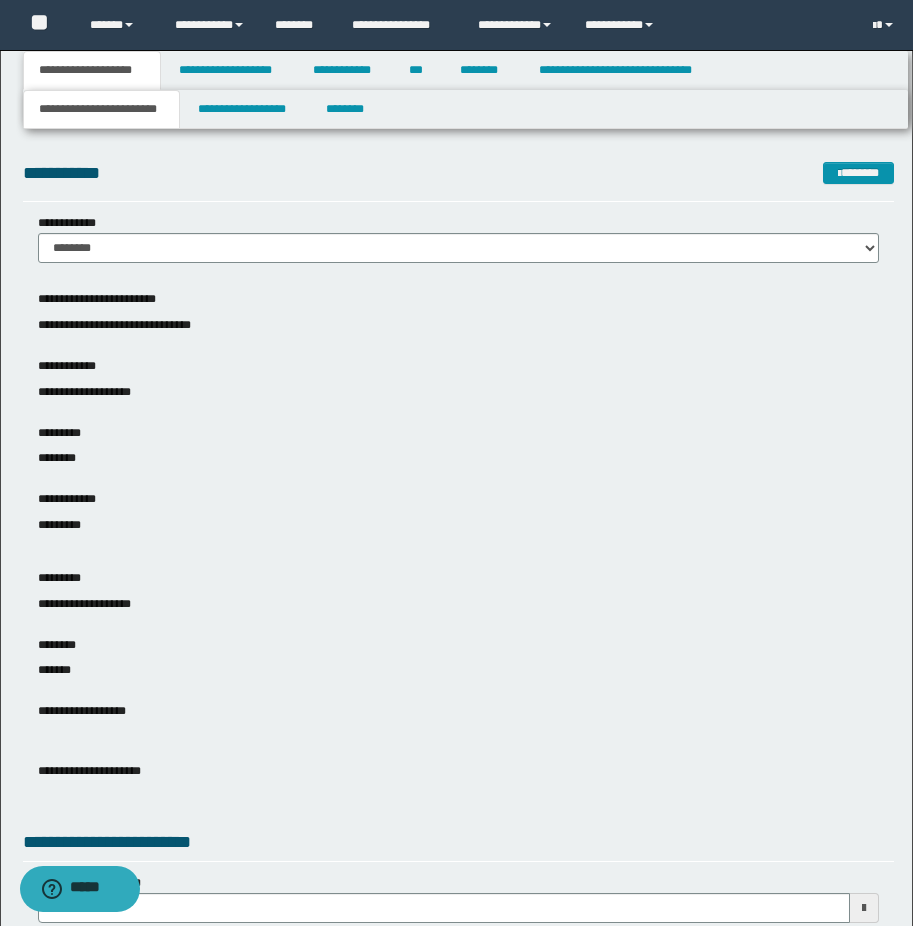 scroll, scrollTop: 200, scrollLeft: 0, axis: vertical 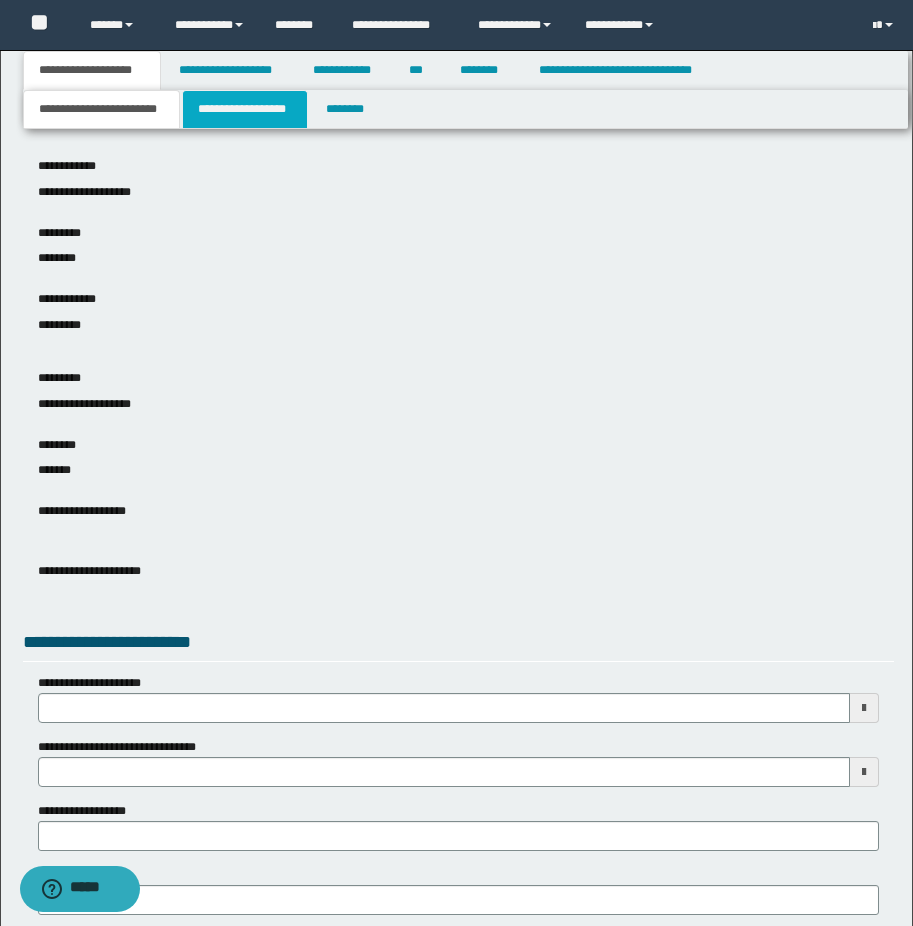 click on "**********" at bounding box center (245, 109) 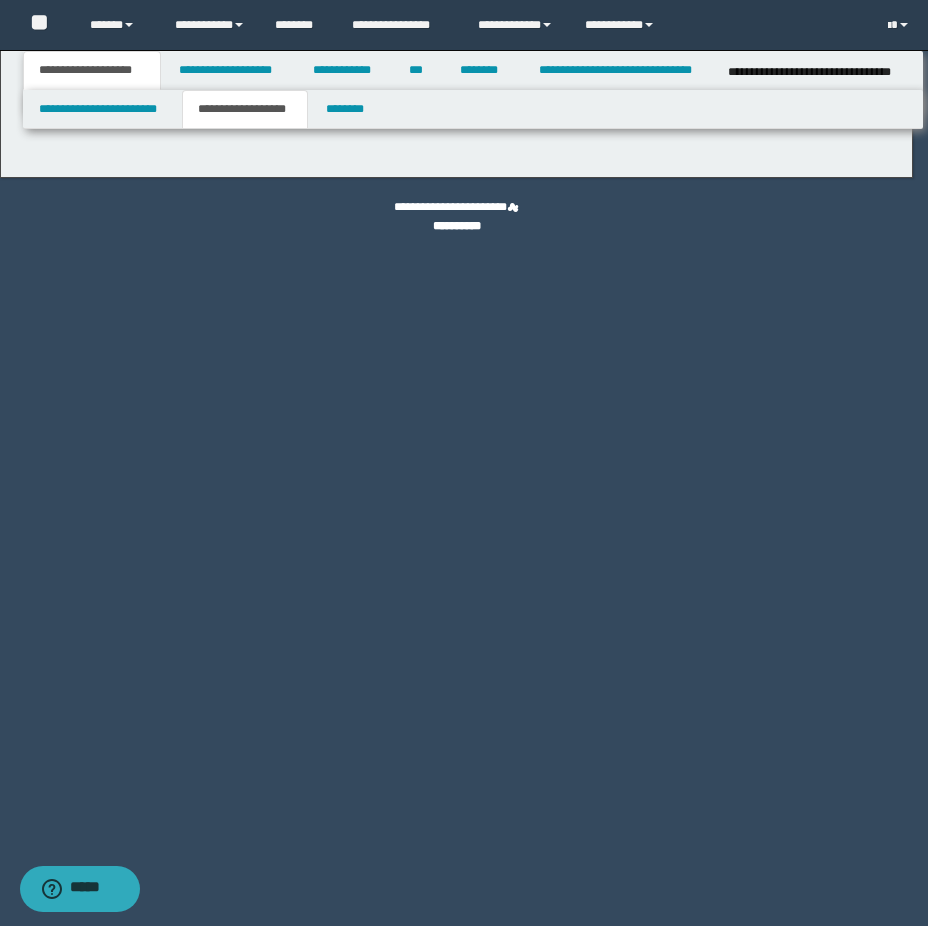 type on "********" 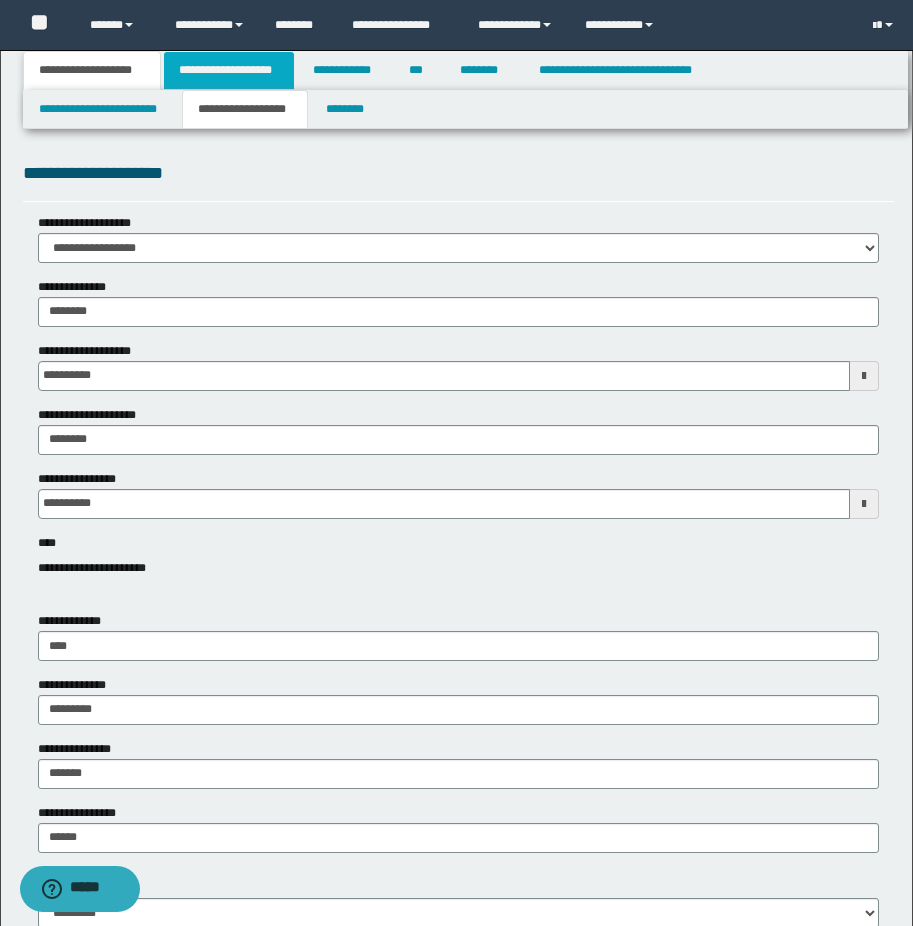 click on "**********" at bounding box center (229, 70) 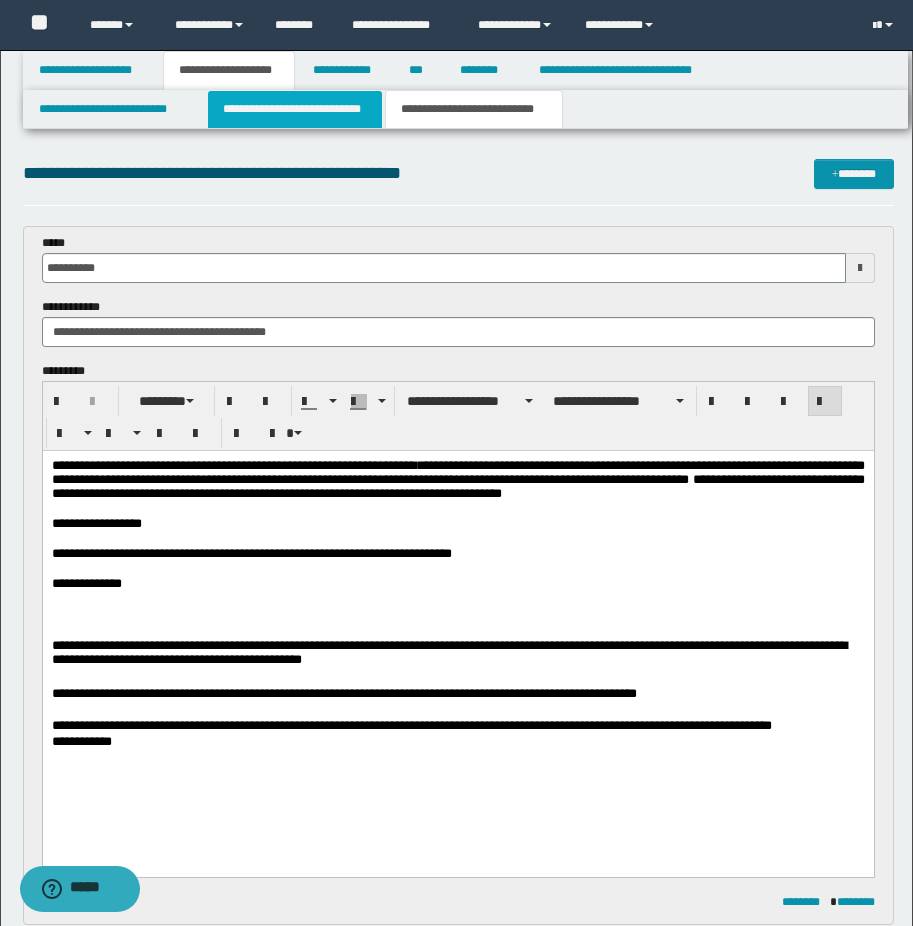 click on "**********" at bounding box center (295, 109) 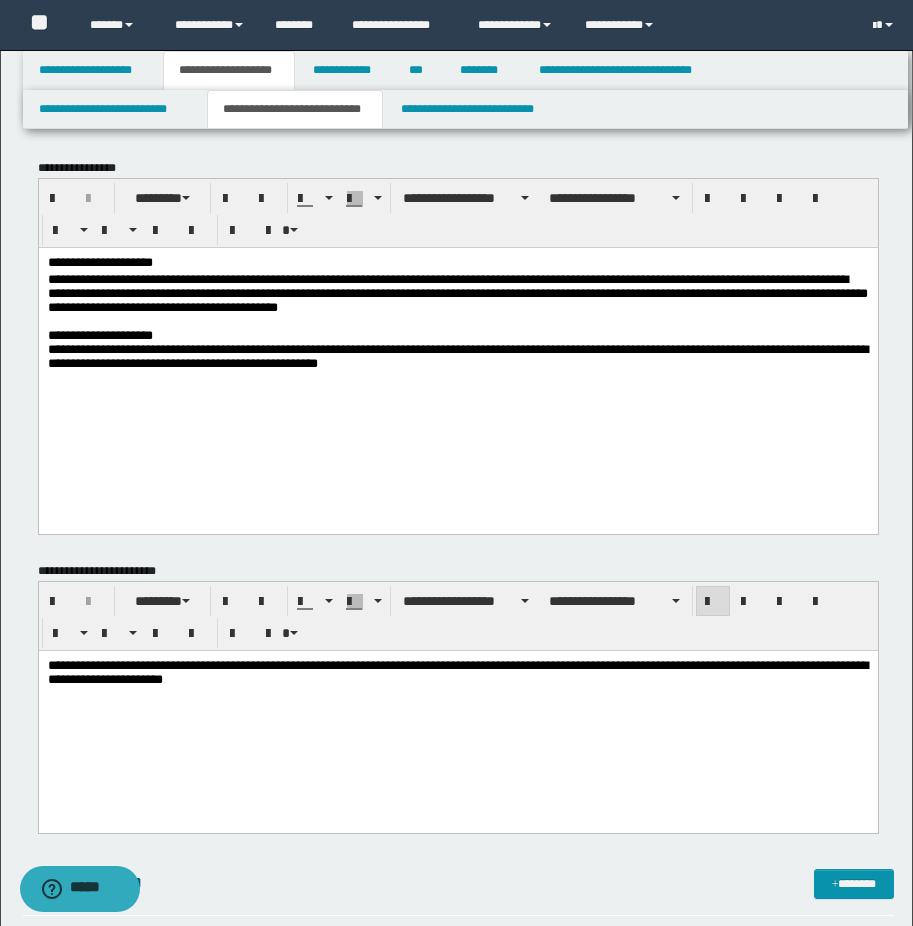 click on "**********" at bounding box center (457, 335) 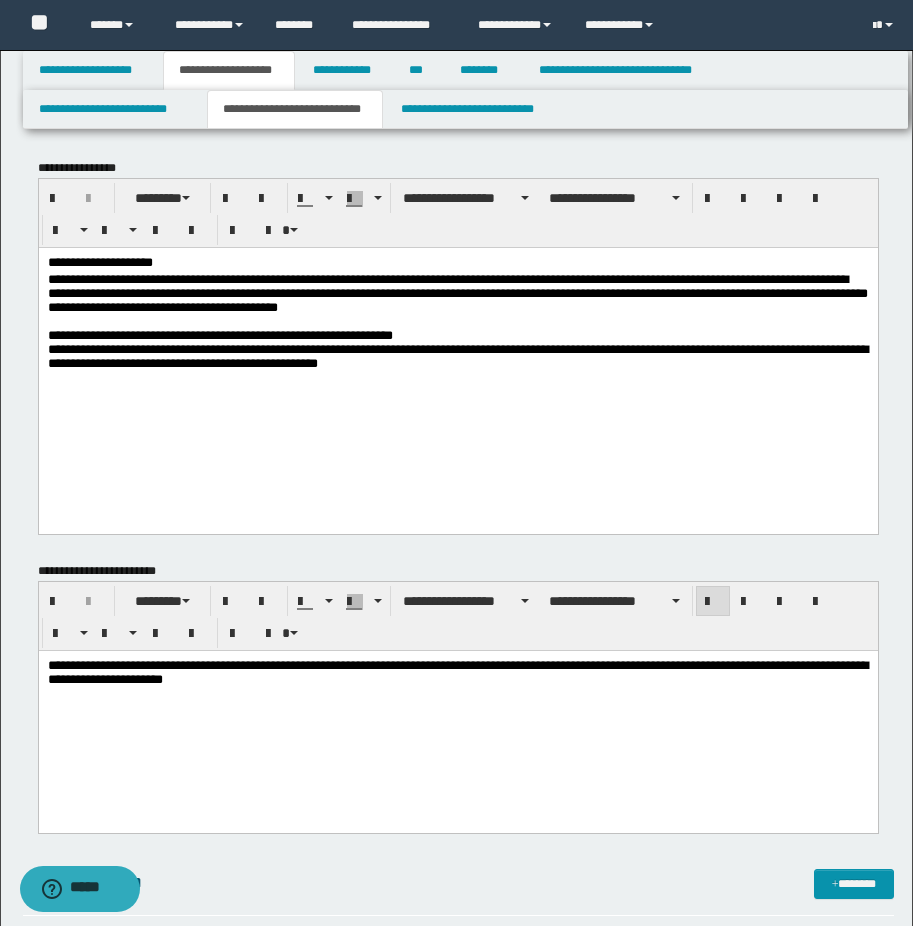 click on "**********" at bounding box center (457, 335) 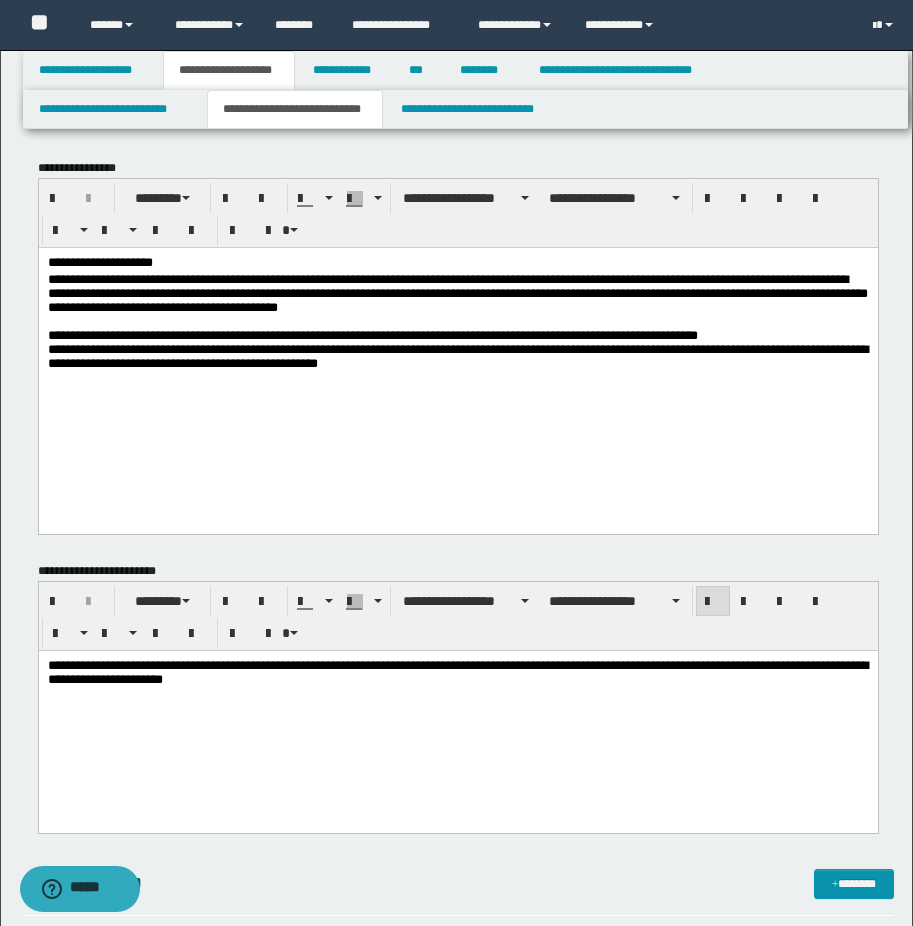 click on "**********" at bounding box center (372, 334) 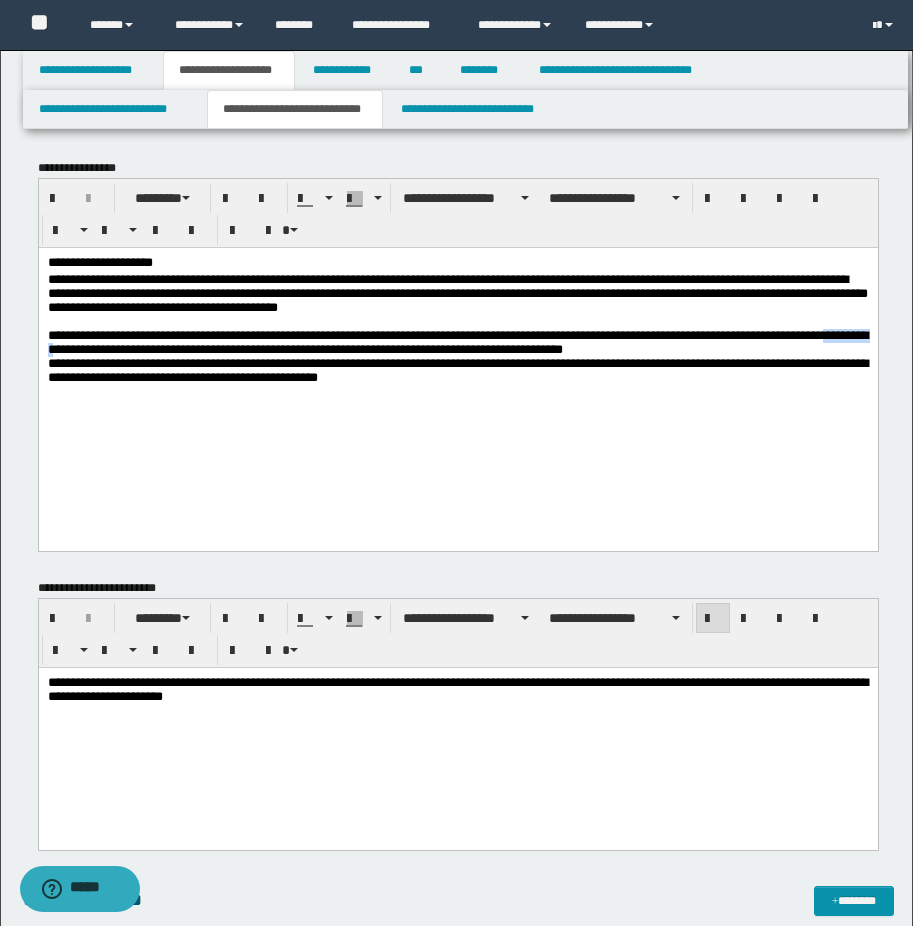 click on "**********" at bounding box center [457, 370] 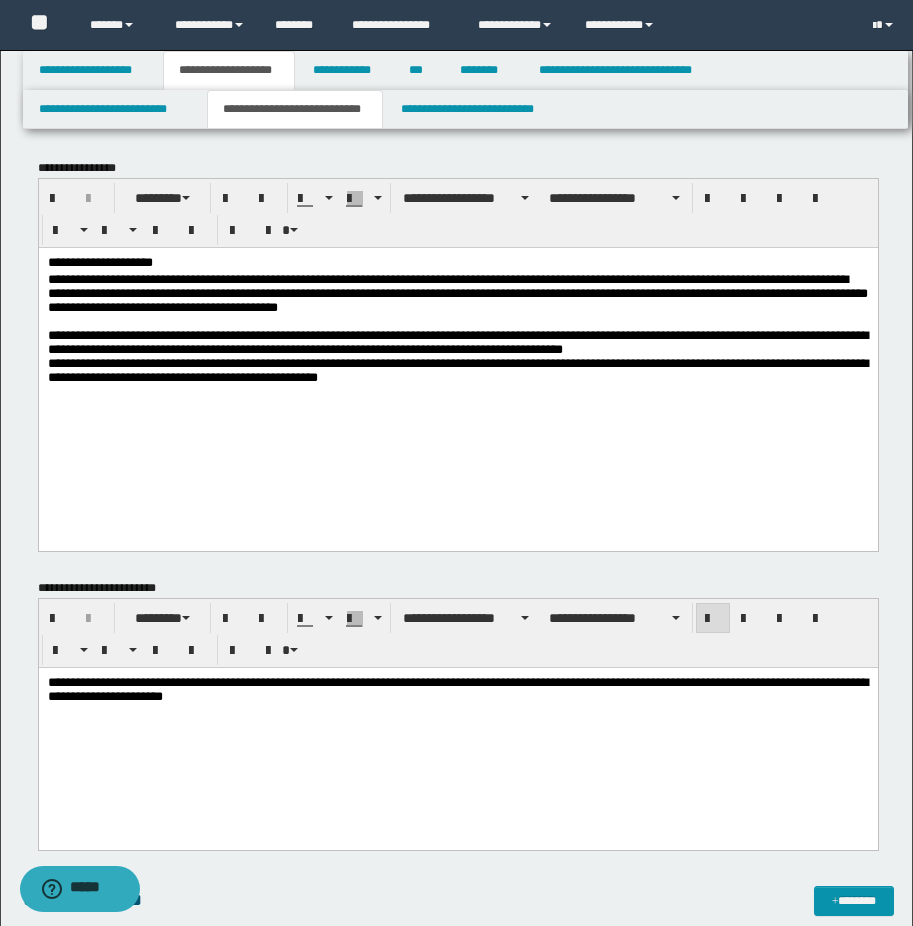 click on "**********" at bounding box center (457, 369) 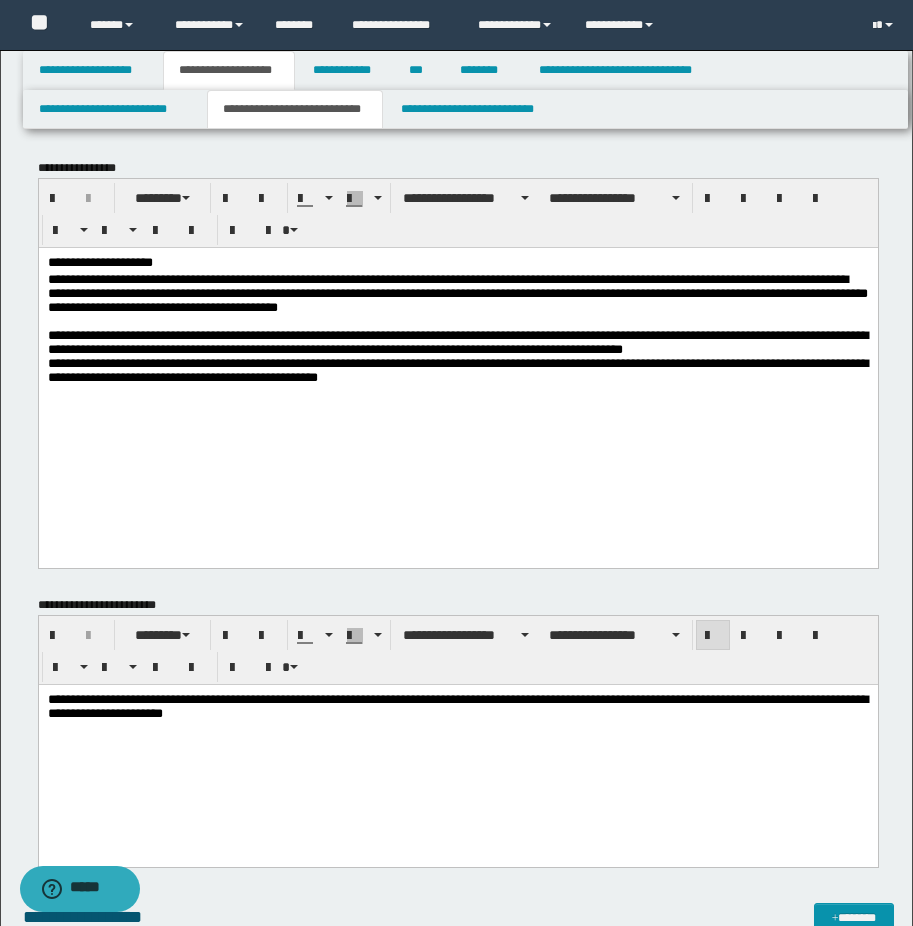 click on "**********" at bounding box center (457, 341) 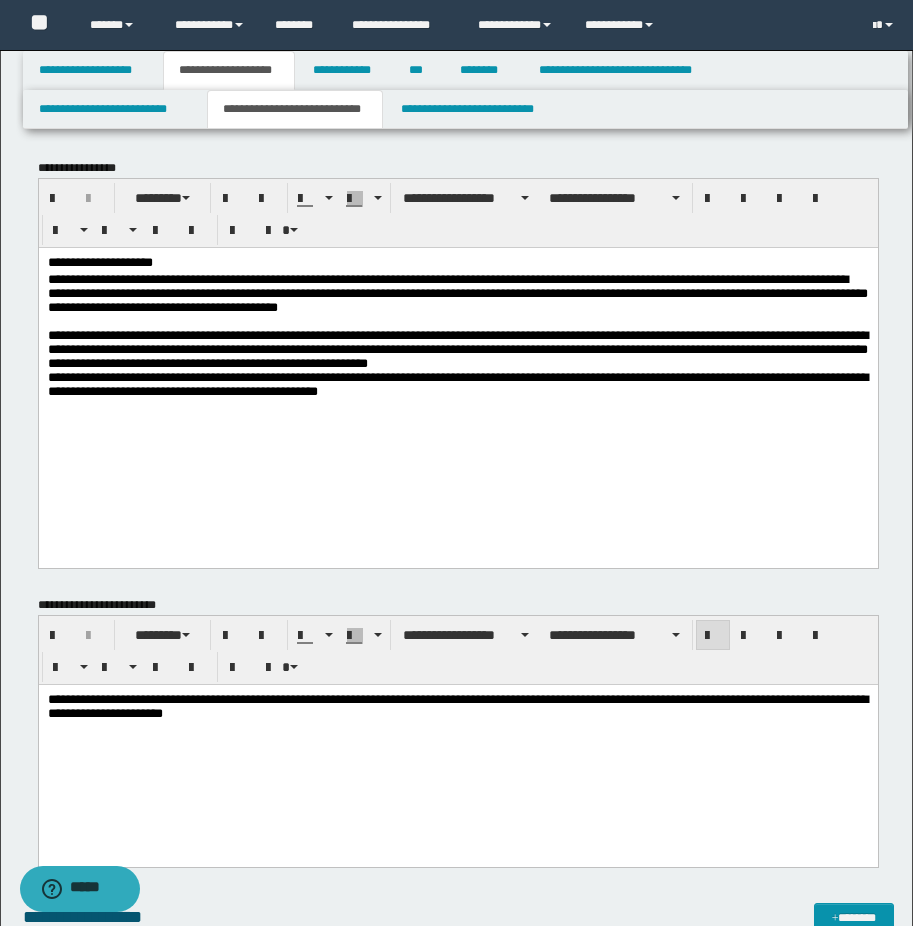 click on "**********" at bounding box center (457, 349) 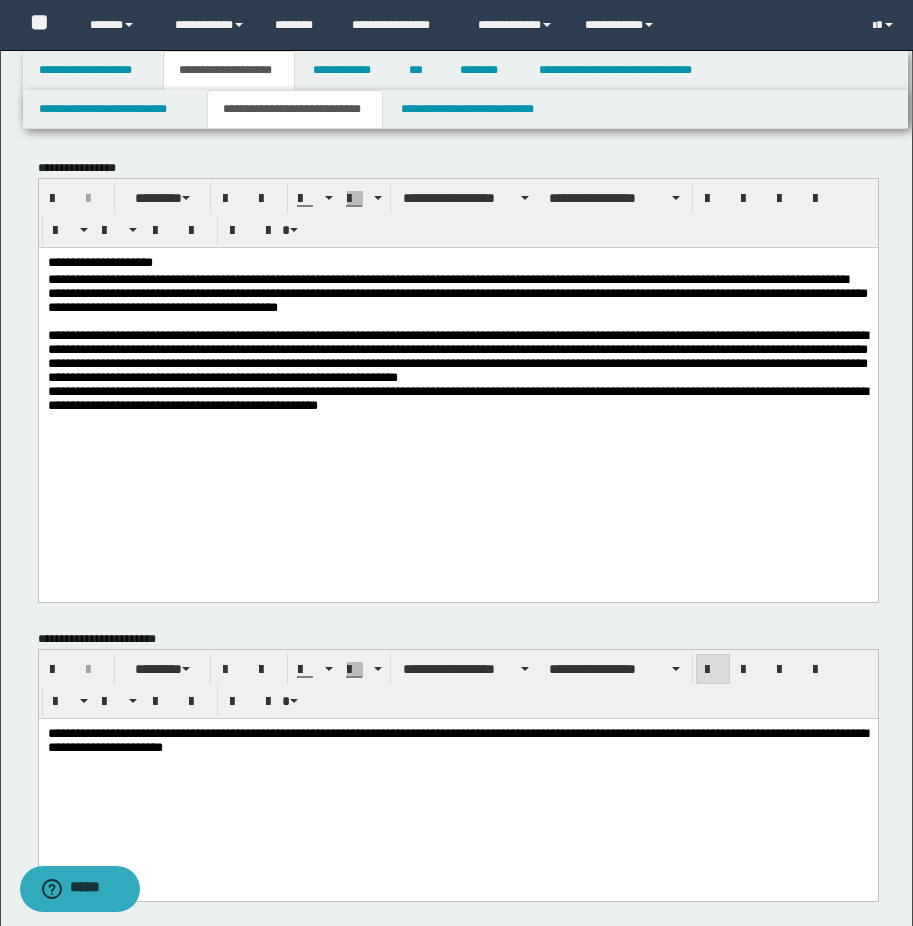 drag, startPoint x: 253, startPoint y: 367, endPoint x: 292, endPoint y: 375, distance: 39.812057 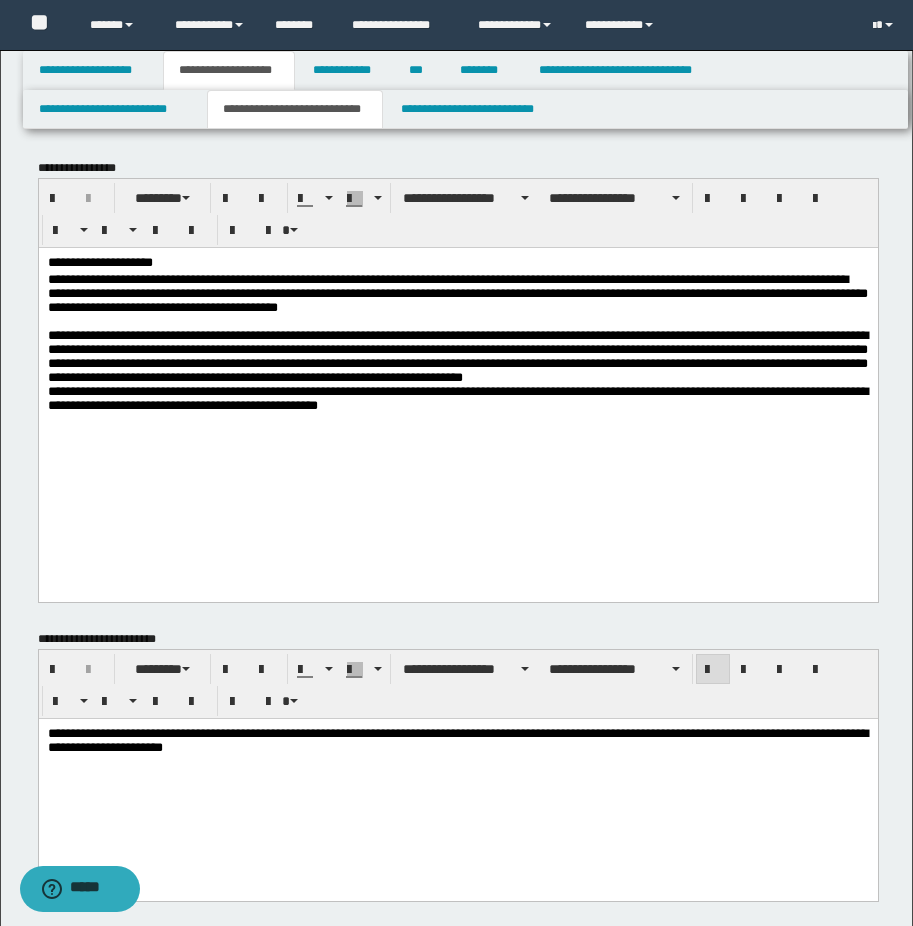 click on "**********" at bounding box center [457, 355] 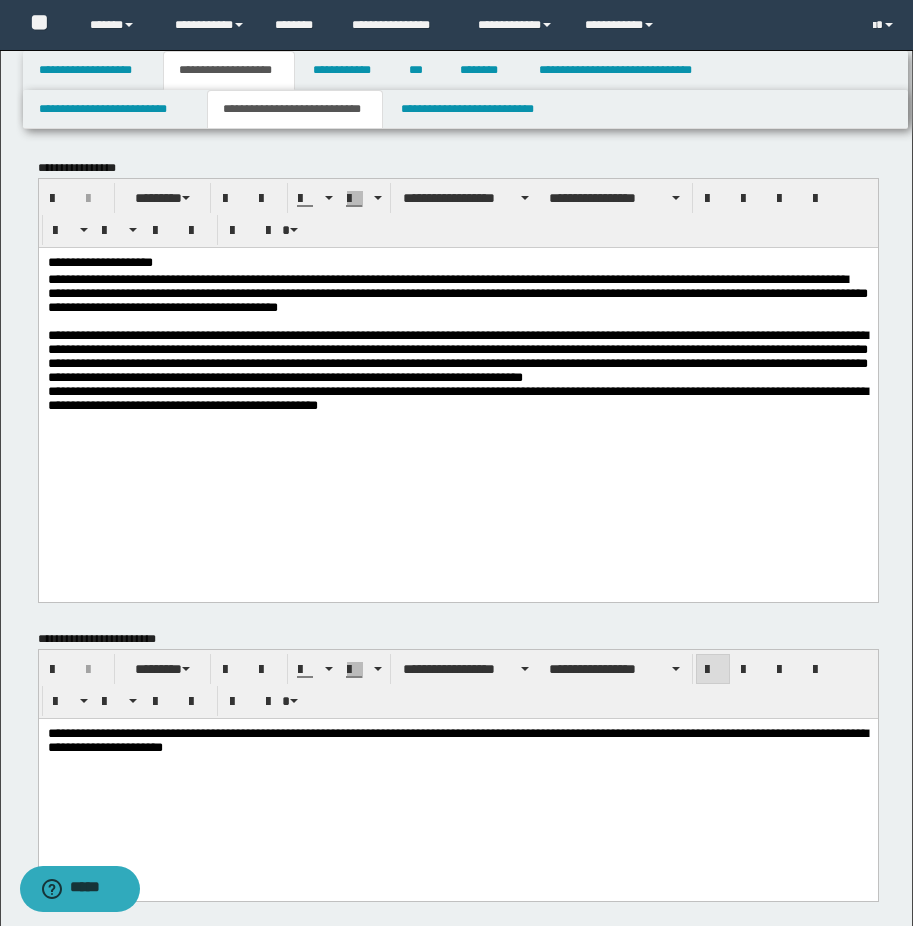click on "**********" at bounding box center (457, 355) 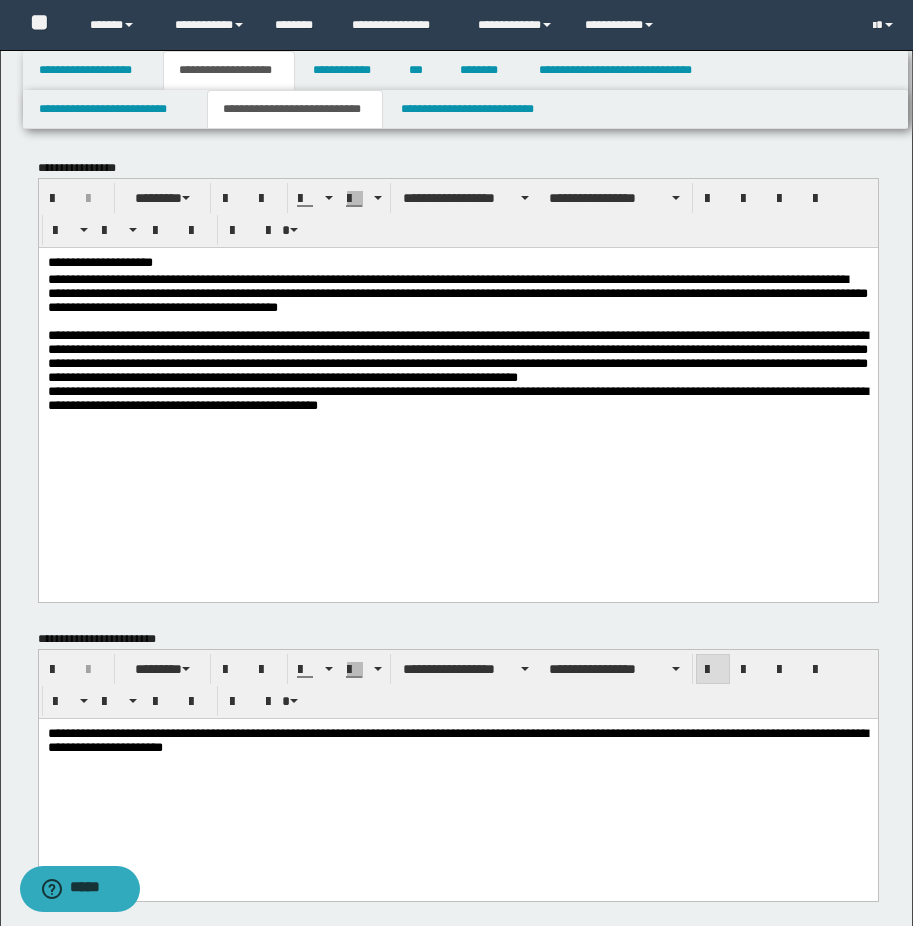 click on "**********" at bounding box center (457, 355) 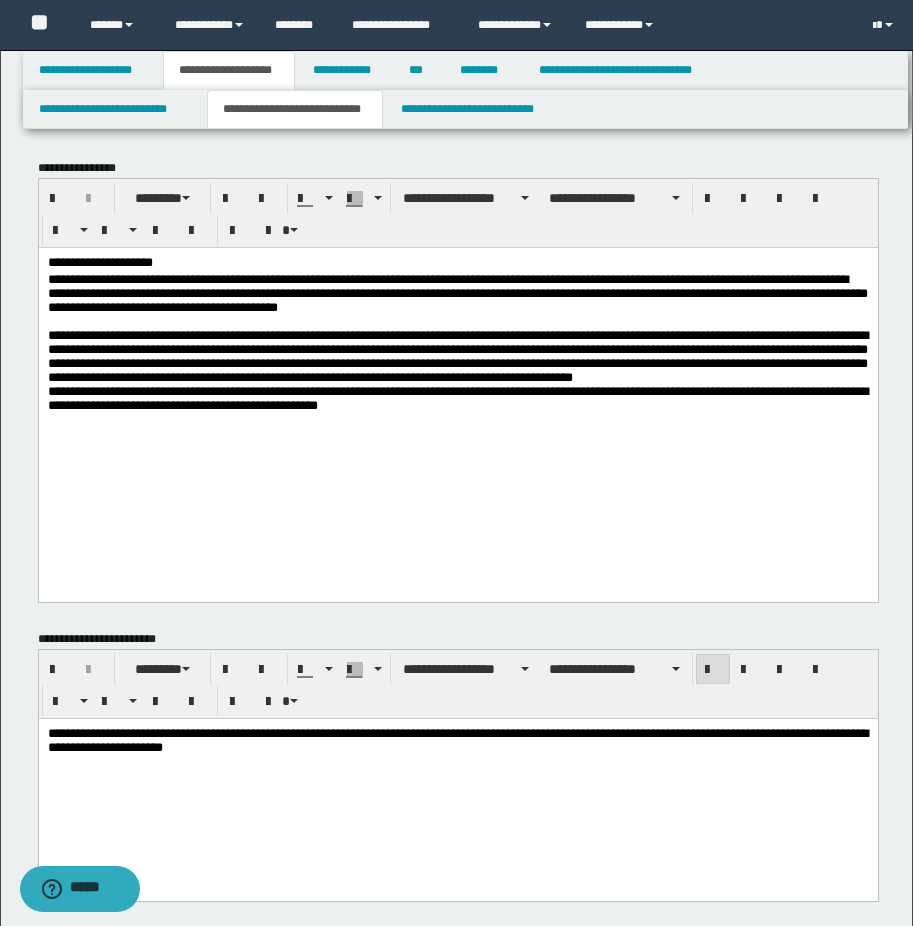 click on "**********" at bounding box center (457, 355) 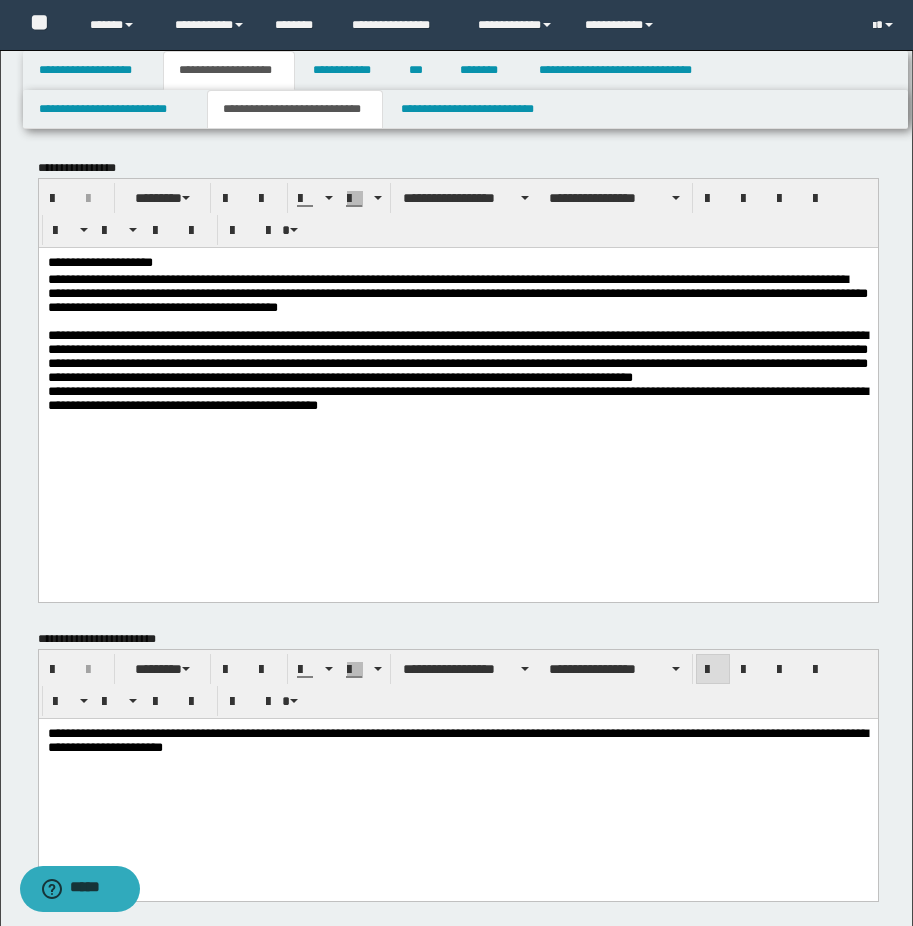 click on "**********" at bounding box center [457, 355] 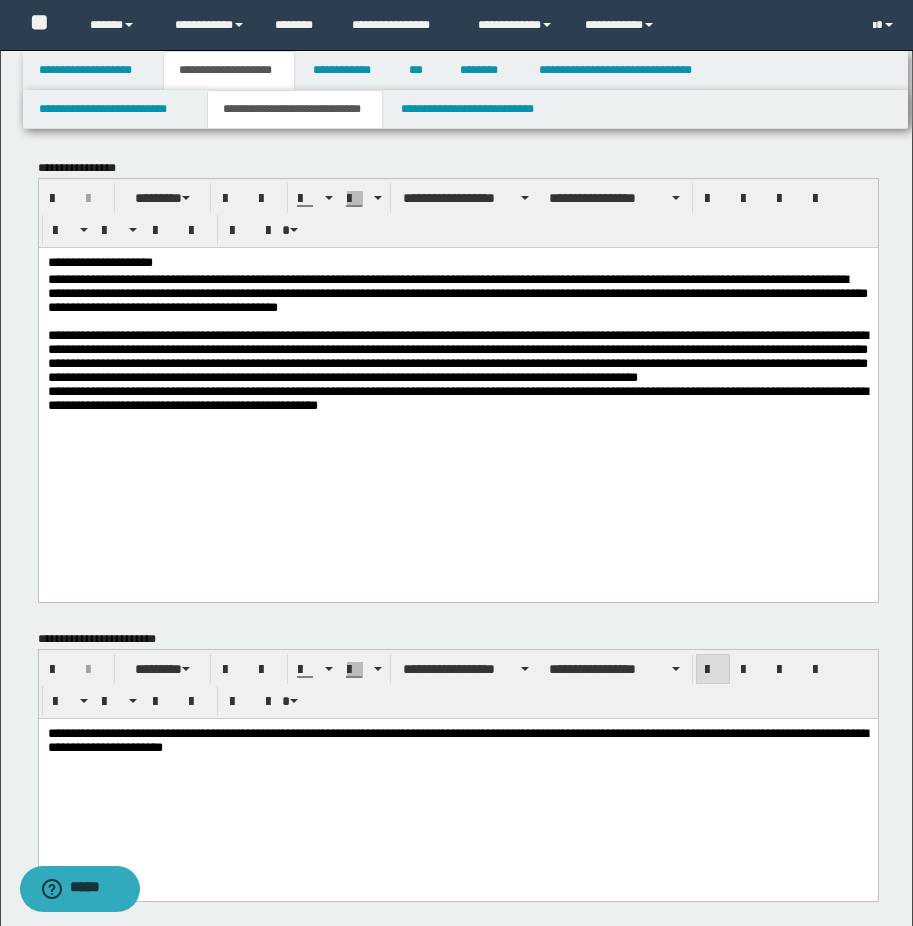 click on "**********" at bounding box center (457, 355) 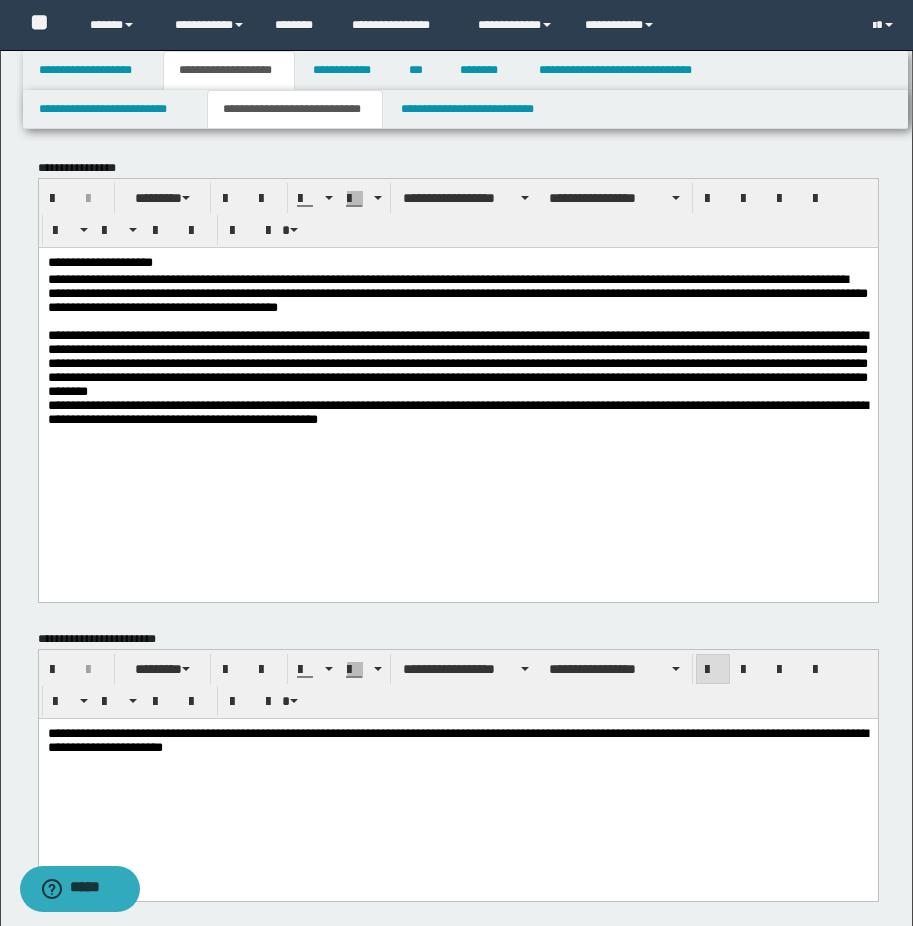 click on "**********" at bounding box center (457, 412) 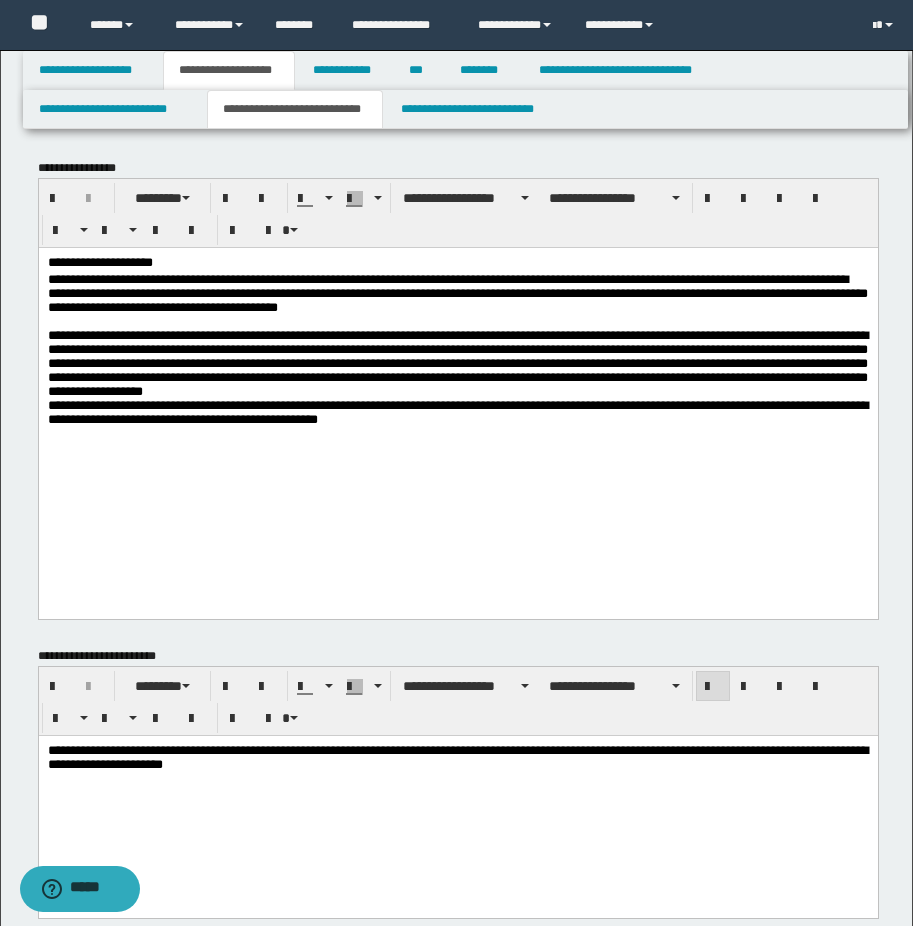click on "**********" at bounding box center [457, 362] 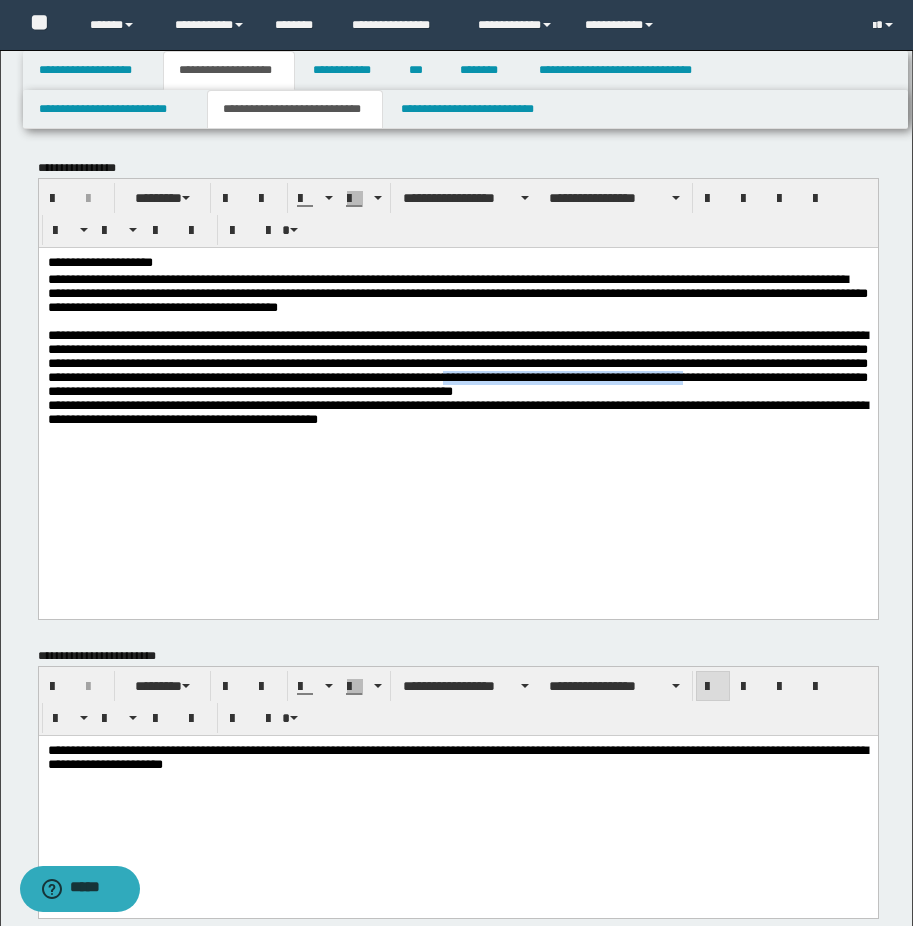 drag, startPoint x: 292, startPoint y: 416, endPoint x: 582, endPoint y: 414, distance: 290.0069 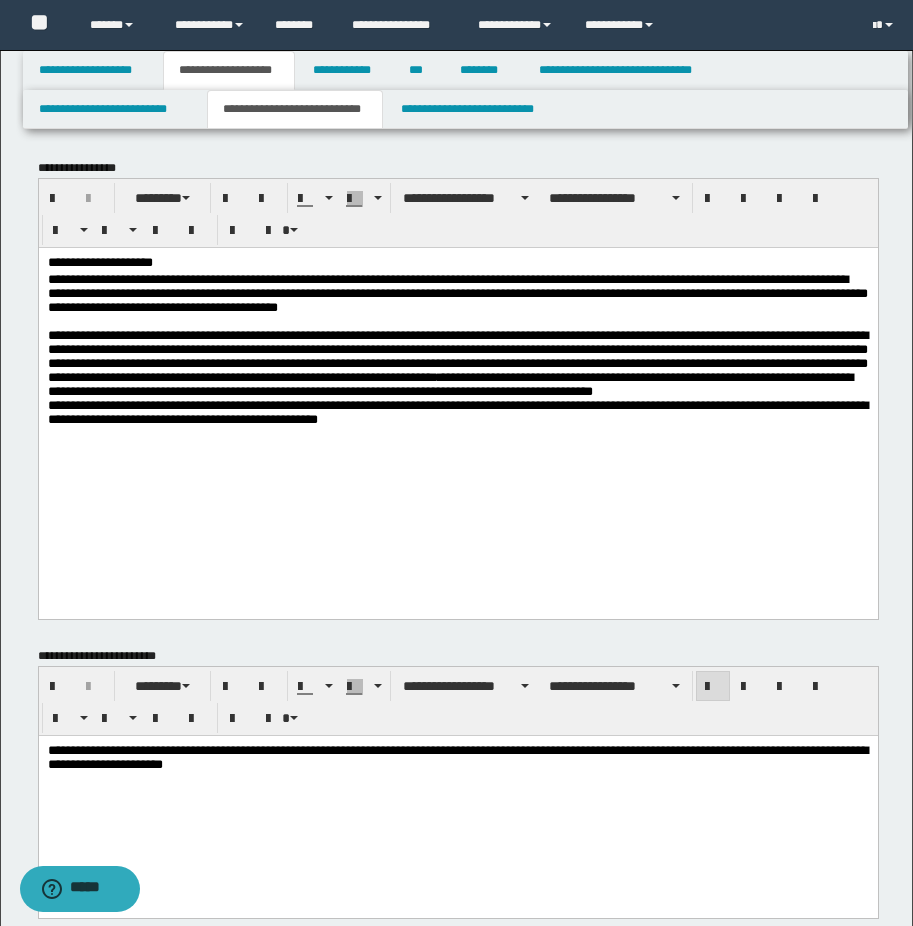 drag, startPoint x: 650, startPoint y: 438, endPoint x: 766, endPoint y: 429, distance: 116.34862 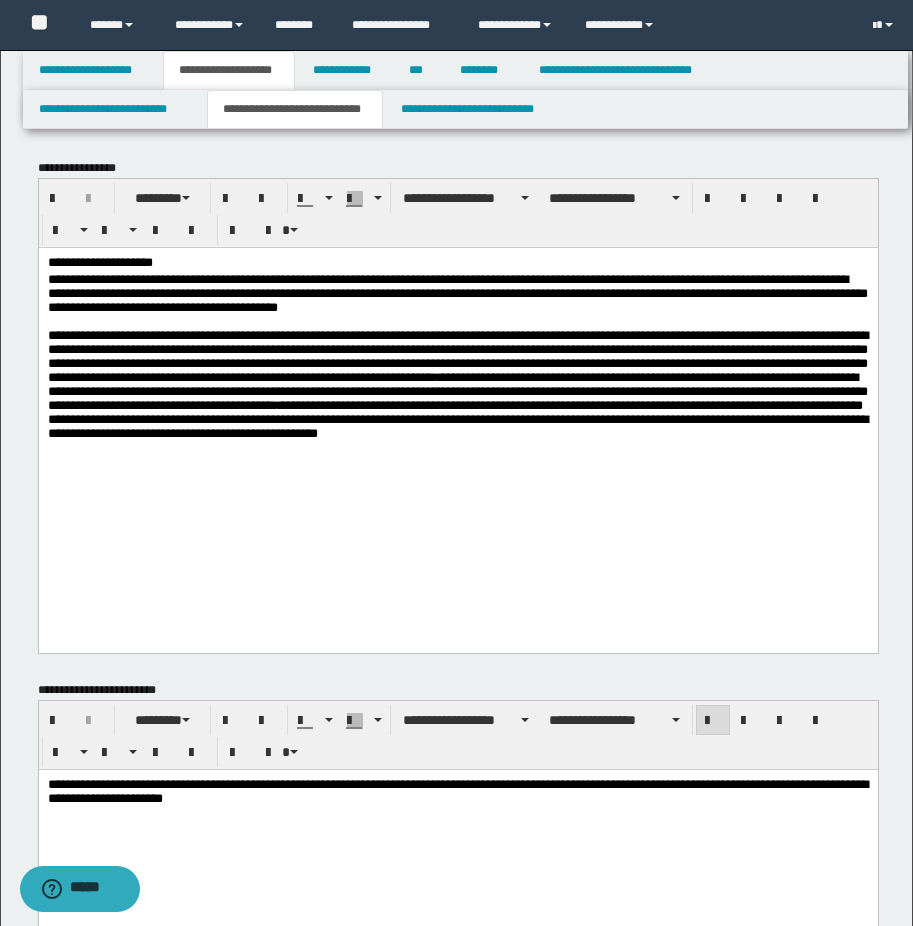 click on "**********" at bounding box center (457, 369) 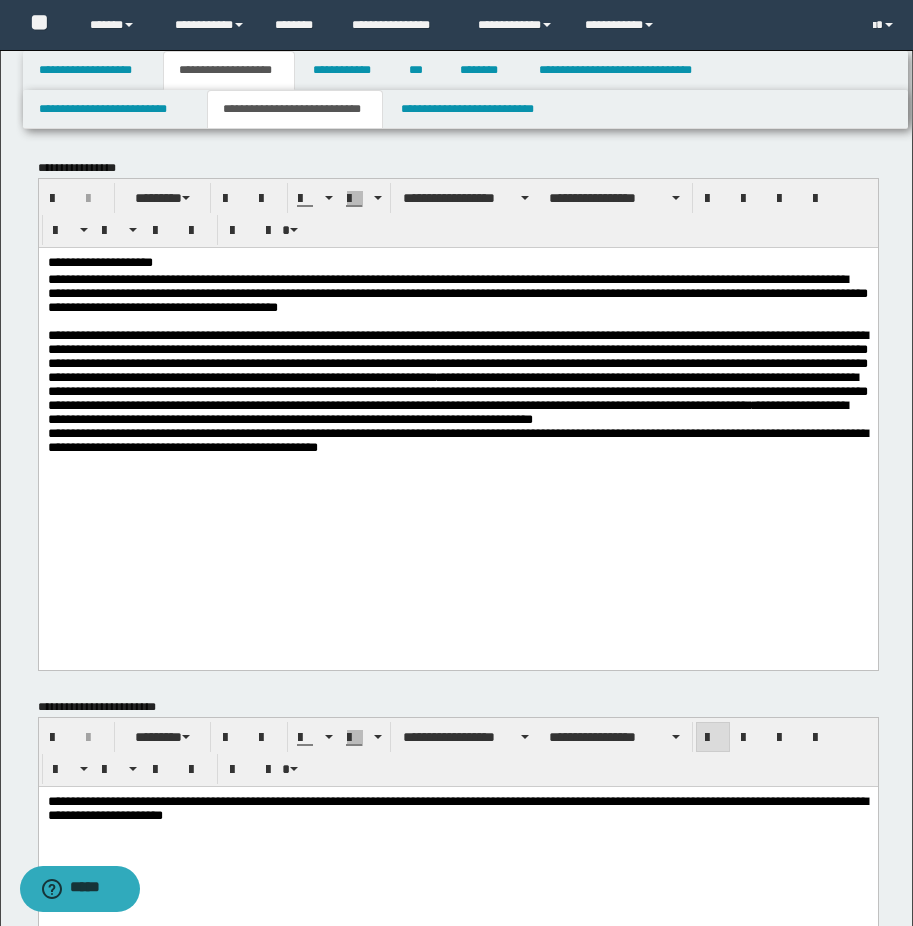 click on "**********" at bounding box center (457, 439) 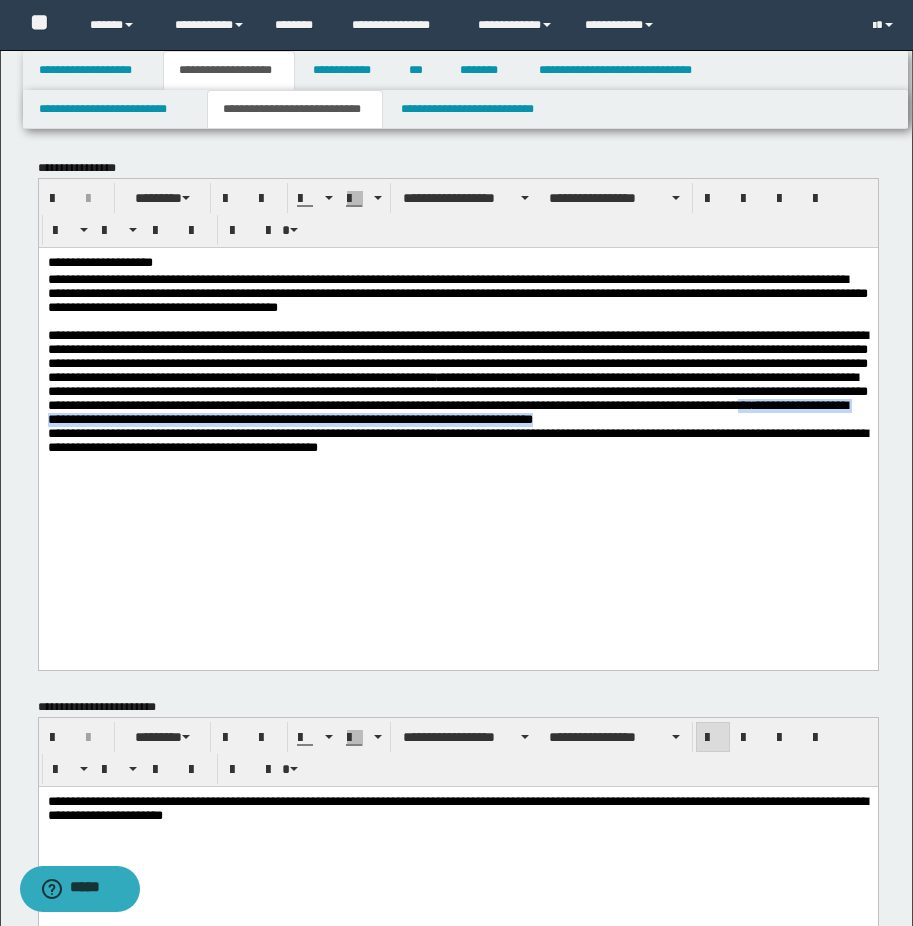 drag, startPoint x: 319, startPoint y: 466, endPoint x: 414, endPoint y: 487, distance: 97.29337 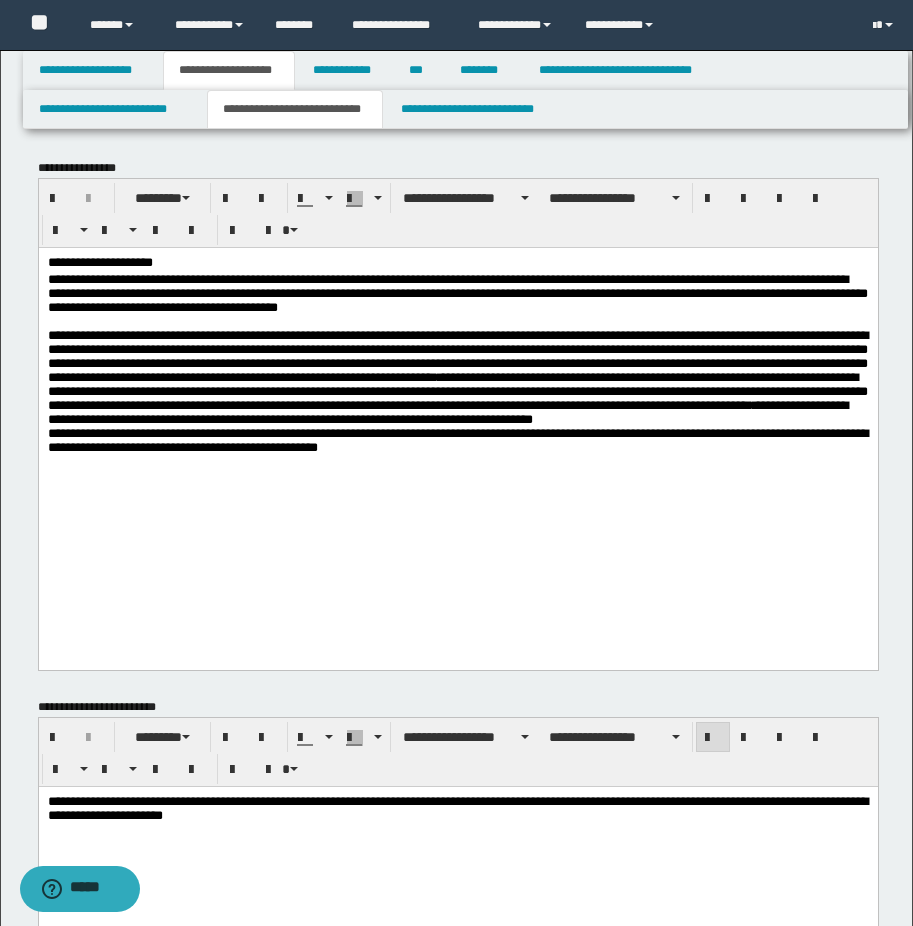 click at bounding box center [457, 461] 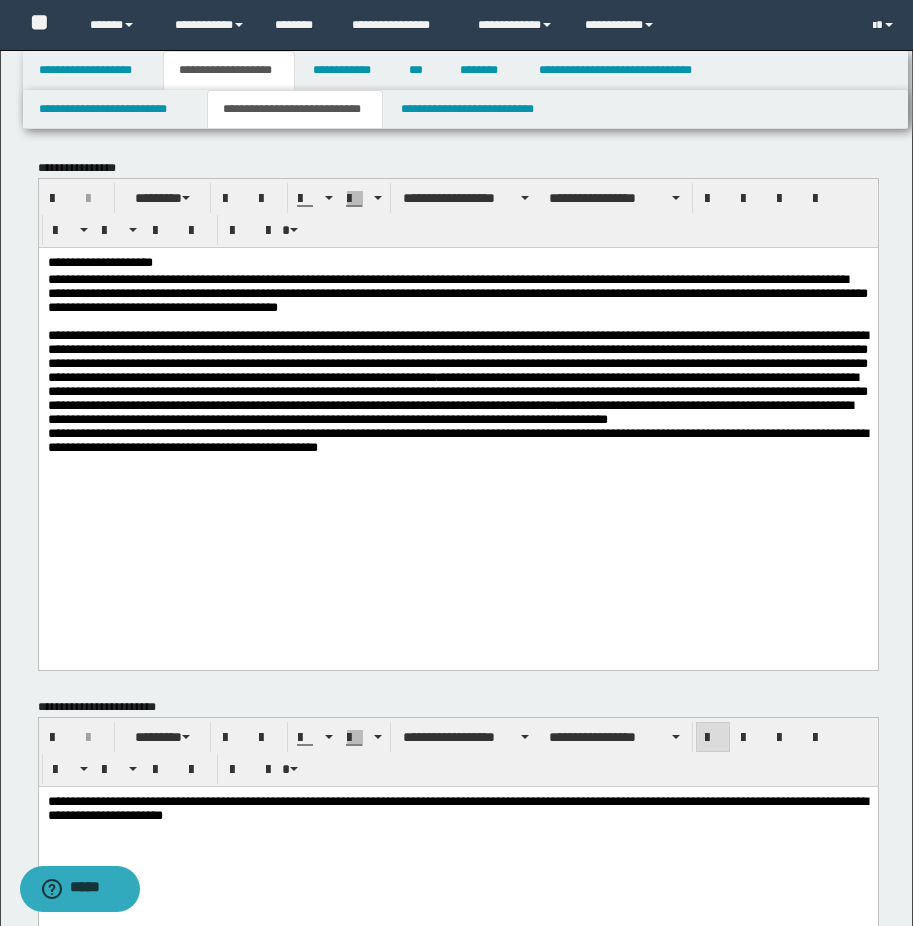 drag, startPoint x: 177, startPoint y: 498, endPoint x: 310, endPoint y: 494, distance: 133.06013 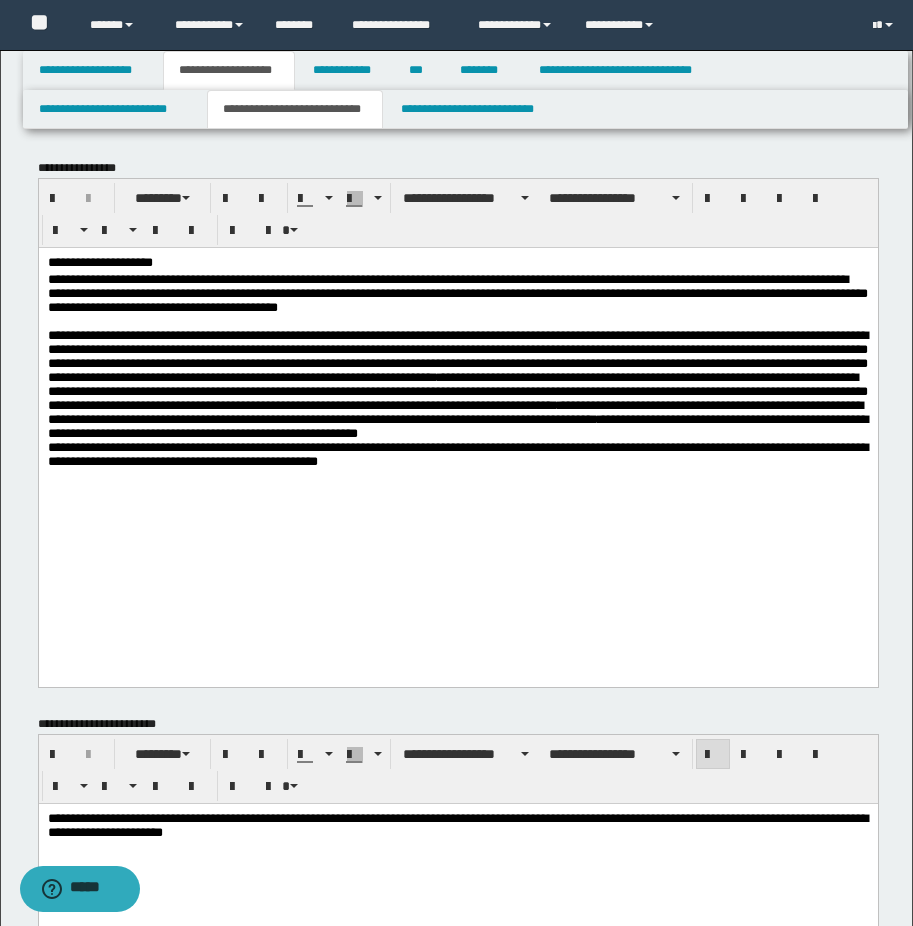 click on "**********" at bounding box center (457, 383) 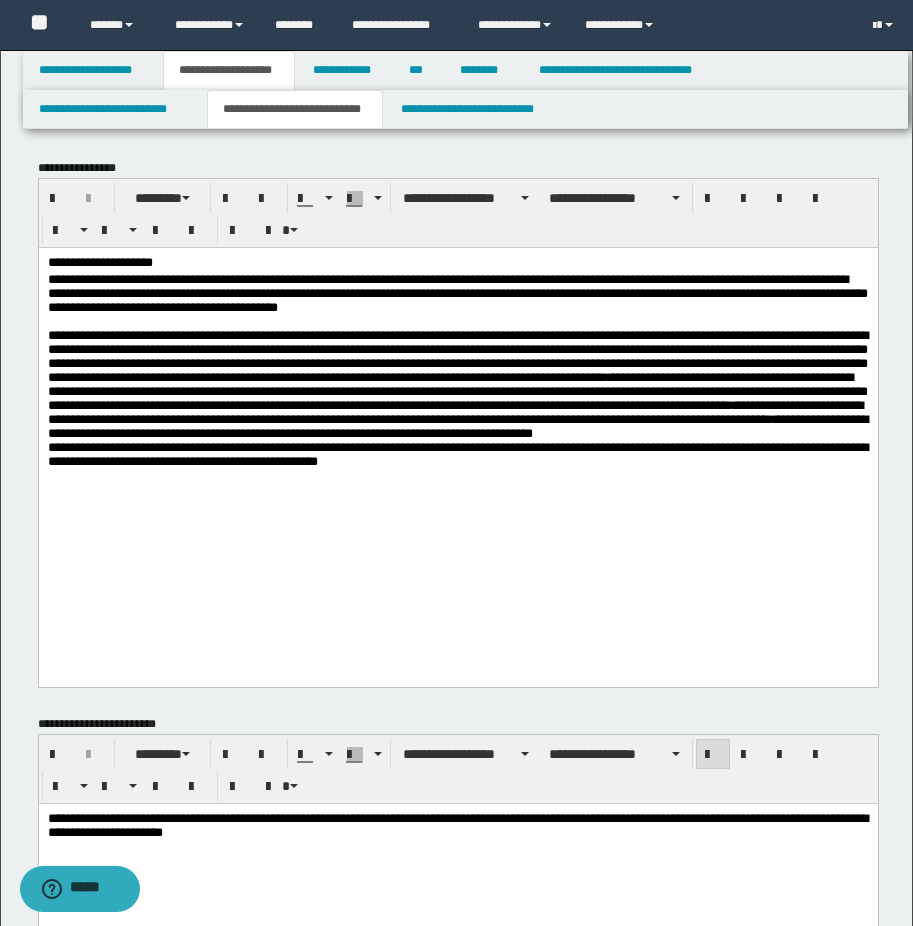 click on "**********" at bounding box center [457, 384] 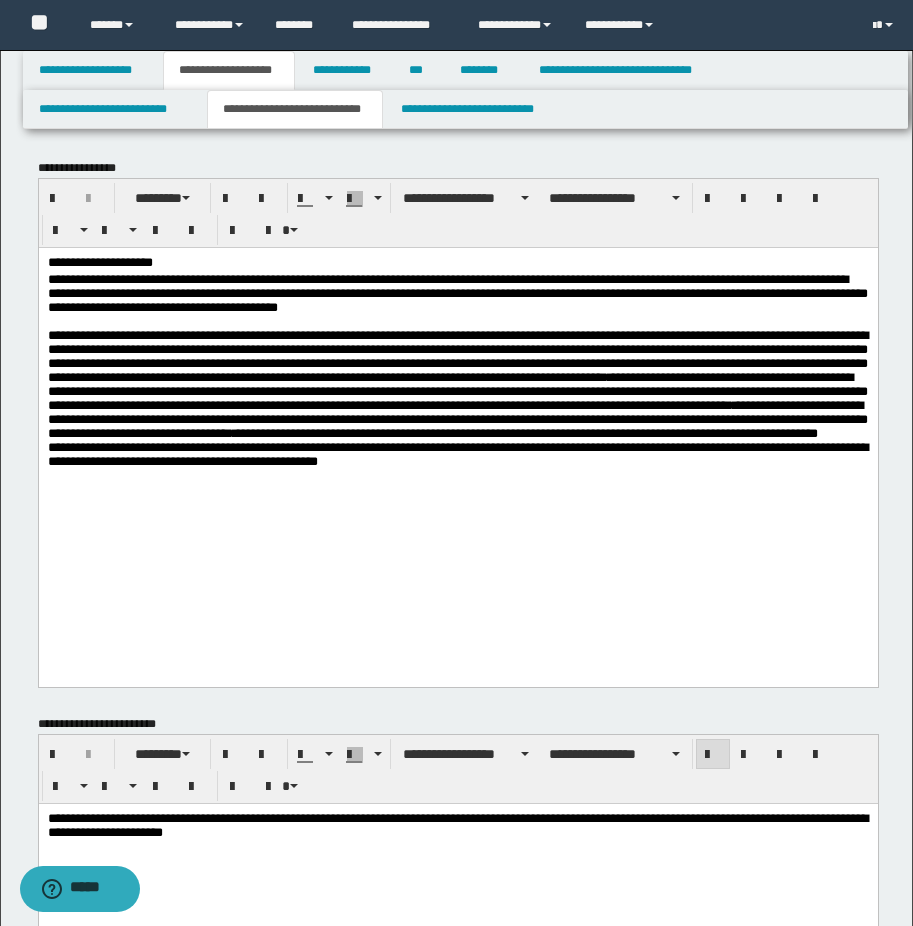 drag, startPoint x: 235, startPoint y: 514, endPoint x: 261, endPoint y: 502, distance: 28.635643 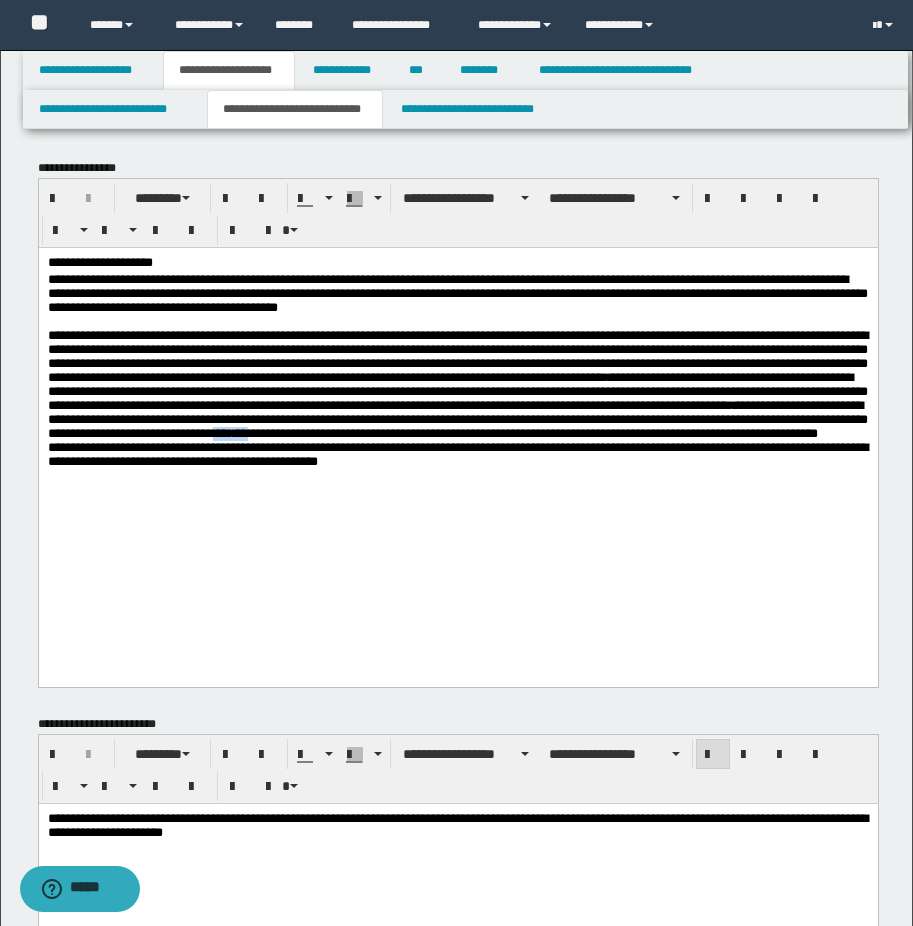 drag, startPoint x: 799, startPoint y: 483, endPoint x: 850, endPoint y: 483, distance: 51 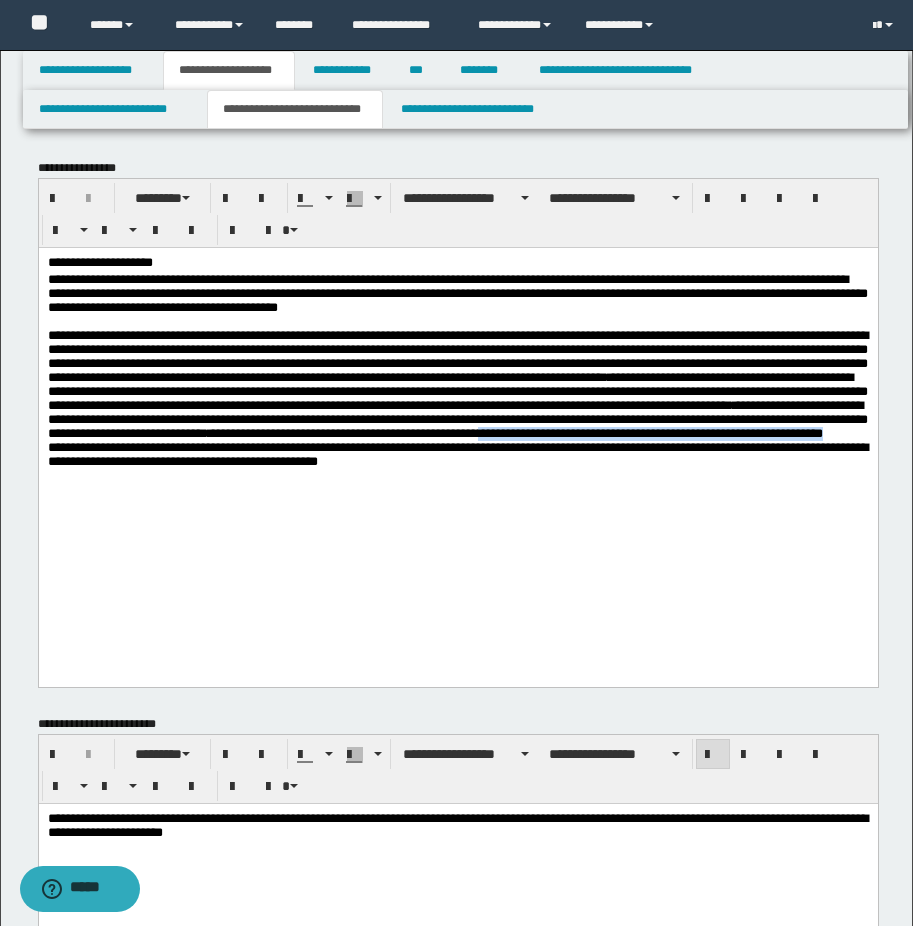 drag, startPoint x: 364, startPoint y: 502, endPoint x: 822, endPoint y: 501, distance: 458.0011 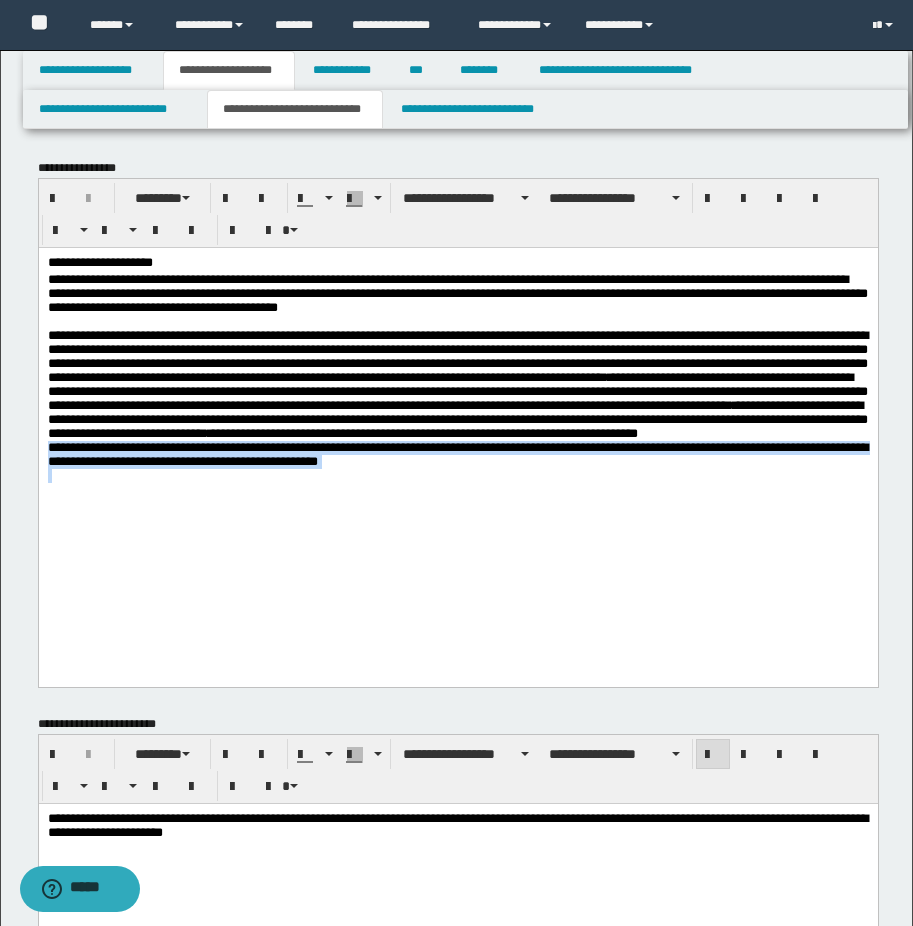 drag, startPoint x: 50, startPoint y: 518, endPoint x: 630, endPoint y: 563, distance: 581.74304 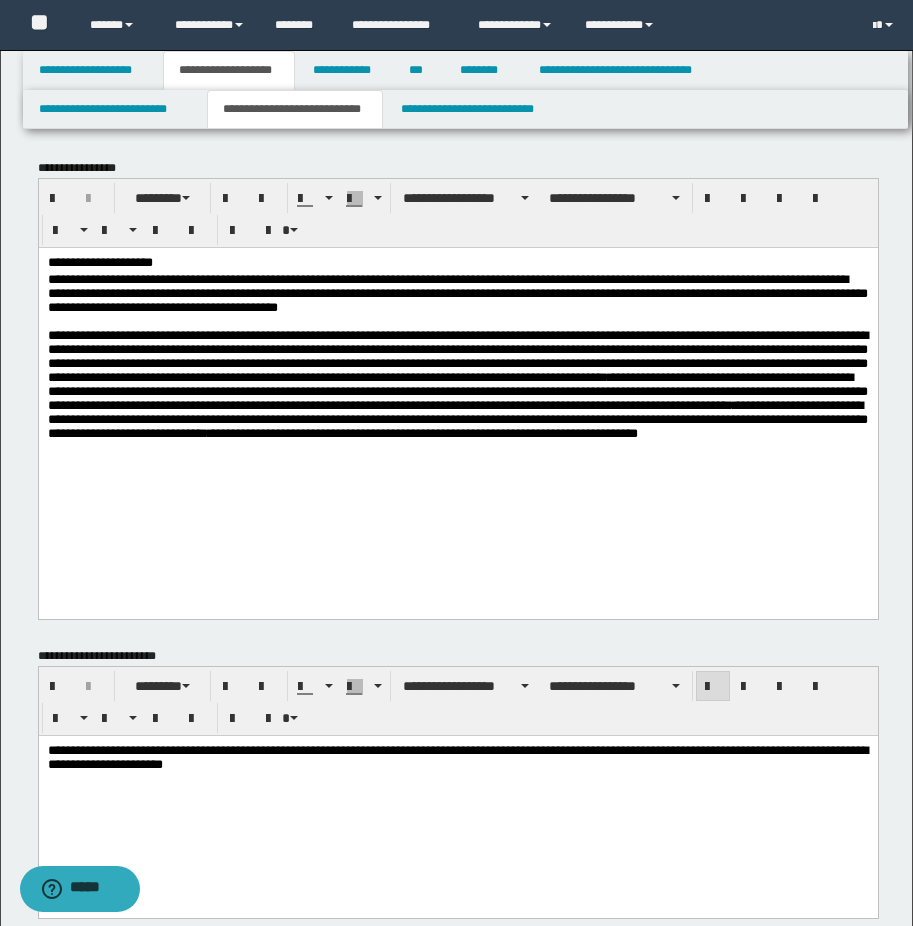 click on "**********" at bounding box center [457, 372] 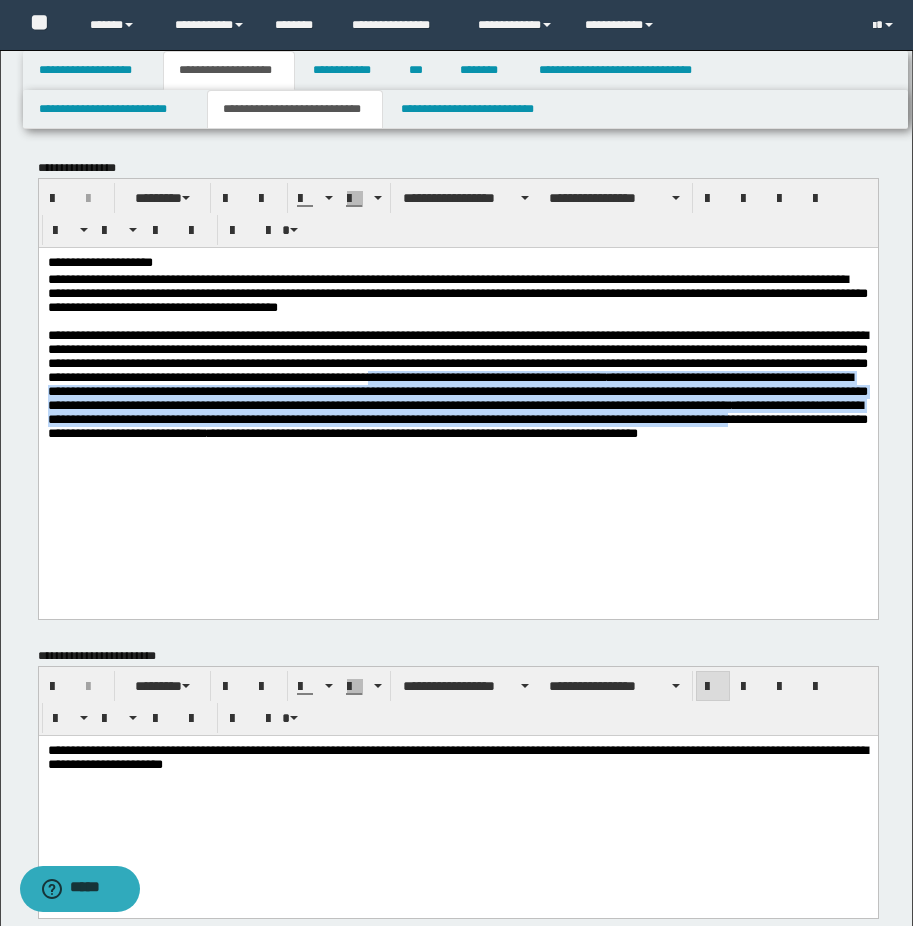 drag, startPoint x: 380, startPoint y: 470, endPoint x: 206, endPoint y: 432, distance: 178.10109 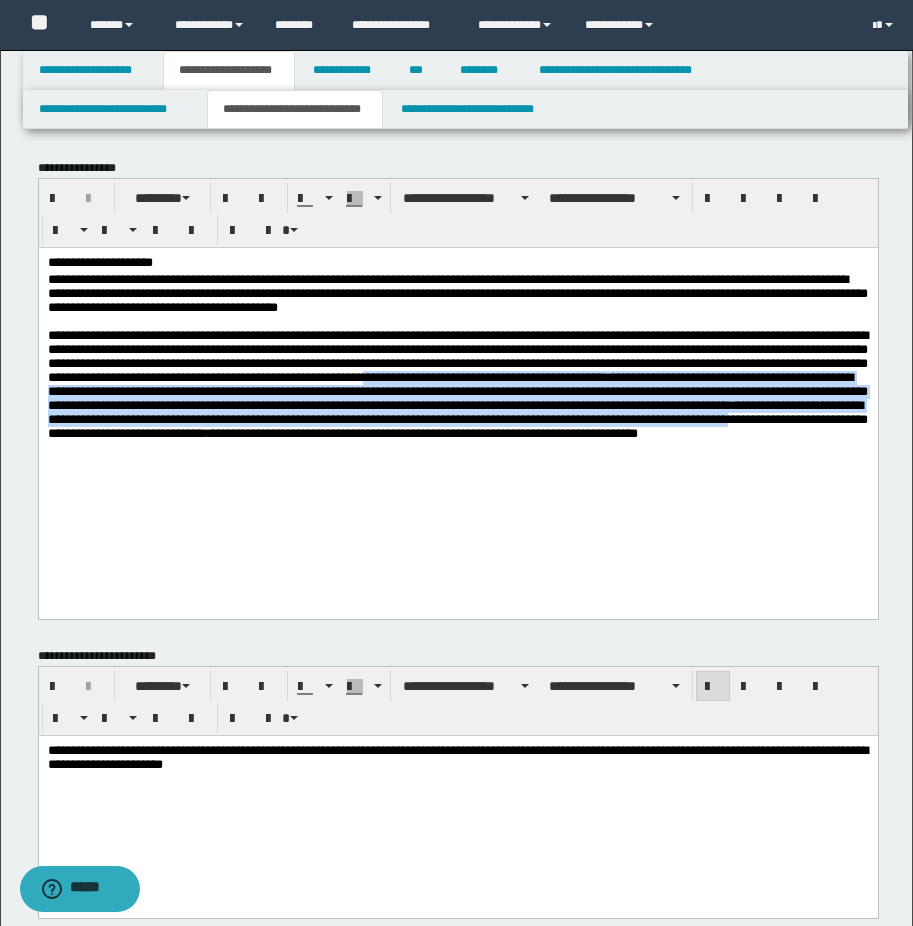click on "**********" at bounding box center [457, 383] 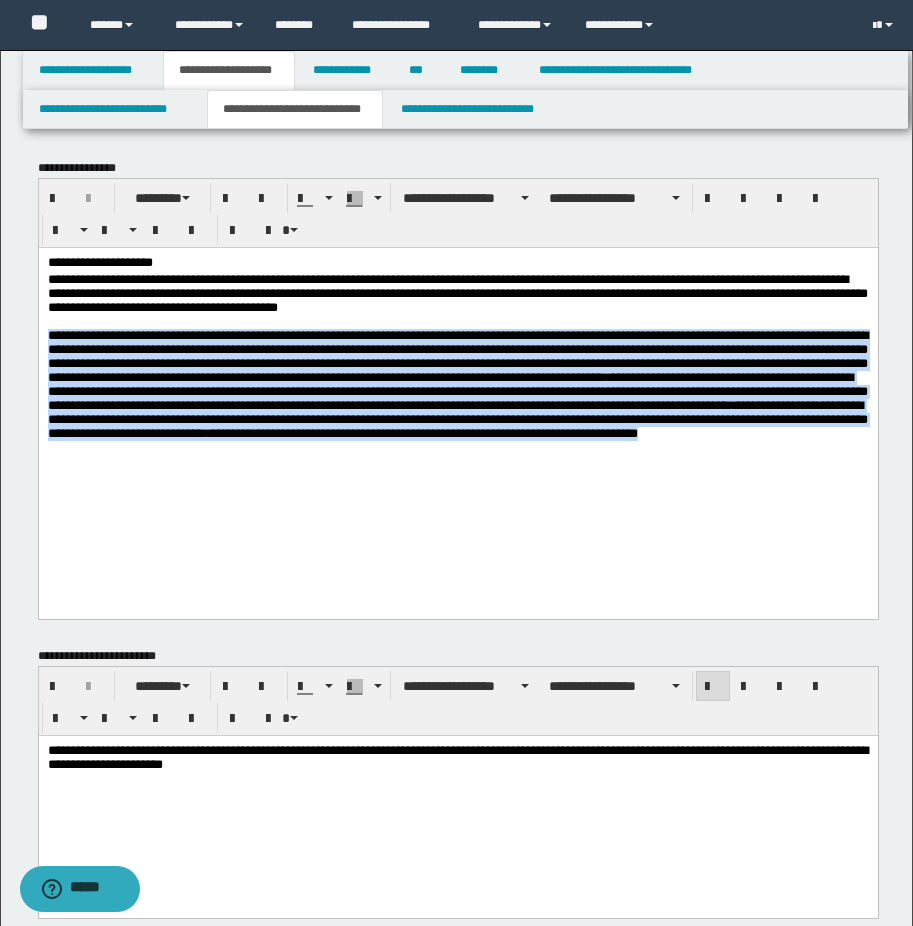 drag, startPoint x: 577, startPoint y: 520, endPoint x: 48, endPoint y: 340, distance: 558.7853 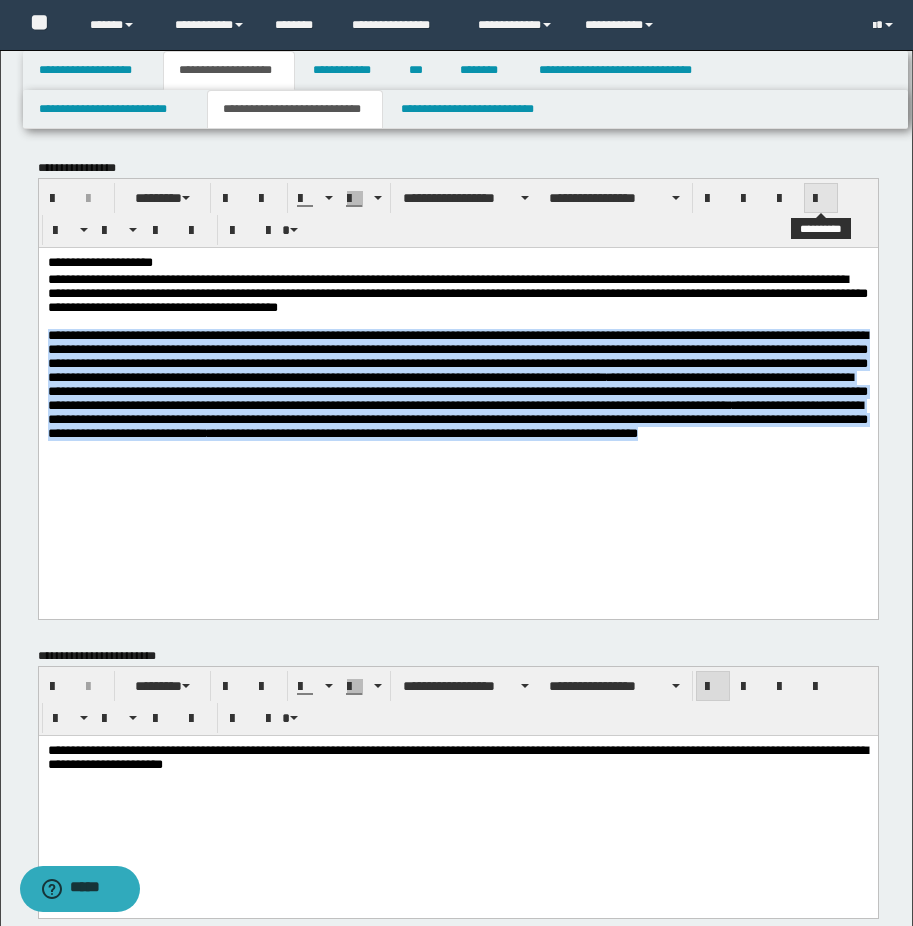 click at bounding box center [821, 199] 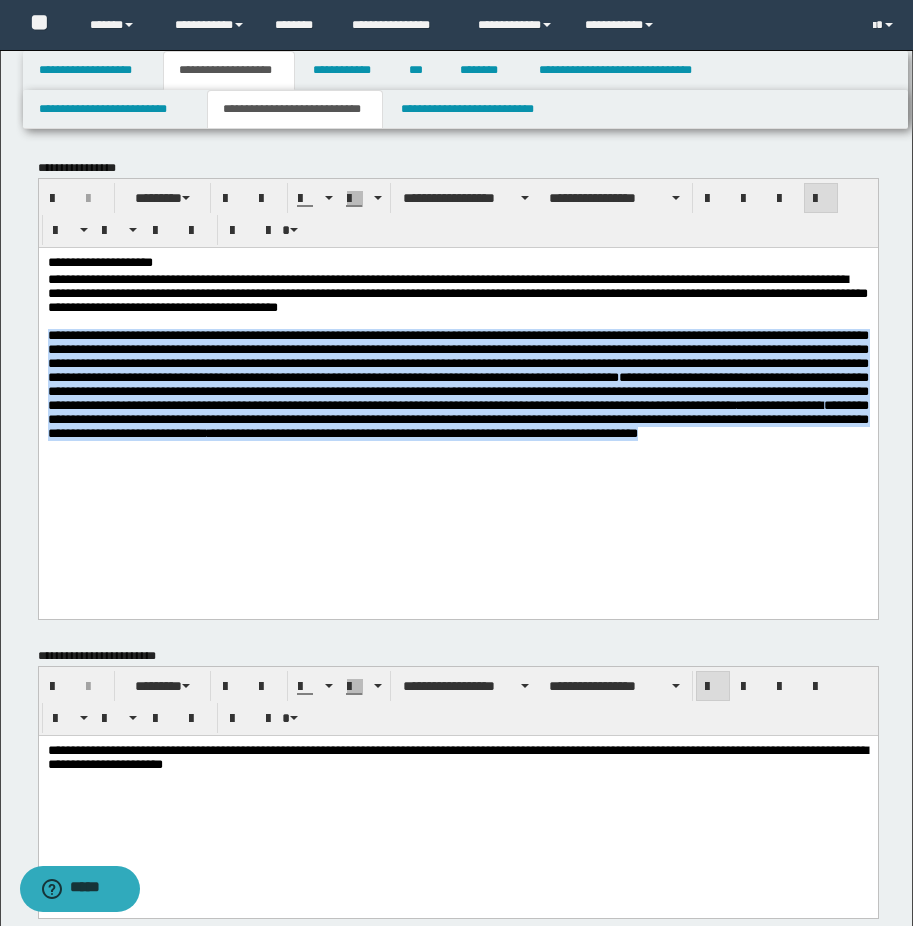 click on "**********" at bounding box center [457, 372] 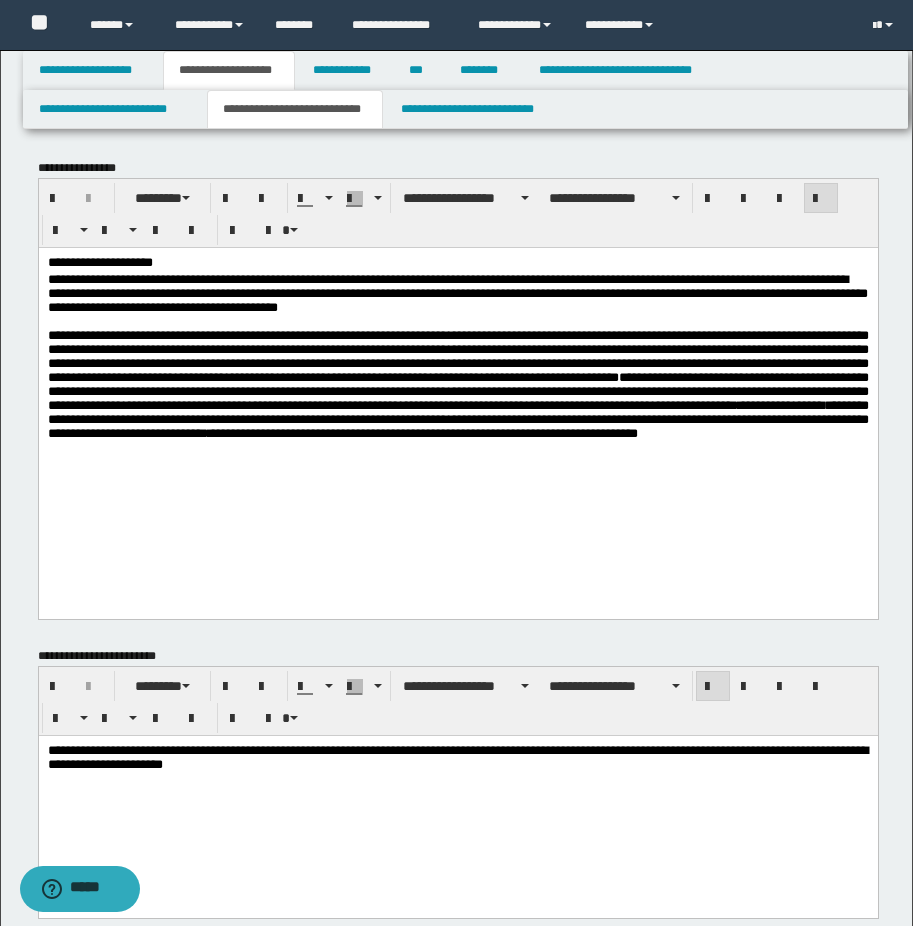 click on "**********" at bounding box center [457, 293] 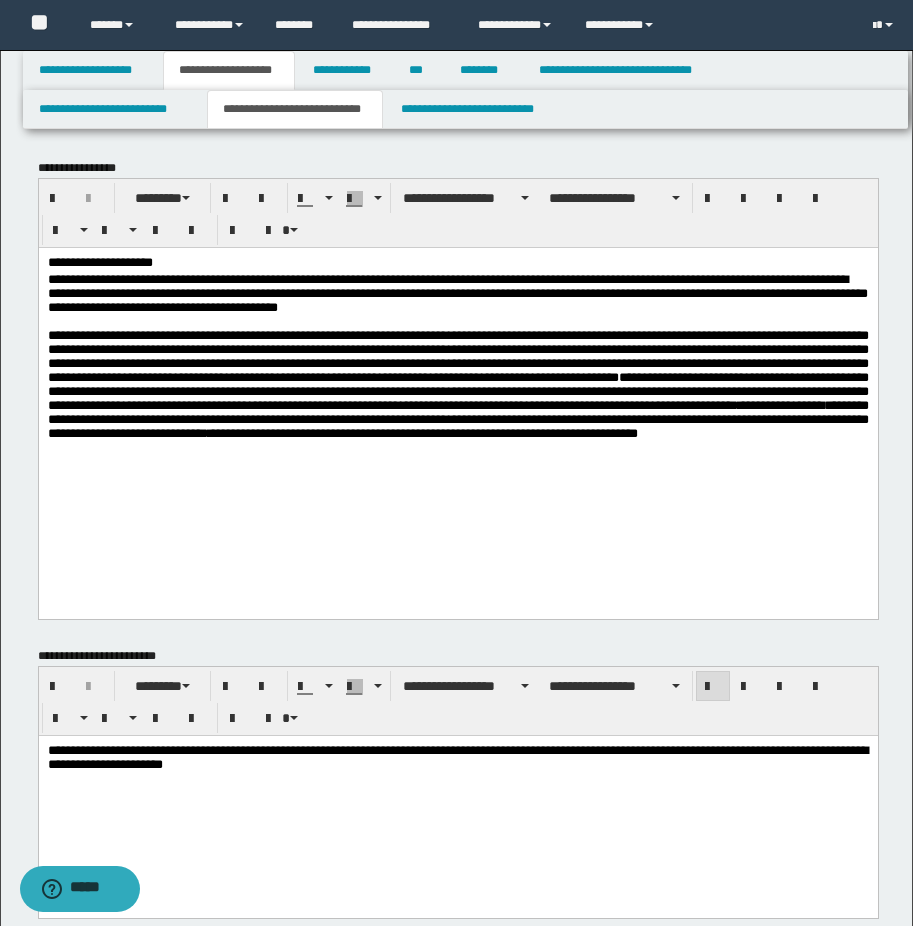 scroll, scrollTop: 300, scrollLeft: 0, axis: vertical 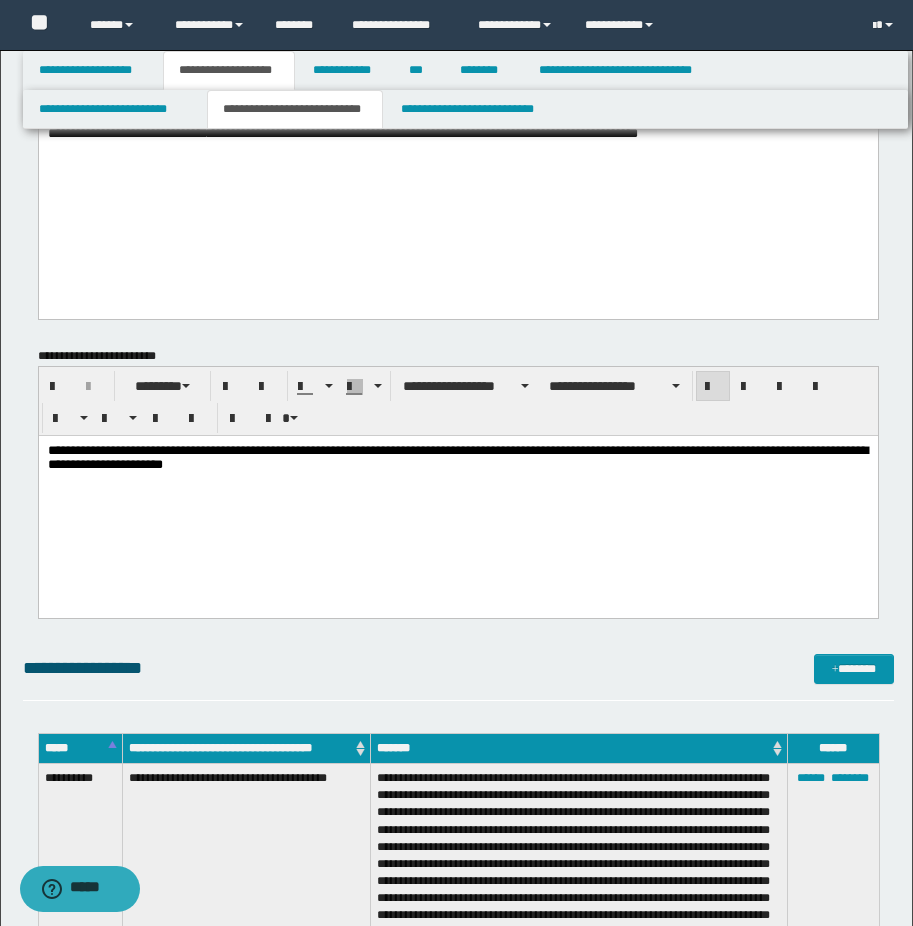 click at bounding box center [457, 479] 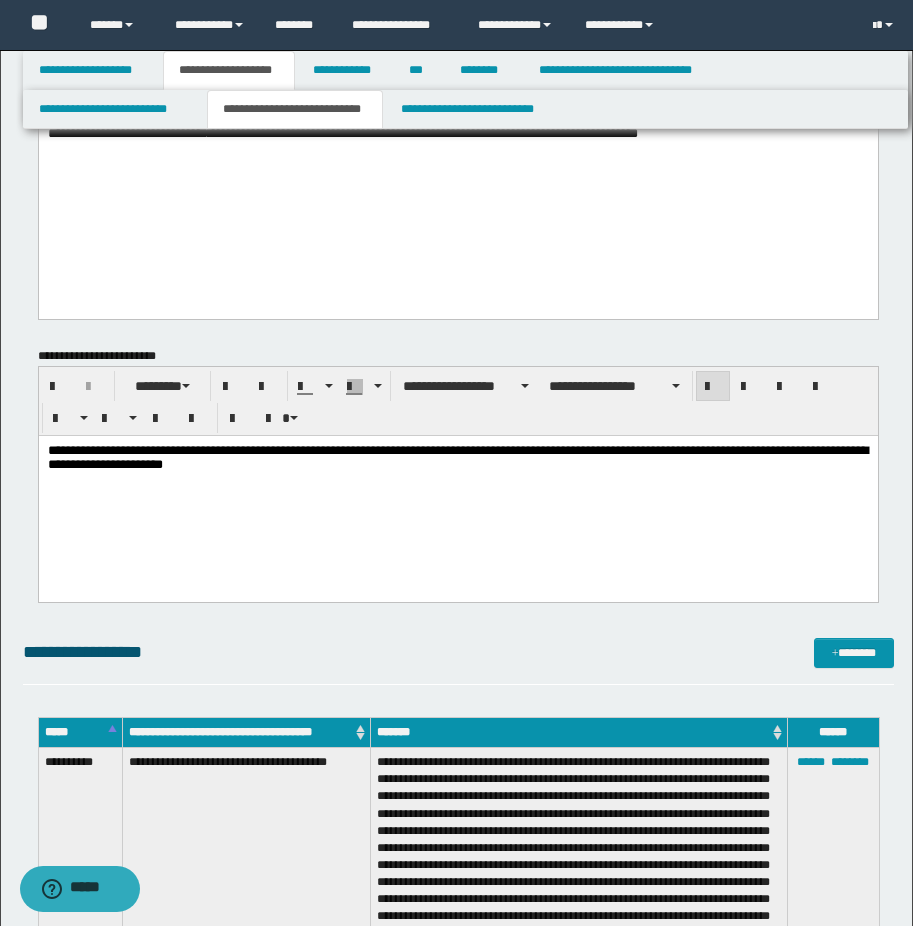 click on "**********" at bounding box center [457, 456] 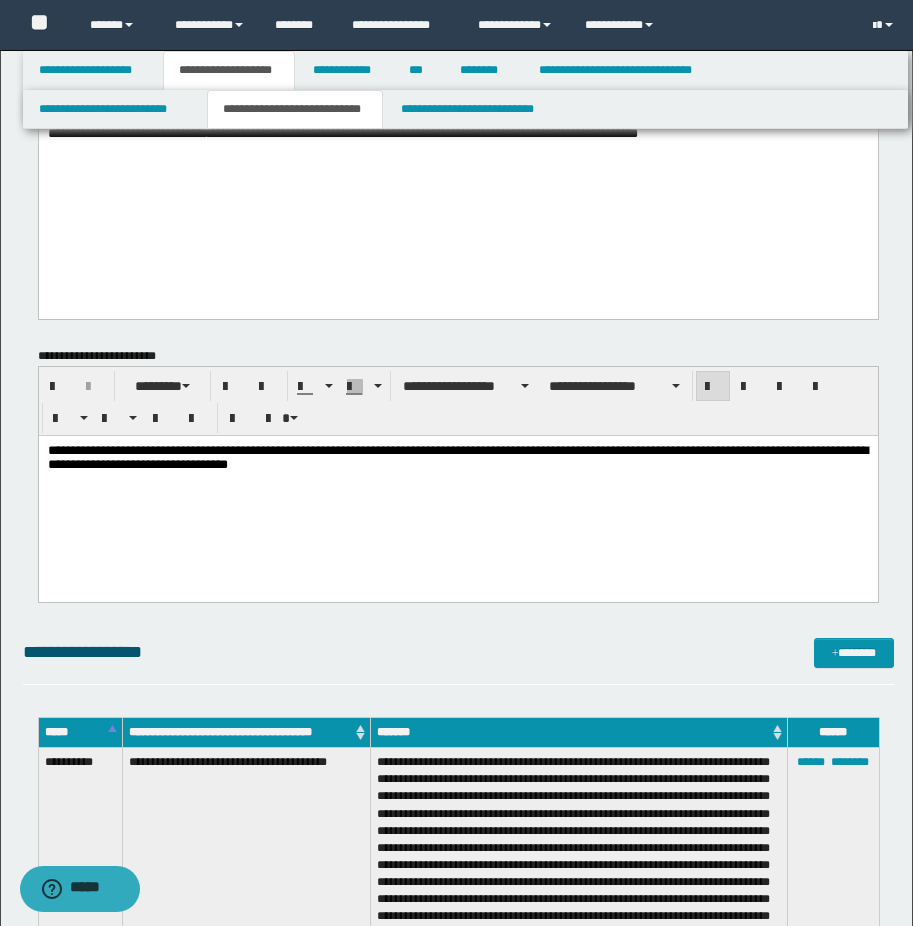 click on "**********" at bounding box center [457, 490] 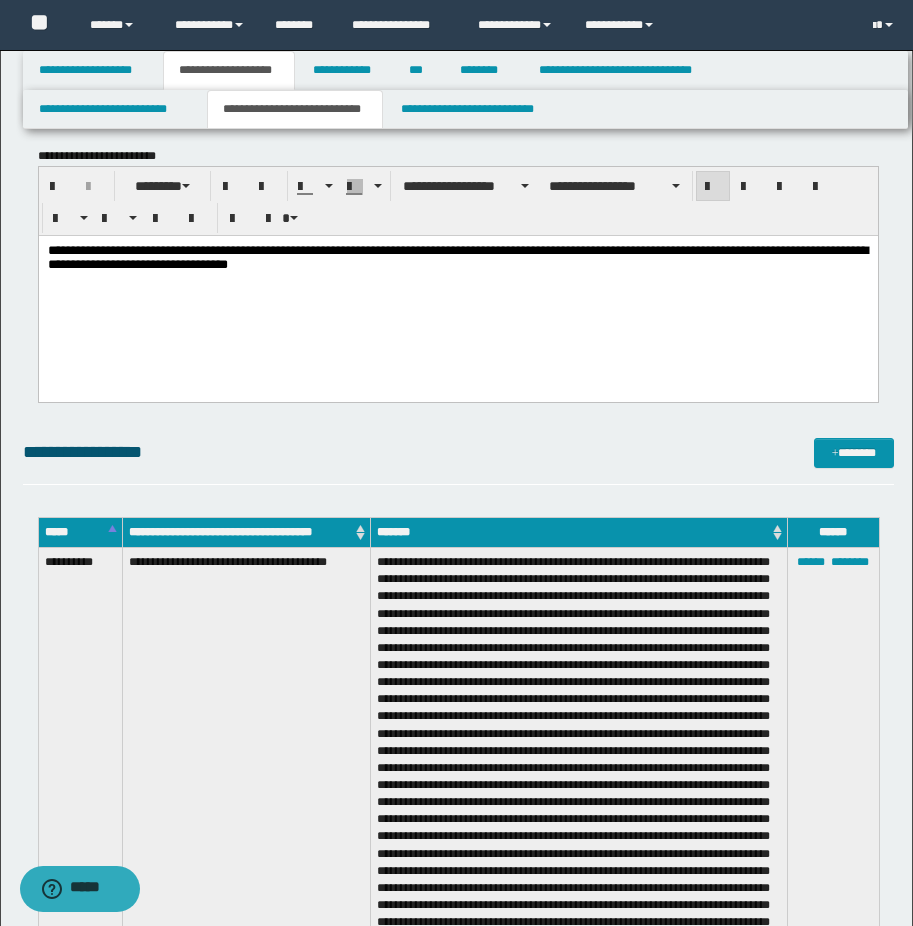 scroll, scrollTop: 0, scrollLeft: 0, axis: both 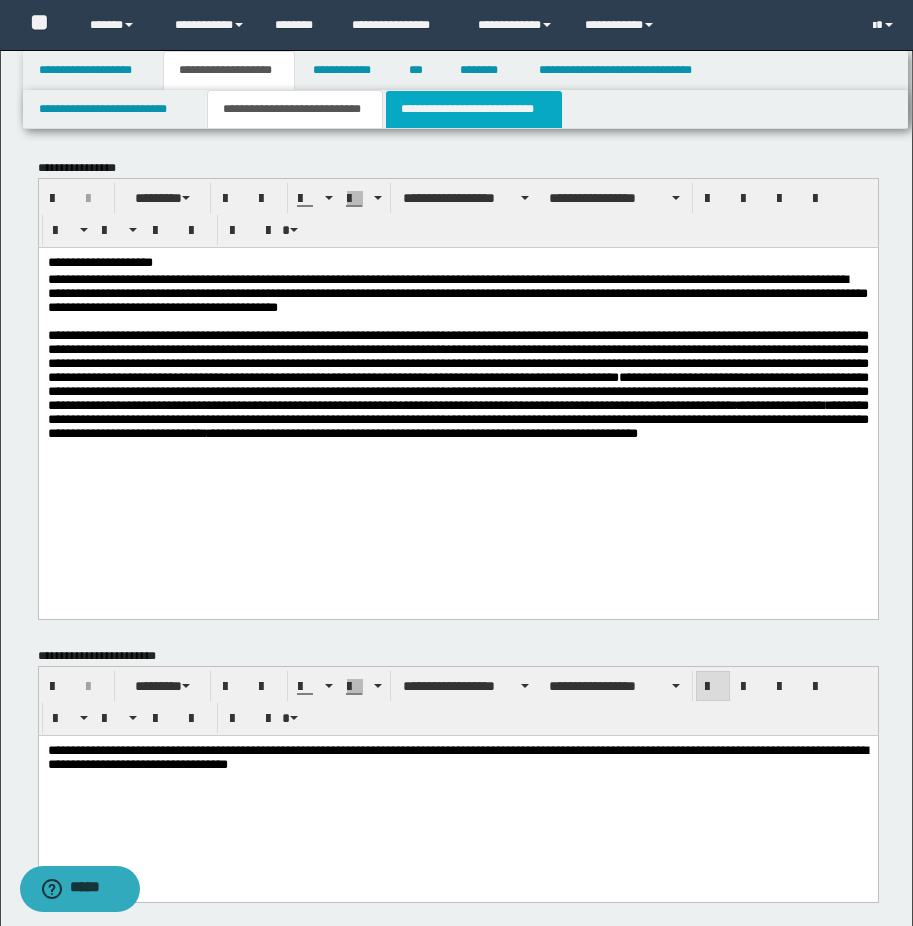 click on "**********" at bounding box center [474, 109] 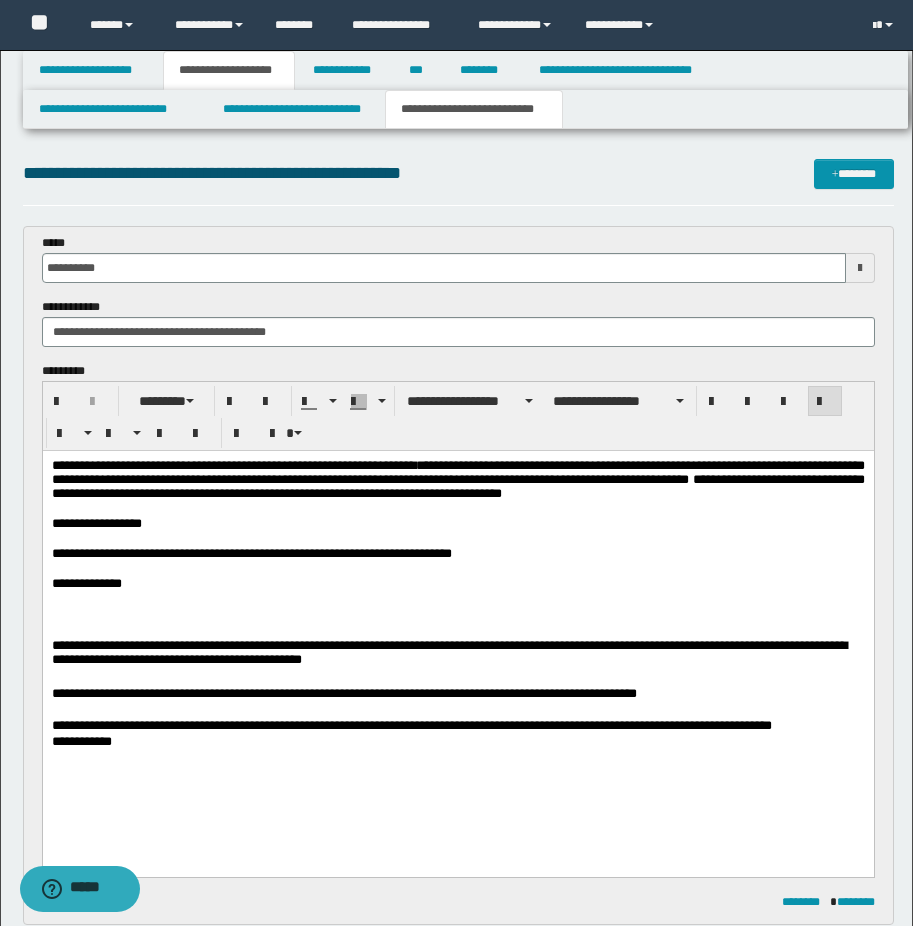 click at bounding box center (457, 509) 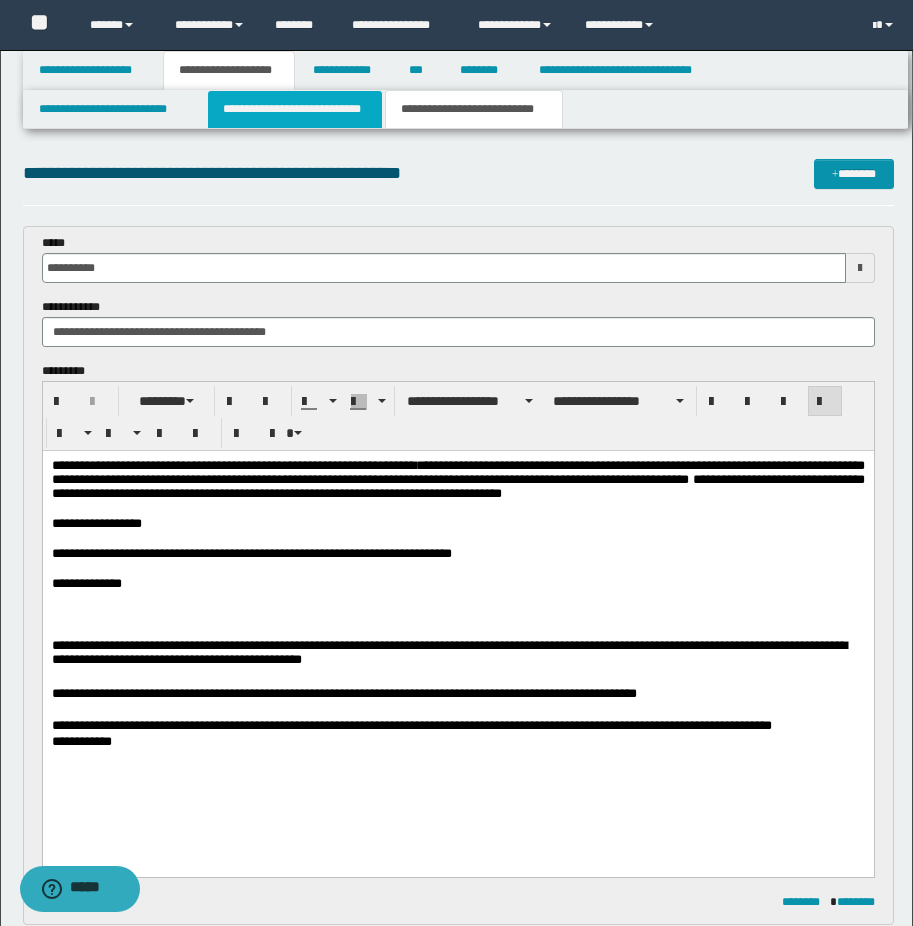 click on "**********" at bounding box center [295, 109] 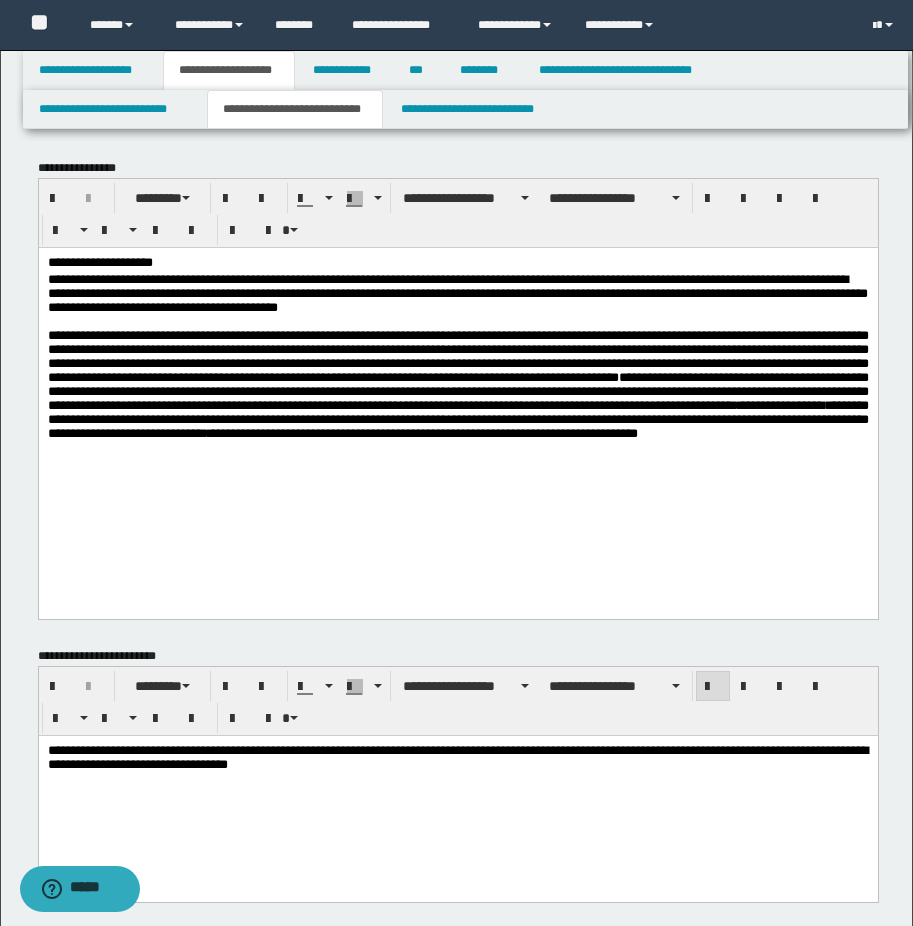 click on "**********" at bounding box center (457, 383) 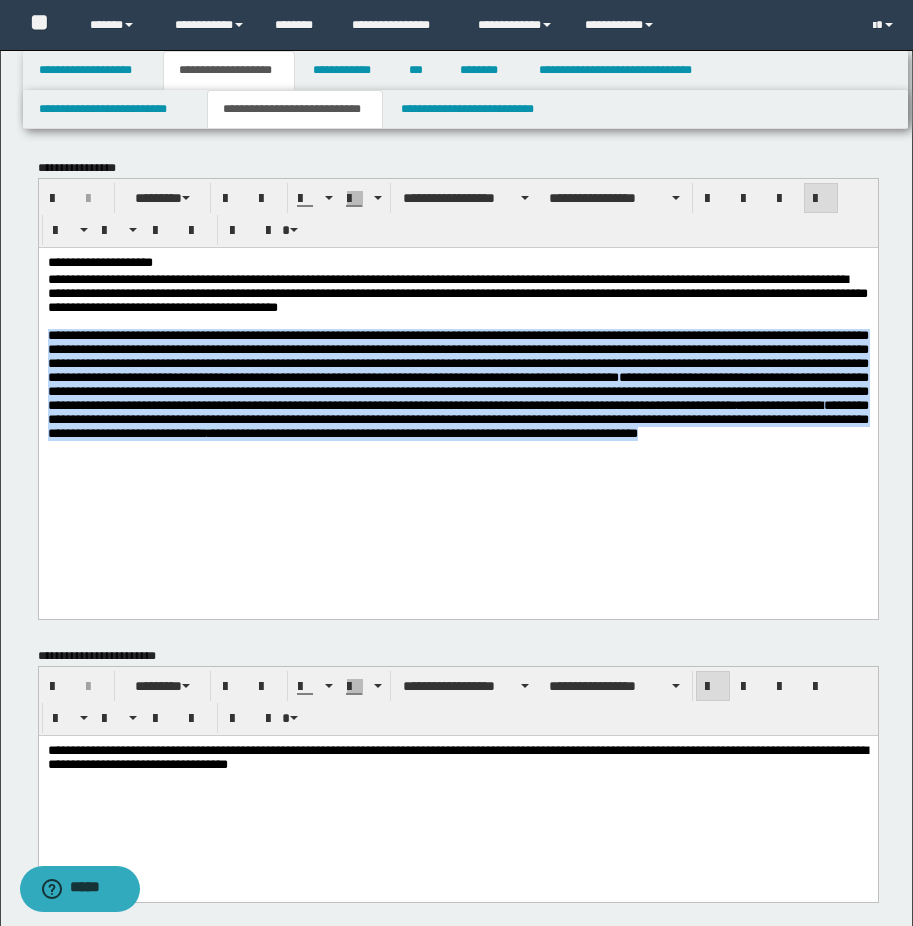 drag, startPoint x: 46, startPoint y: 349, endPoint x: 559, endPoint y: 500, distance: 534.76166 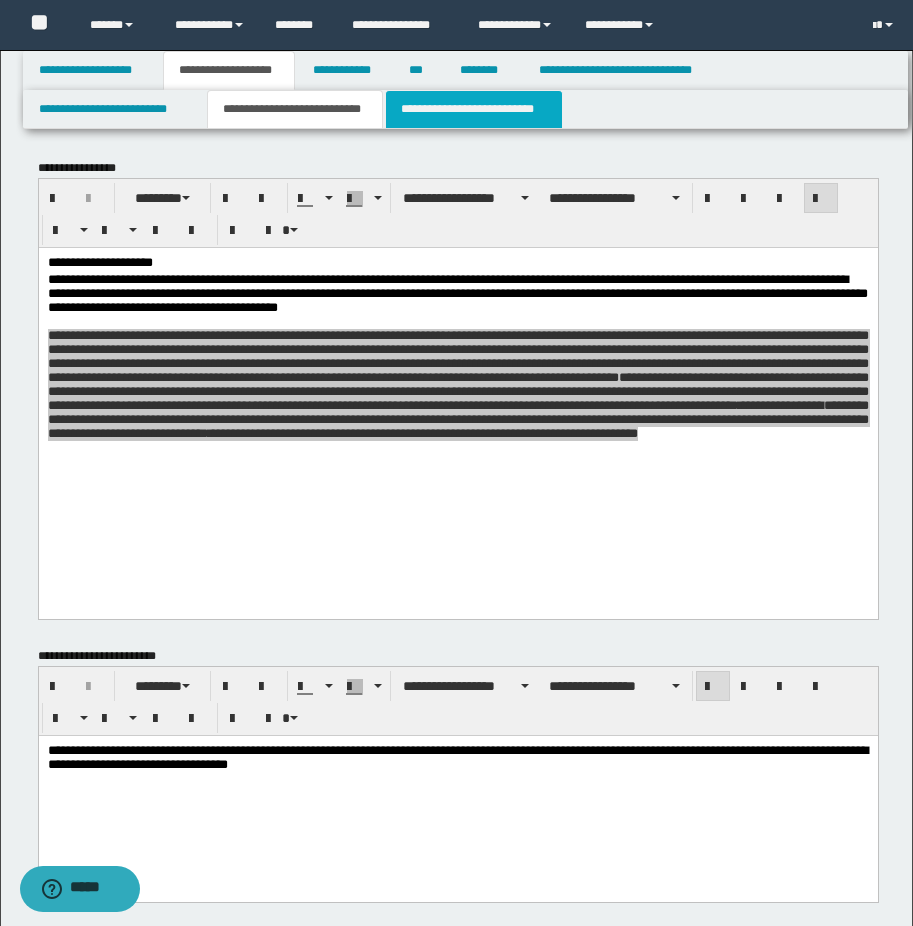 click on "**********" at bounding box center (474, 109) 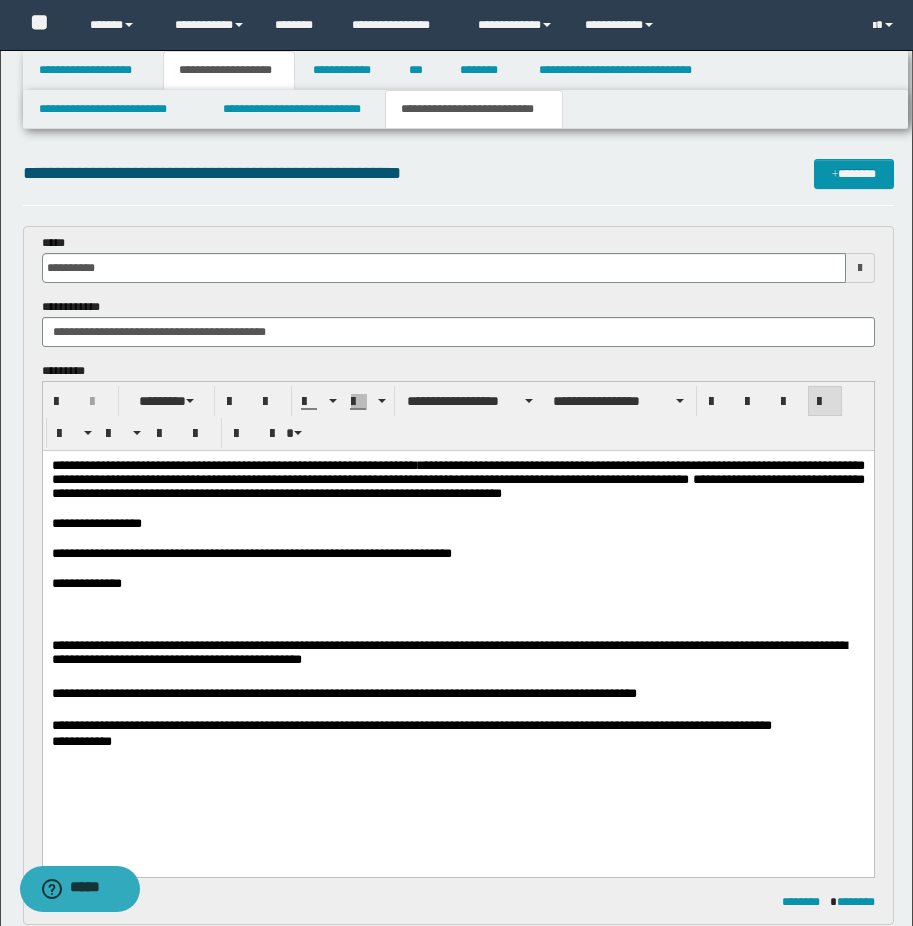 click on "**********" at bounding box center (457, 524) 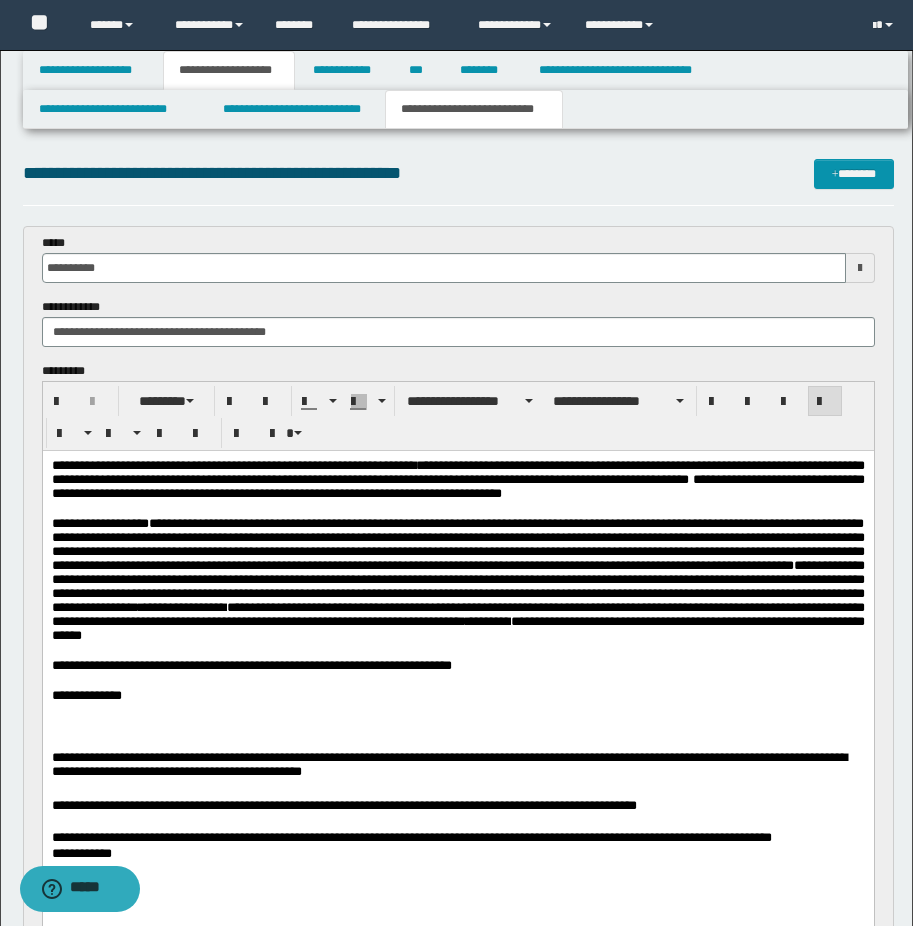 click on "**********" at bounding box center [251, 665] 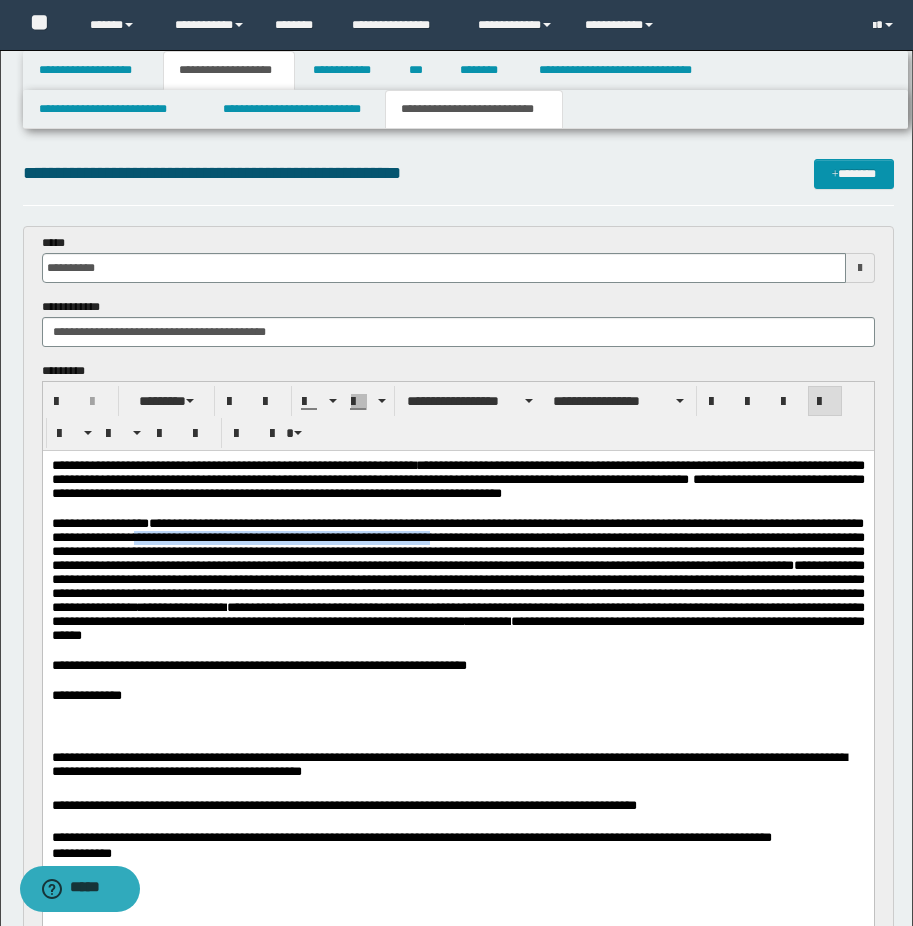 drag, startPoint x: 310, startPoint y: 552, endPoint x: 672, endPoint y: 548, distance: 362.0221 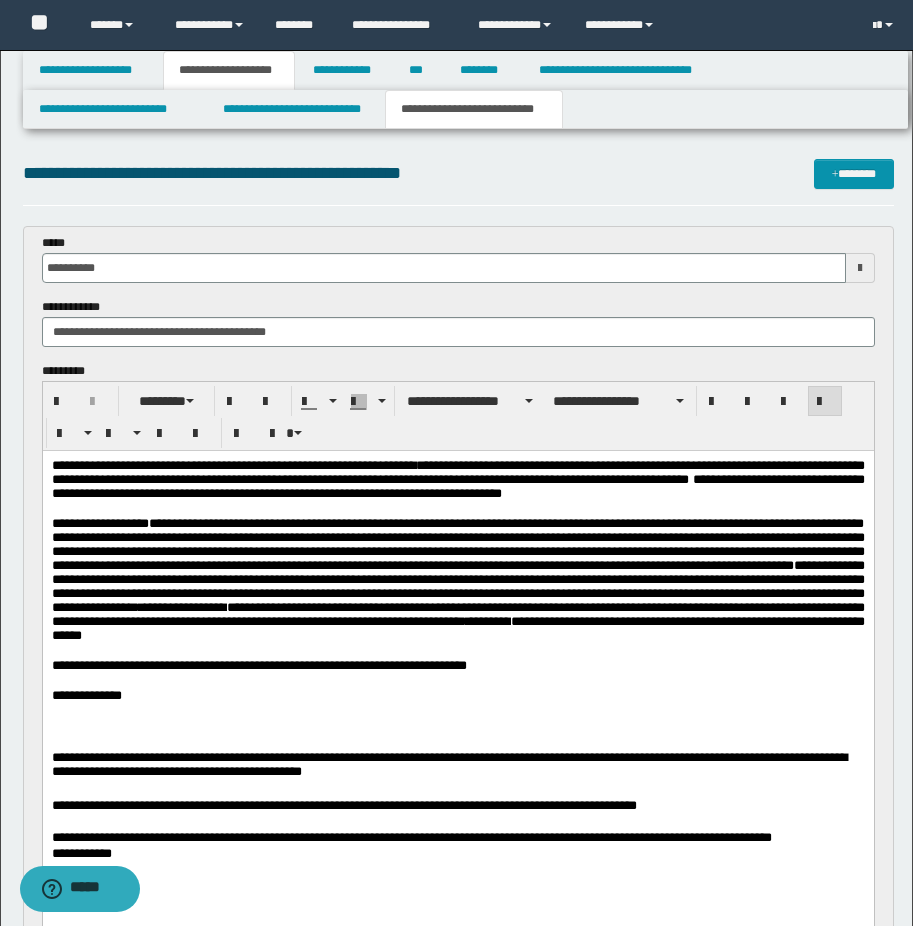 click on "**********" at bounding box center [258, 665] 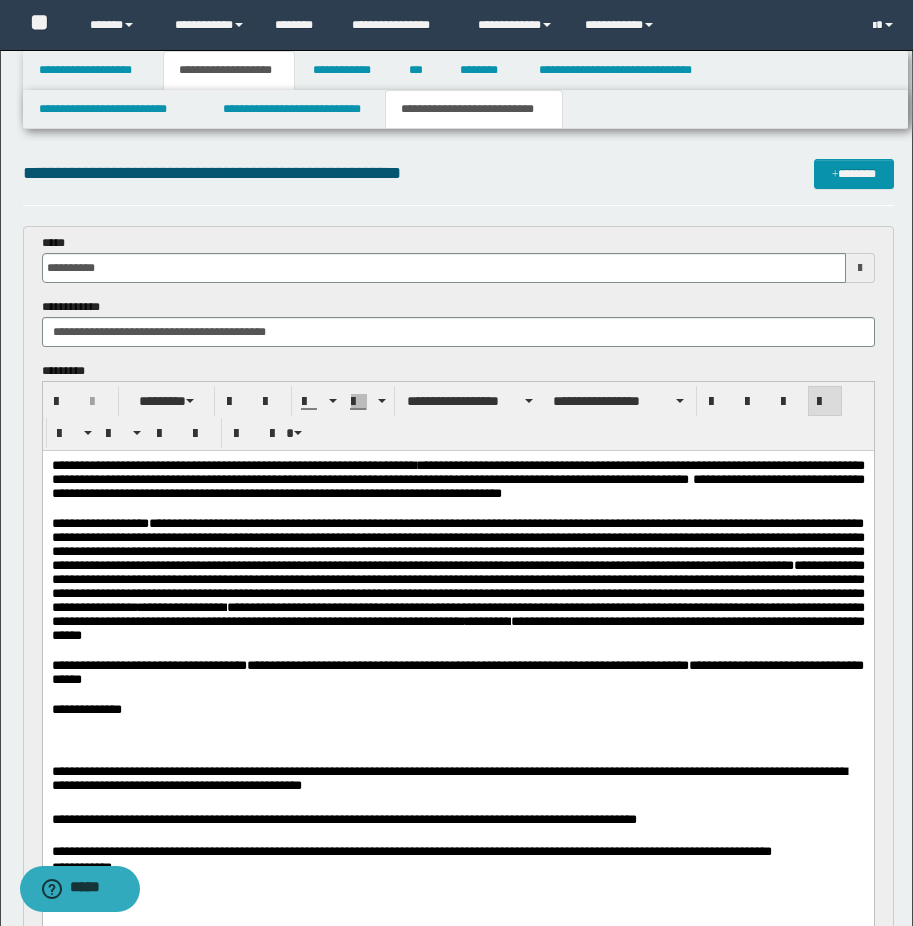 click on "**********" at bounding box center [457, 672] 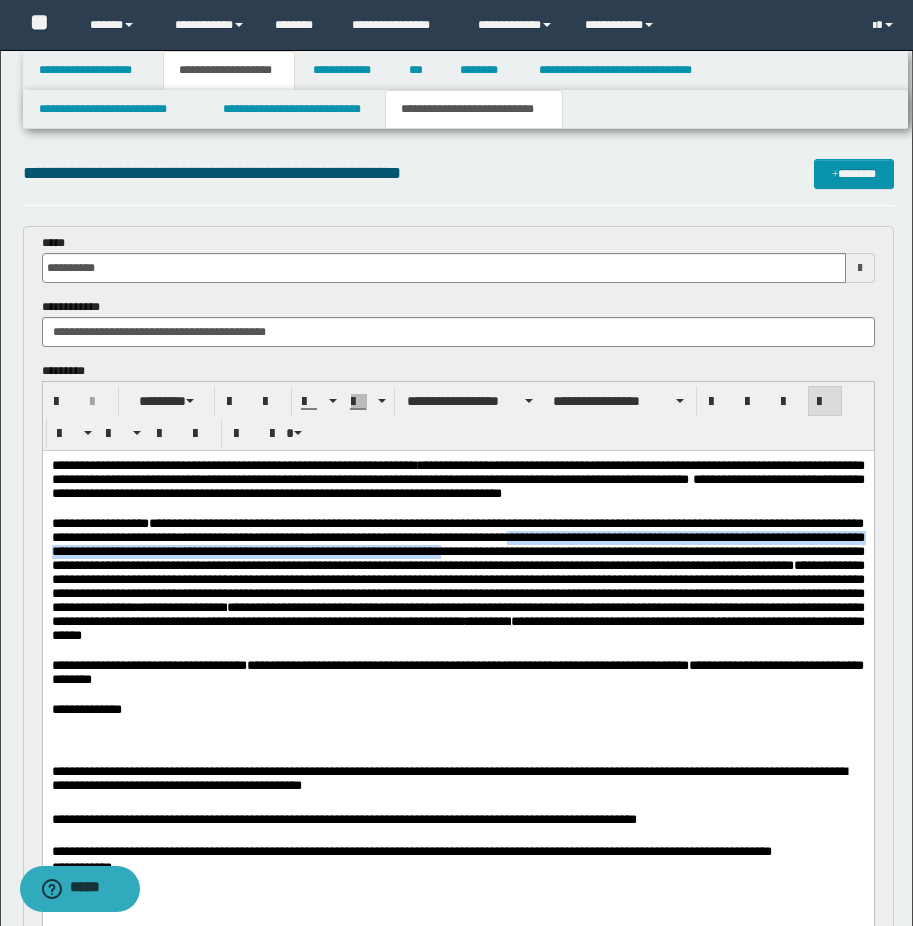 drag, startPoint x: 769, startPoint y: 552, endPoint x: 844, endPoint y: 566, distance: 76.29548 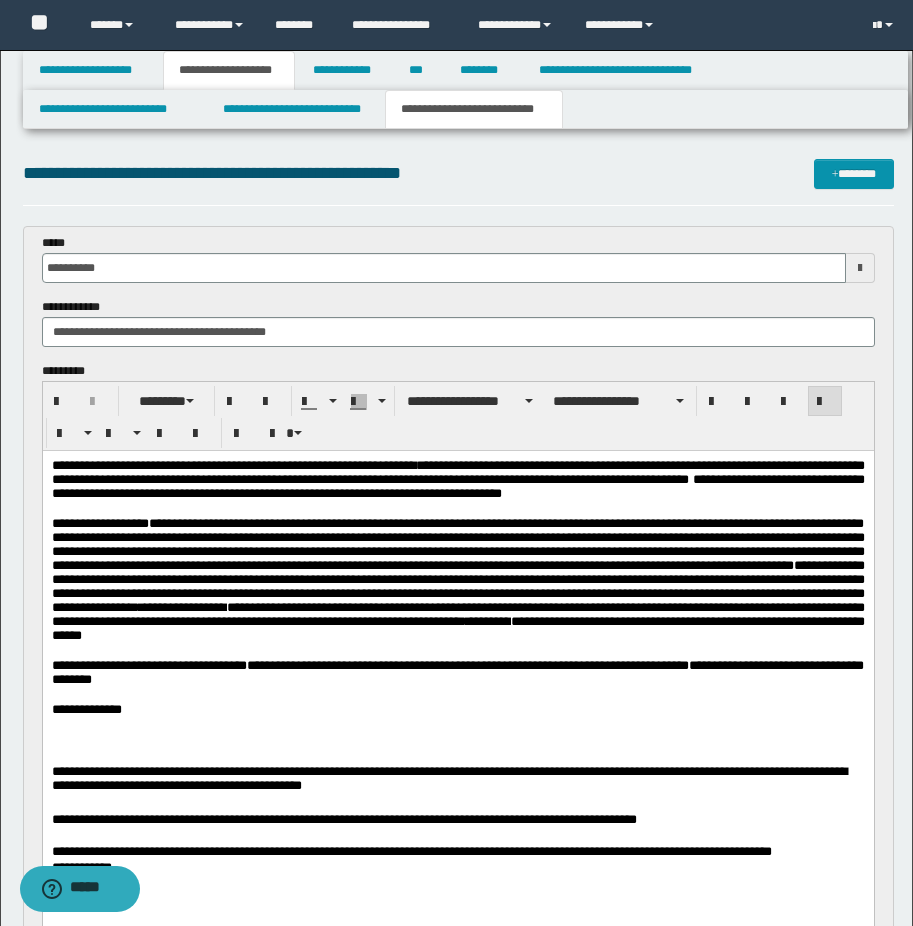 click on "**********" at bounding box center (457, 672) 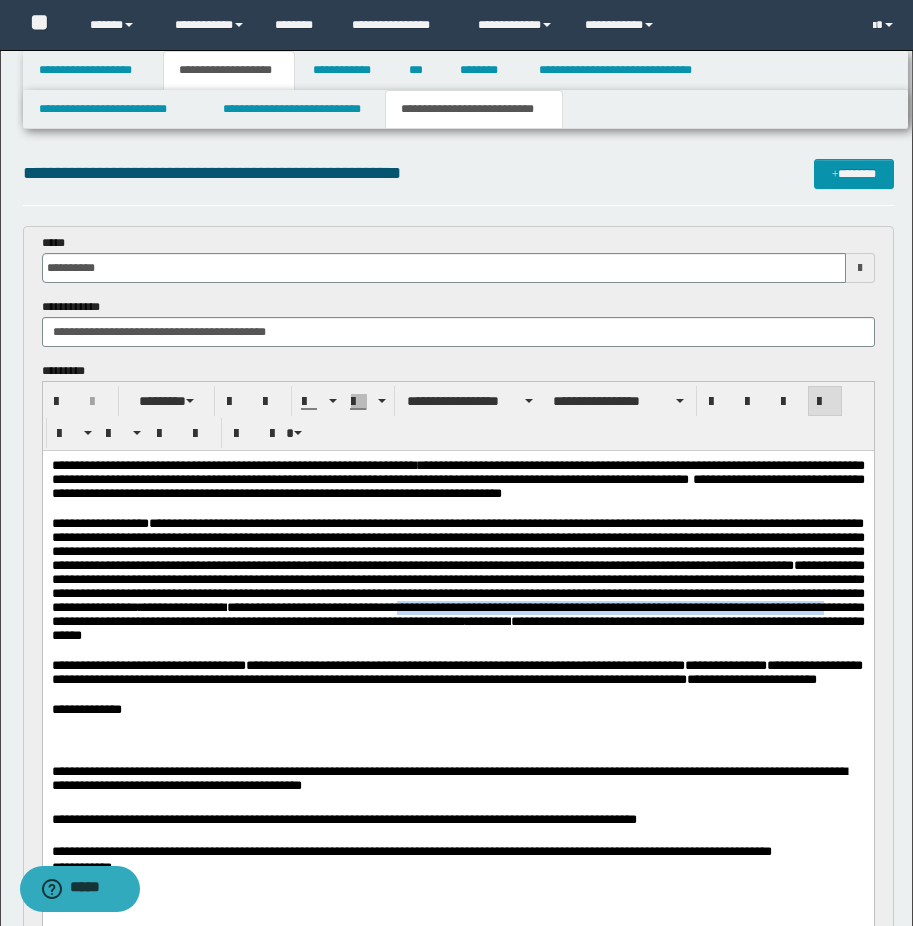 drag, startPoint x: 783, startPoint y: 653, endPoint x: 476, endPoint y: 668, distance: 307.36624 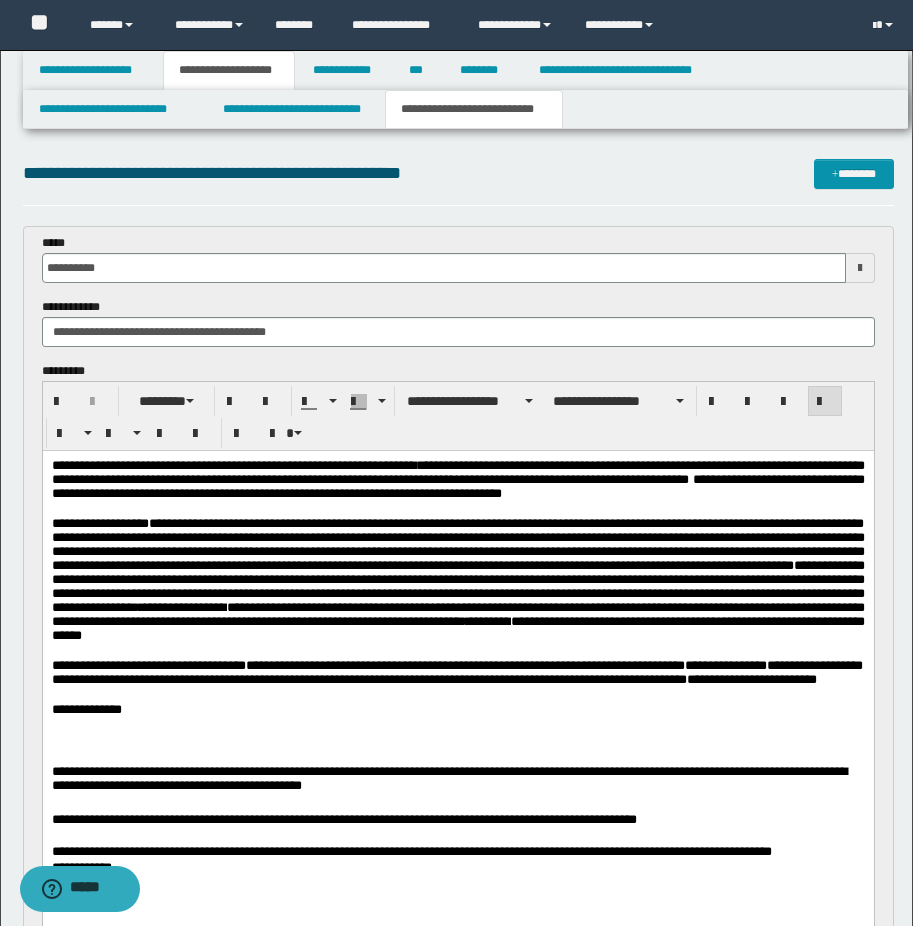 click on "**********" at bounding box center (456, 672) 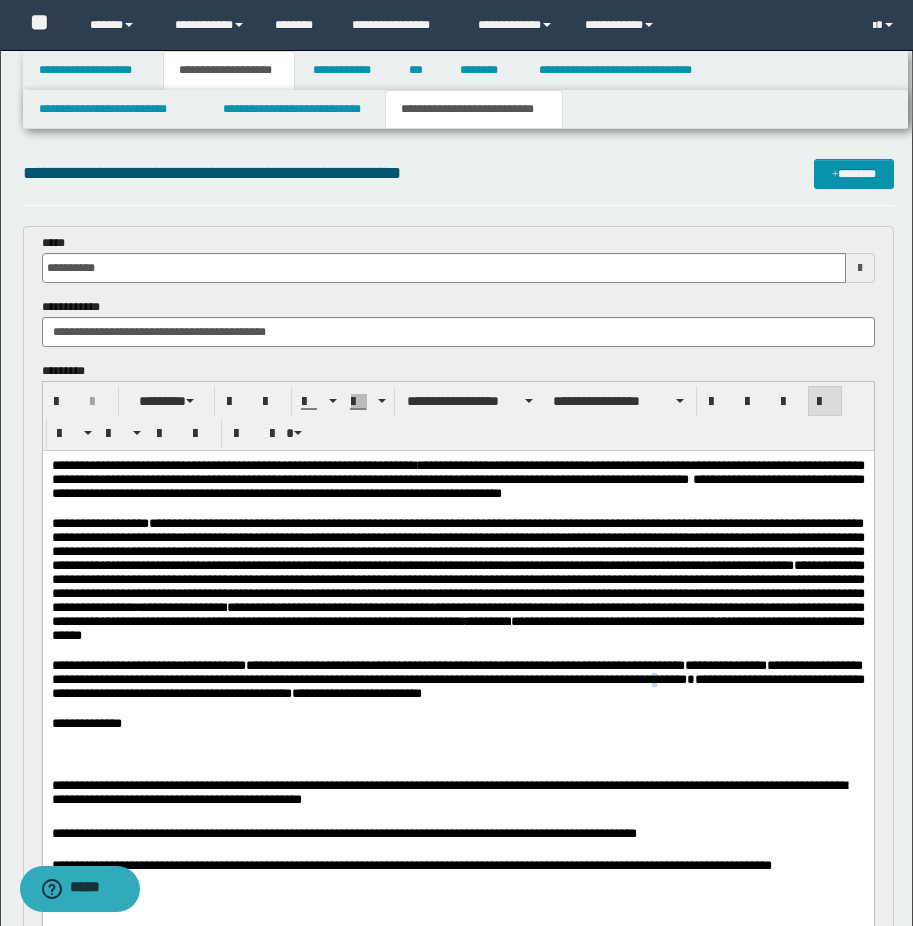 click on "**********" at bounding box center [457, 680] 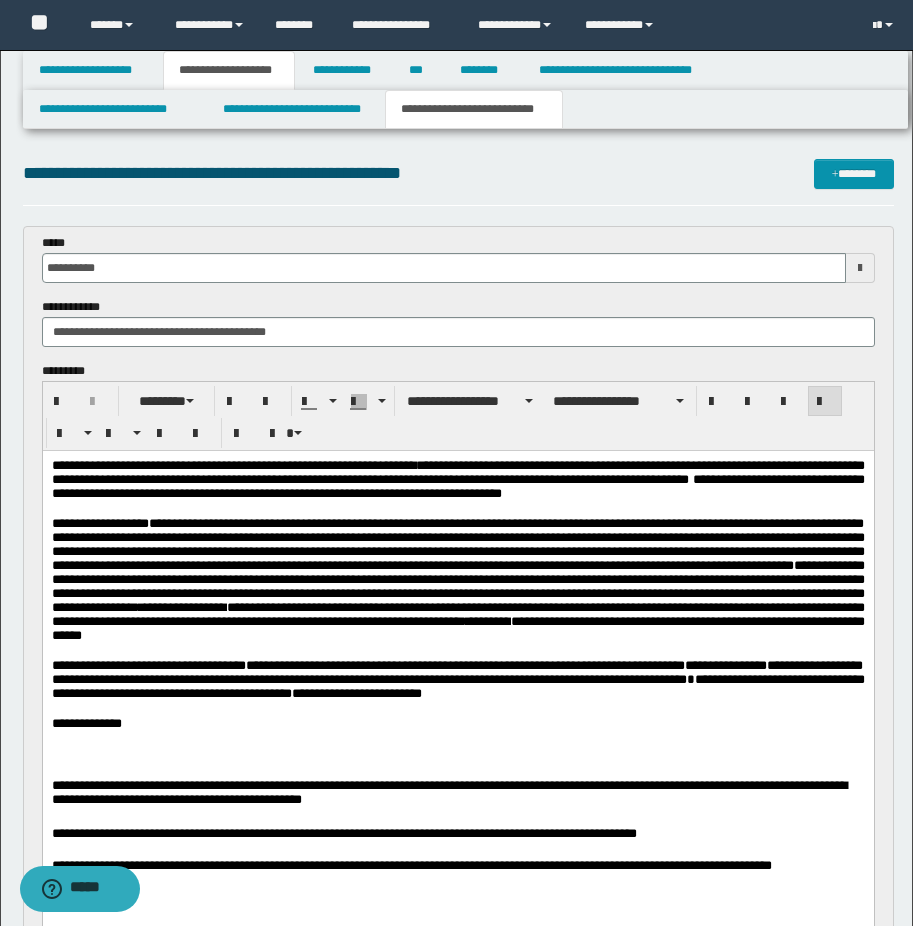 click on "**********" at bounding box center [457, 680] 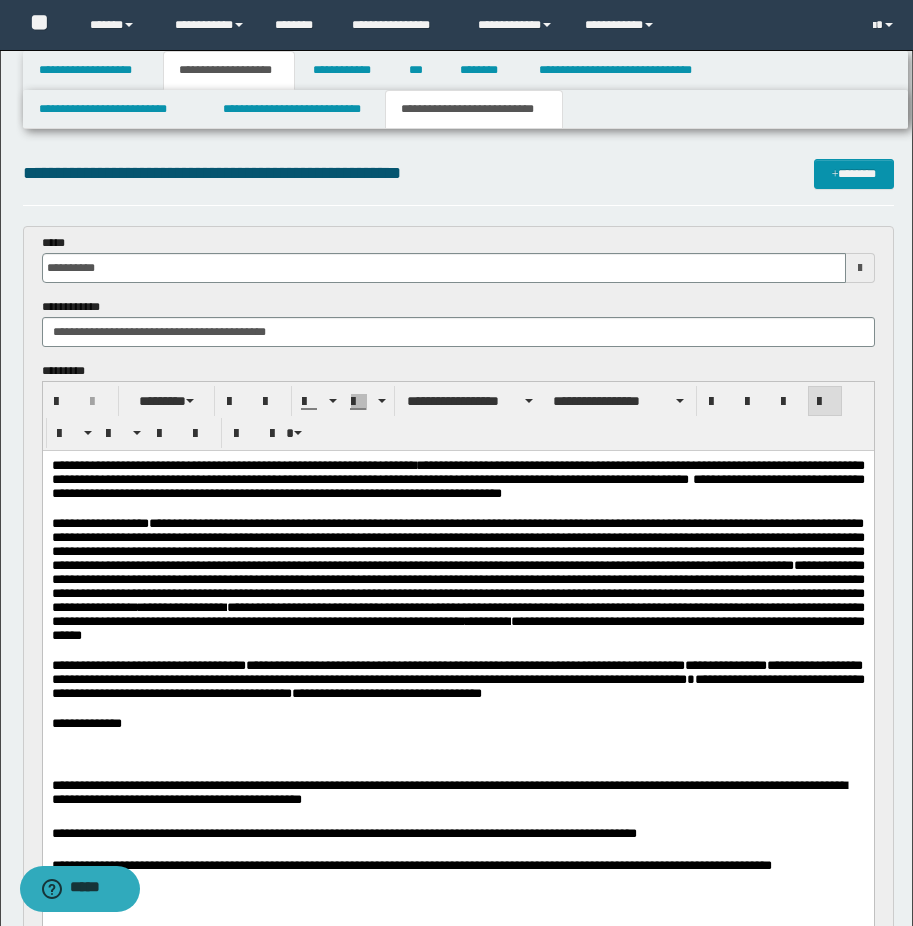 click on "**********" at bounding box center [457, 700] 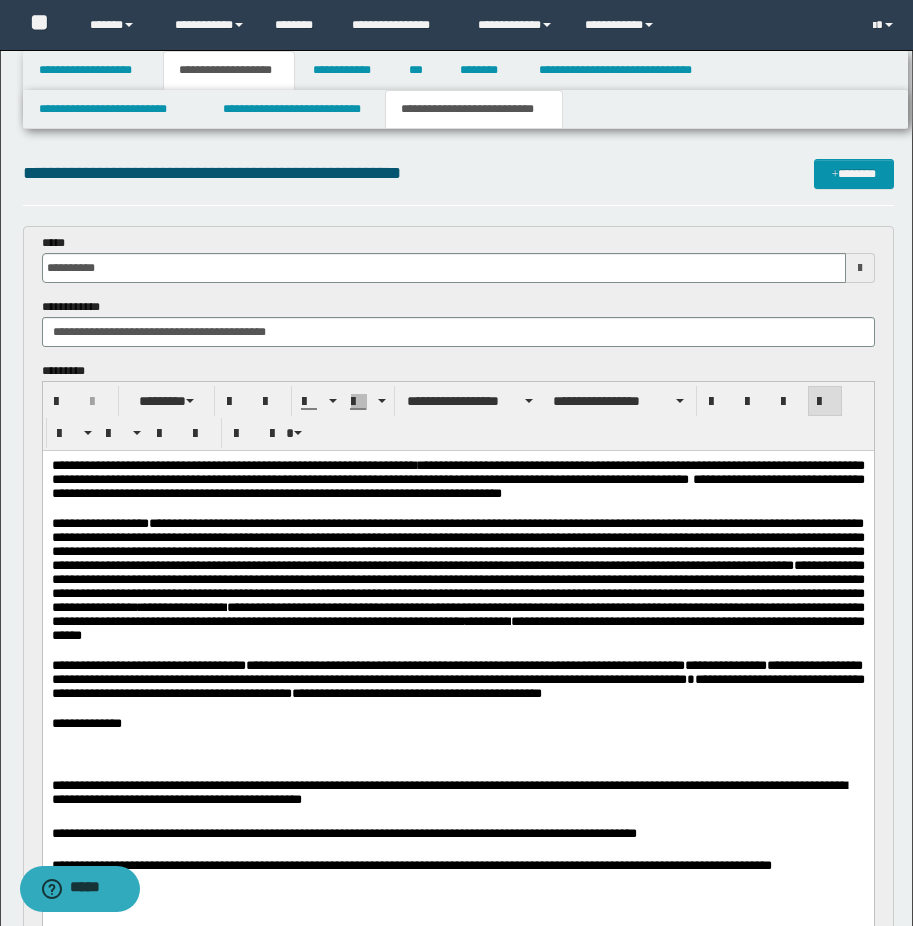 scroll, scrollTop: 300, scrollLeft: 0, axis: vertical 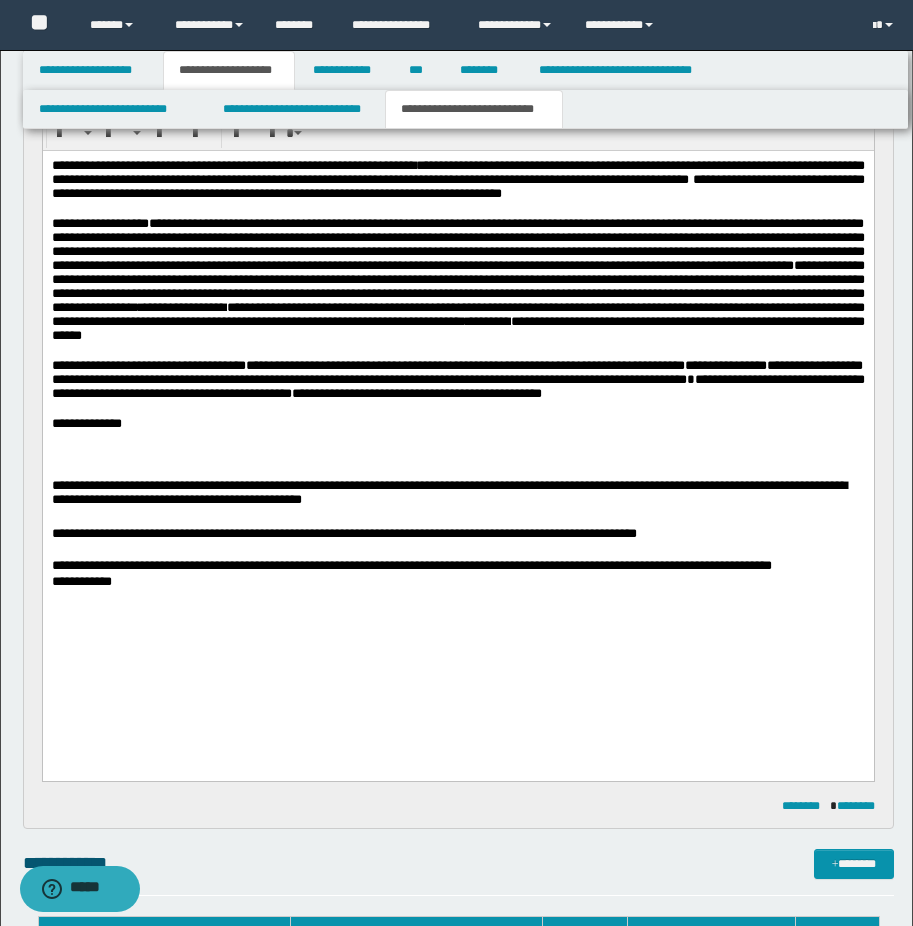 click on "**********" at bounding box center [457, 424] 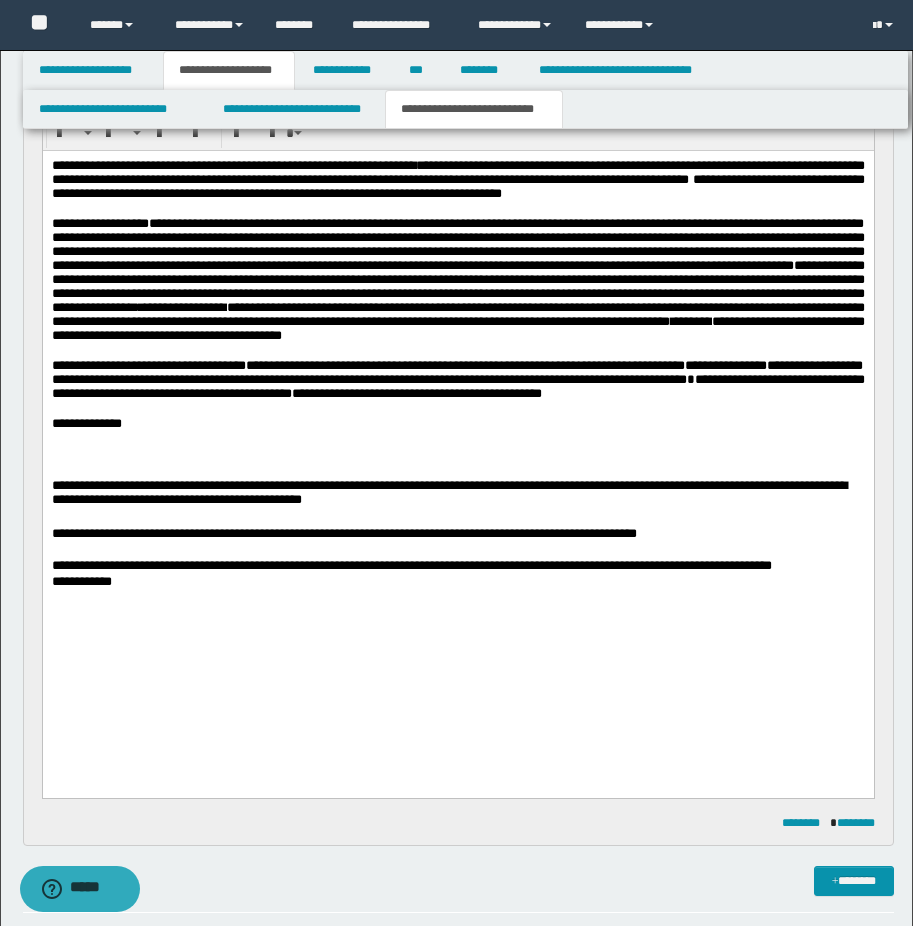 drag, startPoint x: 240, startPoint y: 587, endPoint x: 277, endPoint y: 608, distance: 42.544094 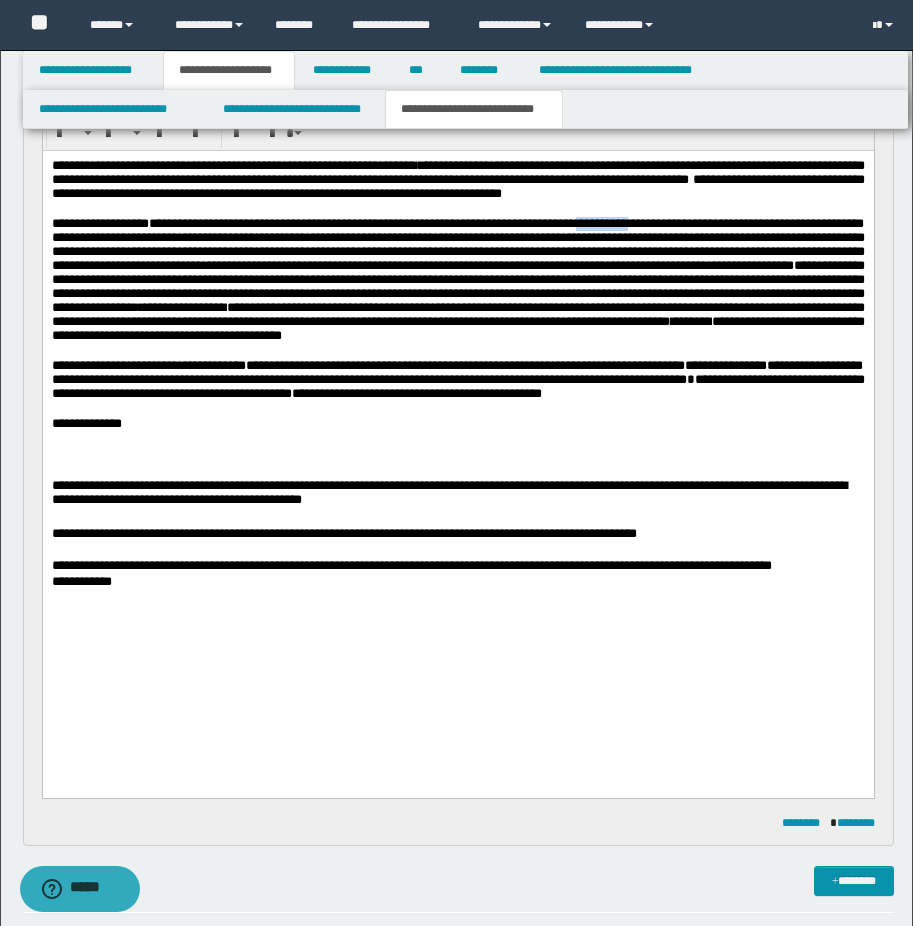 drag, startPoint x: 675, startPoint y: 236, endPoint x: 745, endPoint y: 235, distance: 70.00714 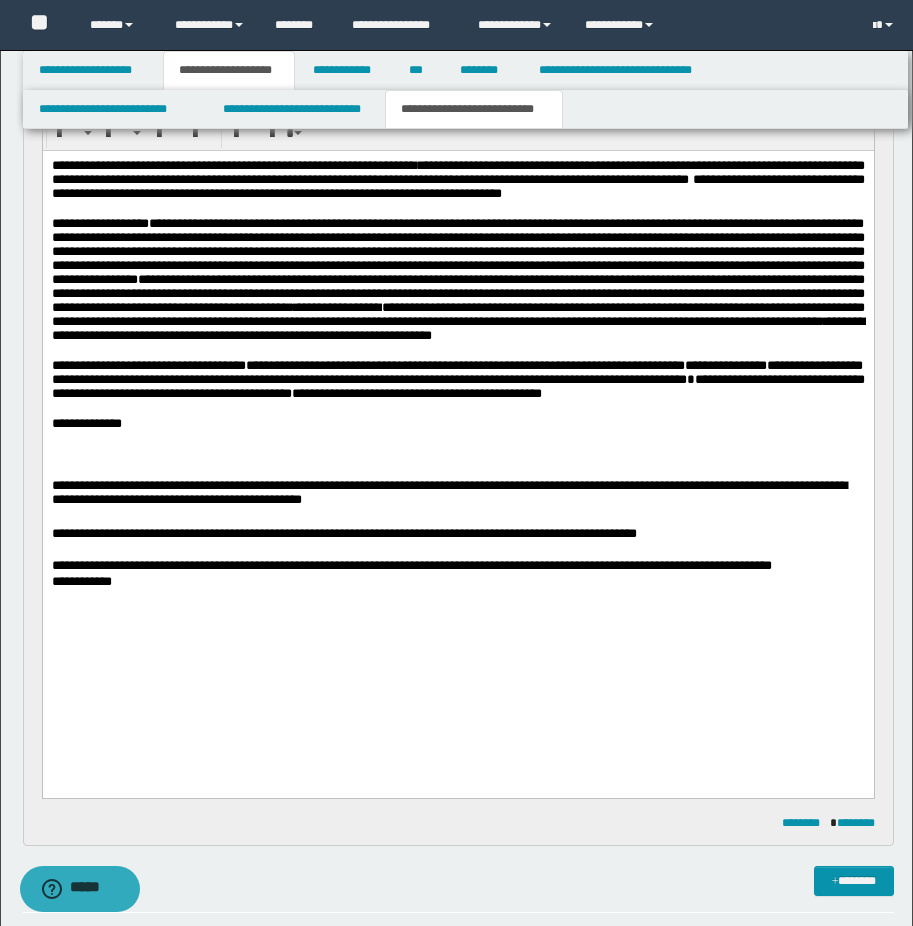 drag, startPoint x: 322, startPoint y: 530, endPoint x: 357, endPoint y: 517, distance: 37.336308 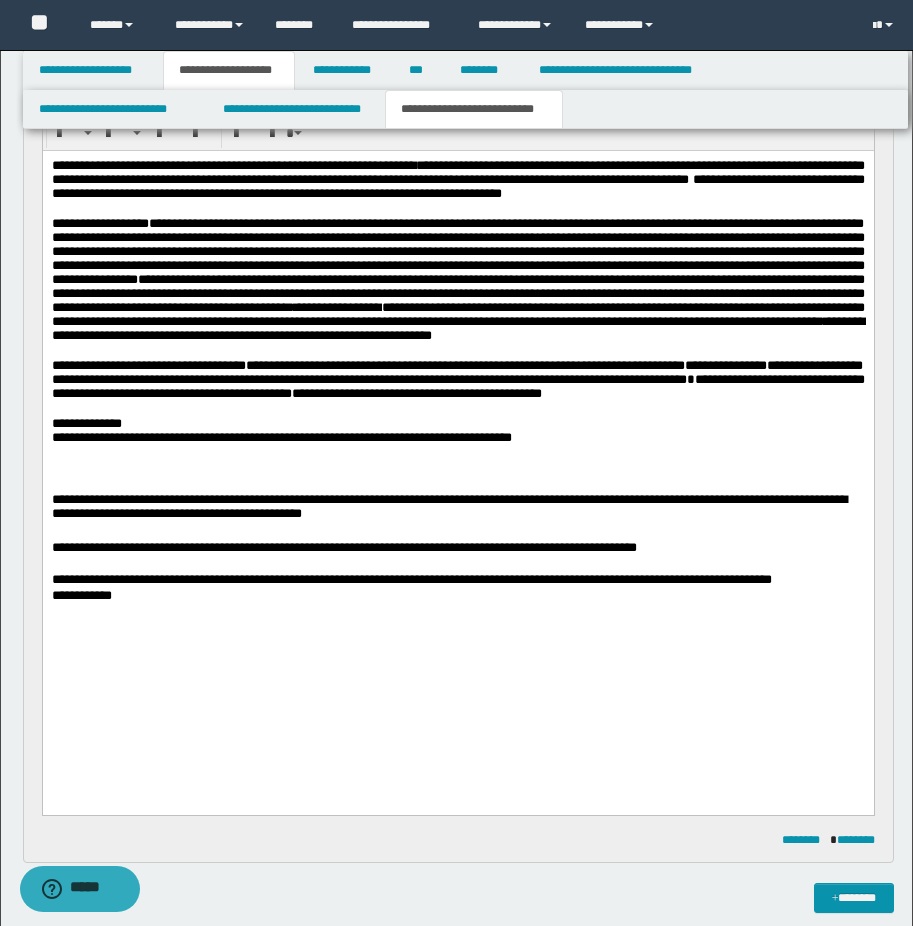 click on "**********" at bounding box center [457, 424] 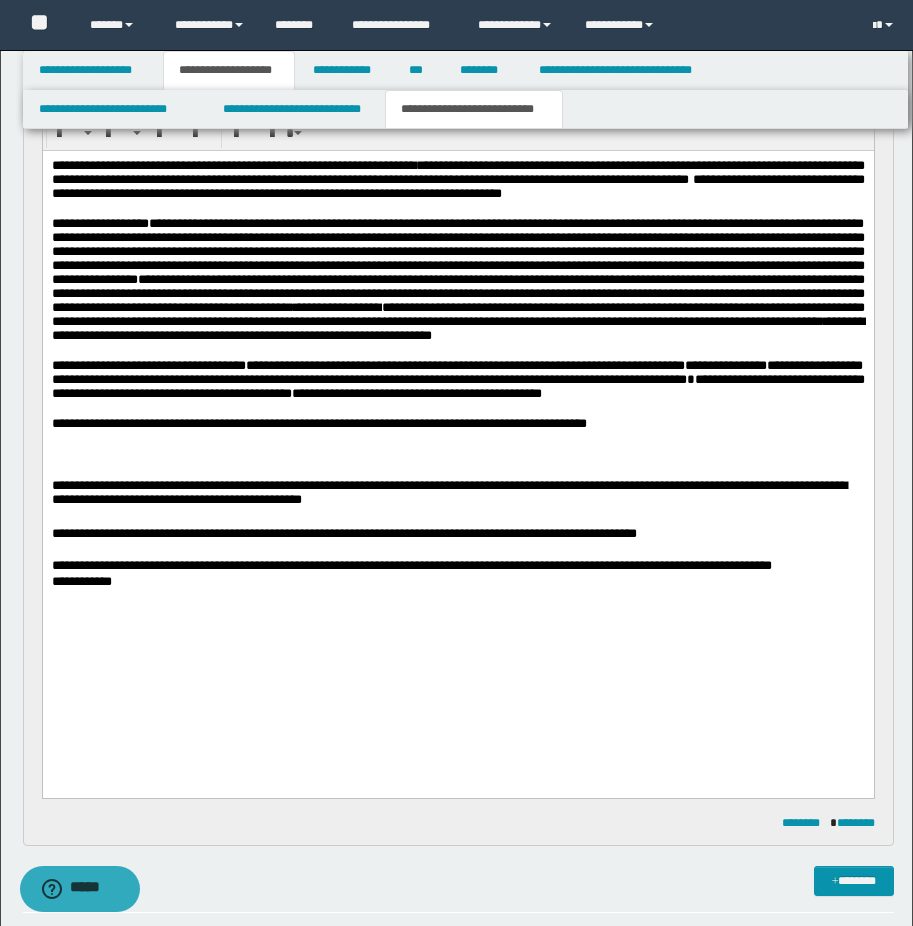 click on "**********" at bounding box center [356, 423] 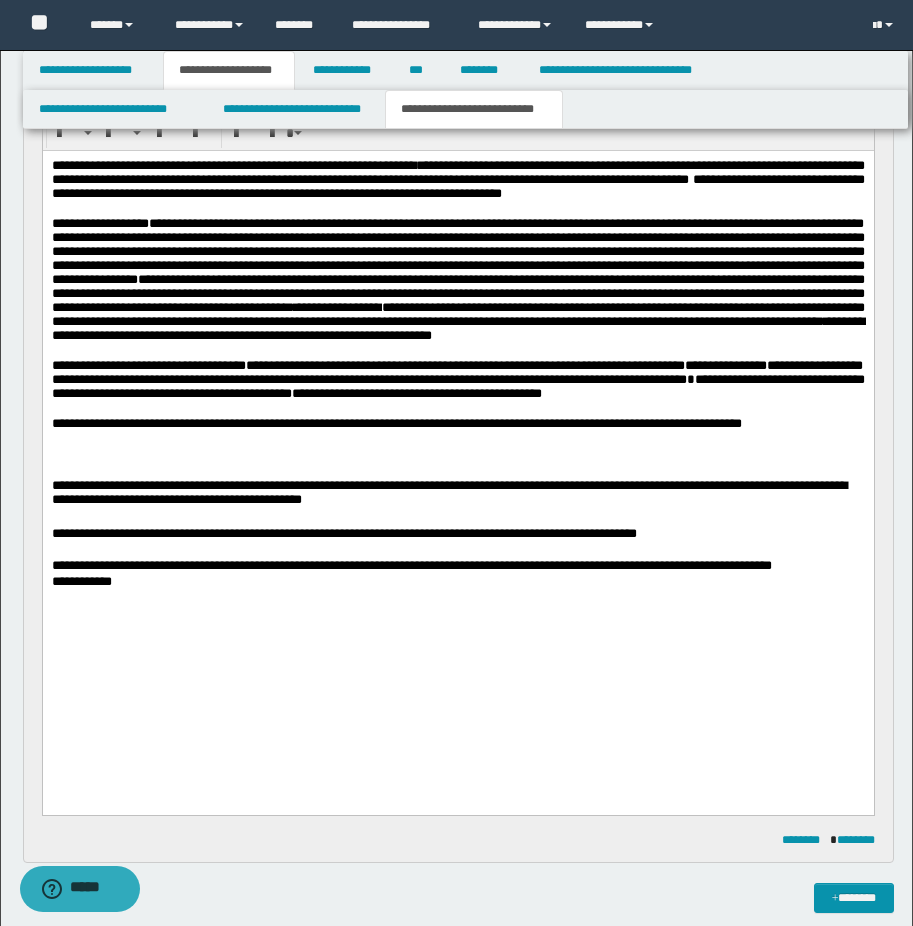 click on "**********" at bounding box center (433, 423) 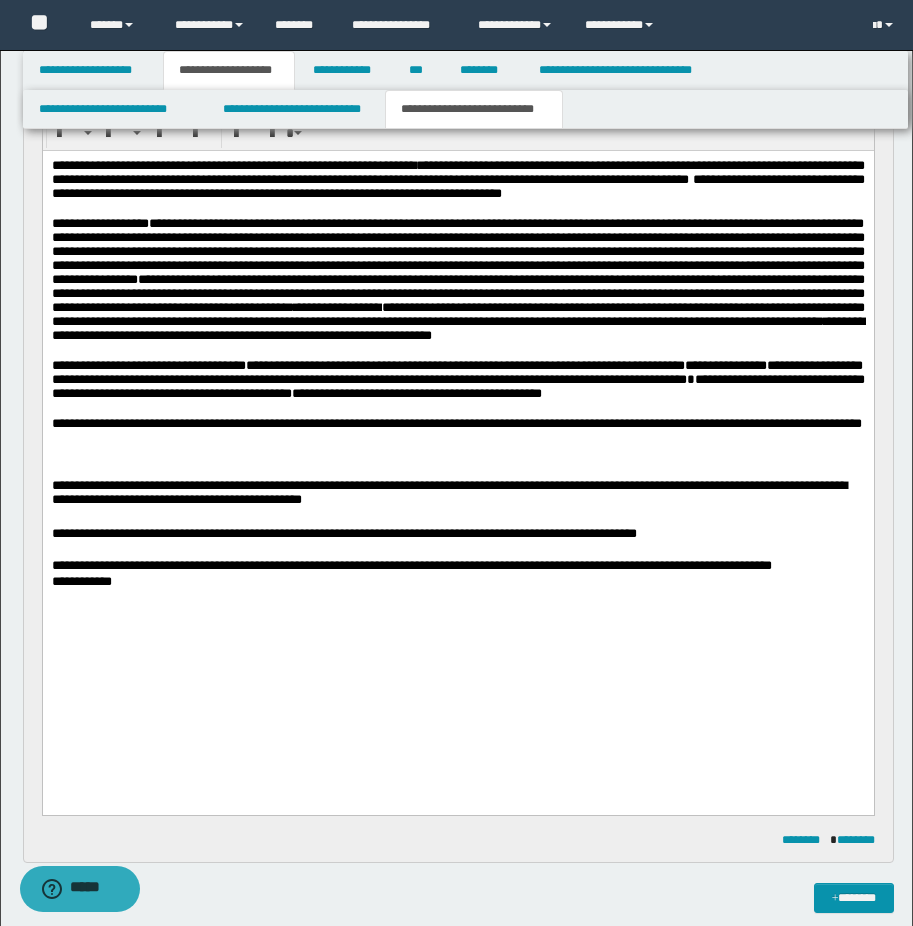 click on "**********" at bounding box center (457, 424) 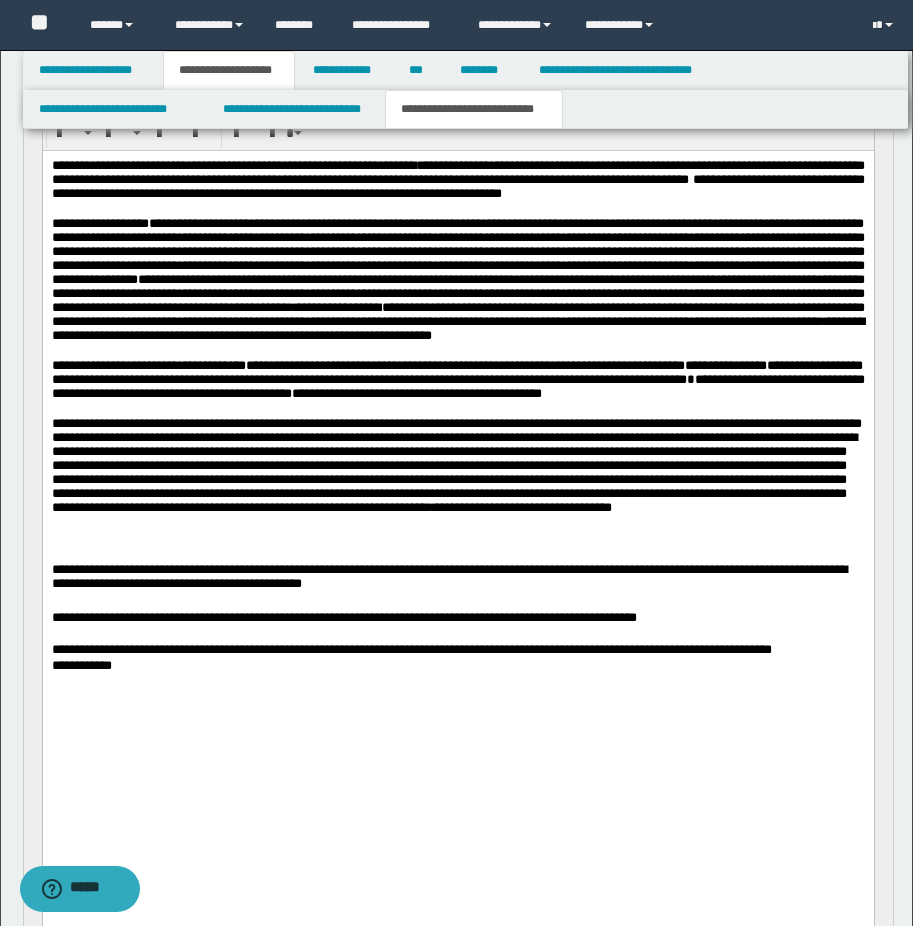 click on "**********" at bounding box center (457, 424) 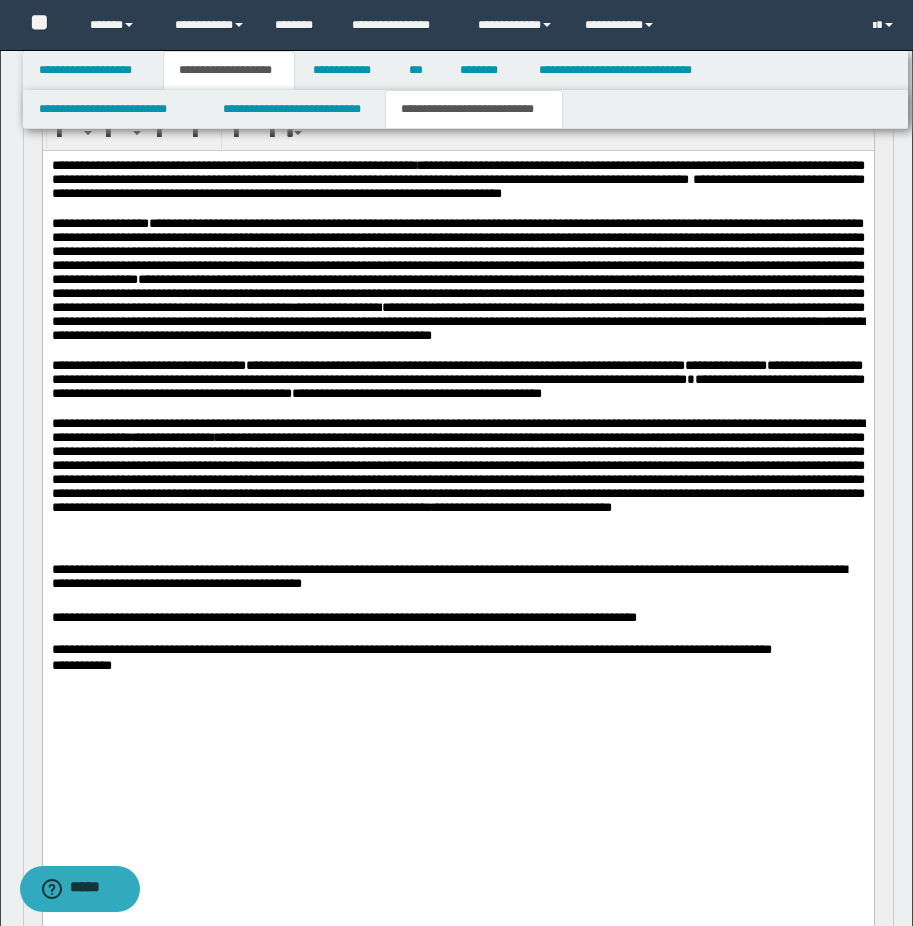 drag, startPoint x: 353, startPoint y: 575, endPoint x: 379, endPoint y: 568, distance: 26.925823 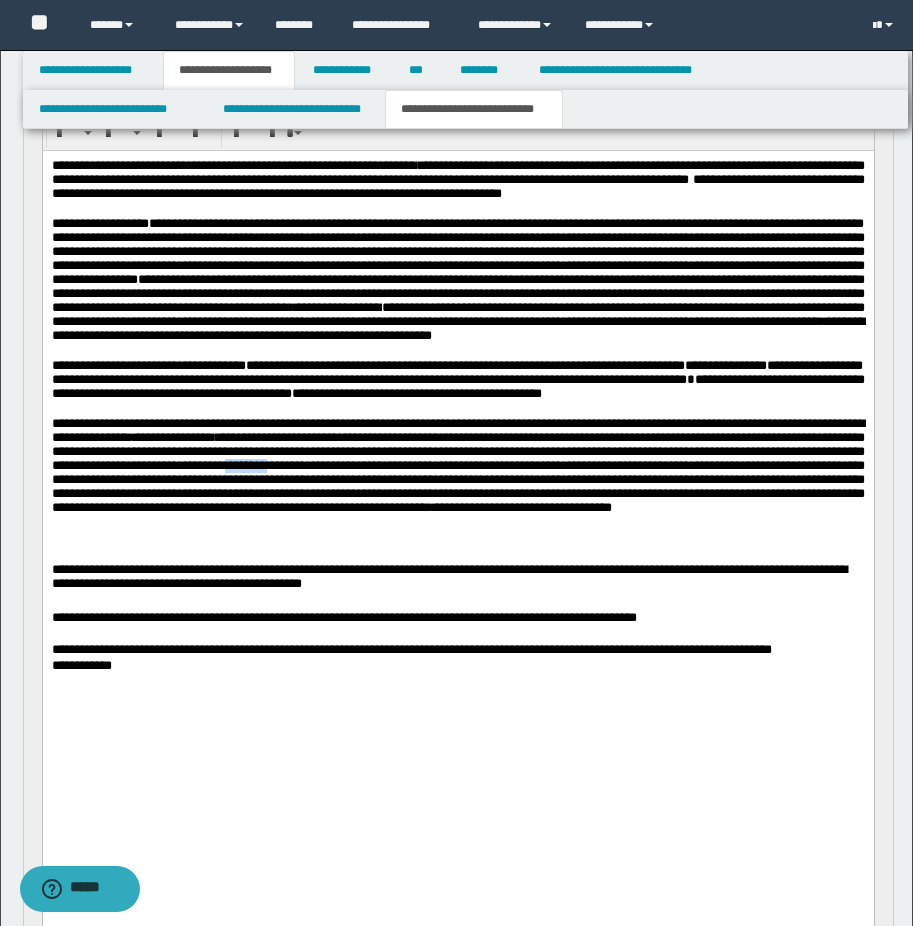 drag, startPoint x: 49, startPoint y: 590, endPoint x: 107, endPoint y: 590, distance: 58 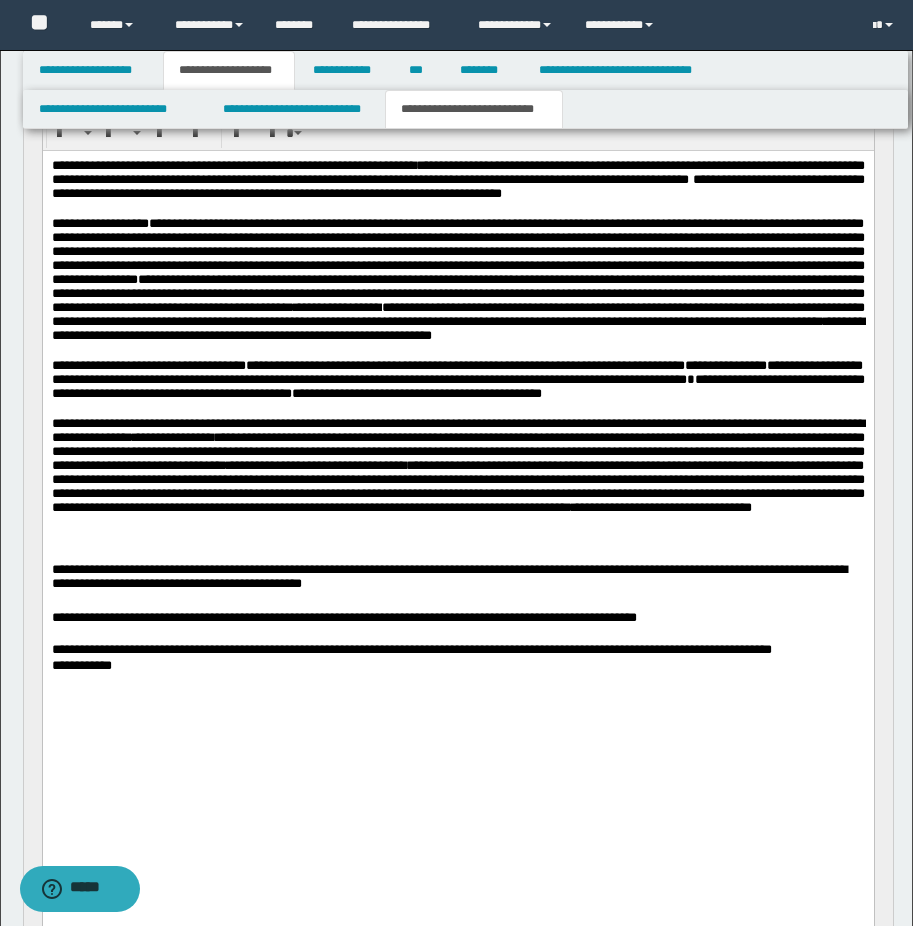 click on "**********" at bounding box center (457, 472) 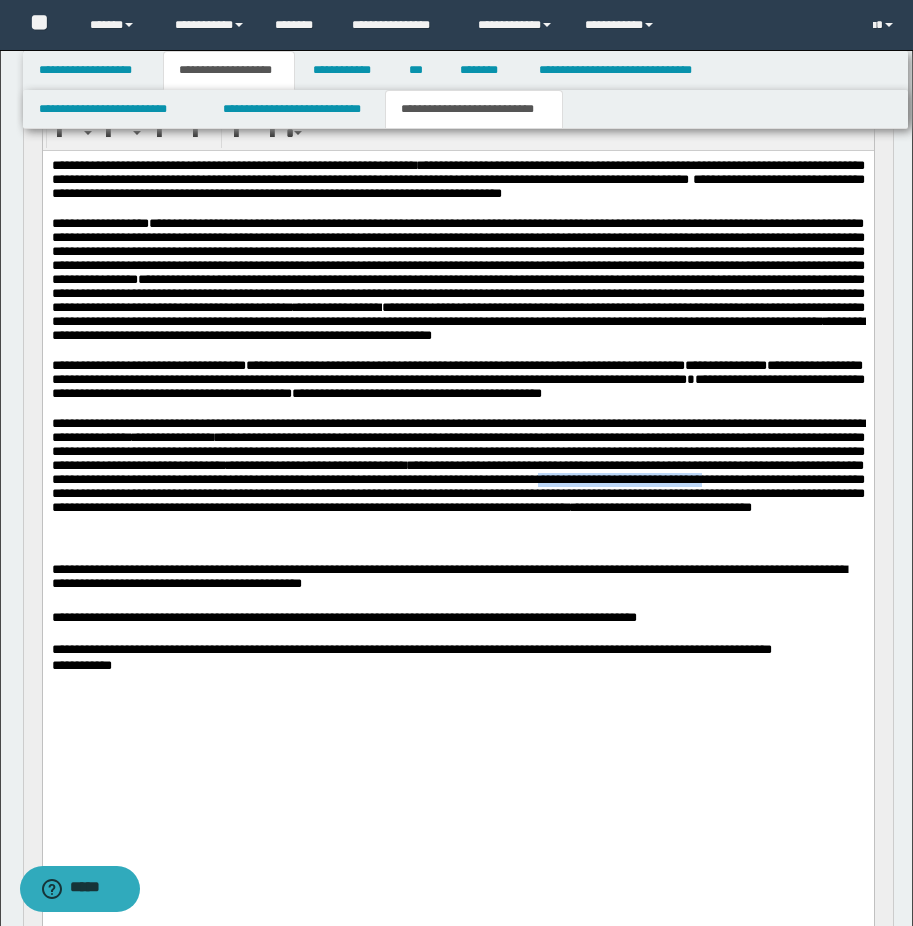 drag, startPoint x: 518, startPoint y: 608, endPoint x: 736, endPoint y: 610, distance: 218.00917 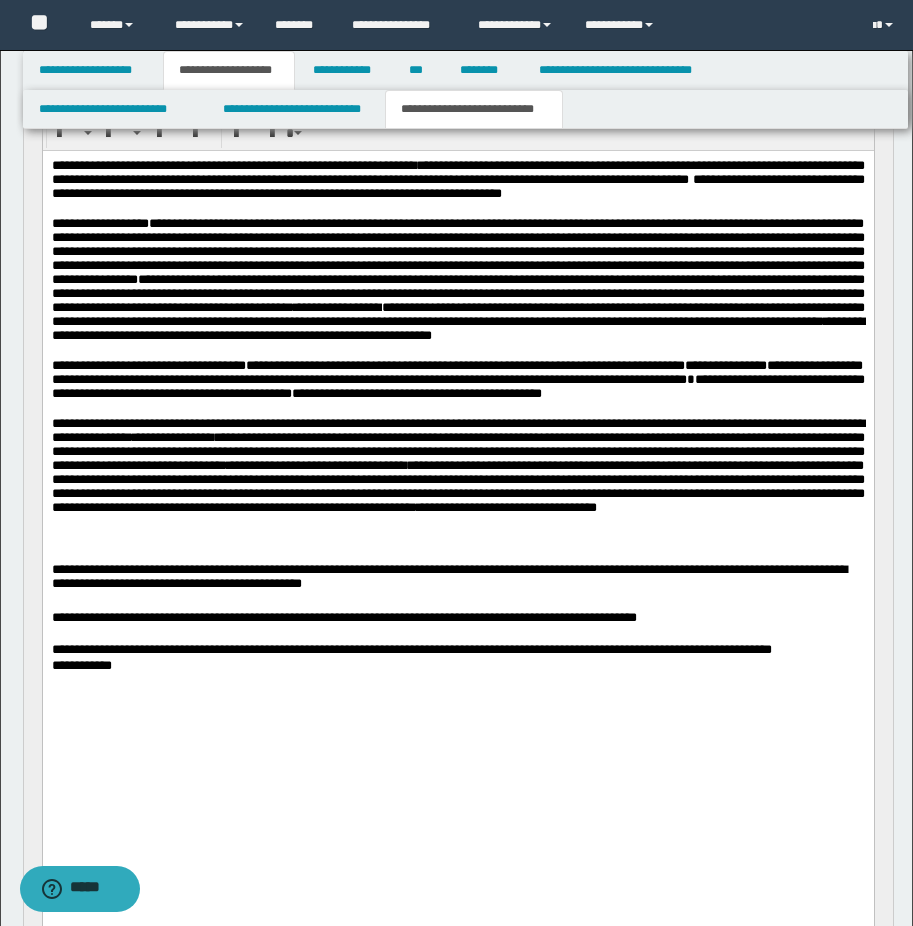 click on "**********" at bounding box center (457, 472) 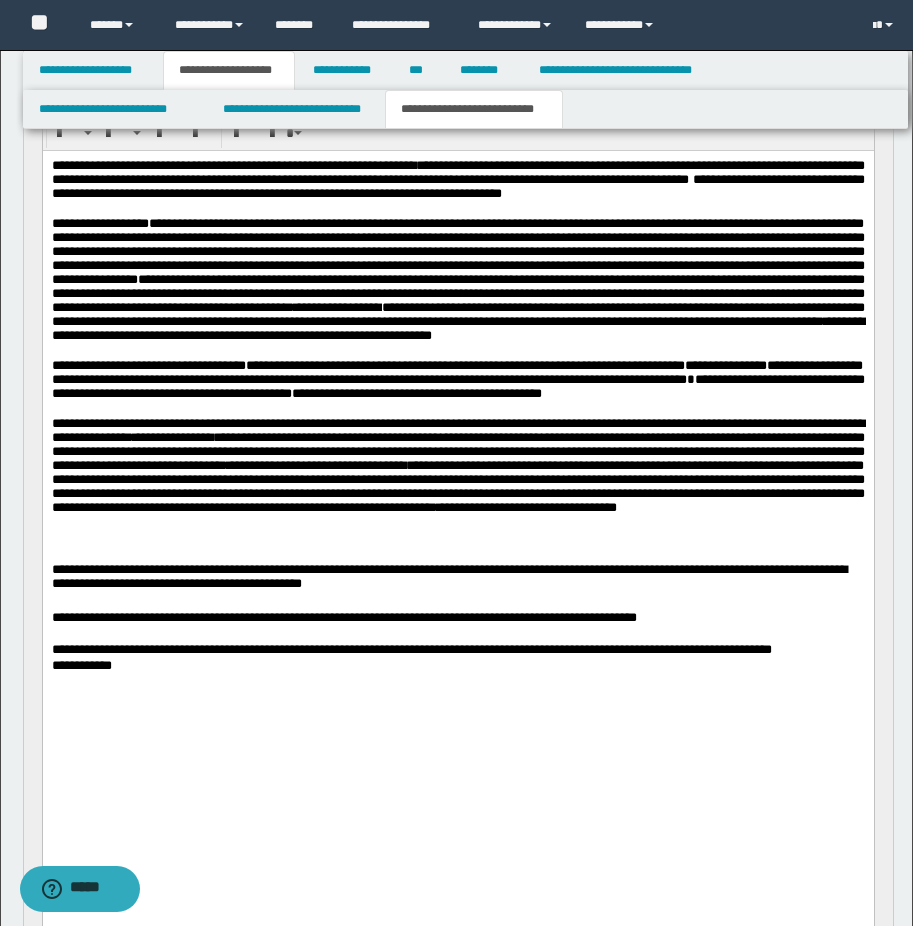 click on "**********" at bounding box center (457, 466) 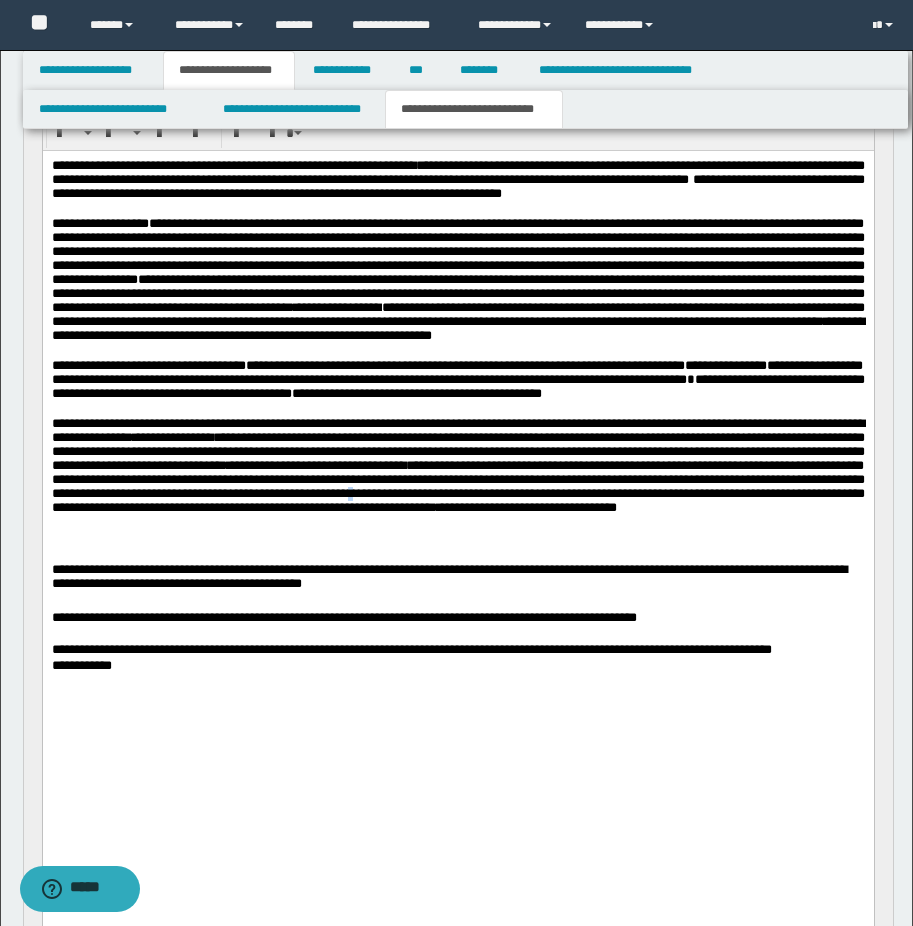 click on "**********" at bounding box center [457, 472] 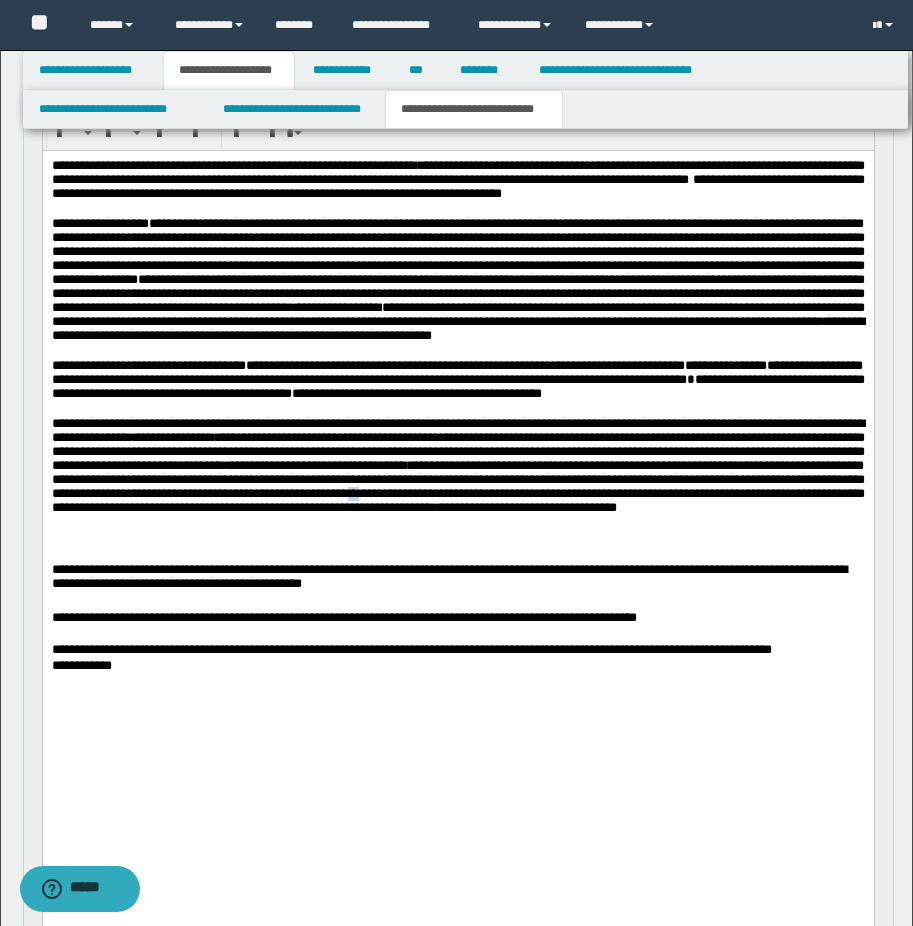 click on "**********" at bounding box center (457, 472) 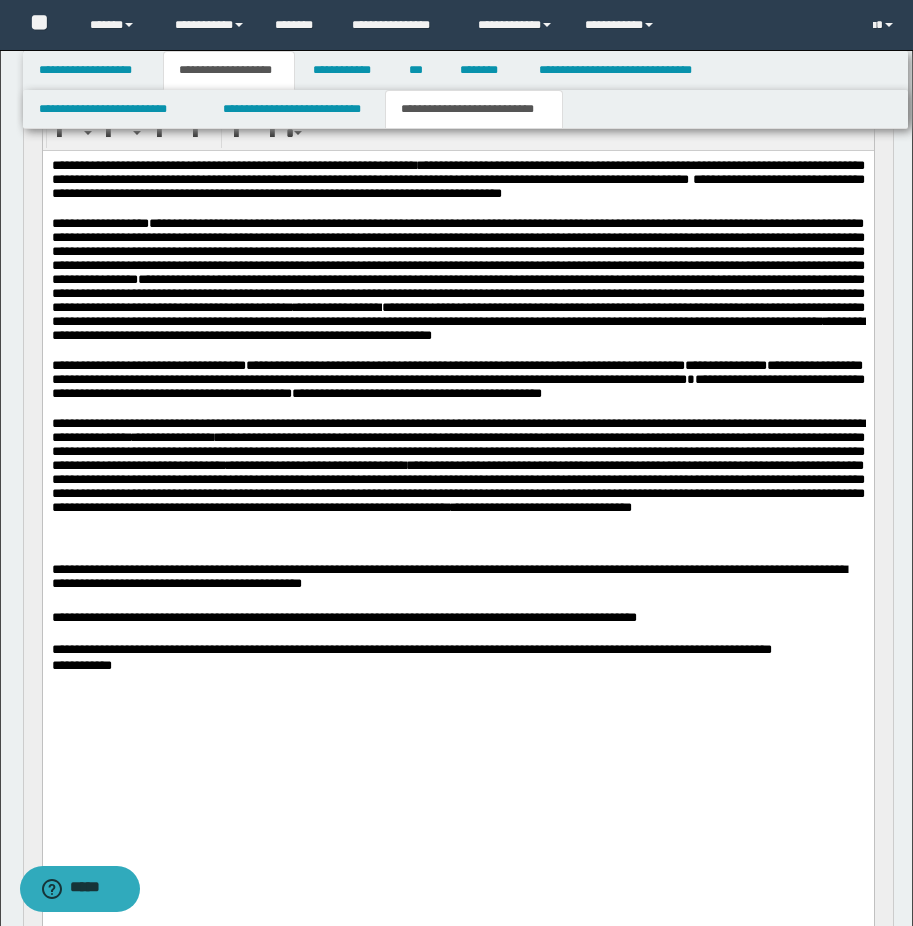 click on "**********" at bounding box center [457, 466] 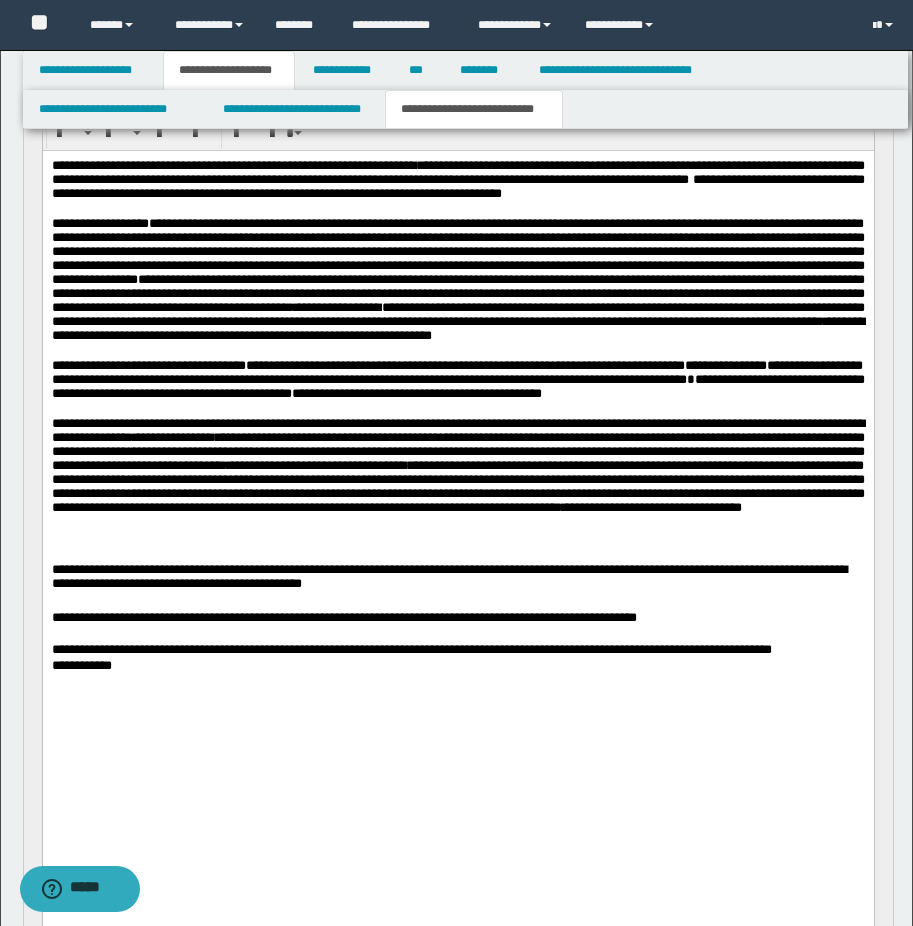 click on "**********" at bounding box center [457, 466] 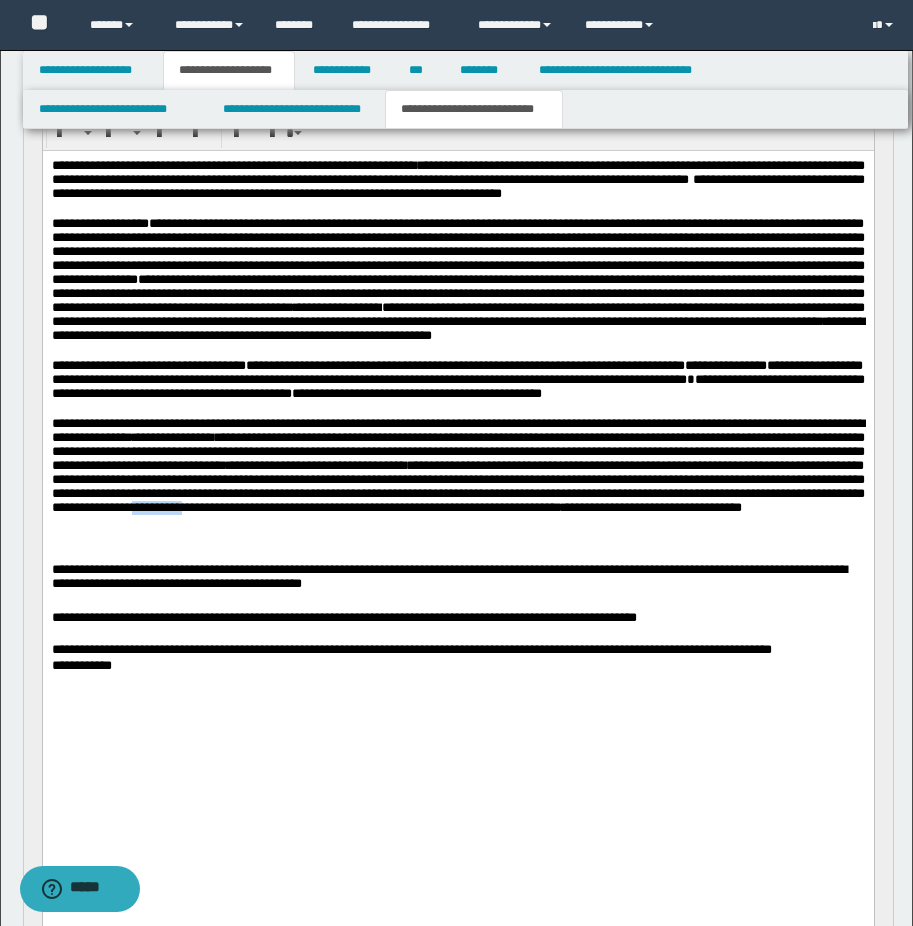 drag, startPoint x: 275, startPoint y: 639, endPoint x: 342, endPoint y: 639, distance: 67 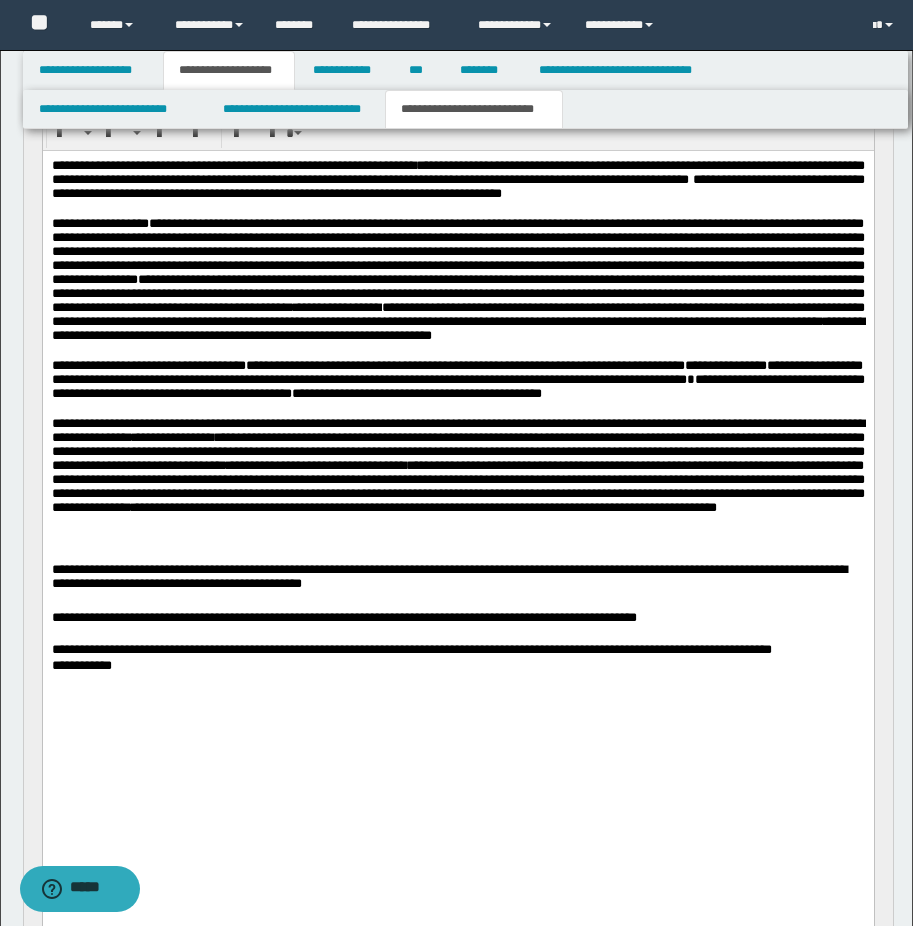 click on "**********" at bounding box center (457, 472) 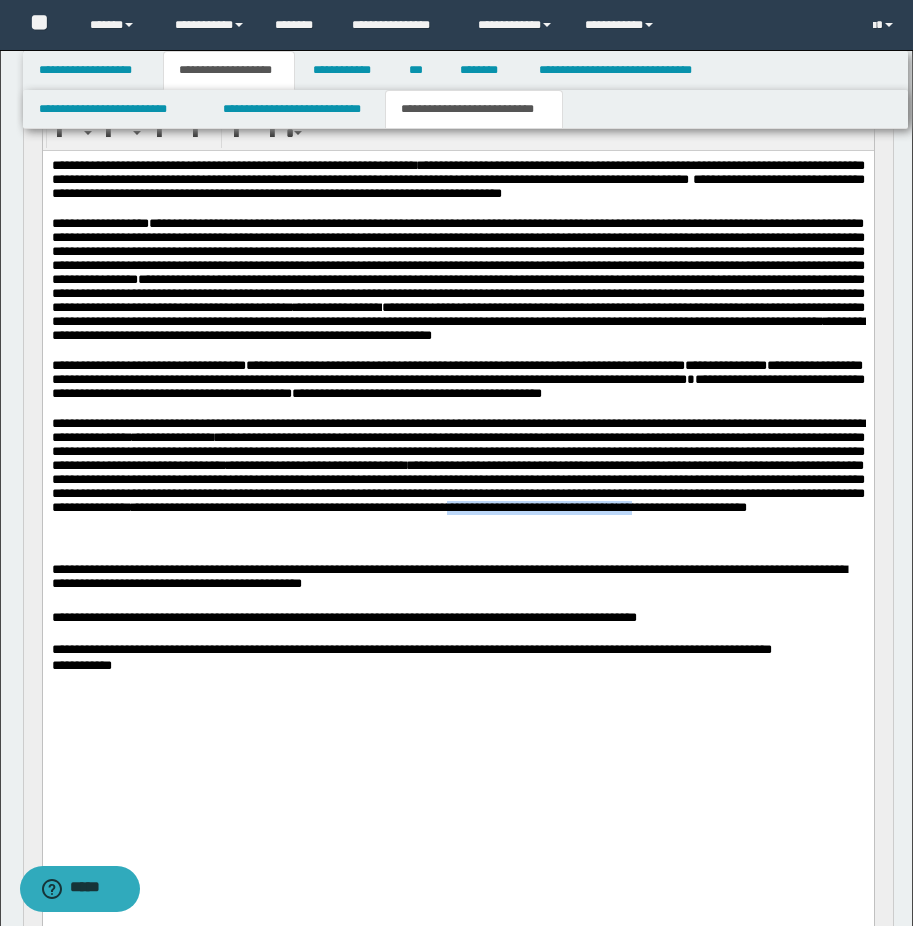 drag, startPoint x: 642, startPoint y: 639, endPoint x: 863, endPoint y: 635, distance: 221.0362 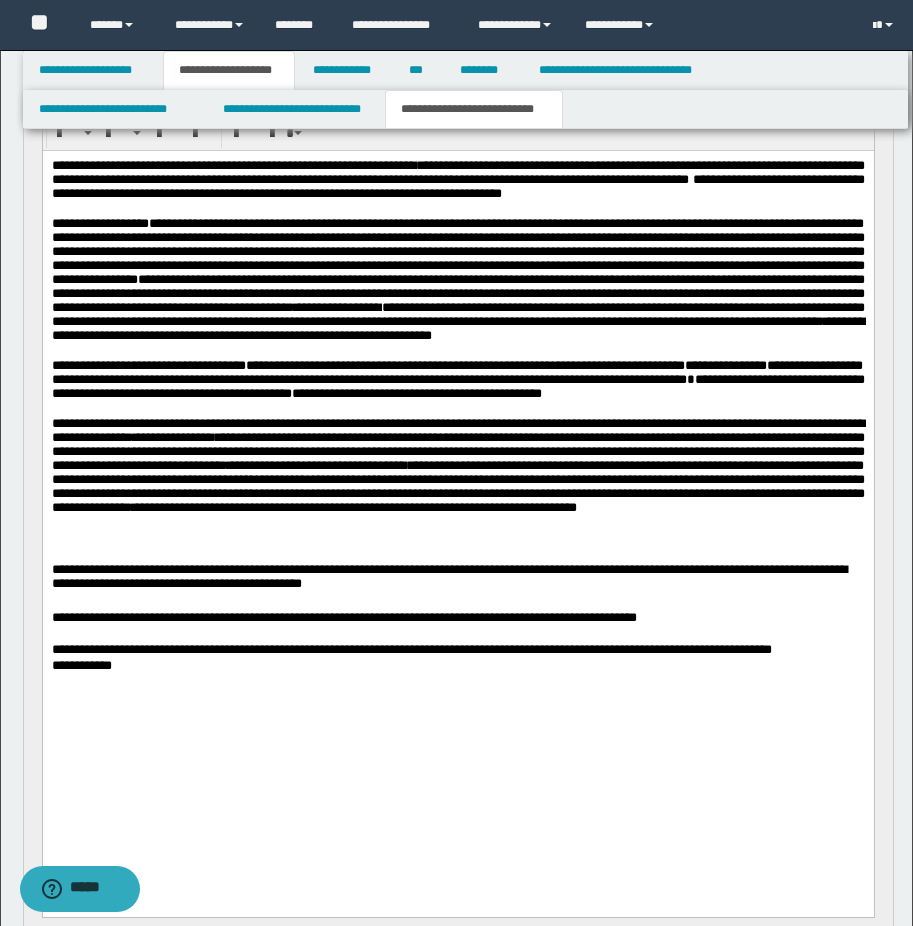 click on "**********" at bounding box center (521, 507) 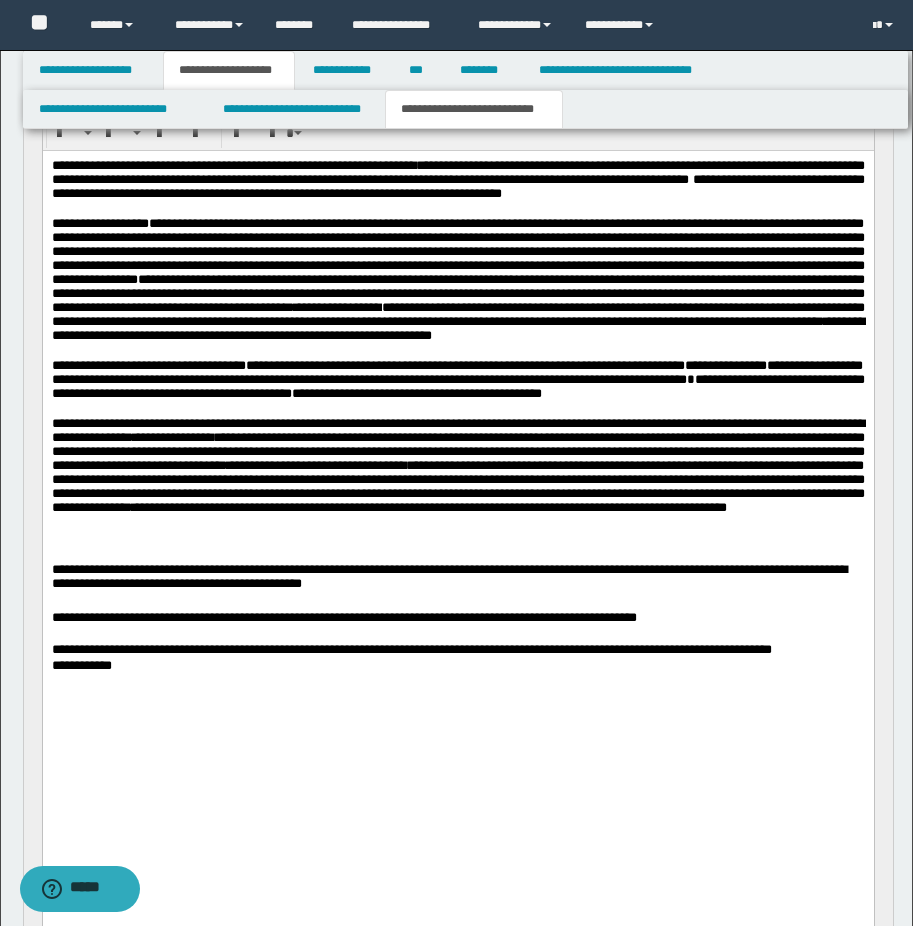 click on "**********" at bounding box center [457, 466] 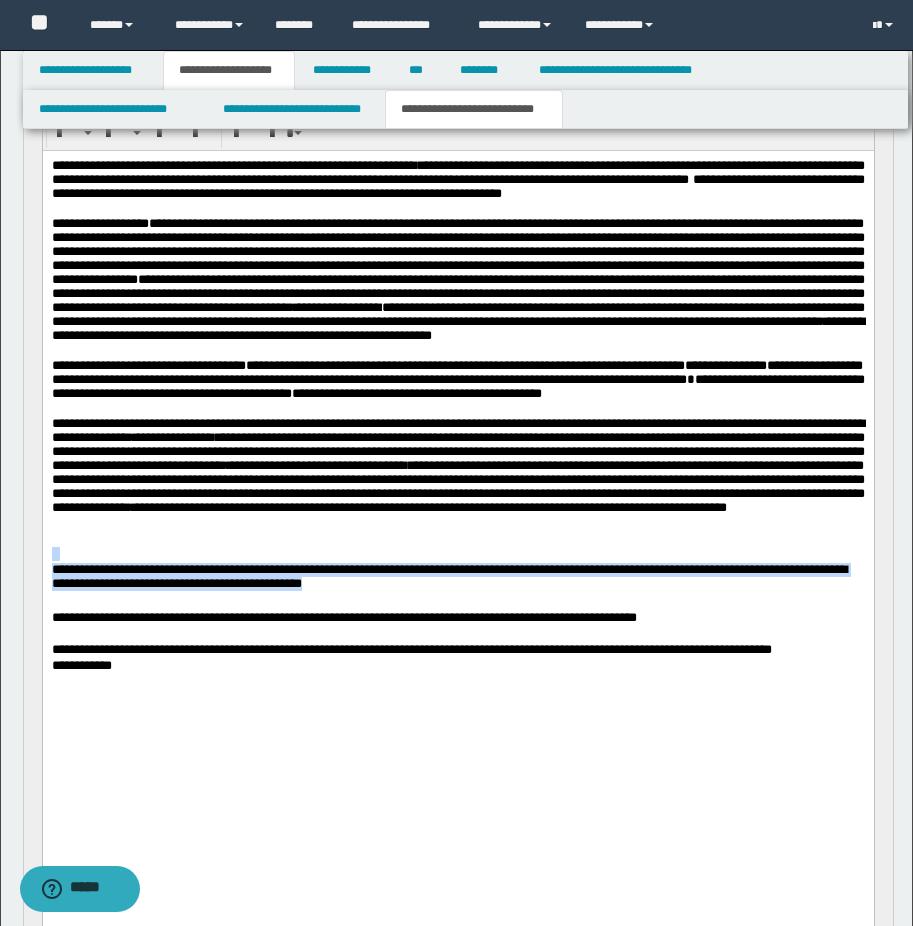 drag, startPoint x: 401, startPoint y: 740, endPoint x: 121, endPoint y: 695, distance: 283.59302 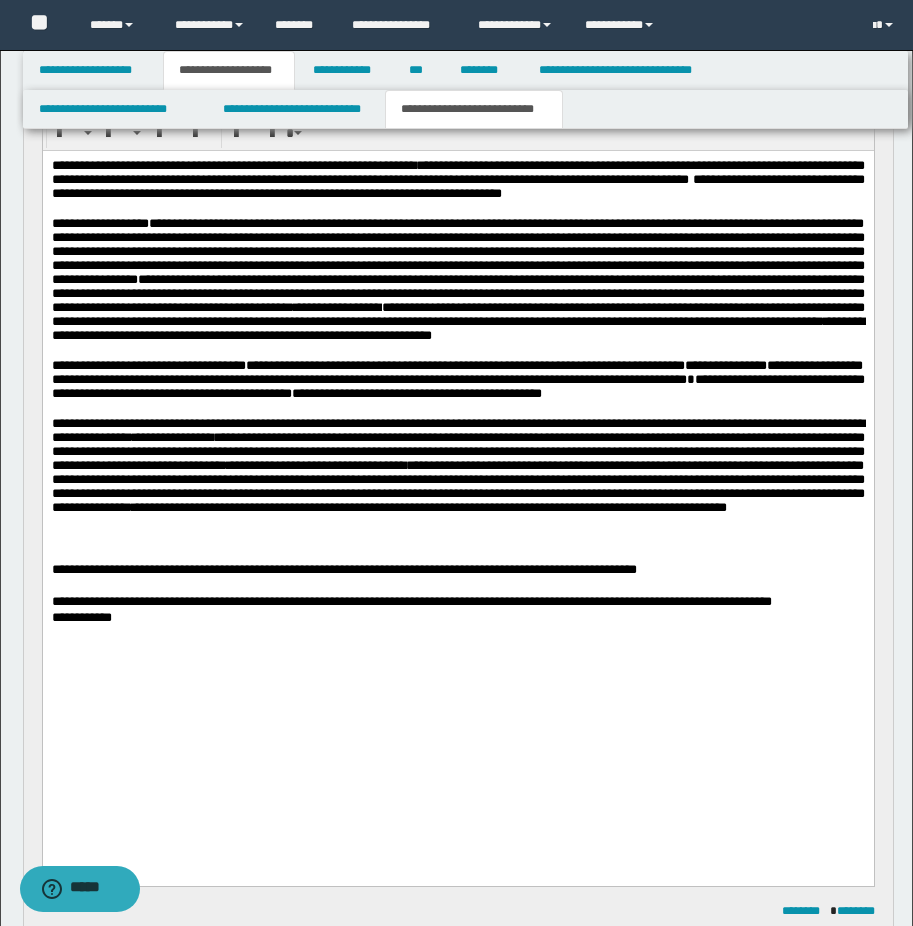 drag, startPoint x: 226, startPoint y: 711, endPoint x: 418, endPoint y: 733, distance: 193.2563 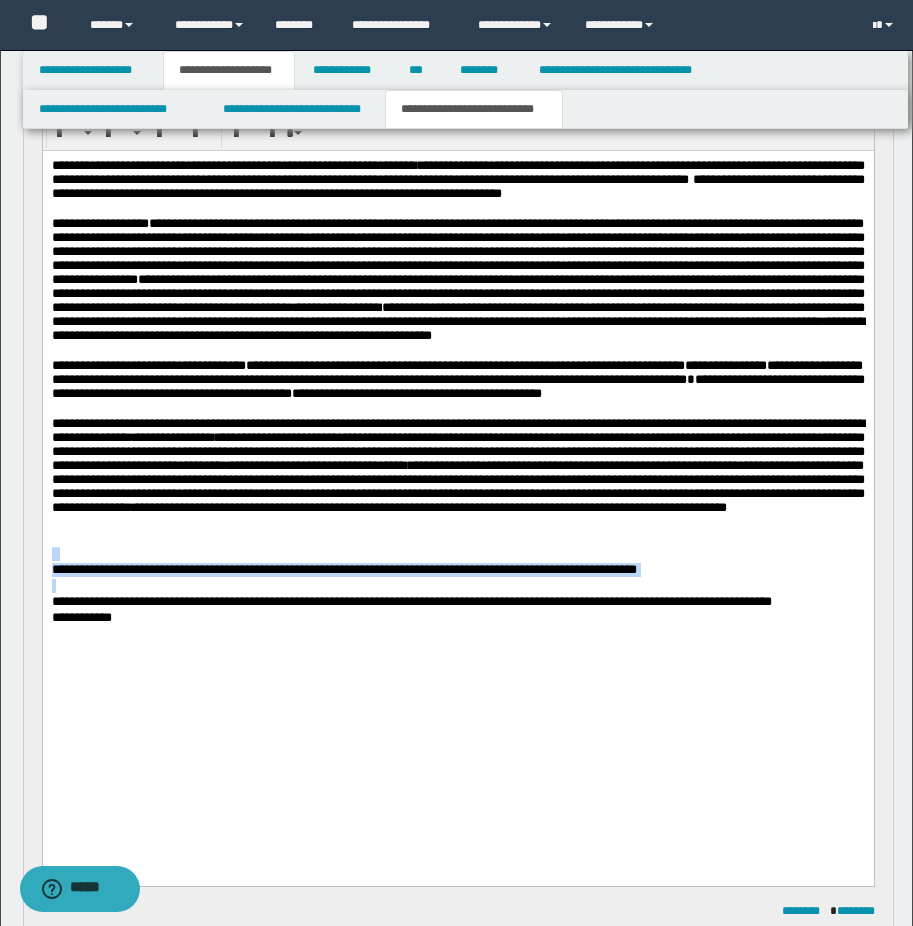 drag, startPoint x: 688, startPoint y: 730, endPoint x: 57, endPoint y: 859, distance: 644.0513 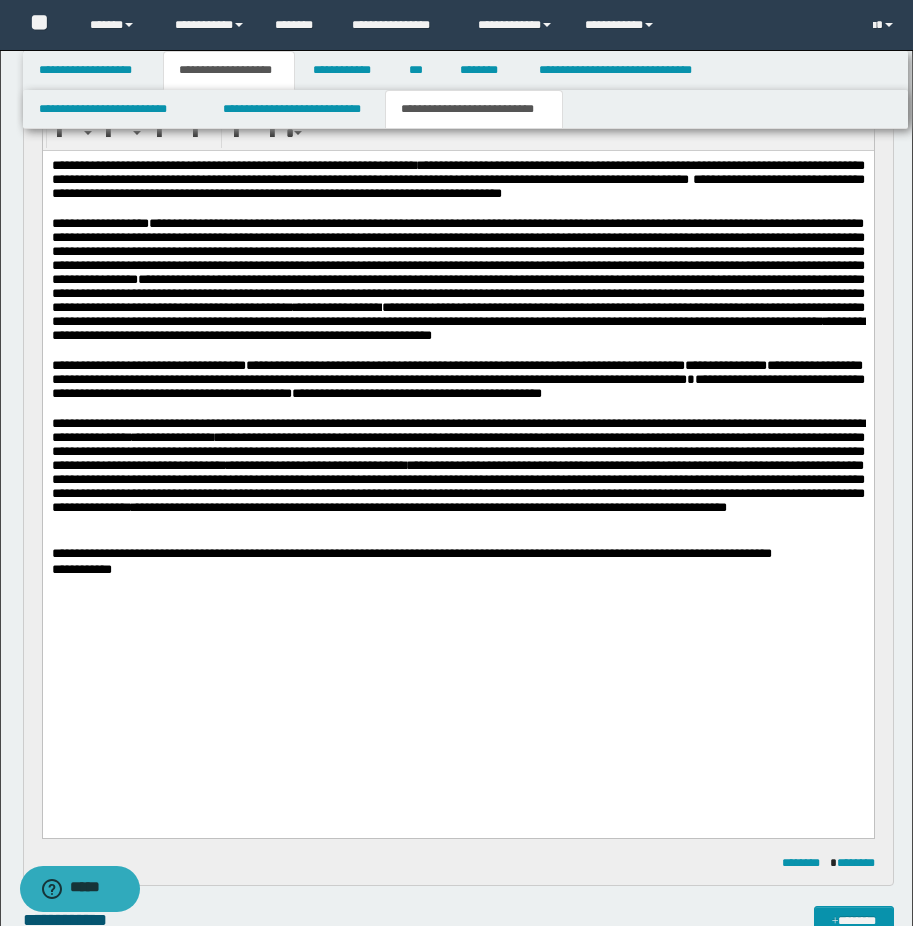 click on "**********" at bounding box center [457, 571] 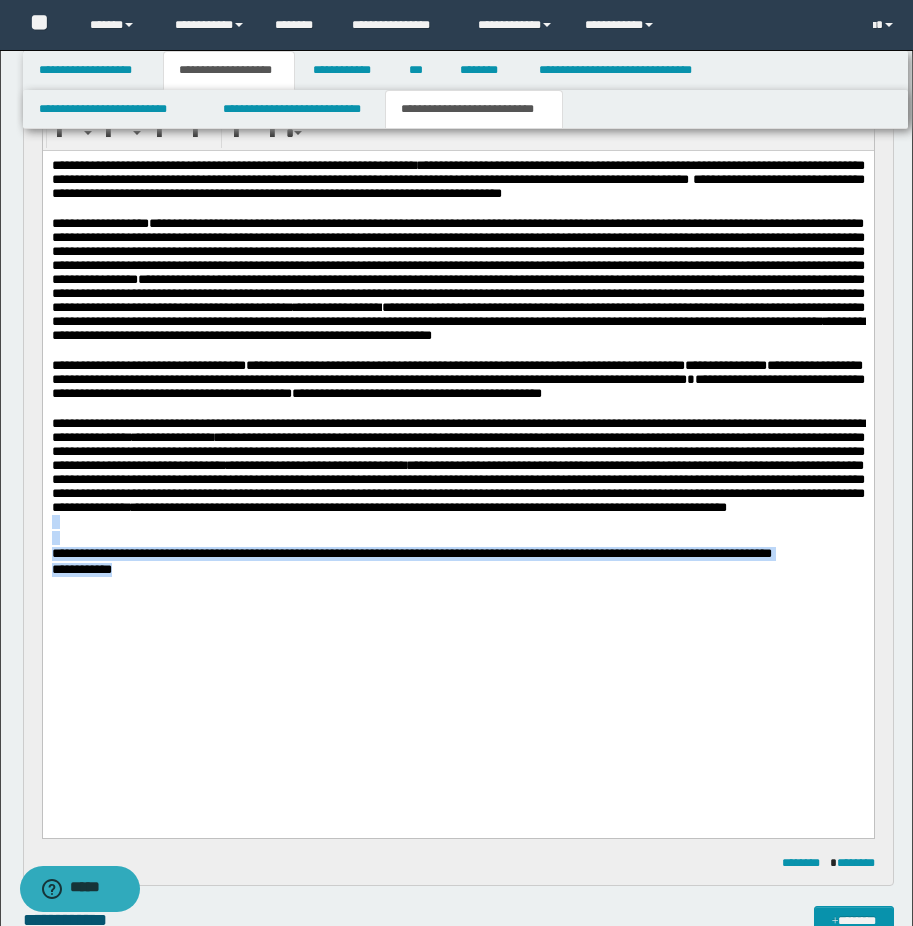drag, startPoint x: 166, startPoint y: 718, endPoint x: 42, endPoint y: 668, distance: 133.70116 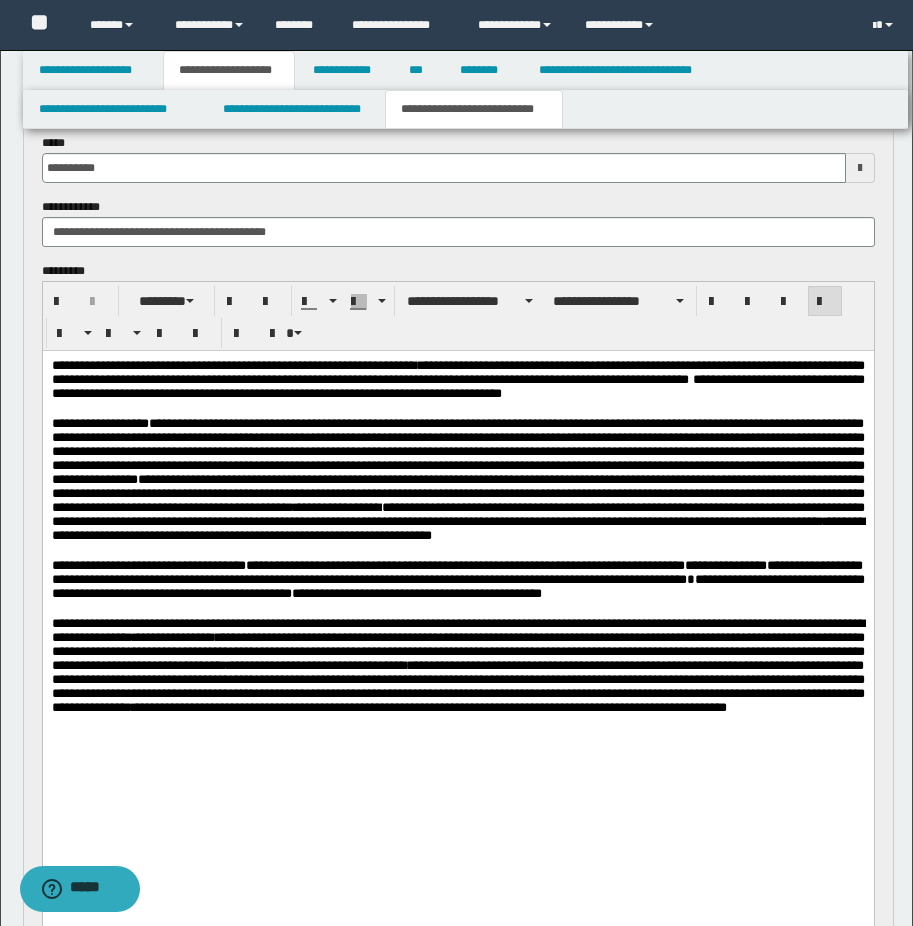 scroll, scrollTop: 0, scrollLeft: 0, axis: both 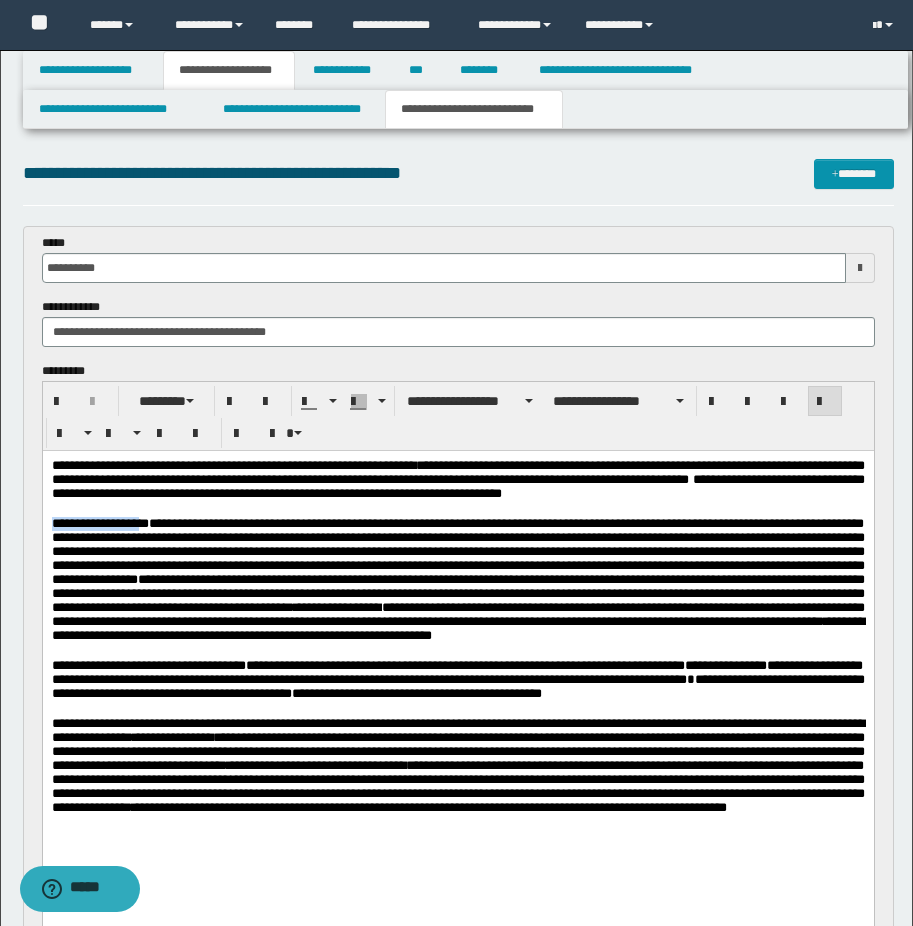 drag, startPoint x: 50, startPoint y: 532, endPoint x: 208, endPoint y: 461, distance: 173.21951 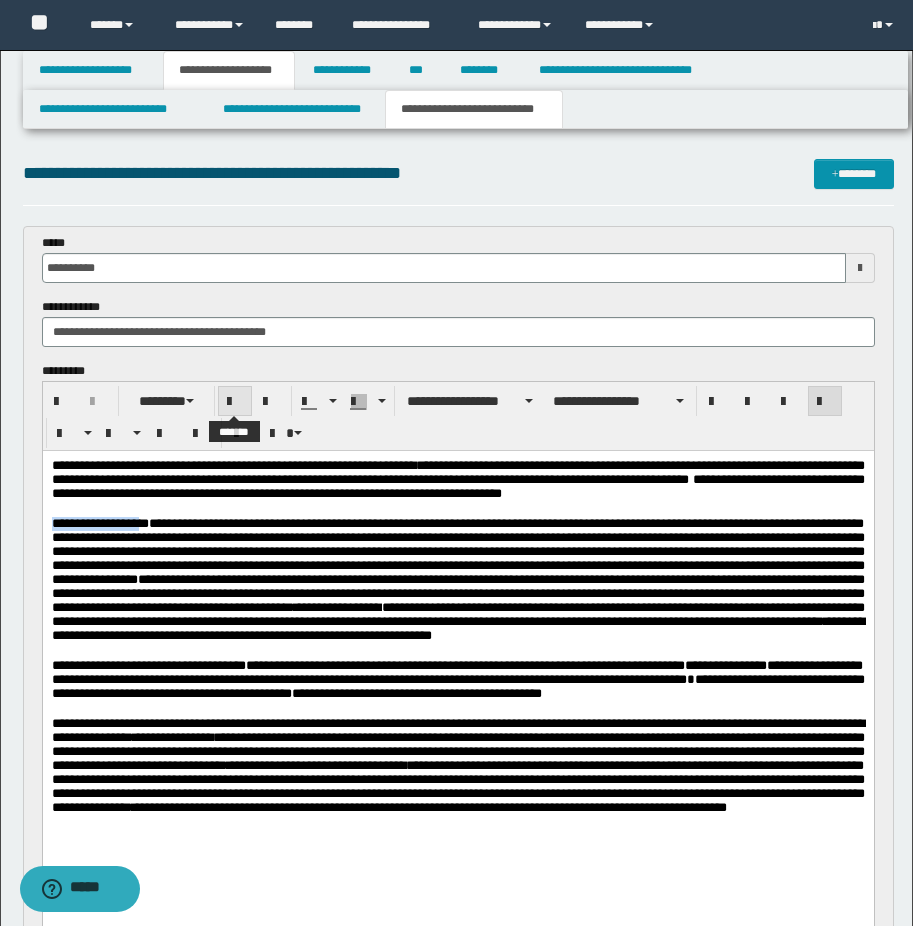 click at bounding box center (235, 402) 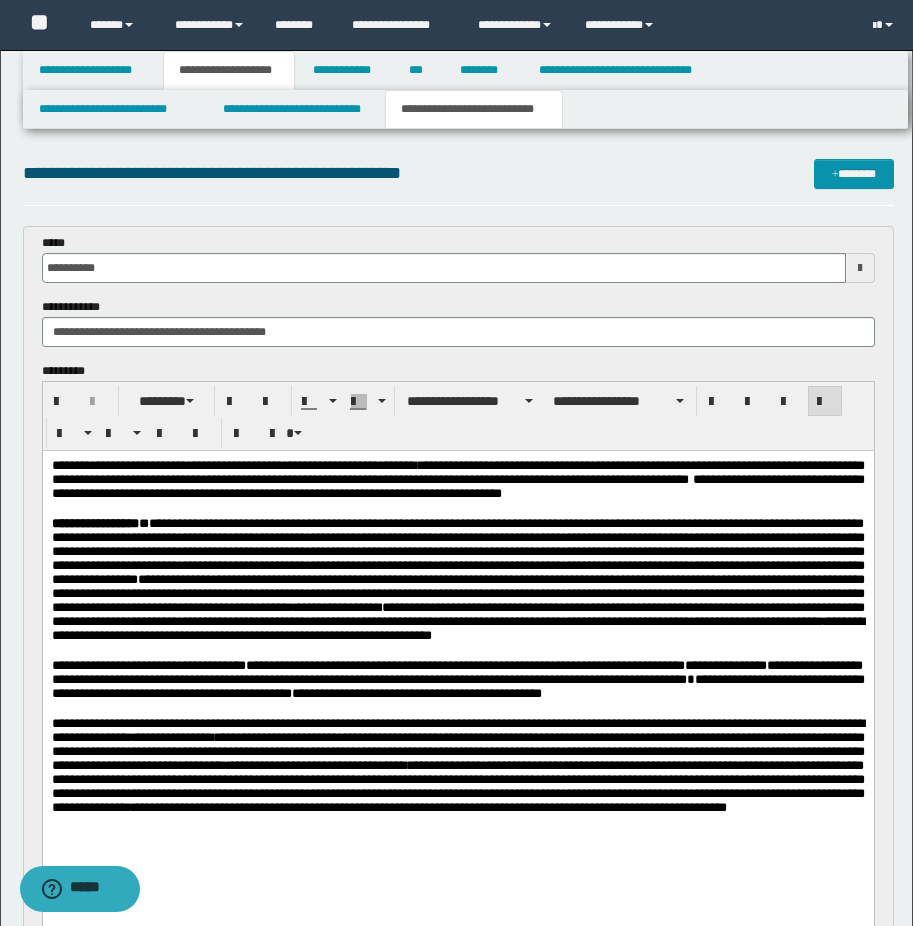 drag, startPoint x: 202, startPoint y: 594, endPoint x: 142, endPoint y: 672, distance: 98.40732 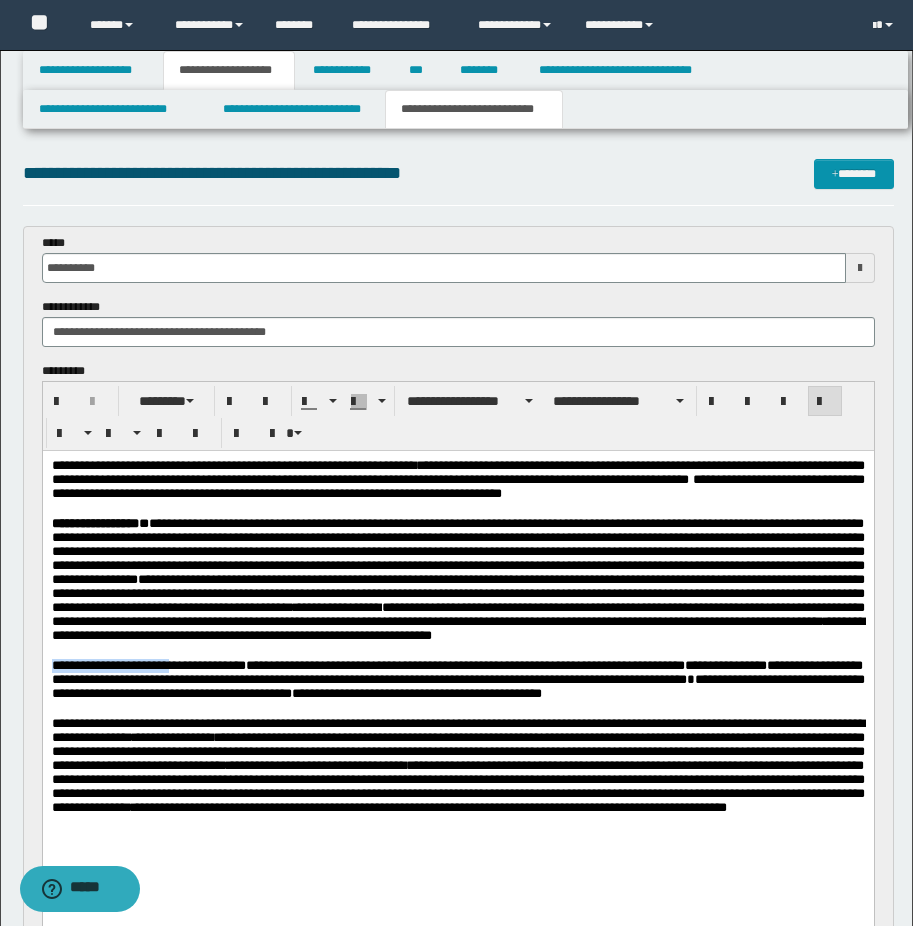 drag, startPoint x: 53, startPoint y: 736, endPoint x: 205, endPoint y: 738, distance: 152.01315 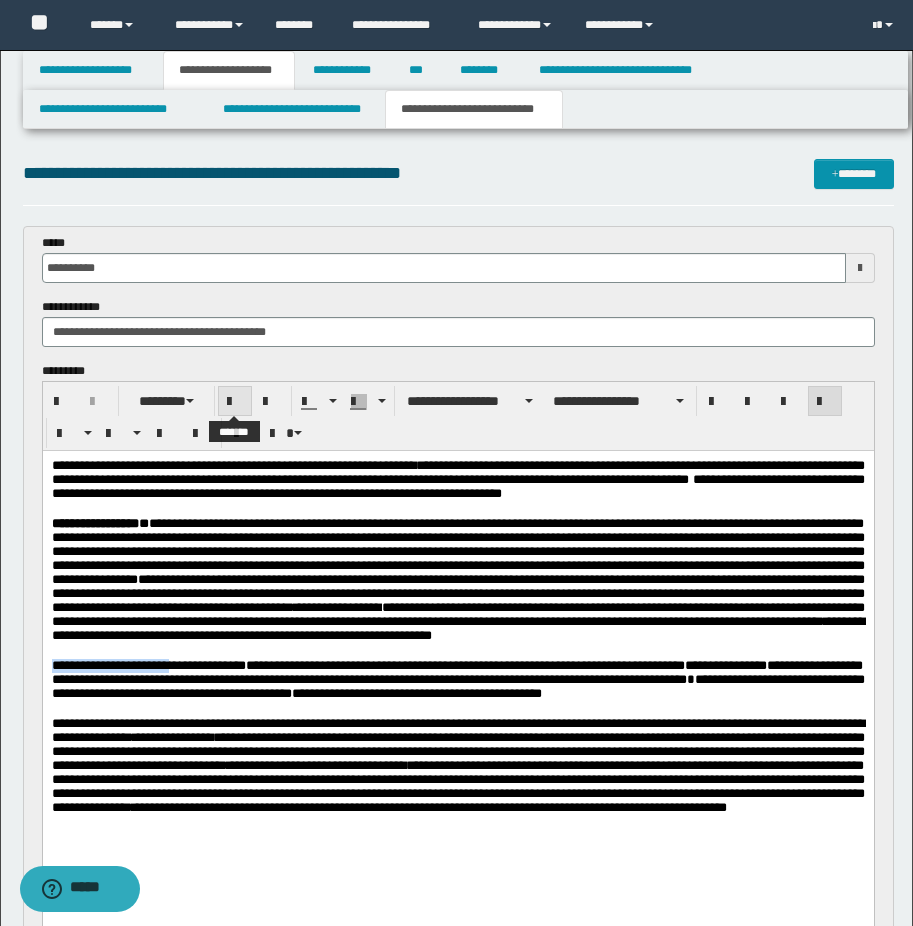 click at bounding box center [235, 402] 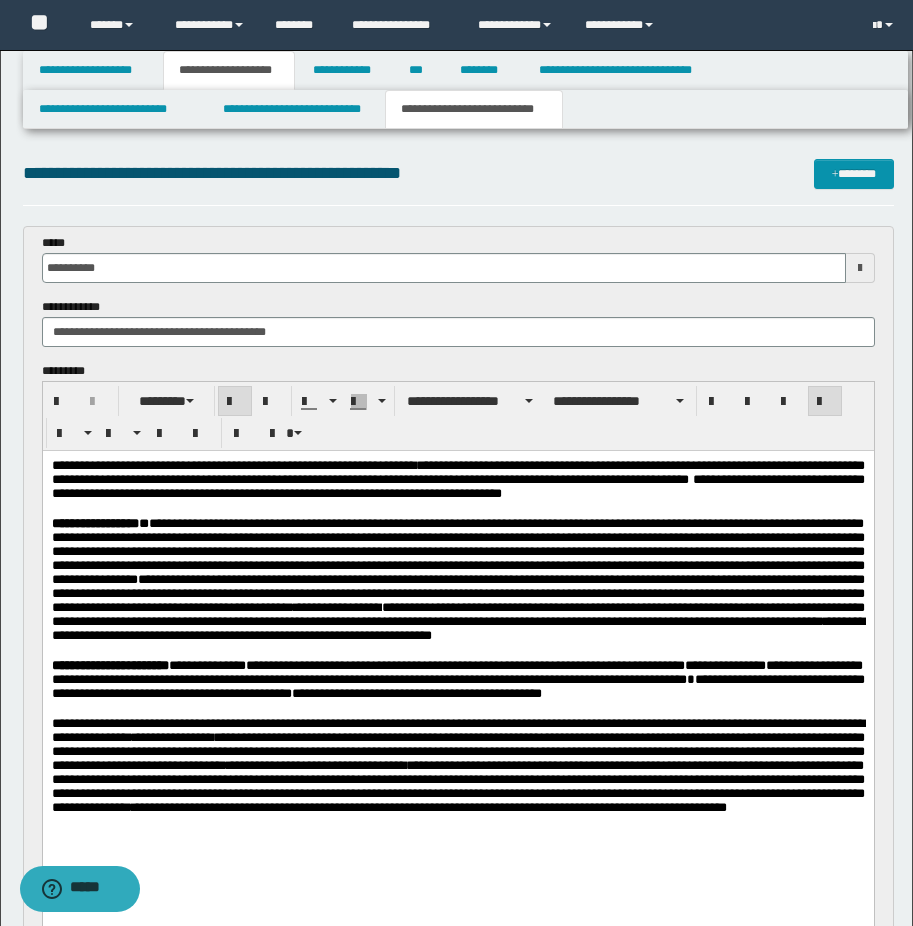 click on "**********" at bounding box center [457, 593] 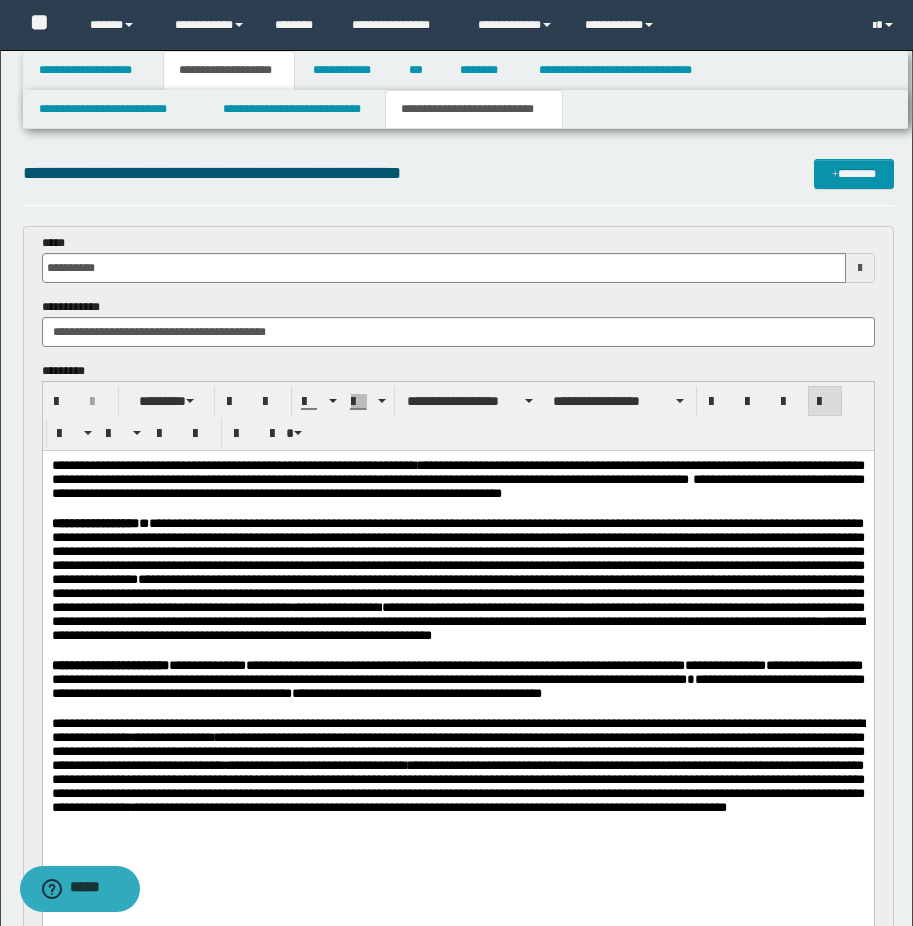 scroll, scrollTop: 200, scrollLeft: 0, axis: vertical 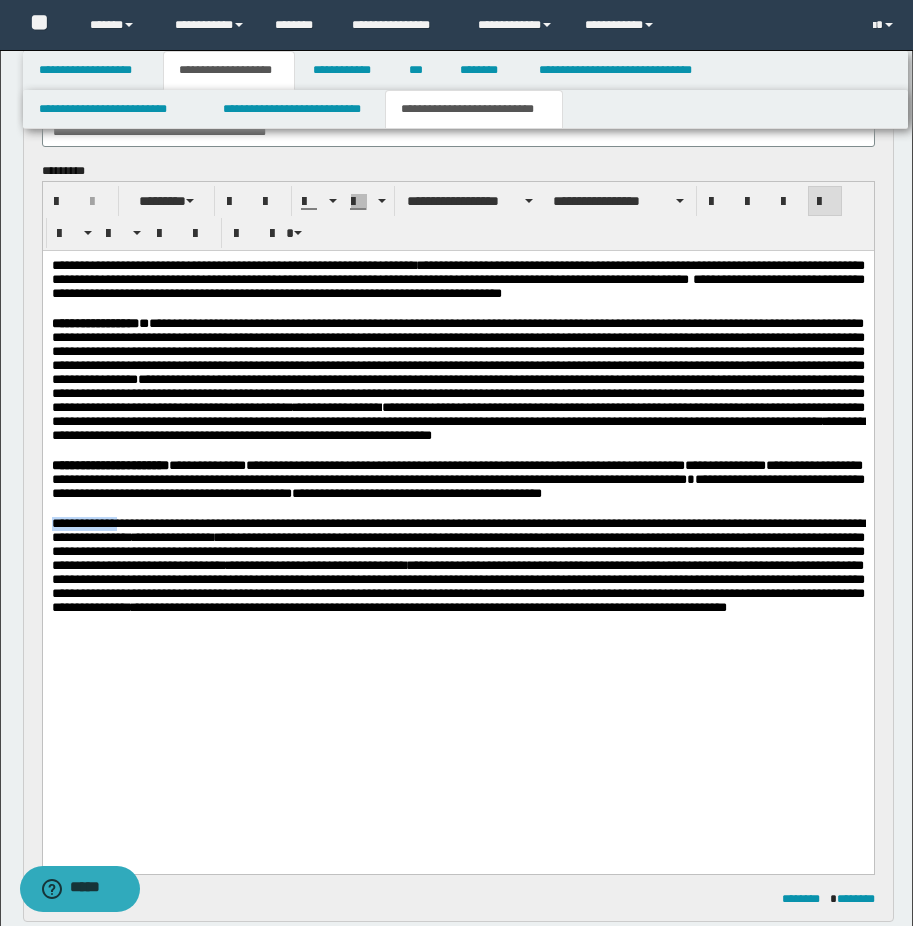 drag, startPoint x: 53, startPoint y: 625, endPoint x: 133, endPoint y: 624, distance: 80.00625 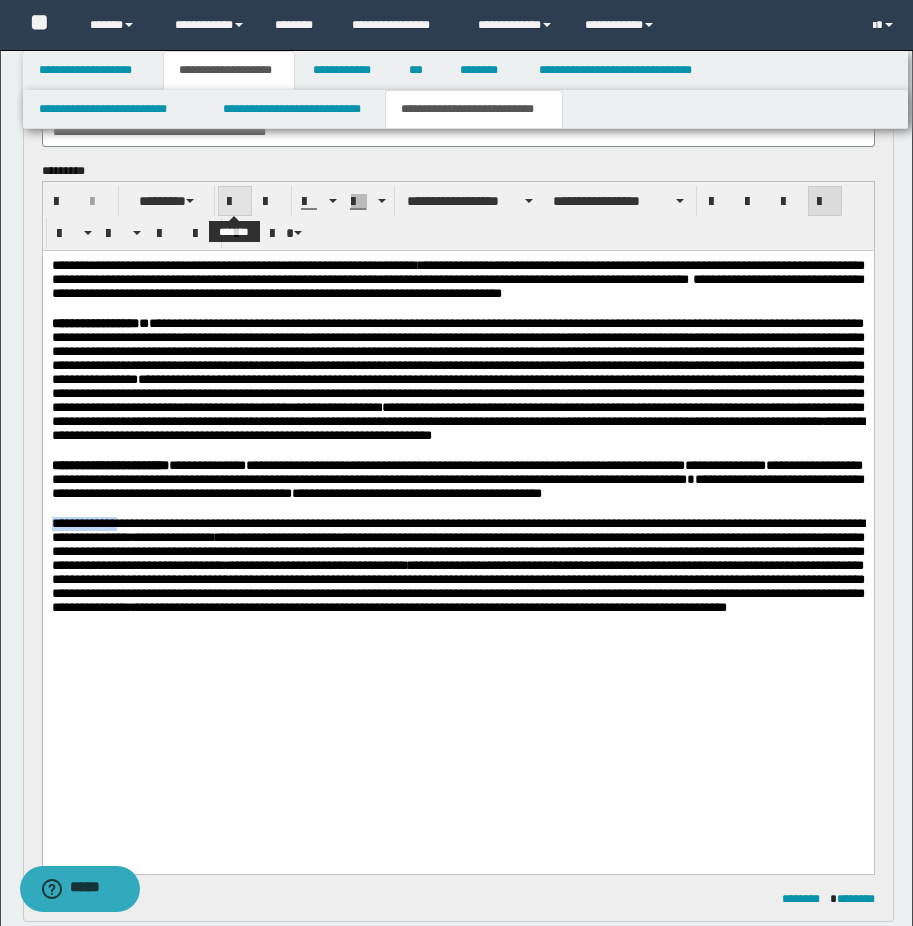 click at bounding box center [235, 202] 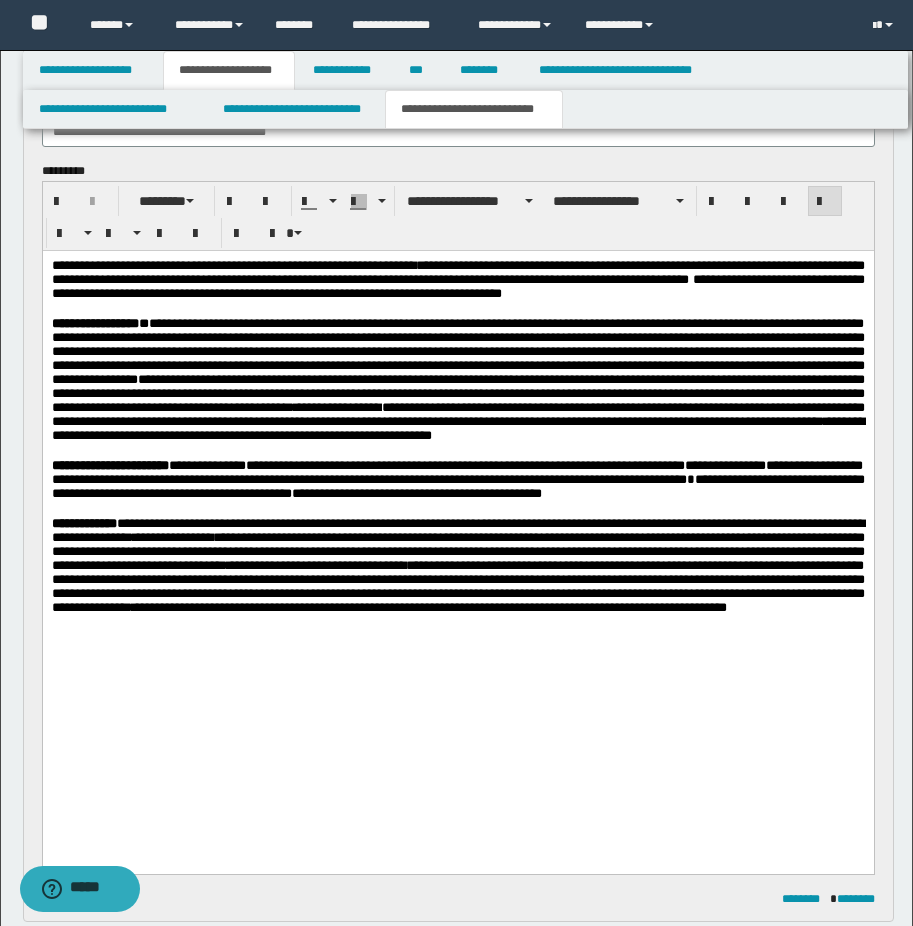 click on "**********" at bounding box center (457, 414) 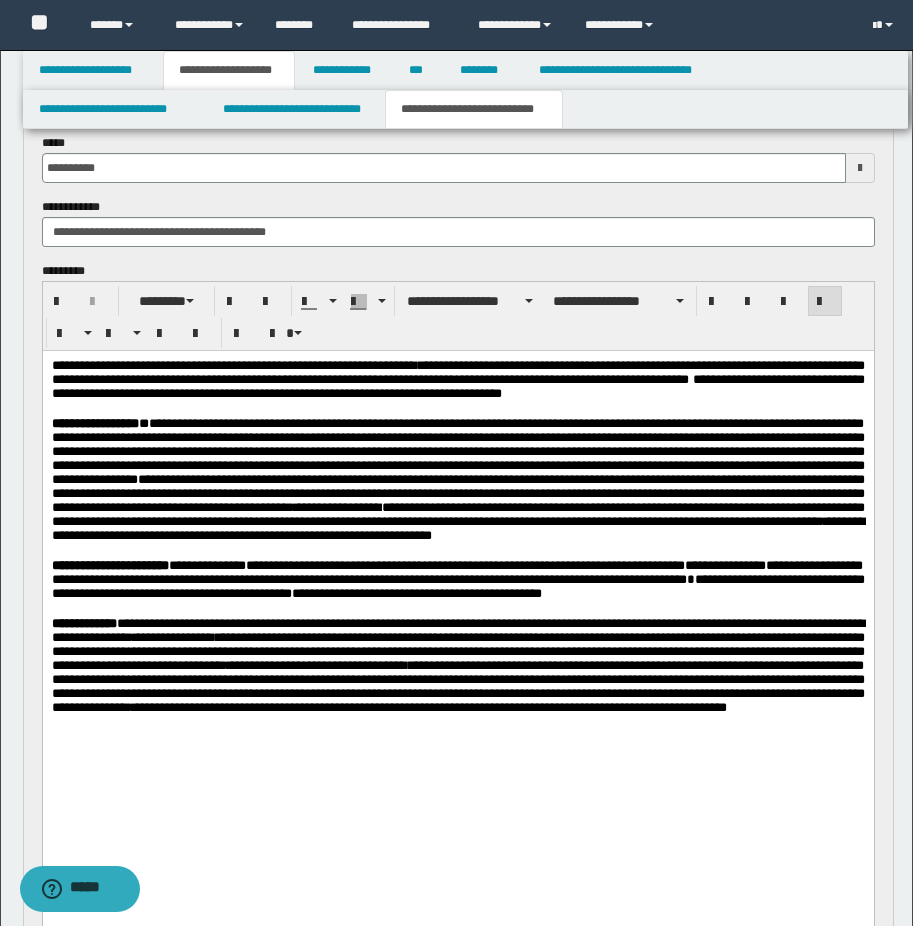scroll, scrollTop: 400, scrollLeft: 0, axis: vertical 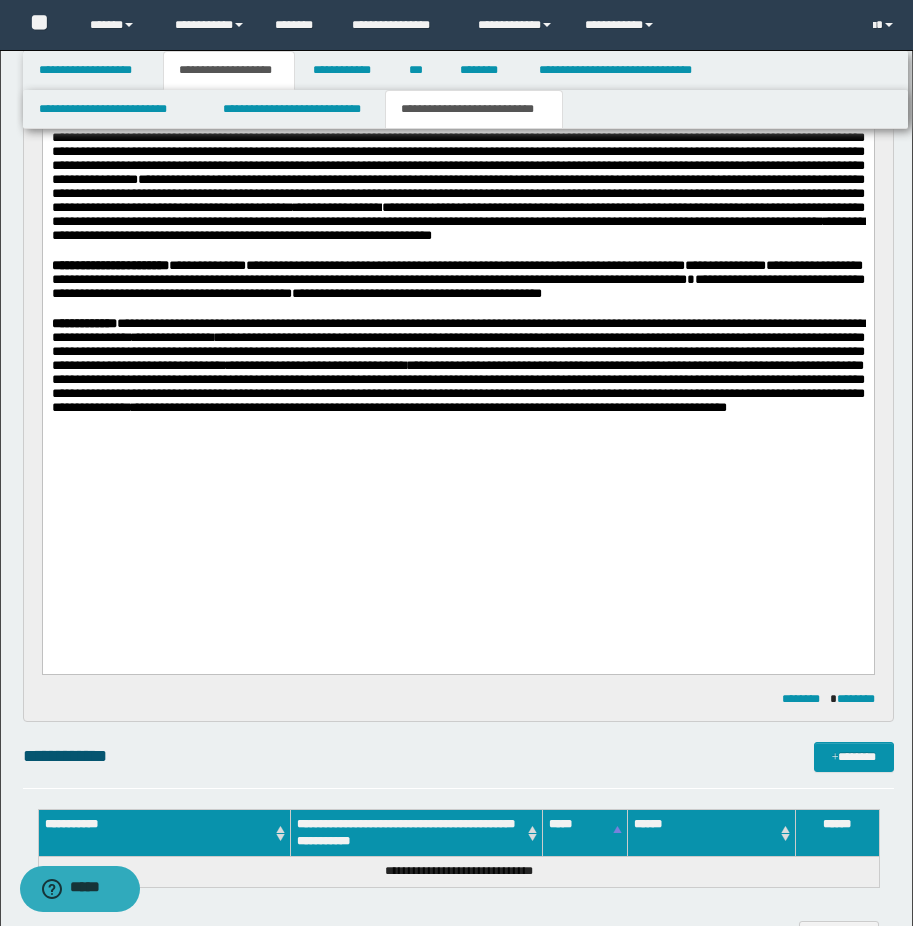 click on "**********" at bounding box center (457, 366) 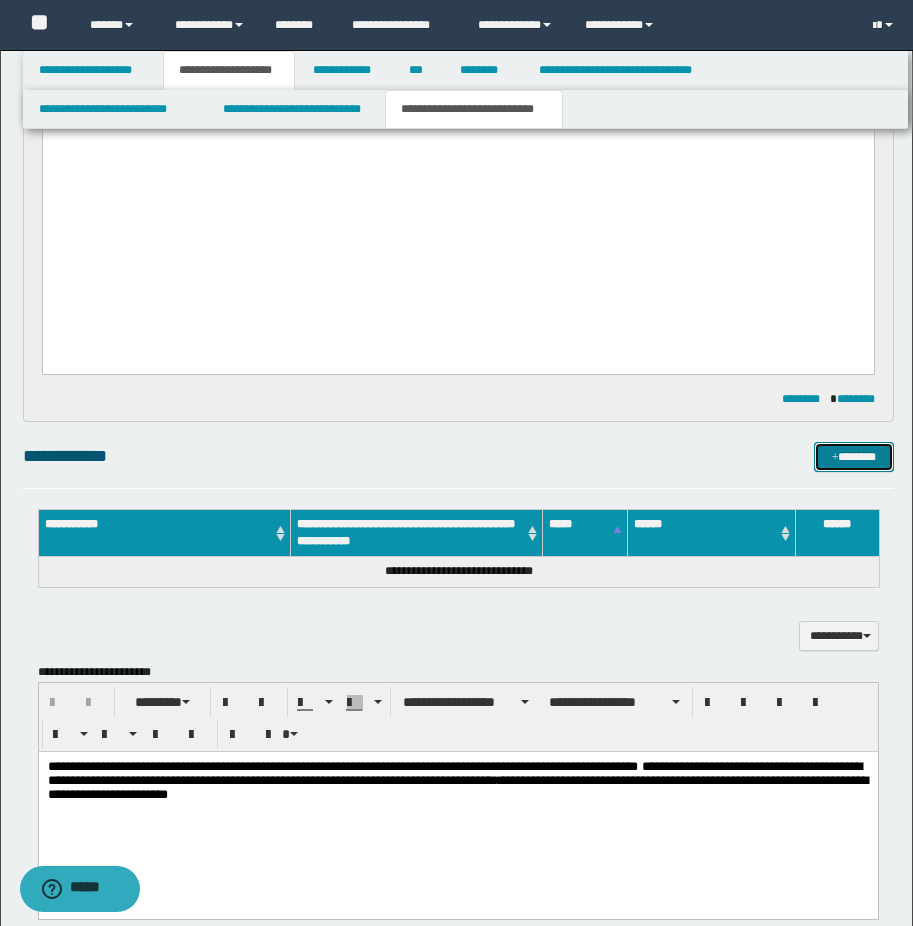 click on "*******" at bounding box center [854, 457] 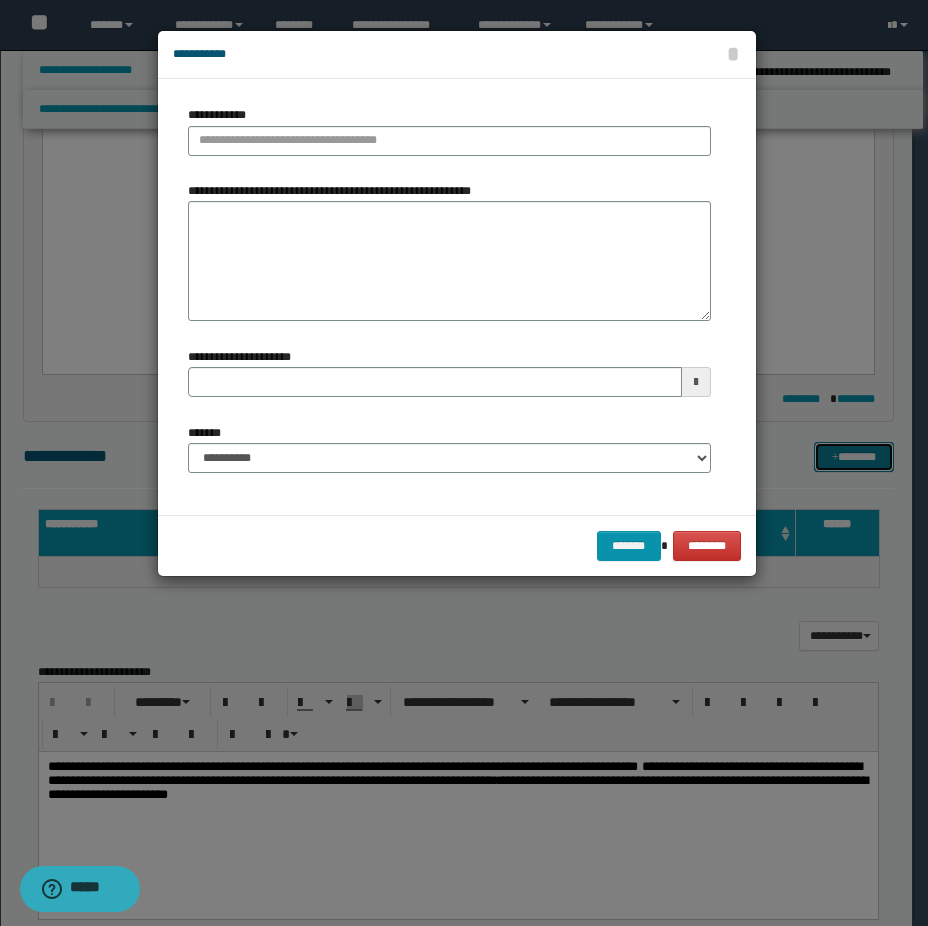 type 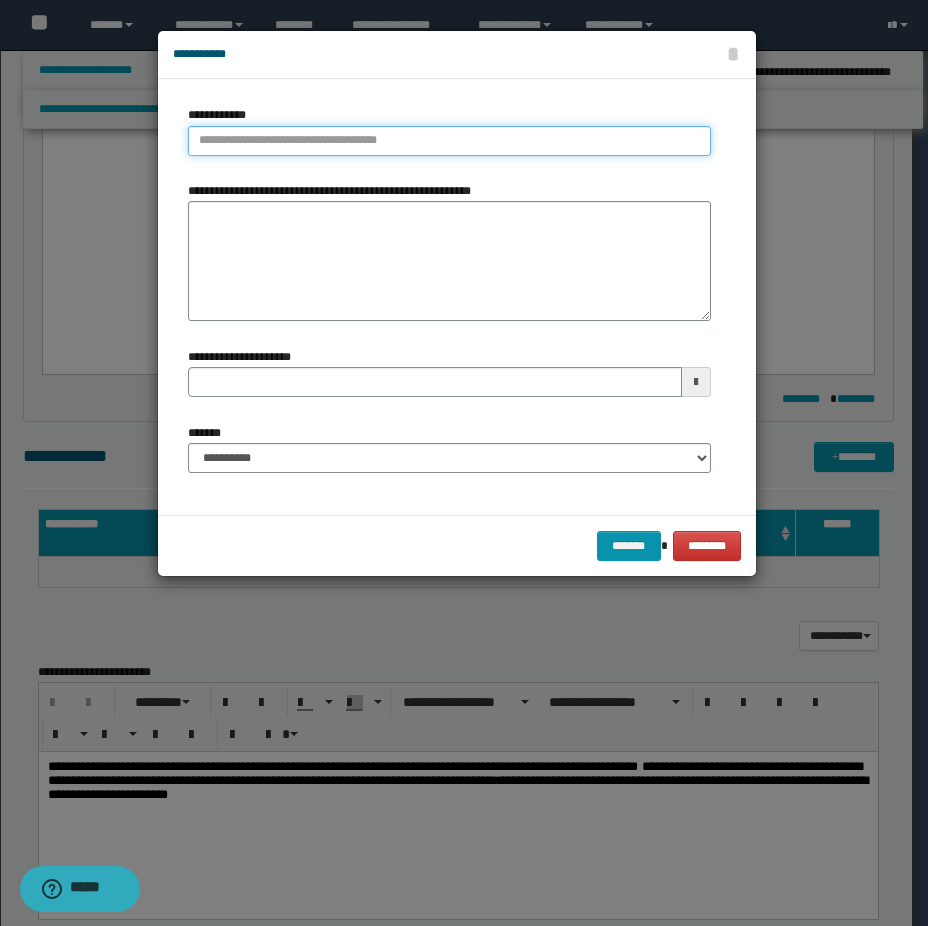 click on "**********" at bounding box center [449, 141] 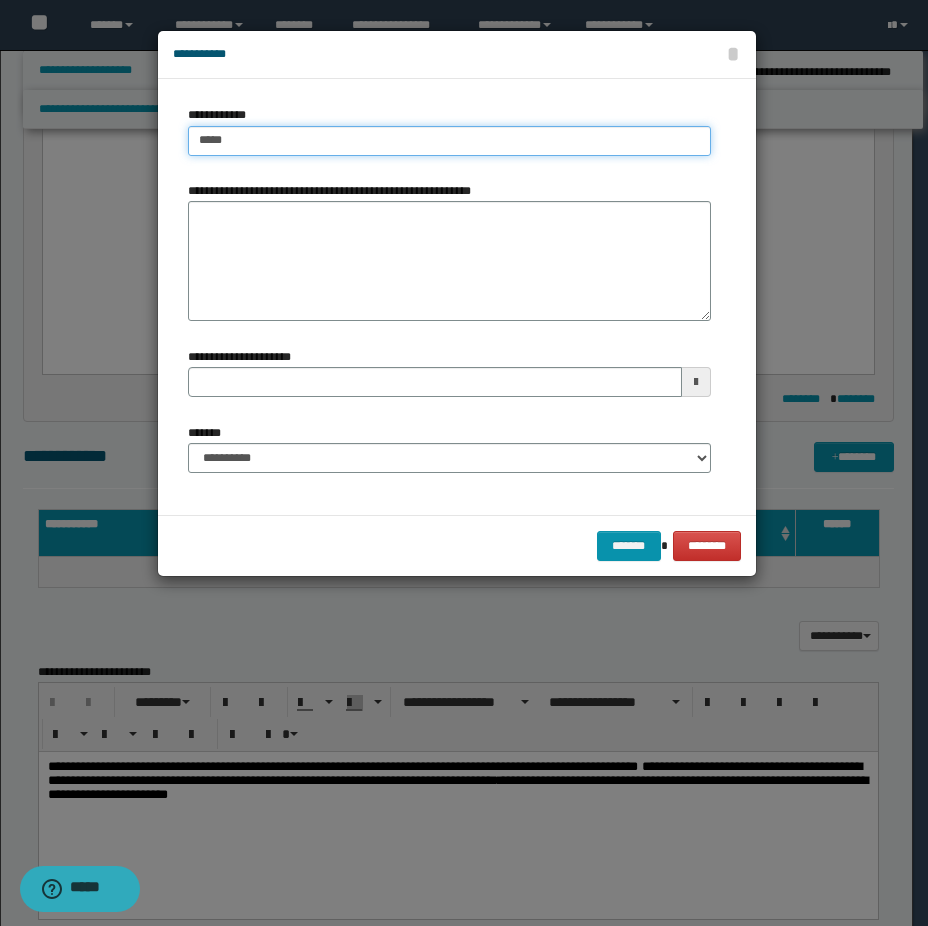 type on "******" 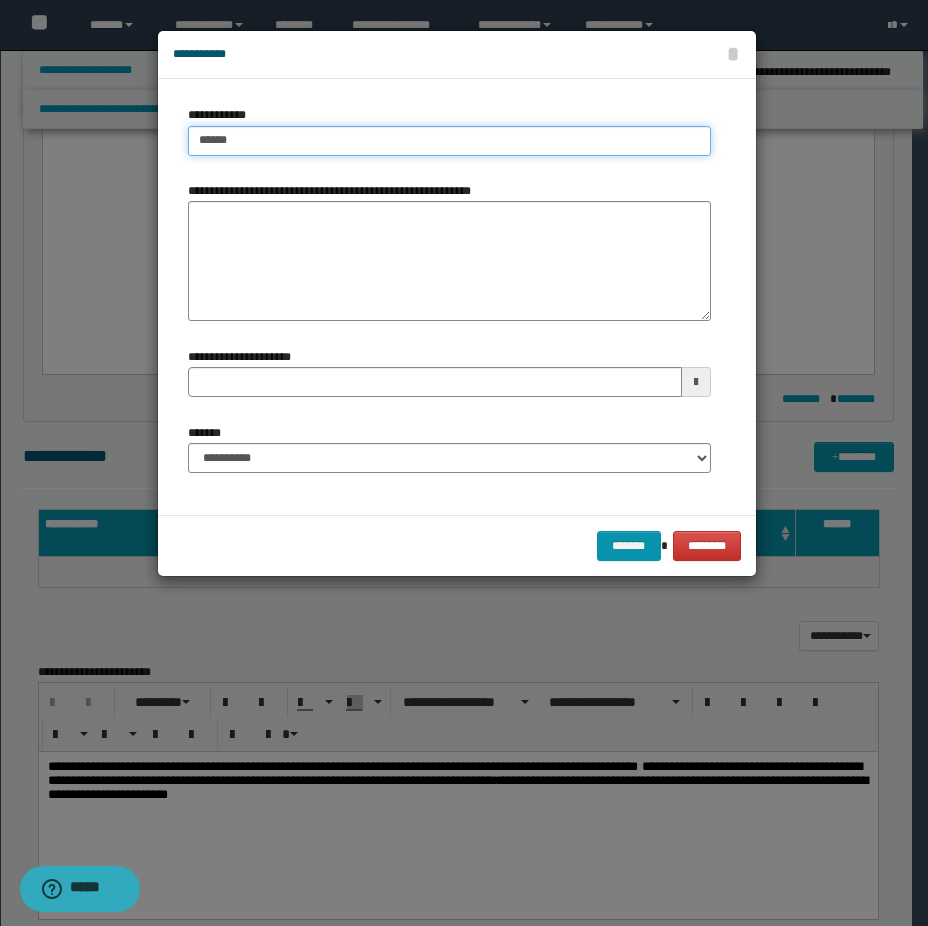 type on "**********" 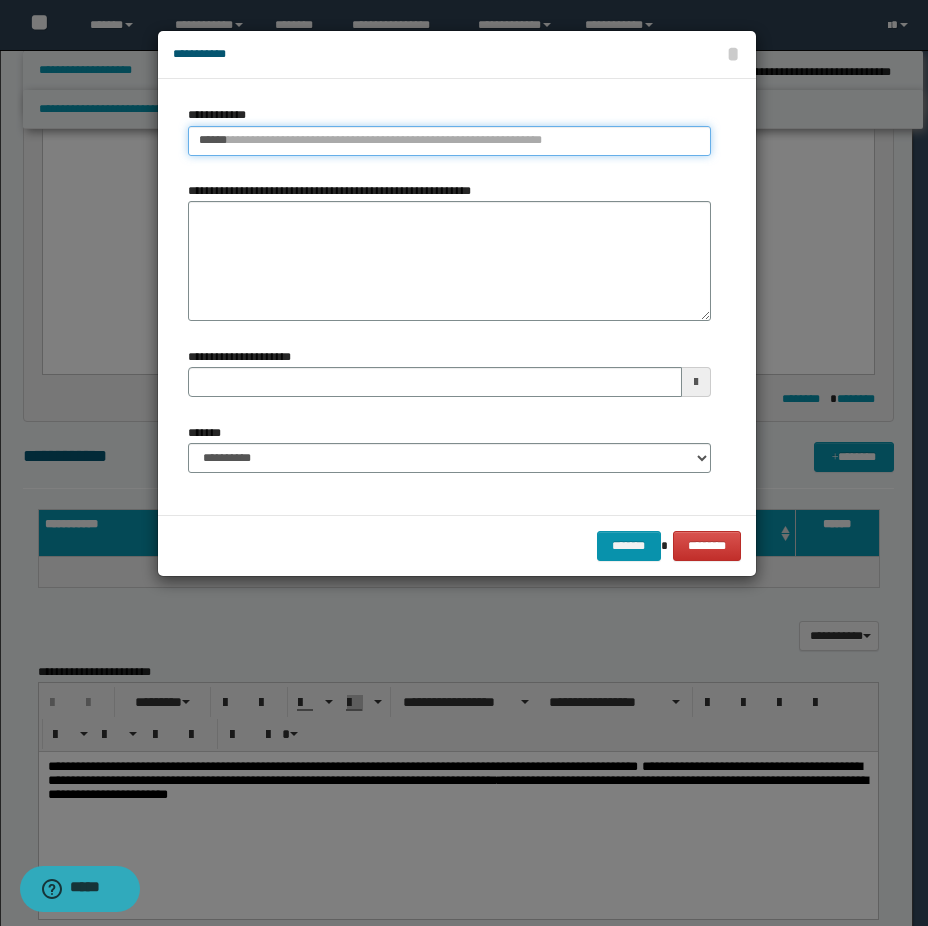 type 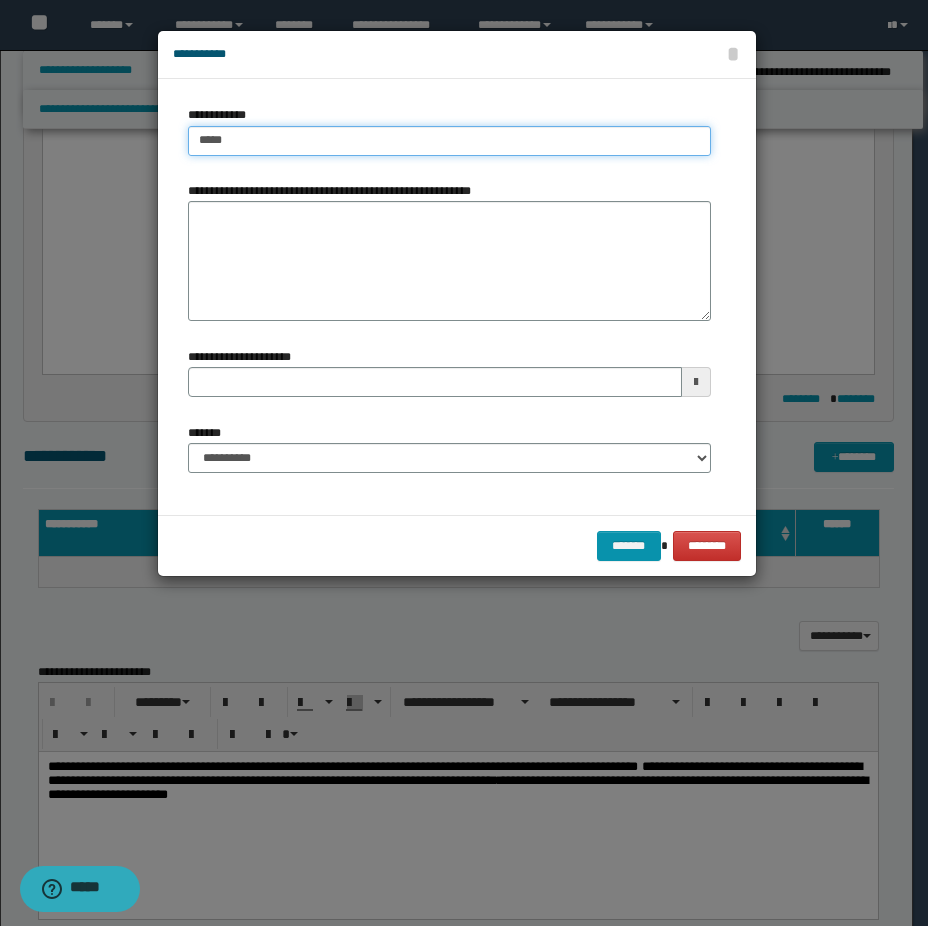 type on "**********" 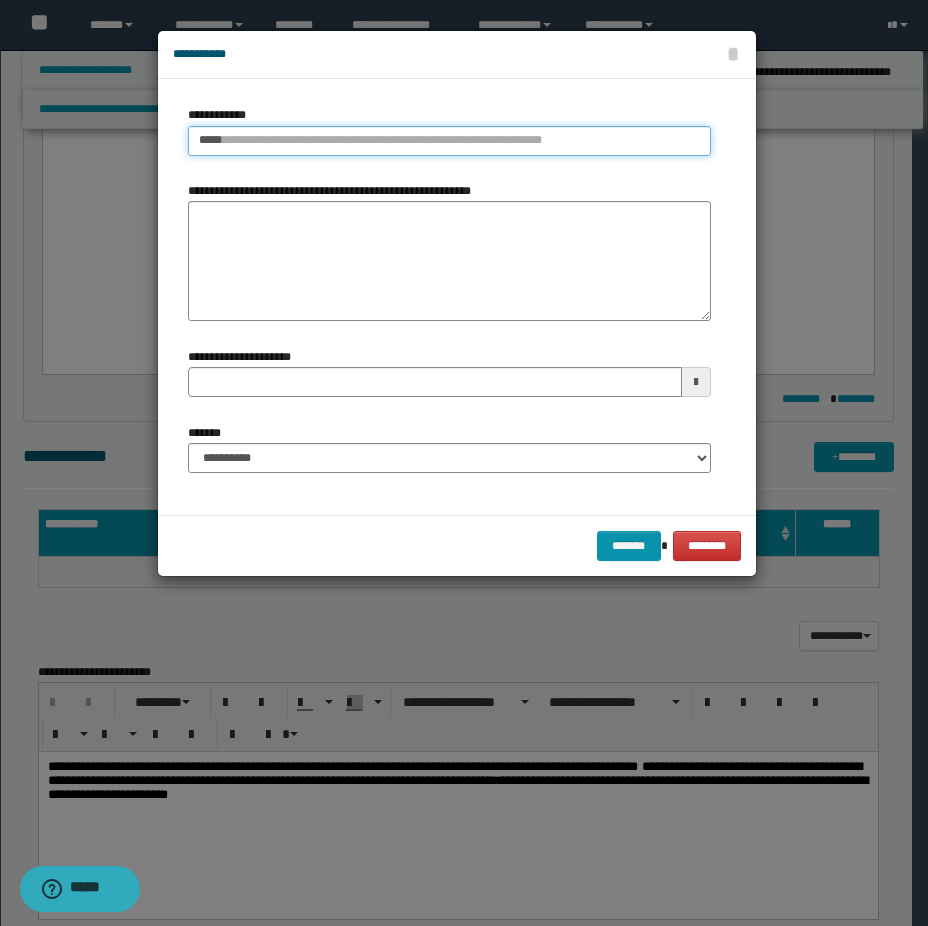 type 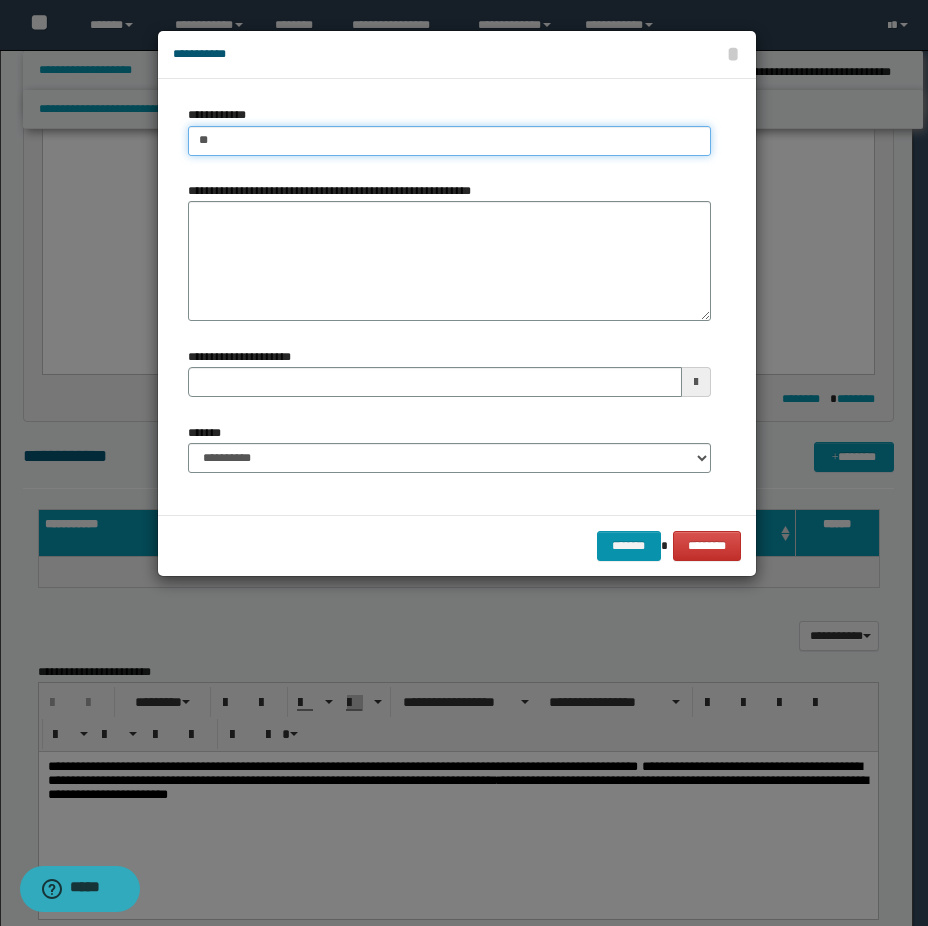 type on "*" 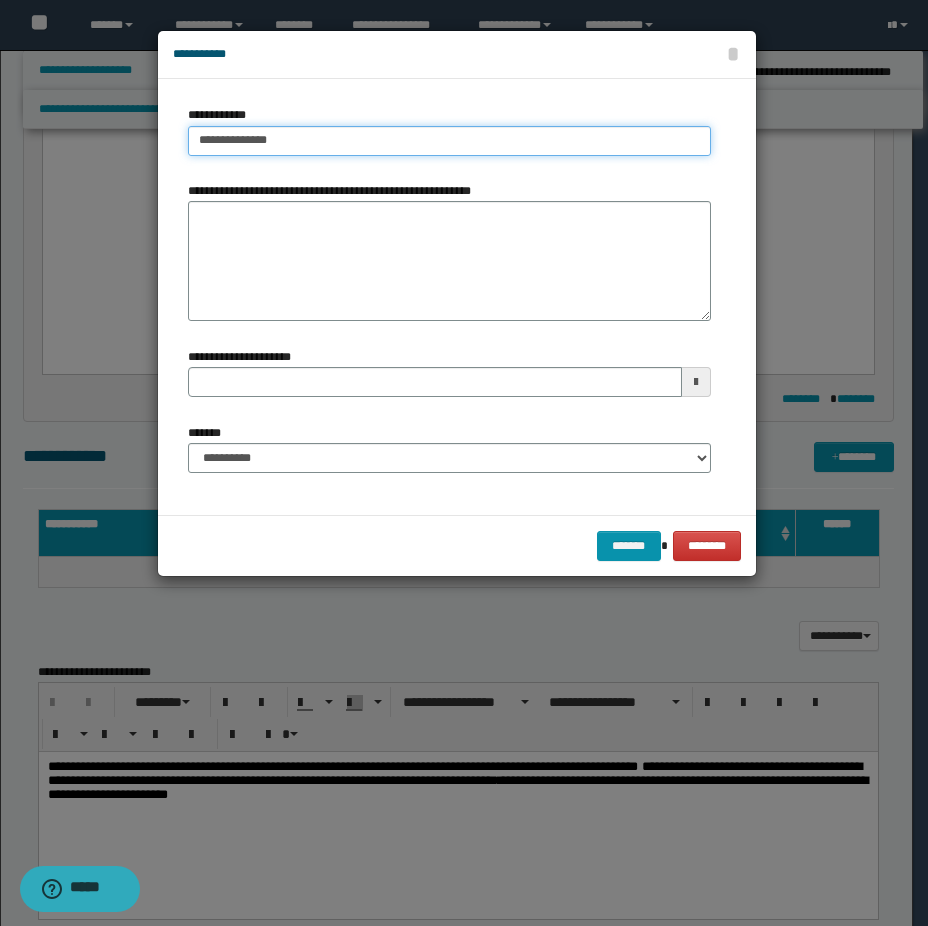 type on "**********" 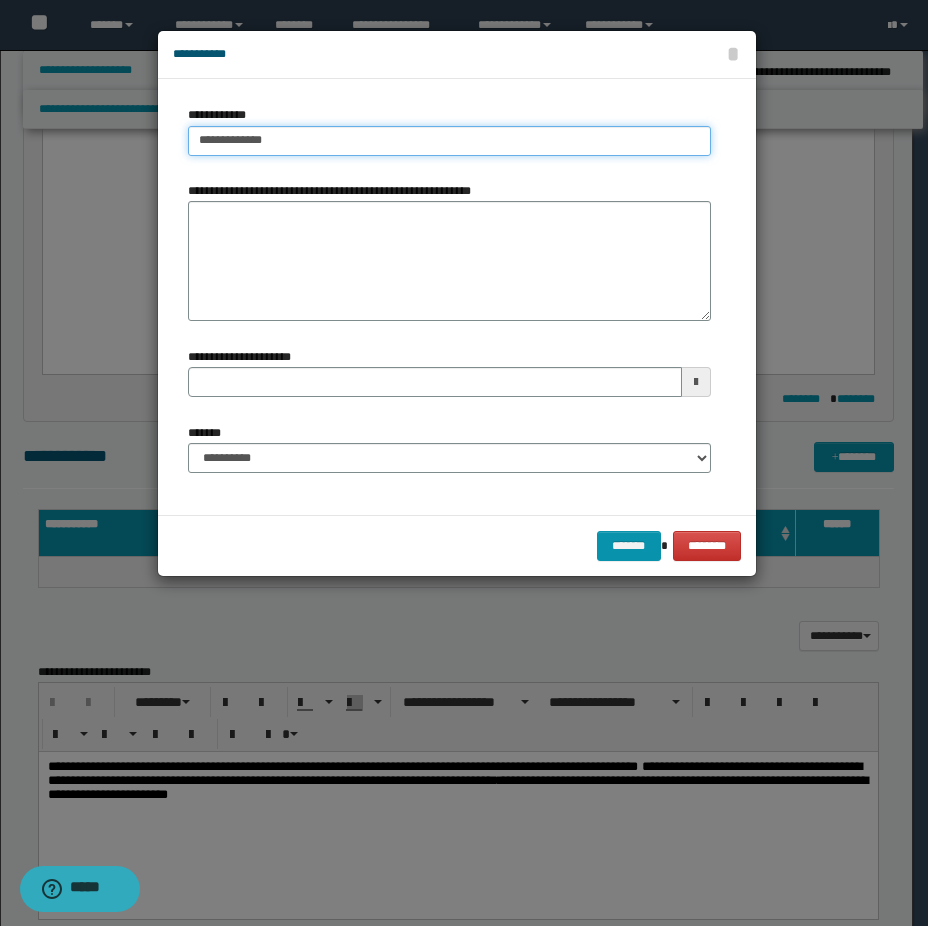 type on "**********" 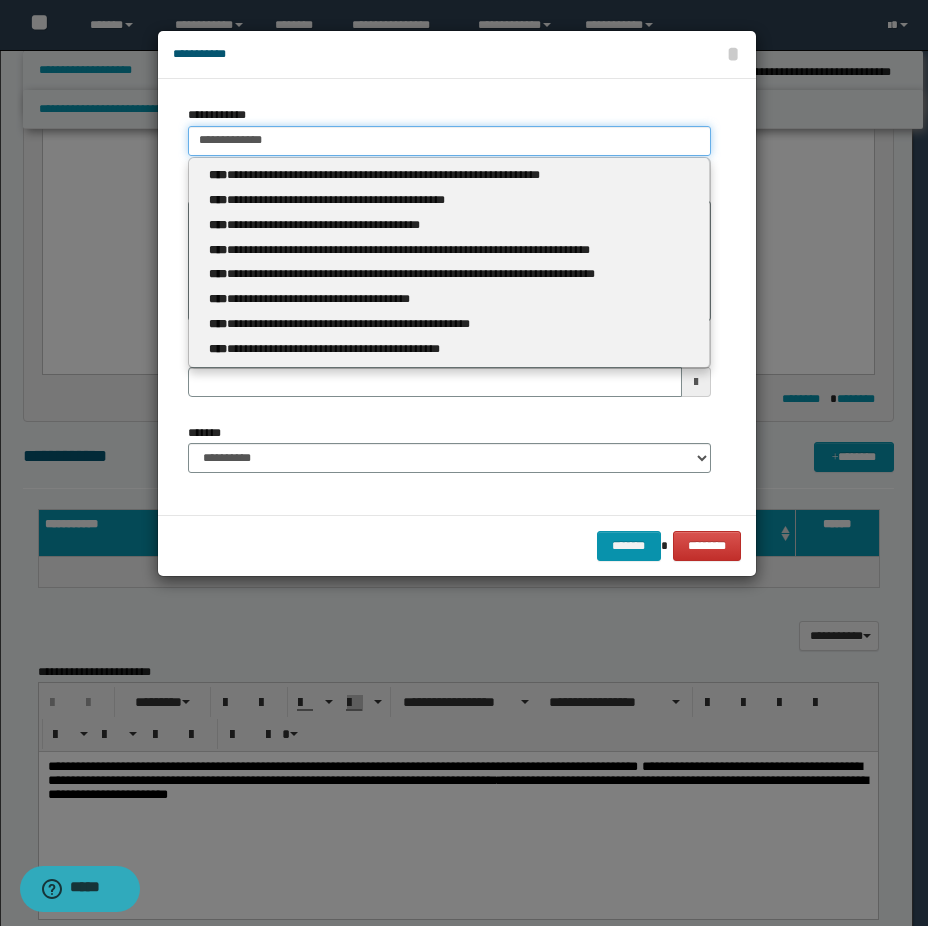 type 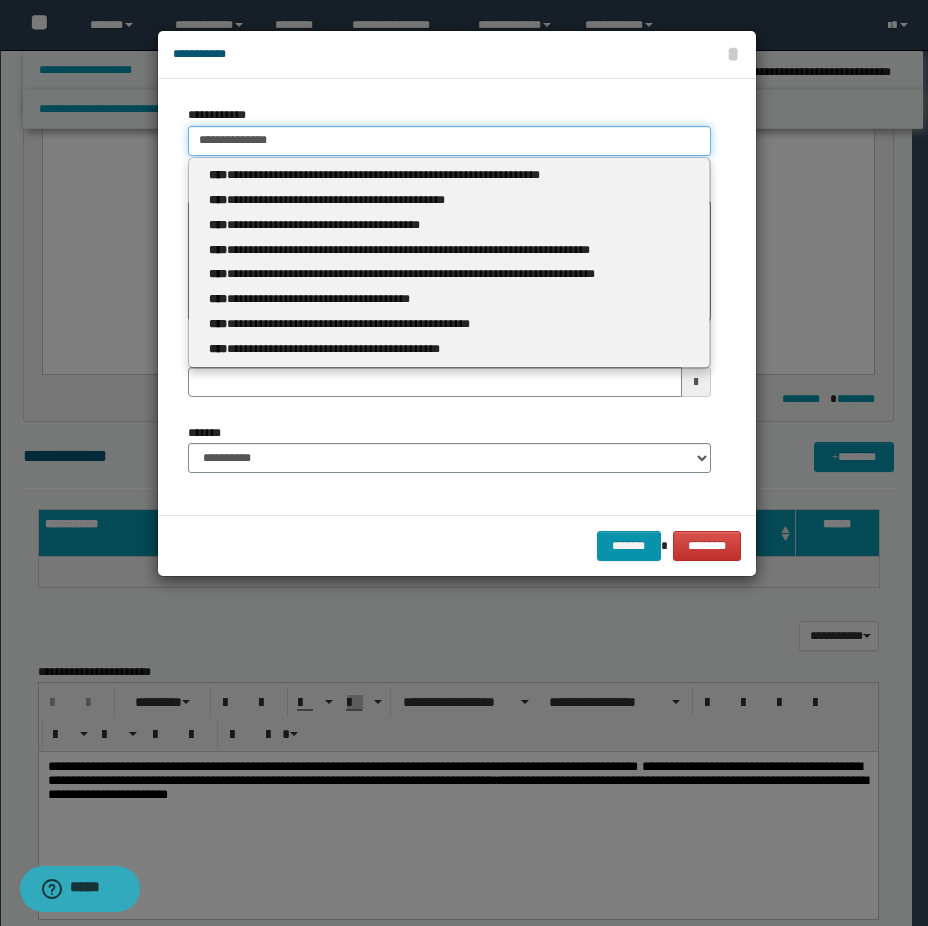 type on "**********" 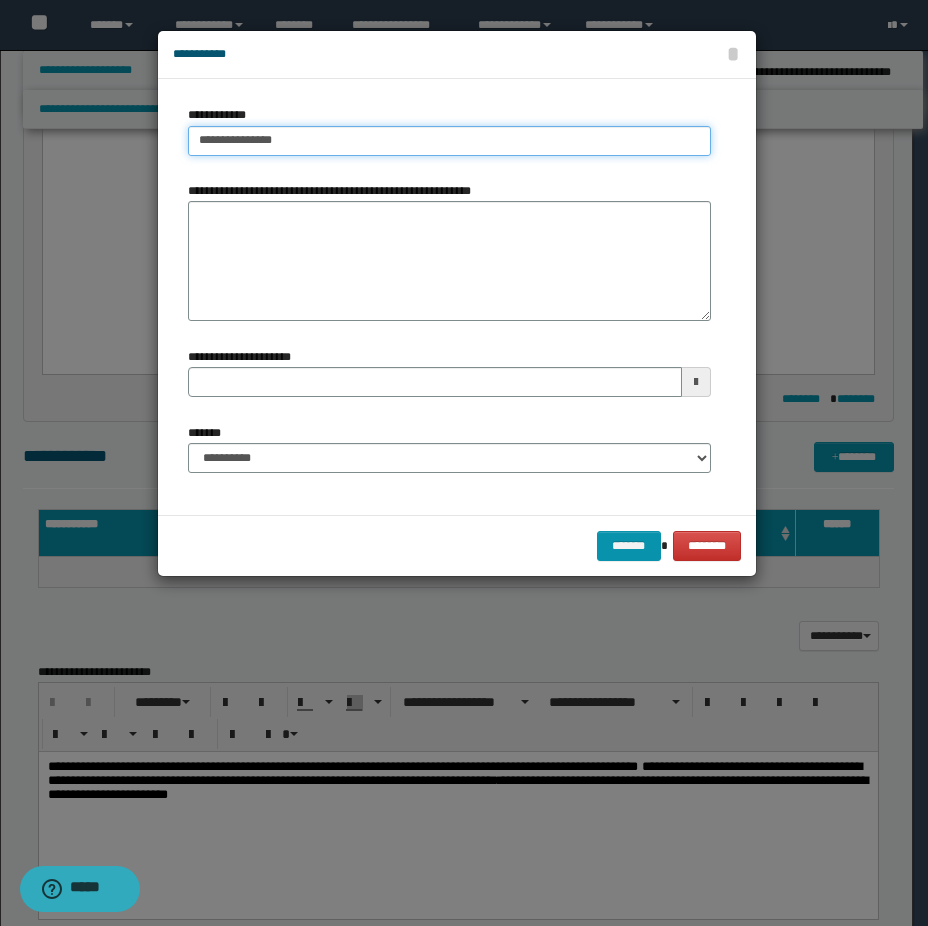 type on "**********" 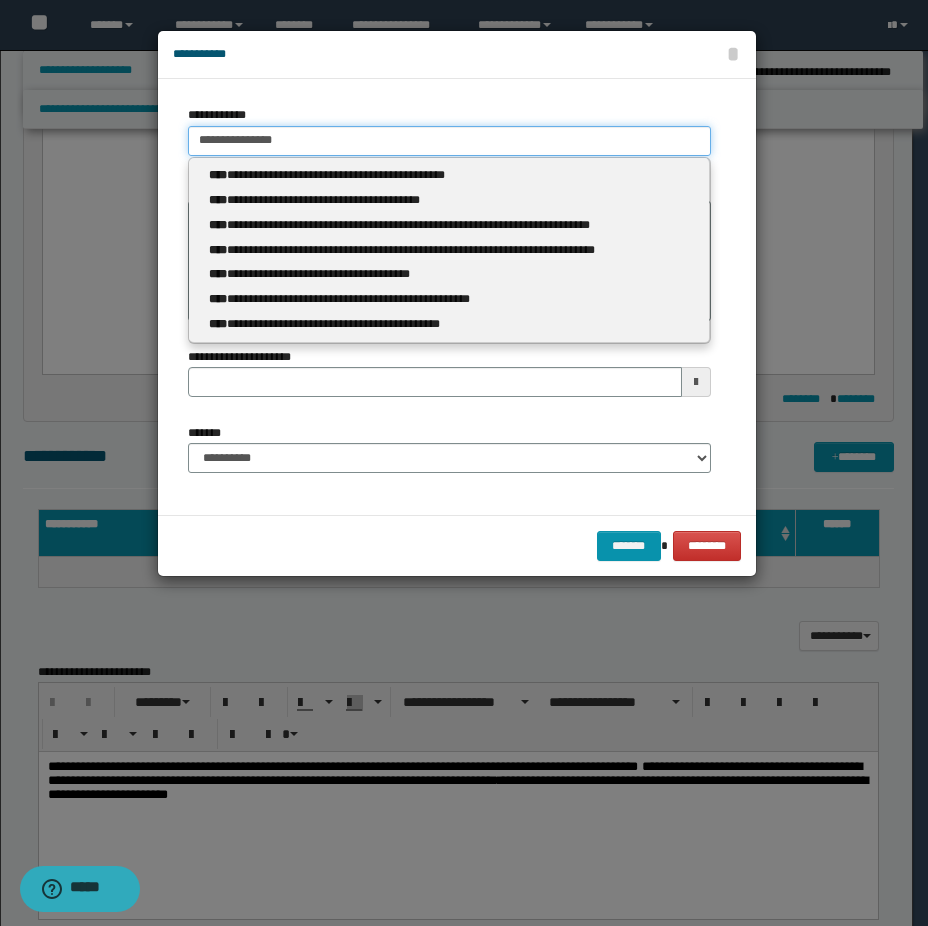 type 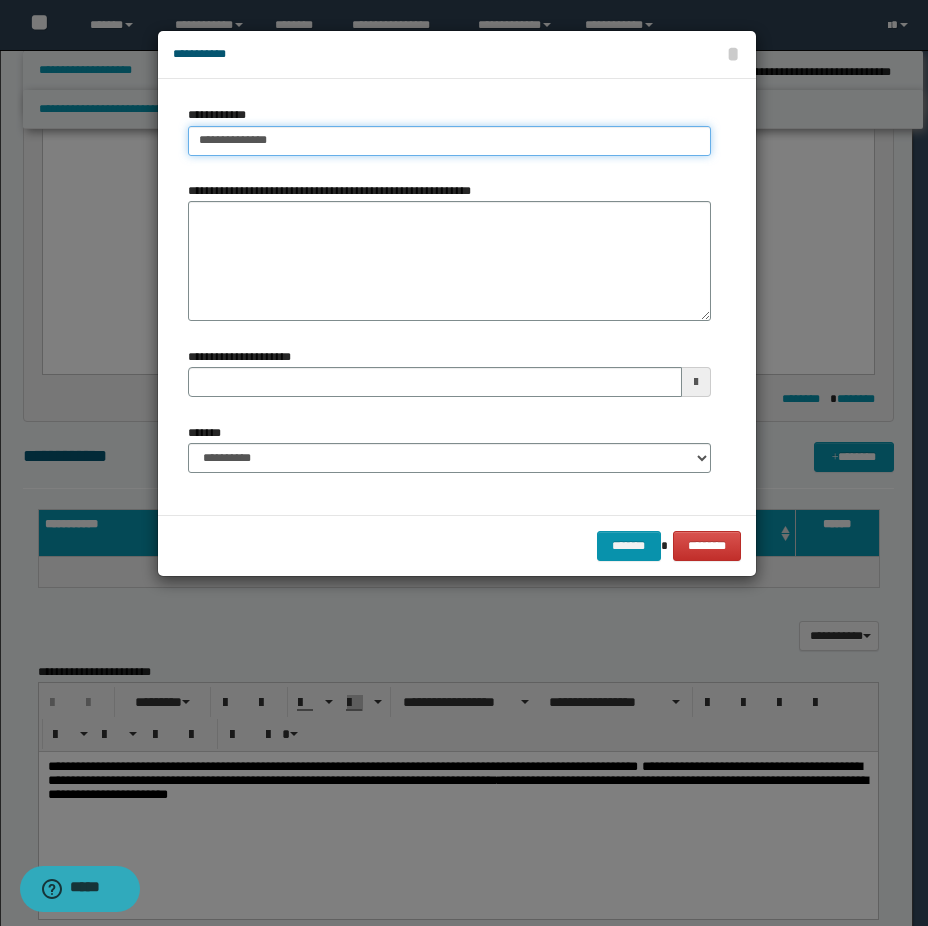 type on "**********" 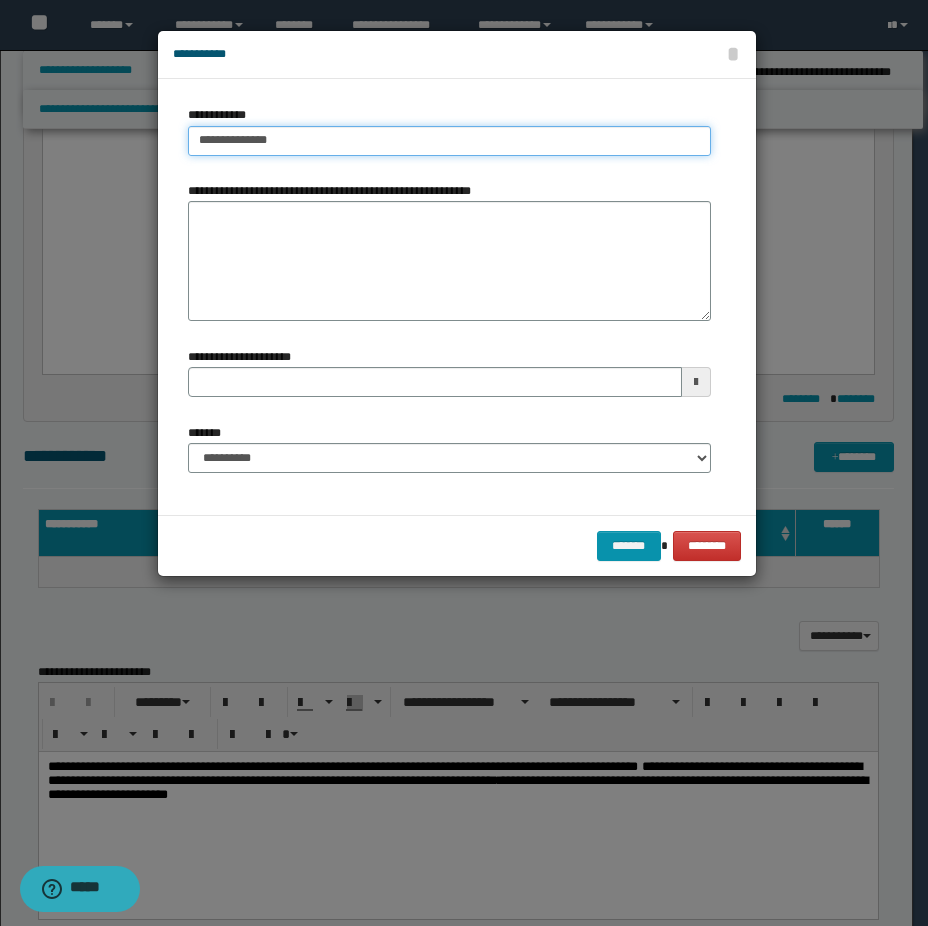 type 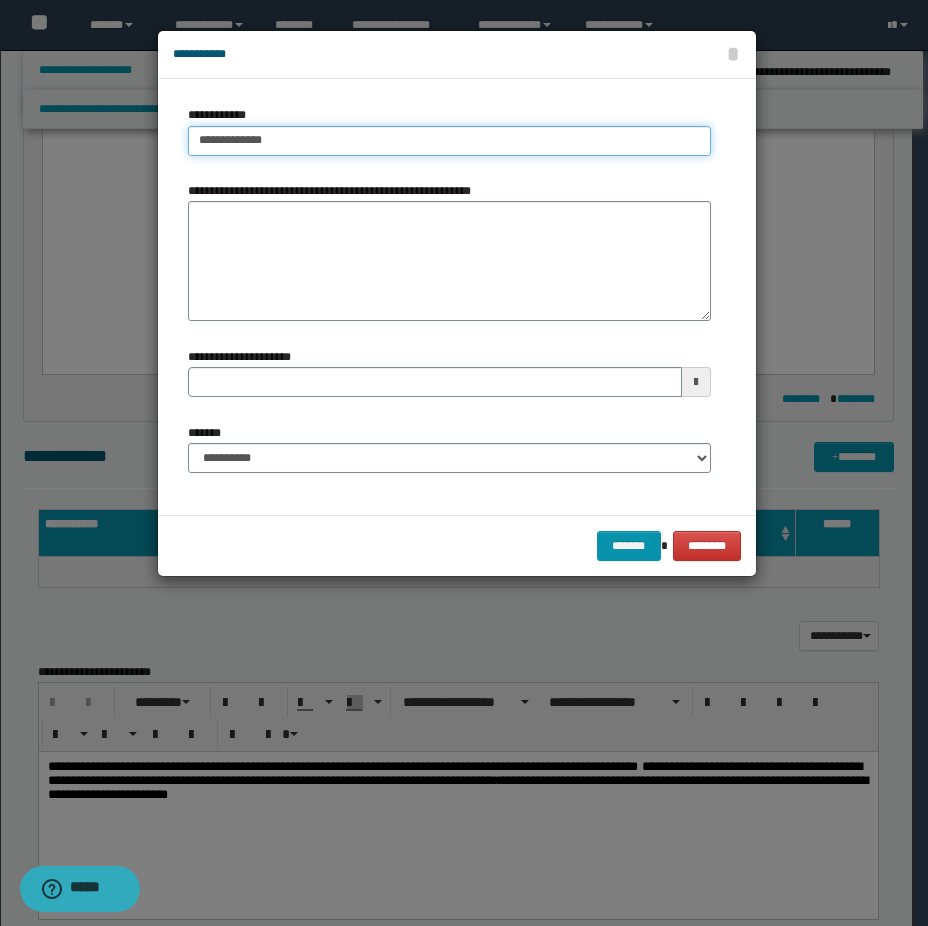 type on "**********" 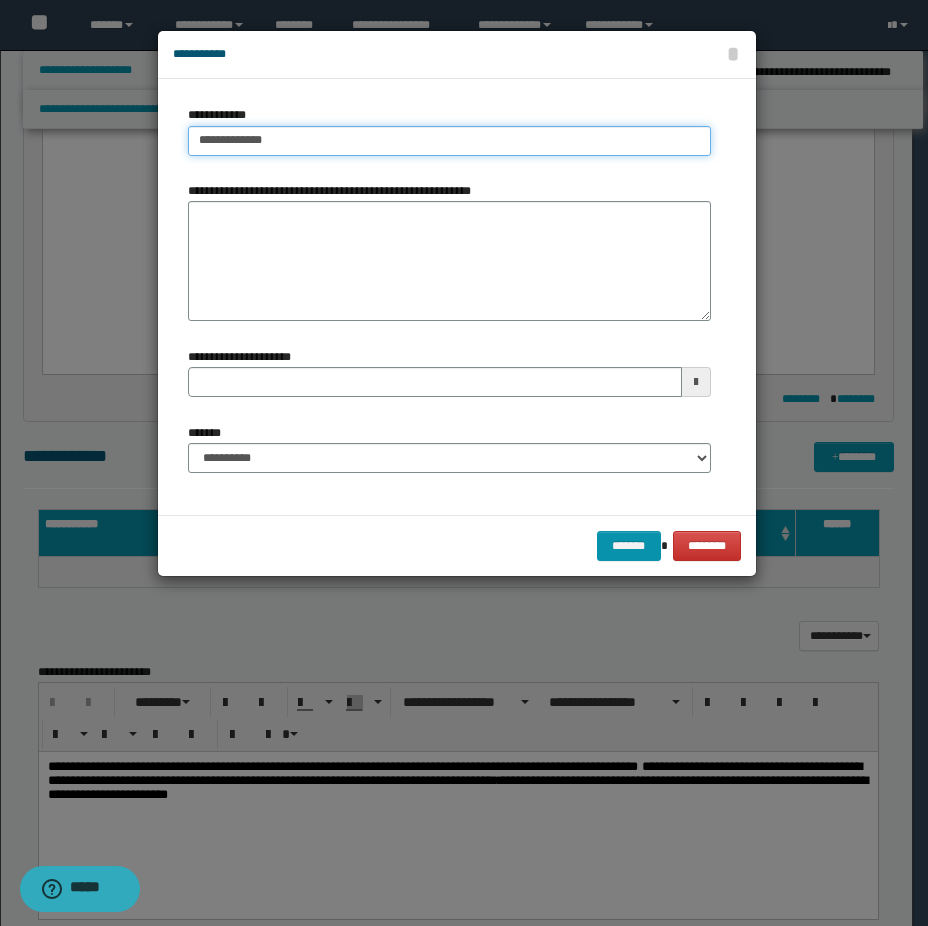 type 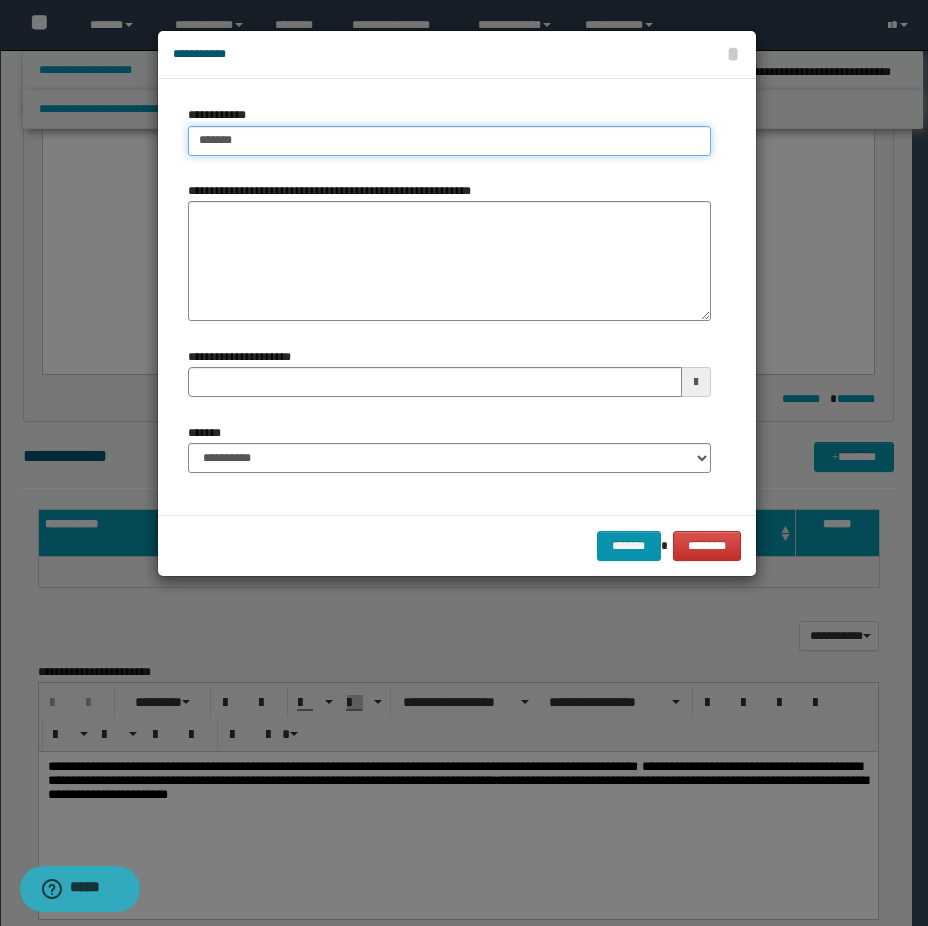 type on "******" 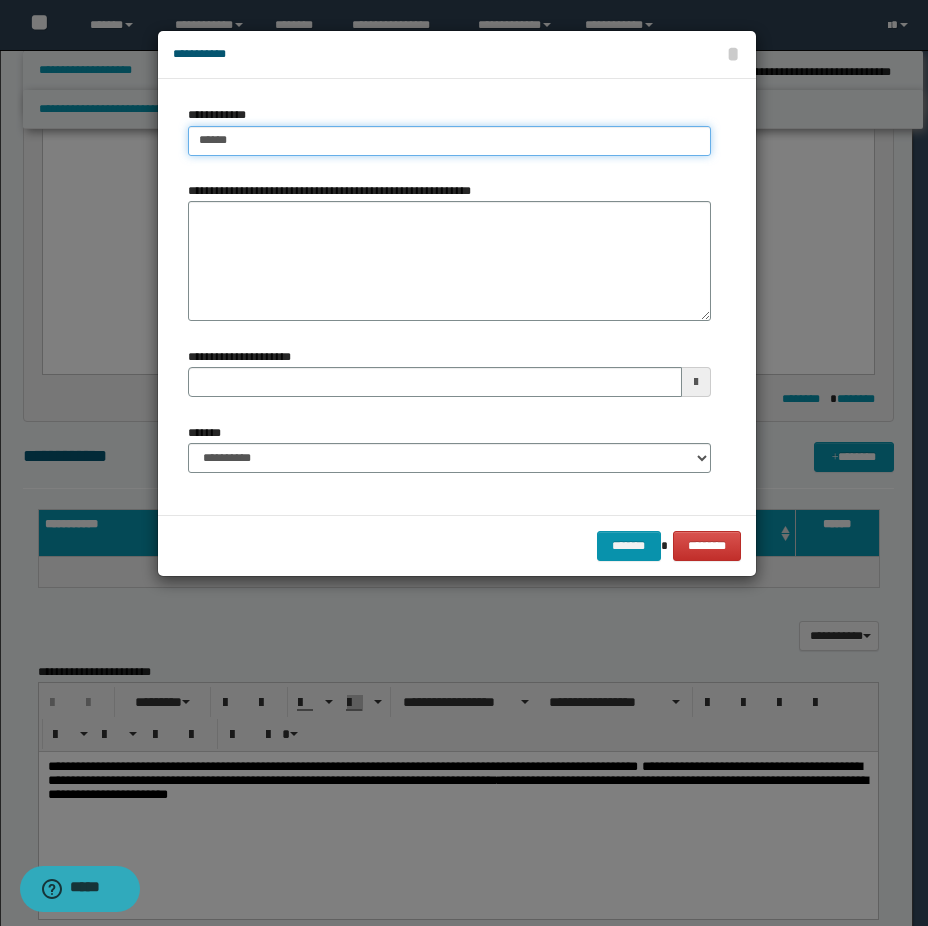 type on "******" 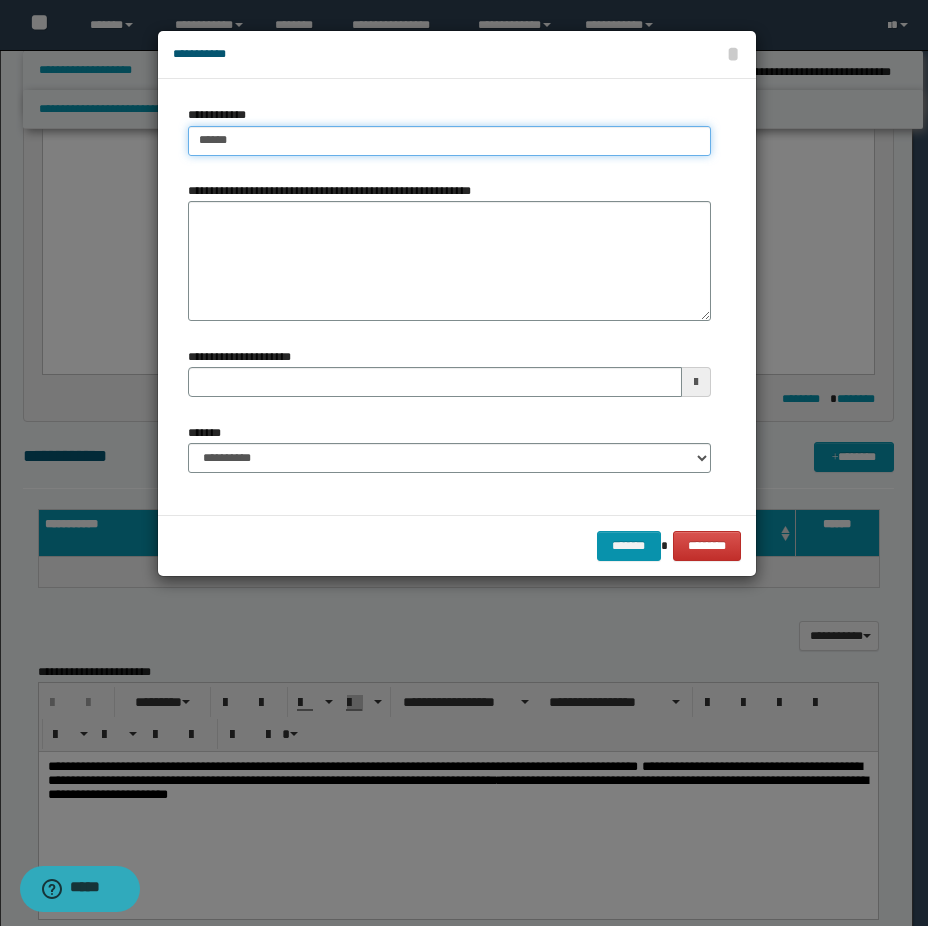 type 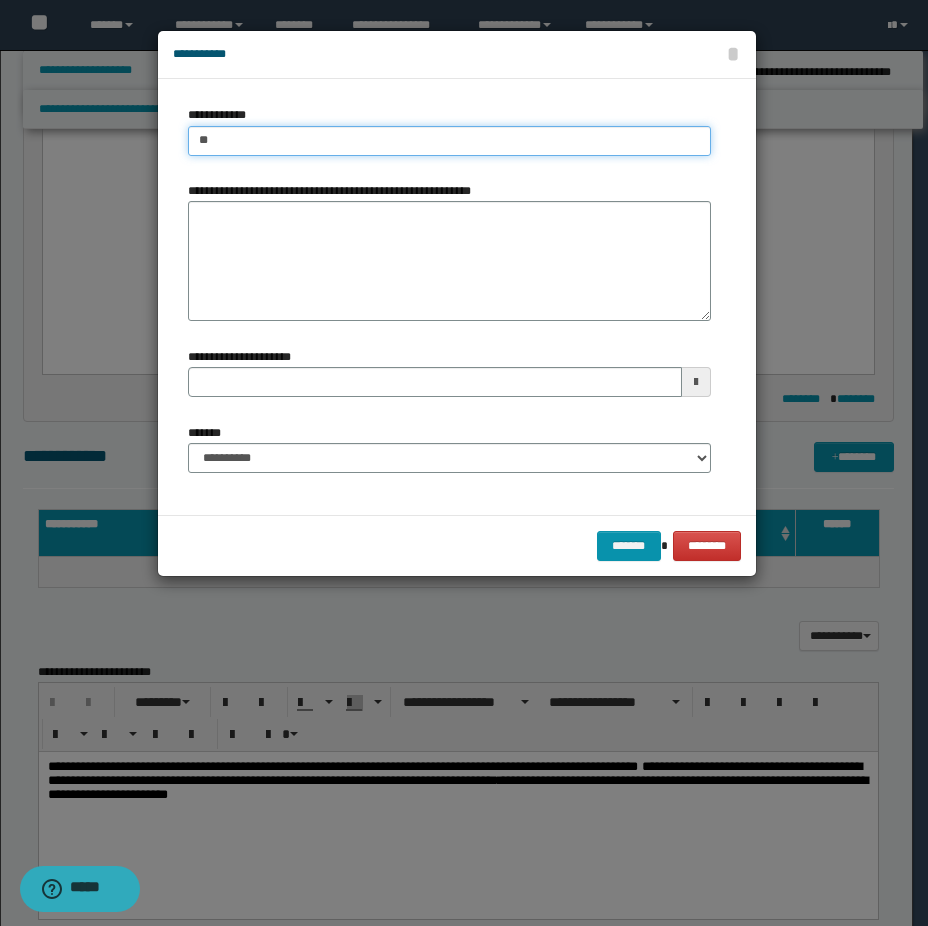 type on "*" 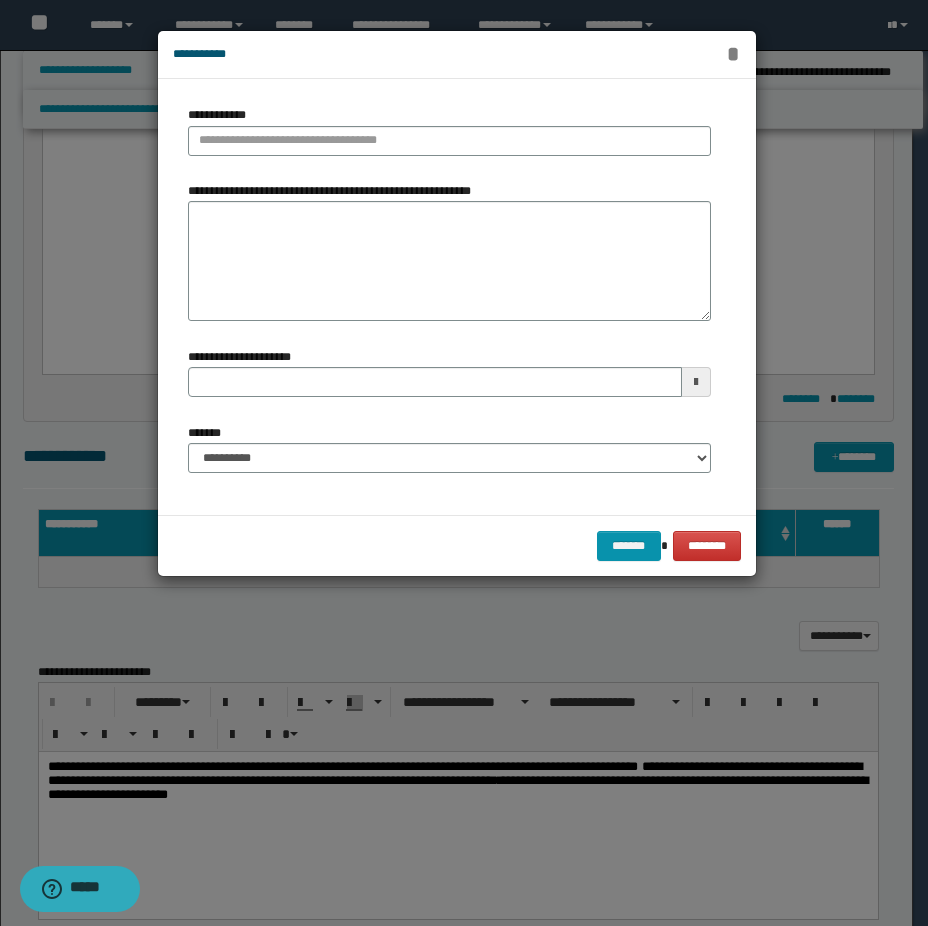 click on "*" at bounding box center (733, 54) 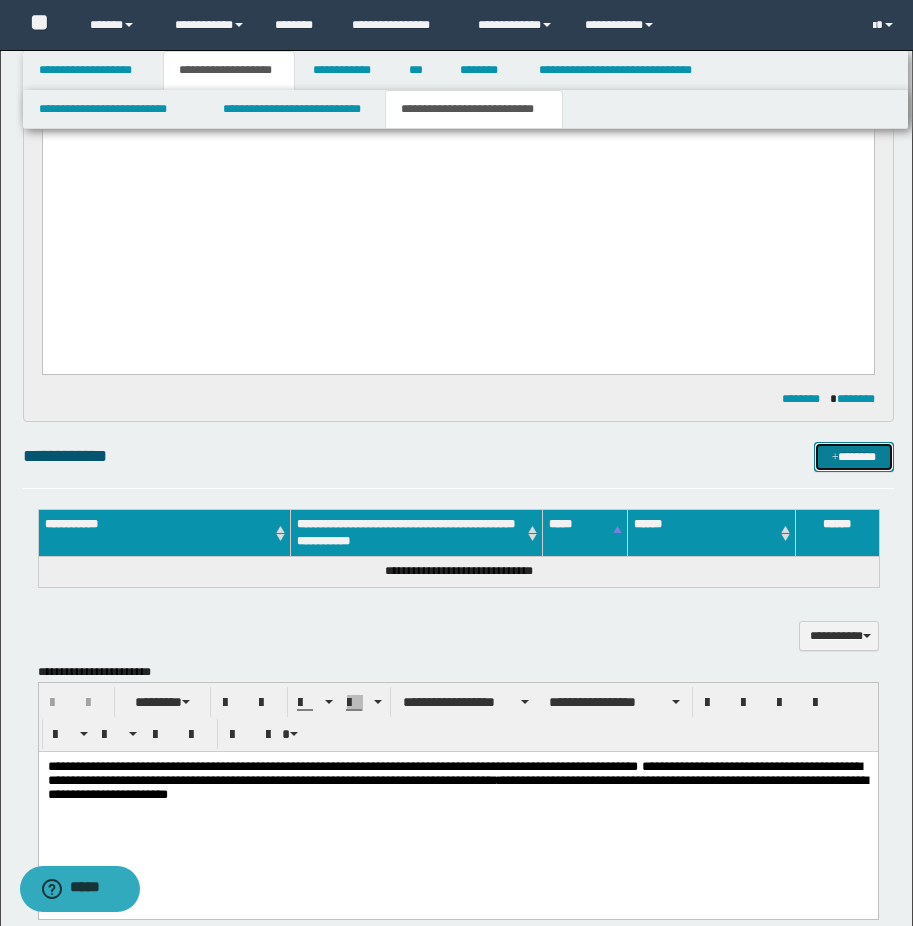 click on "*******" at bounding box center [854, 457] 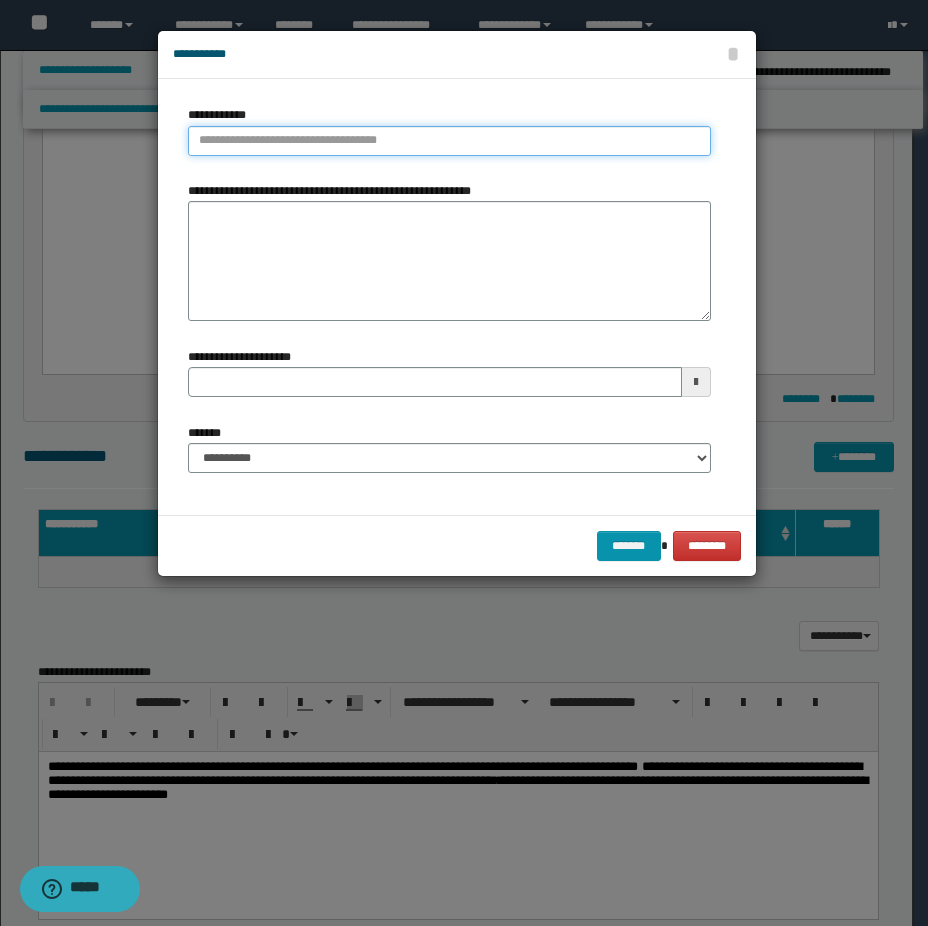 click on "**********" at bounding box center (449, 141) 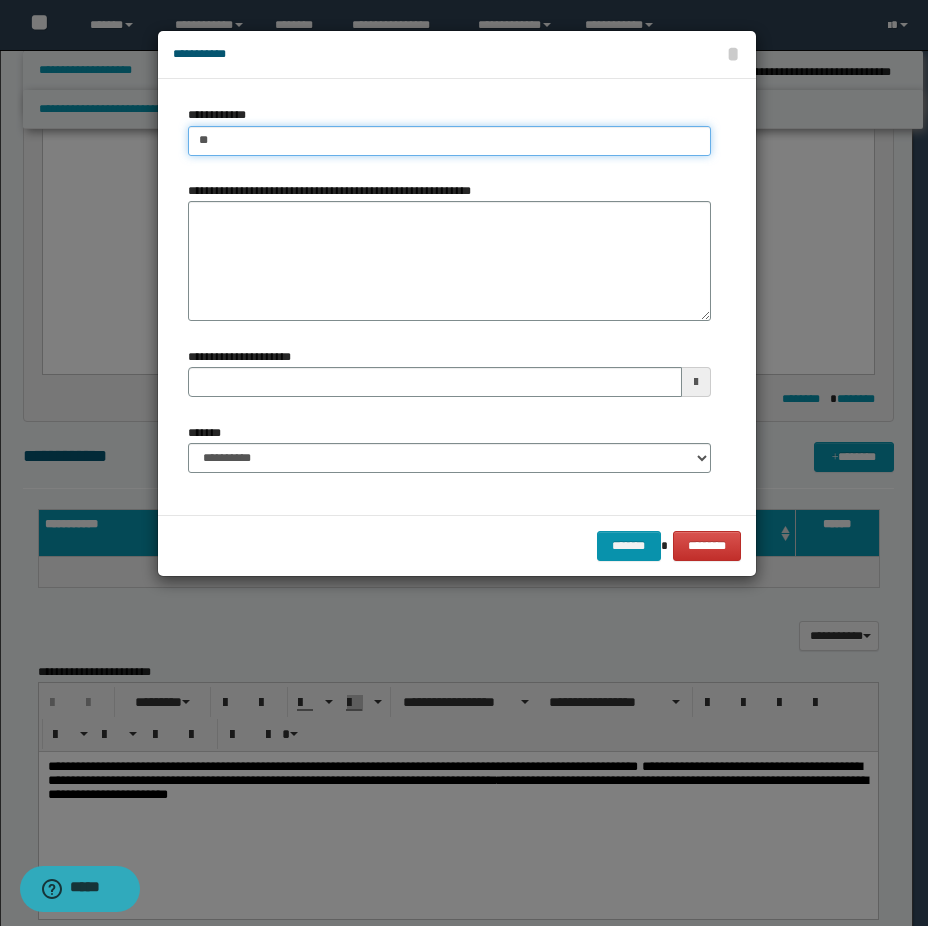 type on "***" 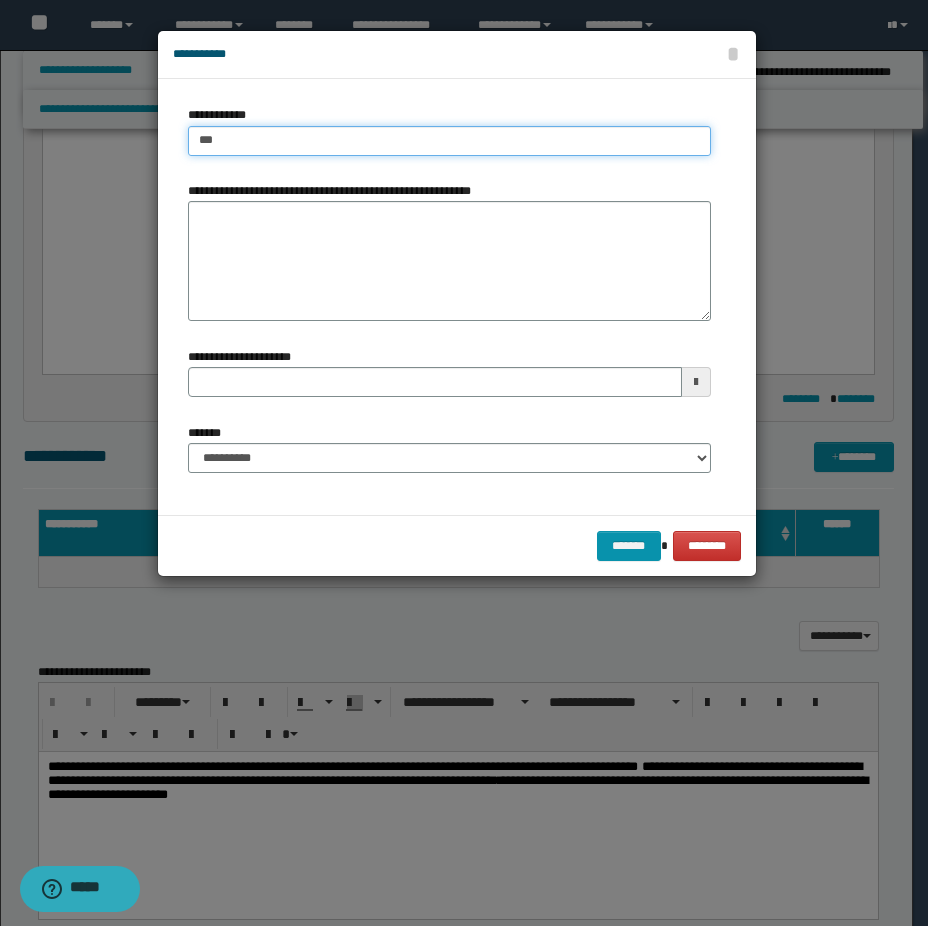 type on "***" 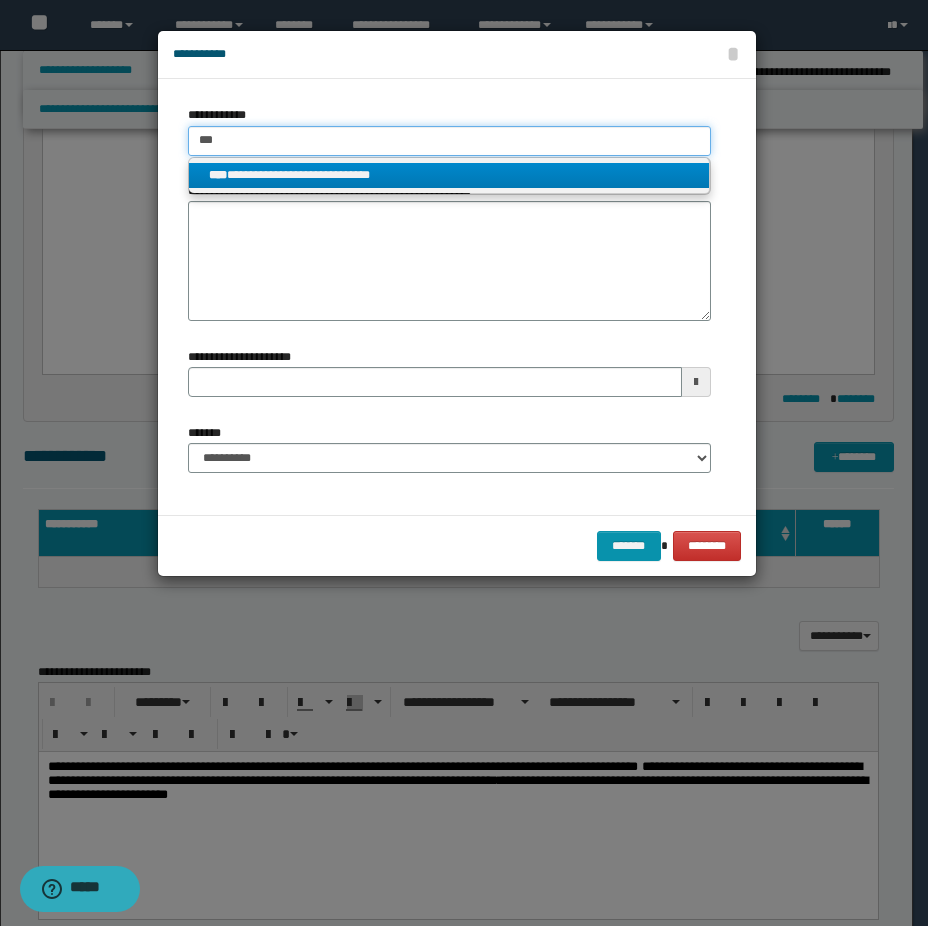 type on "***" 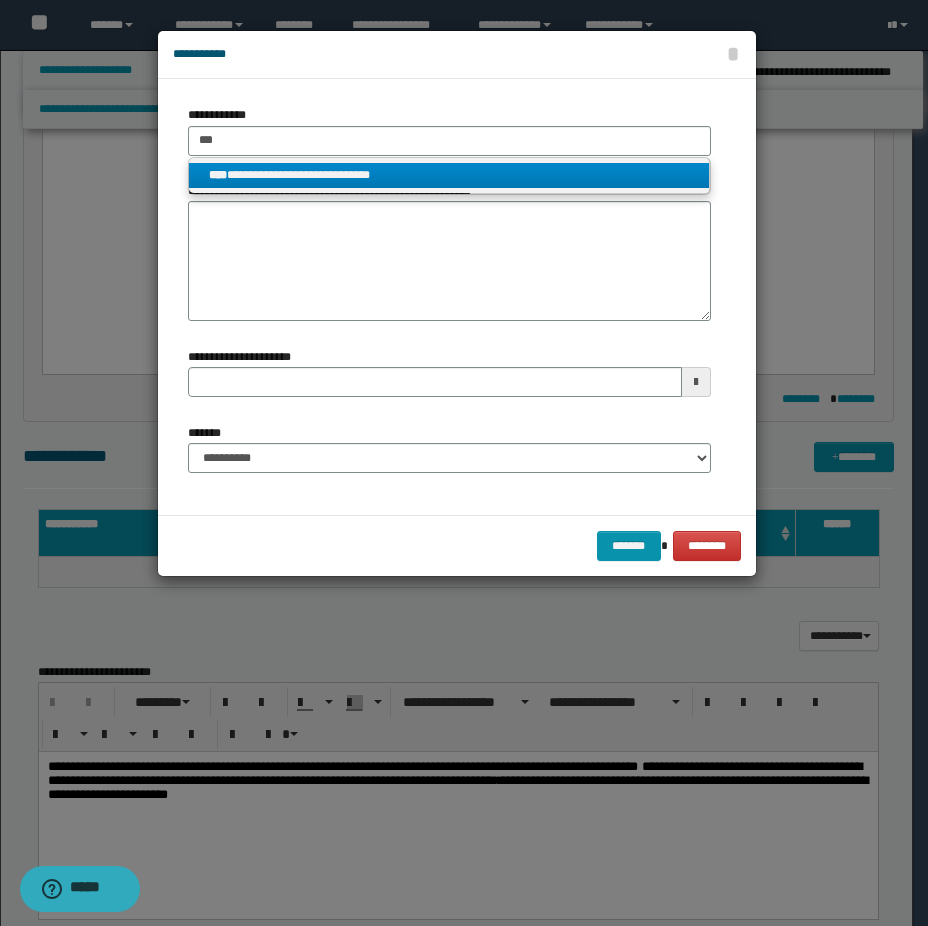 click on "**********" at bounding box center (449, 175) 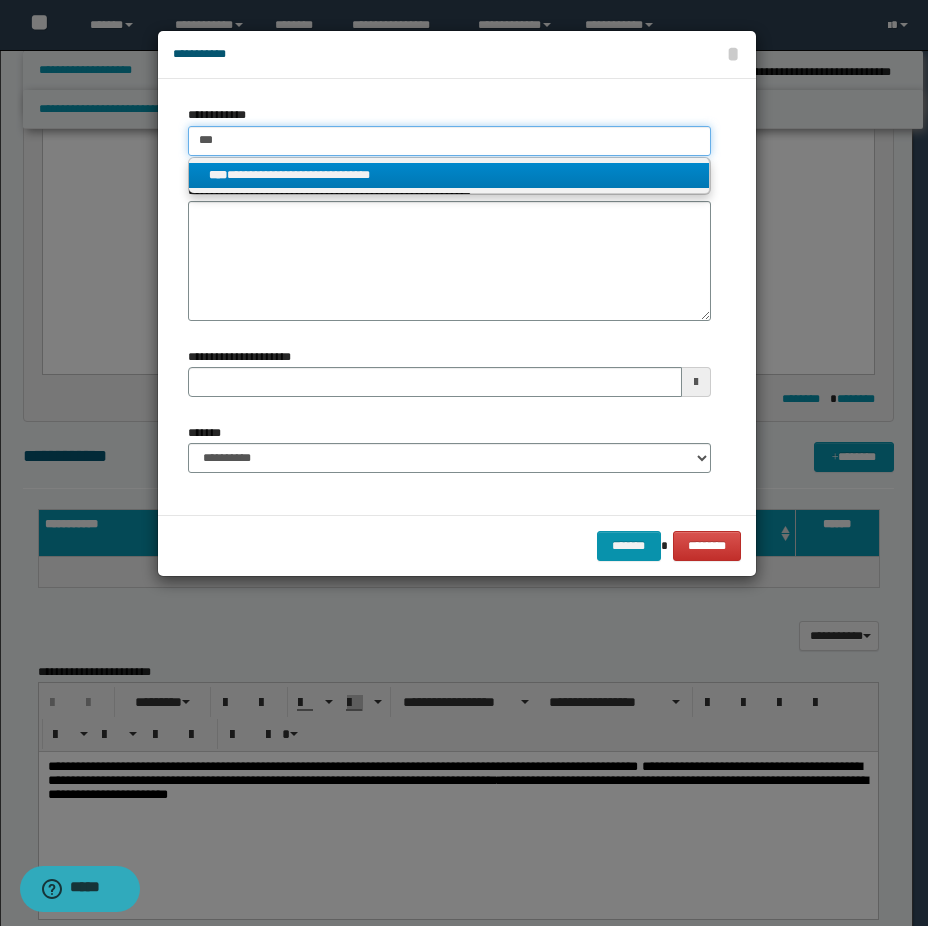 type 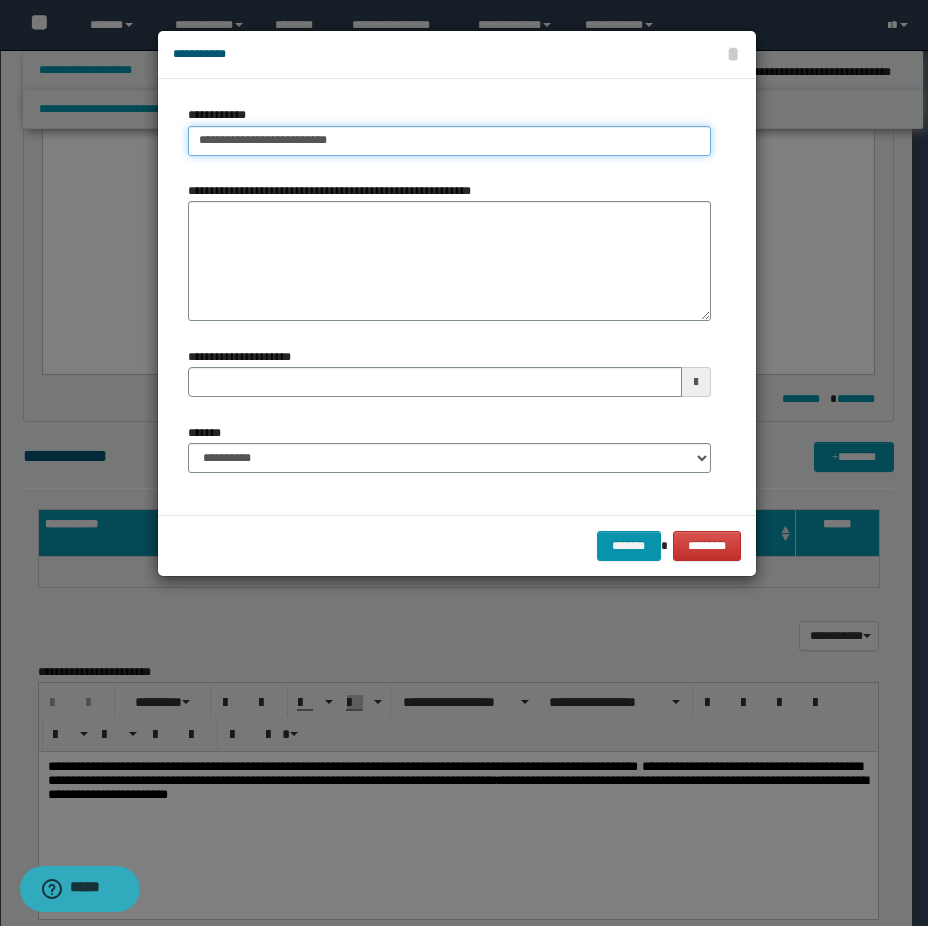type 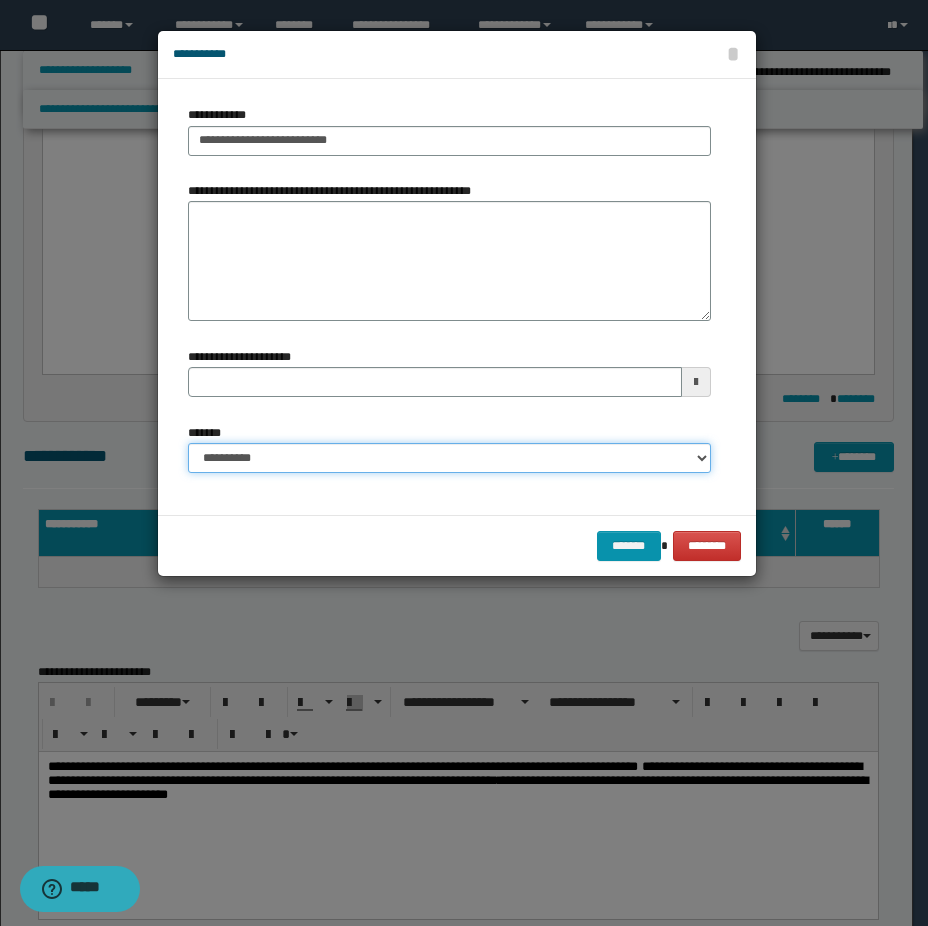 click on "**********" at bounding box center [449, 458] 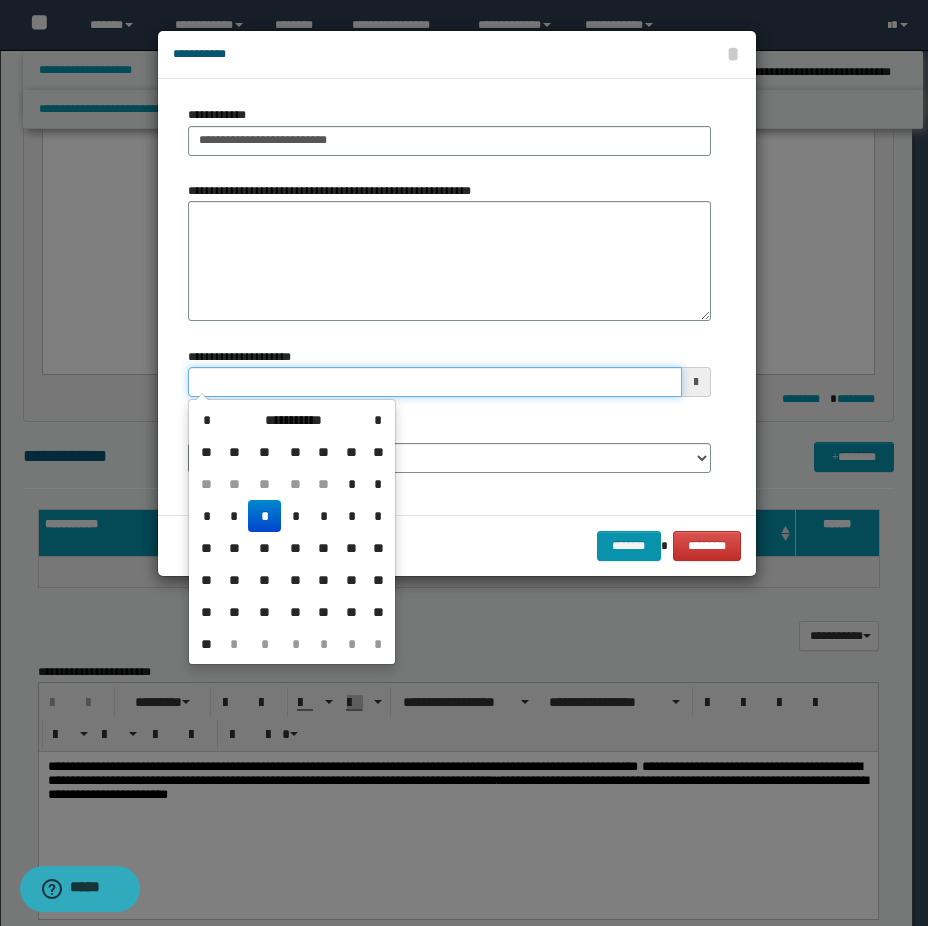 click on "**********" at bounding box center [435, 382] 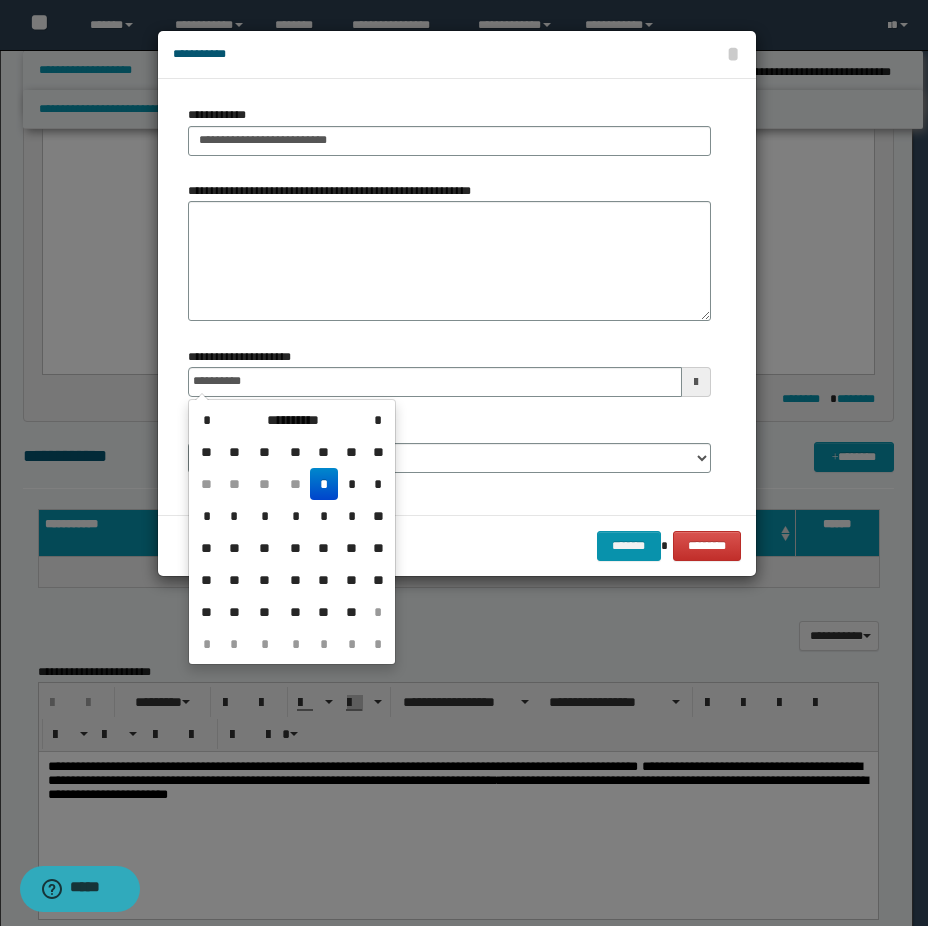 click on "*" at bounding box center (324, 484) 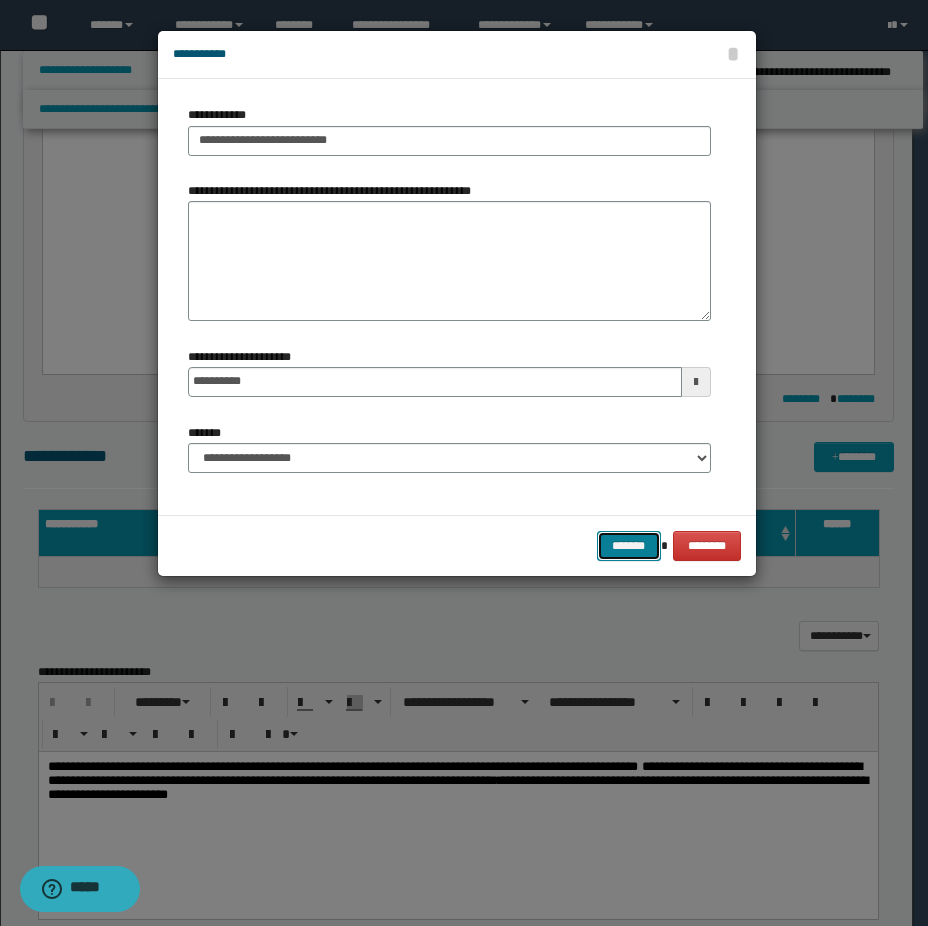 click on "*******" at bounding box center [629, 546] 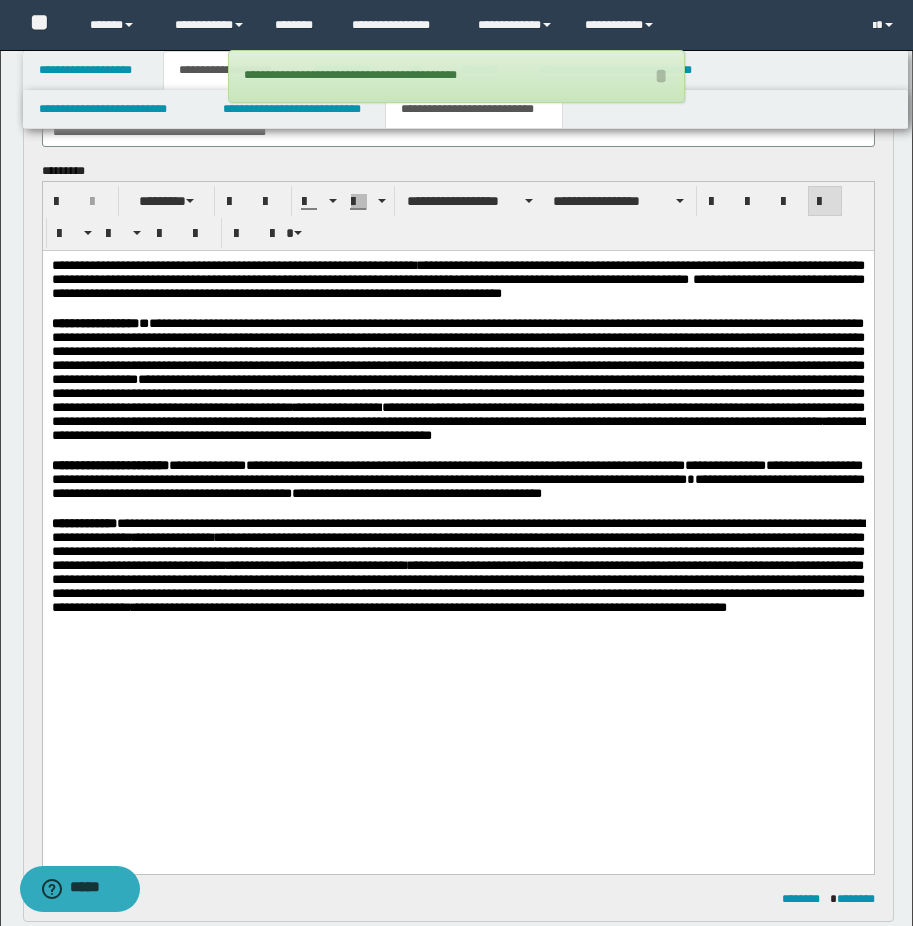 scroll, scrollTop: 0, scrollLeft: 0, axis: both 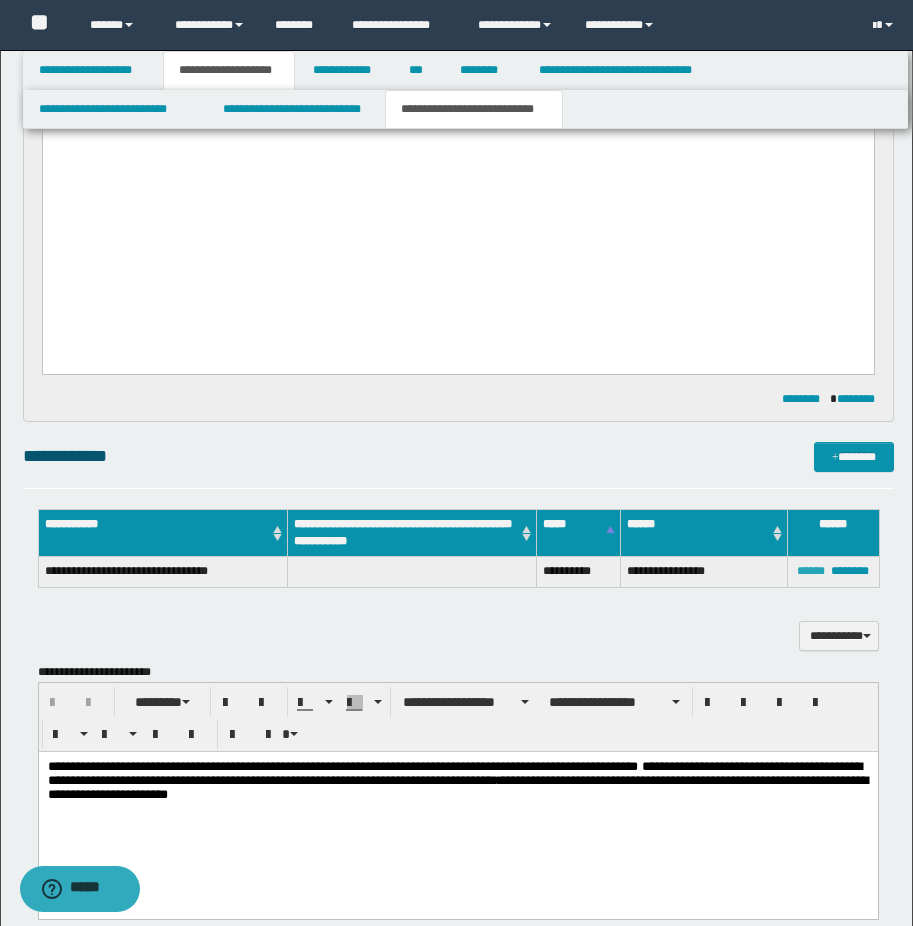 click on "******" at bounding box center [811, 571] 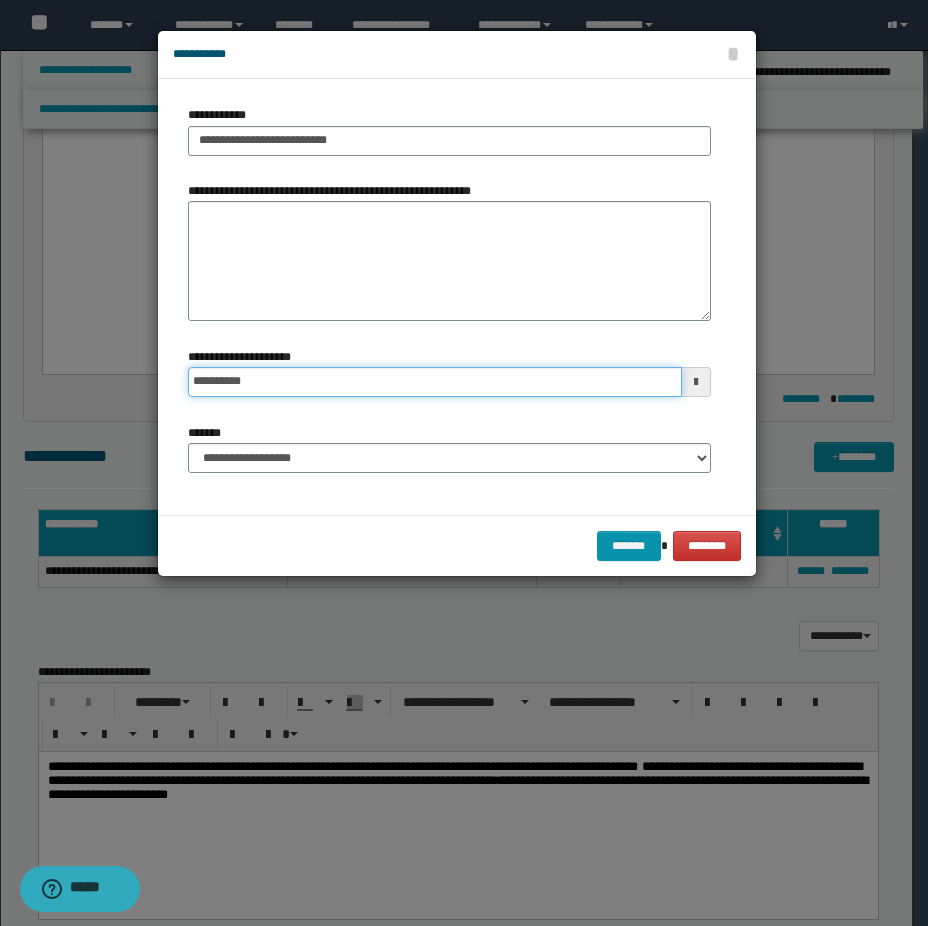 click on "**********" at bounding box center (435, 382) 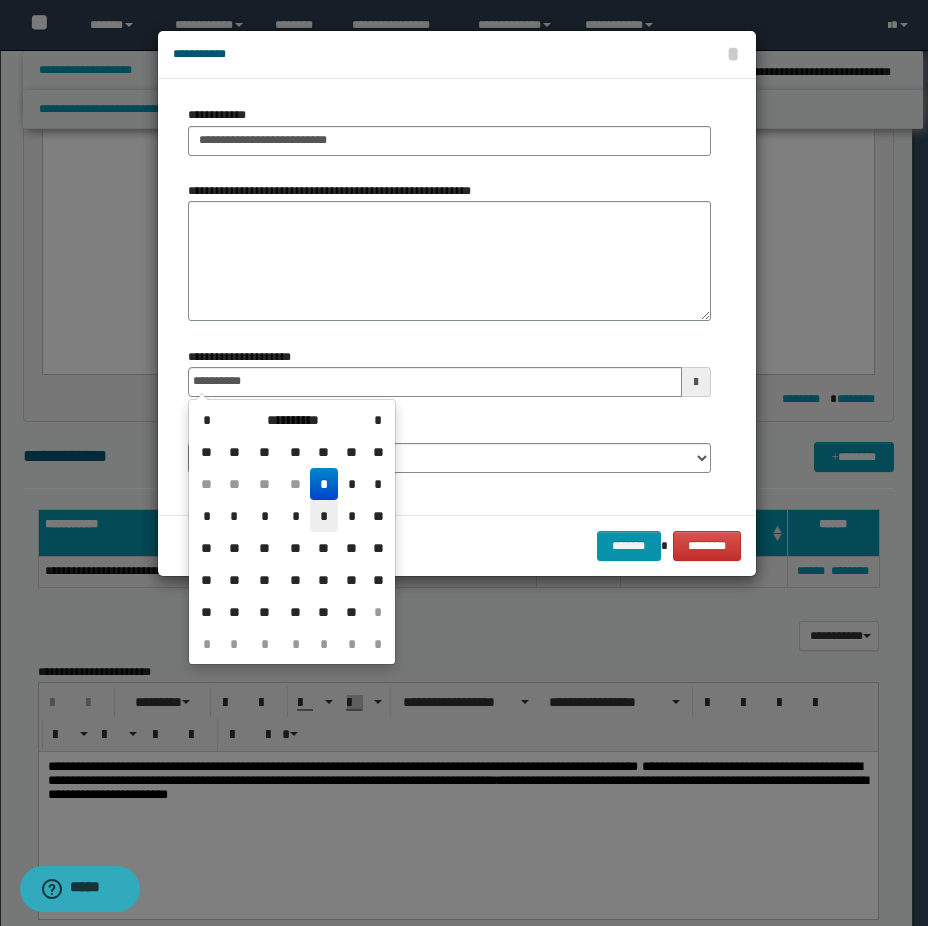 click on "*" at bounding box center (324, 516) 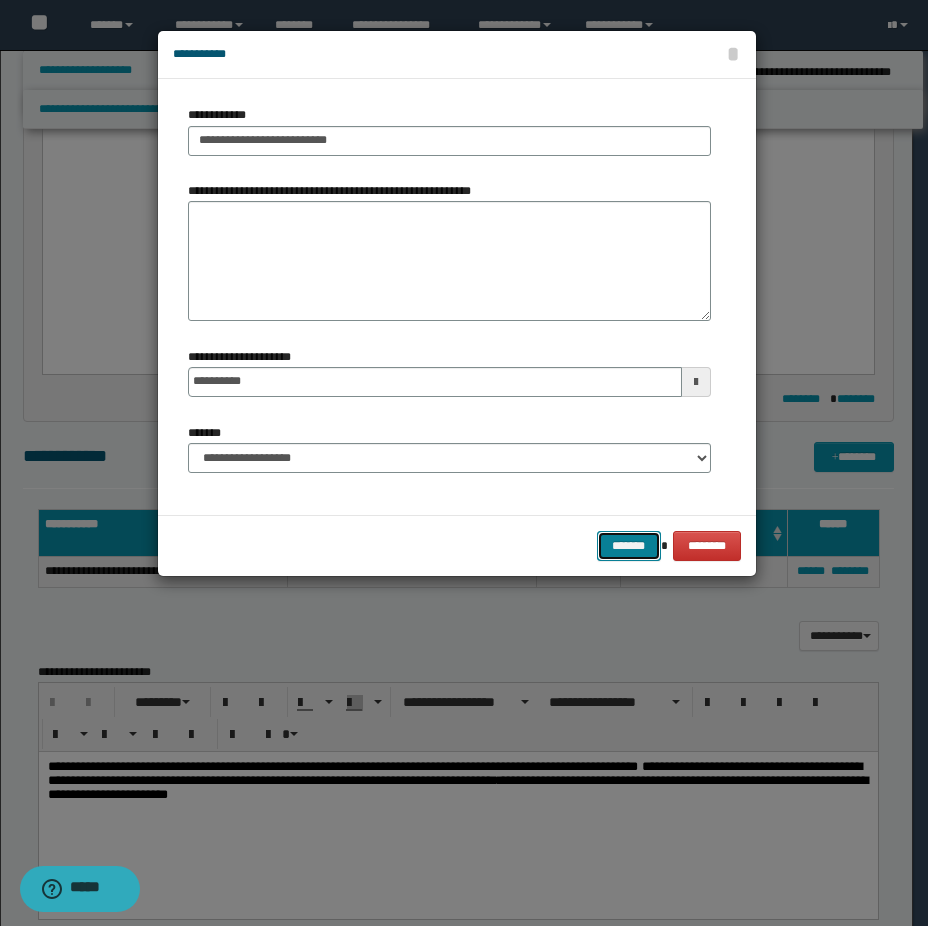 click on "*******" at bounding box center [629, 546] 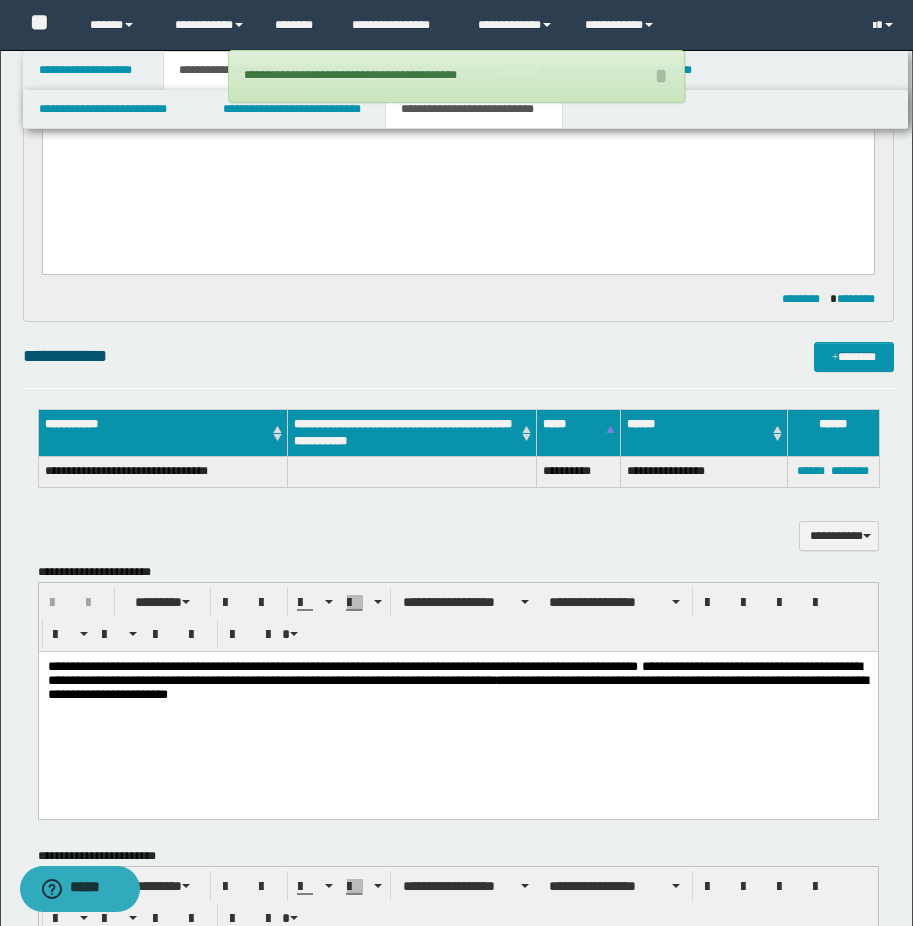 scroll, scrollTop: 500, scrollLeft: 0, axis: vertical 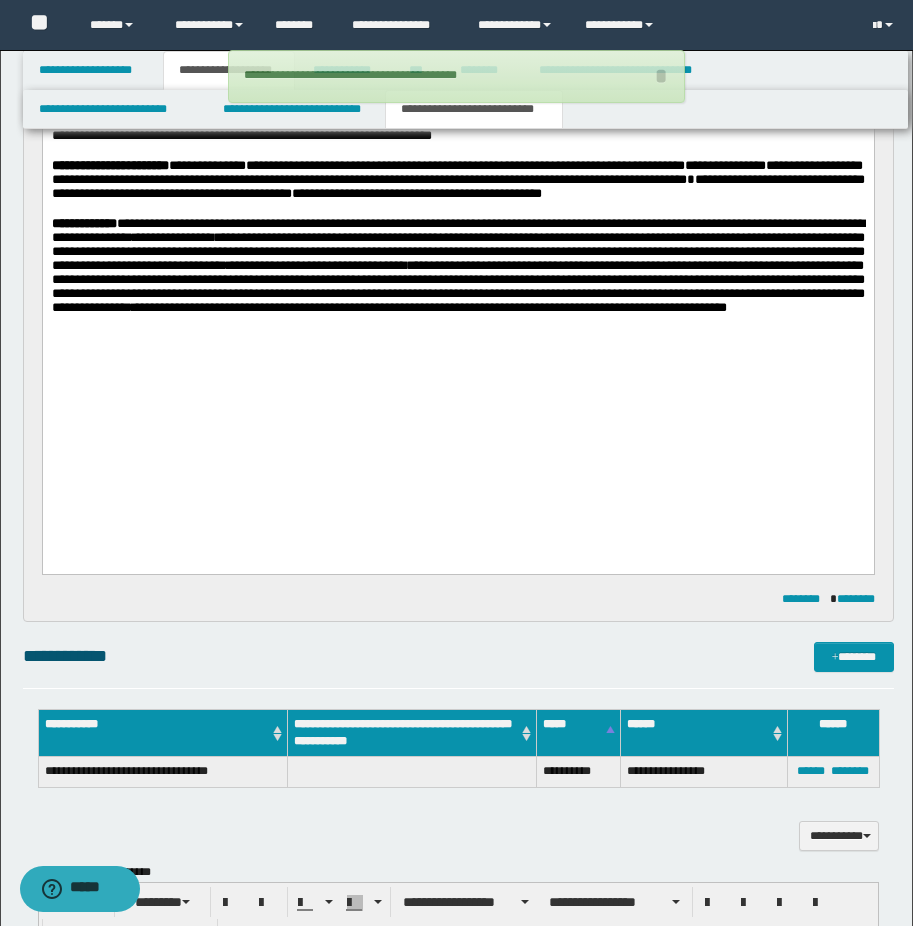 click on "**********" at bounding box center (457, 162) 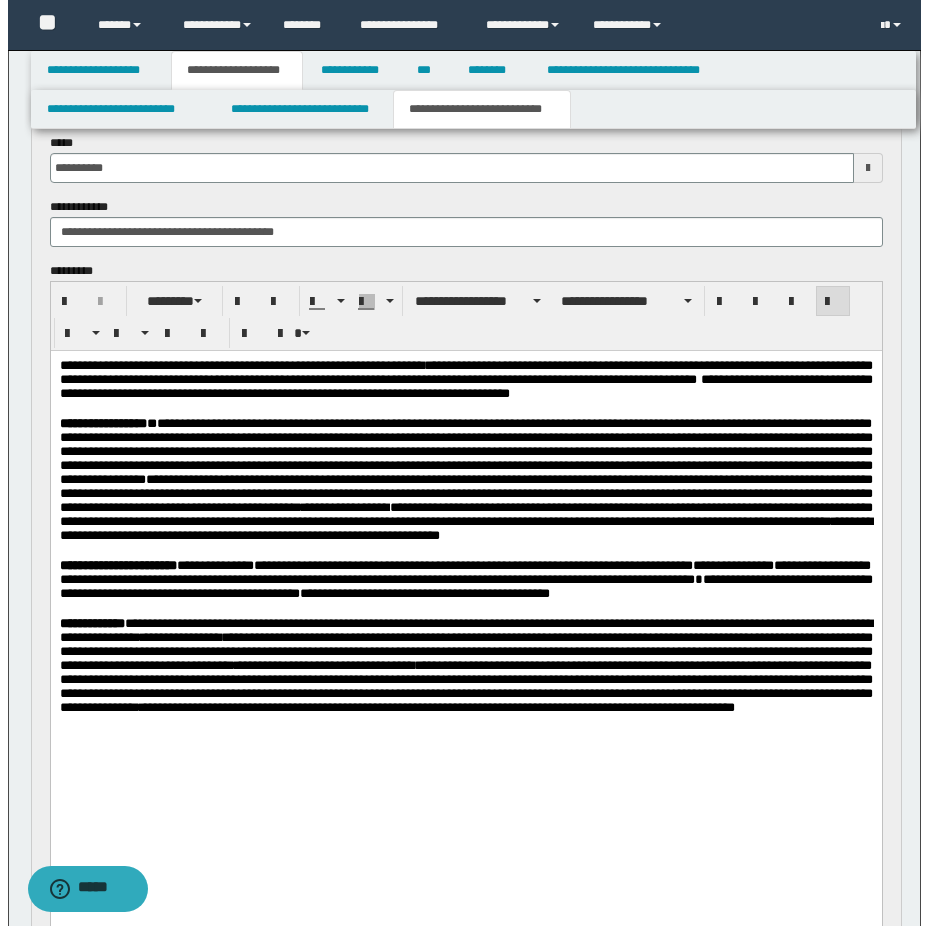 scroll, scrollTop: 0, scrollLeft: 0, axis: both 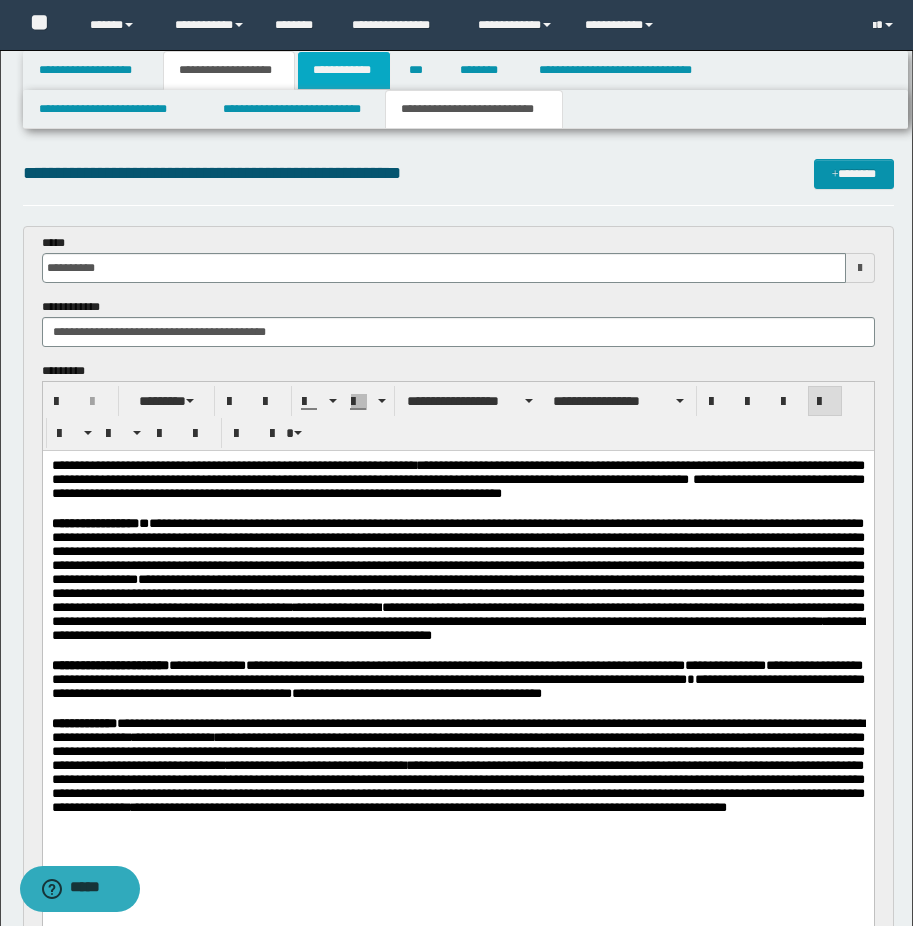 click on "**********" at bounding box center (344, 70) 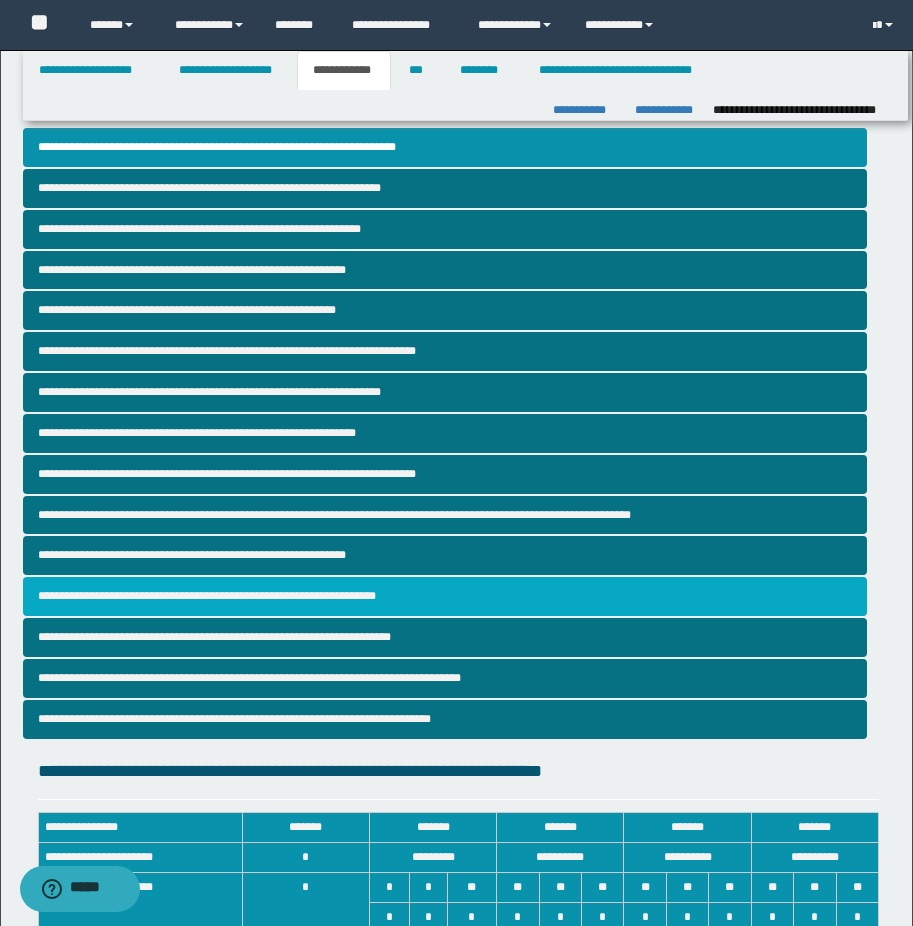 click on "**********" at bounding box center (445, 596) 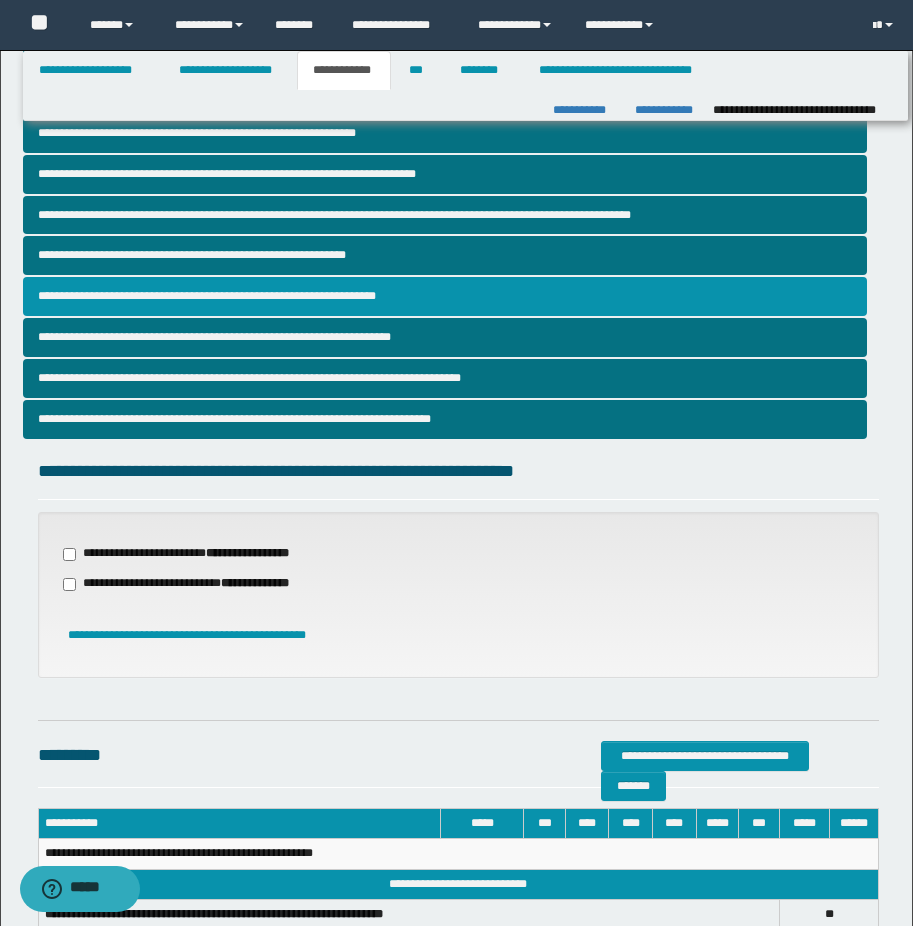 scroll, scrollTop: 432, scrollLeft: 0, axis: vertical 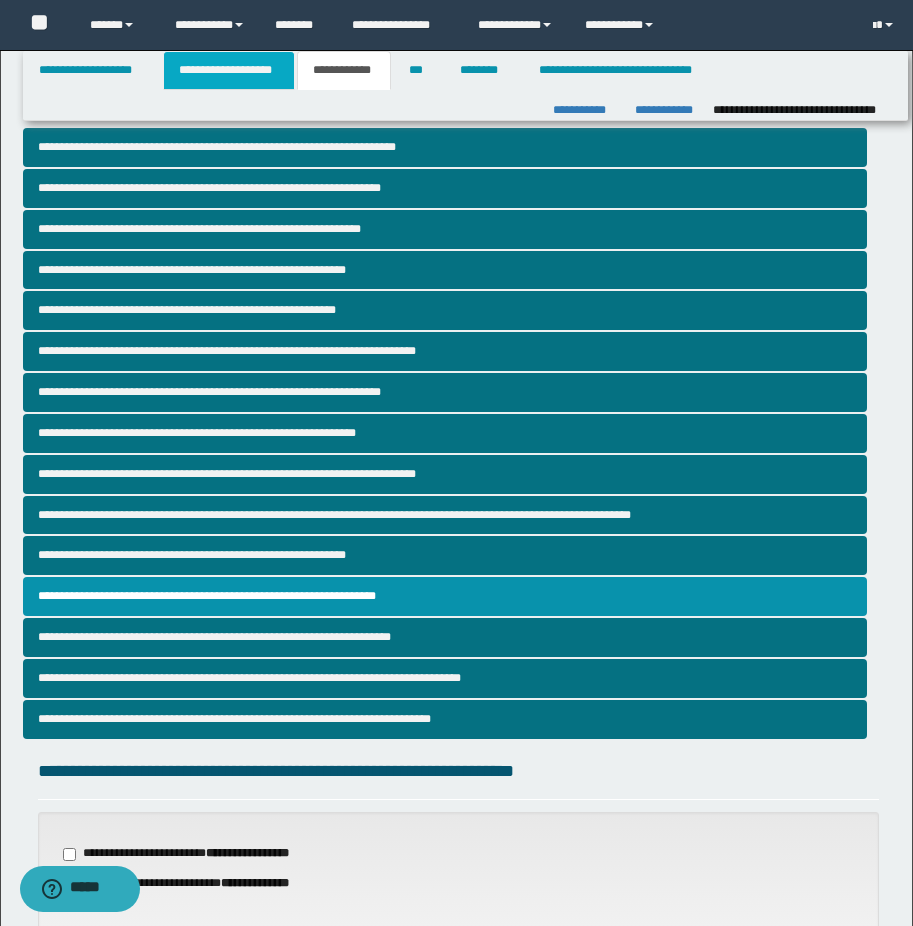 click on "**********" at bounding box center (229, 70) 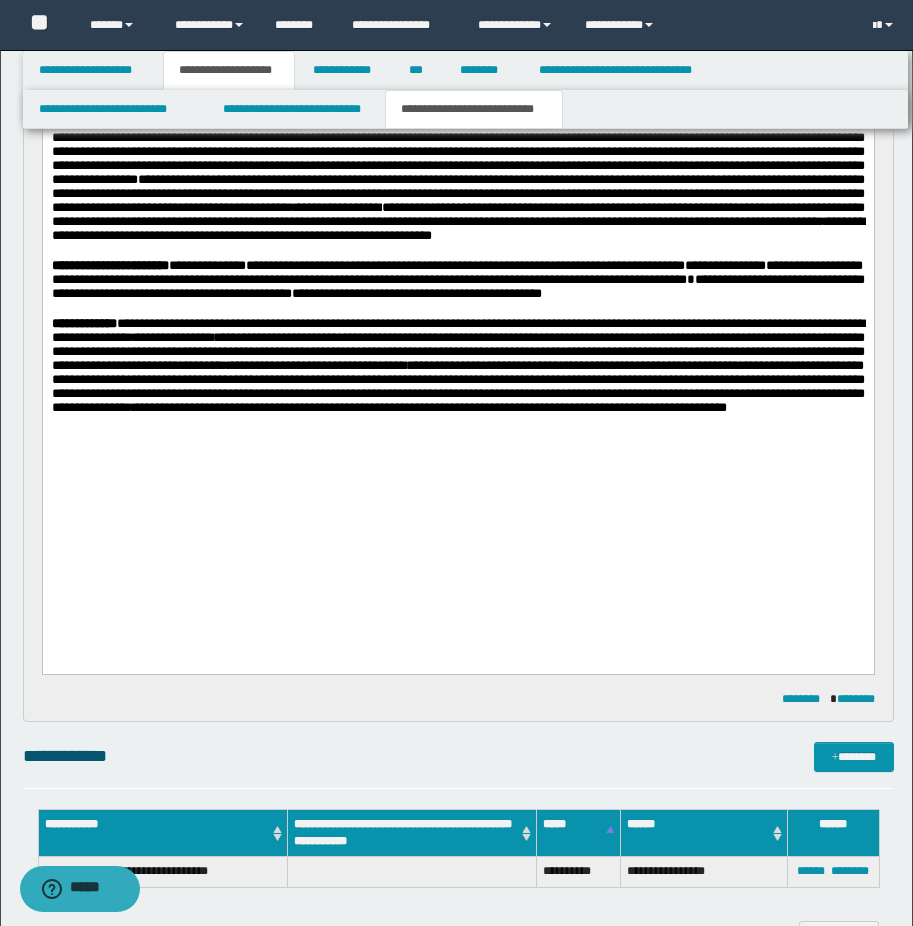 scroll, scrollTop: 800, scrollLeft: 0, axis: vertical 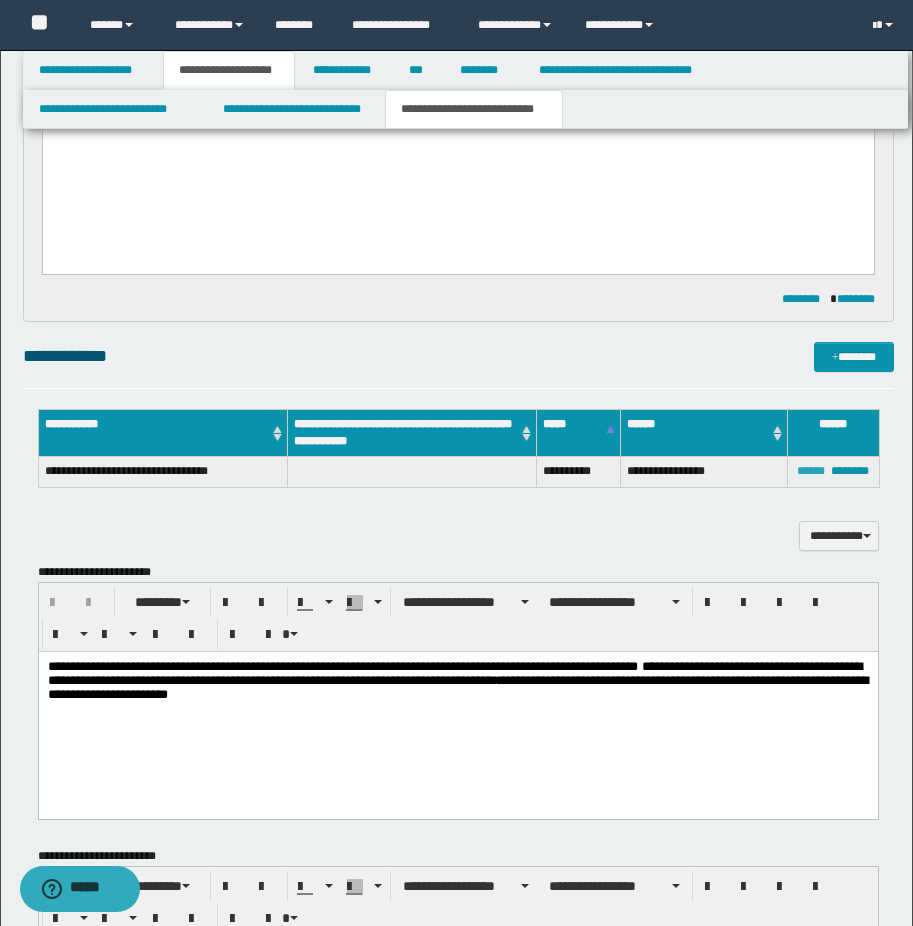 click on "******" at bounding box center [811, 471] 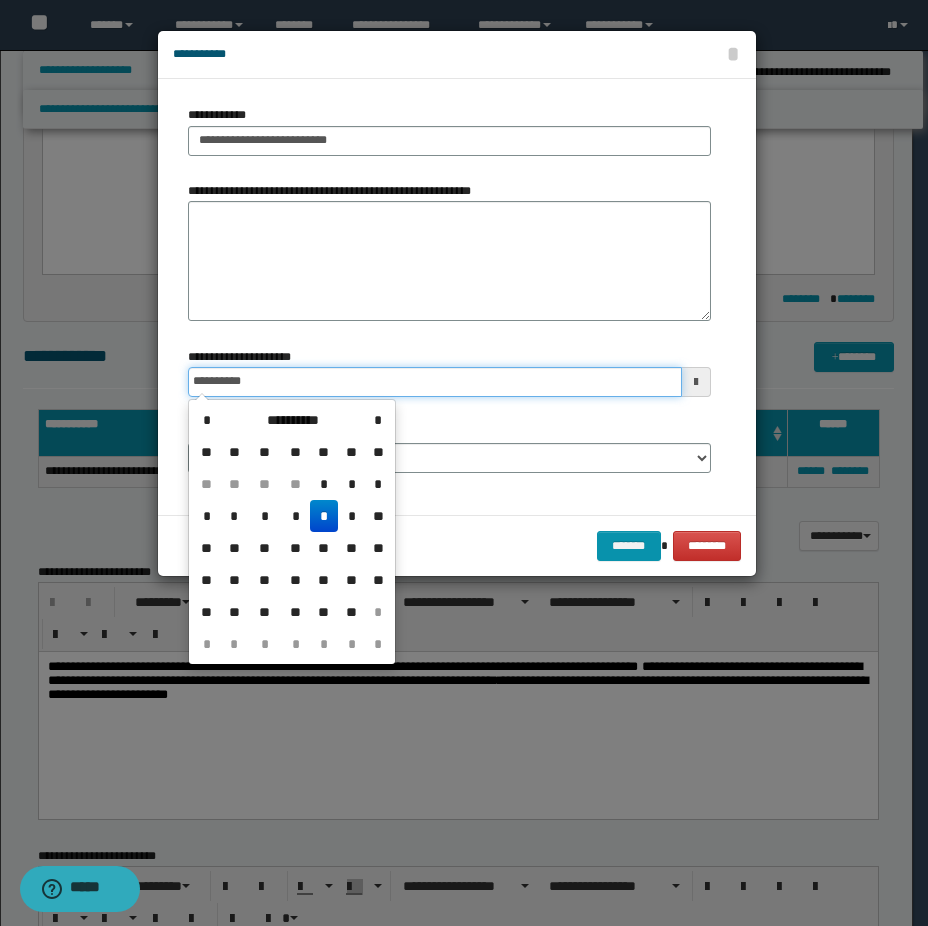 click on "**********" at bounding box center [435, 382] 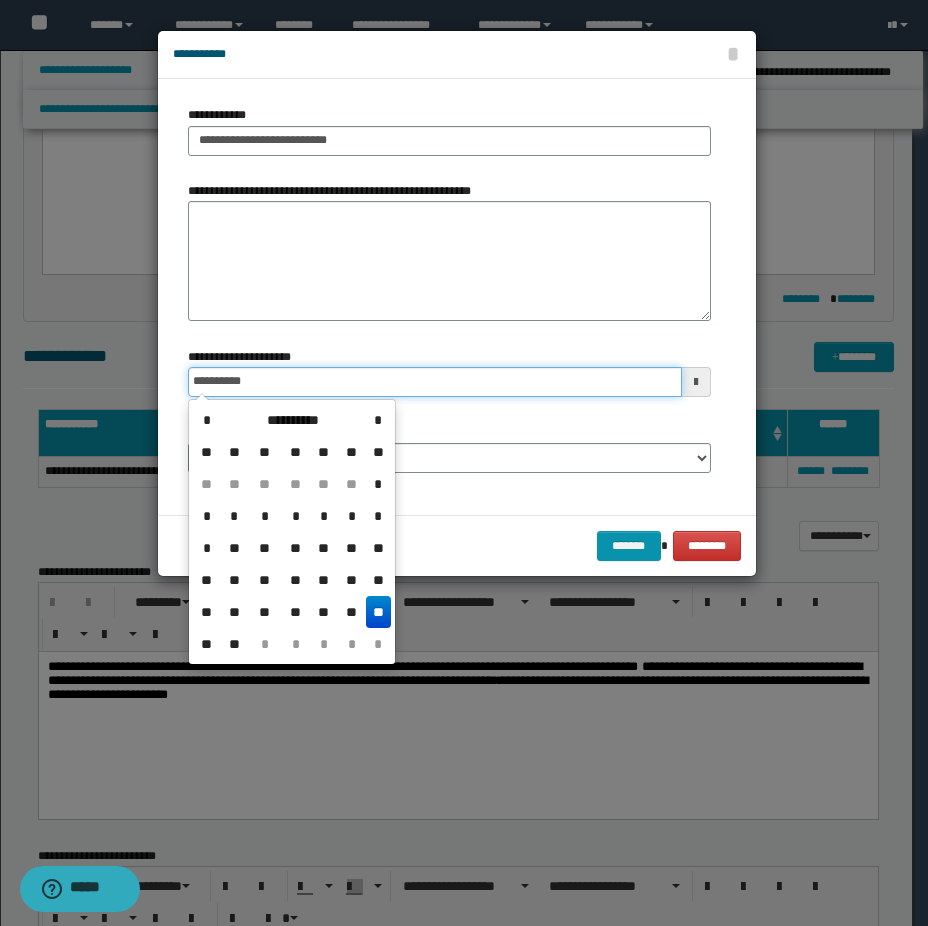 drag, startPoint x: 219, startPoint y: 380, endPoint x: 177, endPoint y: 380, distance: 42 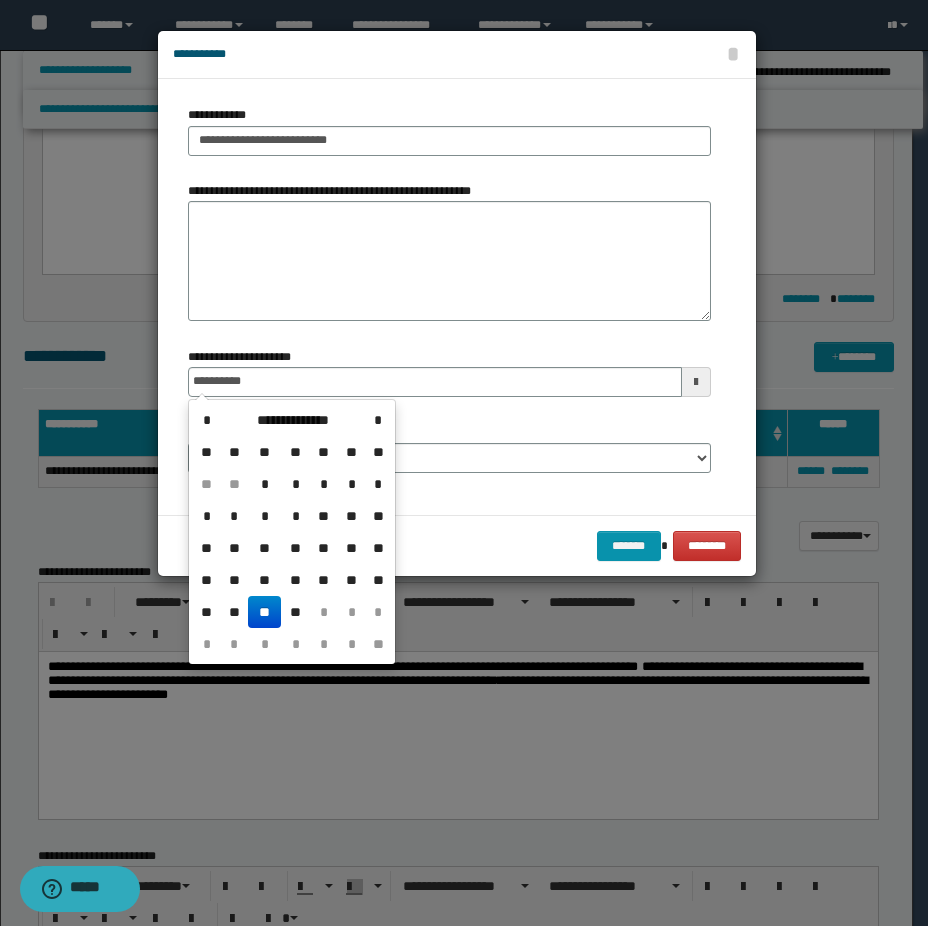 click on "**" at bounding box center (264, 612) 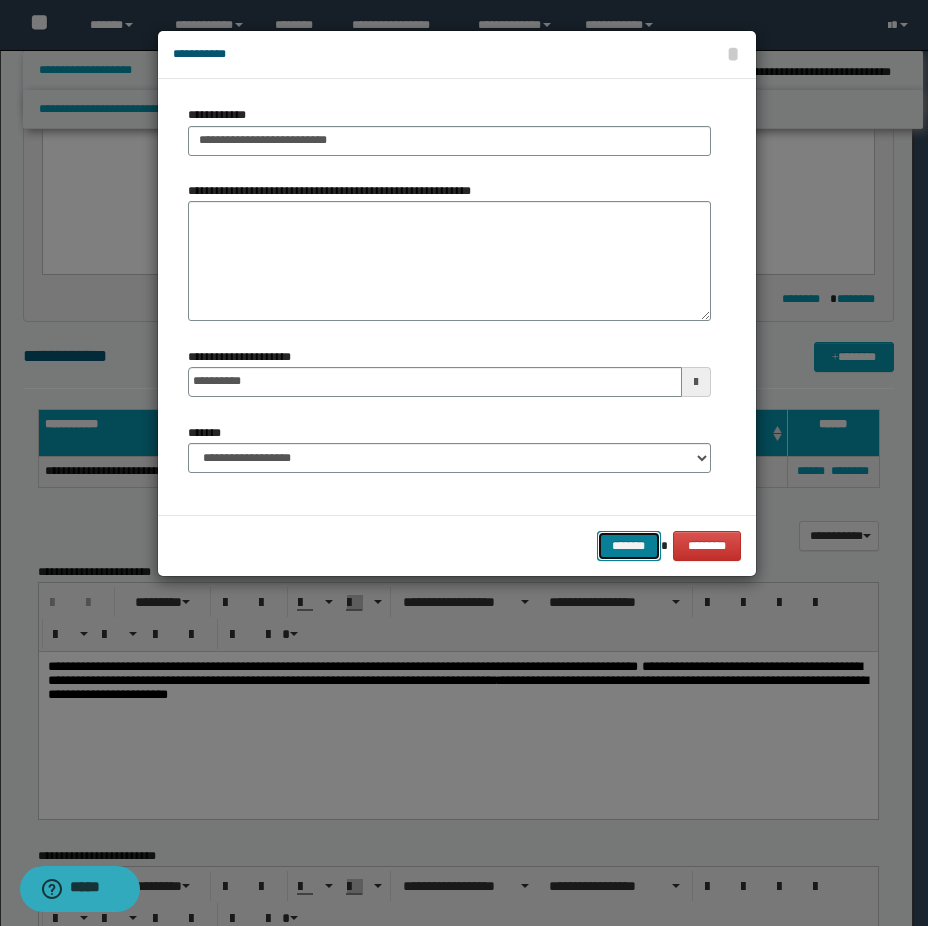 click on "*******" at bounding box center (629, 546) 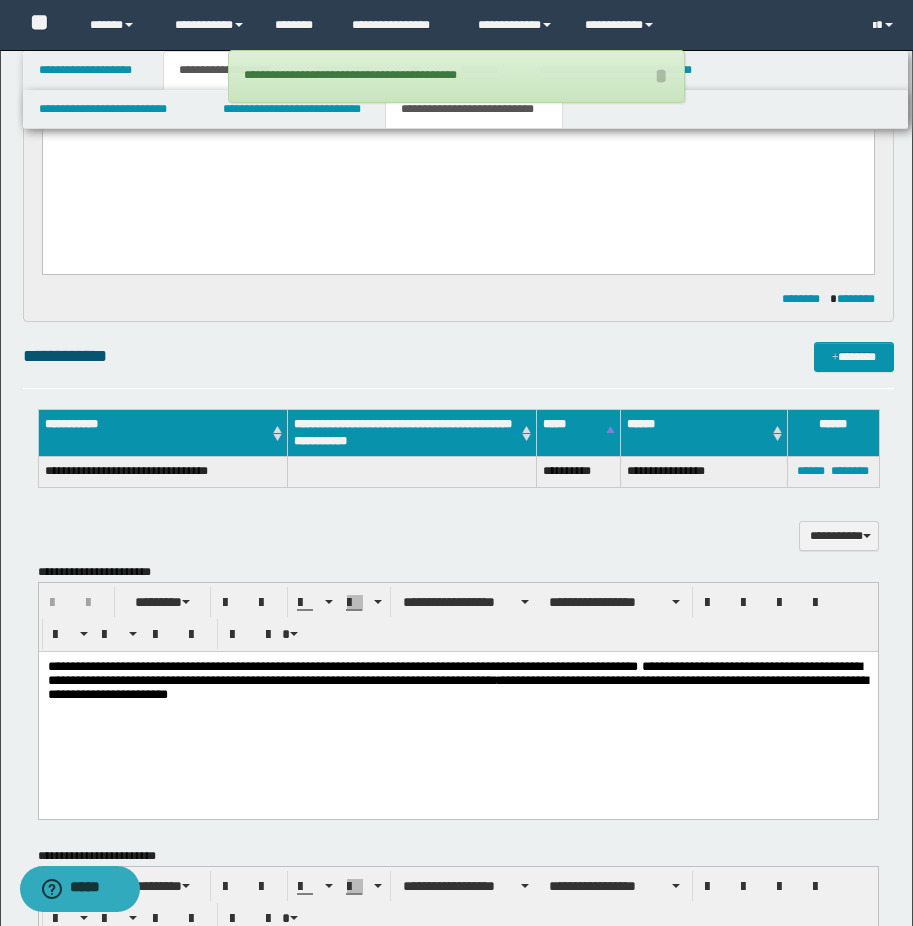 click on "**********" at bounding box center [457, 705] 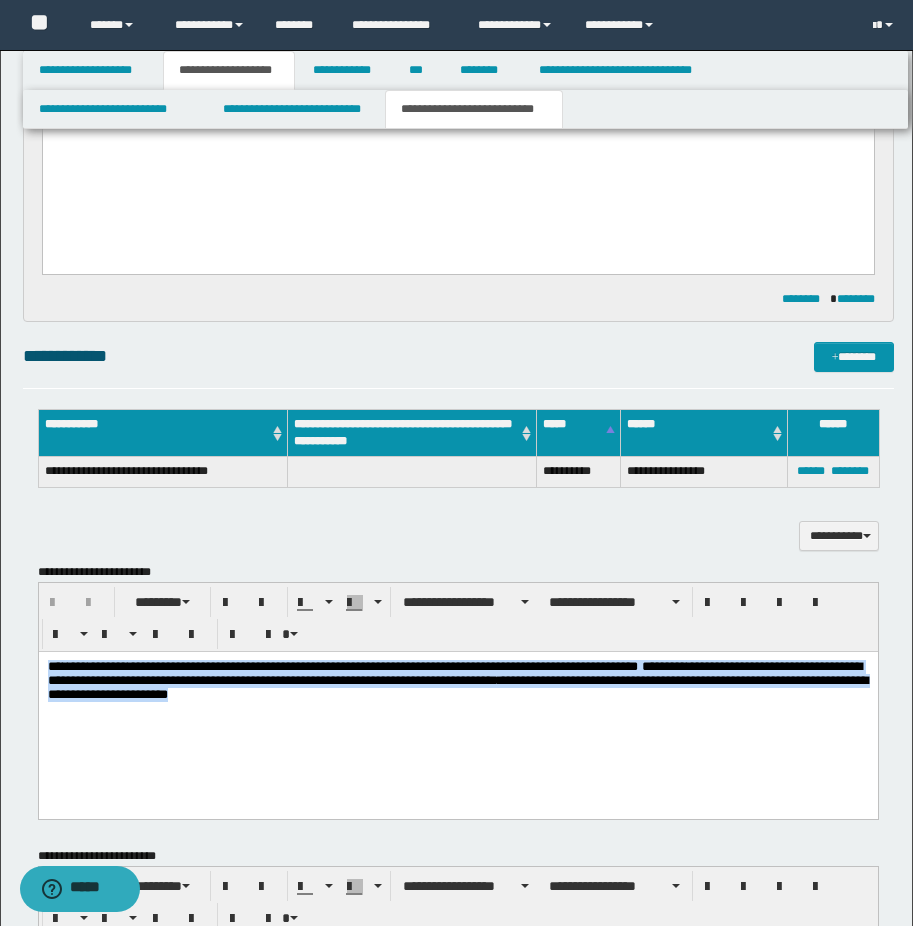 drag, startPoint x: 691, startPoint y: 703, endPoint x: 52, endPoint y: 1320, distance: 888.2623 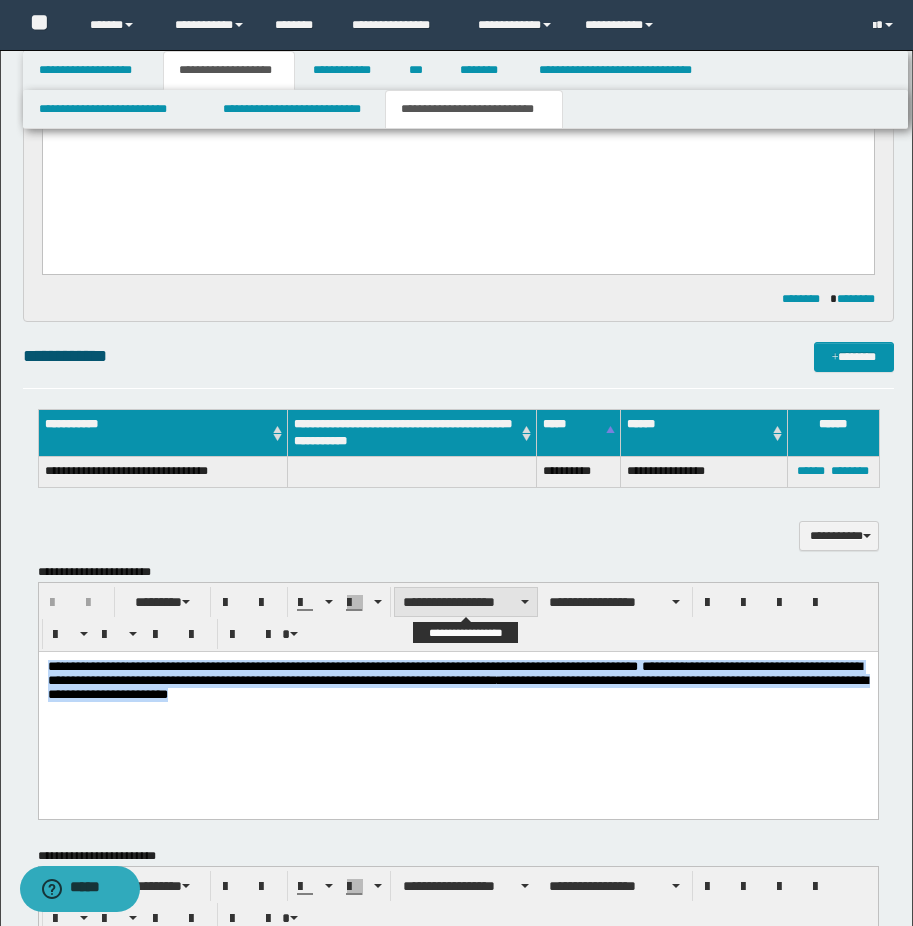 click on "**********" at bounding box center [466, 602] 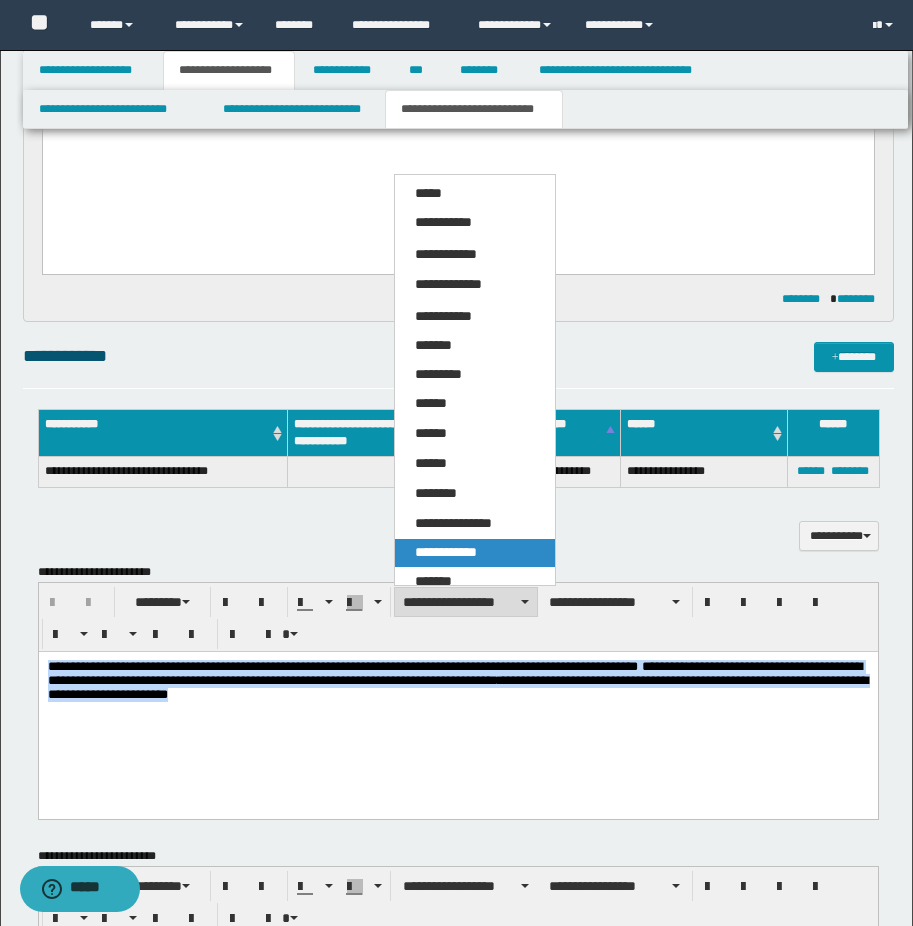 scroll, scrollTop: 34, scrollLeft: 0, axis: vertical 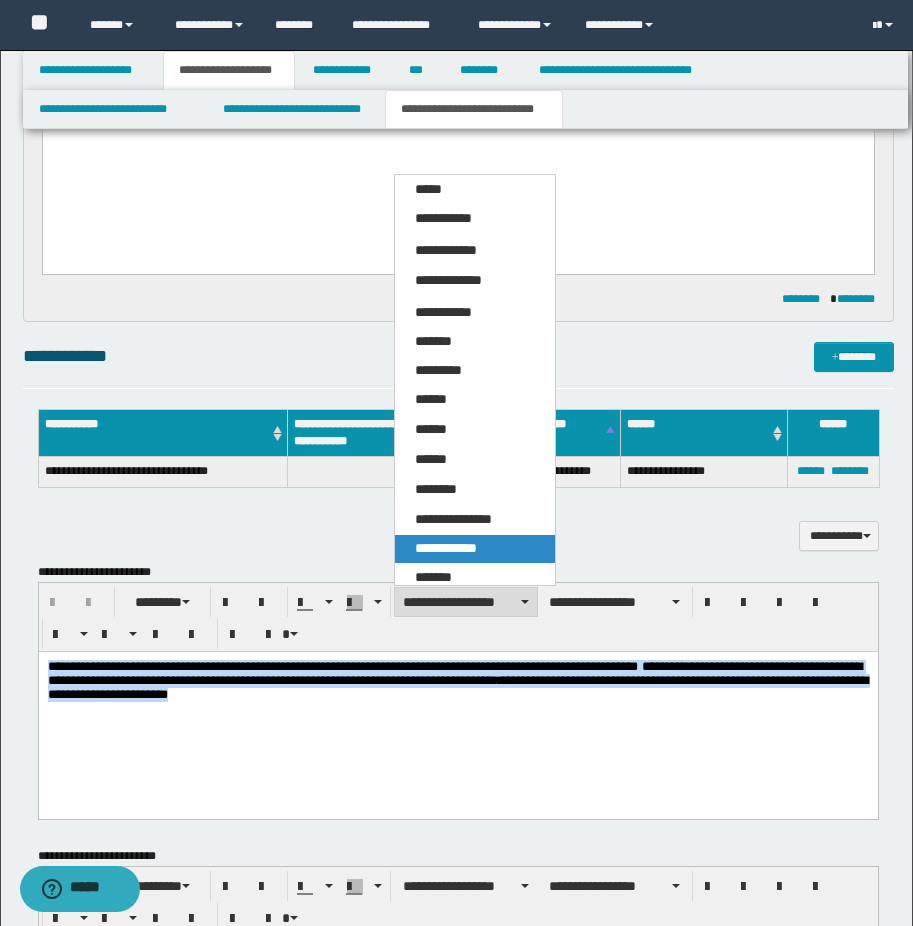 click on "**********" at bounding box center (446, 548) 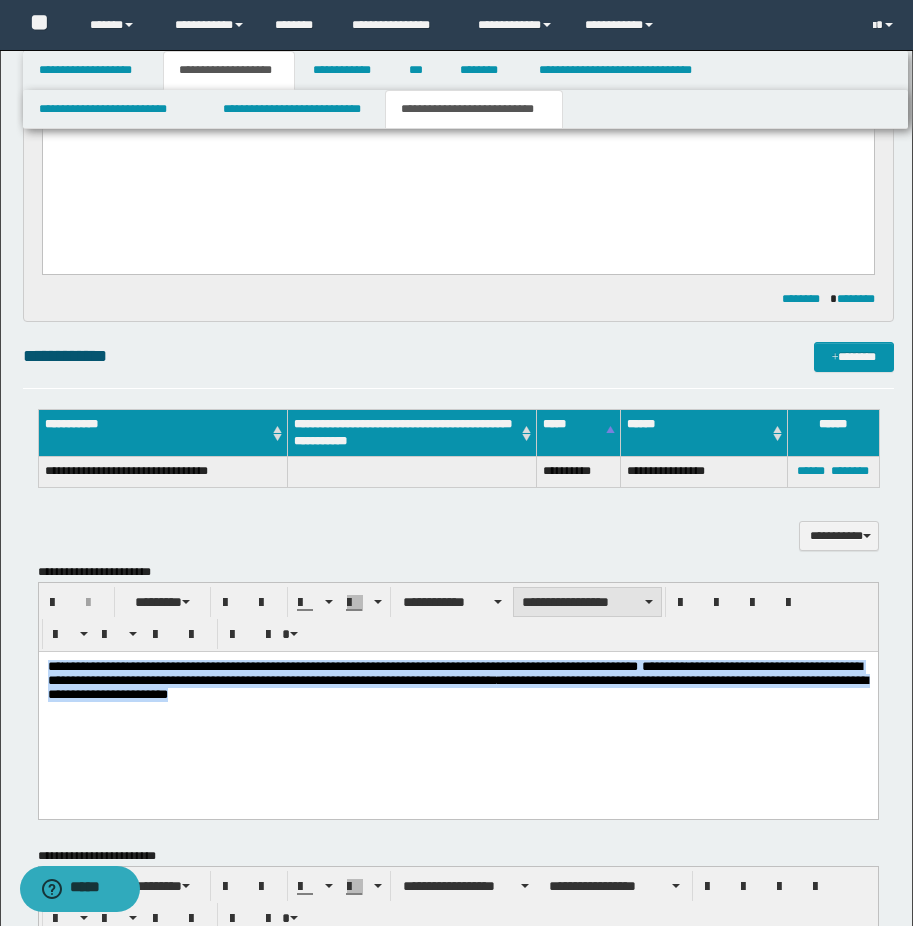 click on "**********" at bounding box center [587, 602] 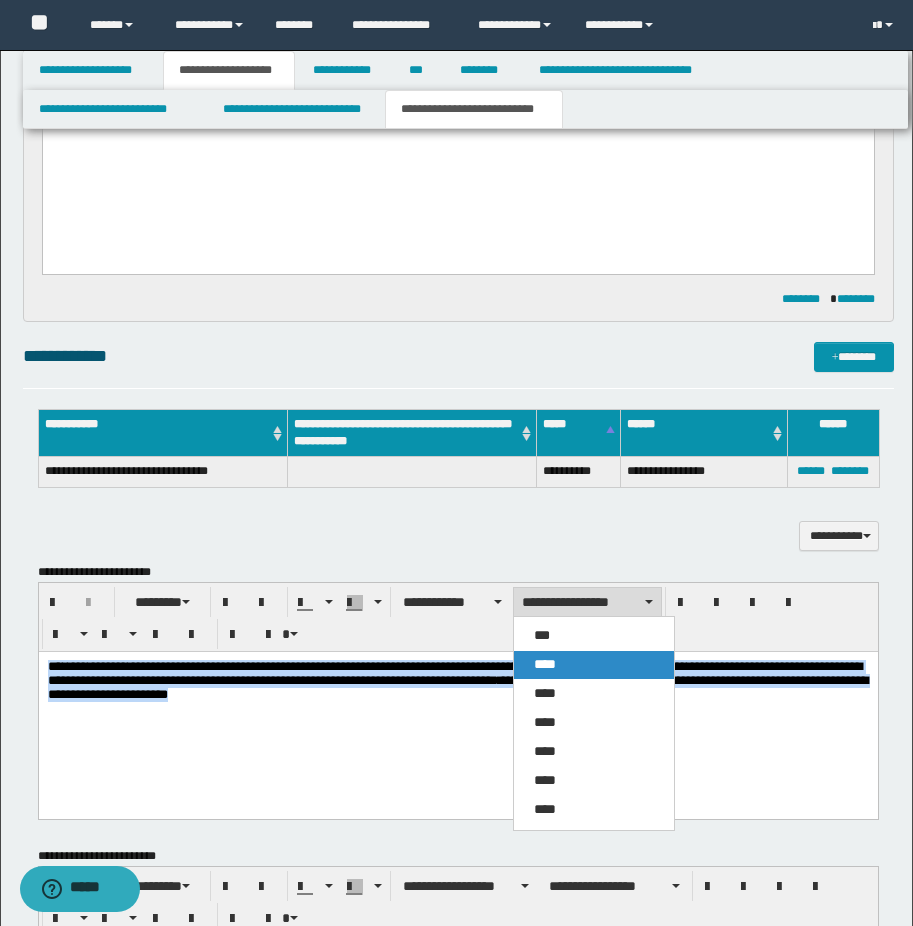 drag, startPoint x: 572, startPoint y: 666, endPoint x: 537, endPoint y: 14, distance: 652.9387 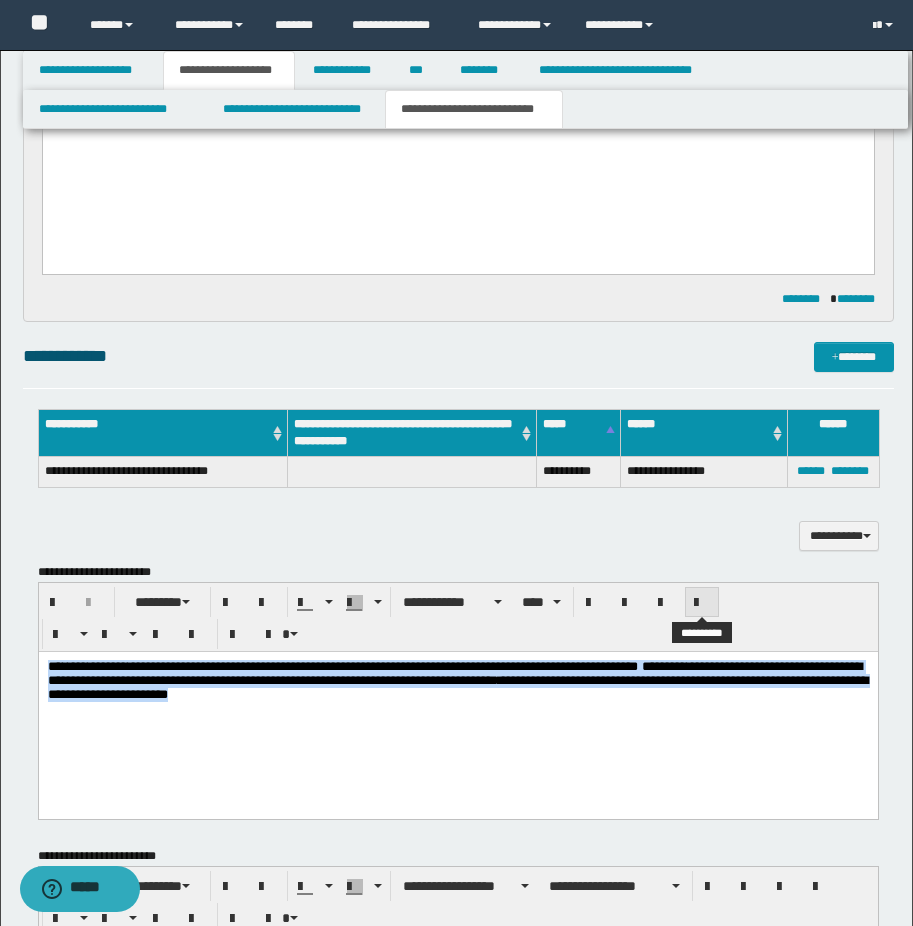 click at bounding box center (702, 603) 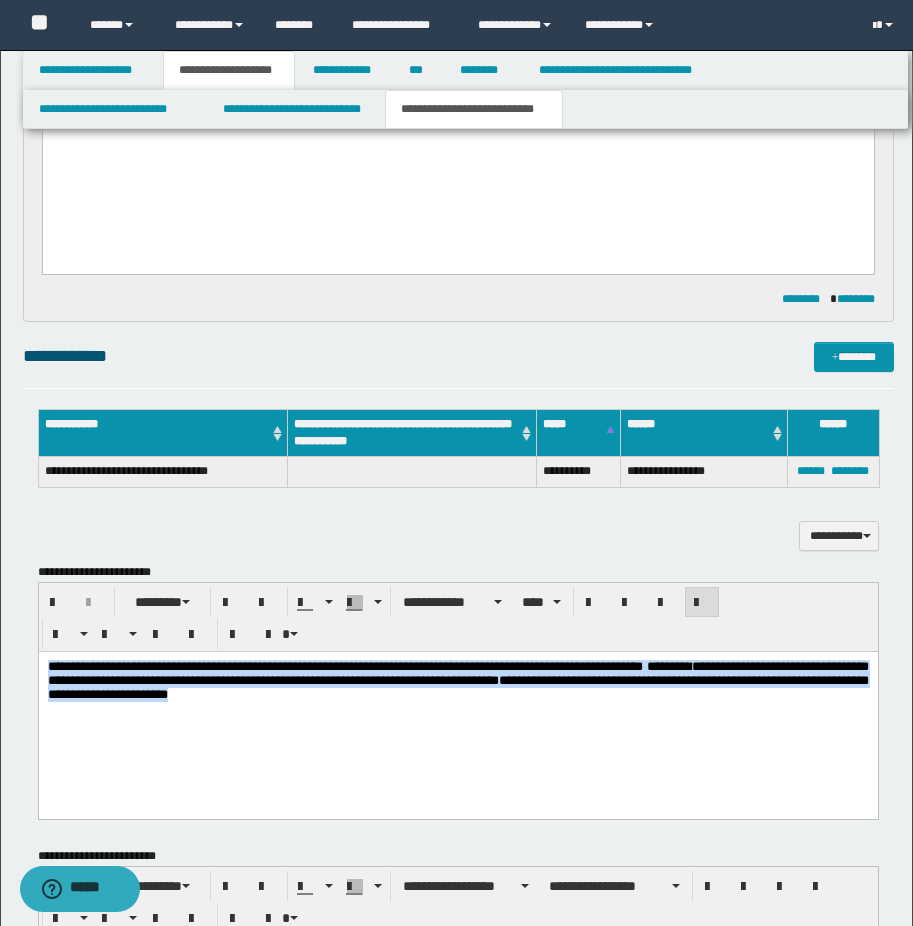 click on "**********" at bounding box center (457, 705) 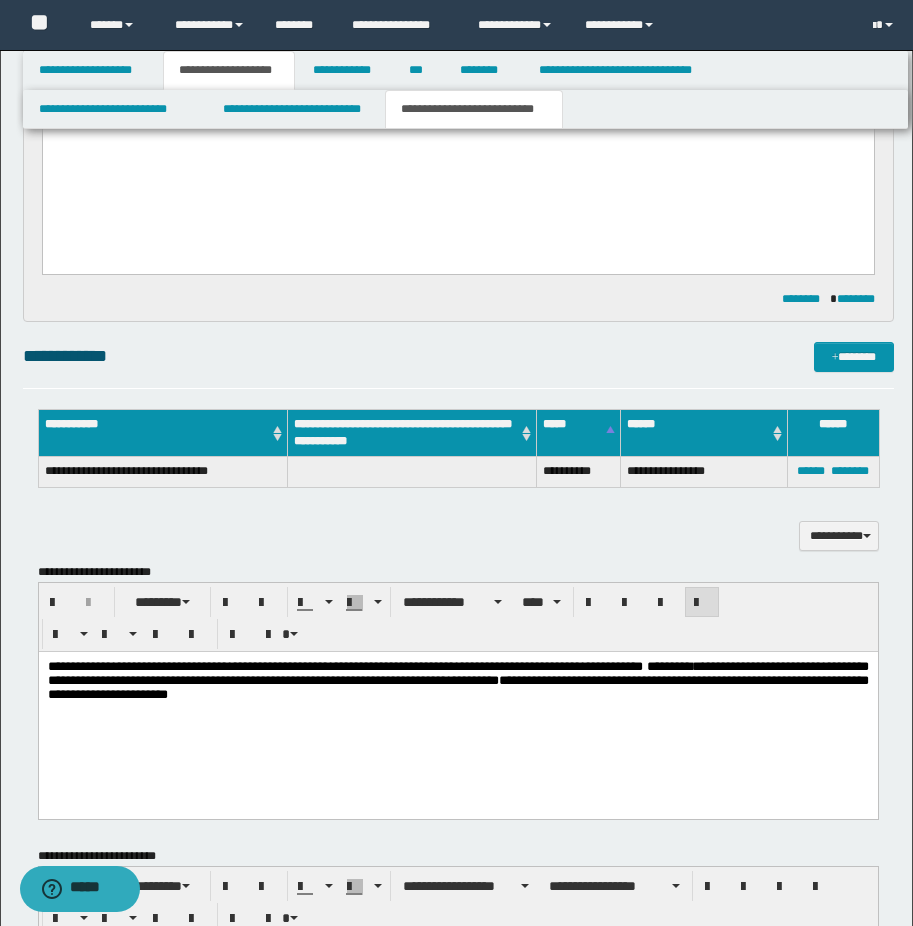 click on "**********" at bounding box center (457, 705) 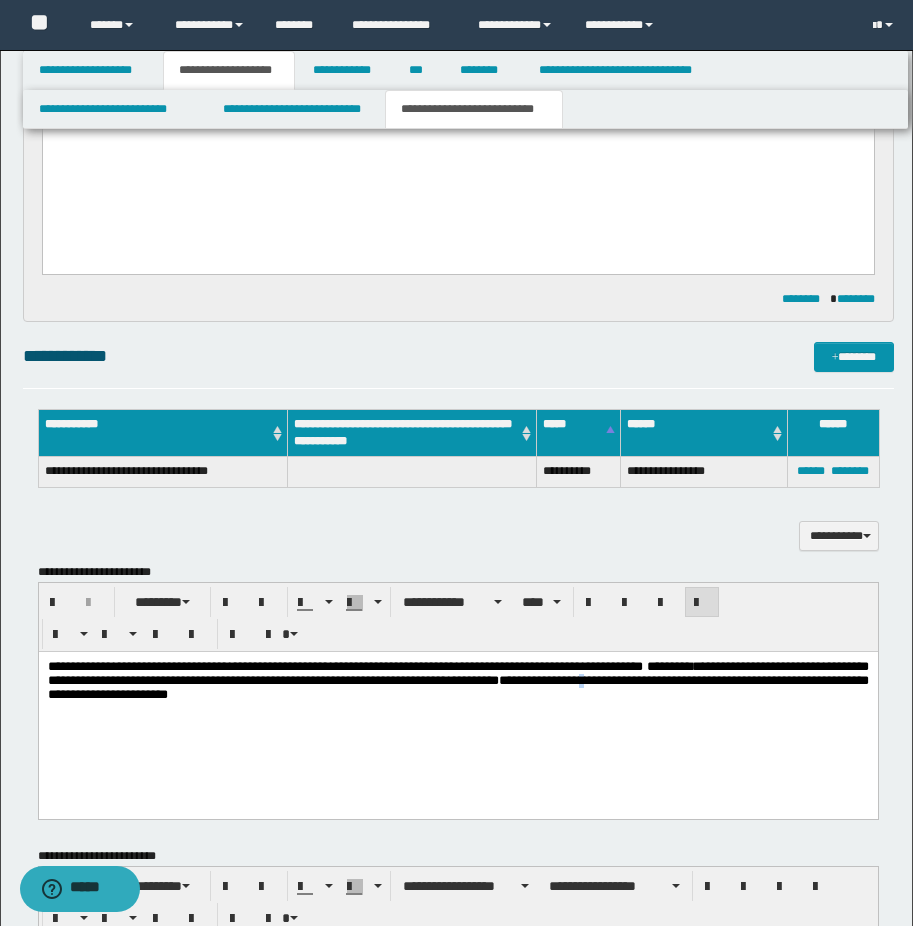 click on "**********" at bounding box center [457, 686] 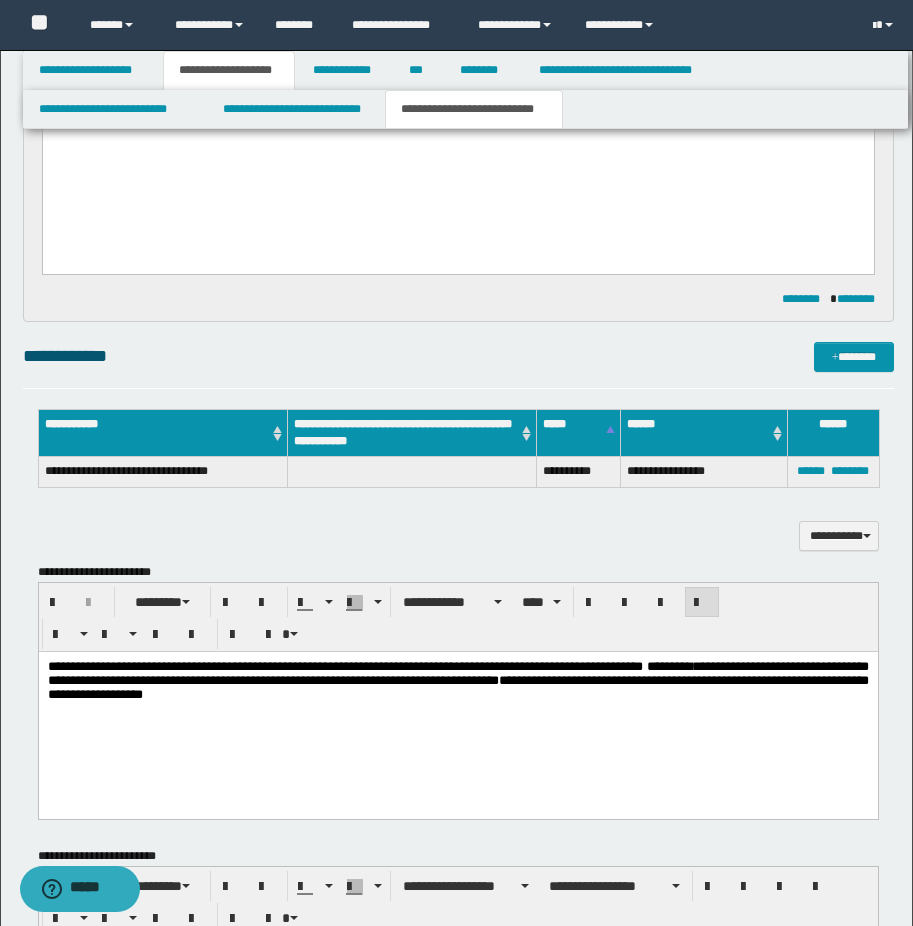 click on "**********" at bounding box center [457, 686] 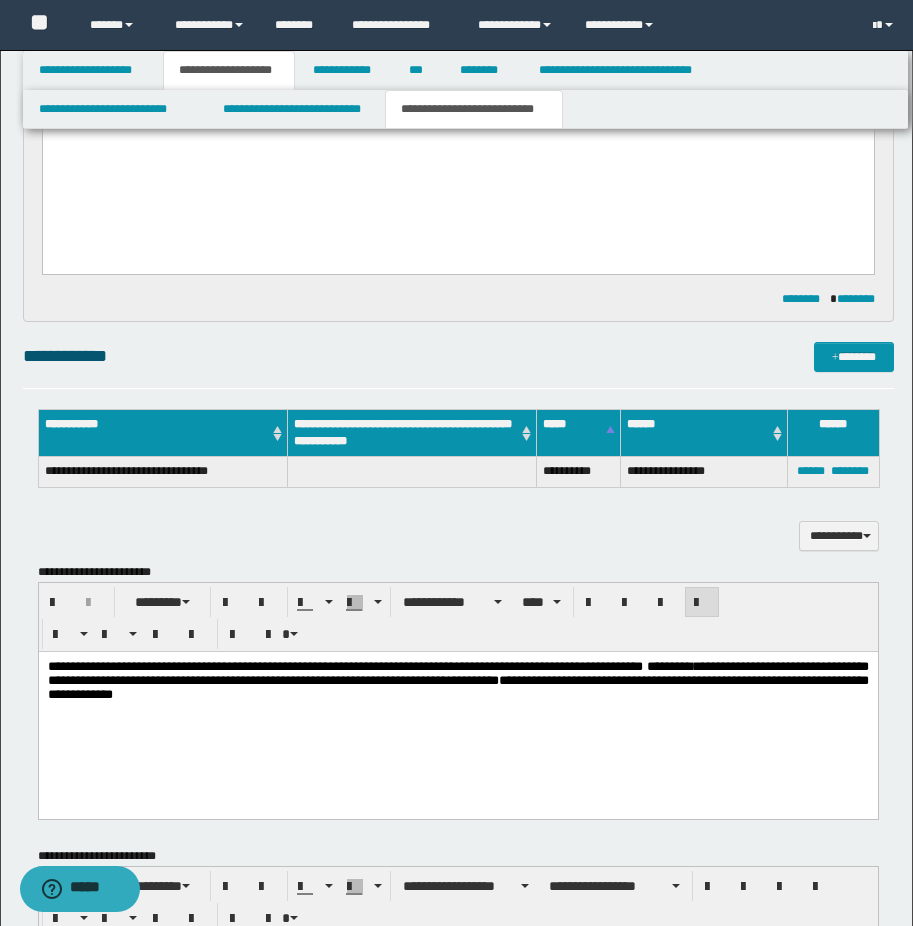 click on "**********" at bounding box center (457, 686) 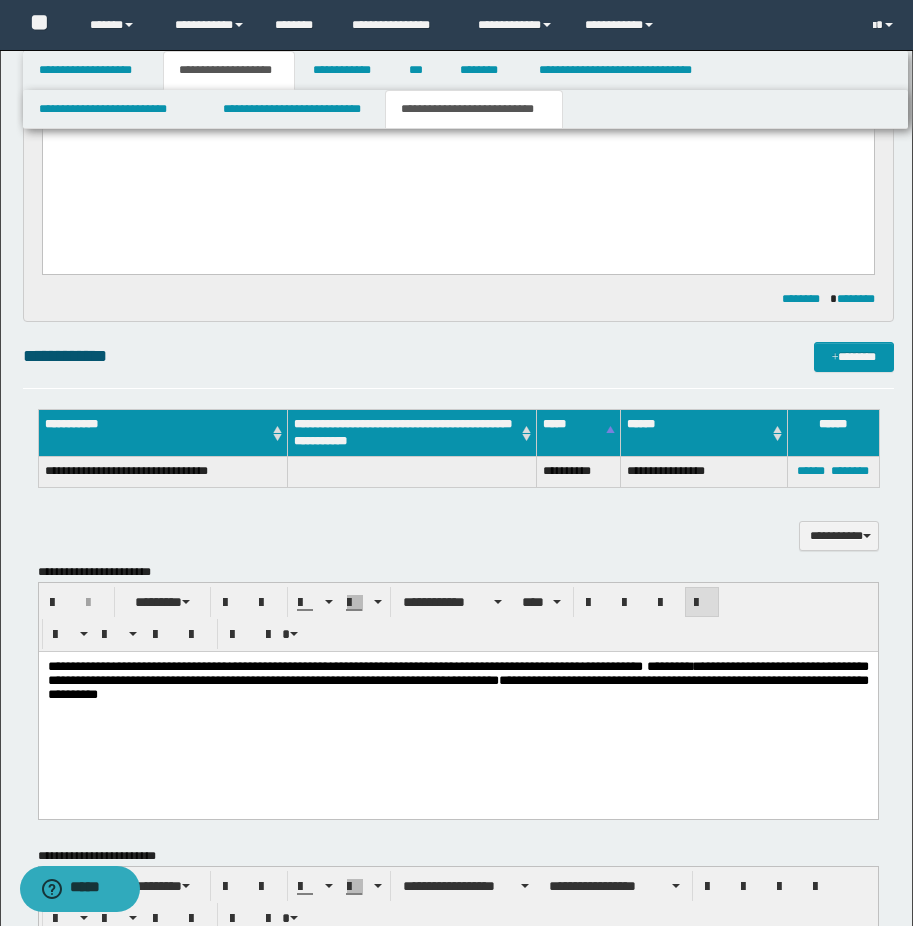 drag, startPoint x: 476, startPoint y: 705, endPoint x: 497, endPoint y: 713, distance: 22.472204 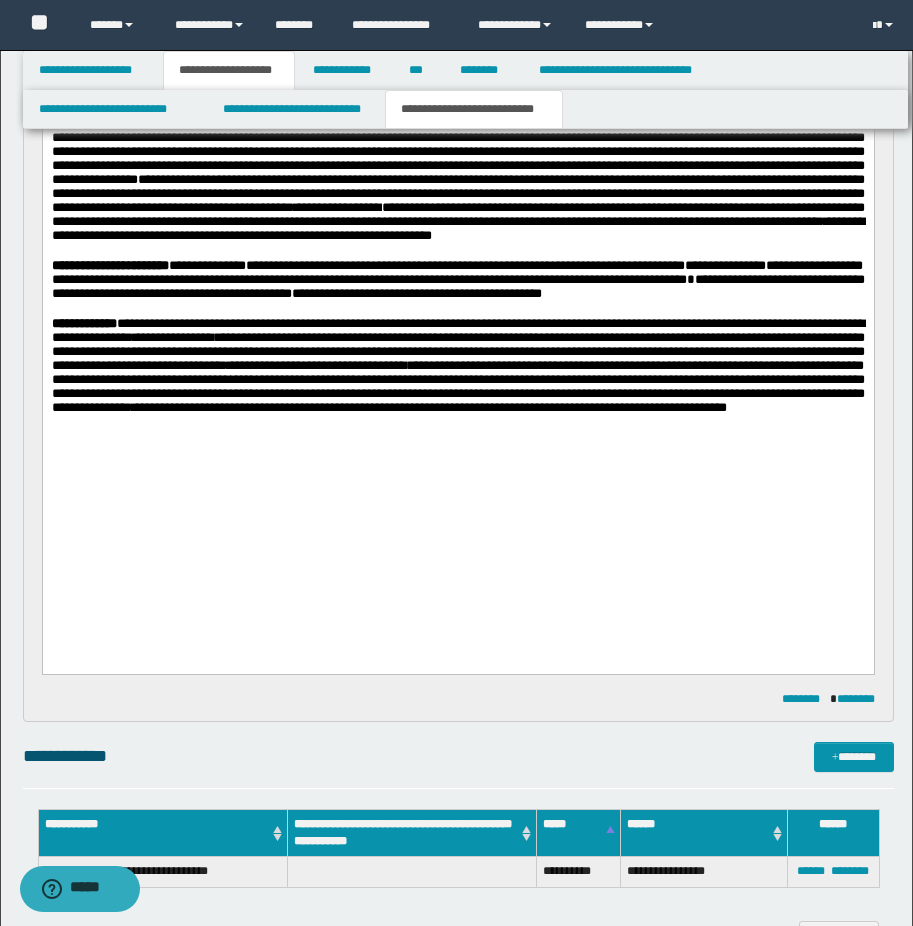 scroll, scrollTop: 300, scrollLeft: 0, axis: vertical 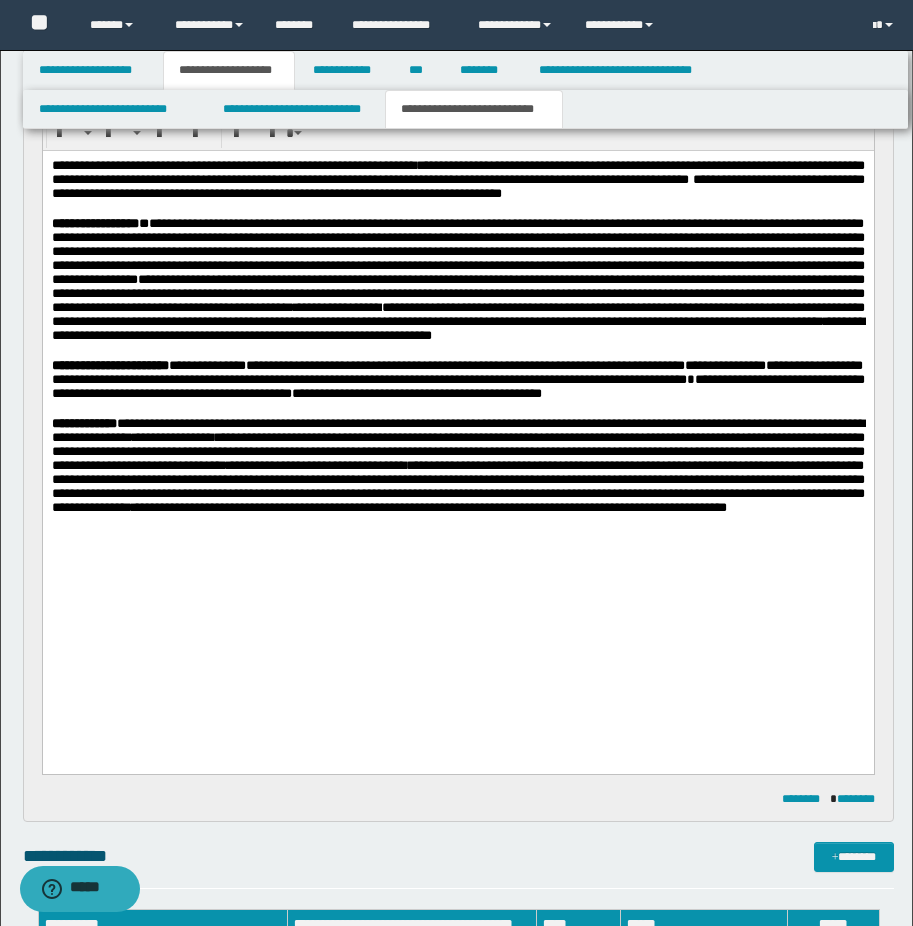 click on "**********" at bounding box center [457, 280] 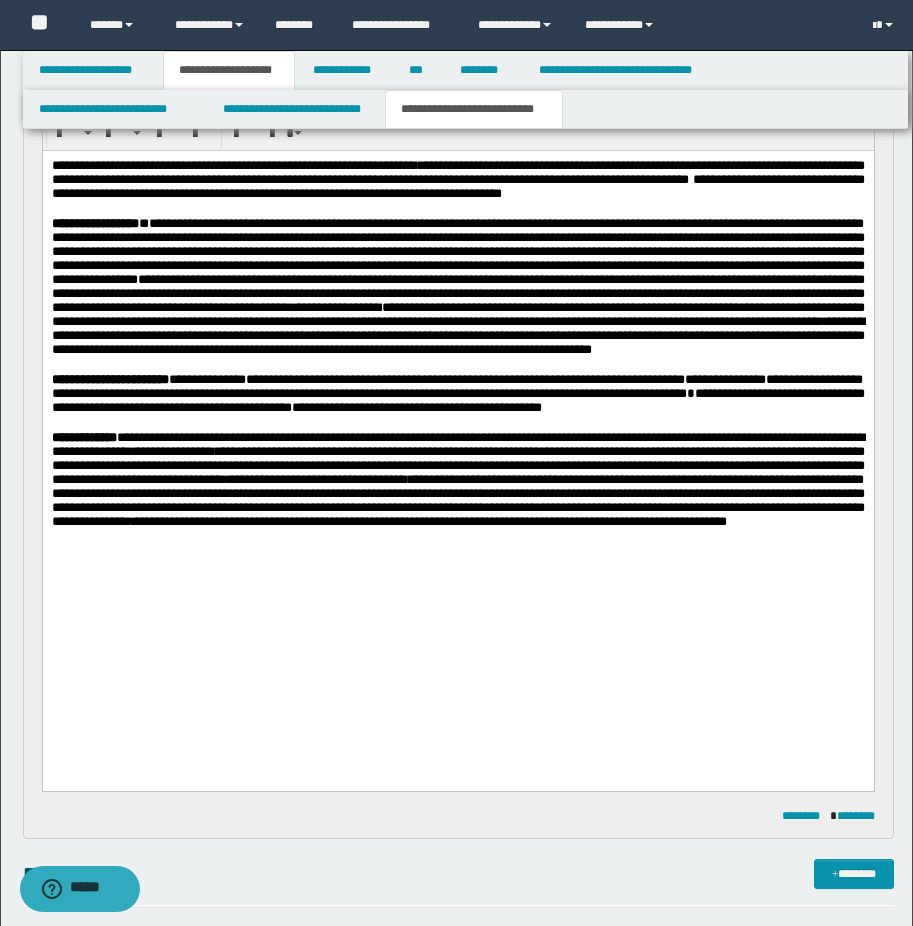 click on "**********" at bounding box center [465, 379] 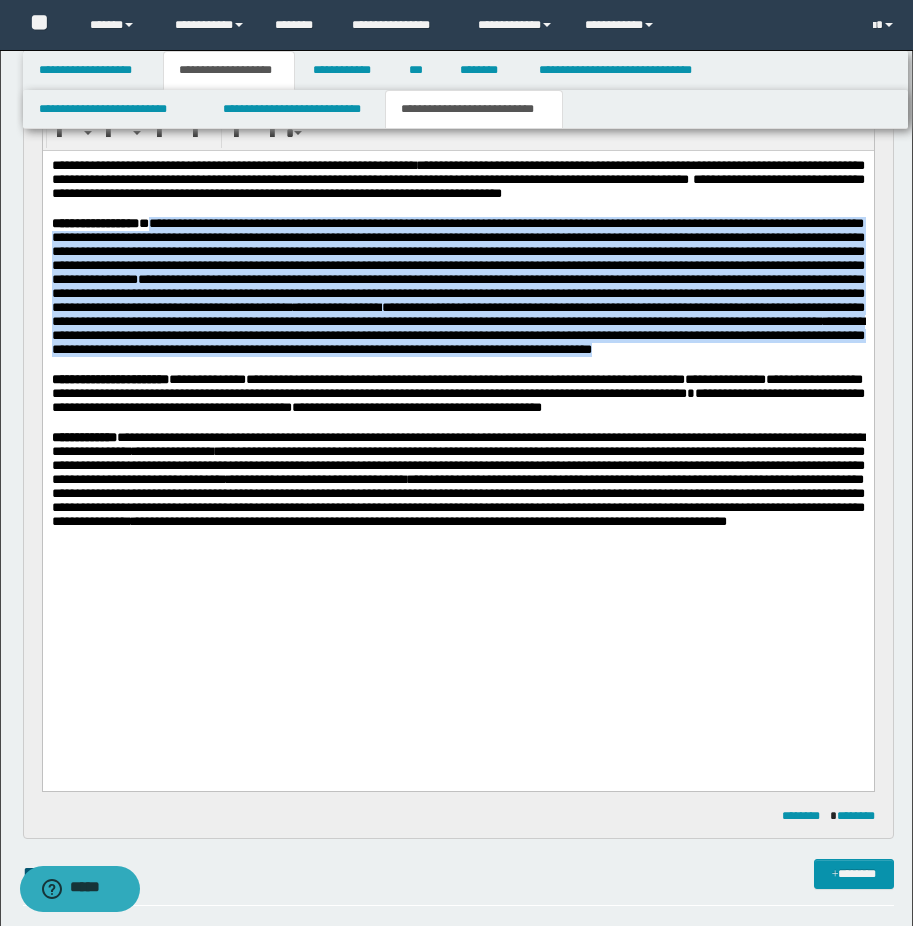 drag, startPoint x: 174, startPoint y: 231, endPoint x: 864, endPoint y: 428, distance: 717.5716 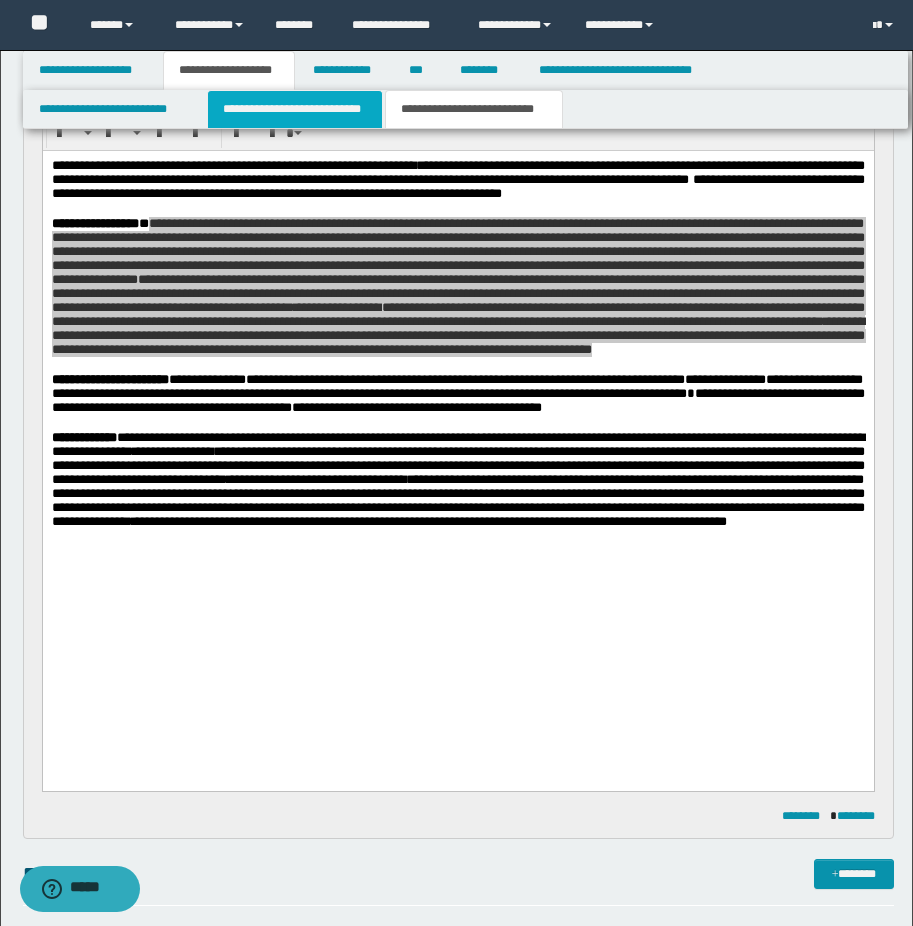 click on "**********" at bounding box center [295, 109] 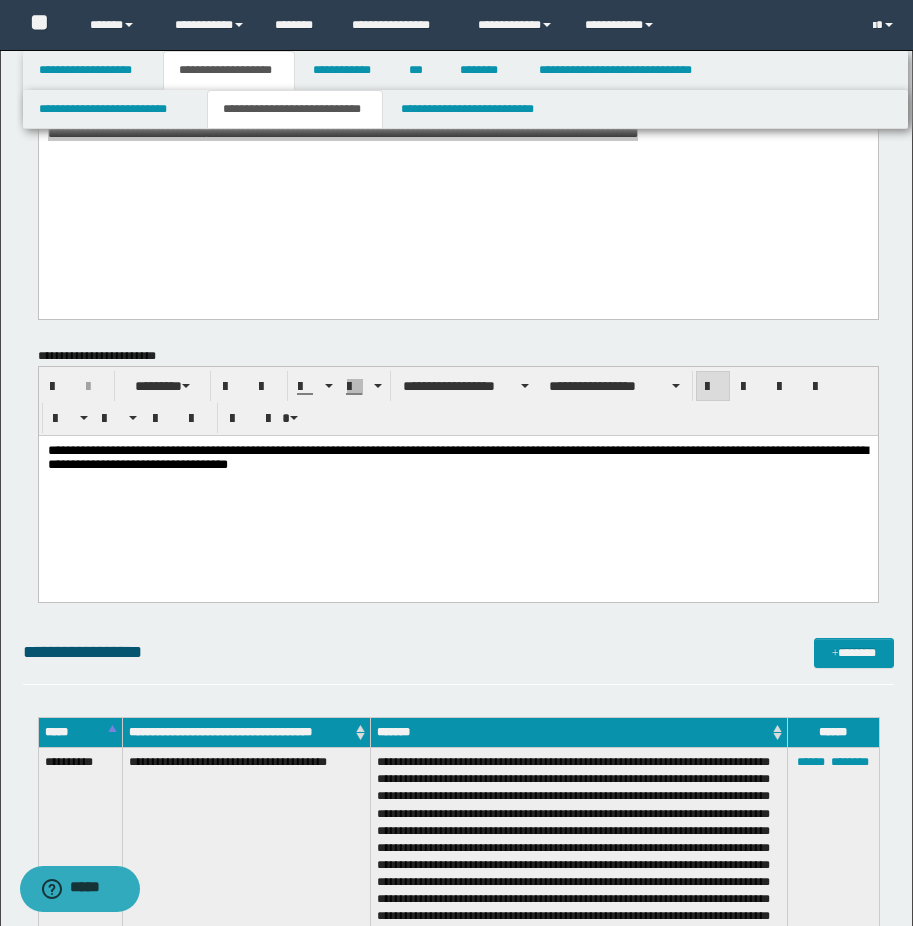 scroll, scrollTop: 100, scrollLeft: 0, axis: vertical 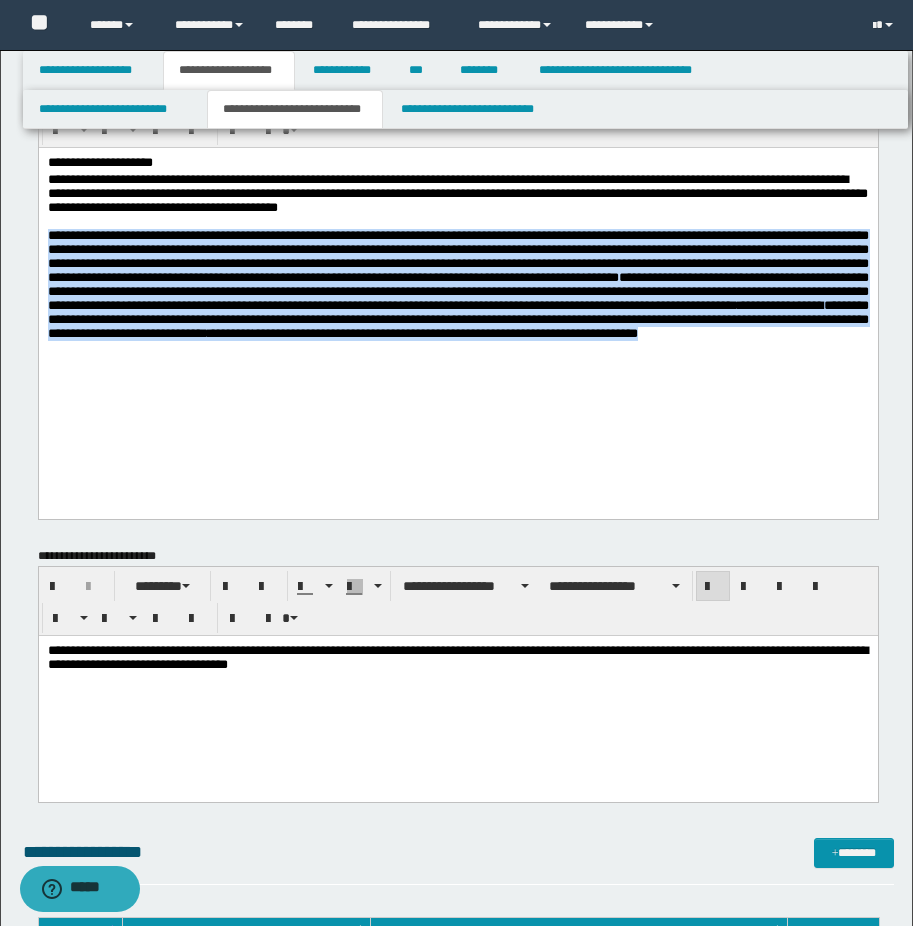 click on "**********" at bounding box center [457, 283] 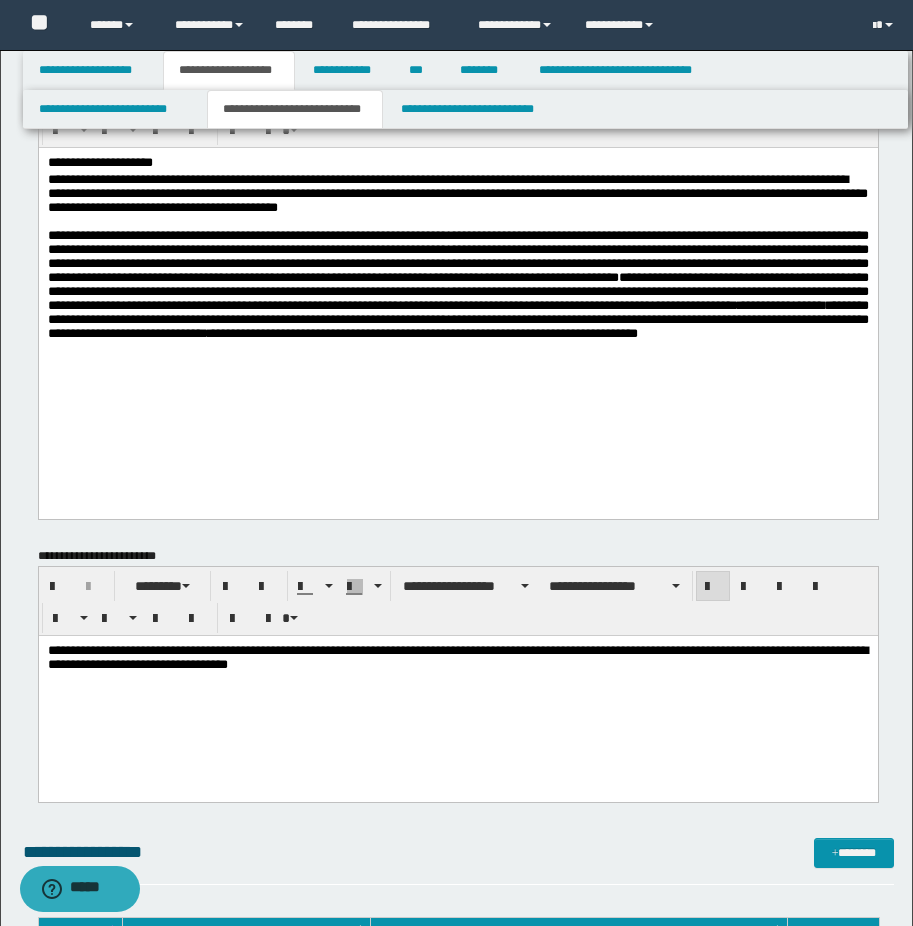click on "**********" at bounding box center (457, 192) 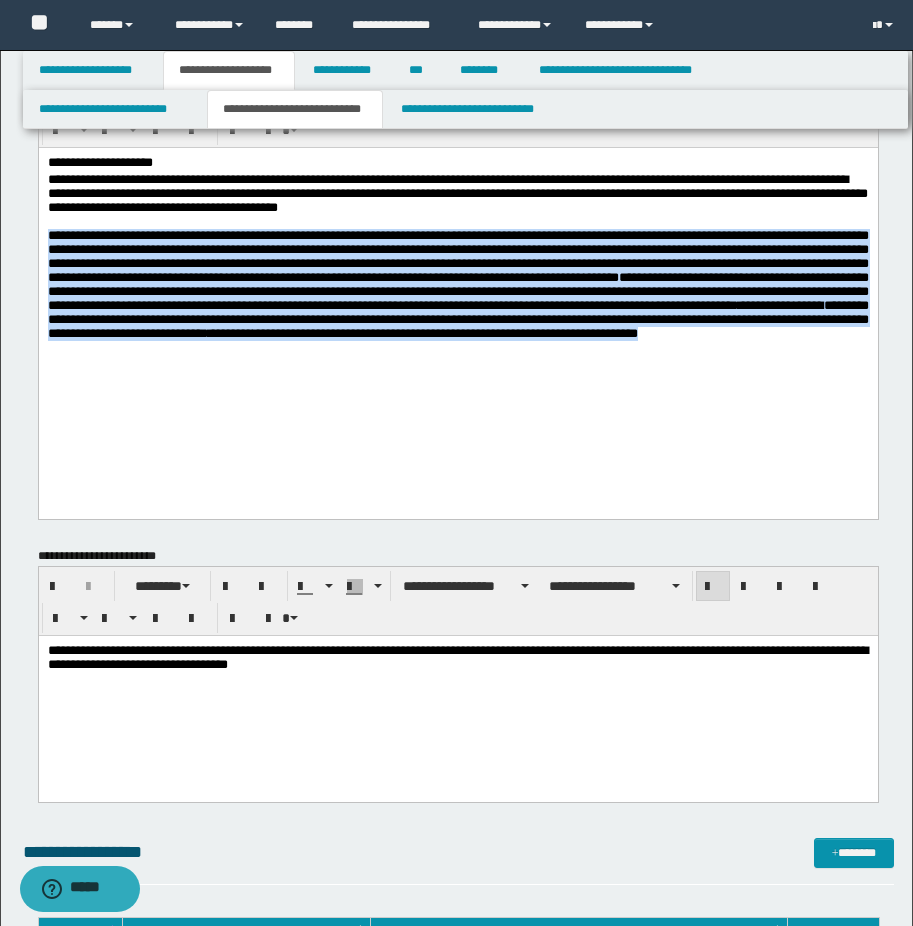 drag, startPoint x: 568, startPoint y: 411, endPoint x: 54, endPoint y: 399, distance: 514.1401 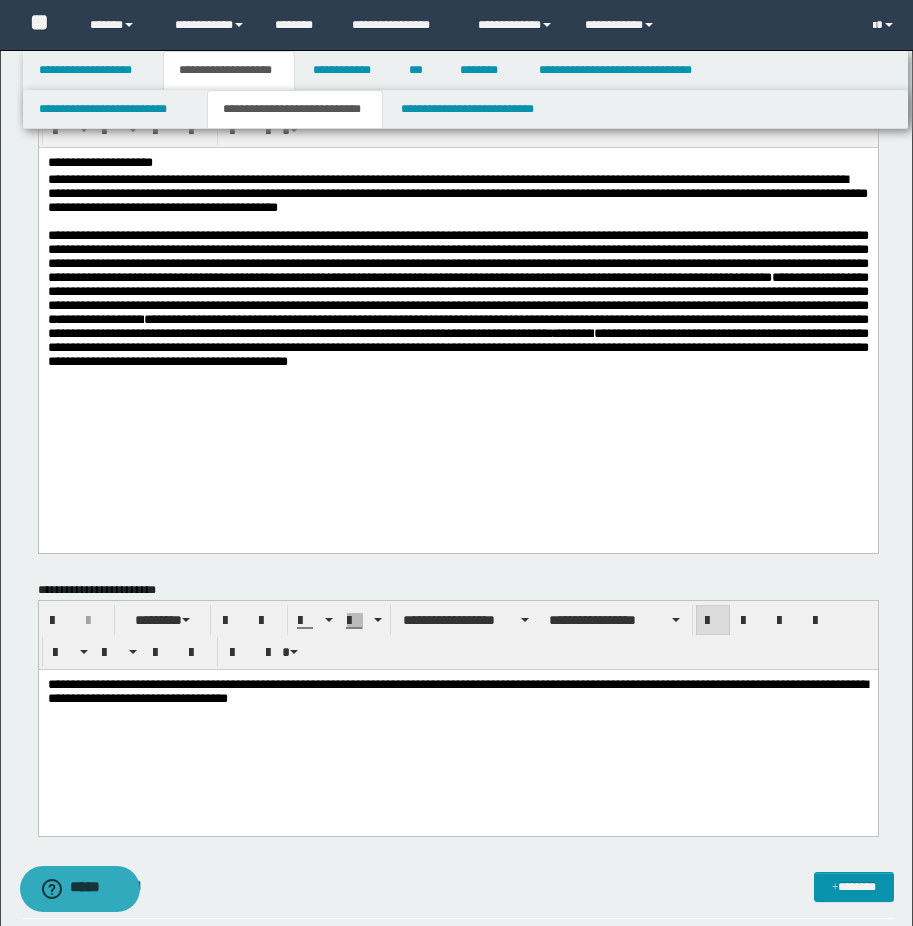 click on "**********" at bounding box center [457, 286] 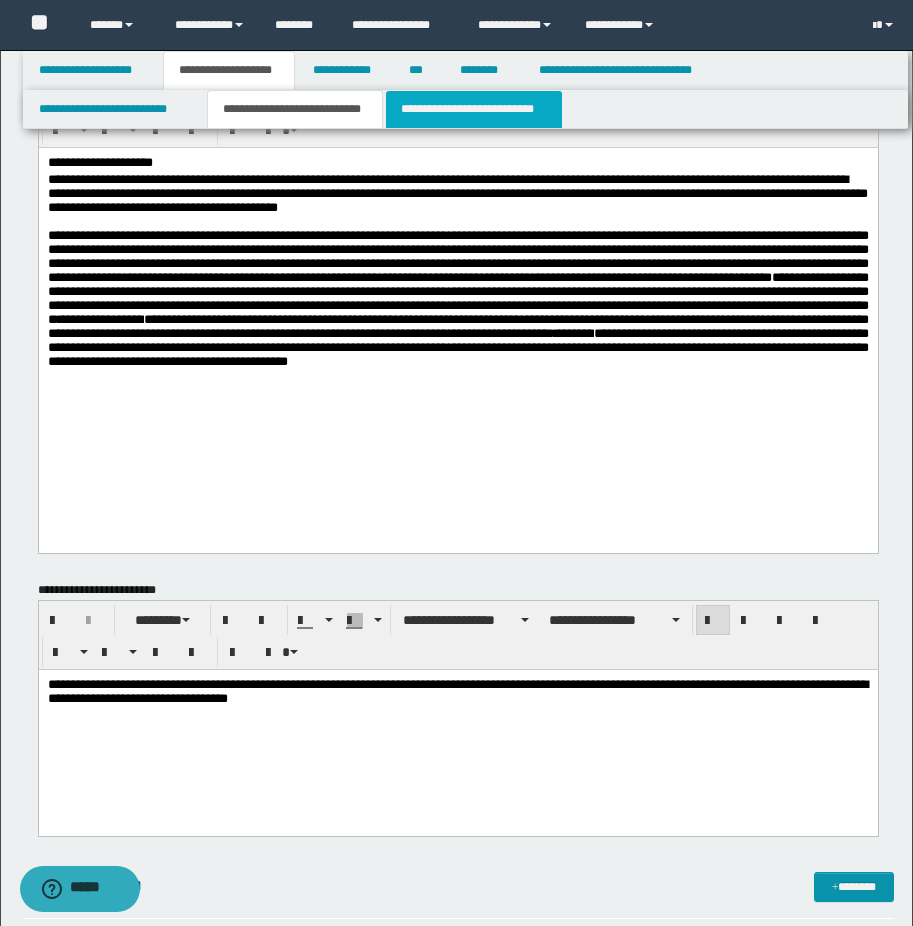 click on "**********" at bounding box center (474, 109) 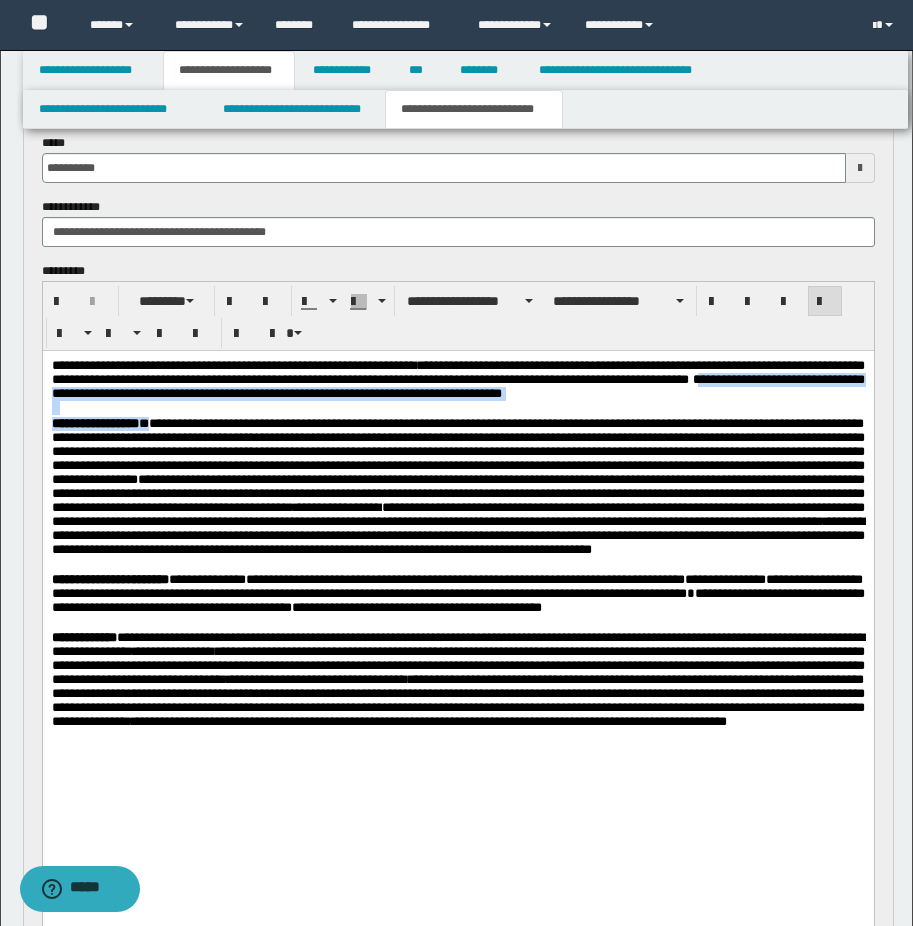 click on "**********" at bounding box center [457, 380] 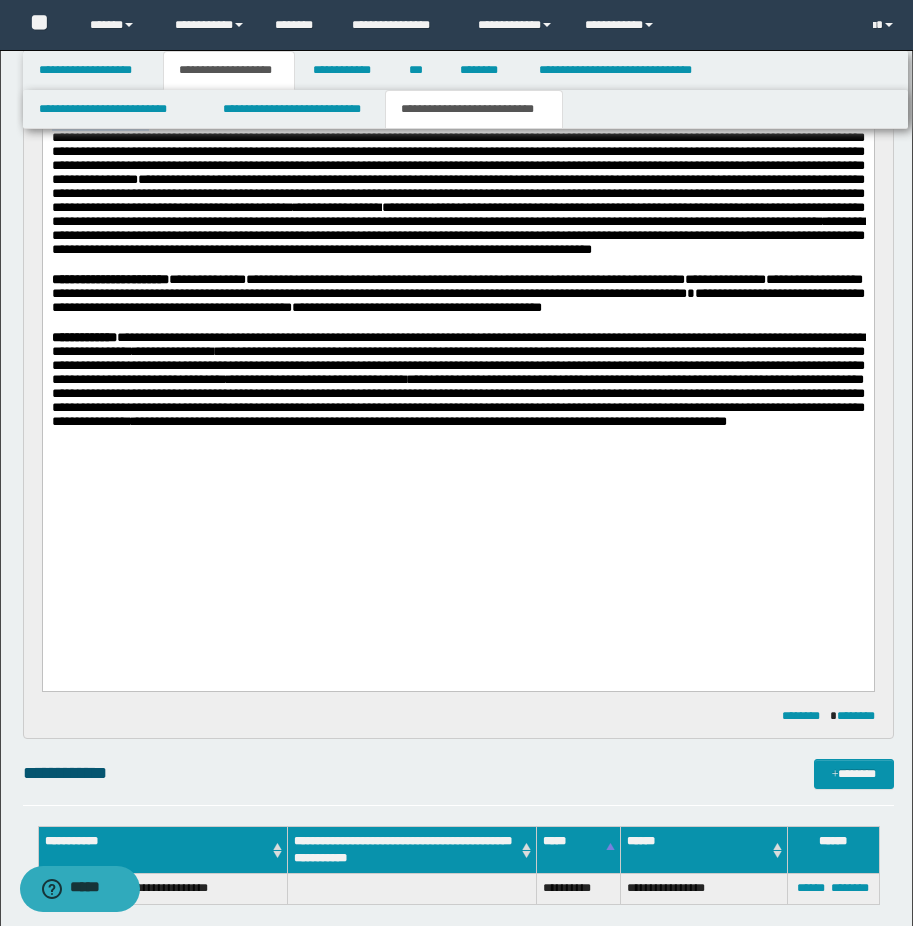 scroll, scrollTop: 800, scrollLeft: 0, axis: vertical 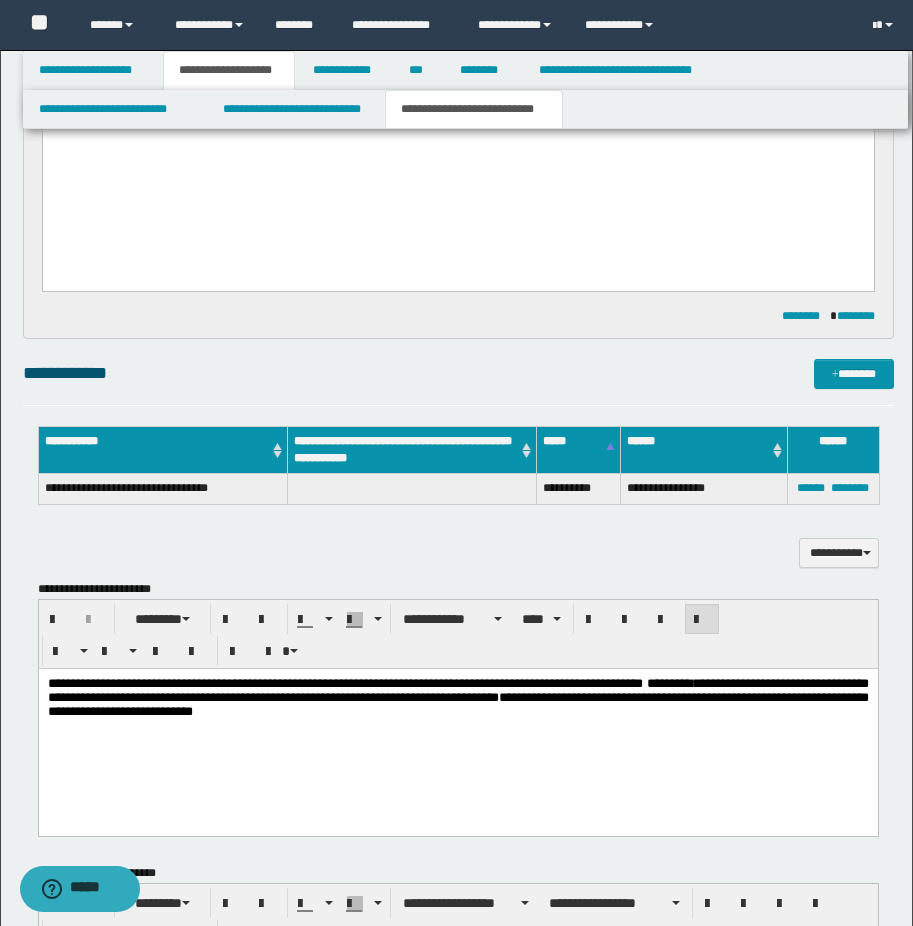 click on "**********" at bounding box center [457, 722] 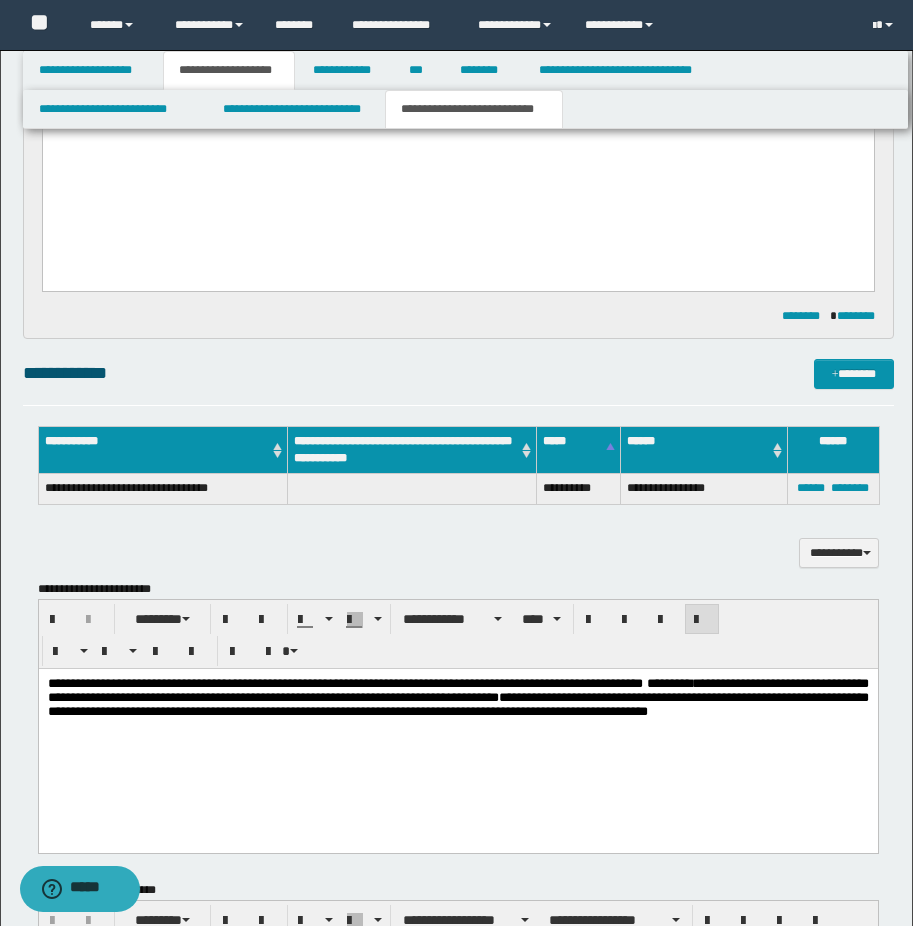 click on "**********" at bounding box center [457, 697] 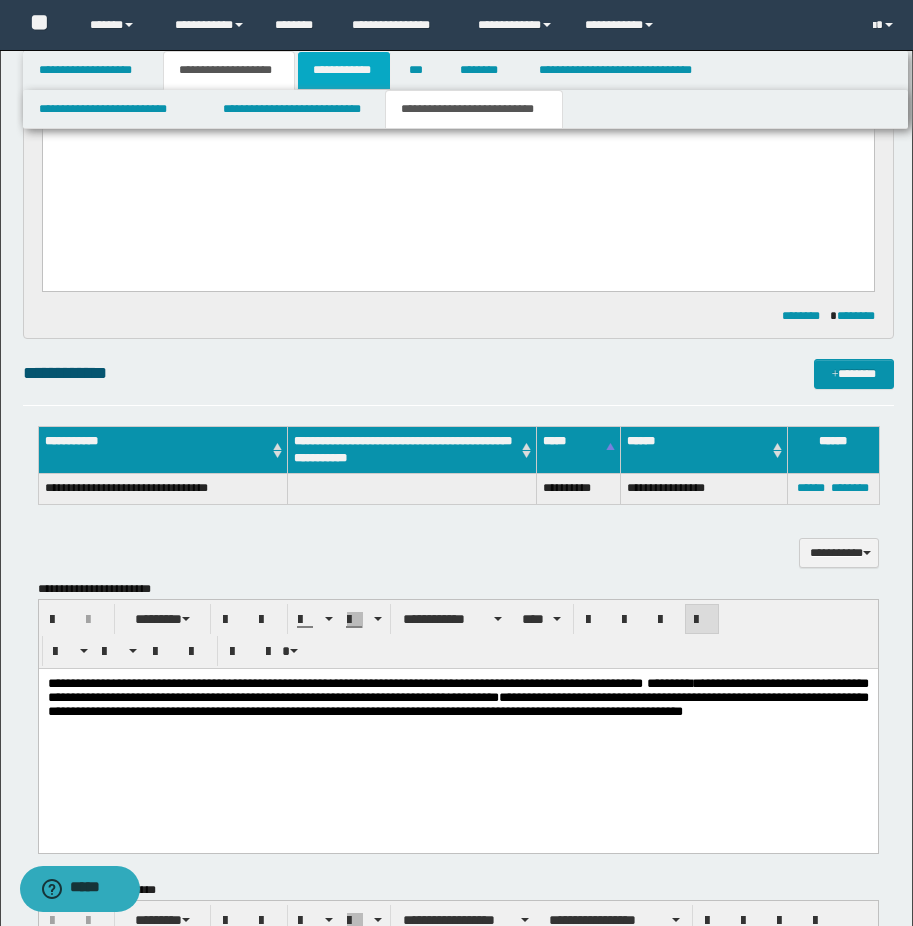 click on "**********" at bounding box center [344, 70] 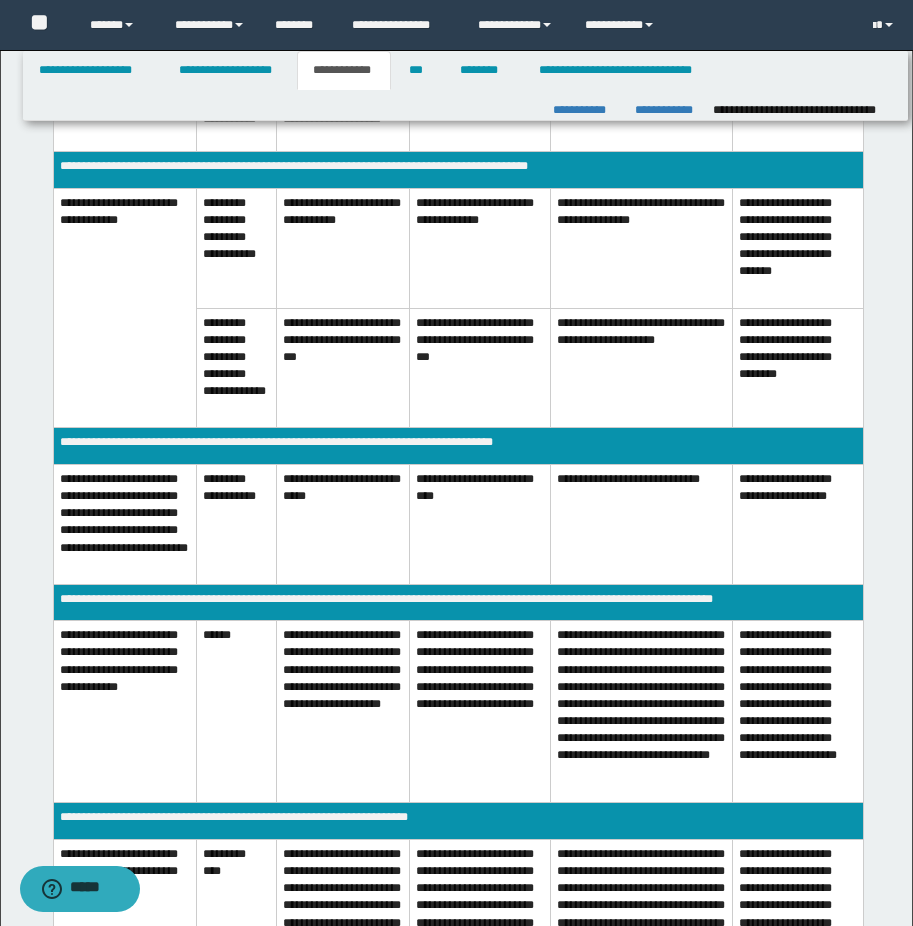 scroll, scrollTop: 1769, scrollLeft: 0, axis: vertical 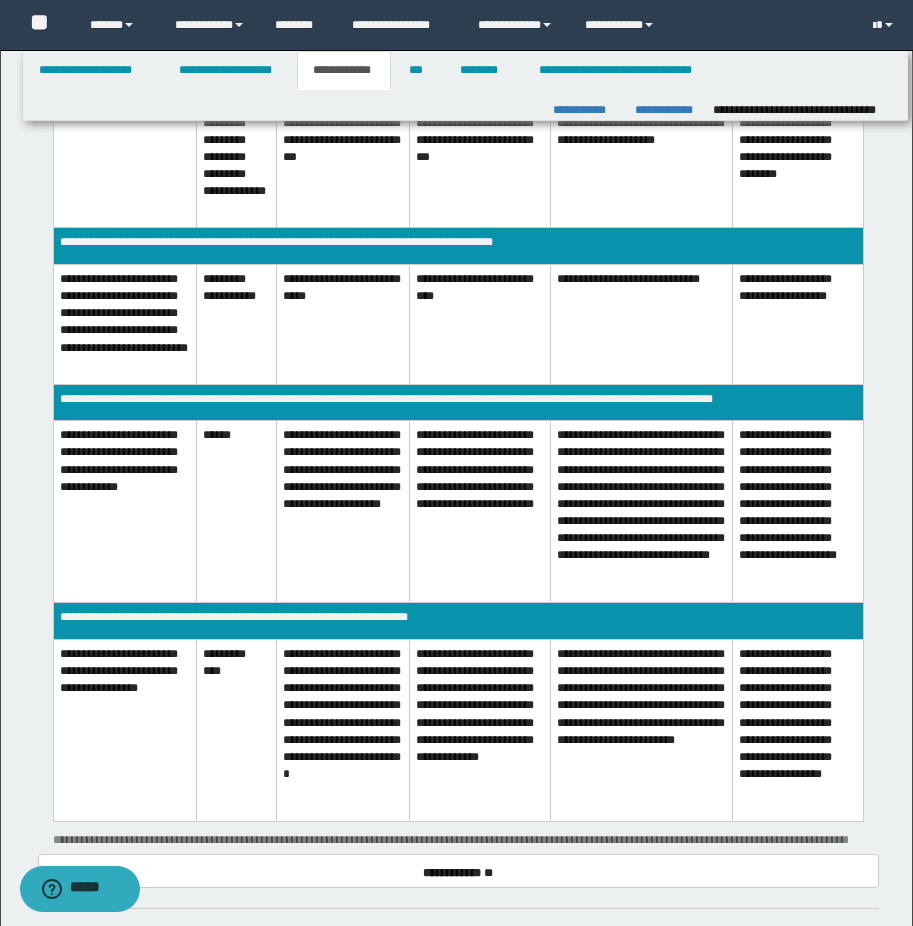 click on "**********" at bounding box center (642, 512) 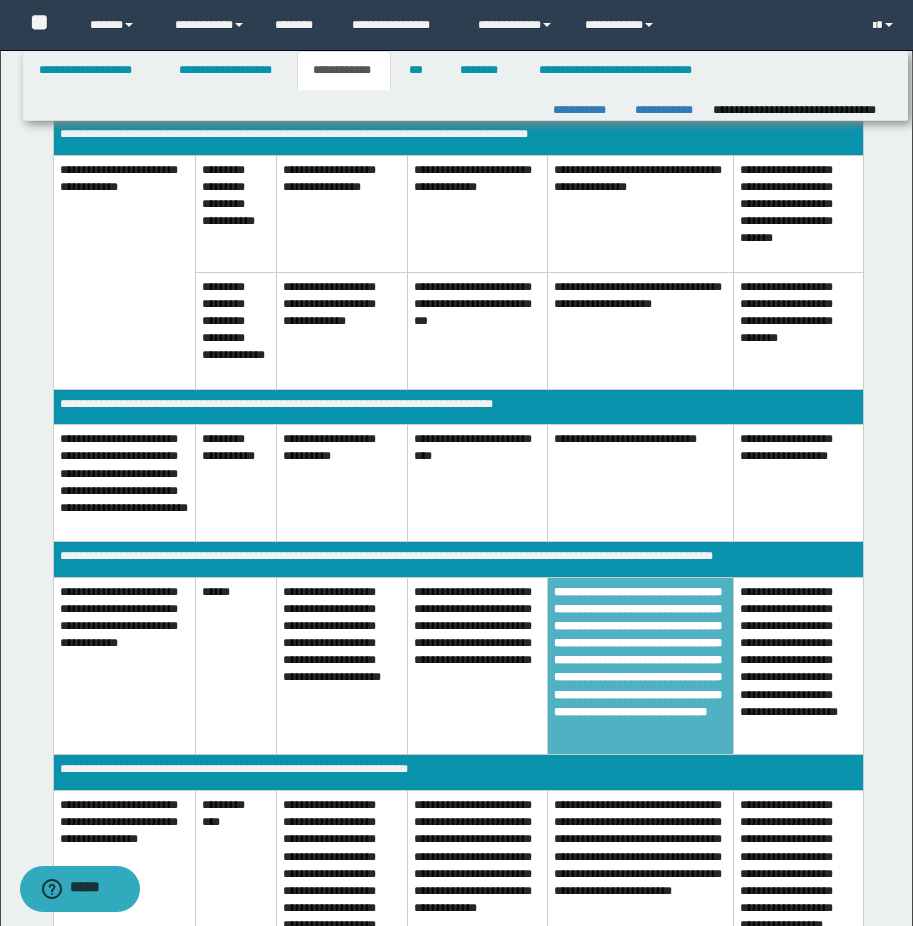 scroll, scrollTop: 1319, scrollLeft: 0, axis: vertical 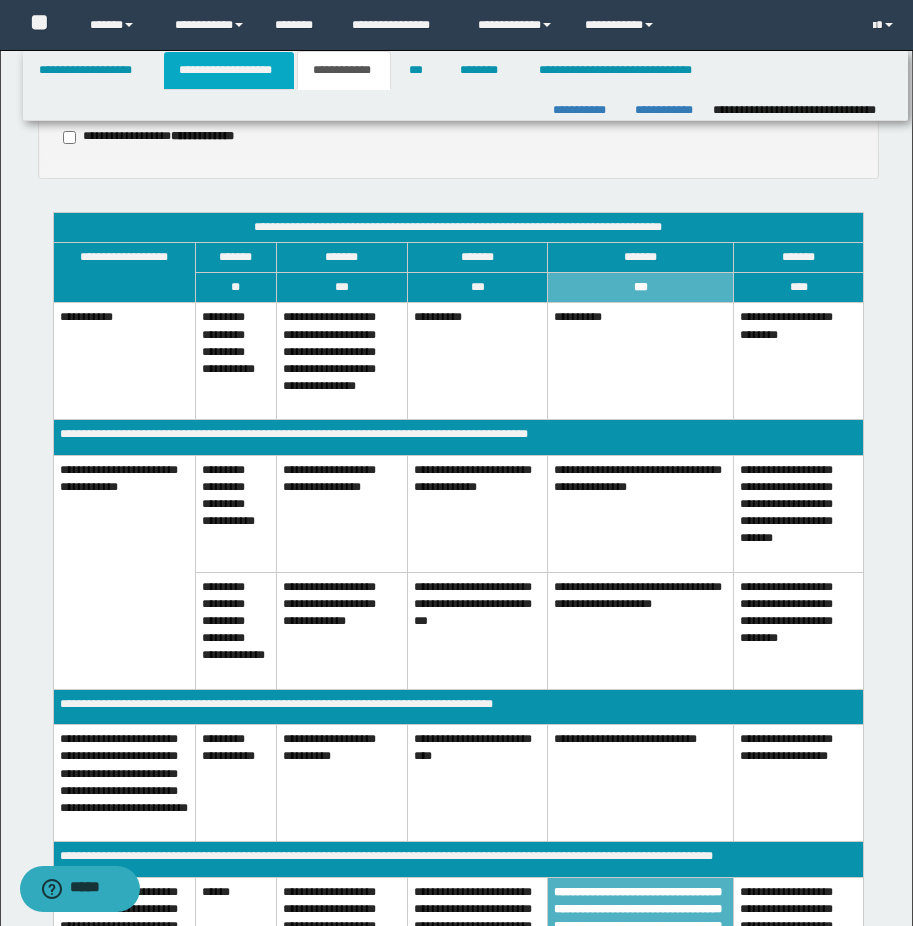 click on "**********" at bounding box center (229, 70) 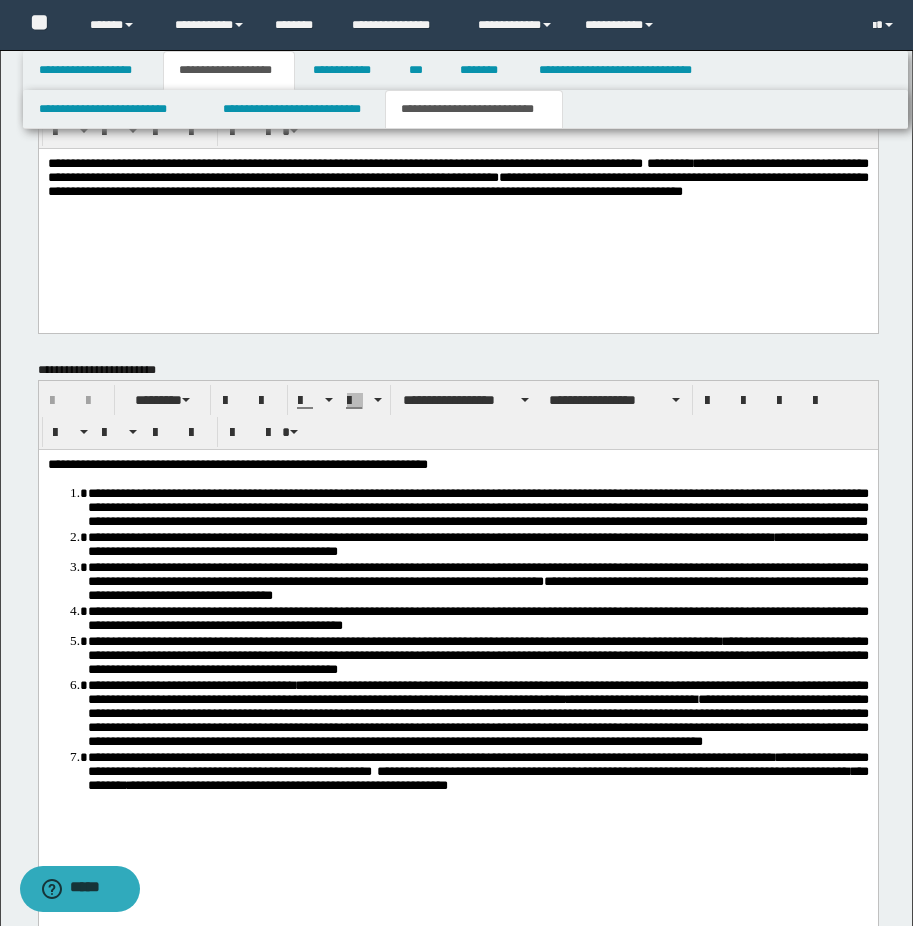 scroll, scrollTop: 920, scrollLeft: 0, axis: vertical 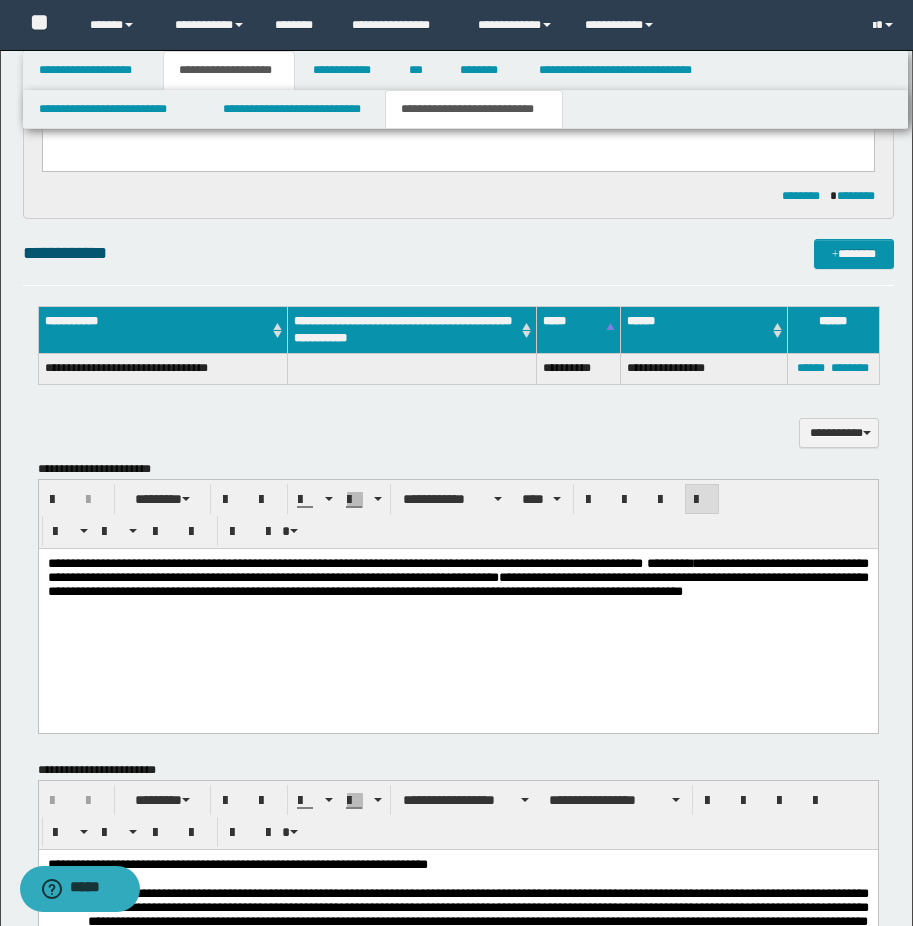 click on "**********" at bounding box center (457, 577) 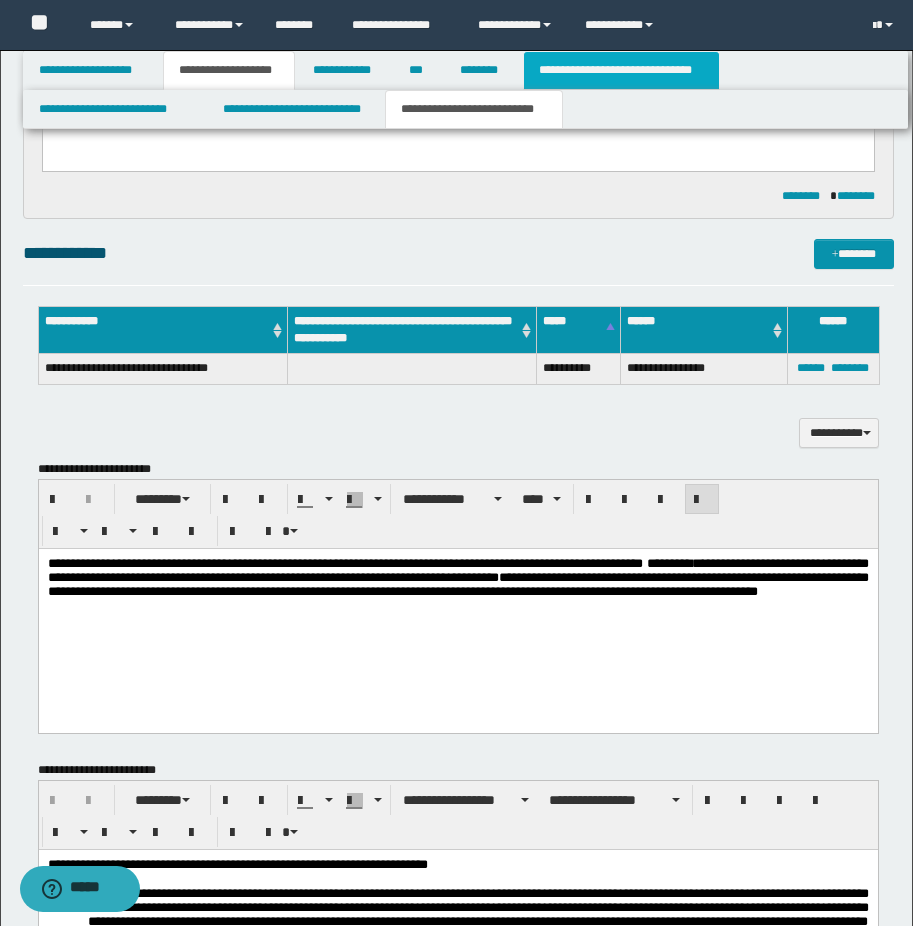 click on "**********" at bounding box center [621, 70] 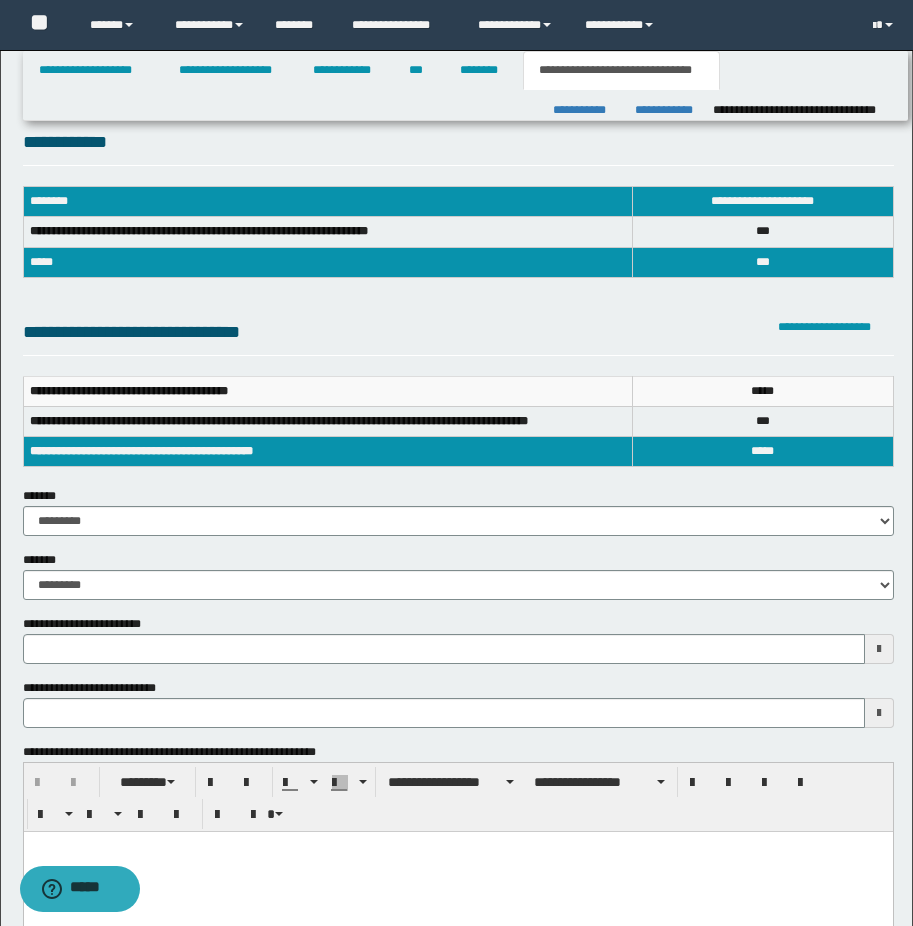 scroll, scrollTop: 0, scrollLeft: 0, axis: both 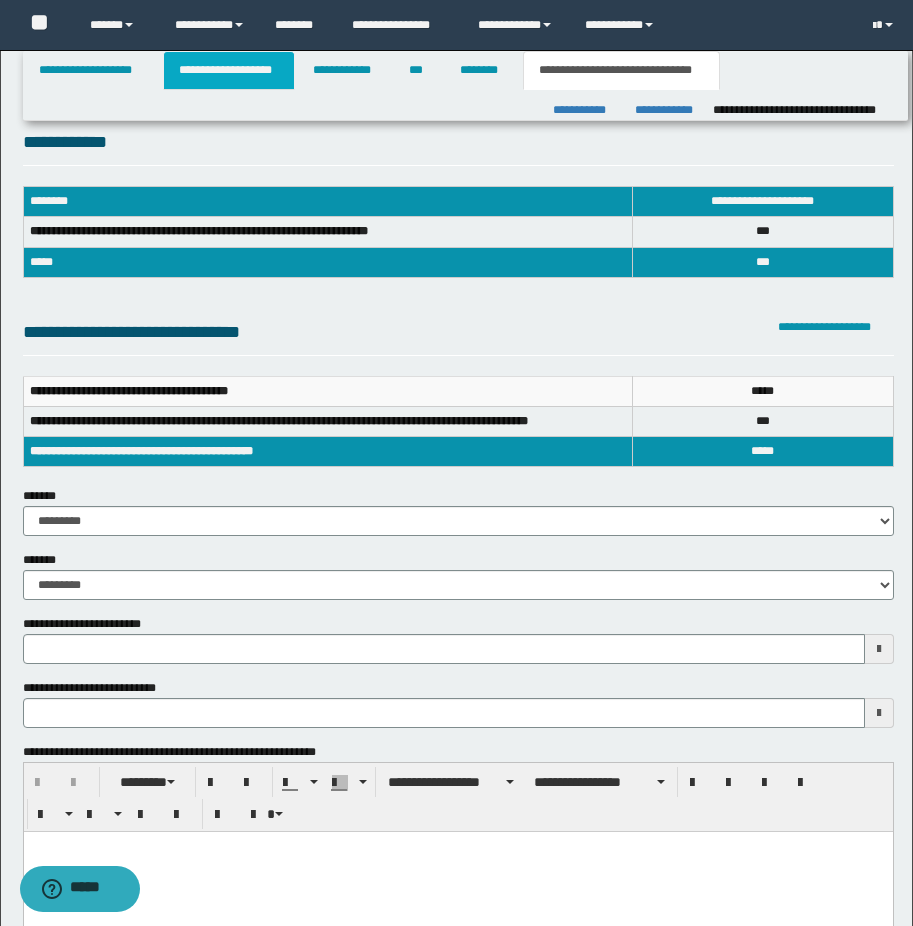 click on "**********" at bounding box center [229, 70] 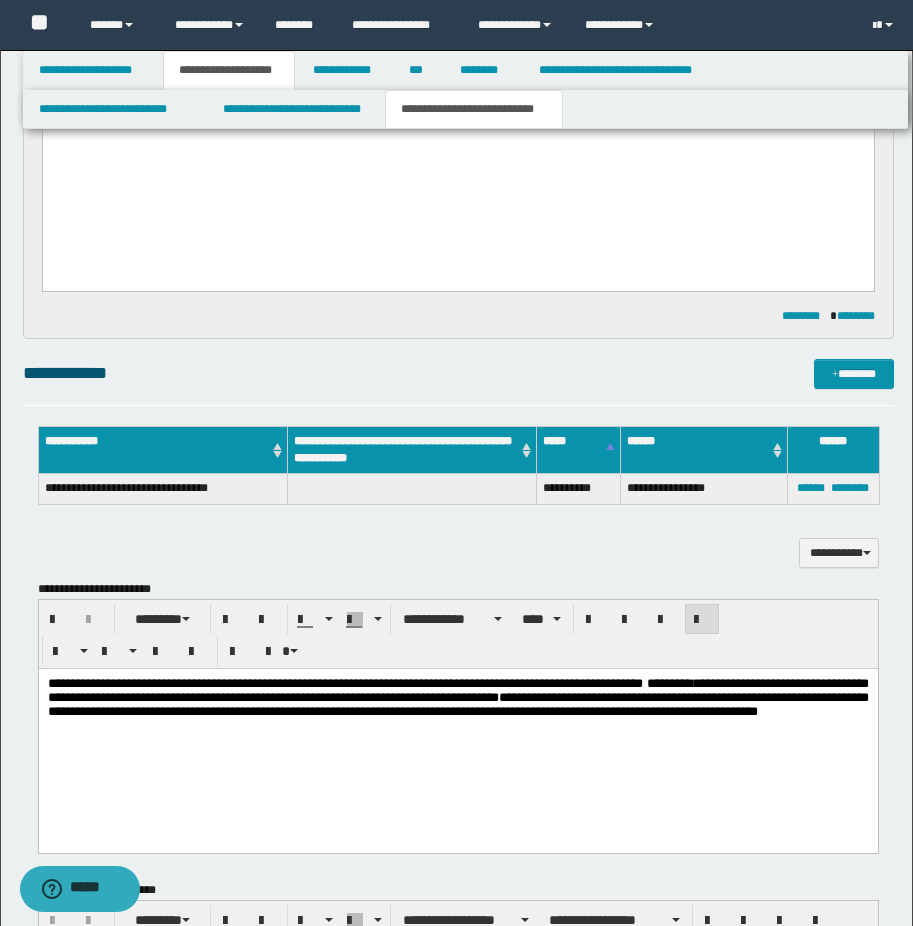 scroll, scrollTop: 1100, scrollLeft: 0, axis: vertical 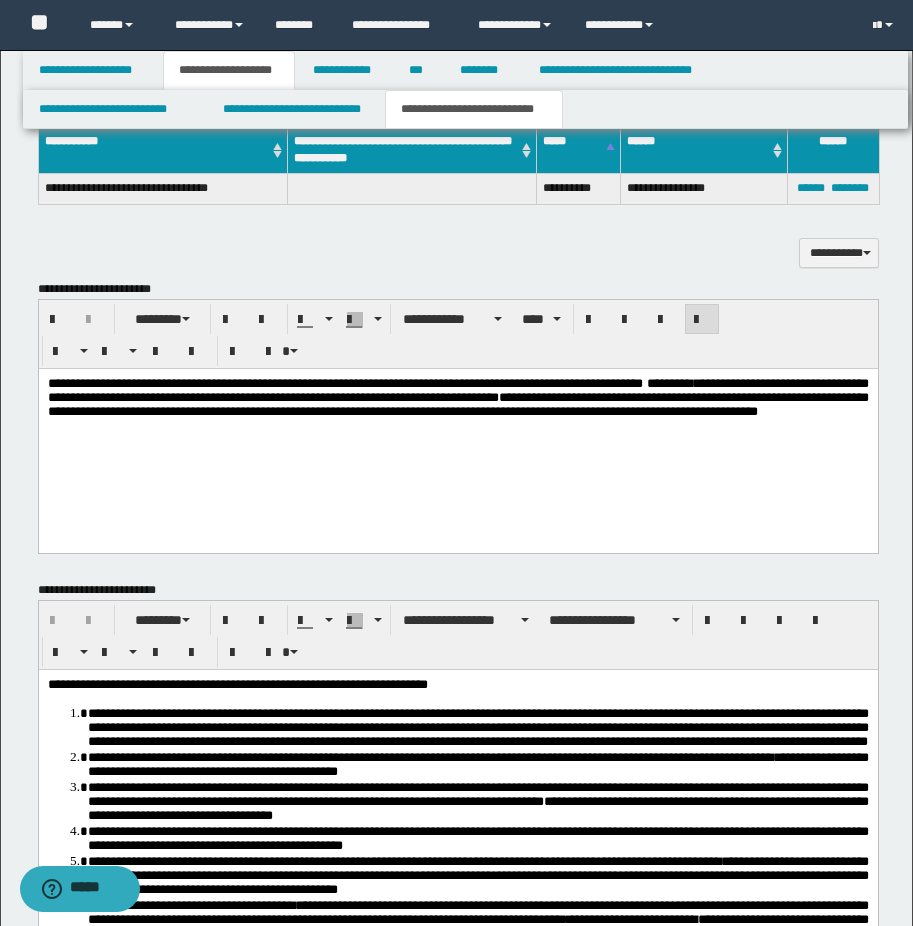 click on "**********" at bounding box center [457, 397] 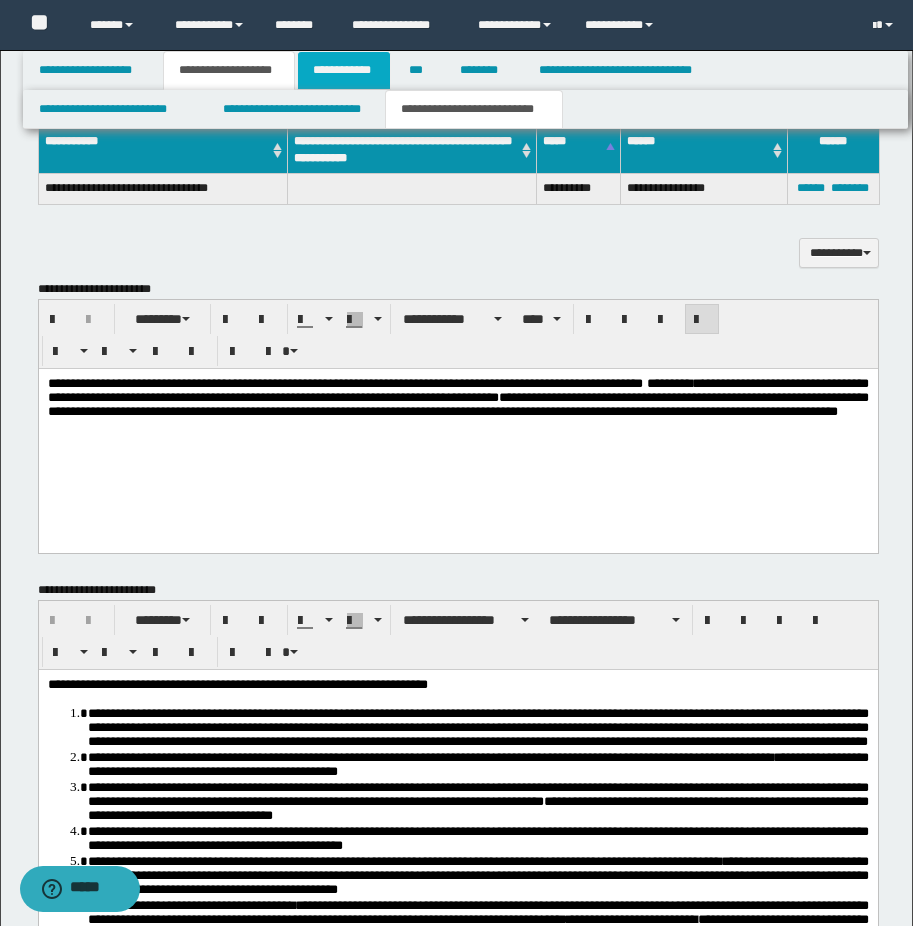 click on "**********" at bounding box center (344, 70) 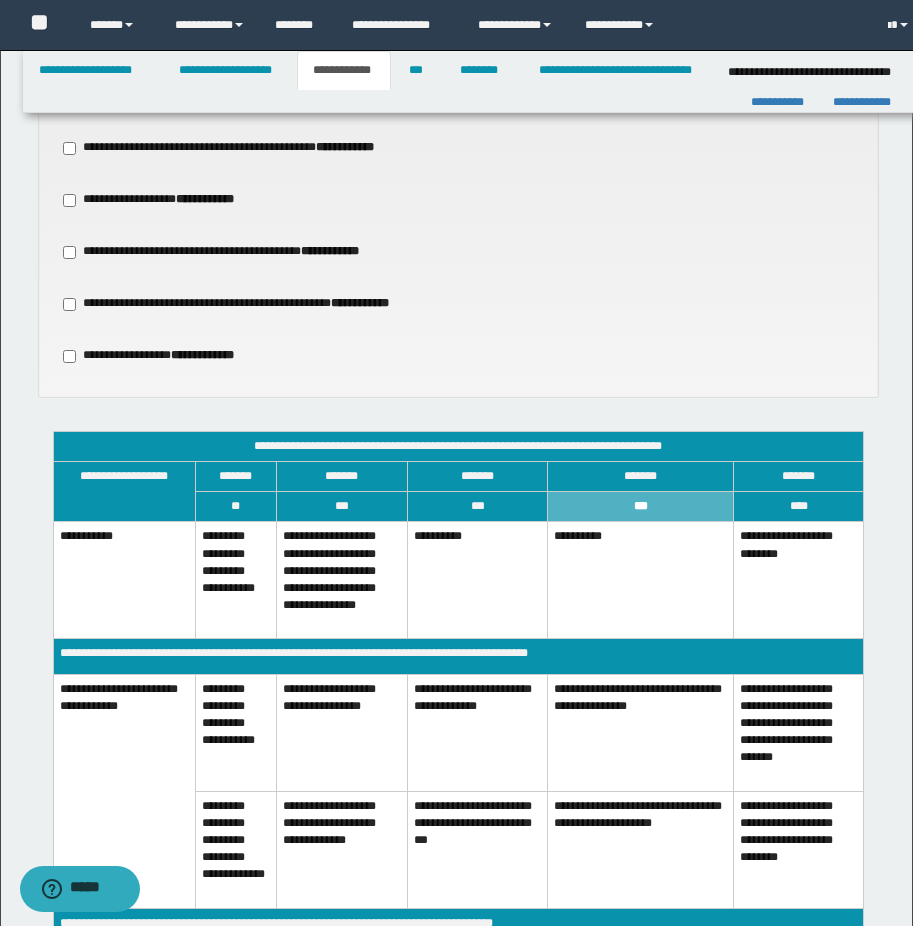 scroll, scrollTop: 1069, scrollLeft: 0, axis: vertical 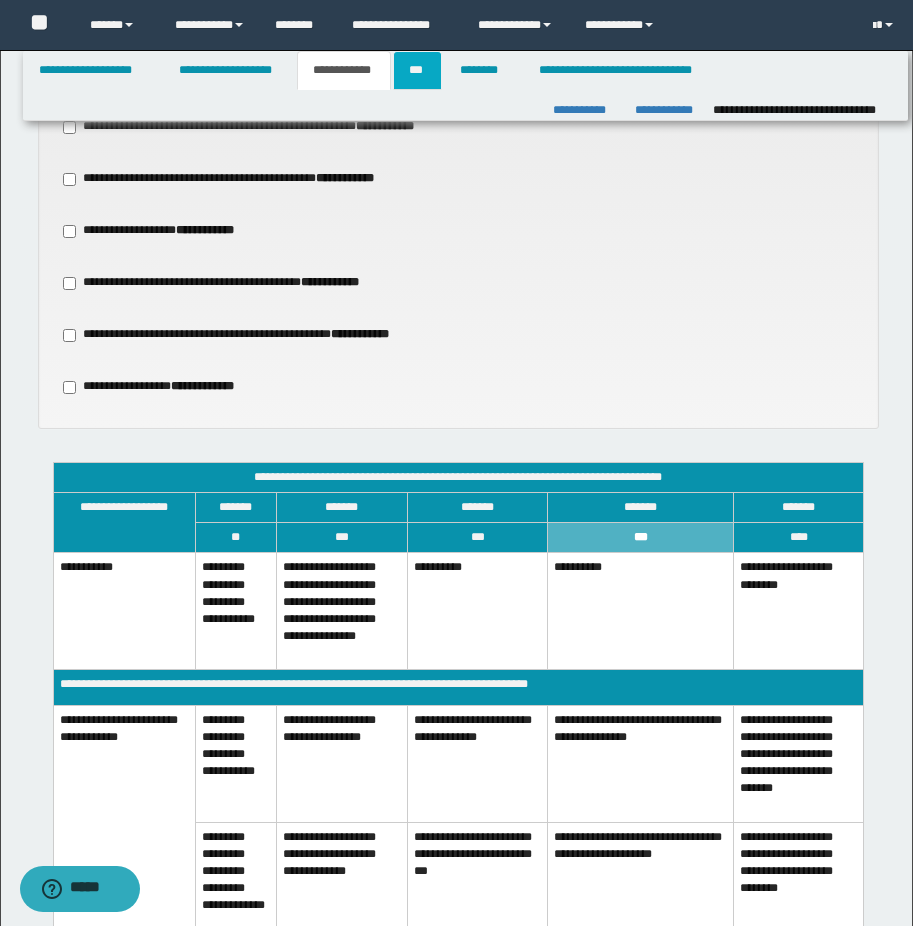 click on "***" at bounding box center [417, 70] 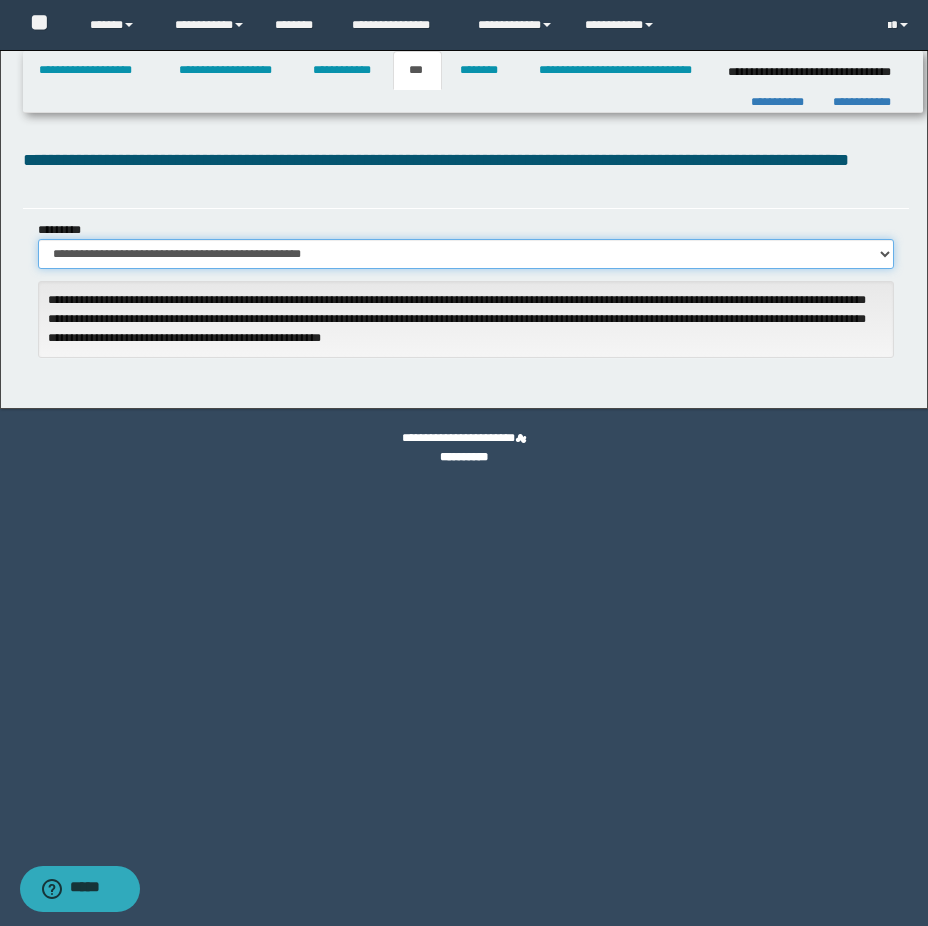 click on "**********" at bounding box center (466, 254) 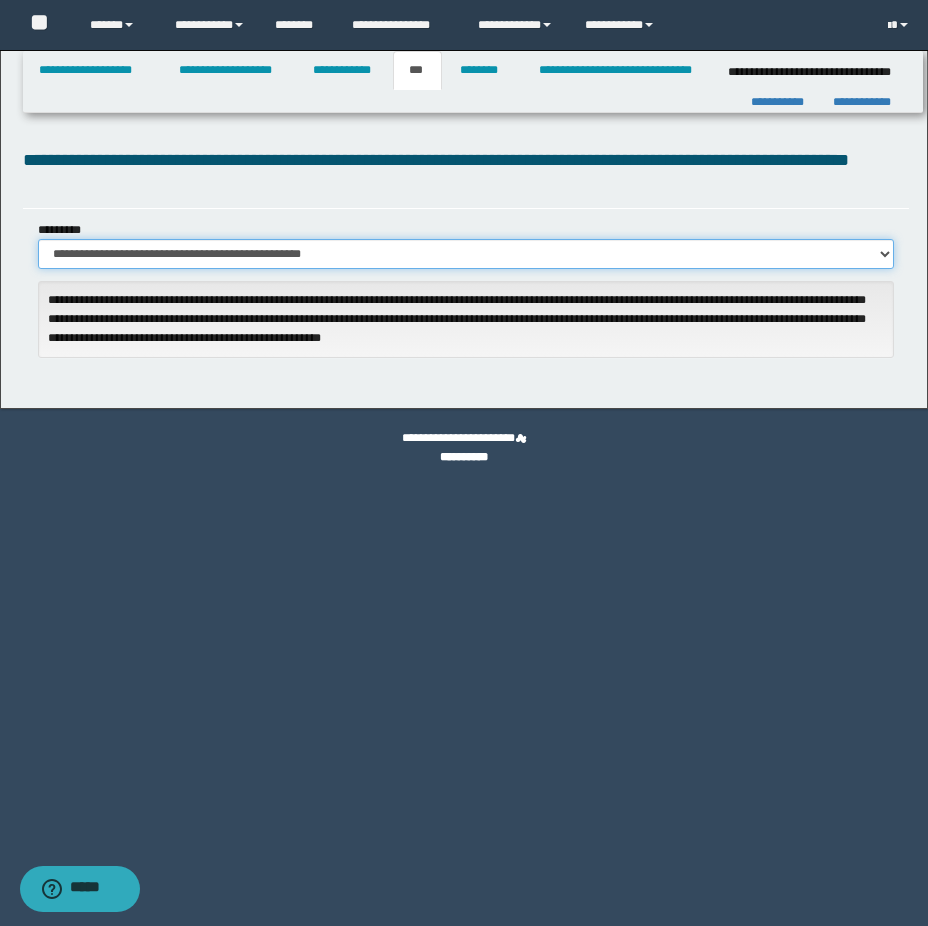 select on "**" 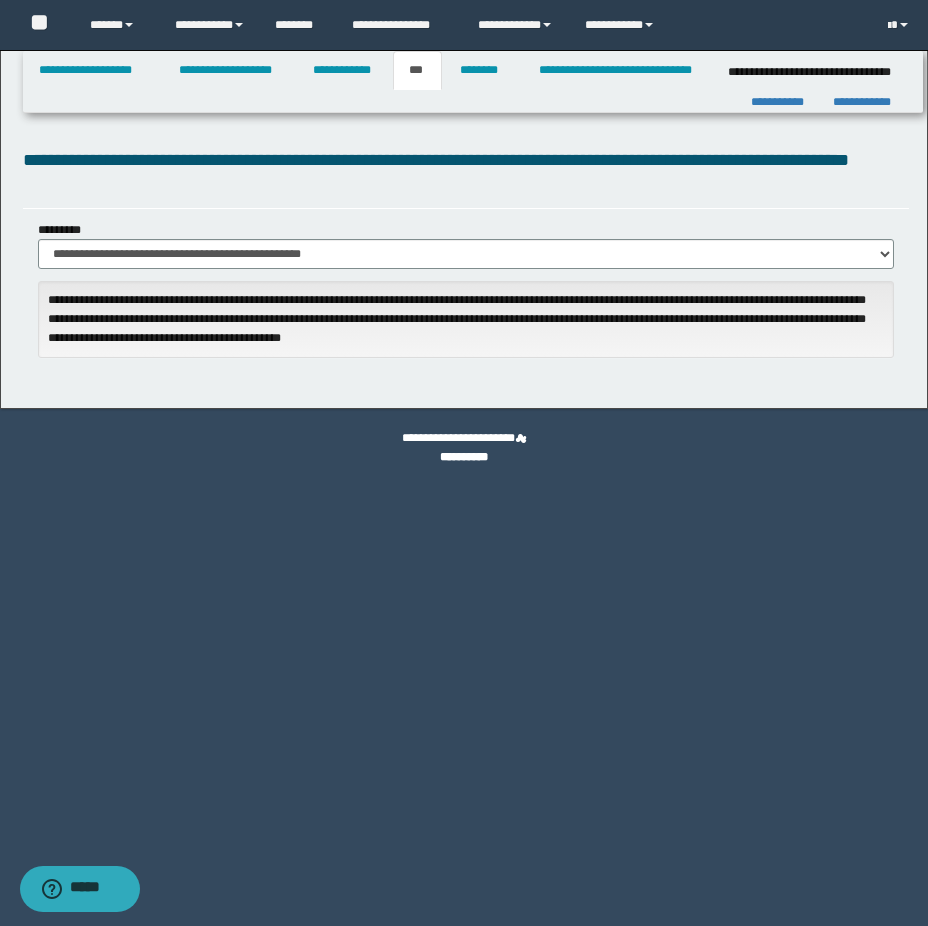 click on "**********" at bounding box center [466, 245] 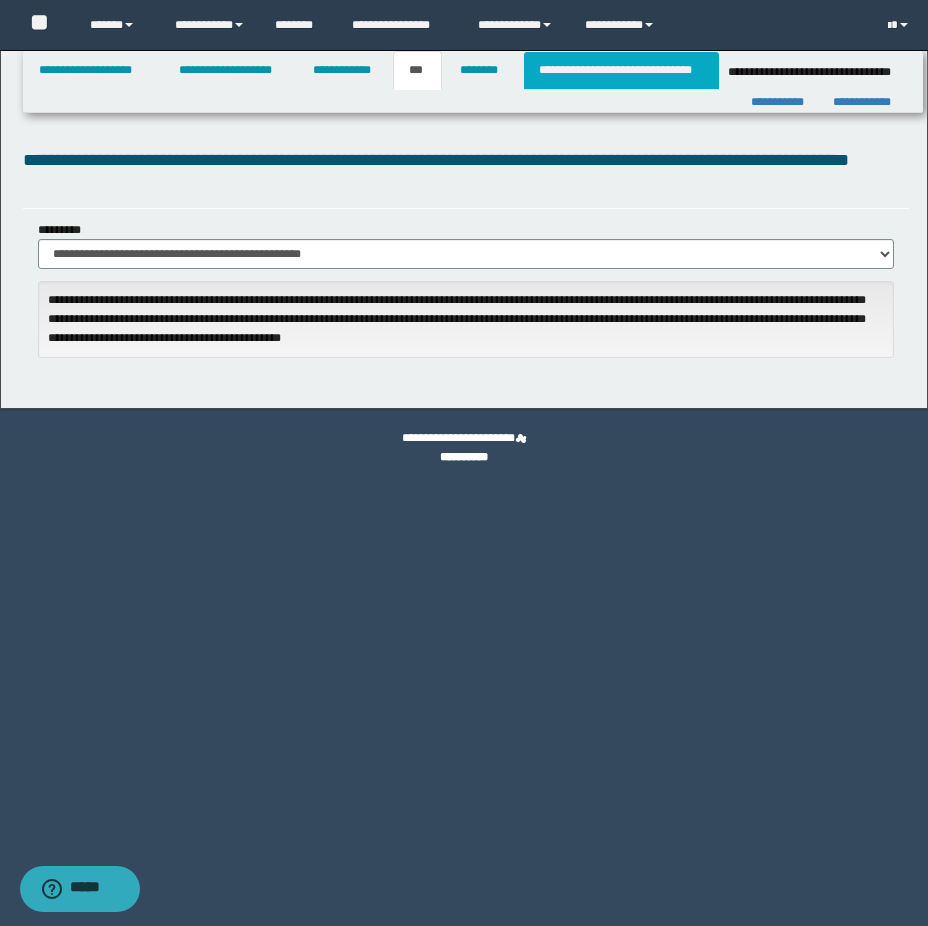 click on "**********" at bounding box center [621, 70] 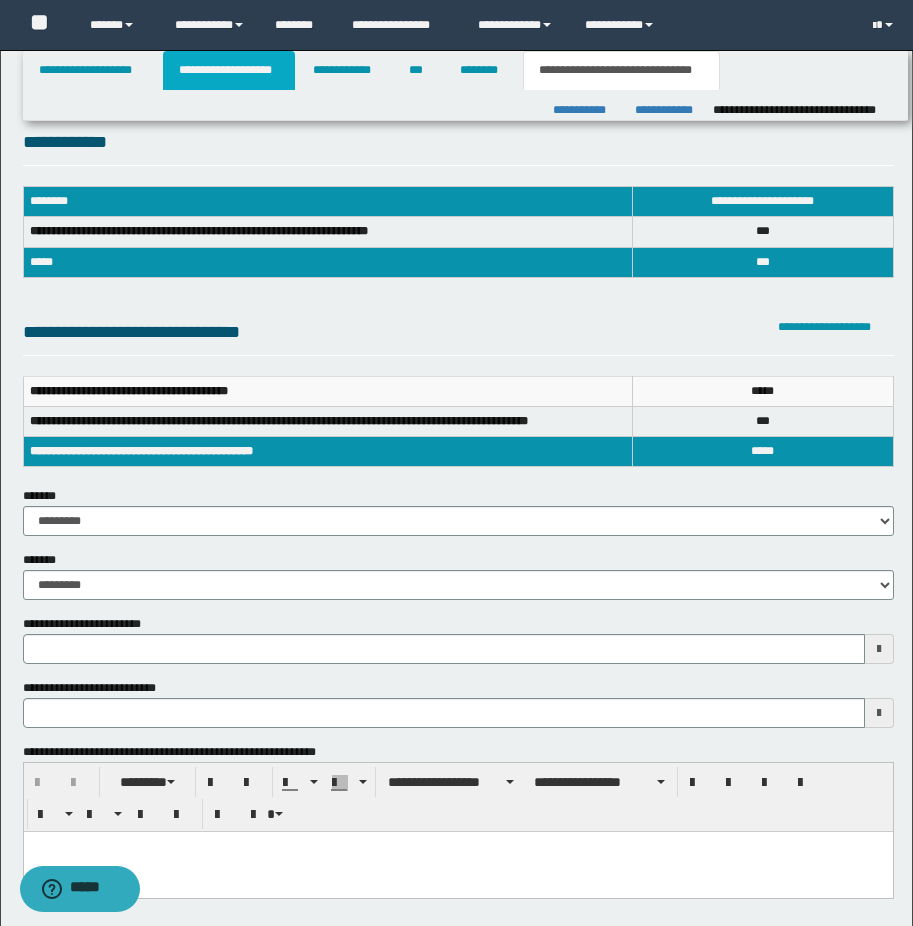 drag, startPoint x: 239, startPoint y: 80, endPoint x: 214, endPoint y: 96, distance: 29.681644 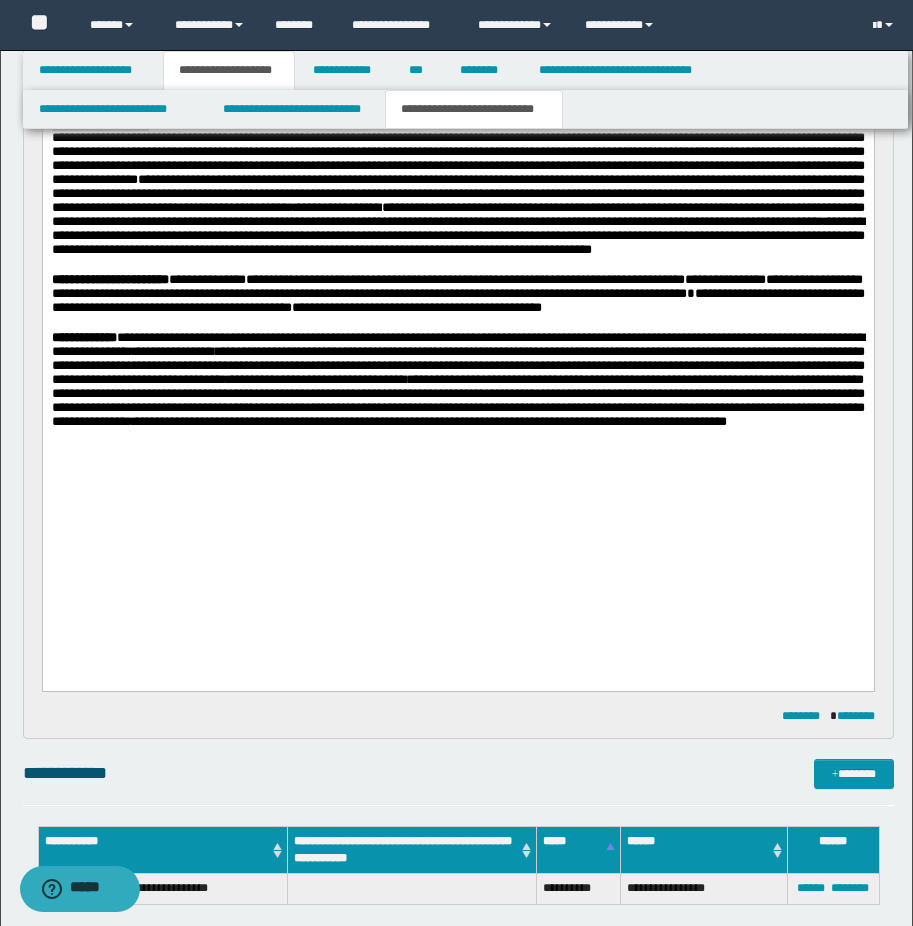 scroll, scrollTop: 800, scrollLeft: 0, axis: vertical 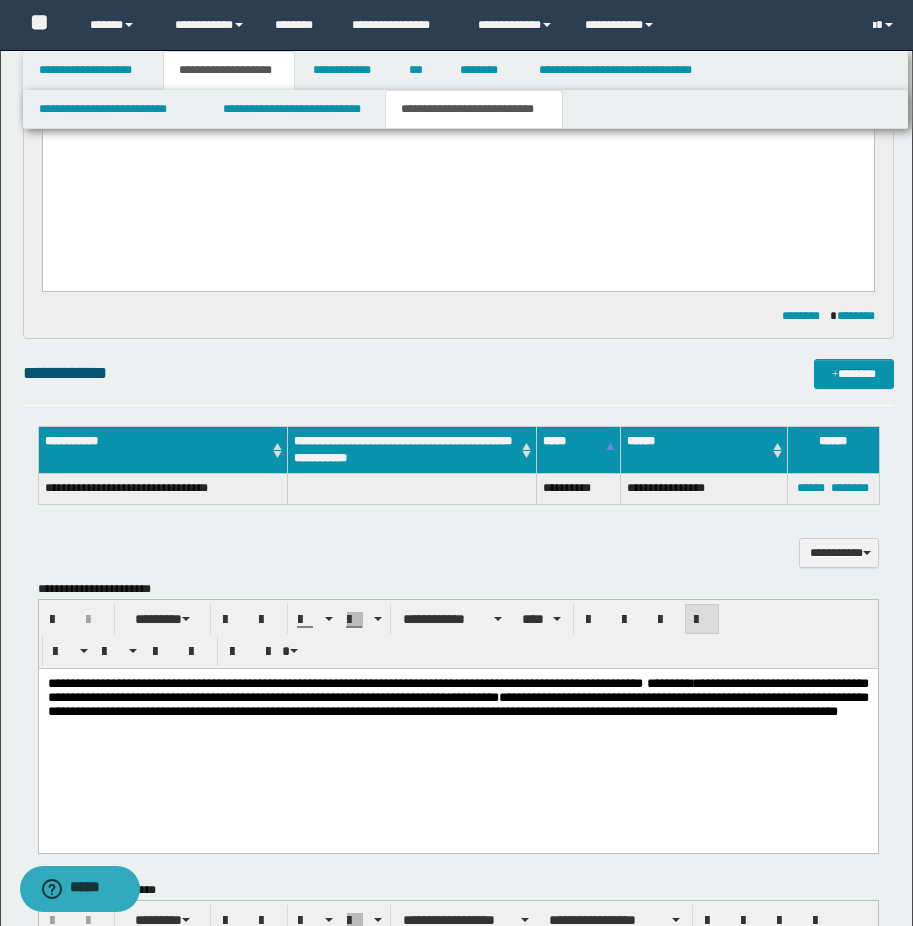 click on "**********" at bounding box center (457, 697) 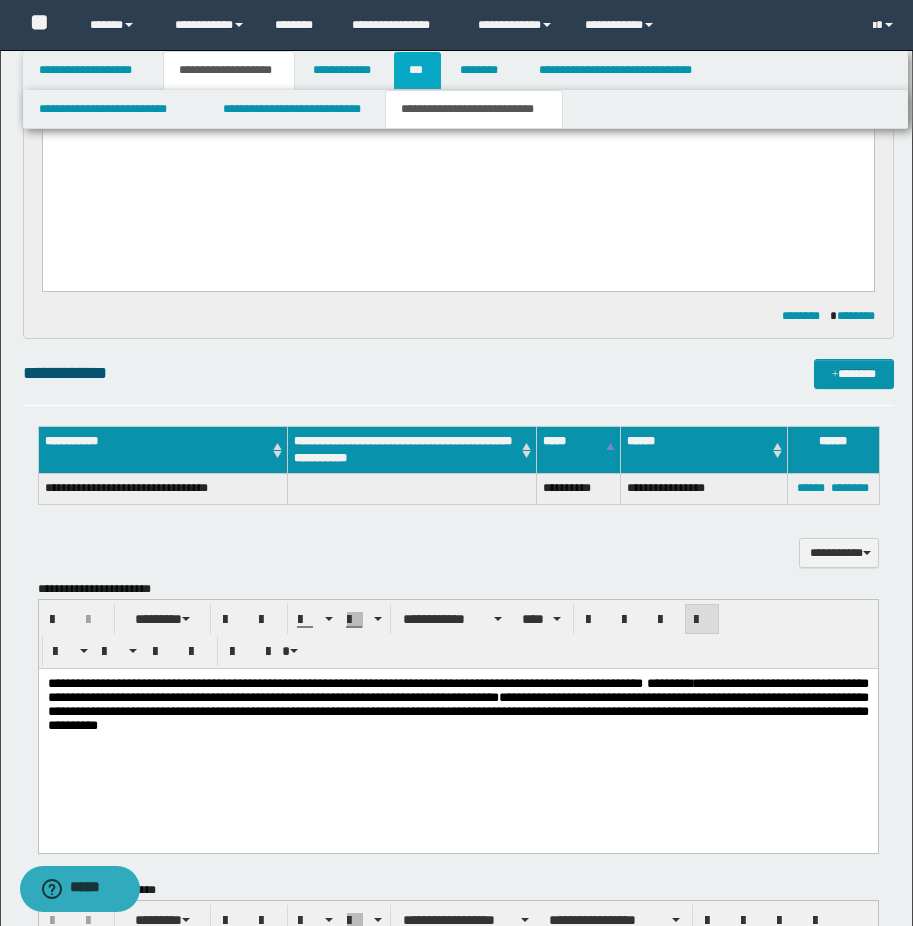 click on "***" at bounding box center [417, 70] 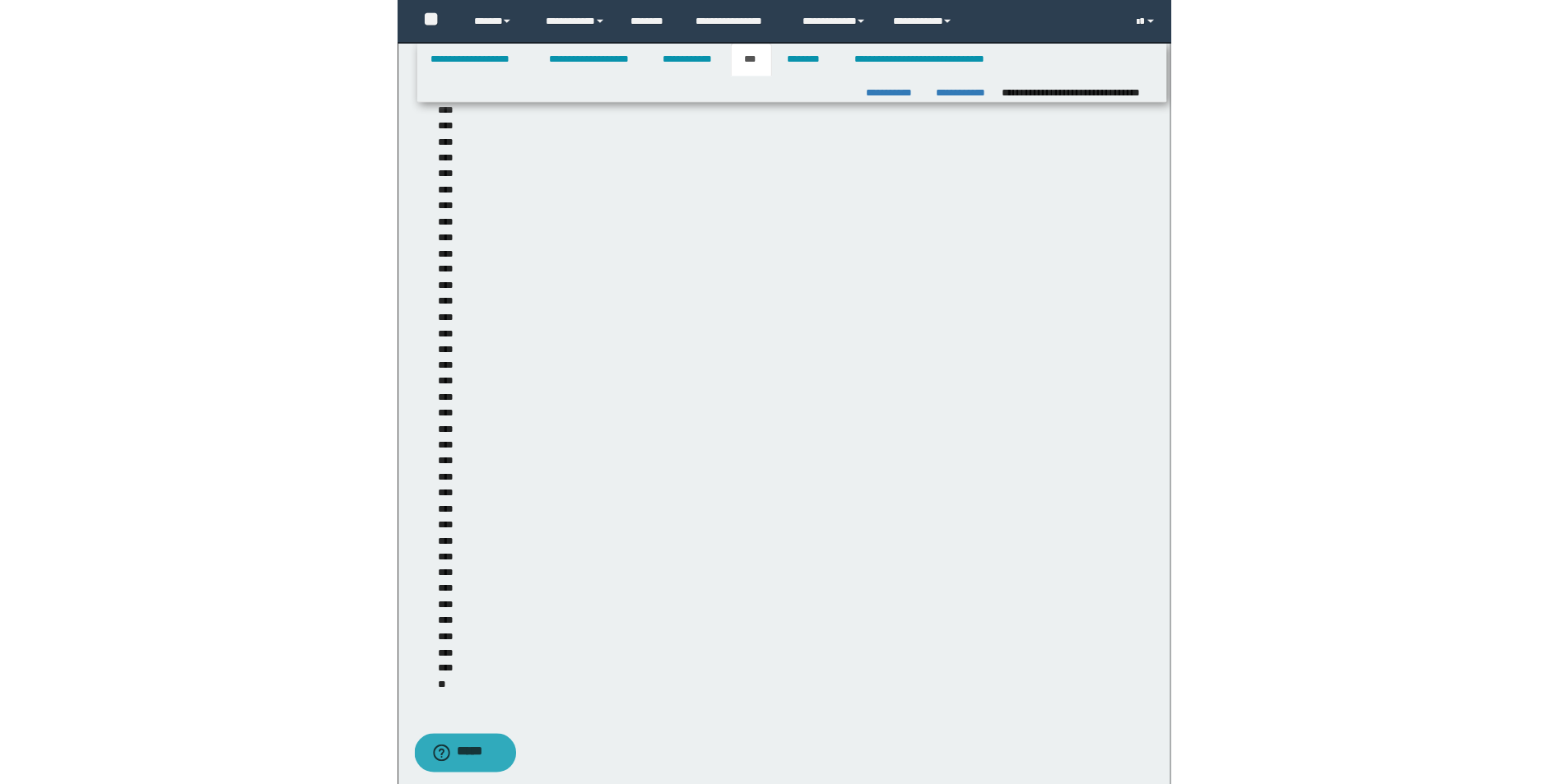 scroll, scrollTop: 0, scrollLeft: 0, axis: both 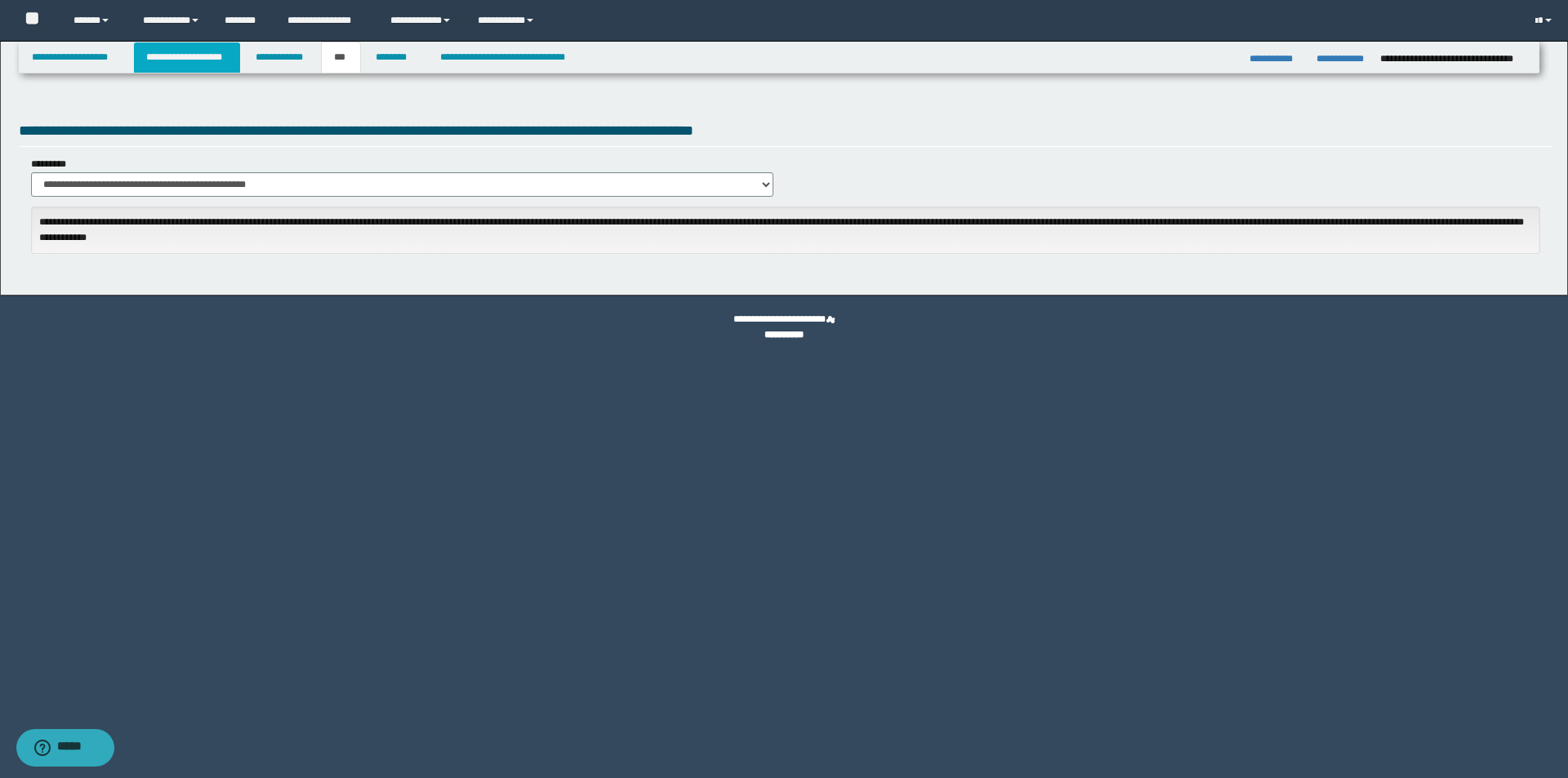 click on "**********" at bounding box center (187, 57) 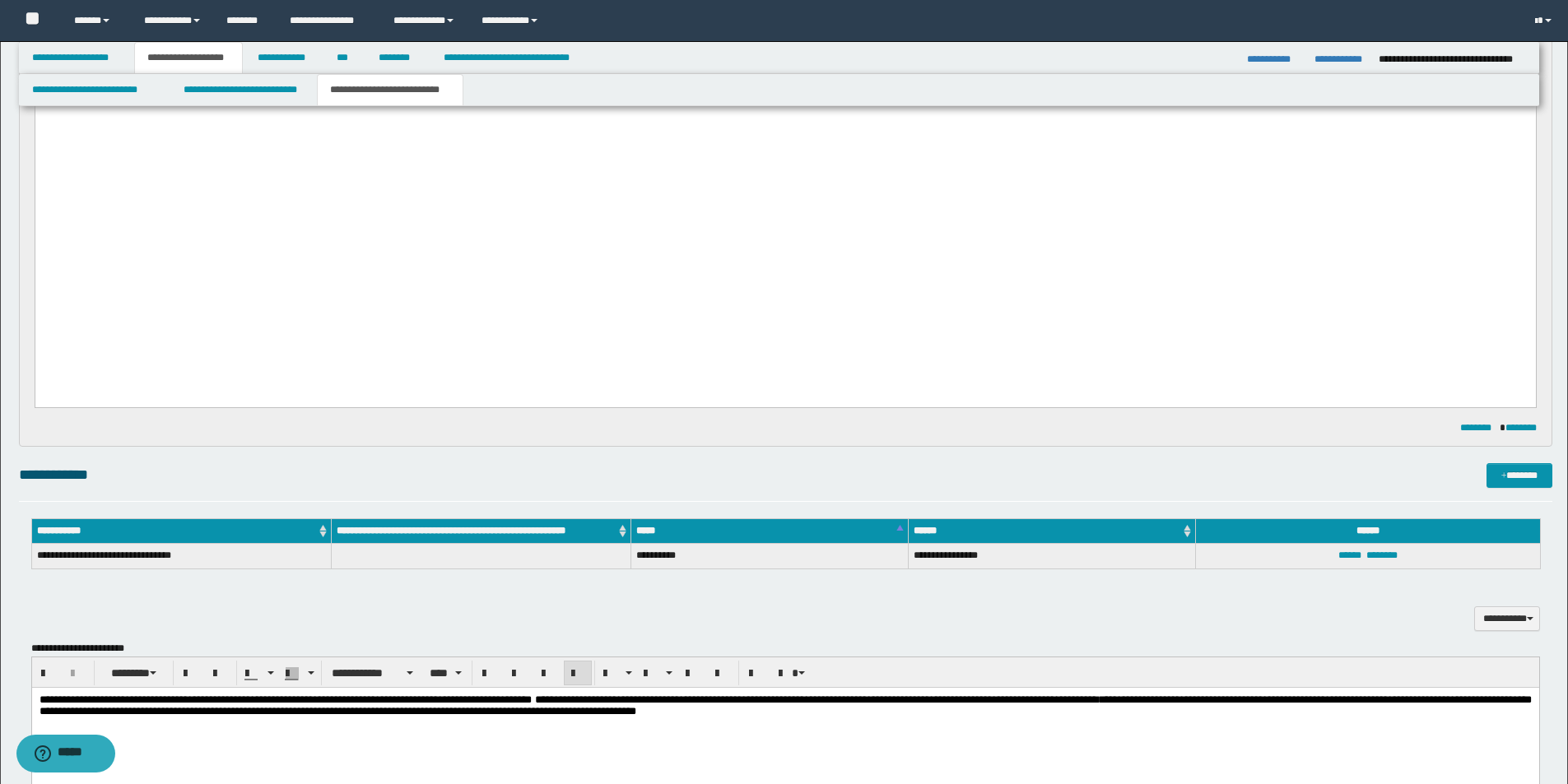 scroll, scrollTop: 740, scrollLeft: 0, axis: vertical 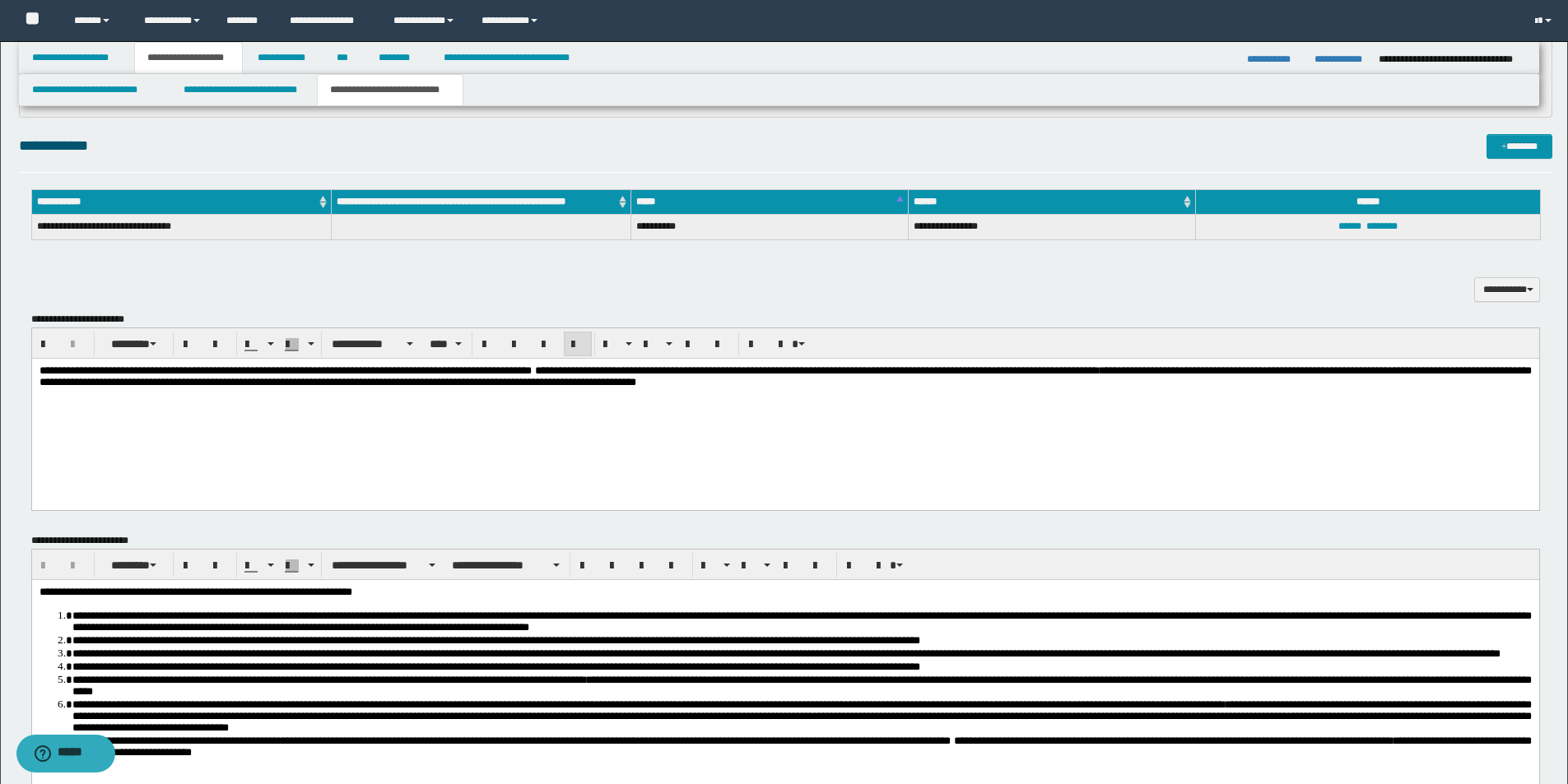 click on "**********" at bounding box center [784, 377] 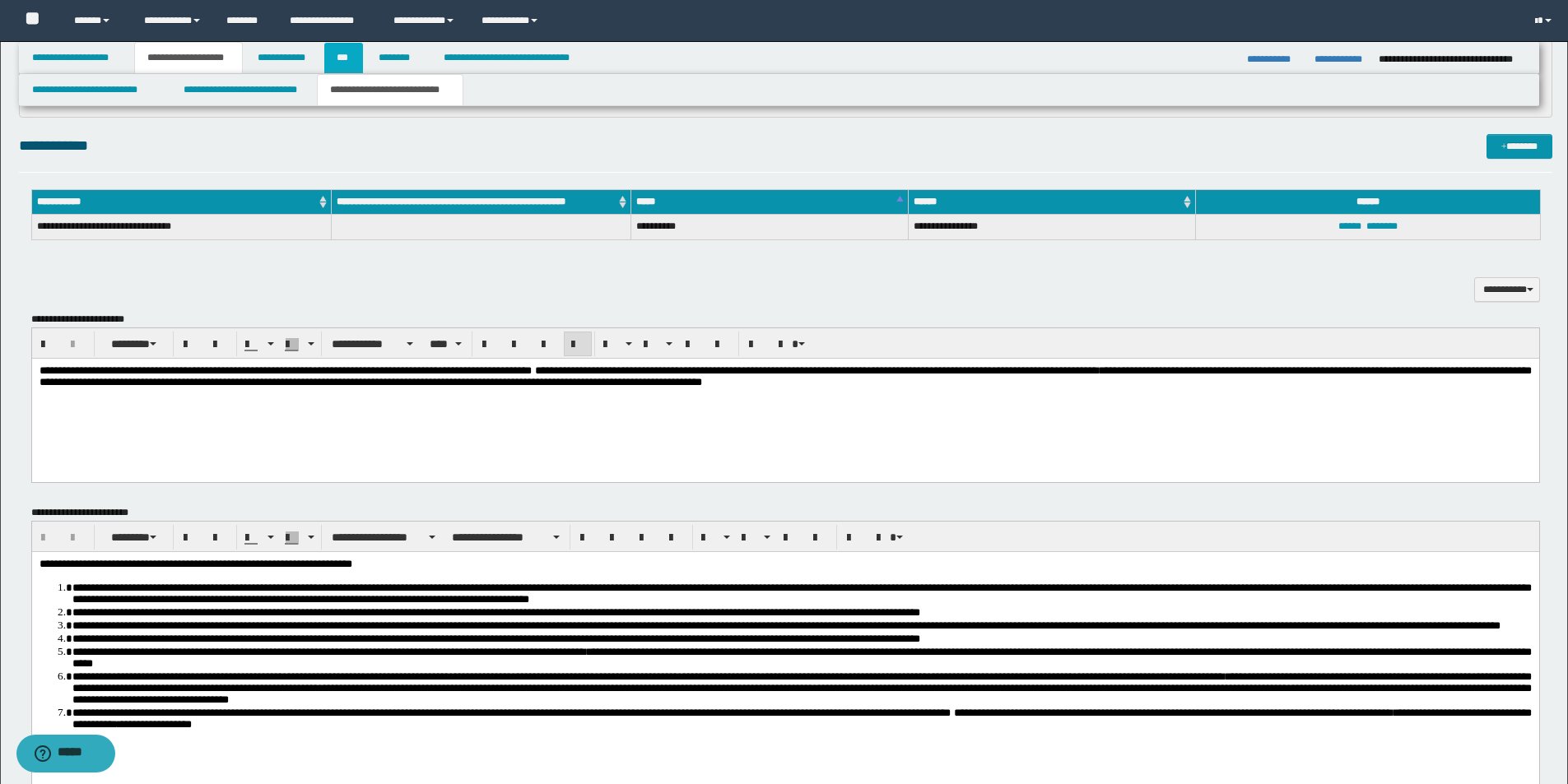 click on "***" at bounding box center (343, 58) 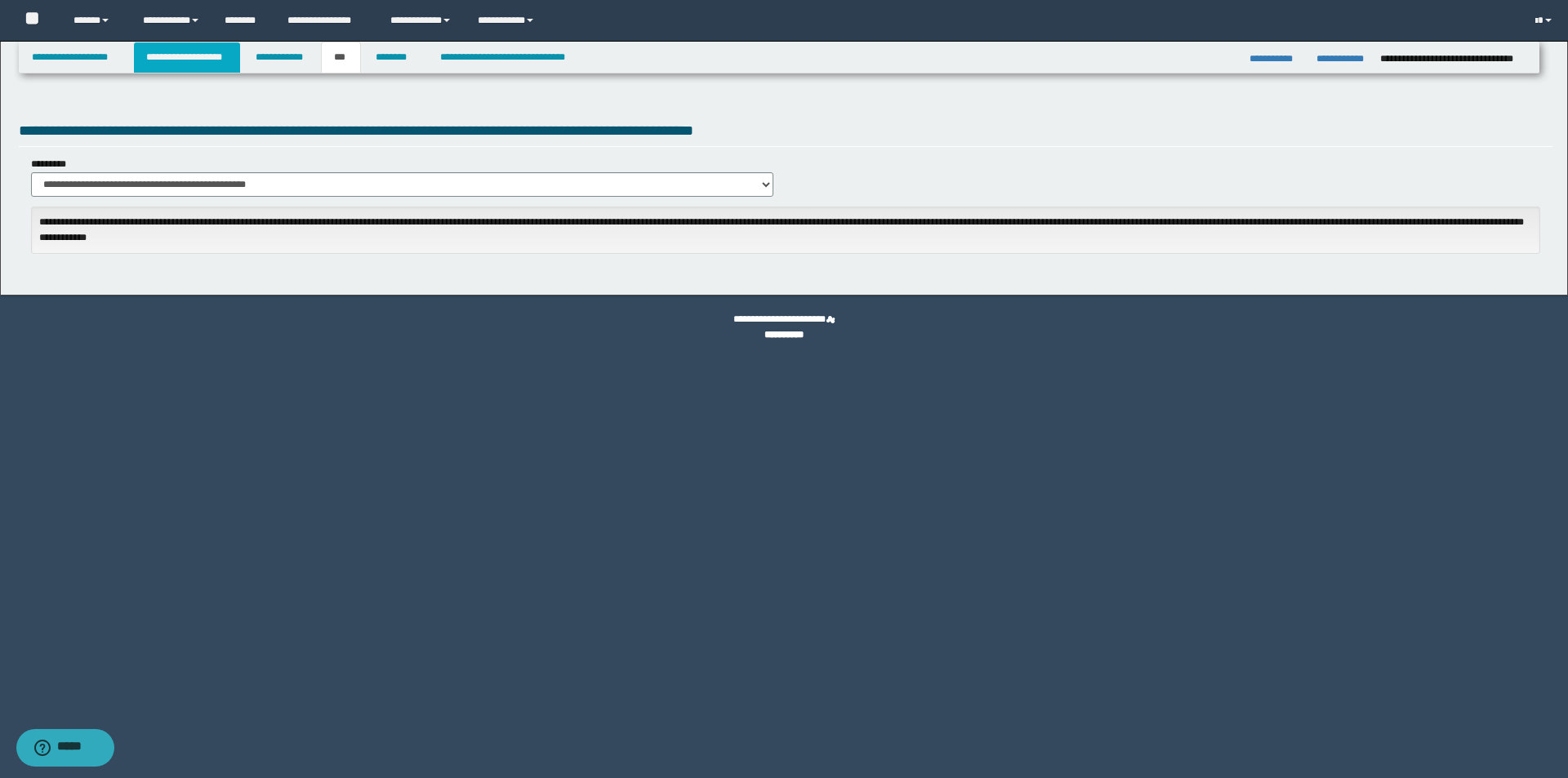 click on "**********" at bounding box center [187, 57] 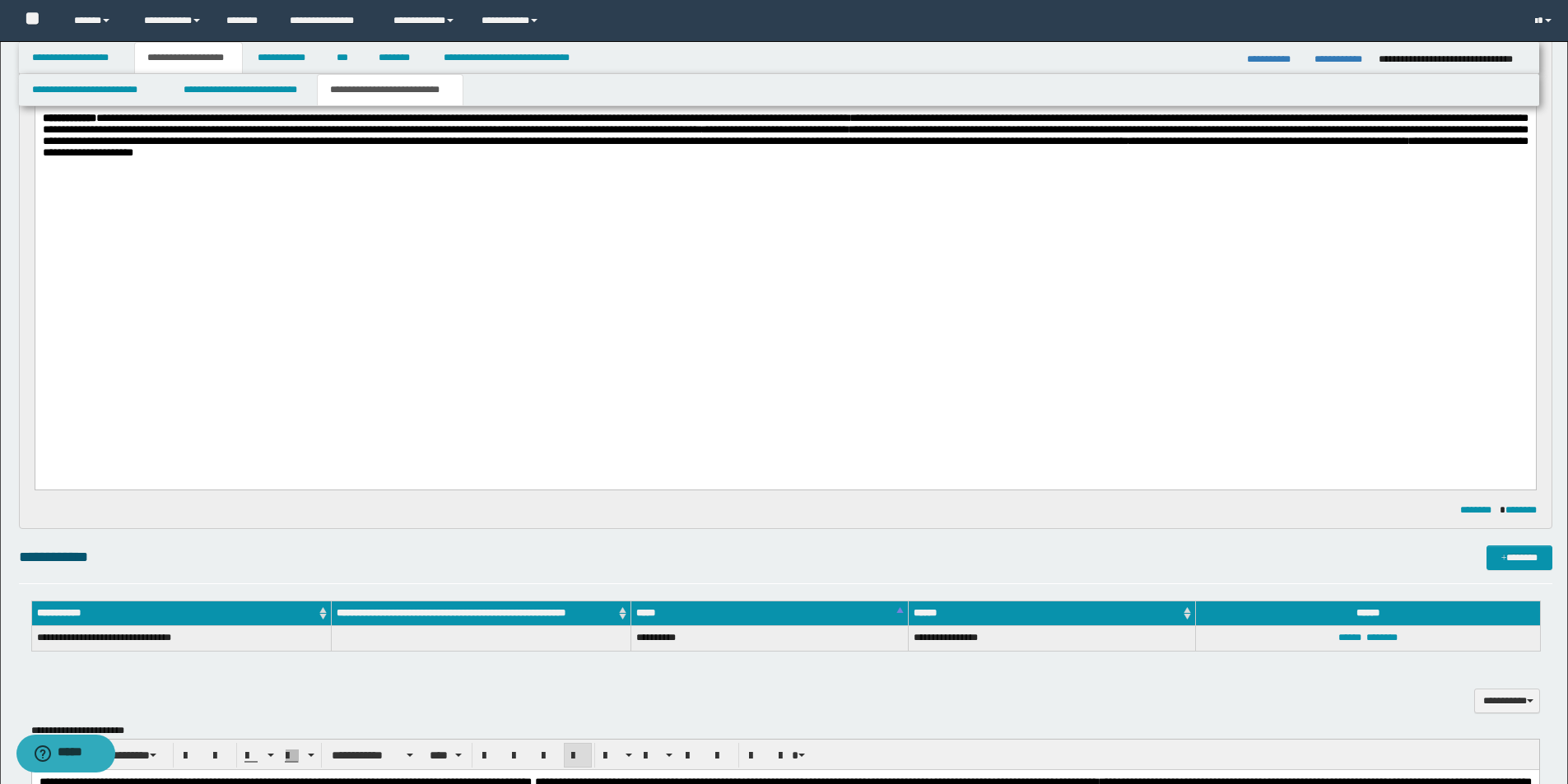 scroll, scrollTop: 658, scrollLeft: 0, axis: vertical 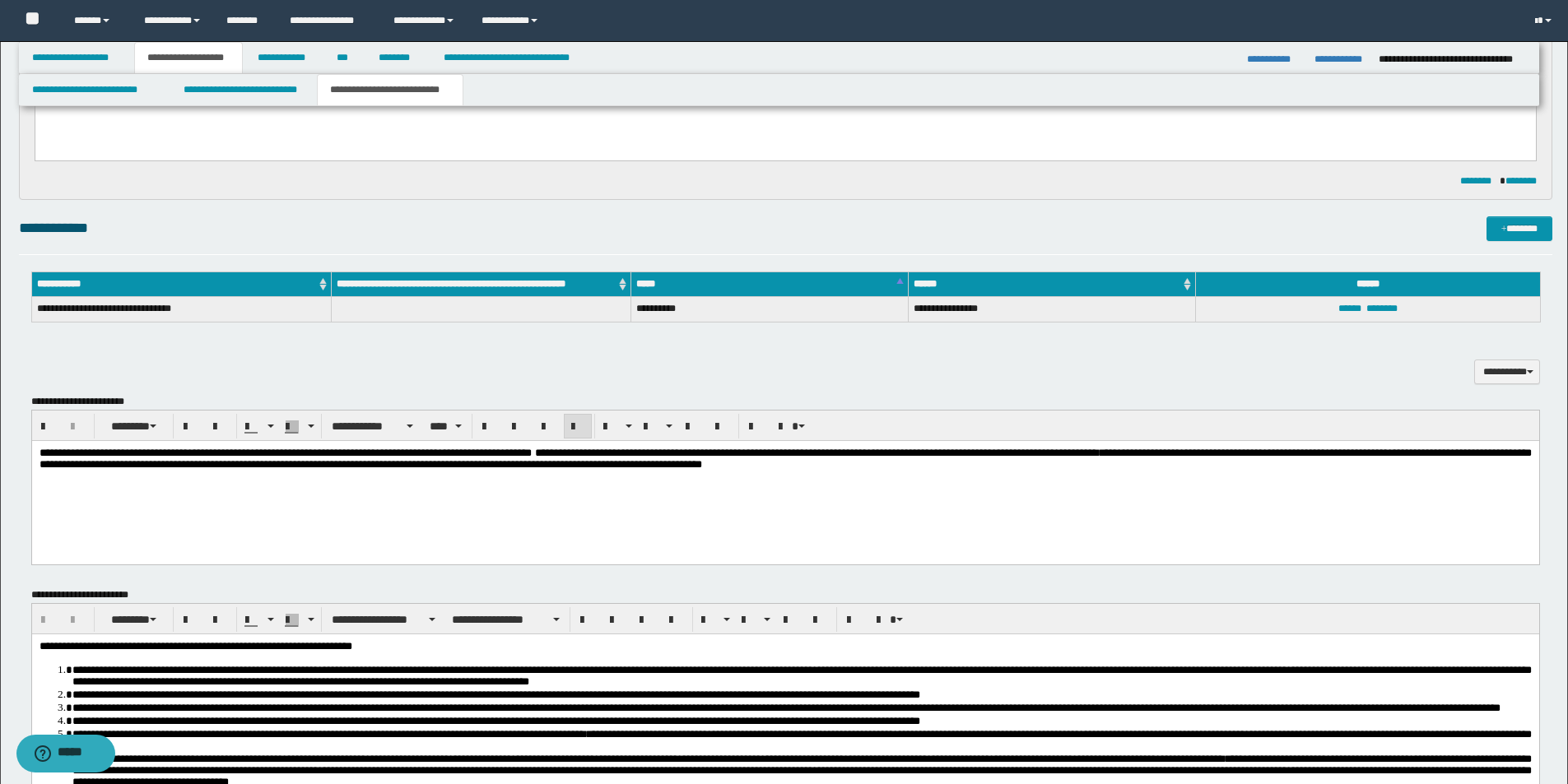 click on "**********" at bounding box center (784, 480) 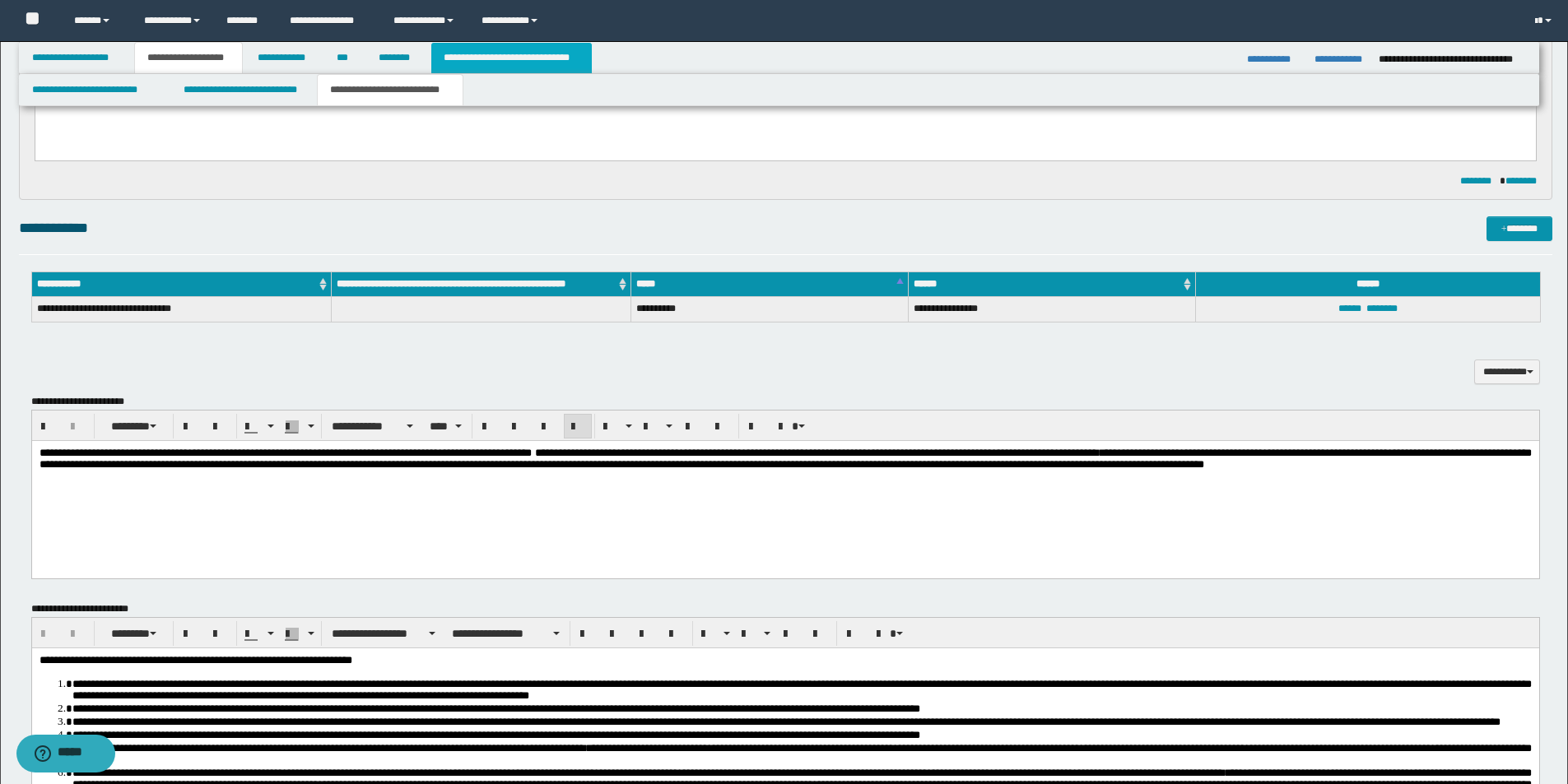 click on "**********" at bounding box center [511, 58] 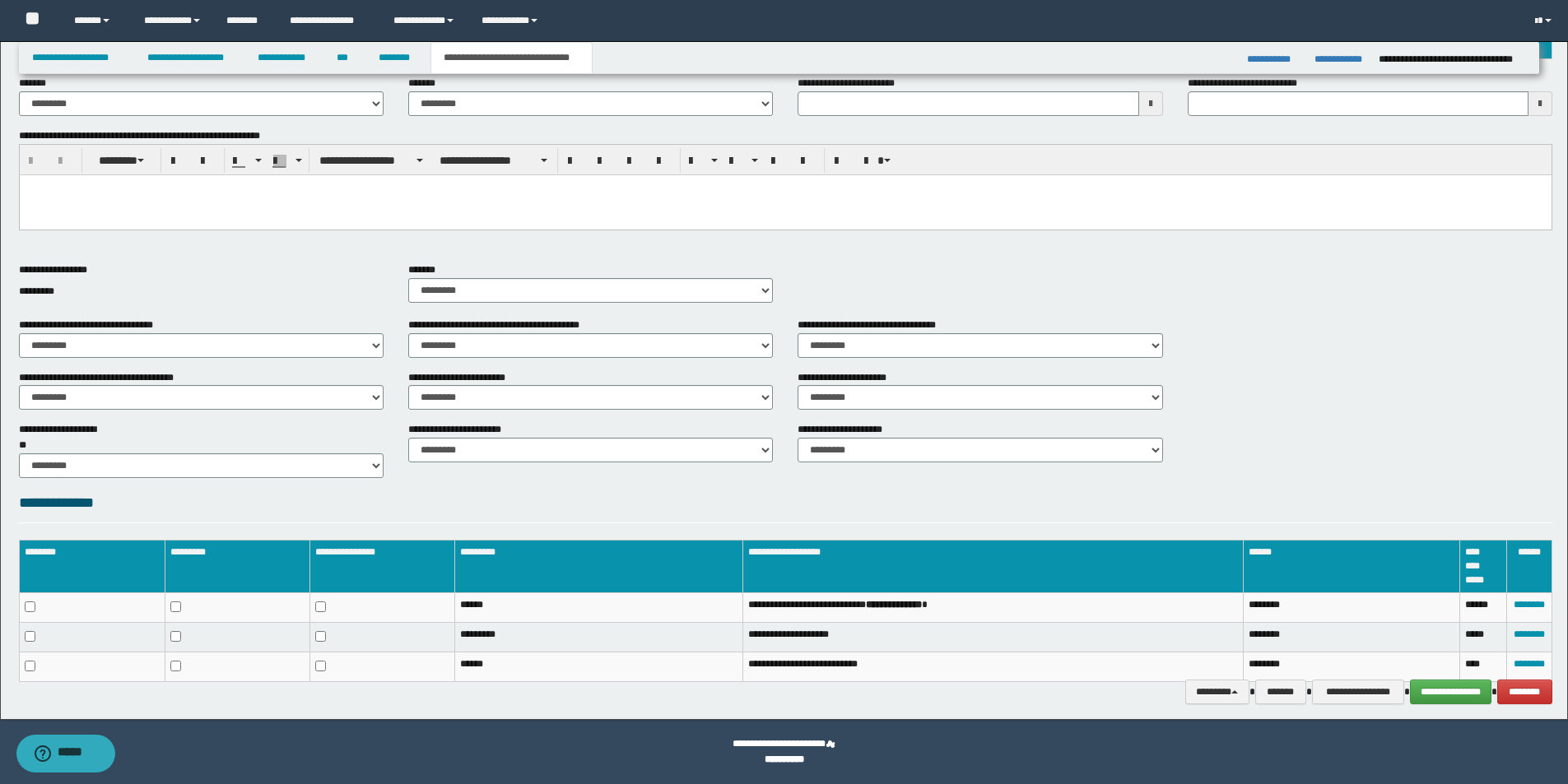 scroll, scrollTop: 0, scrollLeft: 0, axis: both 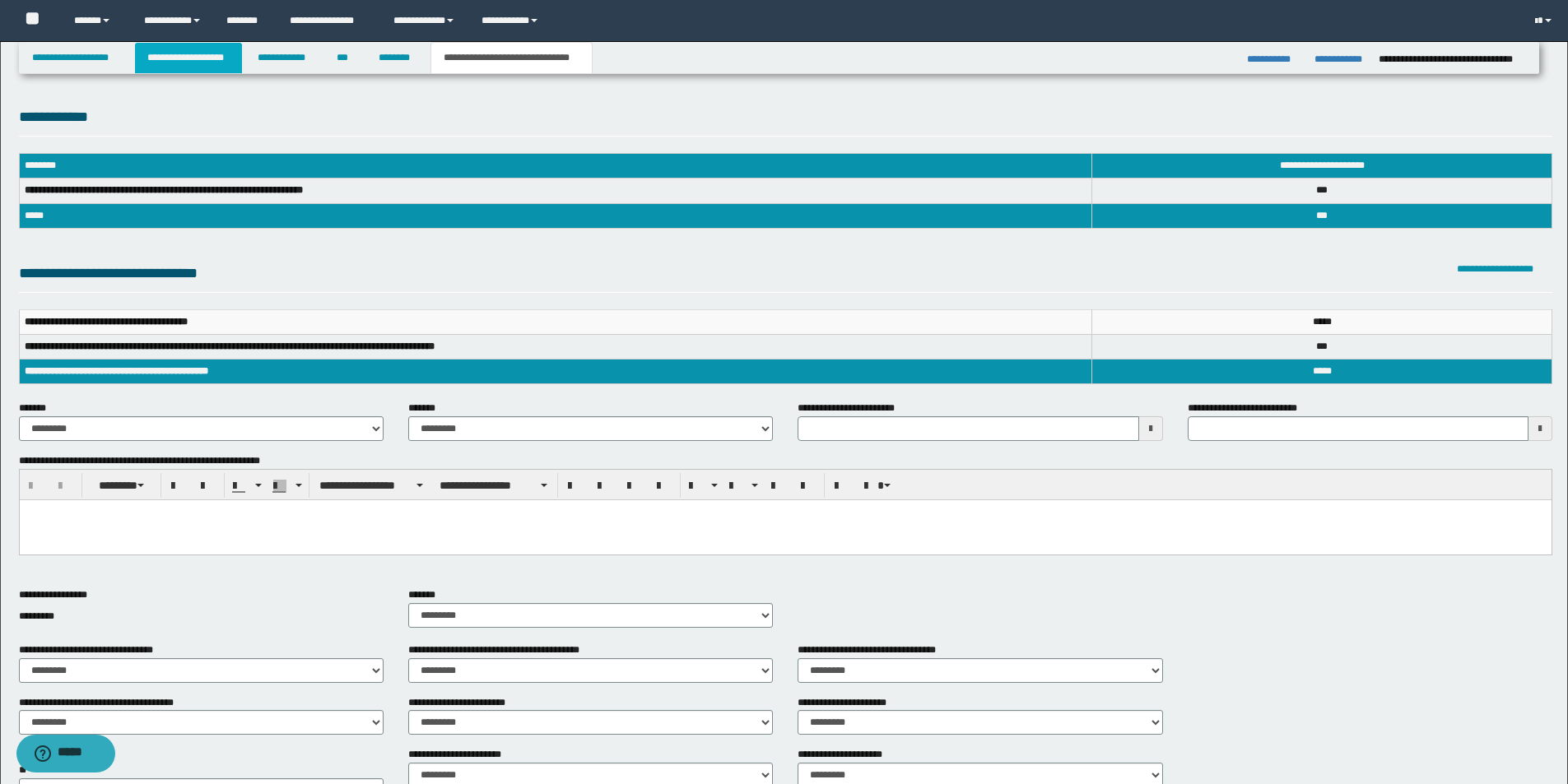 click on "**********" at bounding box center [188, 58] 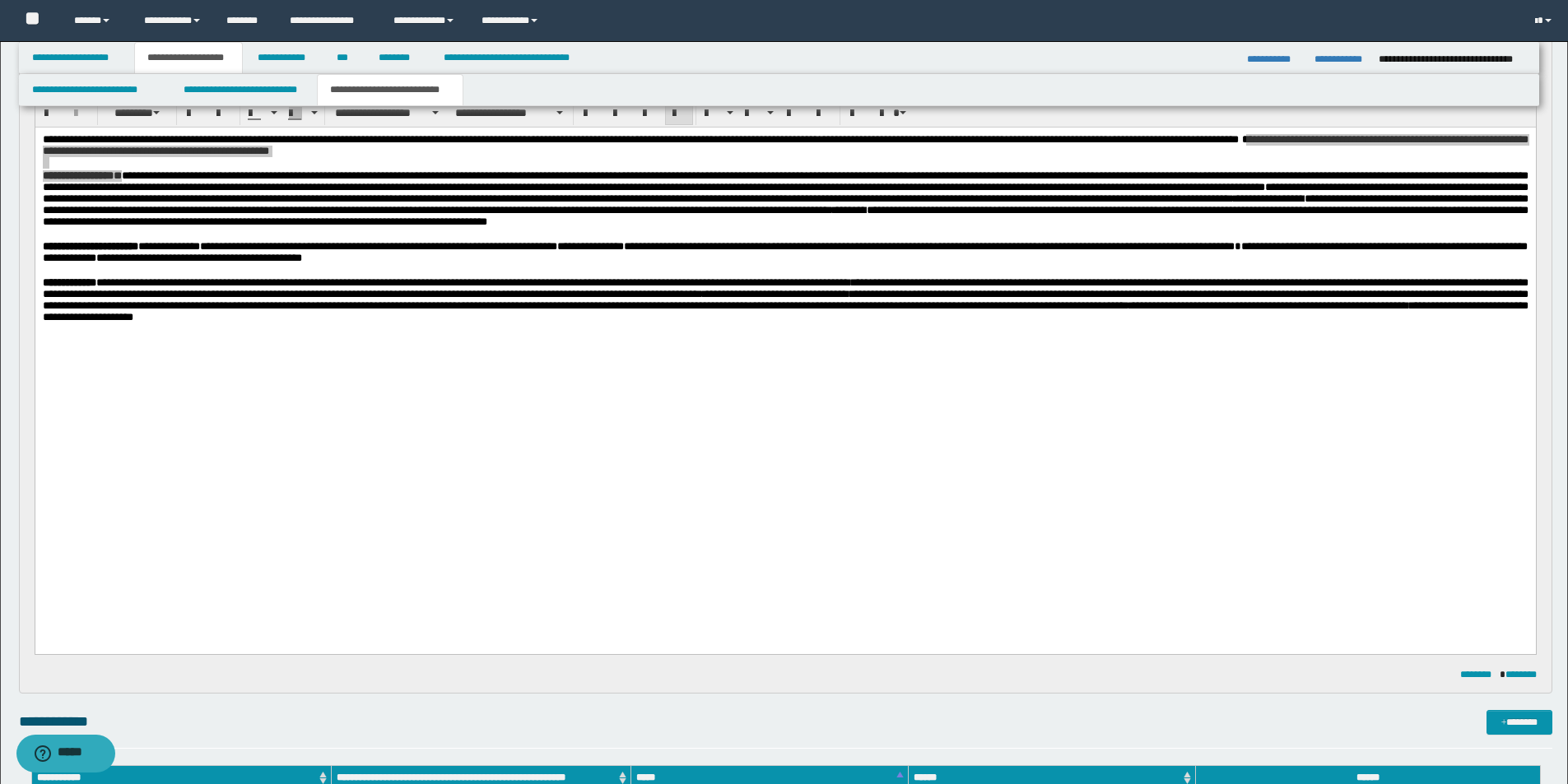 scroll, scrollTop: 494, scrollLeft: 0, axis: vertical 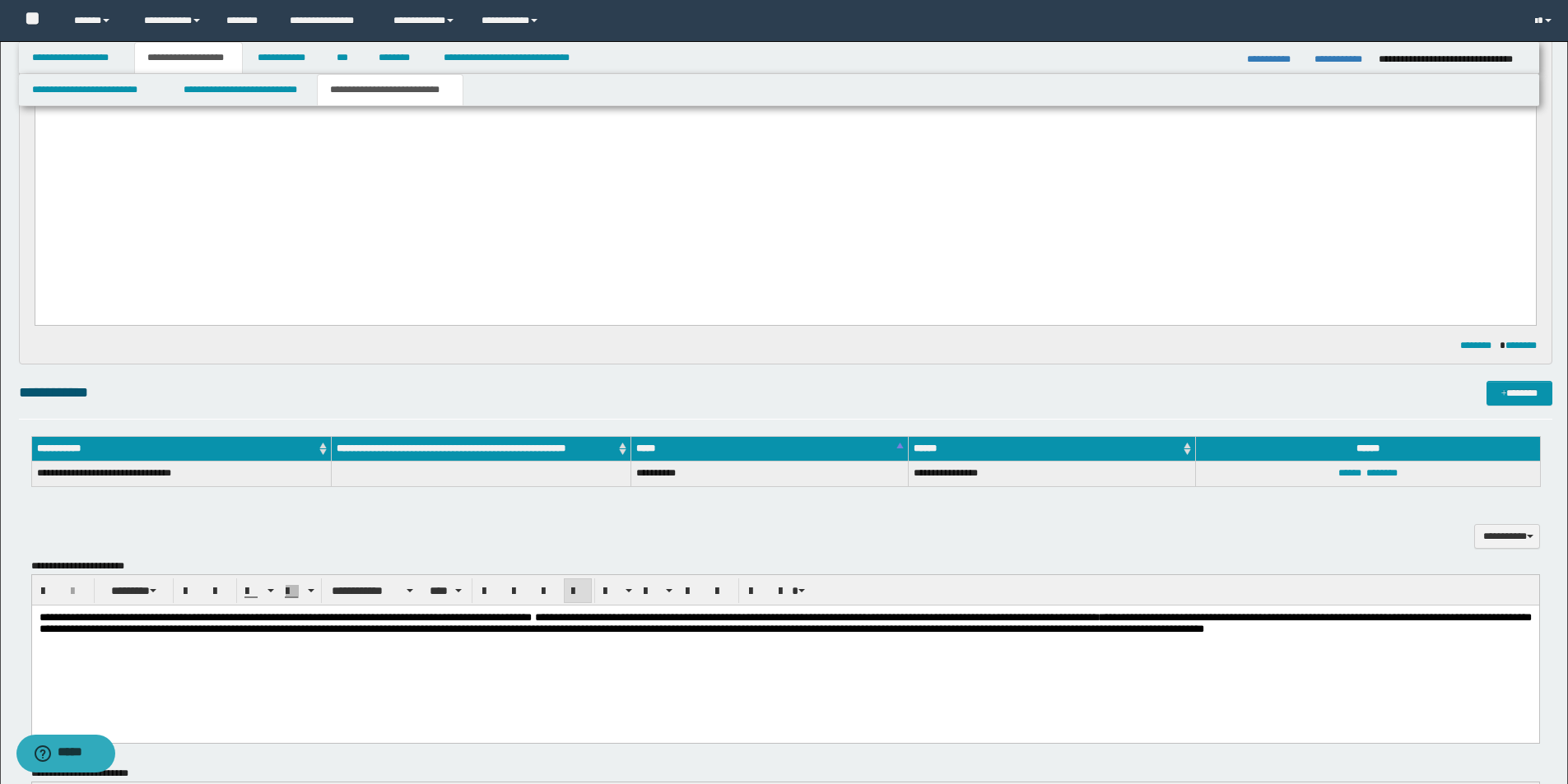 click on "**********" at bounding box center [784, 624] 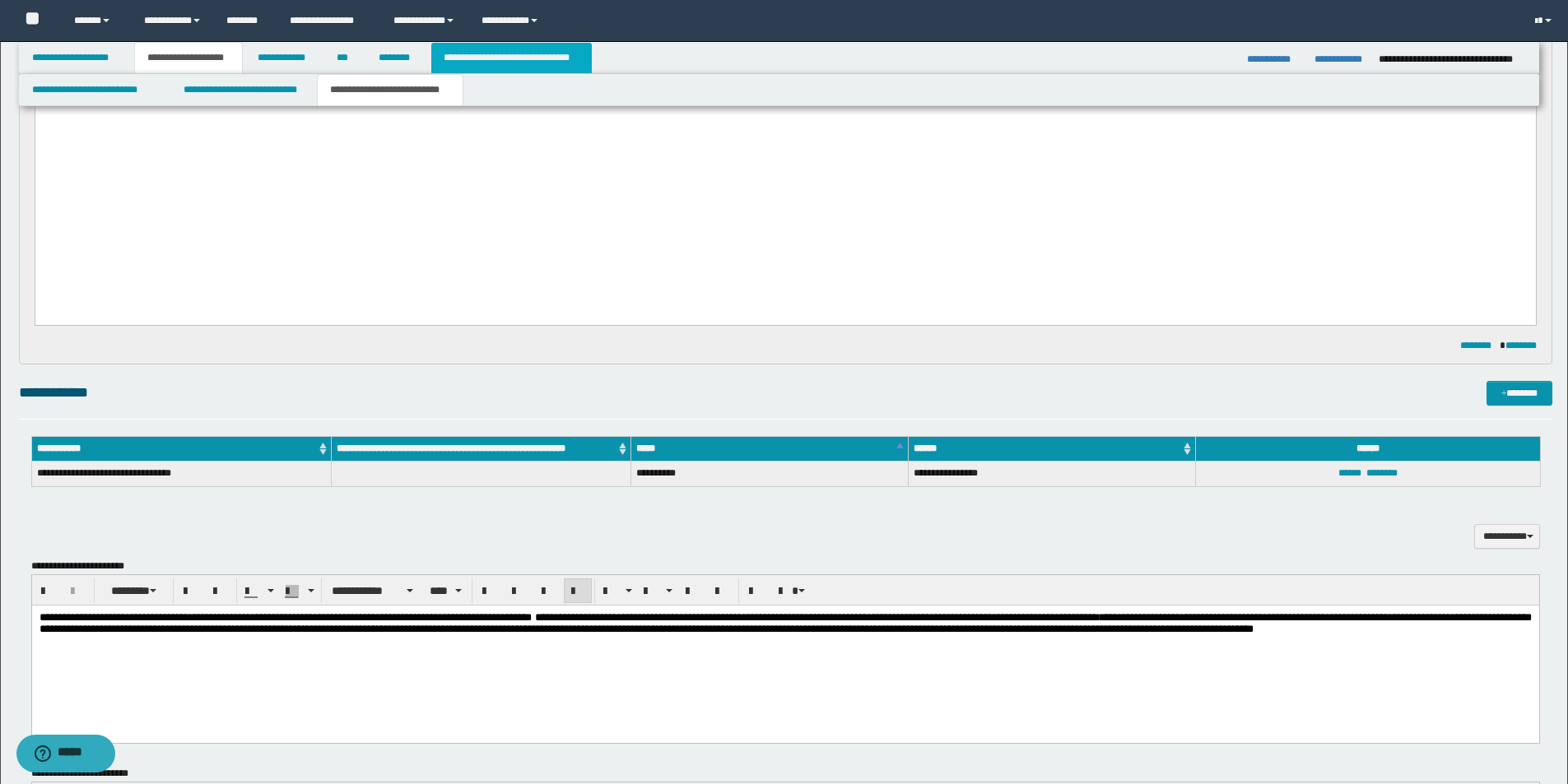 click on "**********" at bounding box center (511, 58) 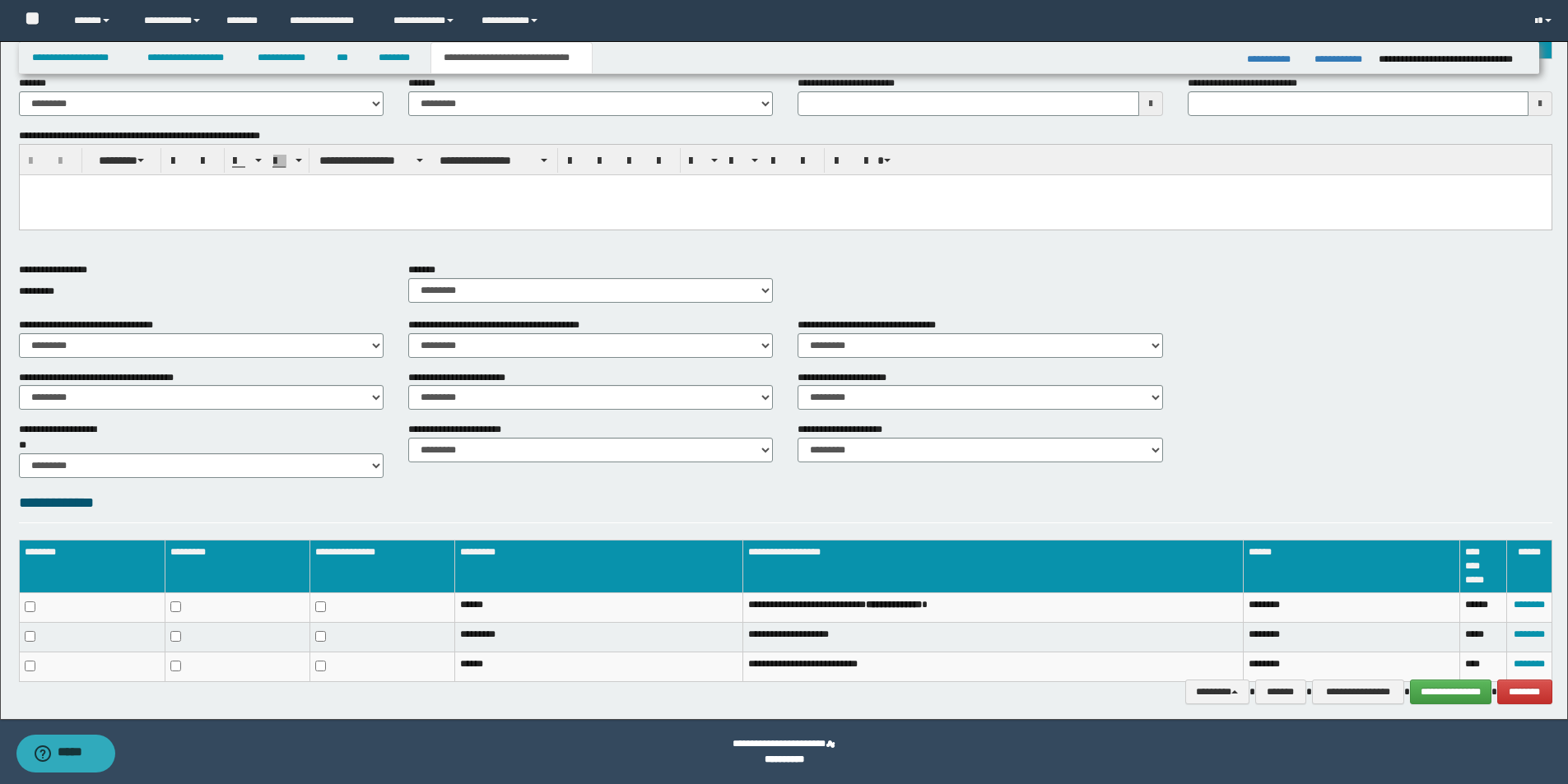 scroll, scrollTop: 78, scrollLeft: 0, axis: vertical 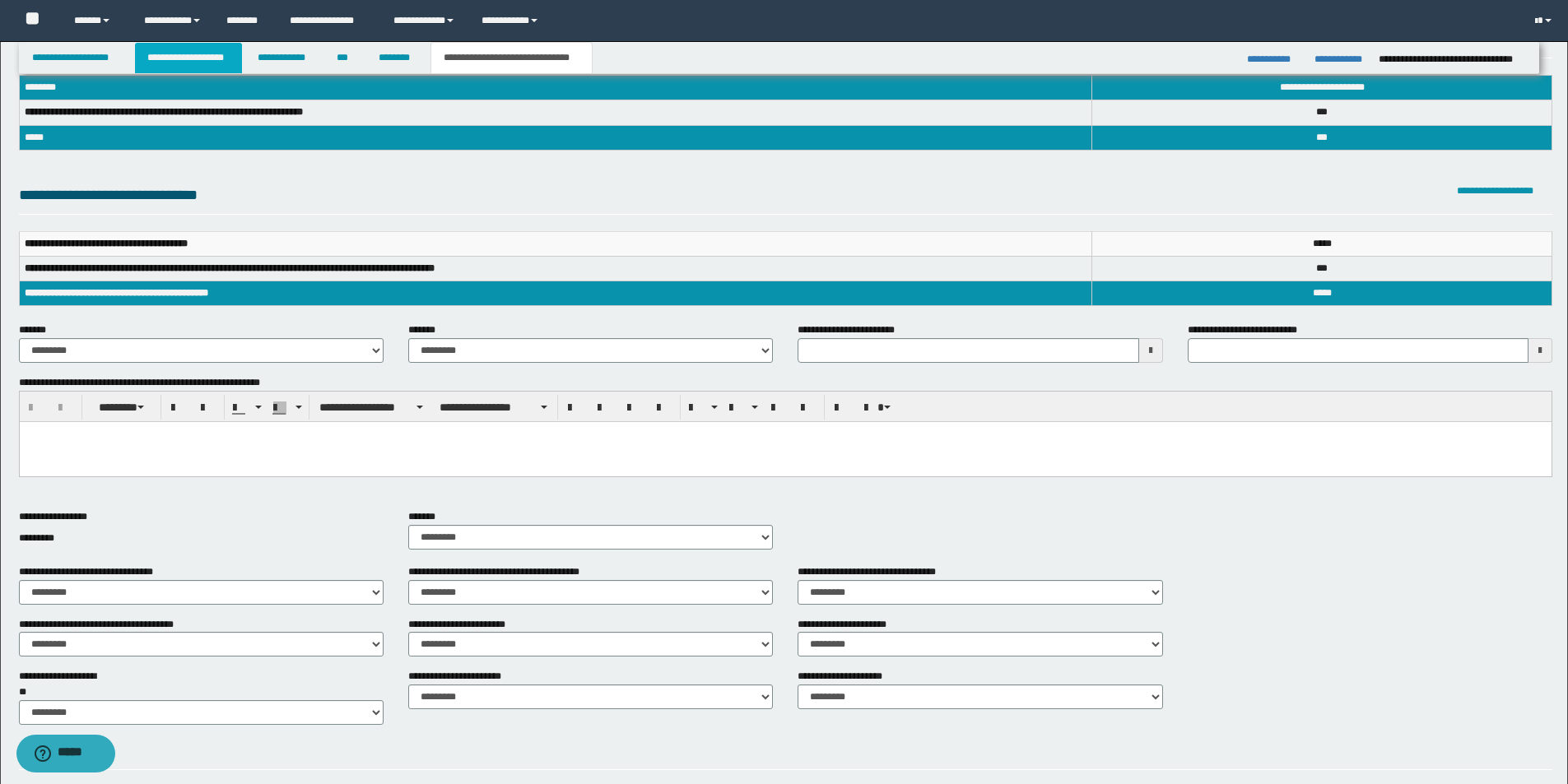 click on "**********" at bounding box center (188, 58) 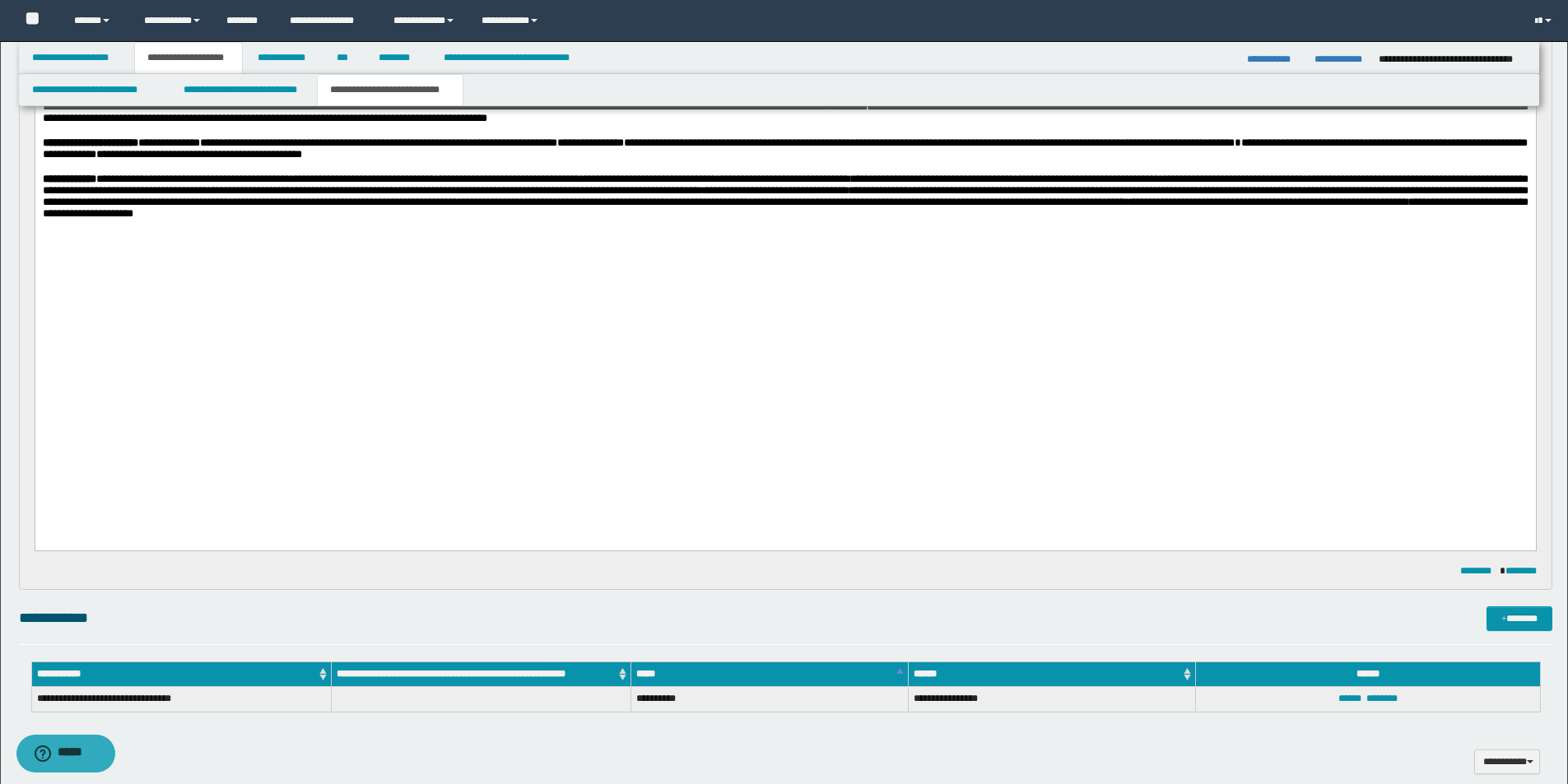 scroll, scrollTop: 597, scrollLeft: 0, axis: vertical 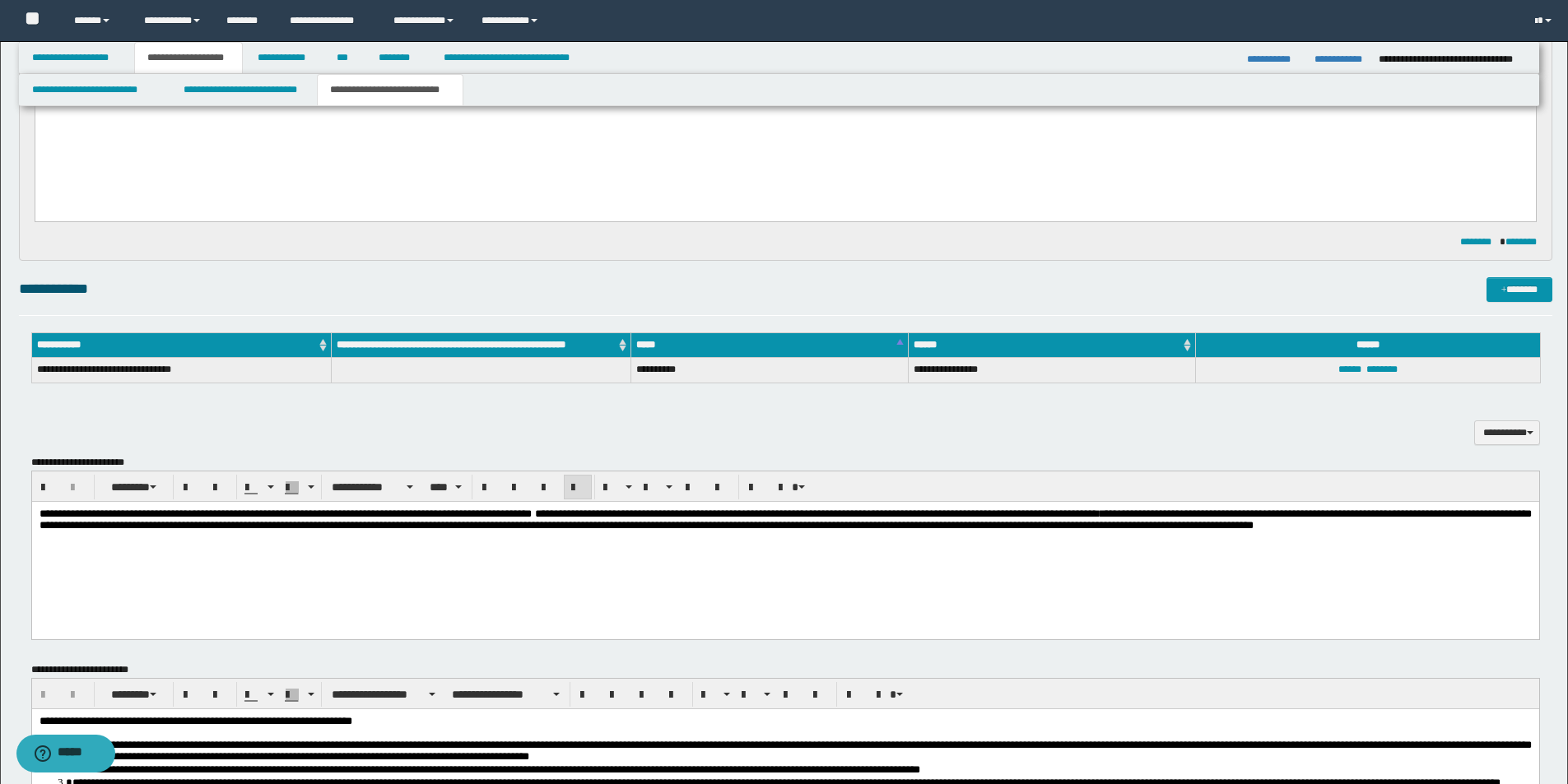 click on "**********" at bounding box center (784, 520) 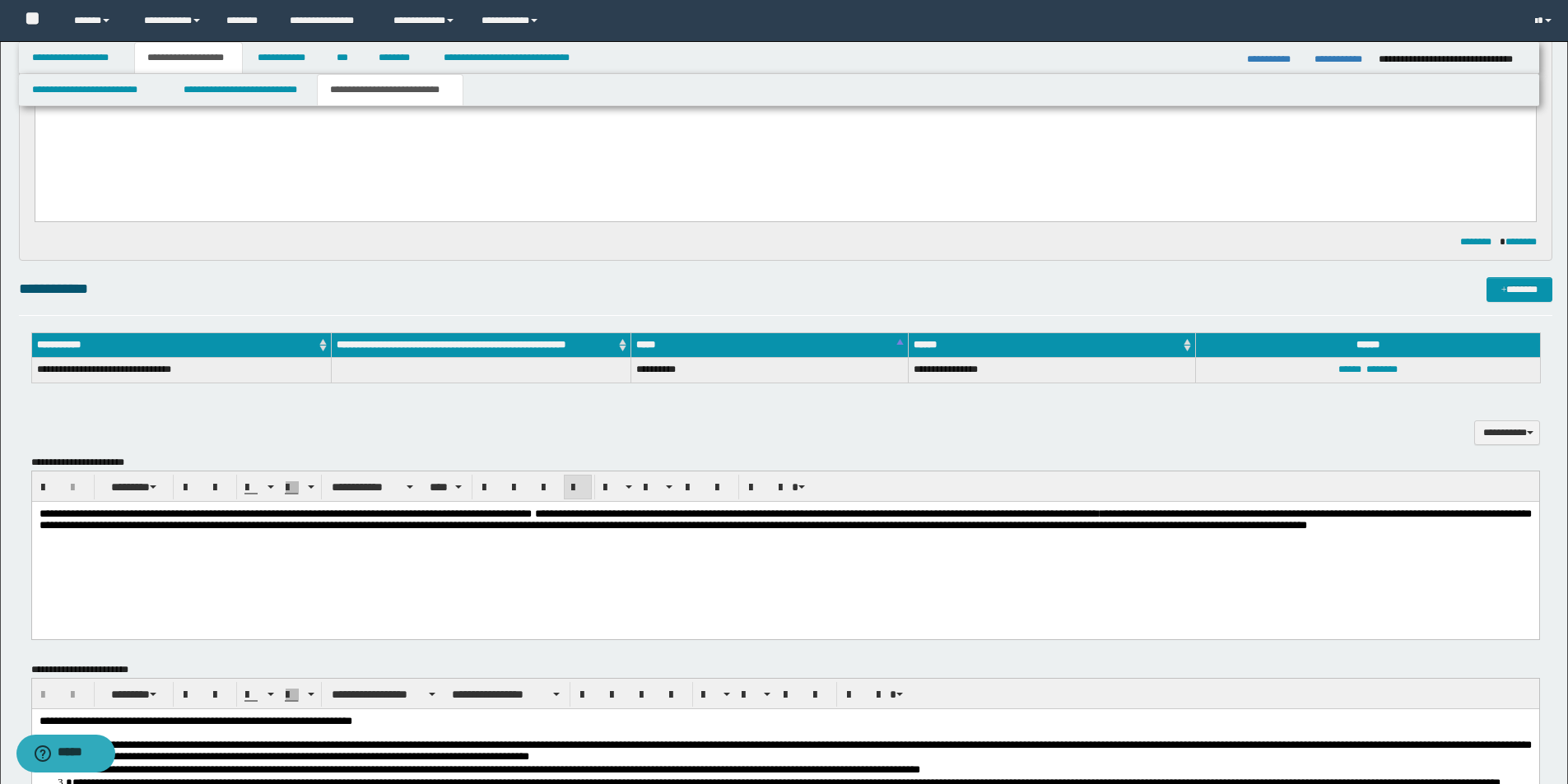 click on "**********" at bounding box center (784, 540) 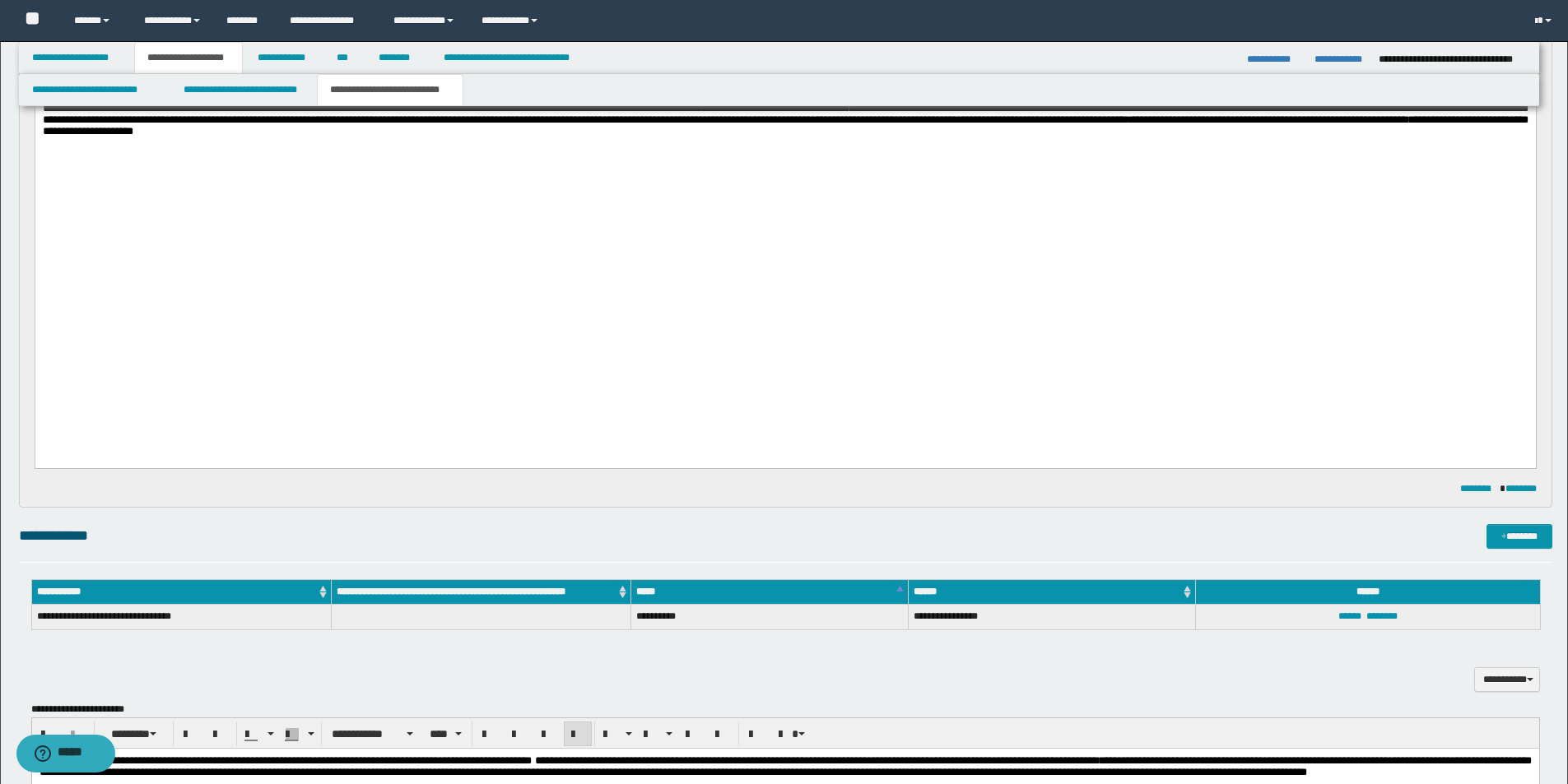 scroll, scrollTop: 597, scrollLeft: 0, axis: vertical 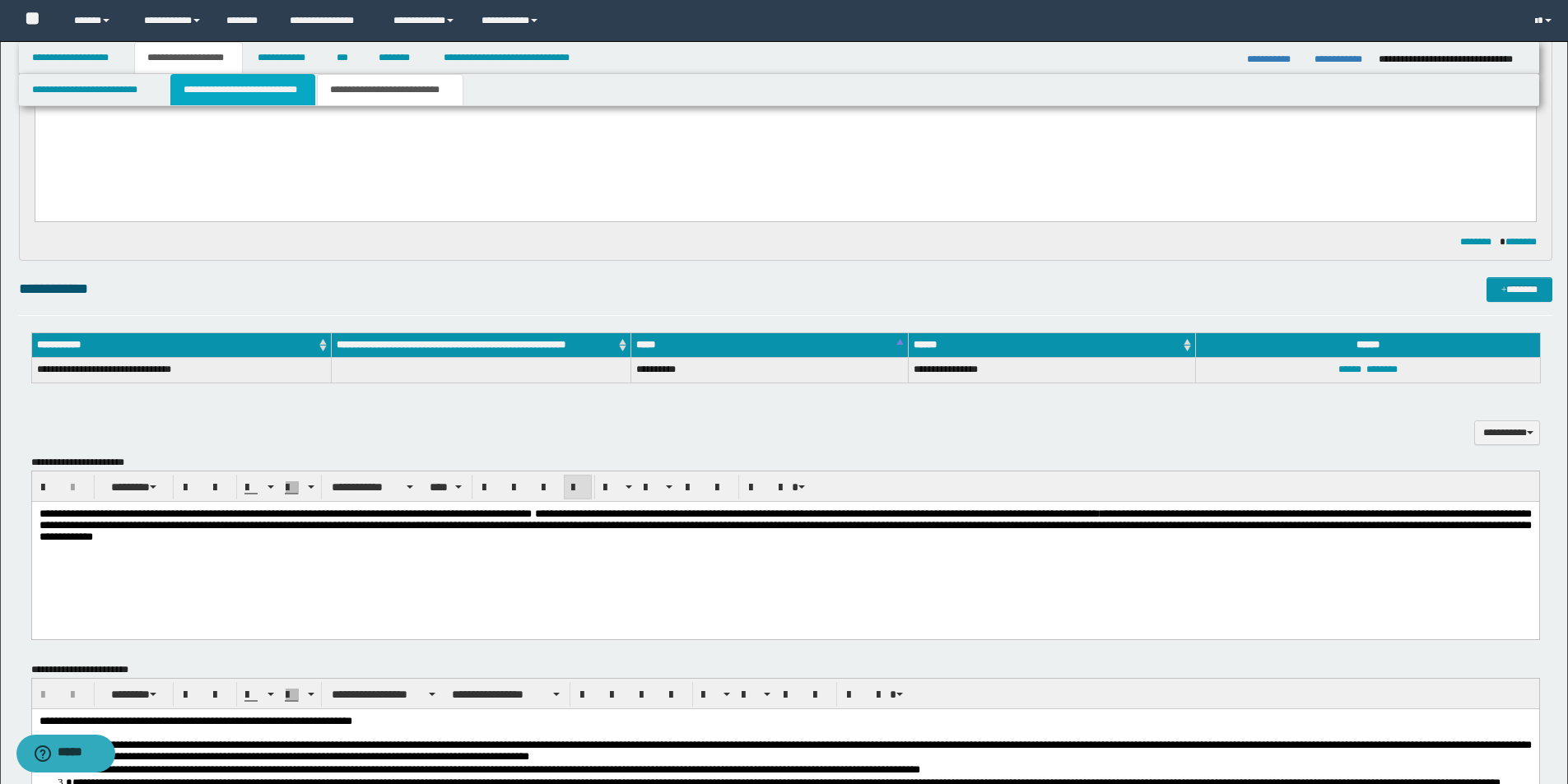click on "**********" at bounding box center [243, 90] 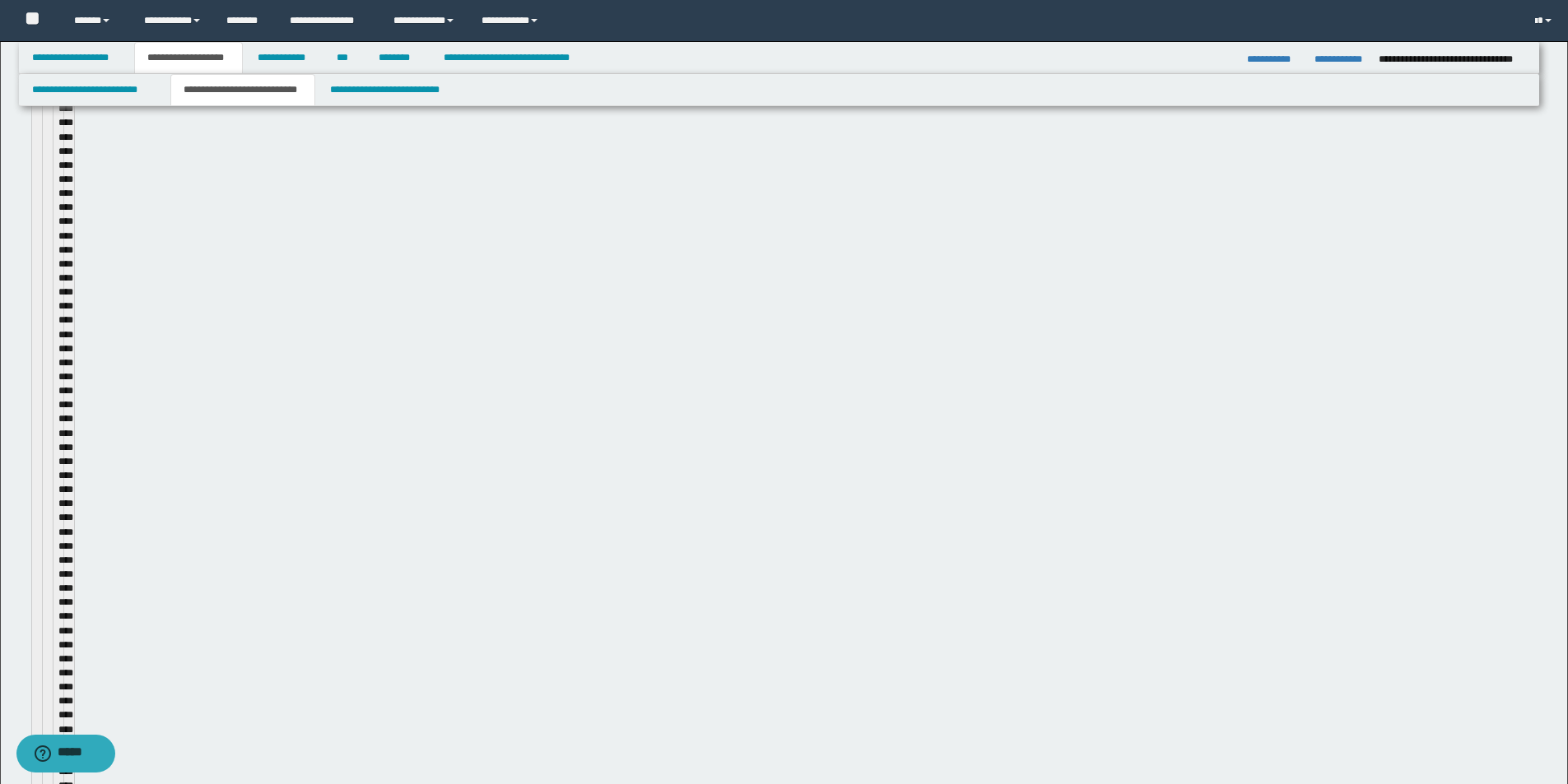 type 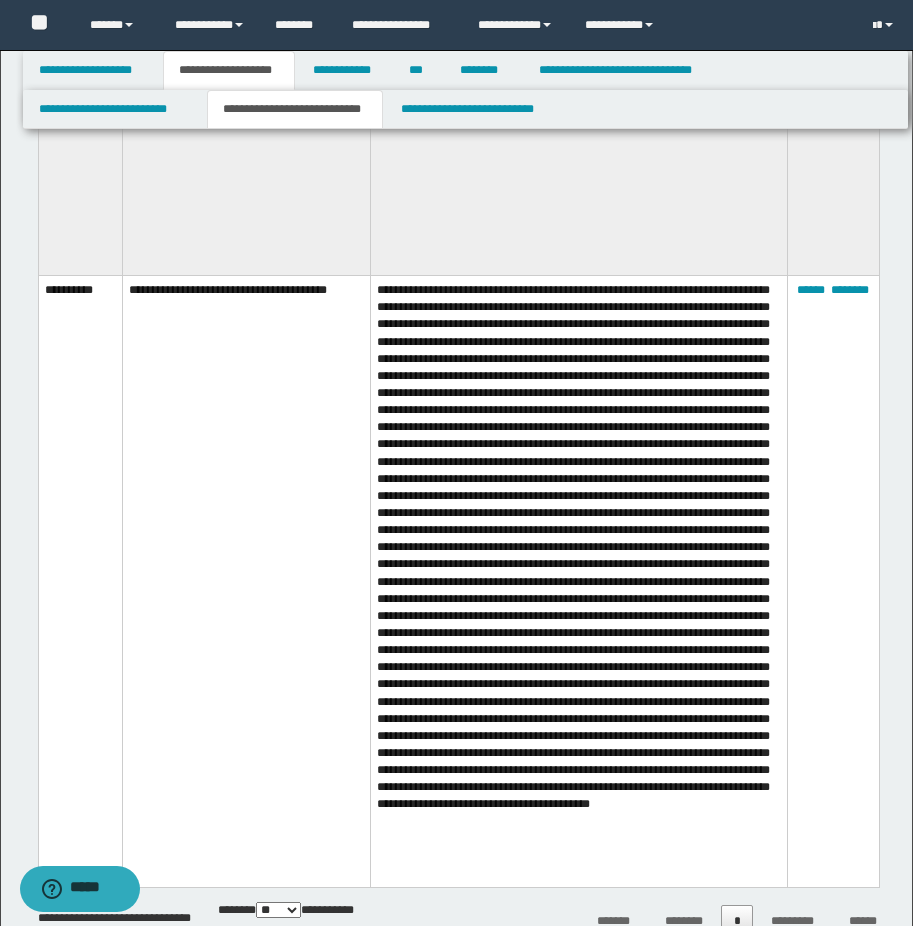 scroll, scrollTop: 2826, scrollLeft: 0, axis: vertical 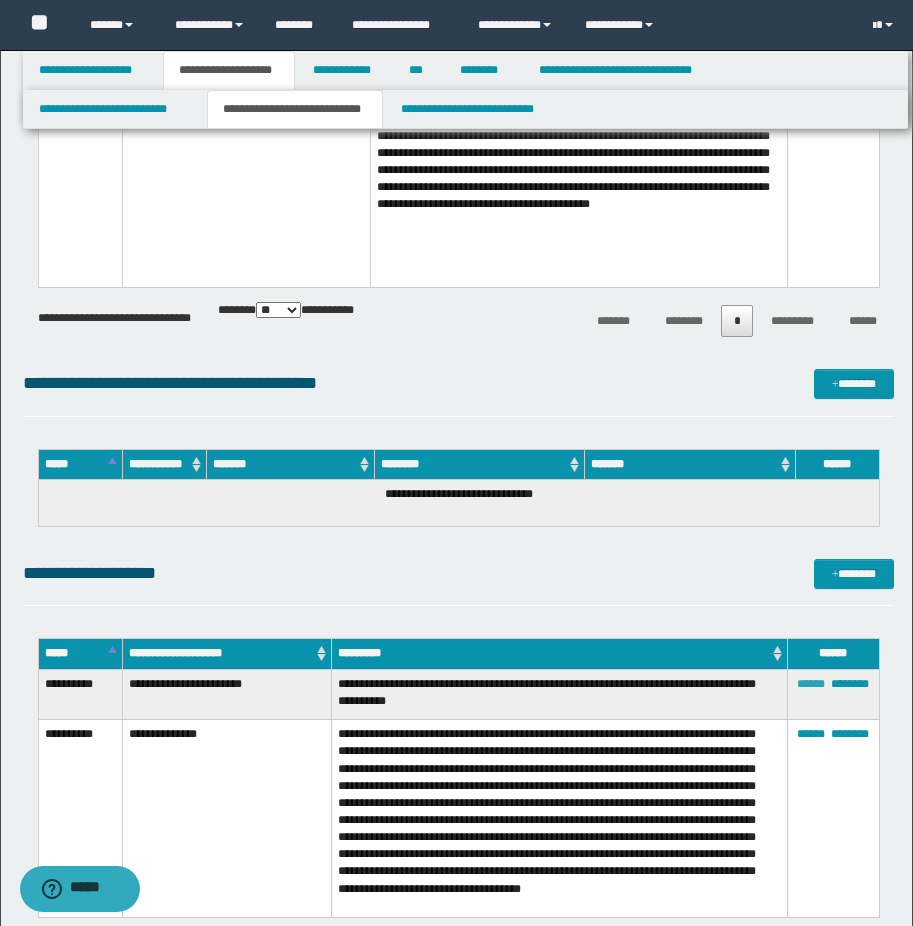 click on "******" at bounding box center (811, 684) 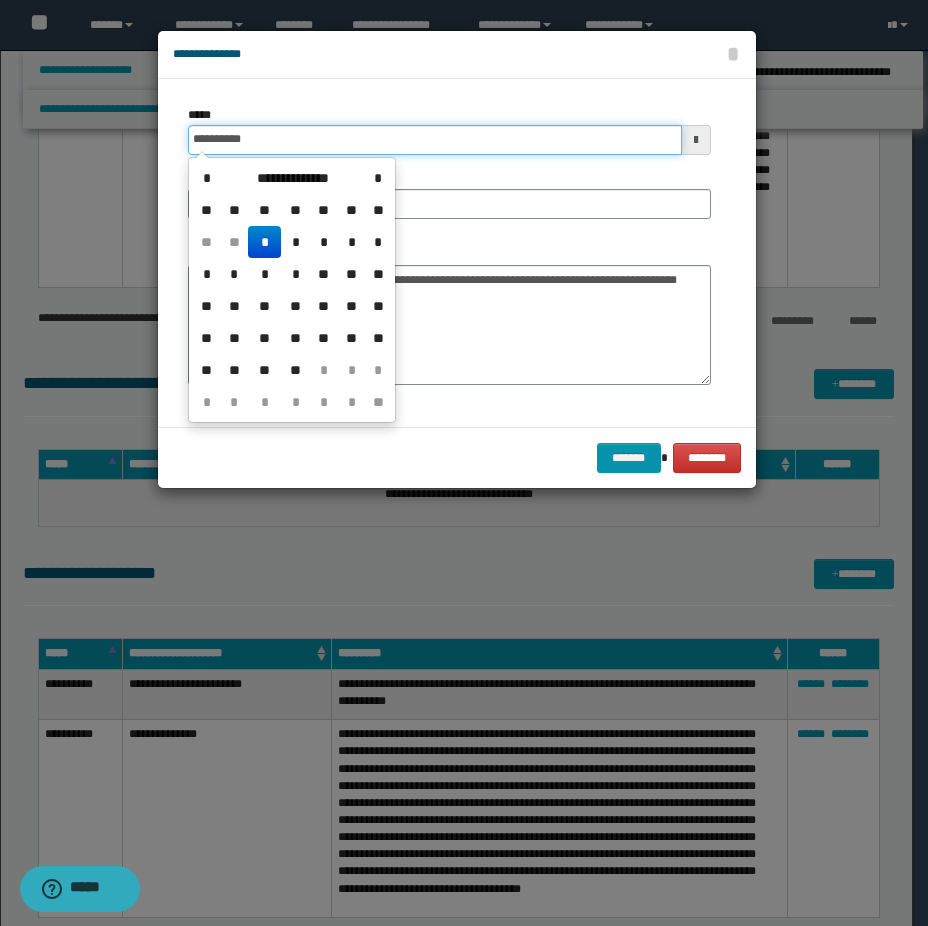 drag, startPoint x: 190, startPoint y: 142, endPoint x: 304, endPoint y: 136, distance: 114.15778 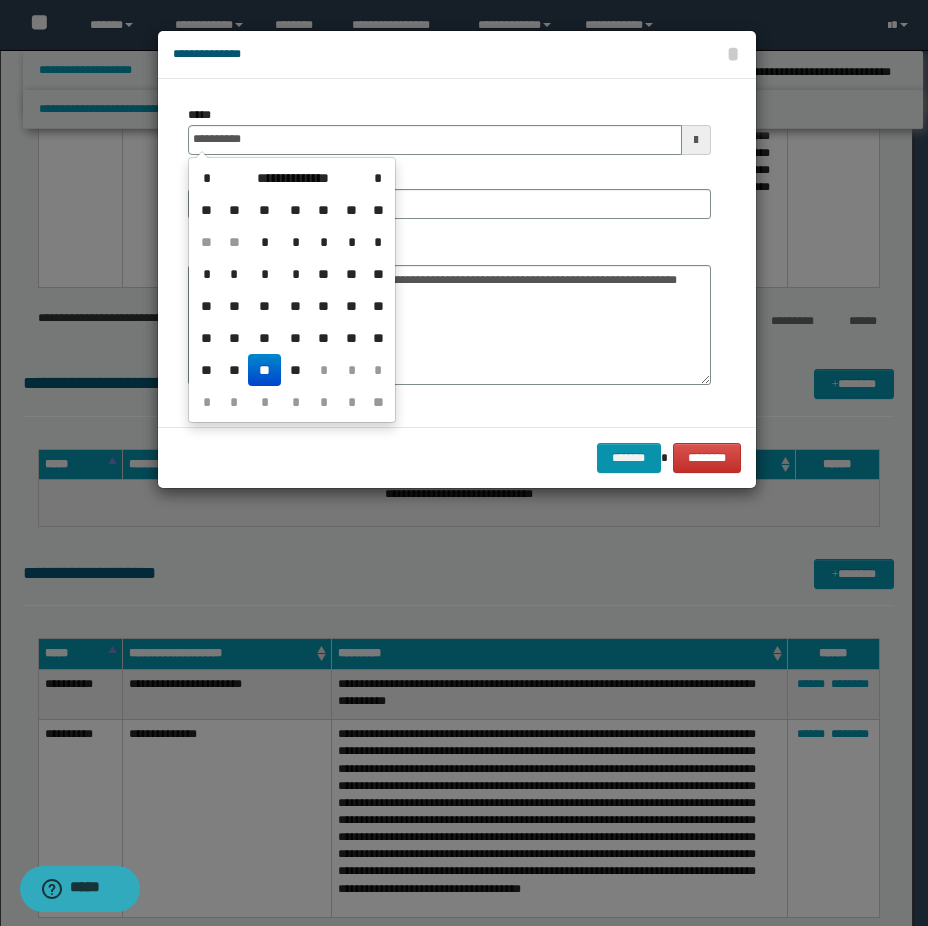 click on "**" at bounding box center [264, 370] 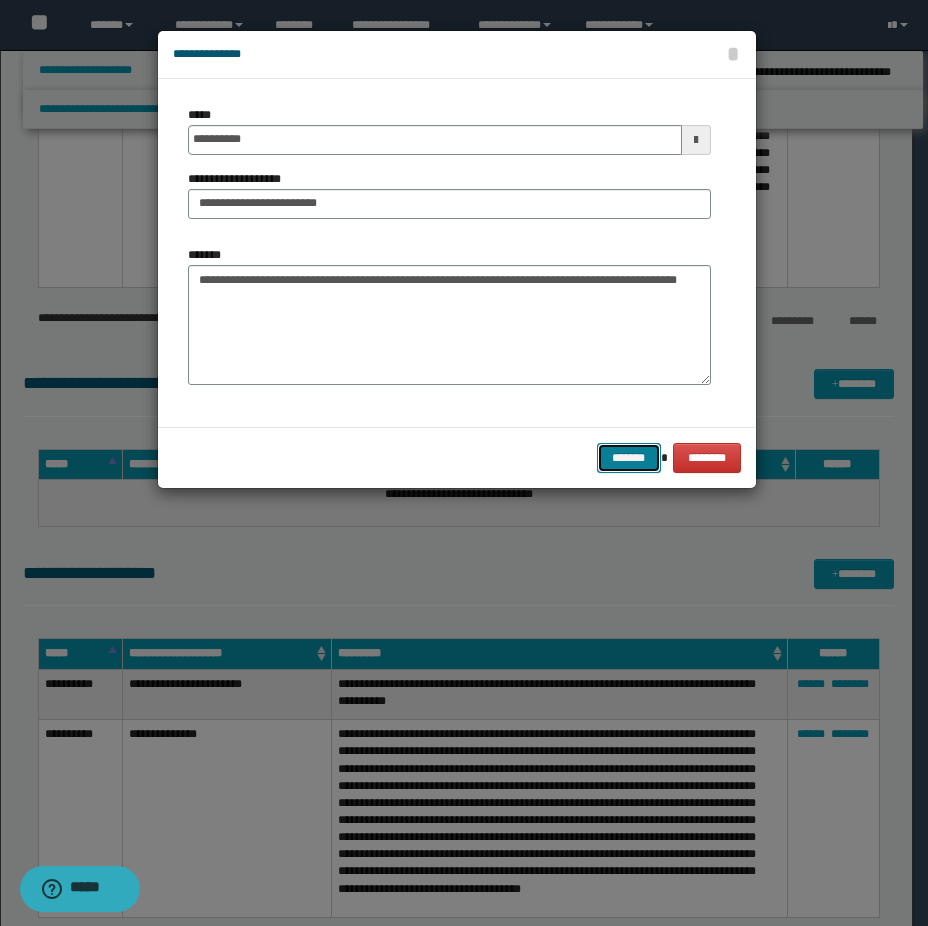 click on "*******" at bounding box center [629, 458] 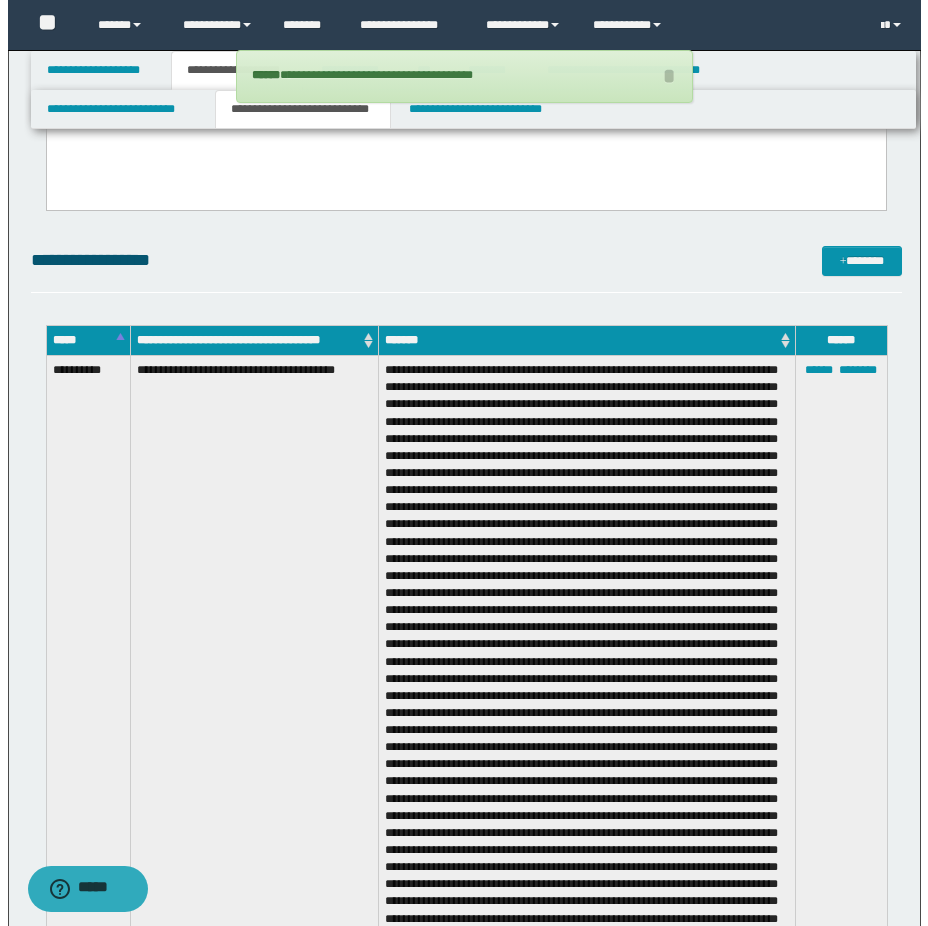 scroll, scrollTop: 226, scrollLeft: 0, axis: vertical 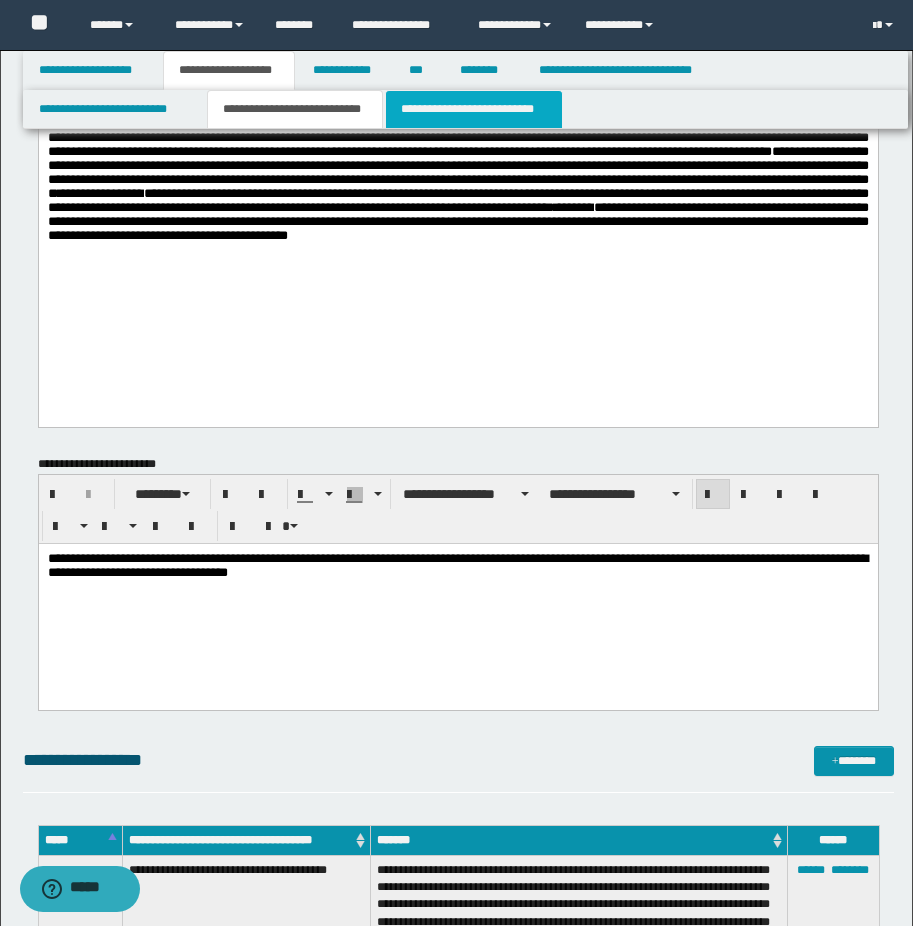 click on "**********" at bounding box center (474, 109) 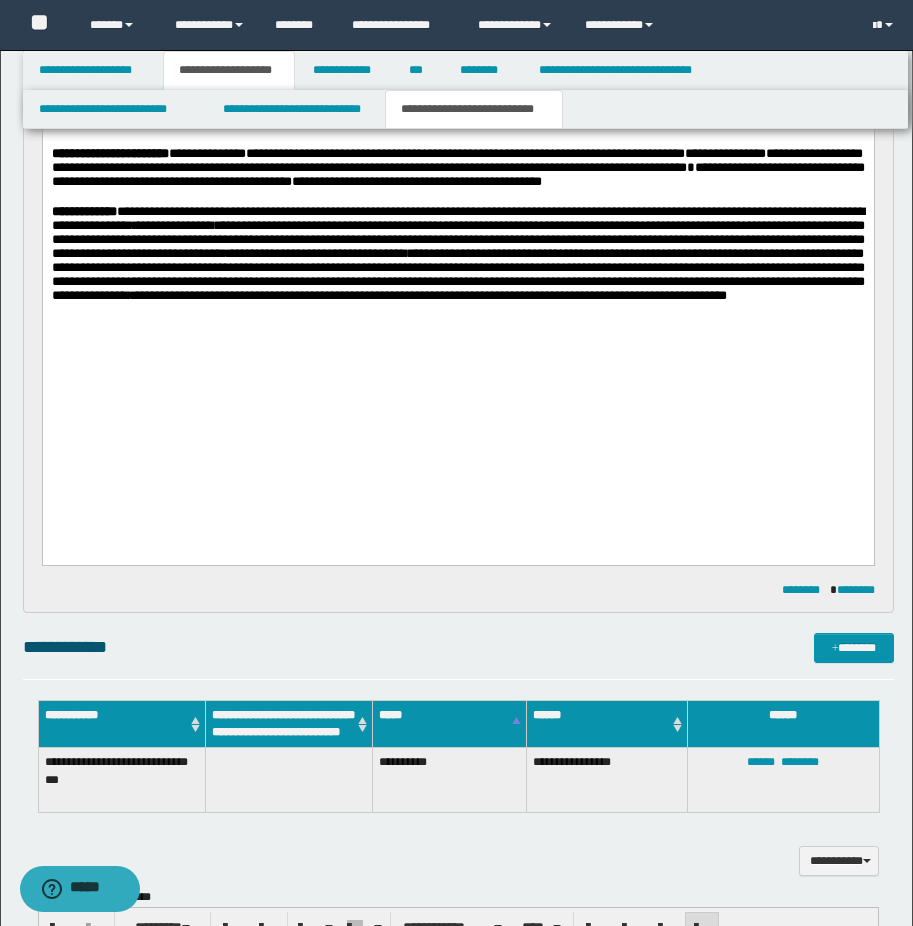 scroll, scrollTop: 926, scrollLeft: 0, axis: vertical 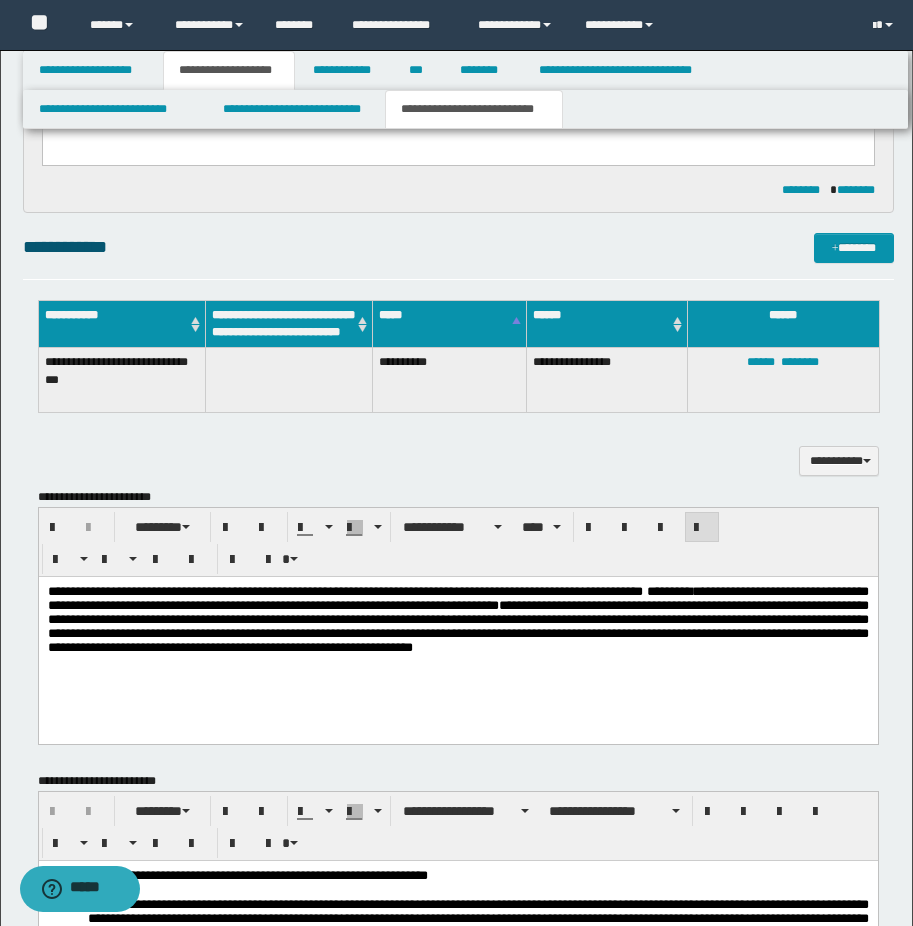 click on "**********" at bounding box center [457, 645] 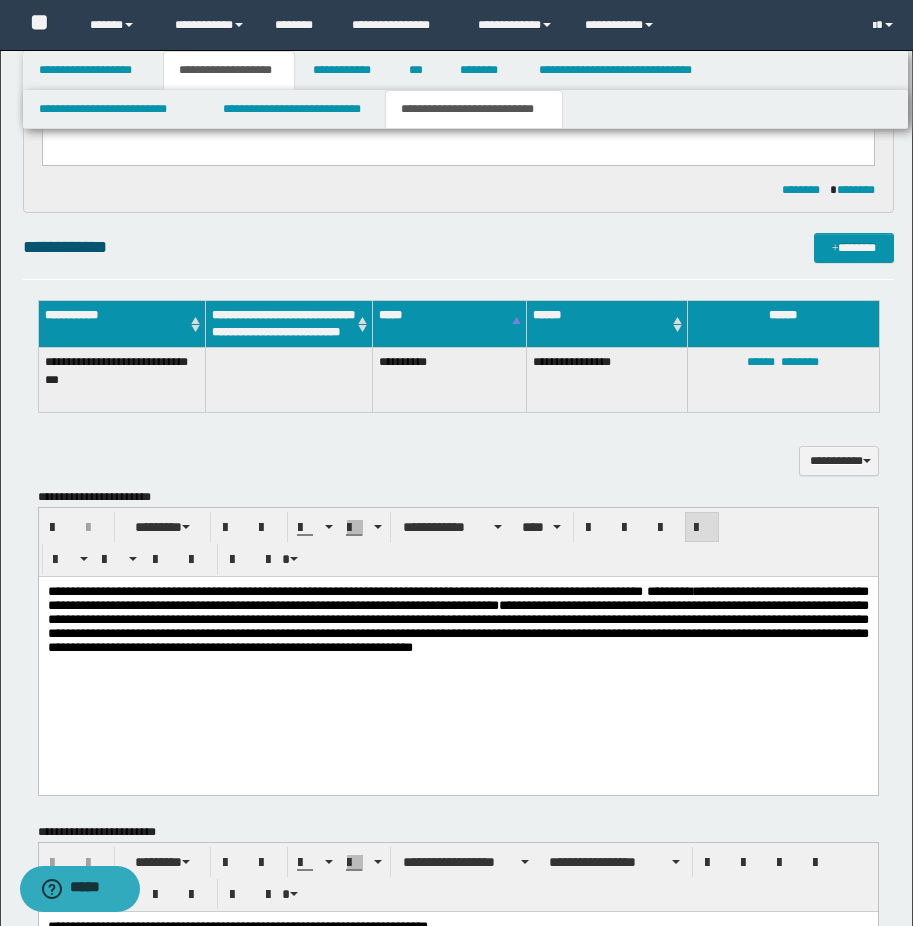 click on "**********" at bounding box center (457, 620) 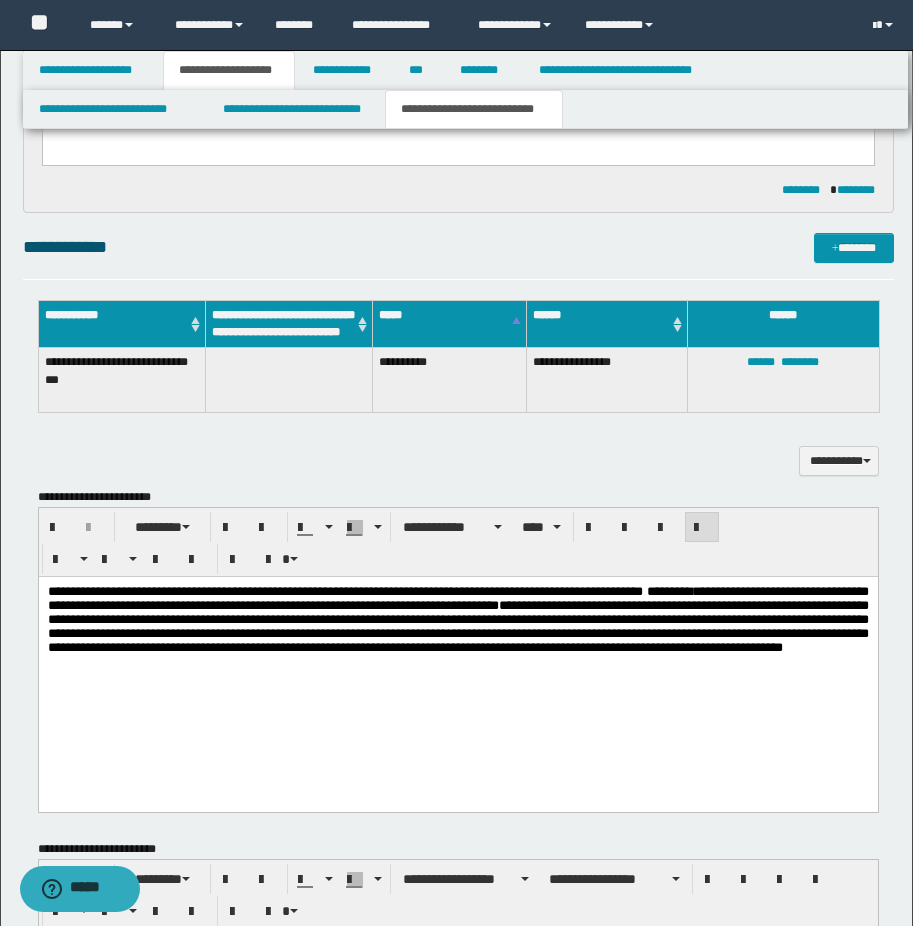click on "**********" at bounding box center [457, 620] 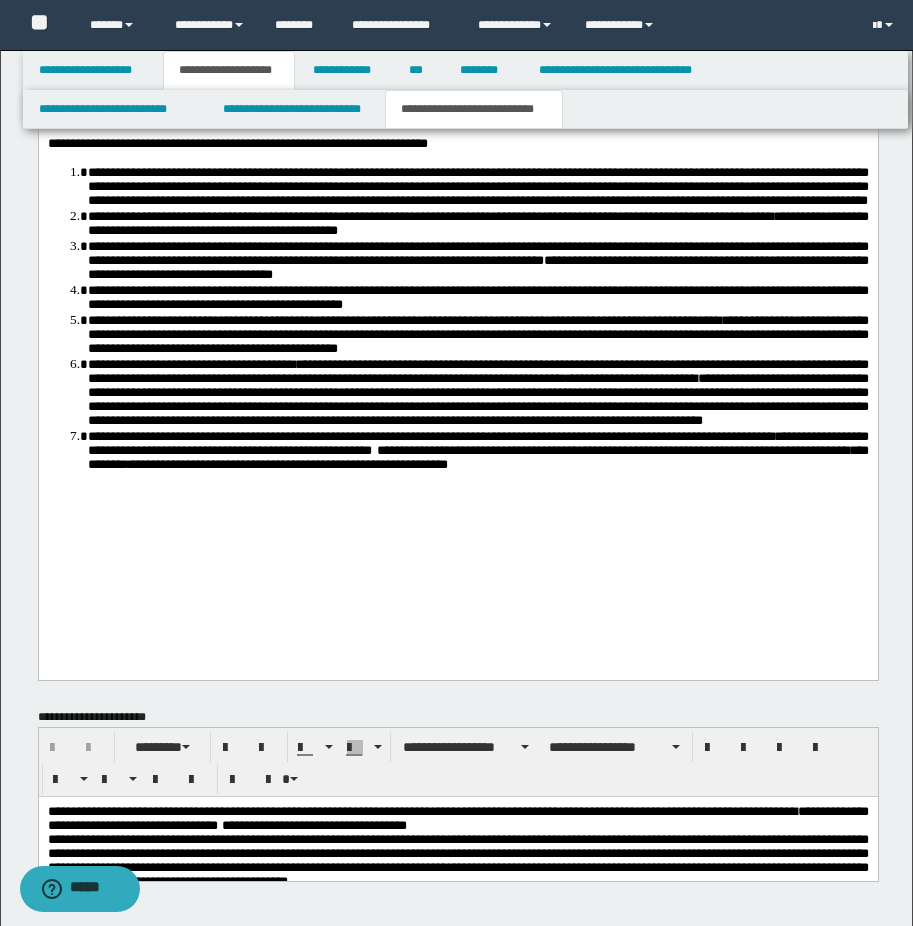 scroll, scrollTop: 1806, scrollLeft: 0, axis: vertical 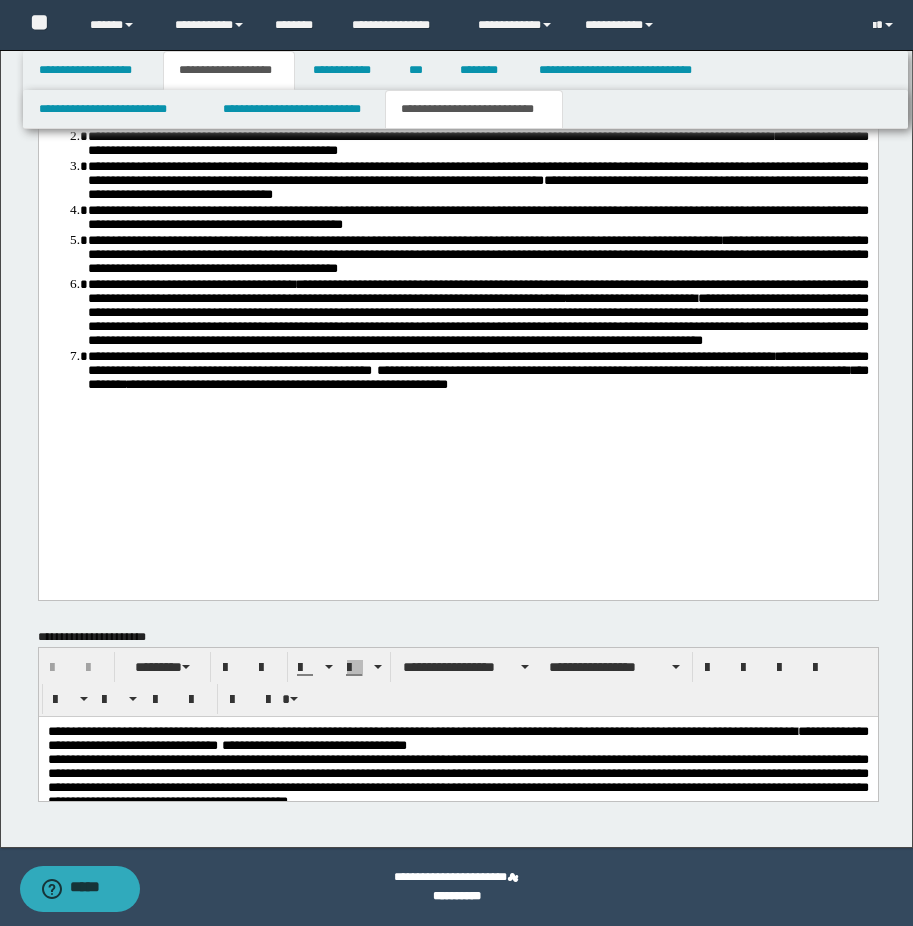 click on "**********" at bounding box center (477, 370) 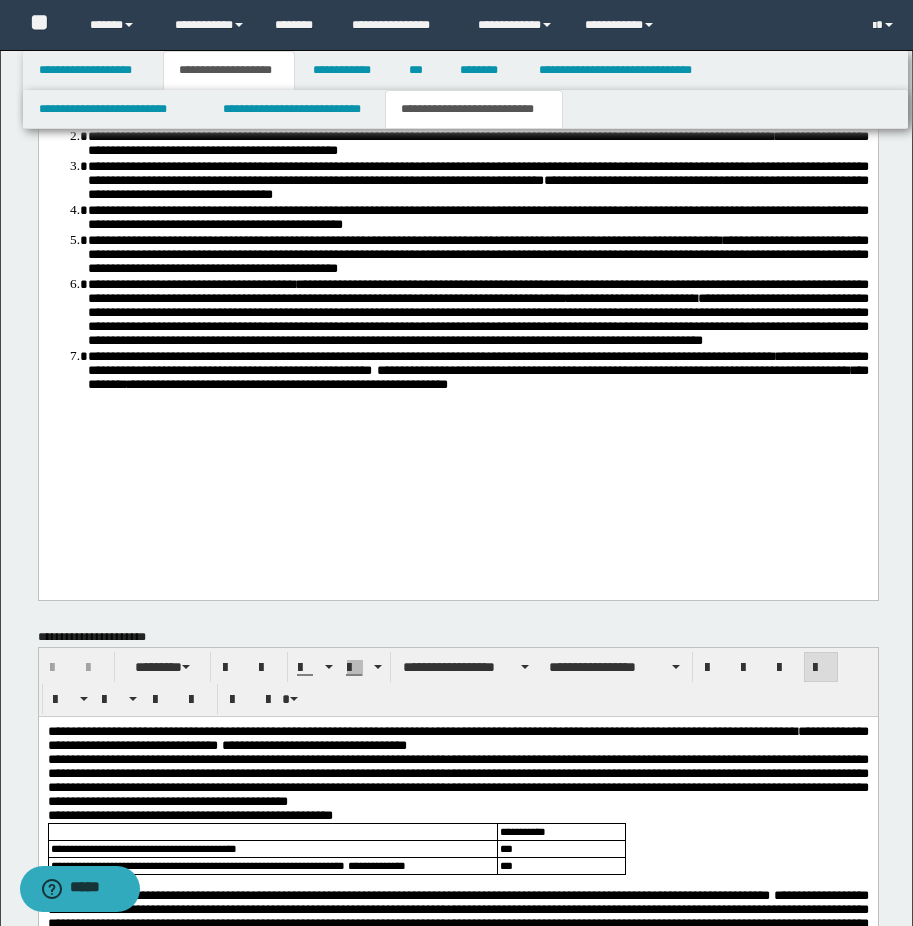 click on "**********" at bounding box center [457, 779] 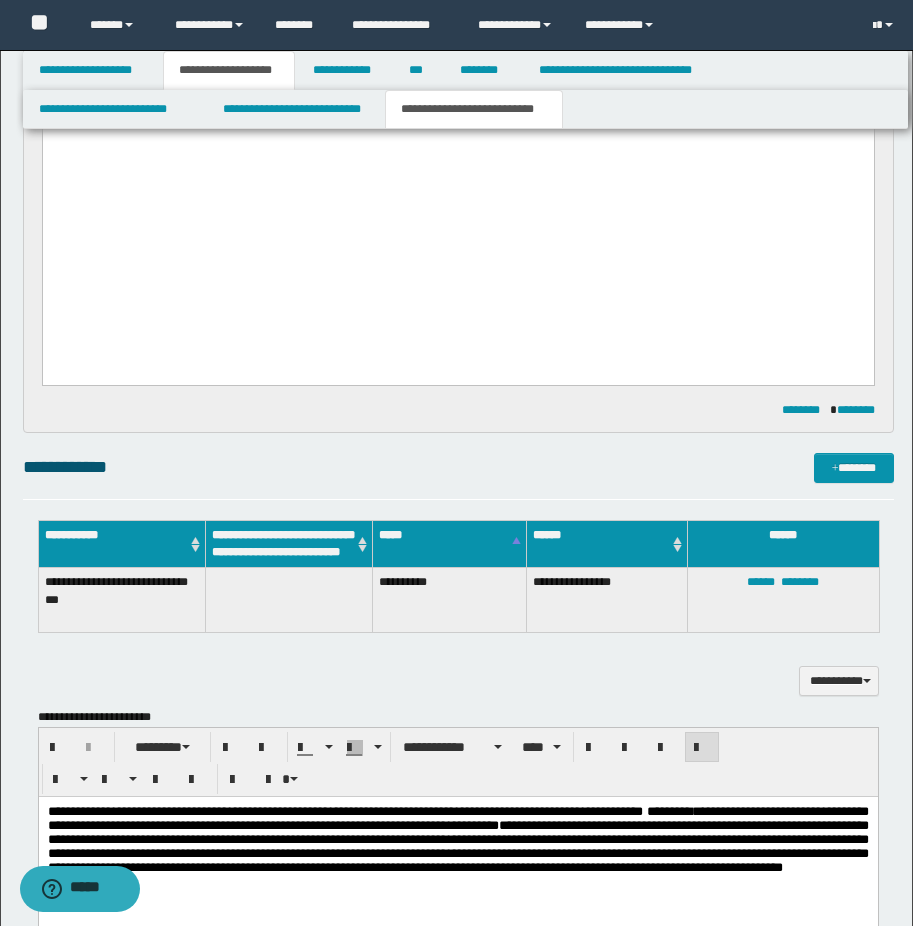 scroll, scrollTop: 806, scrollLeft: 0, axis: vertical 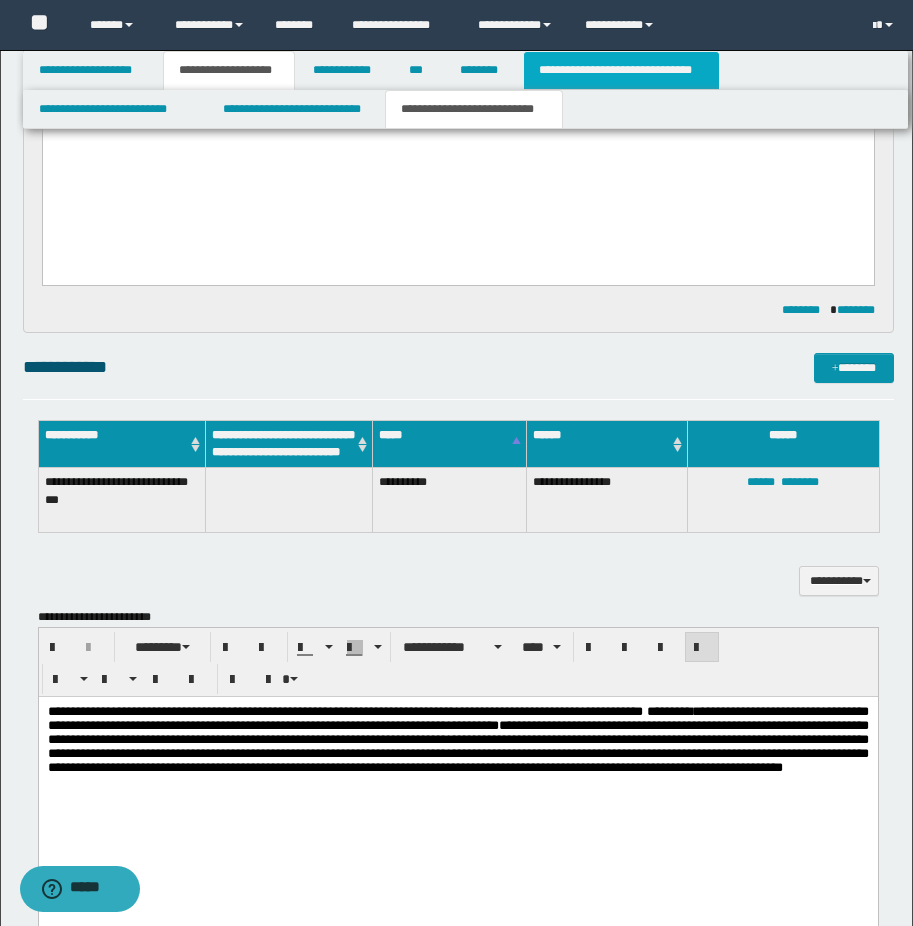 click on "**********" at bounding box center (621, 70) 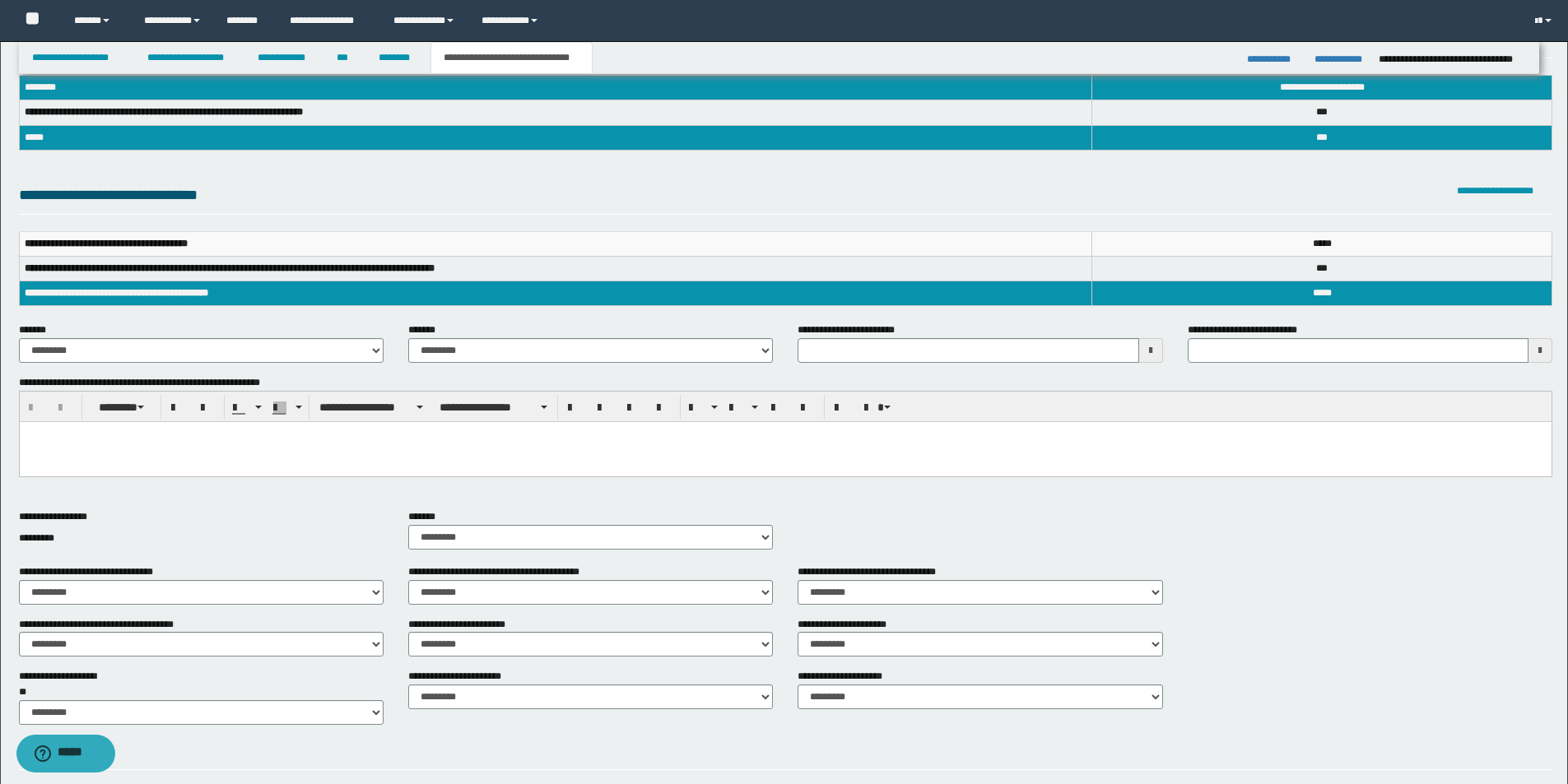 scroll, scrollTop: 0, scrollLeft: 0, axis: both 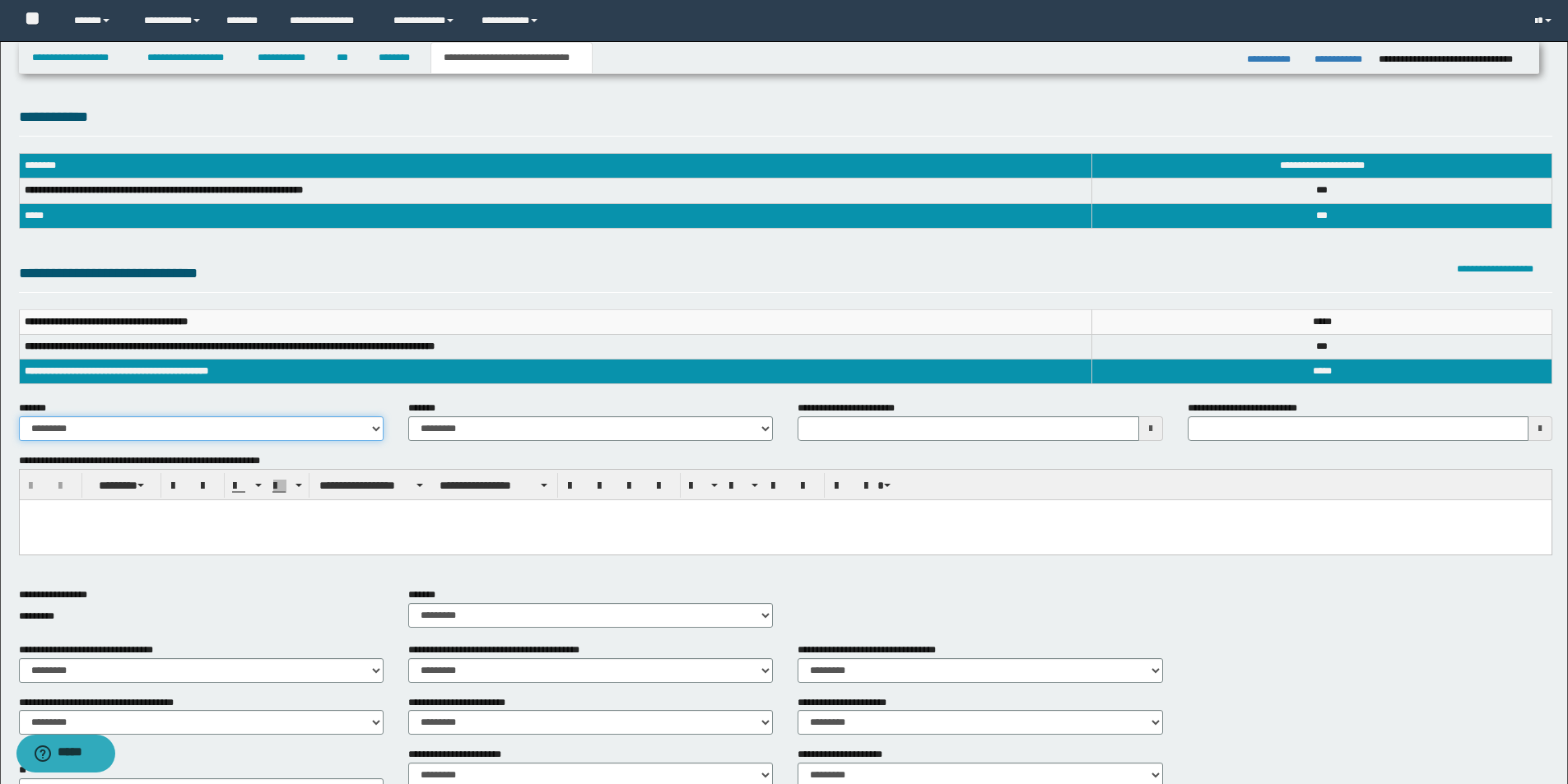 click on "**********" at bounding box center (201, 429) 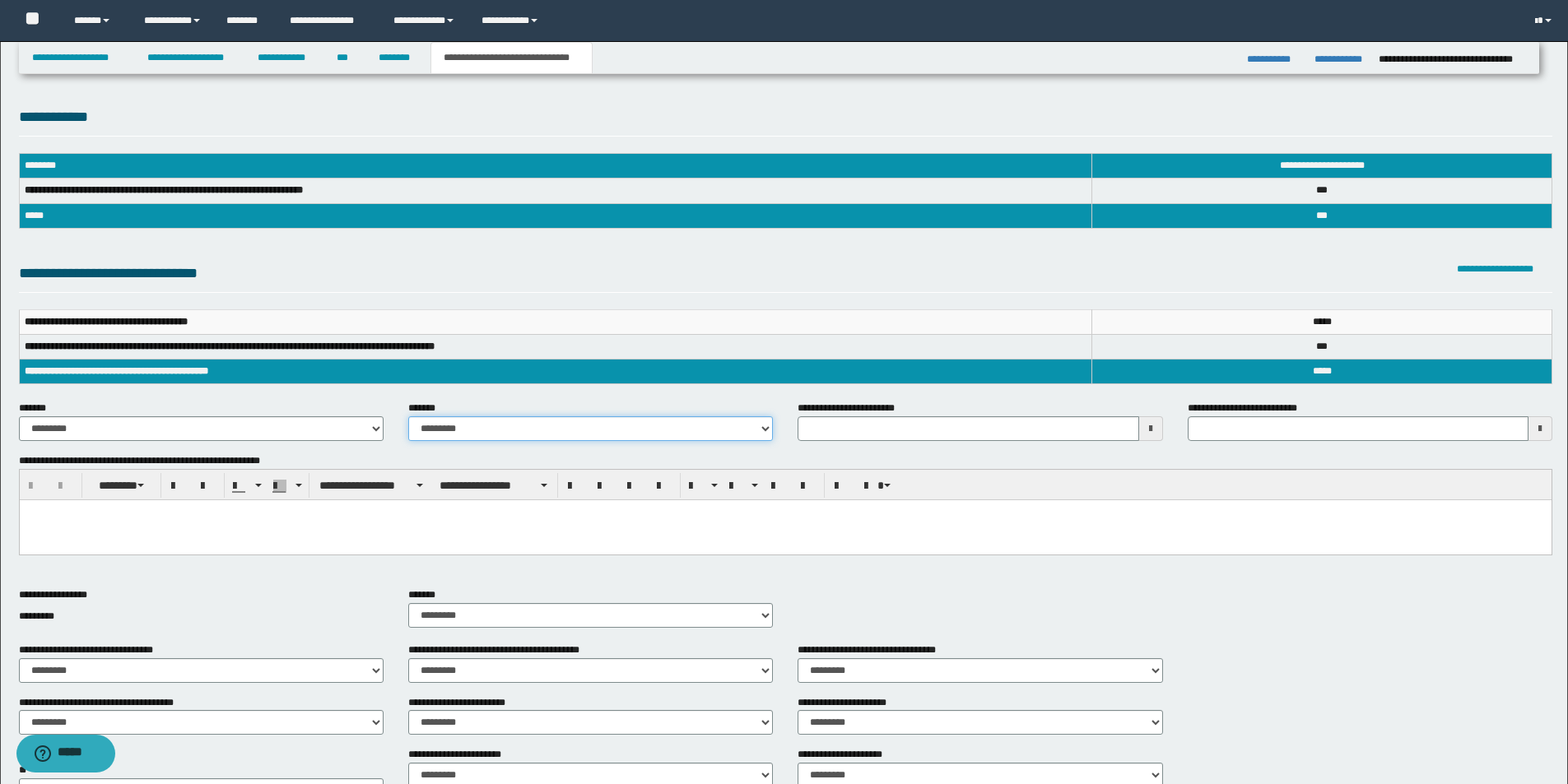 click on "**********" at bounding box center [590, 429] 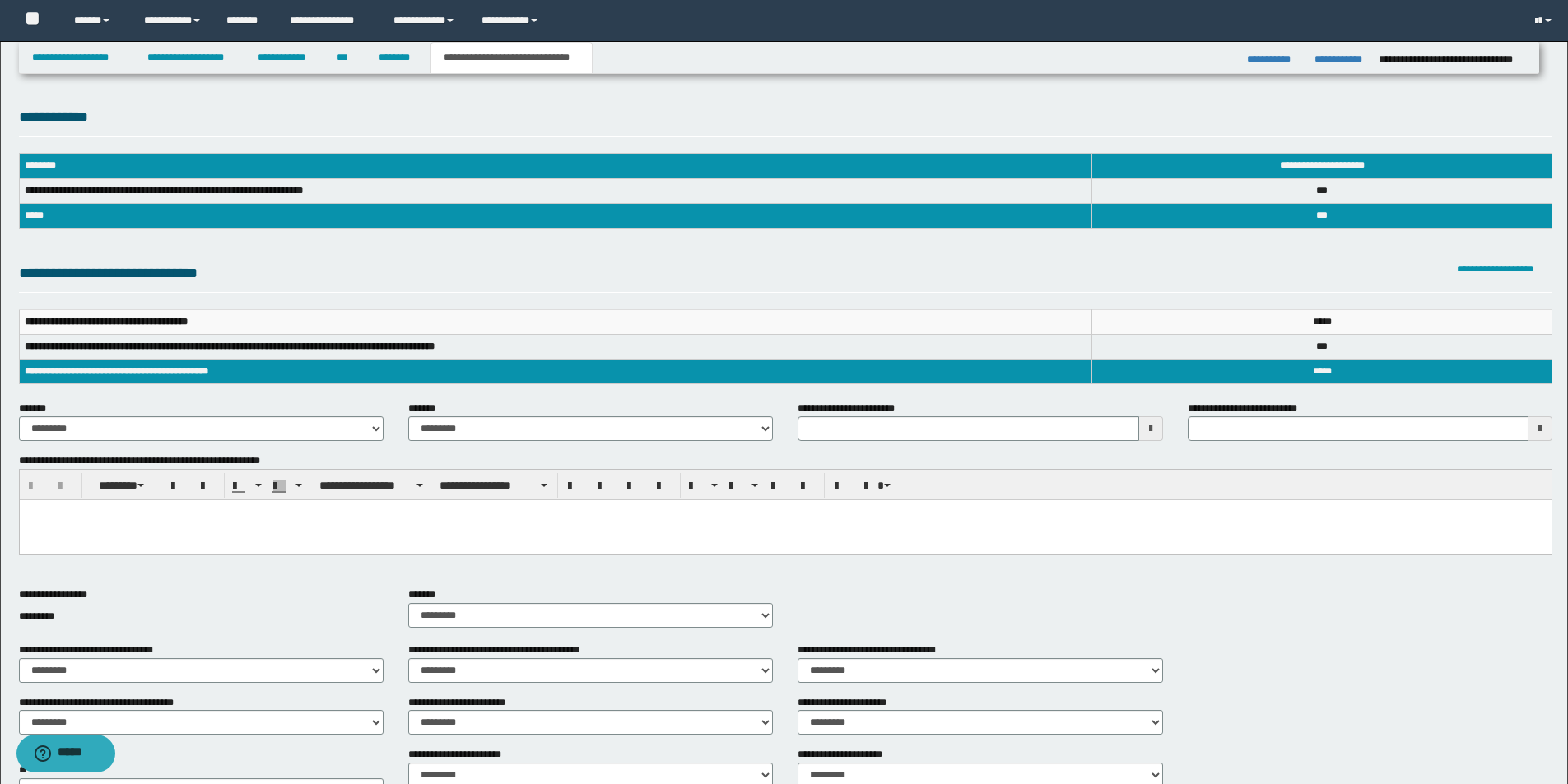 click on "**********" at bounding box center (979, 427) 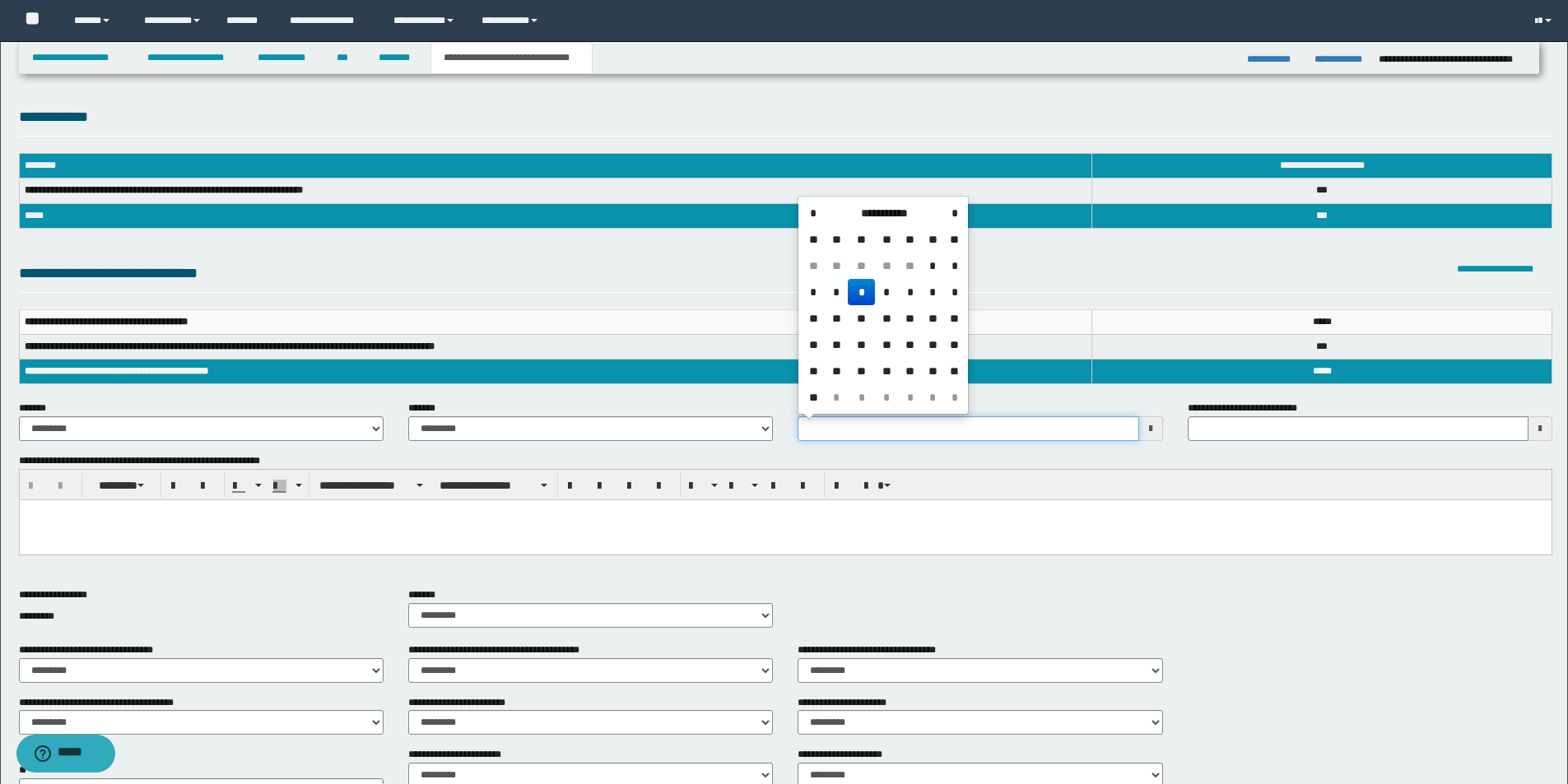 click on "**********" at bounding box center [968, 429] 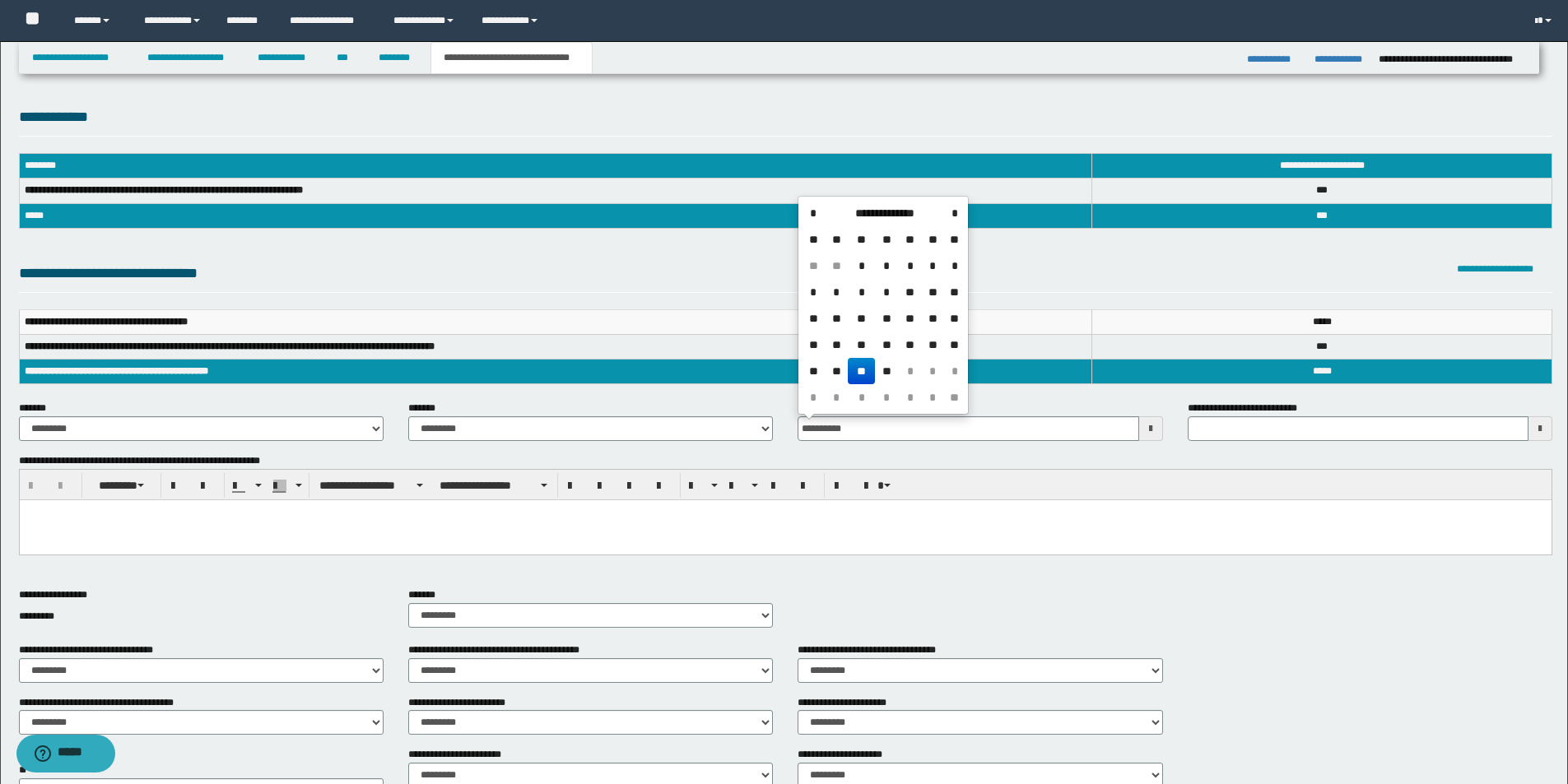 click at bounding box center [784, 533] 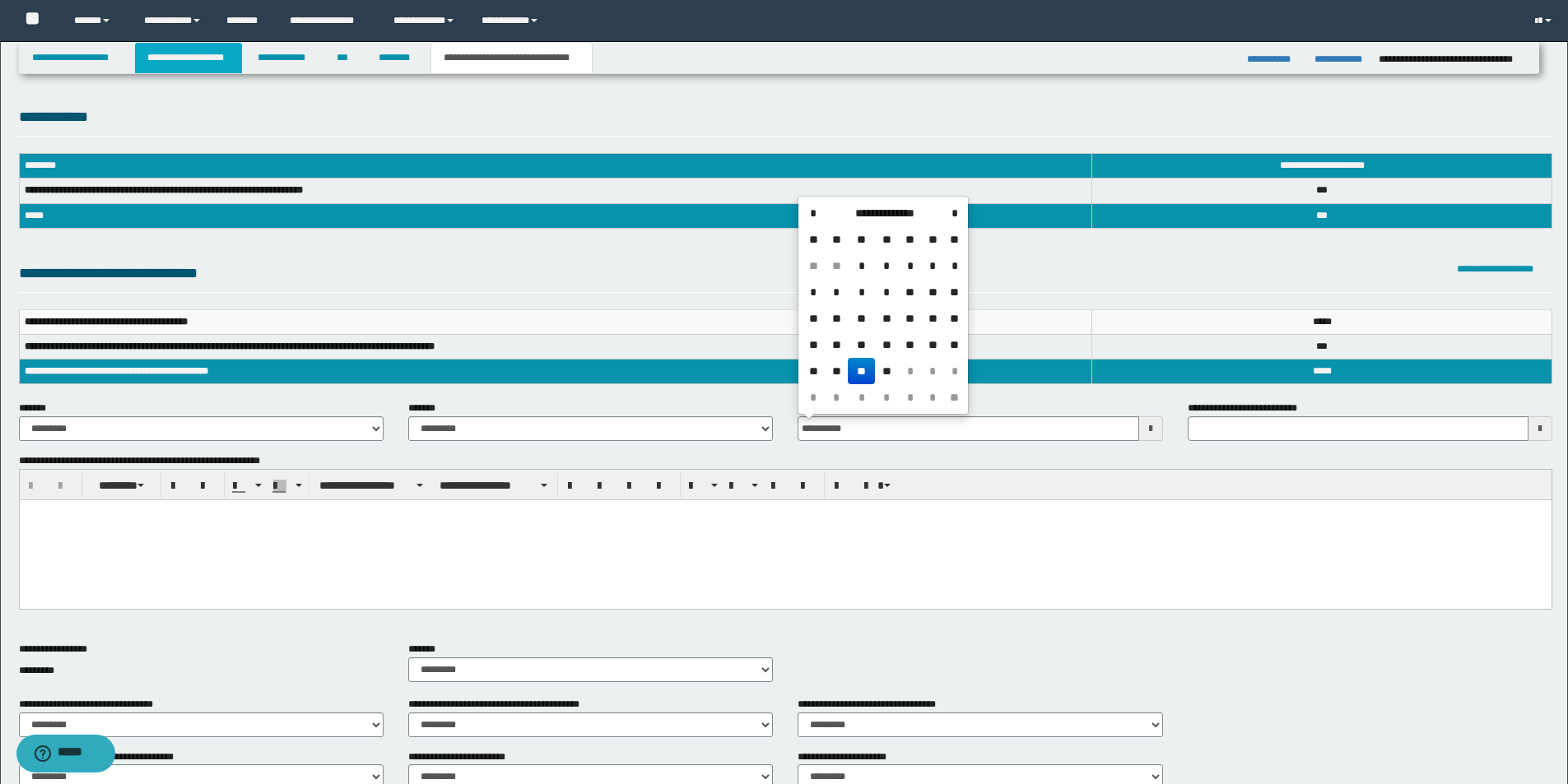 click on "**********" at bounding box center (188, 58) 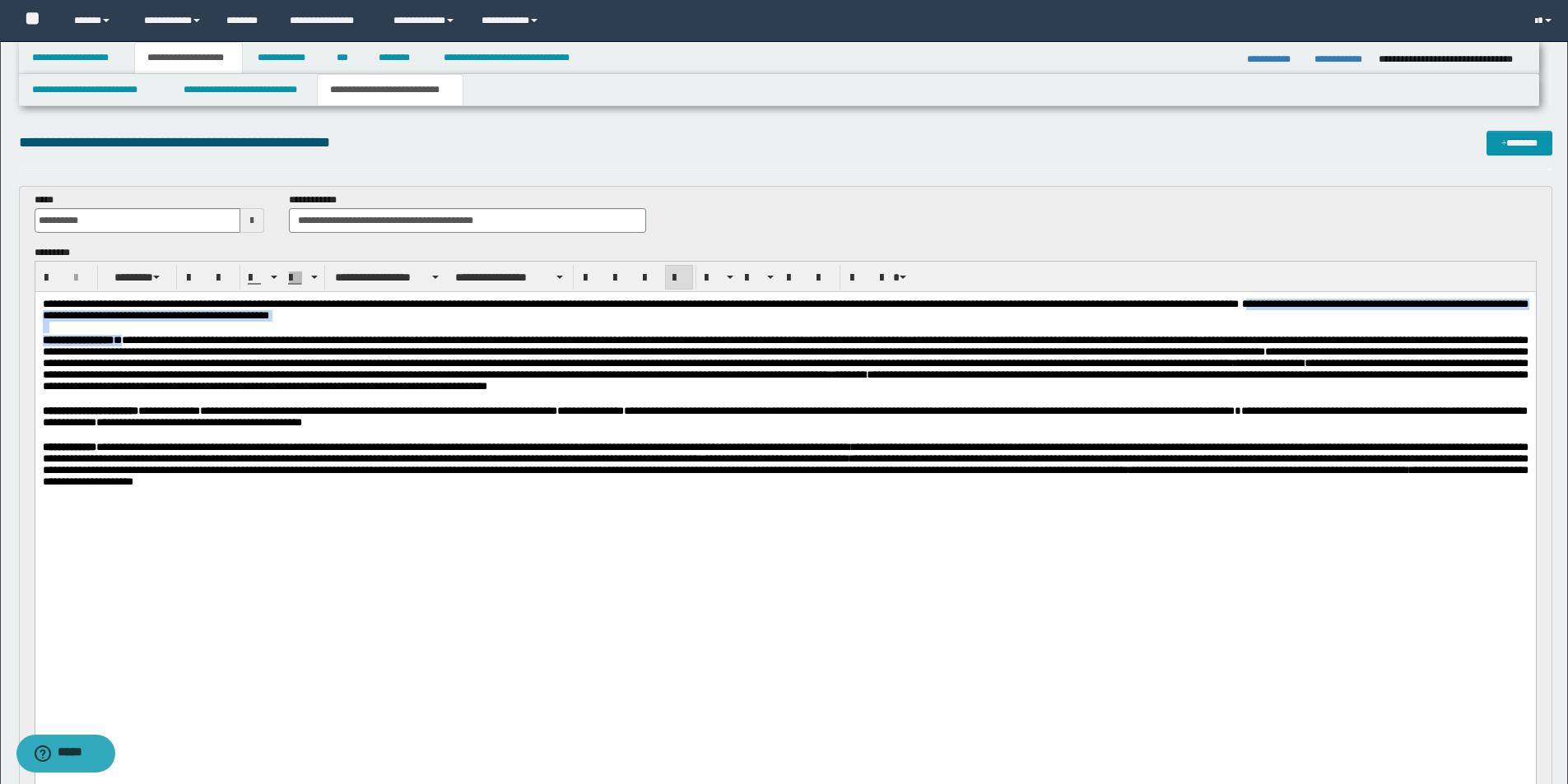 click on "**********" at bounding box center (784, 458) 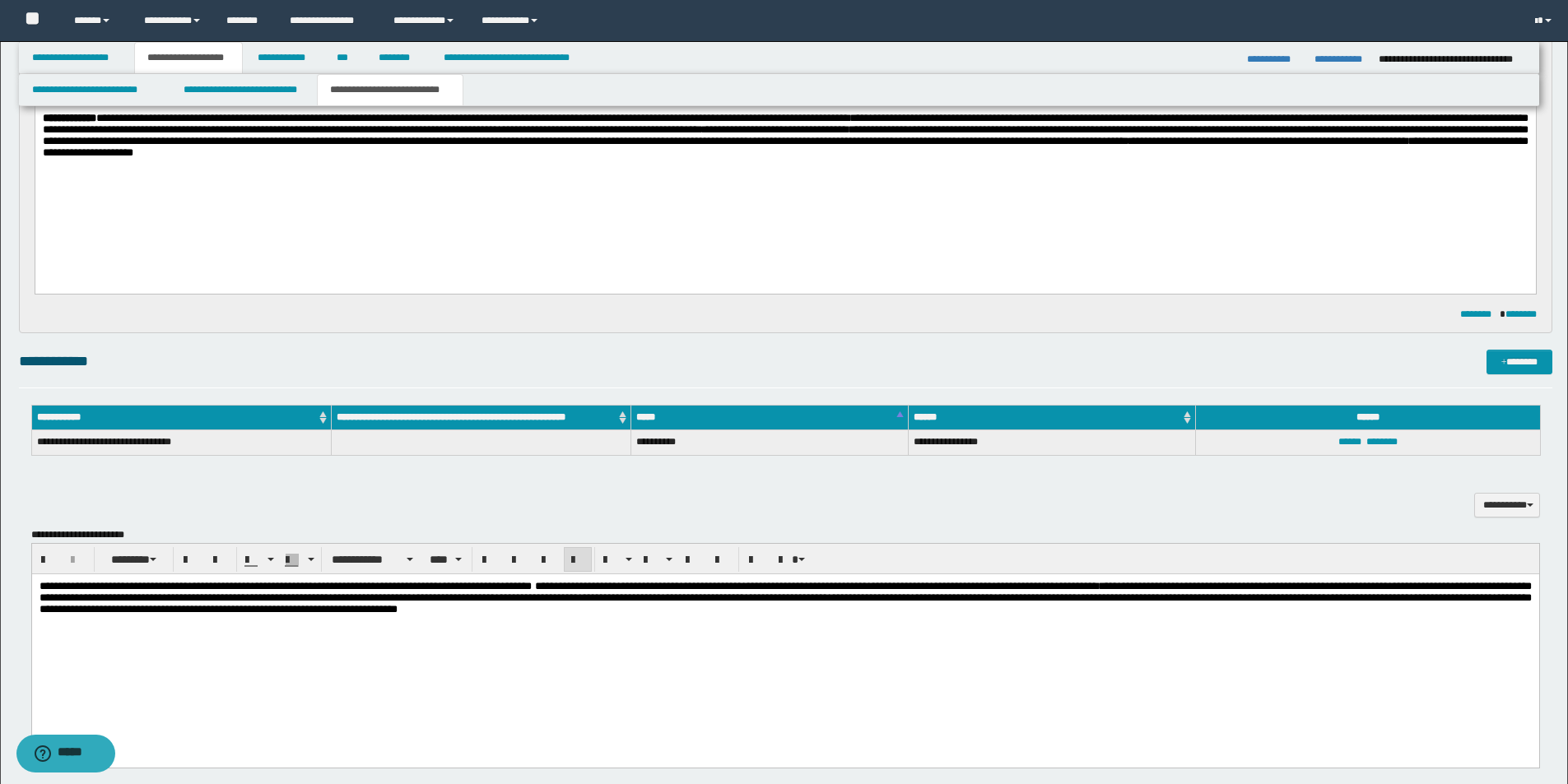 scroll, scrollTop: 576, scrollLeft: 0, axis: vertical 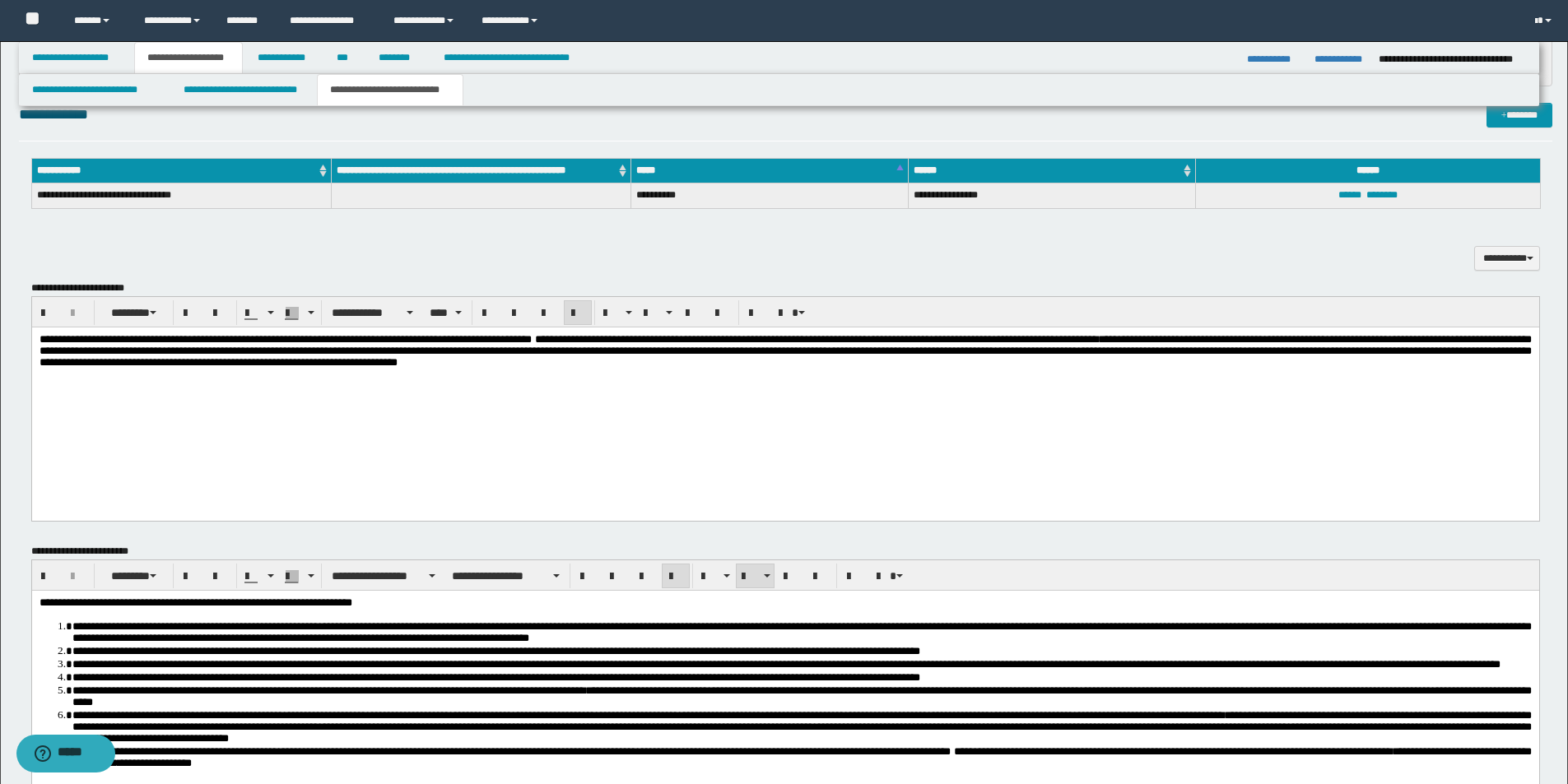 click on "**********" at bounding box center (784, 372) 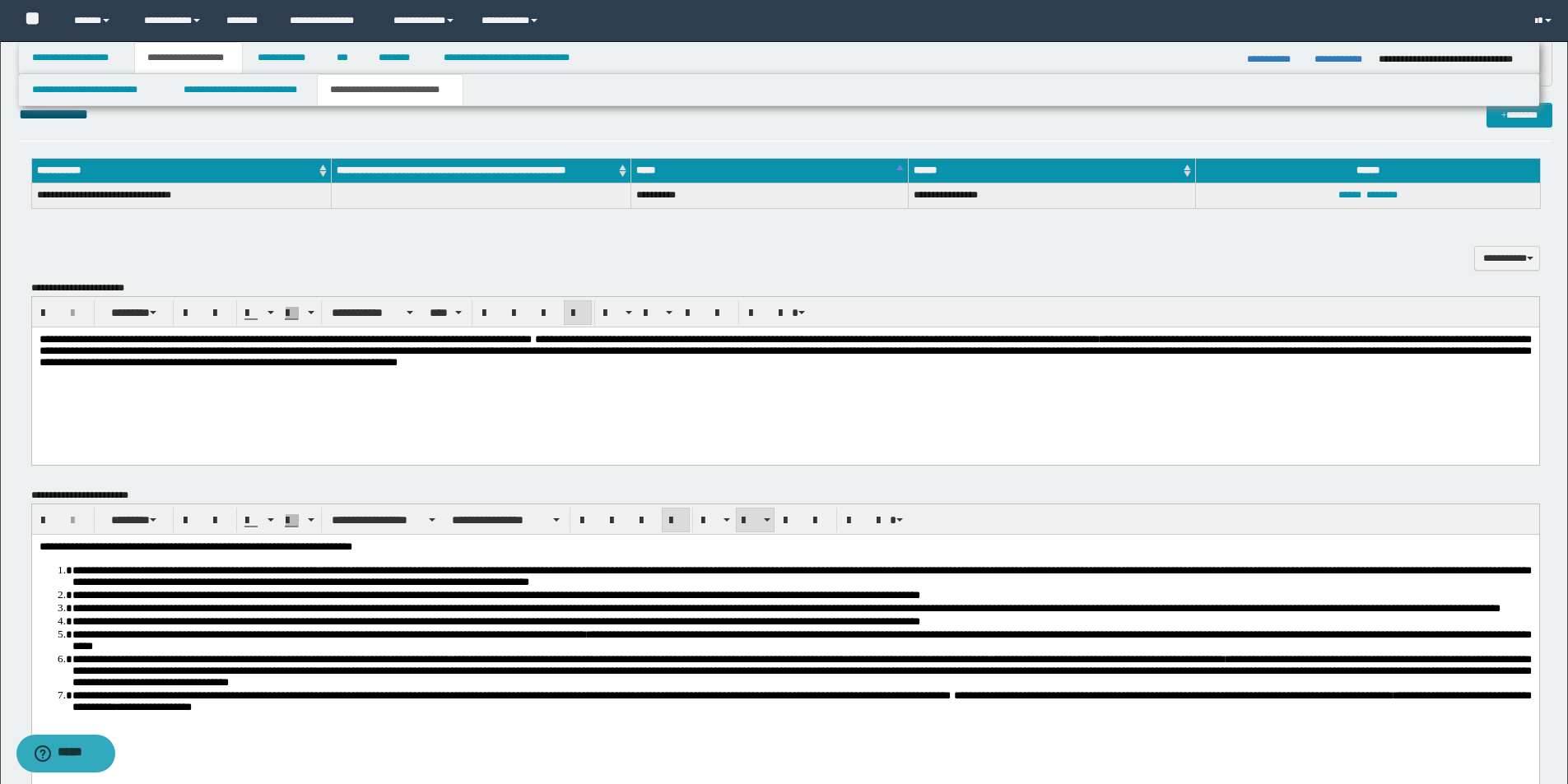 click on "**********" at bounding box center [784, 372] 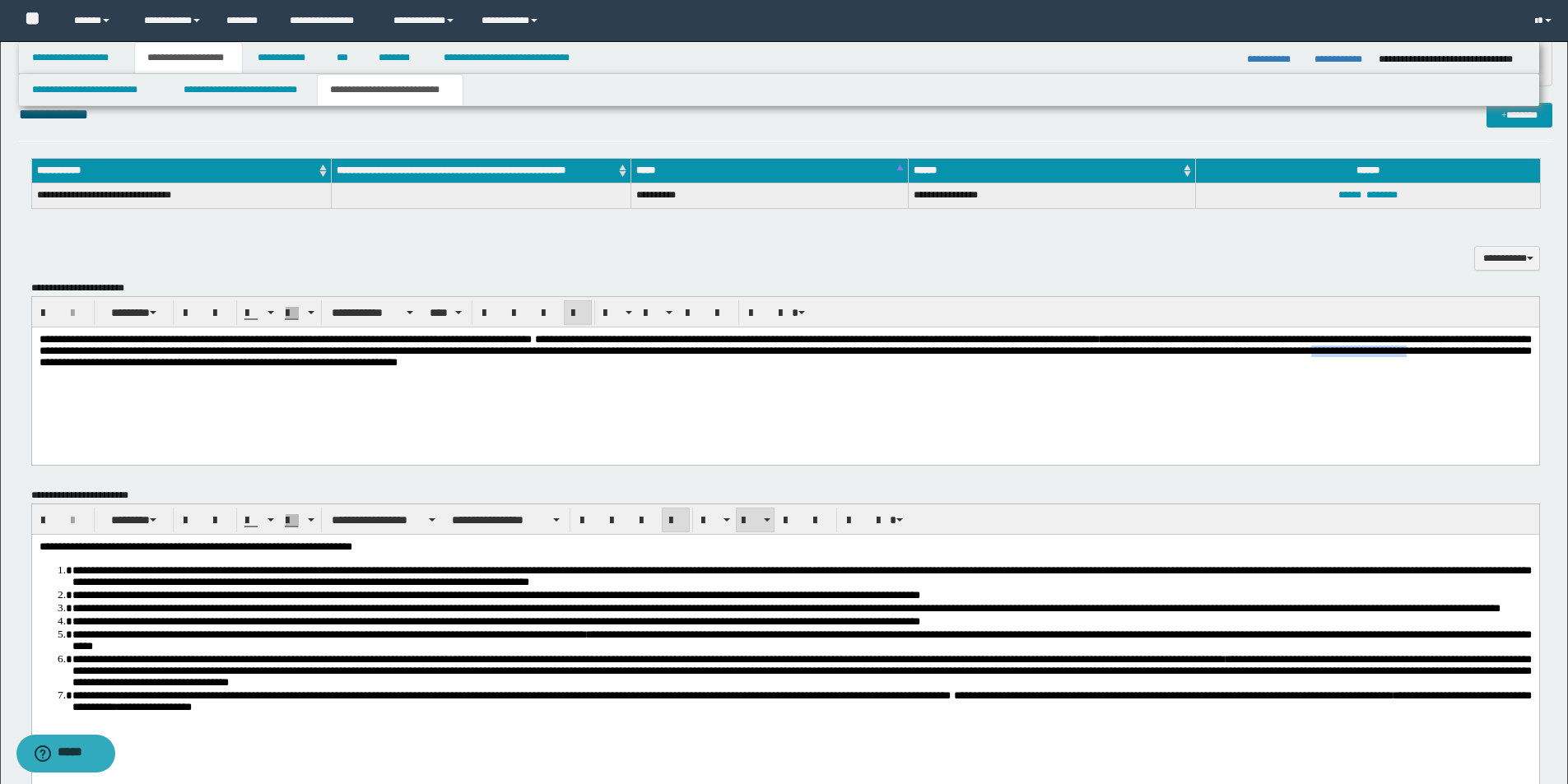 drag, startPoint x: 432, startPoint y: 369, endPoint x: 553, endPoint y: 369, distance: 121 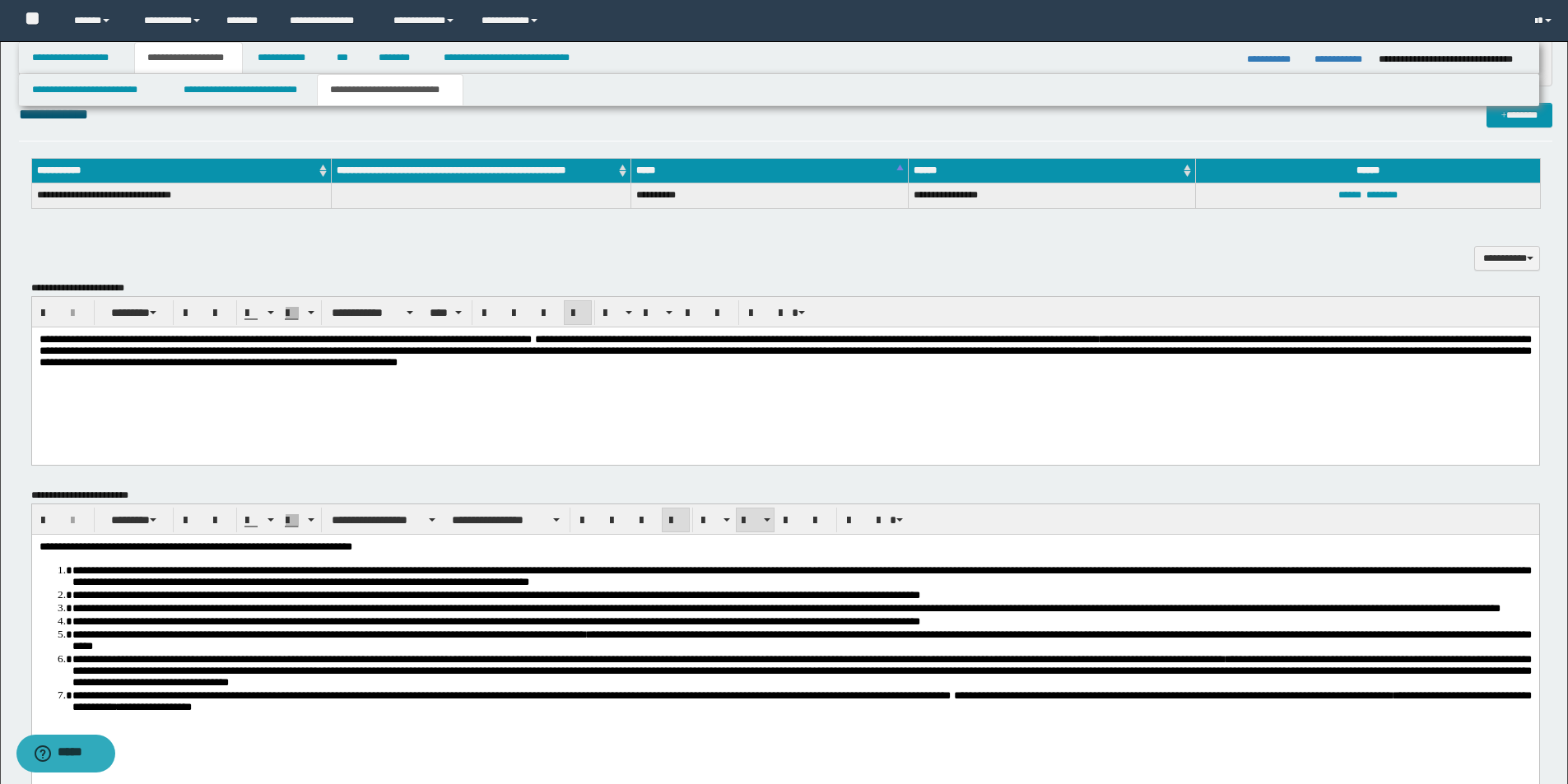 click on "**********" at bounding box center [784, 350] 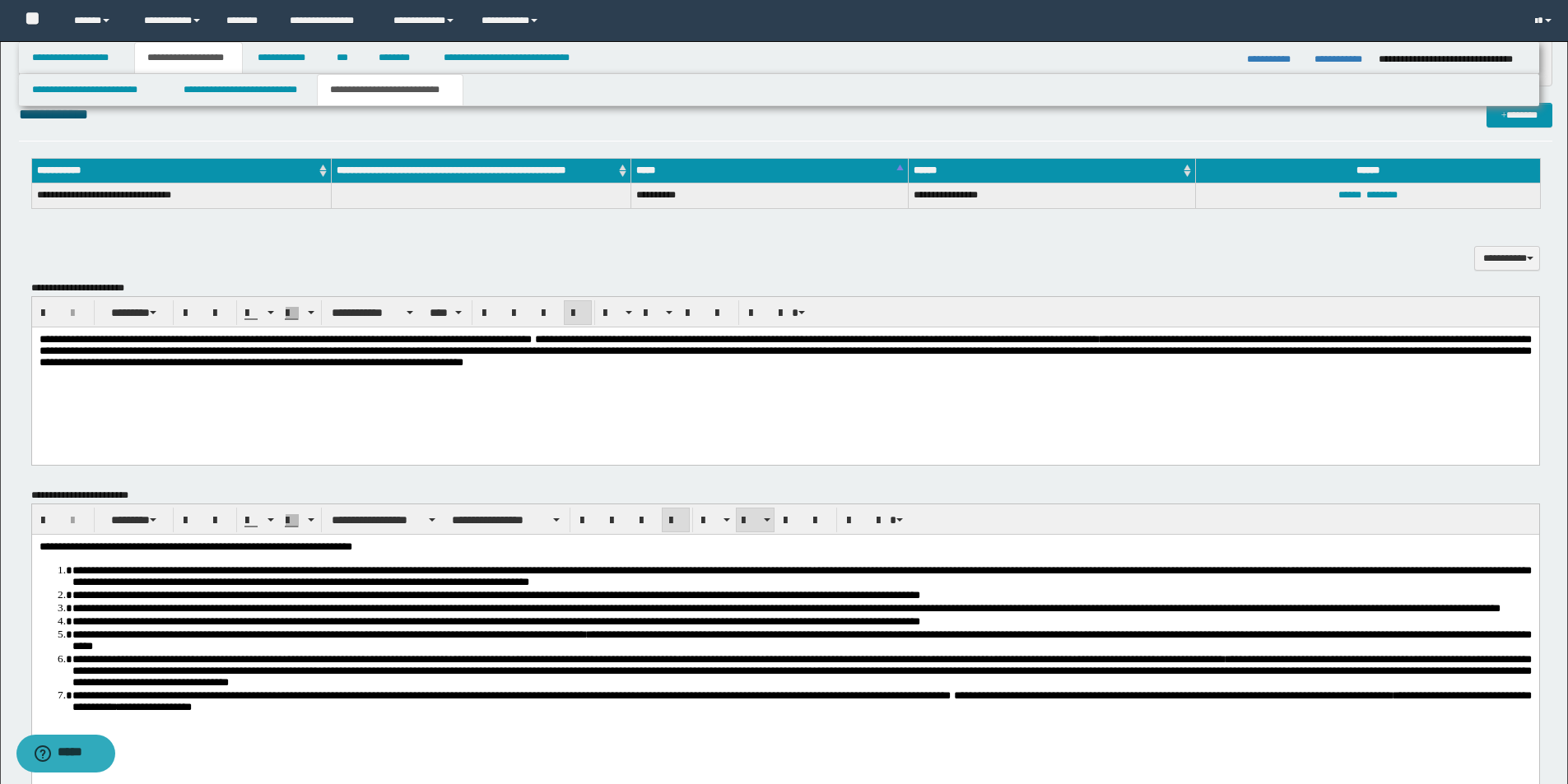 drag, startPoint x: 1226, startPoint y: 411, endPoint x: 1222, endPoint y: 384, distance: 27.29469 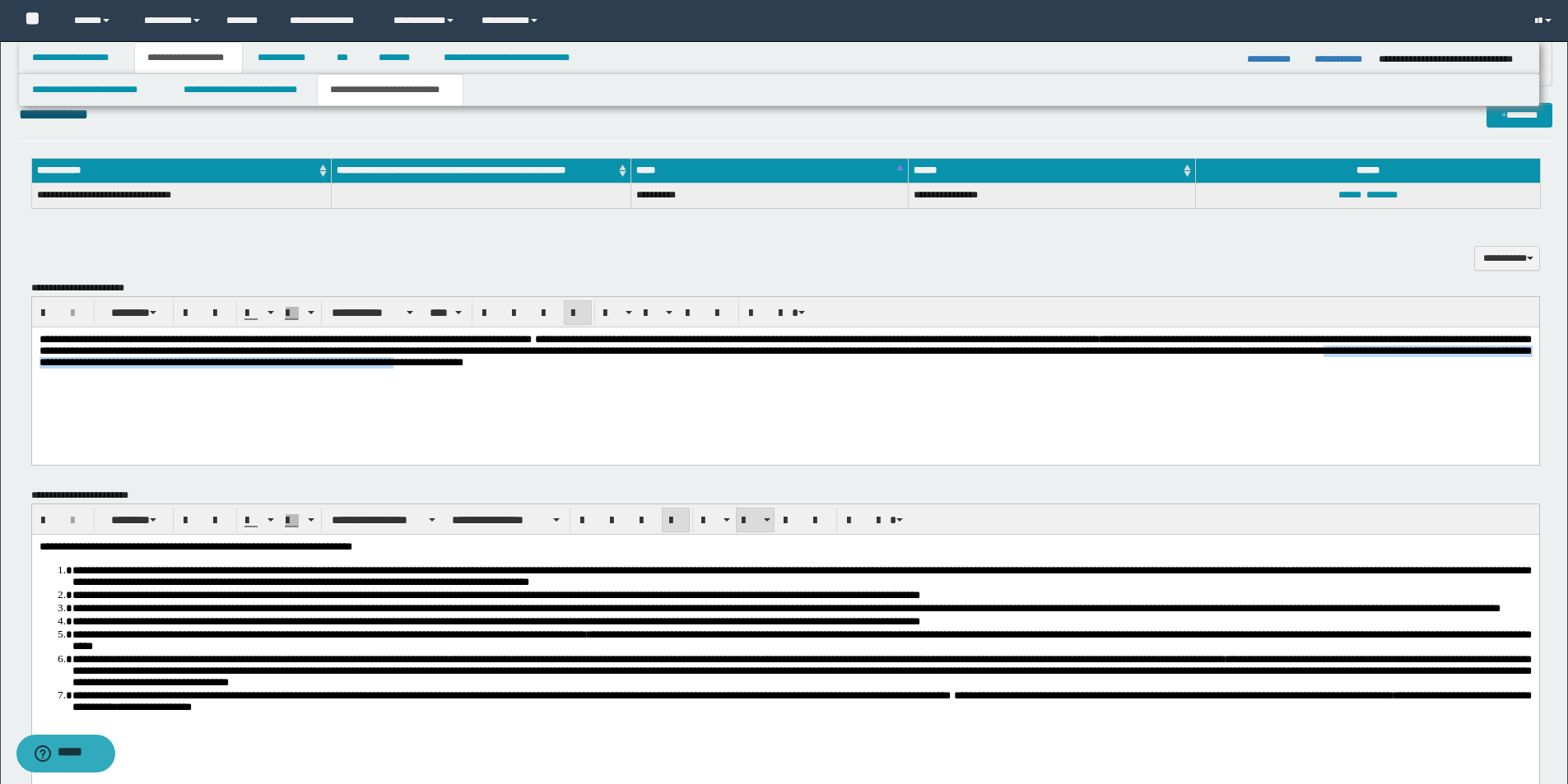drag, startPoint x: 449, startPoint y: 369, endPoint x: 1156, endPoint y: 366, distance: 707.00636 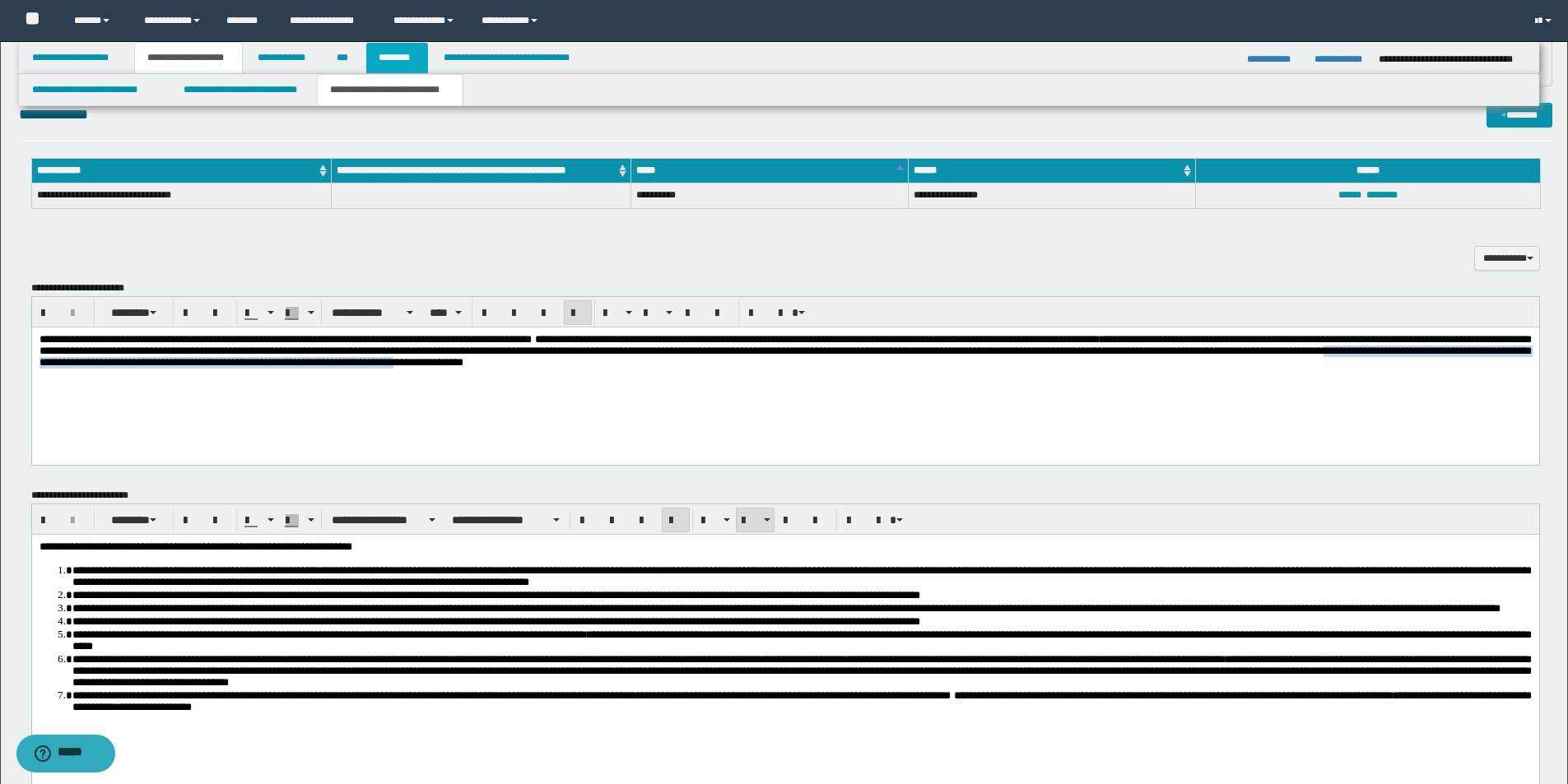 copy on "**********" 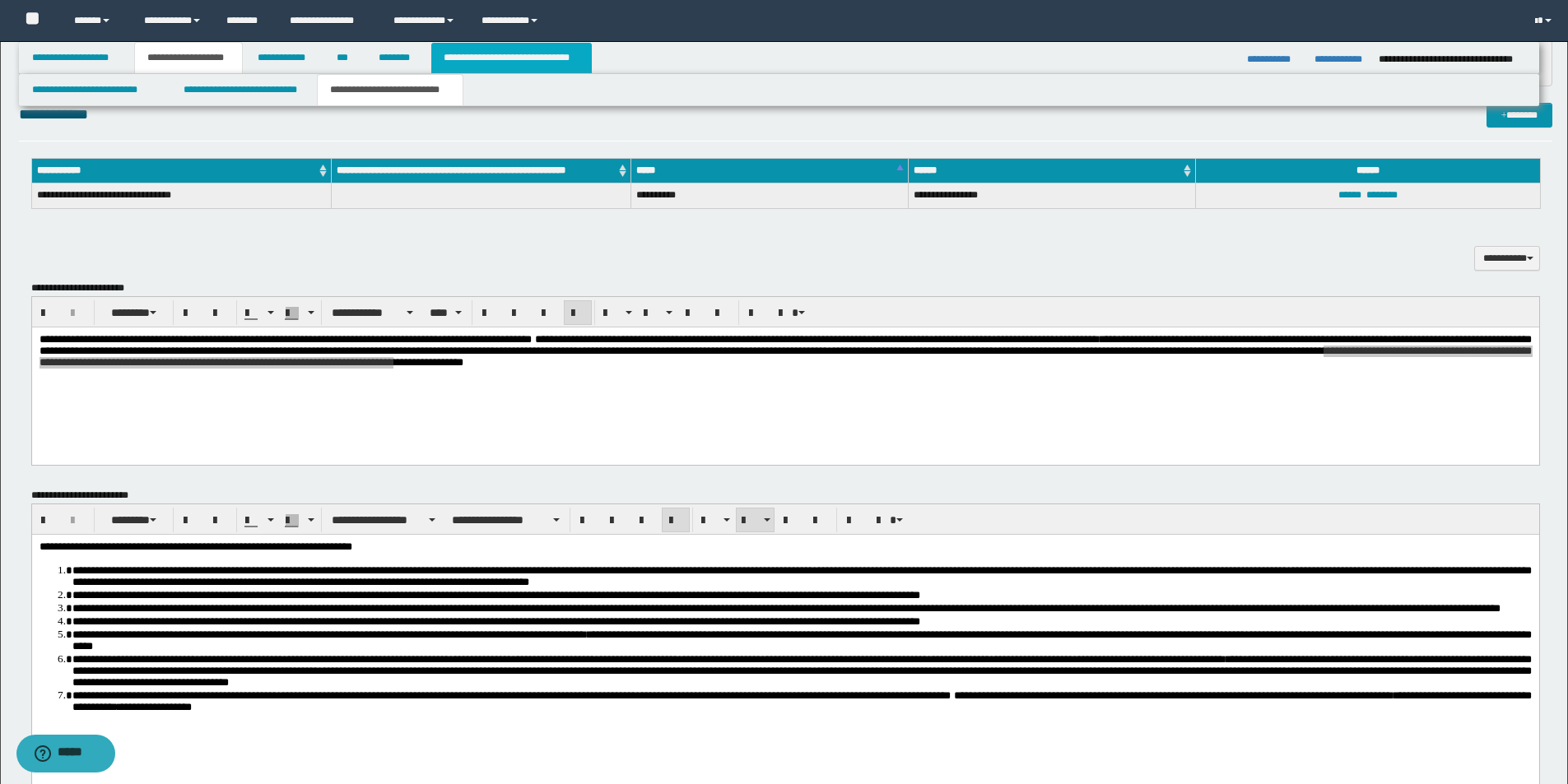 click on "**********" at bounding box center [511, 58] 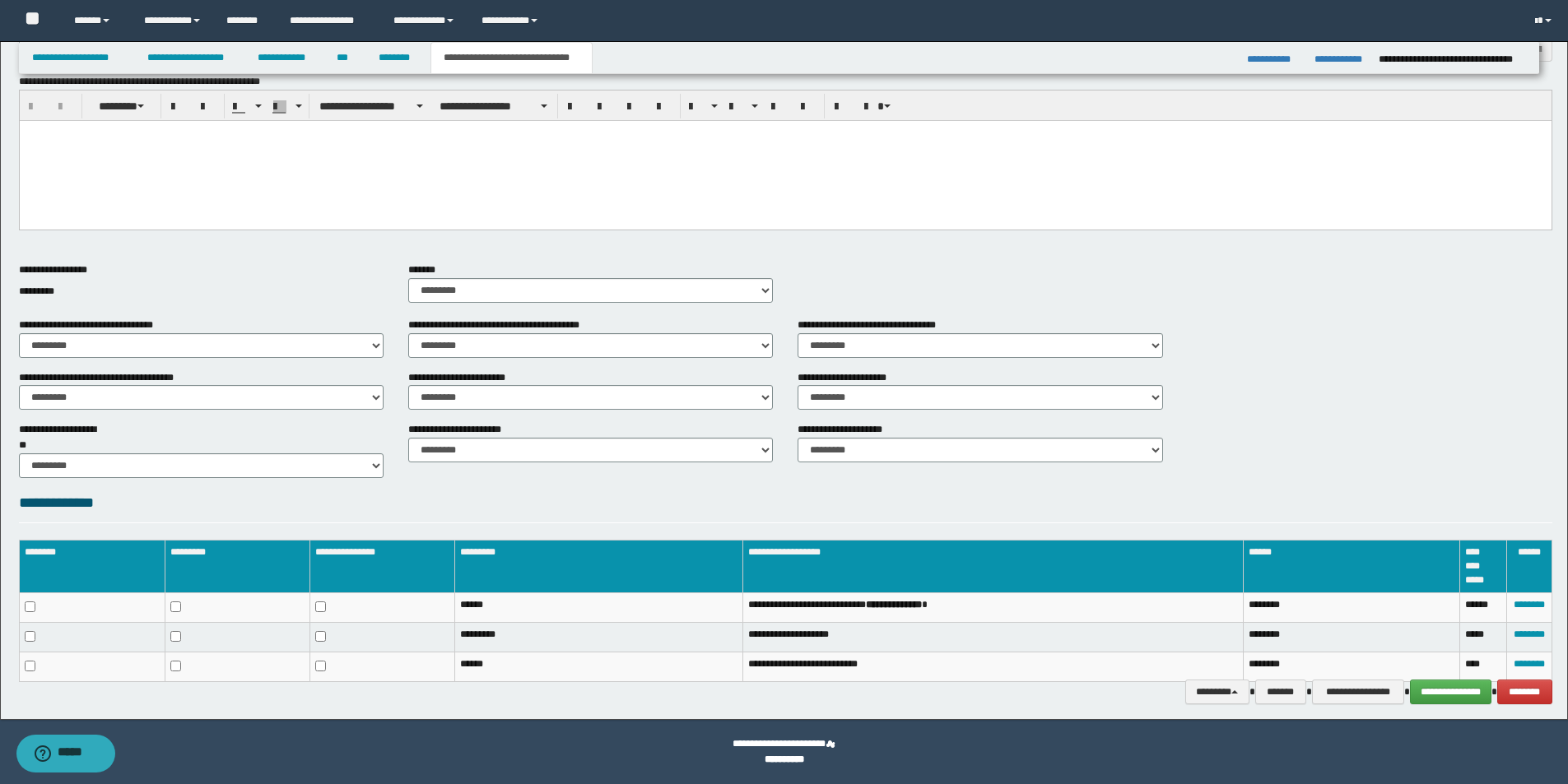 scroll, scrollTop: 297, scrollLeft: 0, axis: vertical 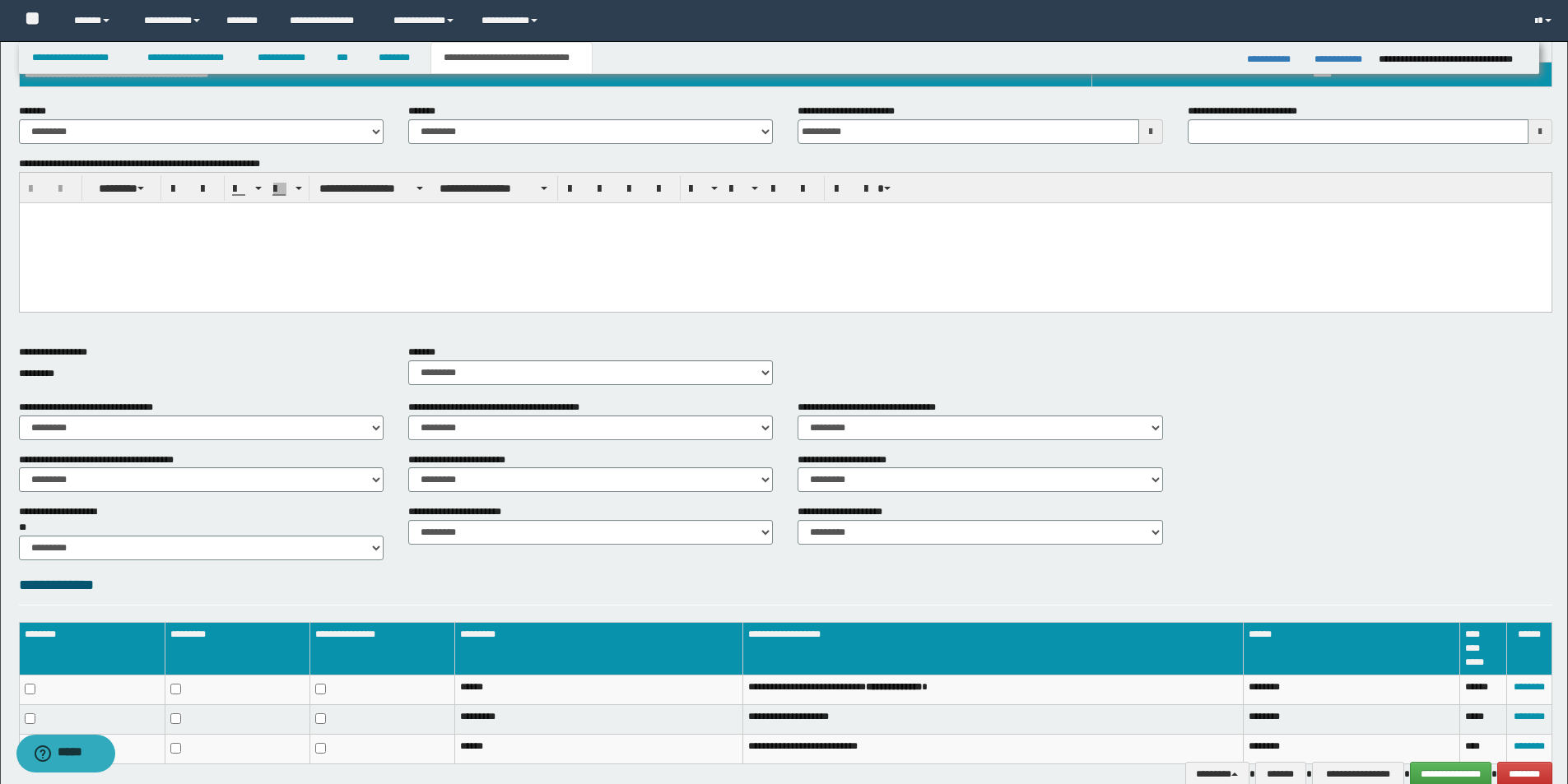 click at bounding box center [784, 236] 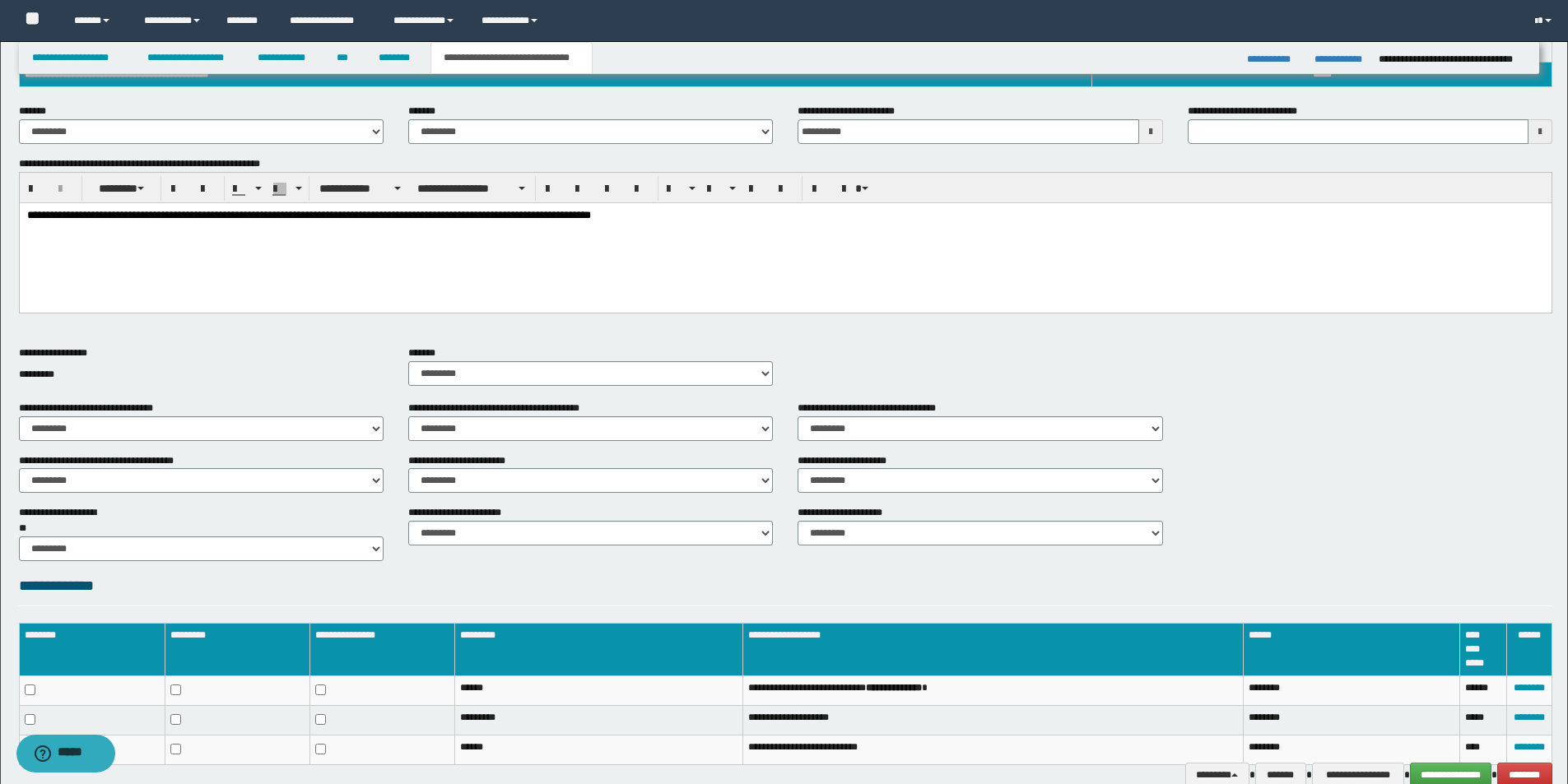 click on "**********" at bounding box center (784, 236) 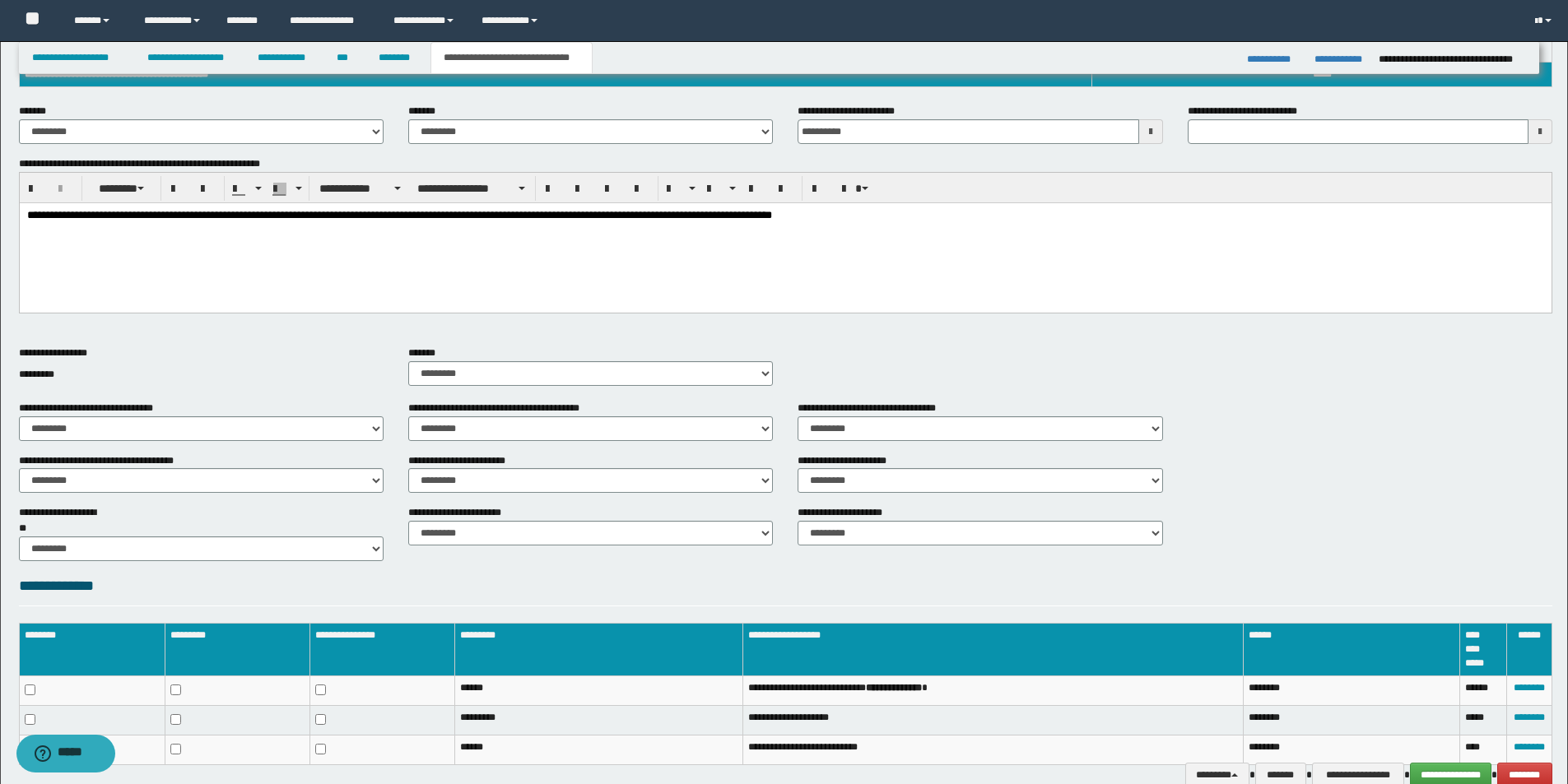 click on "**********" at bounding box center [784, 236] 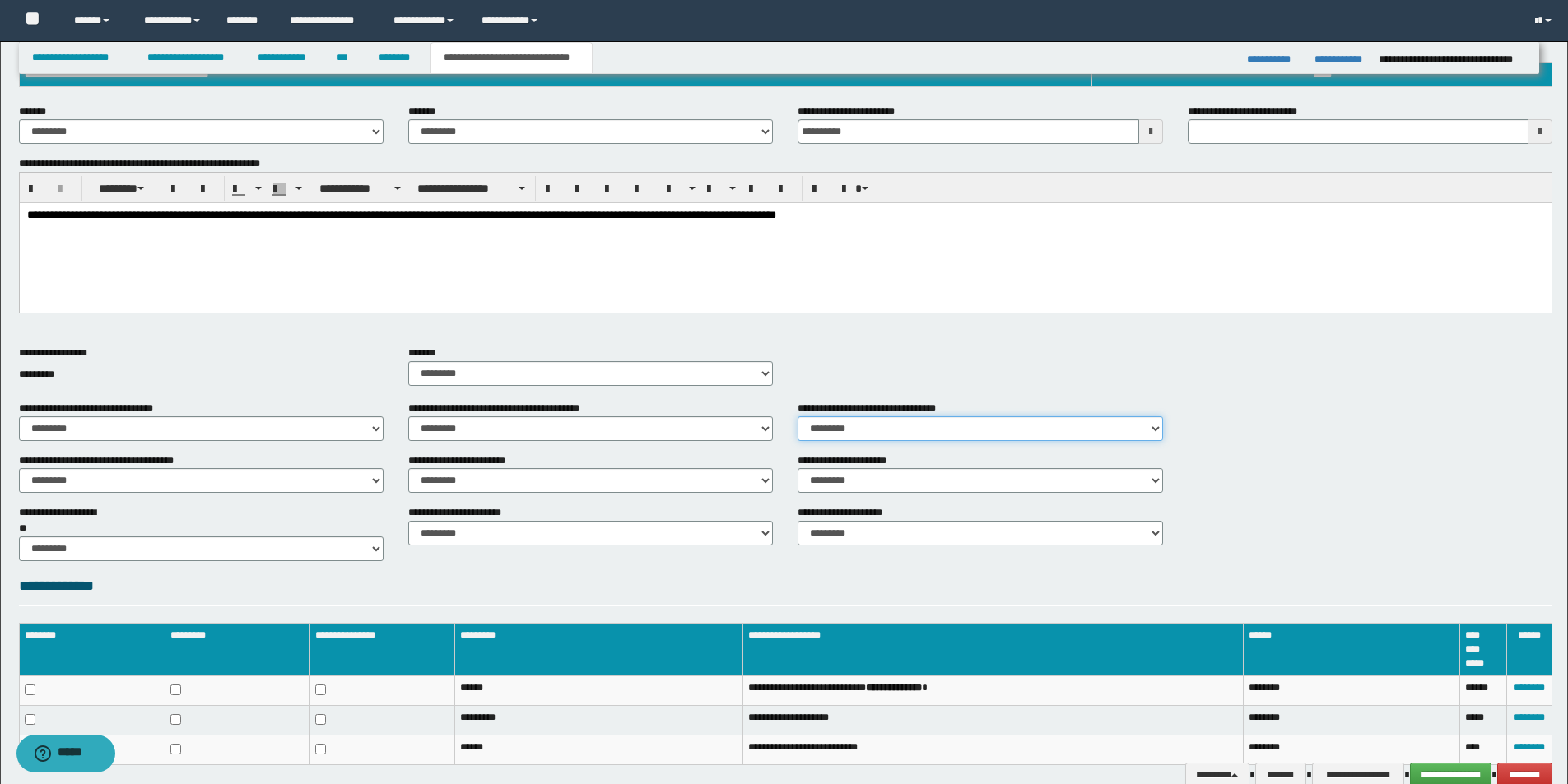 click on "*********
**
**" at bounding box center [979, 429] 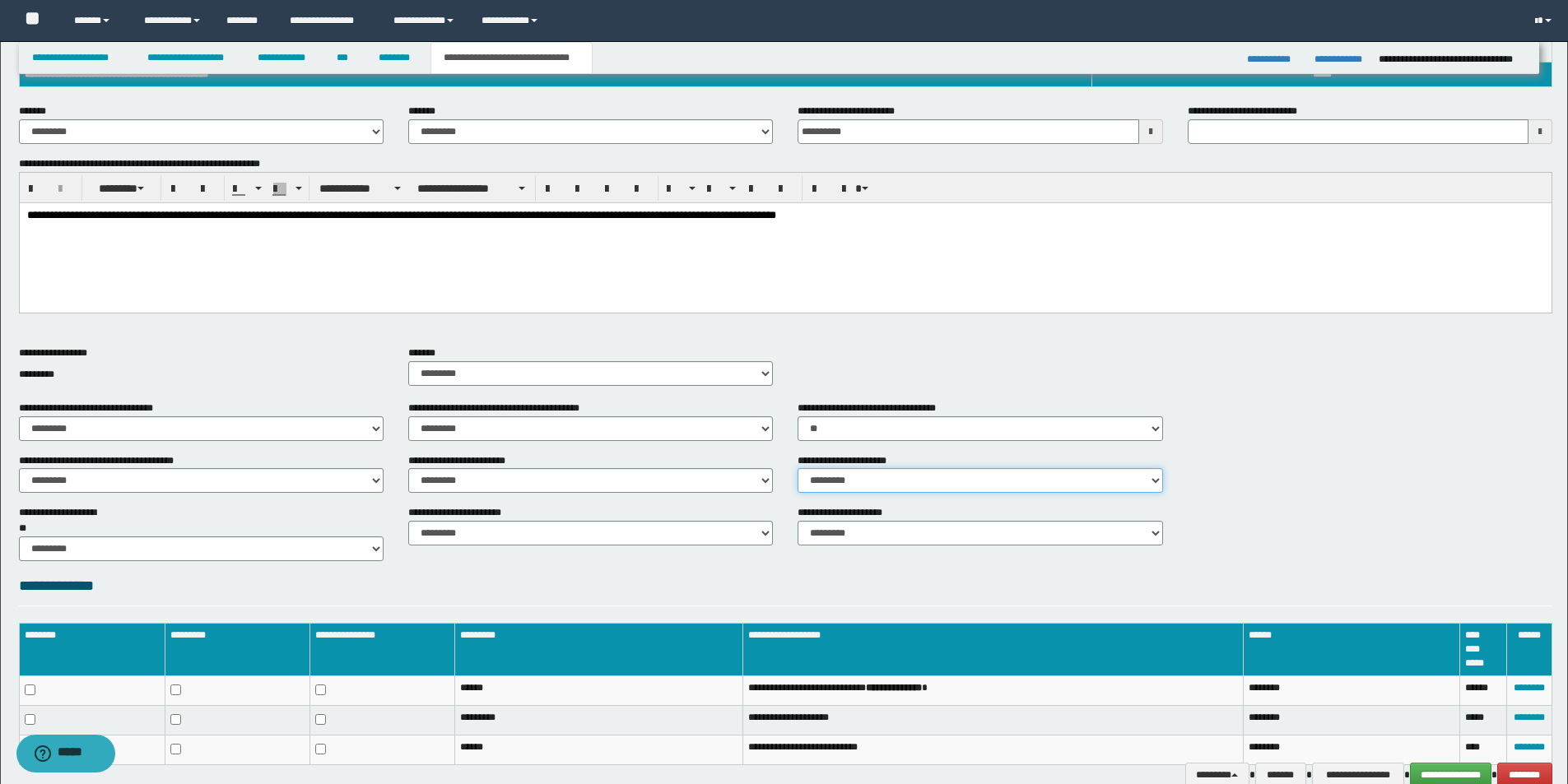 click on "*********
**
**" at bounding box center [979, 480] 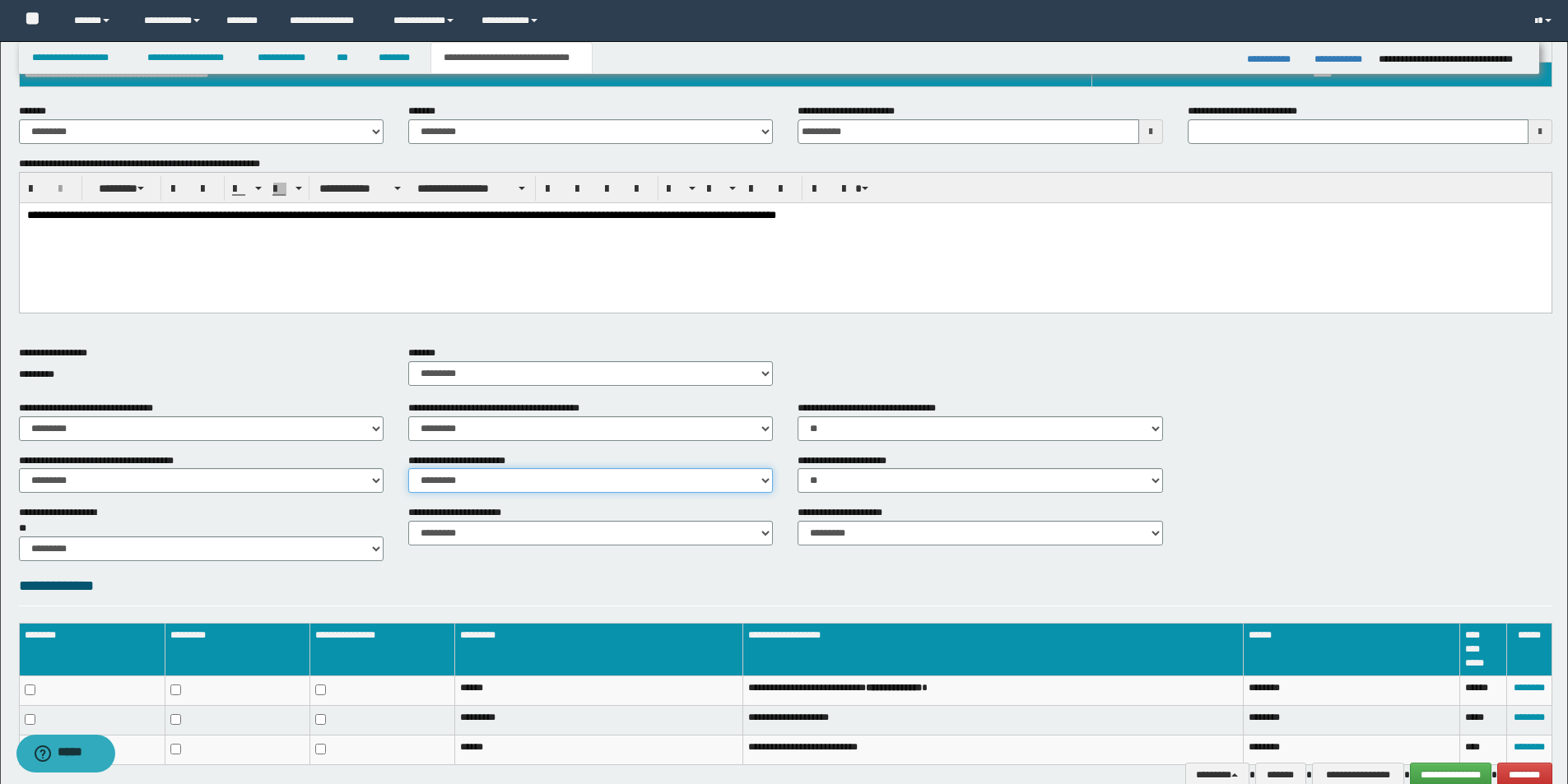 click on "*********
**
**" at bounding box center [590, 480] 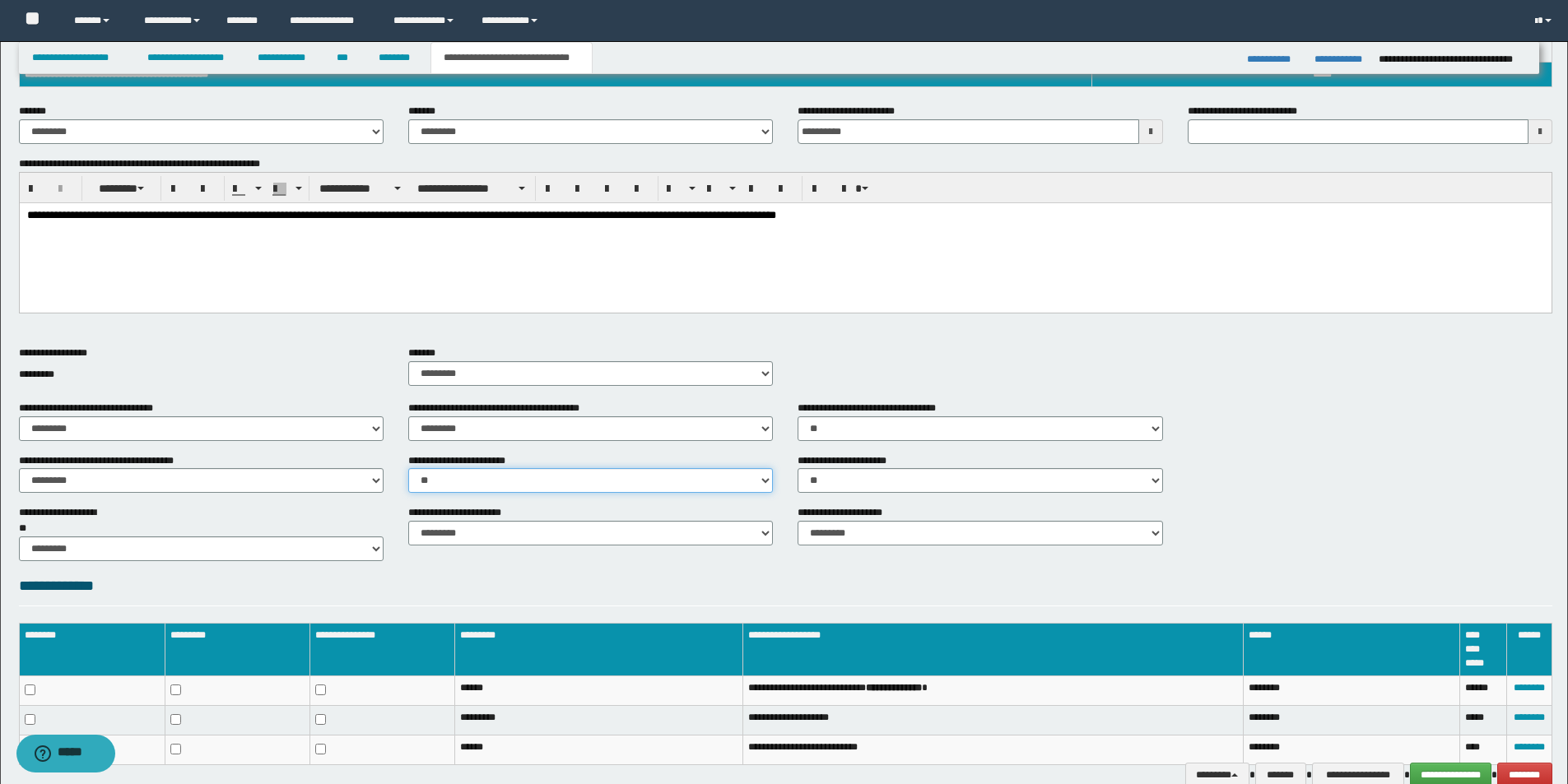 click on "*********
**
**" at bounding box center [590, 480] 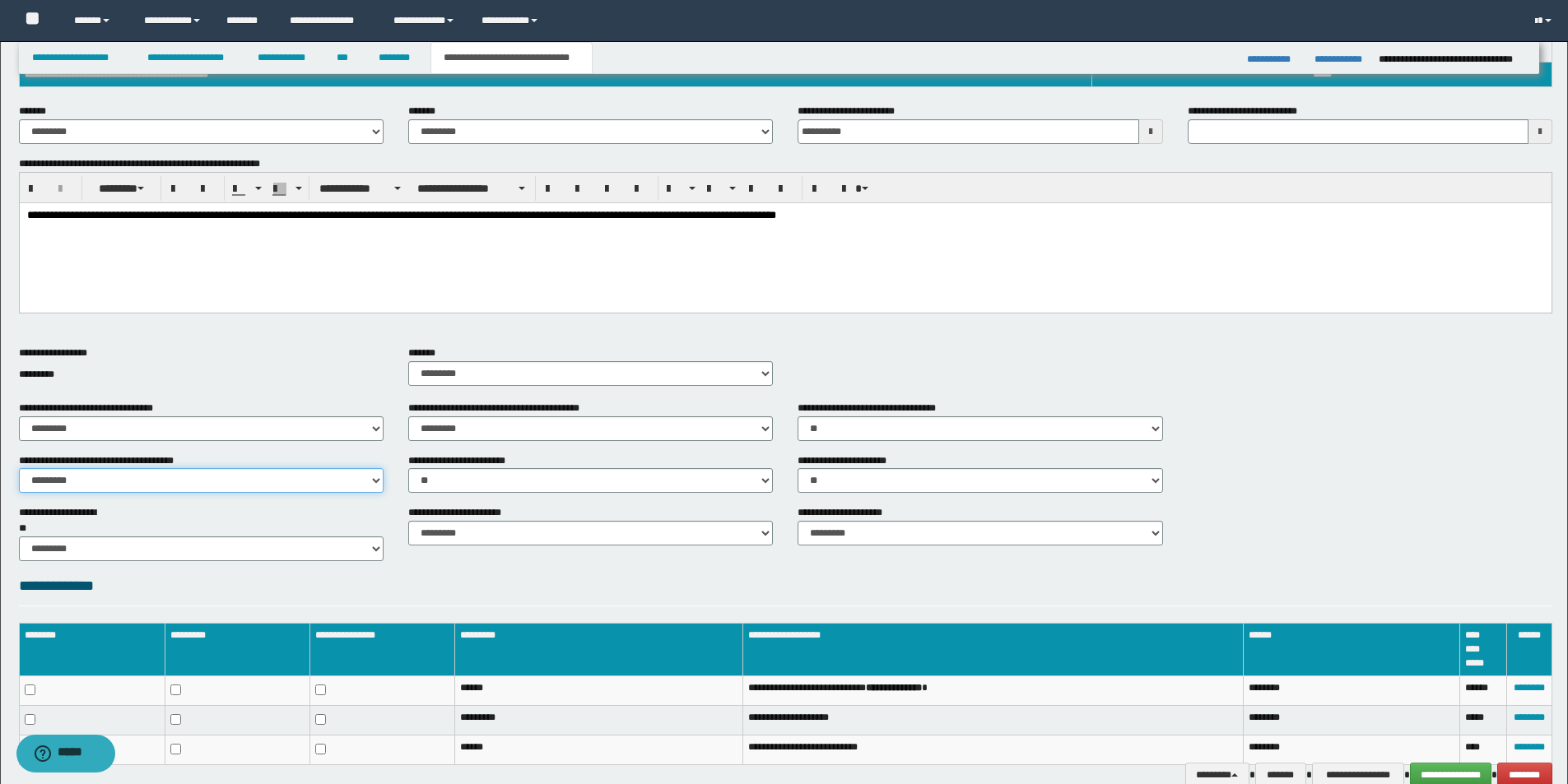 click on "*********
**
**" at bounding box center [201, 480] 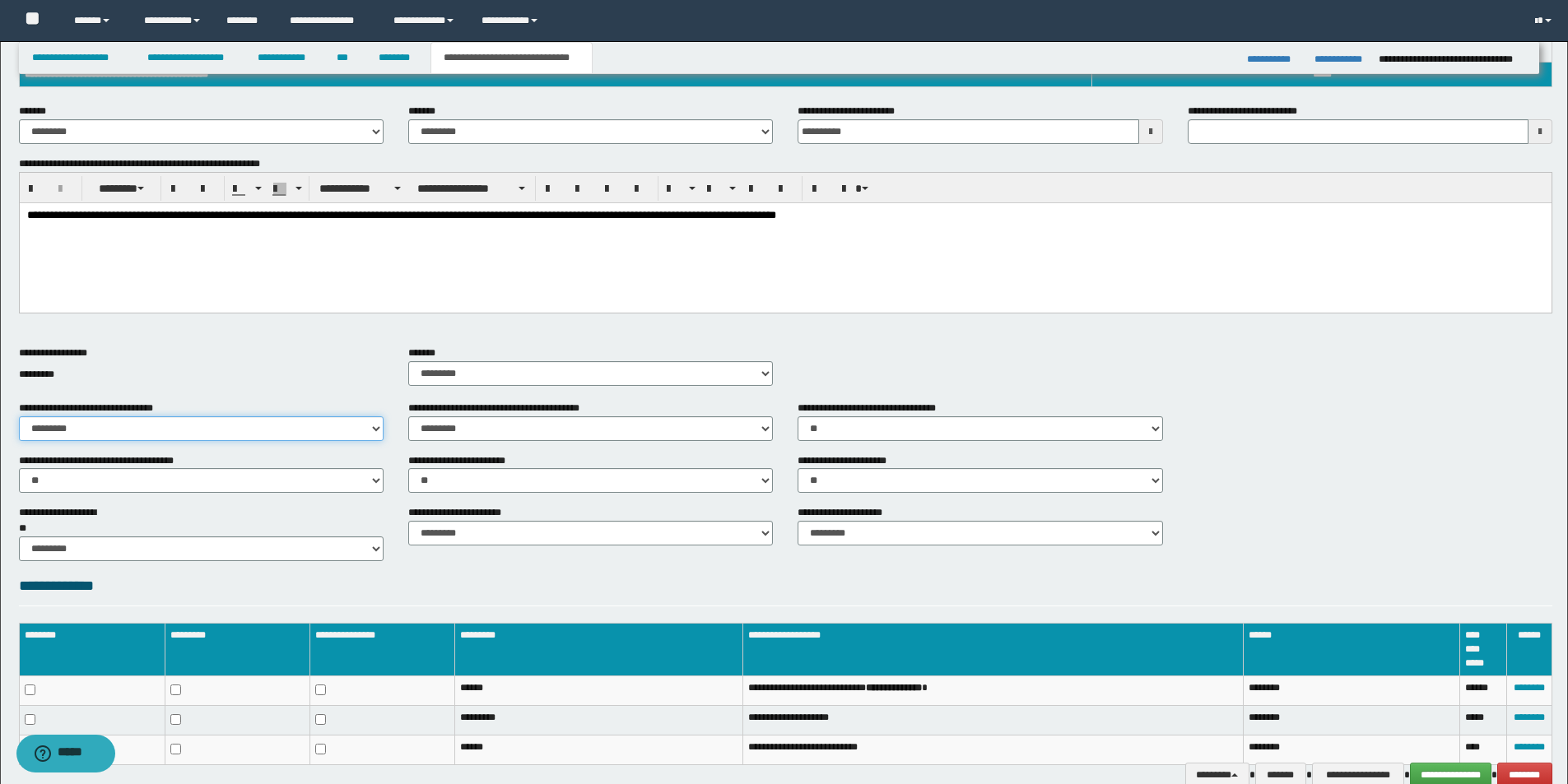 click on "*********
**
**" at bounding box center (201, 429) 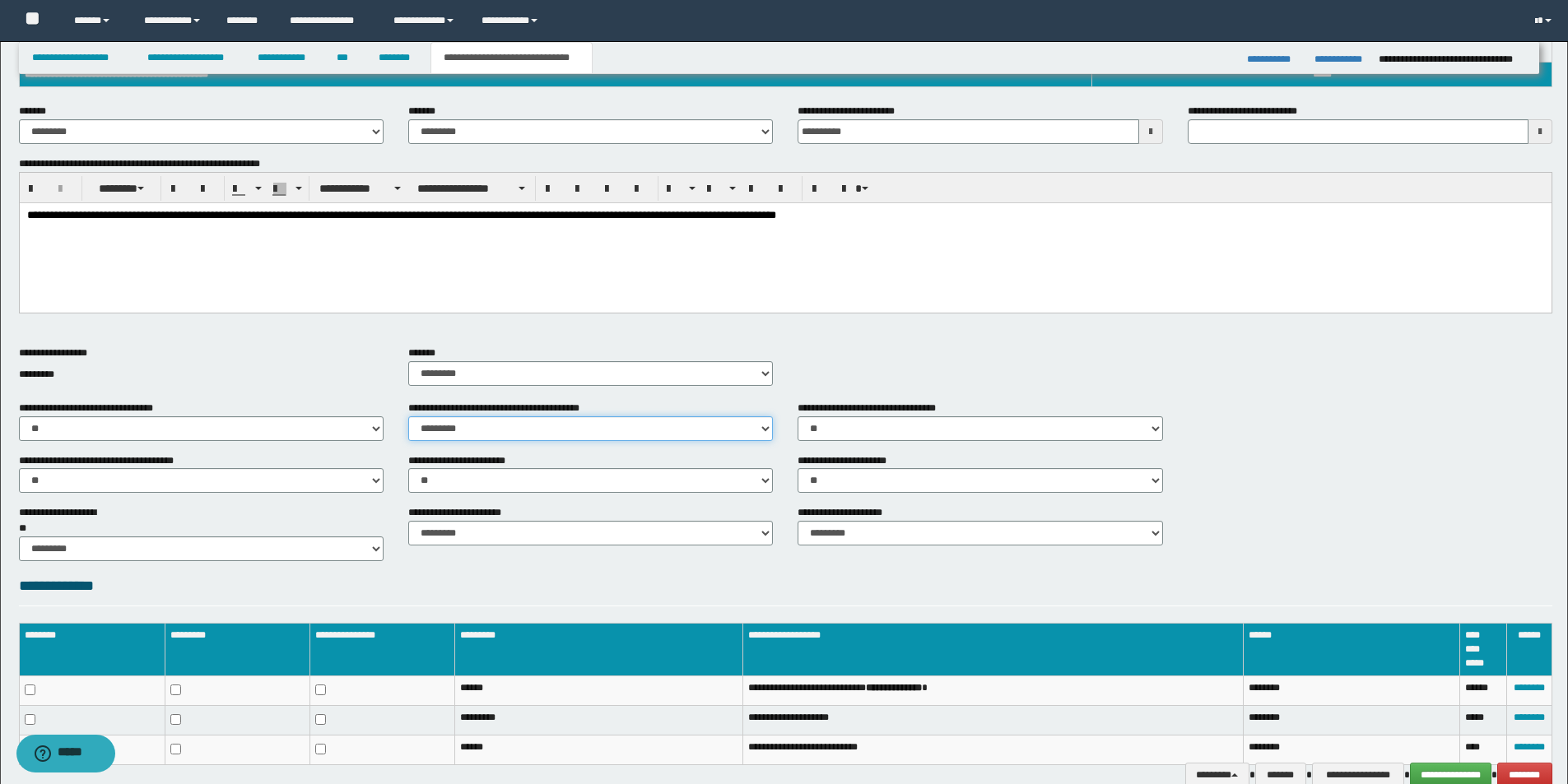 click on "*********
**
**" at bounding box center [590, 429] 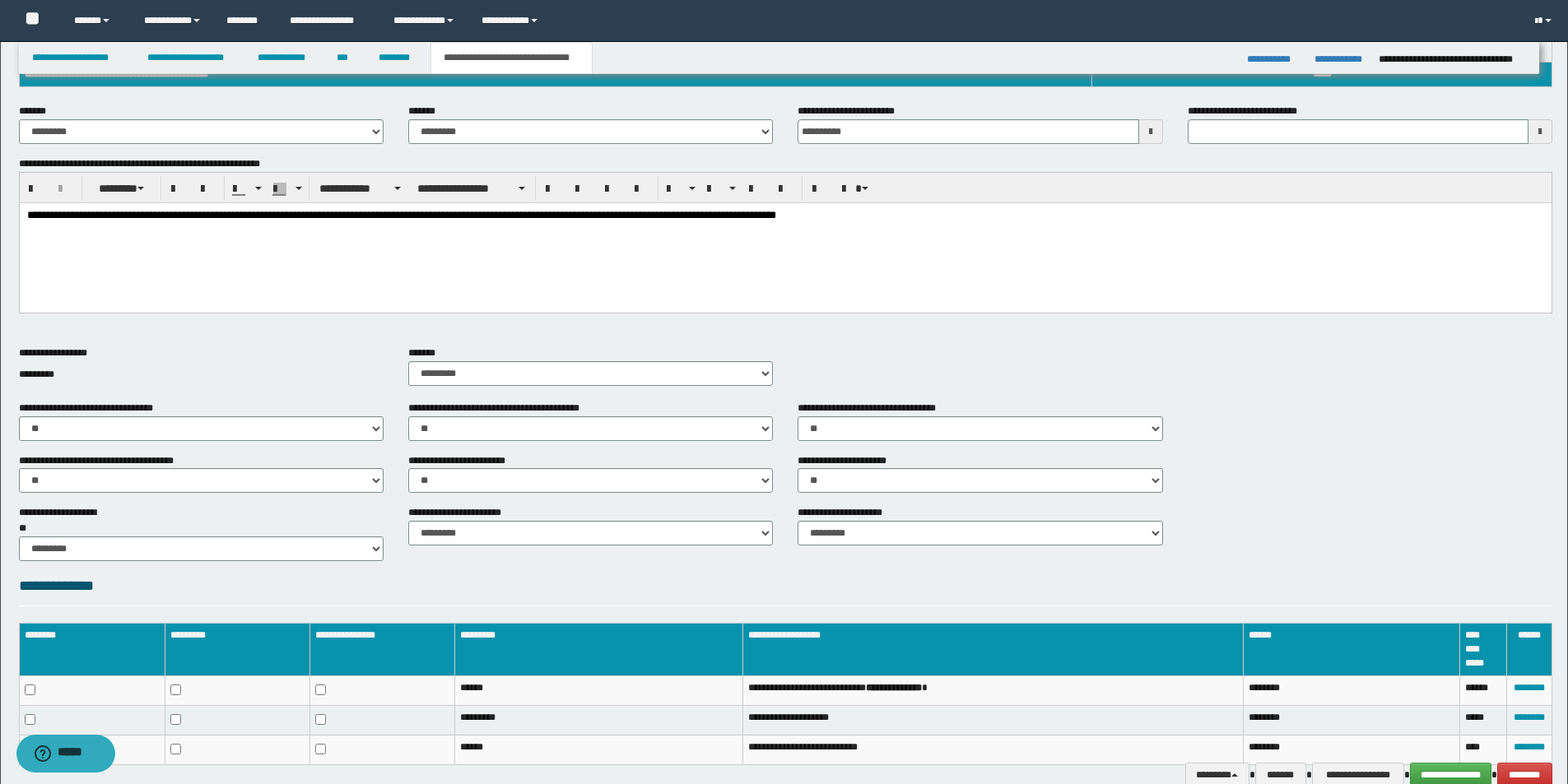 click on "**********" at bounding box center [785, 373] 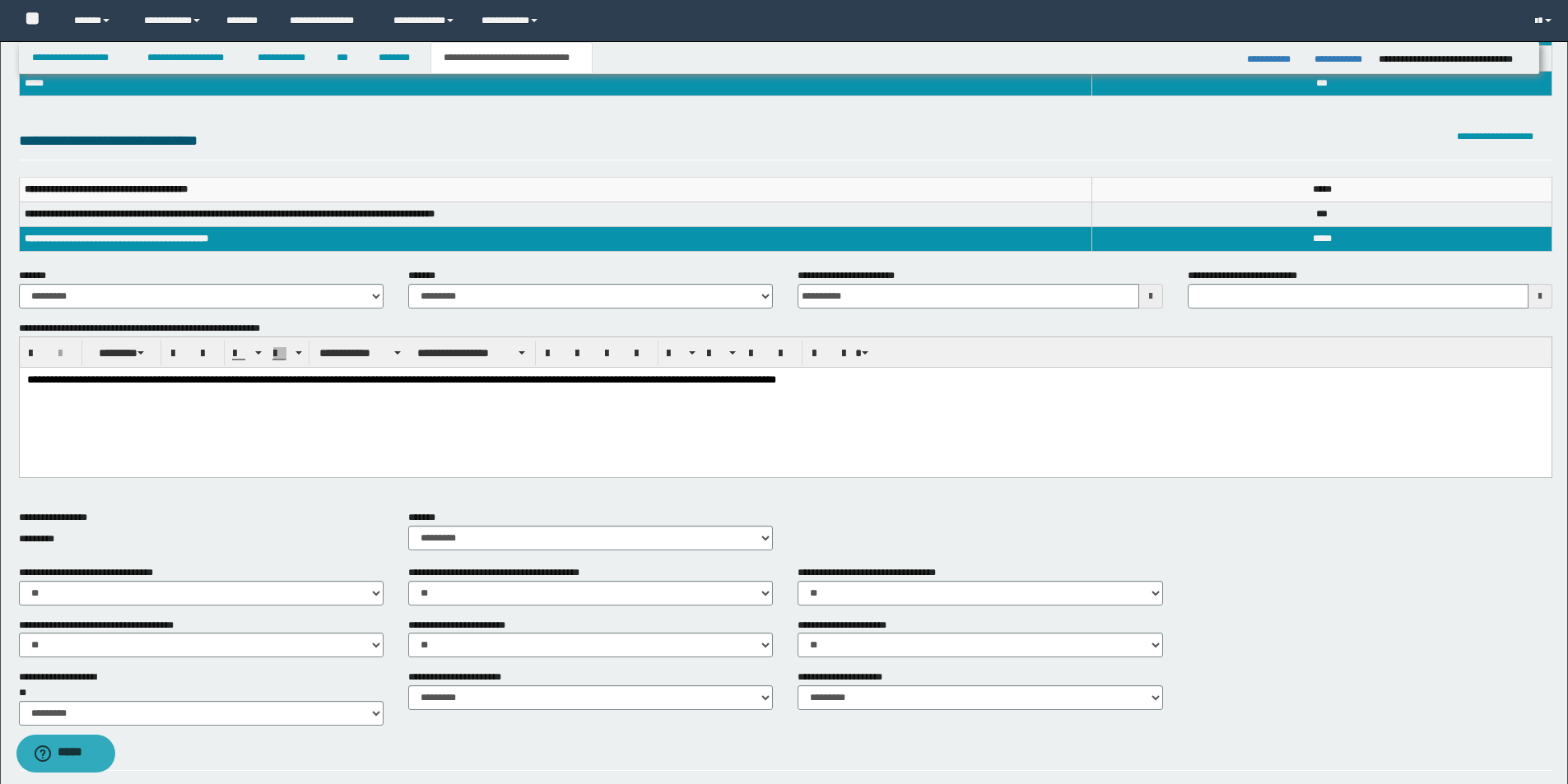 click on "**********" at bounding box center (784, 401) 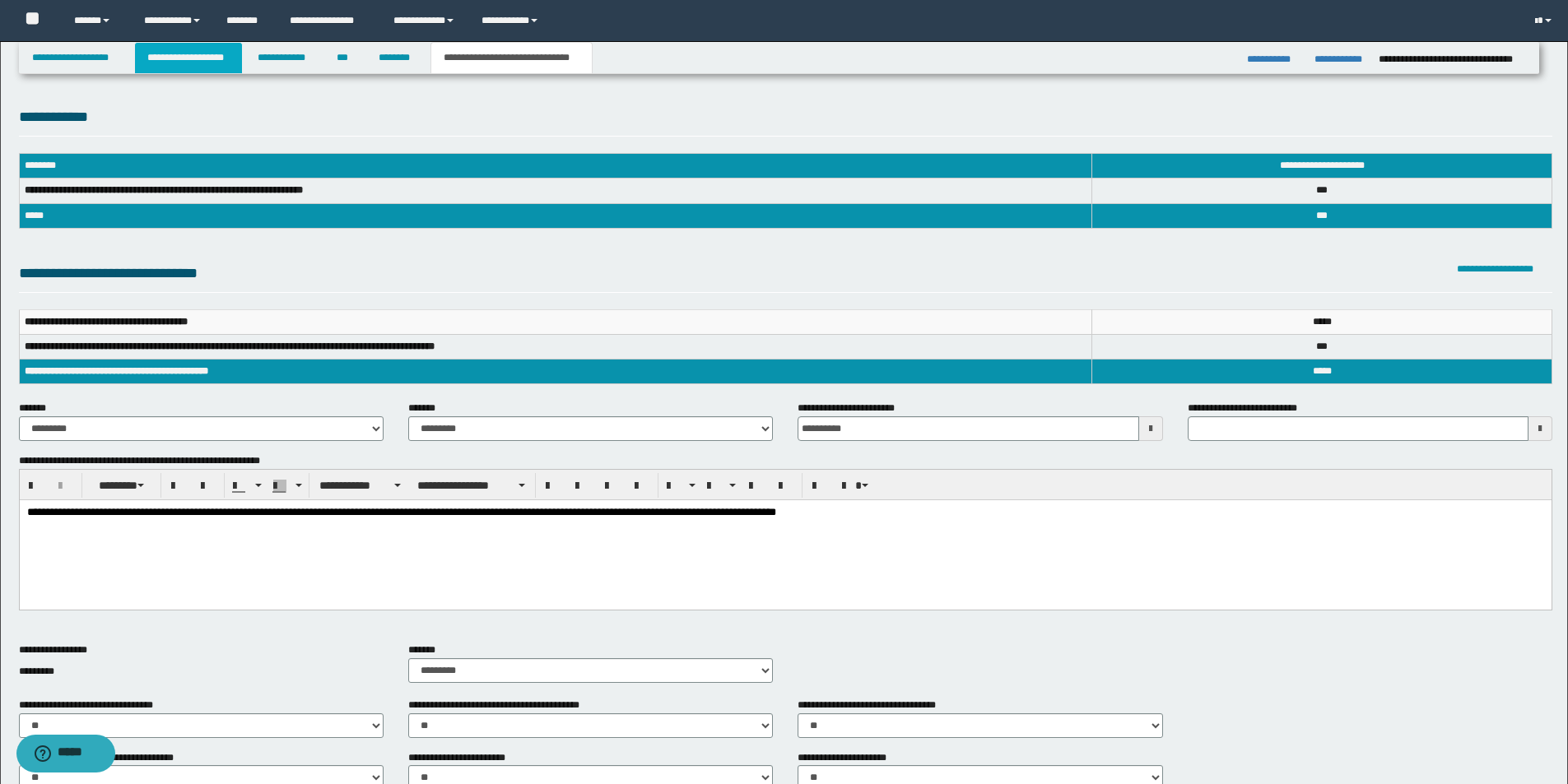 click on "**********" at bounding box center [188, 58] 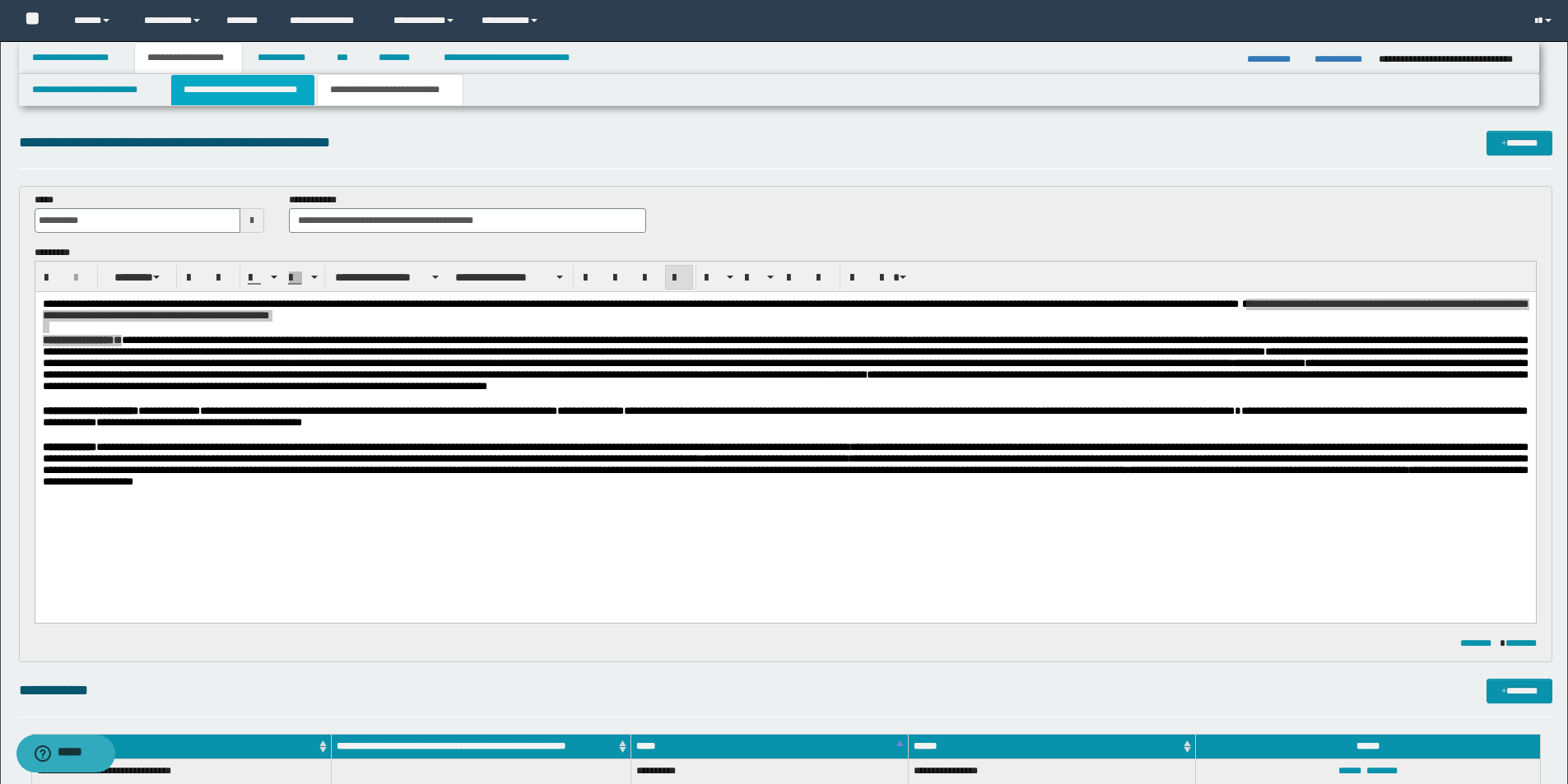 click on "**********" at bounding box center [243, 90] 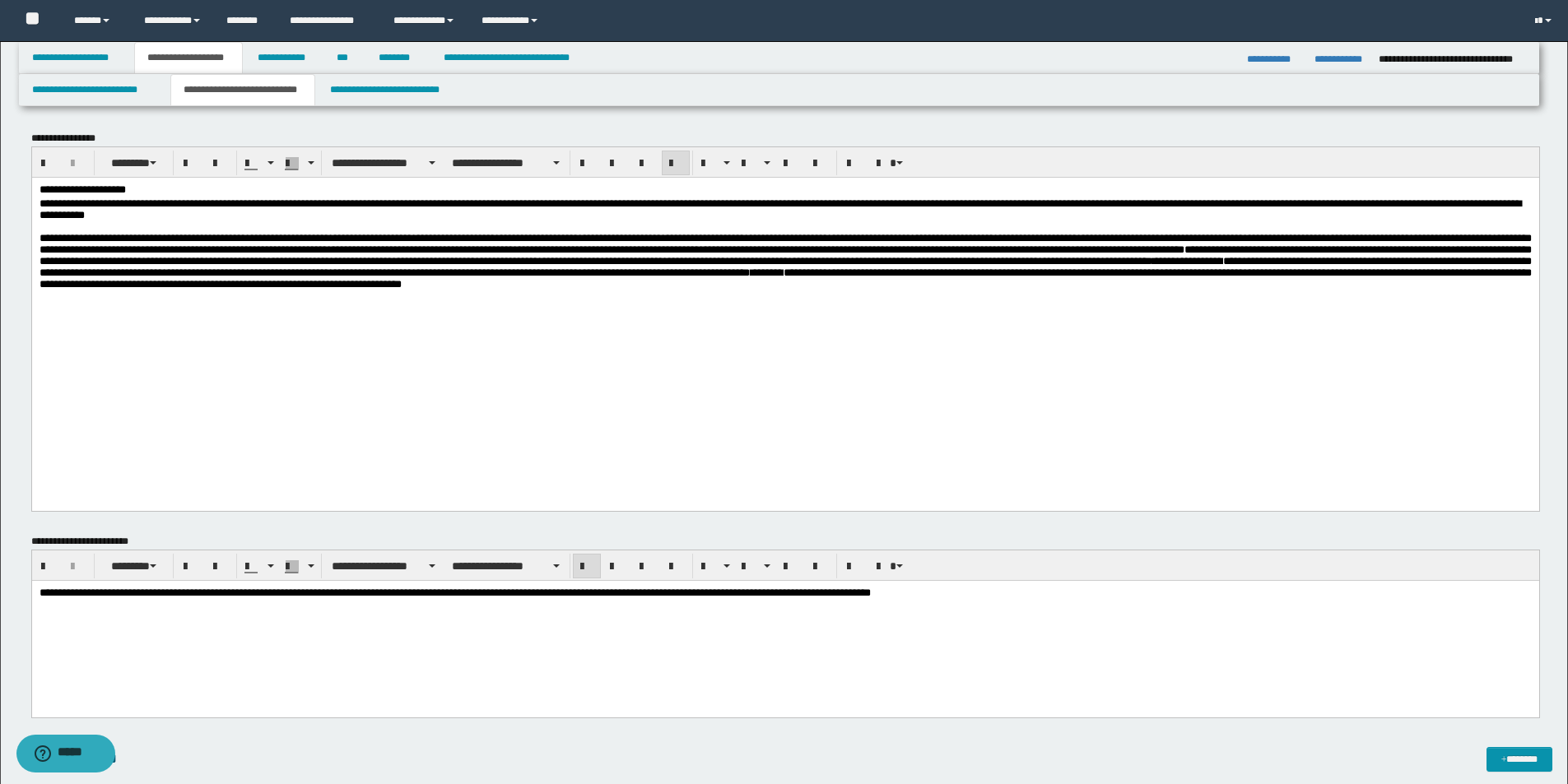 click on "**********" at bounding box center [784, 209] 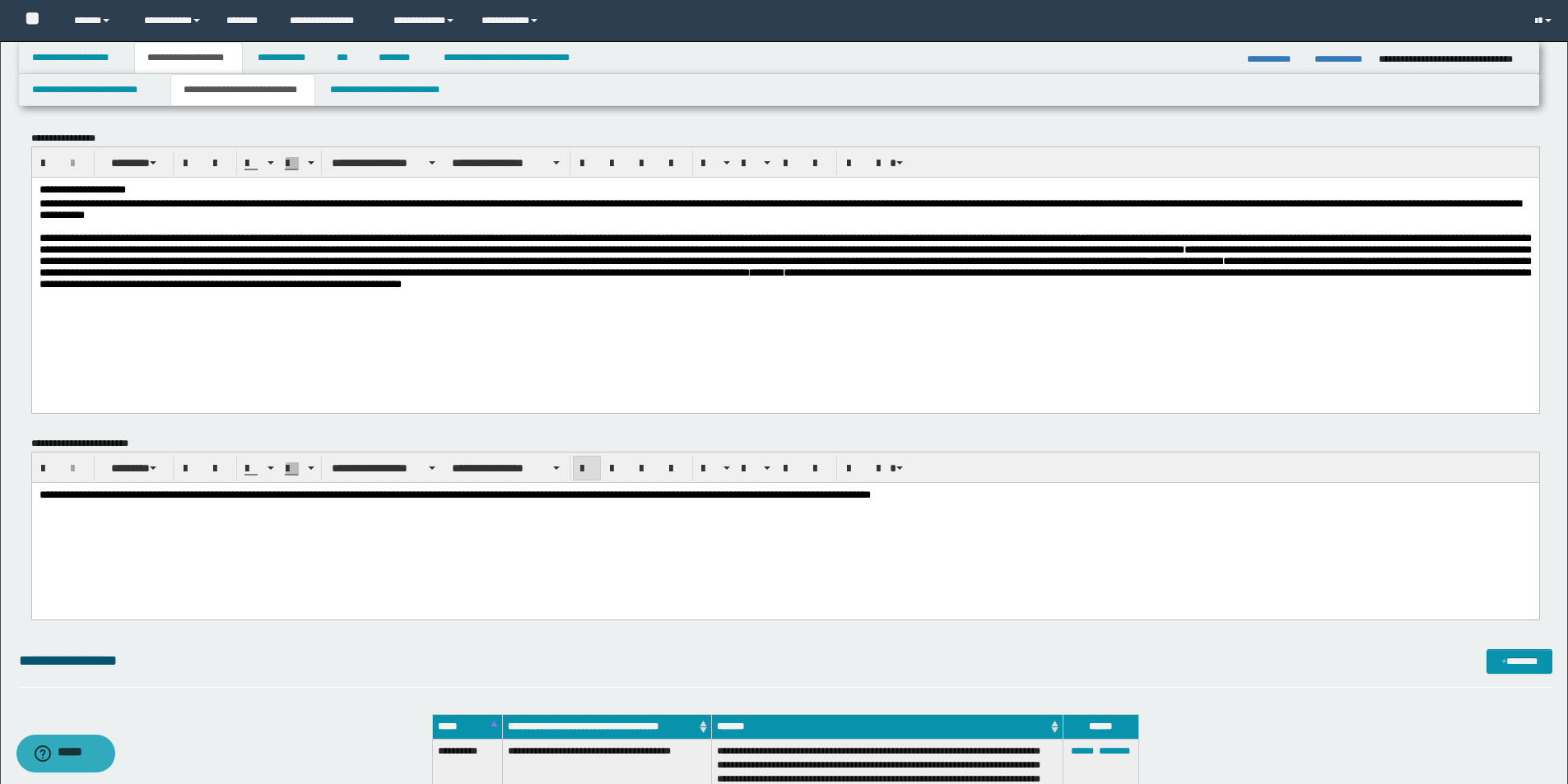 click at bounding box center (784, 226) 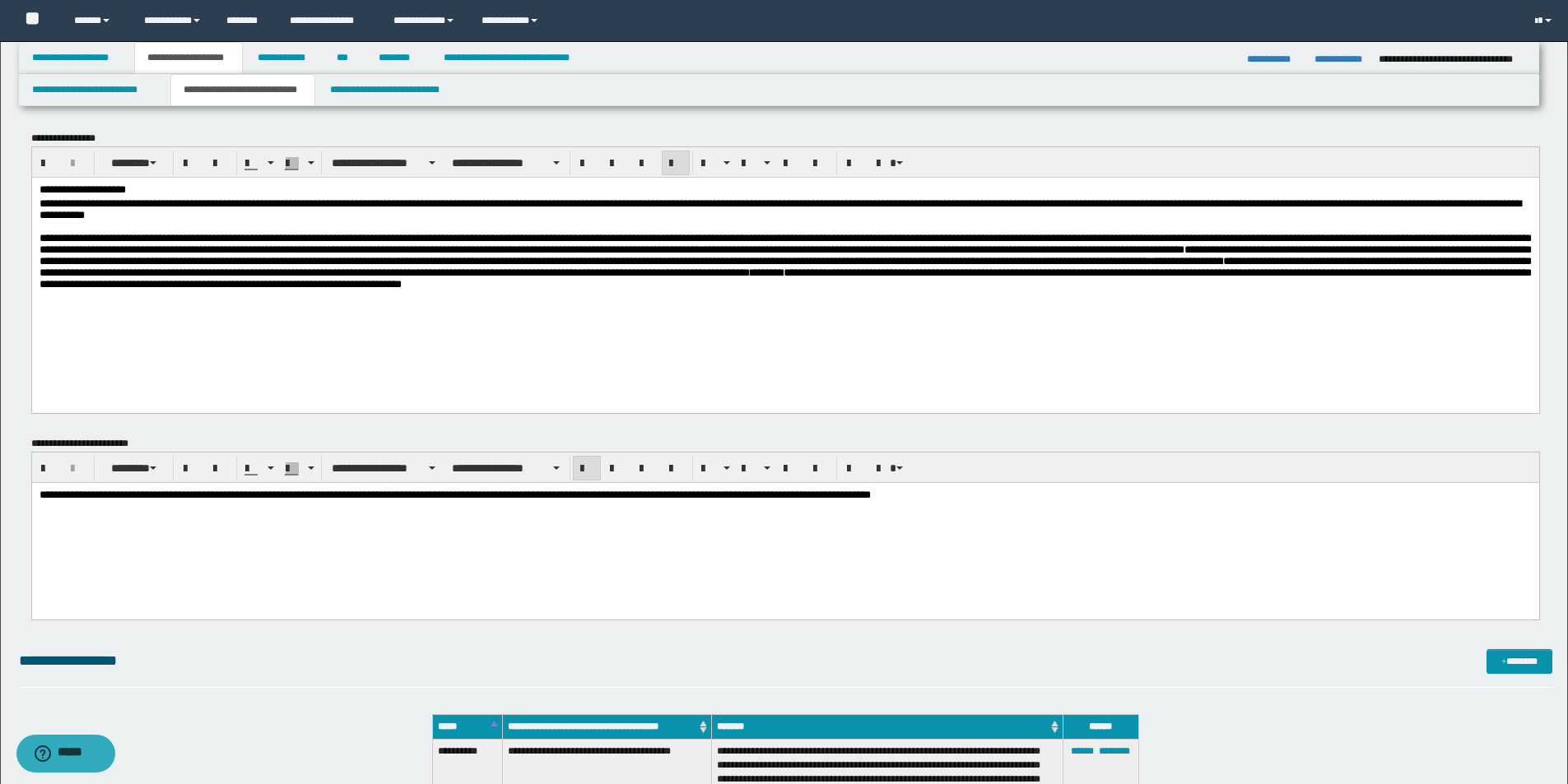 click on "**********" at bounding box center (784, 261) 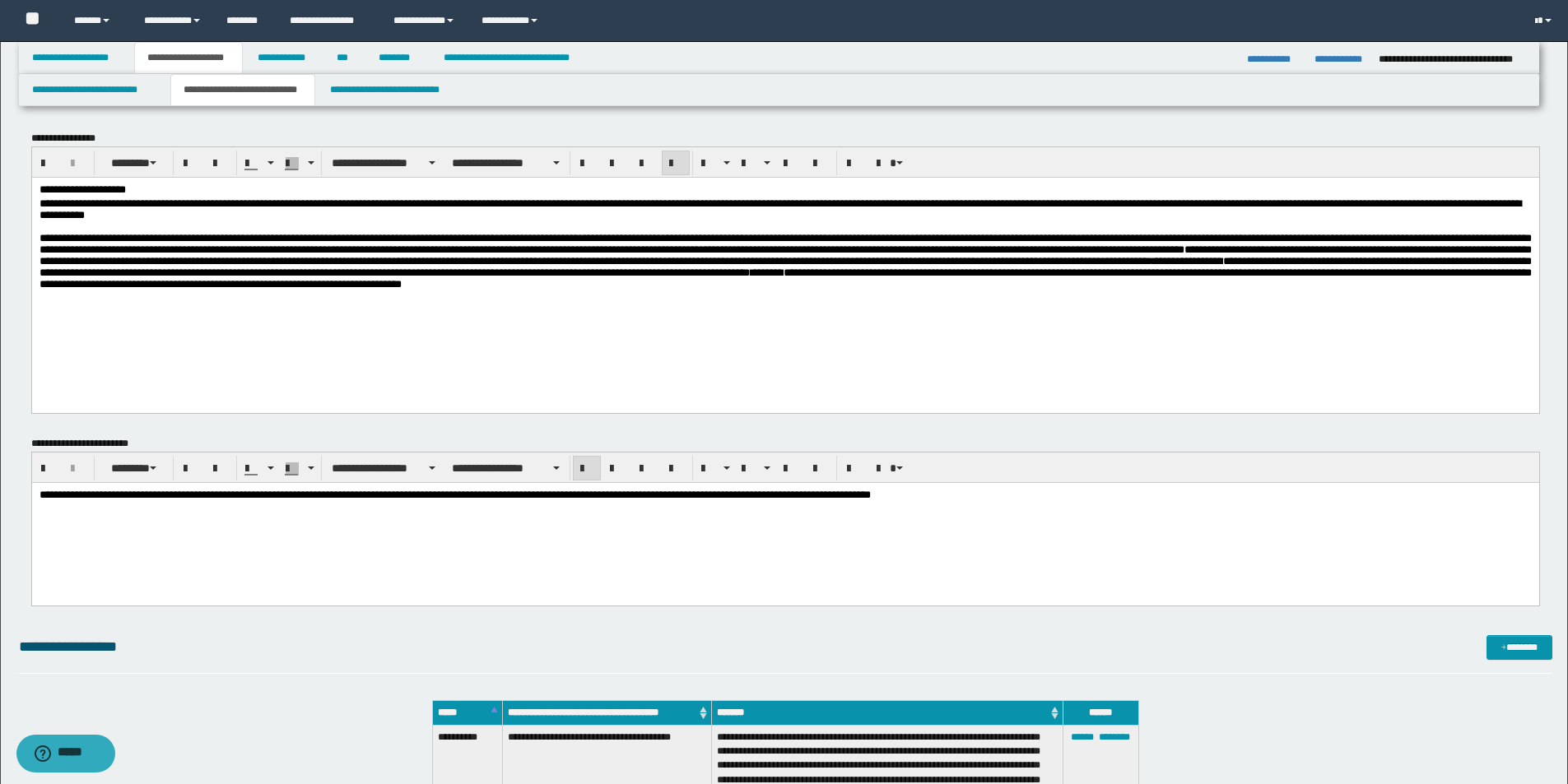 click on "**********" at bounding box center (784, 494) 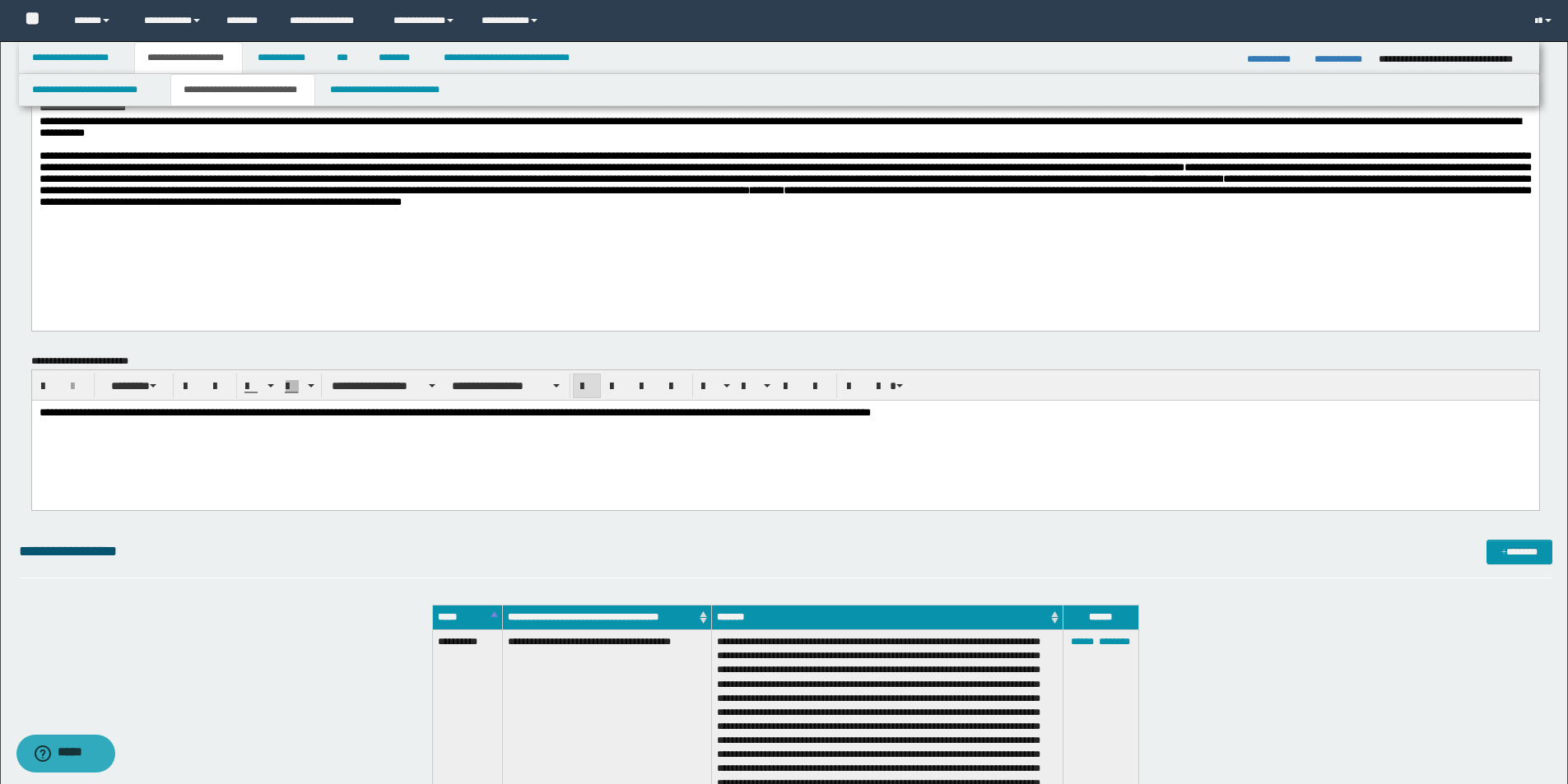 scroll, scrollTop: 0, scrollLeft: 0, axis: both 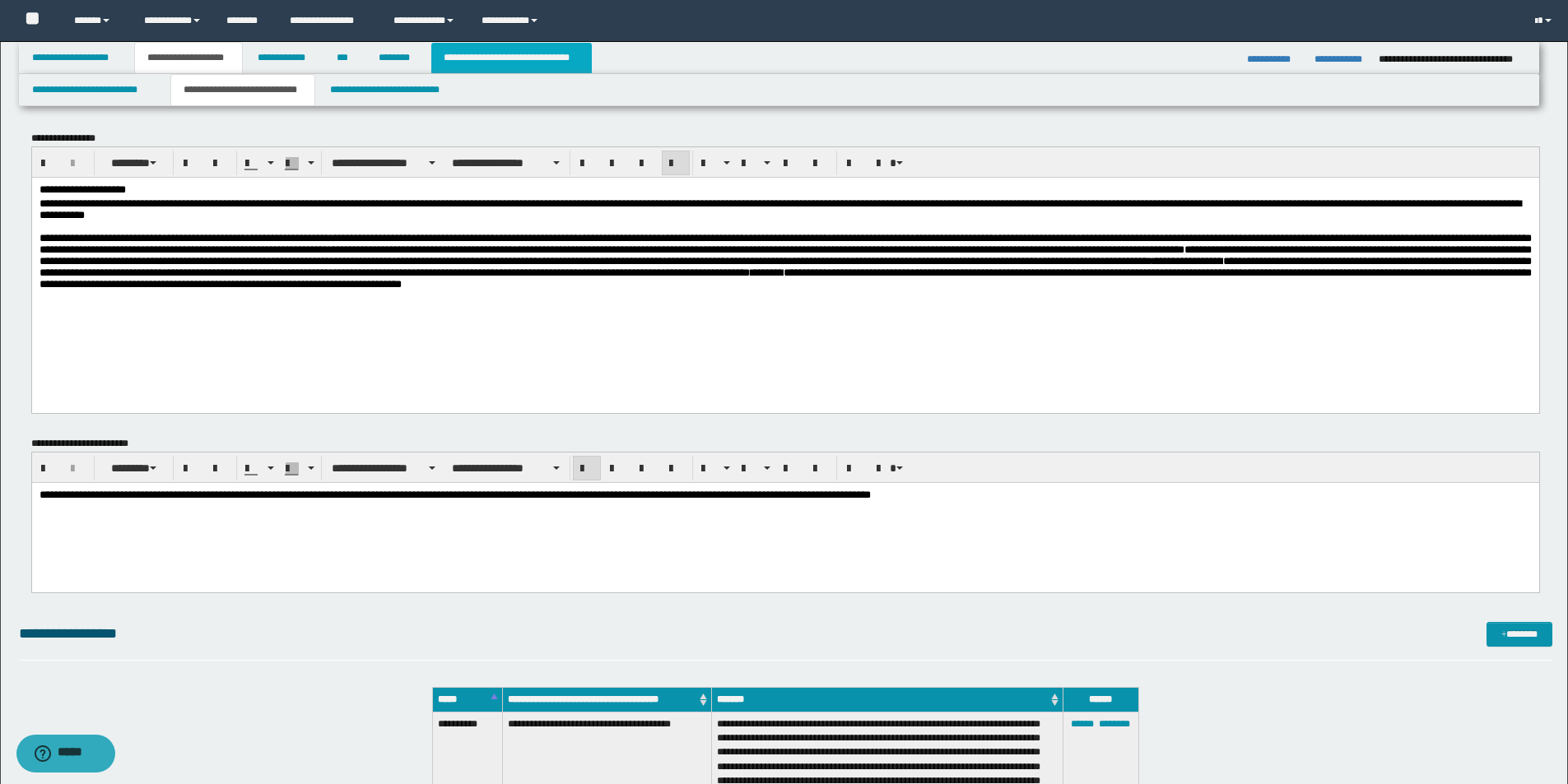 click on "**********" at bounding box center [511, 58] 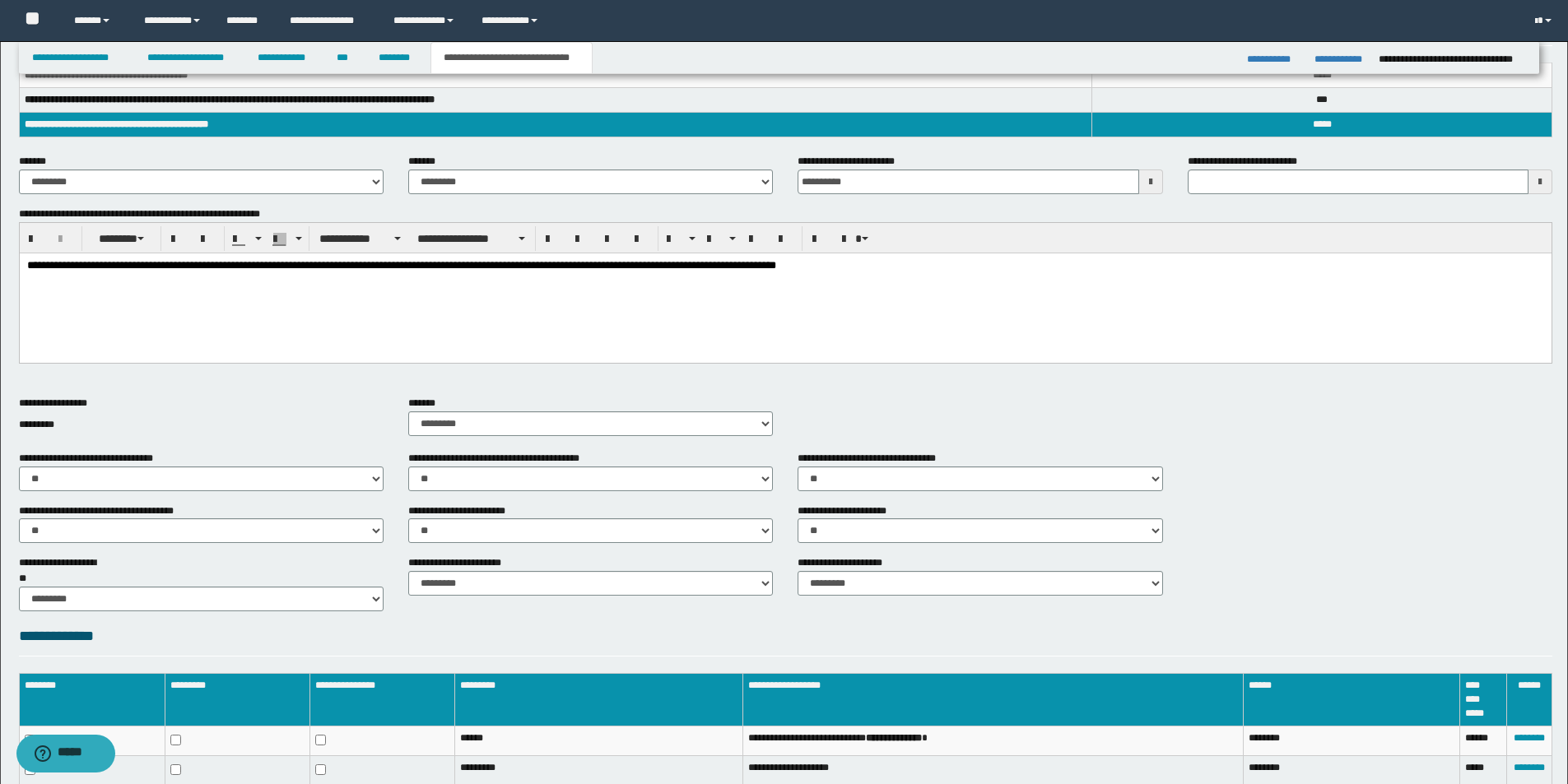 scroll, scrollTop: 380, scrollLeft: 0, axis: vertical 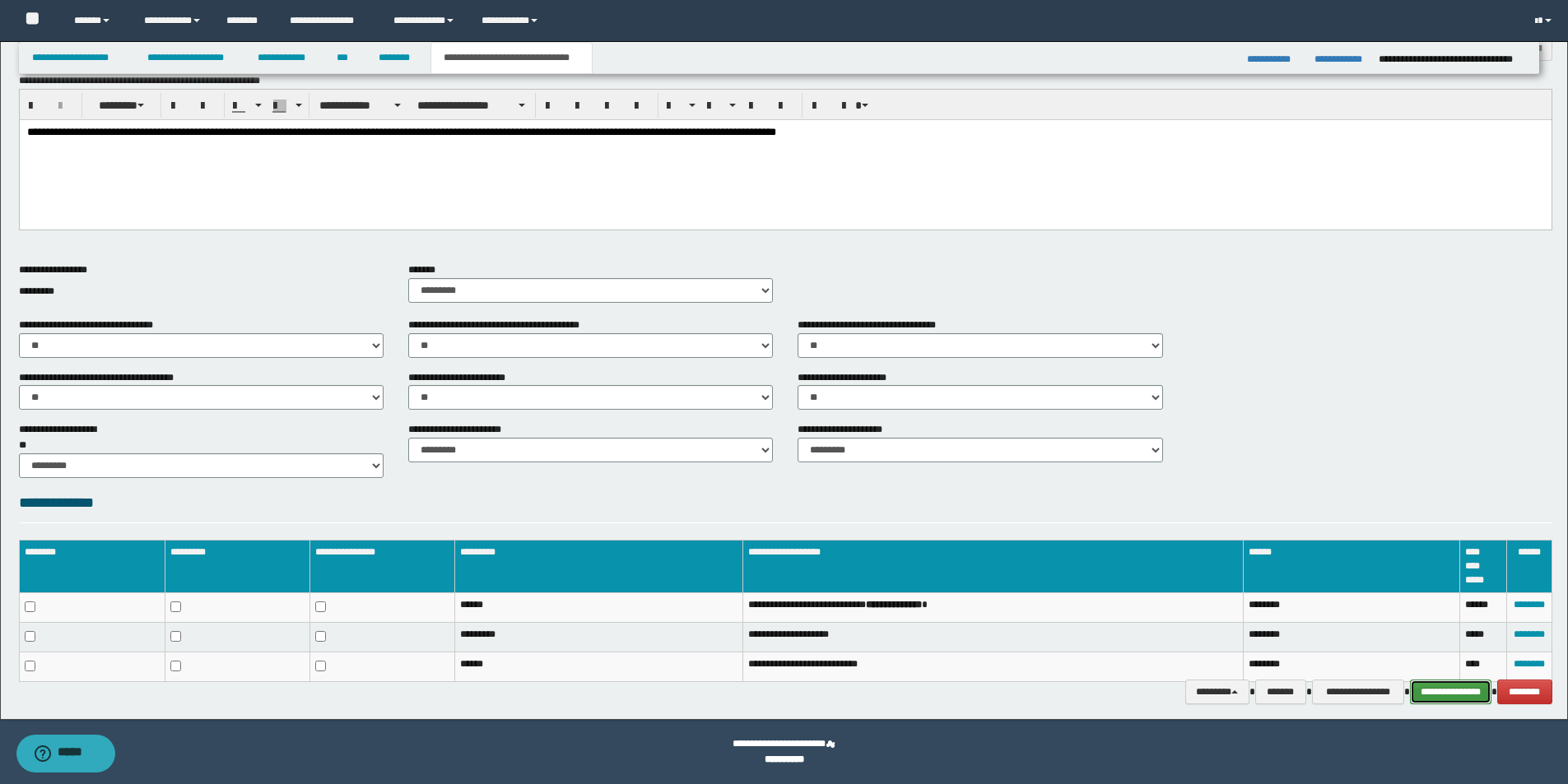 click on "**********" at bounding box center (1450, 692) 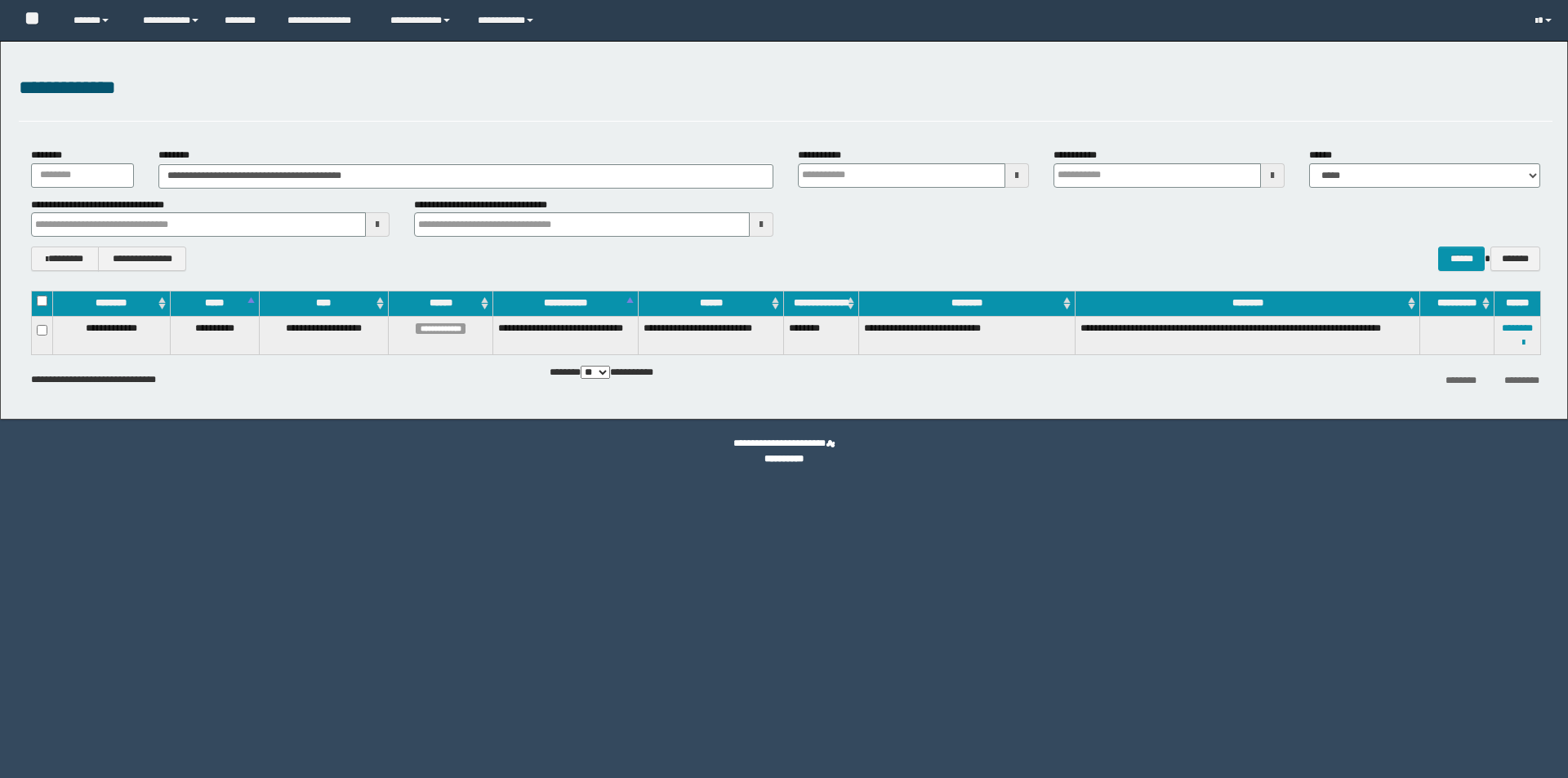 scroll, scrollTop: 0, scrollLeft: 0, axis: both 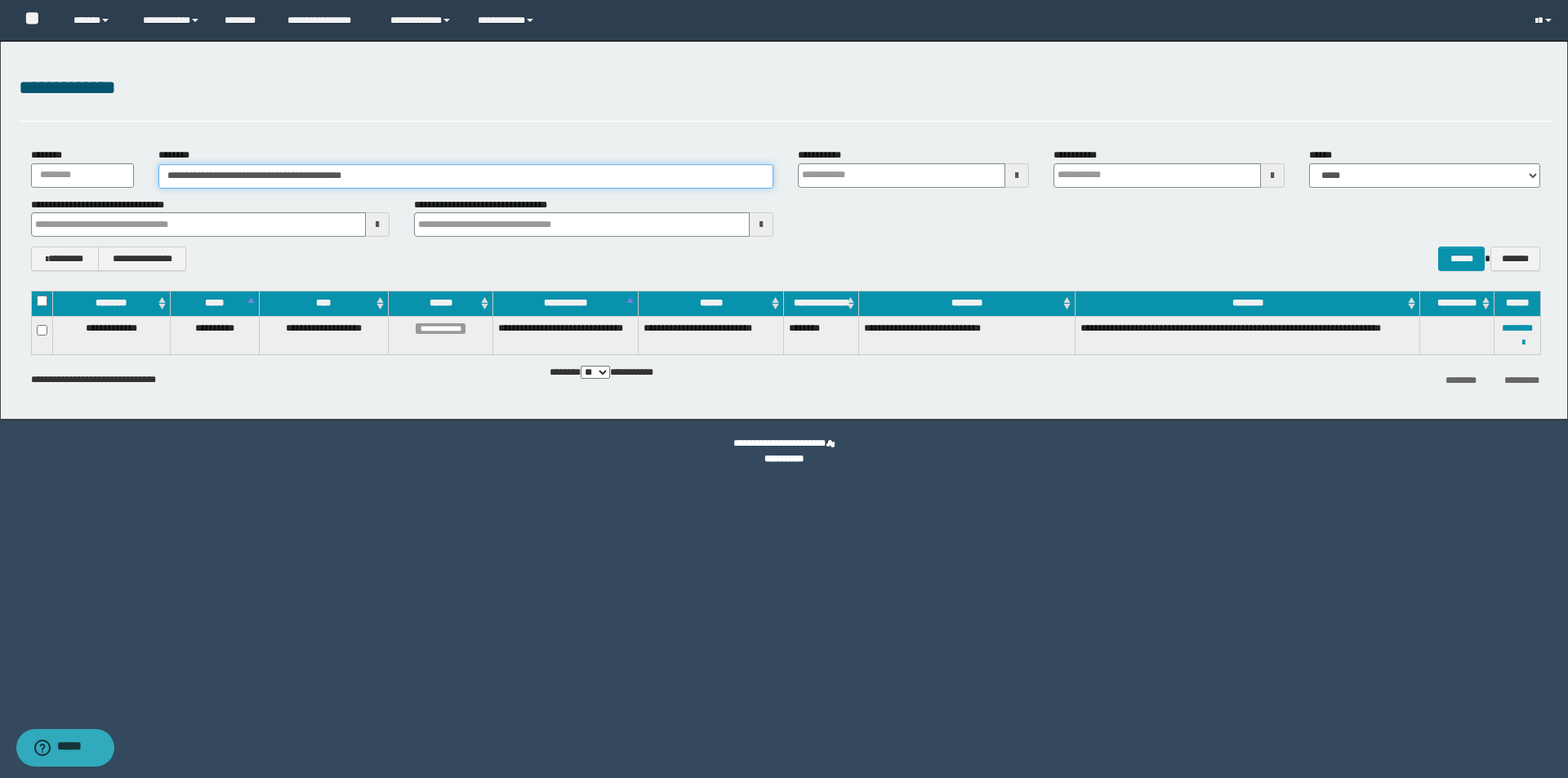 drag, startPoint x: 234, startPoint y: 177, endPoint x: 408, endPoint y: 176, distance: 174.00287 